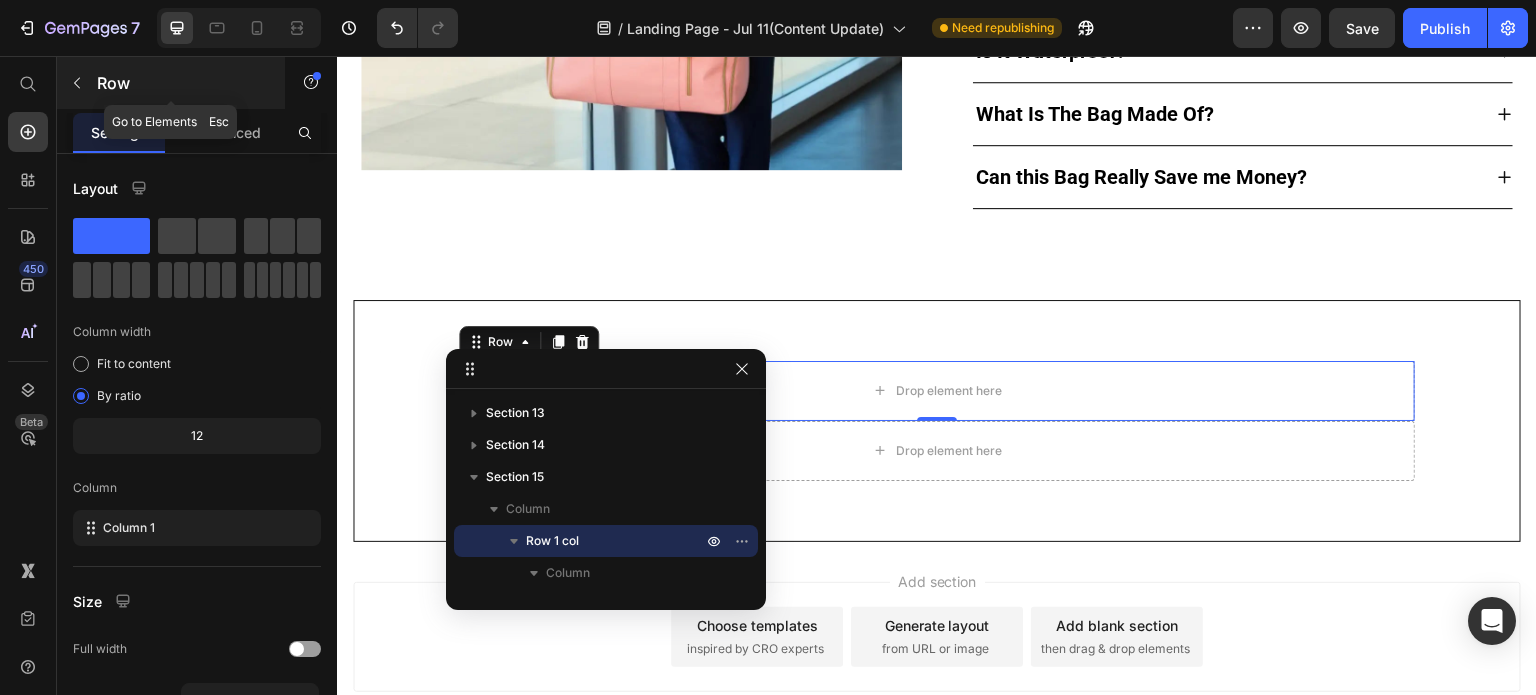 click 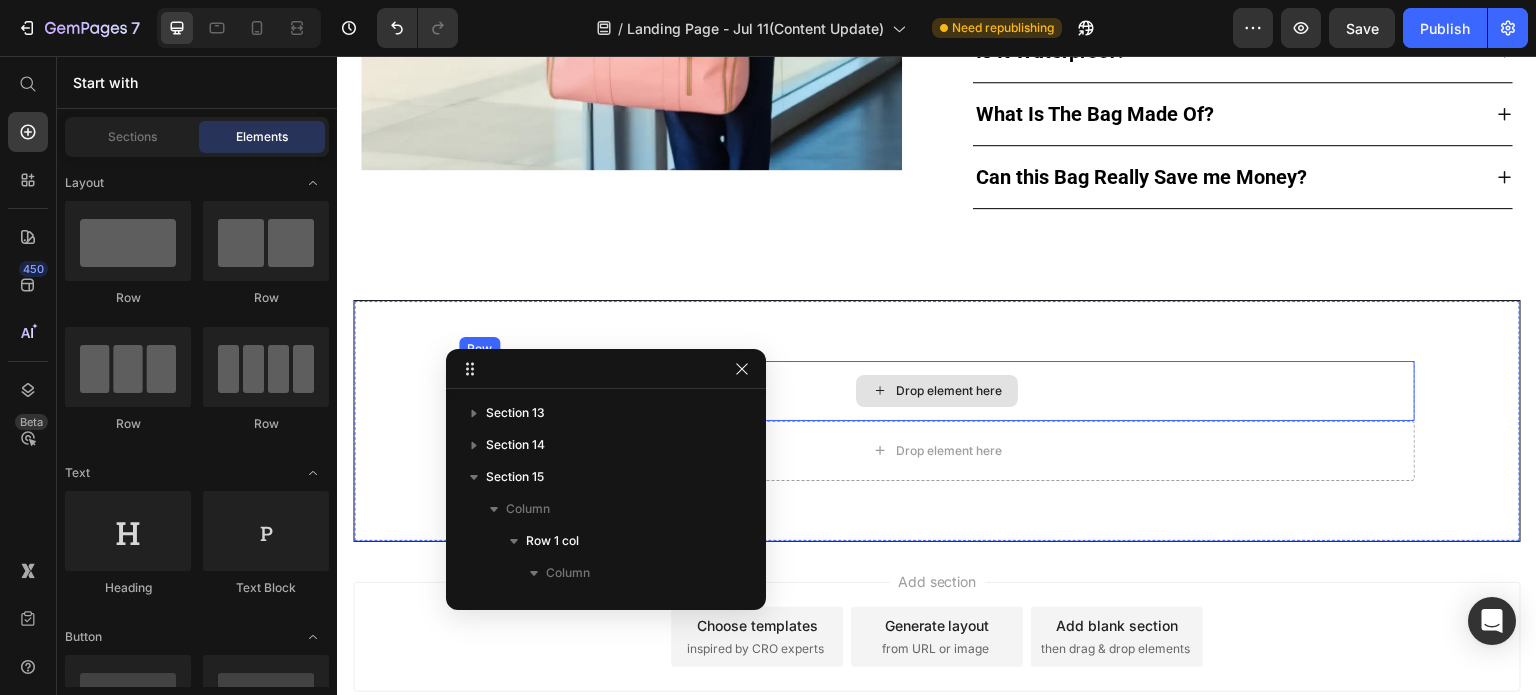 click on "Drop element here" at bounding box center (937, 391) 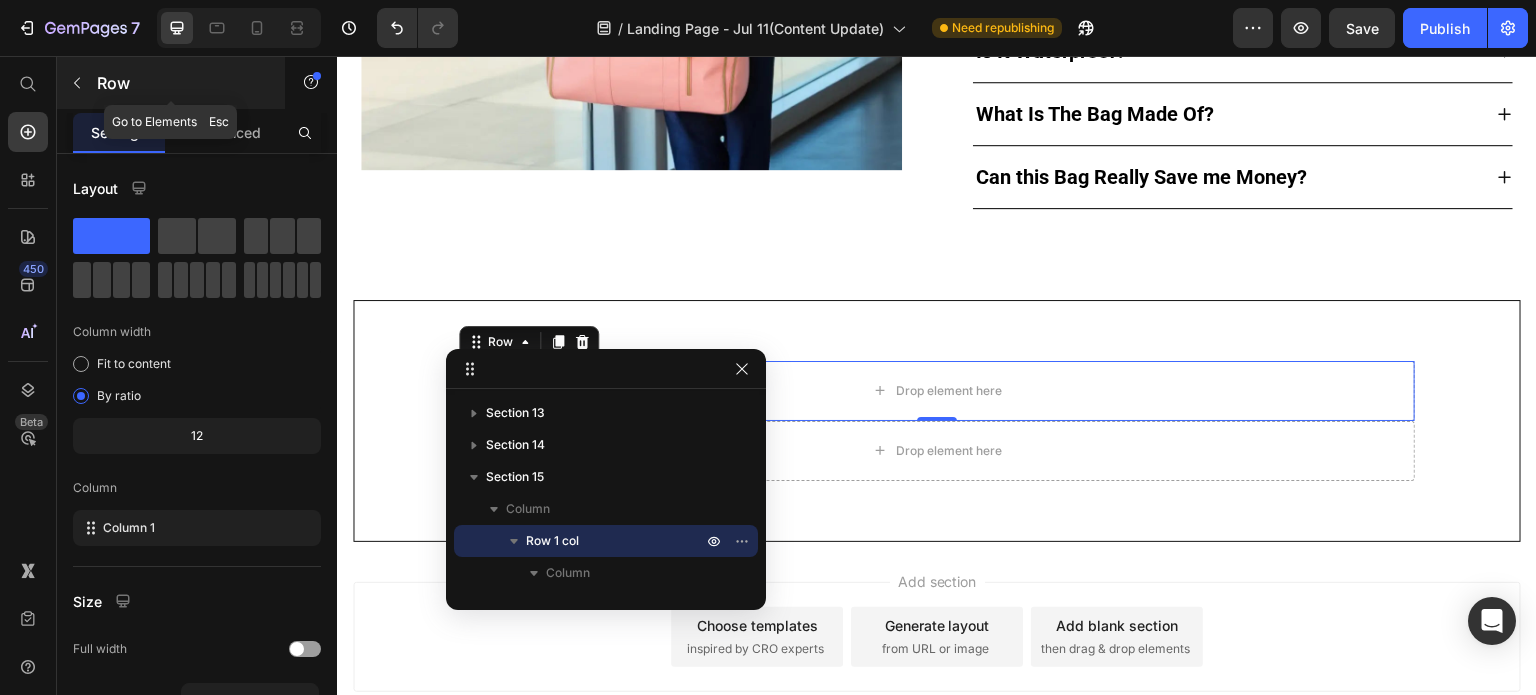 click 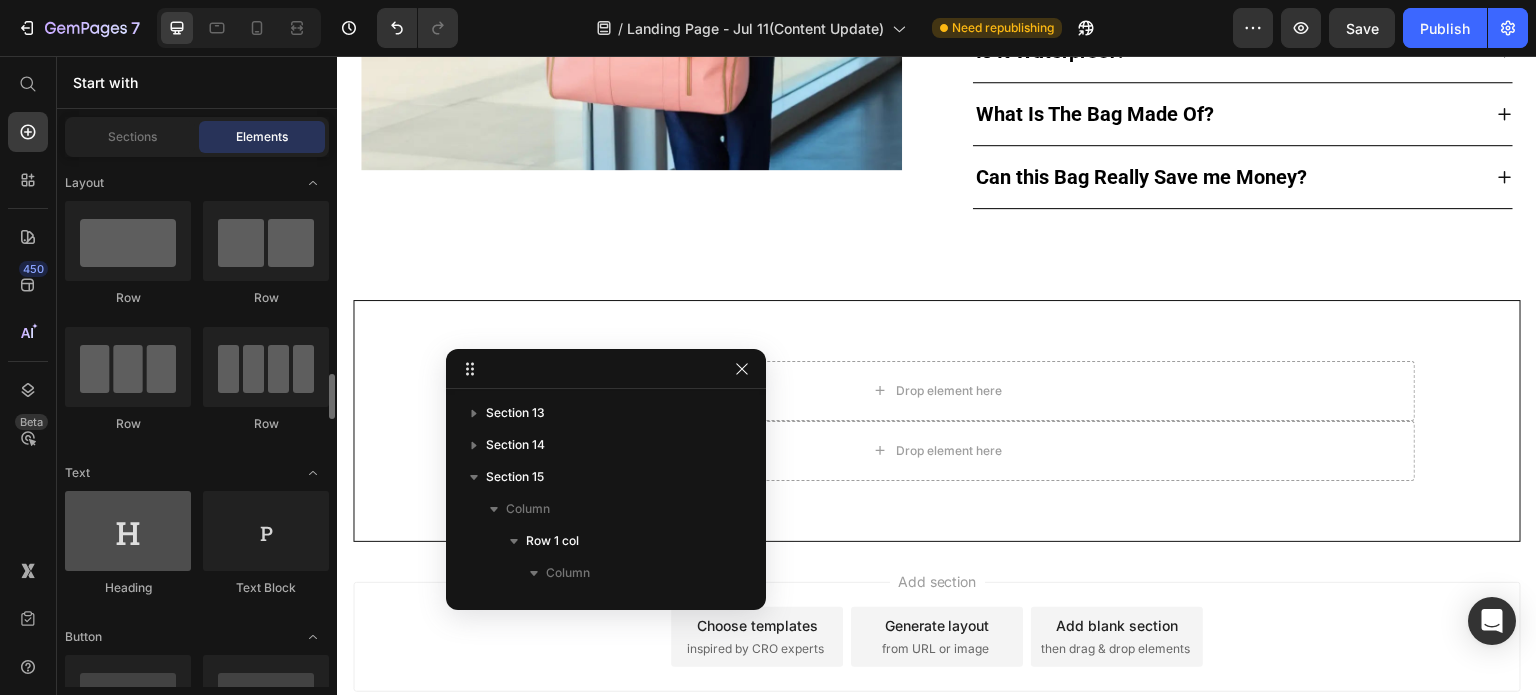 scroll, scrollTop: 200, scrollLeft: 0, axis: vertical 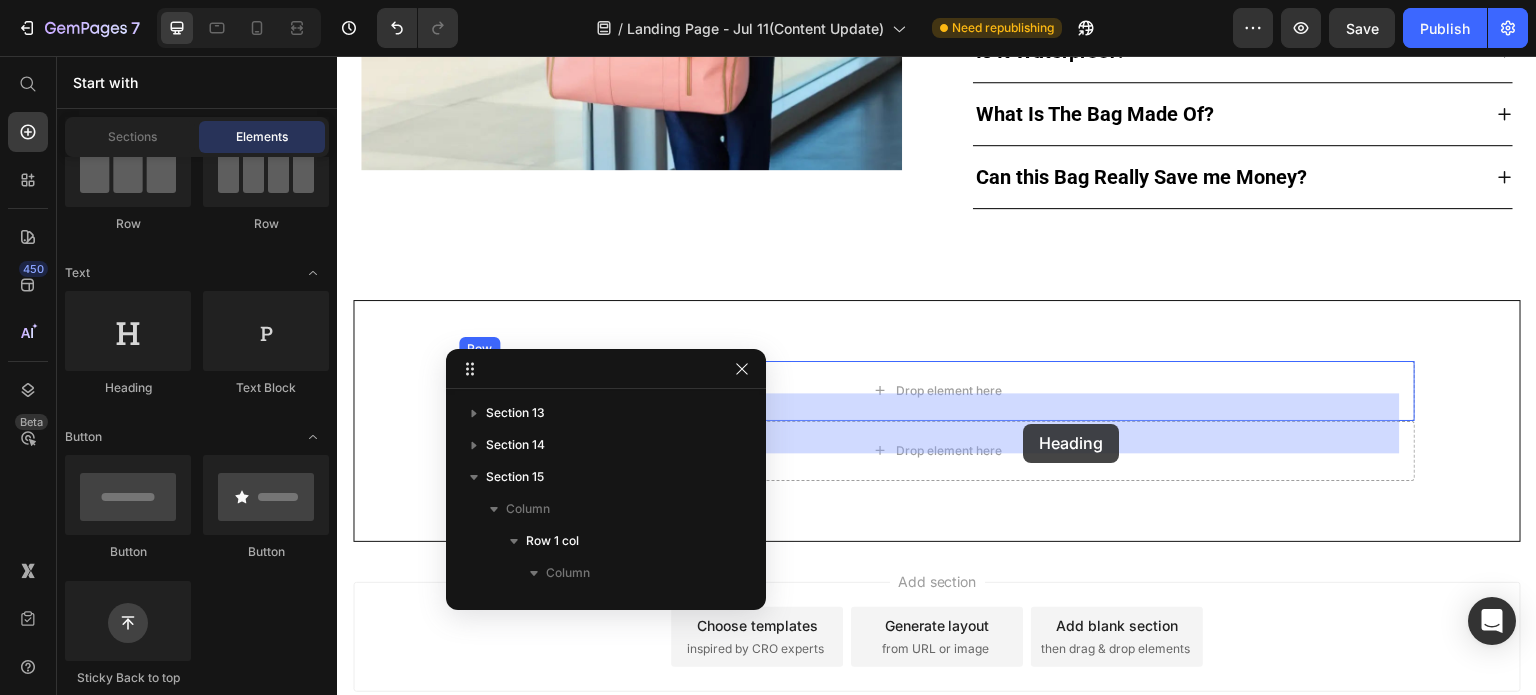 drag, startPoint x: 407, startPoint y: 349, endPoint x: 1024, endPoint y: 424, distance: 621.5416 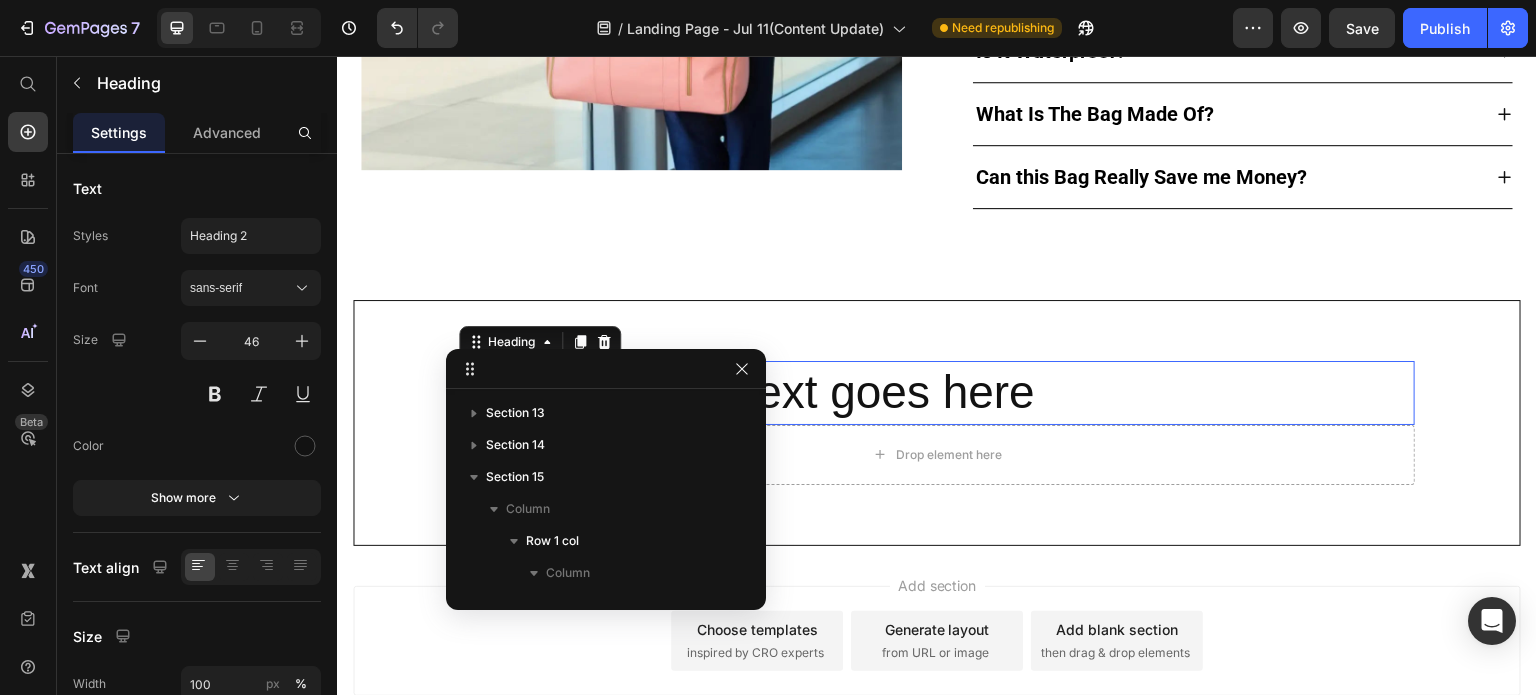scroll, scrollTop: 488, scrollLeft: 0, axis: vertical 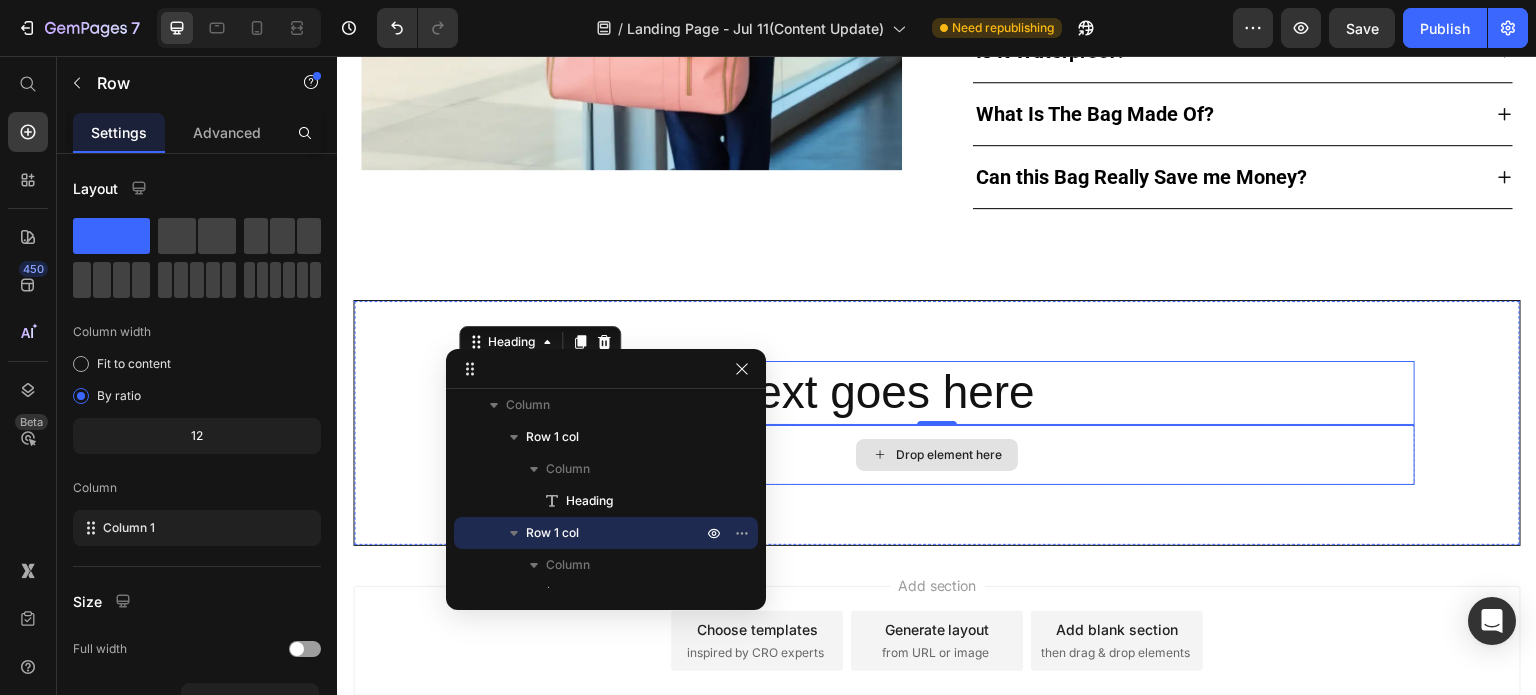 click on "Drop element here" at bounding box center [937, 455] 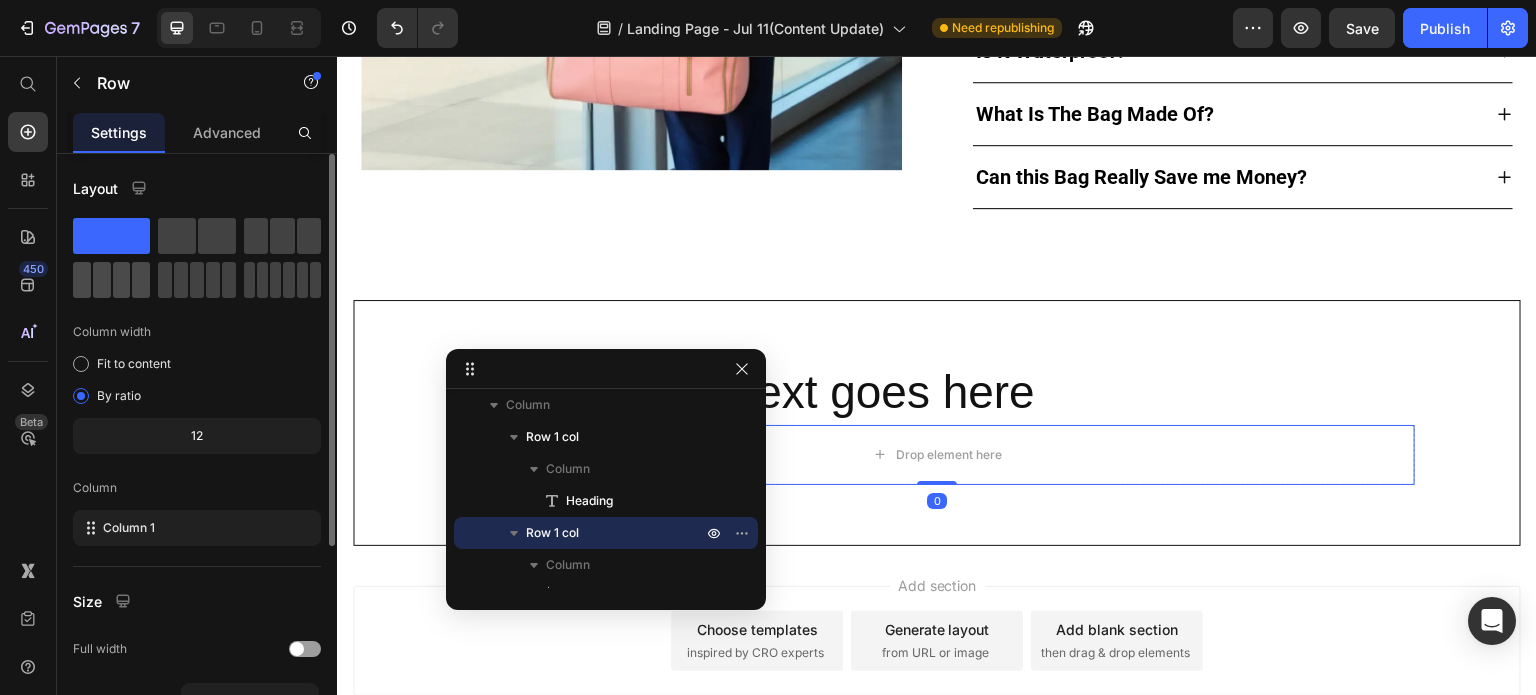 click 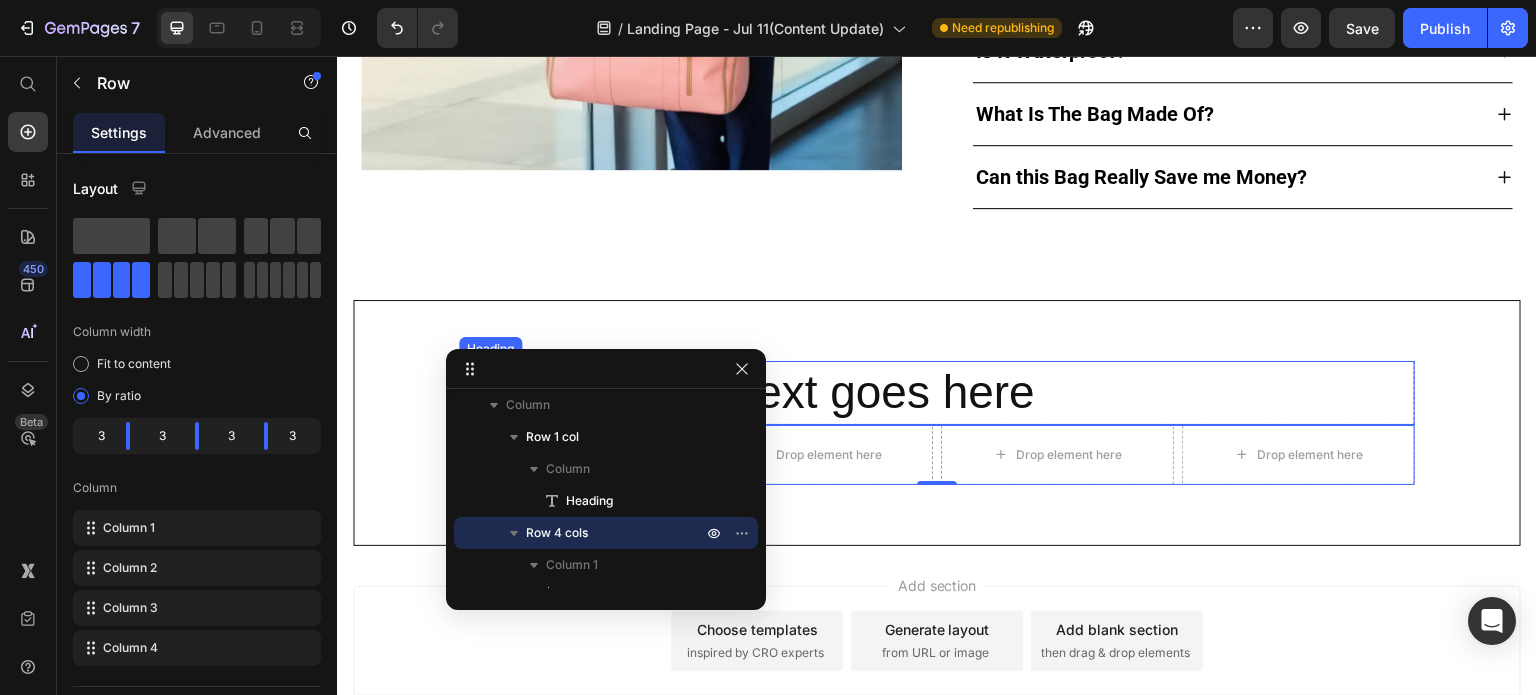 click on "Your heading text goes here" at bounding box center [937, 393] 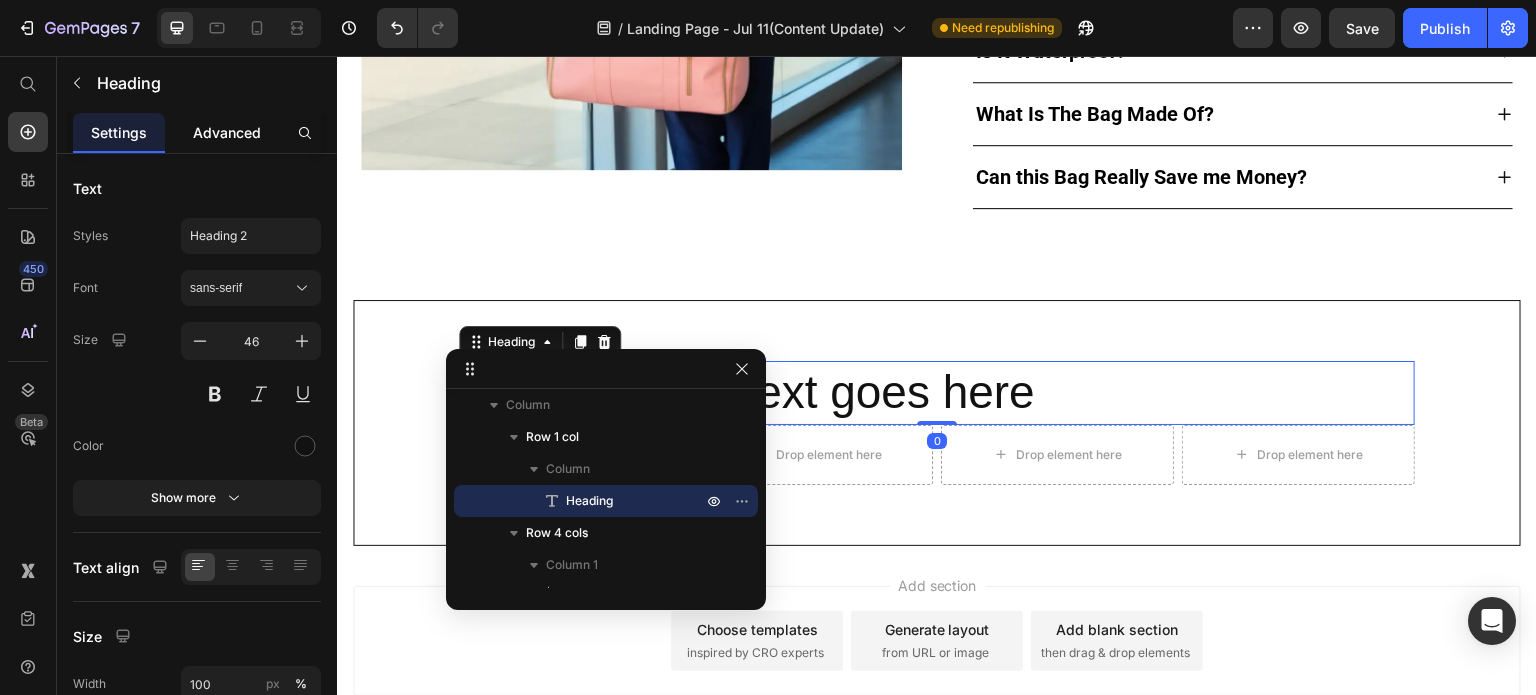 click on "Advanced" 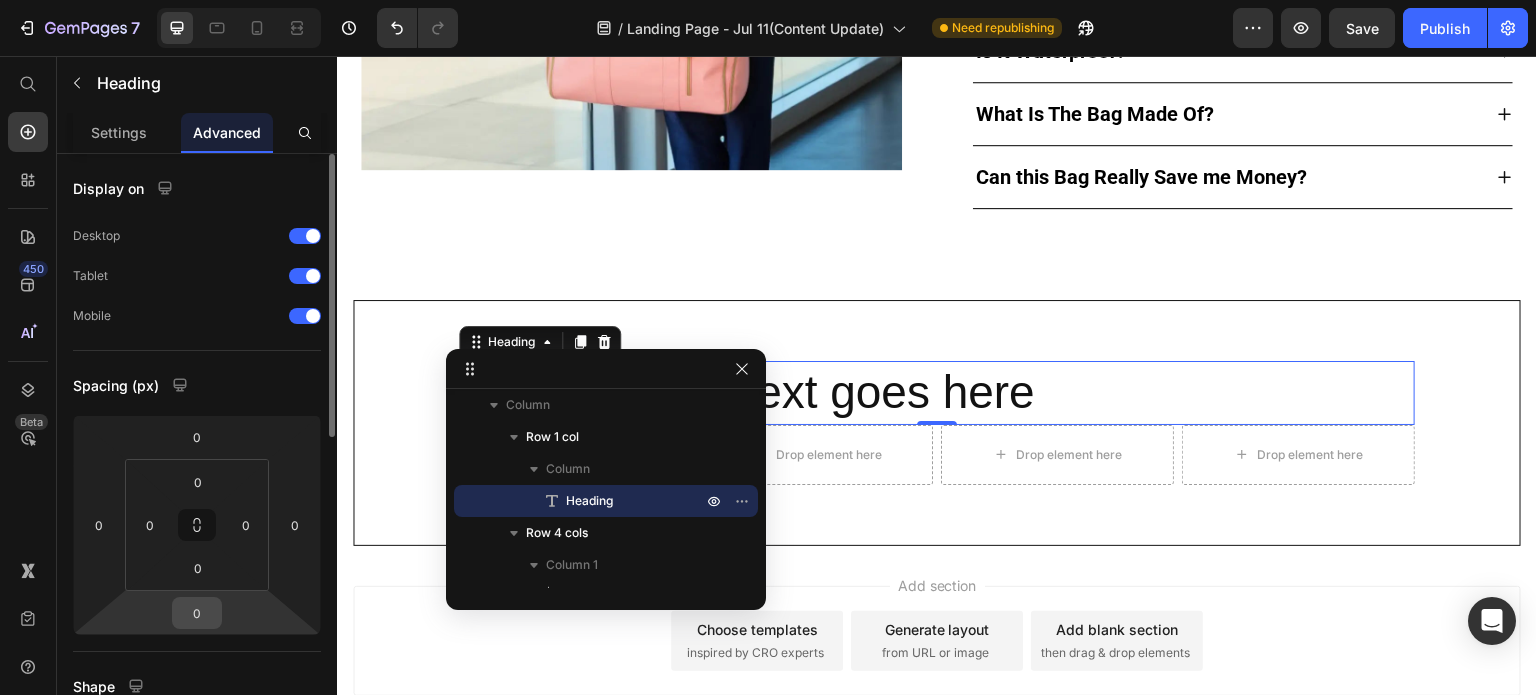 click on "0" at bounding box center [197, 613] 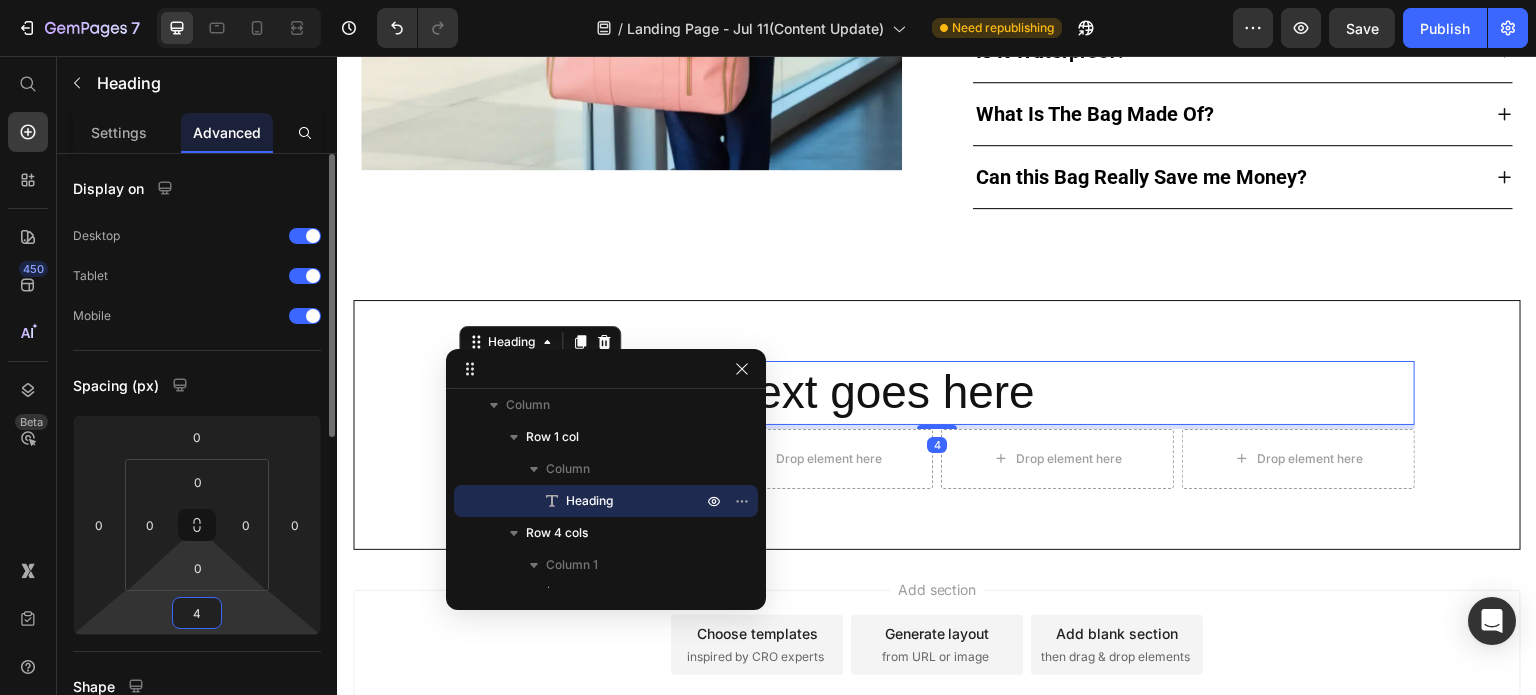 type on "44" 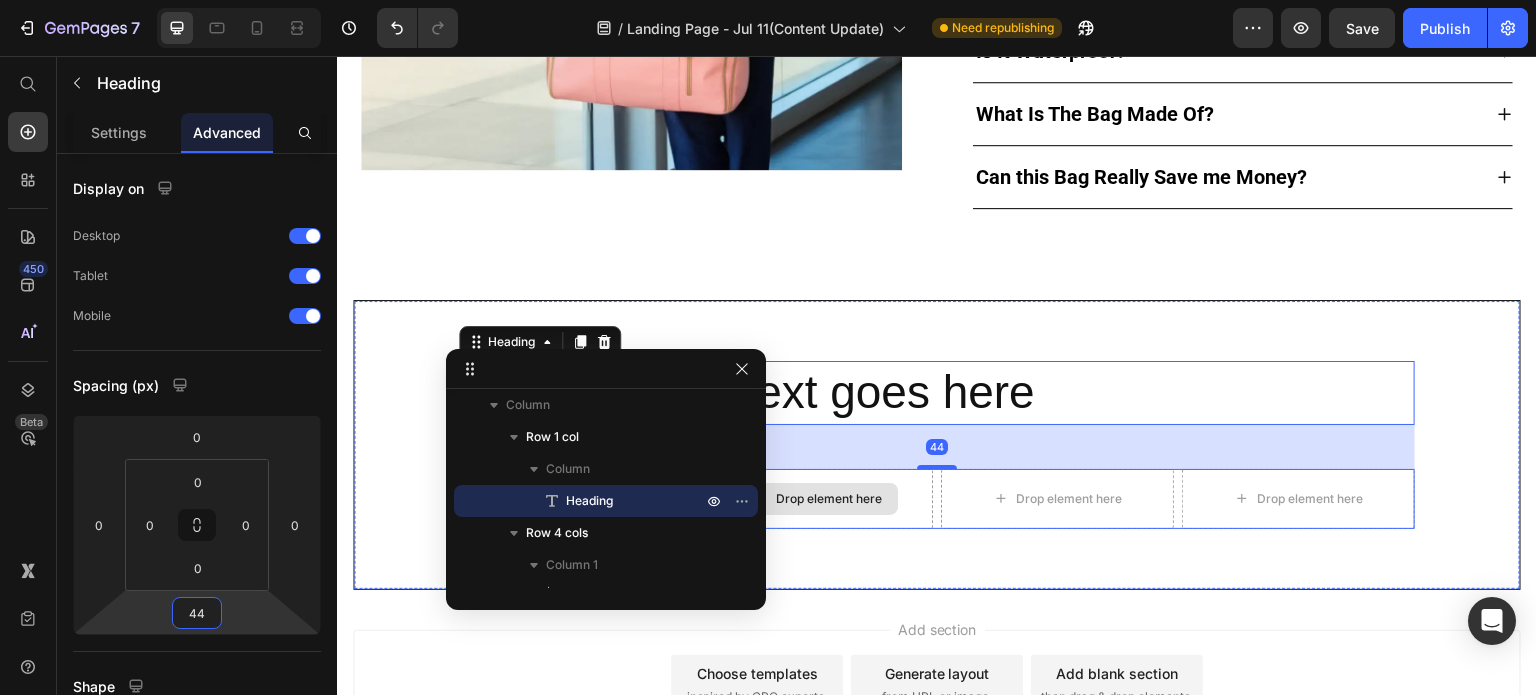 click on "Drop element here" at bounding box center [817, 499] 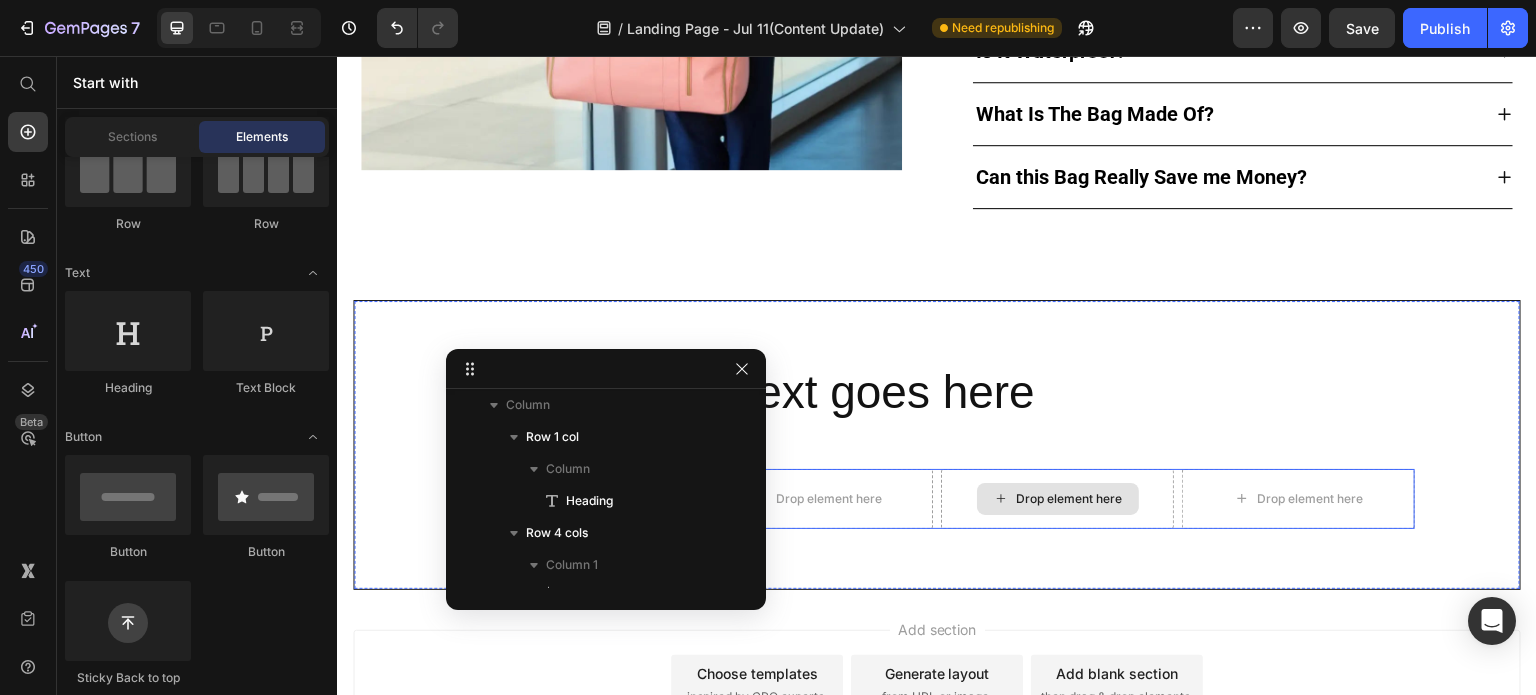 click on "Drop element here" at bounding box center (1057, 499) 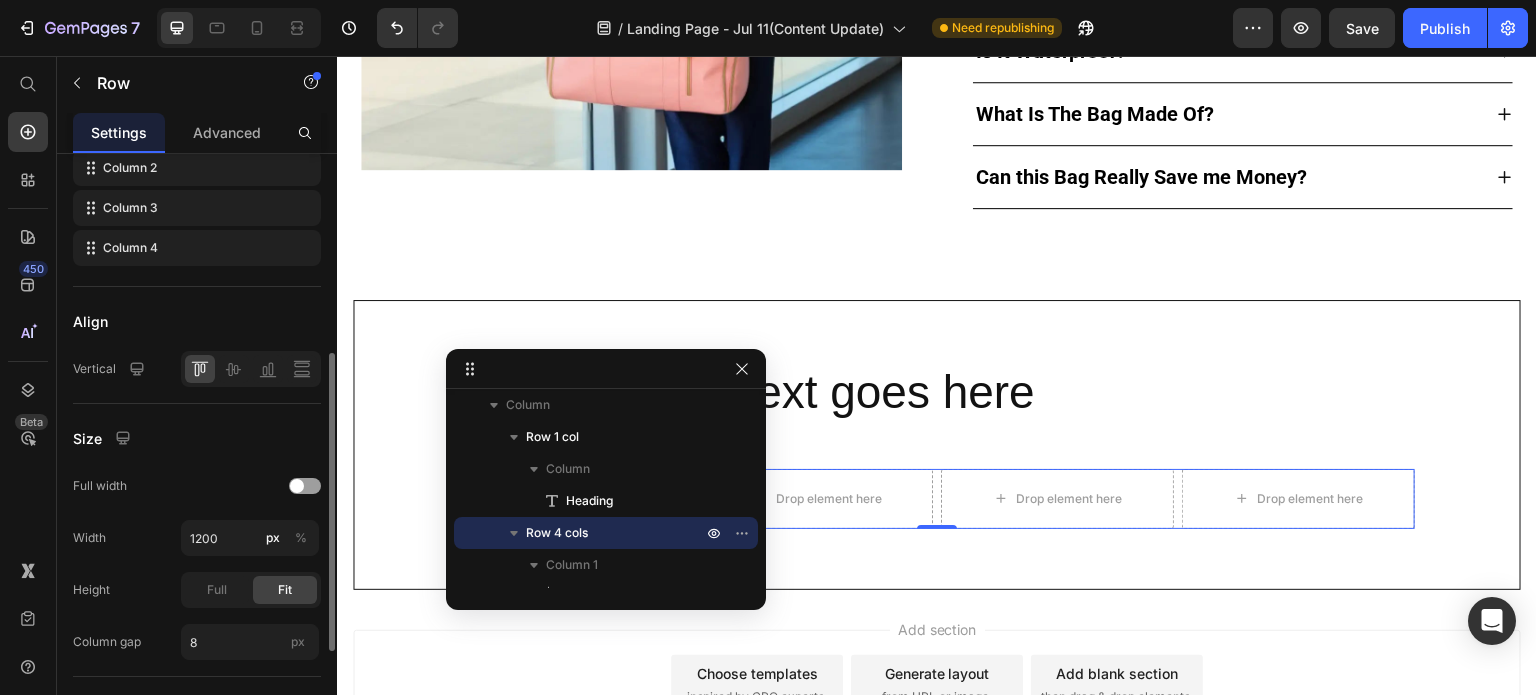 scroll, scrollTop: 600, scrollLeft: 0, axis: vertical 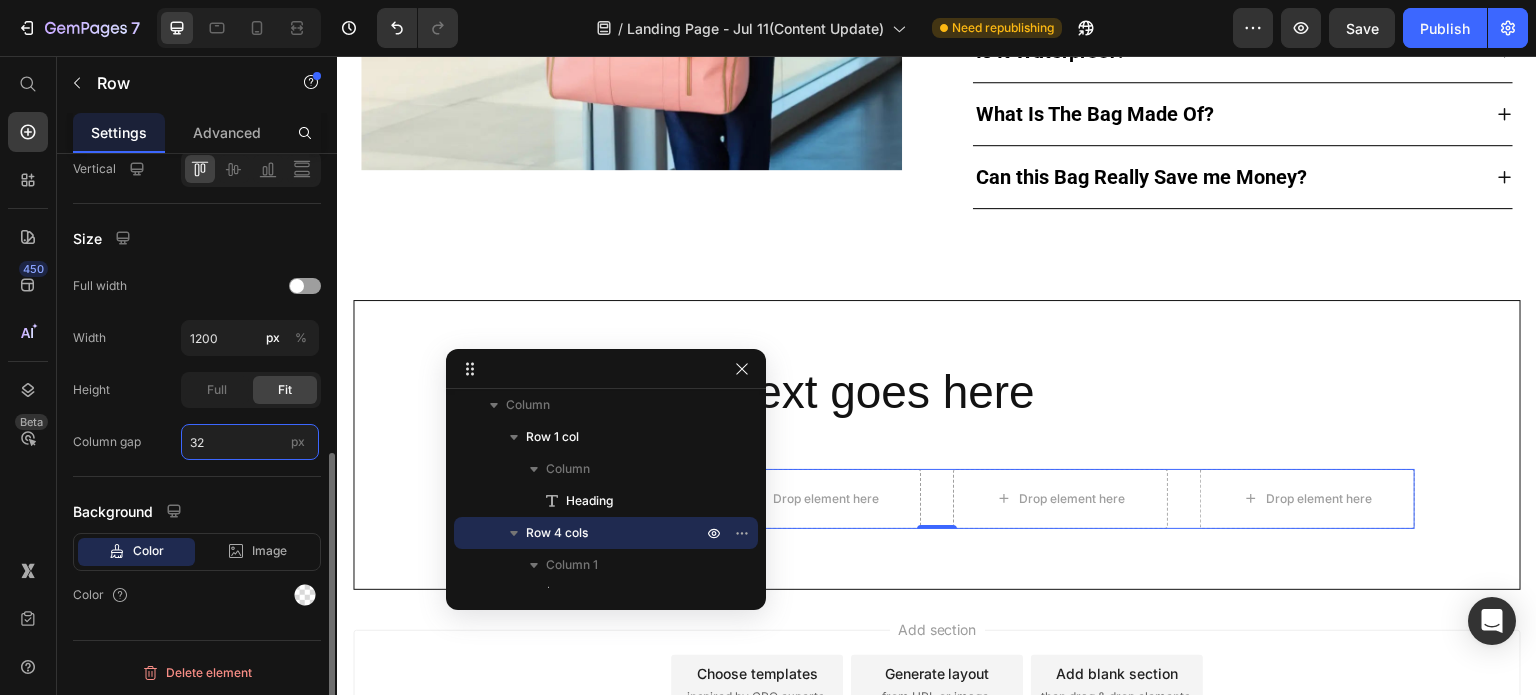 type on "32" 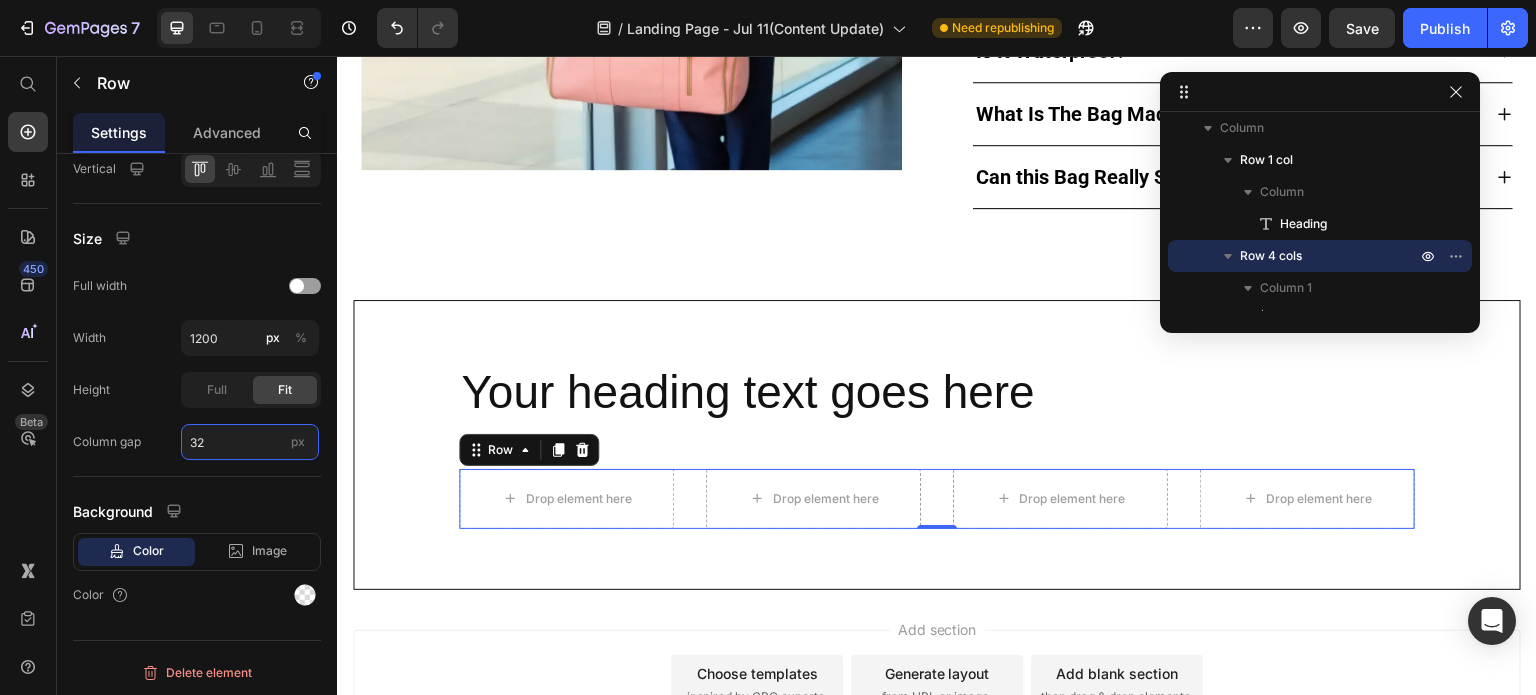 drag, startPoint x: 552, startPoint y: 364, endPoint x: 1268, endPoint y: 87, distance: 767.7141 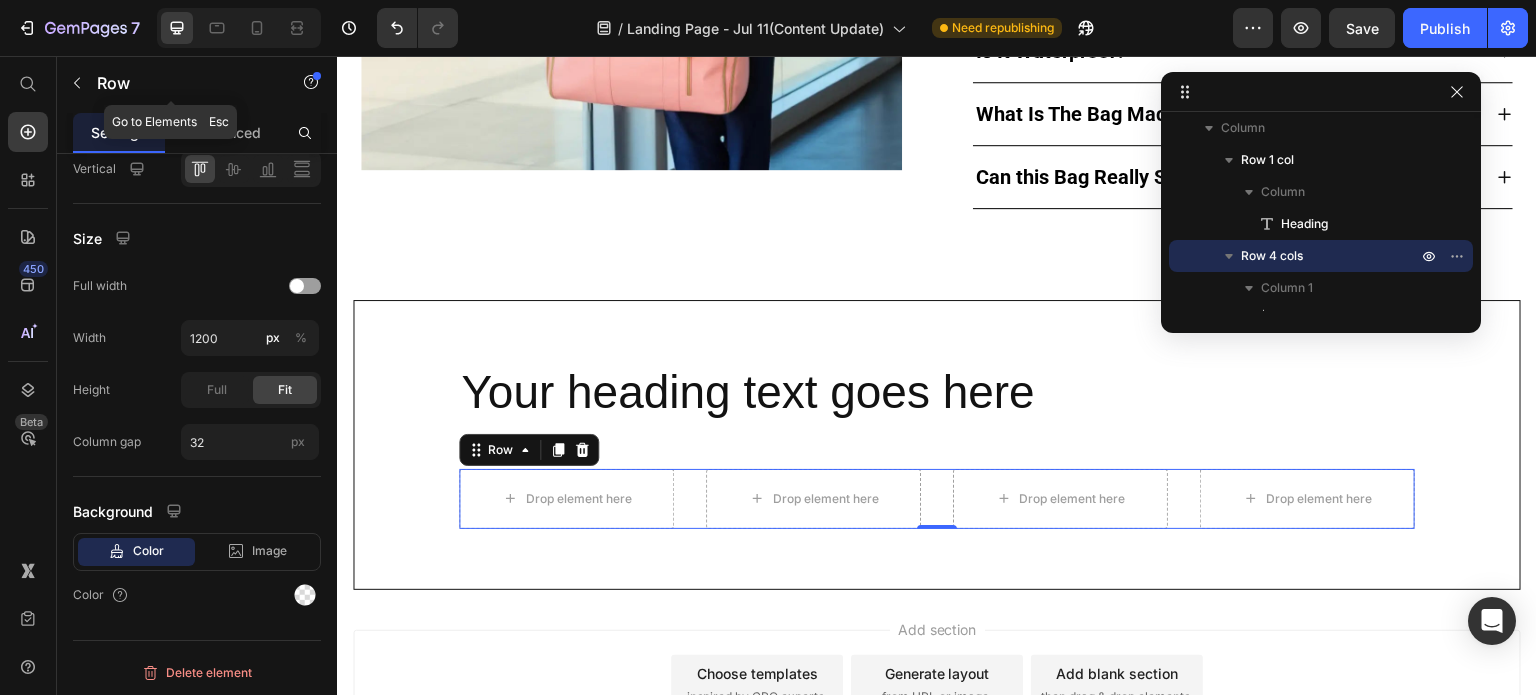 drag, startPoint x: 79, startPoint y: 79, endPoint x: 94, endPoint y: 118, distance: 41.785164 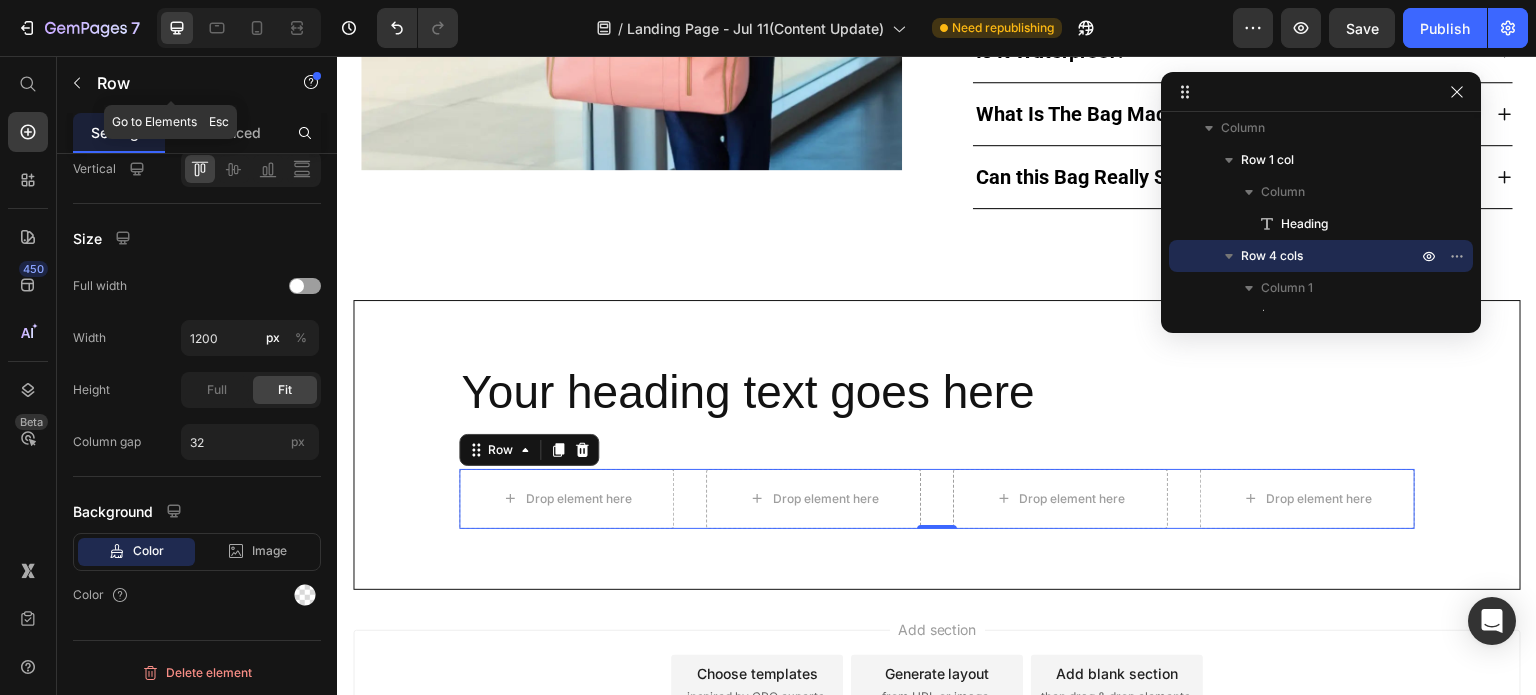 click 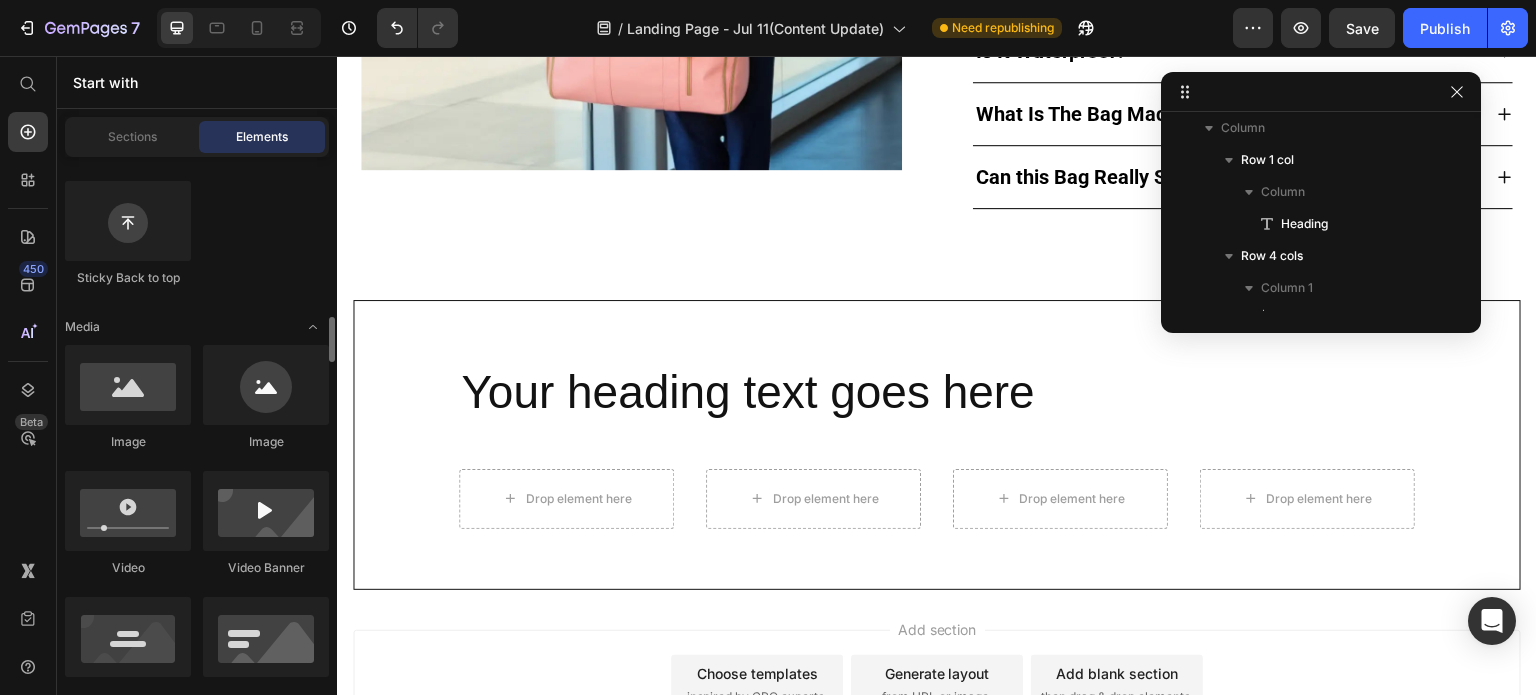 scroll, scrollTop: 700, scrollLeft: 0, axis: vertical 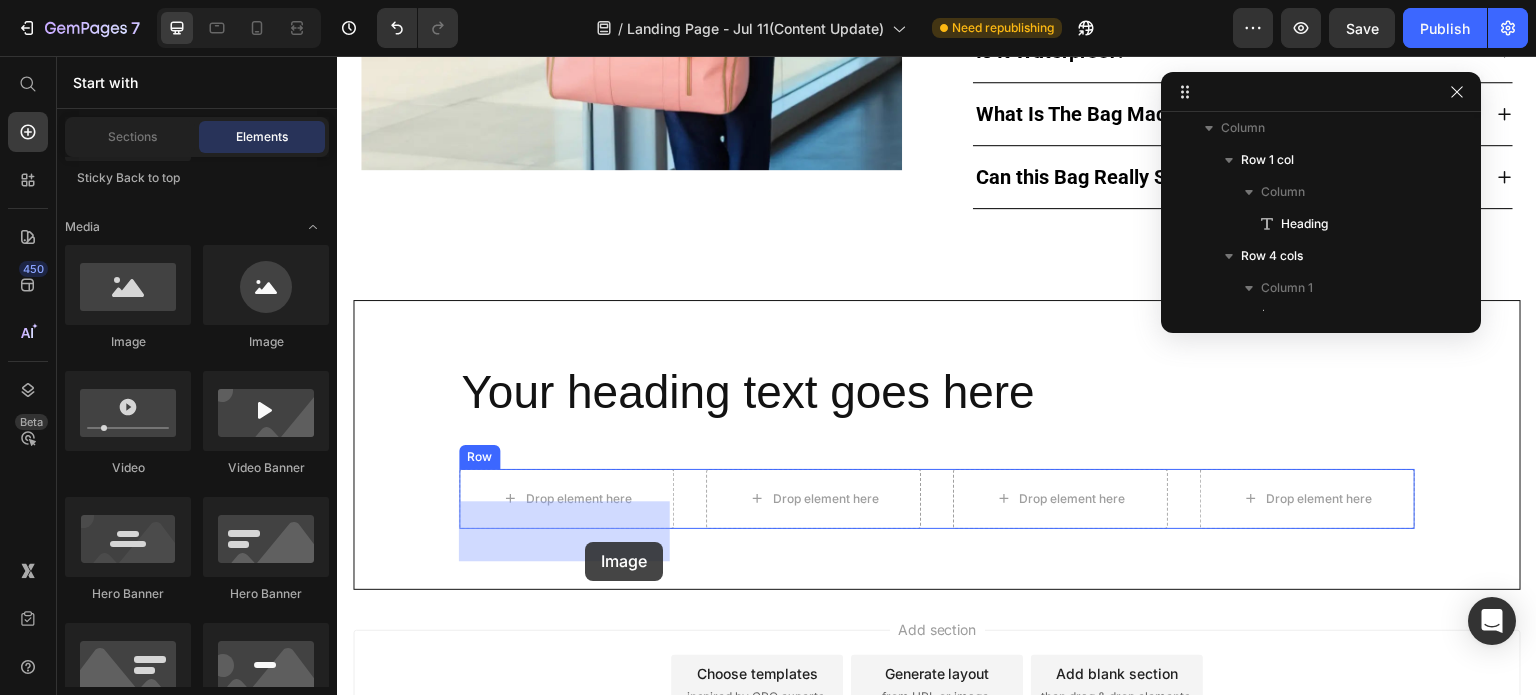 drag, startPoint x: 485, startPoint y: 379, endPoint x: 585, endPoint y: 542, distance: 191.23022 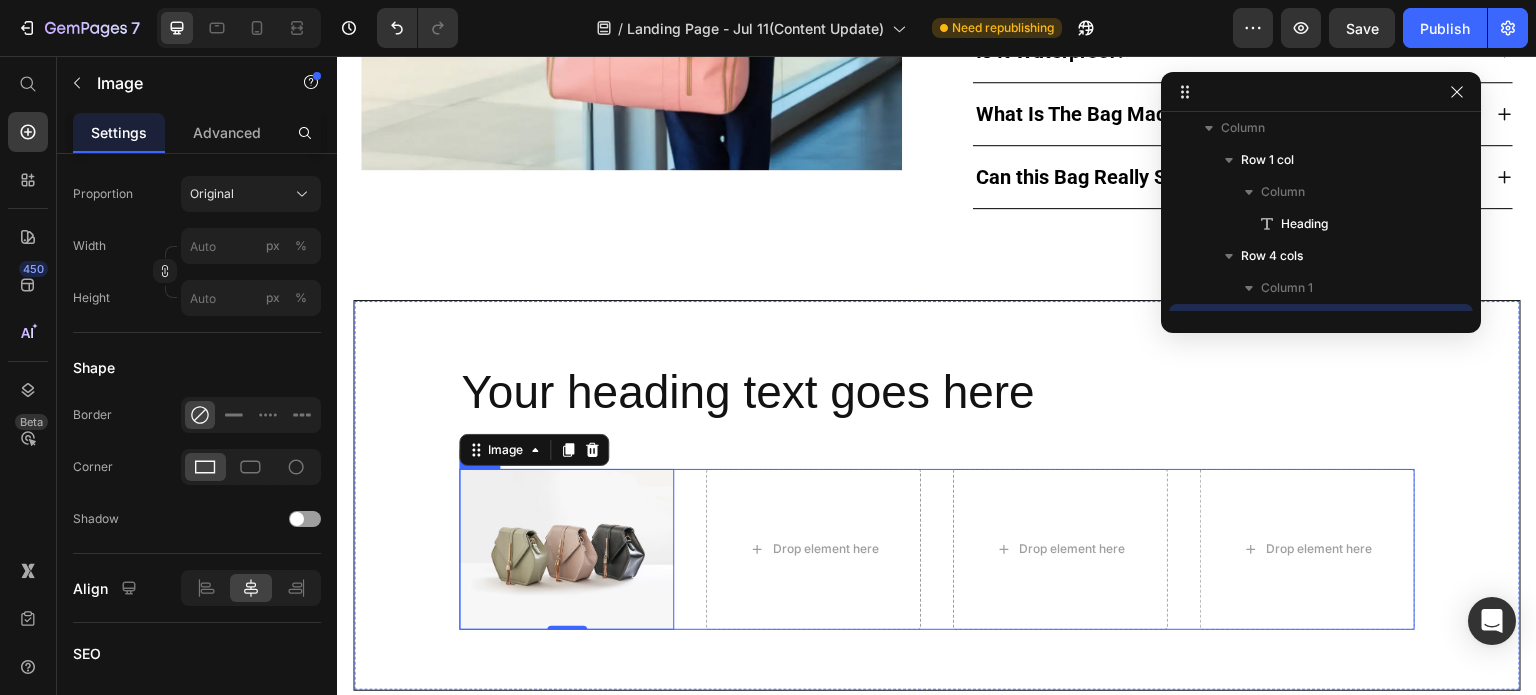 scroll, scrollTop: 584, scrollLeft: 0, axis: vertical 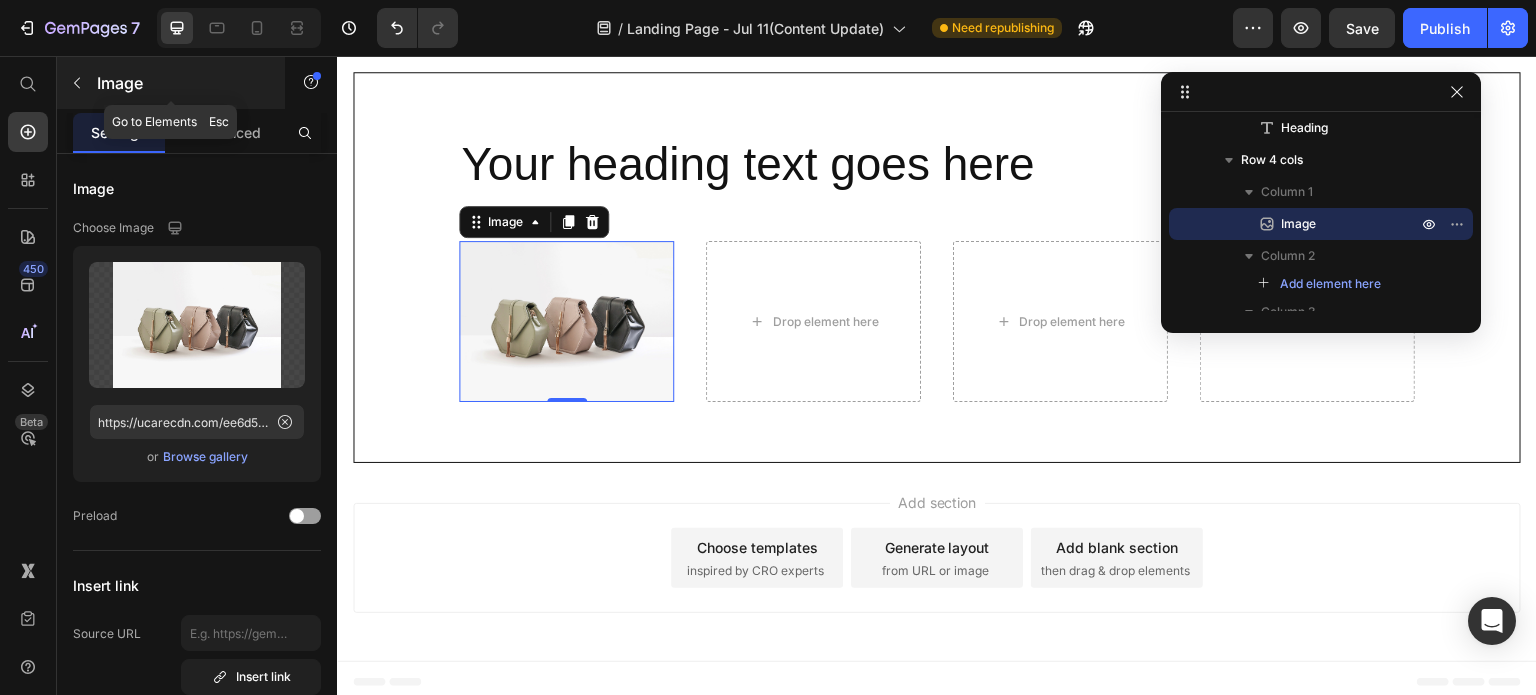 click 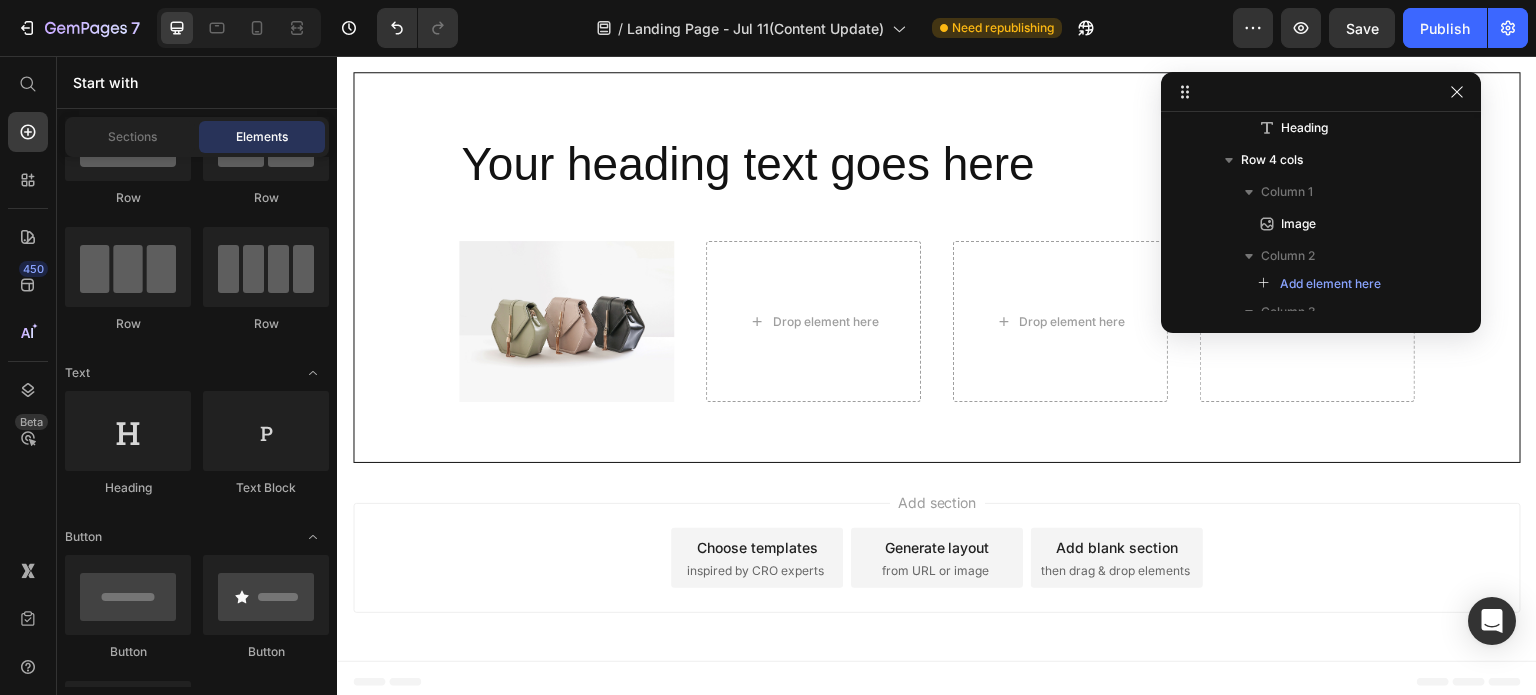 scroll, scrollTop: 0, scrollLeft: 0, axis: both 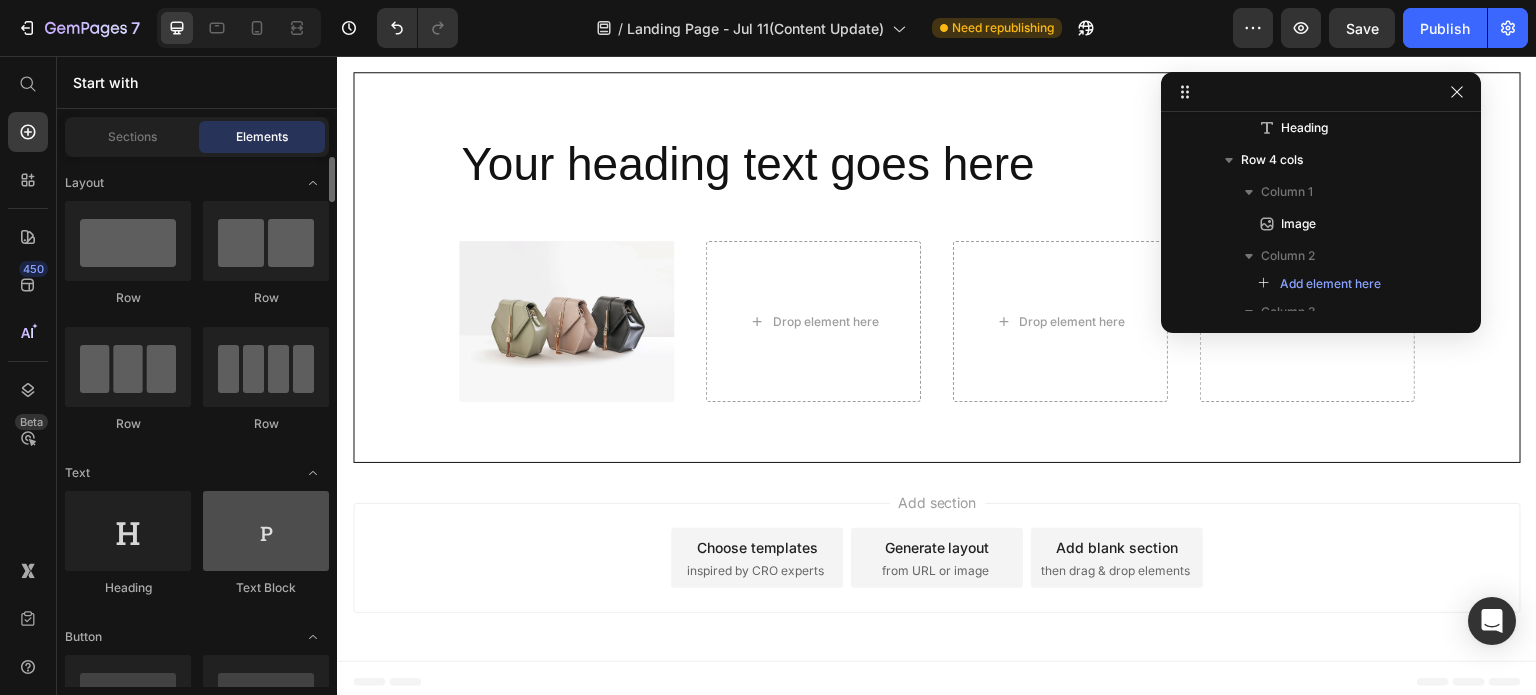 click at bounding box center [266, 531] 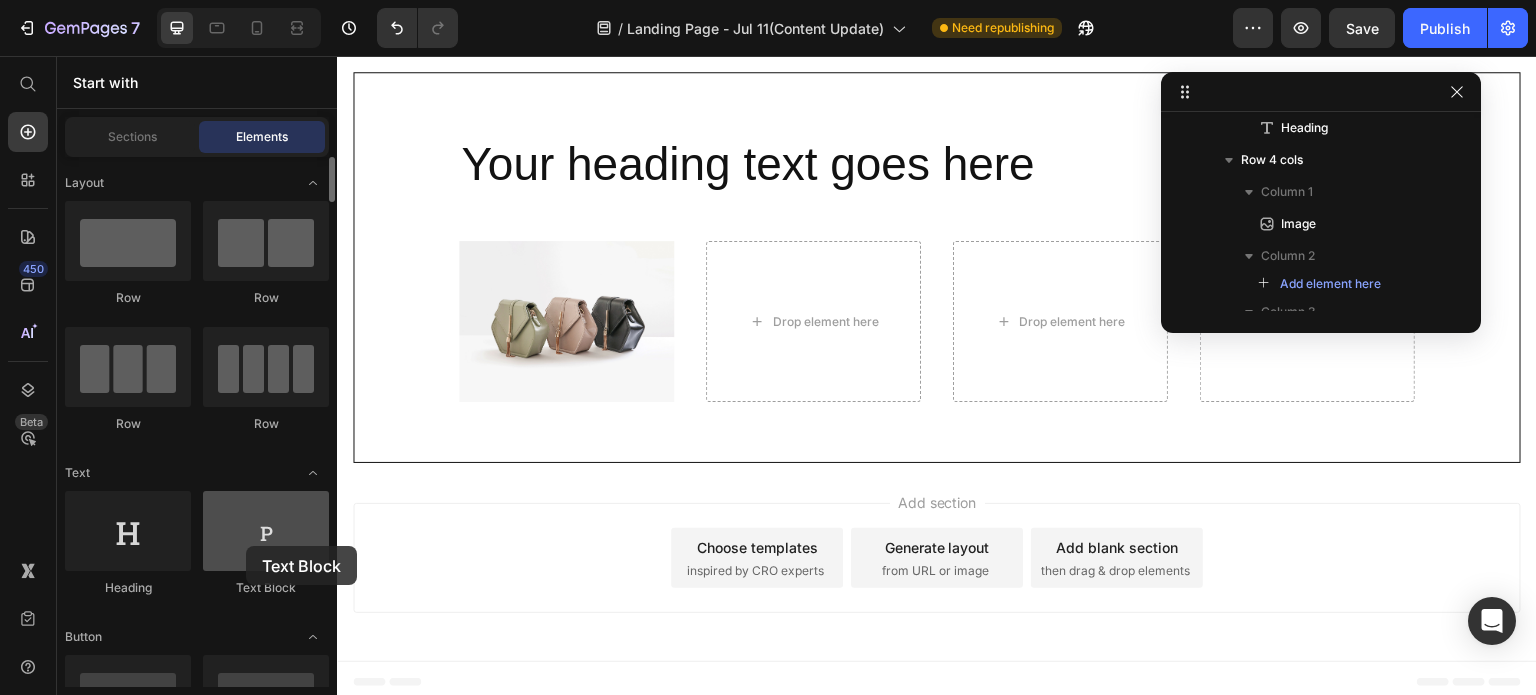 click at bounding box center [266, 531] 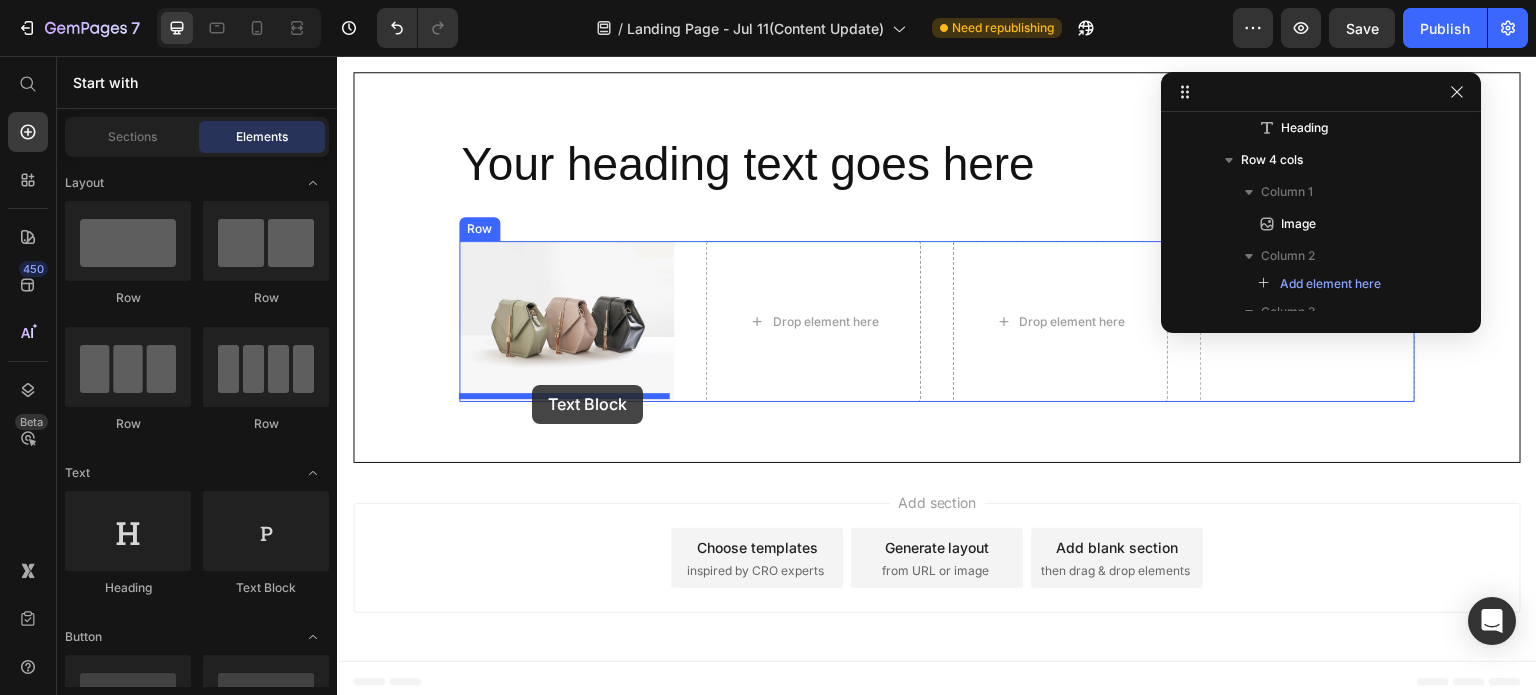 drag, startPoint x: 581, startPoint y: 587, endPoint x: 532, endPoint y: 385, distance: 207.85812 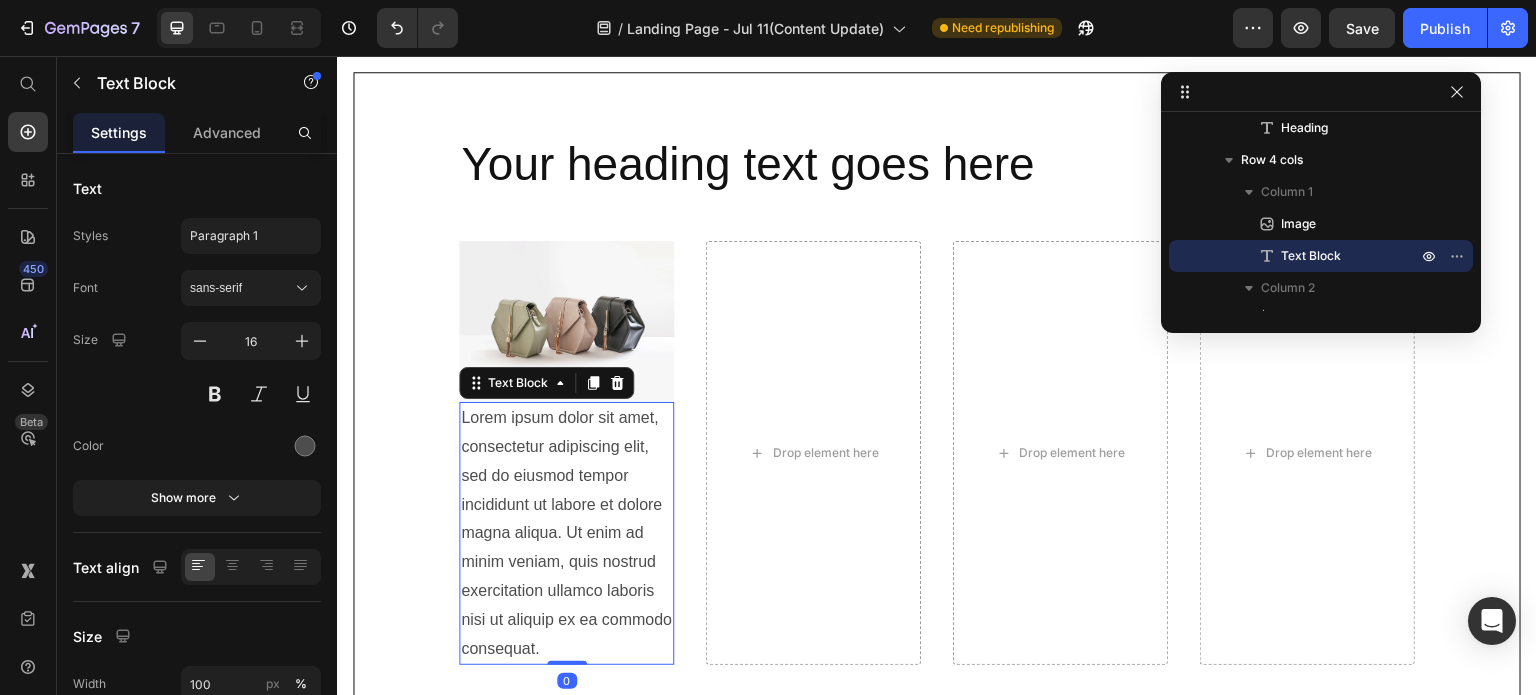 click on "Lorem ipsum dolor sit amet, consectetur adipiscing elit, sed do eiusmod tempor incididunt ut labore et dolore magna aliqua. Ut enim ad minim veniam, quis nostrud exercitation ullamco laboris nisi ut aliquip ex ea commodo consequat." at bounding box center (566, 533) 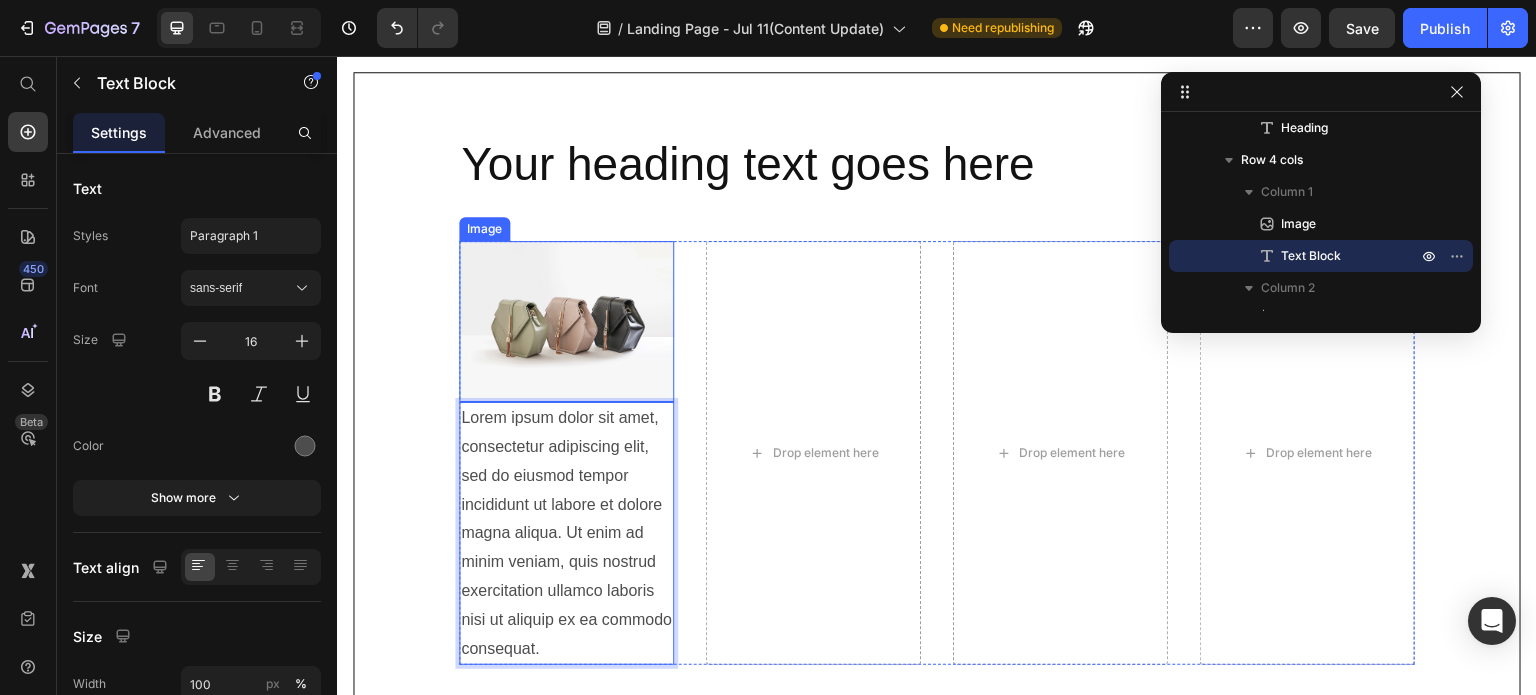 click at bounding box center [566, 321] 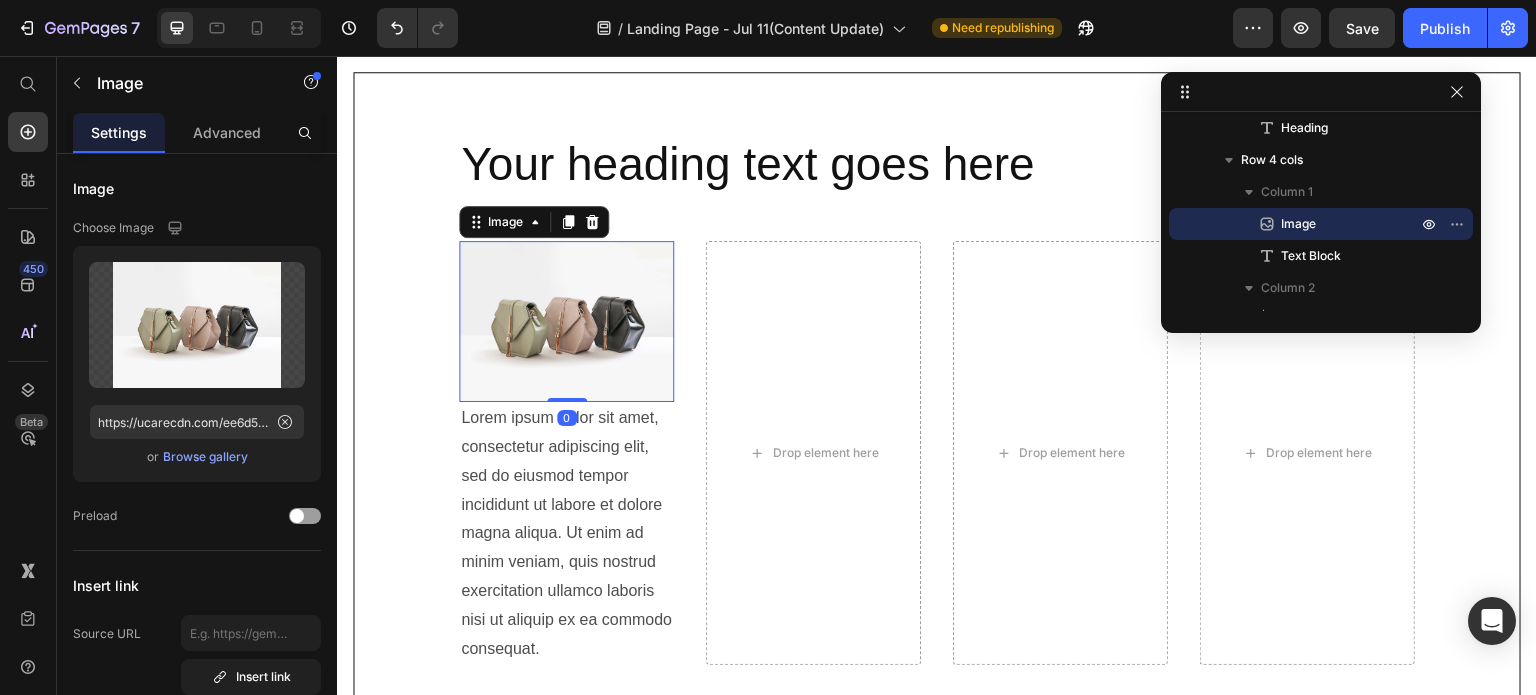 click on "Lorem ipsum dolor sit amet, consectetur adipiscing elit, sed do eiusmod tempor incididunt ut labore et dolore magna aliqua. Ut enim ad minim veniam, quis nostrud exercitation ullamco laboris nisi ut aliquip ex ea commodo consequat." at bounding box center (566, 533) 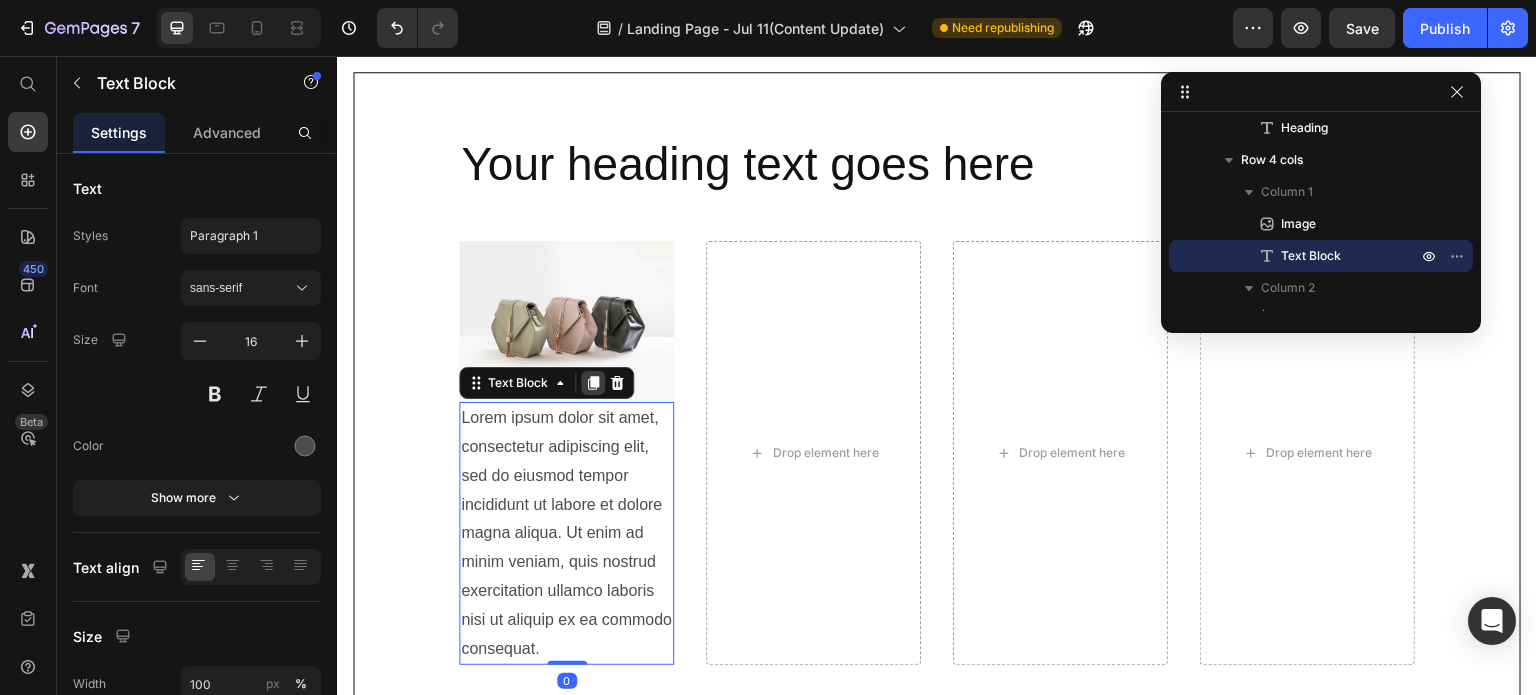 click 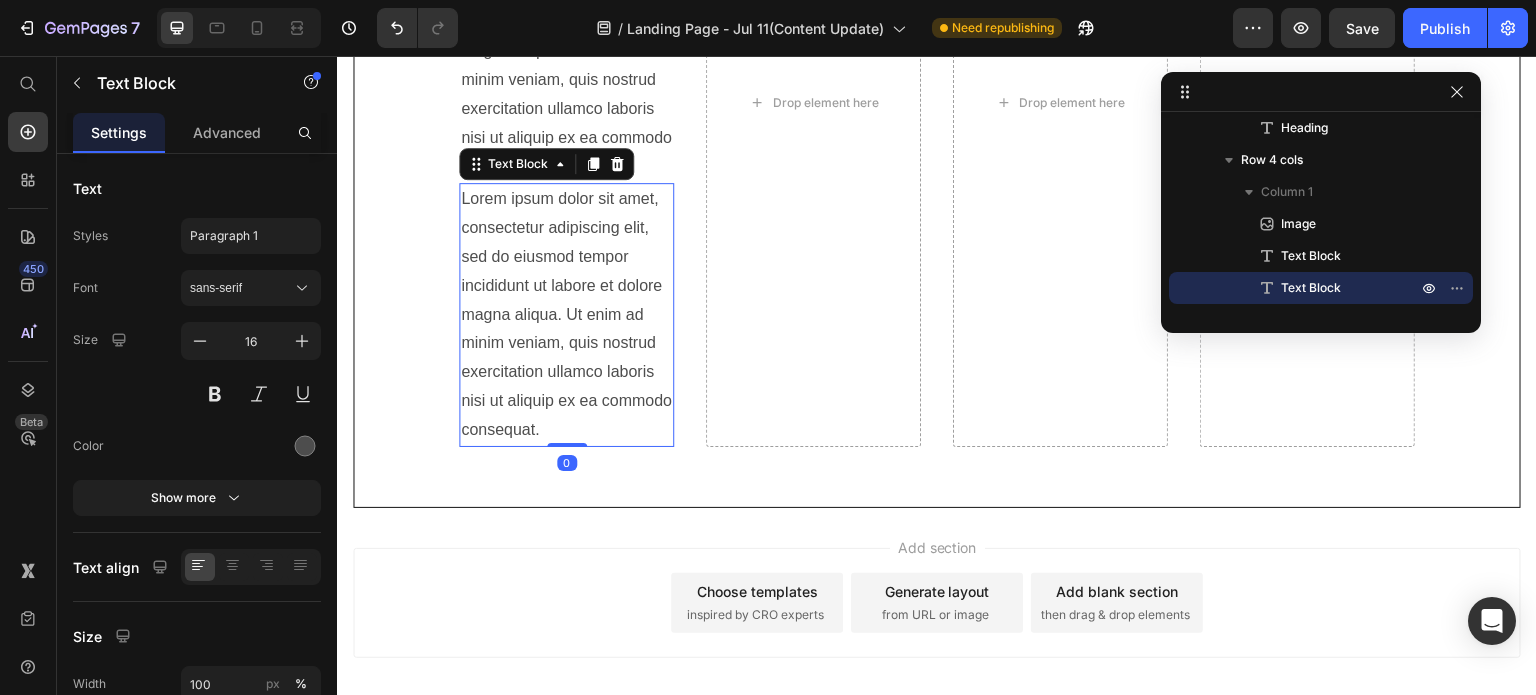 scroll, scrollTop: 11798, scrollLeft: 0, axis: vertical 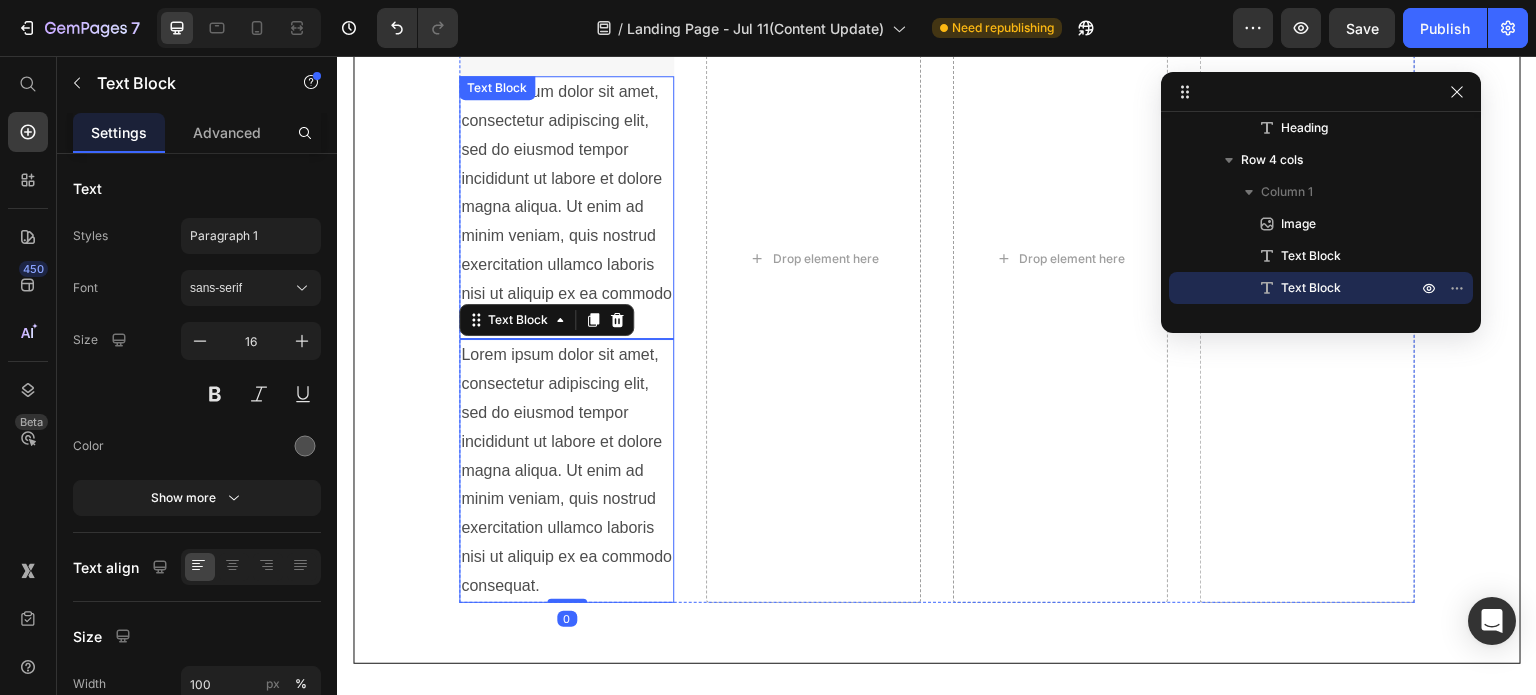 click on "Lorem ipsum dolor sit amet, consectetur adipiscing elit, sed do eiusmod tempor incididunt ut labore et dolore magna aliqua. Ut enim ad minim veniam, quis nostrud exercitation ullamco laboris nisi ut aliquip ex ea commodo consequat." at bounding box center [566, 207] 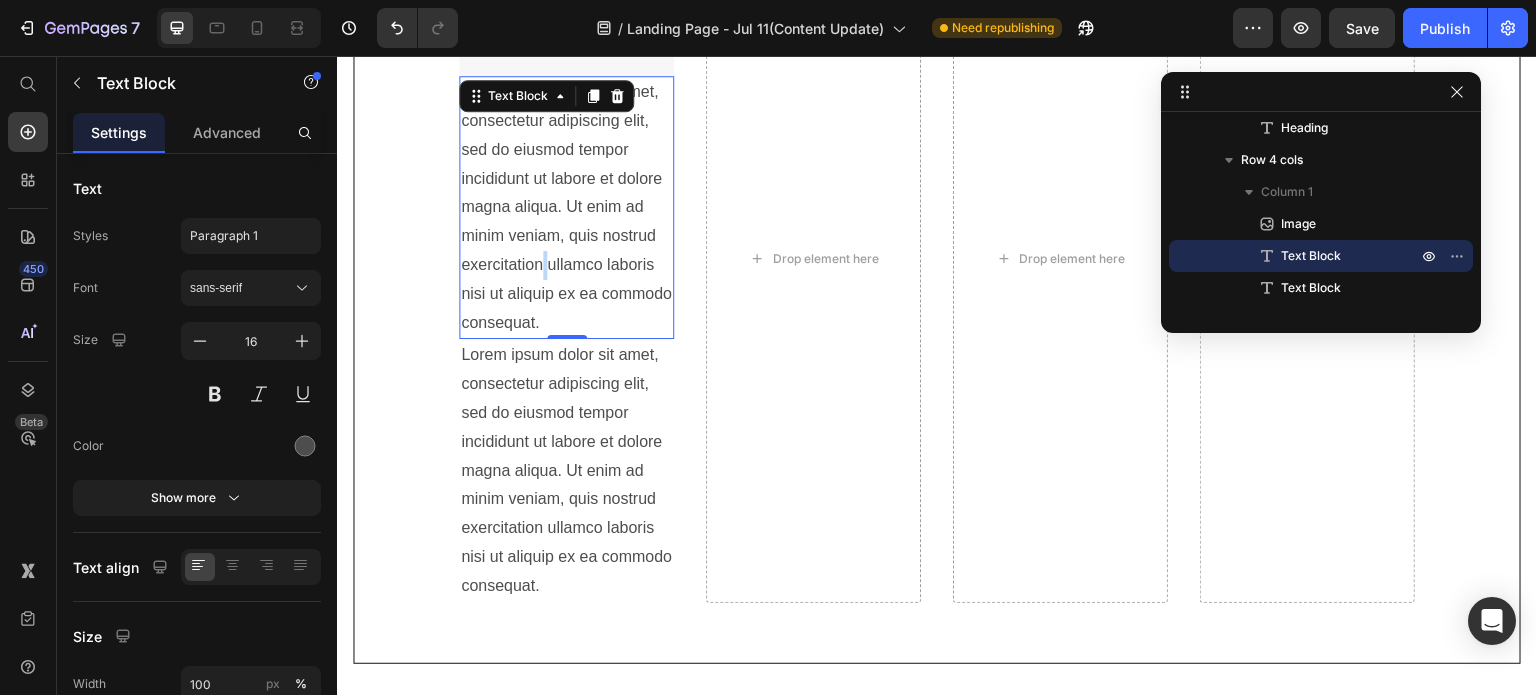 click on "Lorem ipsum dolor sit amet, consectetur adipiscing elit, sed do eiusmod tempor incididunt ut labore et dolore magna aliqua. Ut enim ad minim veniam, quis nostrud exercitation ullamco laboris nisi ut aliquip ex ea commodo consequat." at bounding box center (566, 207) 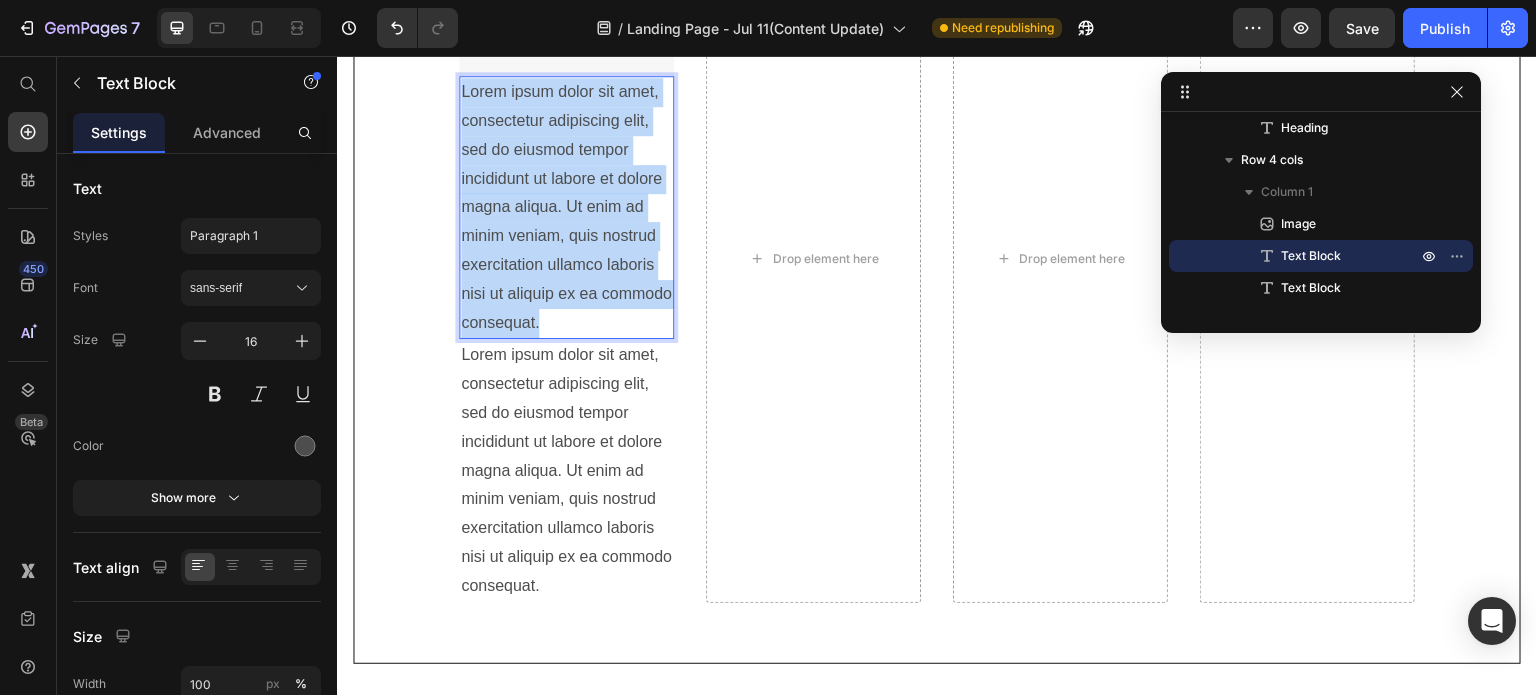 click on "Lorem ipsum dolor sit amet, consectetur adipiscing elit, sed do eiusmod tempor incididunt ut labore et dolore magna aliqua. Ut enim ad minim veniam, quis nostrud exercitation ullamco laboris nisi ut aliquip ex ea commodo consequat." at bounding box center [566, 207] 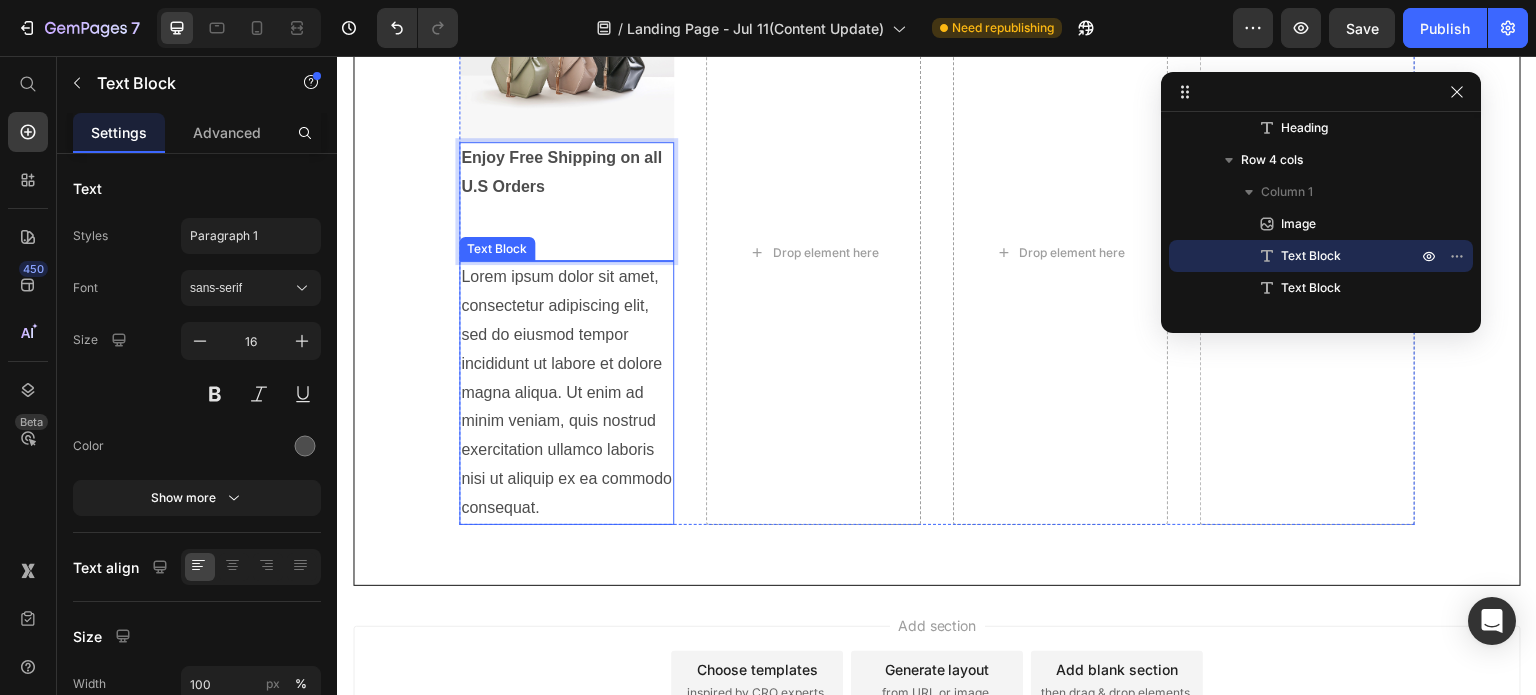 scroll, scrollTop: 11698, scrollLeft: 0, axis: vertical 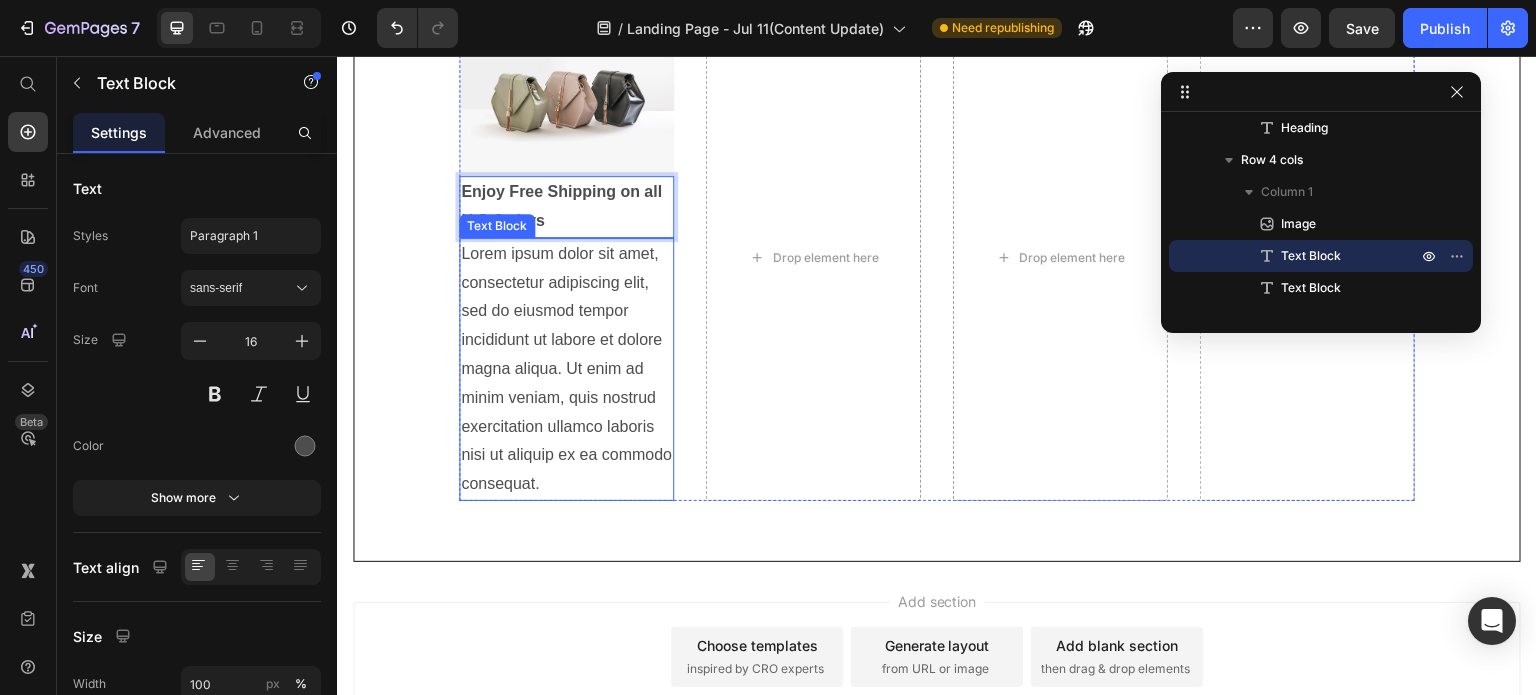 click on "Lorem ipsum dolor sit amet, consectetur adipiscing elit, sed do eiusmod tempor incididunt ut labore et dolore magna aliqua. Ut enim ad minim veniam, quis nostrud exercitation ullamco laboris nisi ut aliquip ex ea commodo consequat." at bounding box center [566, 369] 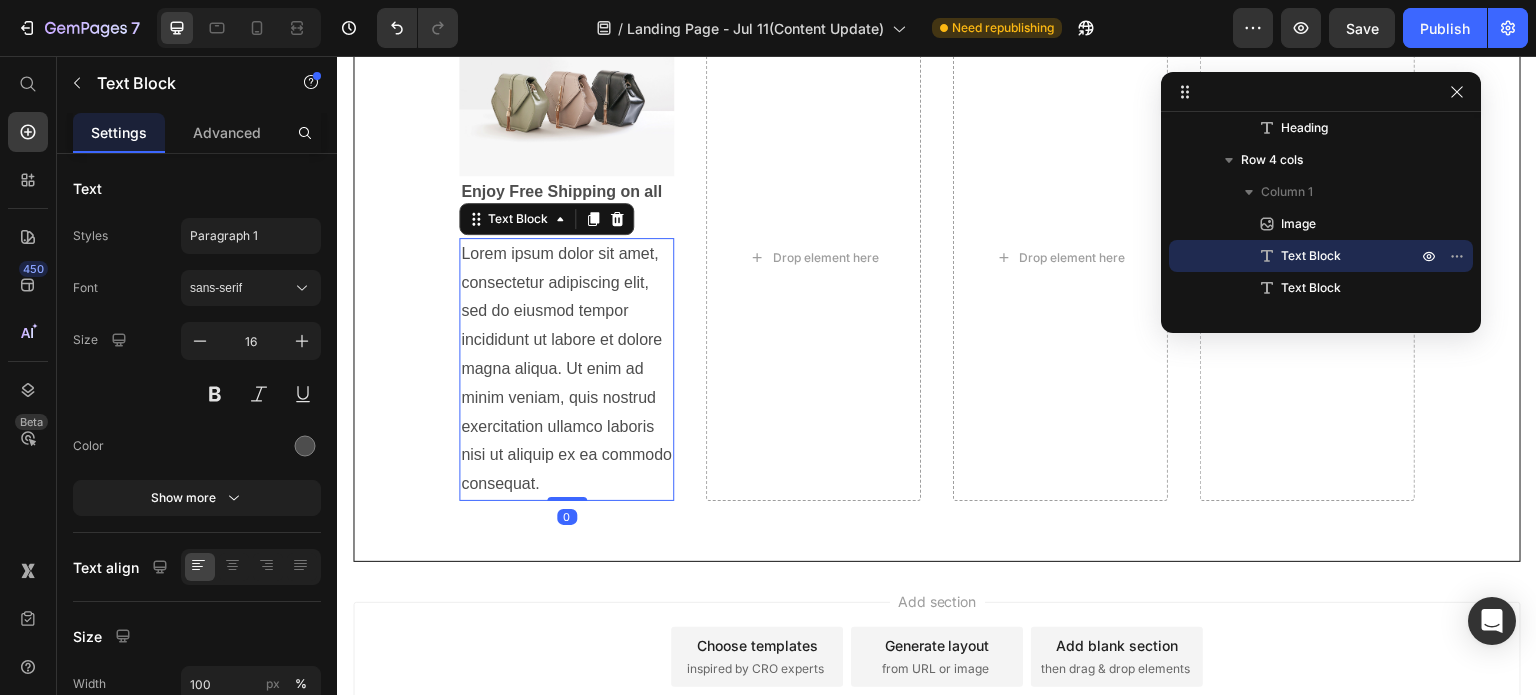 click on "Lorem ipsum dolor sit amet, consectetur adipiscing elit, sed do eiusmod tempor incididunt ut labore et dolore magna aliqua. Ut enim ad minim veniam, quis nostrud exercitation ullamco laboris nisi ut aliquip ex ea commodo consequat." at bounding box center (566, 369) 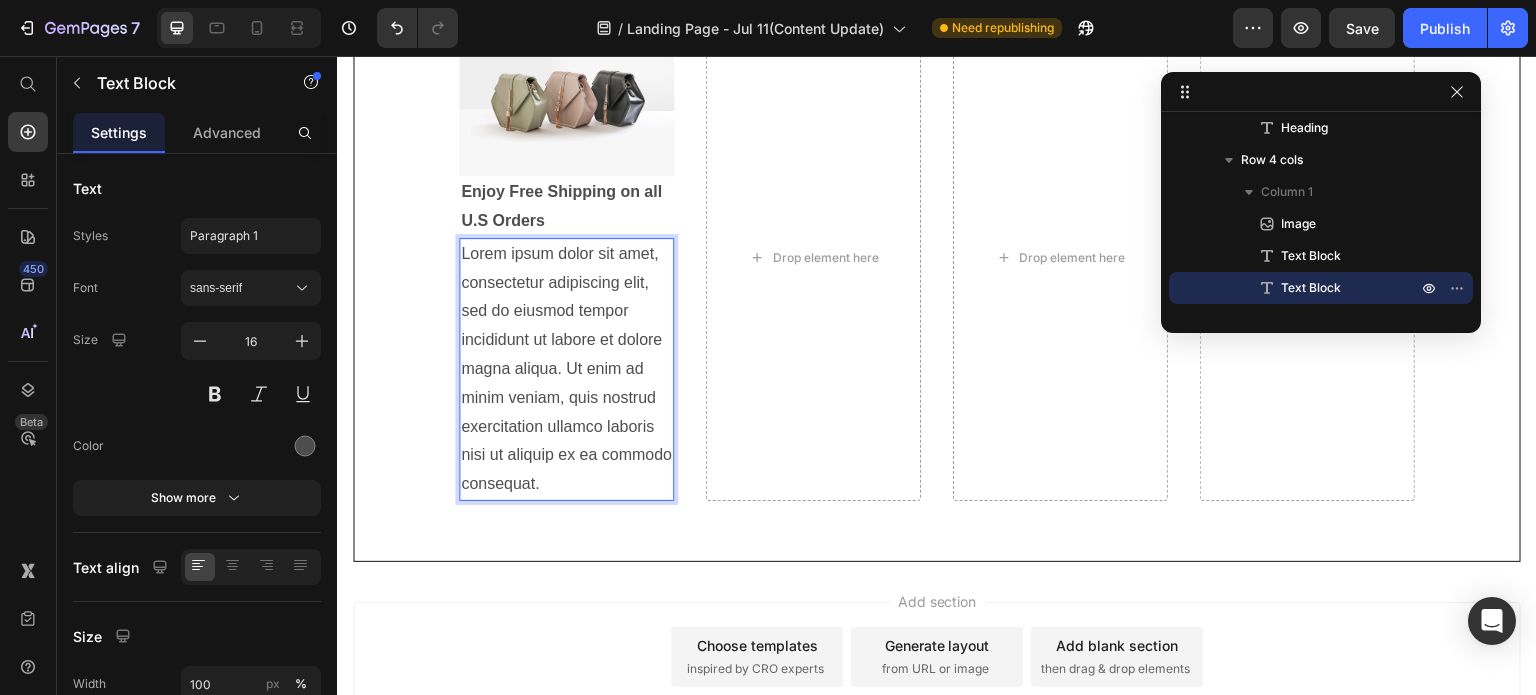 click on "Lorem ipsum dolor sit amet, consectetur adipiscing elit, sed do eiusmod tempor incididunt ut labore et dolore magna aliqua. Ut enim ad minim veniam, quis nostrud exercitation ullamco laboris nisi ut aliquip ex ea commodo consequat." at bounding box center [566, 369] 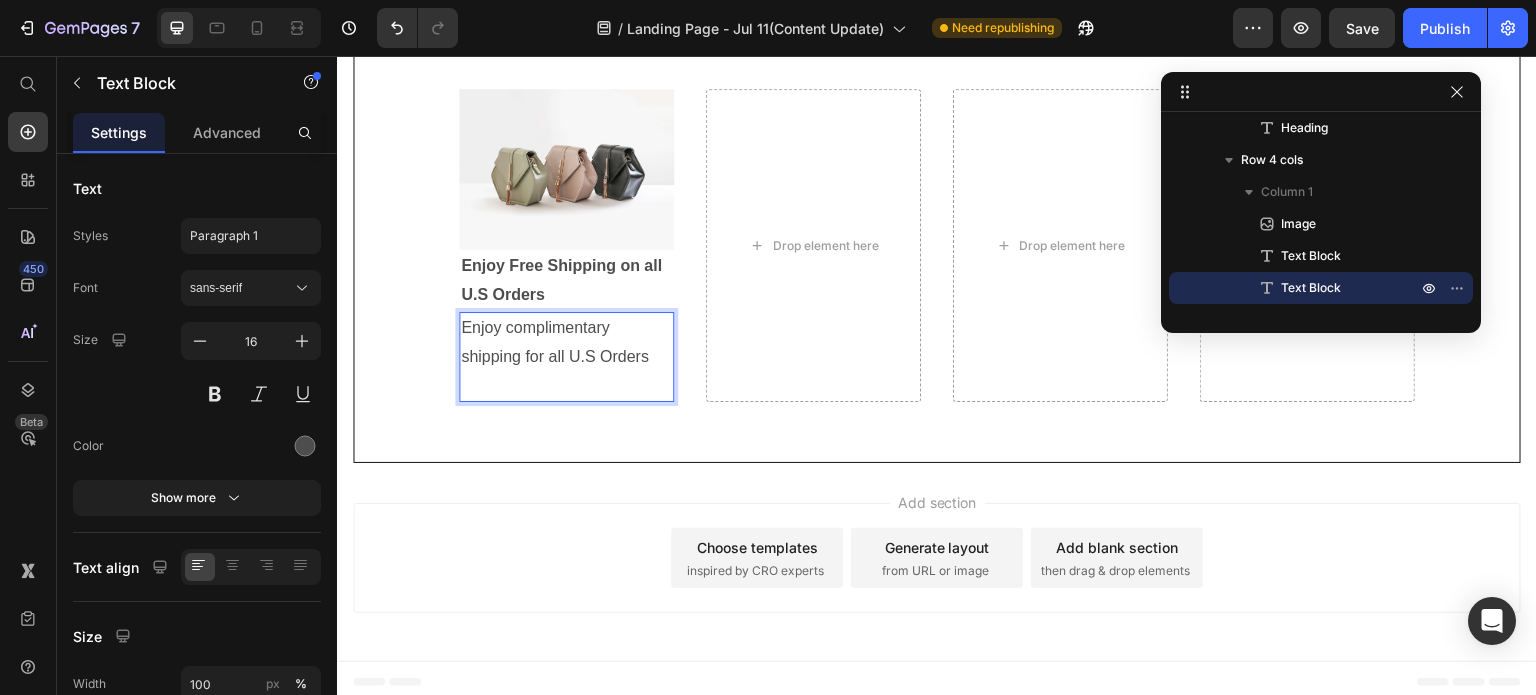 scroll, scrollTop: 11595, scrollLeft: 0, axis: vertical 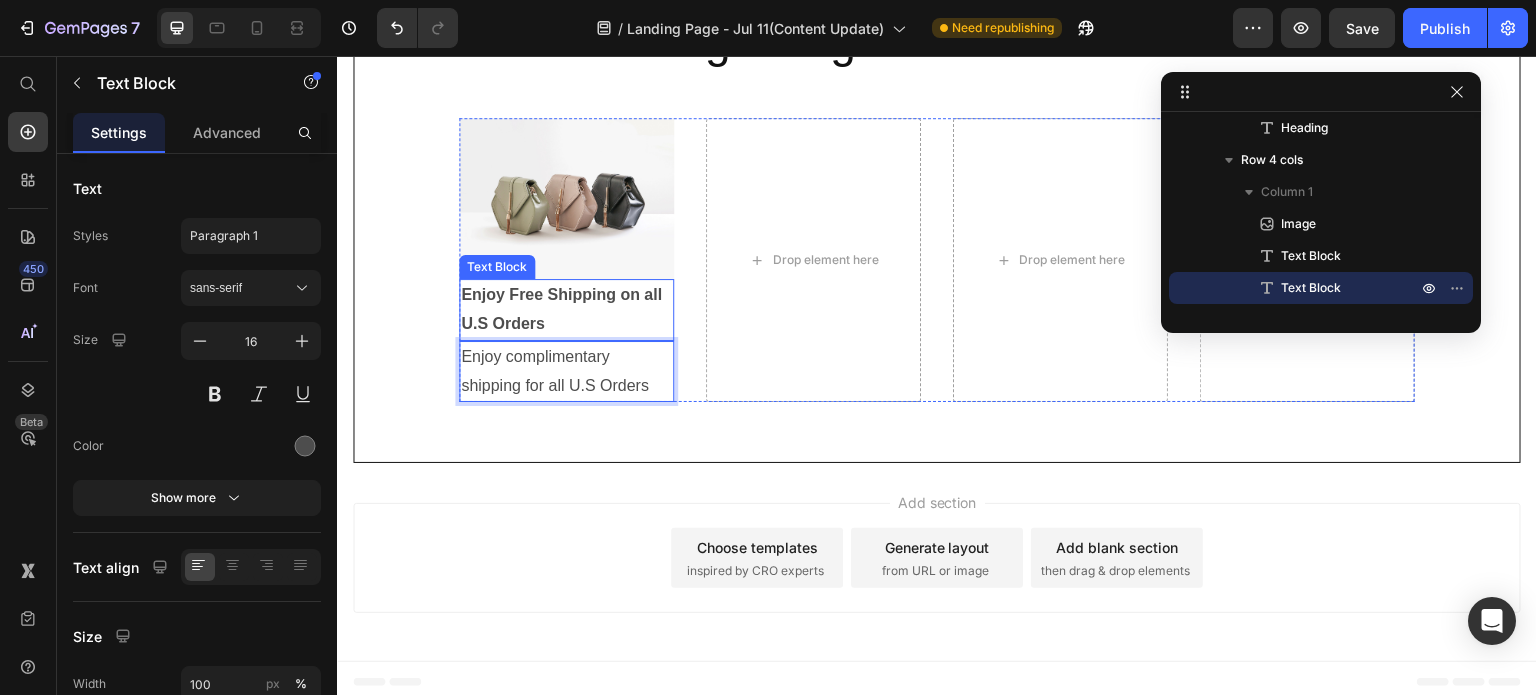 click on "Enjoy Free Shipping on all U.S Orders" at bounding box center (561, 309) 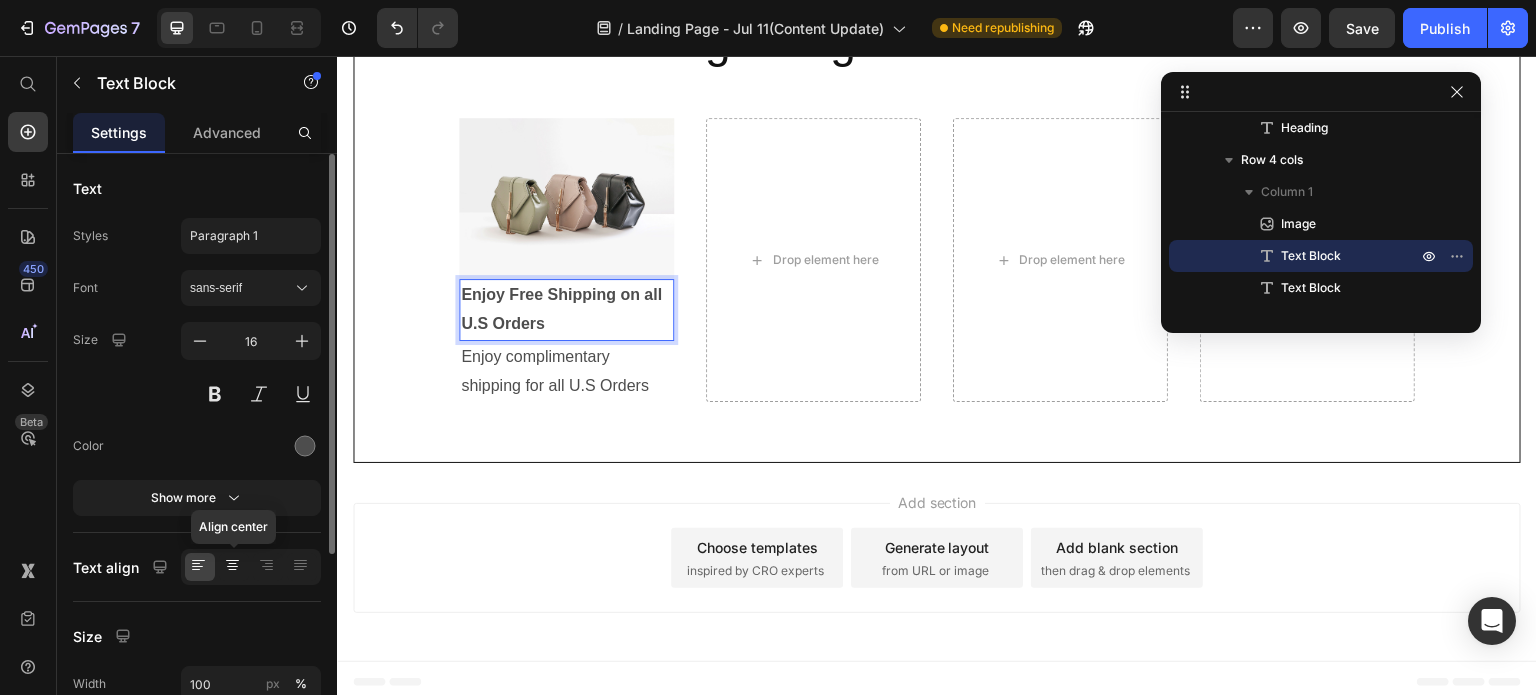 click 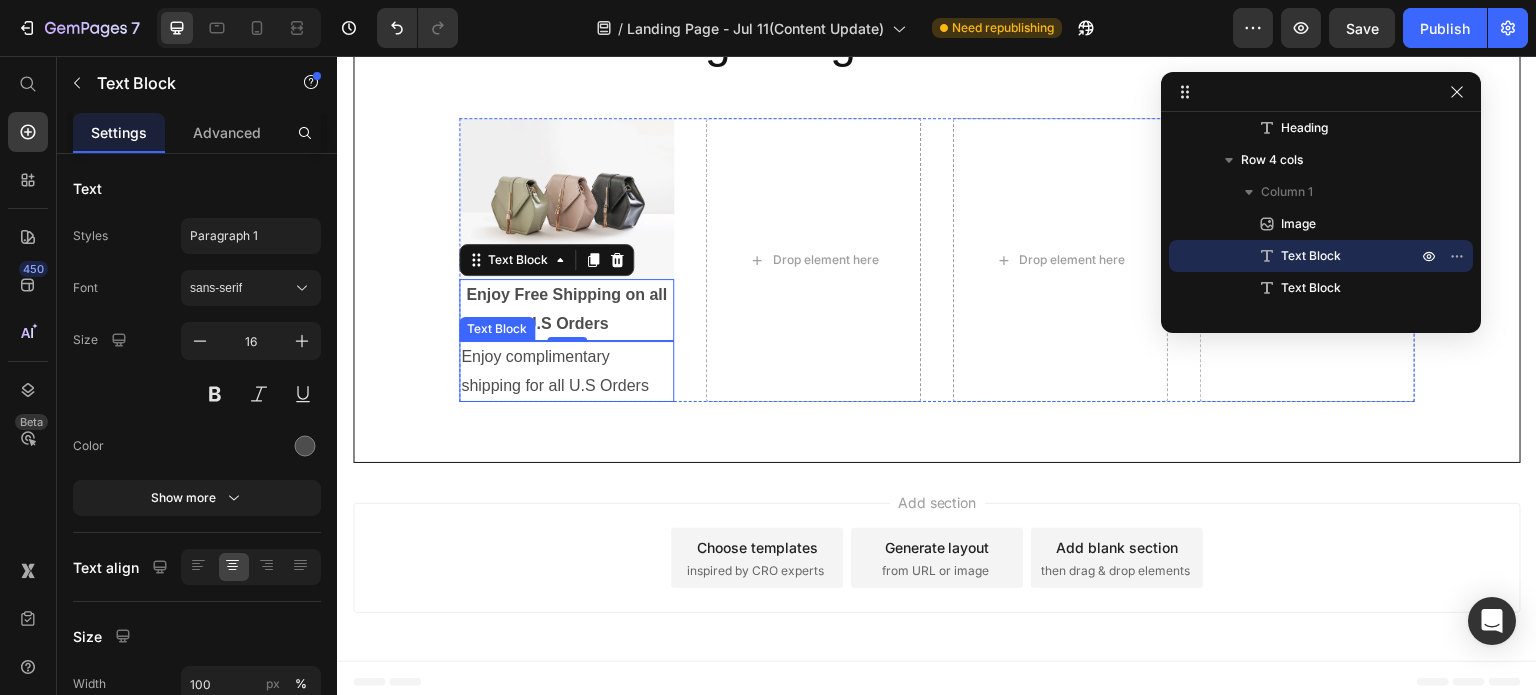 click on "Enjoy complimentary shipping for all U.S Orders" at bounding box center [566, 372] 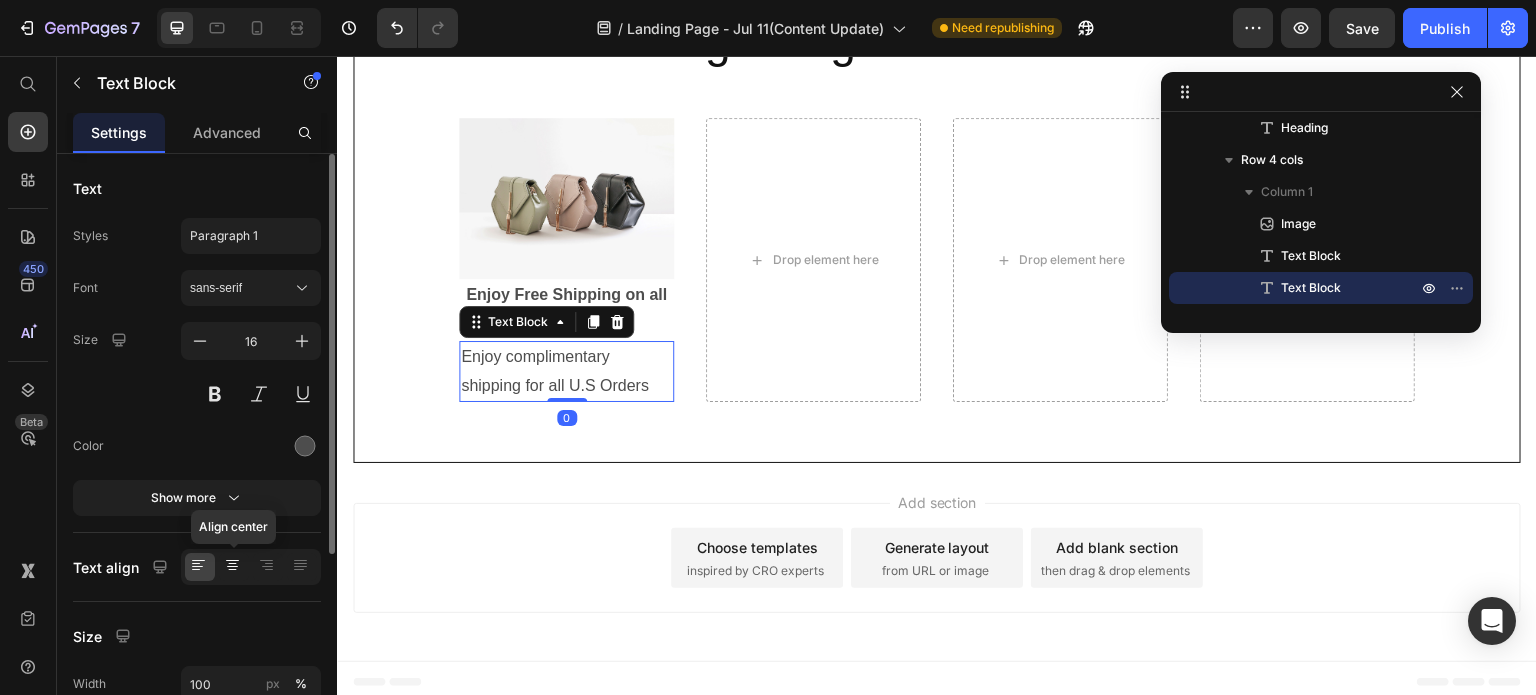 click 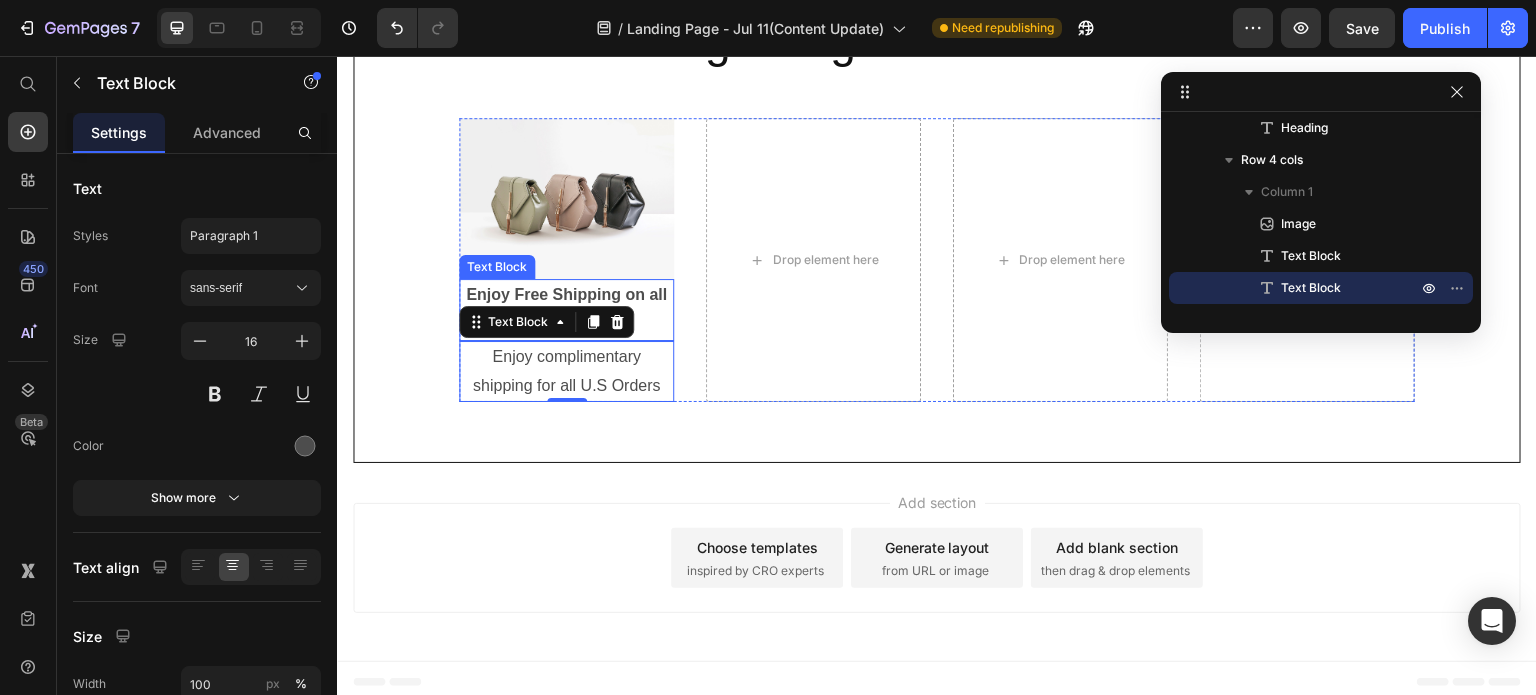 click on "Enjoy Free Shipping on all U.S Orders" at bounding box center [566, 309] 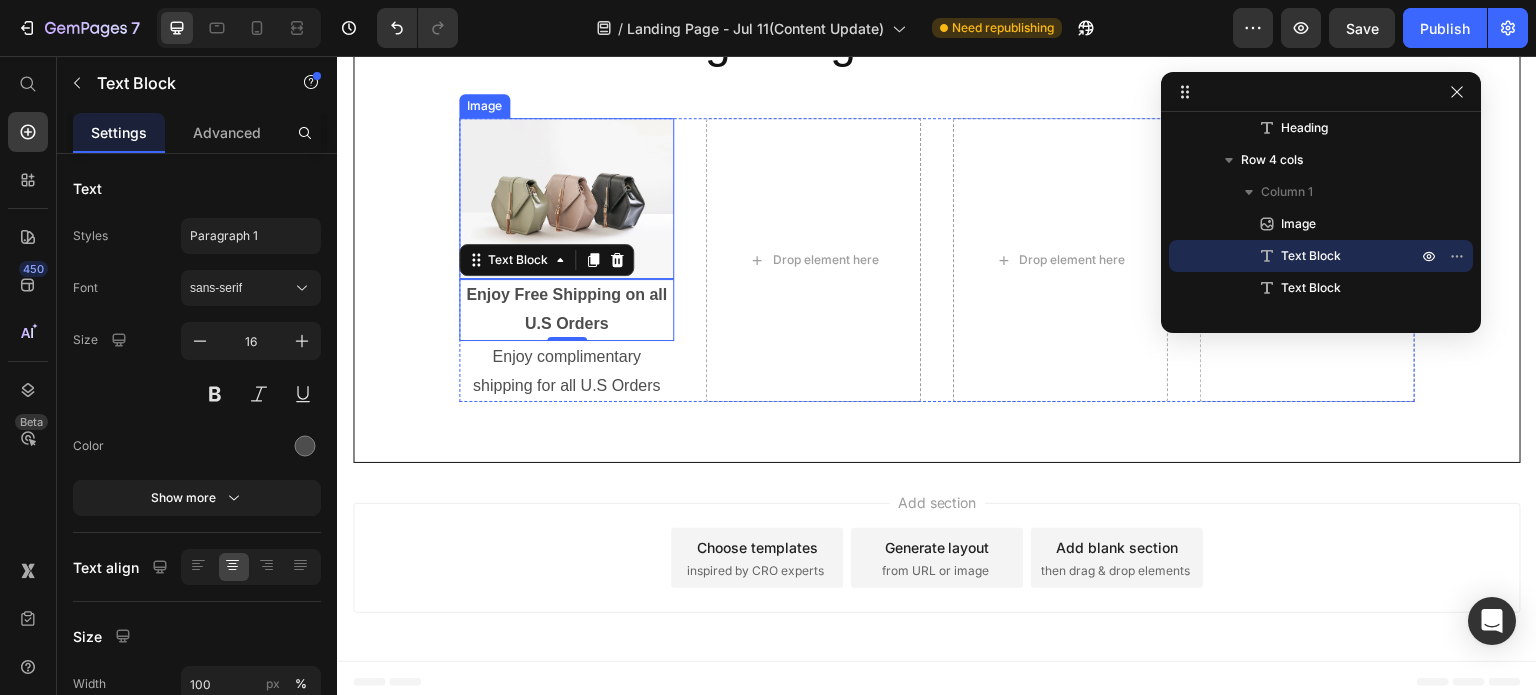 click at bounding box center [566, 198] 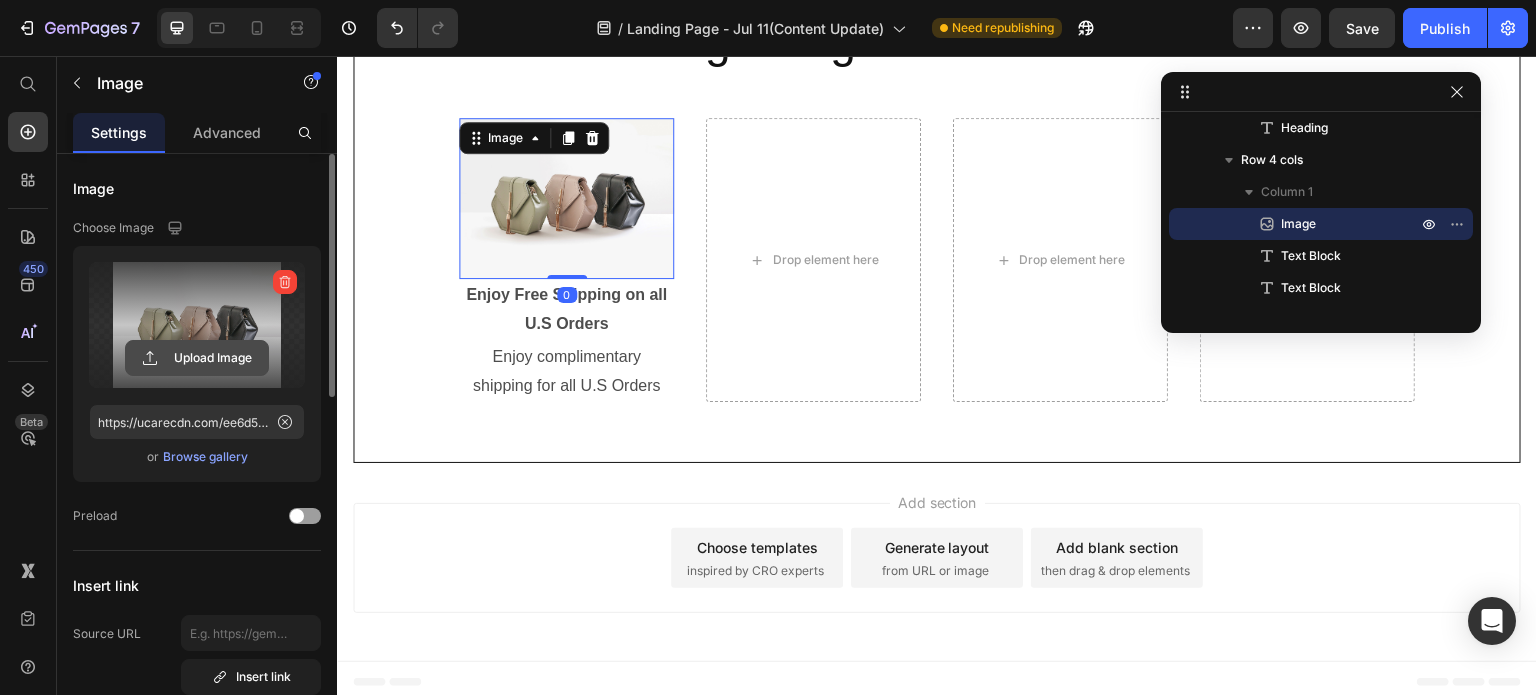 click 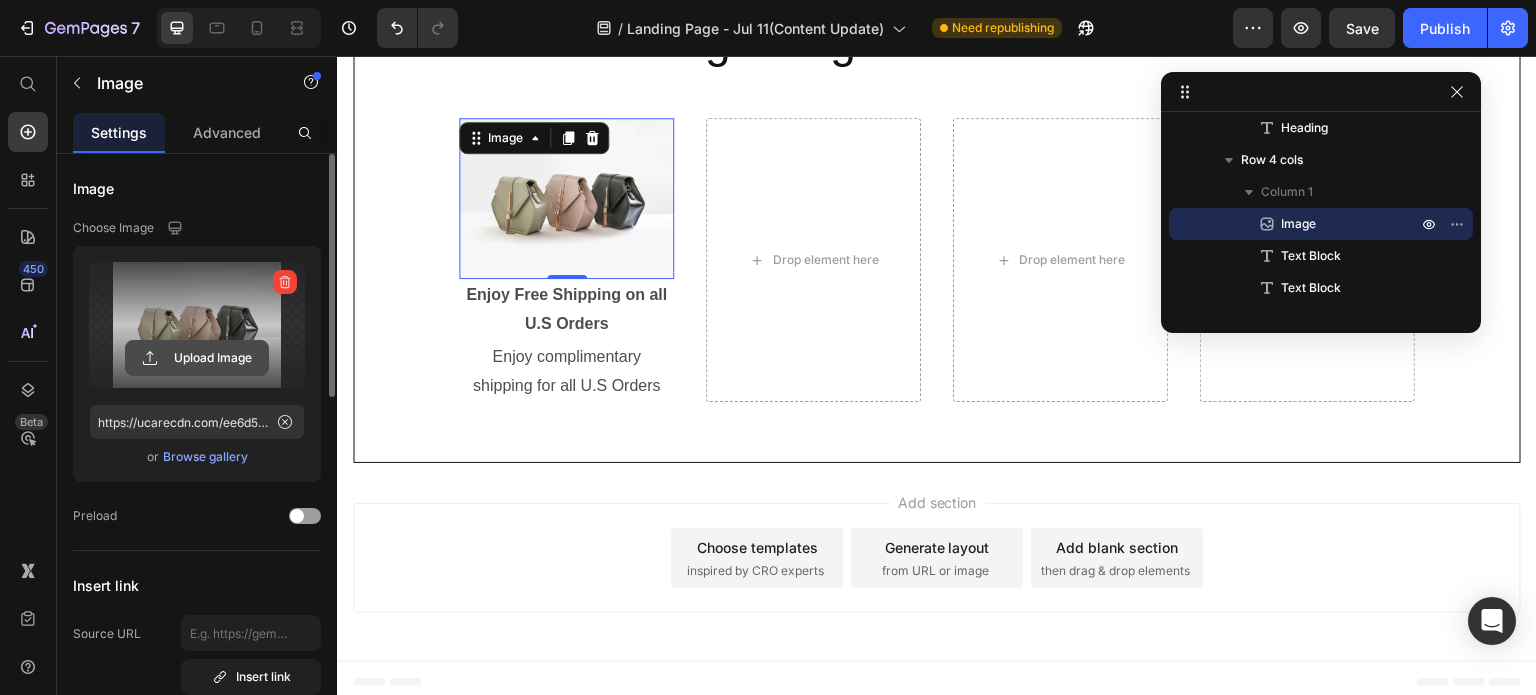 click 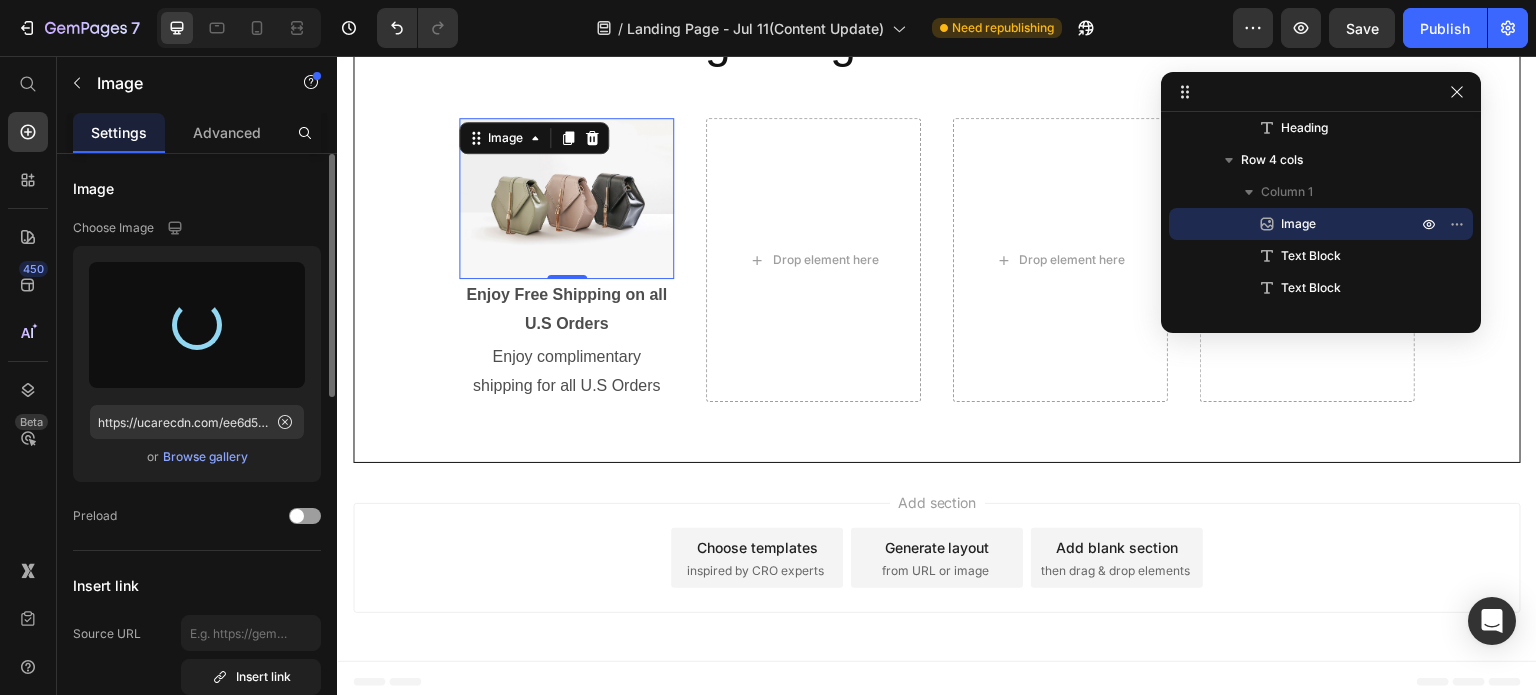 type on "https://cdn.shopify.com/s/files/1/0926/3697/1374/files/gempages_574087506148983856-cd373891-177b-498d-a5e7-67b493292f2c.png" 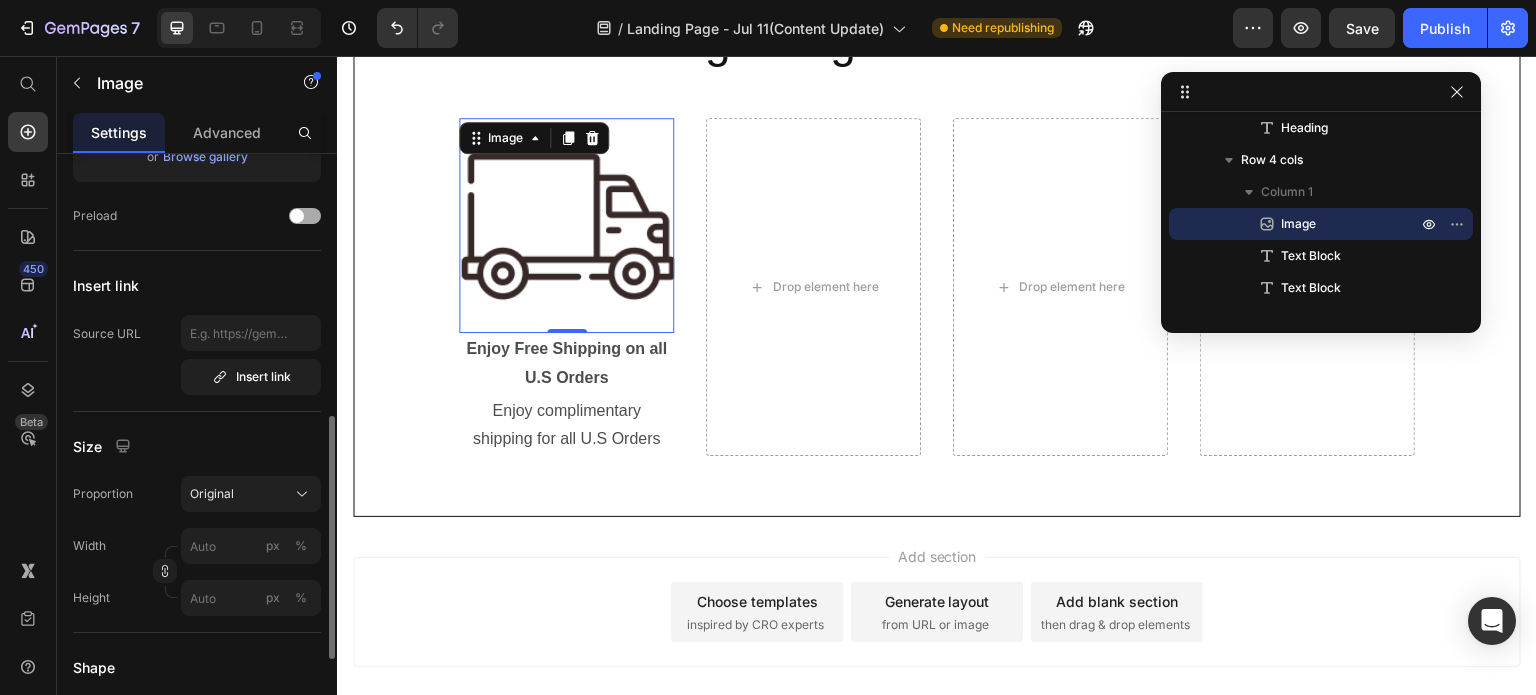 scroll, scrollTop: 400, scrollLeft: 0, axis: vertical 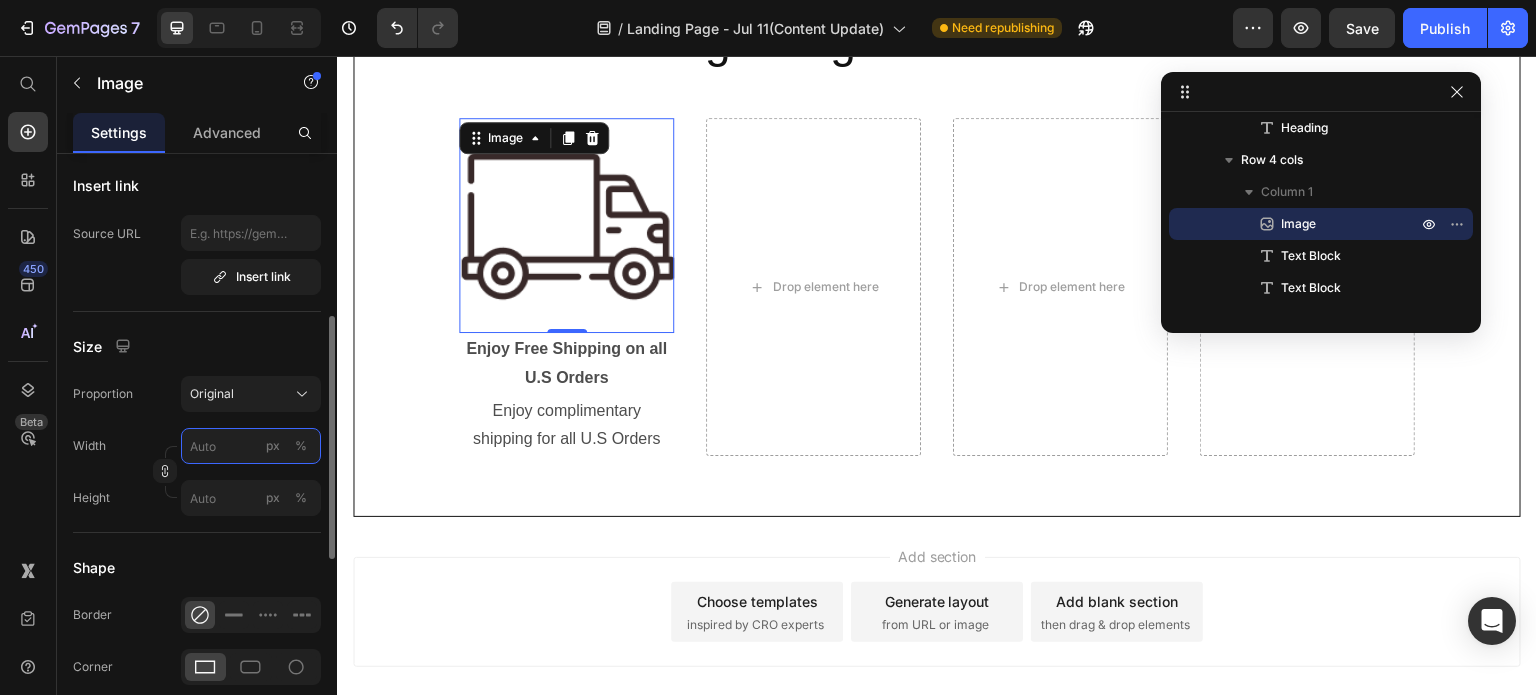 click on "px %" at bounding box center (251, 446) 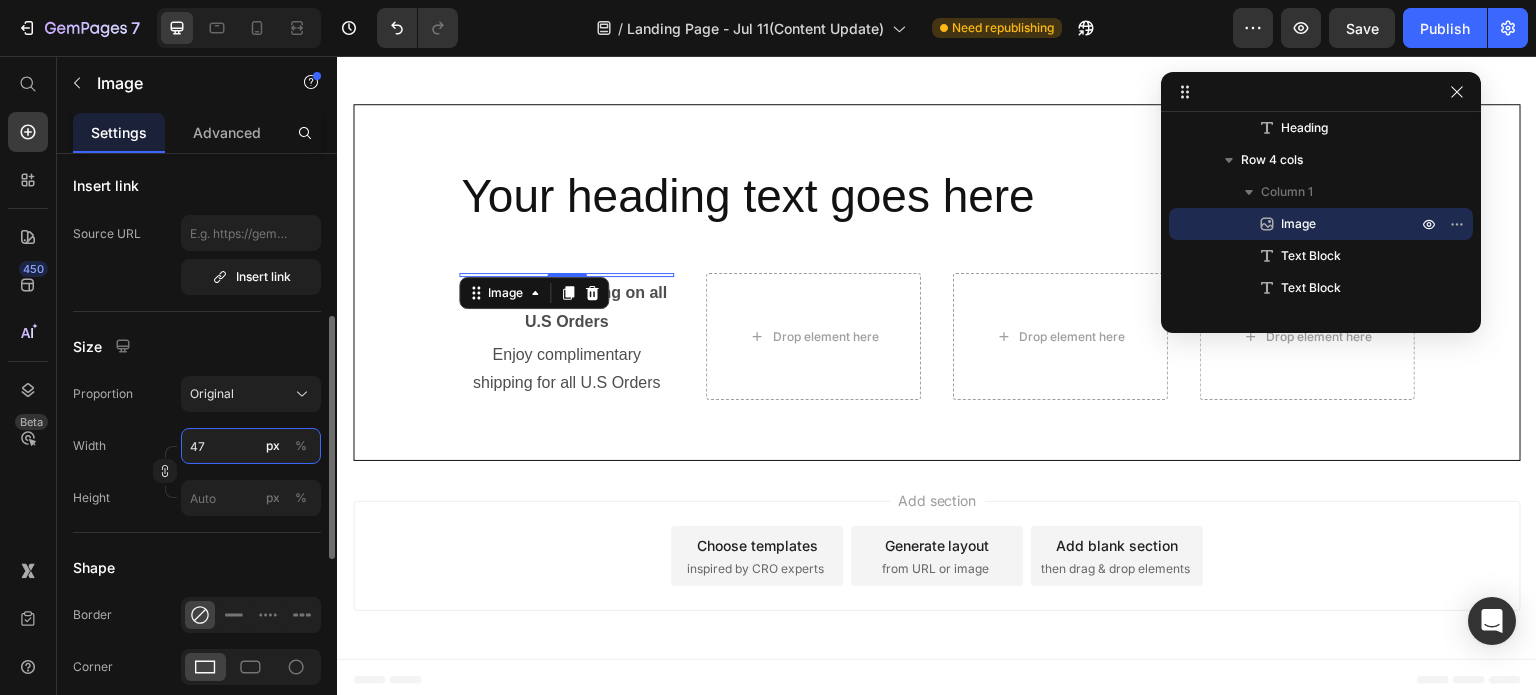 scroll, scrollTop: 11484, scrollLeft: 0, axis: vertical 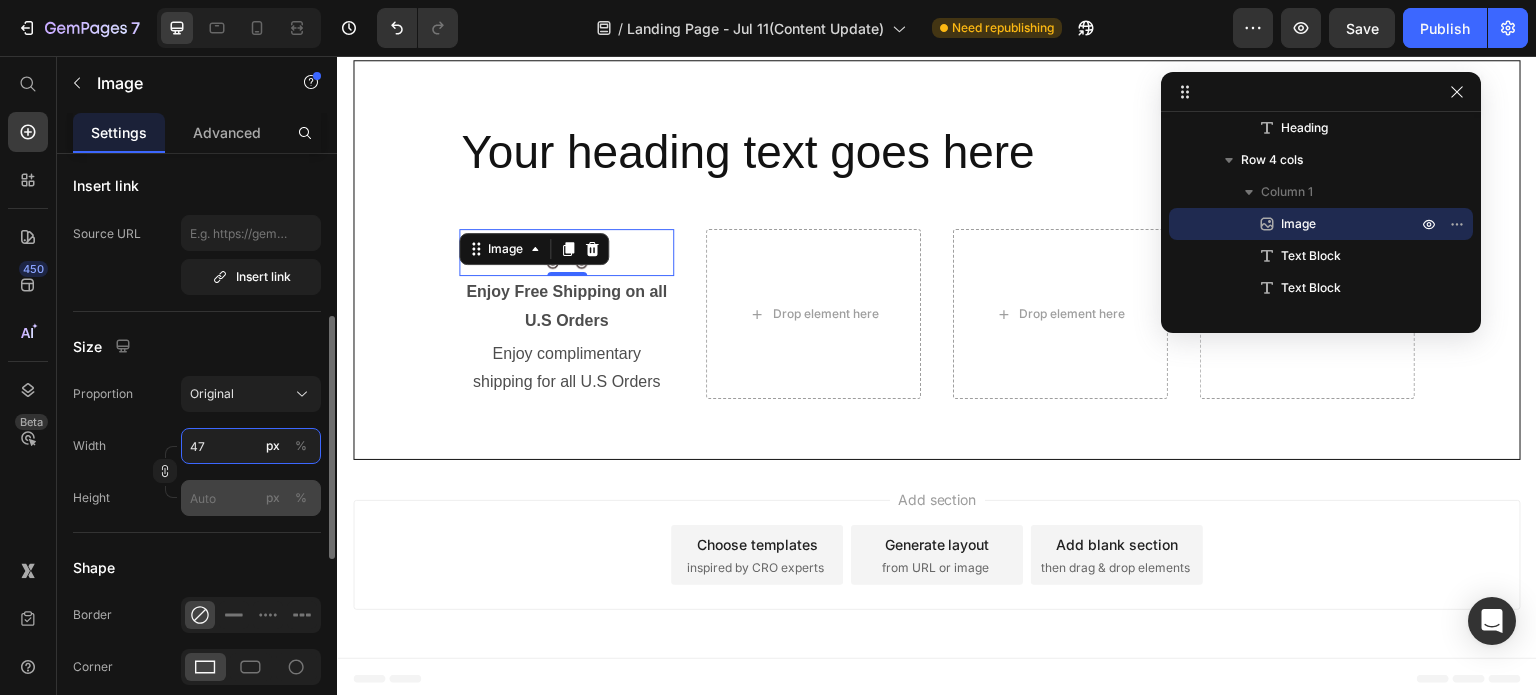 type on "47" 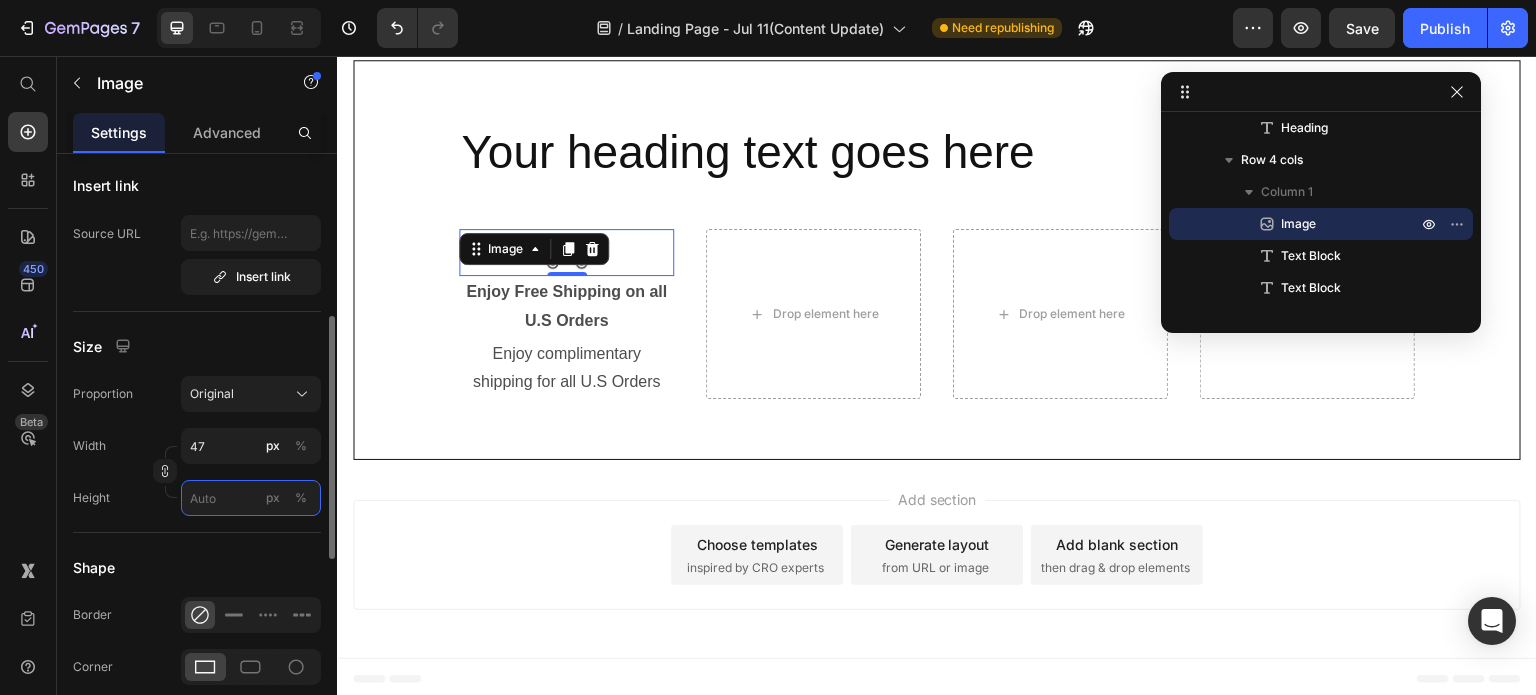 click on "px %" at bounding box center [251, 498] 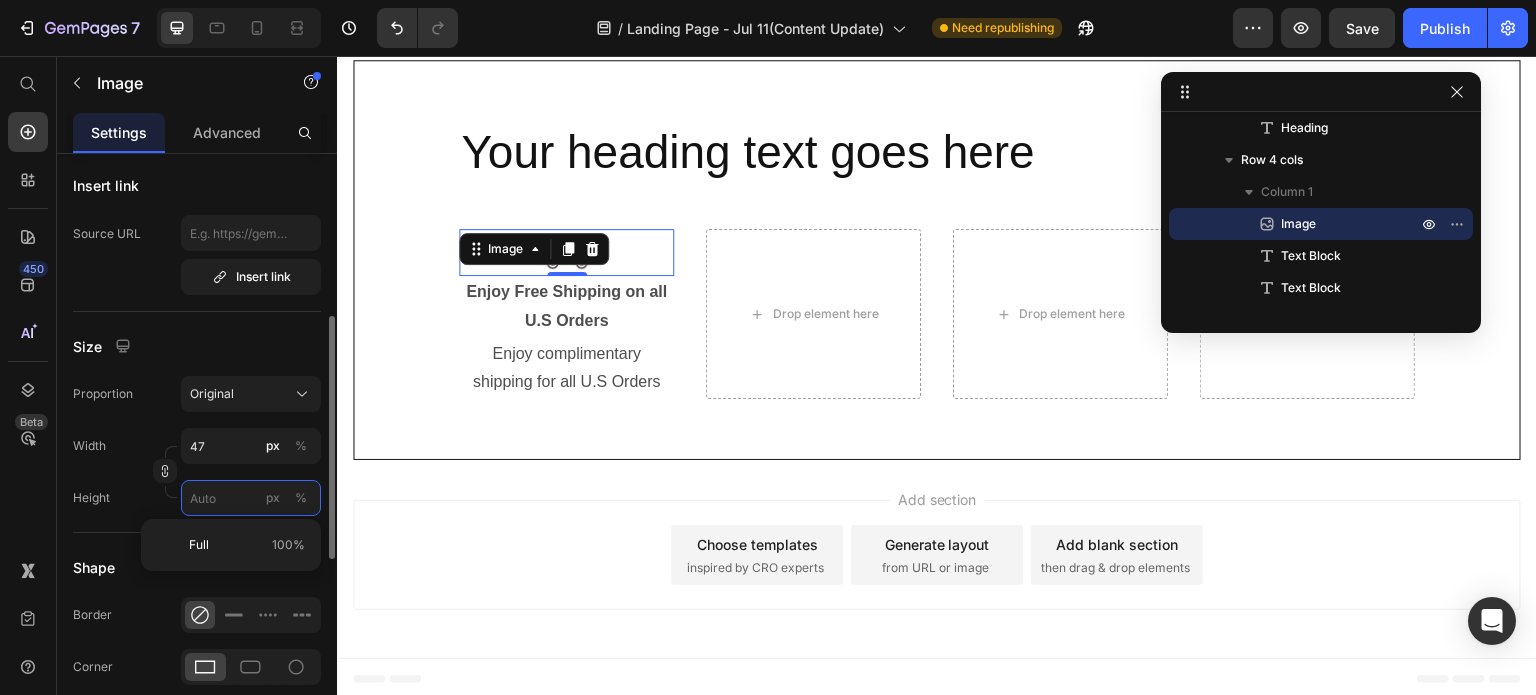 type 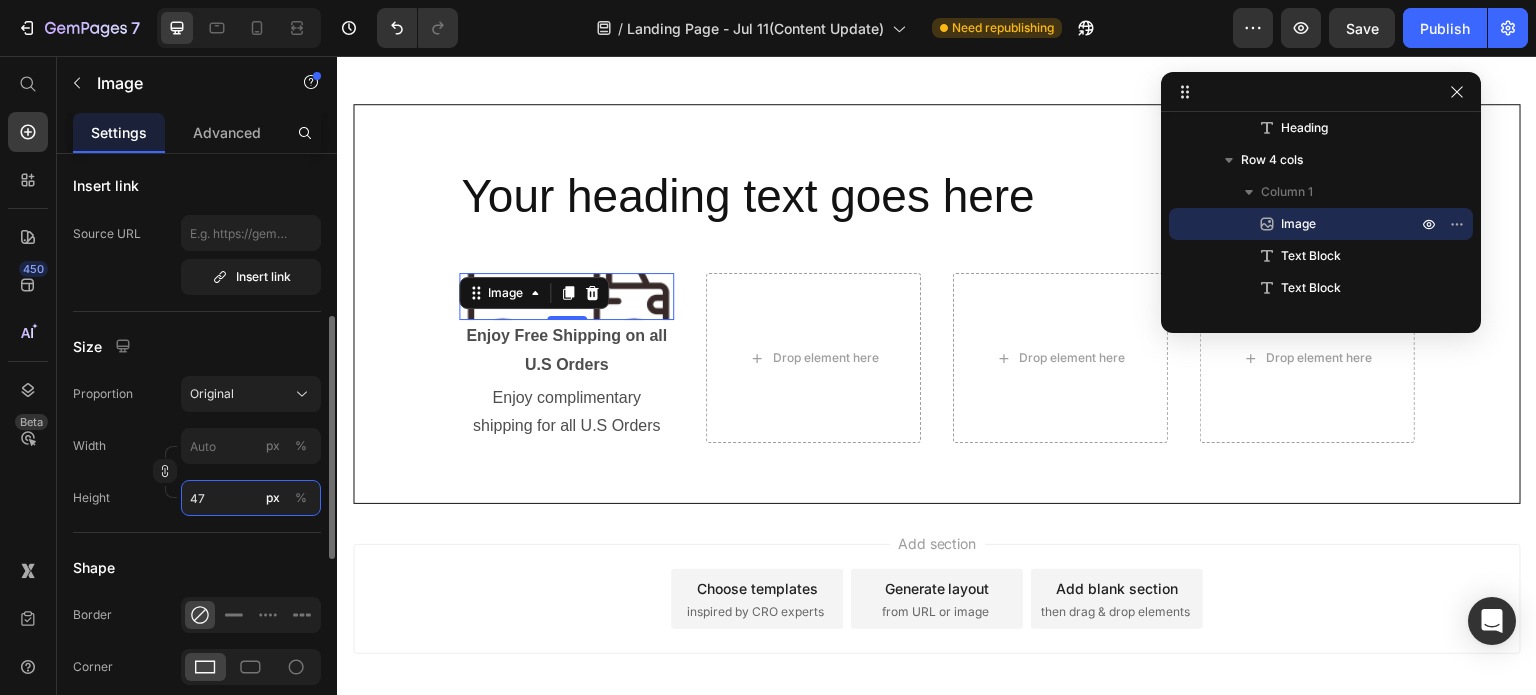scroll, scrollTop: 11484, scrollLeft: 0, axis: vertical 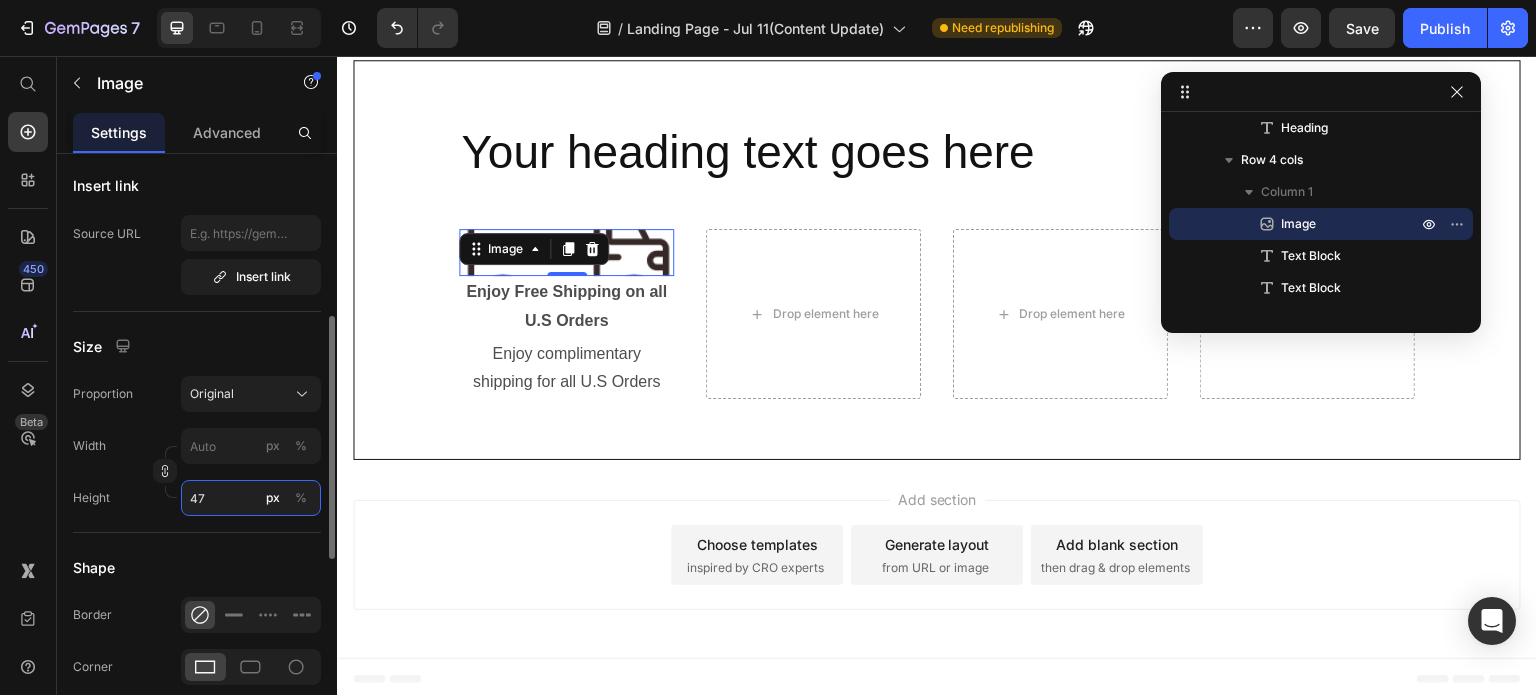 type on "47" 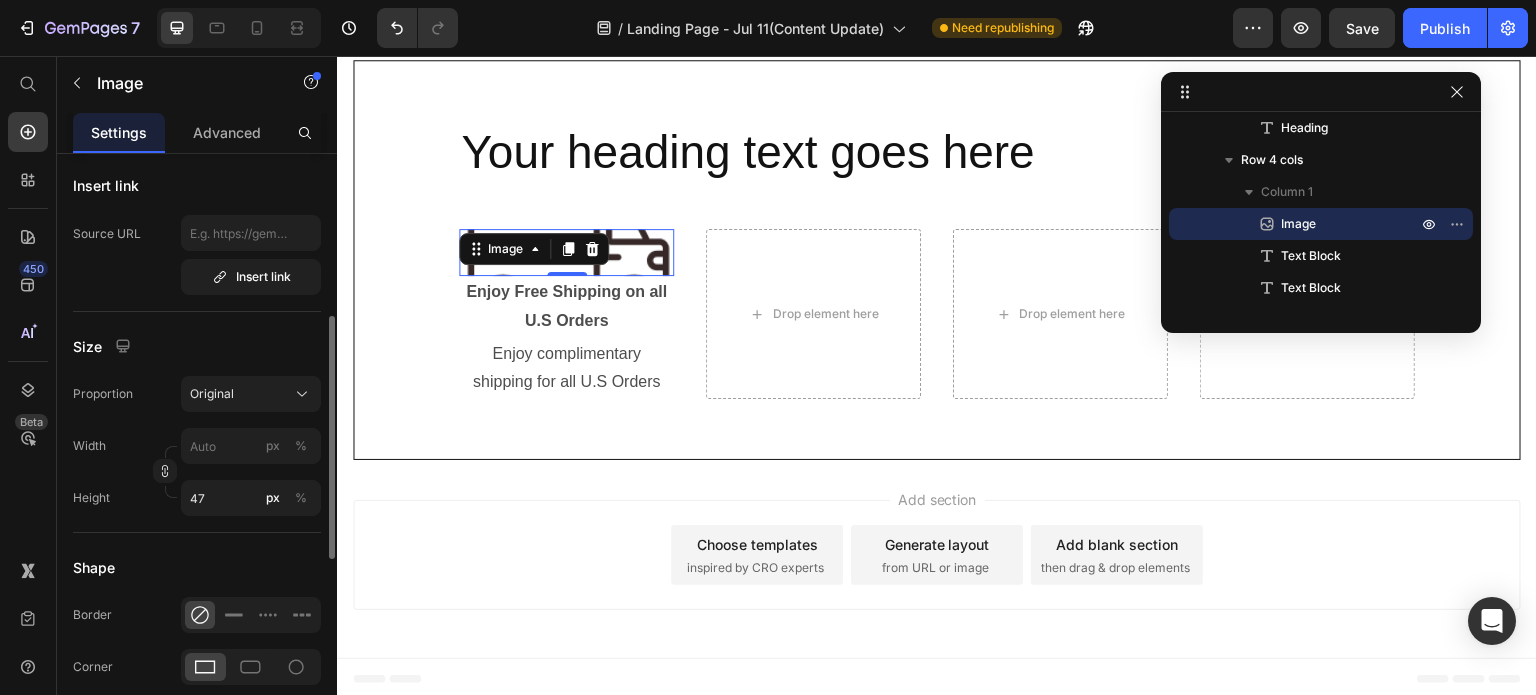 click at bounding box center [165, 472] 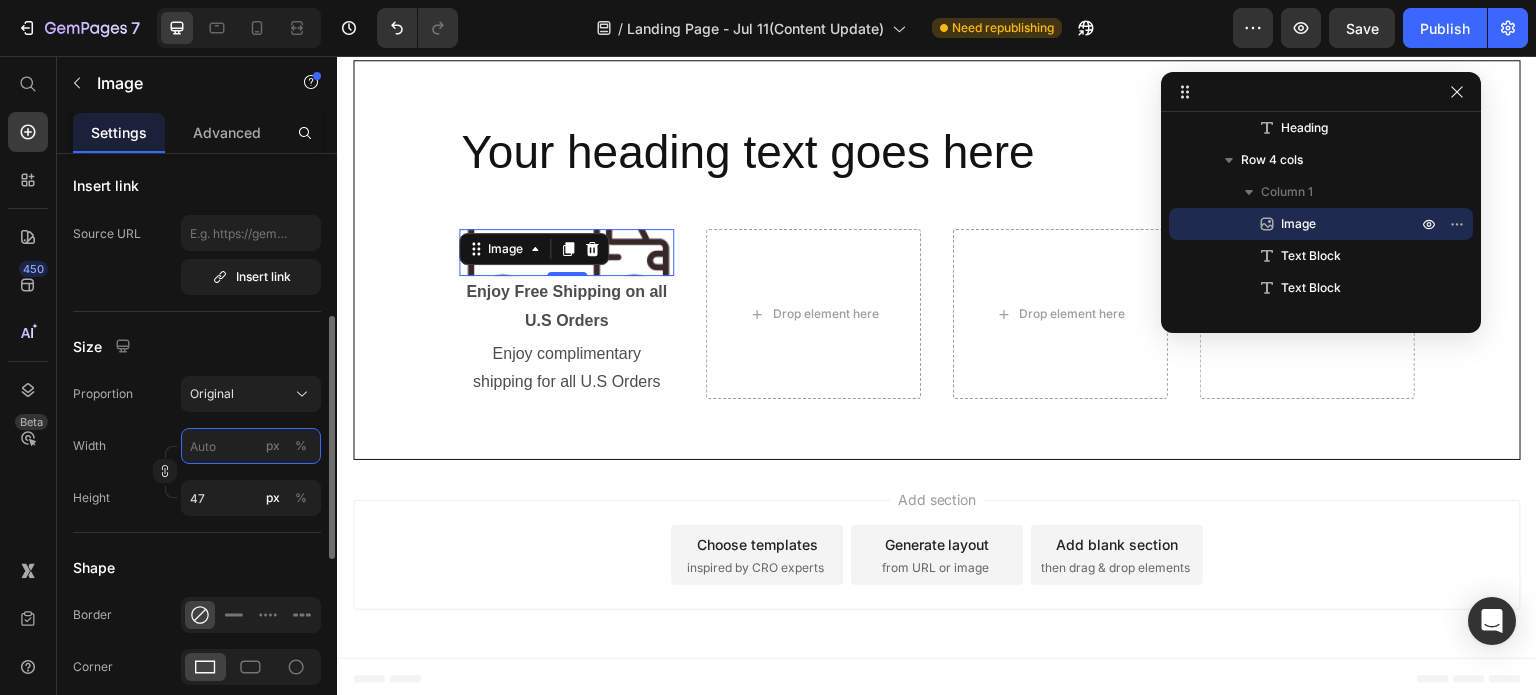 click on "px %" at bounding box center (251, 446) 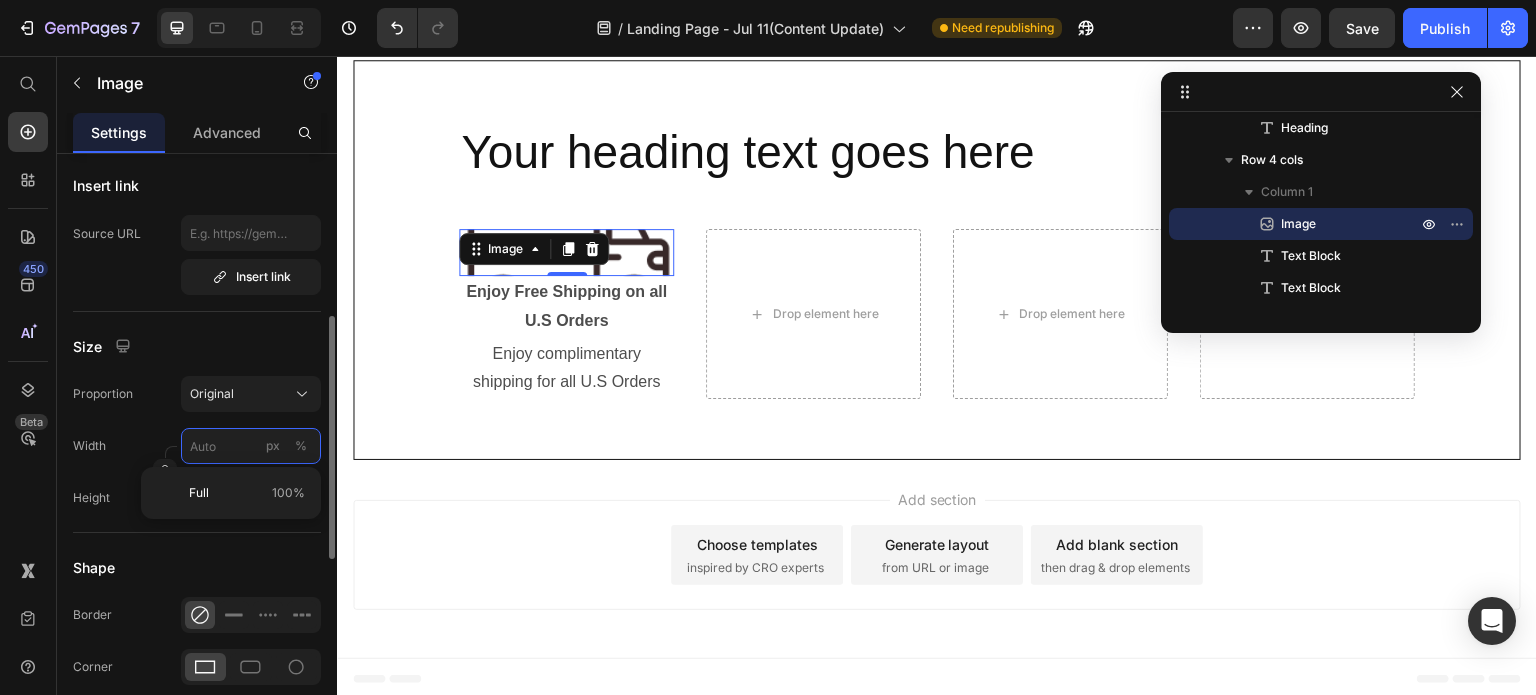 type on "4" 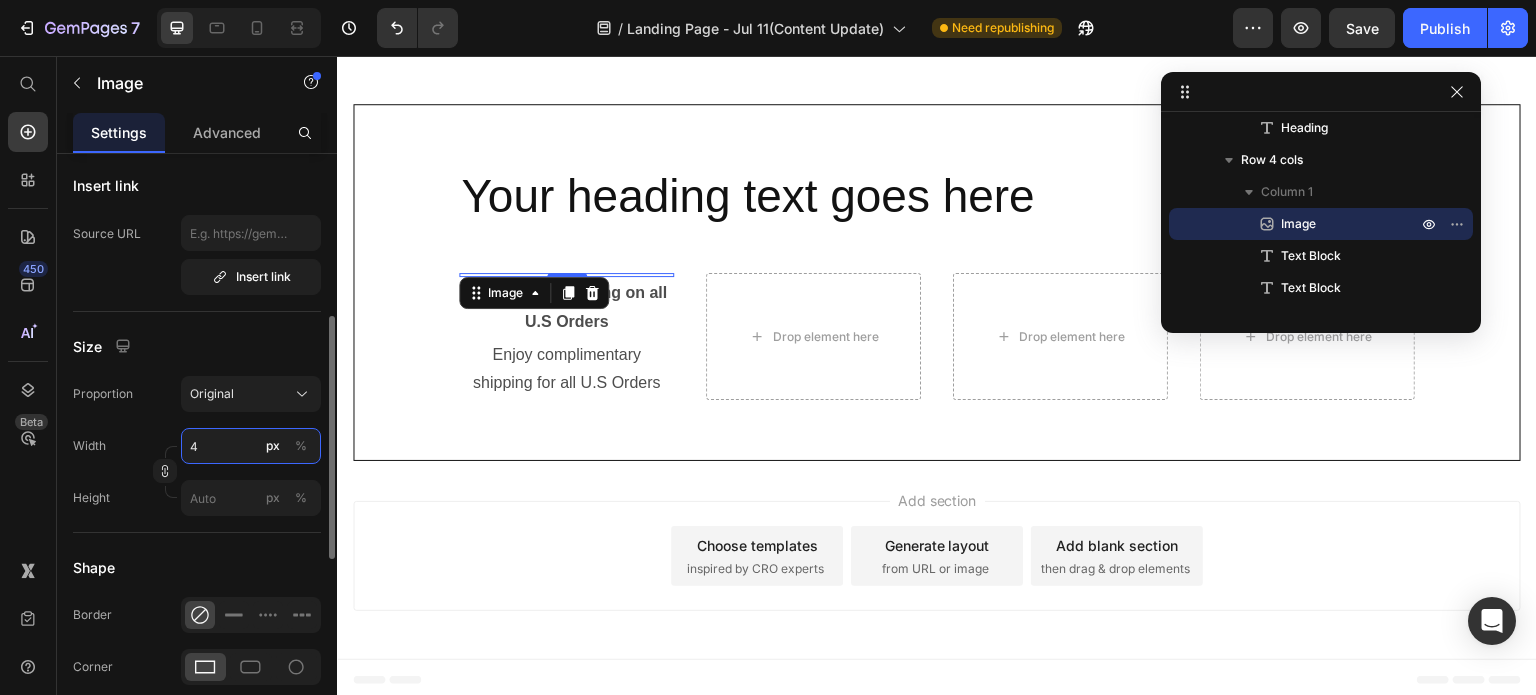 type on "47" 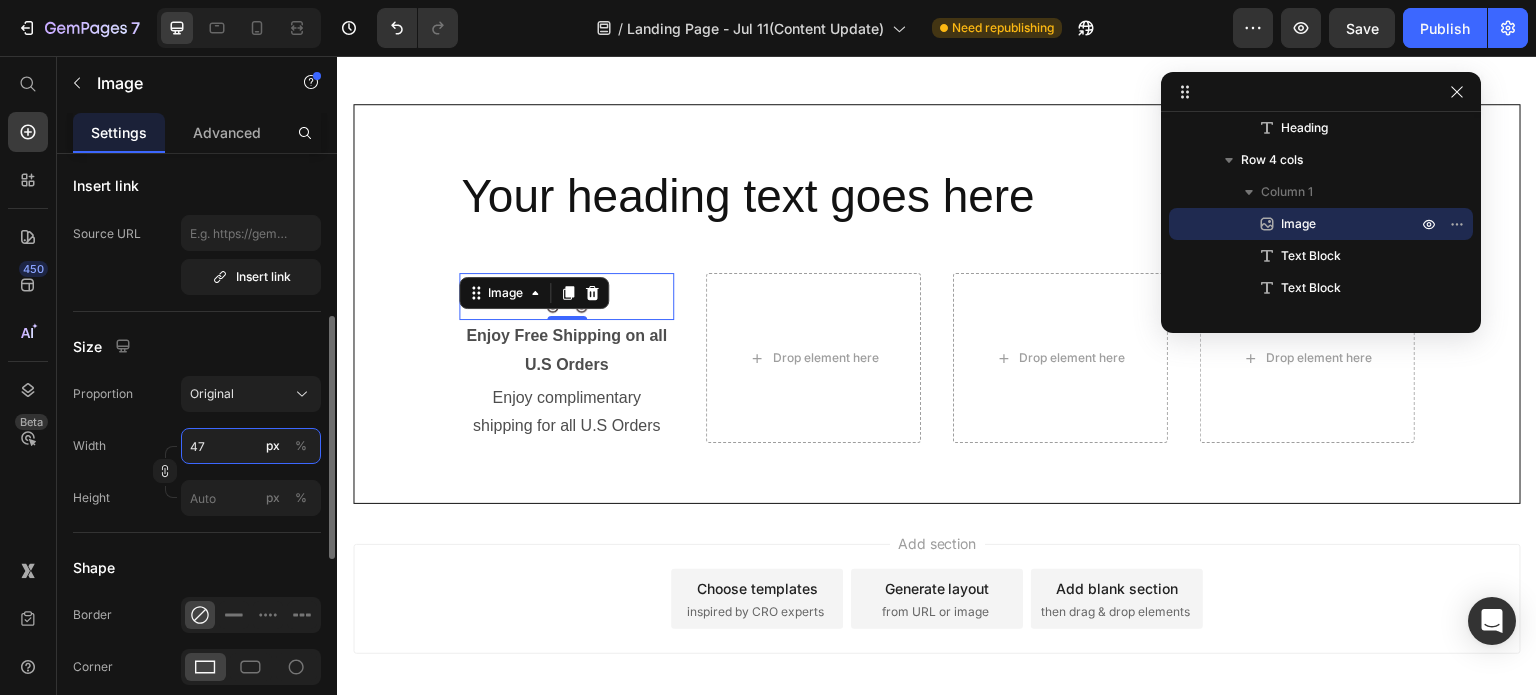 scroll, scrollTop: 11484, scrollLeft: 0, axis: vertical 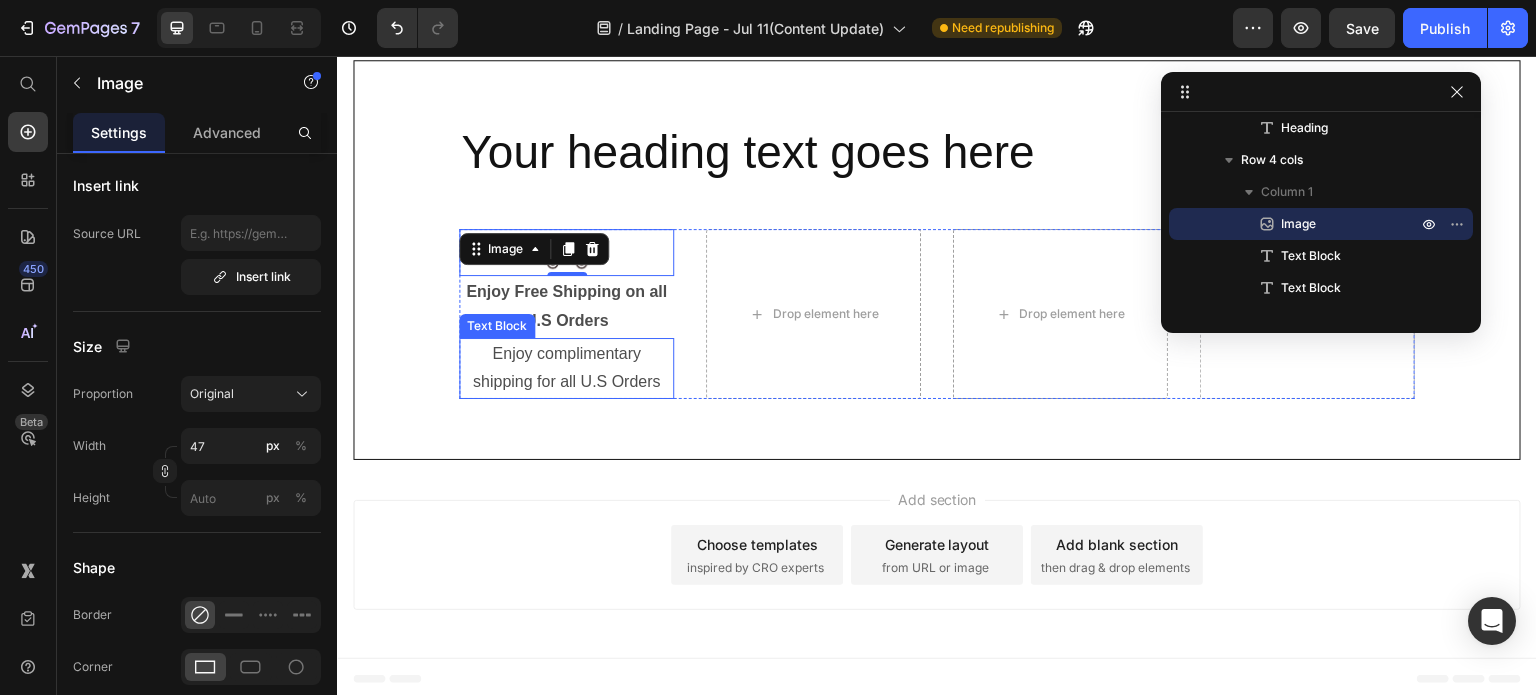 click on "Enjoy complimentary shipping for all U.S Orders" at bounding box center [566, 369] 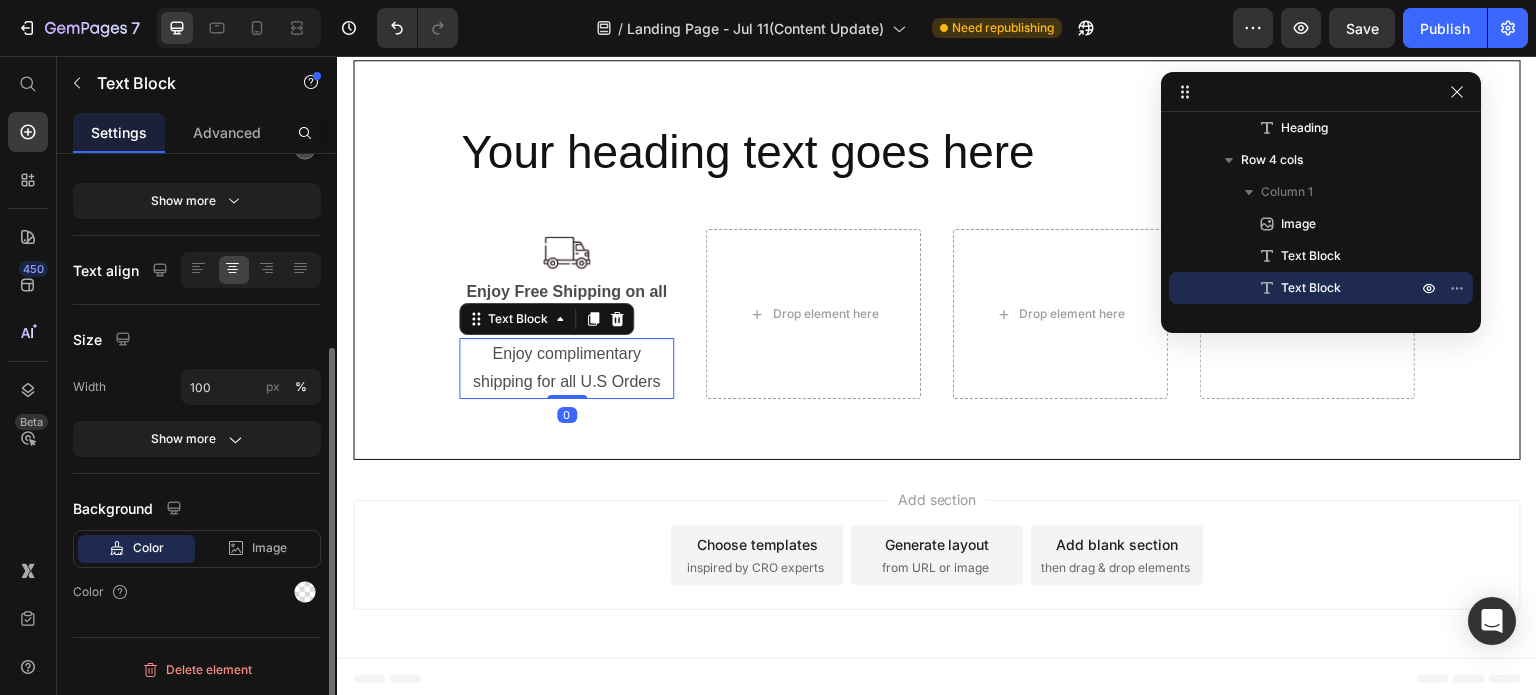 scroll, scrollTop: 0, scrollLeft: 0, axis: both 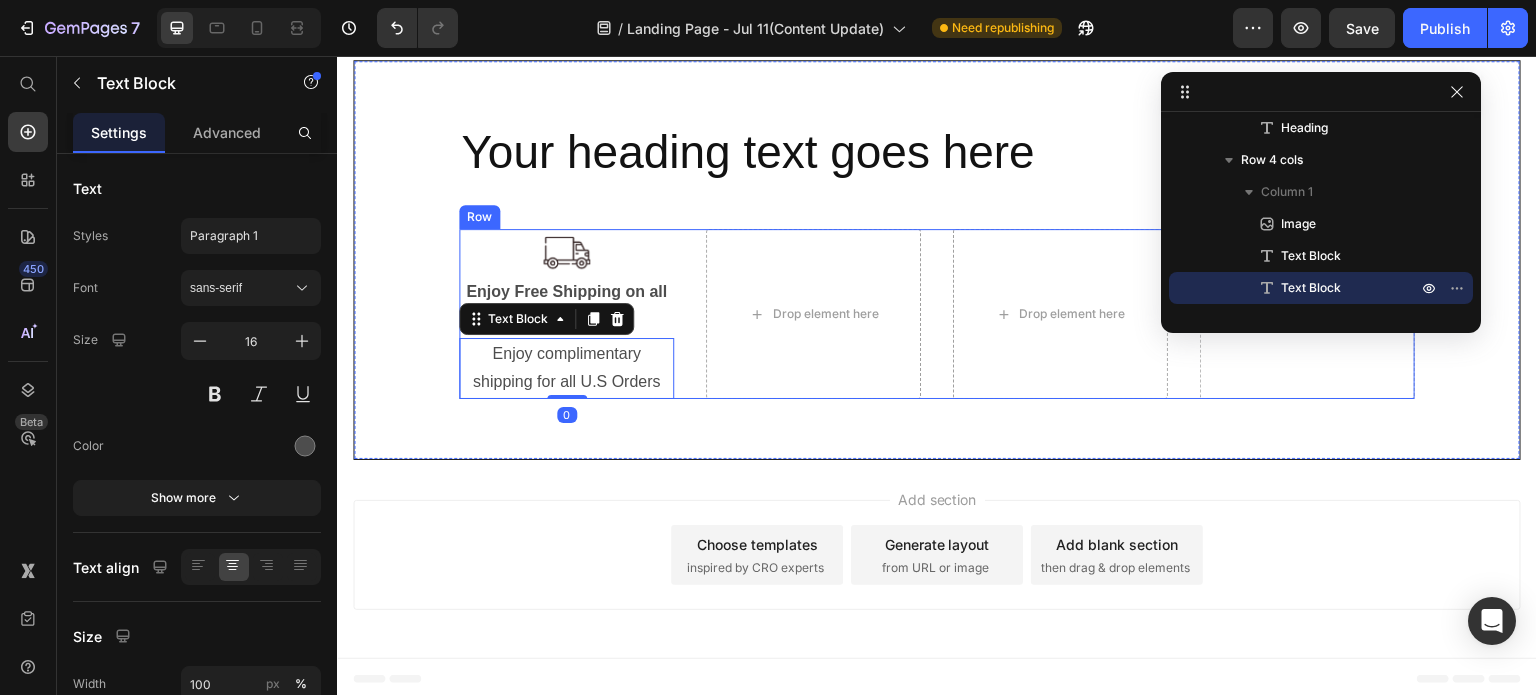 click on "Image Enjoy Free Shipping on all U.S Orders Text Block Enjoy complimentary shipping for all U.S Orders Text Block   0
Drop element here
Drop element here
Drop element here Row" at bounding box center (937, 314) 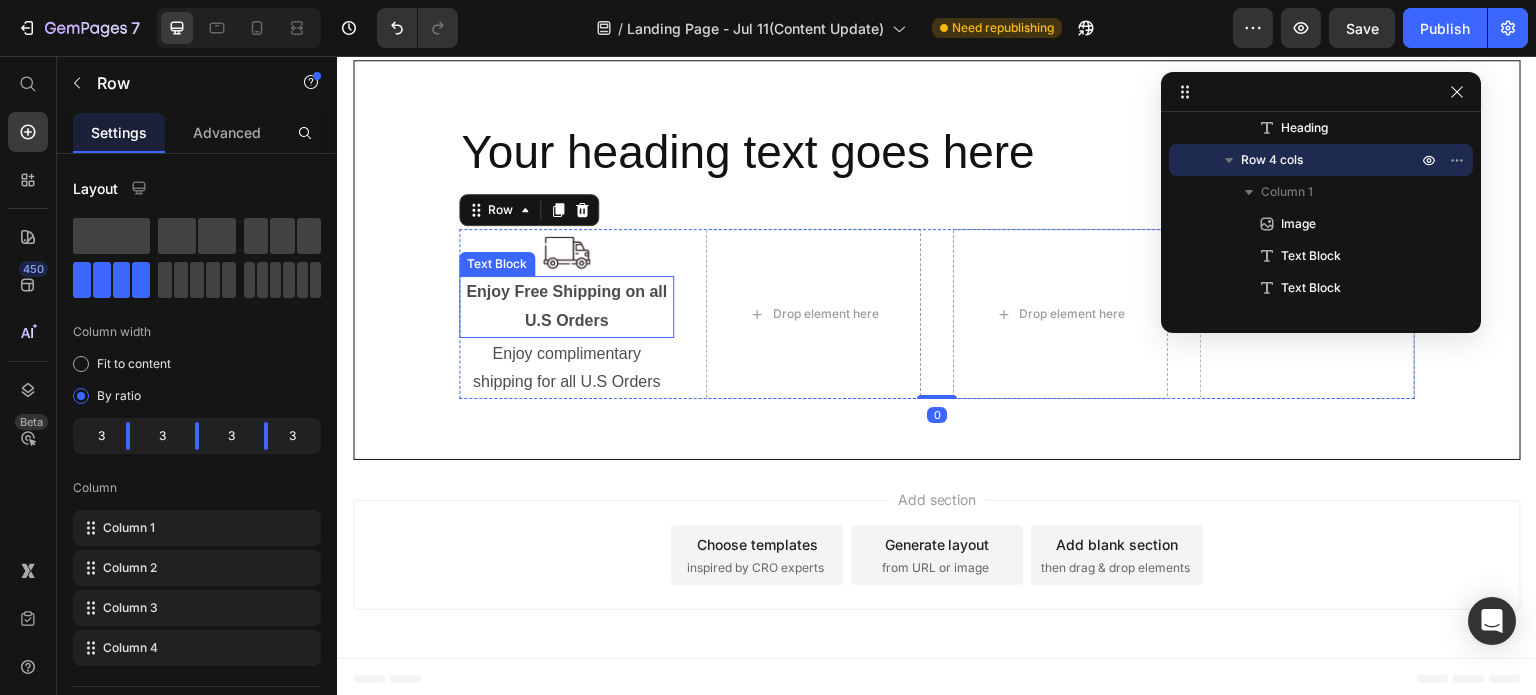 click on "Enjoy Free Shipping on all U.S Orders" at bounding box center (566, 307) 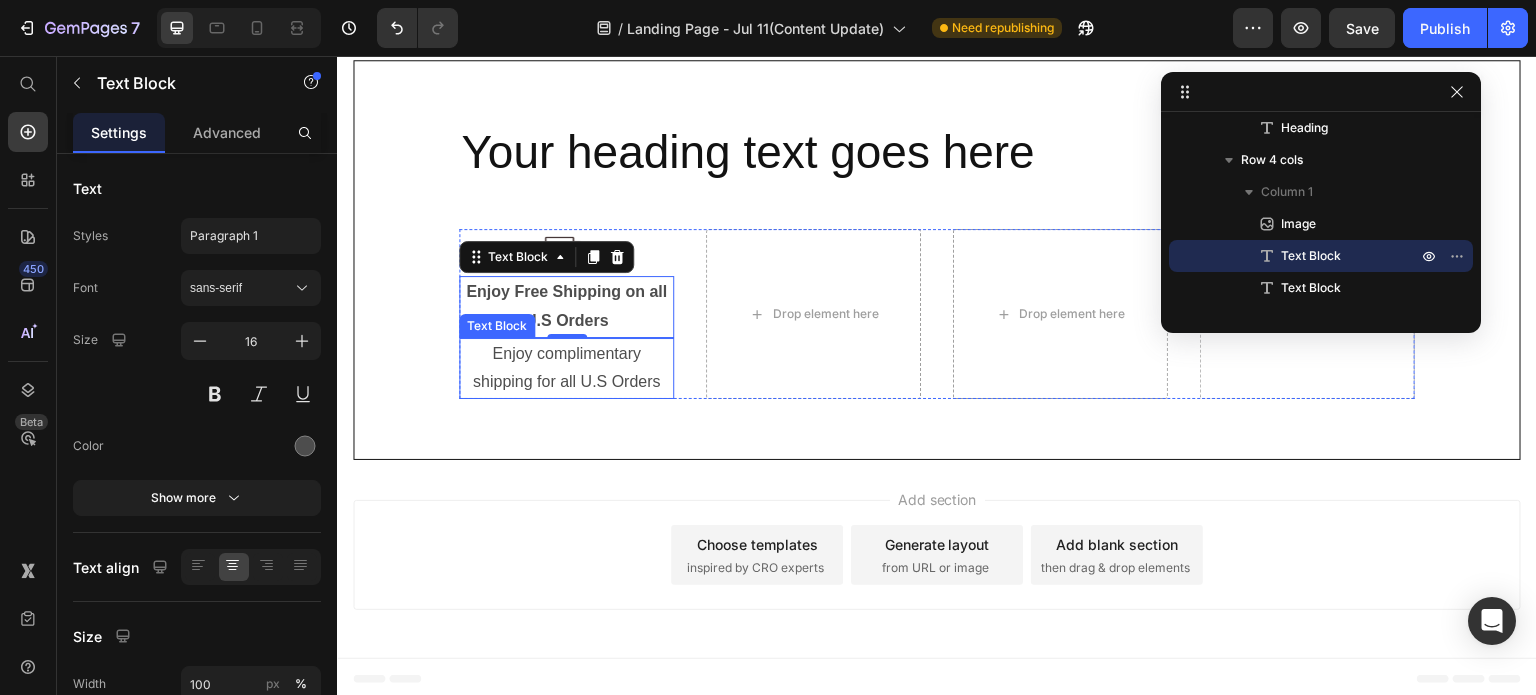 click on "Enjoy complimentary shipping for all U.S Orders" at bounding box center [566, 369] 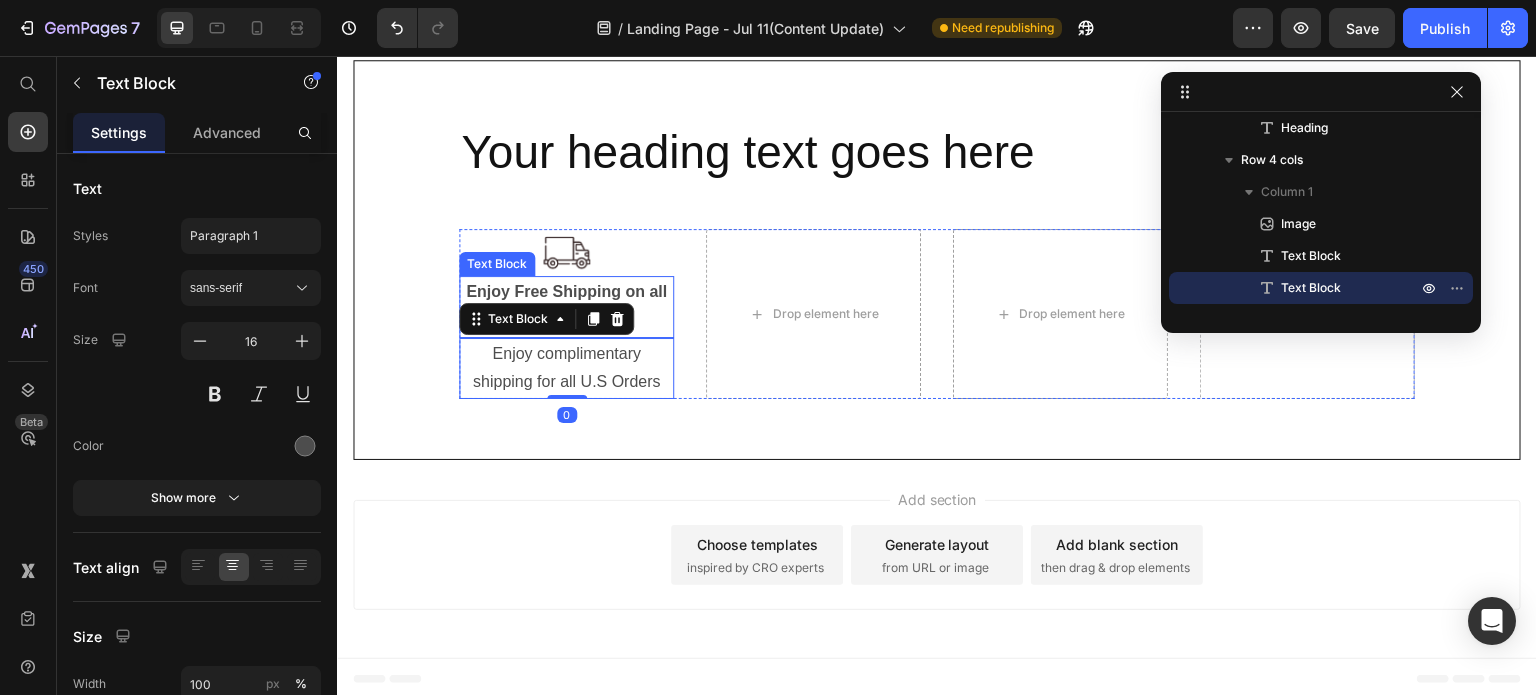 click on "Enjoy Free Shipping on all U.S Orders" at bounding box center (566, 307) 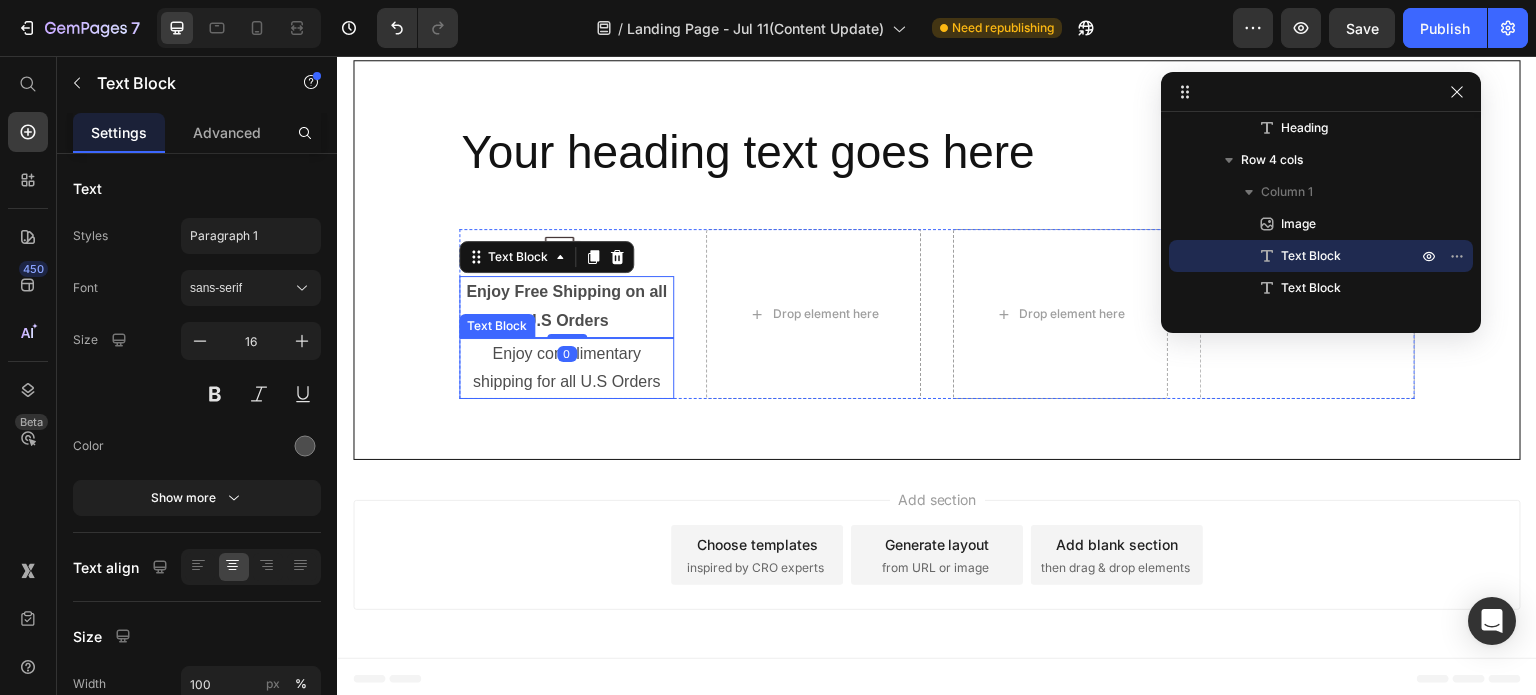 click on "Enjoy complimentary shipping for all U.S Orders" at bounding box center (566, 369) 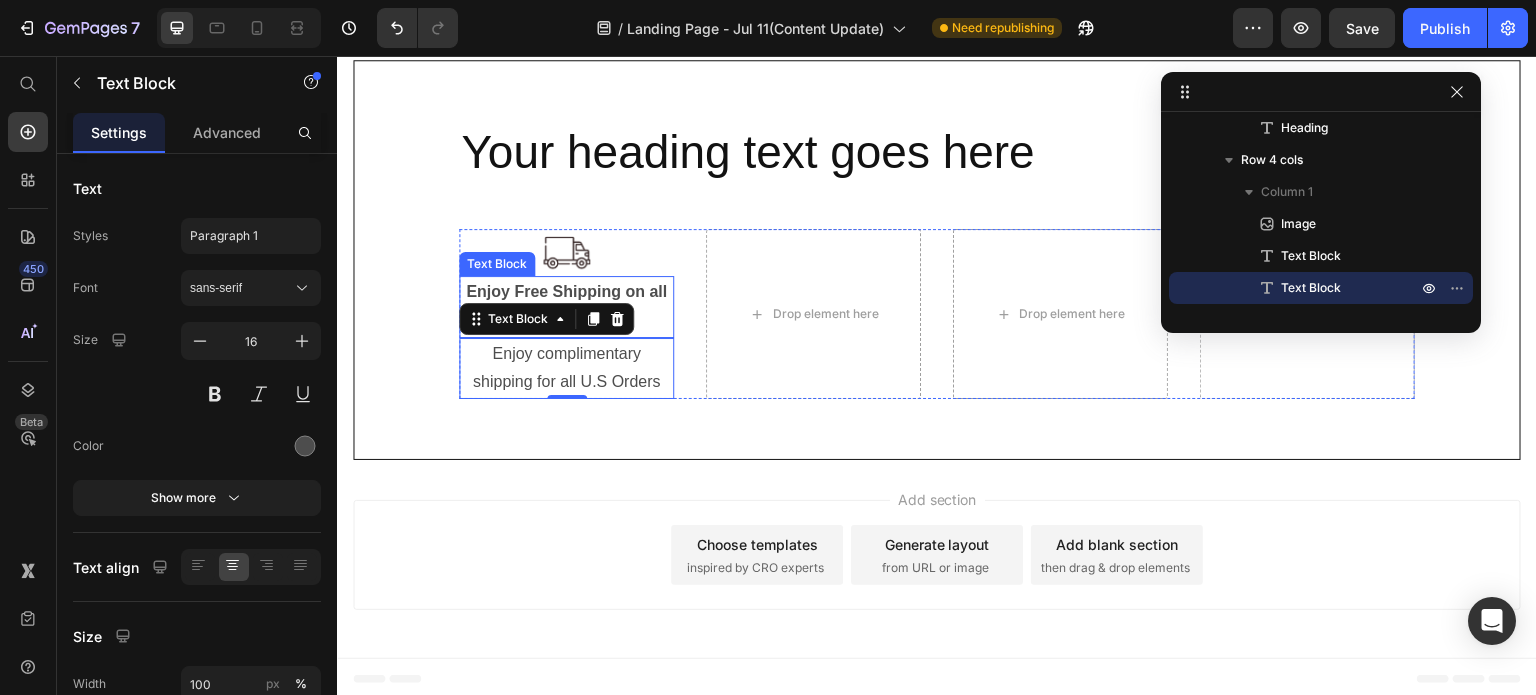 click on "Enjoy Free Shipping on all U.S Orders" at bounding box center [566, 306] 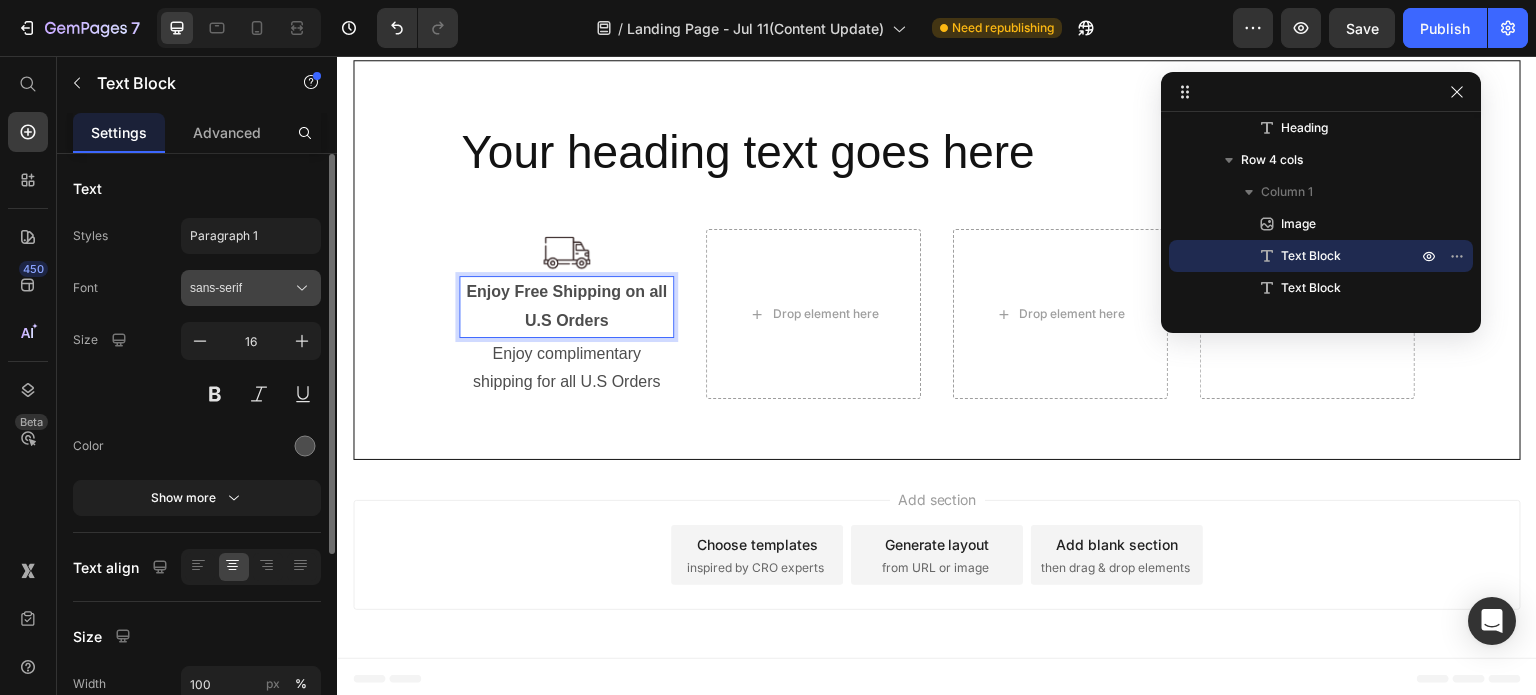 click on "sans-serif" at bounding box center [241, 288] 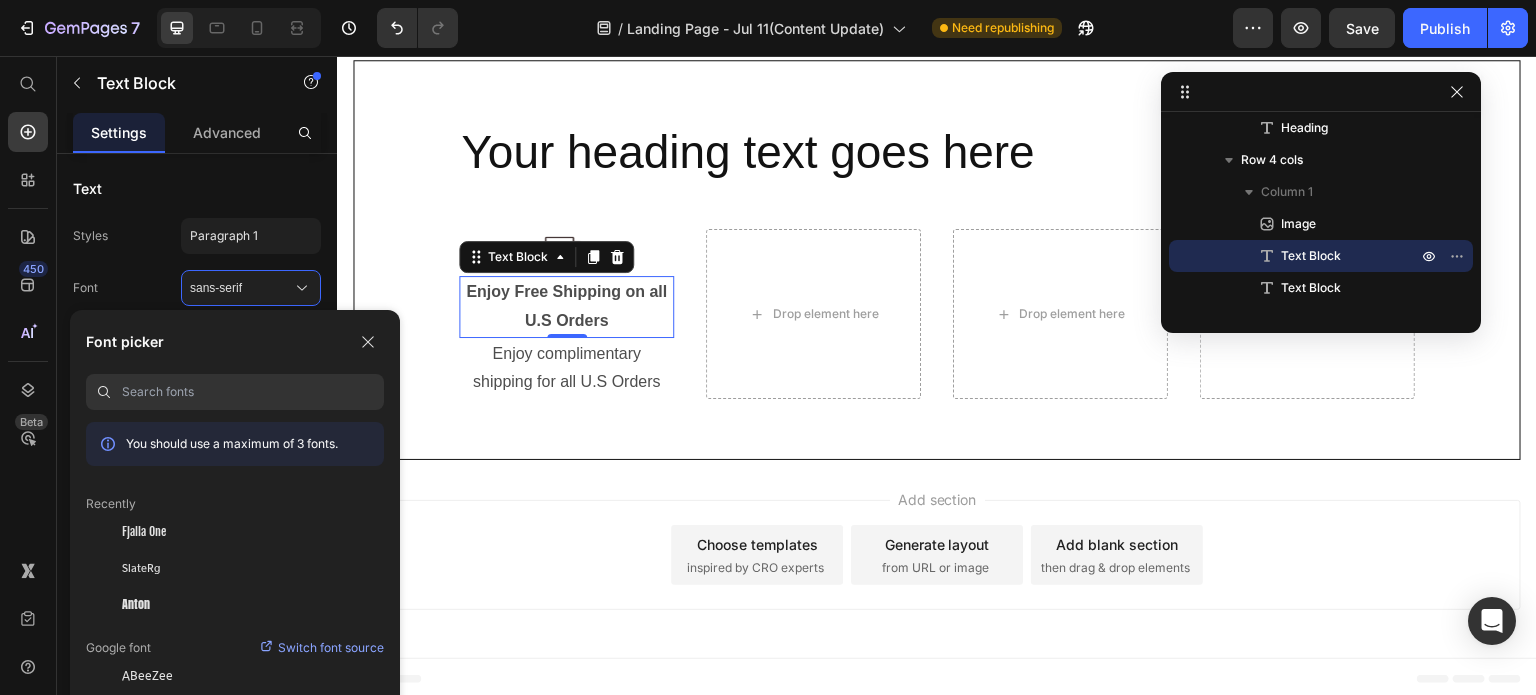 click at bounding box center (253, 392) 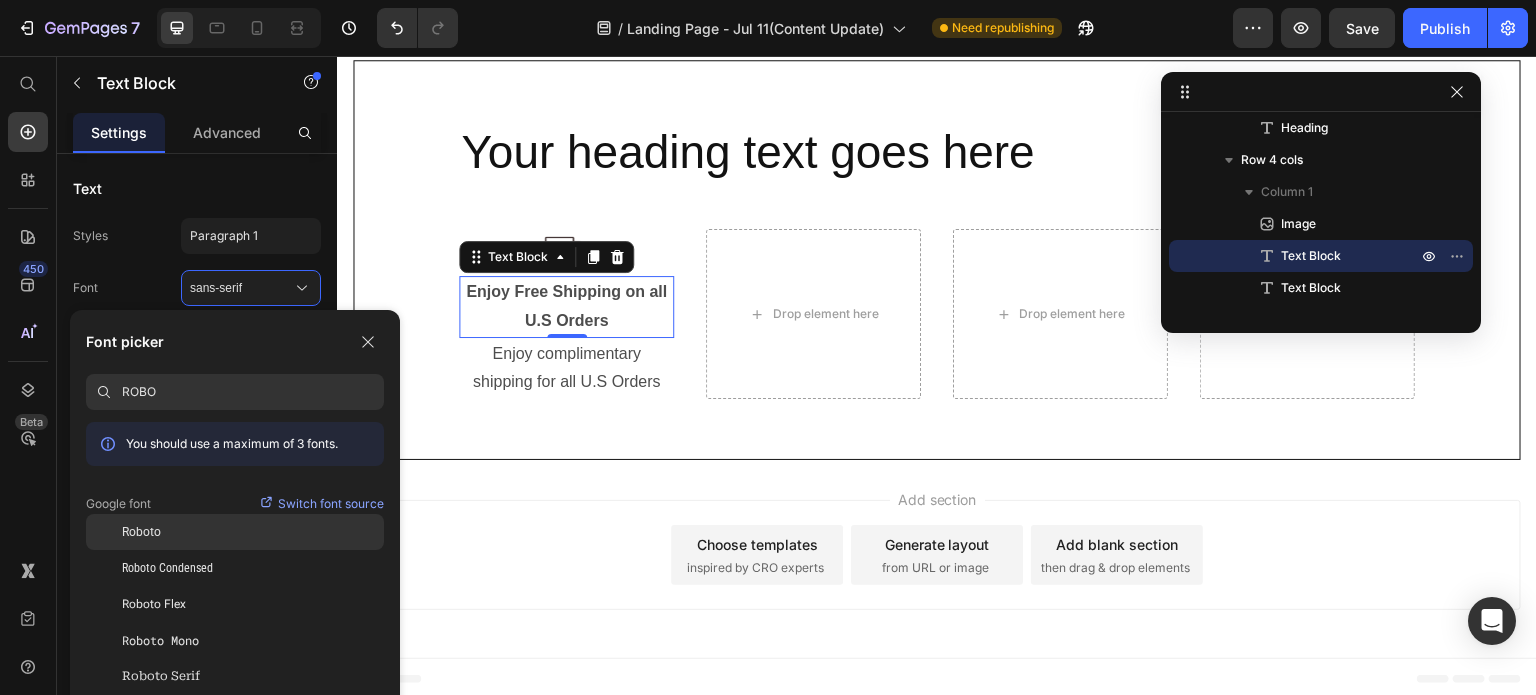 type on "ROBO" 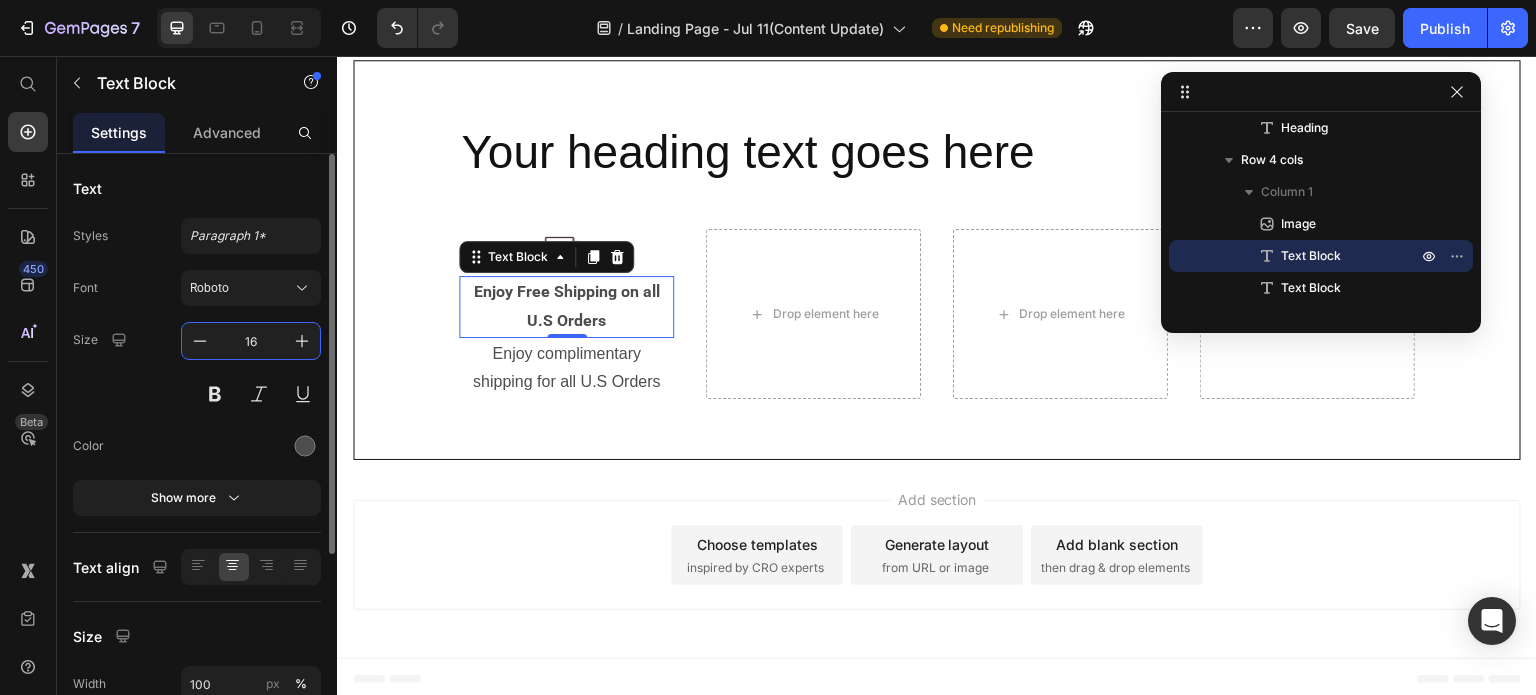 click on "16" at bounding box center (251, 341) 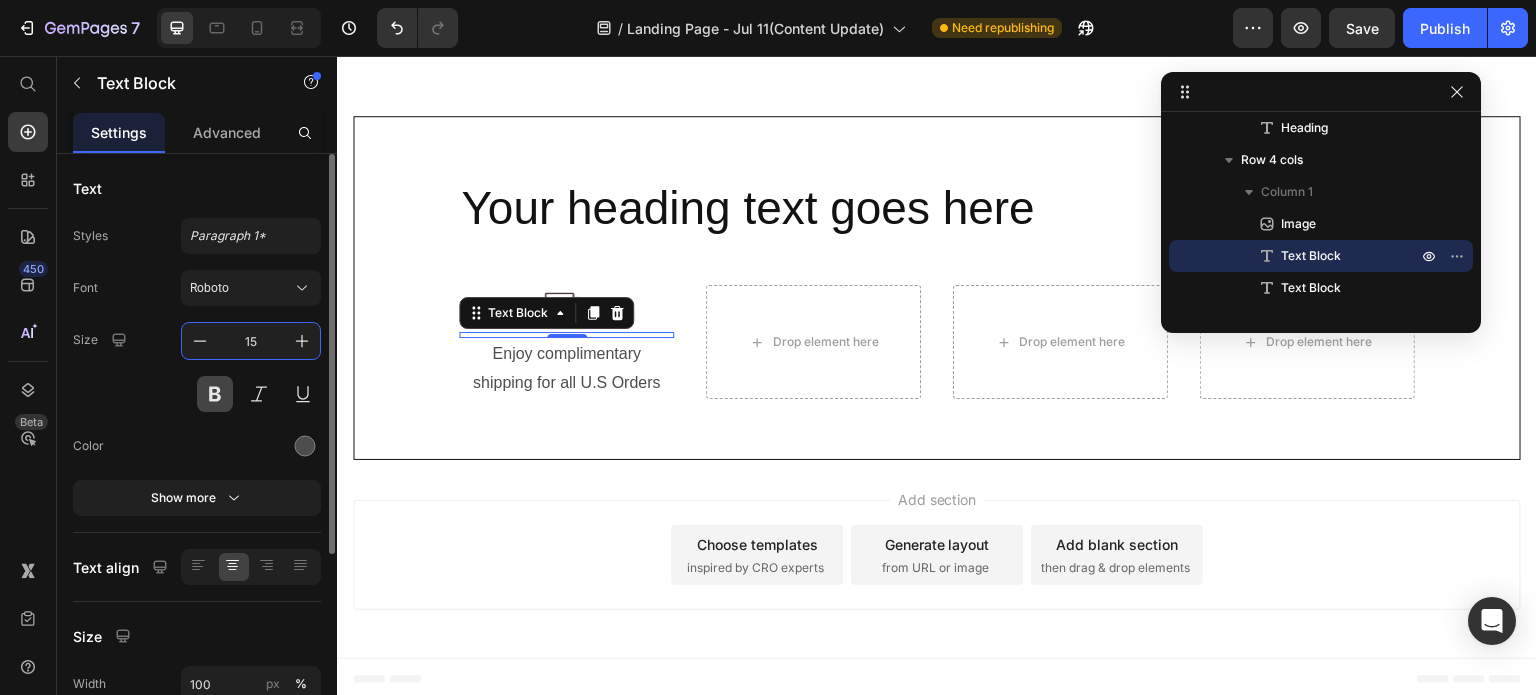 scroll, scrollTop: 11480, scrollLeft: 0, axis: vertical 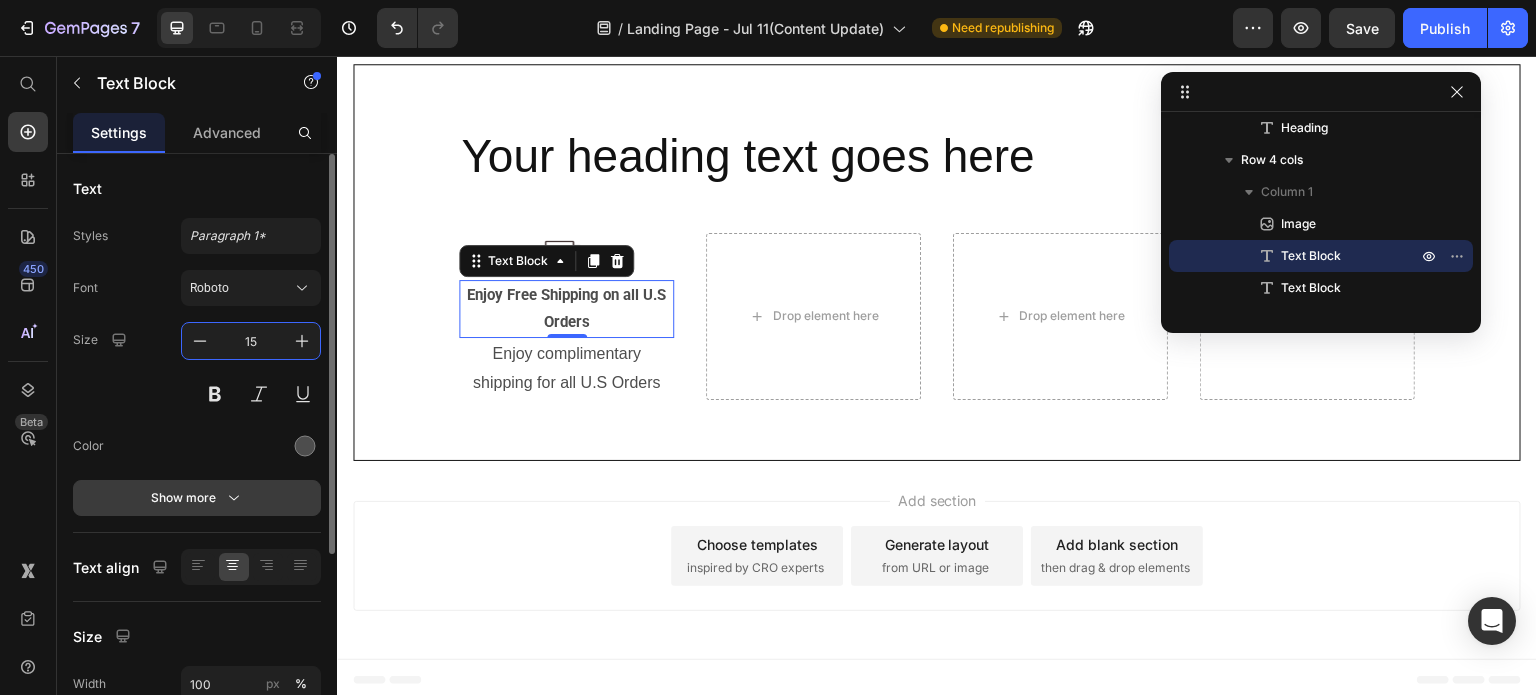 type on "15" 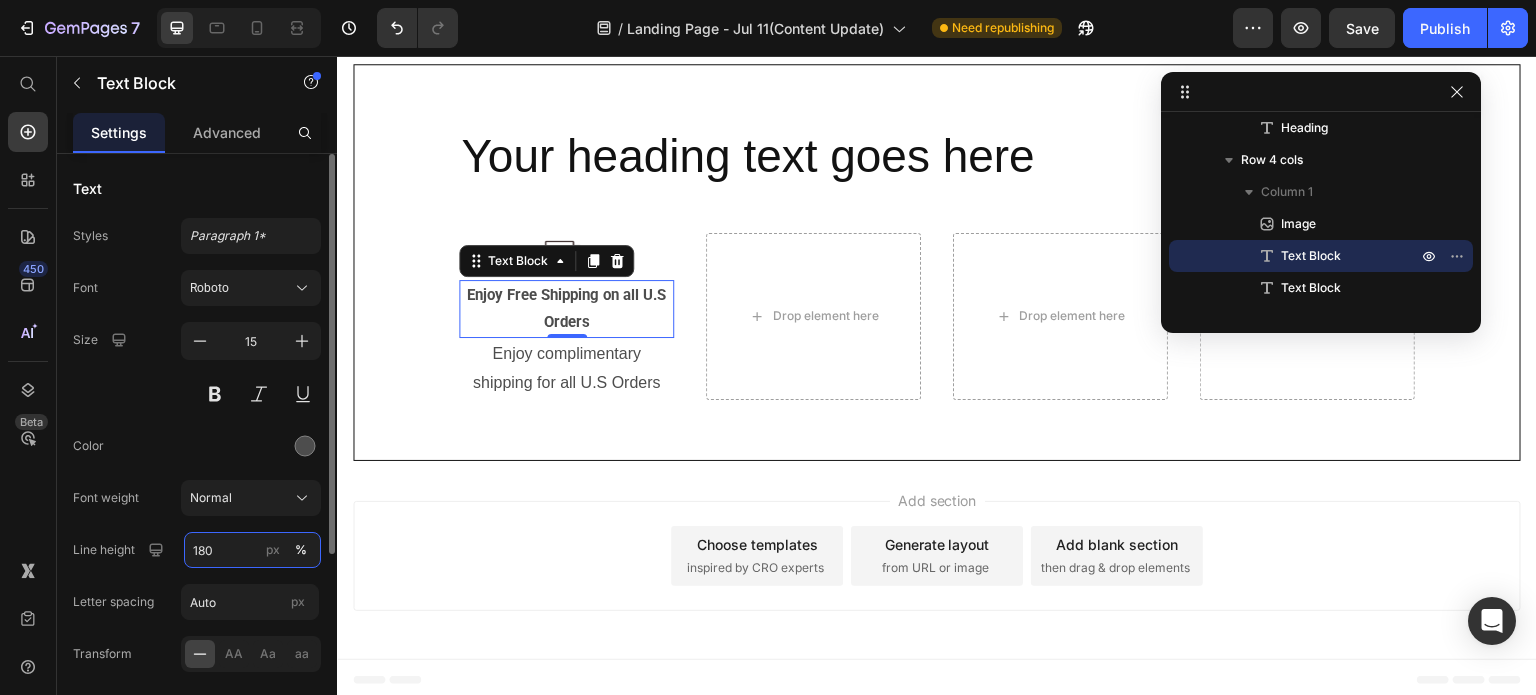 click on "180" at bounding box center [252, 550] 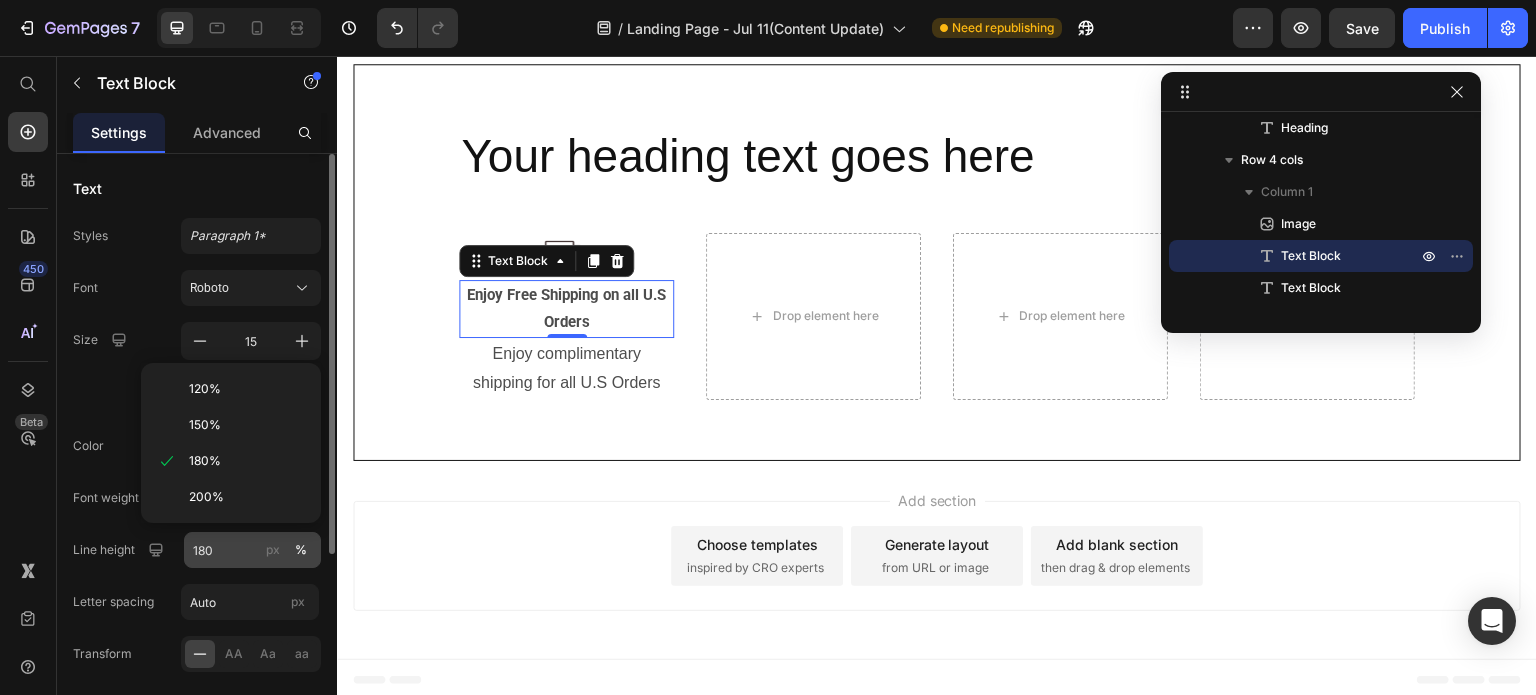 drag, startPoint x: 279, startPoint y: 543, endPoint x: 236, endPoint y: 549, distance: 43.416588 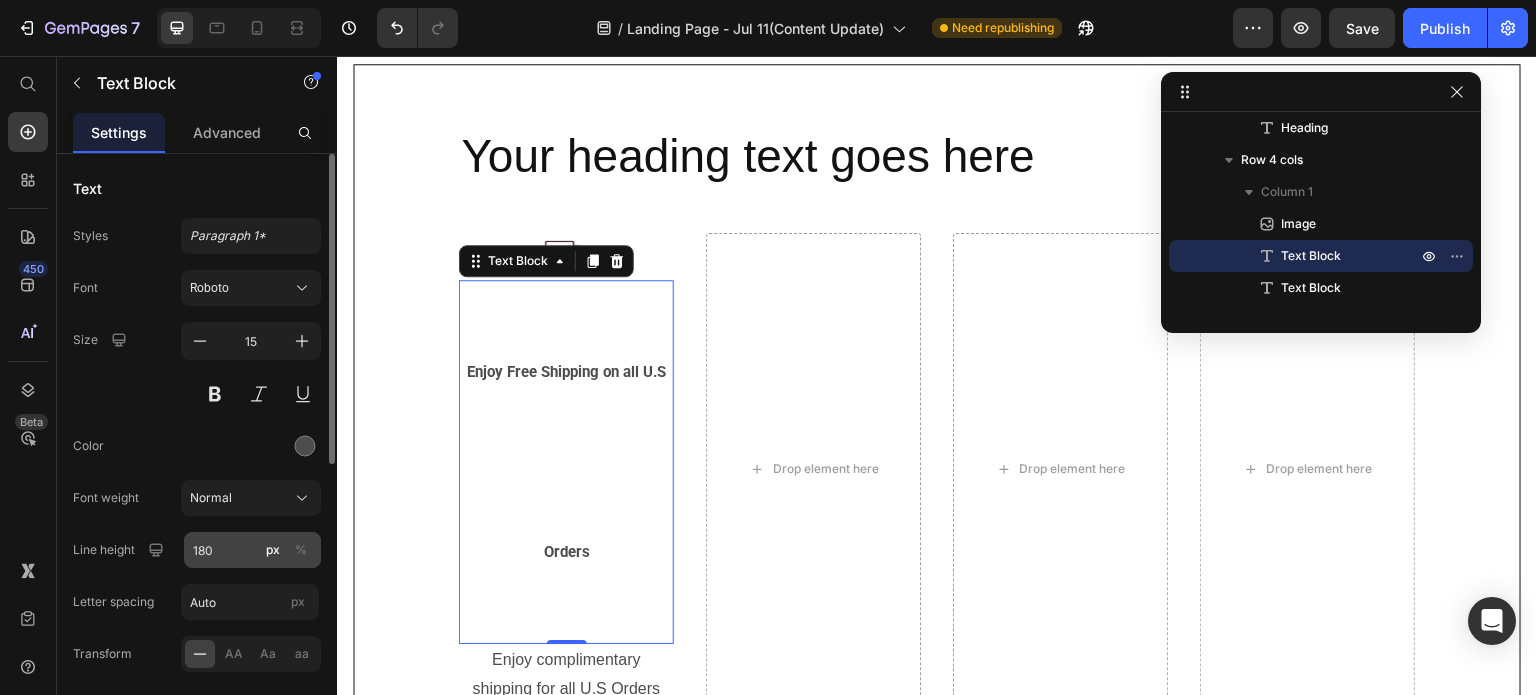 scroll, scrollTop: 11484, scrollLeft: 0, axis: vertical 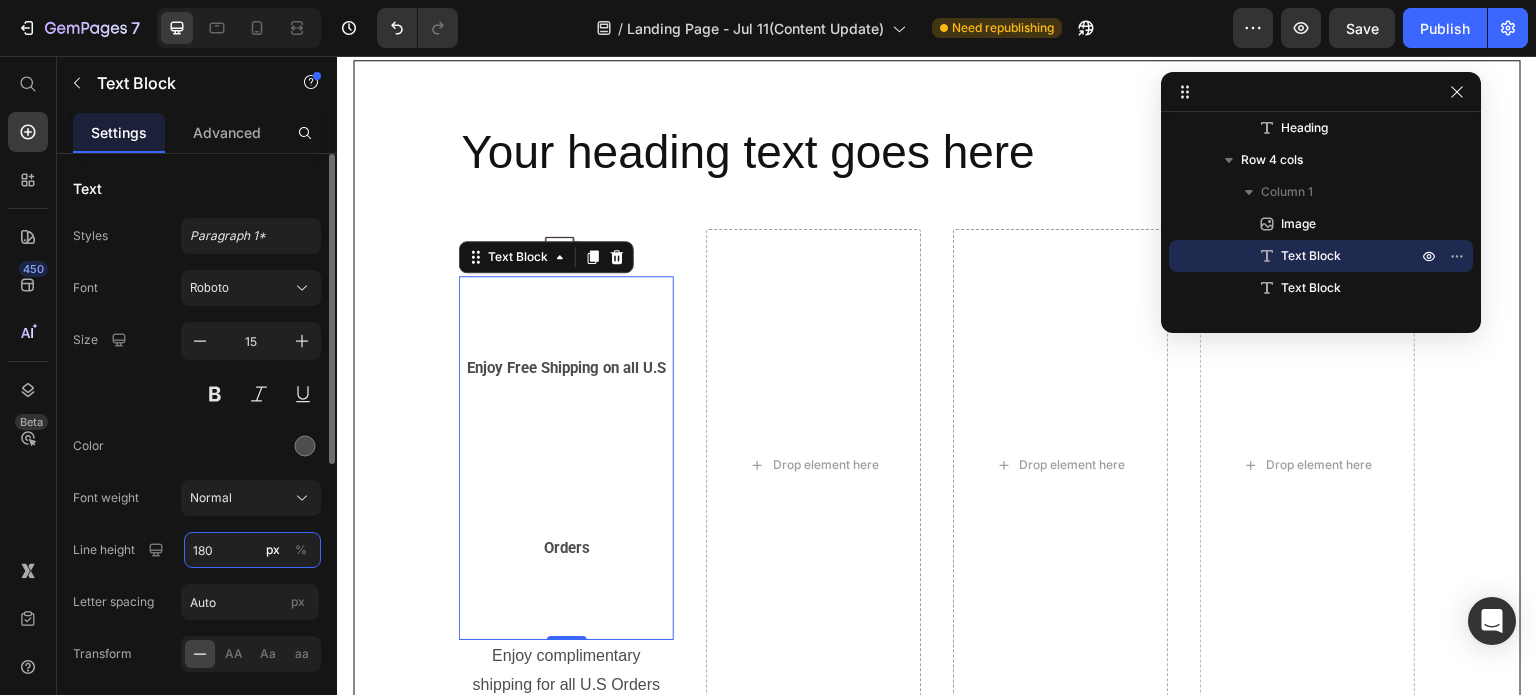 click on "180" at bounding box center (252, 550) 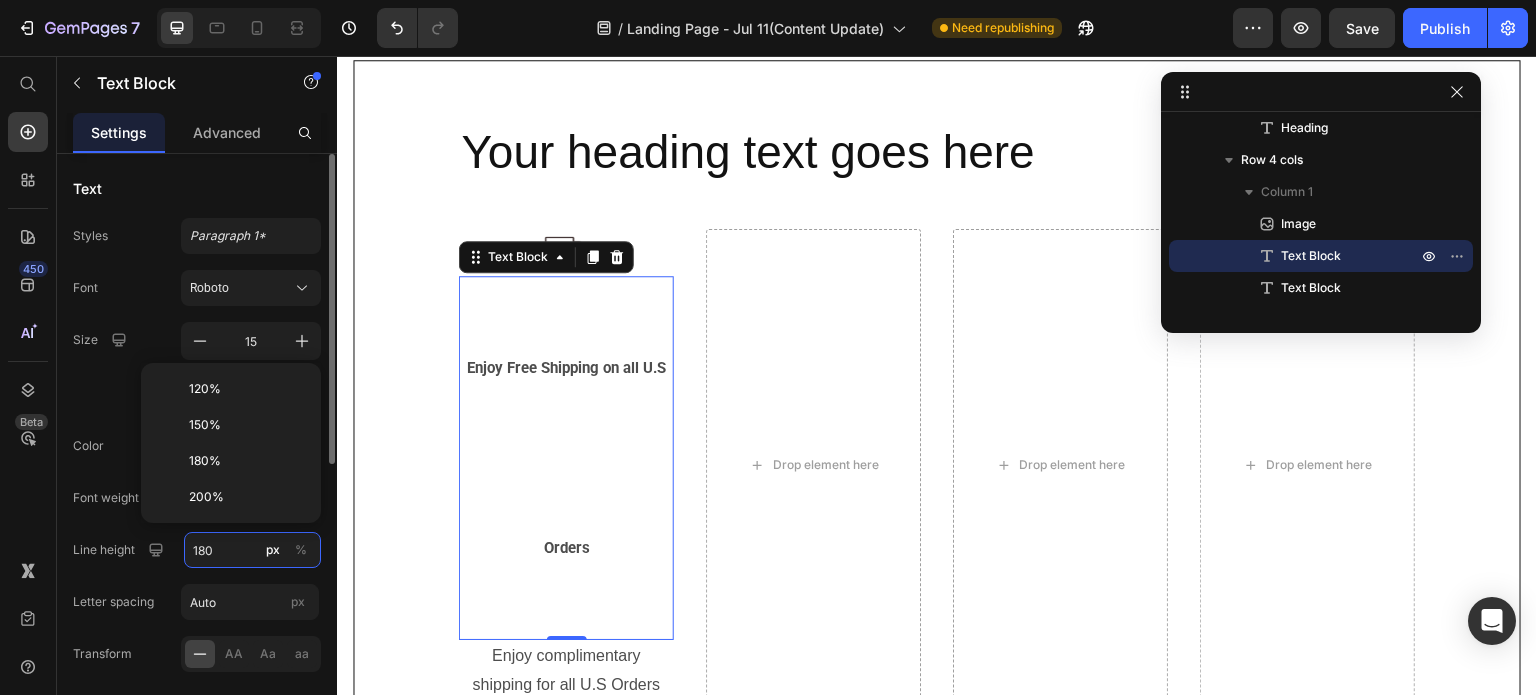 click on "180" at bounding box center [252, 550] 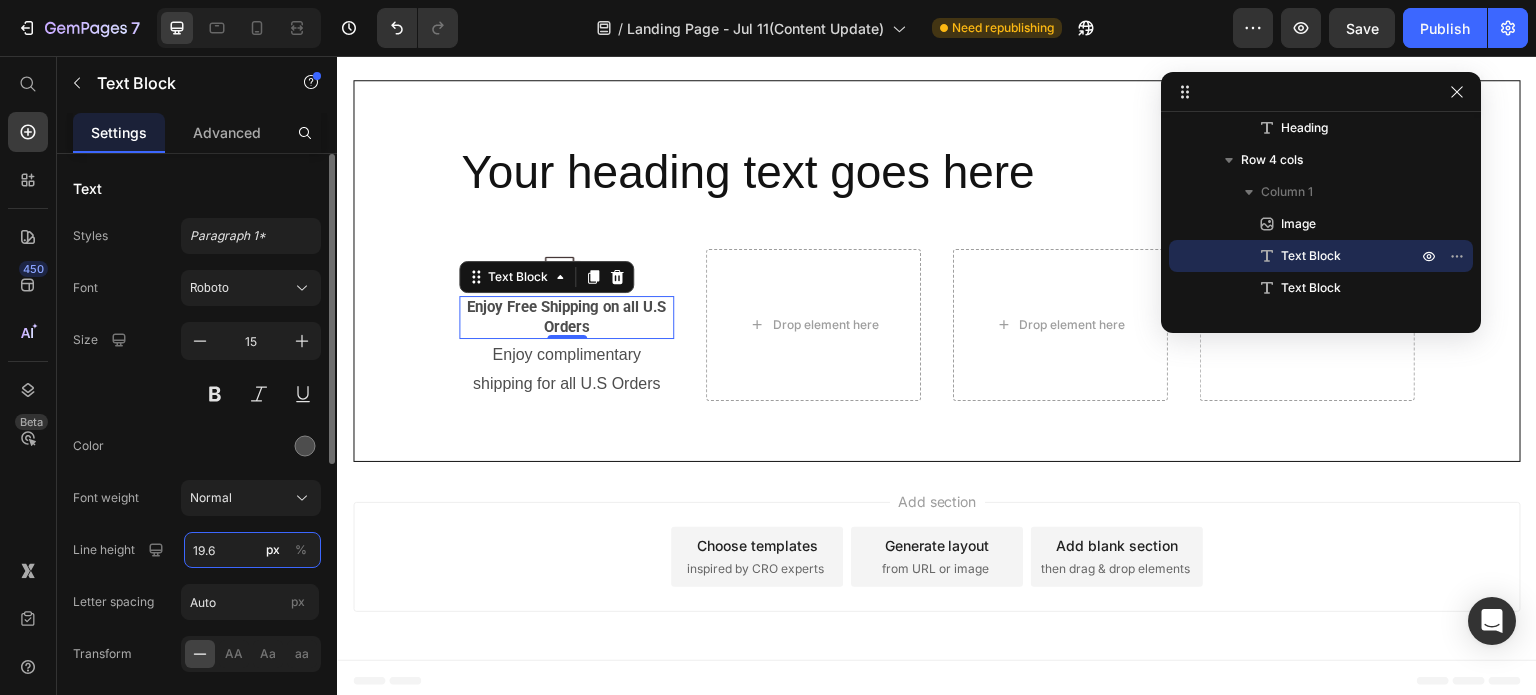 scroll, scrollTop: 11465, scrollLeft: 0, axis: vertical 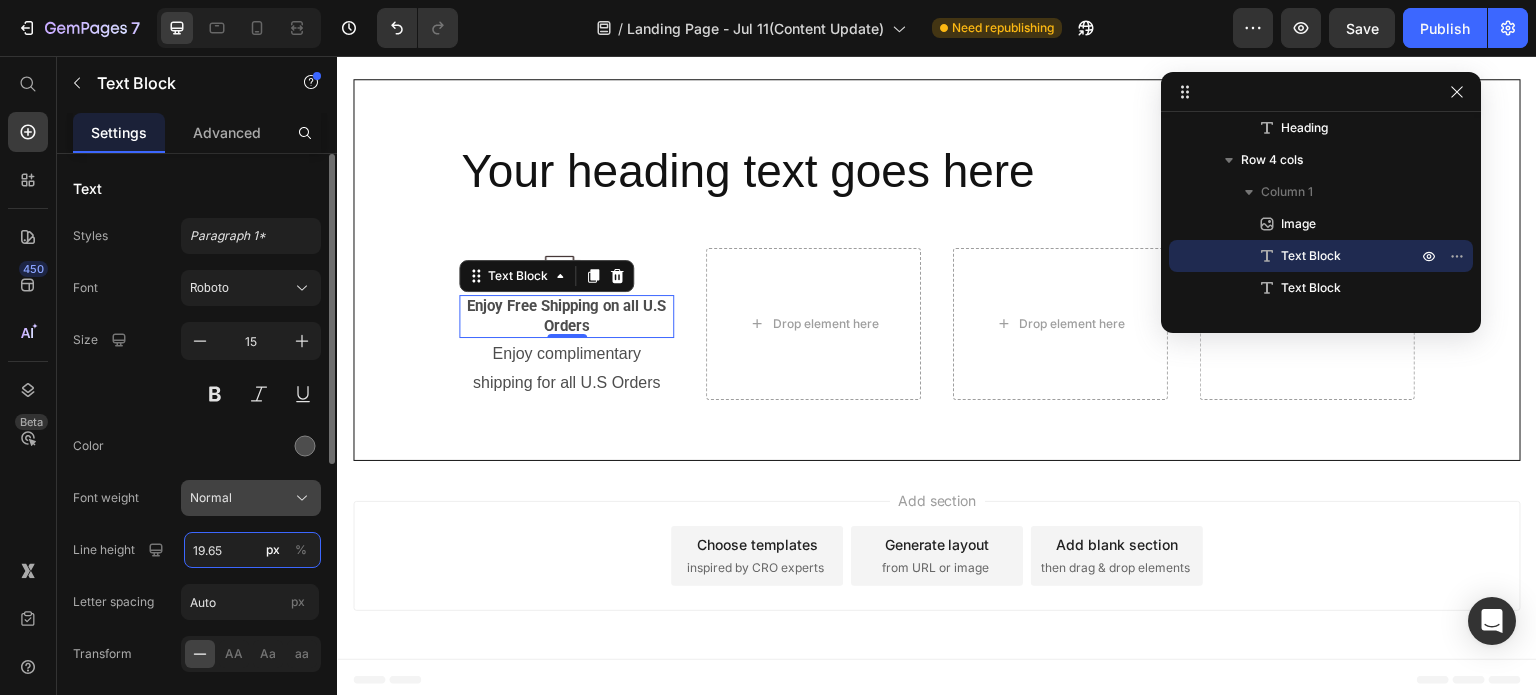 type on "19.65" 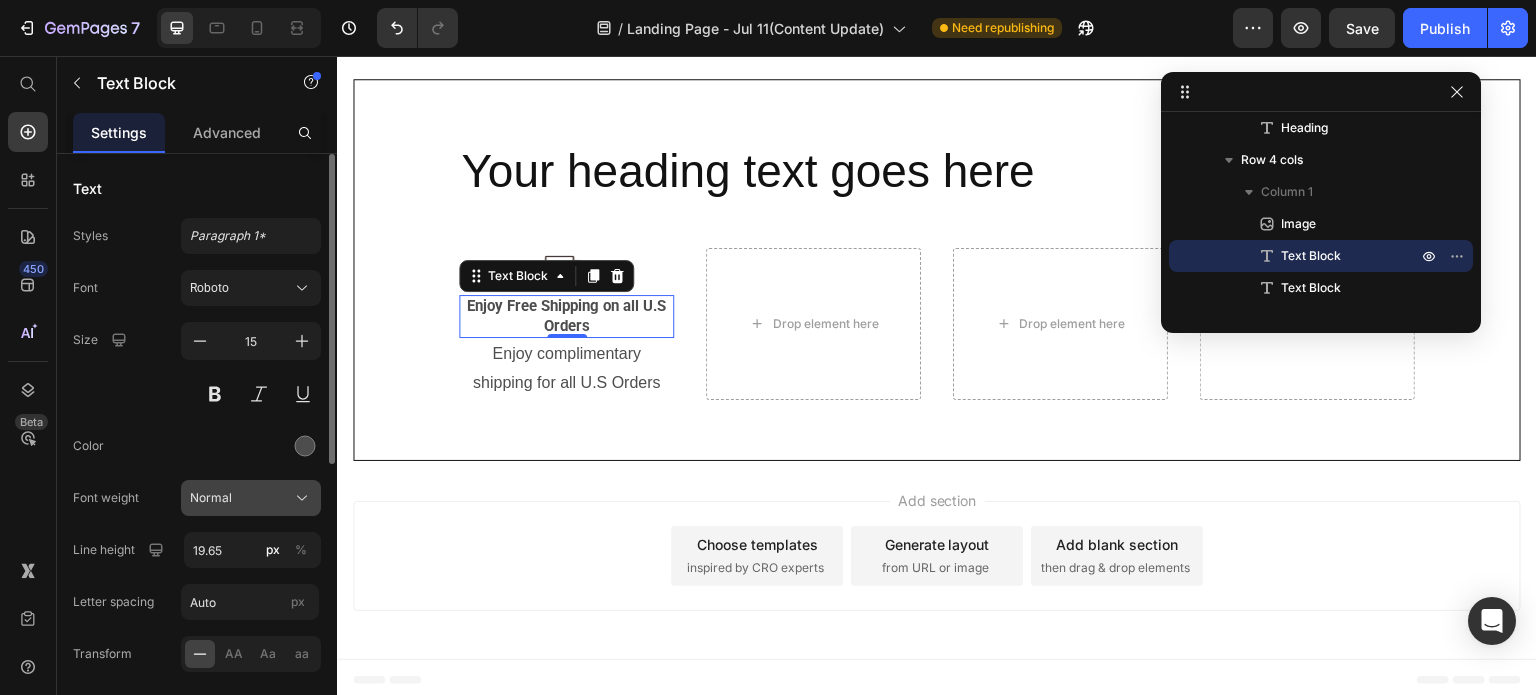 click on "Normal" at bounding box center (251, 498) 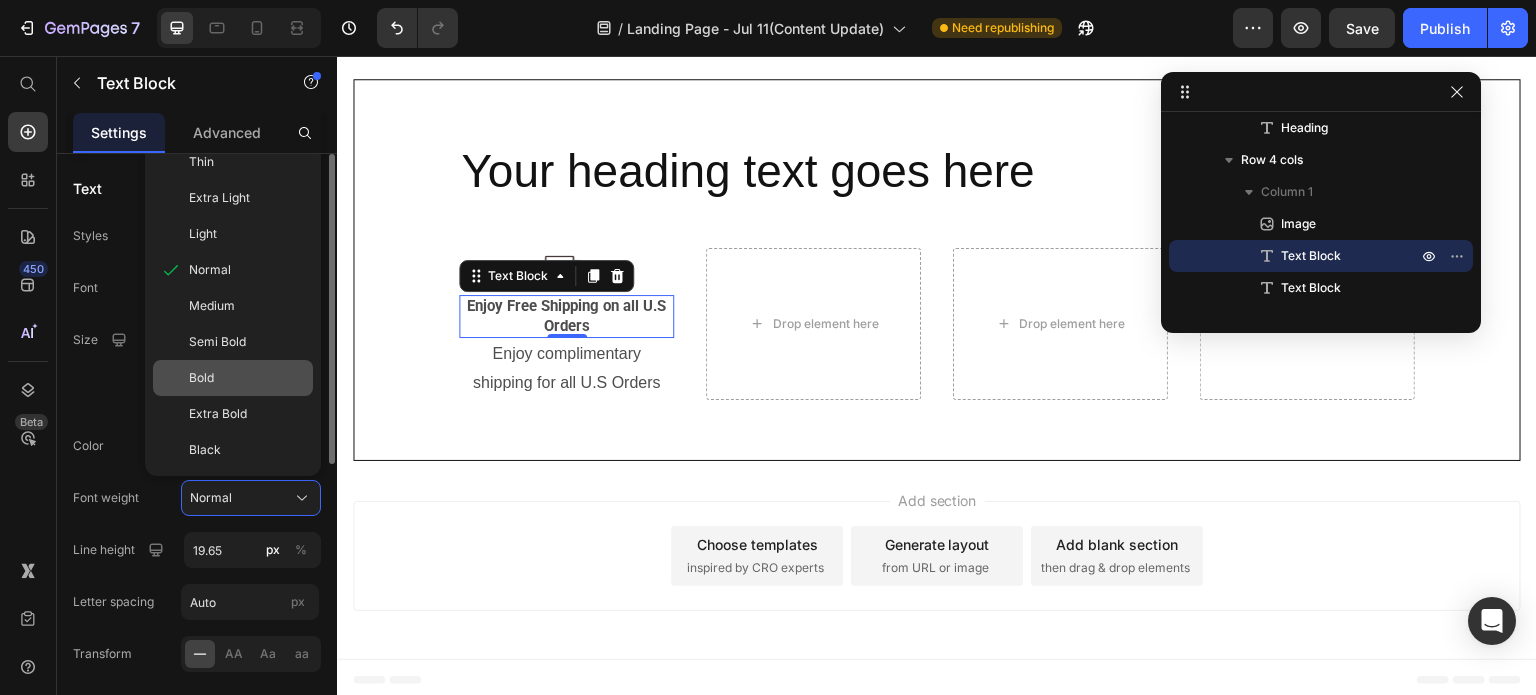 click on "Bold" at bounding box center [247, 378] 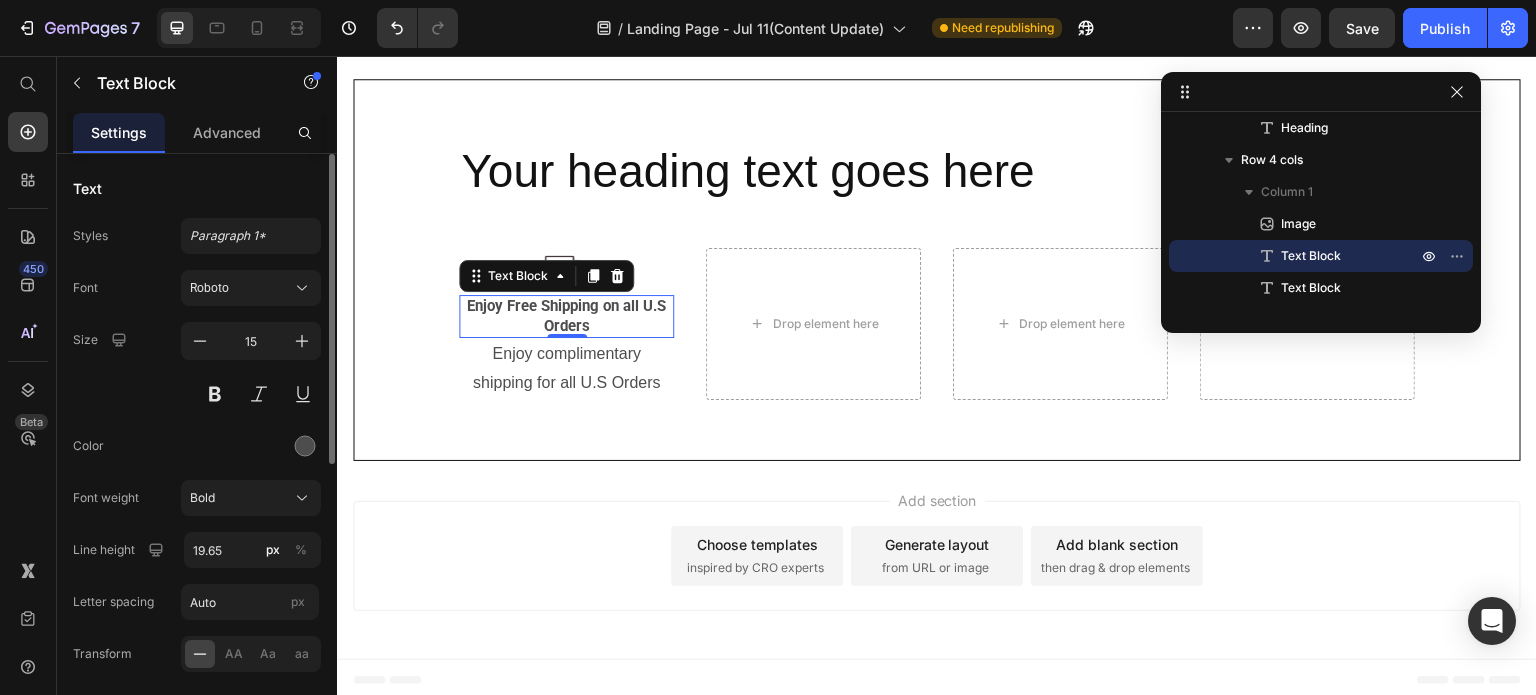 click on "Color" at bounding box center (197, 446) 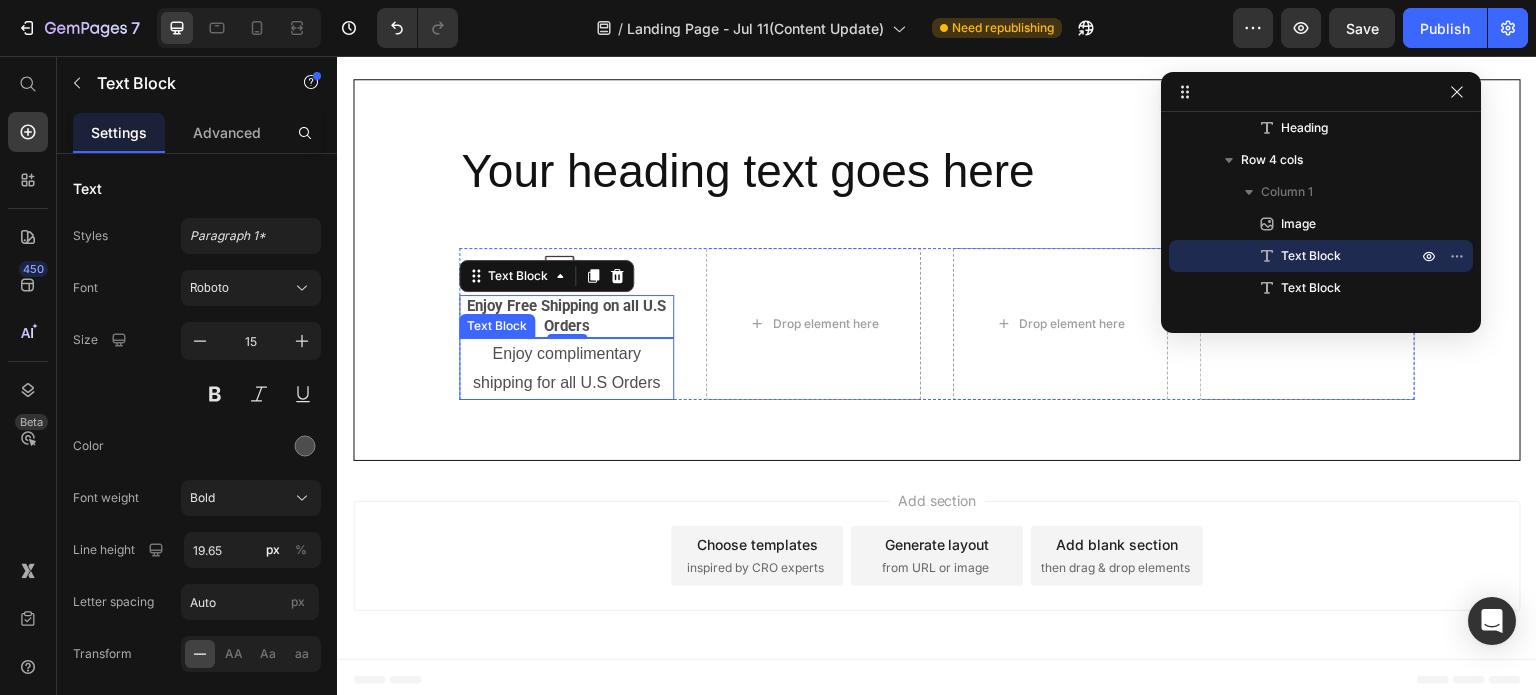 click on "Text Block" at bounding box center [497, 326] 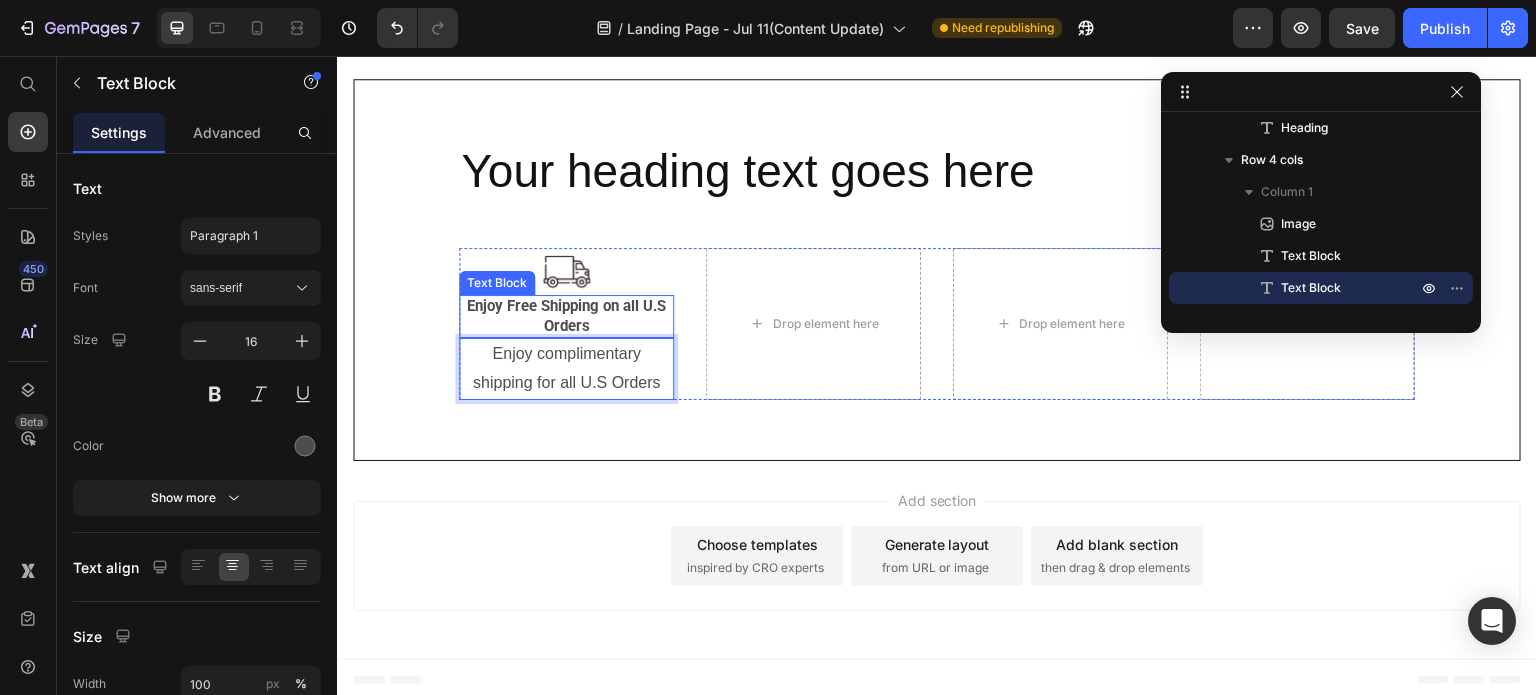 click on "Enjoy Free Shipping on all U.S Orders" at bounding box center (566, 316) 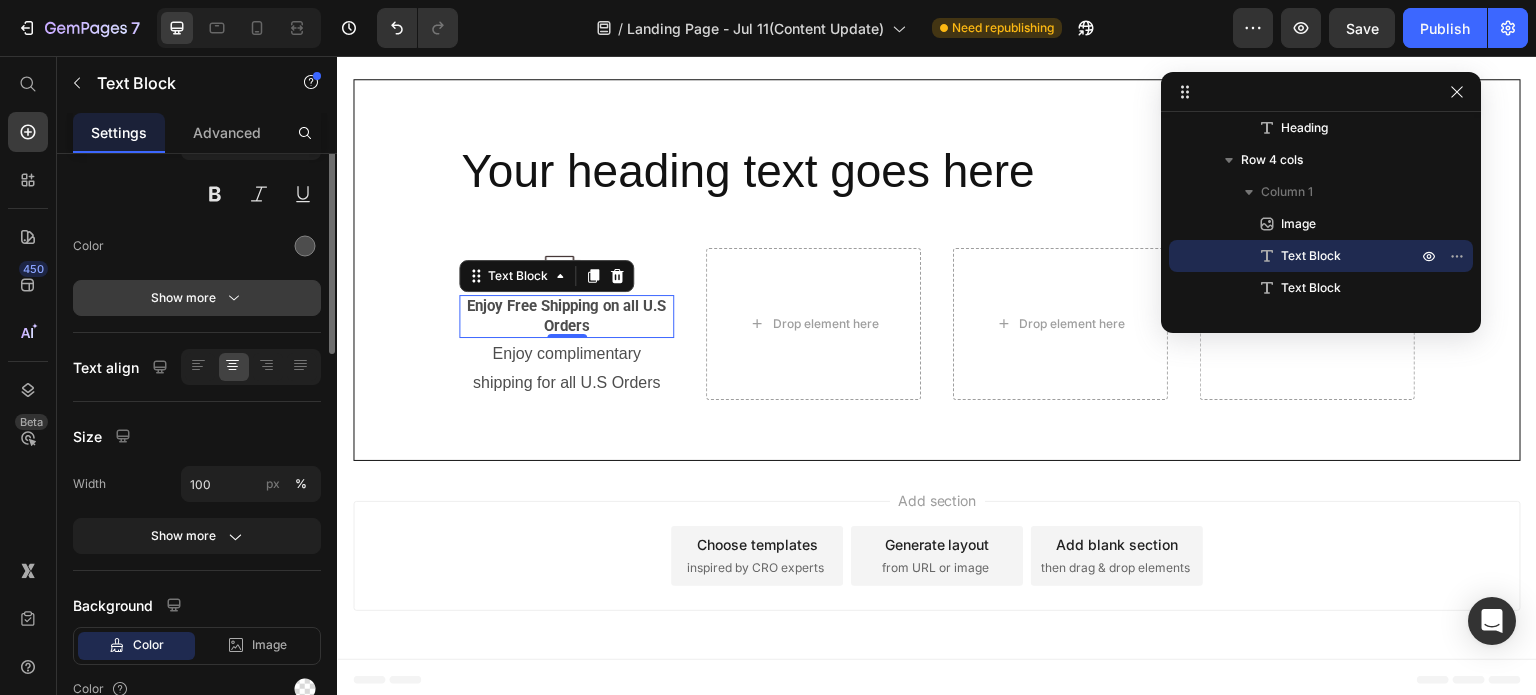 scroll, scrollTop: 0, scrollLeft: 0, axis: both 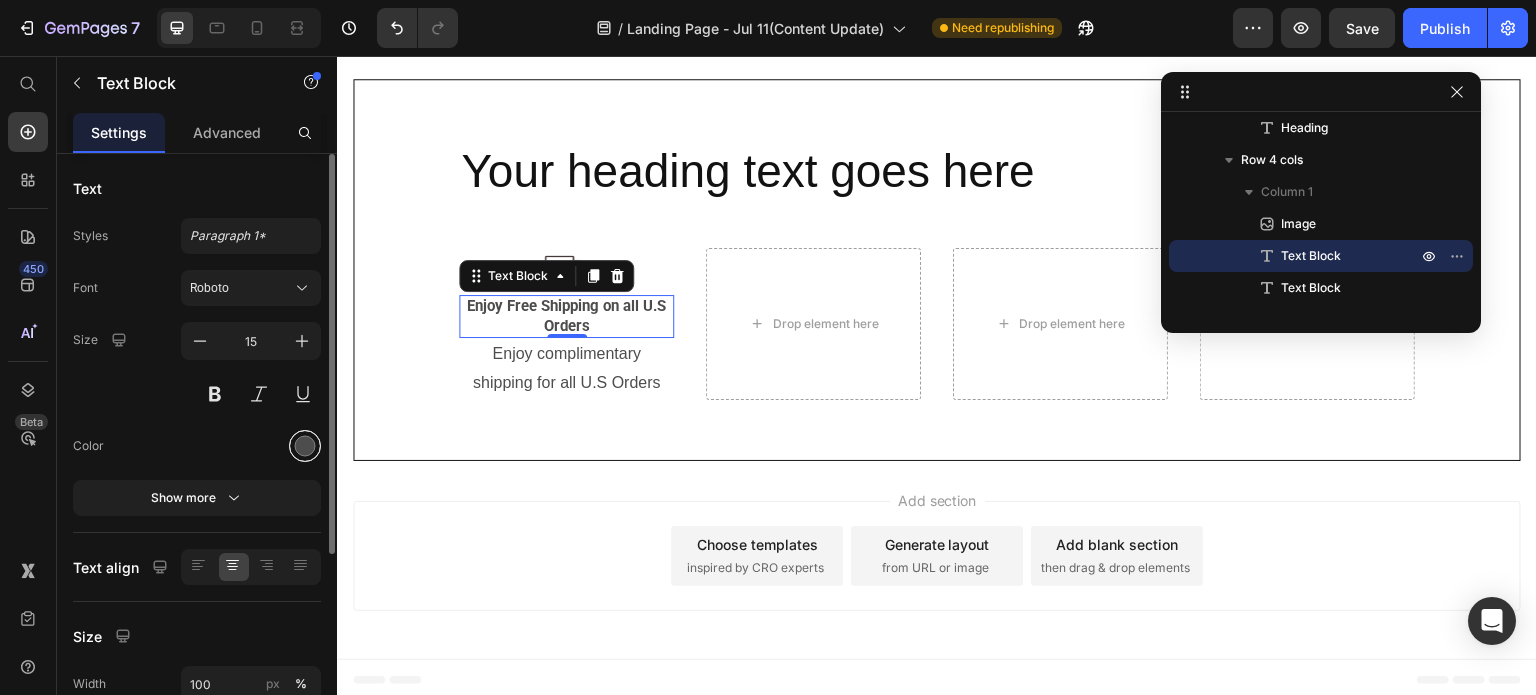 click at bounding box center (305, 446) 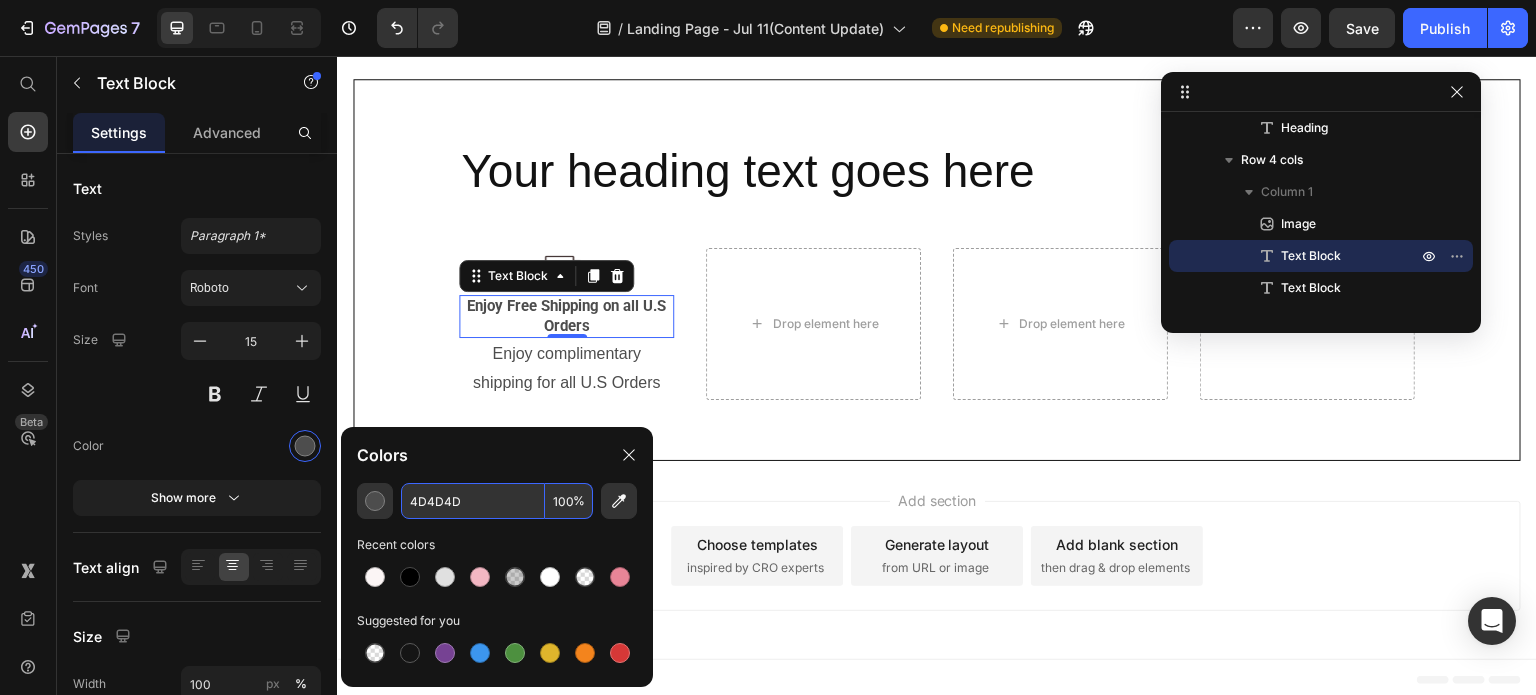 click on "4D4D4D" at bounding box center (473, 501) 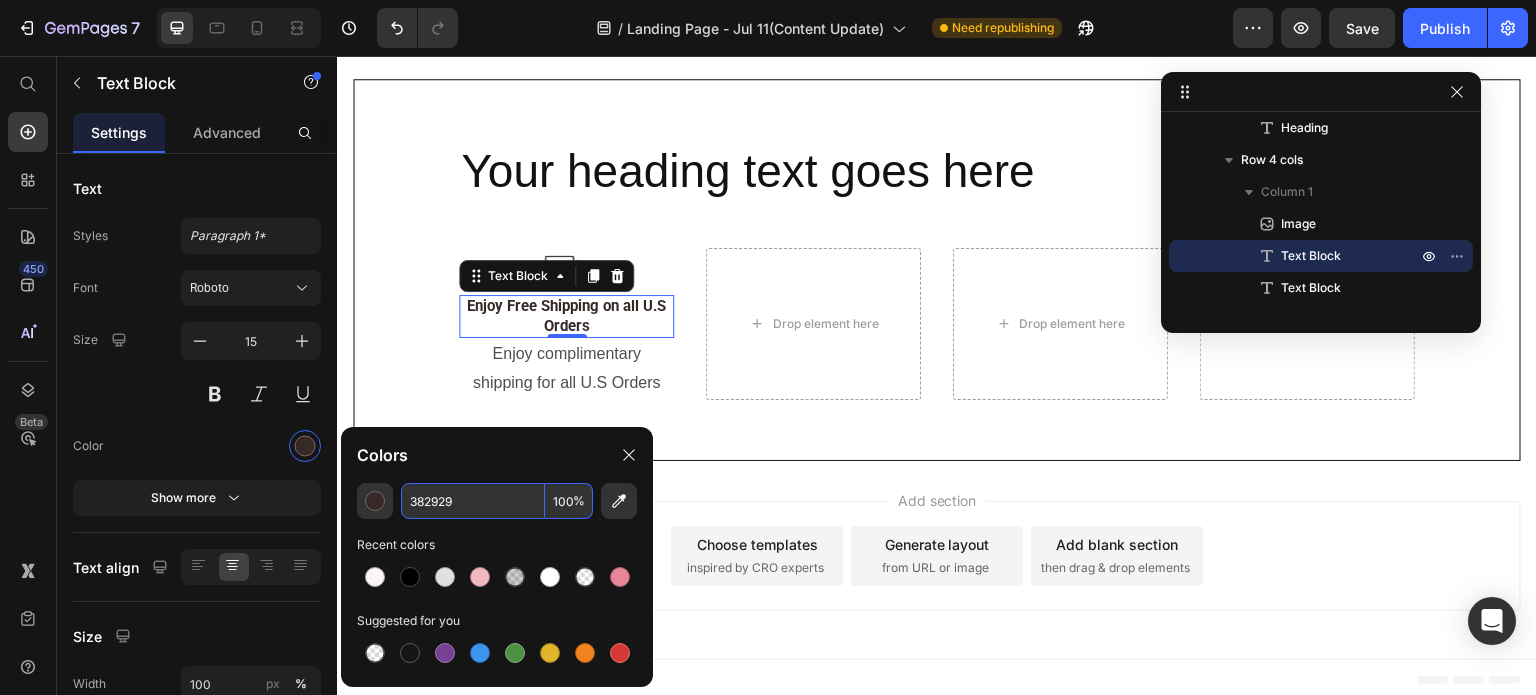 type on "382929" 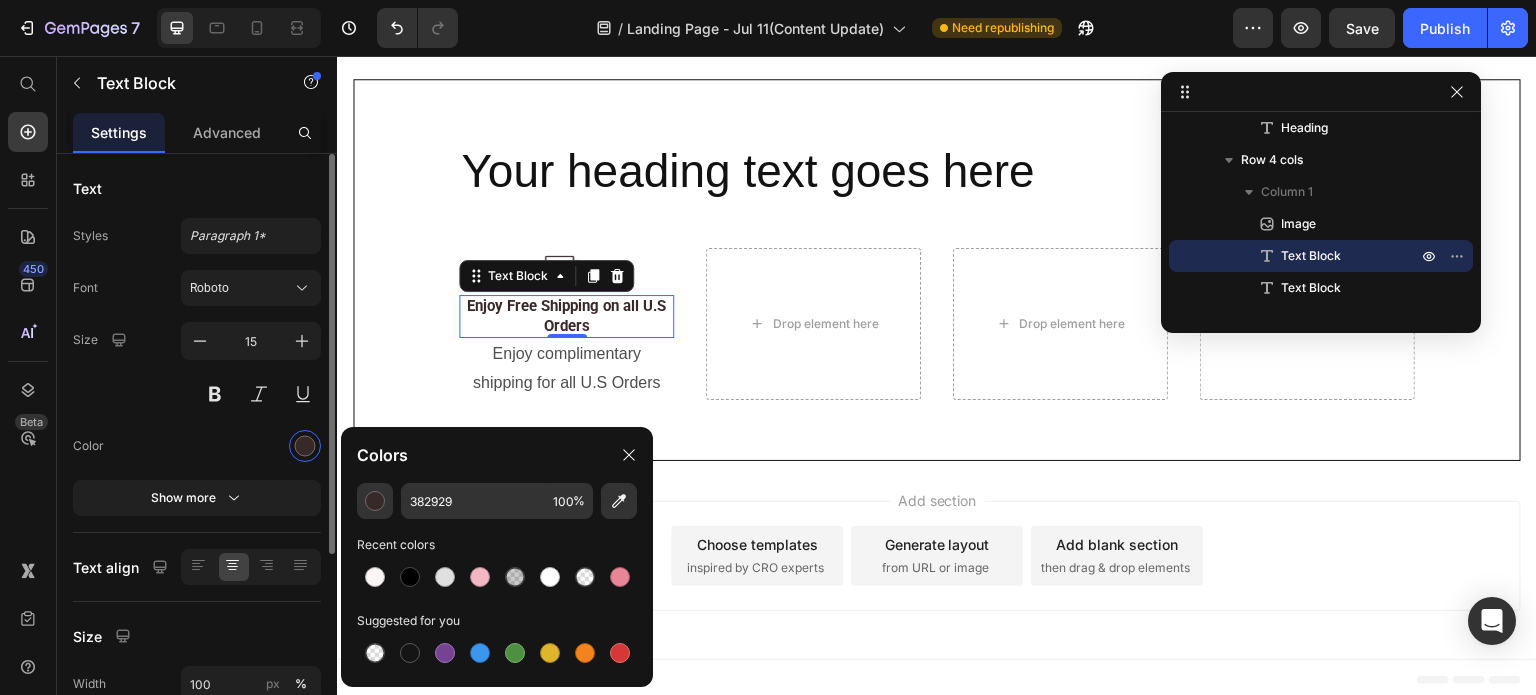 click on "Color" at bounding box center [197, 446] 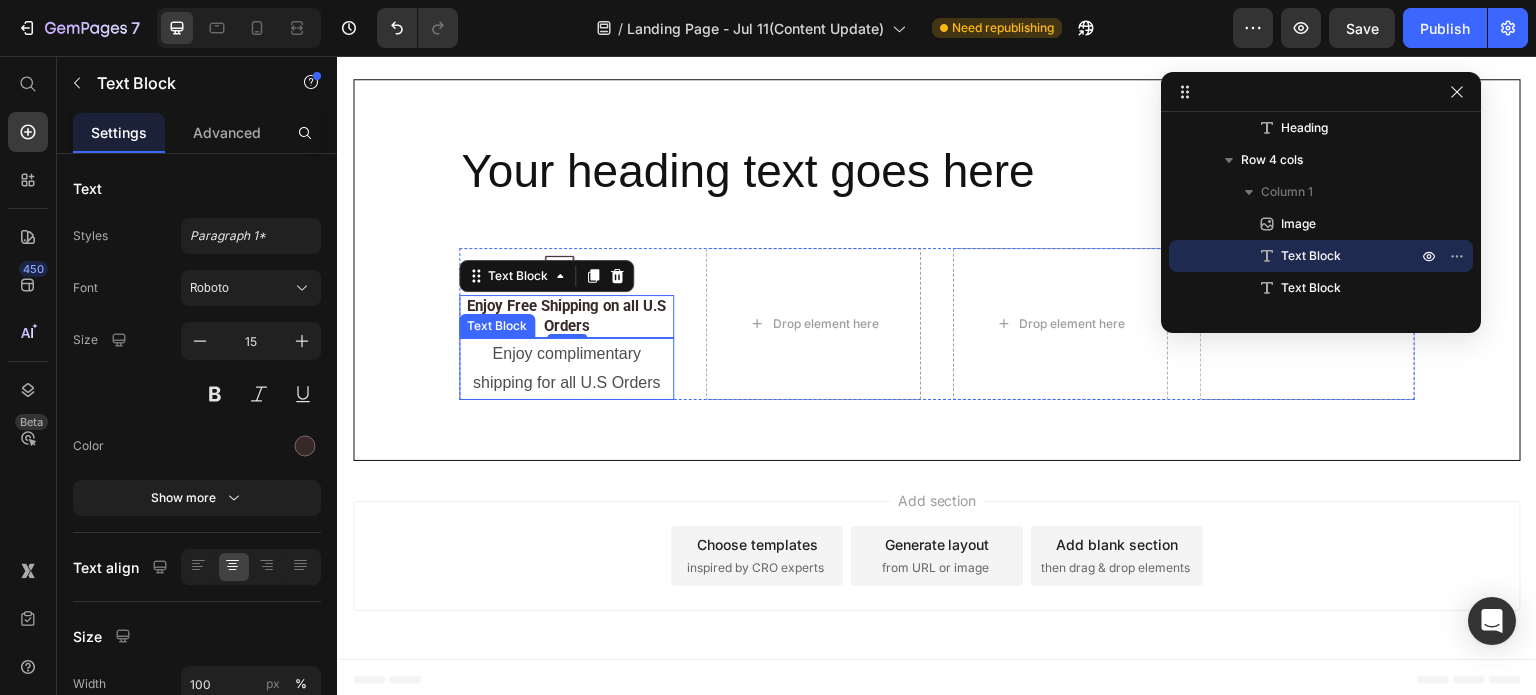 click on "Enjoy complimentary shipping for all U.S Orders" at bounding box center (566, 369) 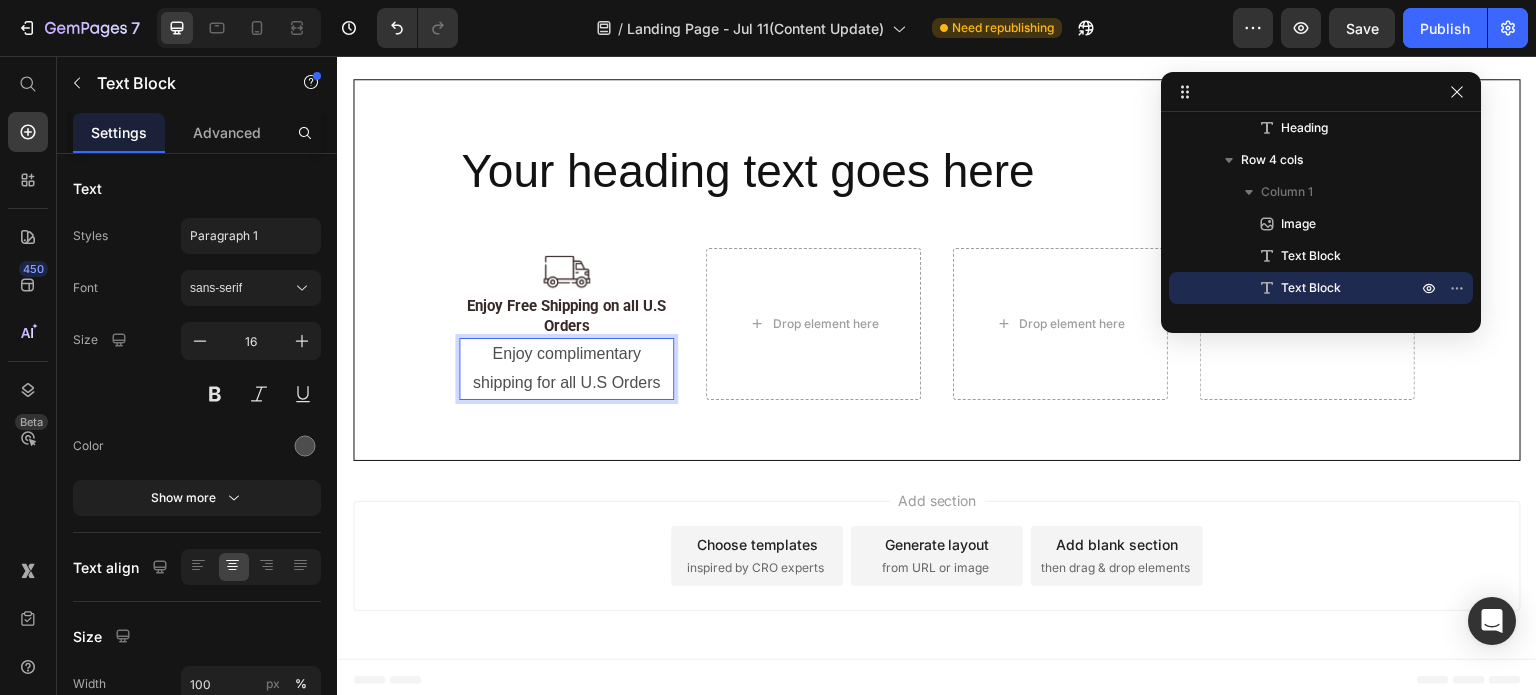 click on "Enjoy complimentary shipping for all U.S Orders" at bounding box center (566, 369) 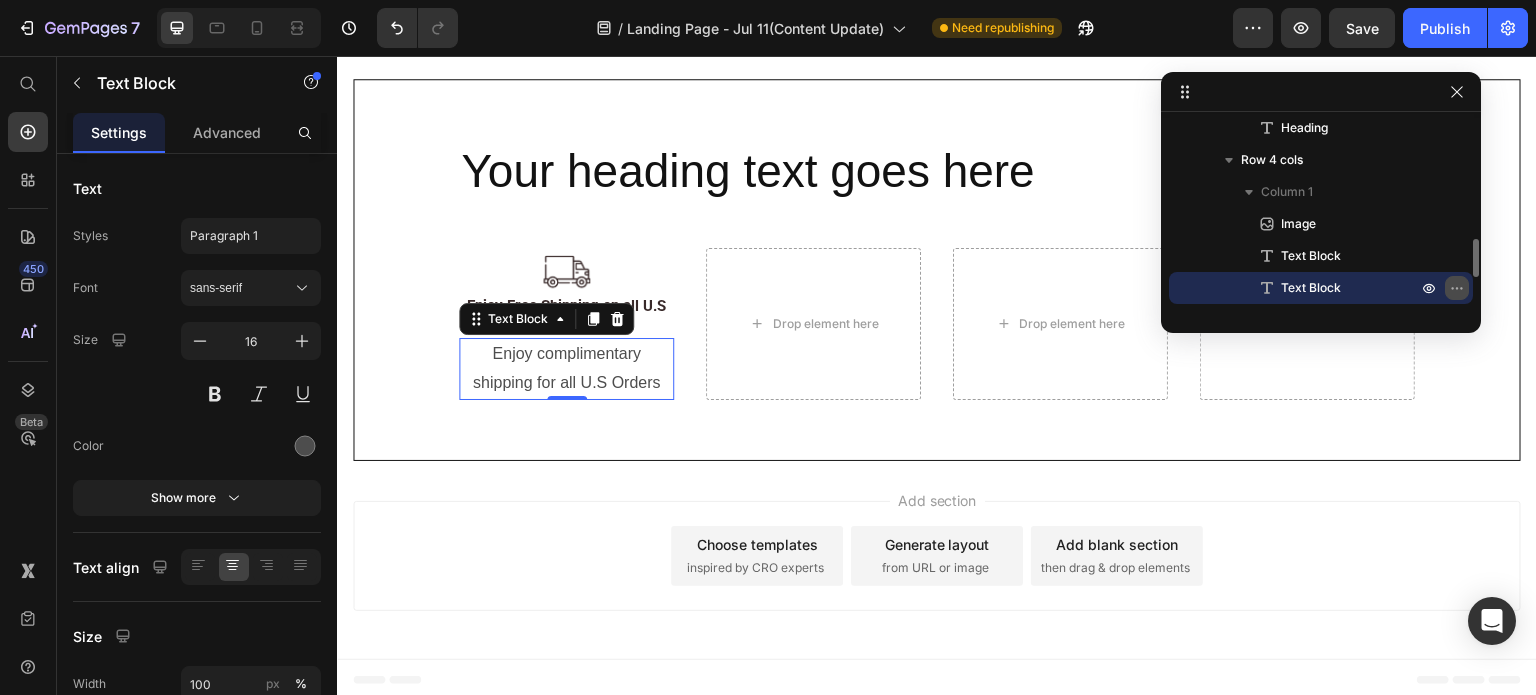 click 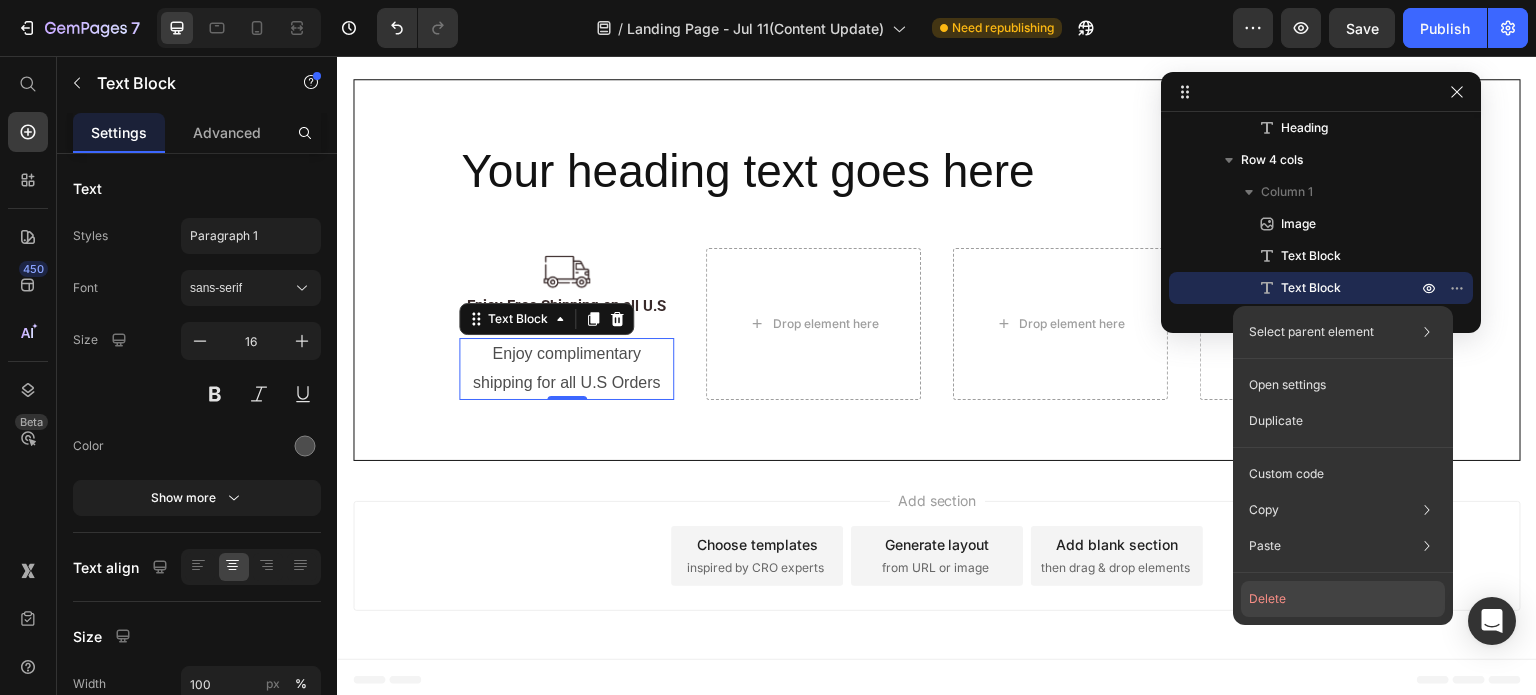 click on "Delete" 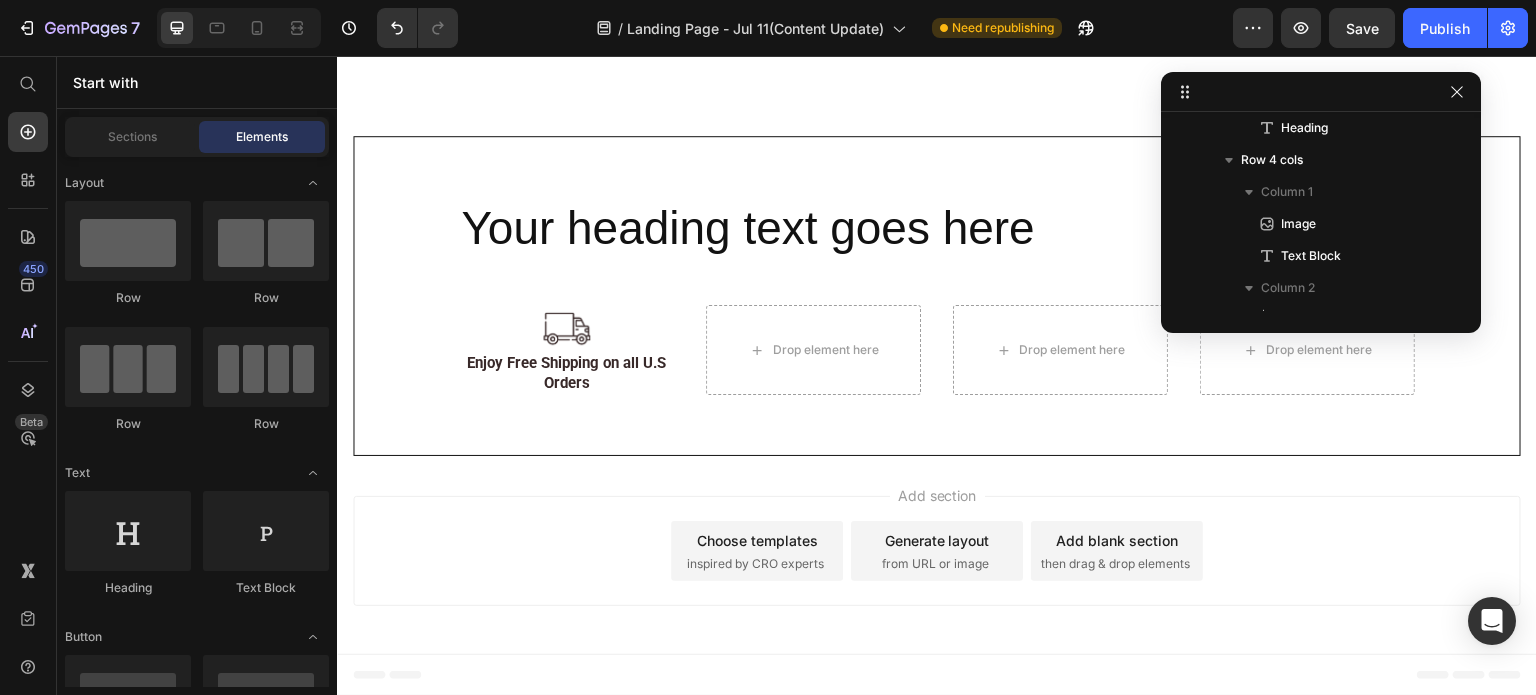 scroll, scrollTop: 11404, scrollLeft: 0, axis: vertical 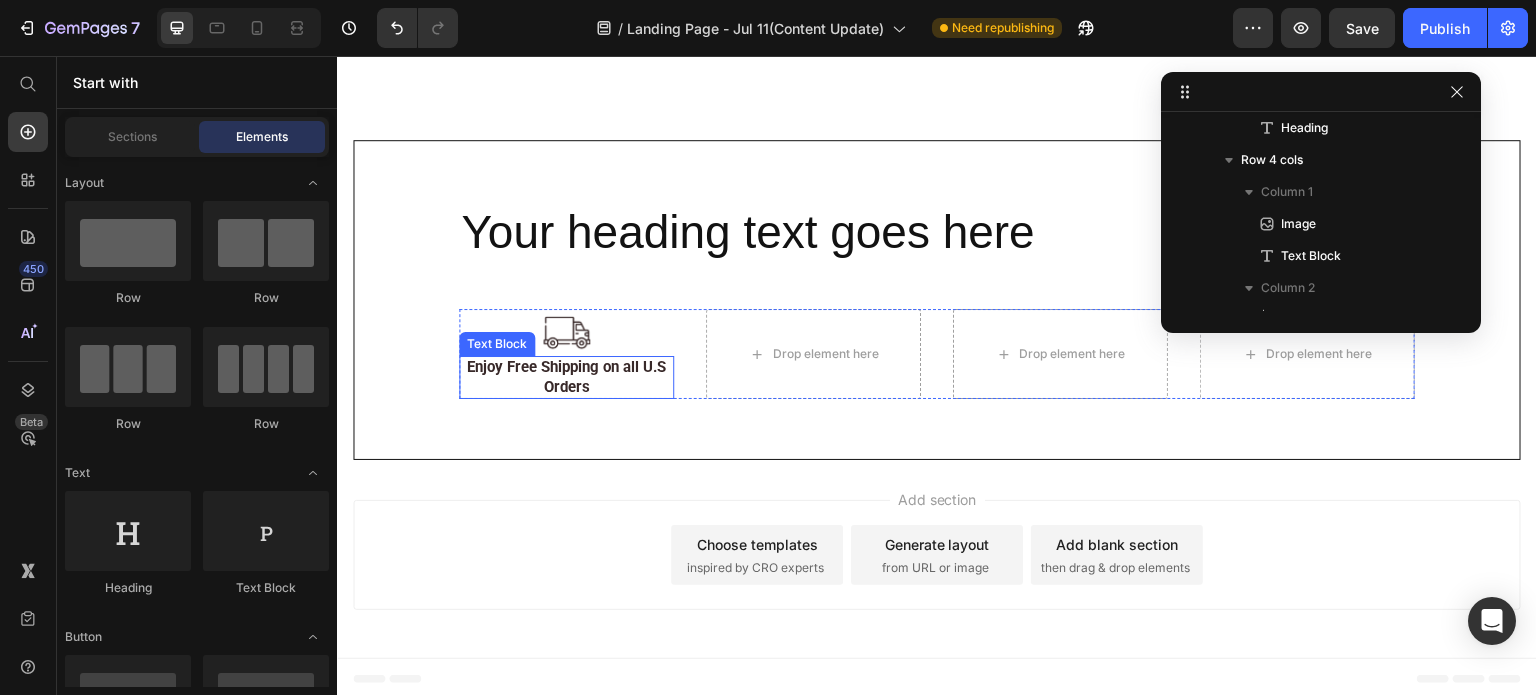 click on "Enjoy Free Shipping on all U.S Orders" at bounding box center (566, 377) 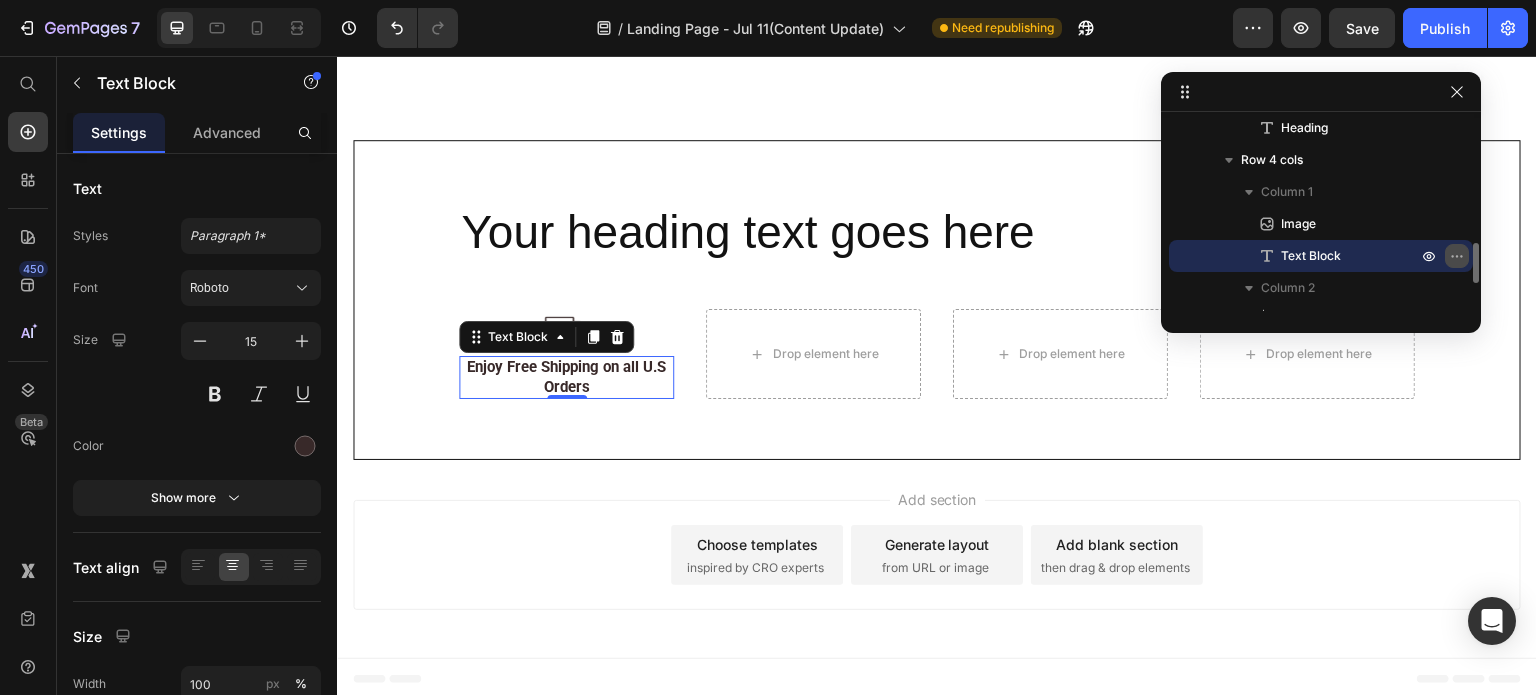 click 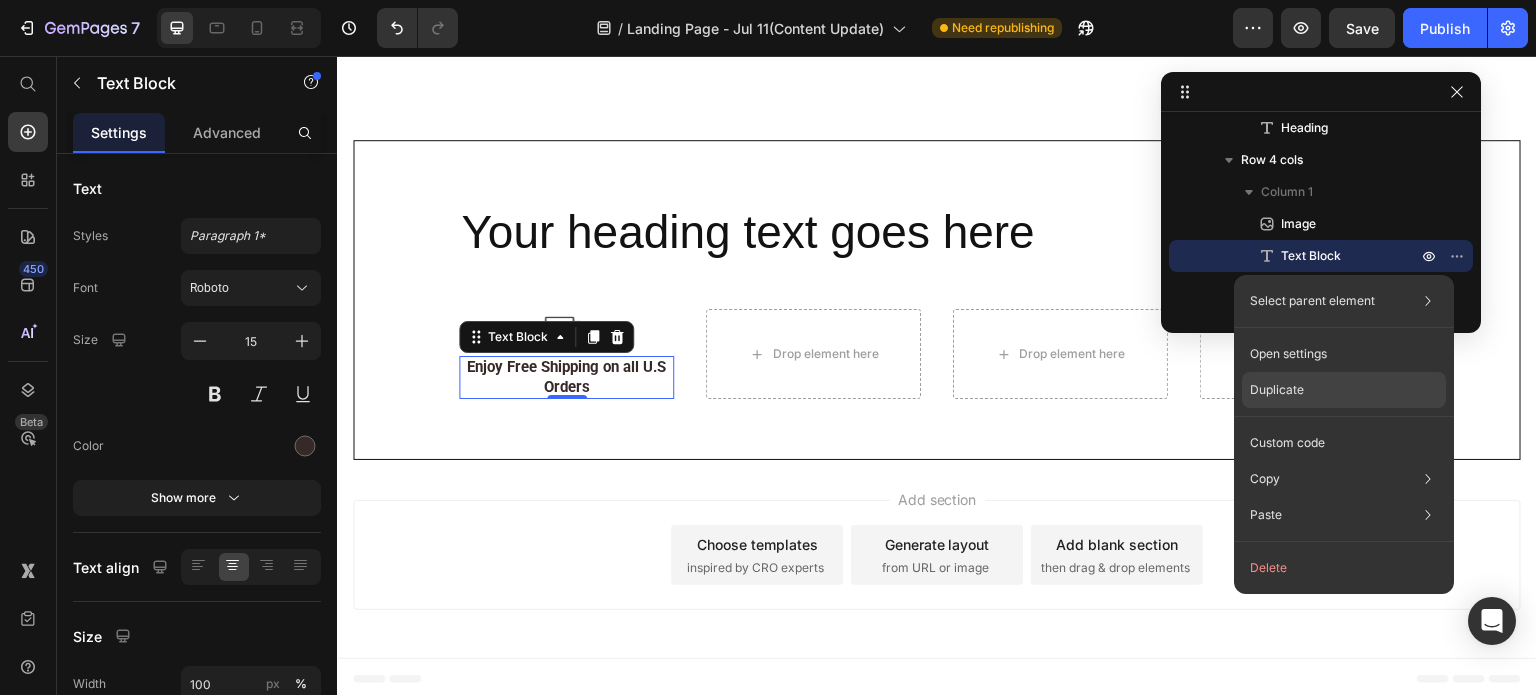 drag, startPoint x: 1327, startPoint y: 386, endPoint x: 388, endPoint y: 376, distance: 939.0532 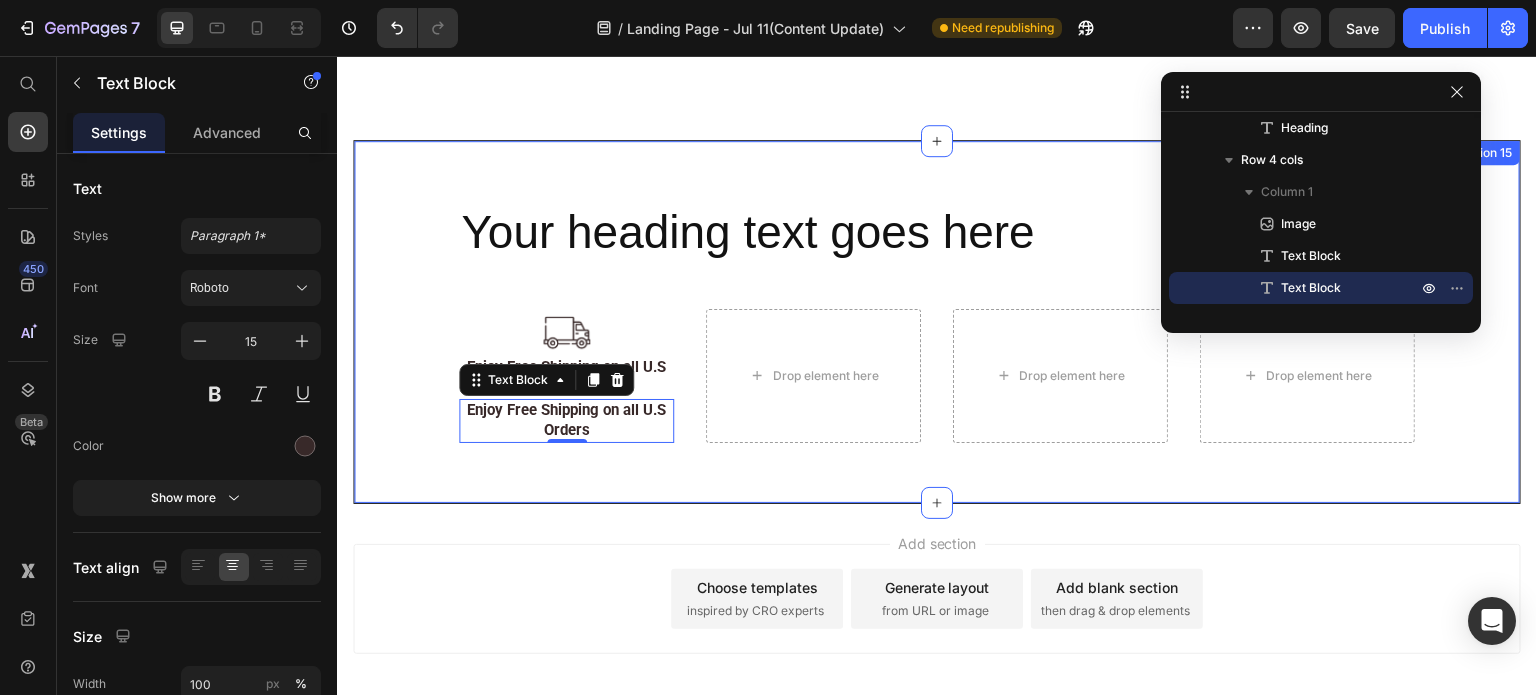scroll, scrollTop: 11447, scrollLeft: 0, axis: vertical 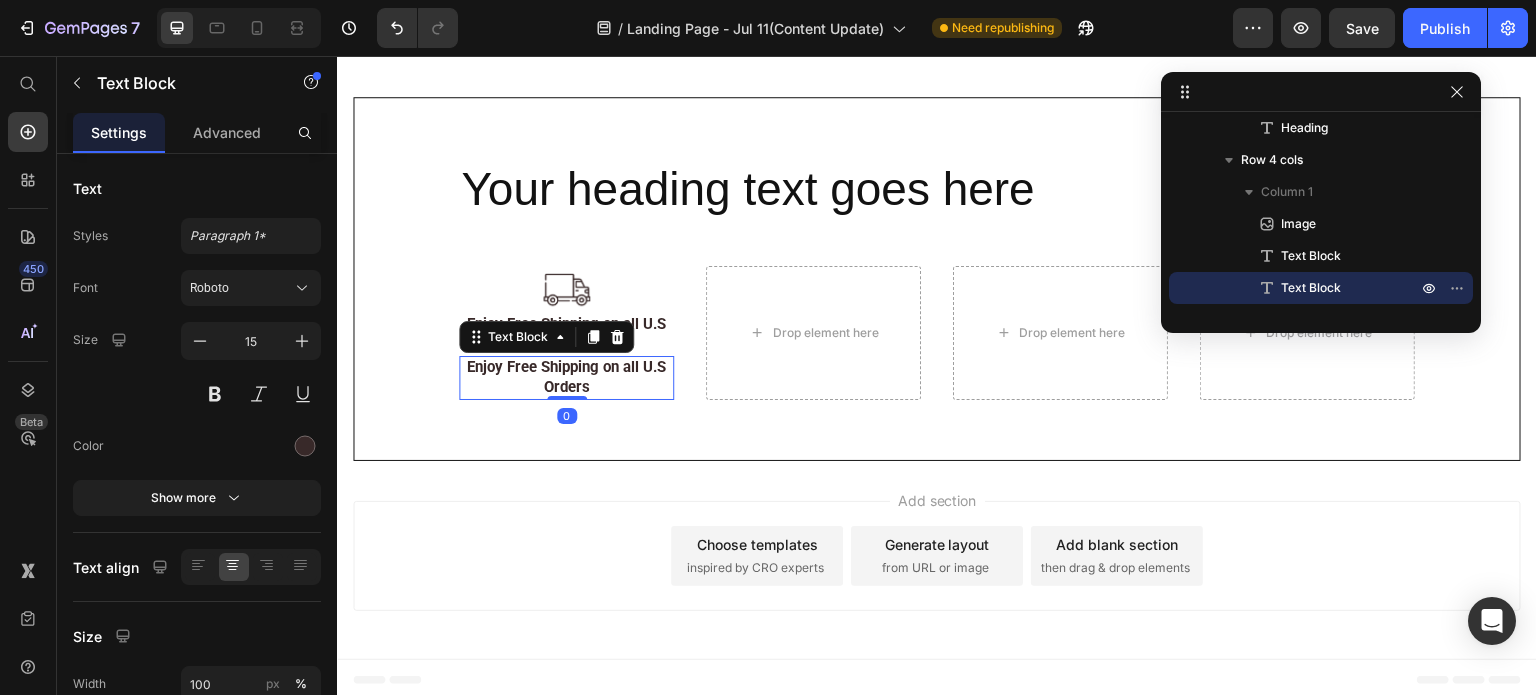 click on "Enjoy Free Shipping on all U.S Orders" at bounding box center (566, 377) 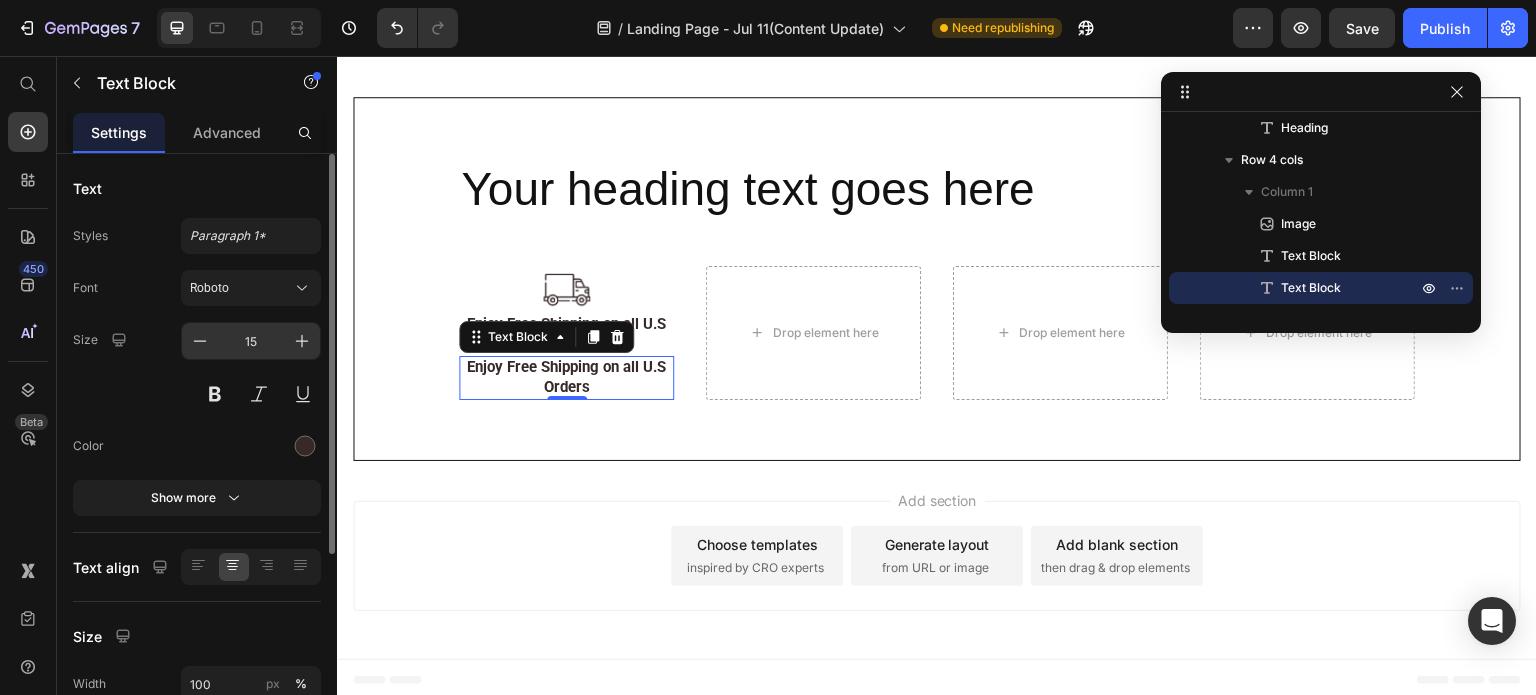 click on "15" at bounding box center [251, 341] 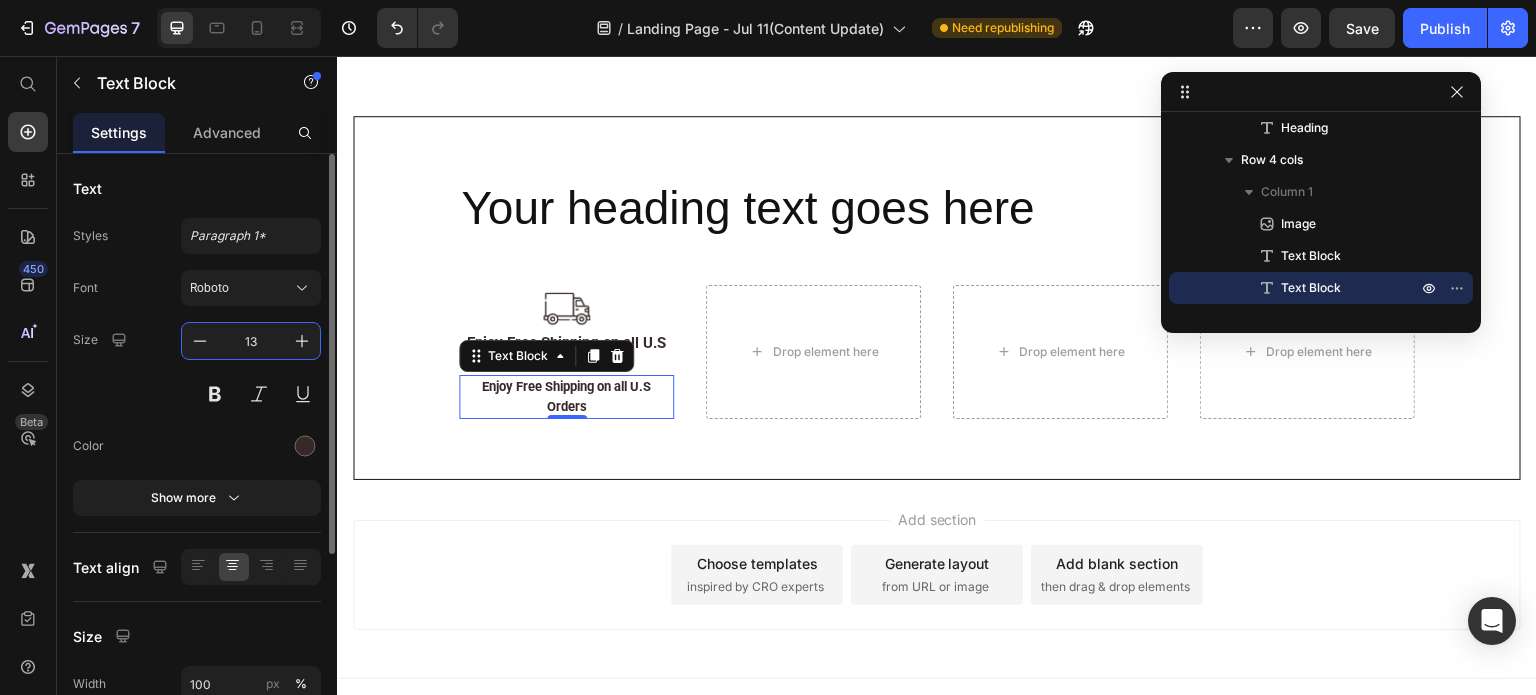 scroll, scrollTop: 11447, scrollLeft: 0, axis: vertical 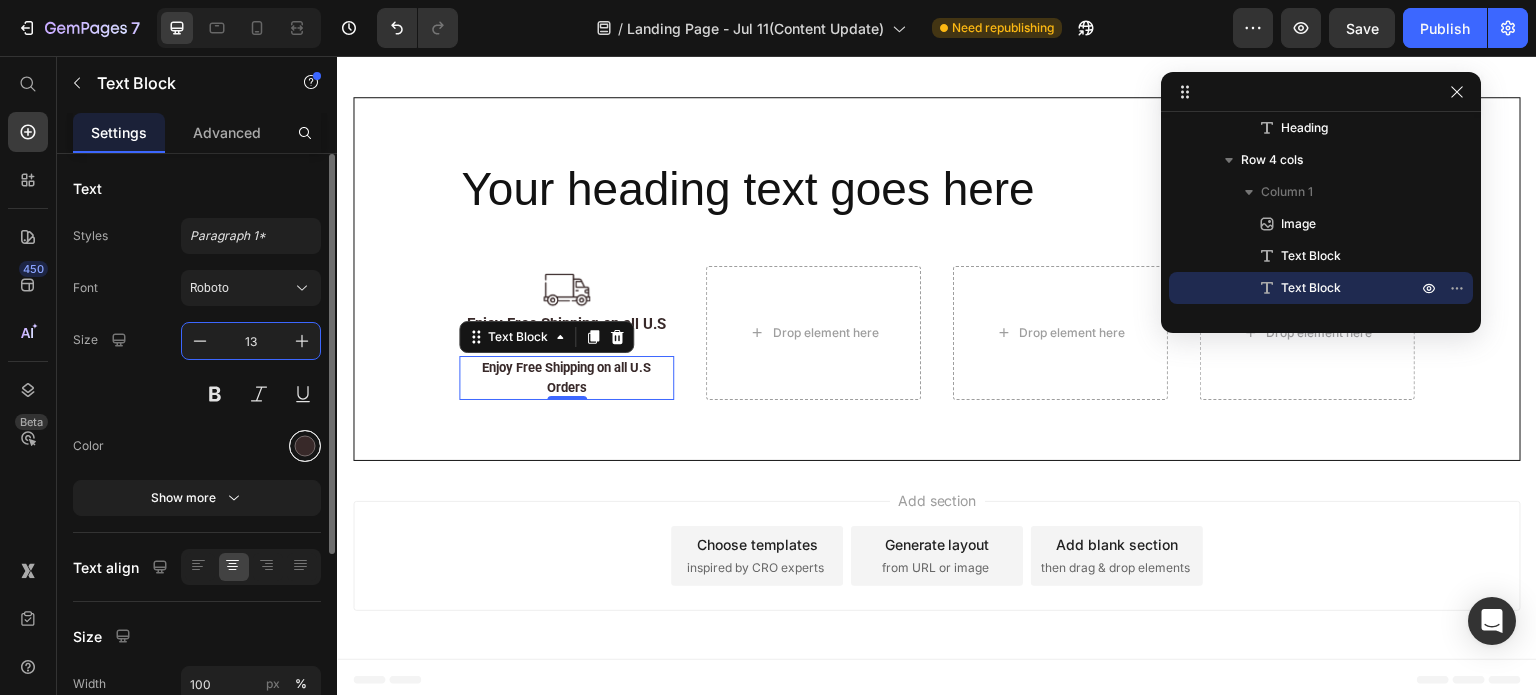 type on "13" 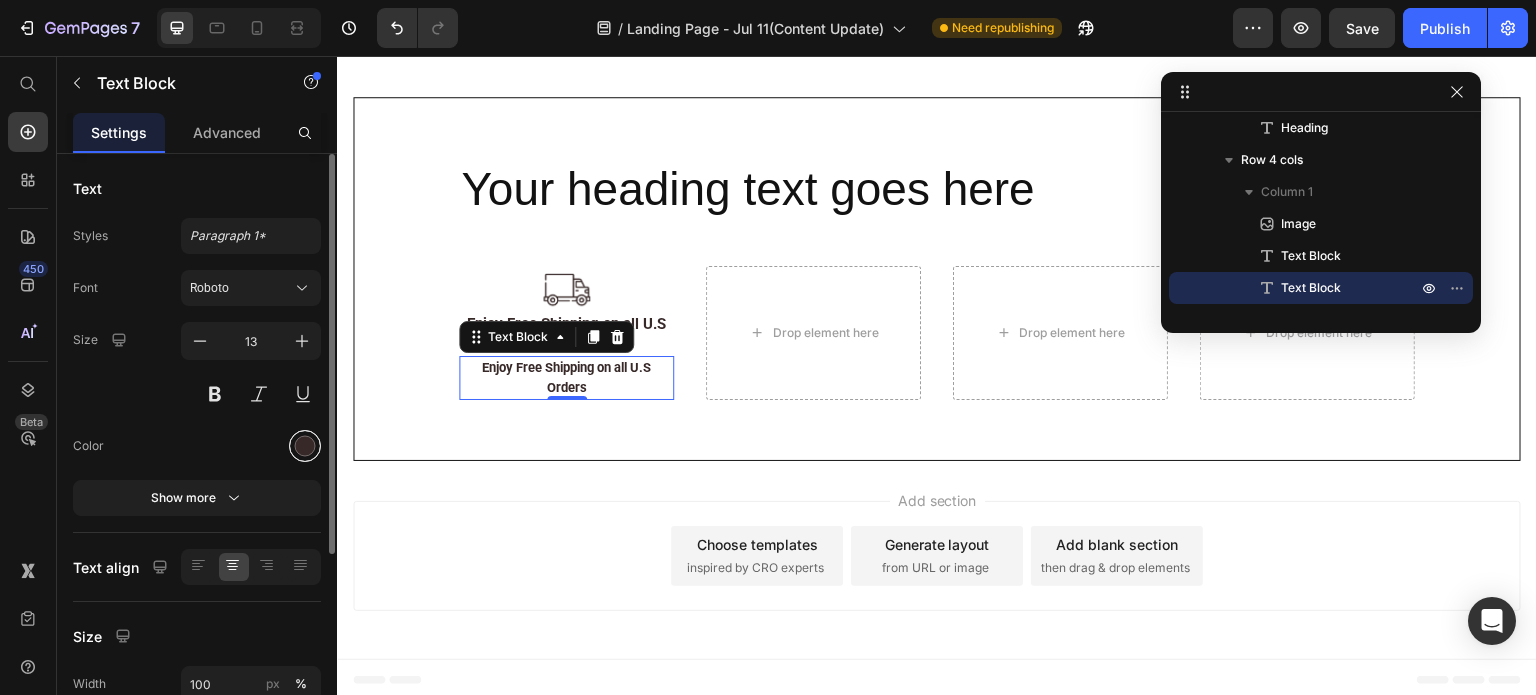 click at bounding box center (305, 446) 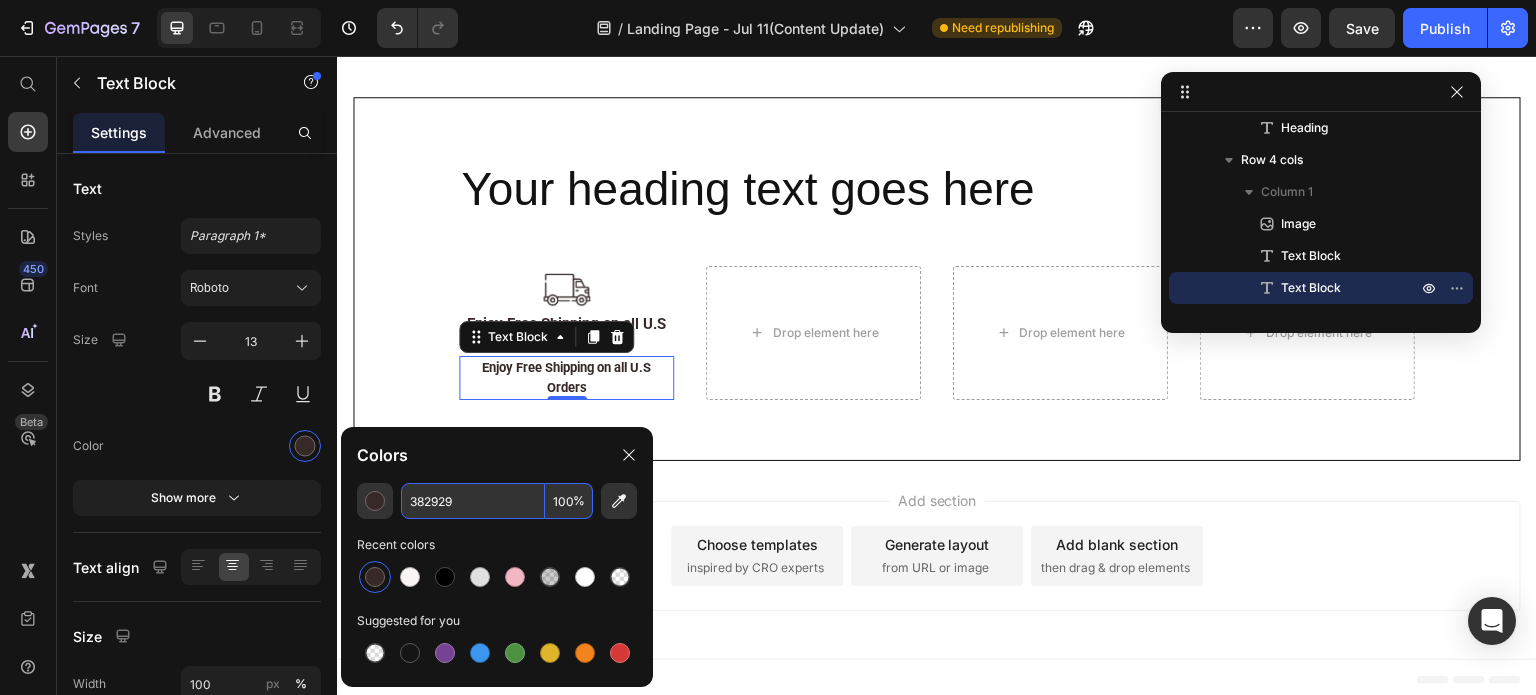 click on "382929" at bounding box center [473, 501] 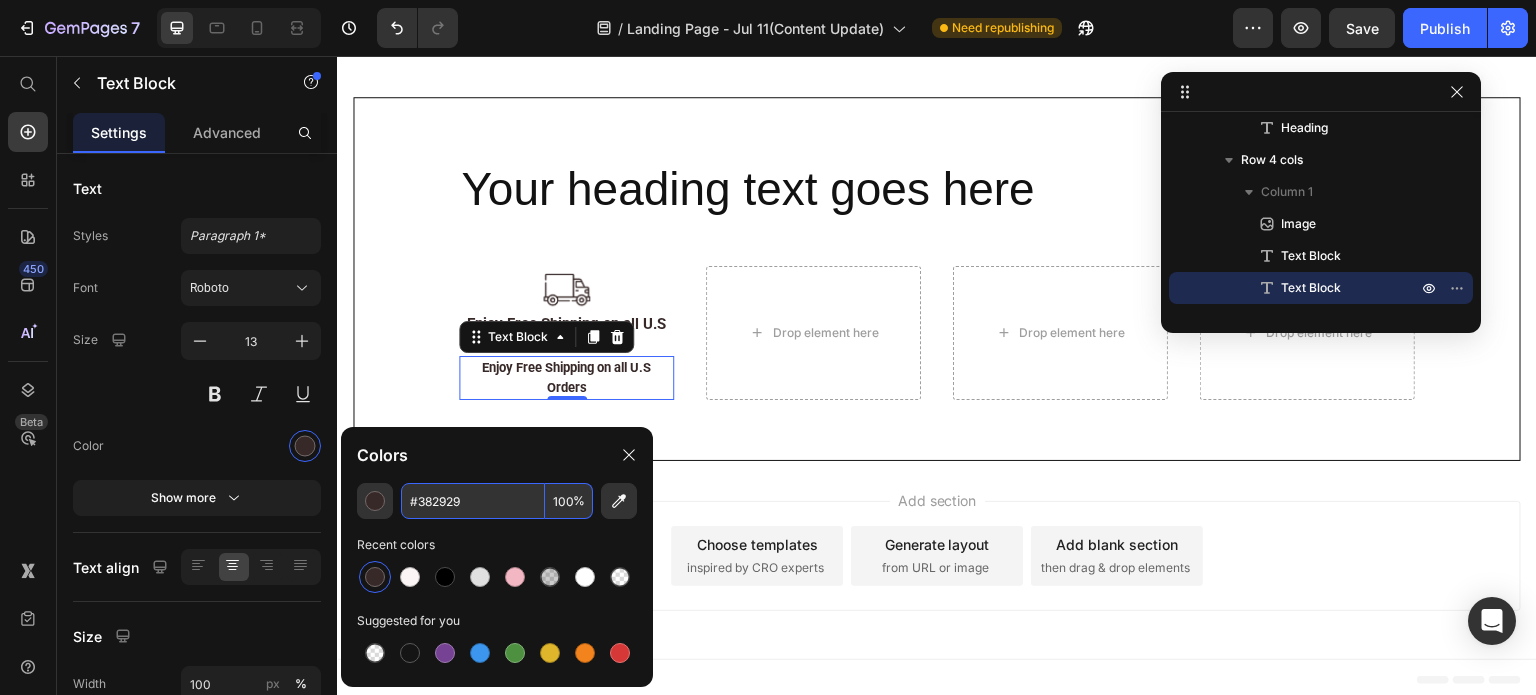 type on "382929" 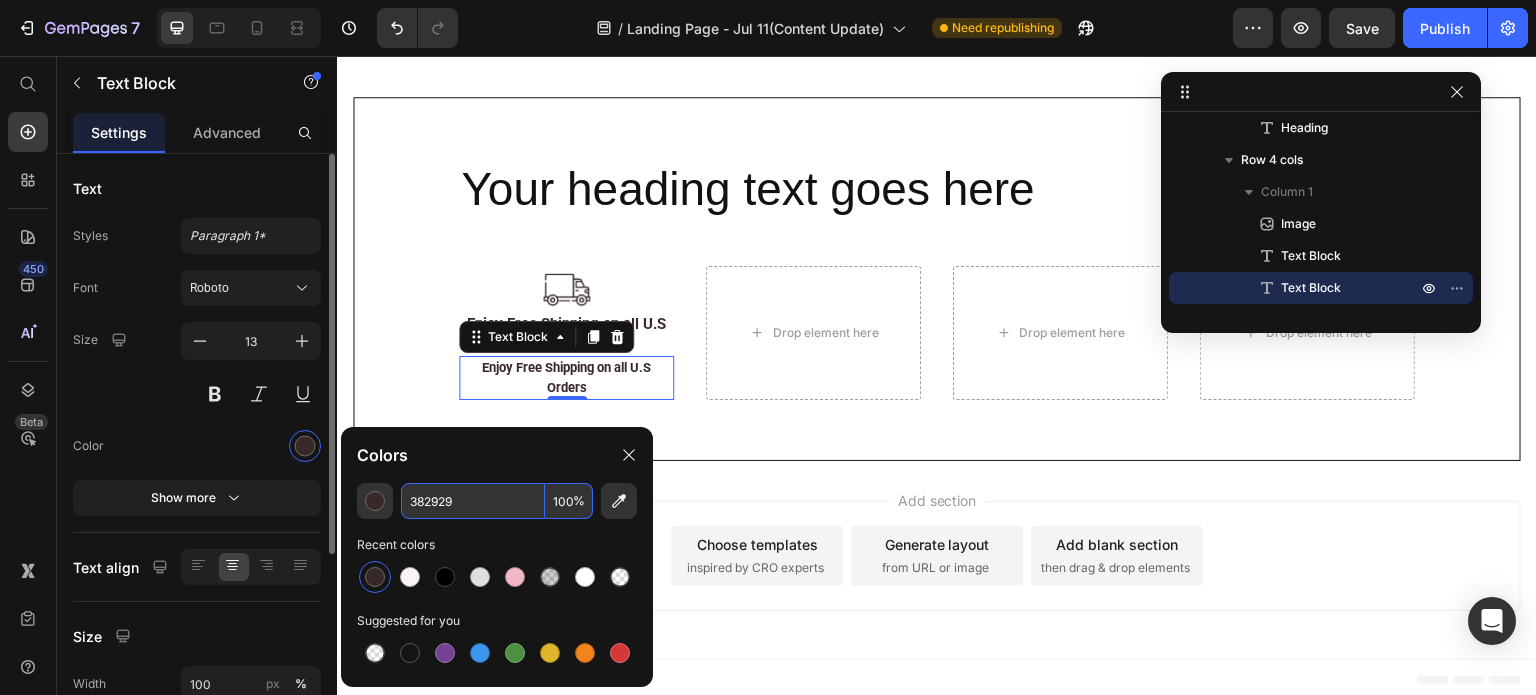 scroll, scrollTop: 100, scrollLeft: 0, axis: vertical 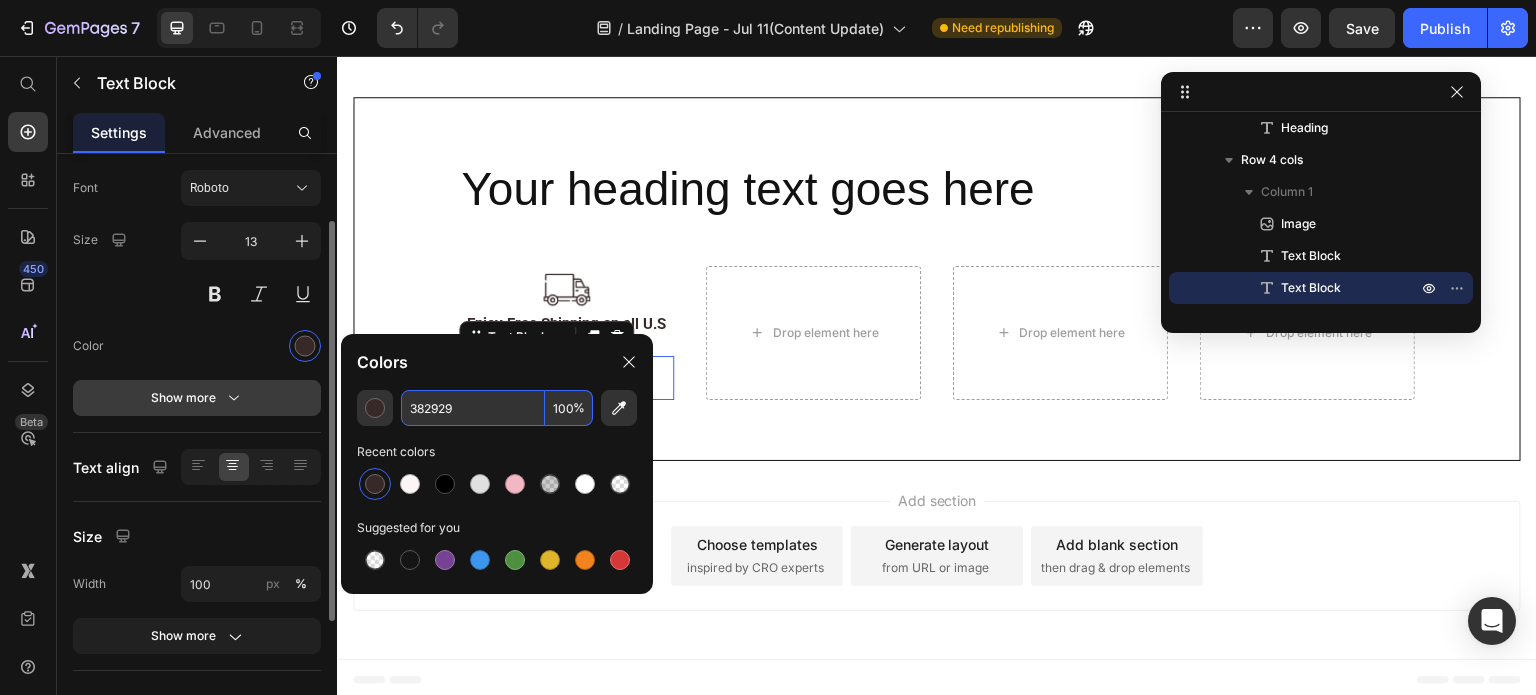 click 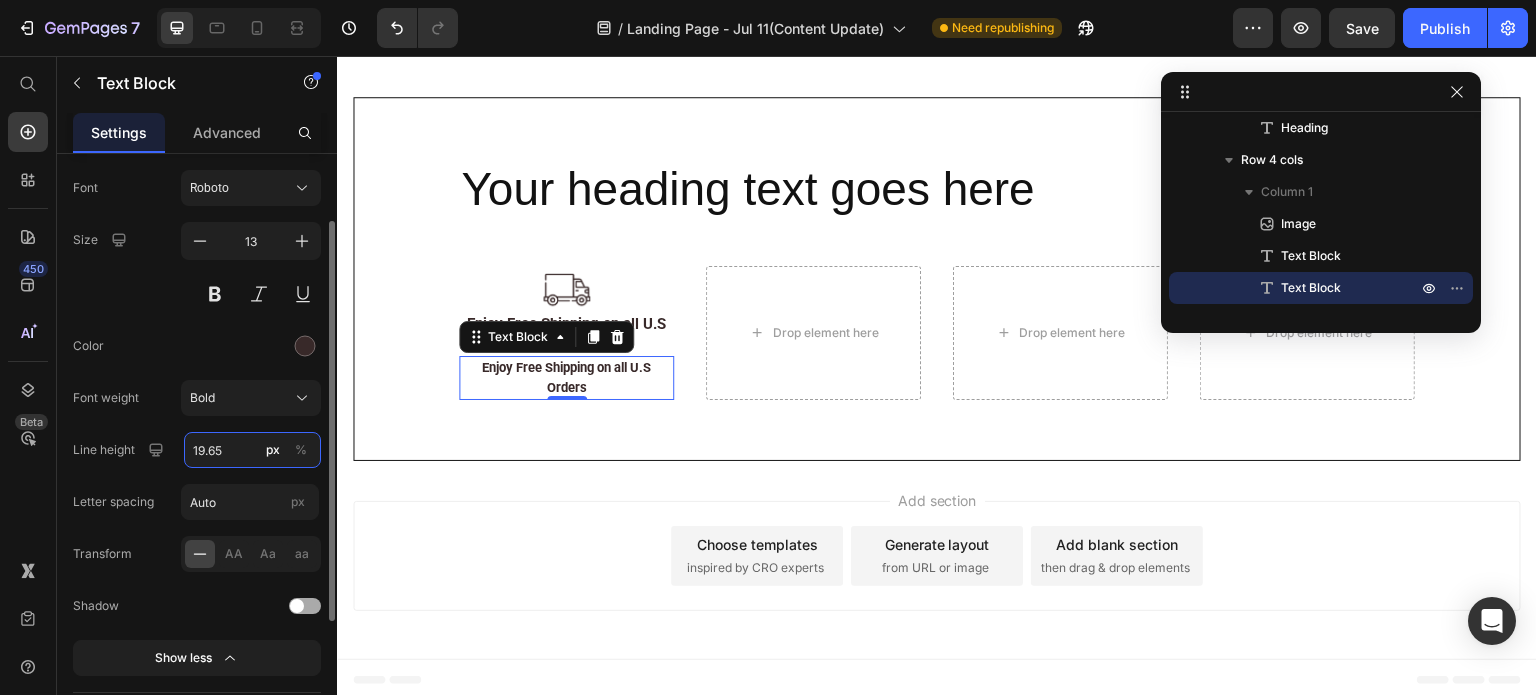 click on "19.65" at bounding box center [252, 450] 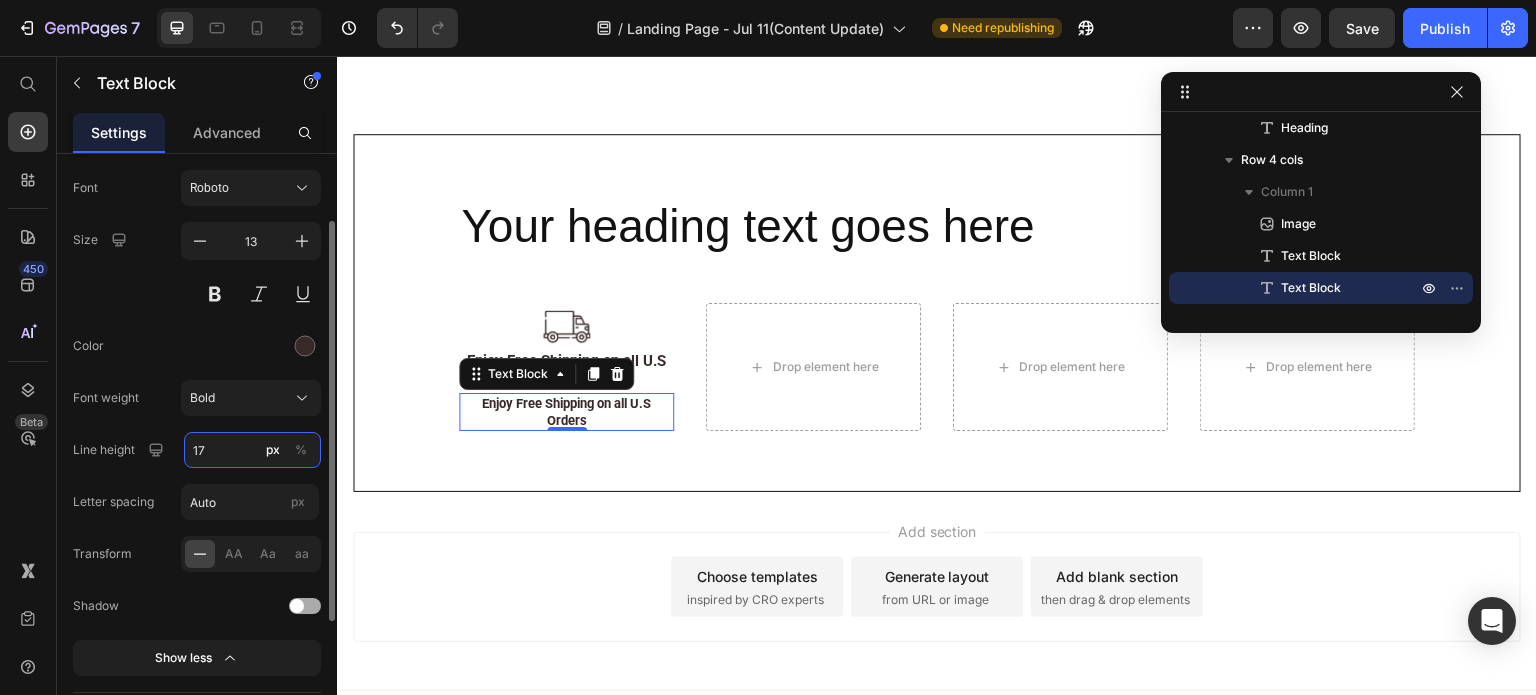 scroll, scrollTop: 11442, scrollLeft: 0, axis: vertical 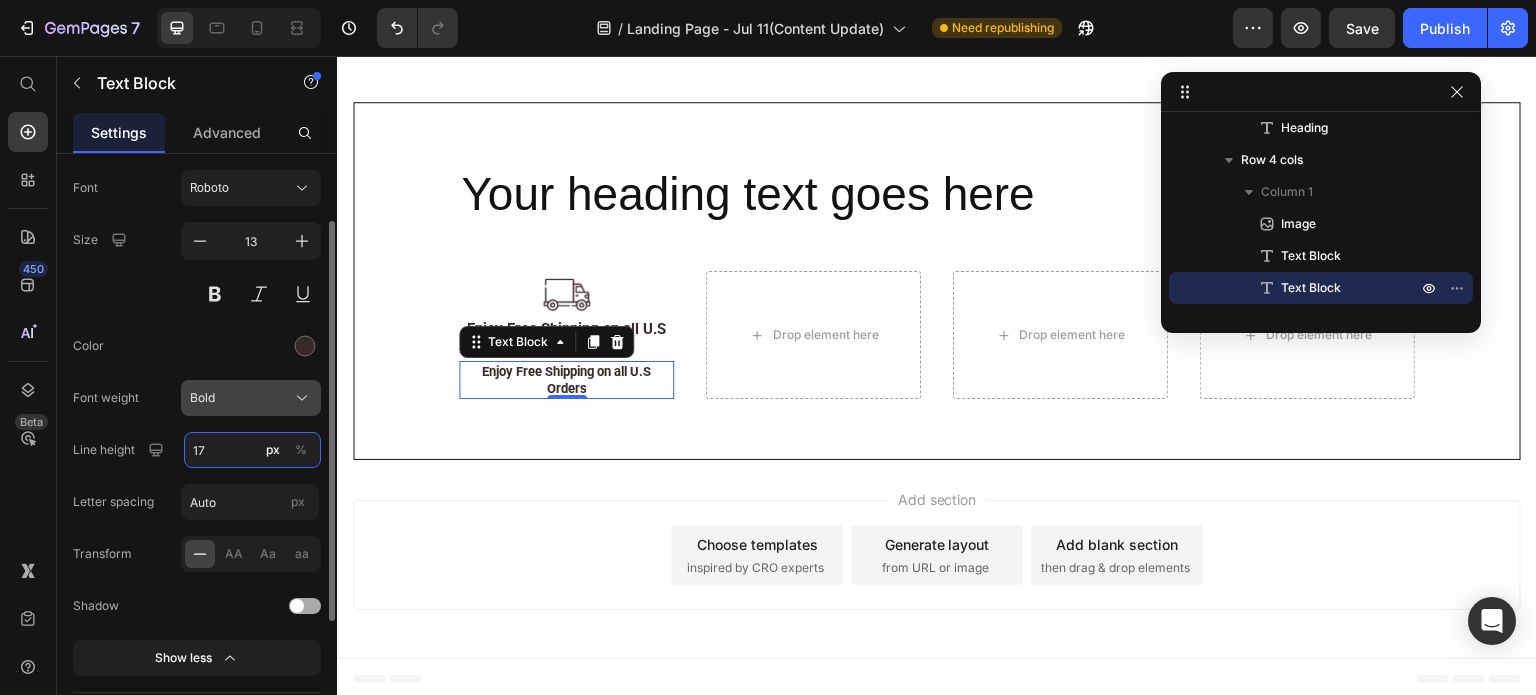 type on "17" 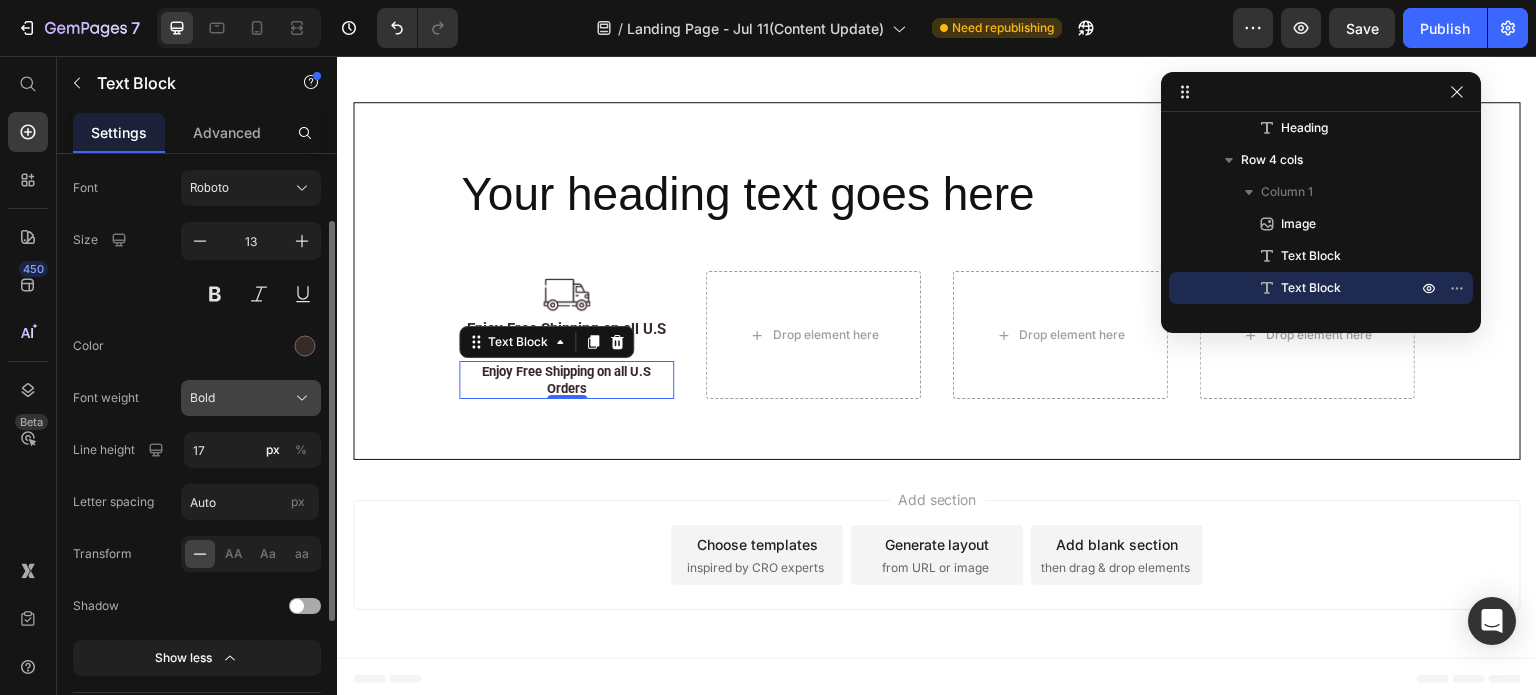 click on "Bold" 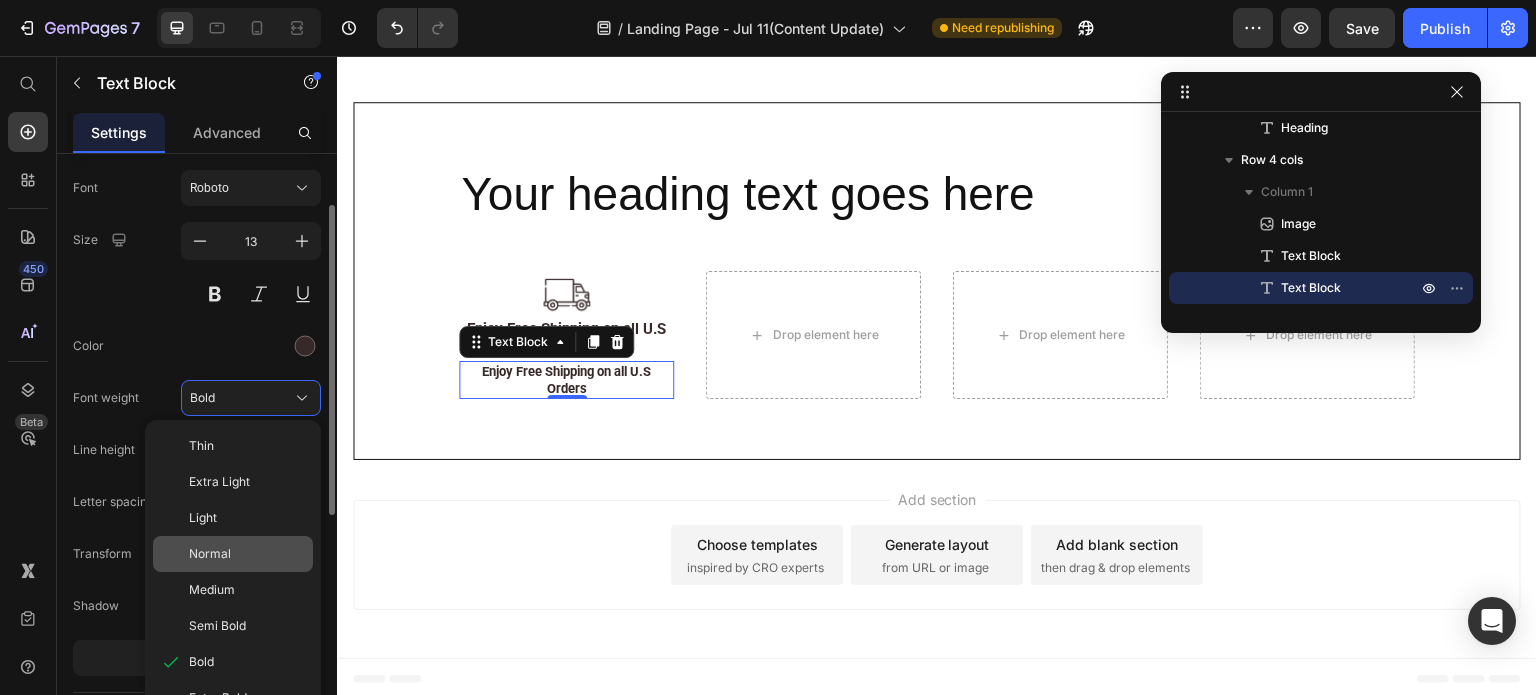click on "Normal" 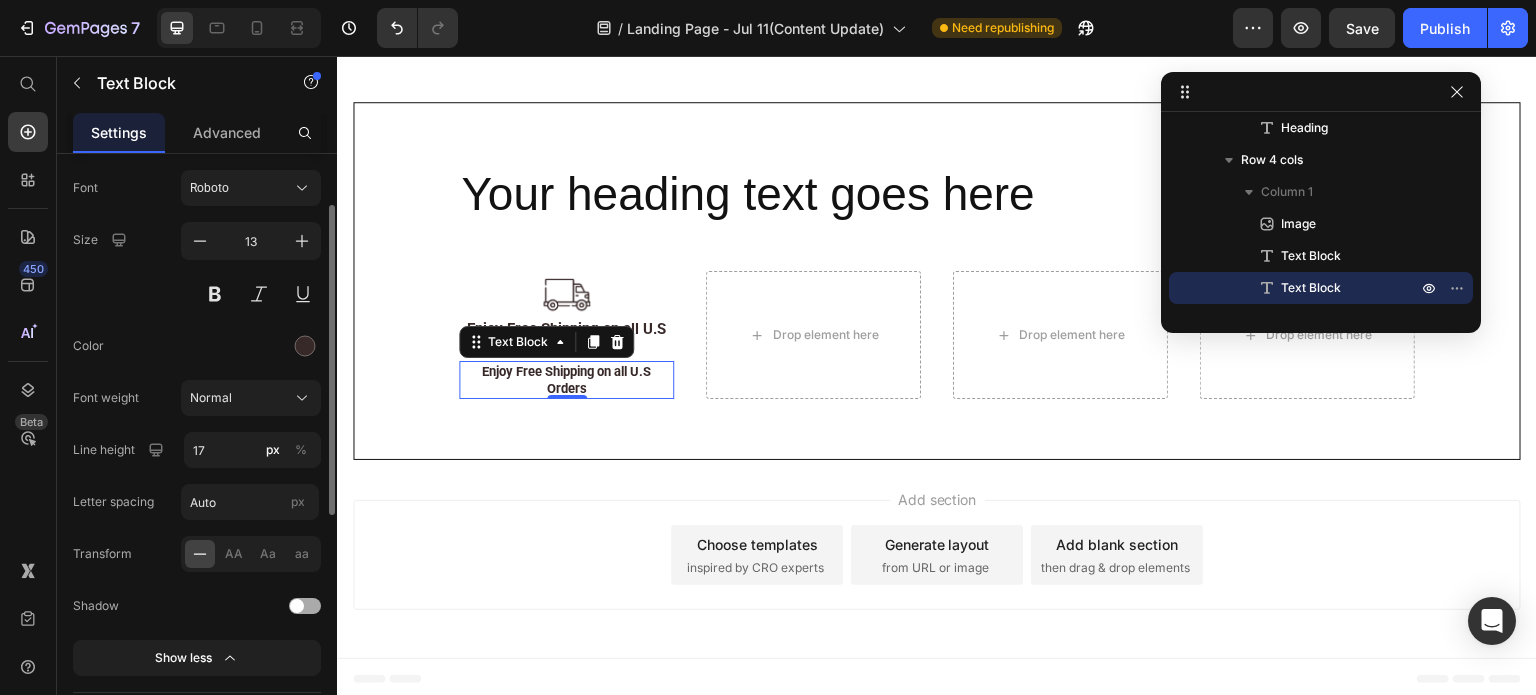 click on "Color" at bounding box center (197, 346) 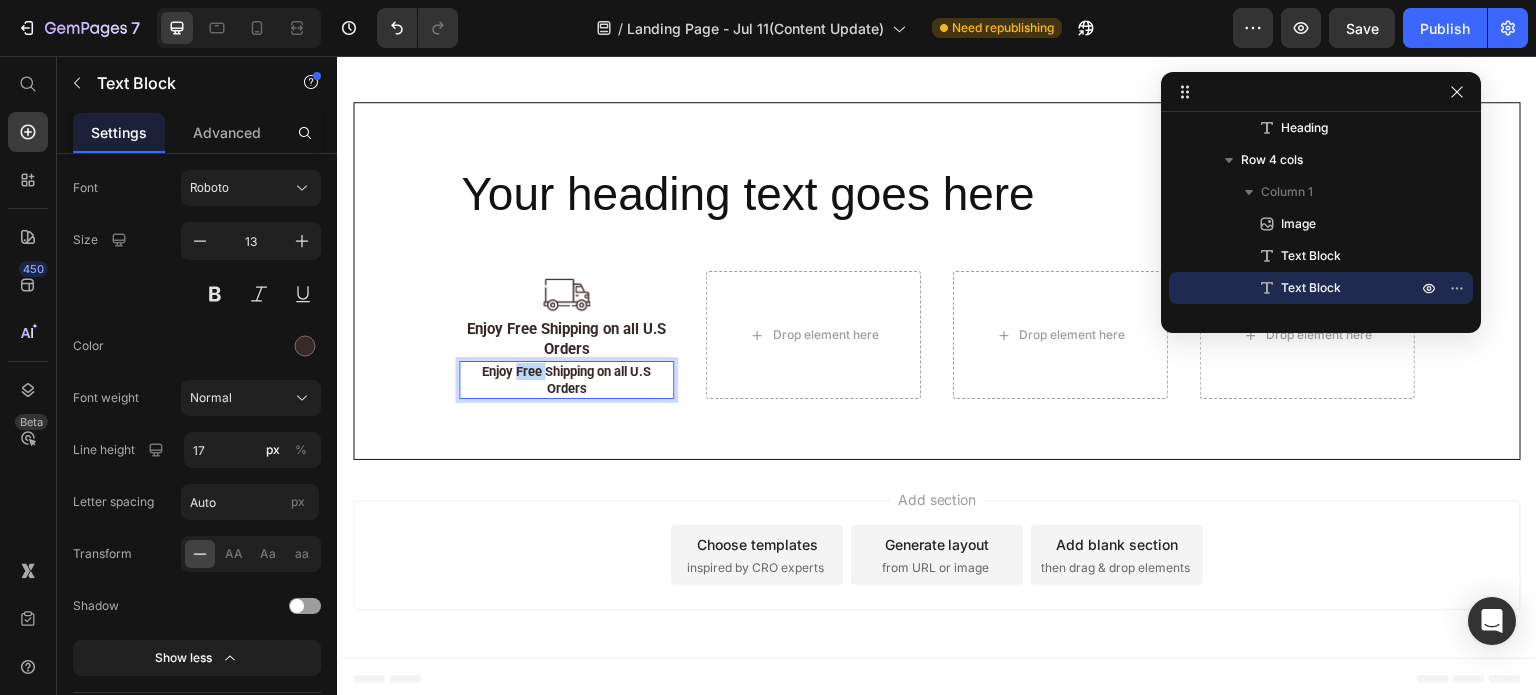 click on "Enjoy Free Shipping on all U.S Orders" at bounding box center (566, 380) 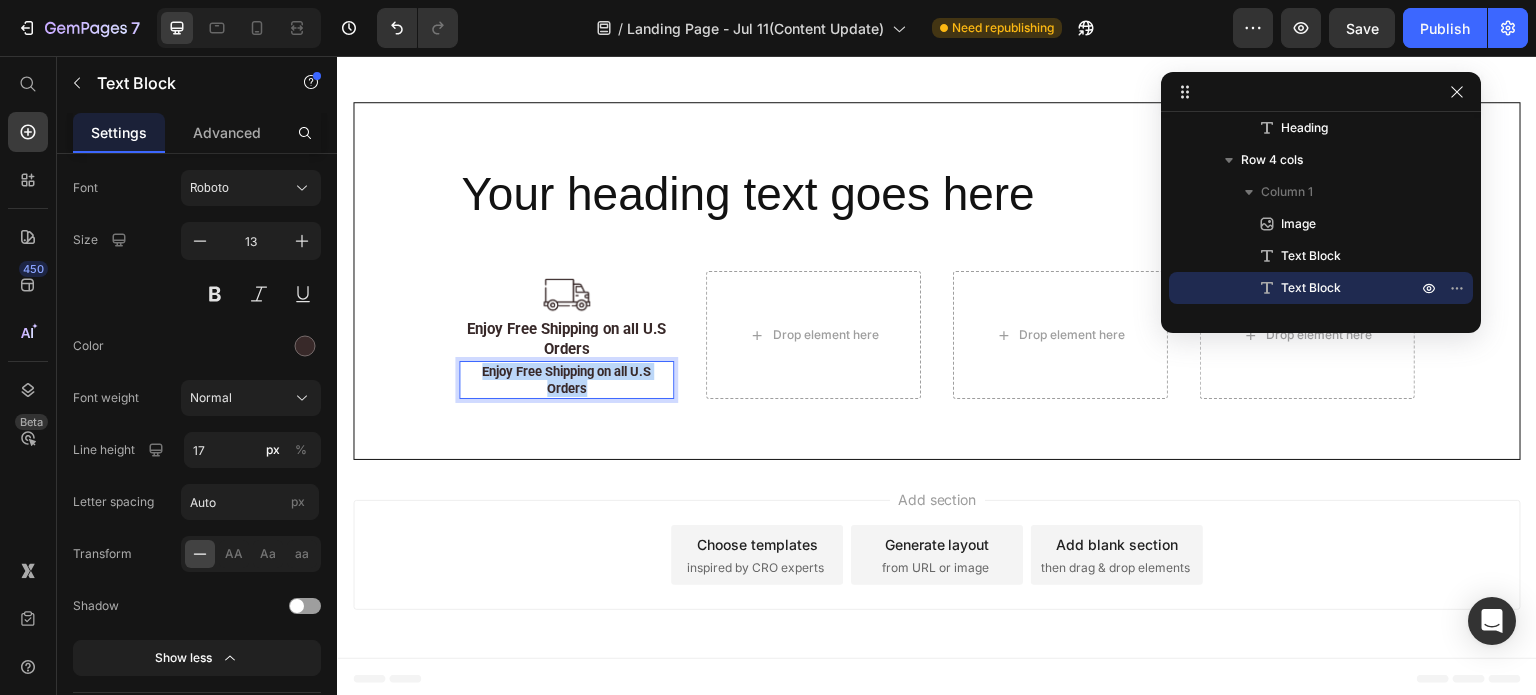 click on "Enjoy Free Shipping on all U.S Orders" at bounding box center (566, 380) 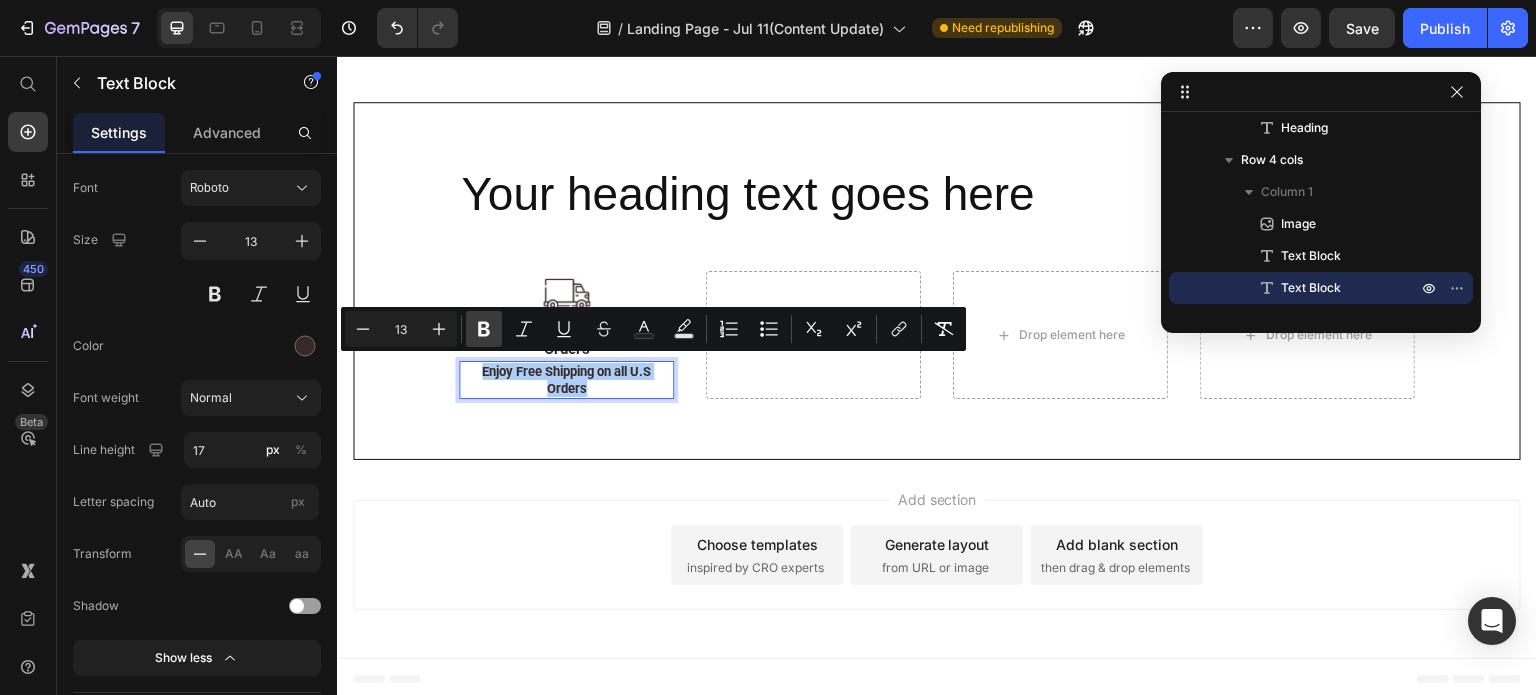 drag, startPoint x: 473, startPoint y: 332, endPoint x: 125, endPoint y: 305, distance: 349.04584 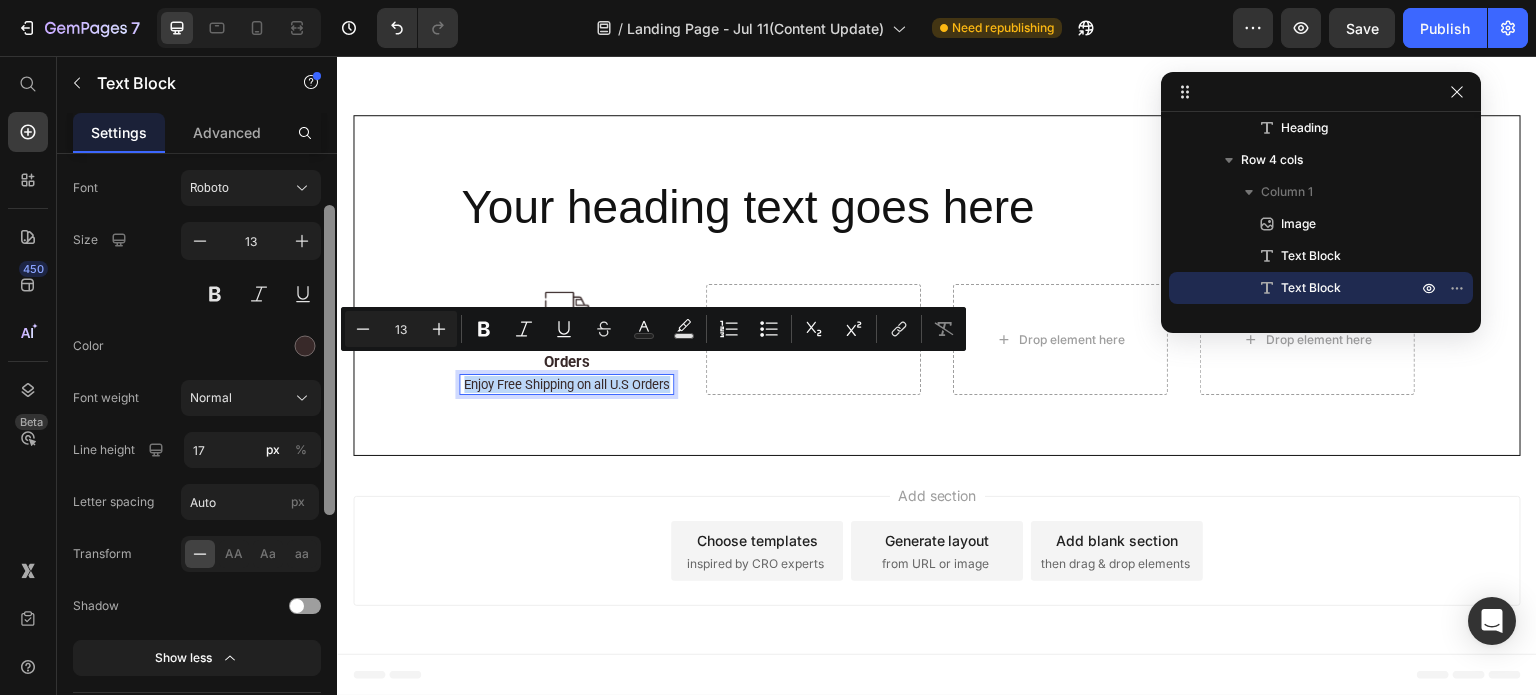 click at bounding box center [329, 360] 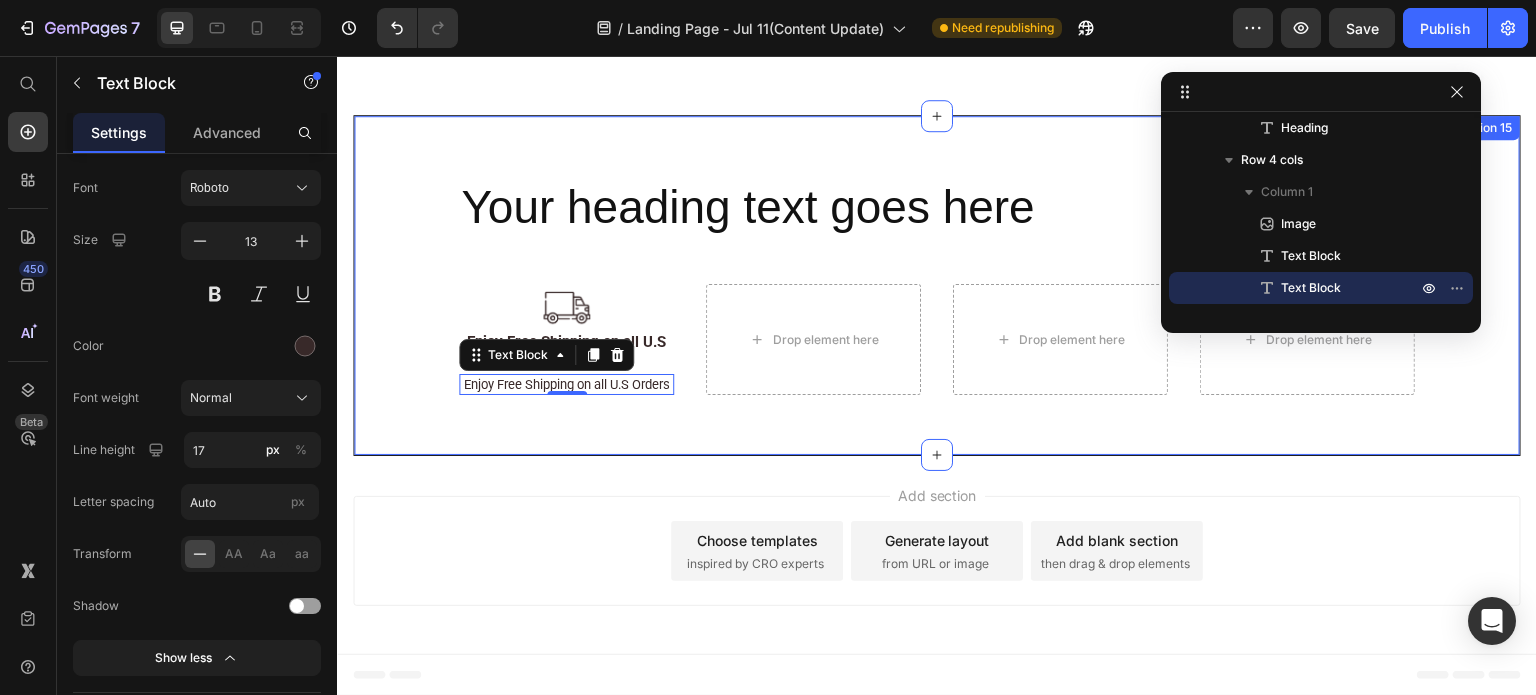 click on "Your heading text goes here Heading Row Image Enjoy Free Shipping on all U.S Orders Text Block Enjoy Free Shipping on all U.S Orders Text Block   0
Drop element here
Drop element here
Drop element here Row Section 15" at bounding box center [937, 285] 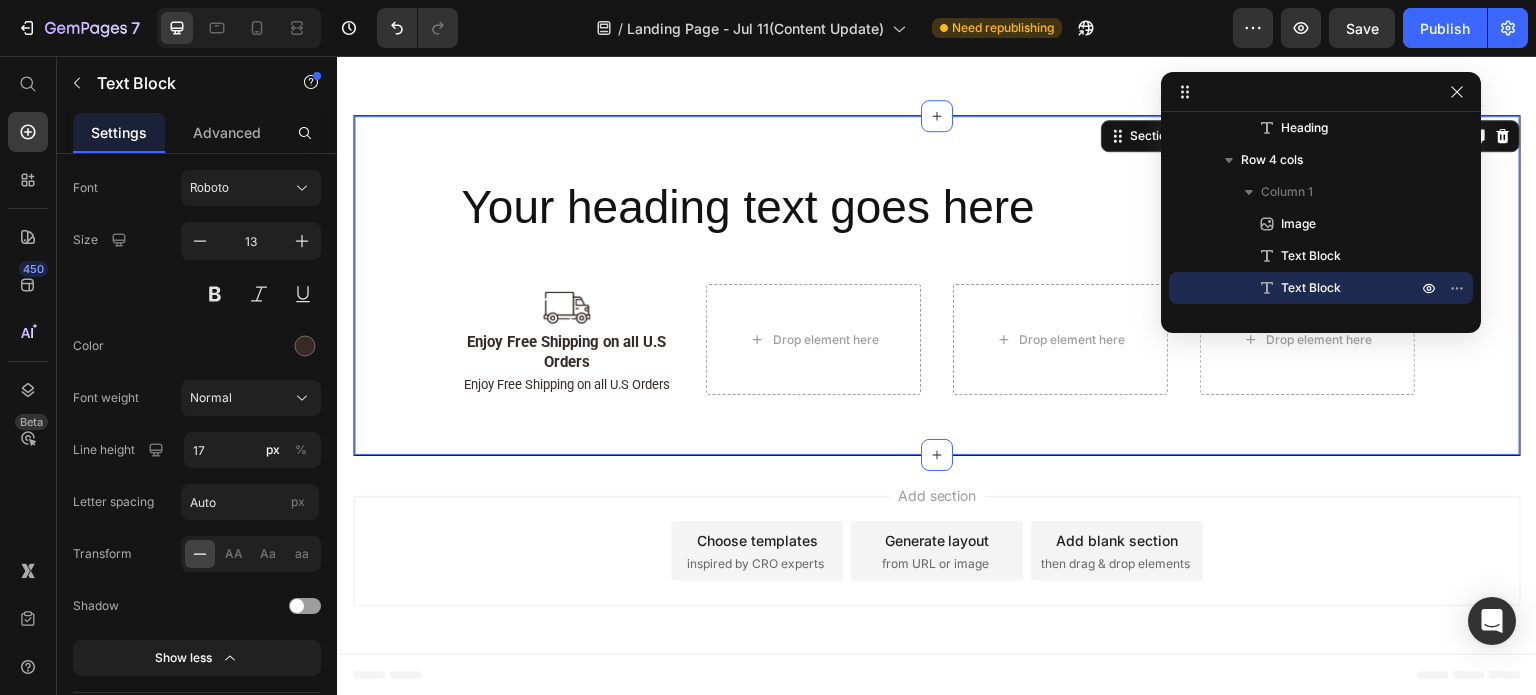 scroll, scrollTop: 360, scrollLeft: 0, axis: vertical 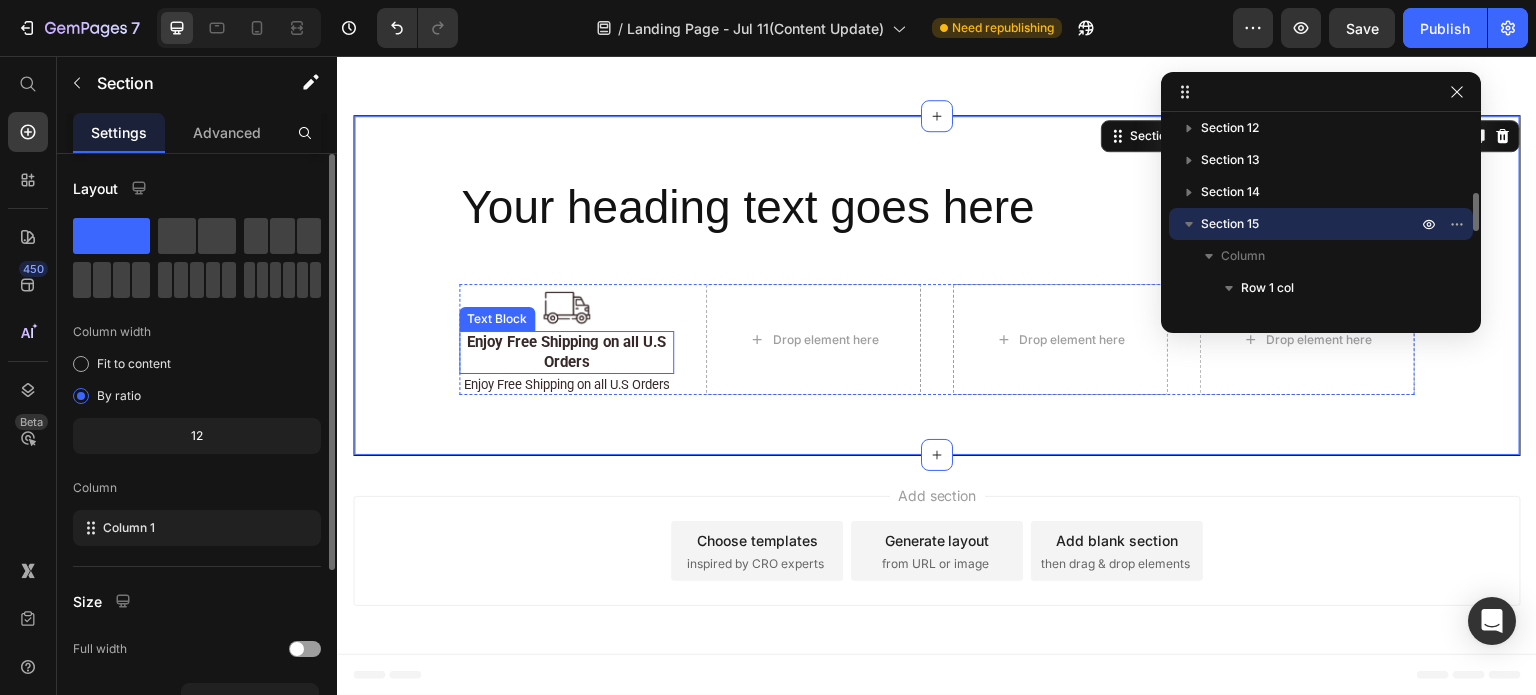 click on "Enjoy Free Shipping on all U.S Orders" at bounding box center [566, 352] 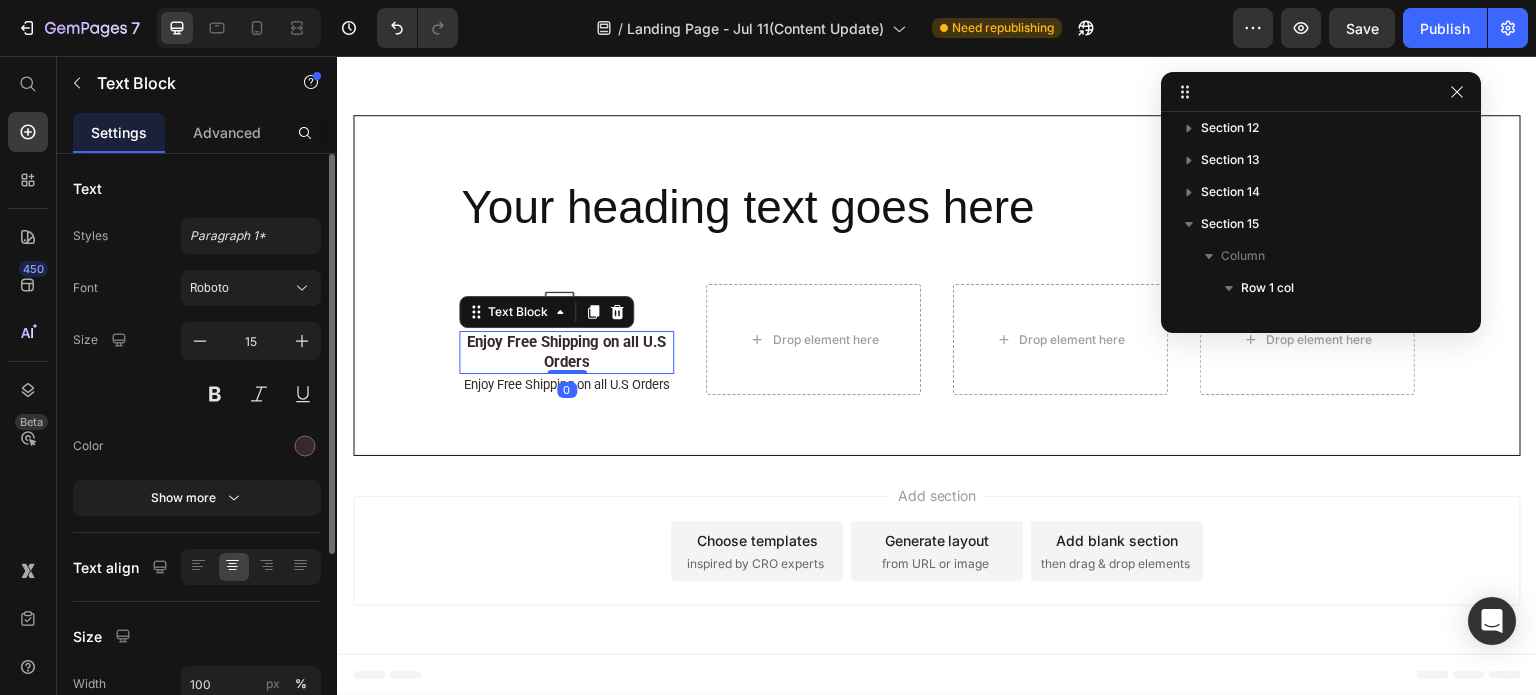 scroll, scrollTop: 616, scrollLeft: 0, axis: vertical 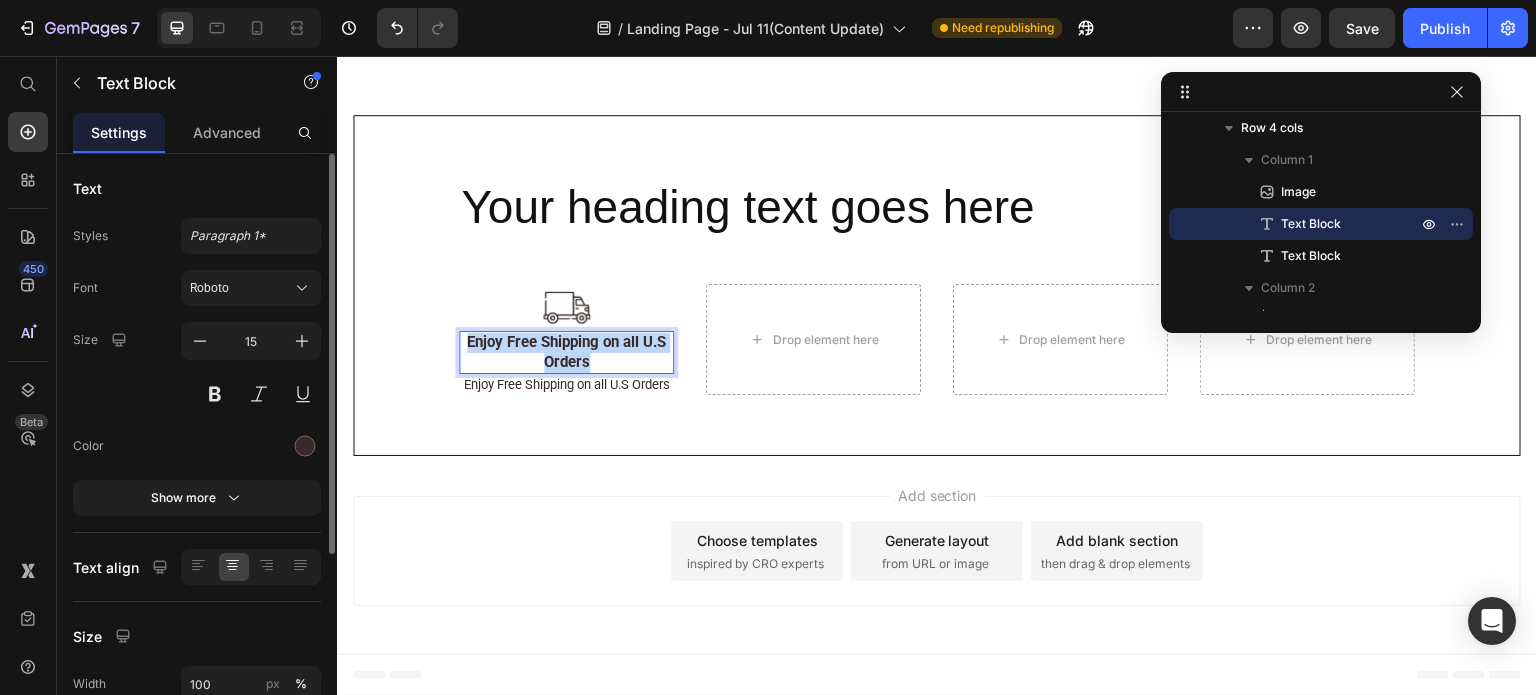click on "Enjoy Free Shipping on all U.S Orders" at bounding box center [566, 352] 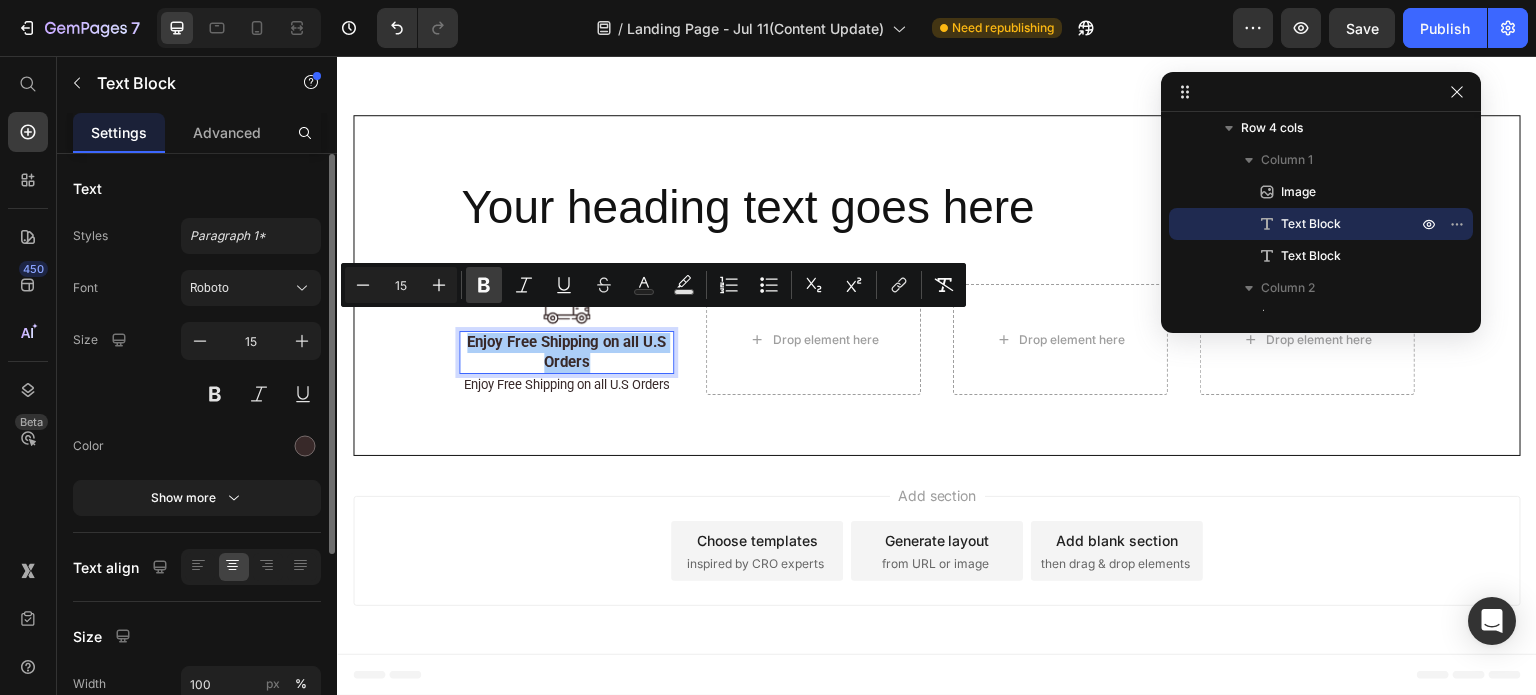 click 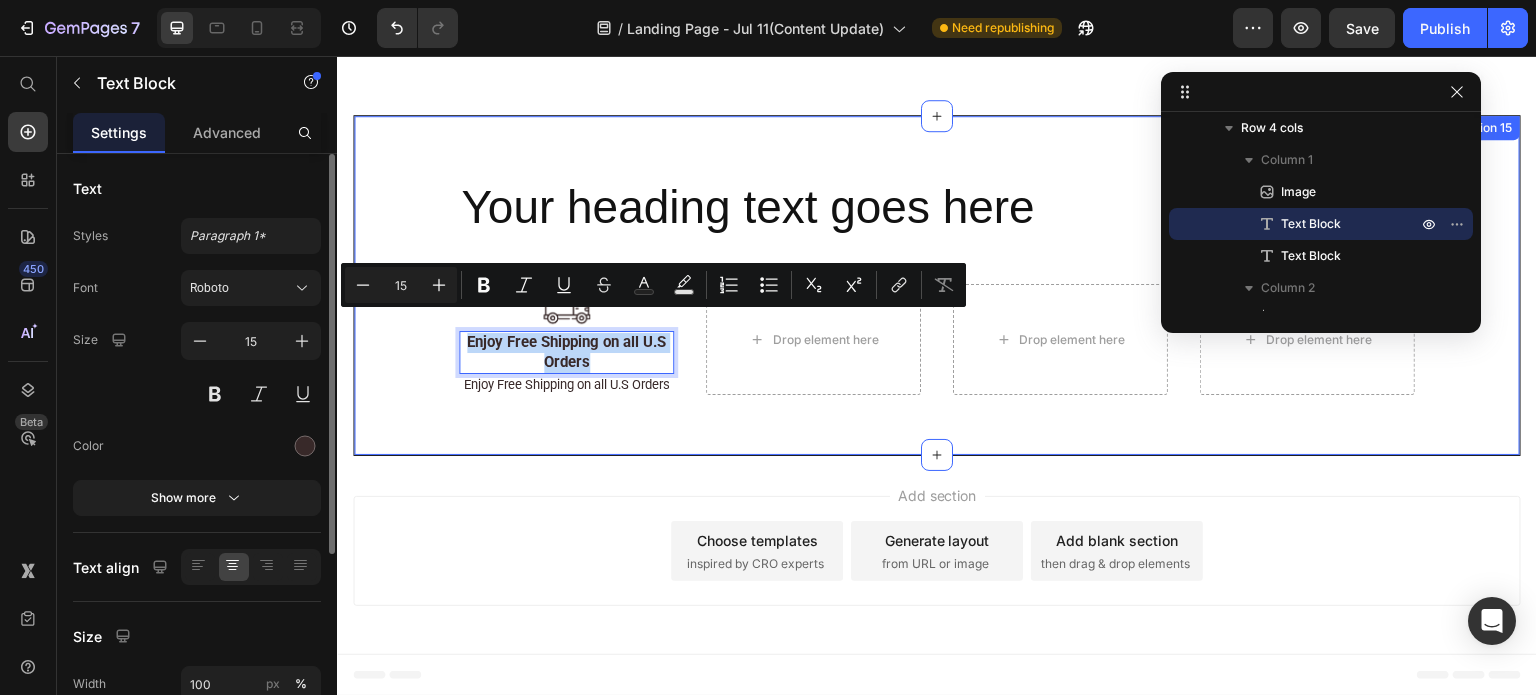 click on "Your heading text goes here Heading Row Image Enjoy Free Shipping on all U.S Orders Text Block   0 Enjoy Free Shipping on all U.S Orders Text Block
Drop element here
Drop element here
Drop element here Row Section 15" at bounding box center [937, 285] 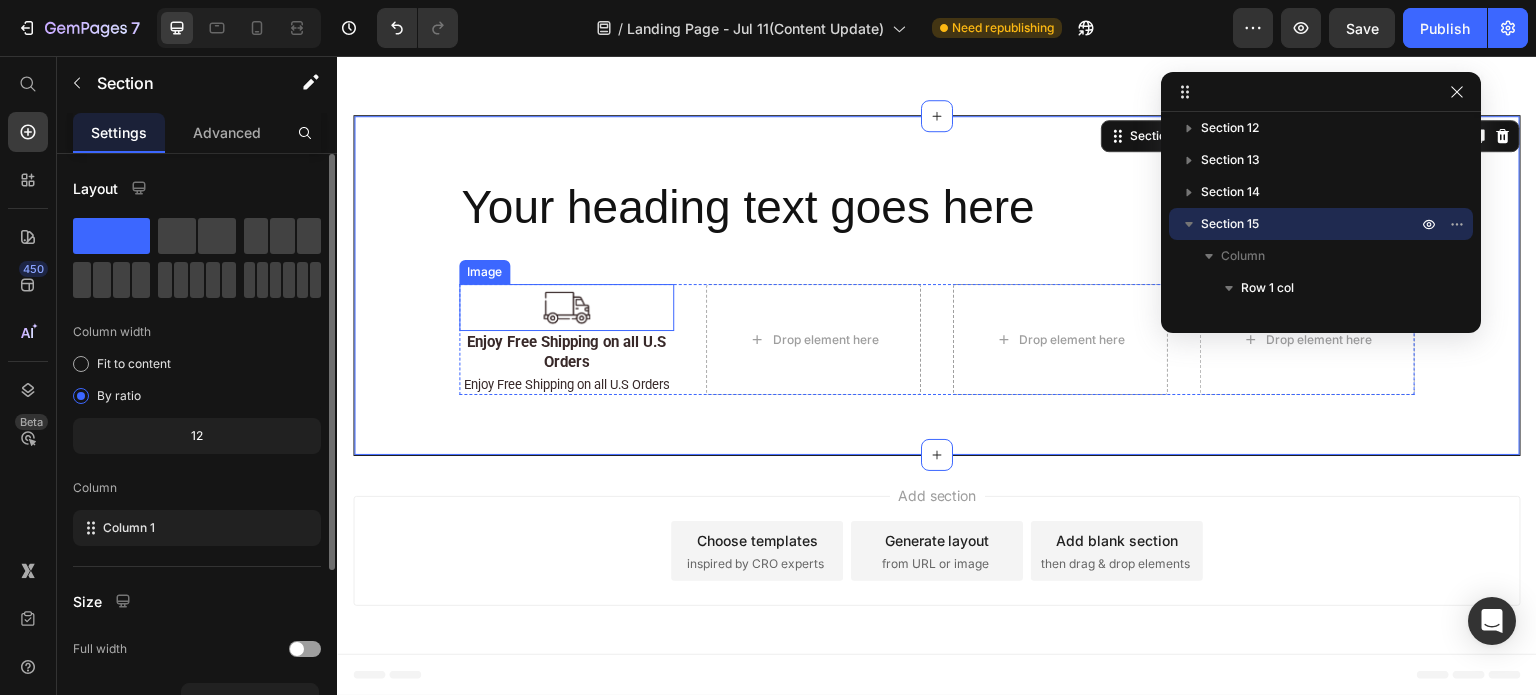 click at bounding box center (566, 307) 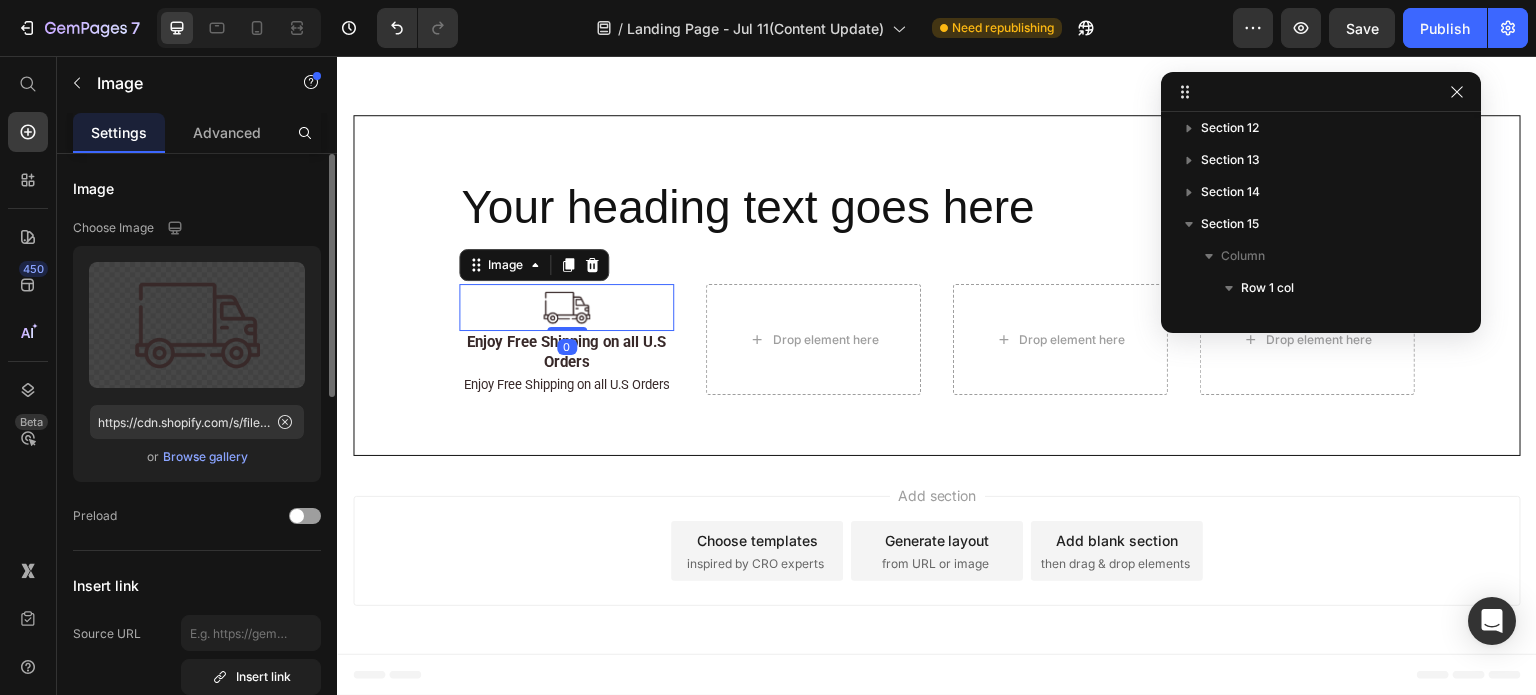 scroll, scrollTop: 584, scrollLeft: 0, axis: vertical 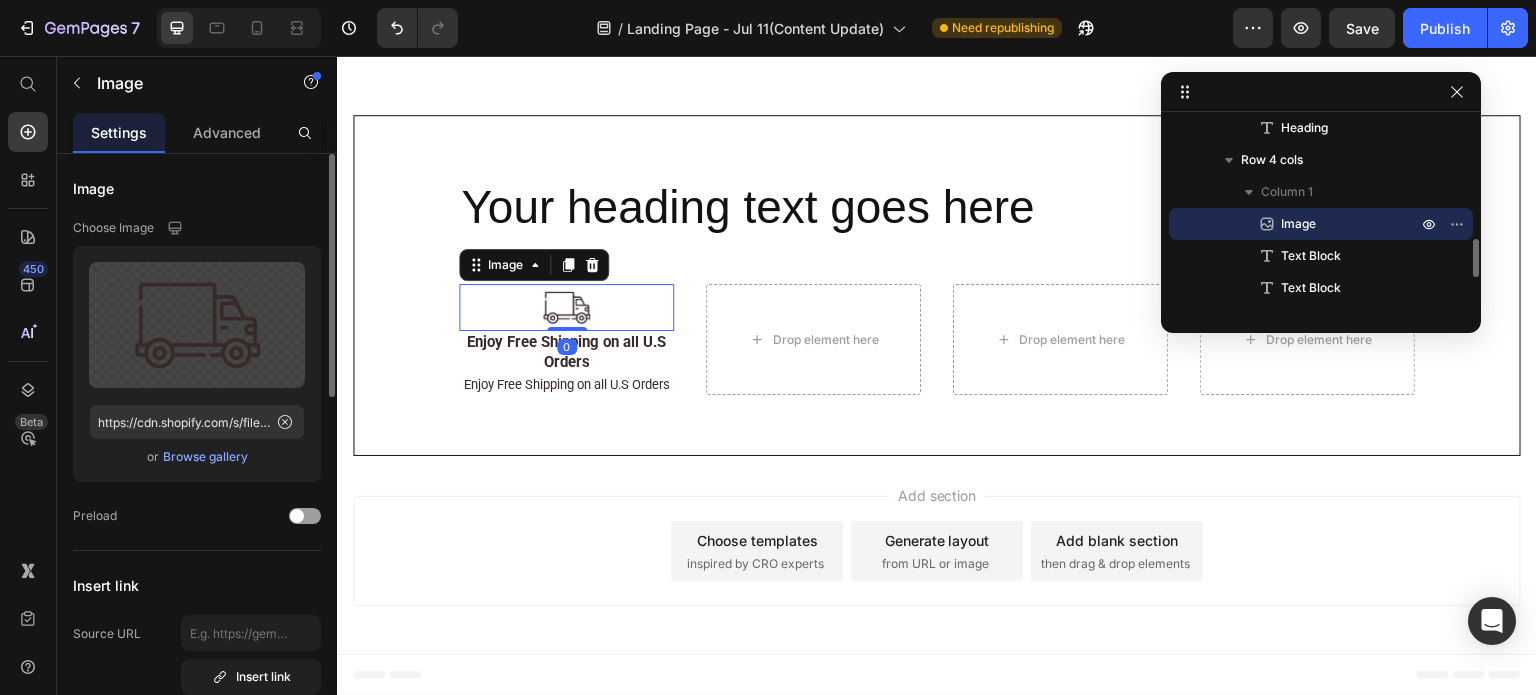 click at bounding box center [566, 307] 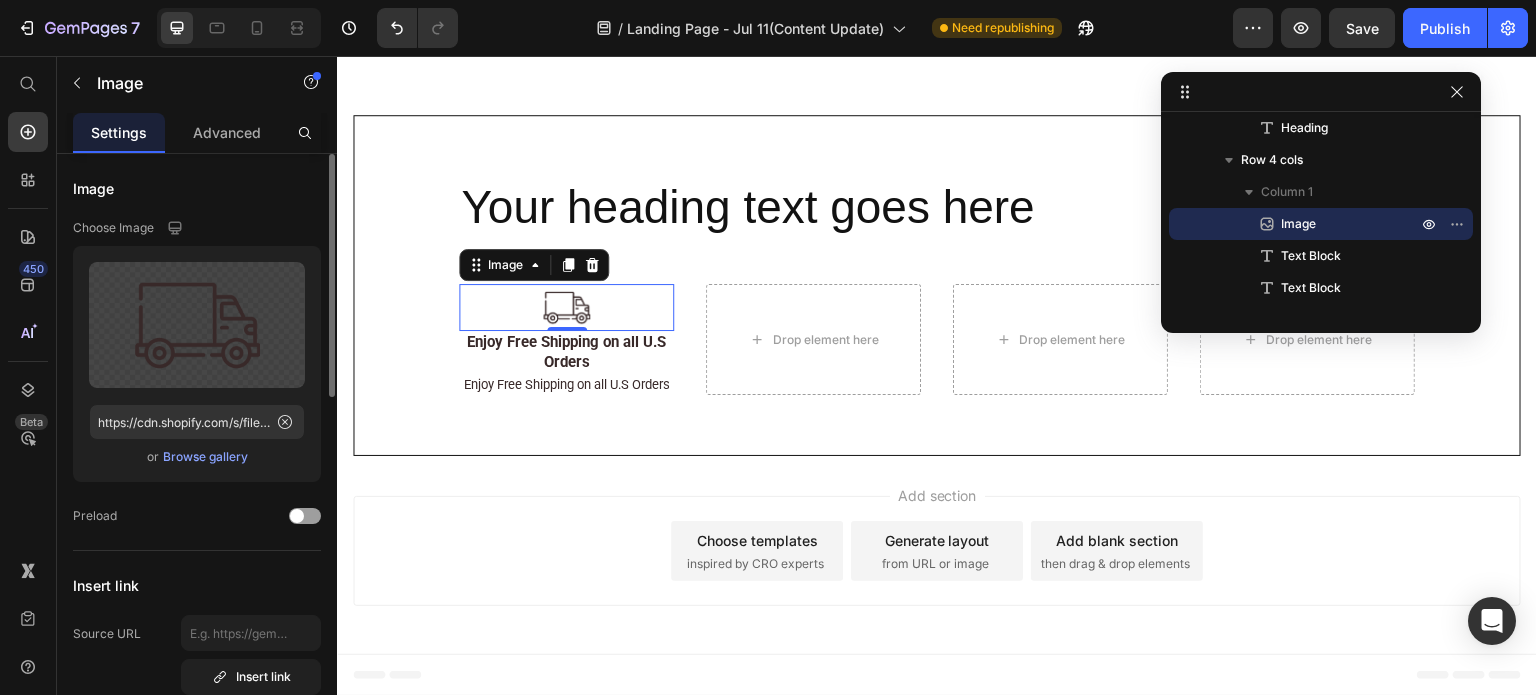 drag, startPoint x: 240, startPoint y: 139, endPoint x: 234, endPoint y: 159, distance: 20.880613 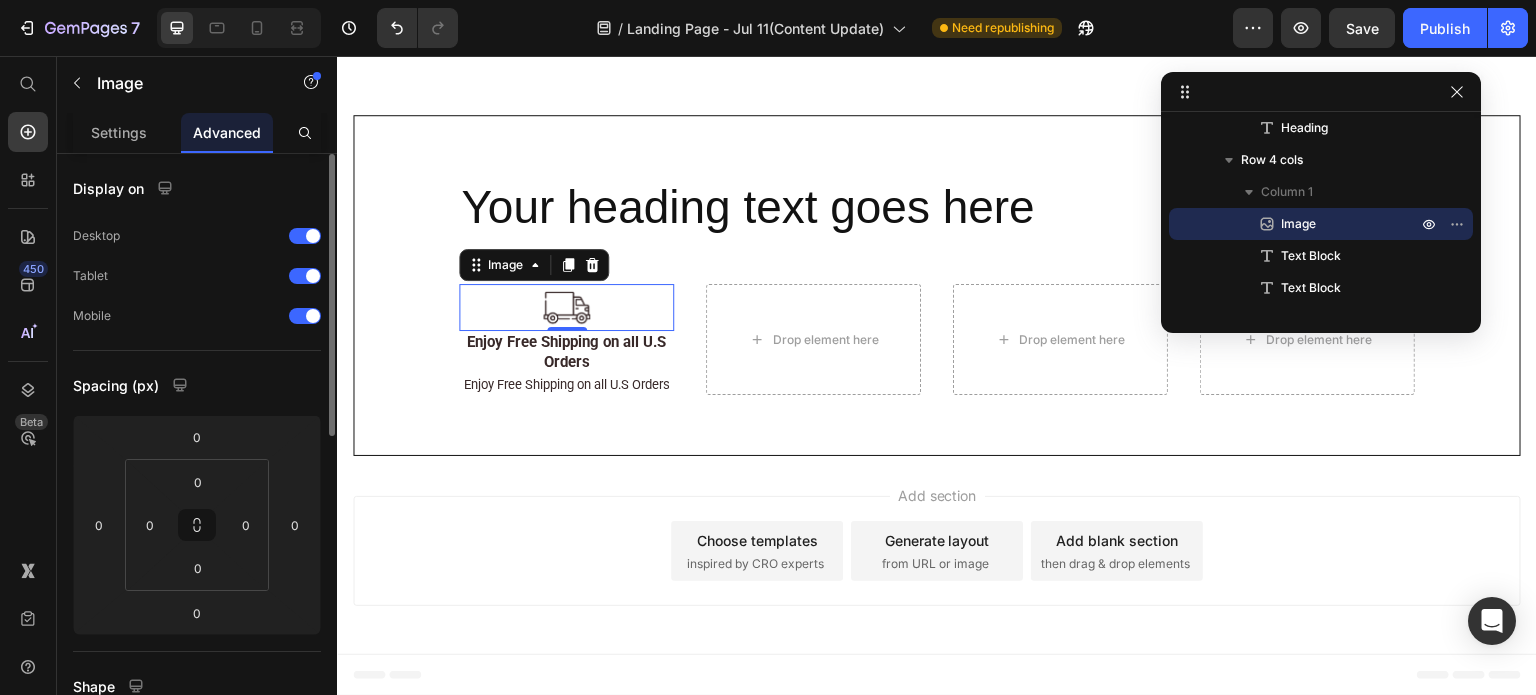 click at bounding box center [566, 307] 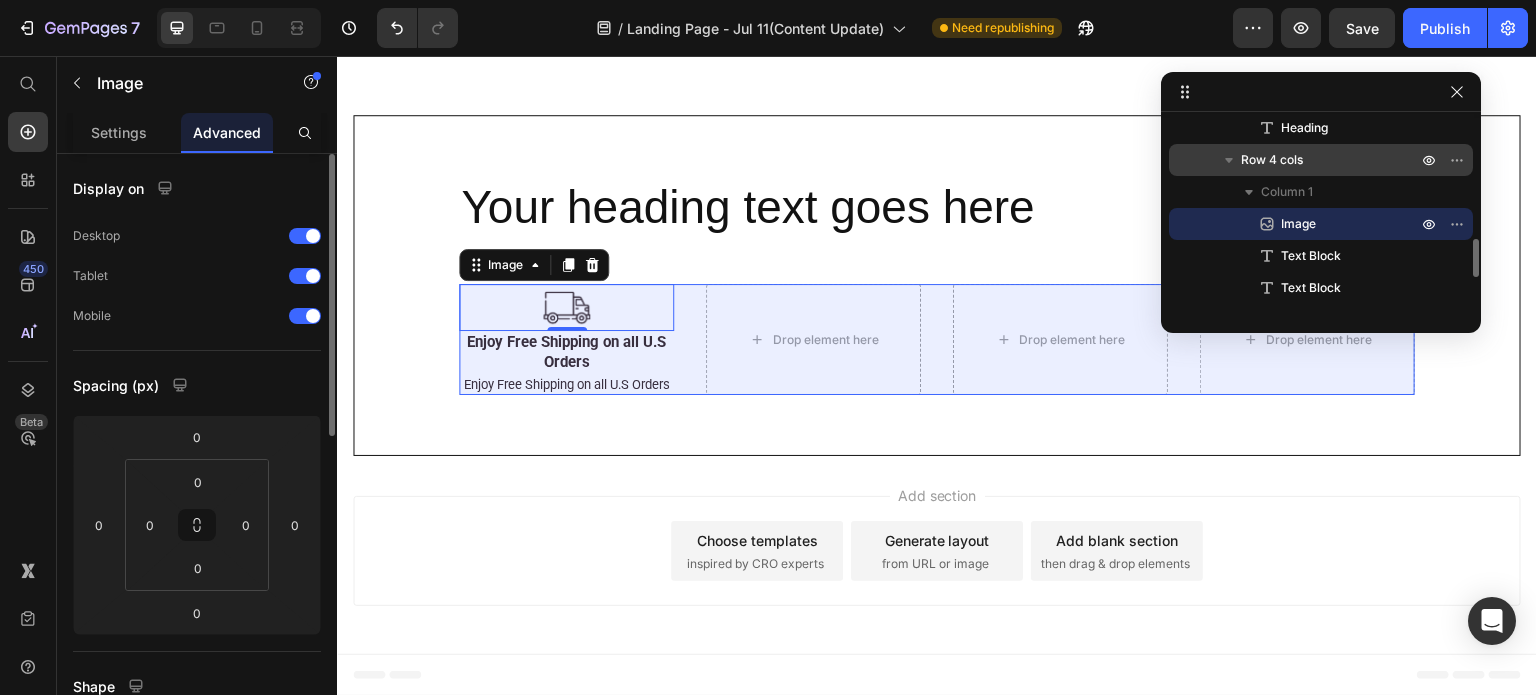click on "Row 4 cols" at bounding box center (1272, 160) 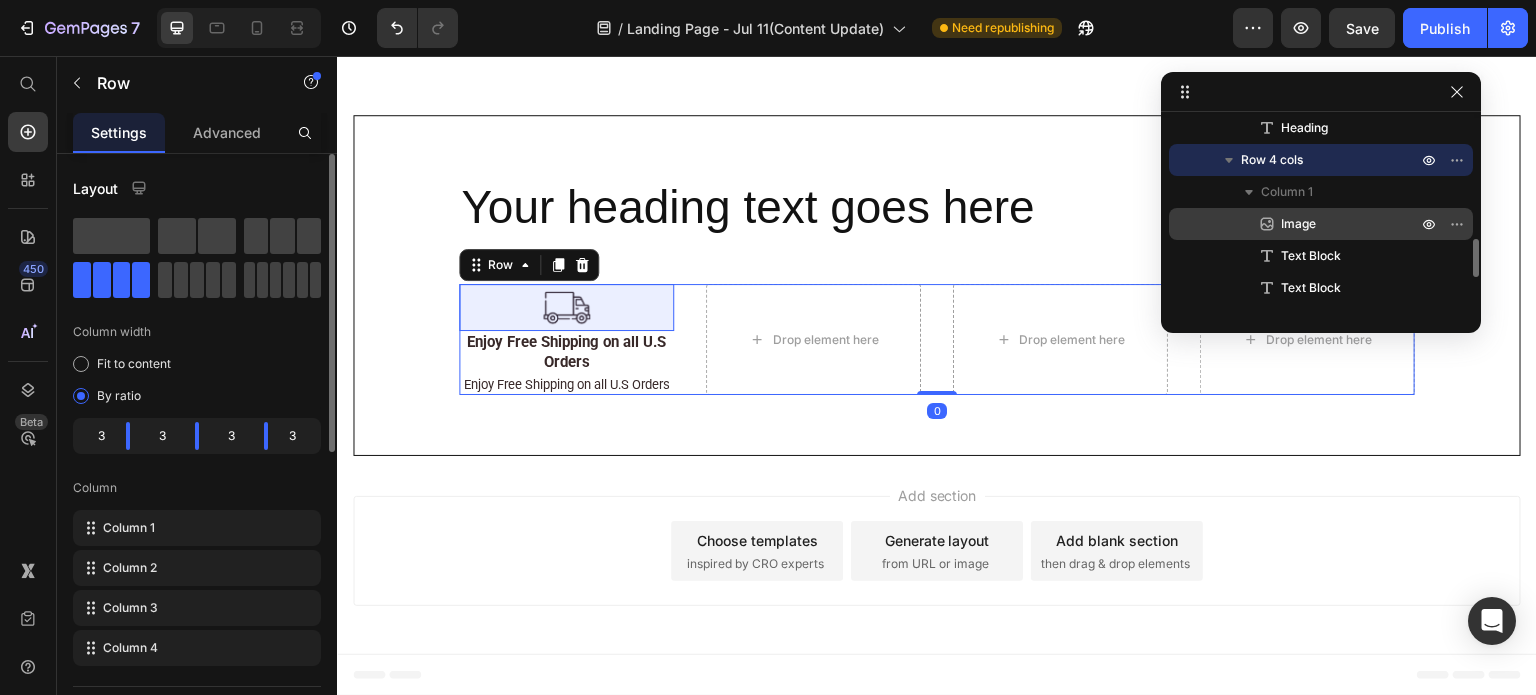 click on "Image" at bounding box center [1298, 224] 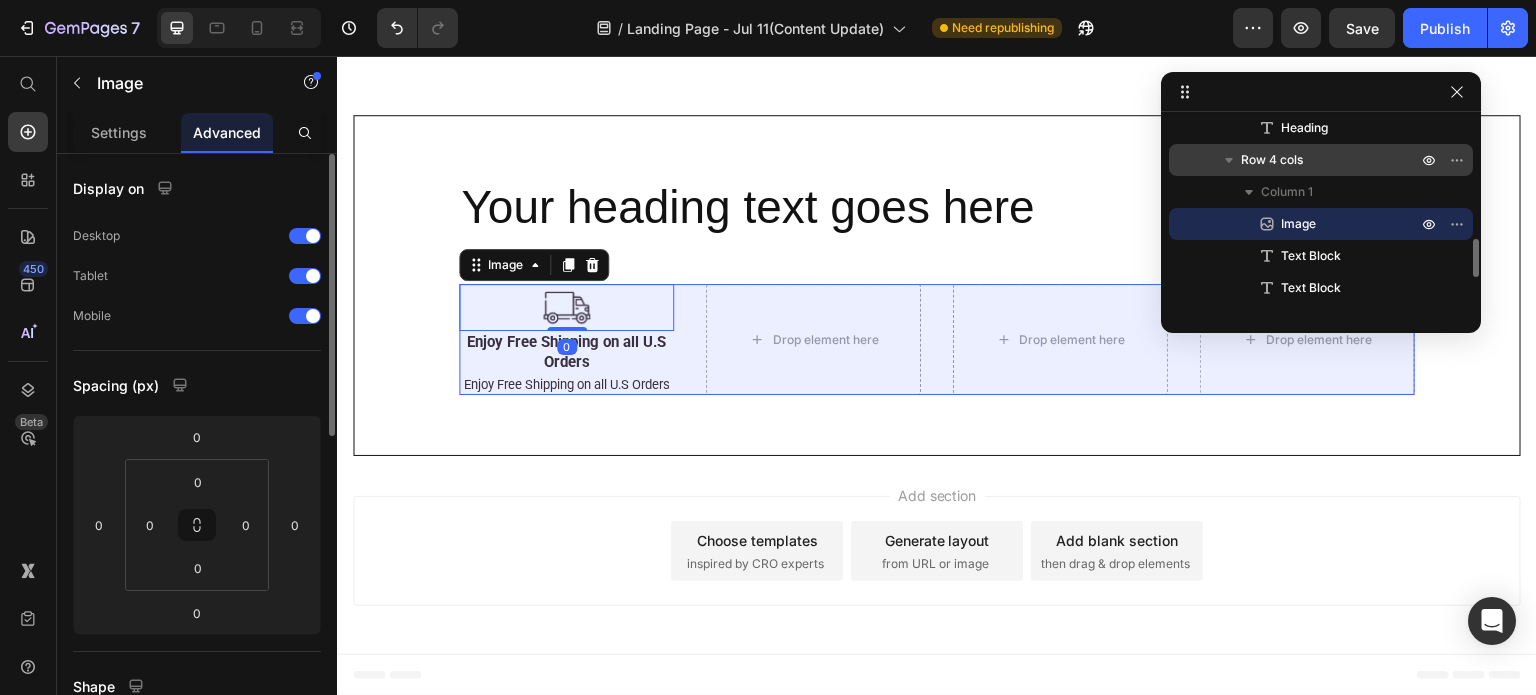 click on "Row 4 cols" at bounding box center (1321, 160) 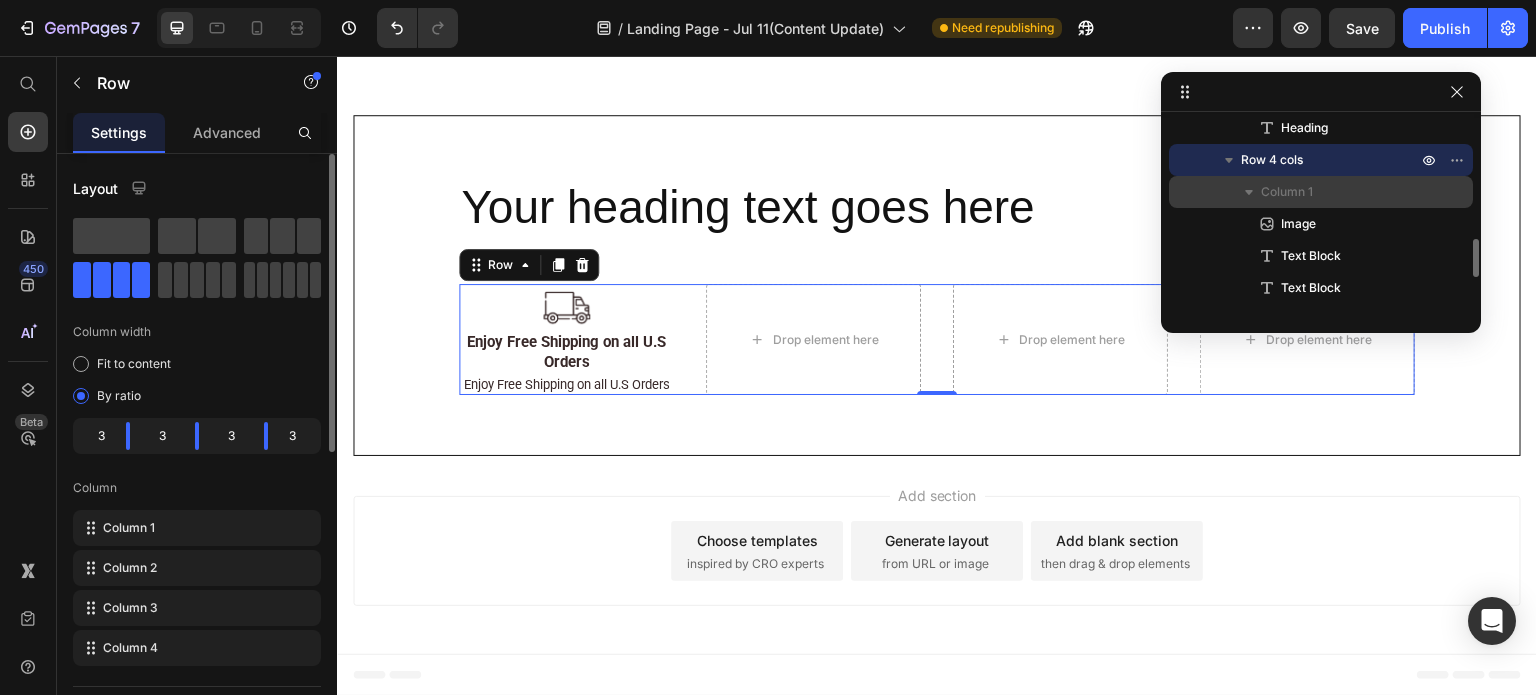 click on "Column 1" at bounding box center [1287, 192] 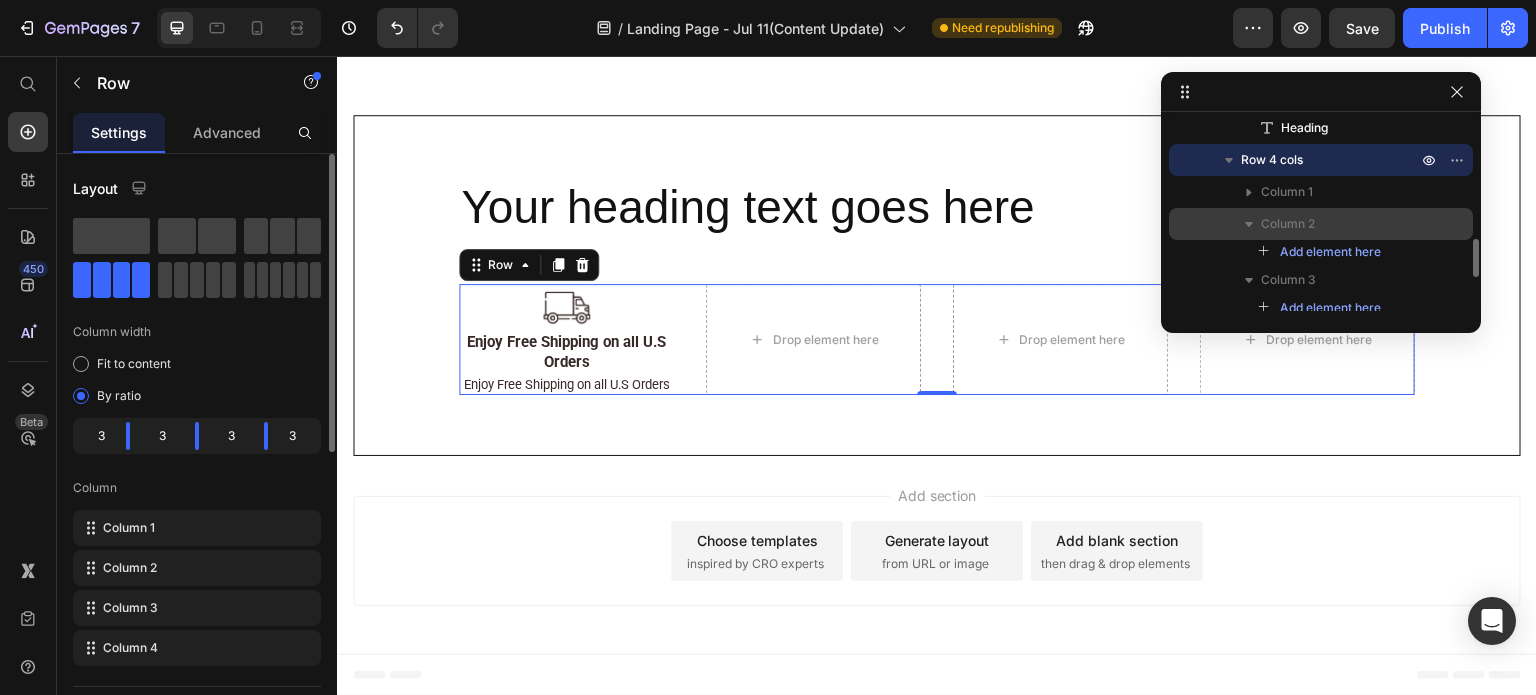 click on "Column 2" at bounding box center (1288, 224) 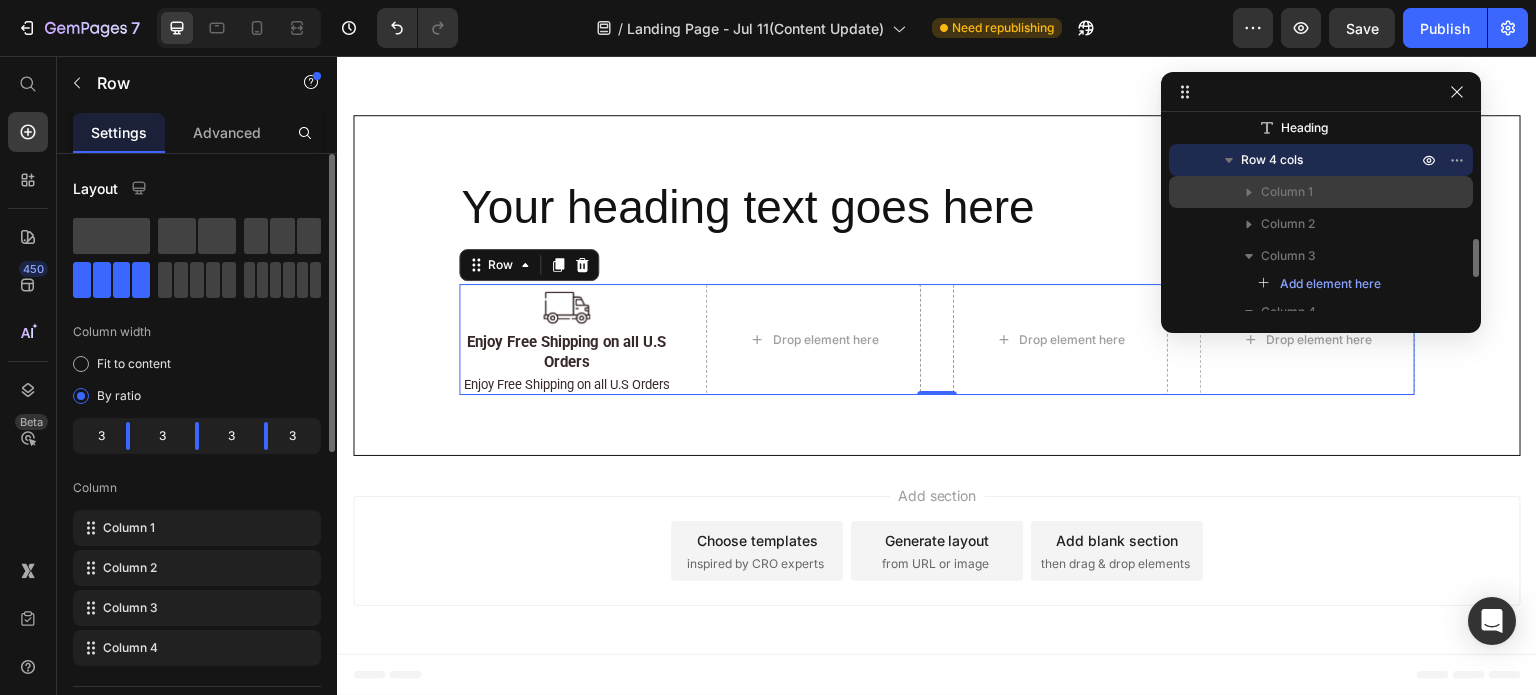 click on "Column 1" at bounding box center [1287, 192] 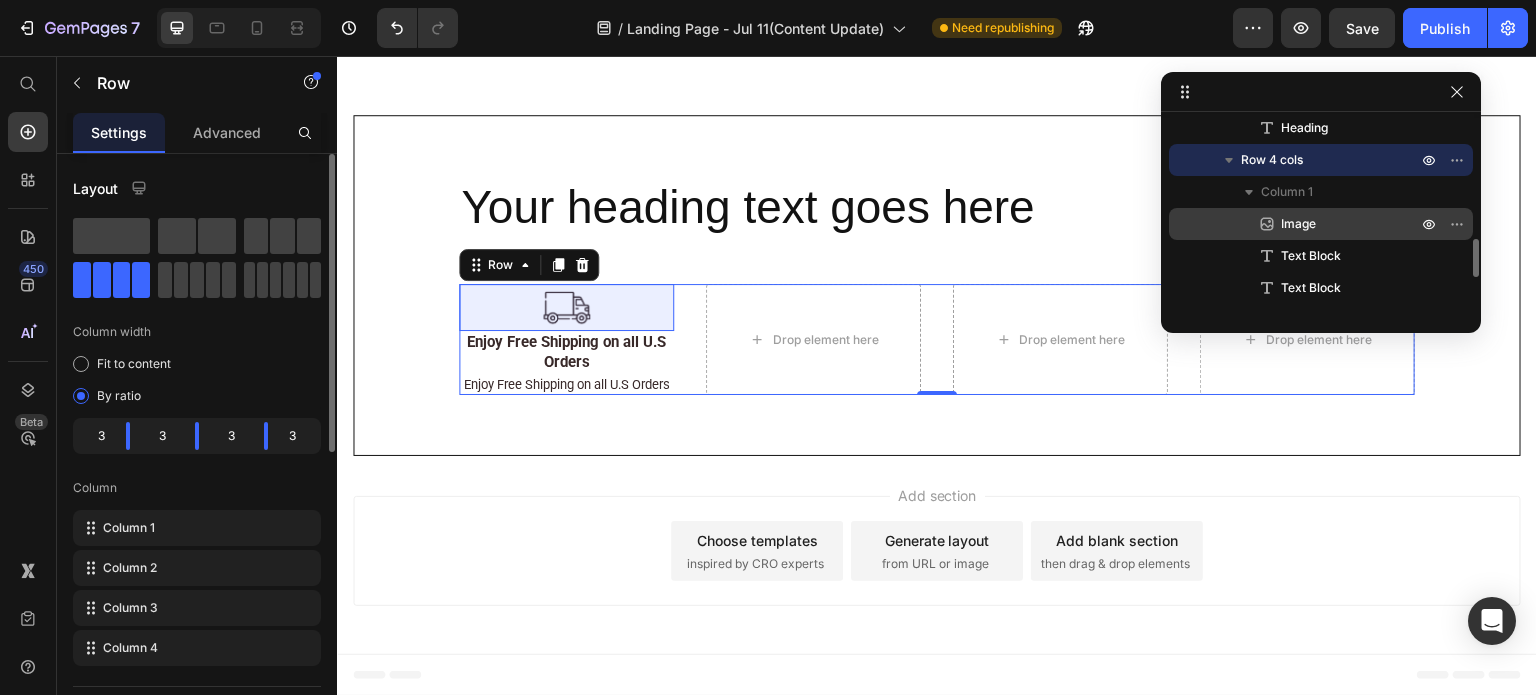 click on "Image" at bounding box center (1298, 224) 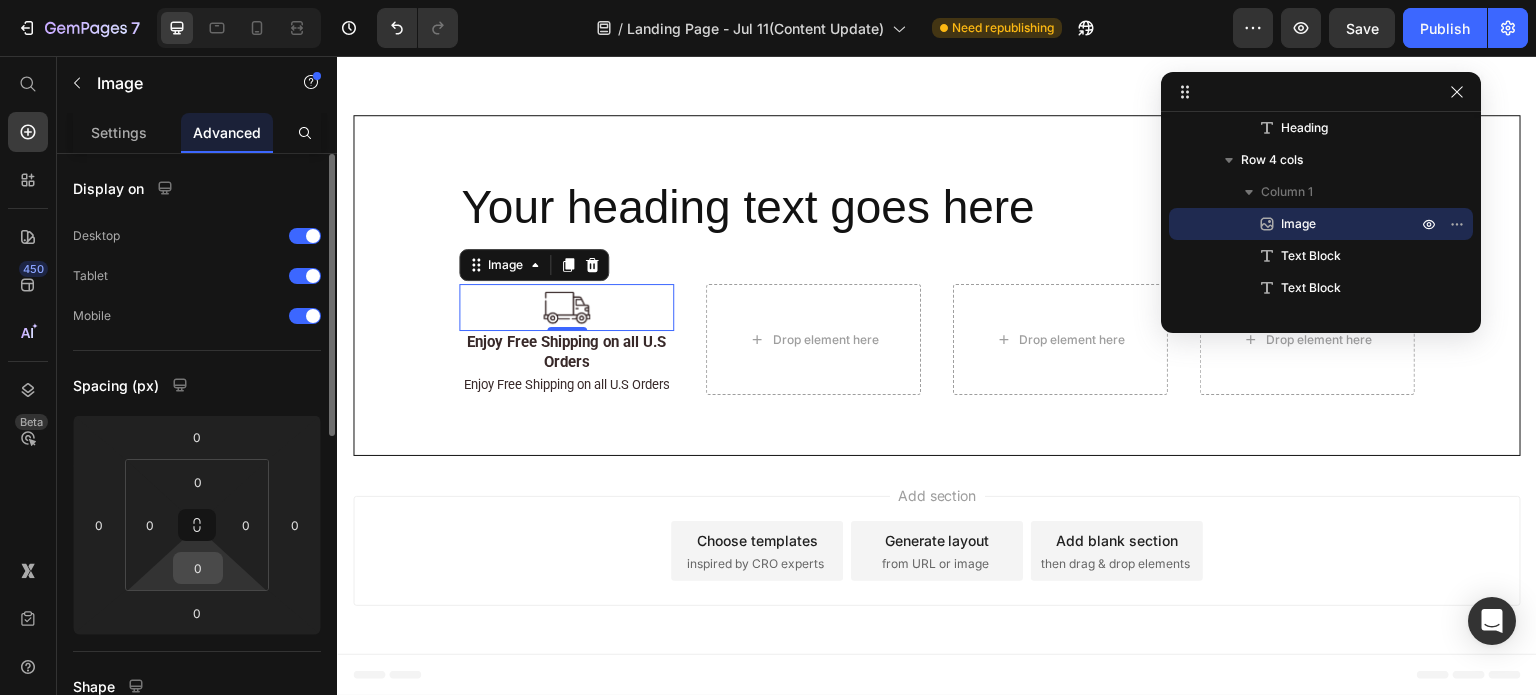 click on "0" at bounding box center [198, 568] 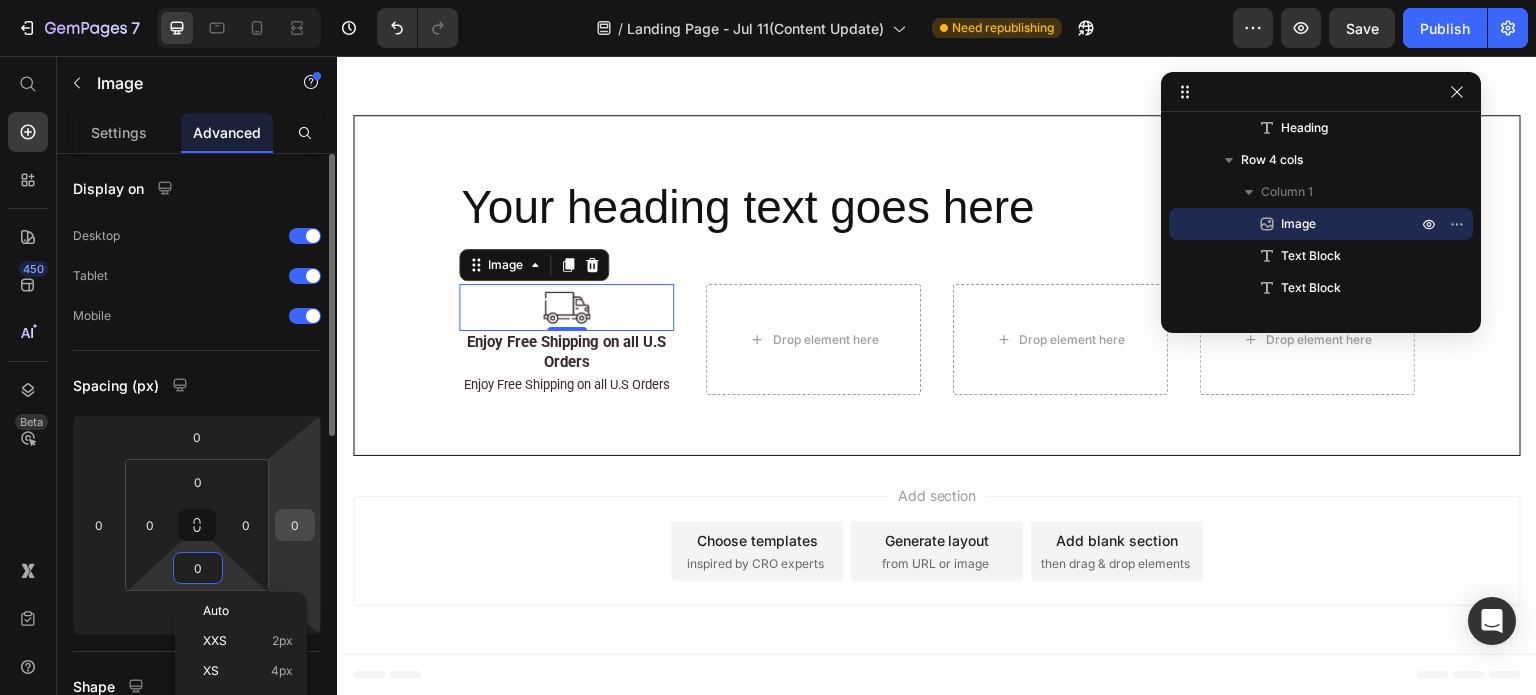 type on "1" 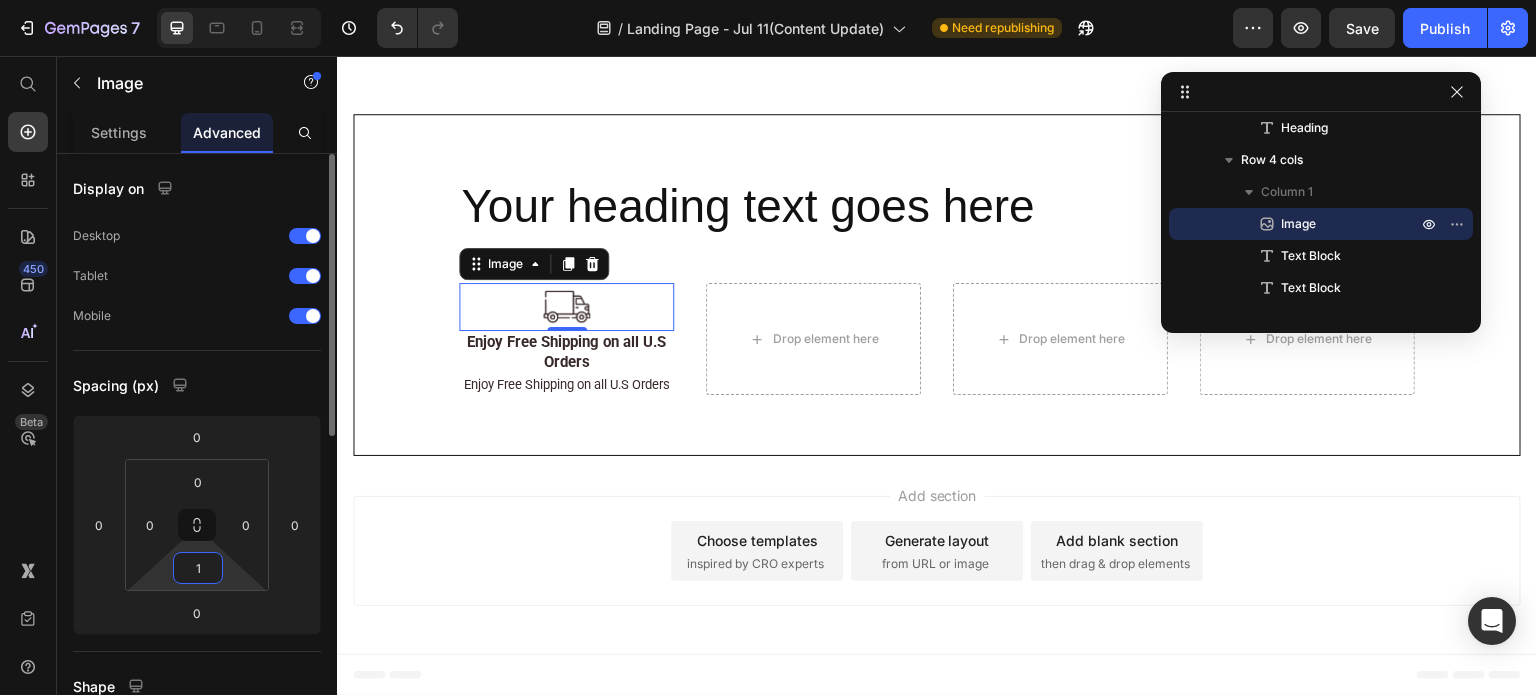 click on "1" at bounding box center (198, 568) 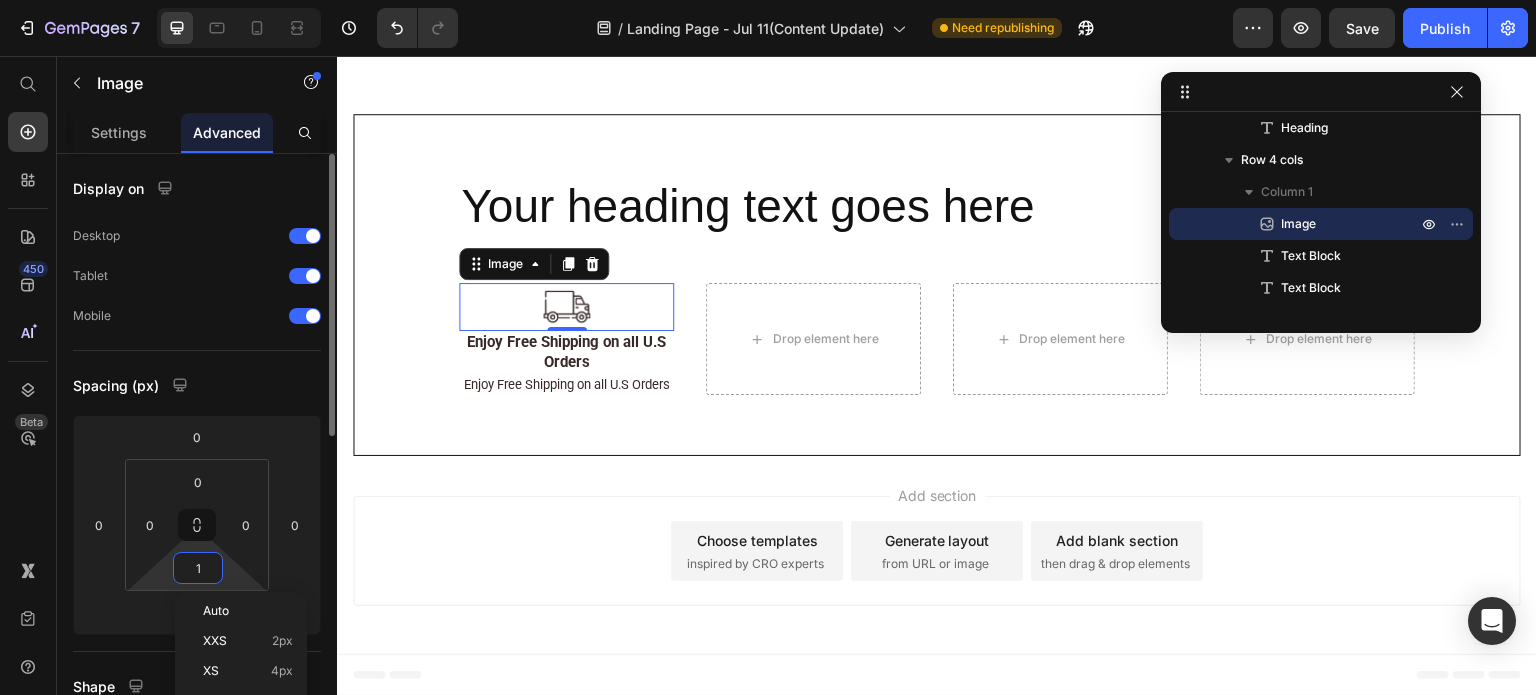click on "1" at bounding box center [198, 568] 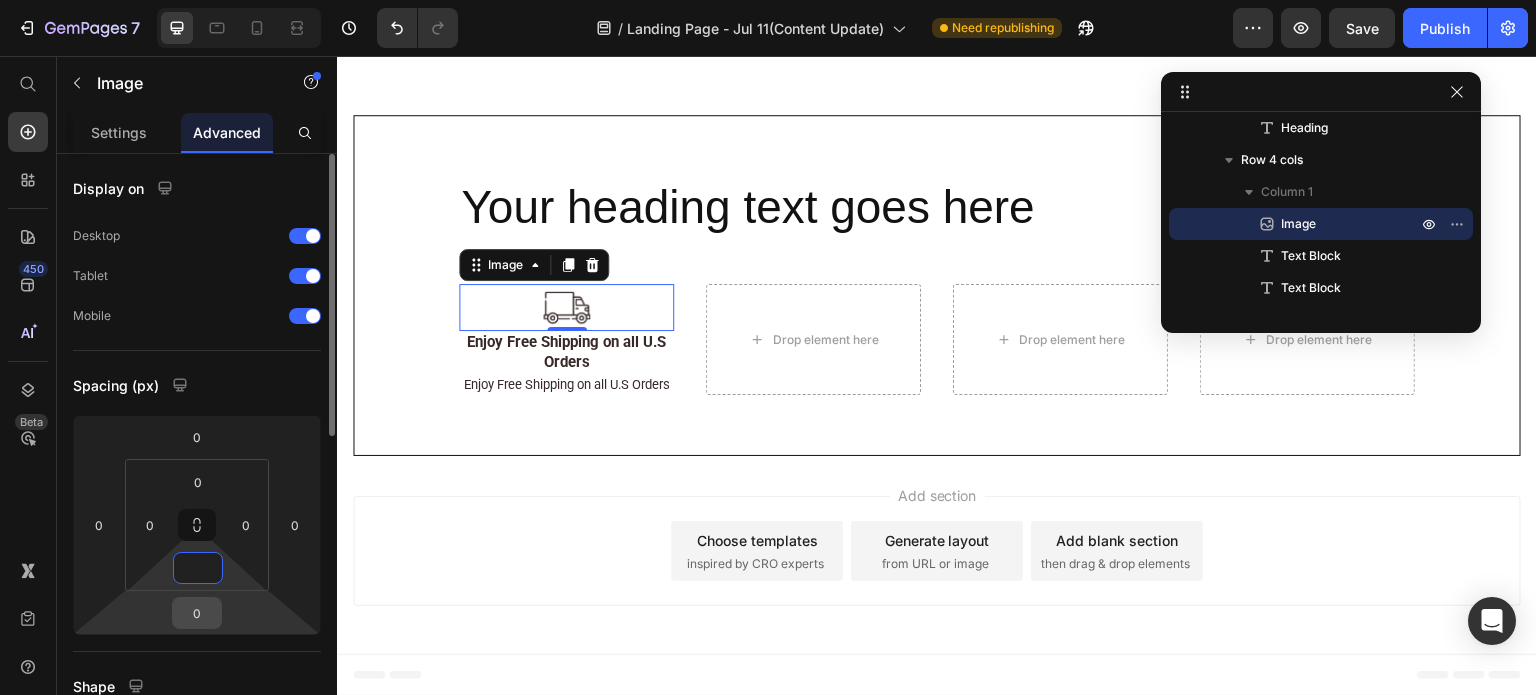 click on "0" at bounding box center (197, 613) 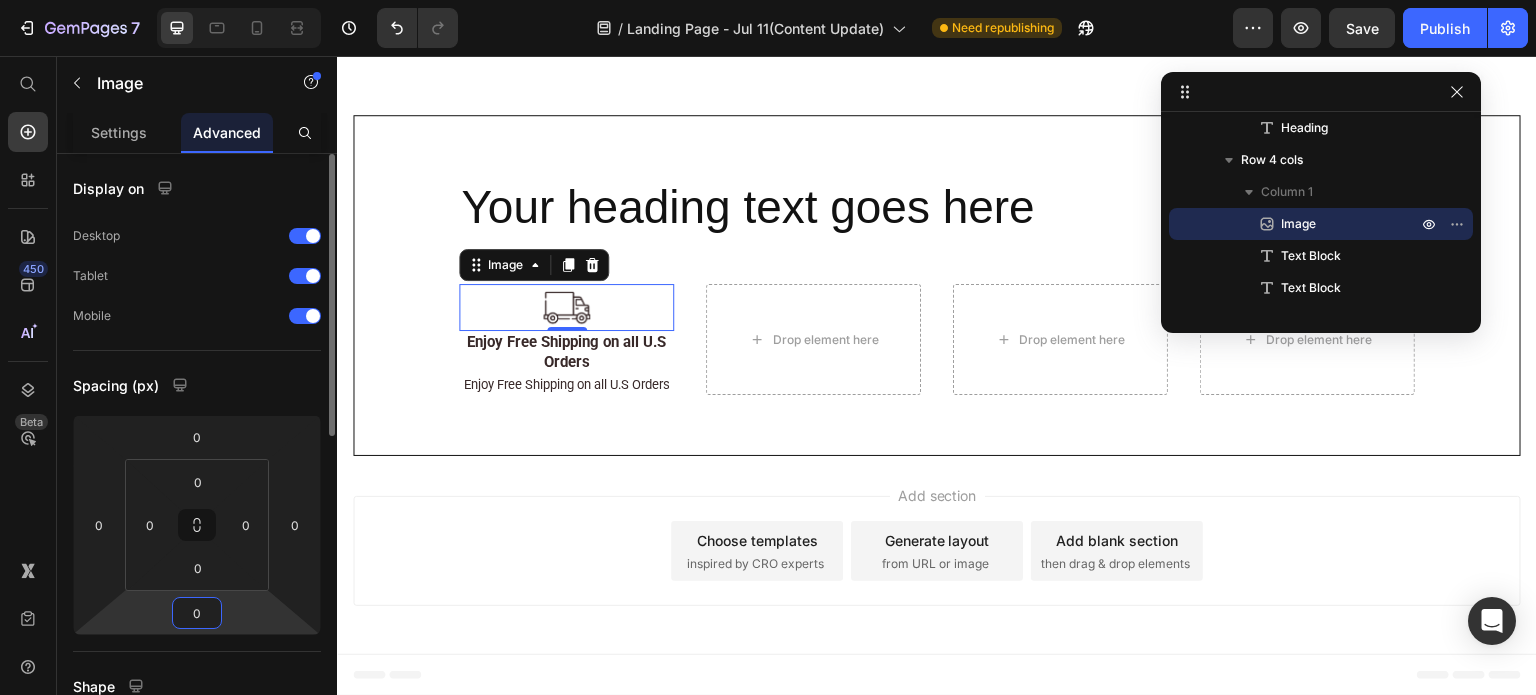 click on "0" at bounding box center (197, 613) 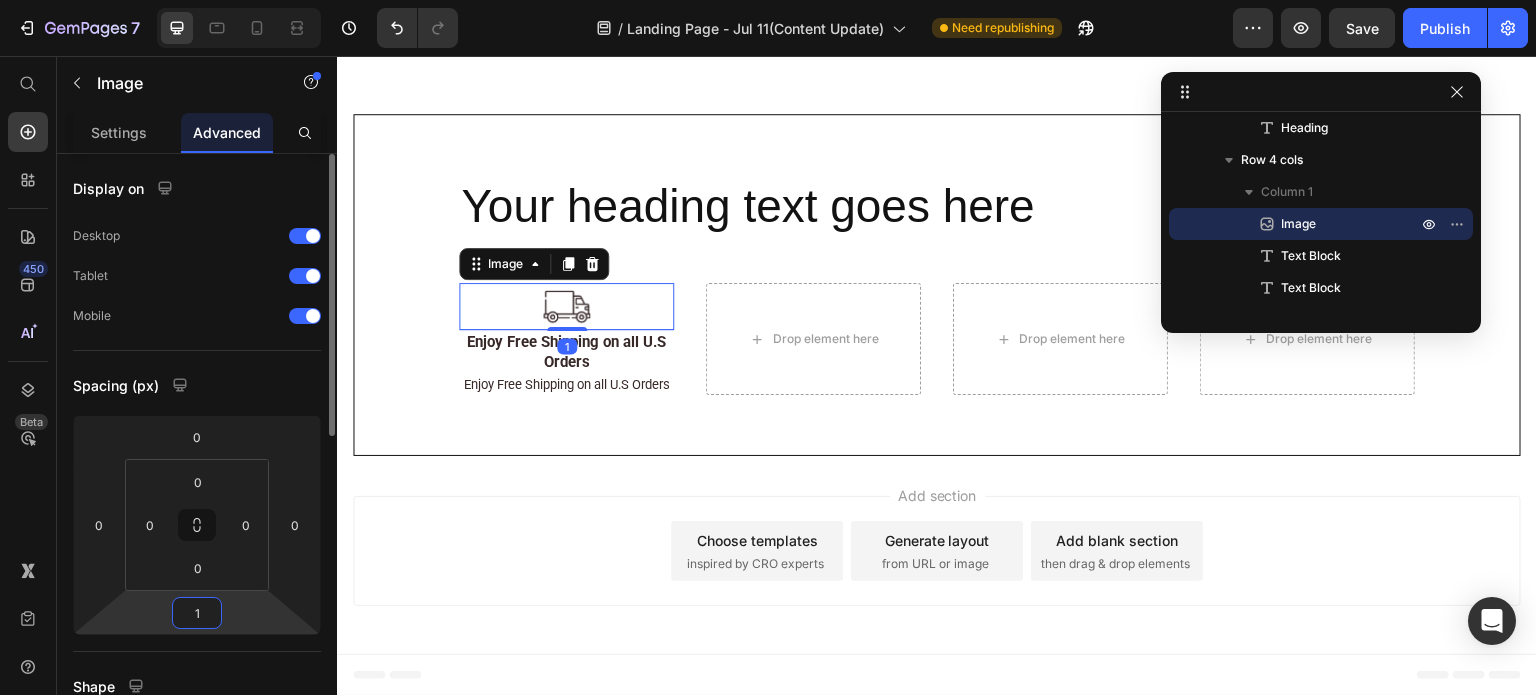 type on "12" 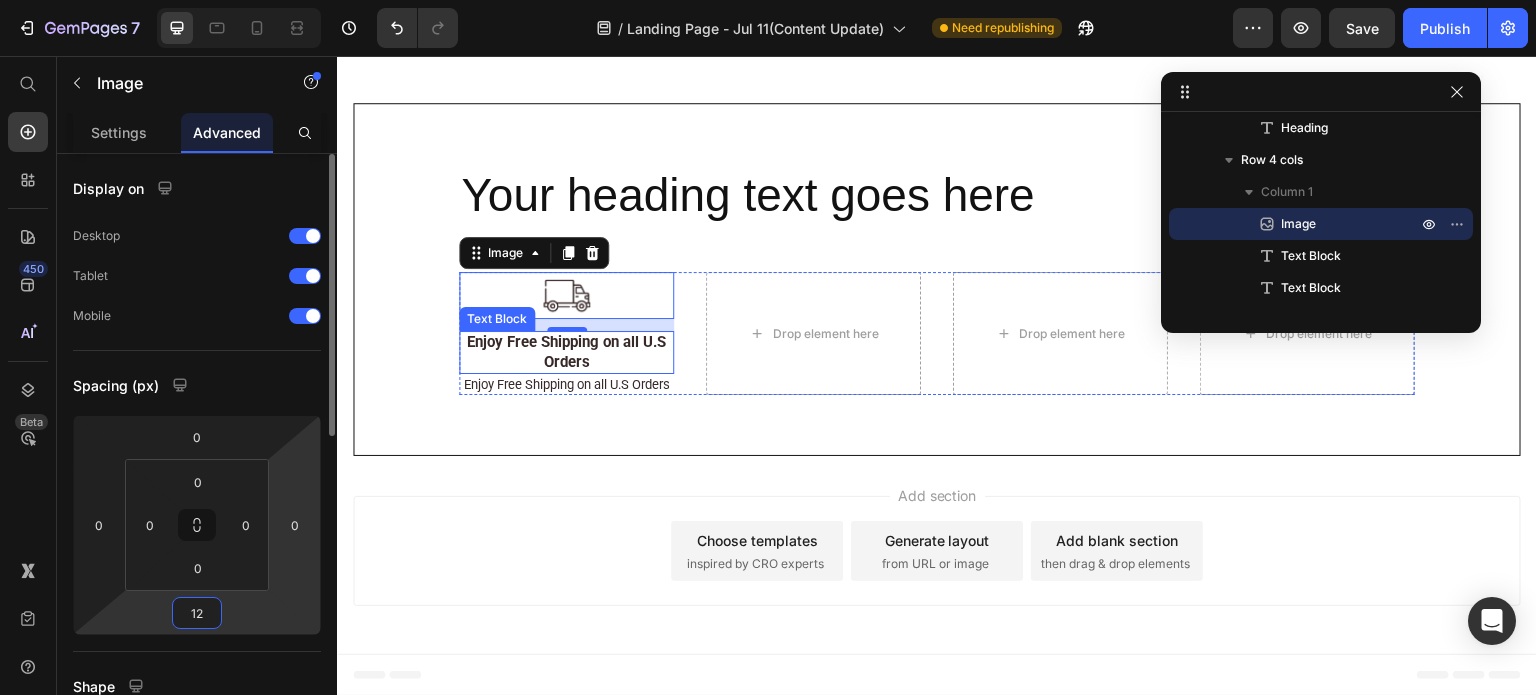 click on "Enjoy Free Shipping on all U.S Orders" at bounding box center (566, 352) 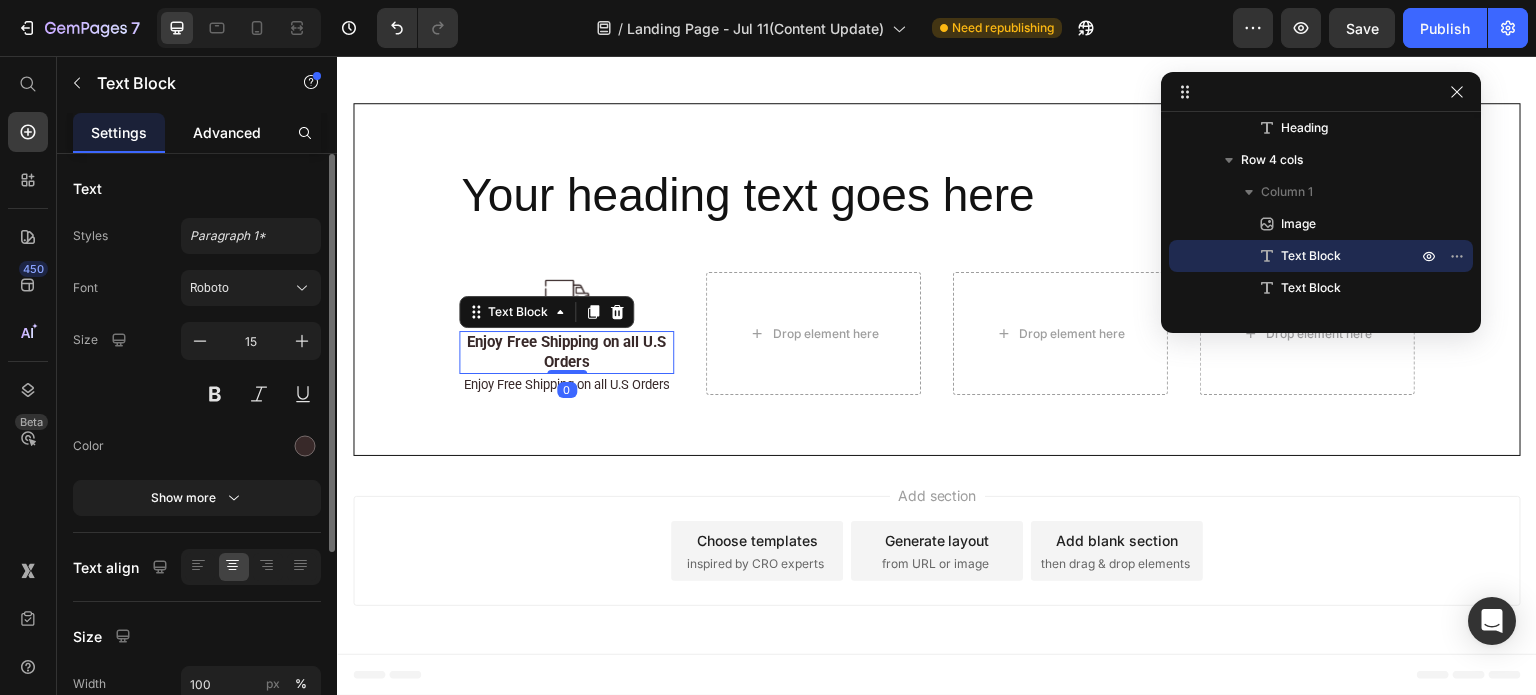 click on "Advanced" at bounding box center [227, 132] 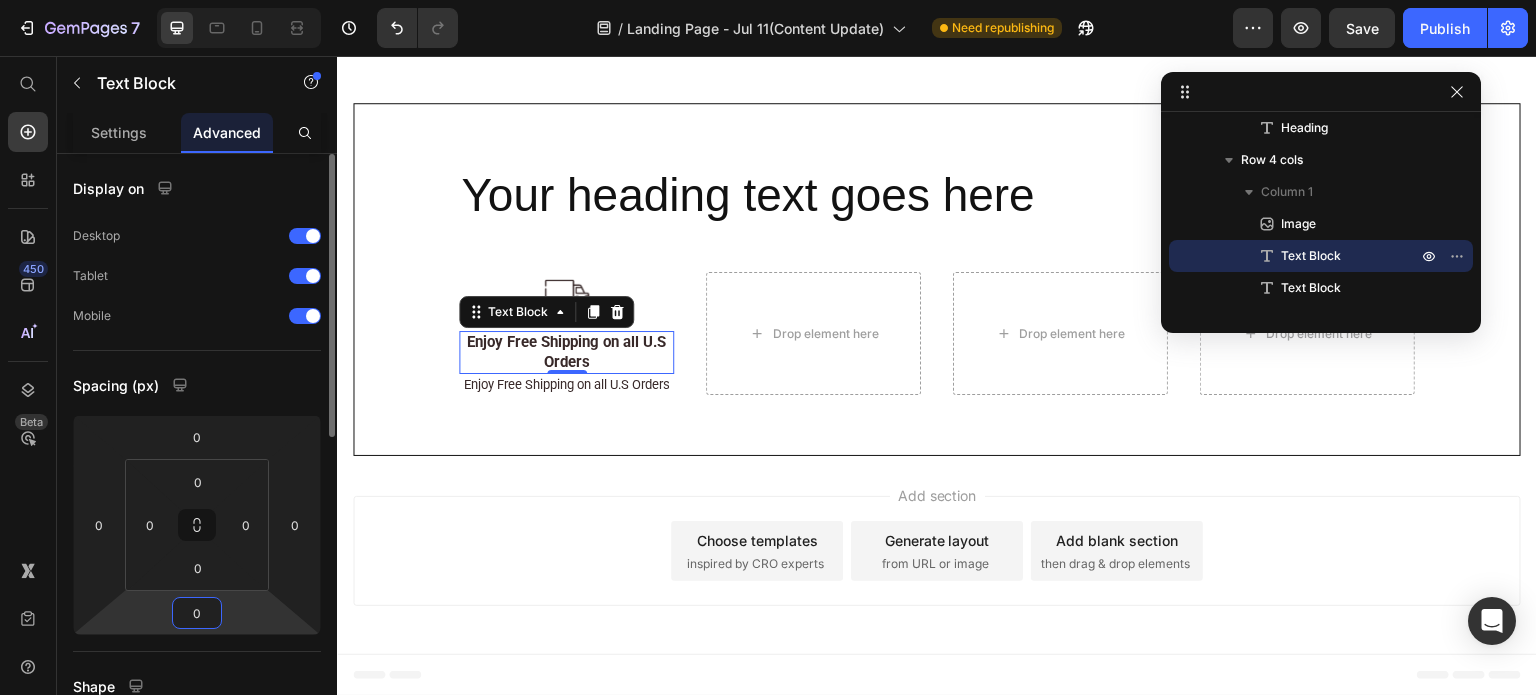 click on "0" at bounding box center [197, 613] 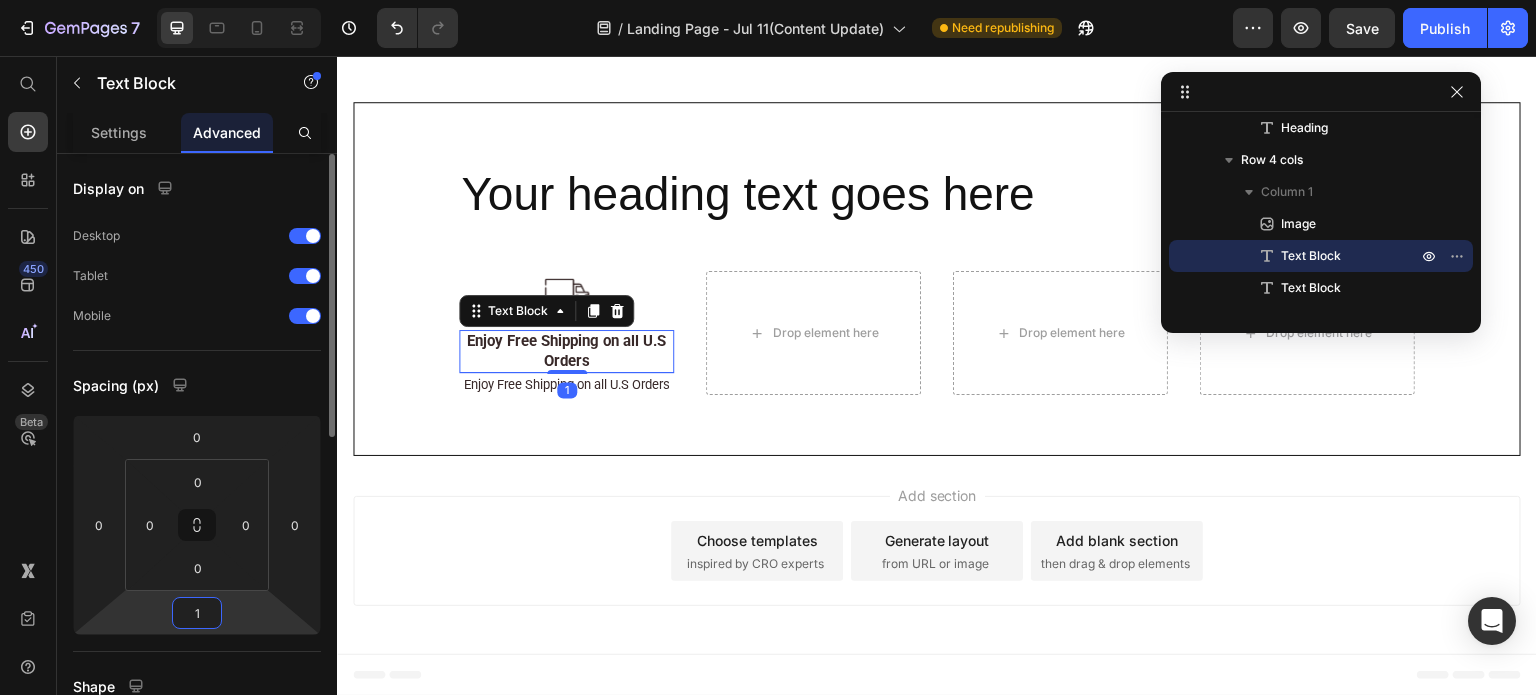 type on "12" 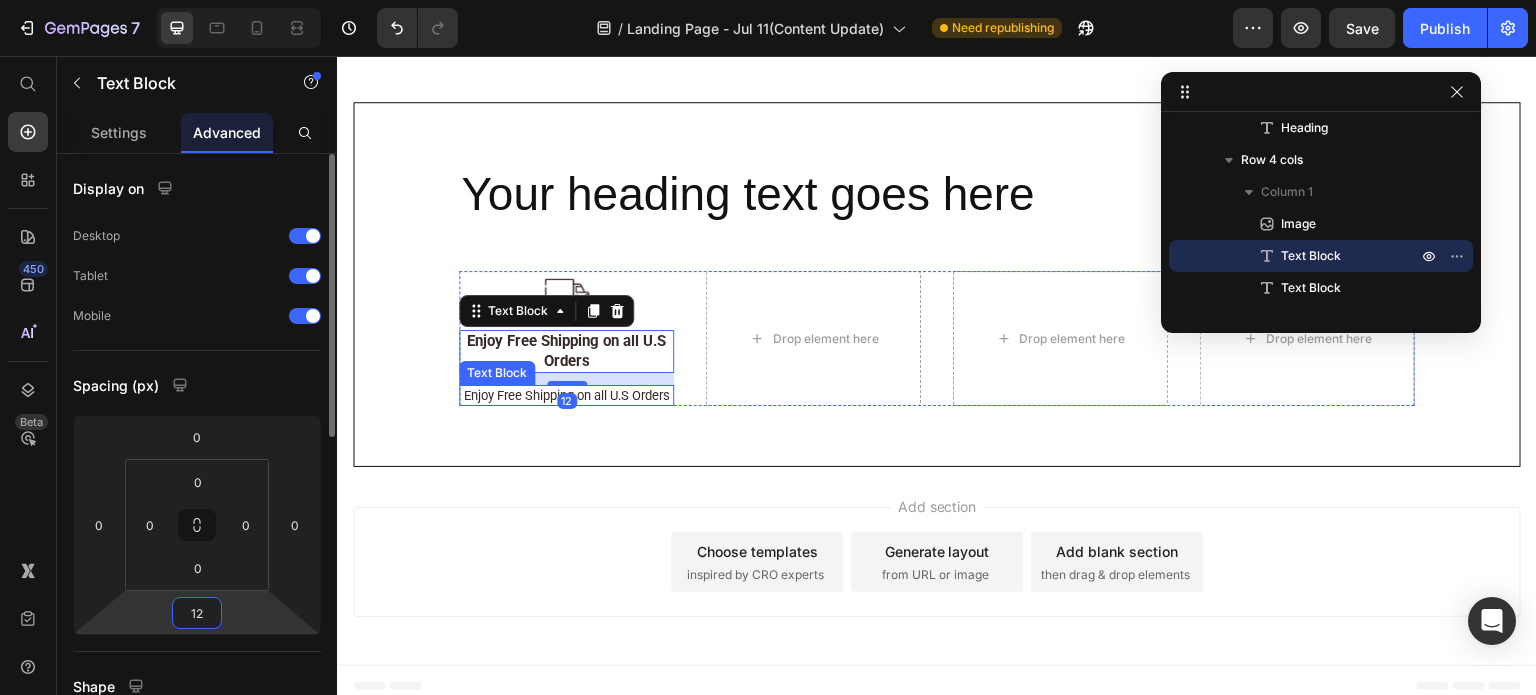 click on "Enjoy Free Shipping on all U.S Orders" at bounding box center [566, 395] 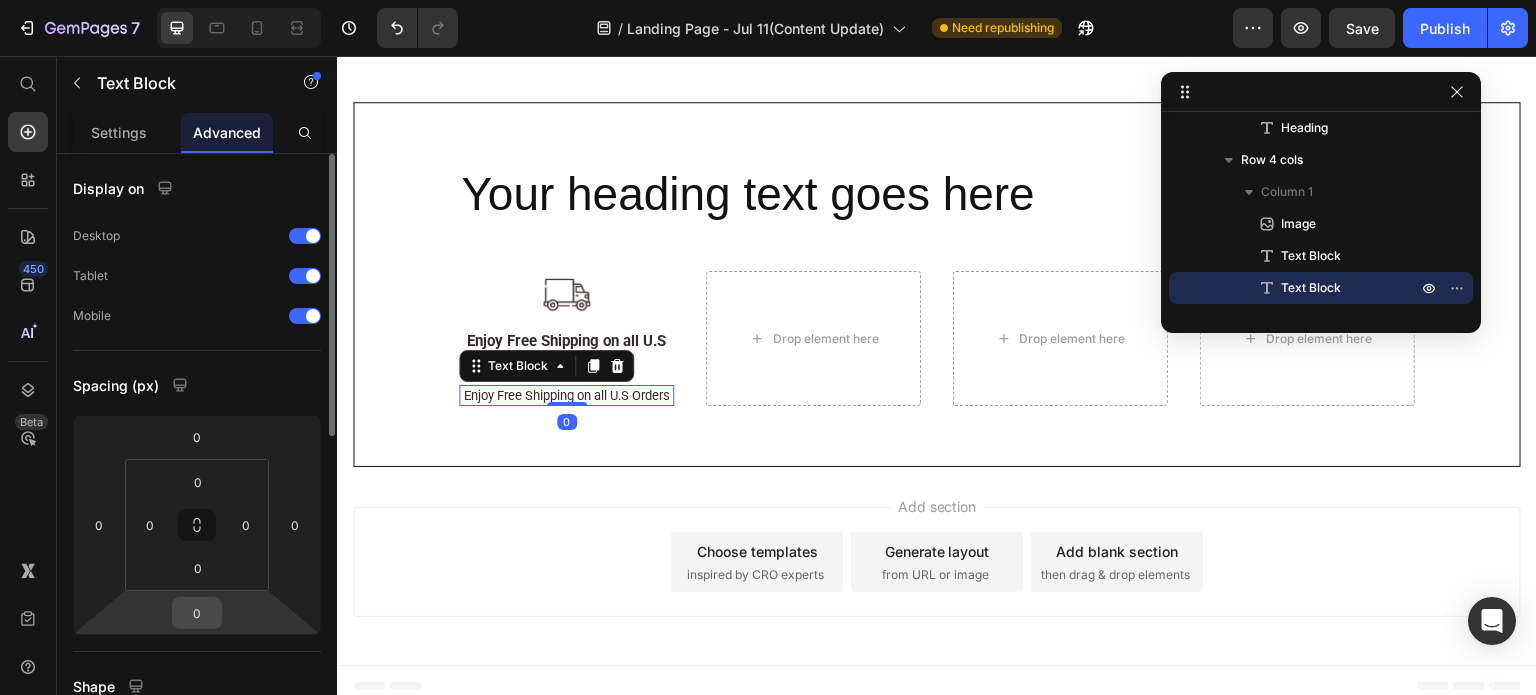 click on "0" at bounding box center (197, 613) 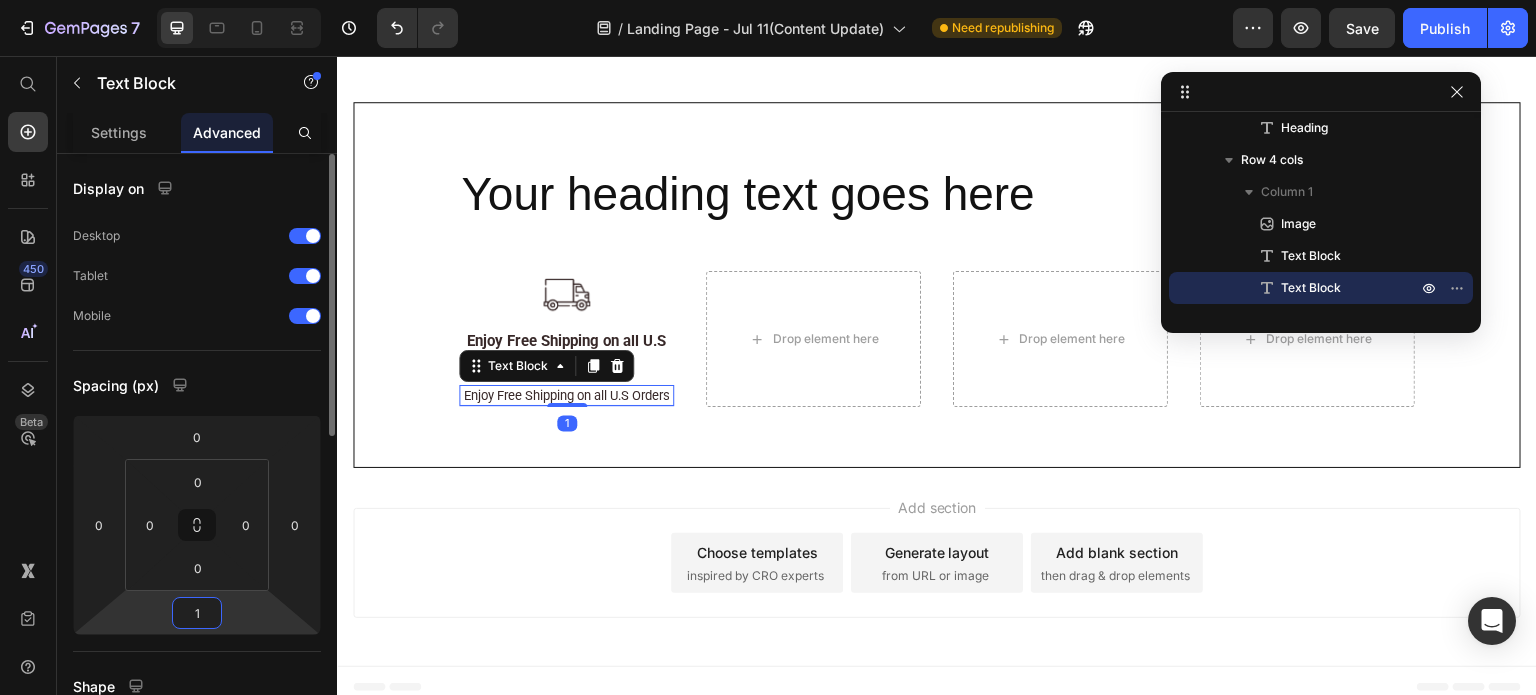 type on "1" 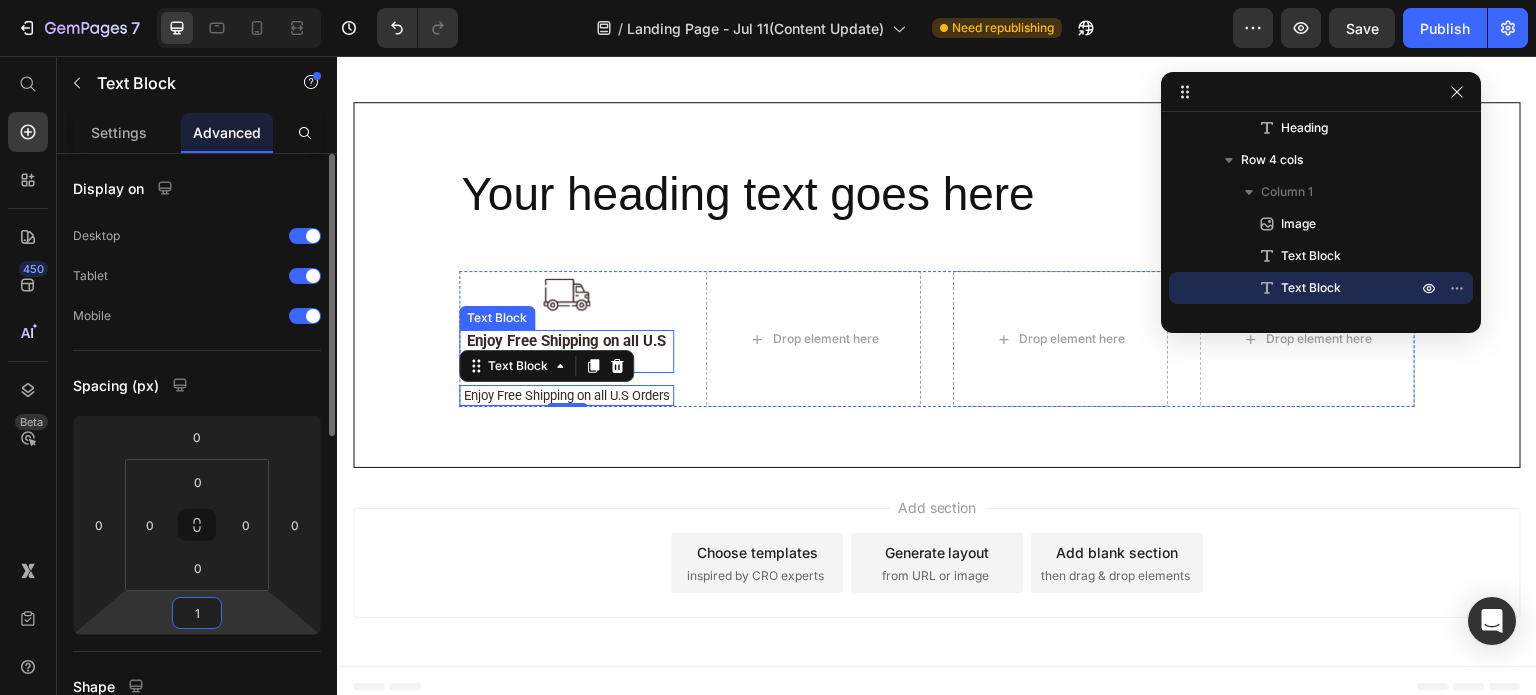 click on "Enjoy Free Shipping on all U.S Orders" at bounding box center (566, 351) 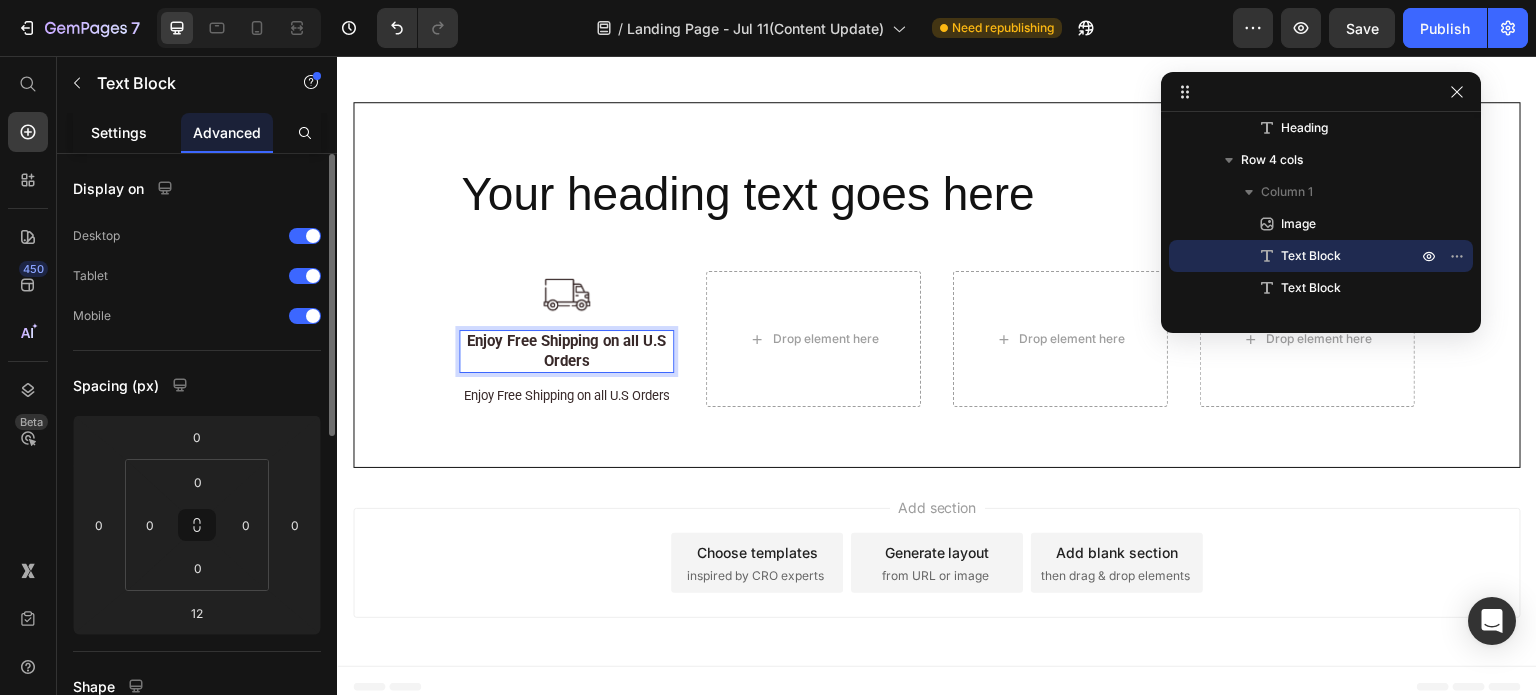 click on "Settings" at bounding box center (119, 132) 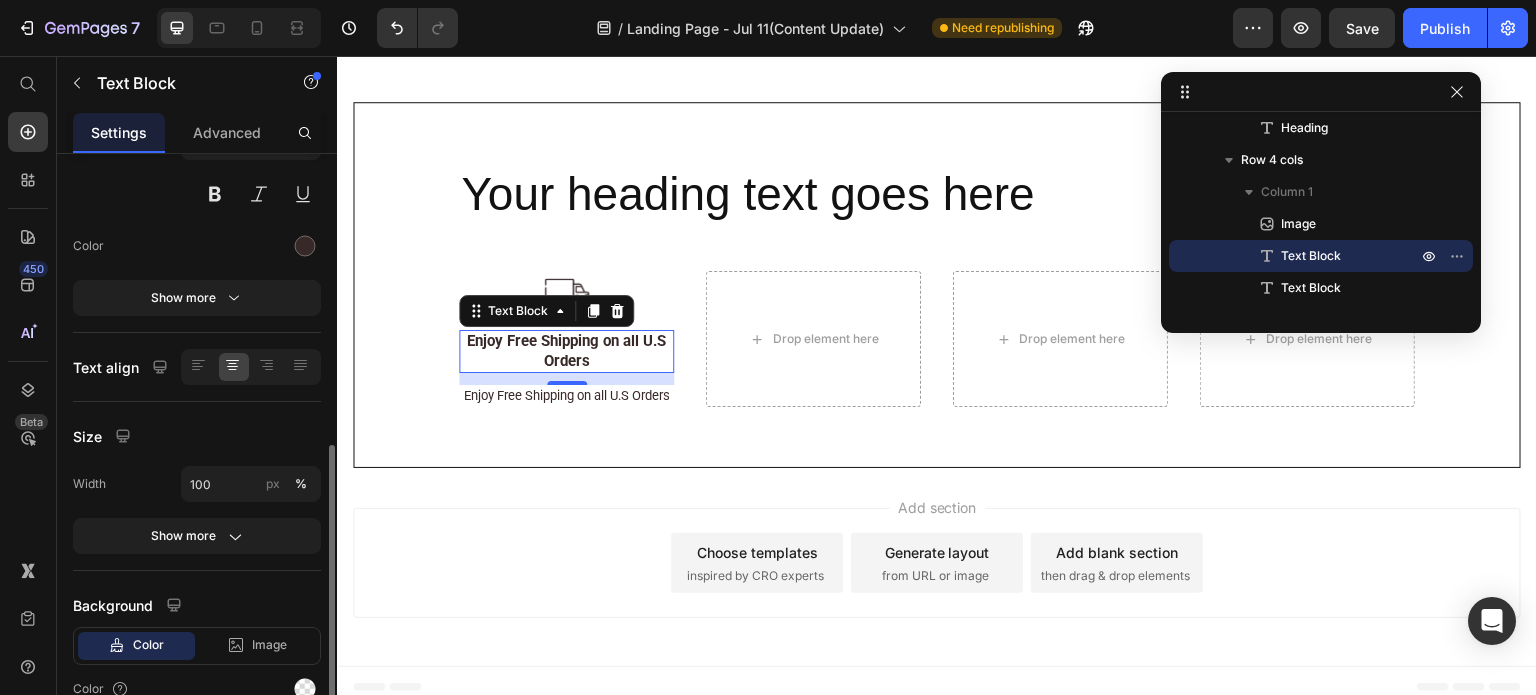 scroll, scrollTop: 294, scrollLeft: 0, axis: vertical 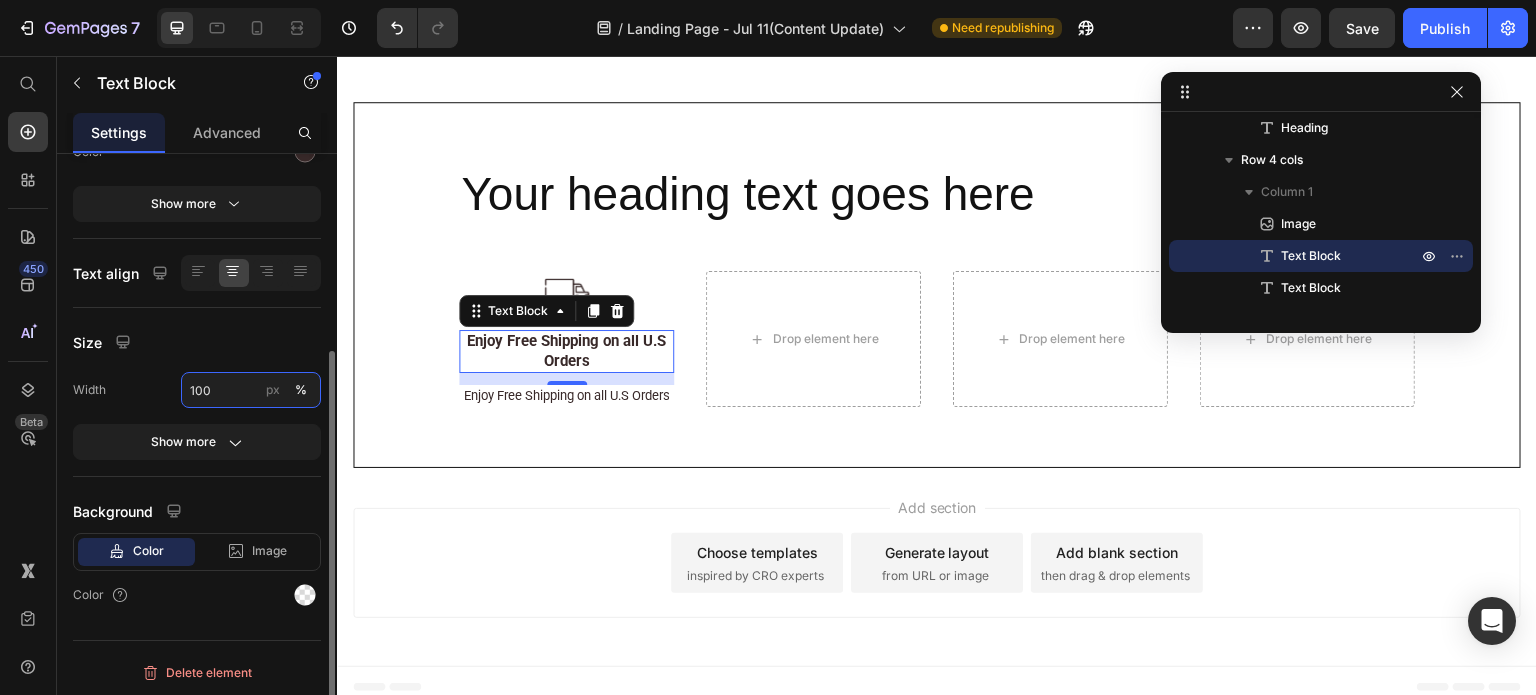 click on "100" at bounding box center [251, 390] 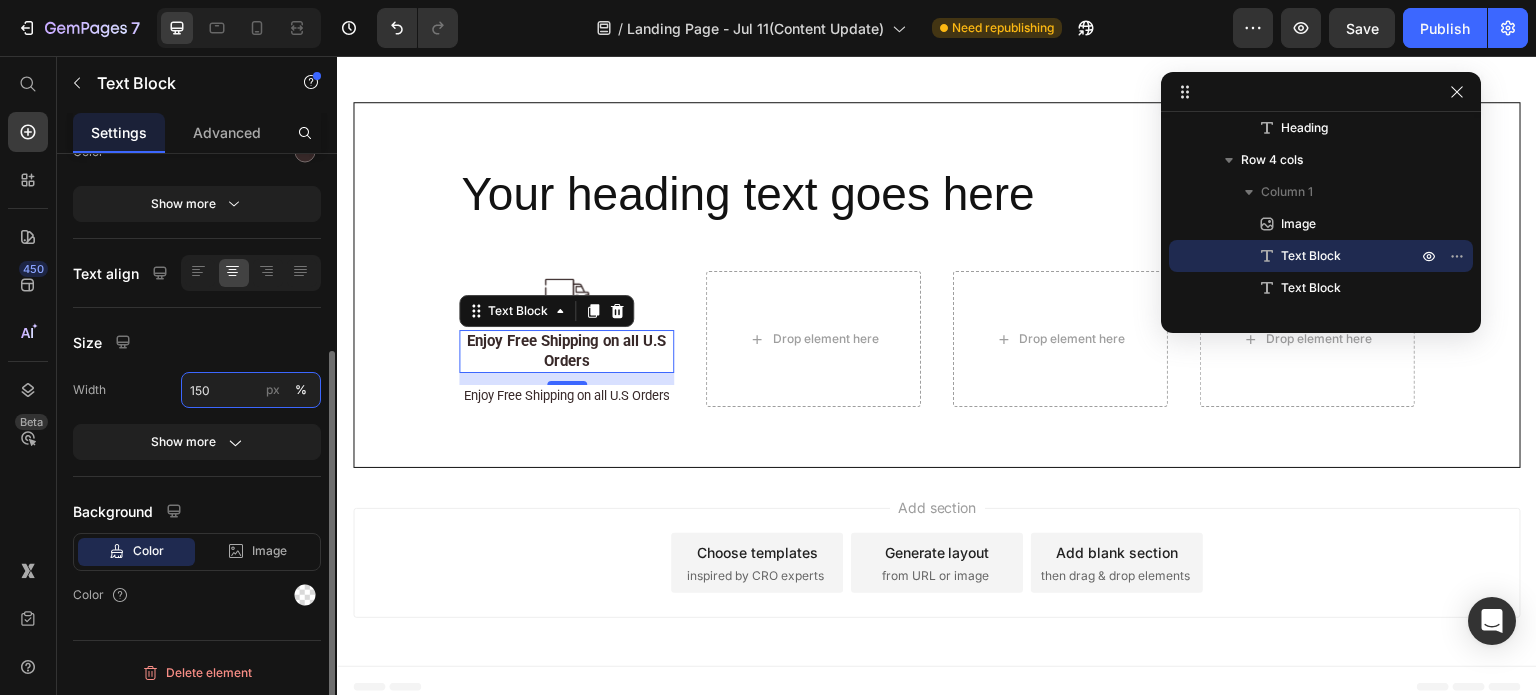 type on "150" 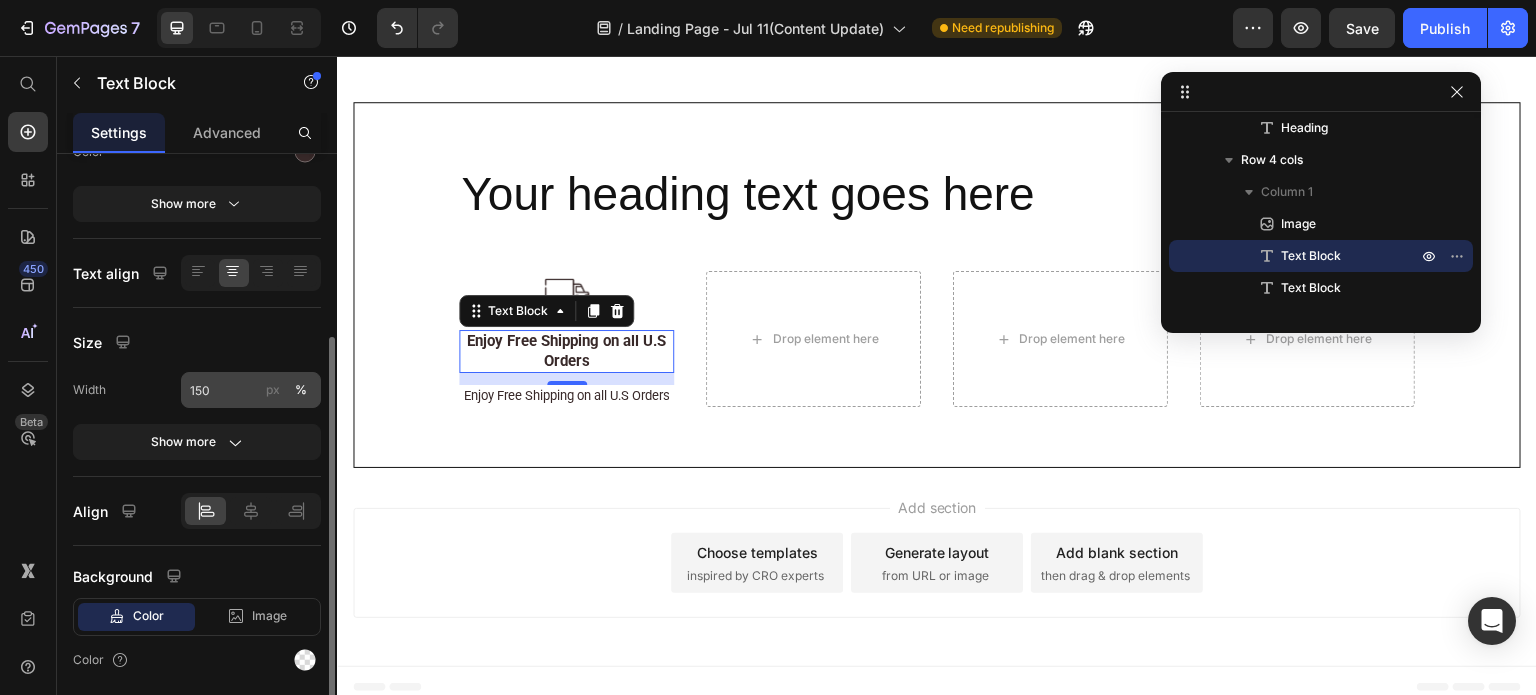 click on "px" at bounding box center (273, 390) 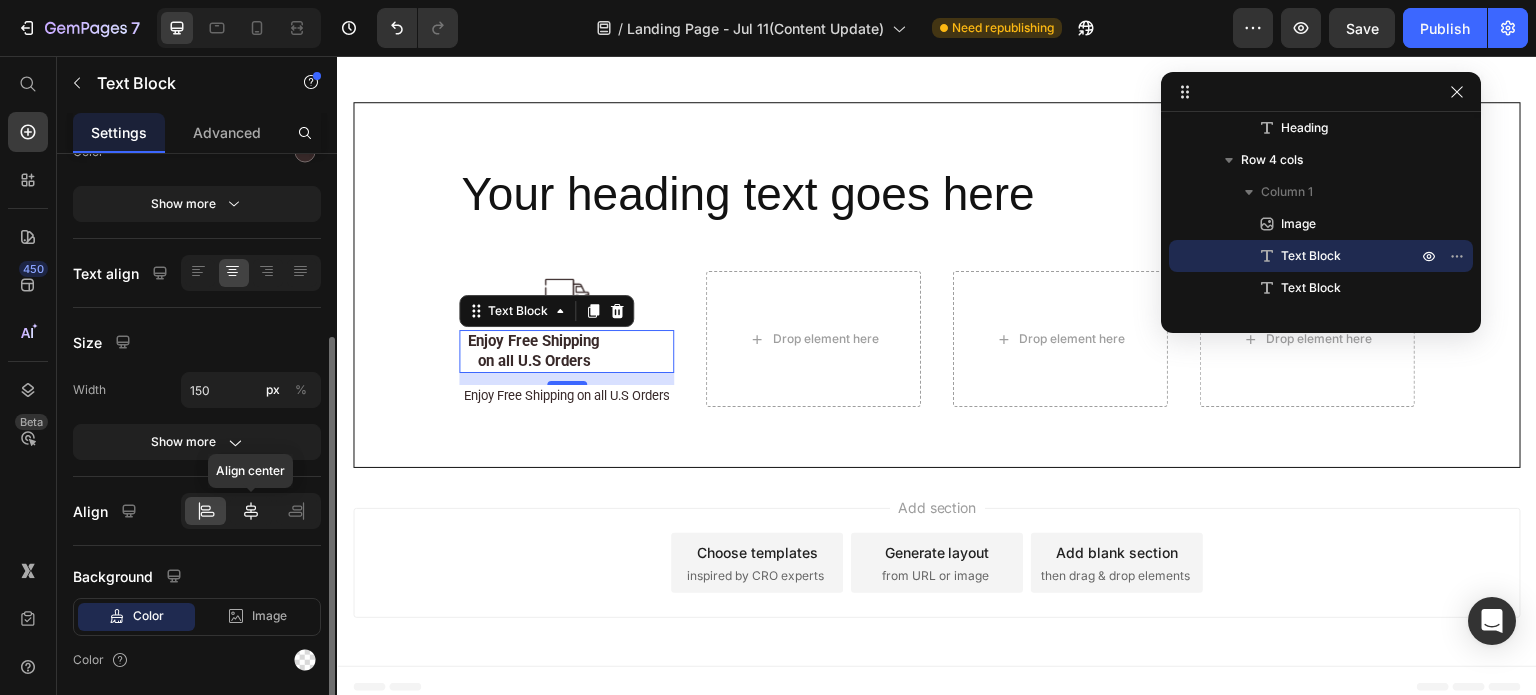 click 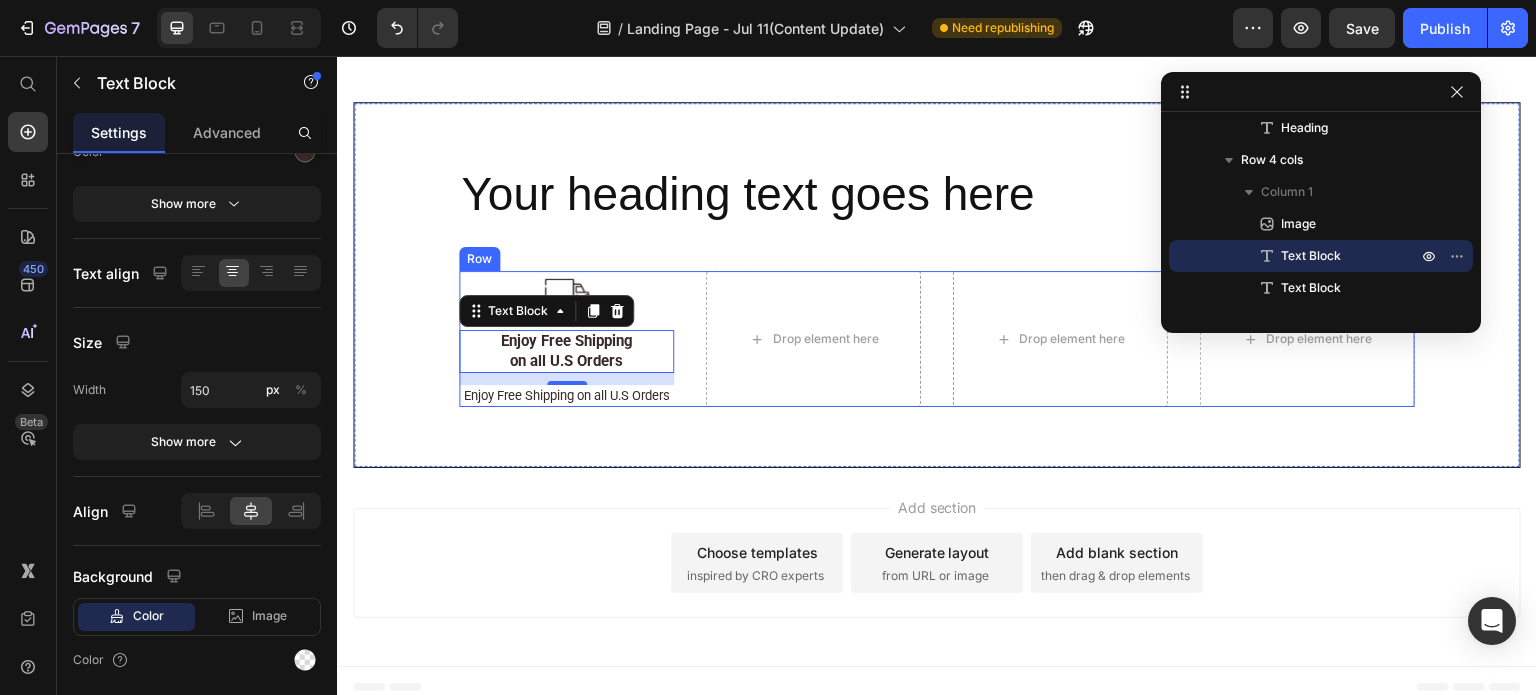 click on "Image Enjoy Free Shipping on all U.S Orders Text Block   12 Enjoy Free Shipping on all U.S Orders Text Block
Drop element here
Drop element here
Drop element here Row" at bounding box center [937, 339] 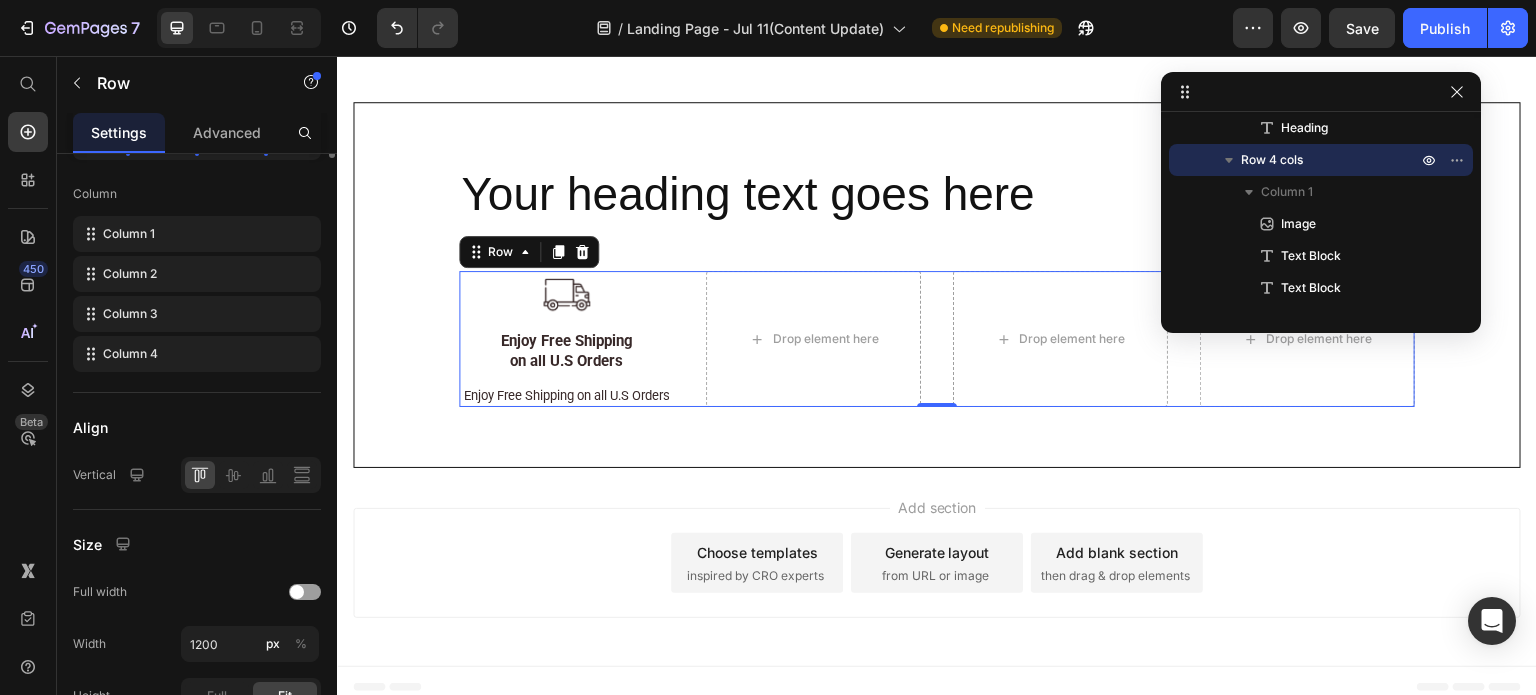 scroll, scrollTop: 0, scrollLeft: 0, axis: both 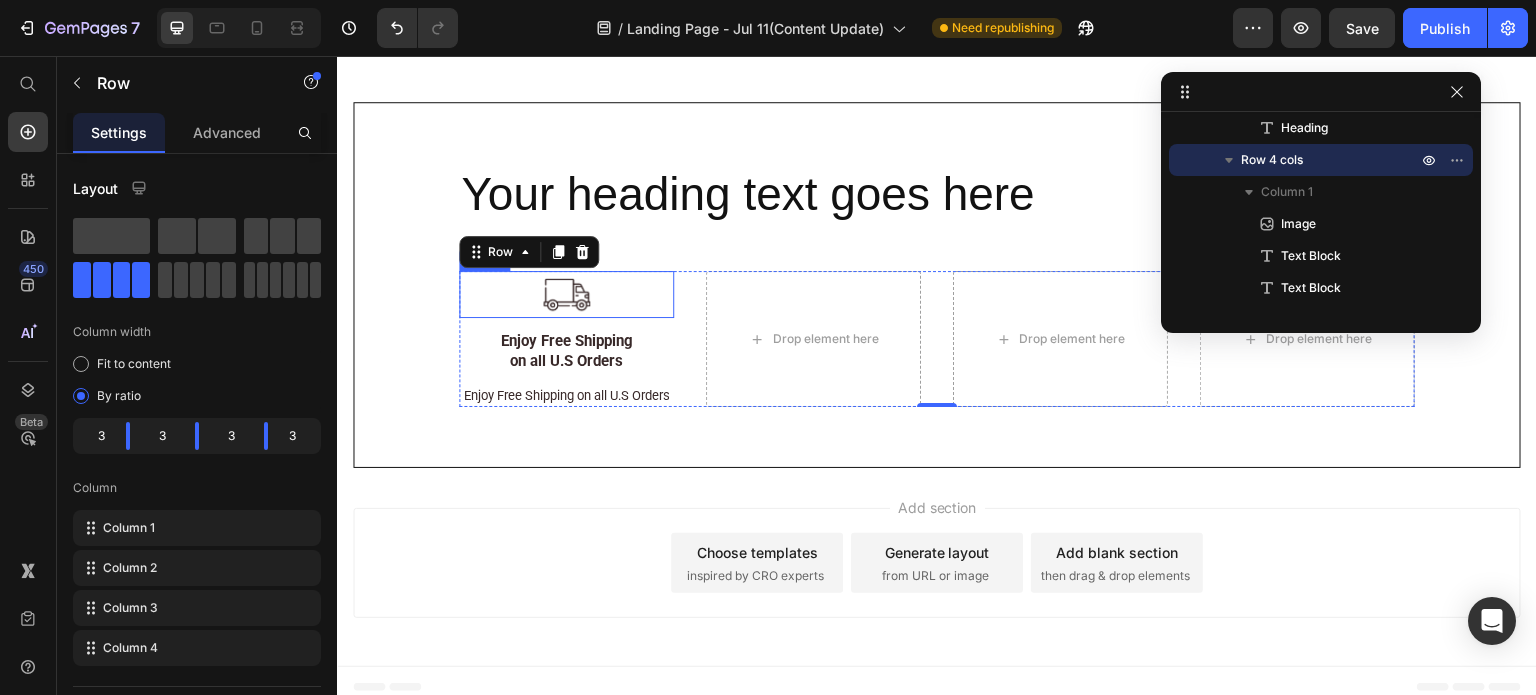 click at bounding box center [566, 294] 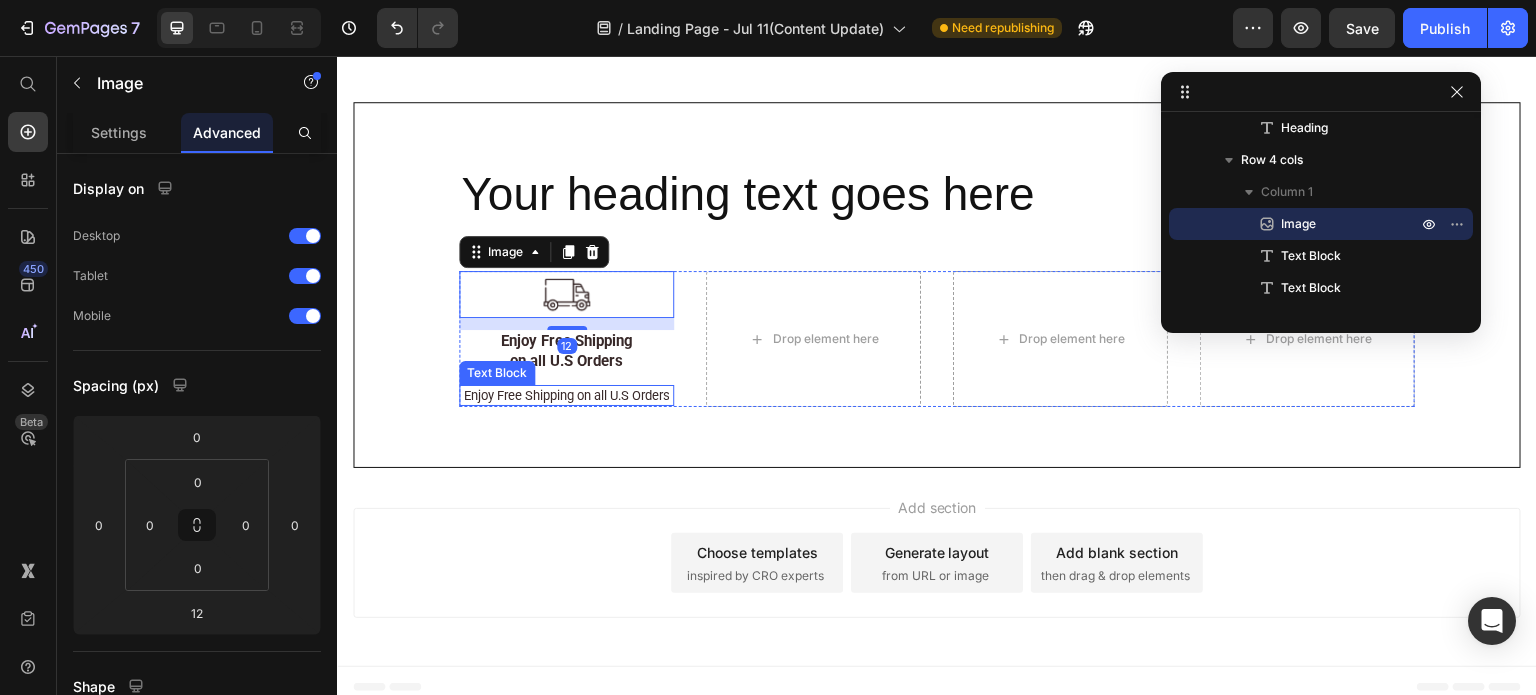 click on "Enjoy Free Shipping on all U.S Orders" at bounding box center [566, 395] 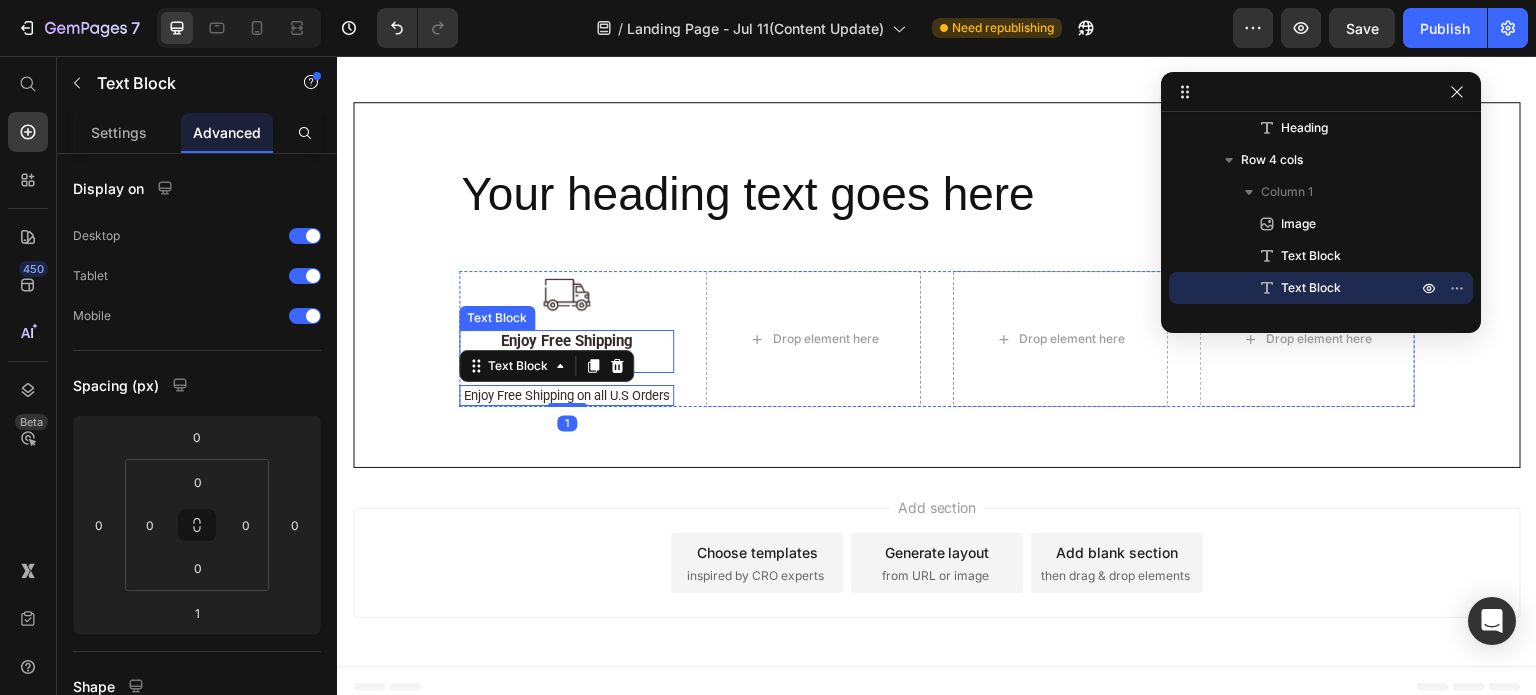 click on "Enjoy Free Shipping on all U.S Orders" at bounding box center (566, 351) 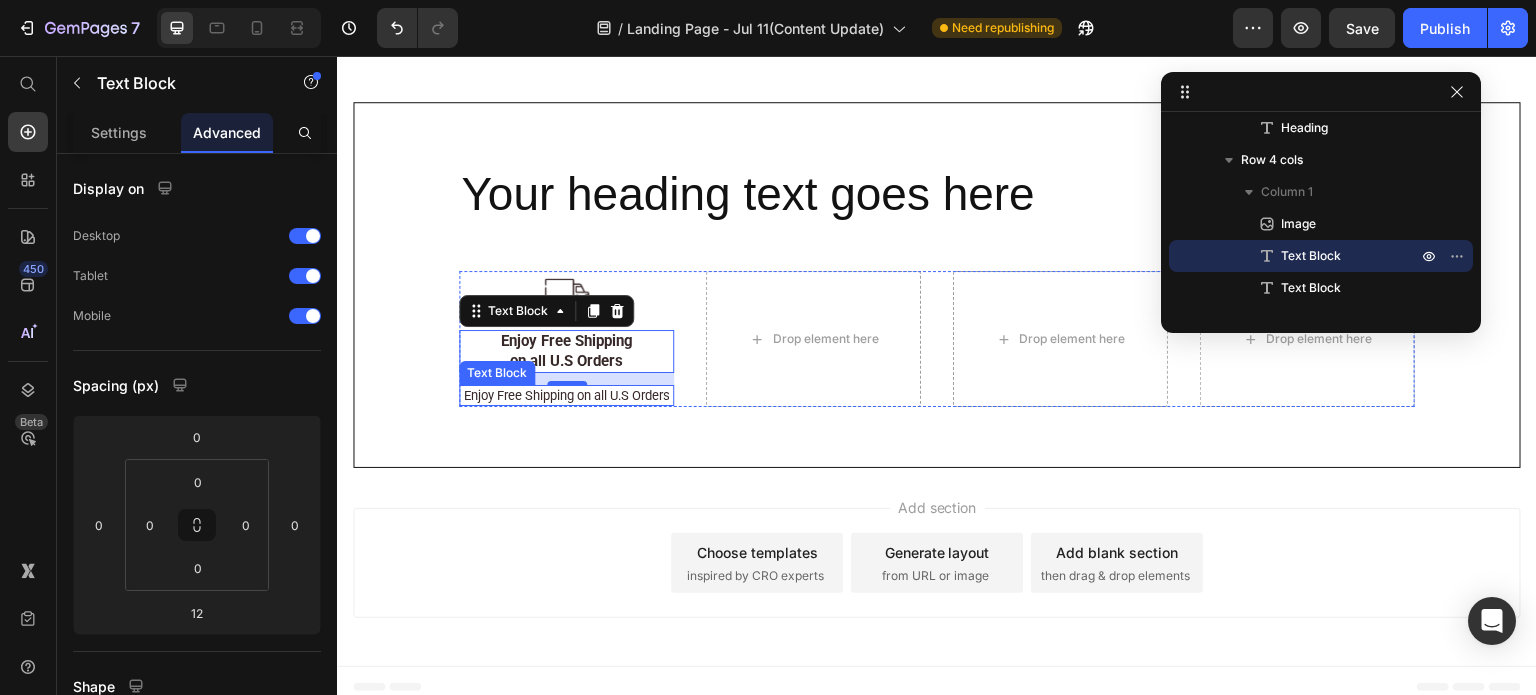 click on "Enjoy Free Shipping on all U.S Orders" at bounding box center [566, 395] 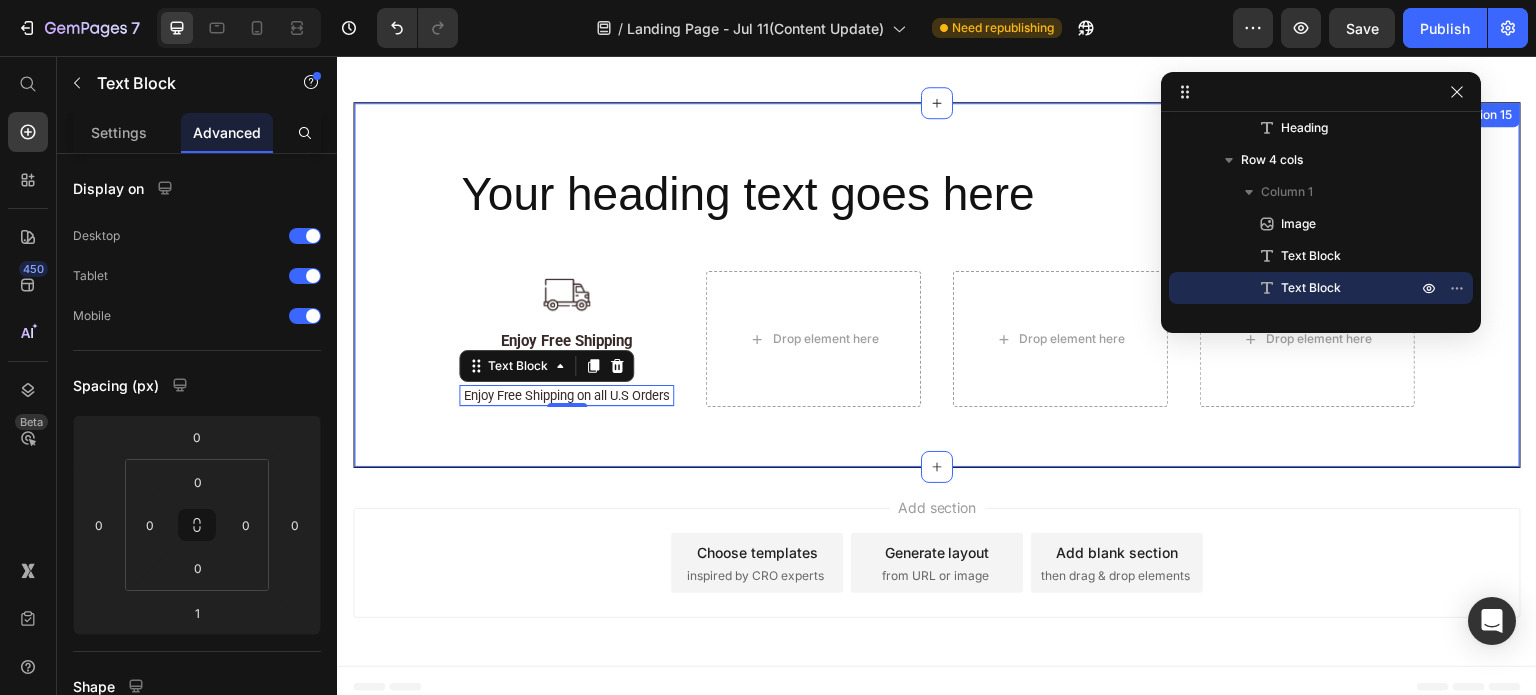 click on "Your heading text goes here Heading Row Image Enjoy Free Shipping on all U.S Orders Text Block Enjoy Free Shipping on all U.S Orders Text Block   1
Drop element here
Drop element here
Drop element here Row Section 15" at bounding box center [937, 285] 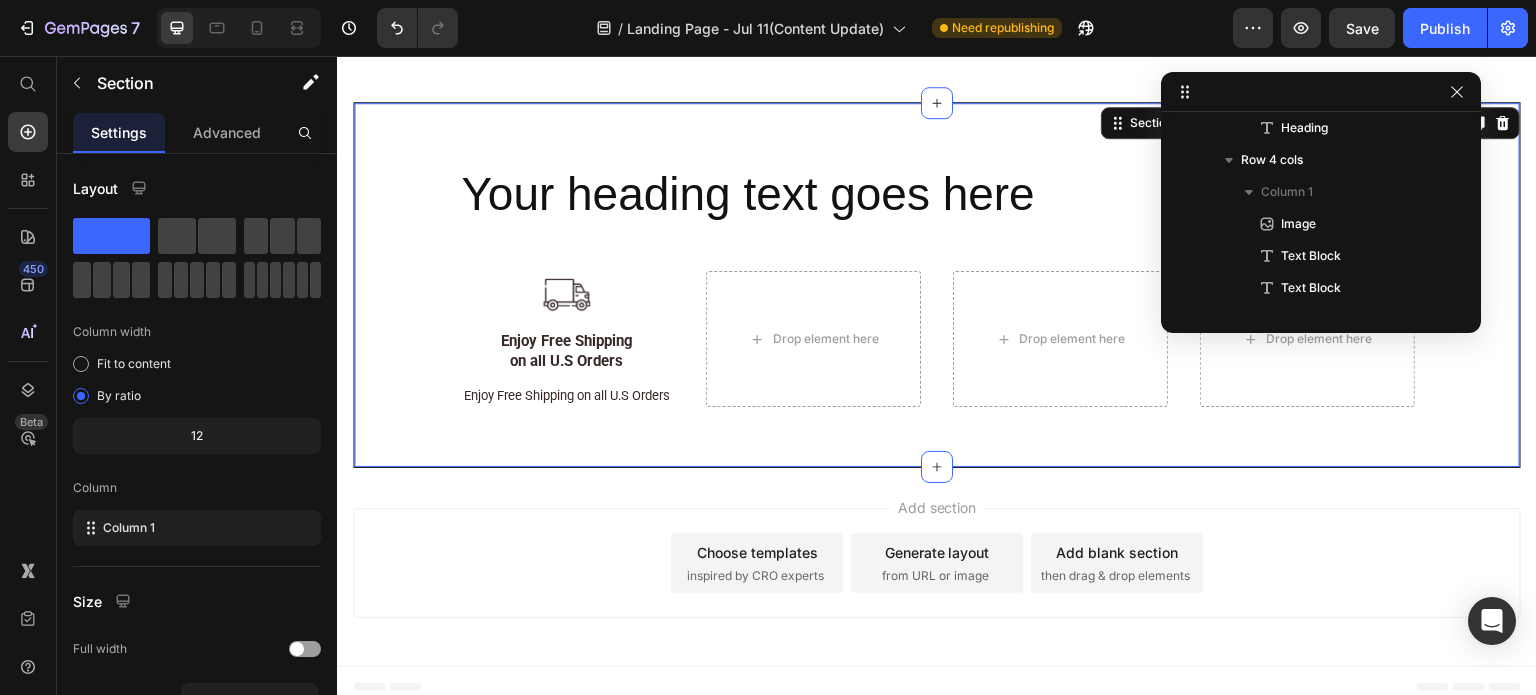 scroll, scrollTop: 360, scrollLeft: 0, axis: vertical 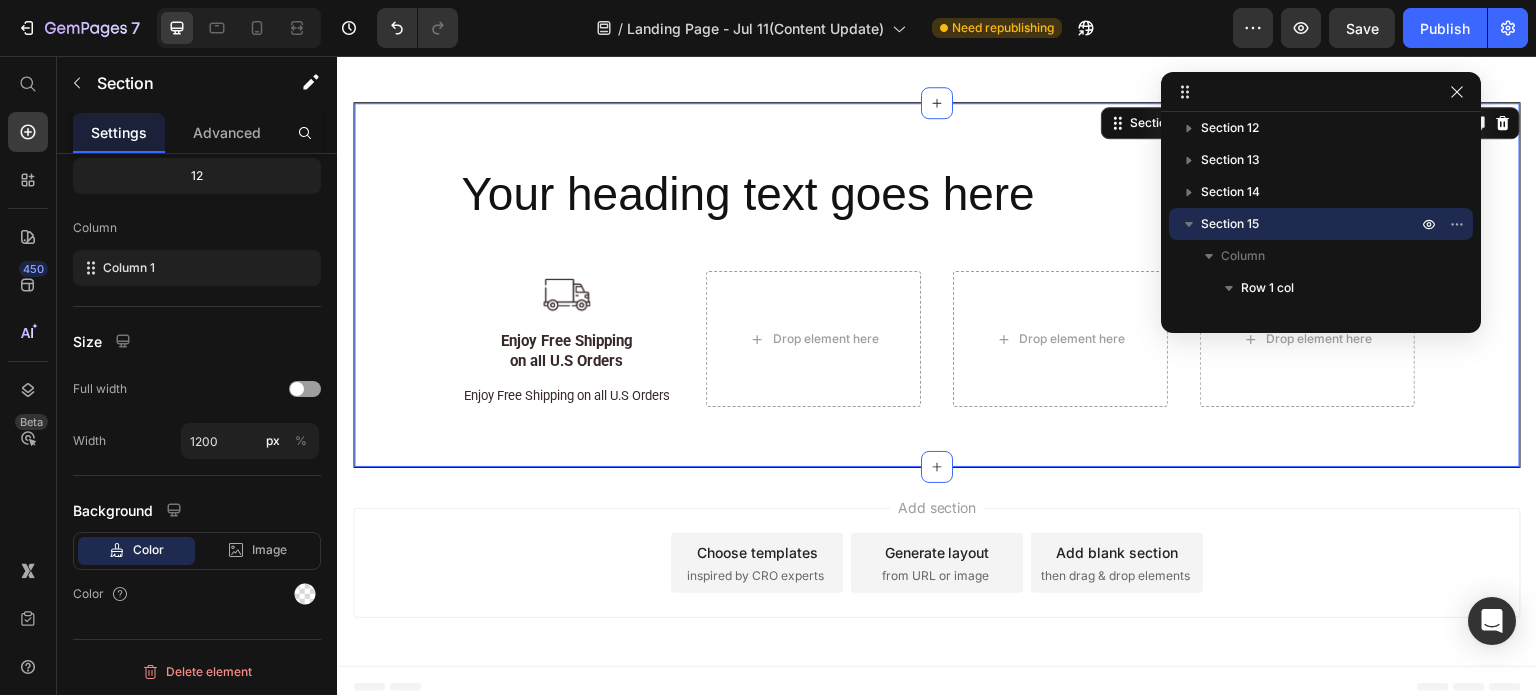 click on "Your heading text goes here Heading Row Image Enjoy Free Shipping on all U.S Orders Text Block Enjoy Free Shipping on all U.S Orders Text Block
Drop element here
Drop element here
Drop element here Row Section 15   You can create reusable sections Create Theme Section AI Content Write with GemAI What would you like to describe here? Tone and Voice Persuasive Product Root Activator Conditioner Show more Generate" at bounding box center (937, 285) 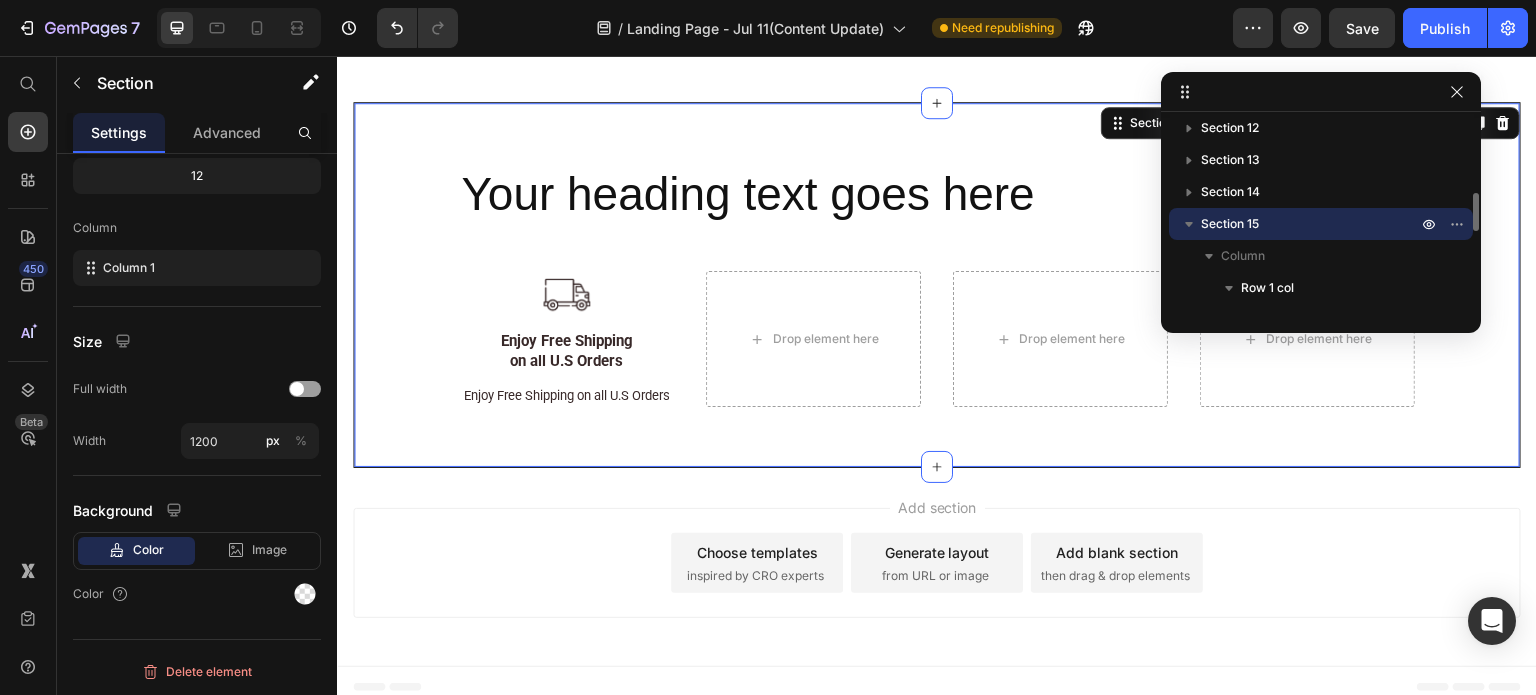 click on "Section 15" at bounding box center (1311, 224) 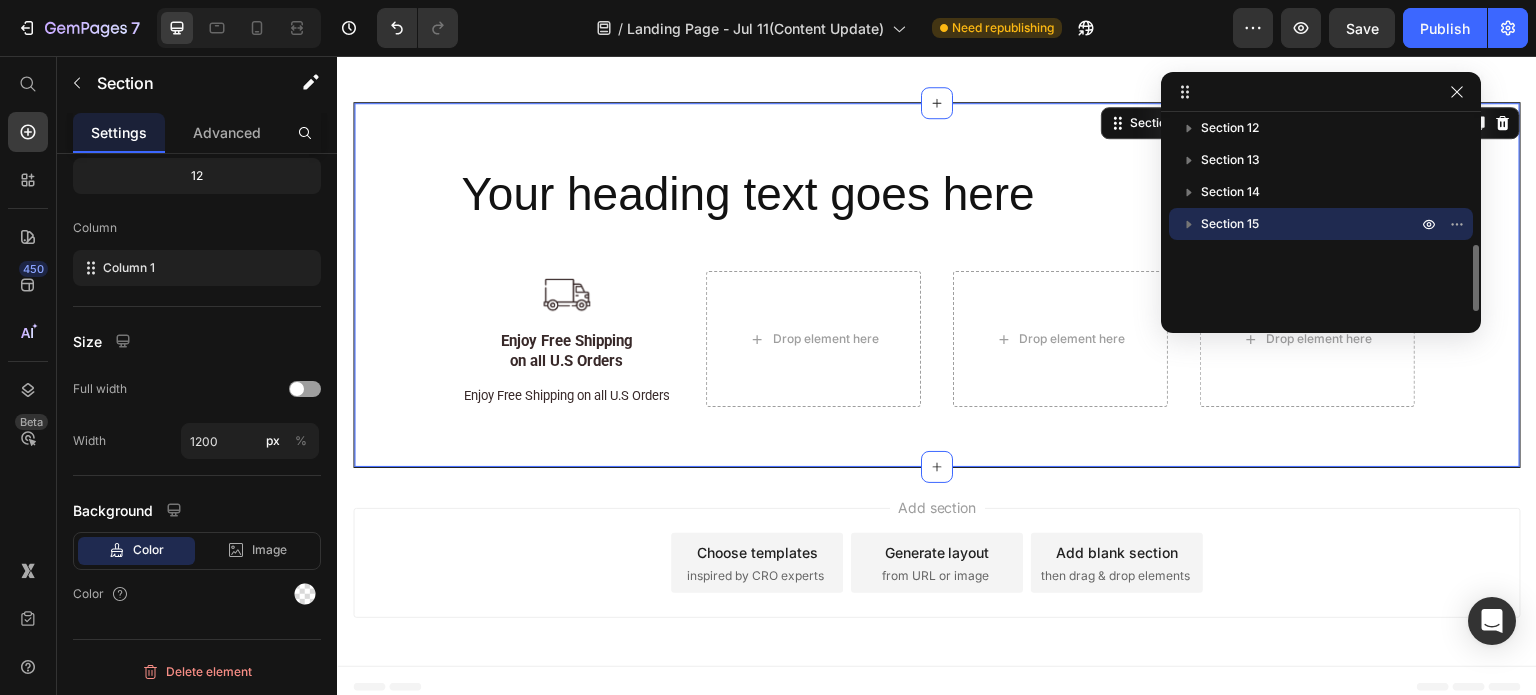 click 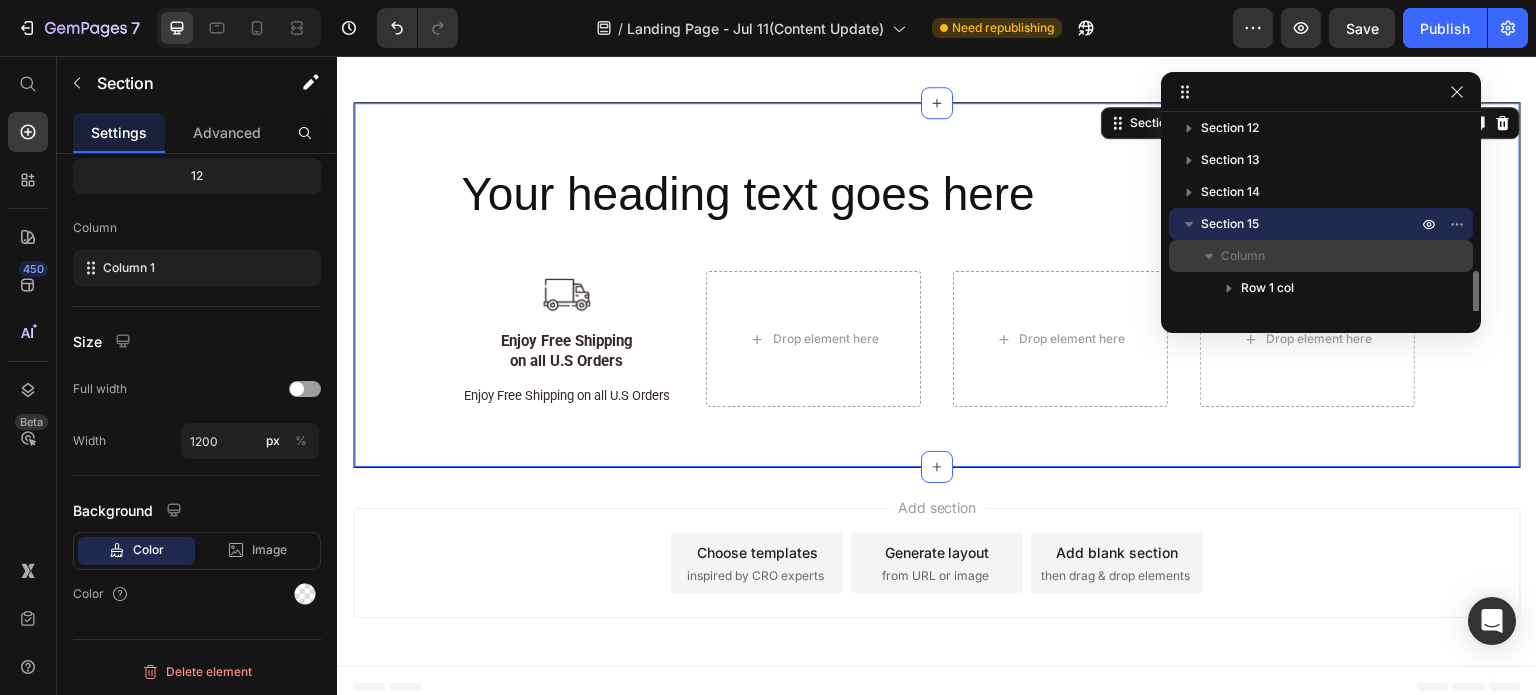 scroll, scrollTop: 384, scrollLeft: 0, axis: vertical 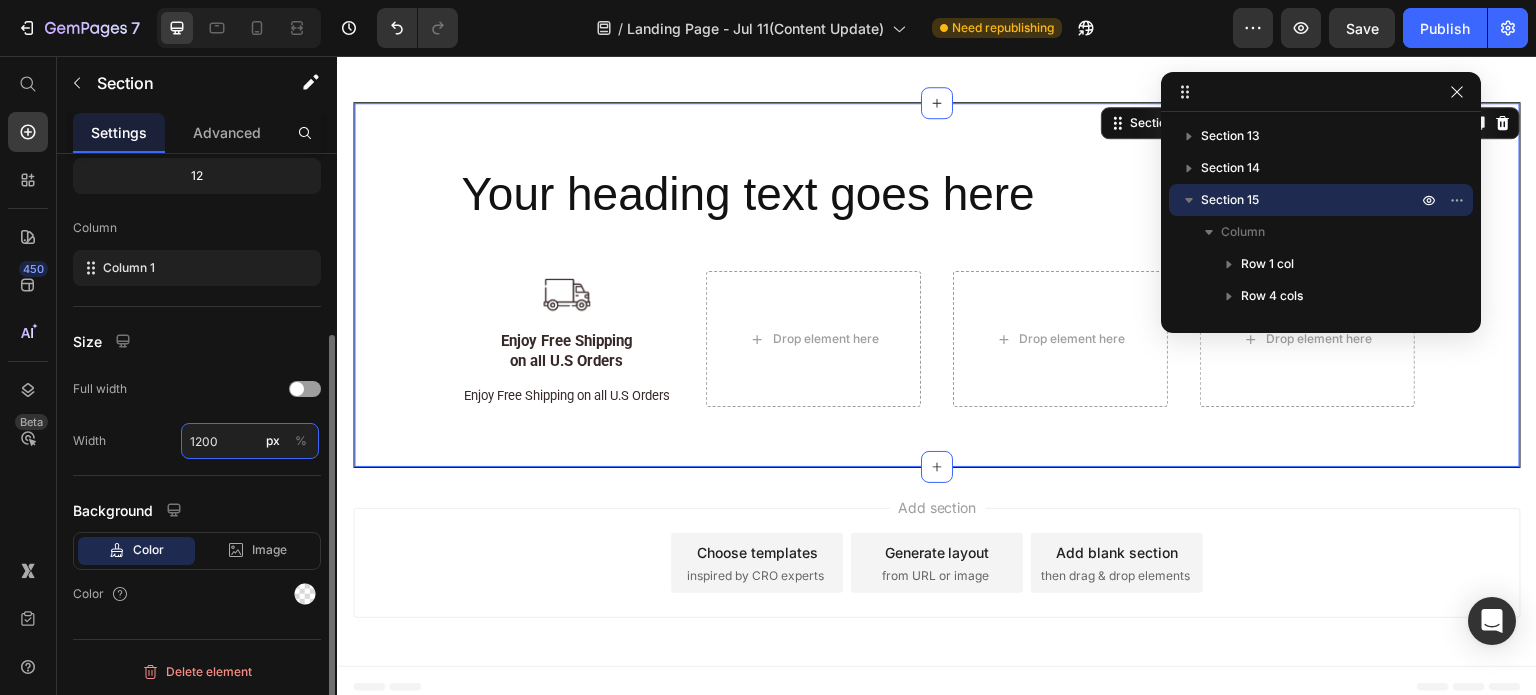 click on "1200" at bounding box center (250, 441) 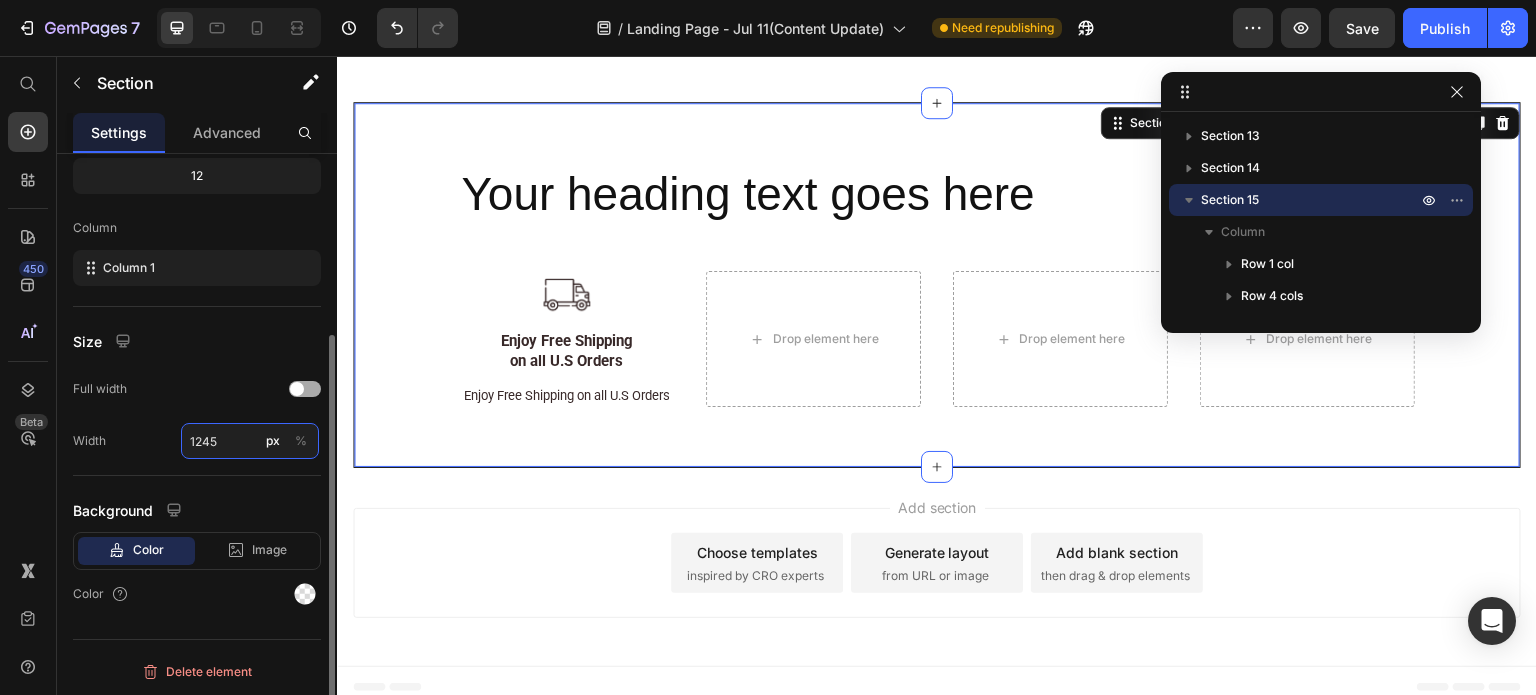 type on "1245" 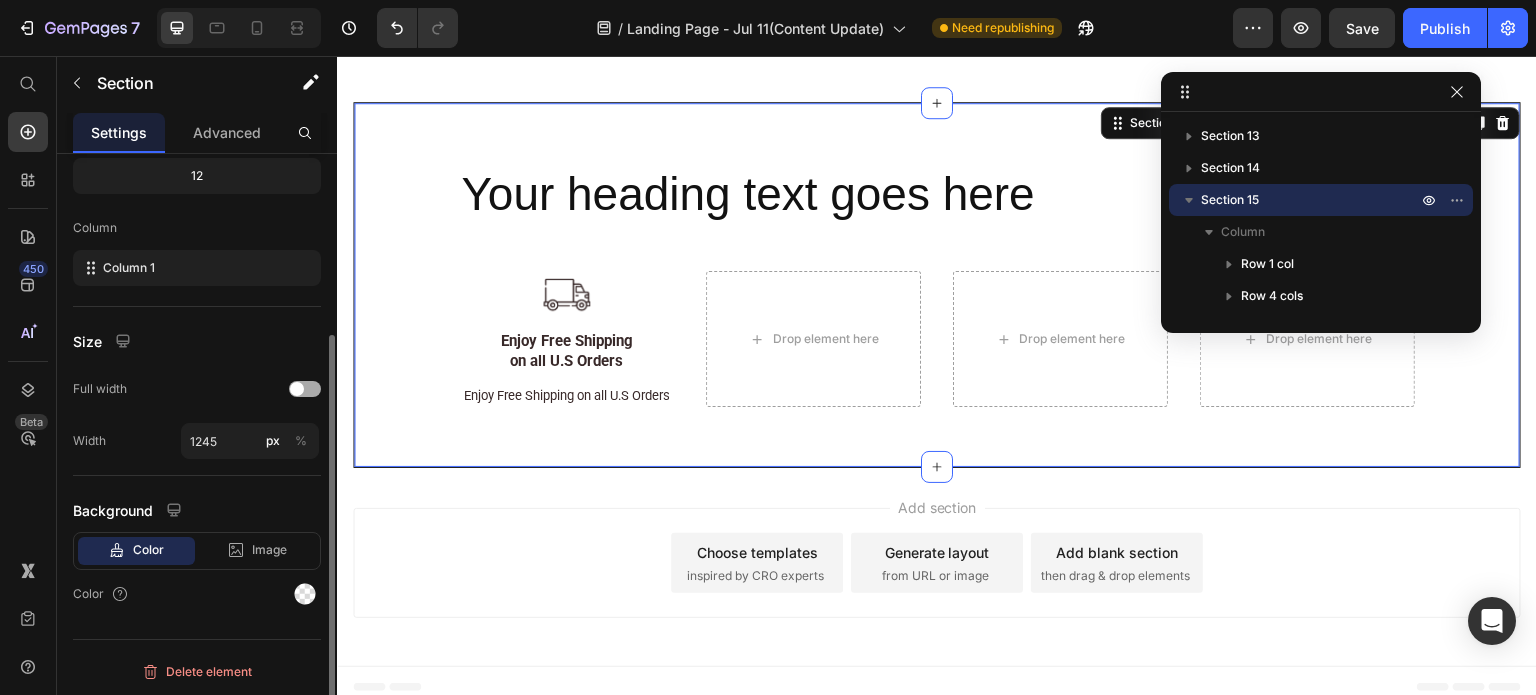 click on "Full width" 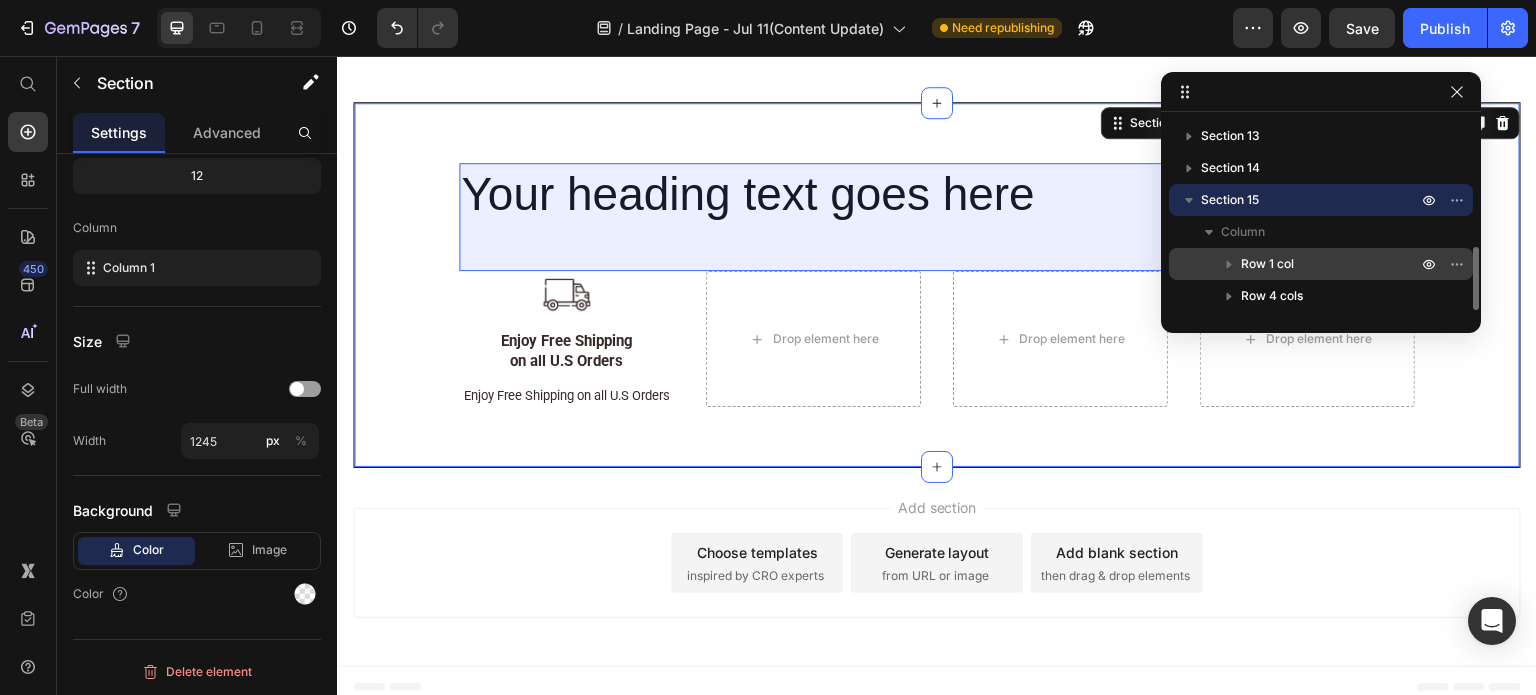 click on "Row 1 col" at bounding box center (1331, 264) 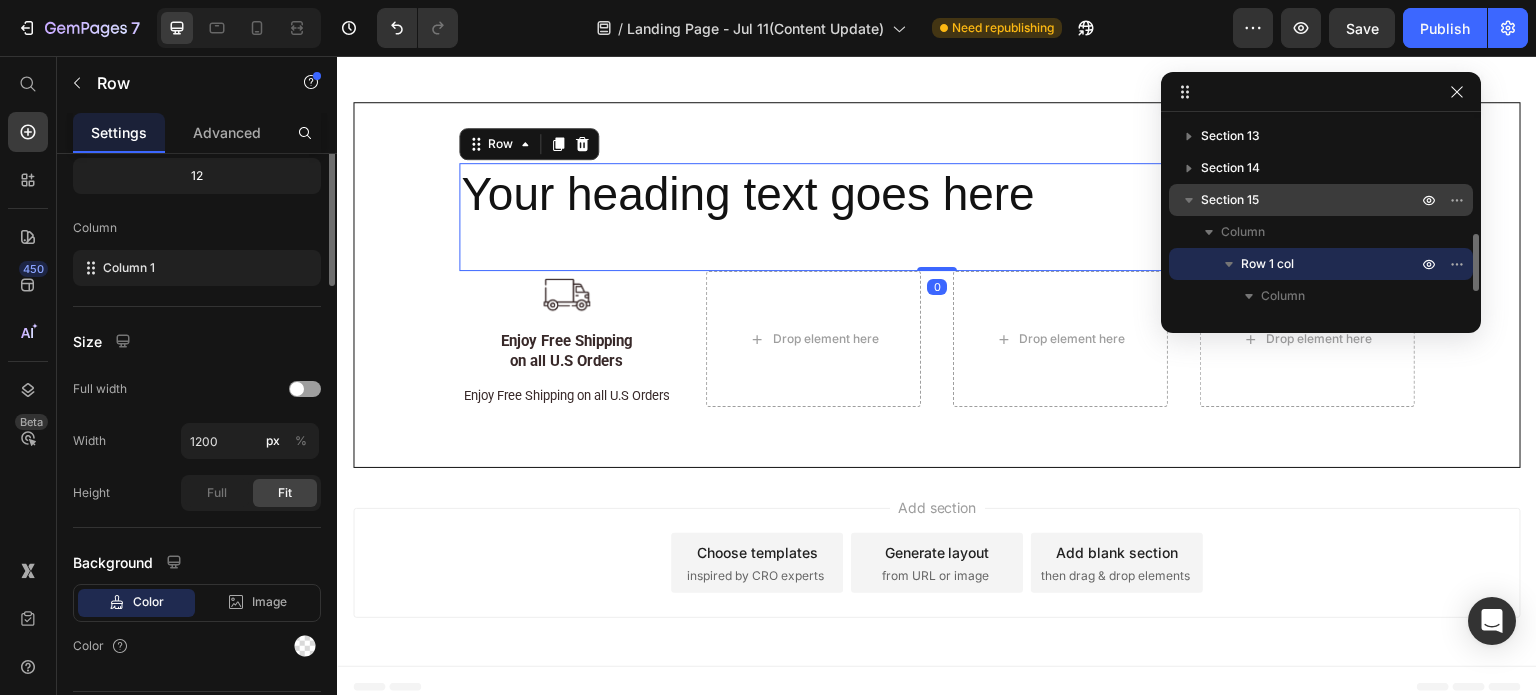 scroll, scrollTop: 0, scrollLeft: 0, axis: both 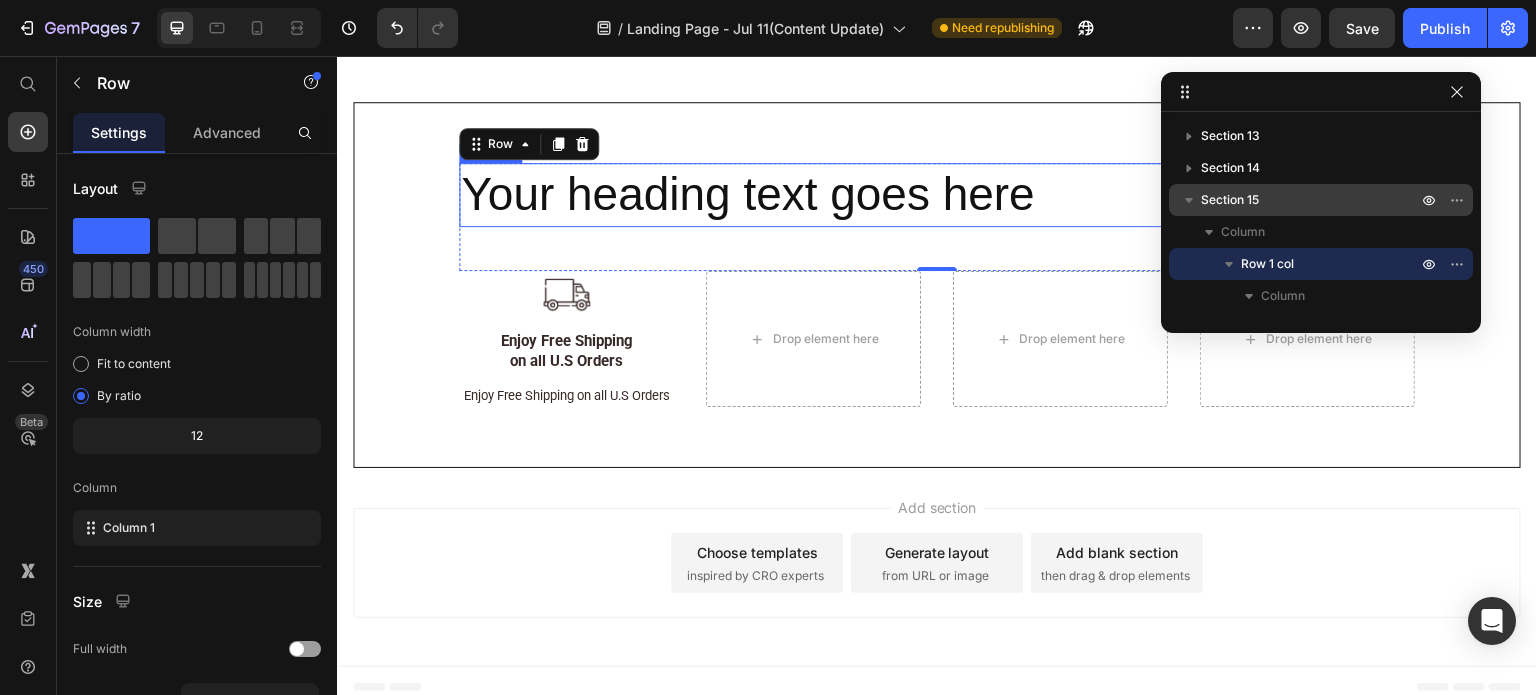 click on "Your heading text goes here" at bounding box center (937, 195) 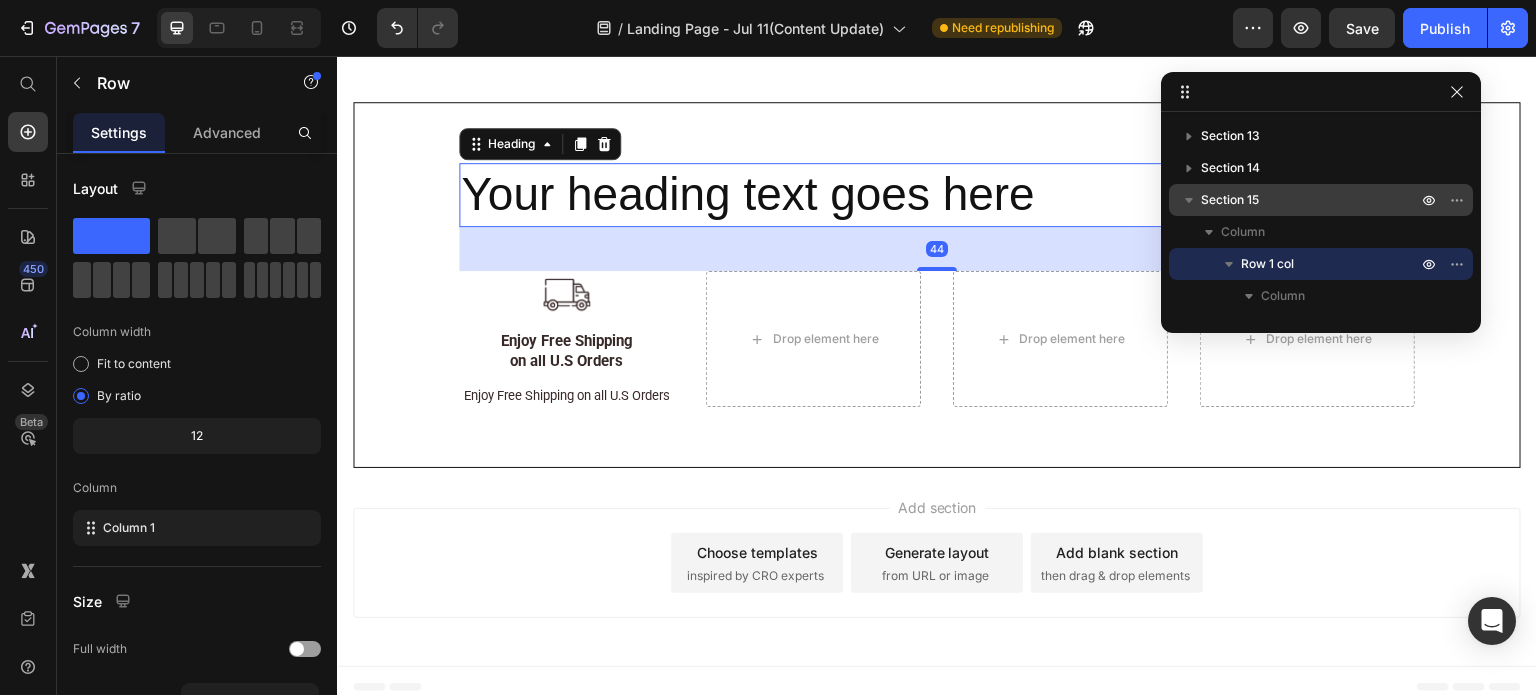 click on "Your heading text goes here" at bounding box center [937, 195] 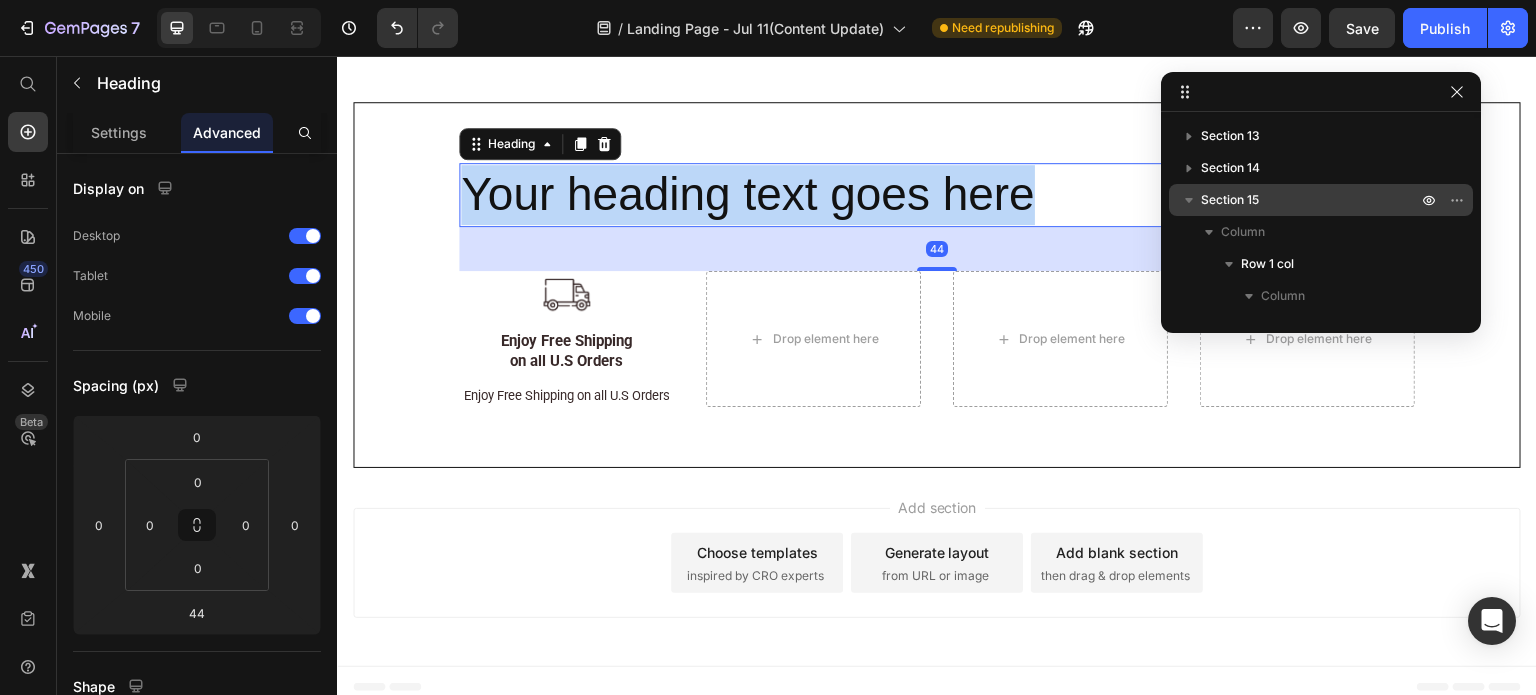 scroll, scrollTop: 448, scrollLeft: 0, axis: vertical 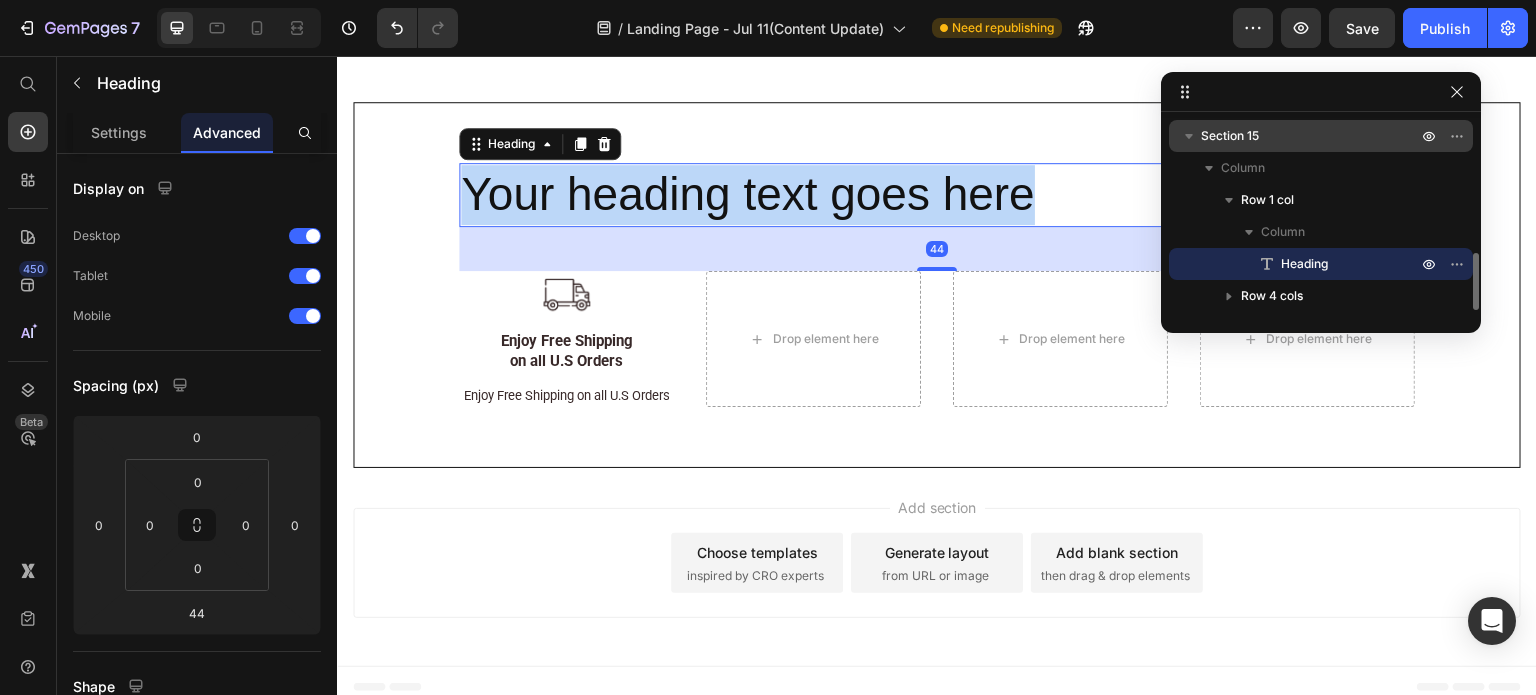 click on "Your heading text goes here" at bounding box center [937, 195] 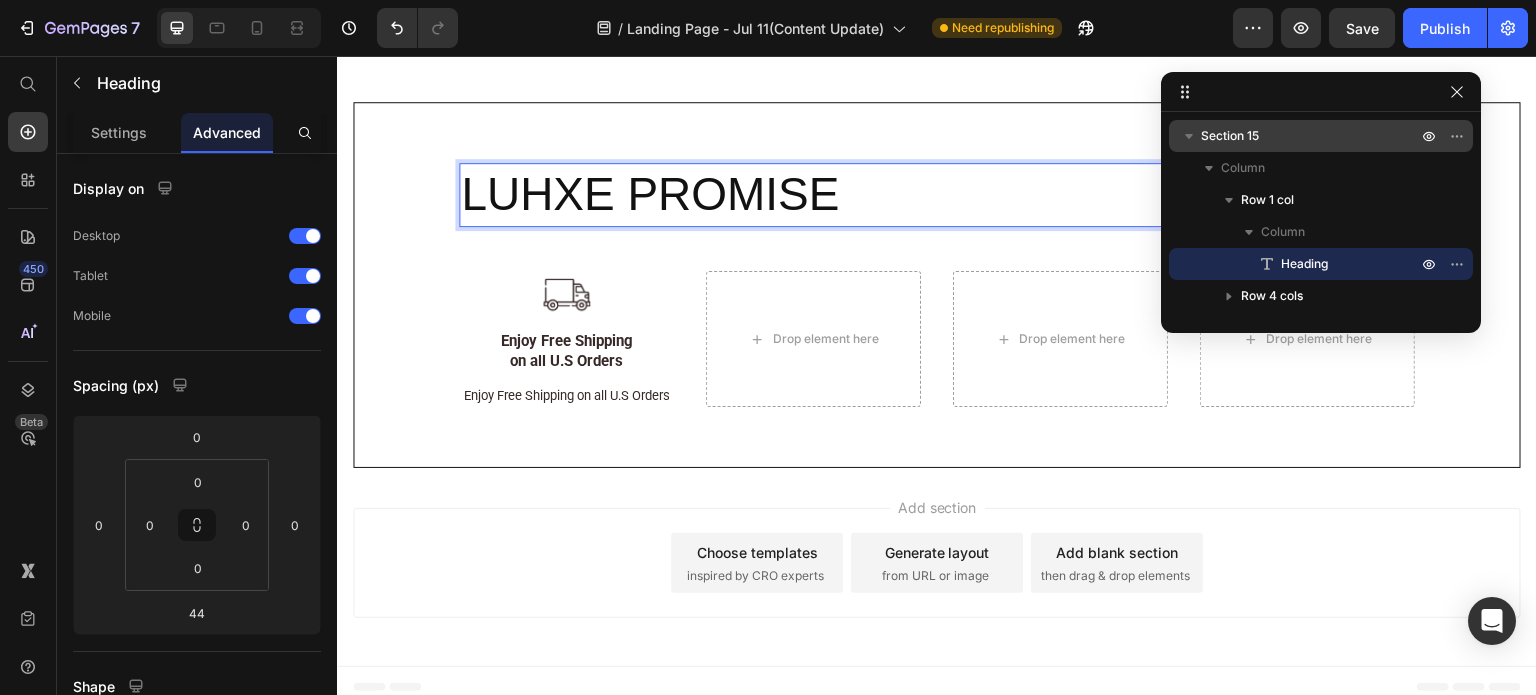 click on "LUHXE PROMISE" at bounding box center [937, 195] 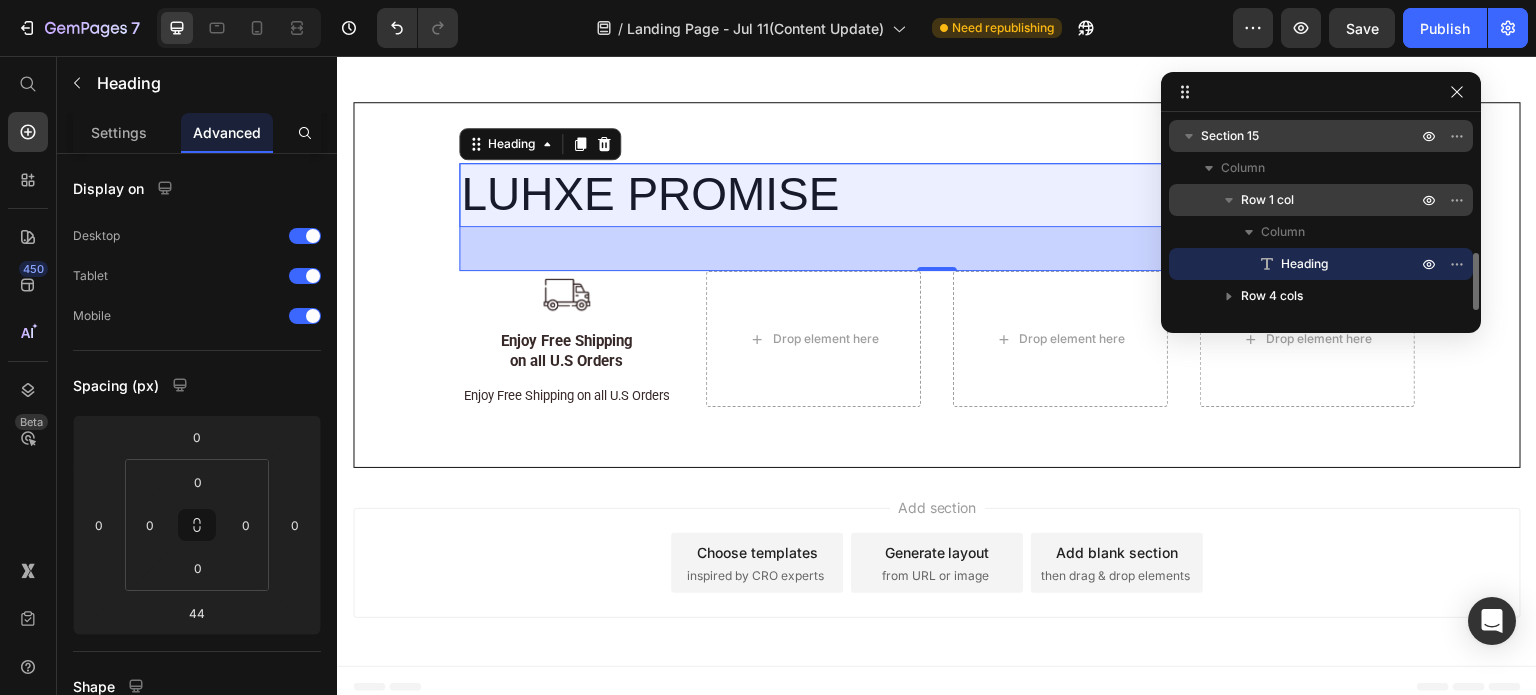 click on "Row 1 col" at bounding box center (1267, 200) 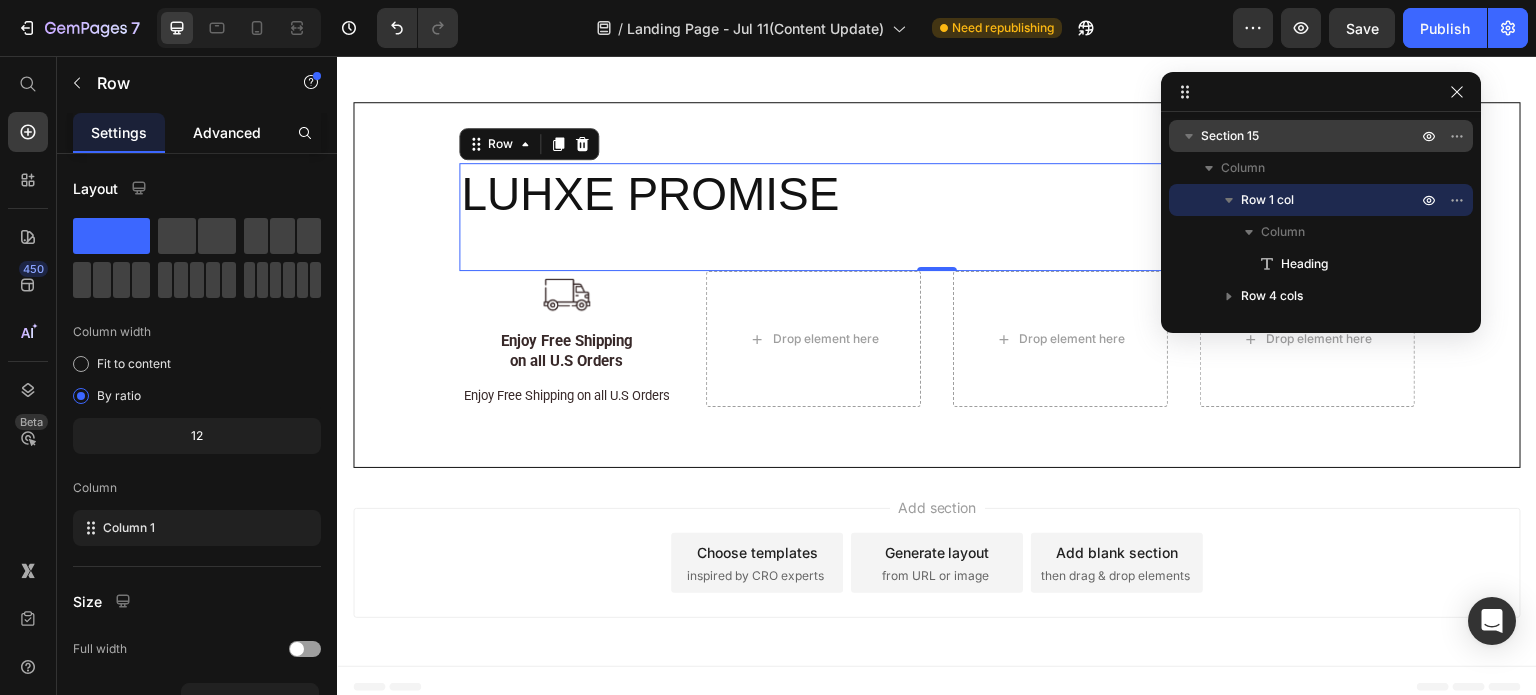 click on "Advanced" at bounding box center [227, 132] 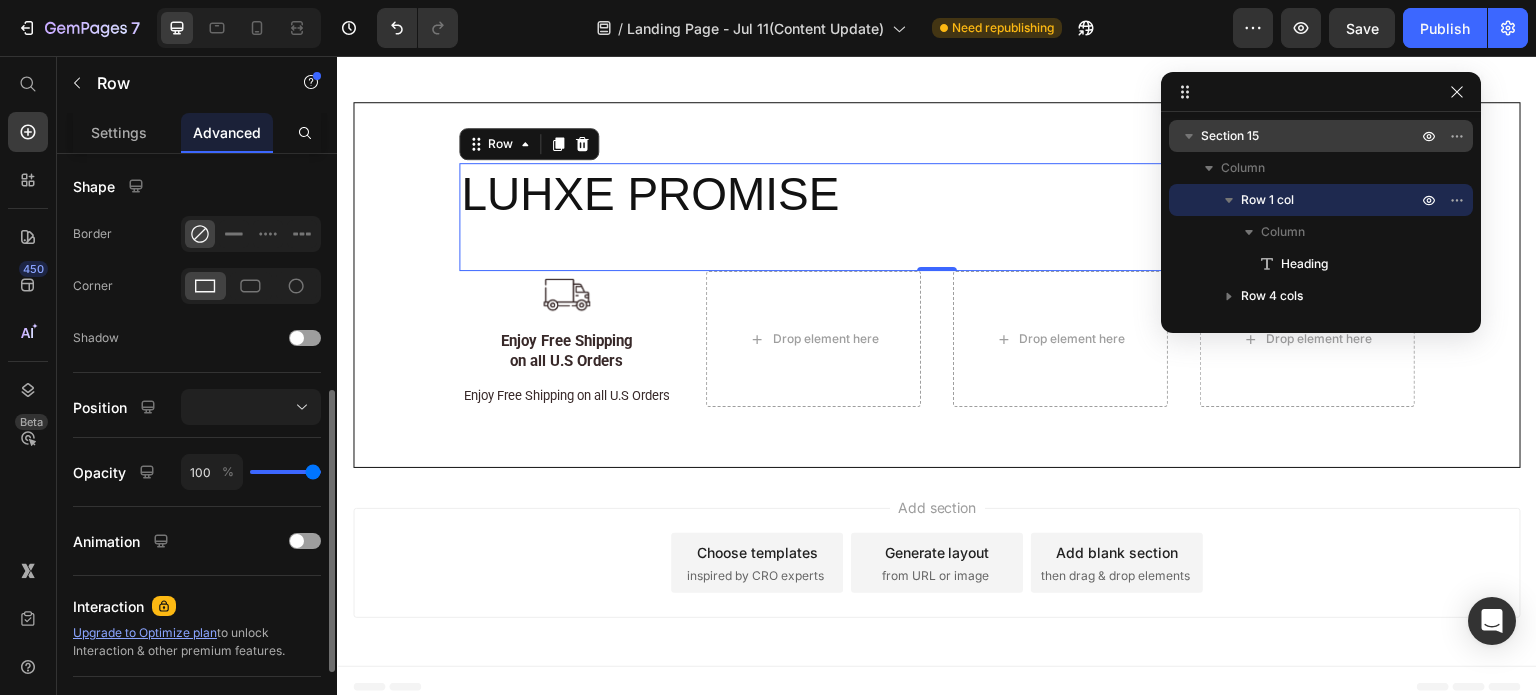 scroll, scrollTop: 400, scrollLeft: 0, axis: vertical 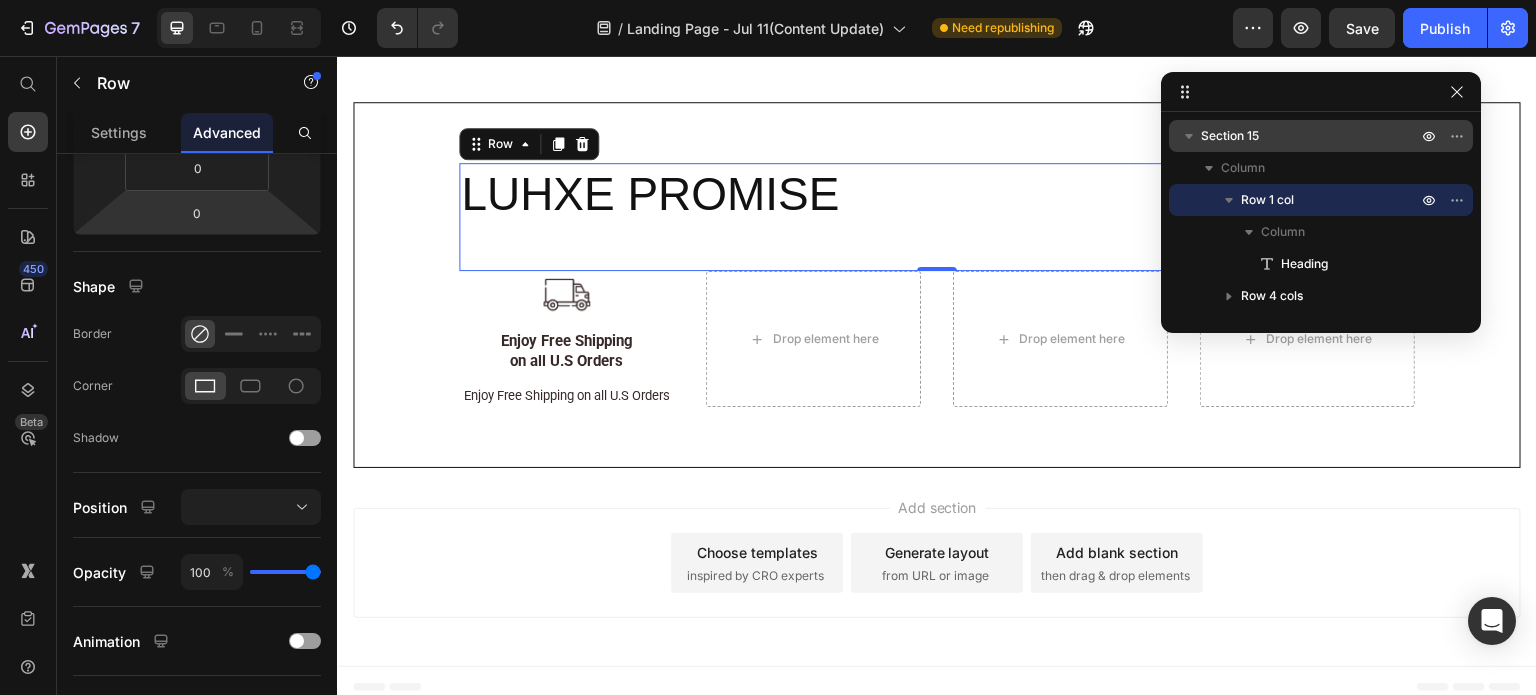 click on "LUHXE PROMISE Heading" at bounding box center (937, 217) 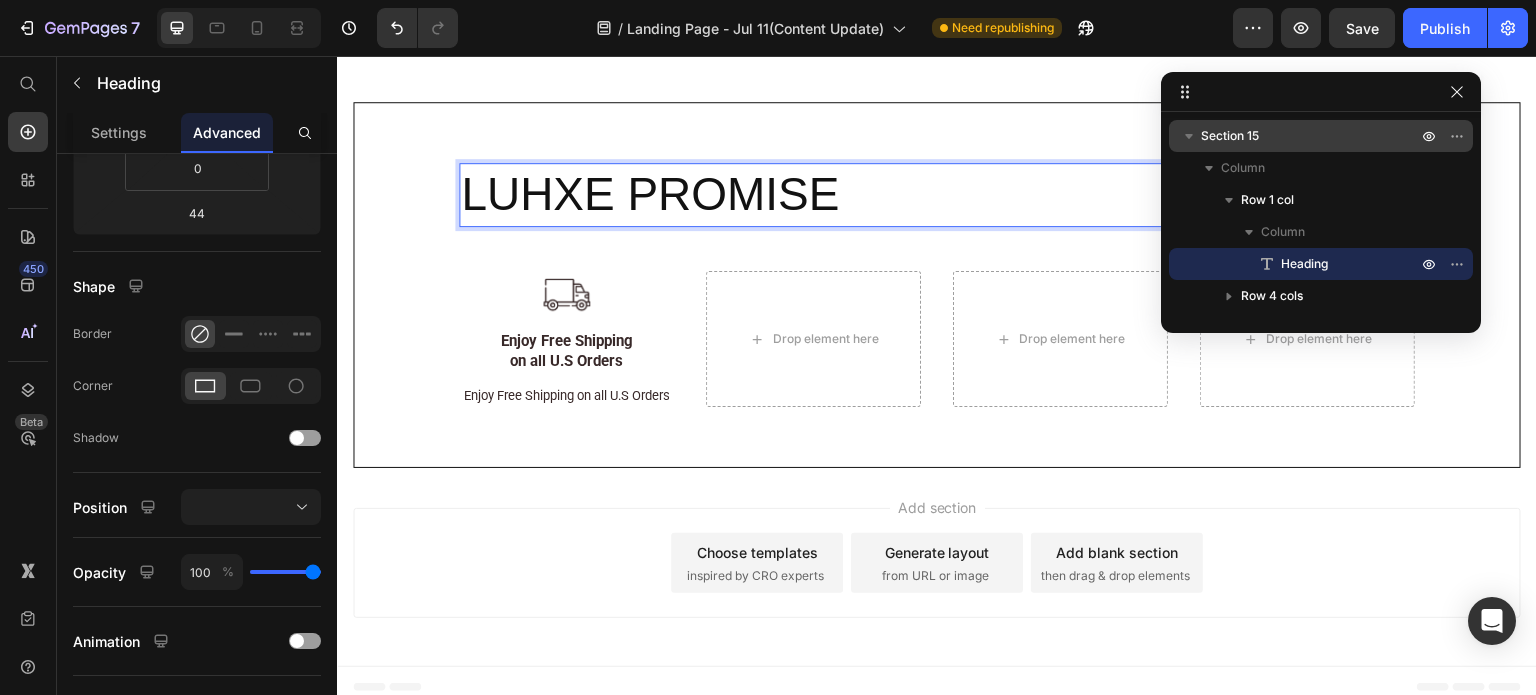 scroll, scrollTop: 0, scrollLeft: 0, axis: both 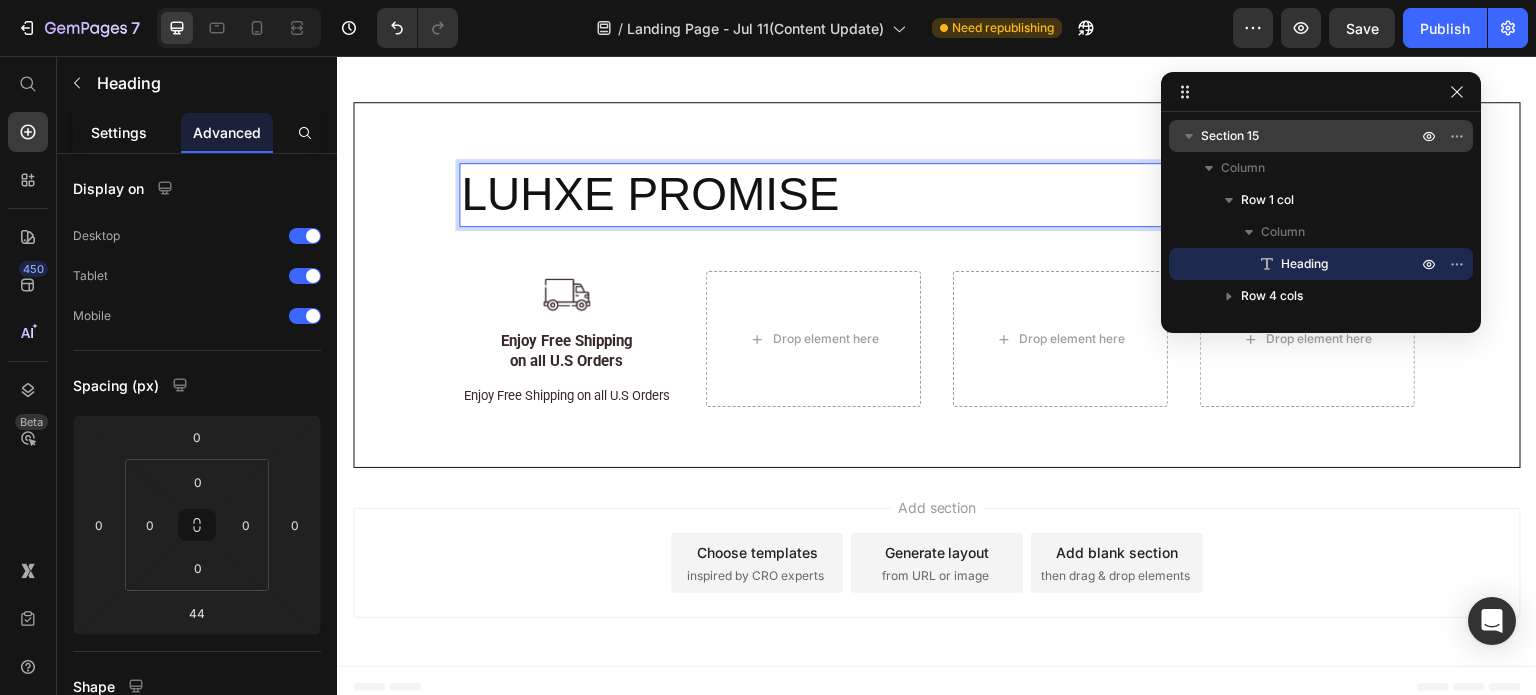click on "Settings" 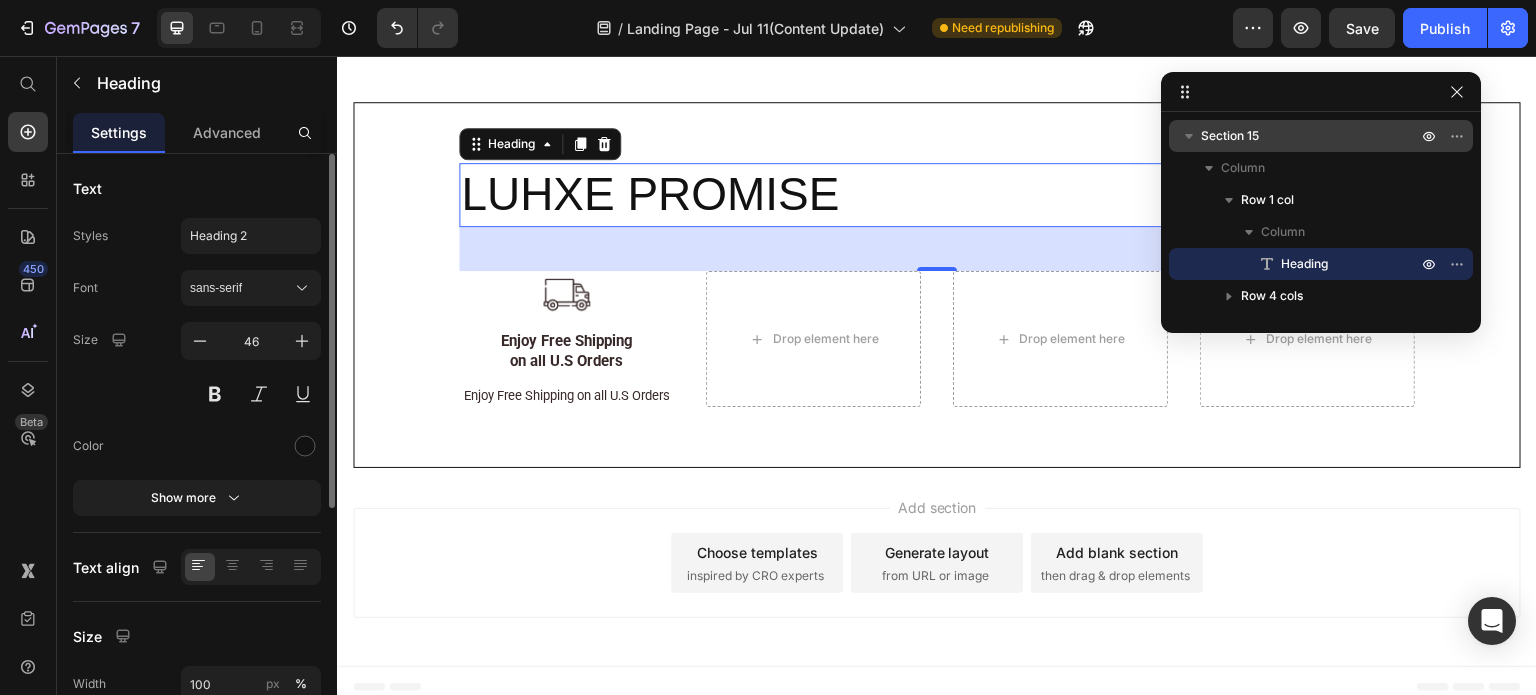 scroll, scrollTop: 100, scrollLeft: 0, axis: vertical 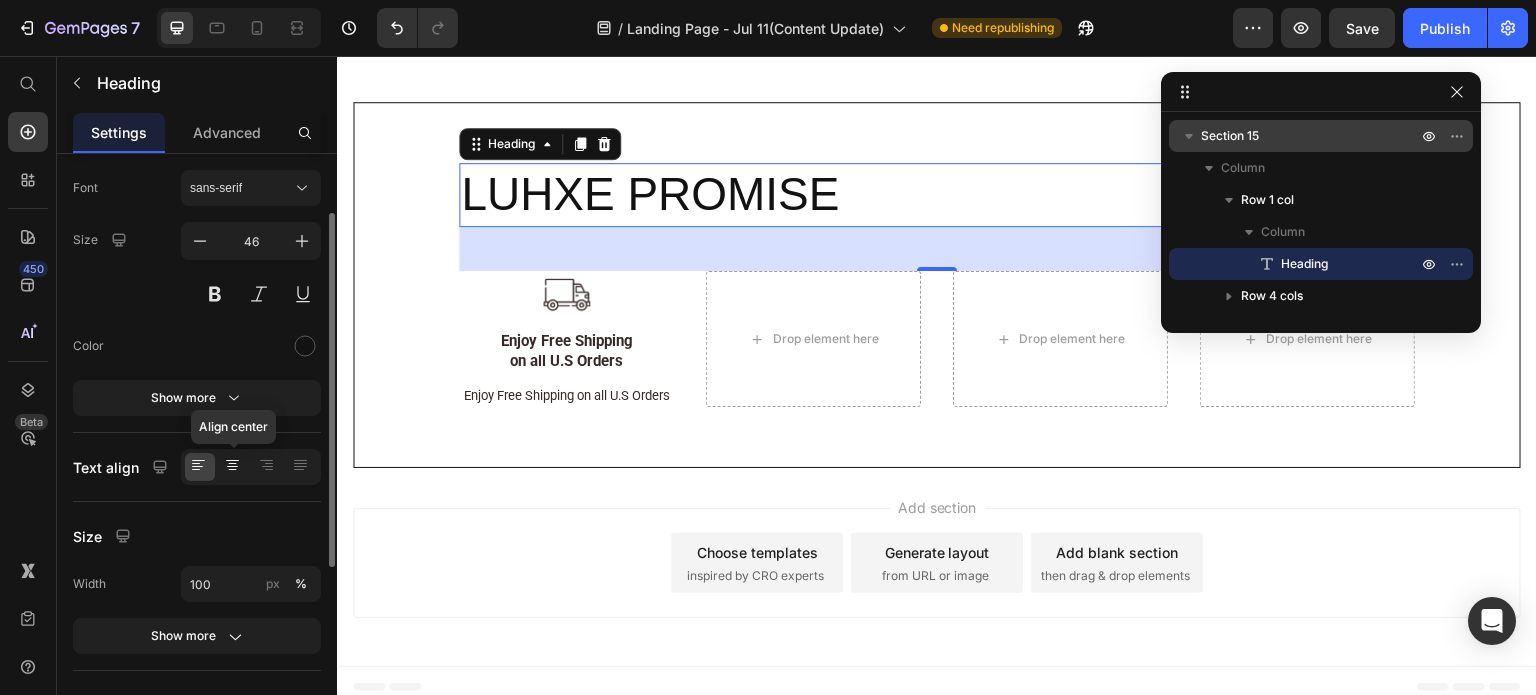 click 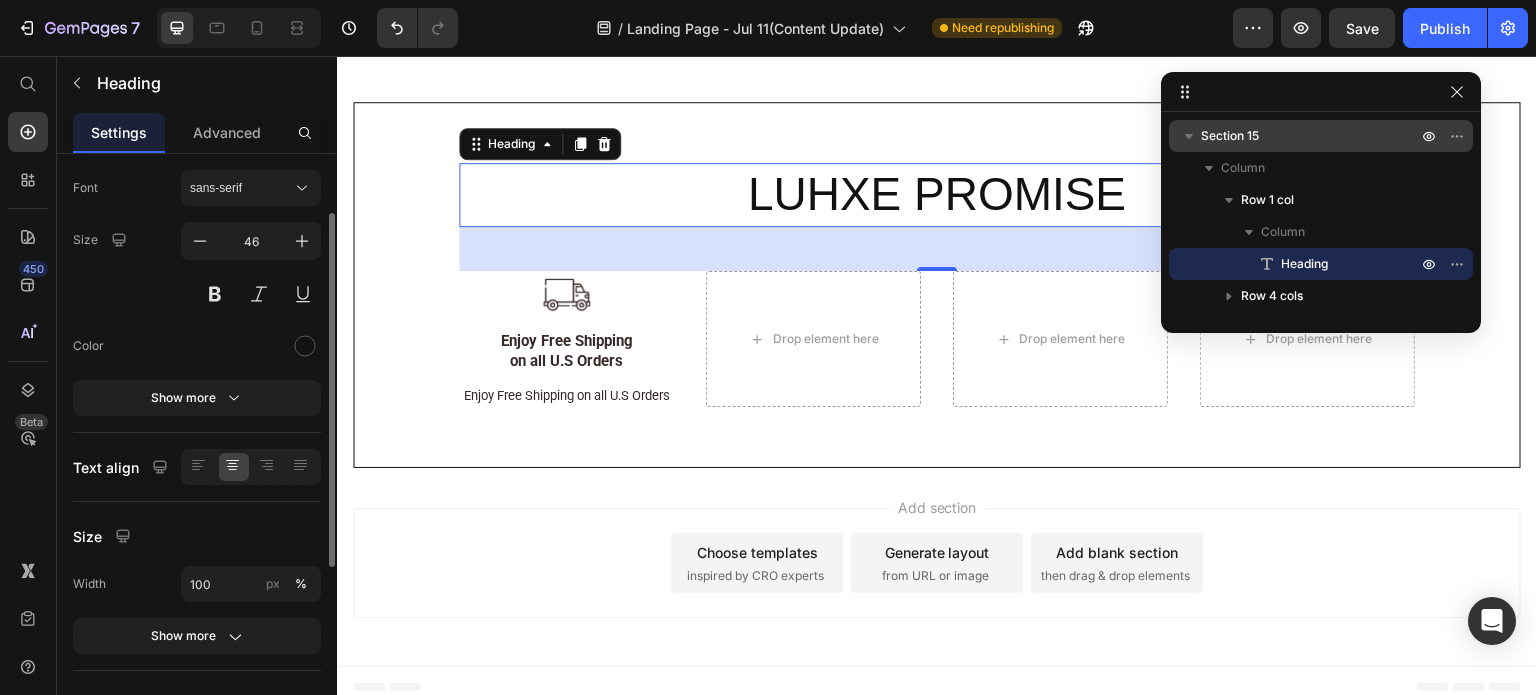 scroll, scrollTop: 300, scrollLeft: 0, axis: vertical 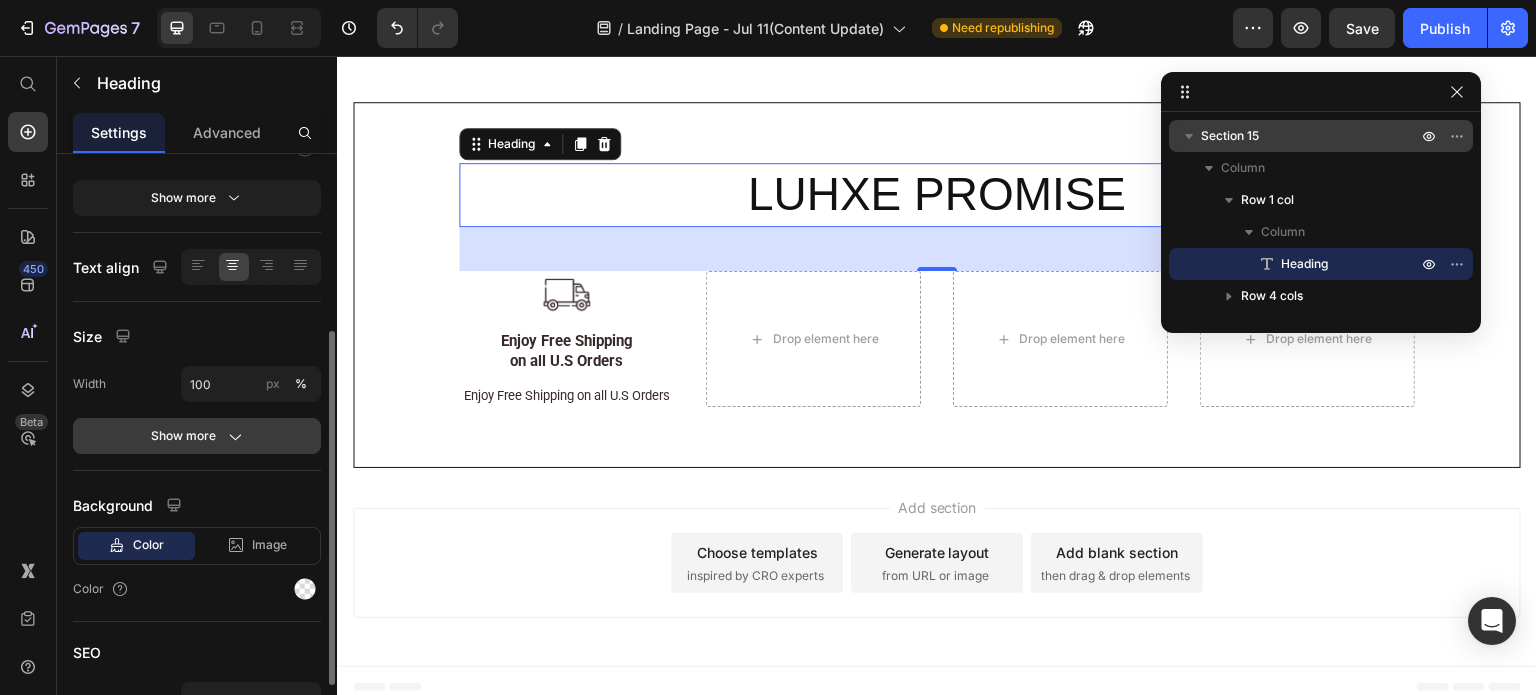 click on "Show more" 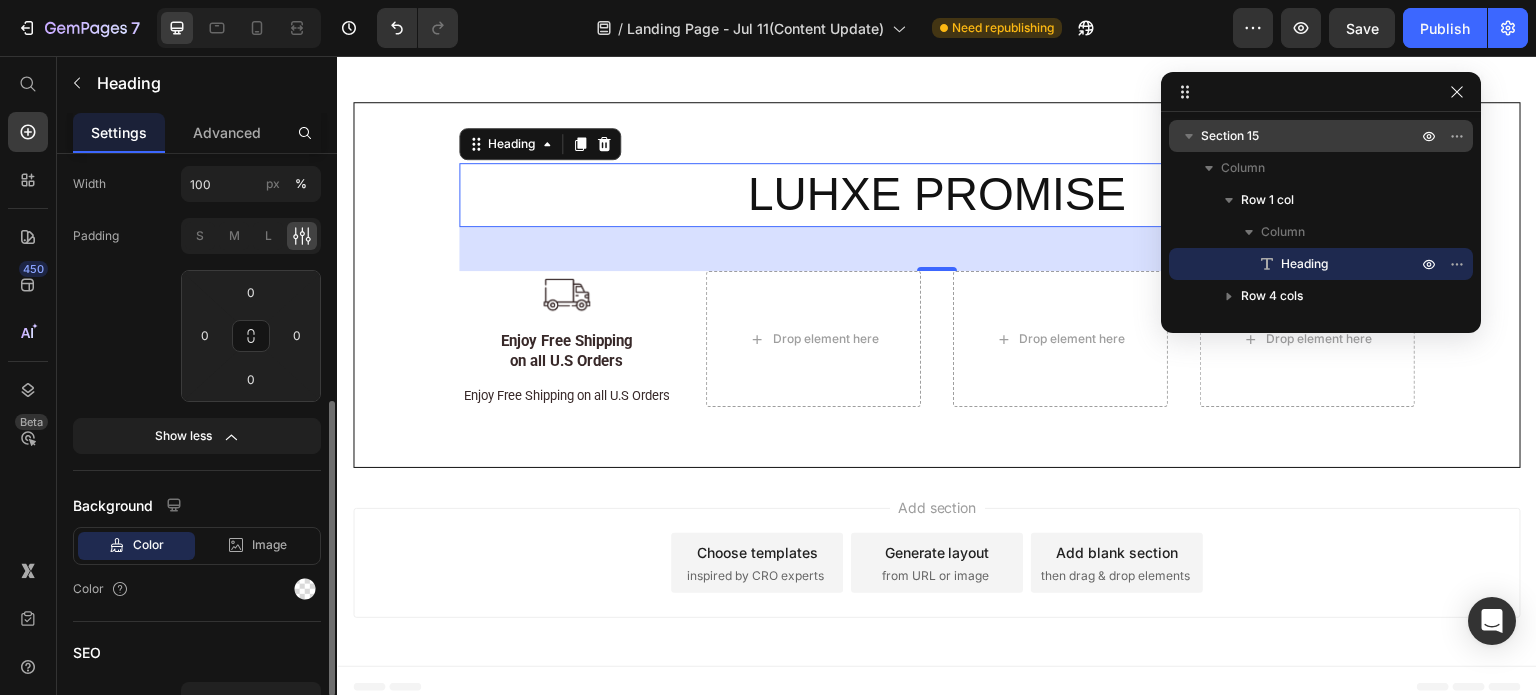scroll, scrollTop: 611, scrollLeft: 0, axis: vertical 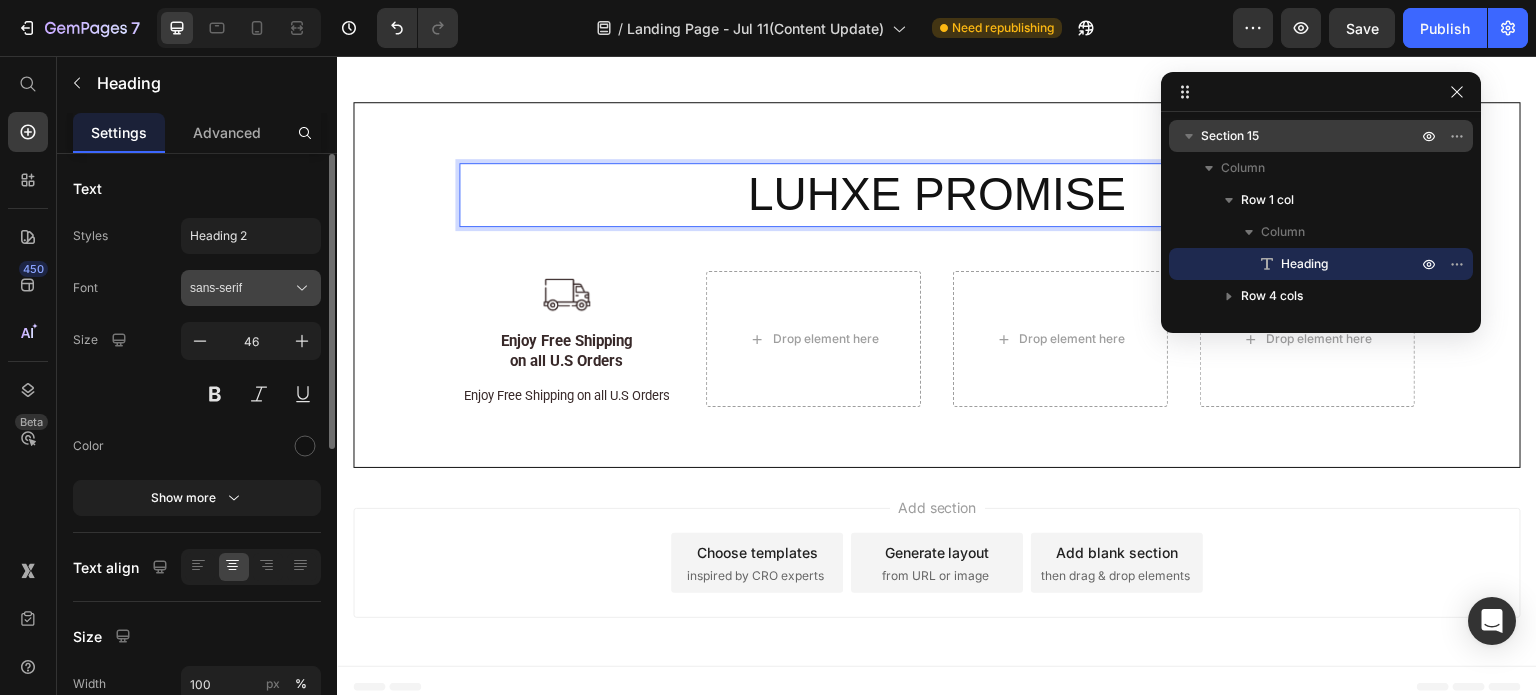 click on "sans-serif" at bounding box center (241, 288) 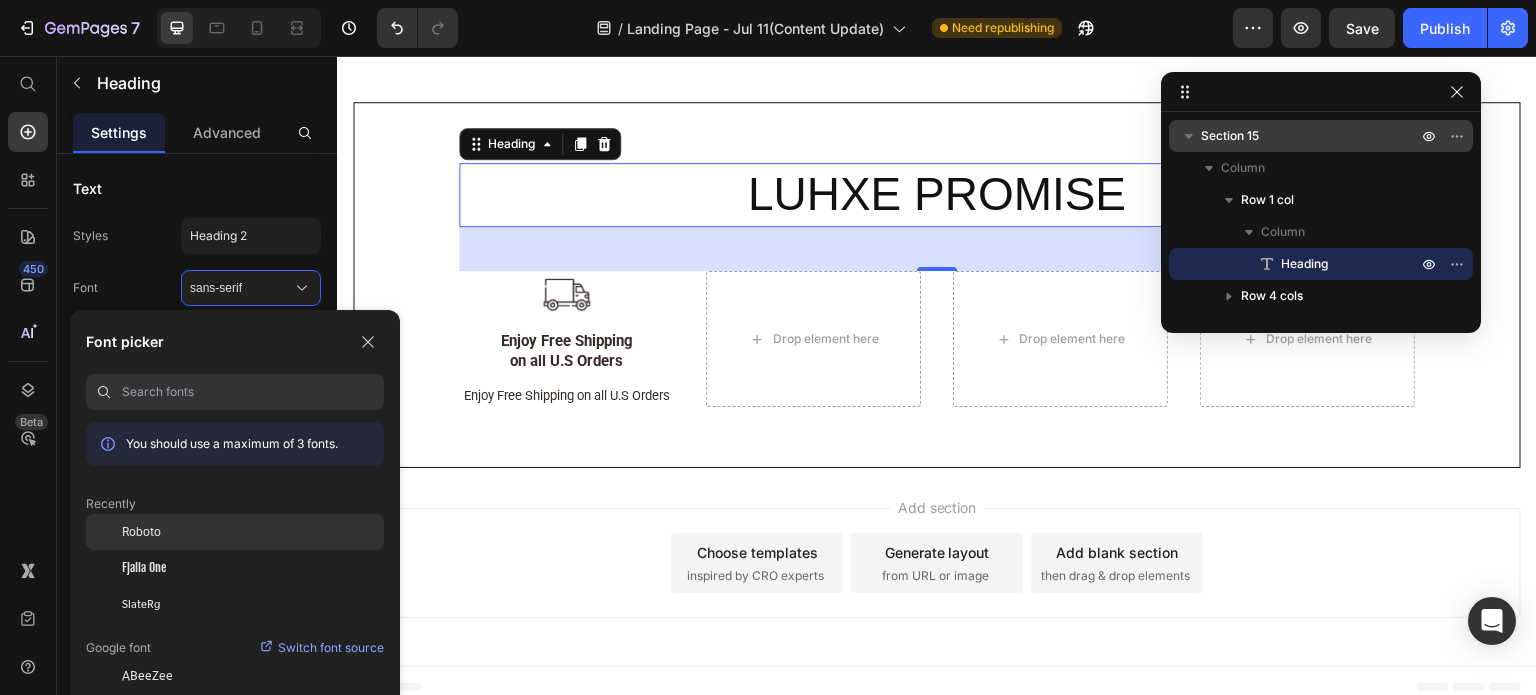 click on "Roboto" 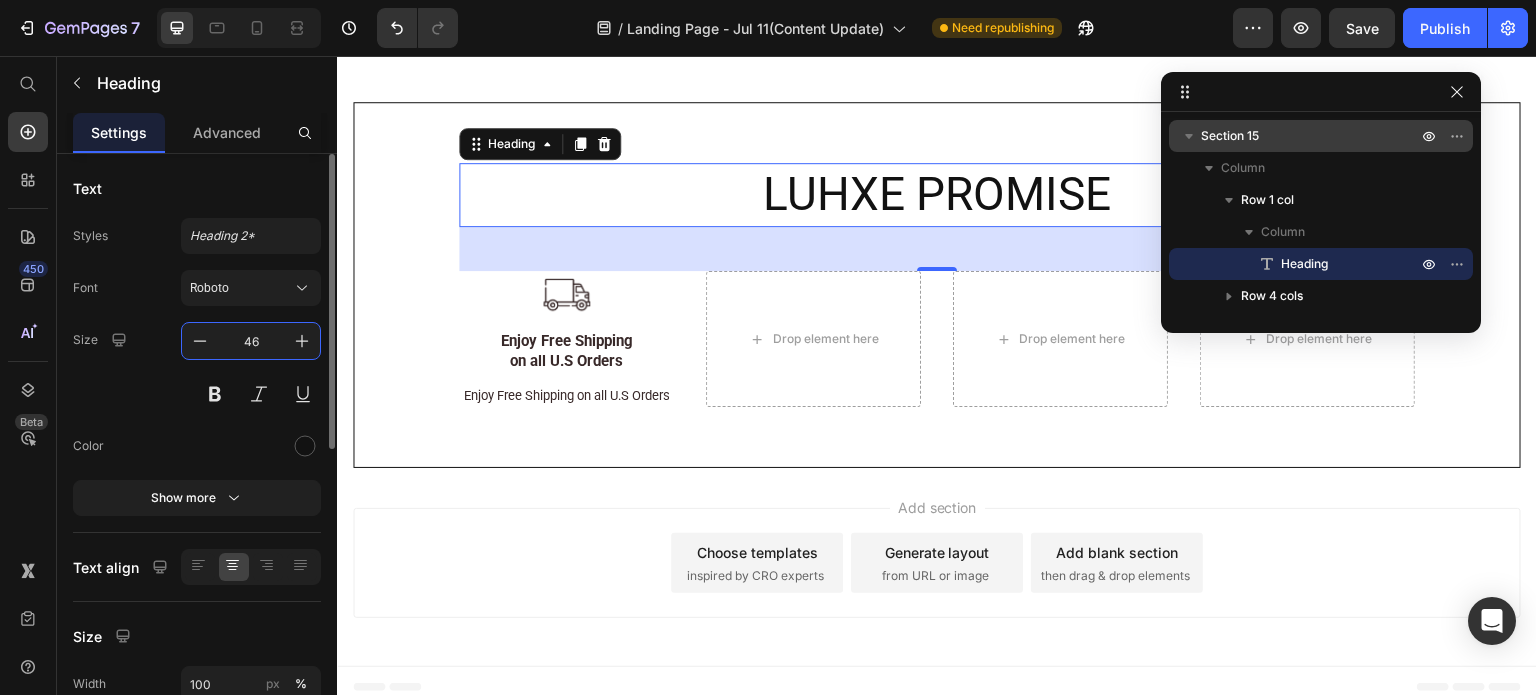 click on "46" at bounding box center (251, 341) 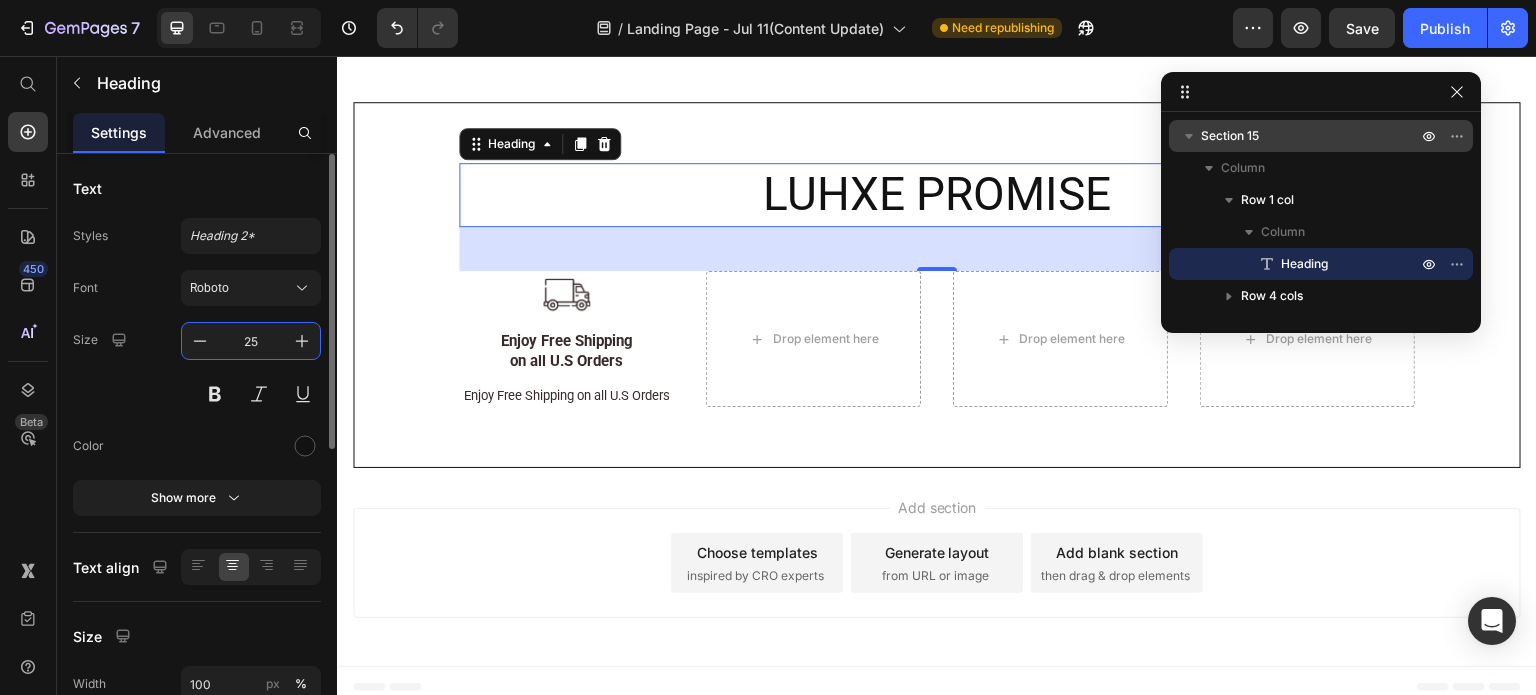 scroll, scrollTop: 11440, scrollLeft: 0, axis: vertical 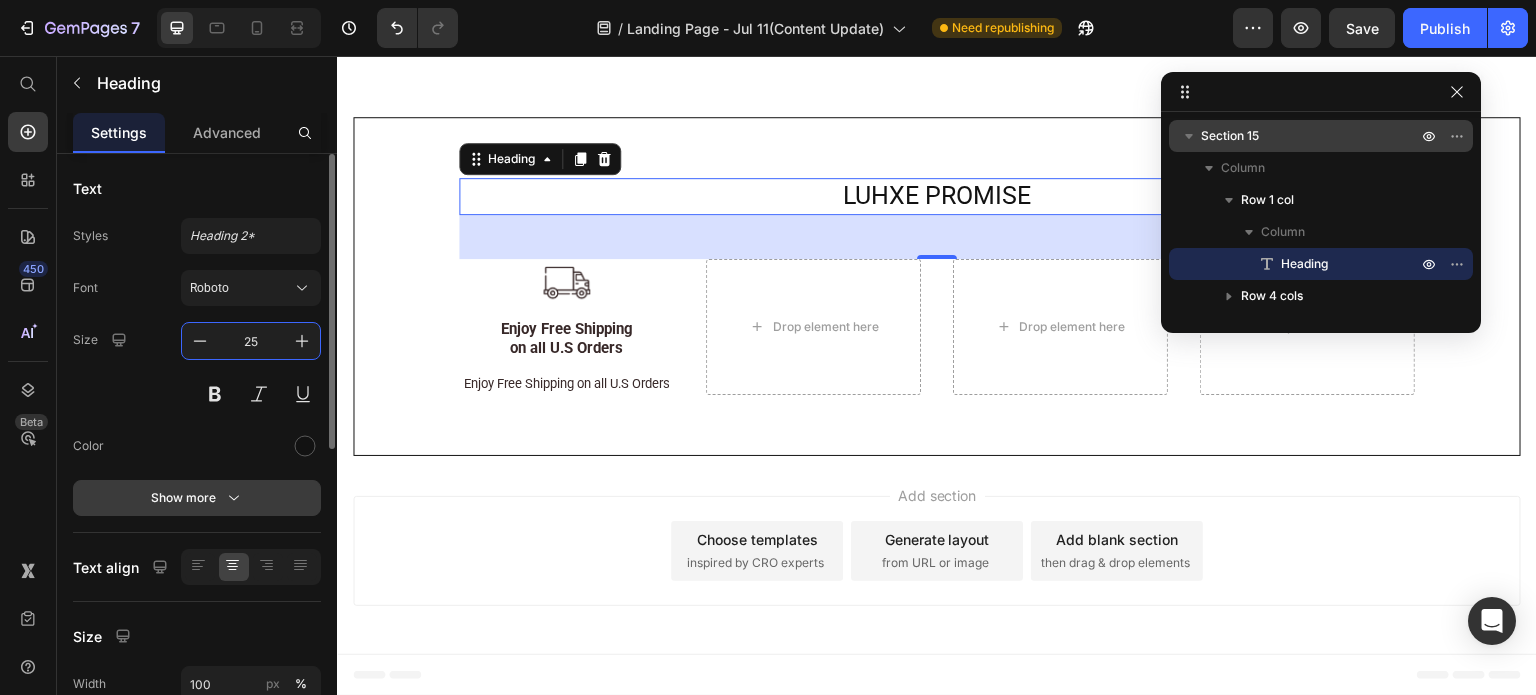 type on "25" 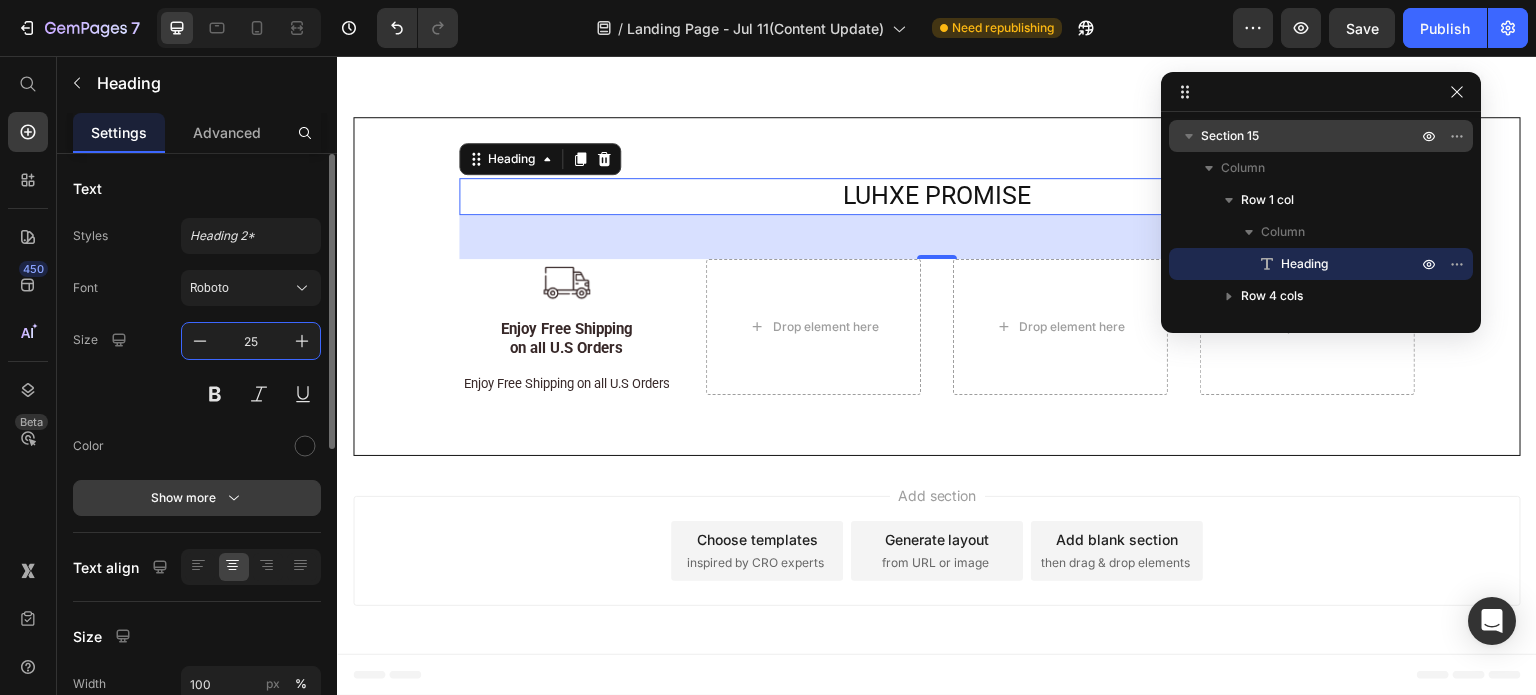 click 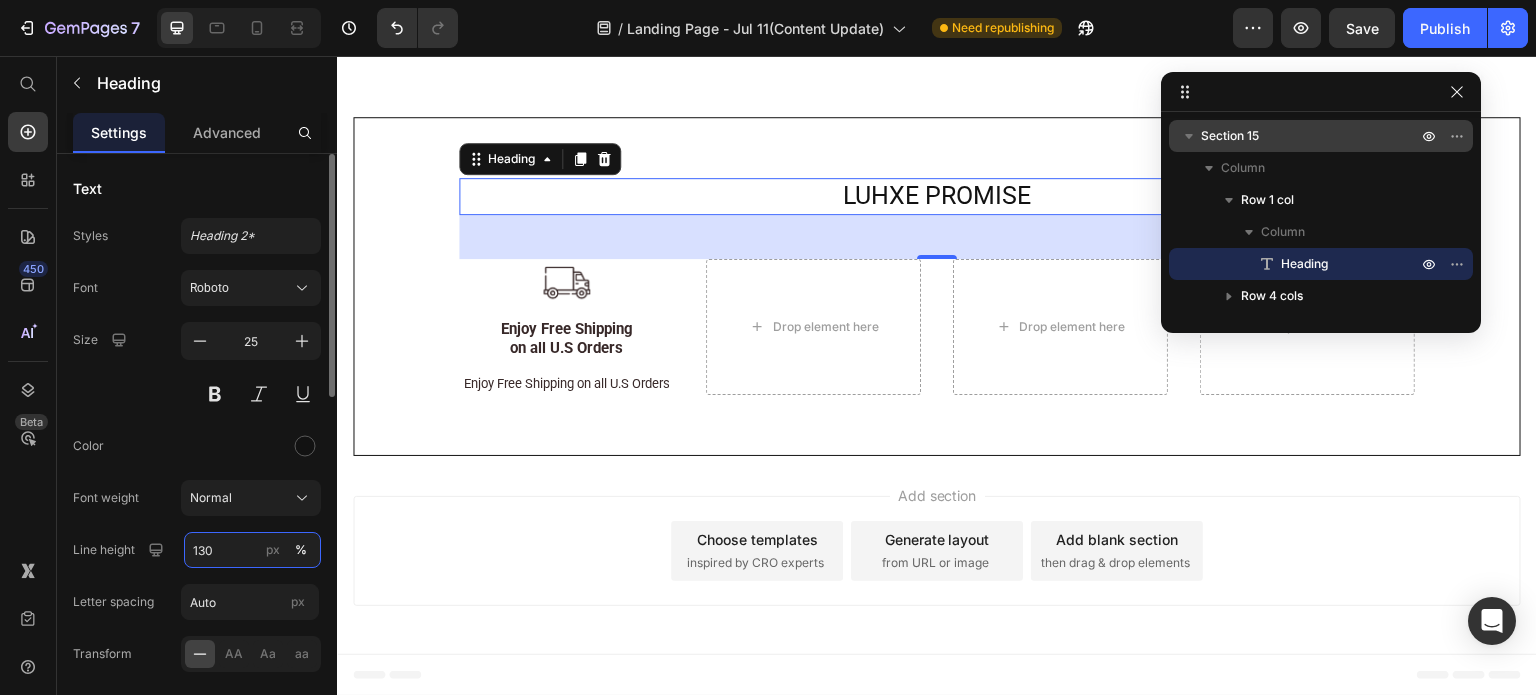 click on "130" at bounding box center (252, 550) 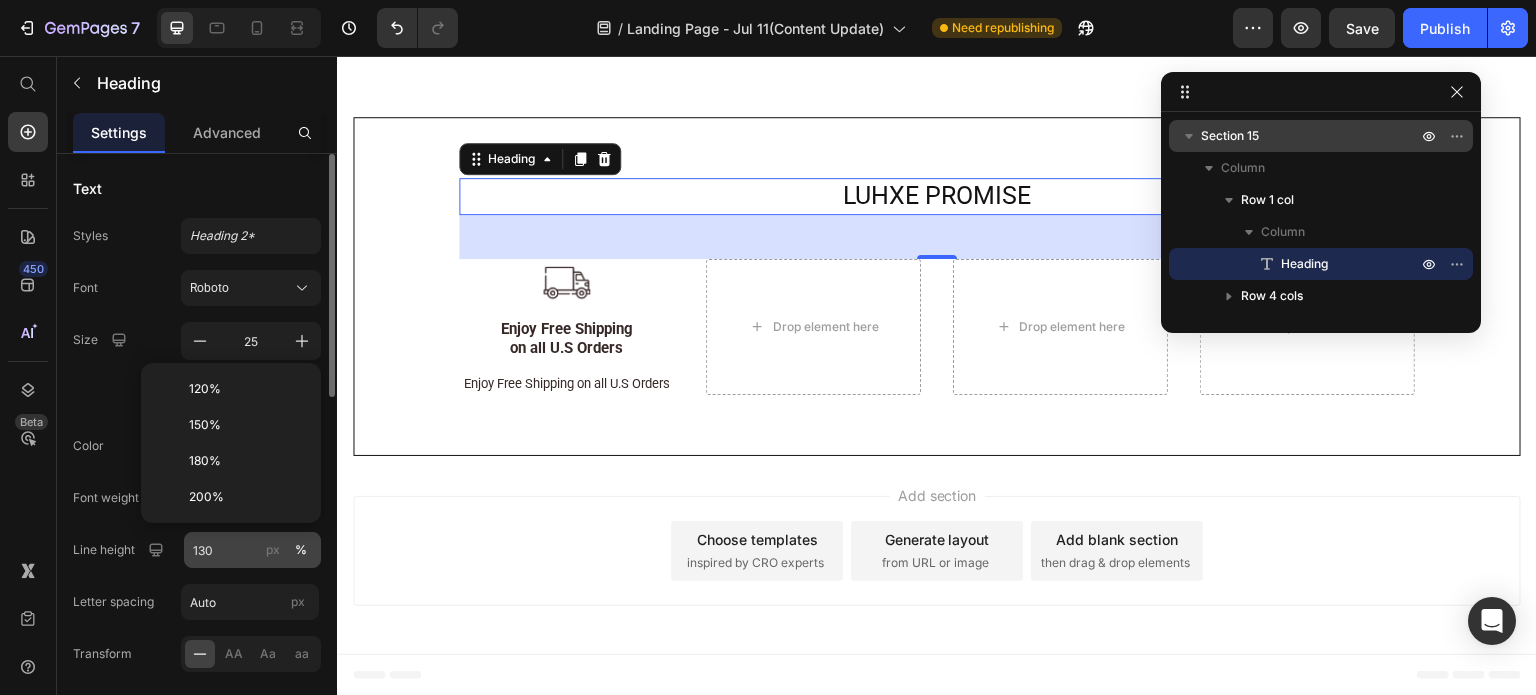 click on "px" at bounding box center [273, 550] 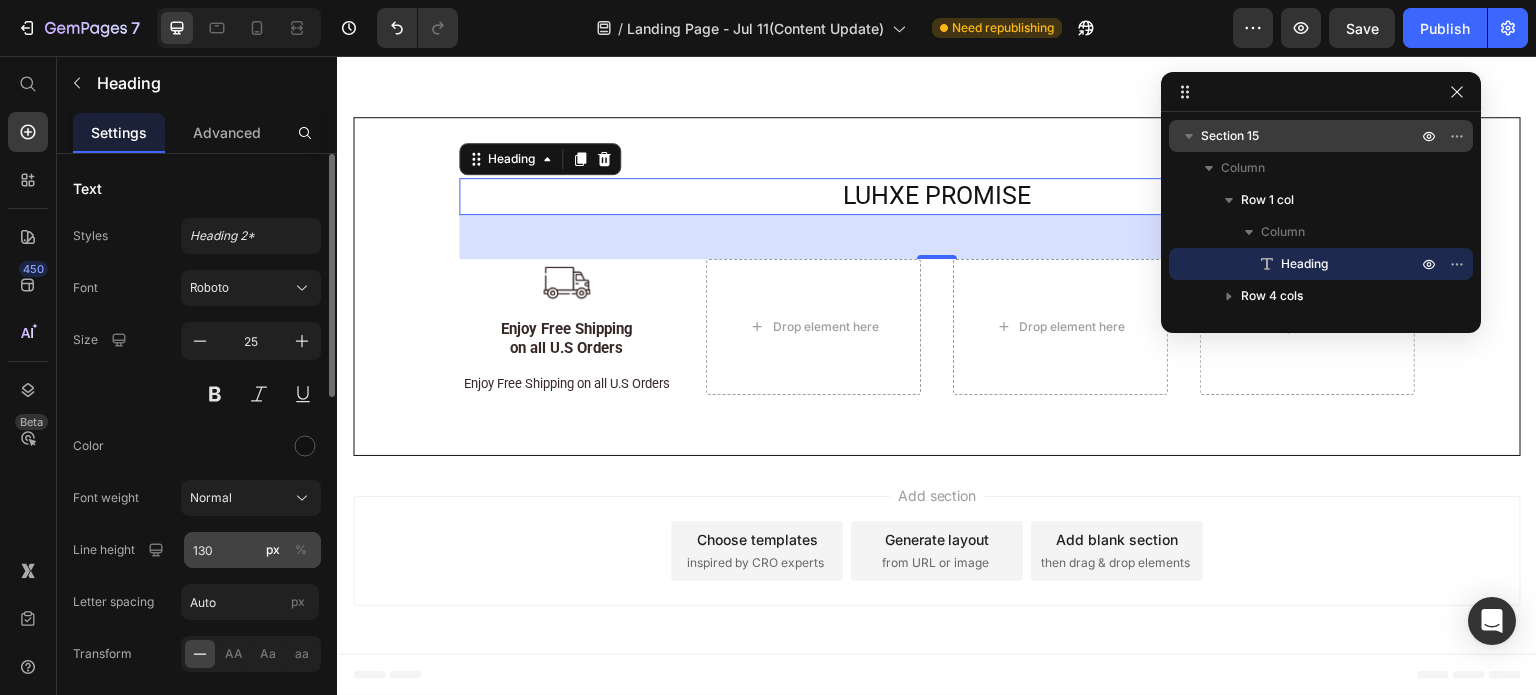 scroll, scrollTop: 11442, scrollLeft: 0, axis: vertical 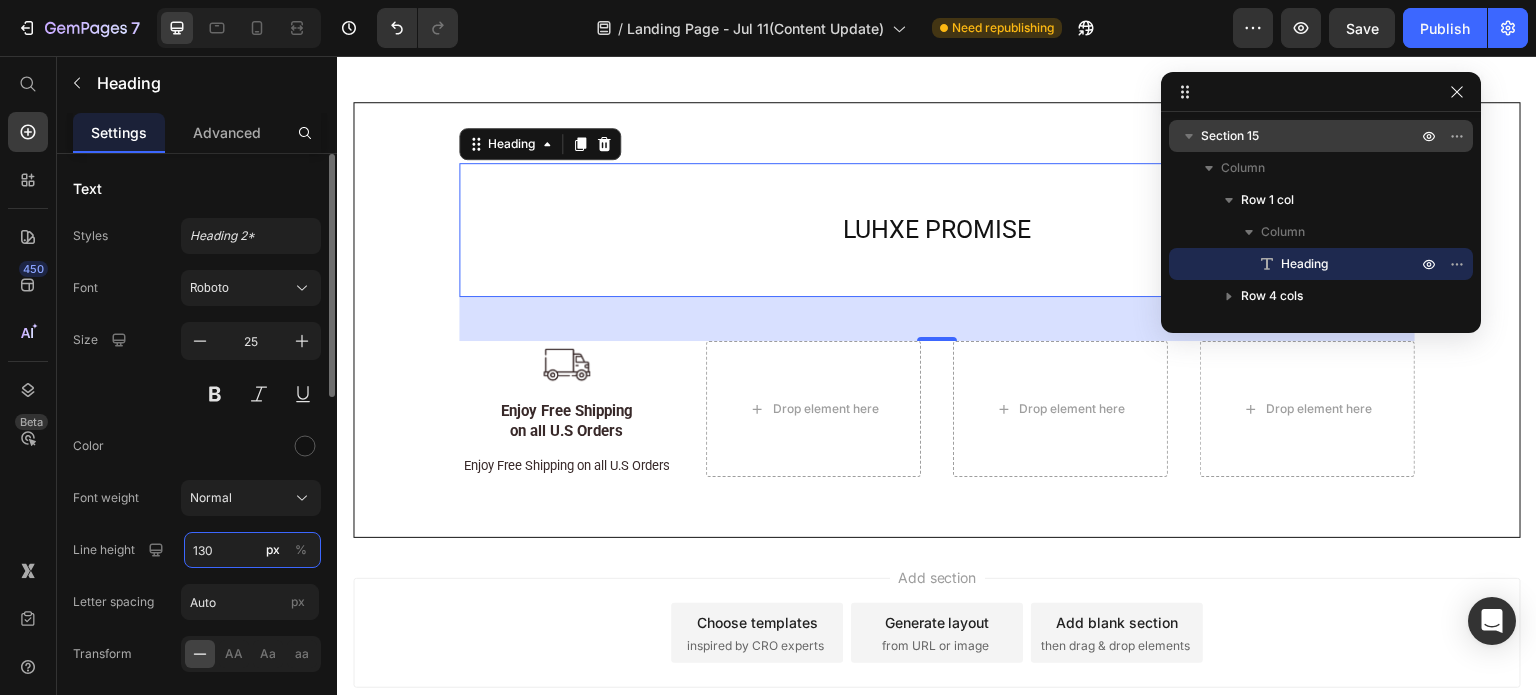 click on "130" at bounding box center [252, 550] 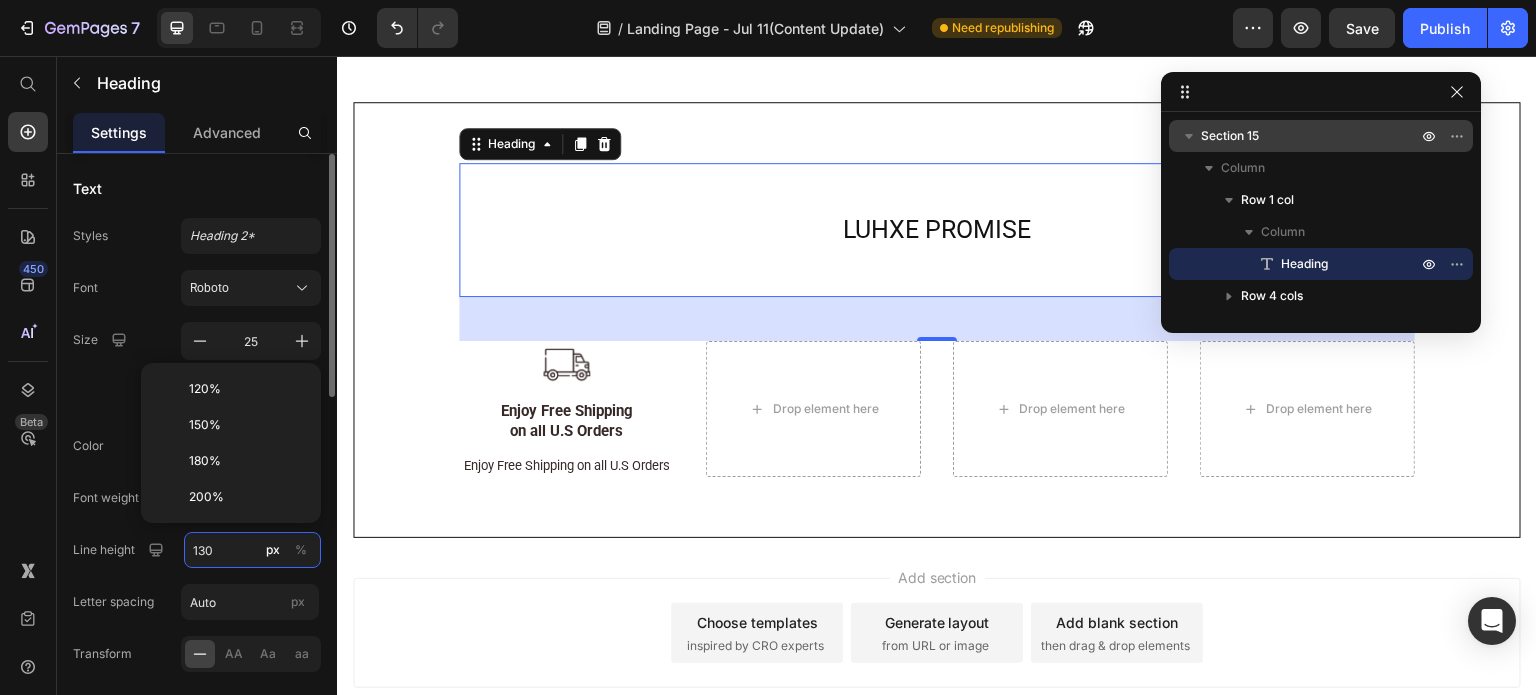 click on "130" at bounding box center (252, 550) 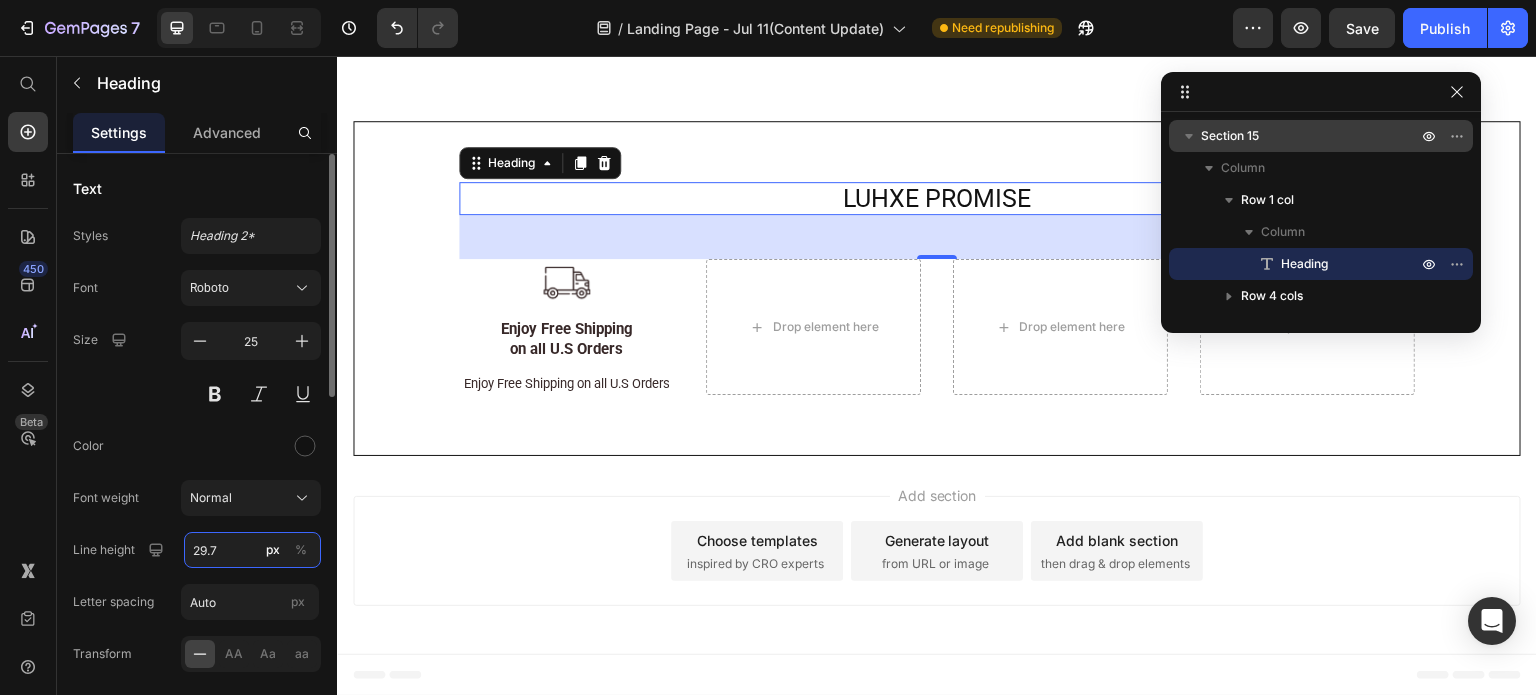 scroll, scrollTop: 11436, scrollLeft: 0, axis: vertical 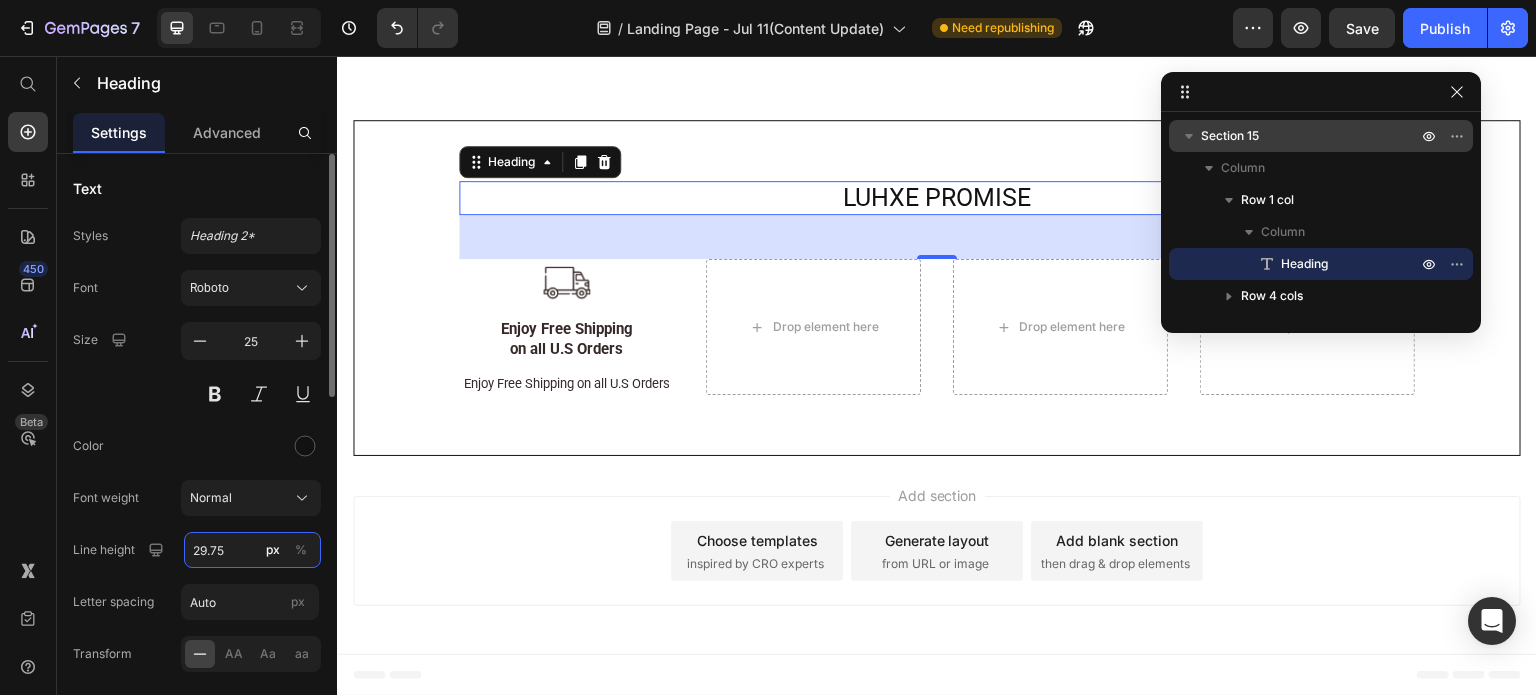 type on "29.75" 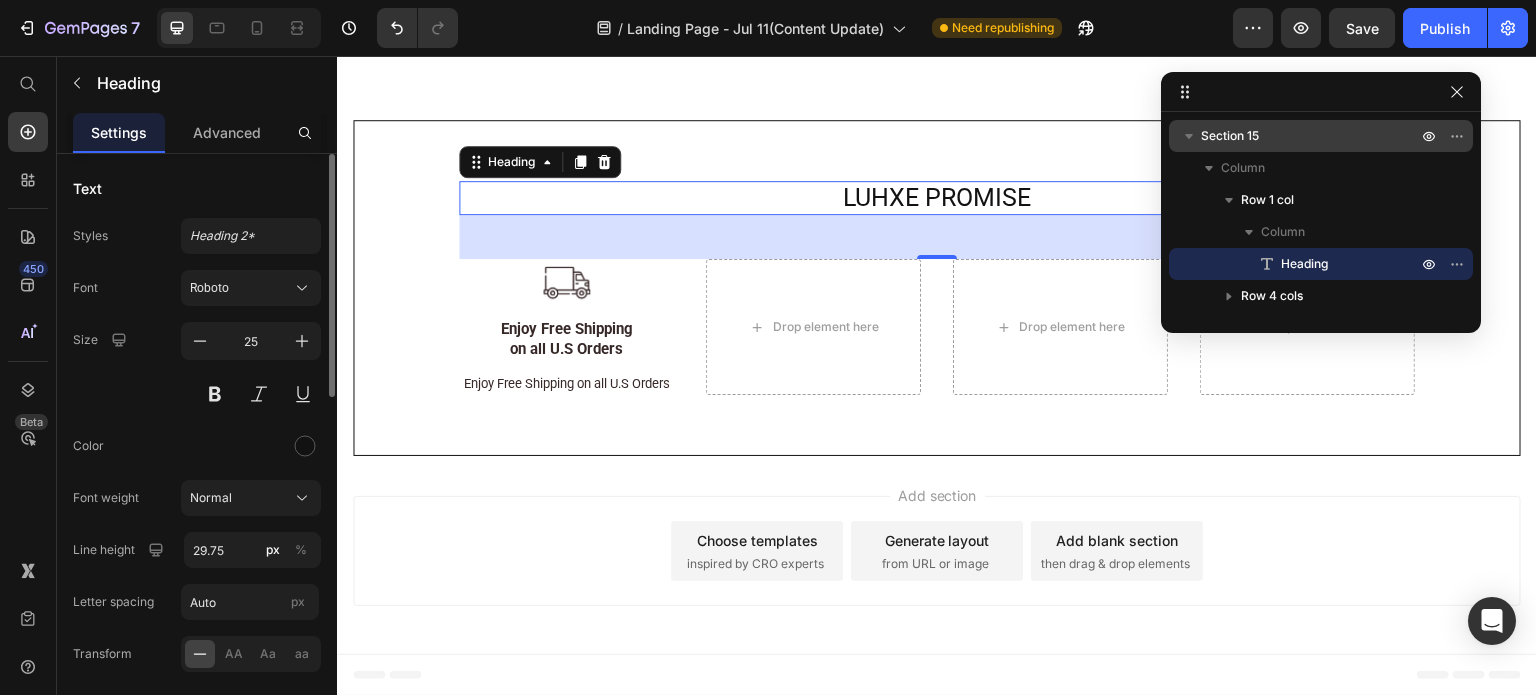 click at bounding box center (251, 446) 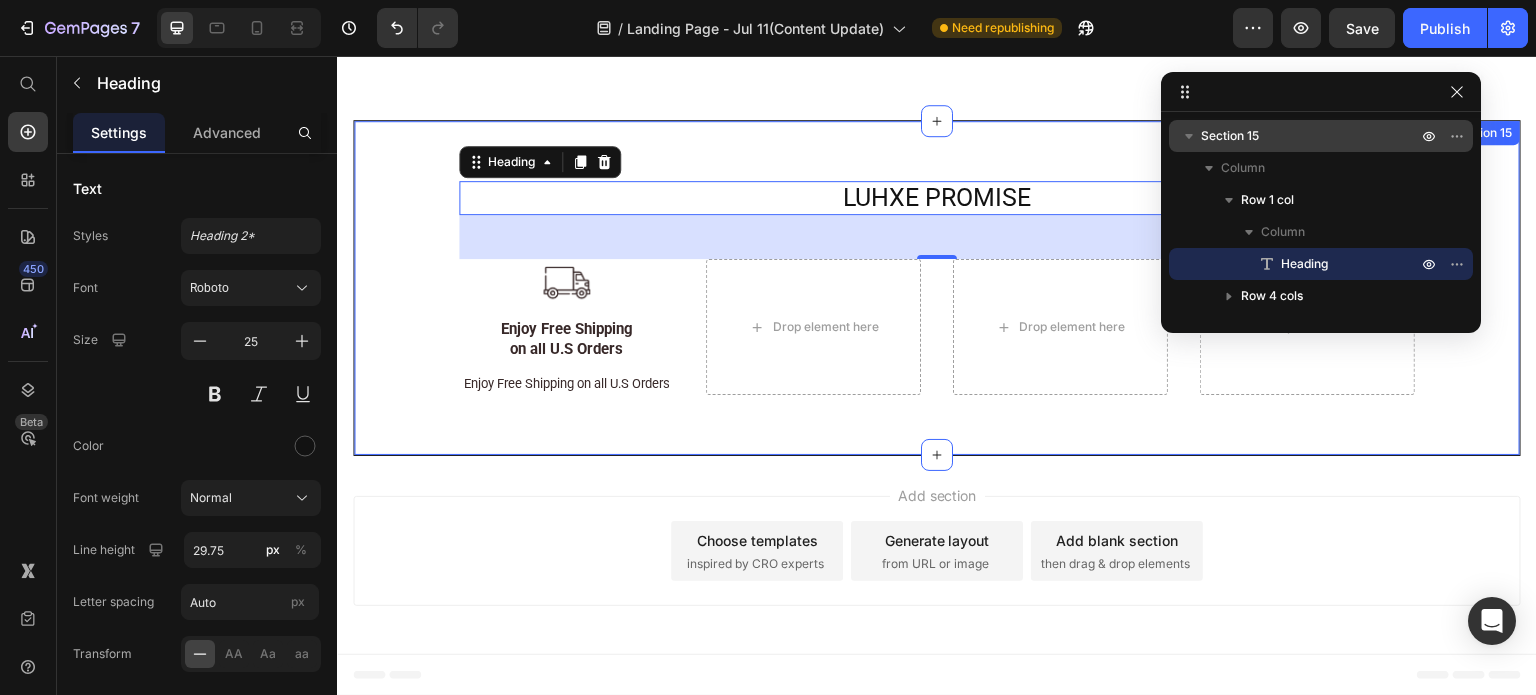 click on "LUHXE PROMISE Heading   44 Row Image Enjoy Free Shipping on all U.S Orders Text Block Enjoy Free Shipping on all U.S Orders Text Block
Drop element here
Drop element here
Drop element here Row Section 15" at bounding box center (937, 288) 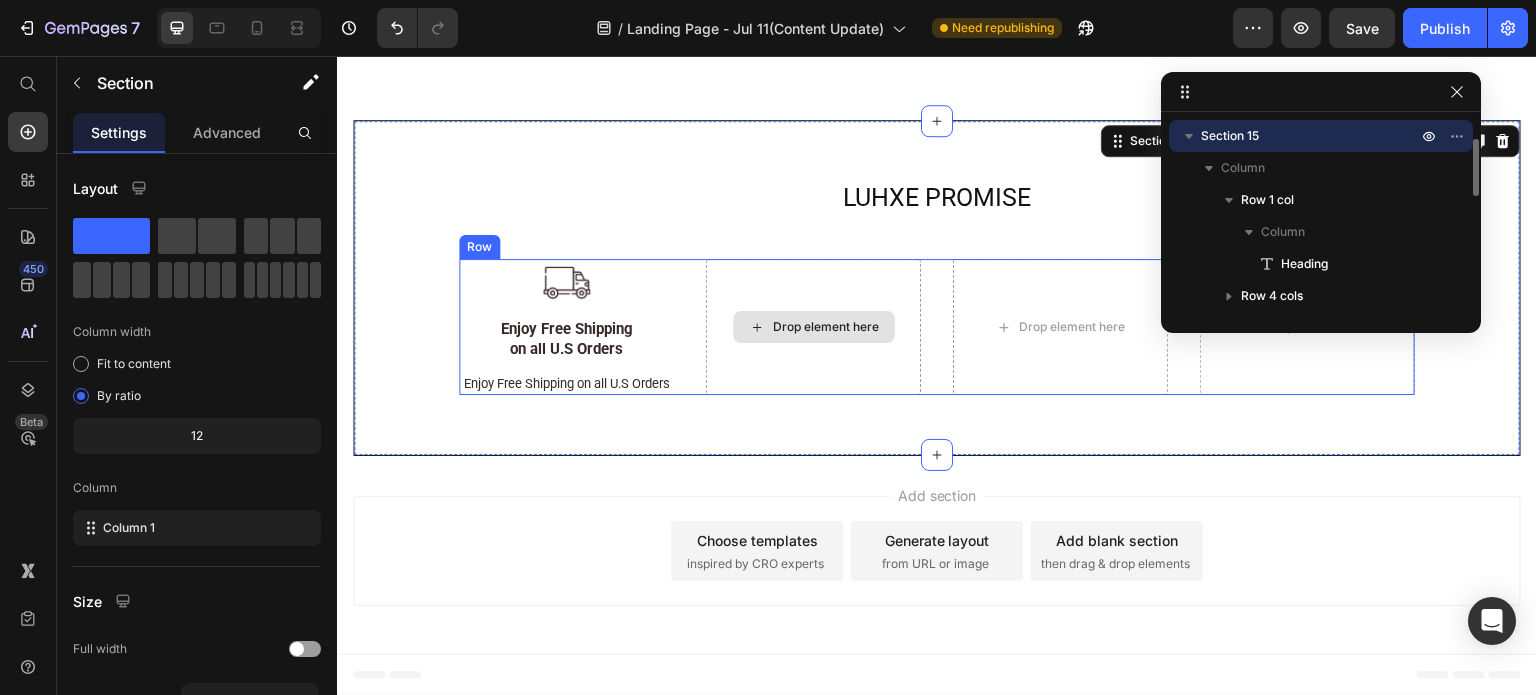 scroll, scrollTop: 360, scrollLeft: 0, axis: vertical 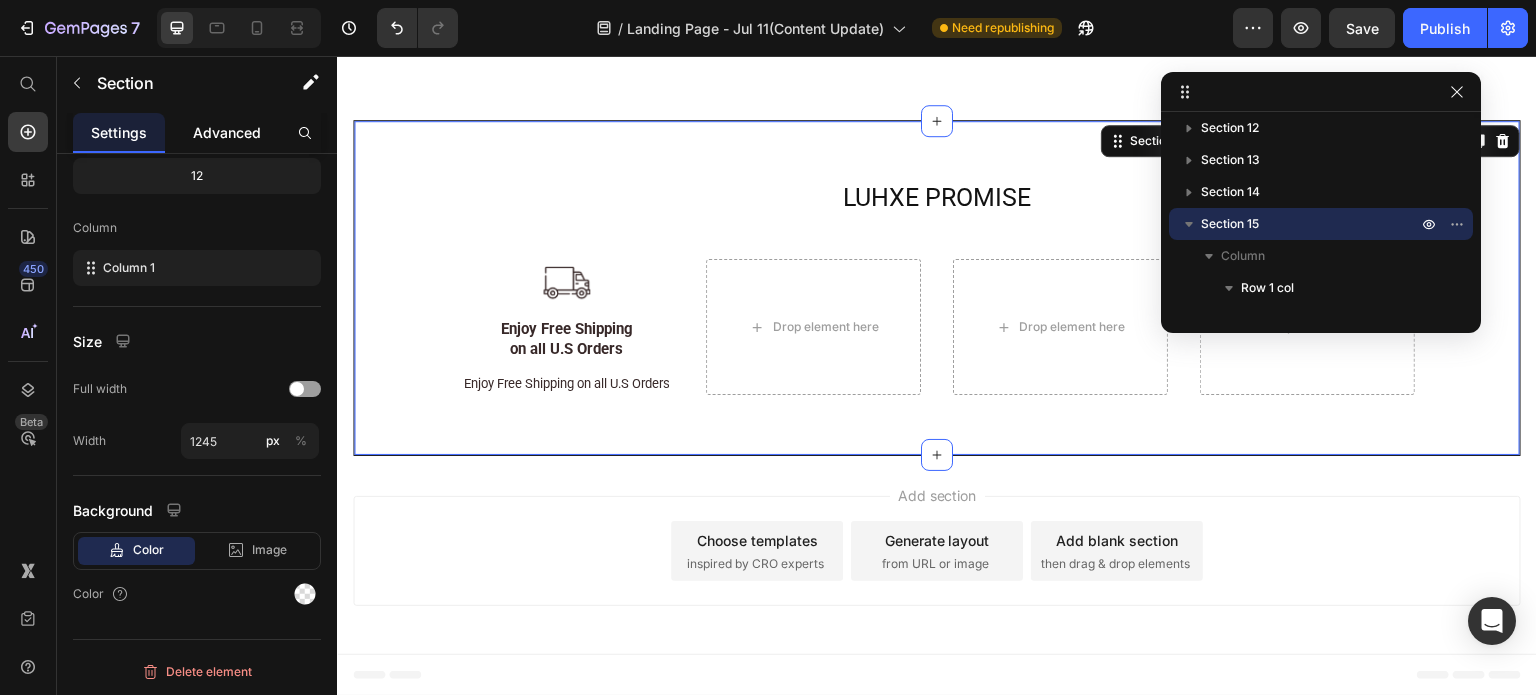 click on "Advanced" 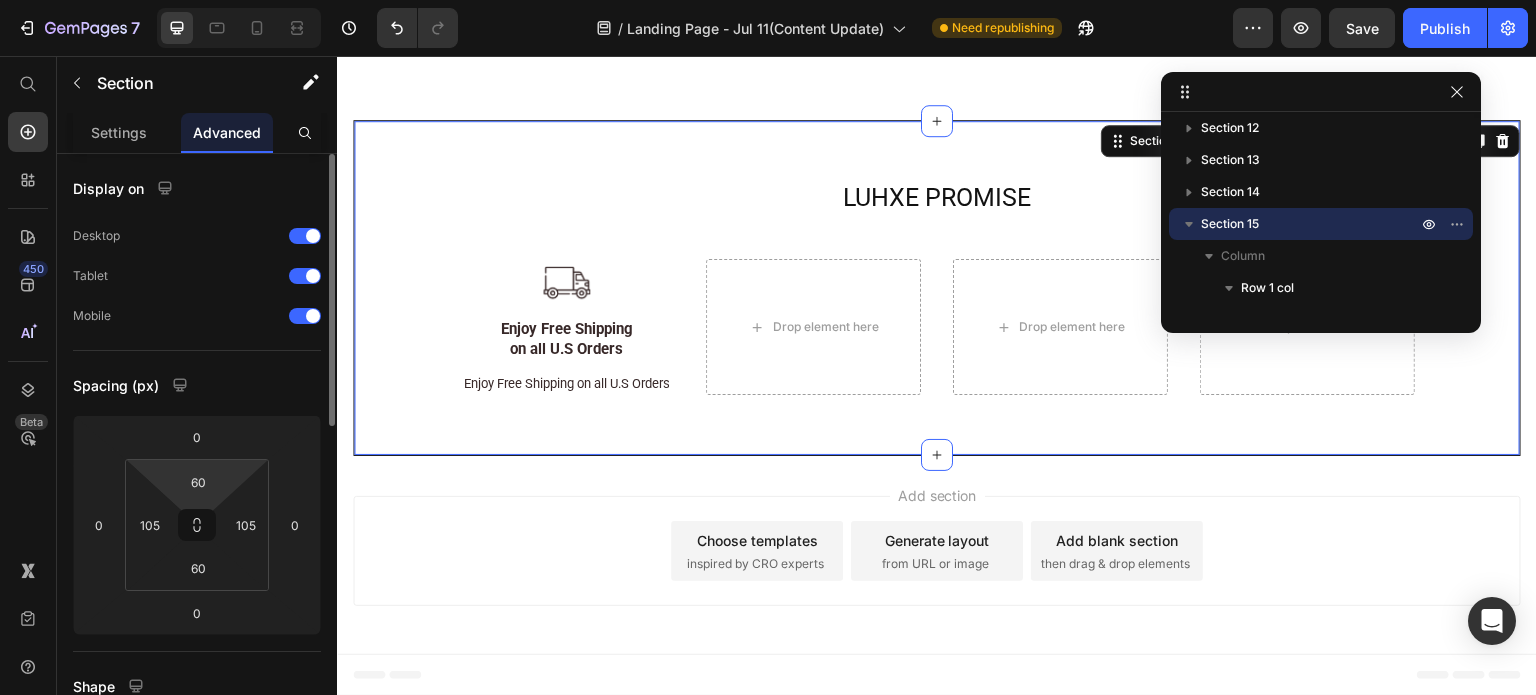 scroll, scrollTop: 400, scrollLeft: 0, axis: vertical 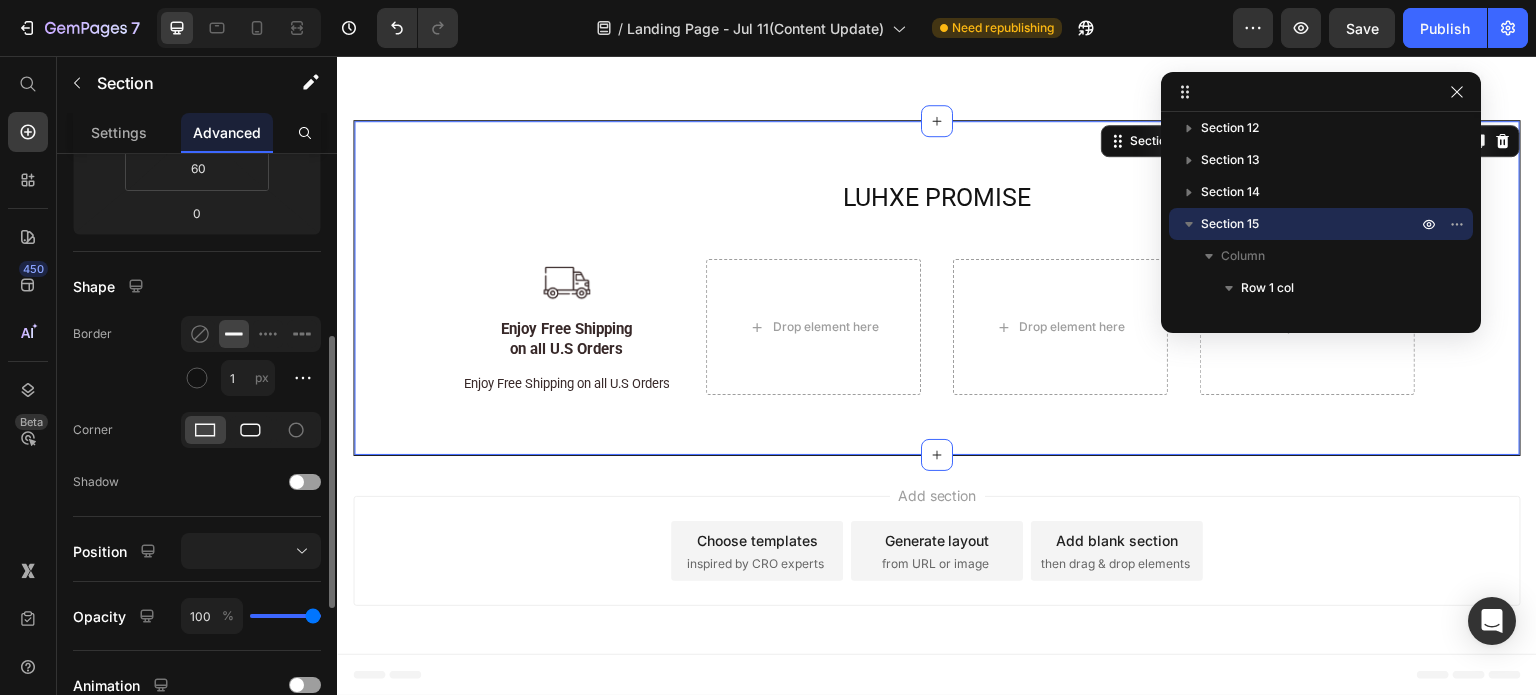 click 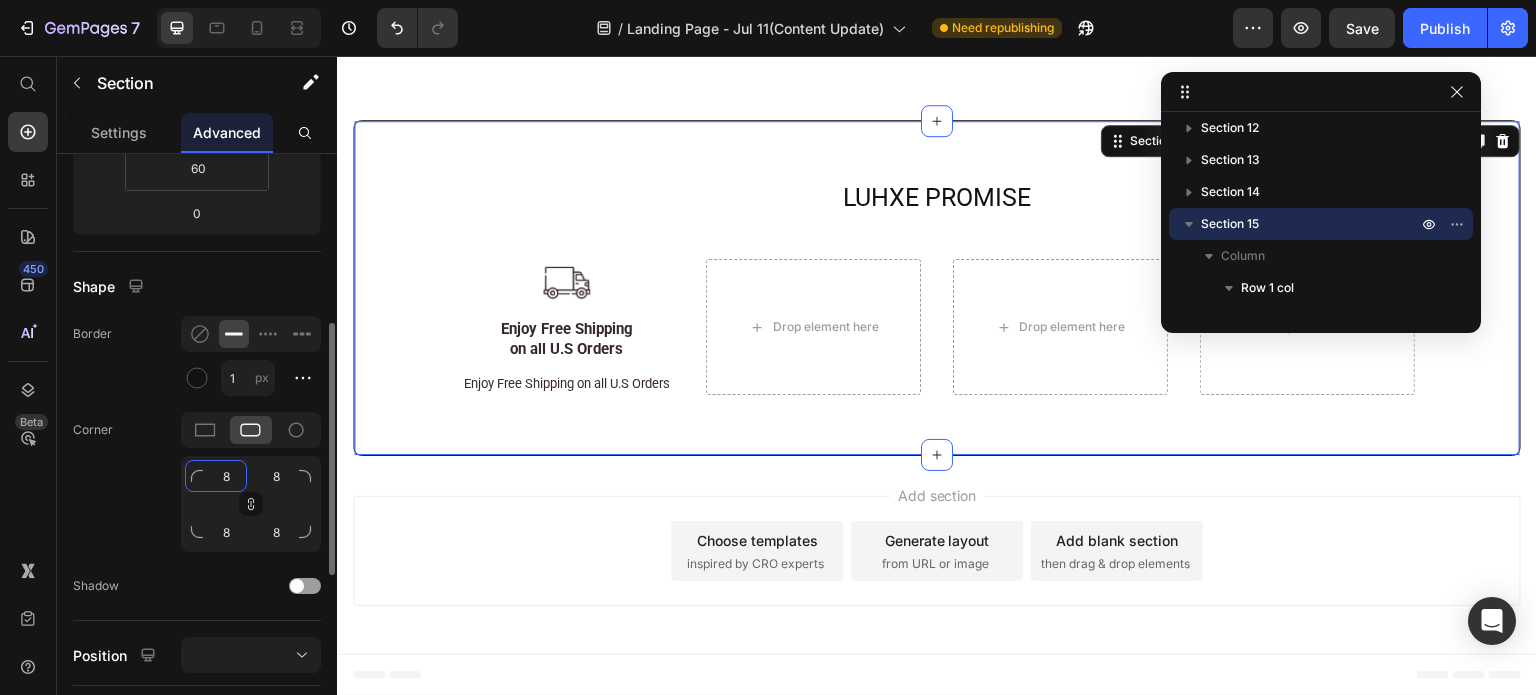 click on "8" 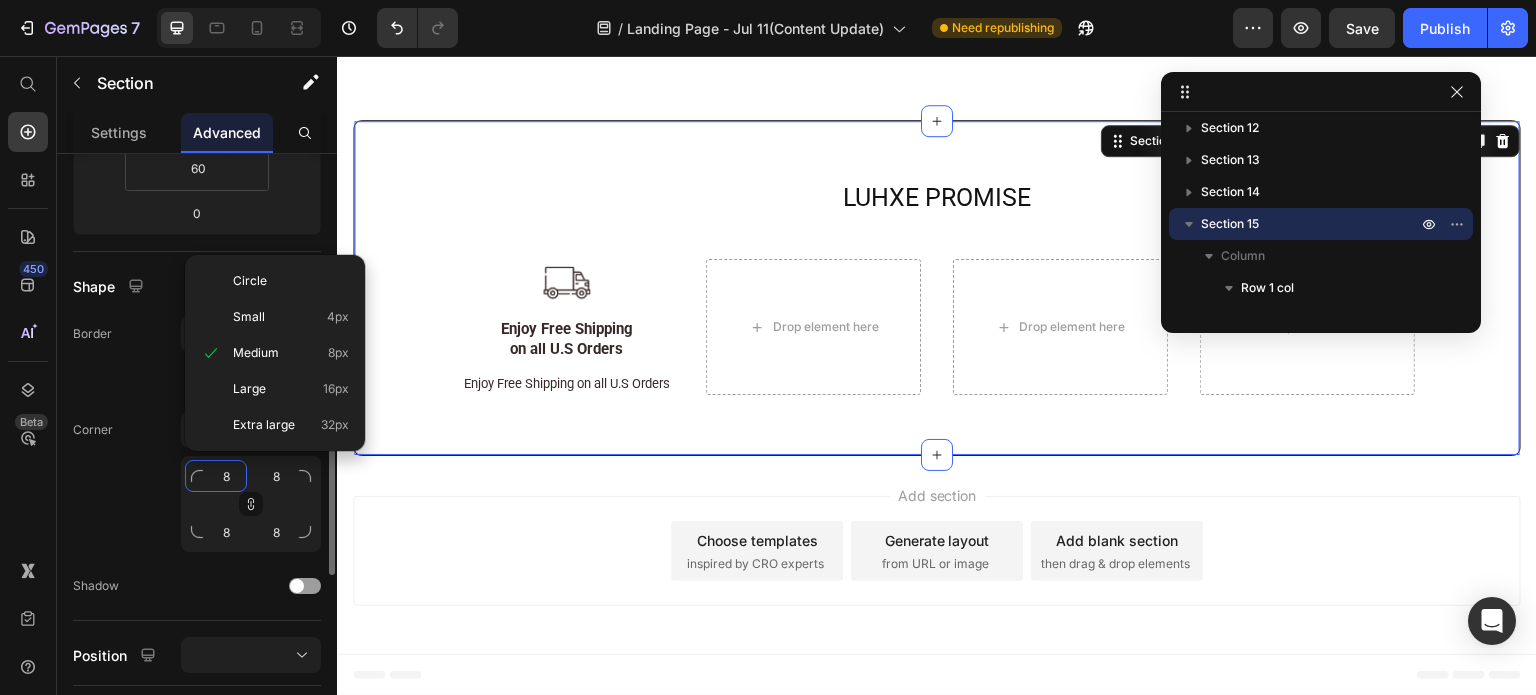 type on "1" 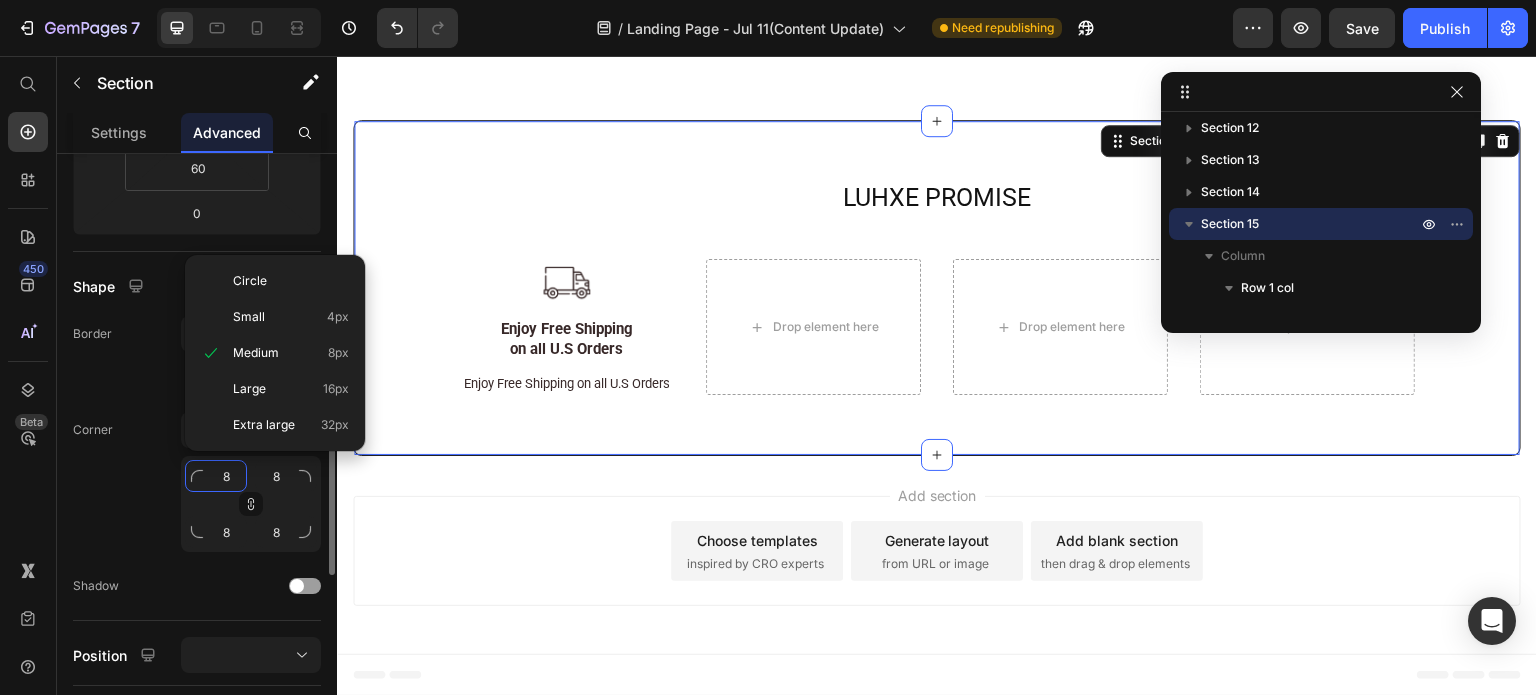 type on "1" 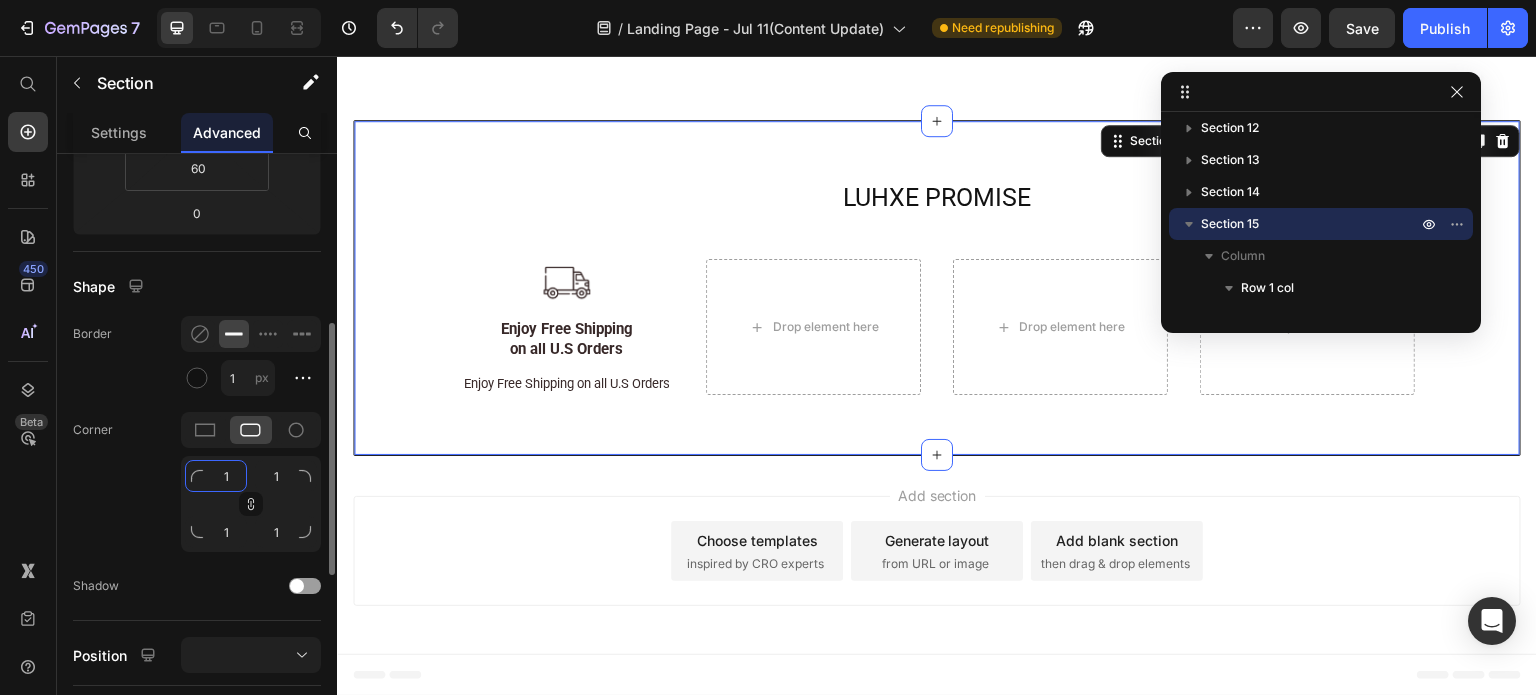 type on "15" 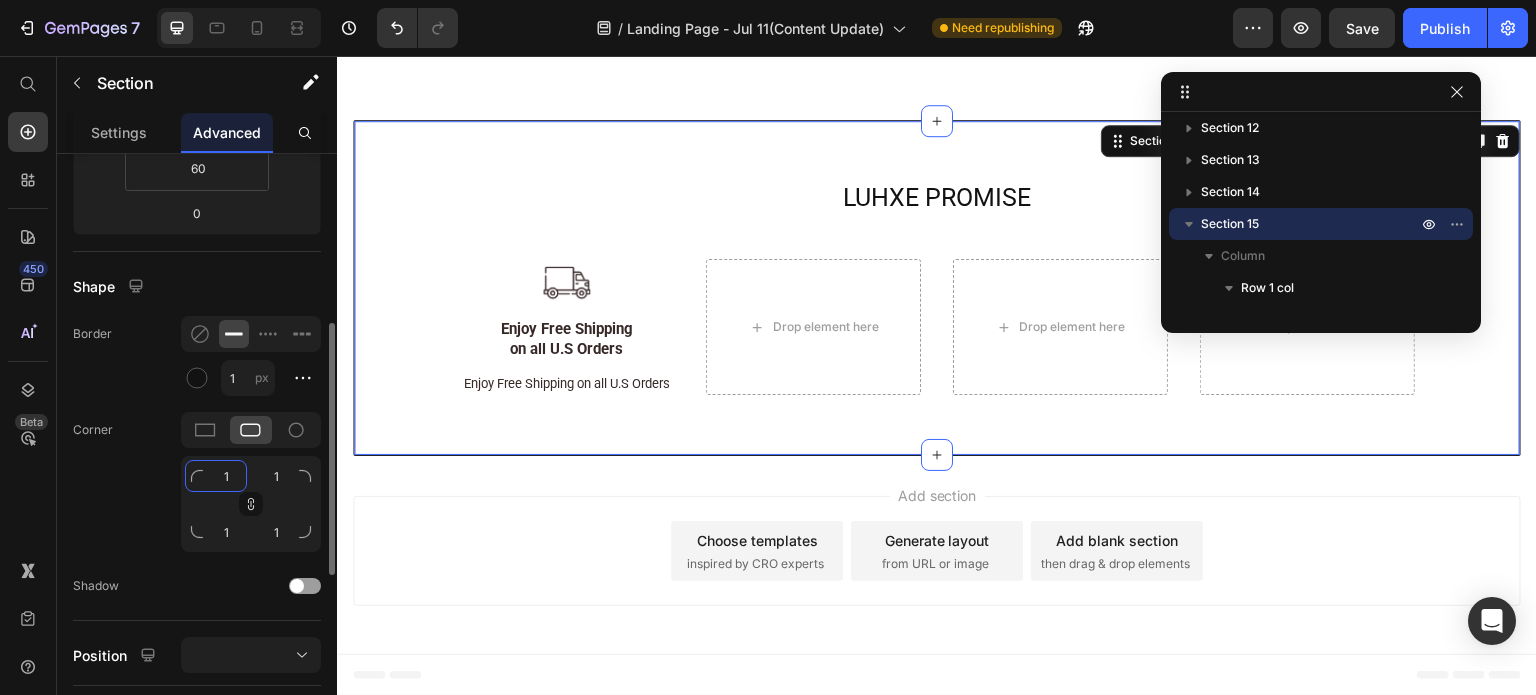 type on "15" 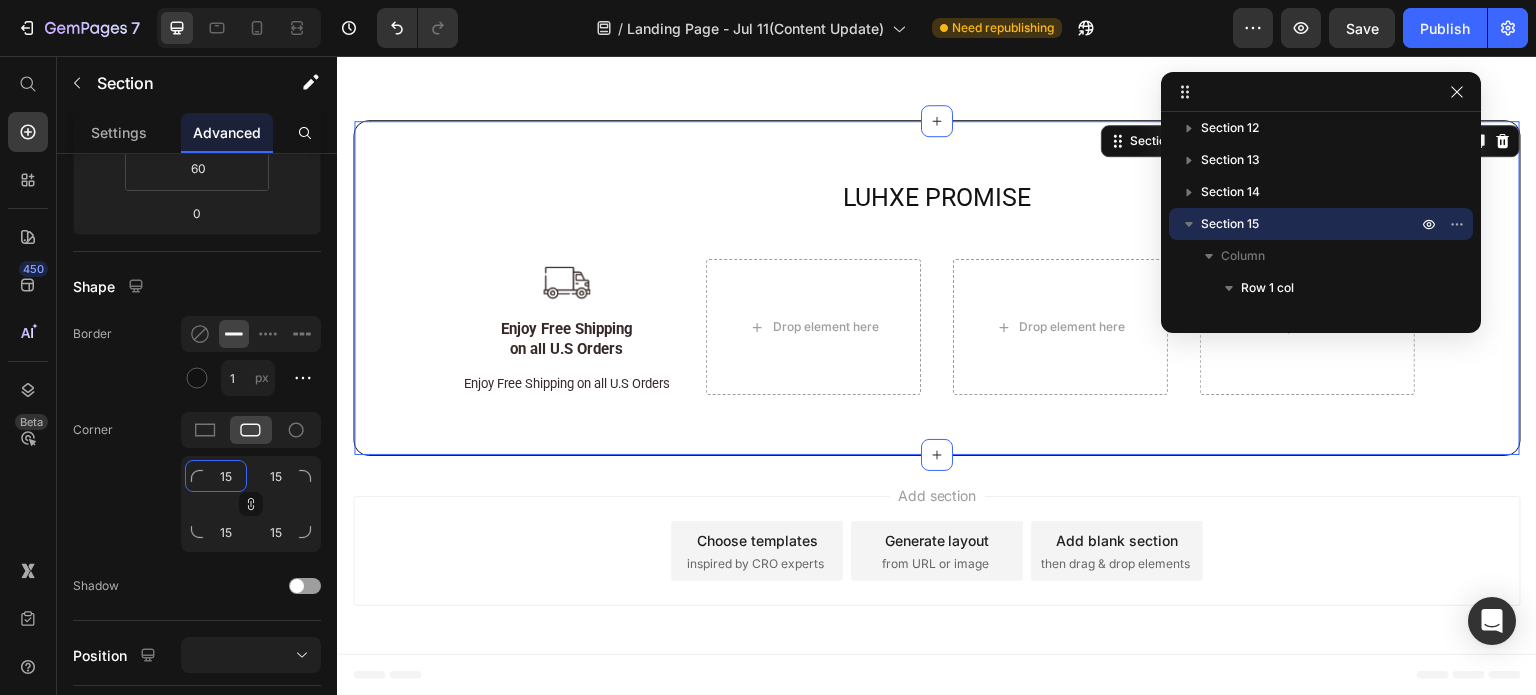type on "15" 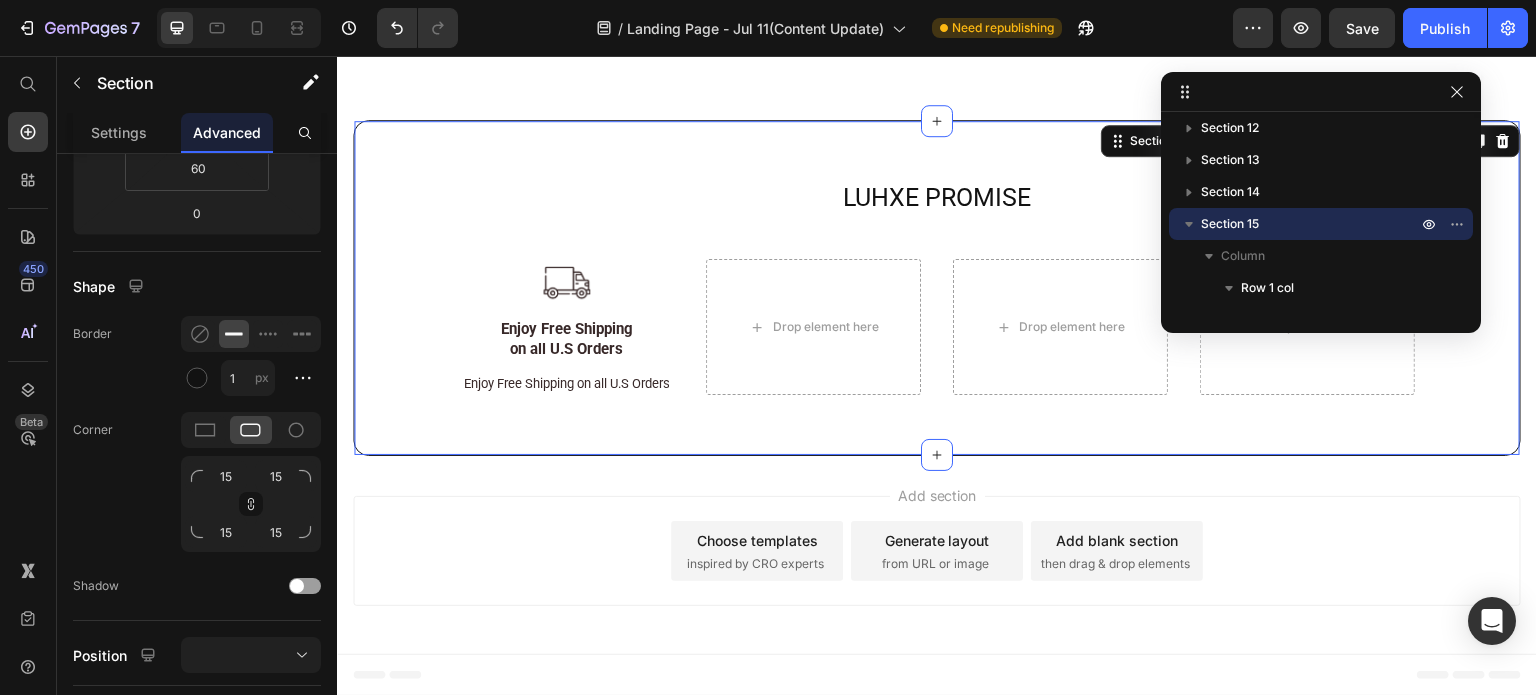 click on "LUHXE PROMISE Heading Row Image Enjoy Free Shipping on all U.S Orders Text Block Enjoy Free Shipping on all U.S Orders Text Block
Drop element here
Drop element here
Drop element here Row Section 15   You can create reusable sections Create Theme Section AI Content Write with GemAI What would you like to describe here? Tone and Voice Persuasive Product Root Activator Conditioner Show more Generate" at bounding box center [937, 288] 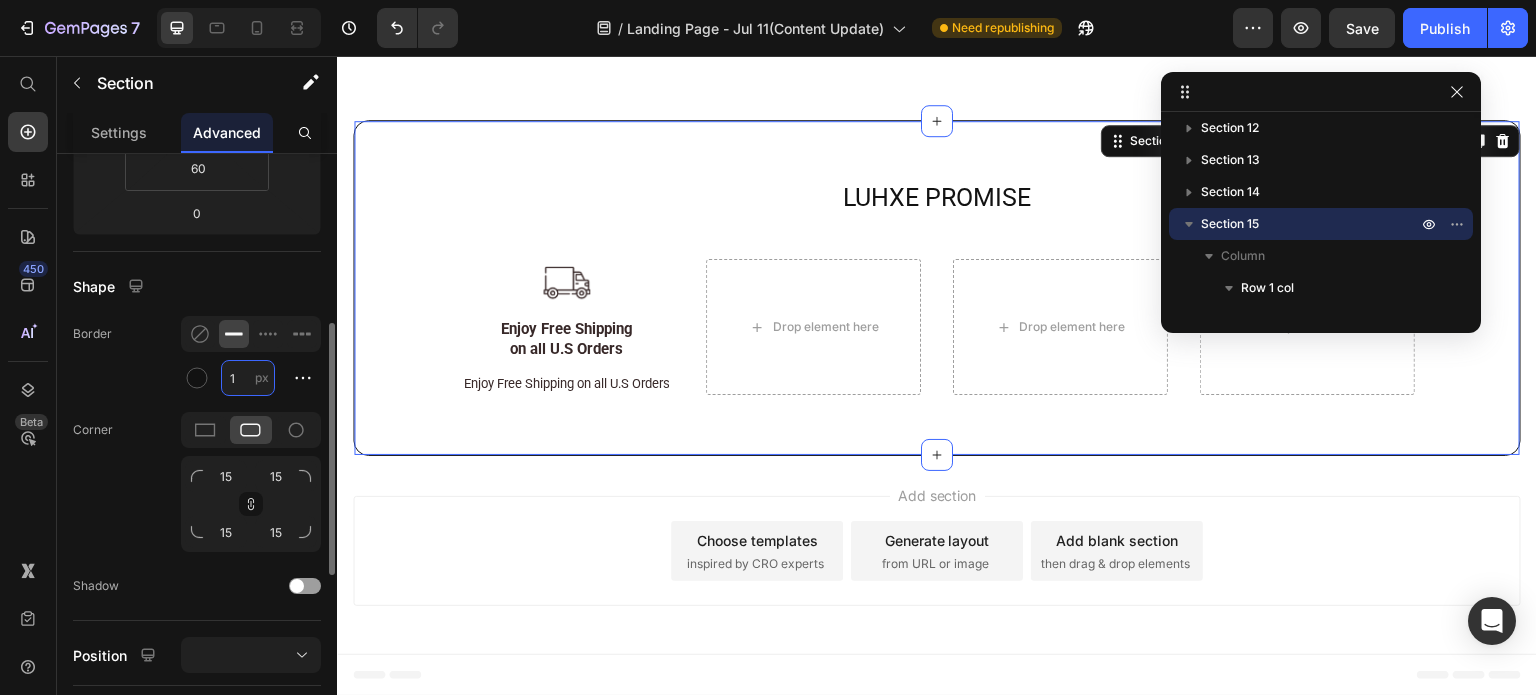 click on "1" at bounding box center [248, 378] 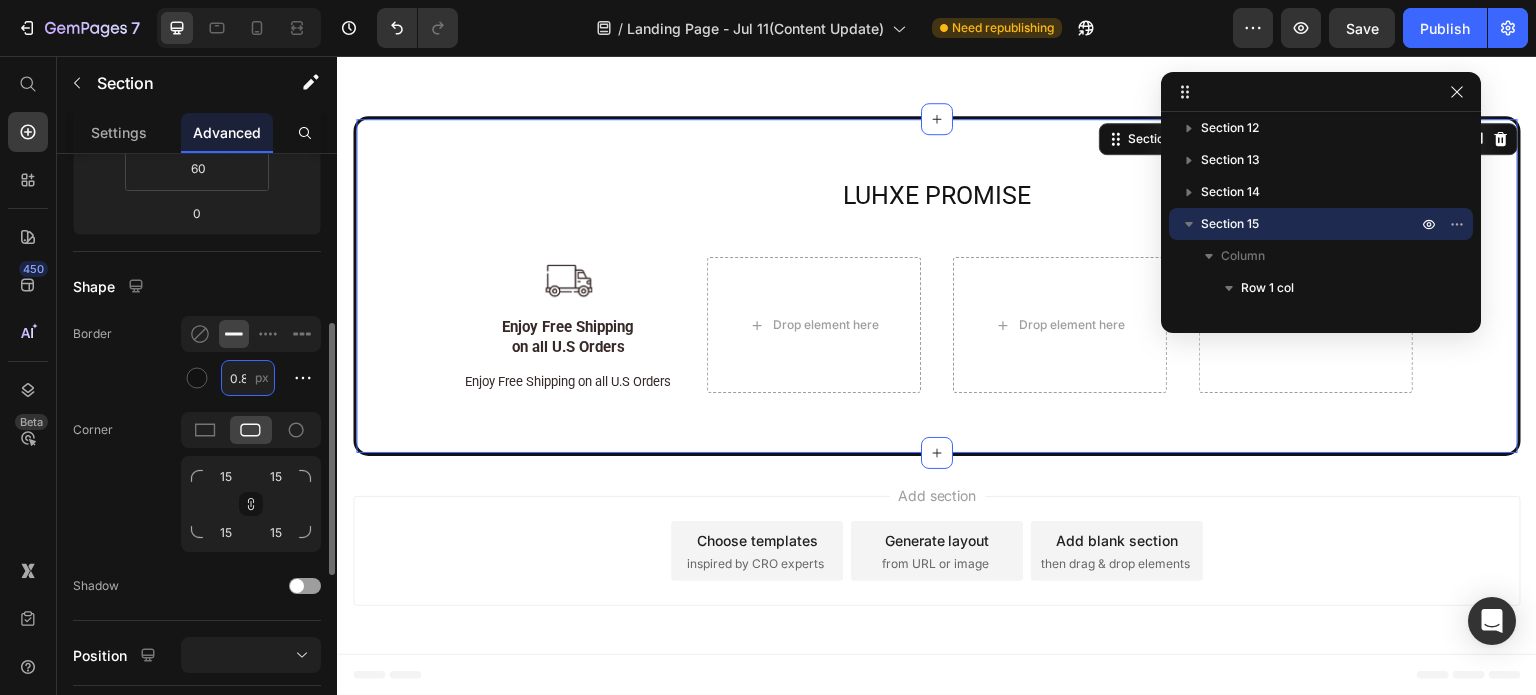 scroll, scrollTop: 11436, scrollLeft: 0, axis: vertical 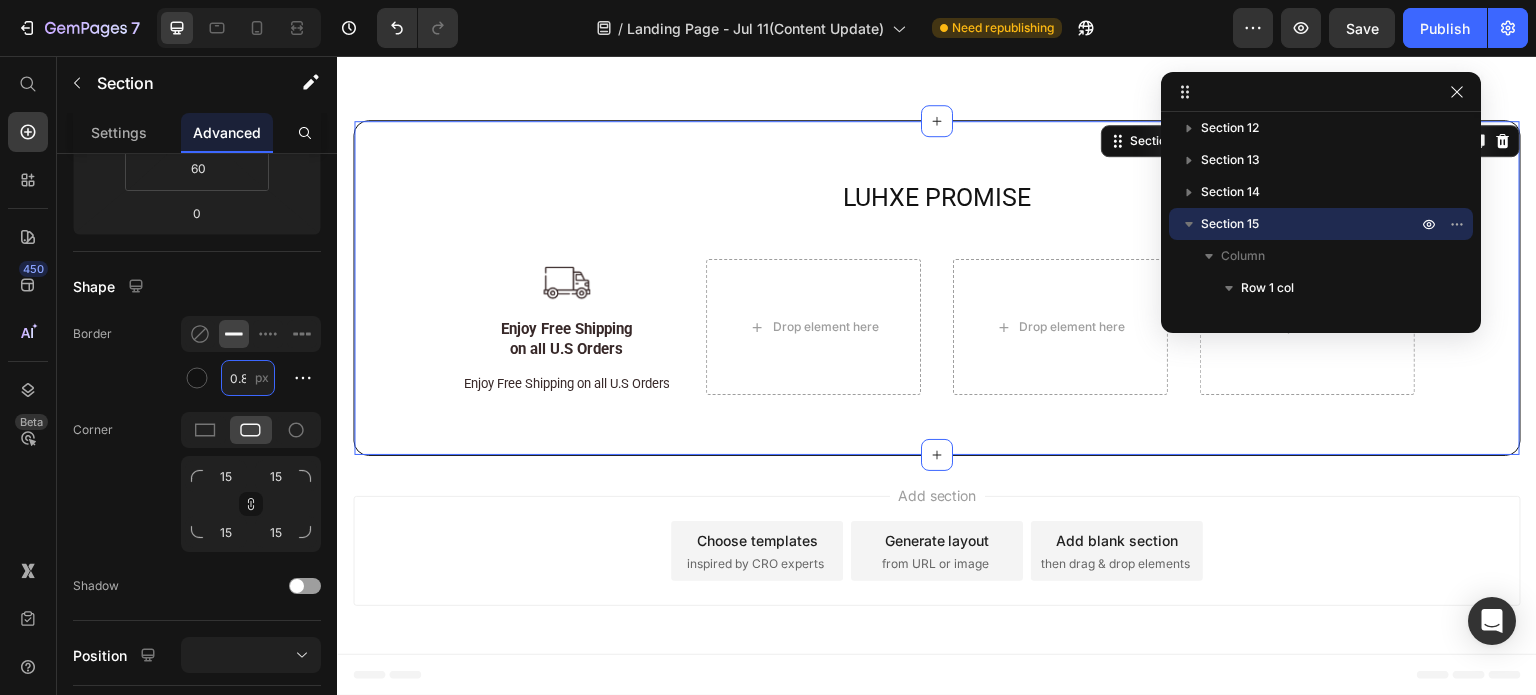 type on "0.8" 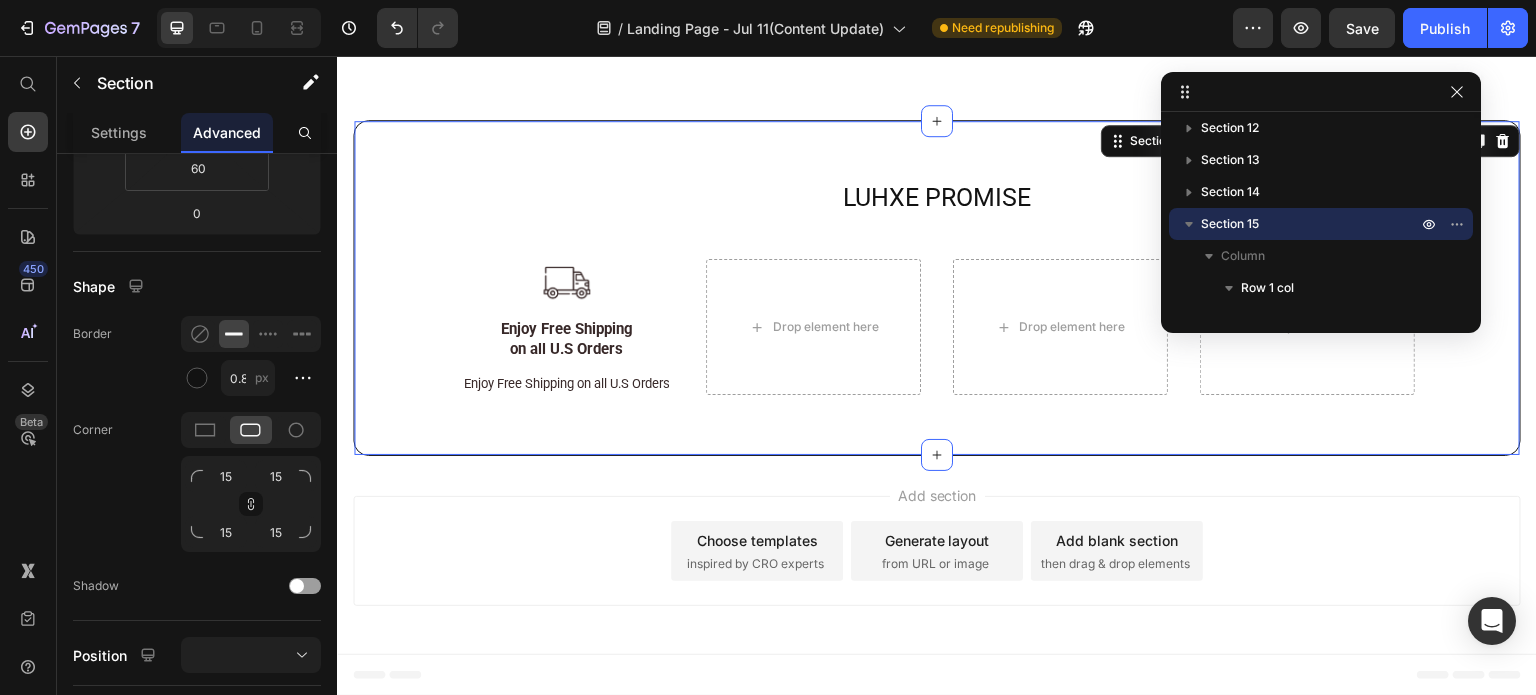 click on "LUHXE PROMISE Heading Row Image Enjoy Free Shipping on all U.S Orders Text Block Enjoy Free Shipping on all U.S Orders Text Block
Drop element here
Drop element here
Drop element here Row Section 15   You can create reusable sections Create Theme Section AI Content Write with GemAI What would you like to describe here? Tone and Voice Persuasive Product Root Activator Conditioner Show more Generate" at bounding box center [937, 288] 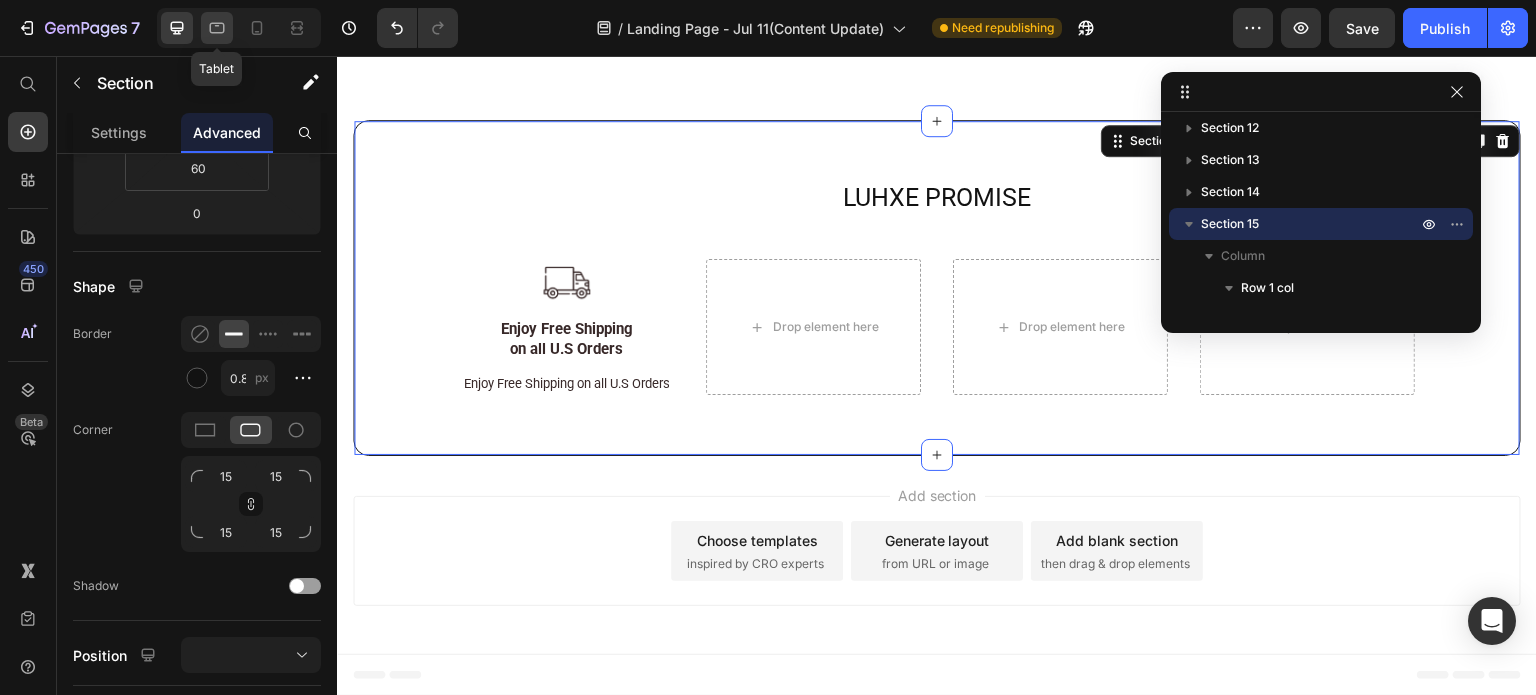 click 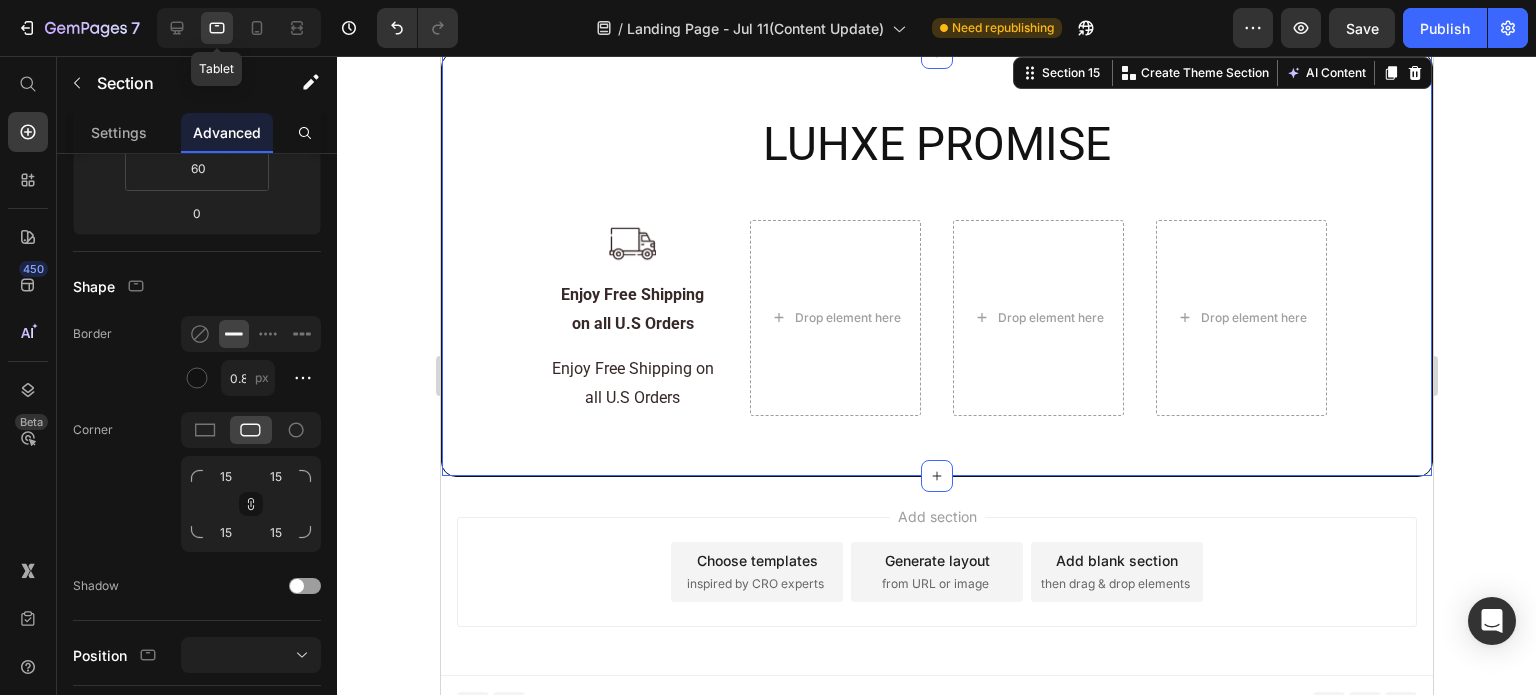 scroll, scrollTop: 11364, scrollLeft: 0, axis: vertical 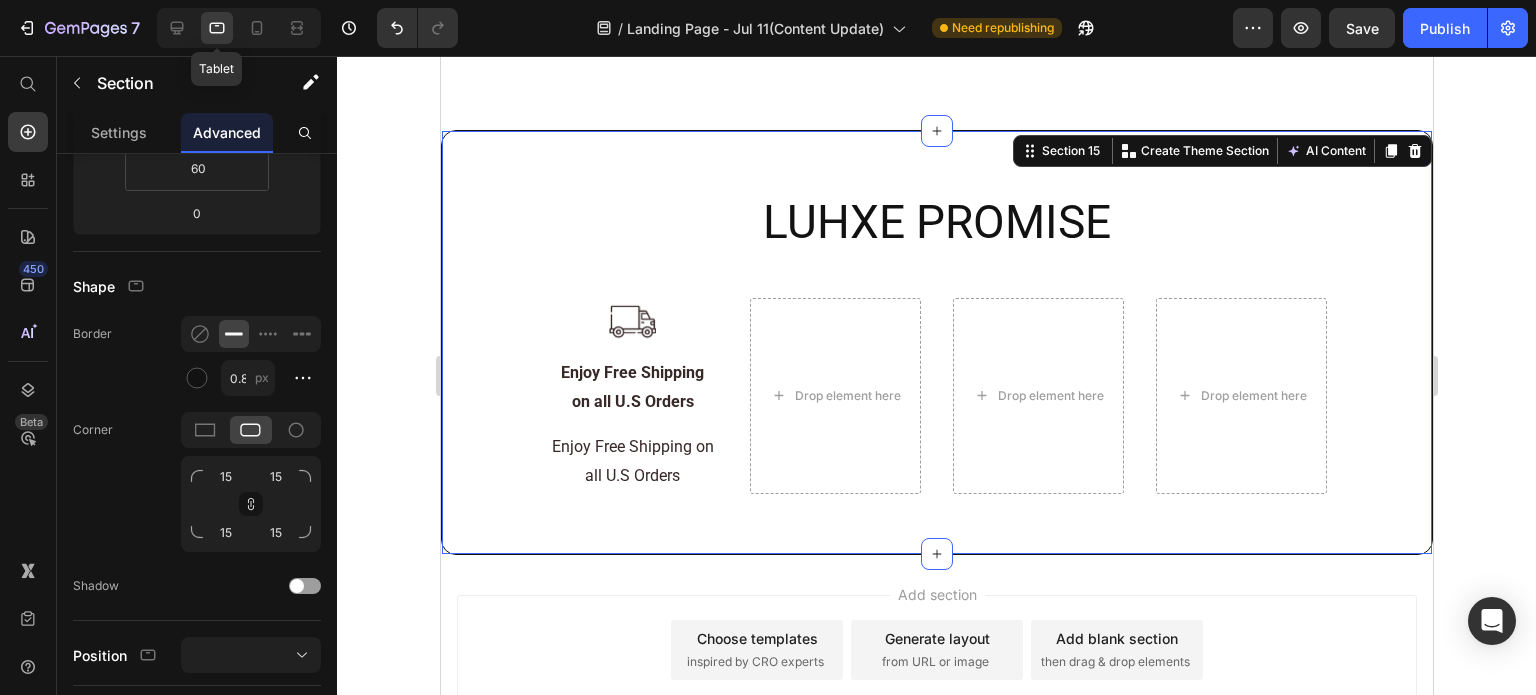 click 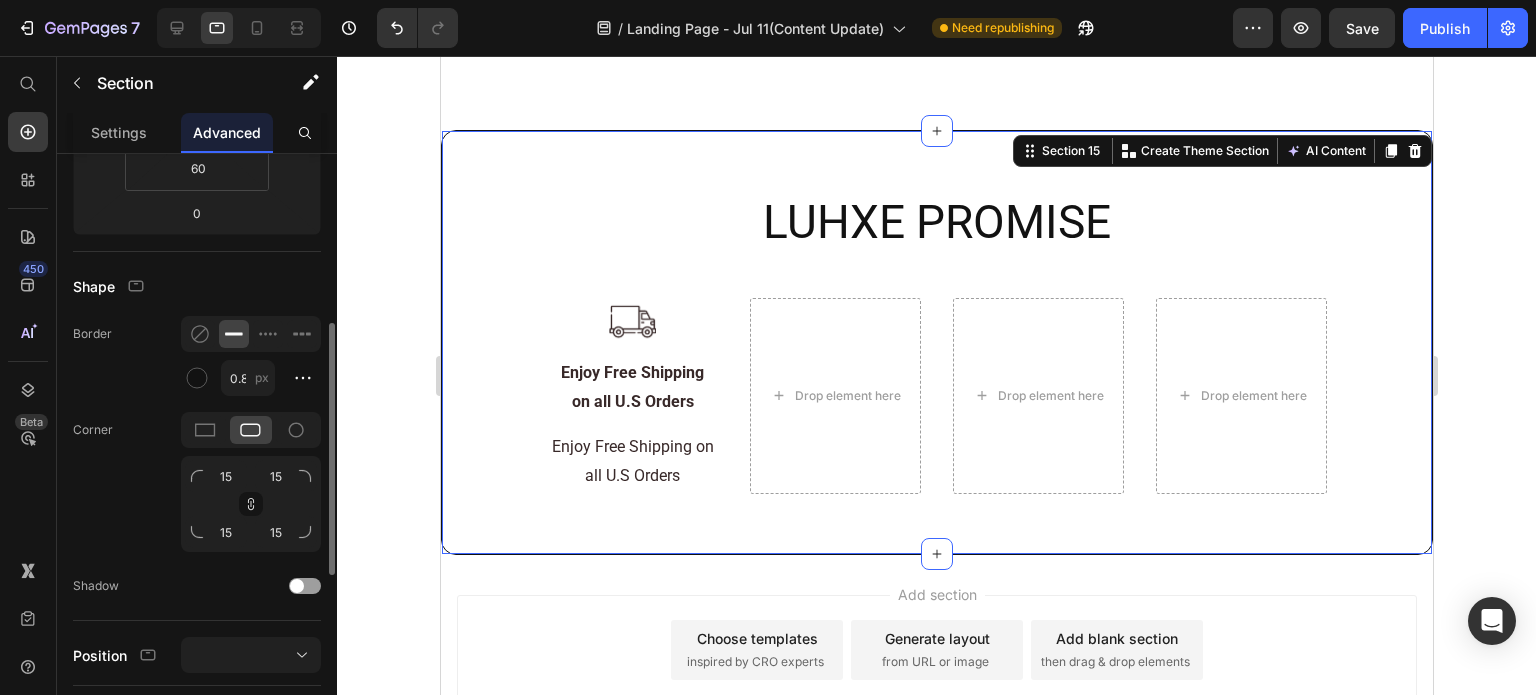 scroll, scrollTop: 0, scrollLeft: 0, axis: both 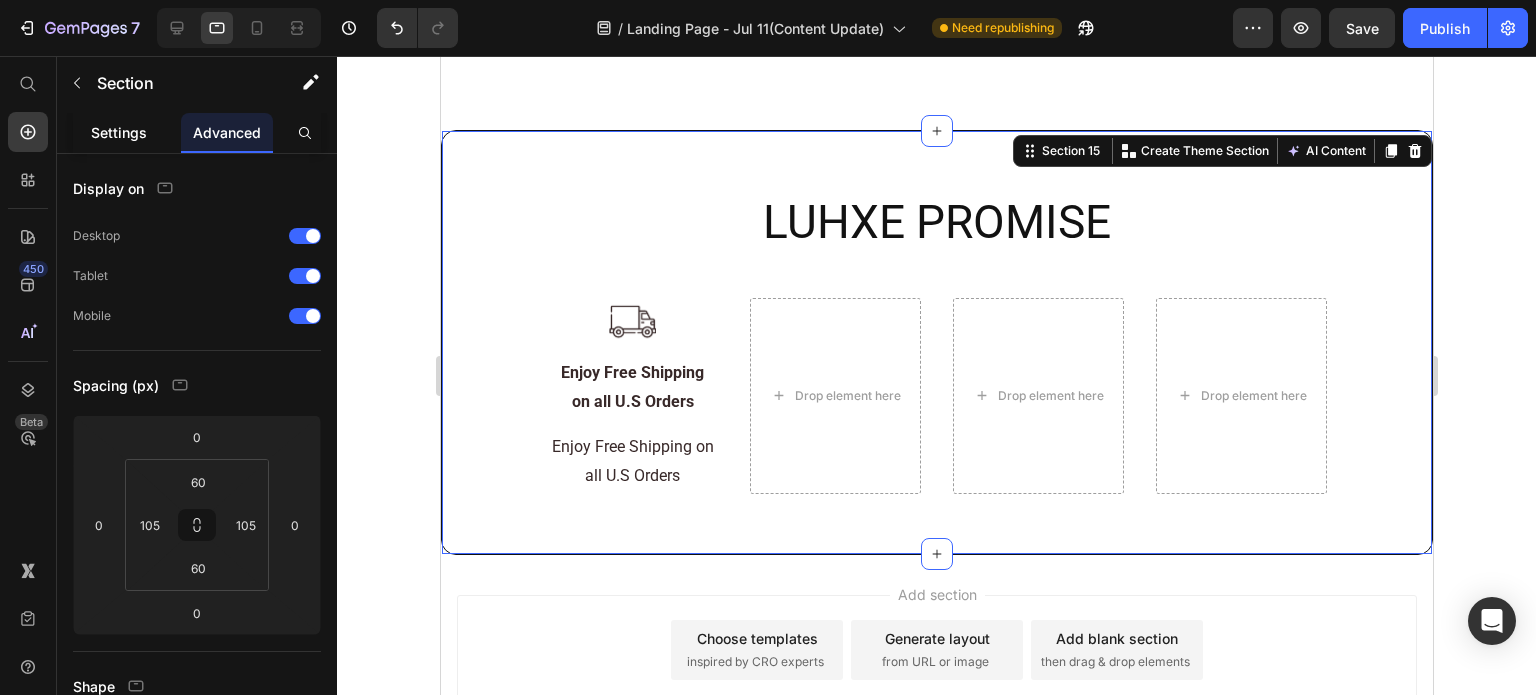 click on "Settings" at bounding box center [119, 132] 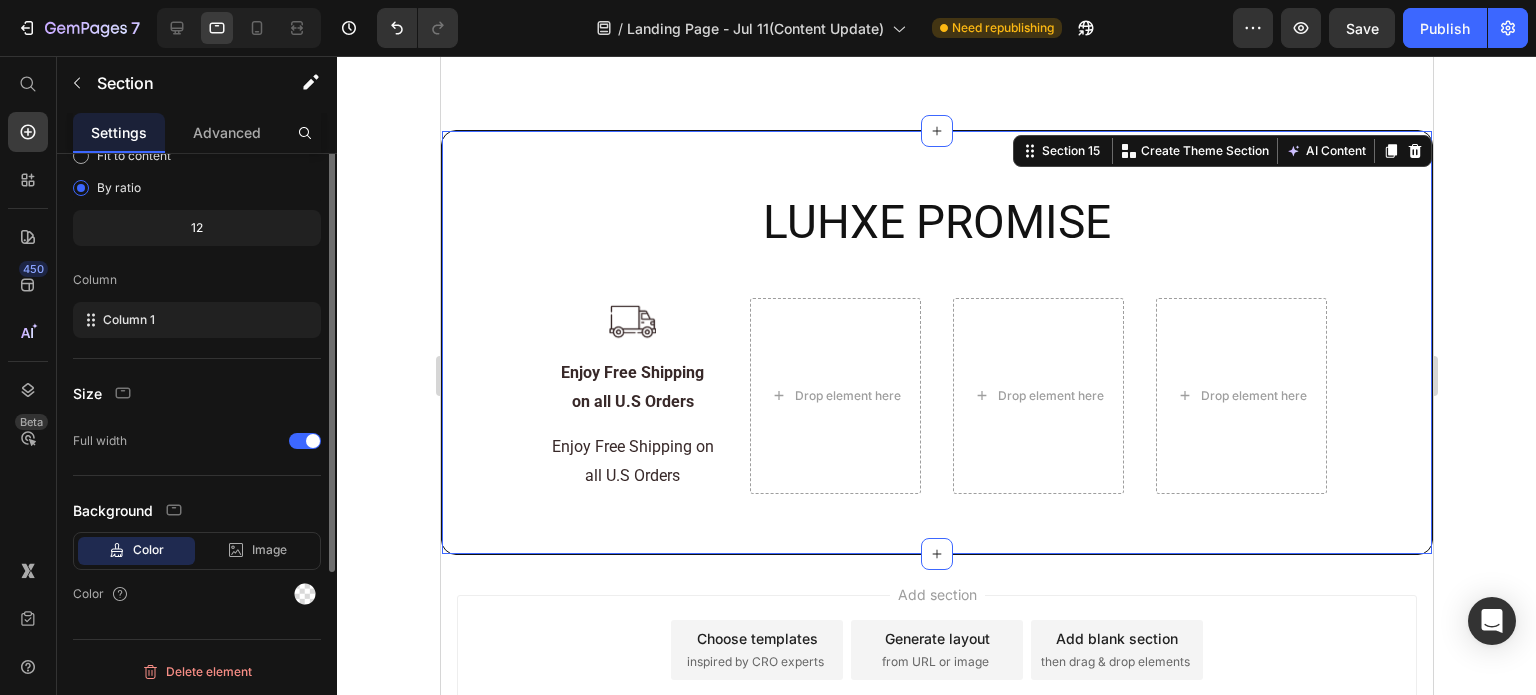 scroll, scrollTop: 0, scrollLeft: 0, axis: both 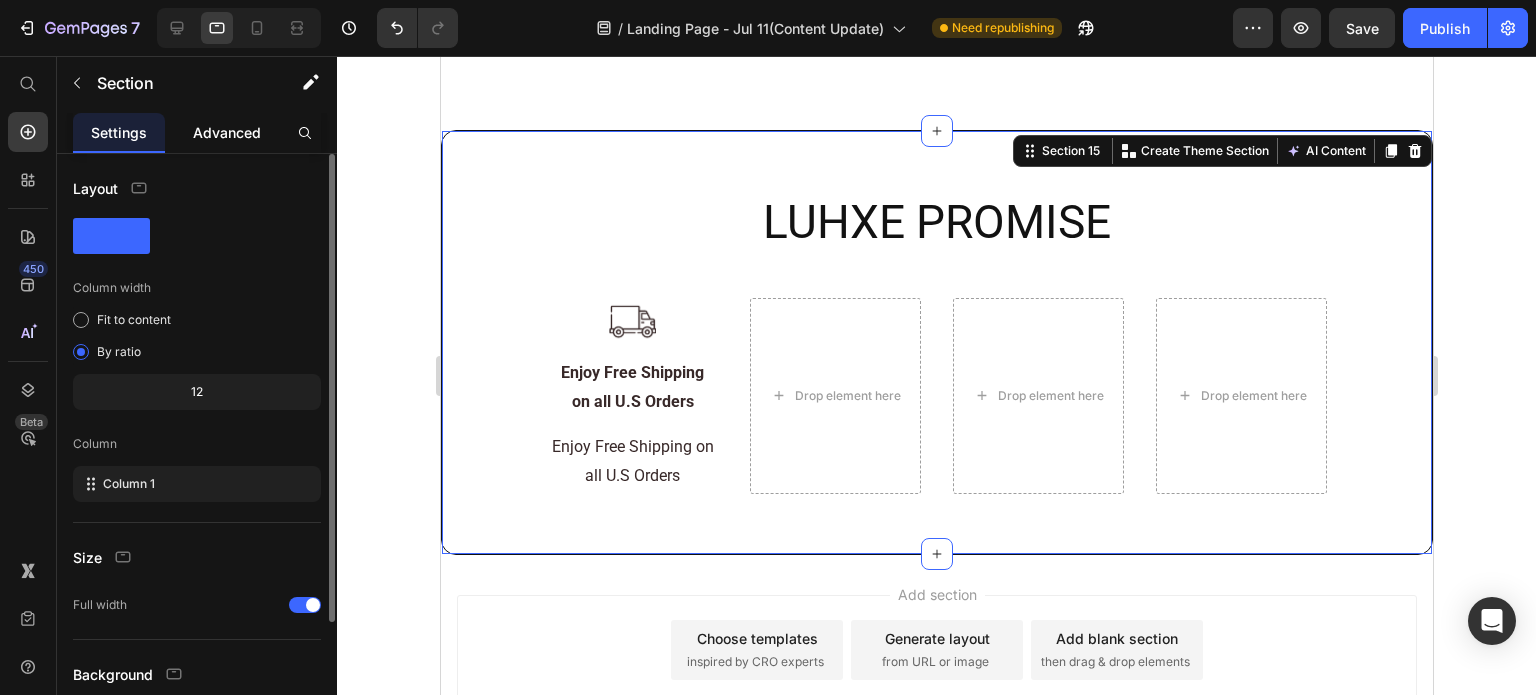 click on "Advanced" at bounding box center (227, 132) 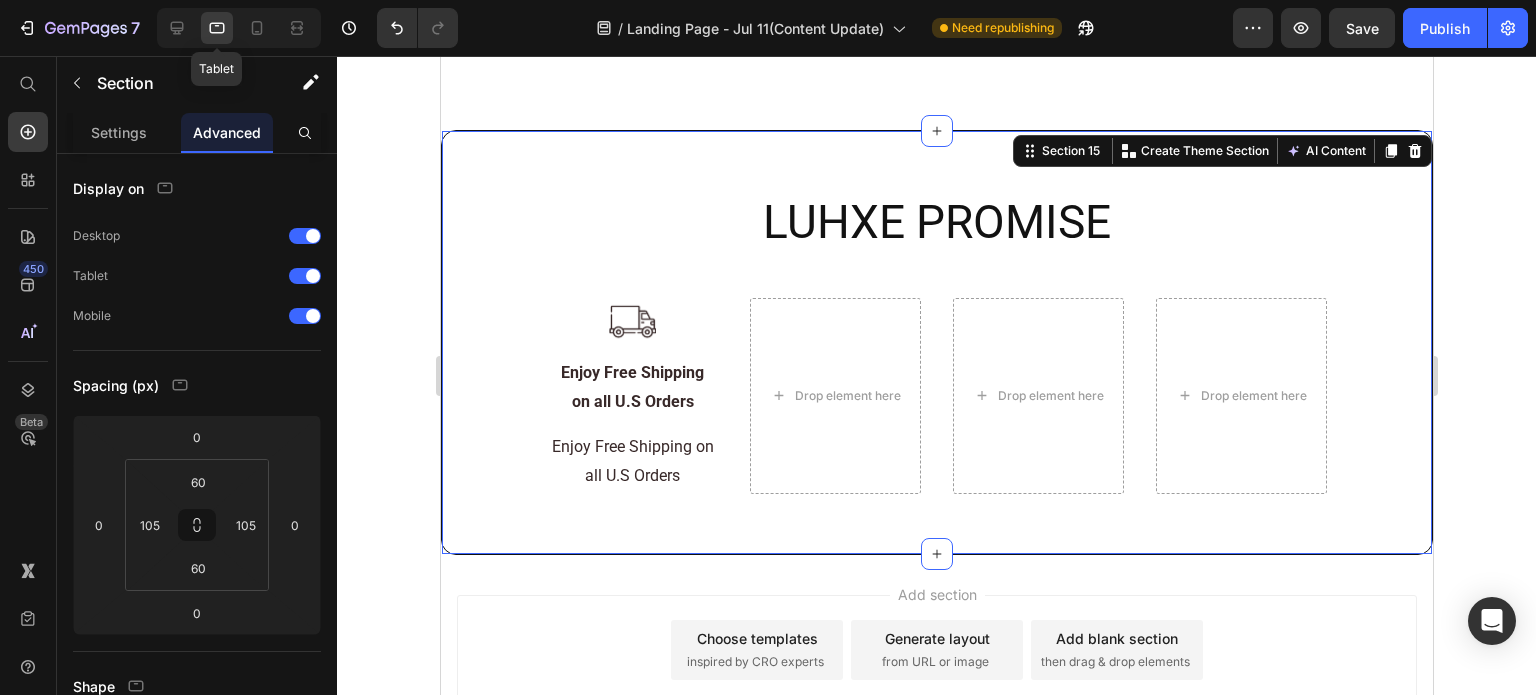 click 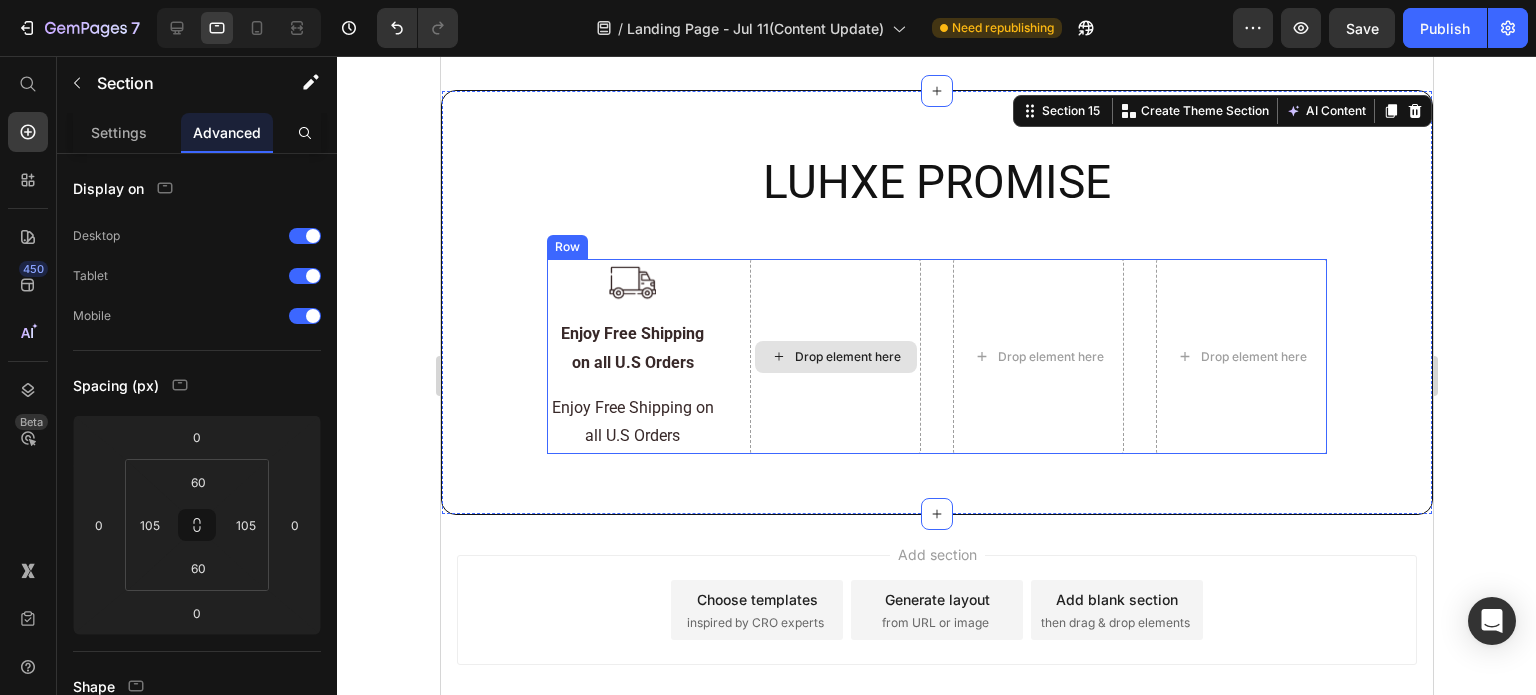 scroll, scrollTop: 11255, scrollLeft: 0, axis: vertical 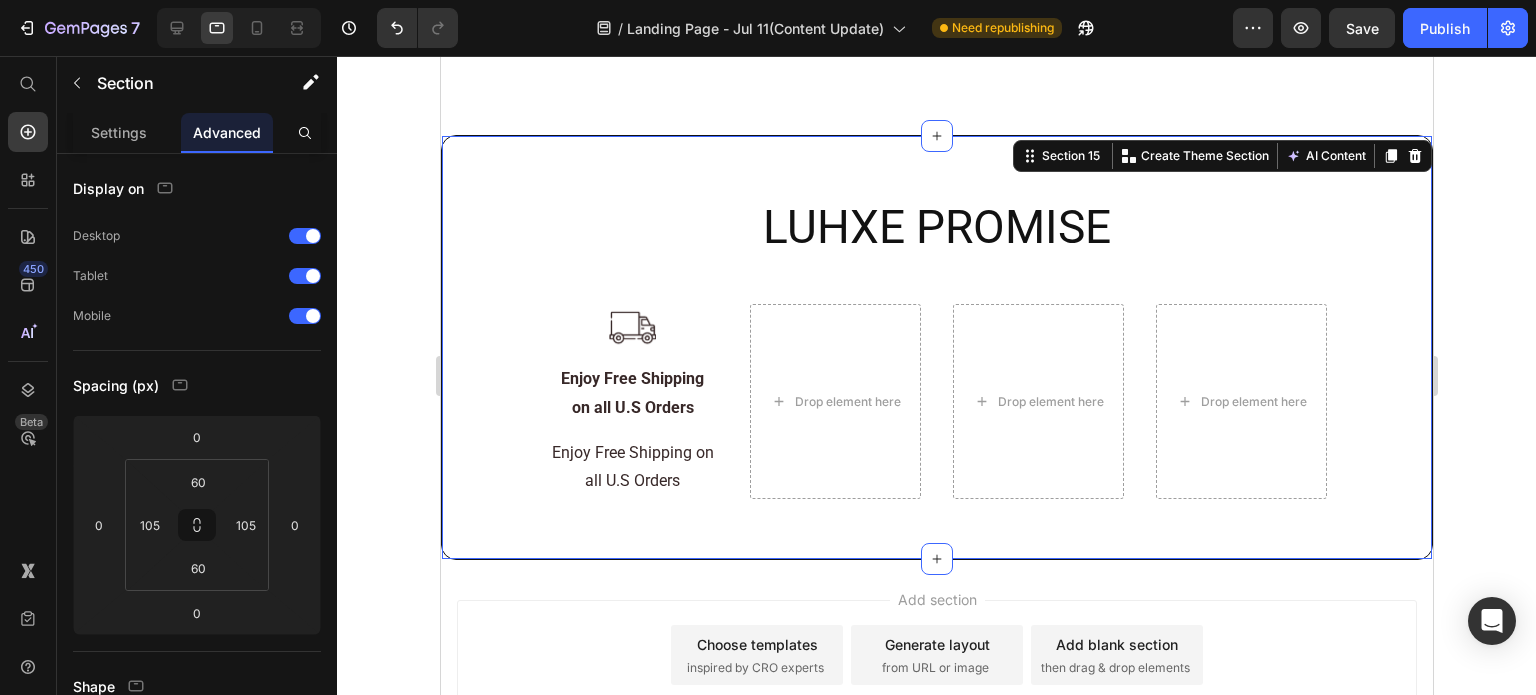click on "LUHXE PROMISE Heading Row Image Enjoy Free Shipping on all U.S Orders Text Block Enjoy Free Shipping on all U.S Orders Text Block
Drop element here
Drop element here
Drop element here Row Section 15   You can create reusable sections Create Theme Section AI Content Write with GemAI What would you like to describe here? Tone and Voice Persuasive Product Root Activator Conditioner Show more Generate" at bounding box center (936, 347) 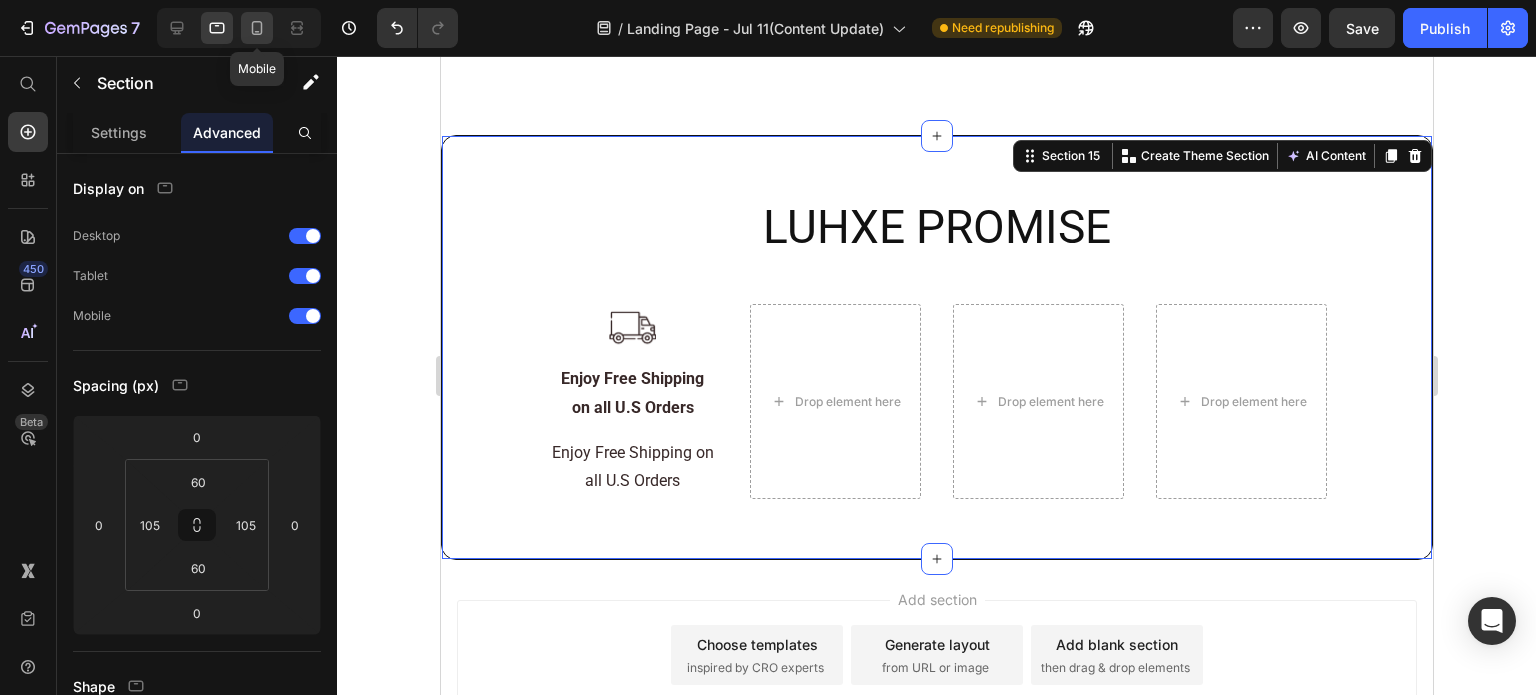 click 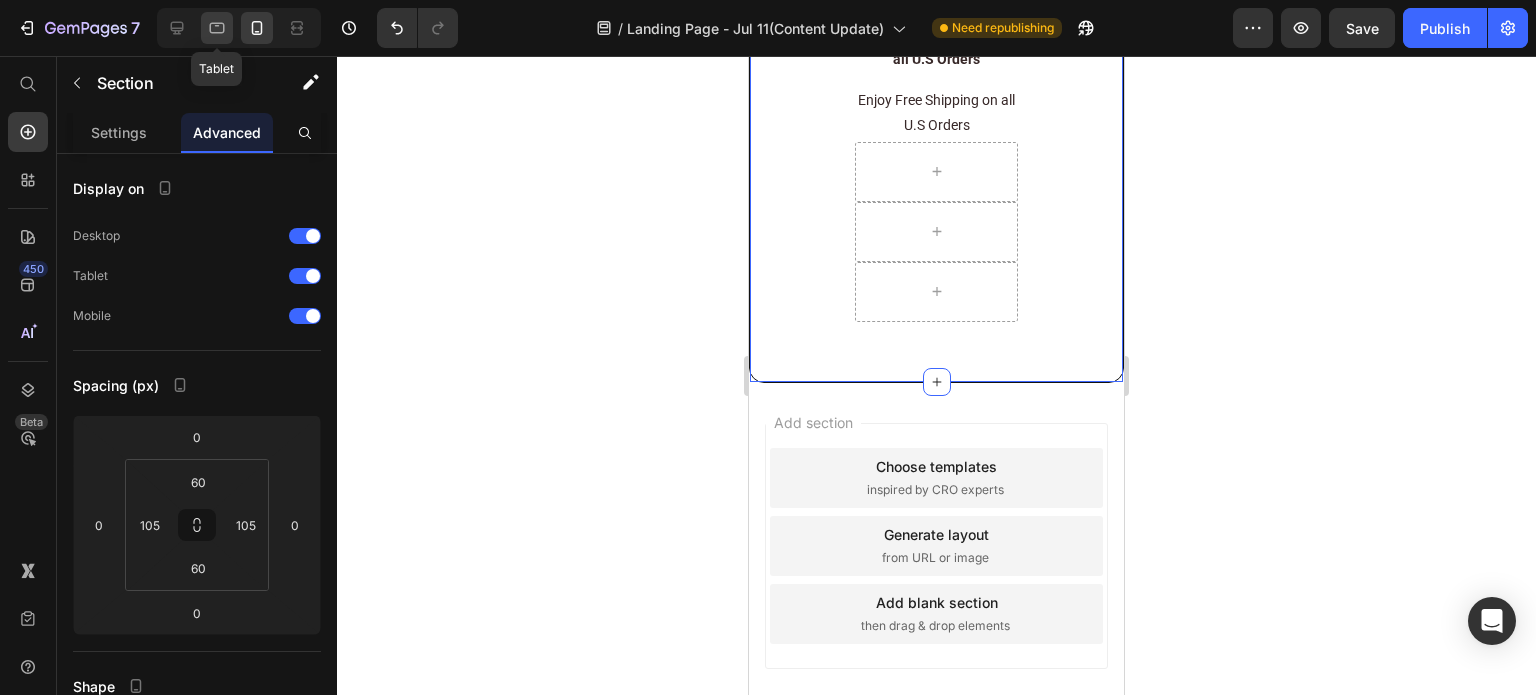 scroll, scrollTop: 11156, scrollLeft: 0, axis: vertical 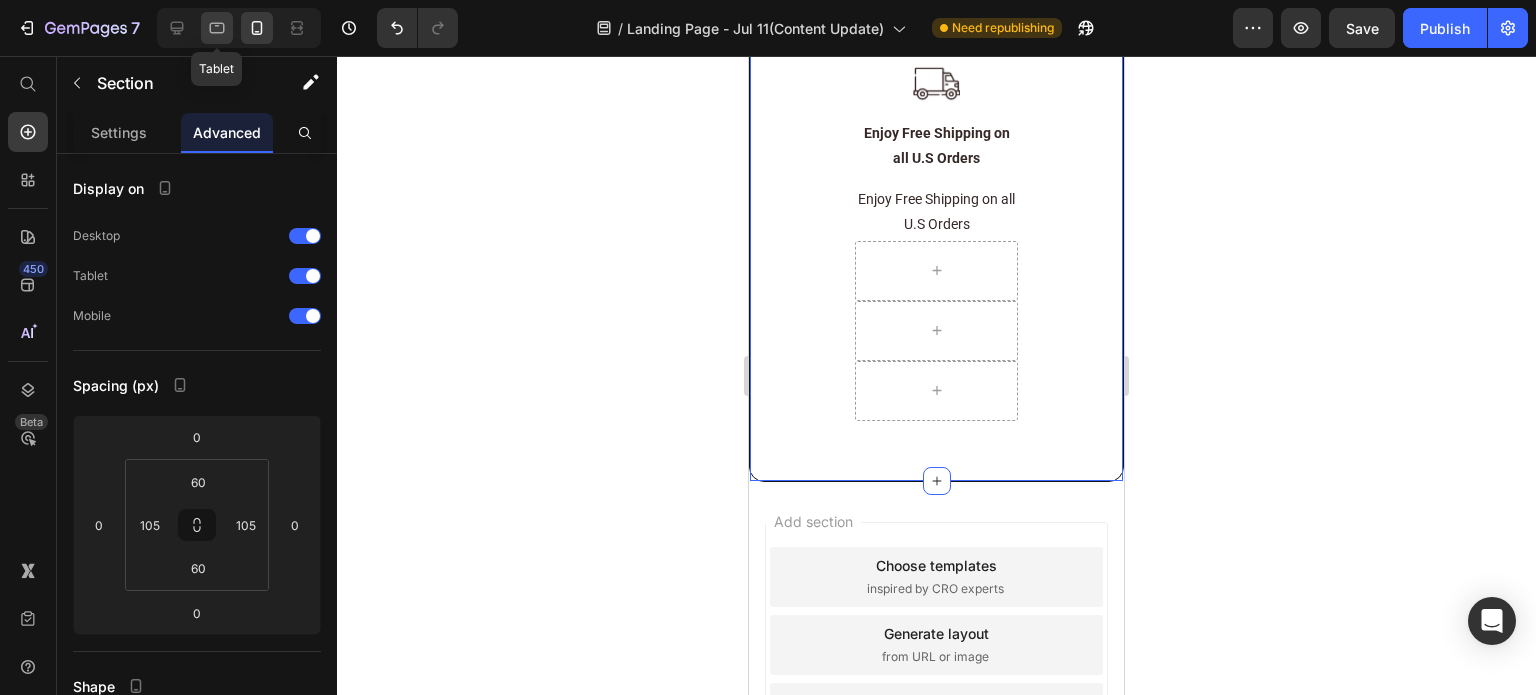 click 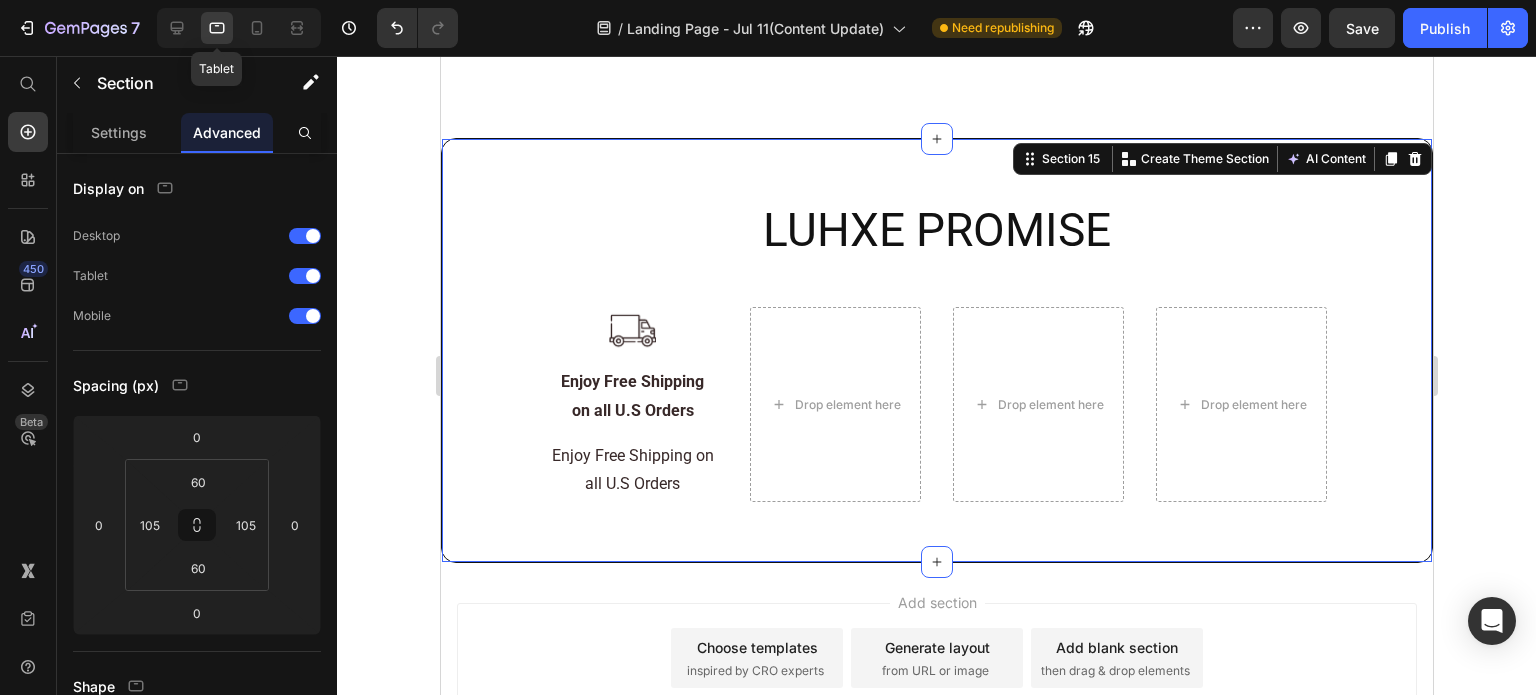 scroll, scrollTop: 11260, scrollLeft: 0, axis: vertical 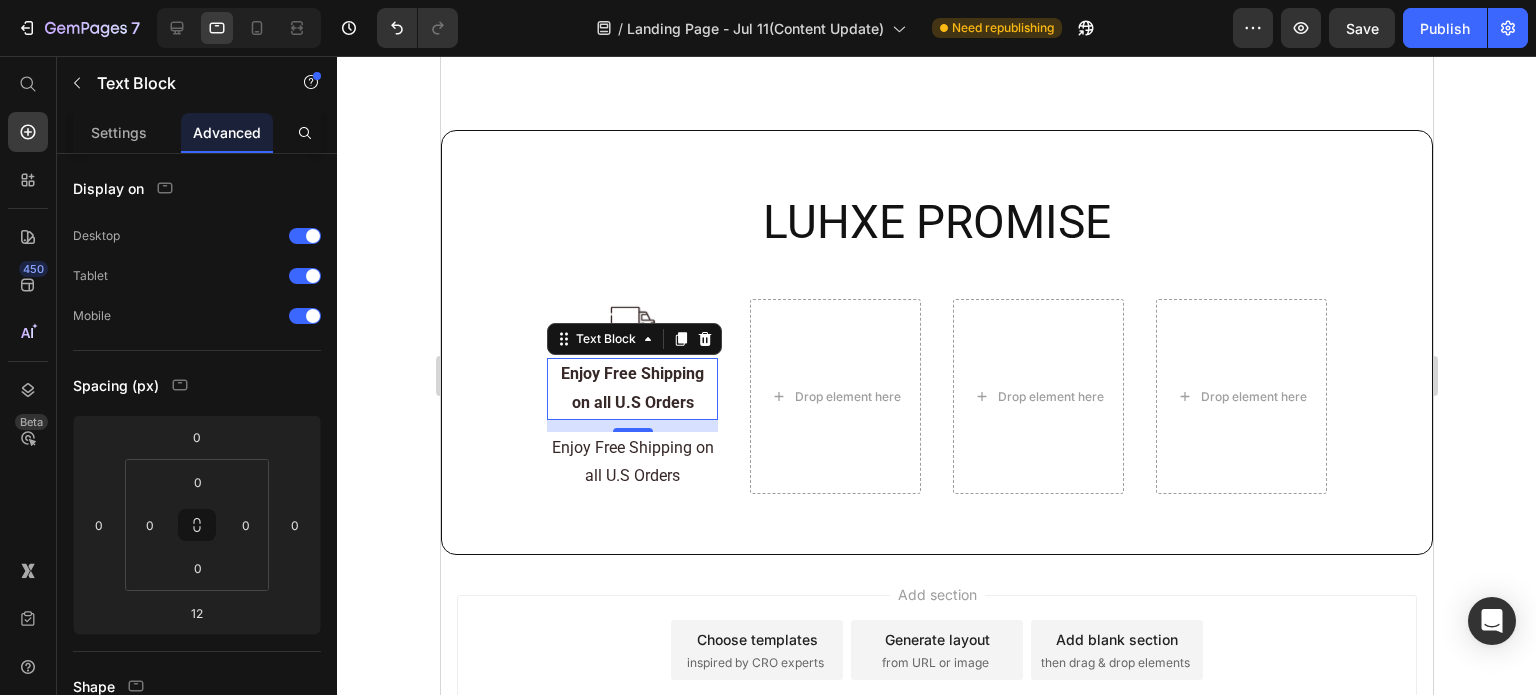 click on "Enjoy Free Shipping on all U.S Orders" at bounding box center (632, 389) 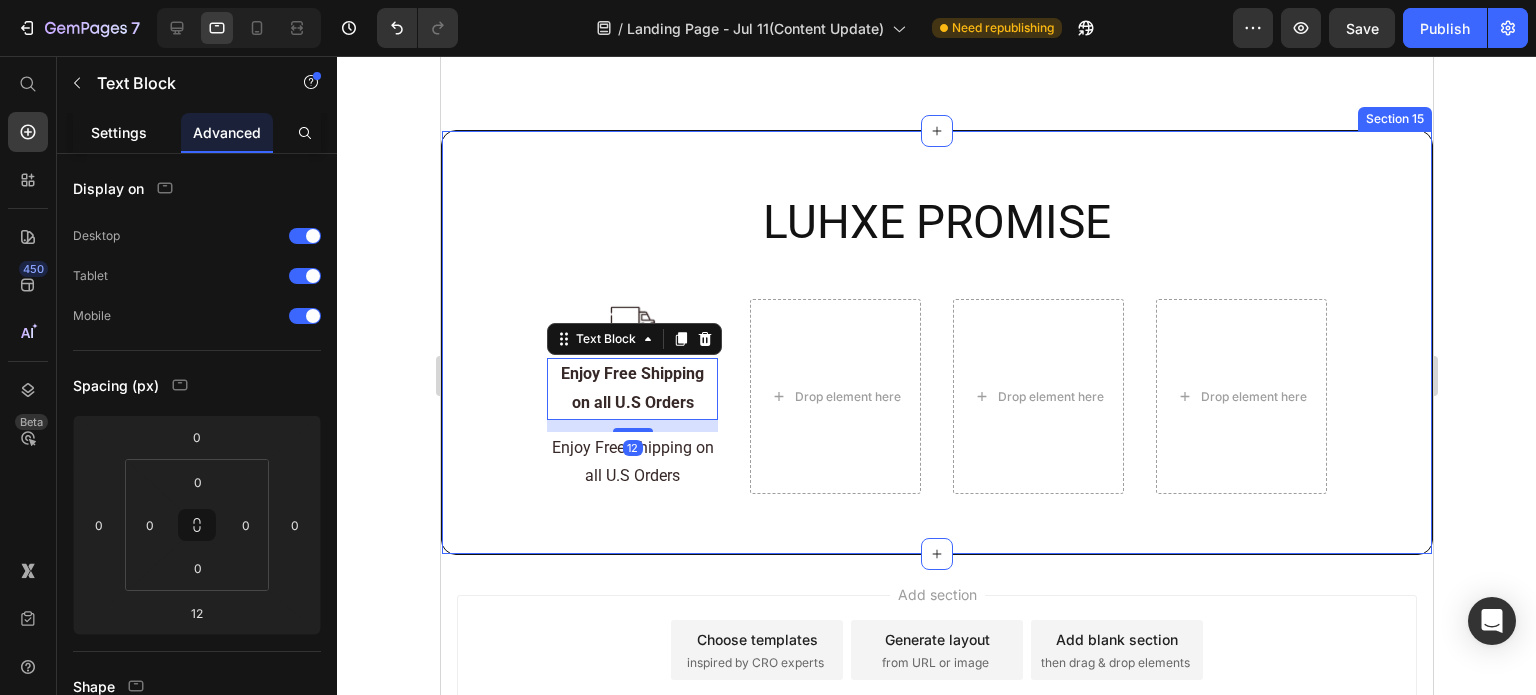 click on "Settings" at bounding box center [119, 132] 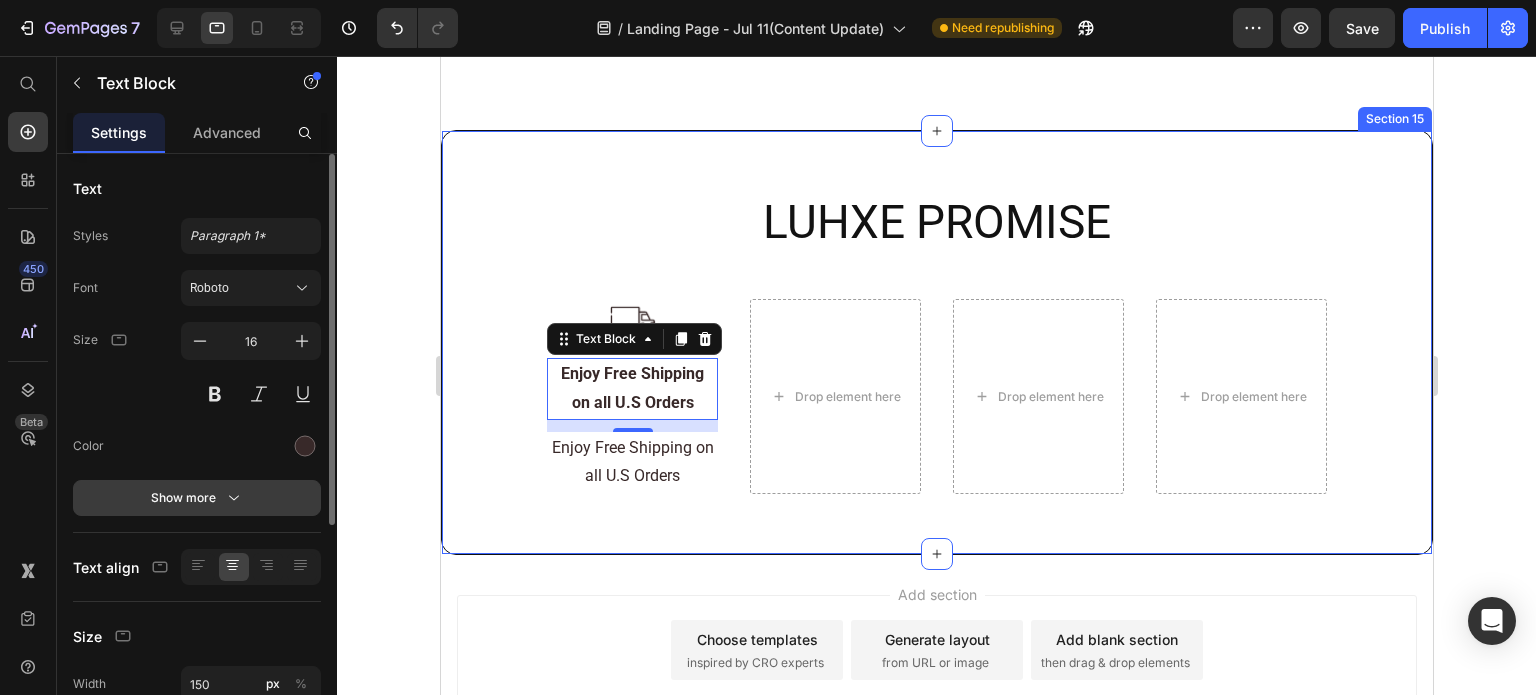 click 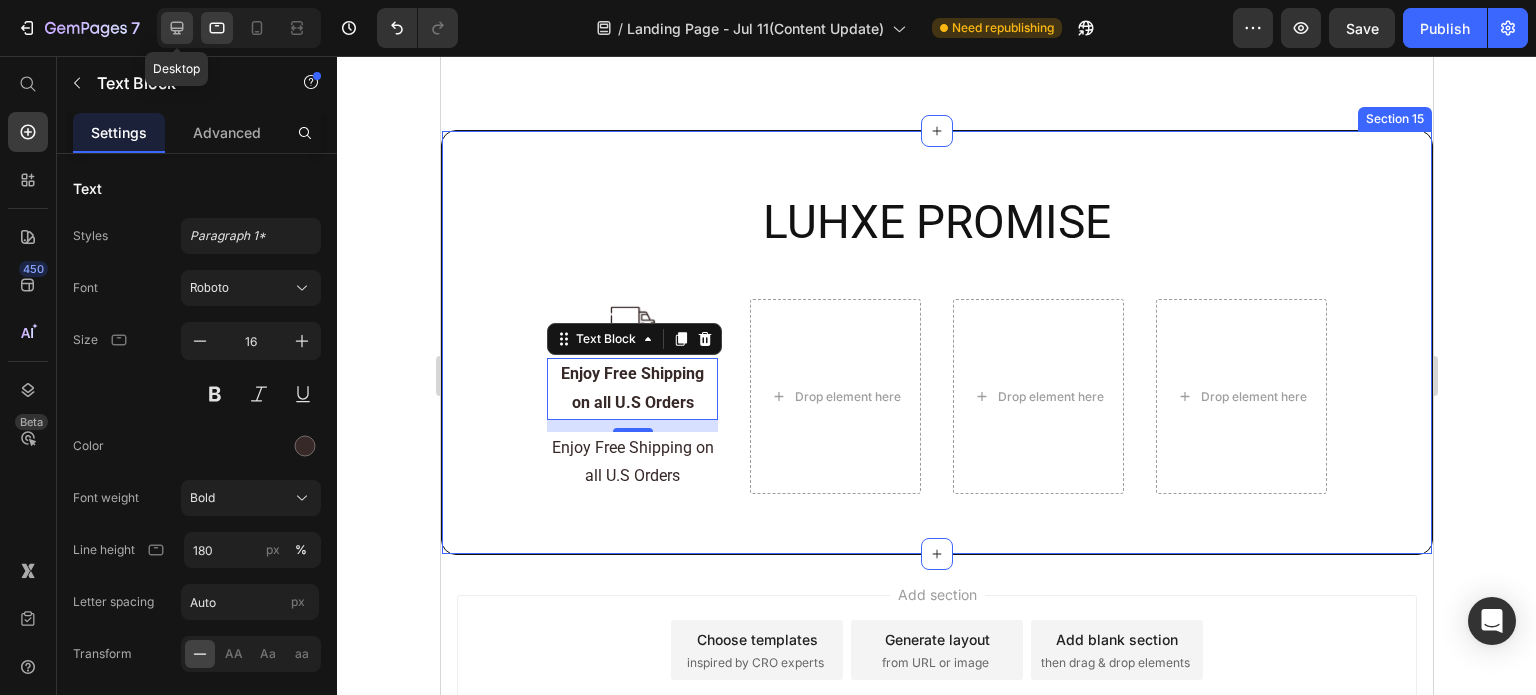 click 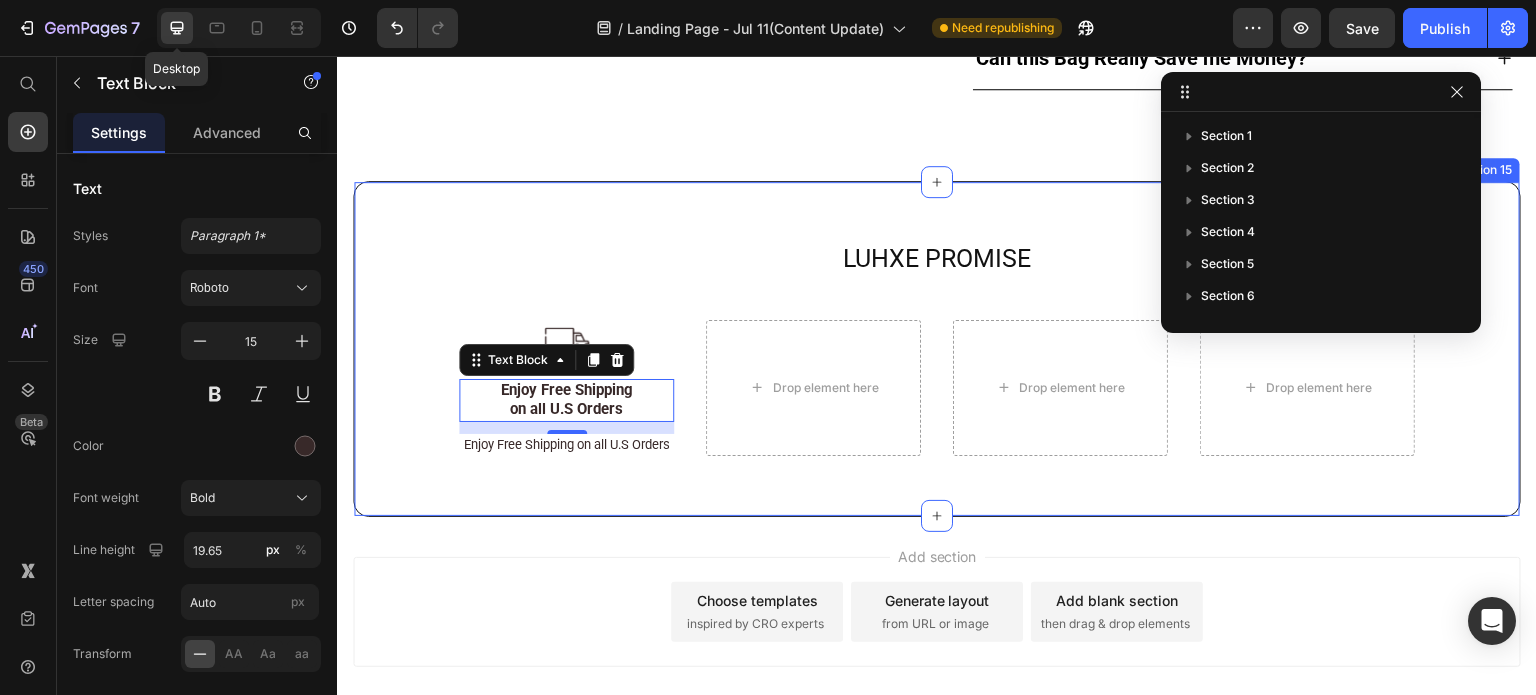 scroll, scrollTop: 552, scrollLeft: 0, axis: vertical 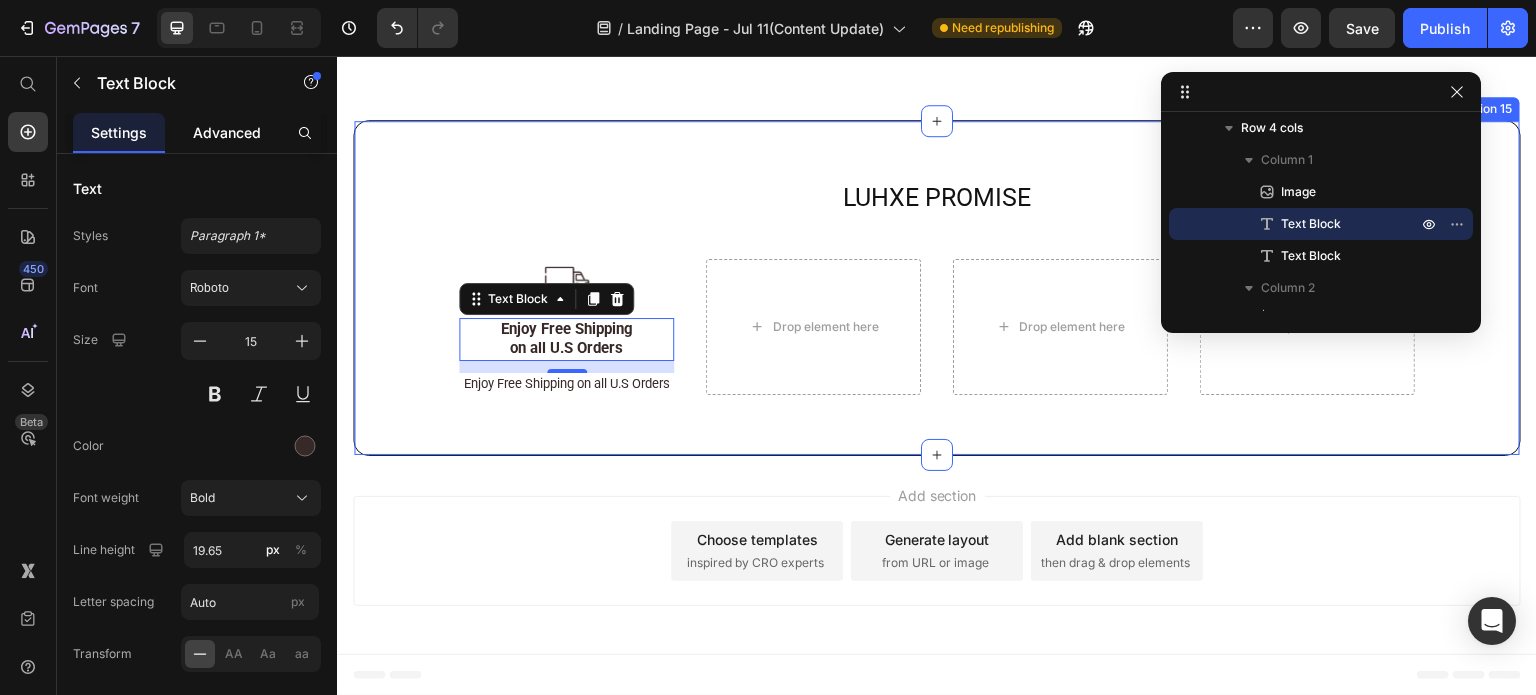 click on "Advanced" at bounding box center [227, 132] 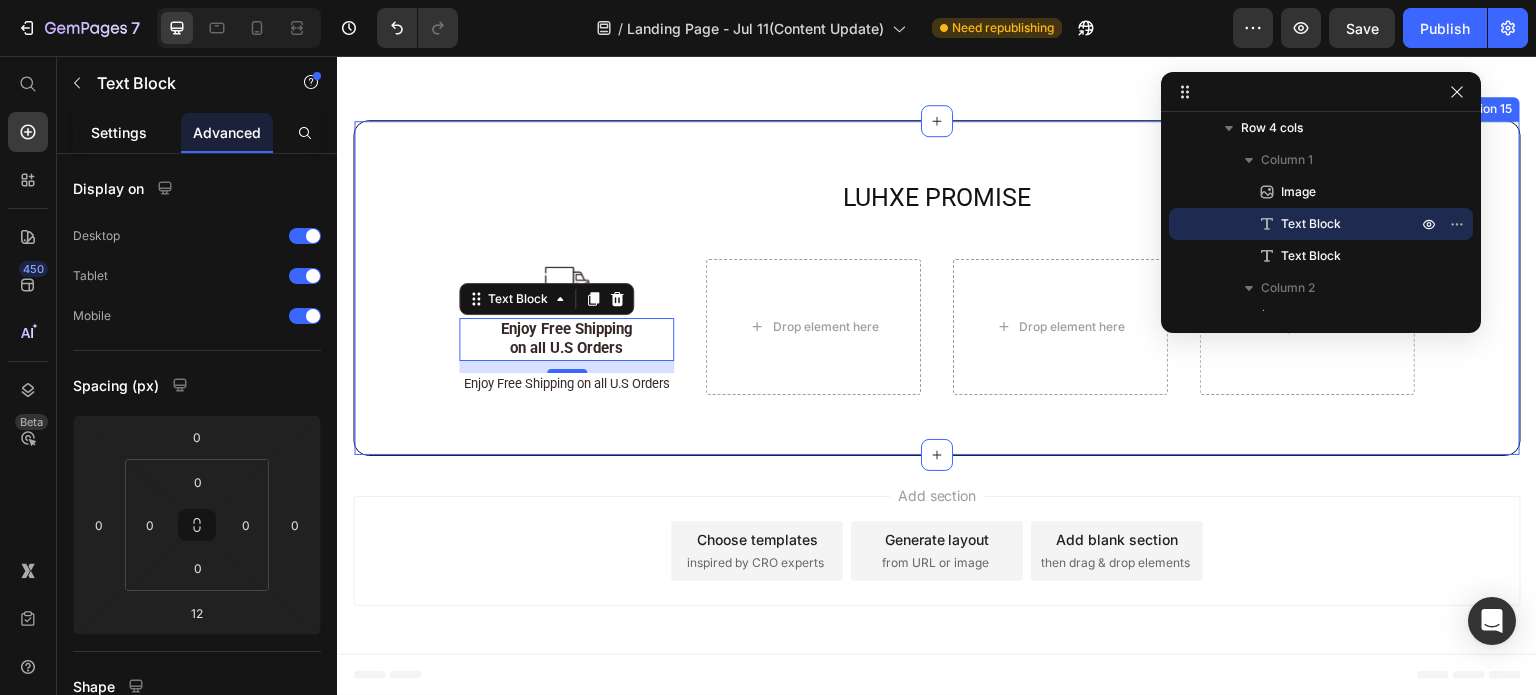 click on "Settings" 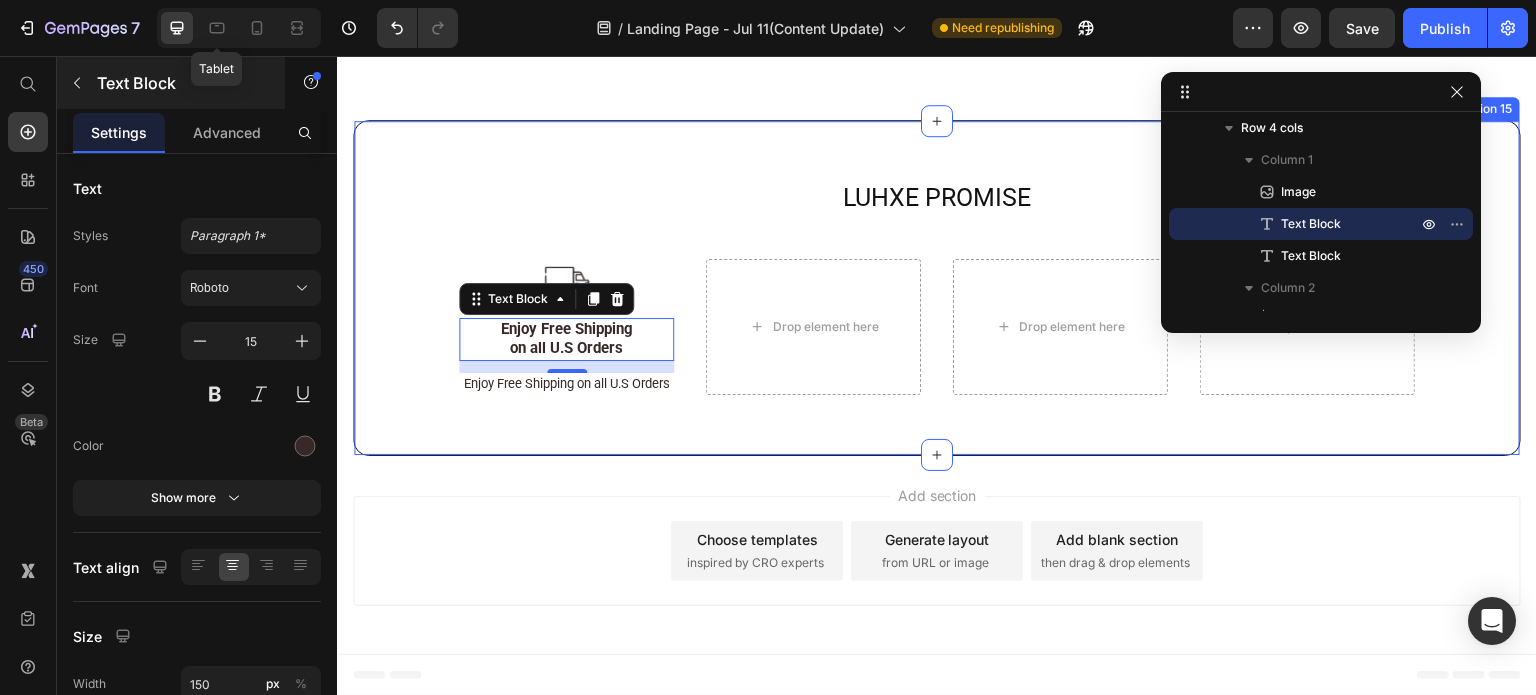 drag, startPoint x: 215, startPoint y: 21, endPoint x: 230, endPoint y: 58, distance: 39.92493 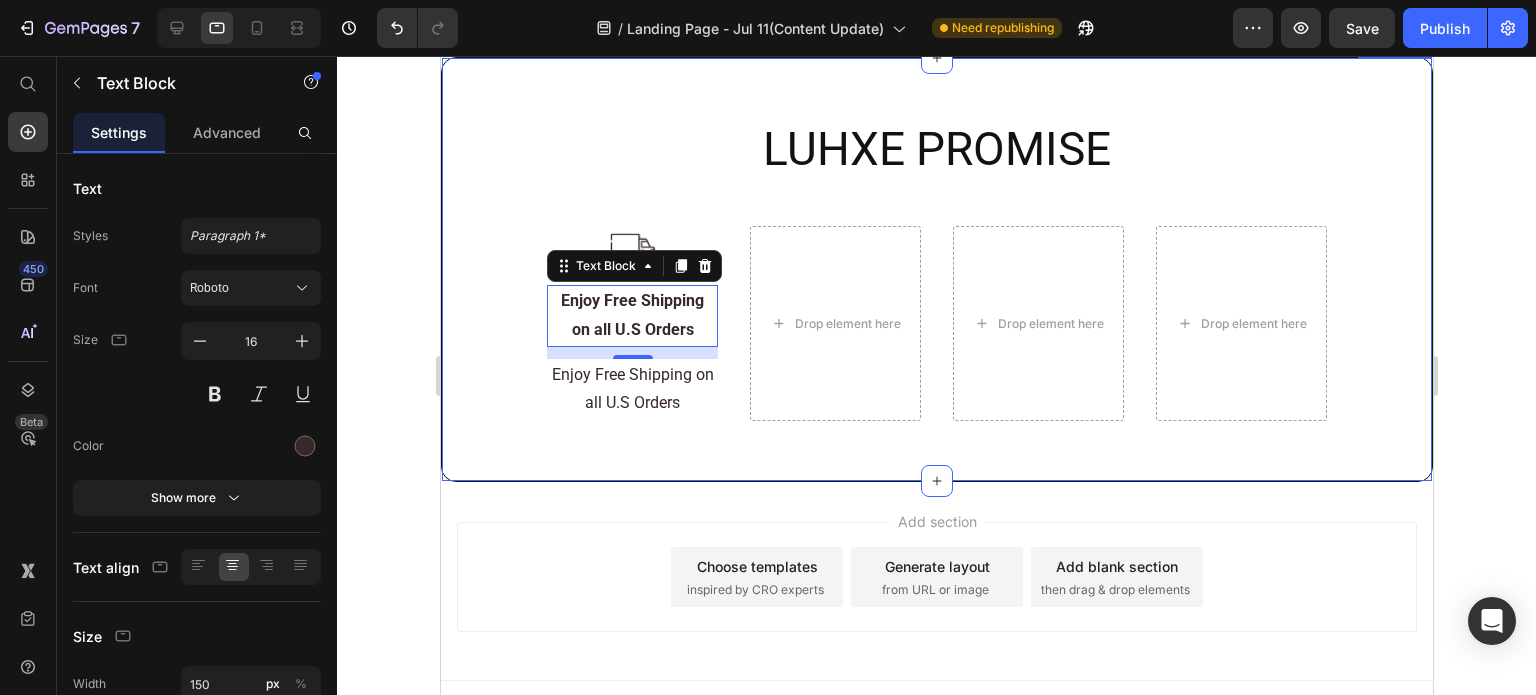 scroll, scrollTop: 11355, scrollLeft: 0, axis: vertical 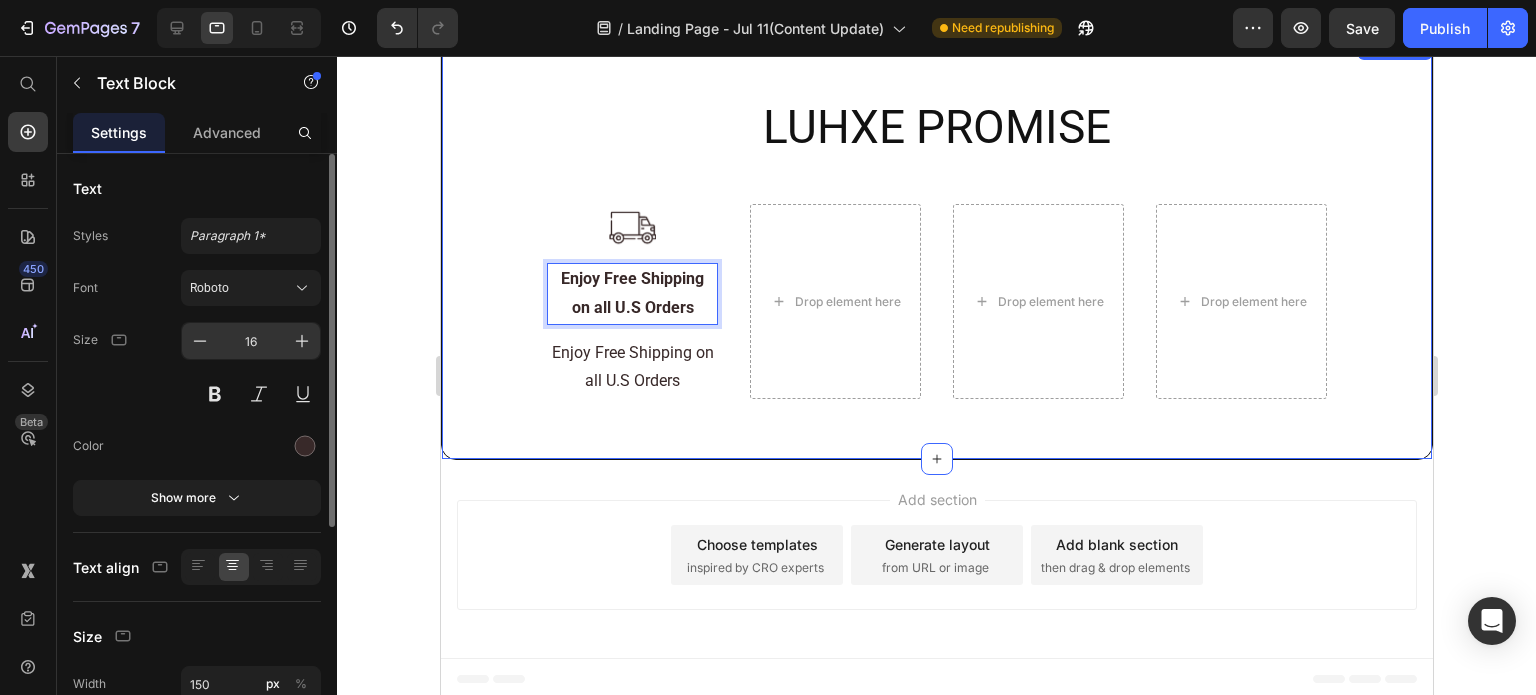 click on "16" at bounding box center (251, 341) 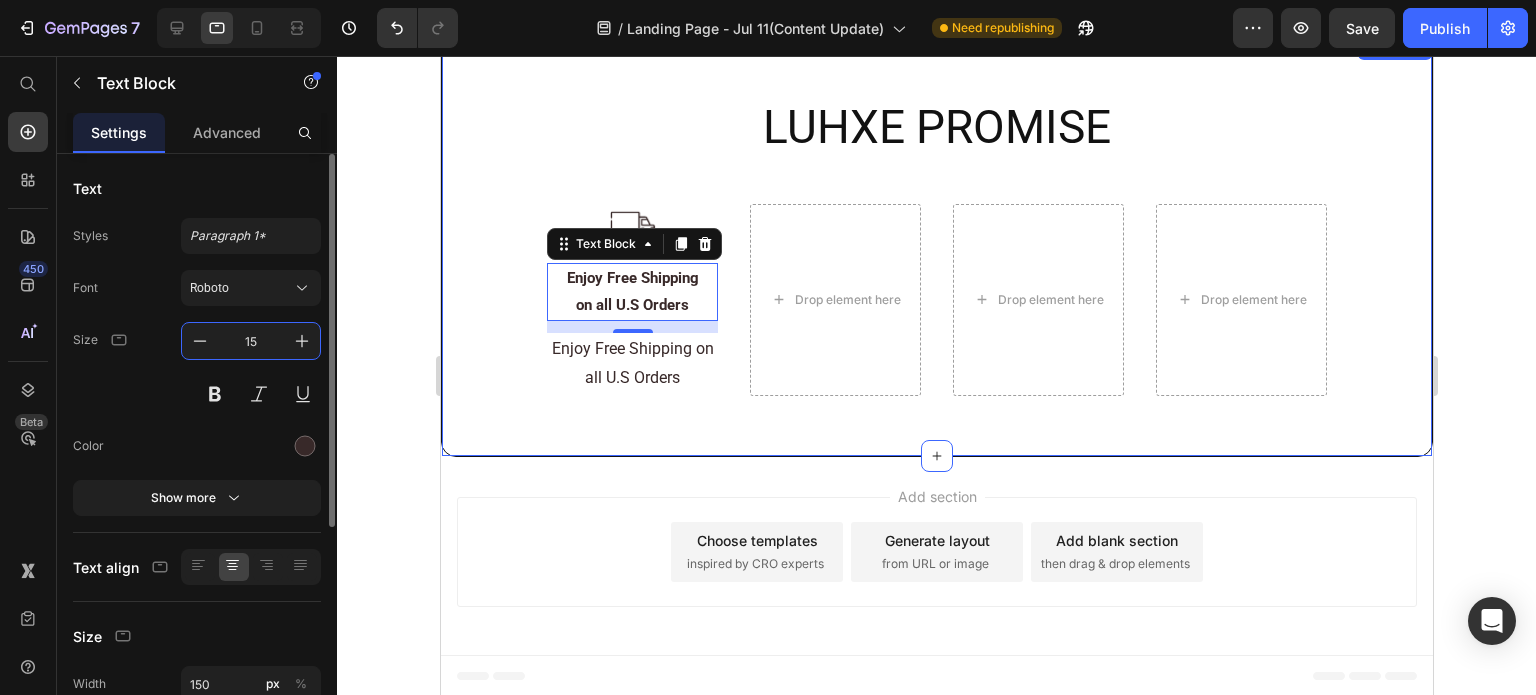 scroll, scrollTop: 11351, scrollLeft: 0, axis: vertical 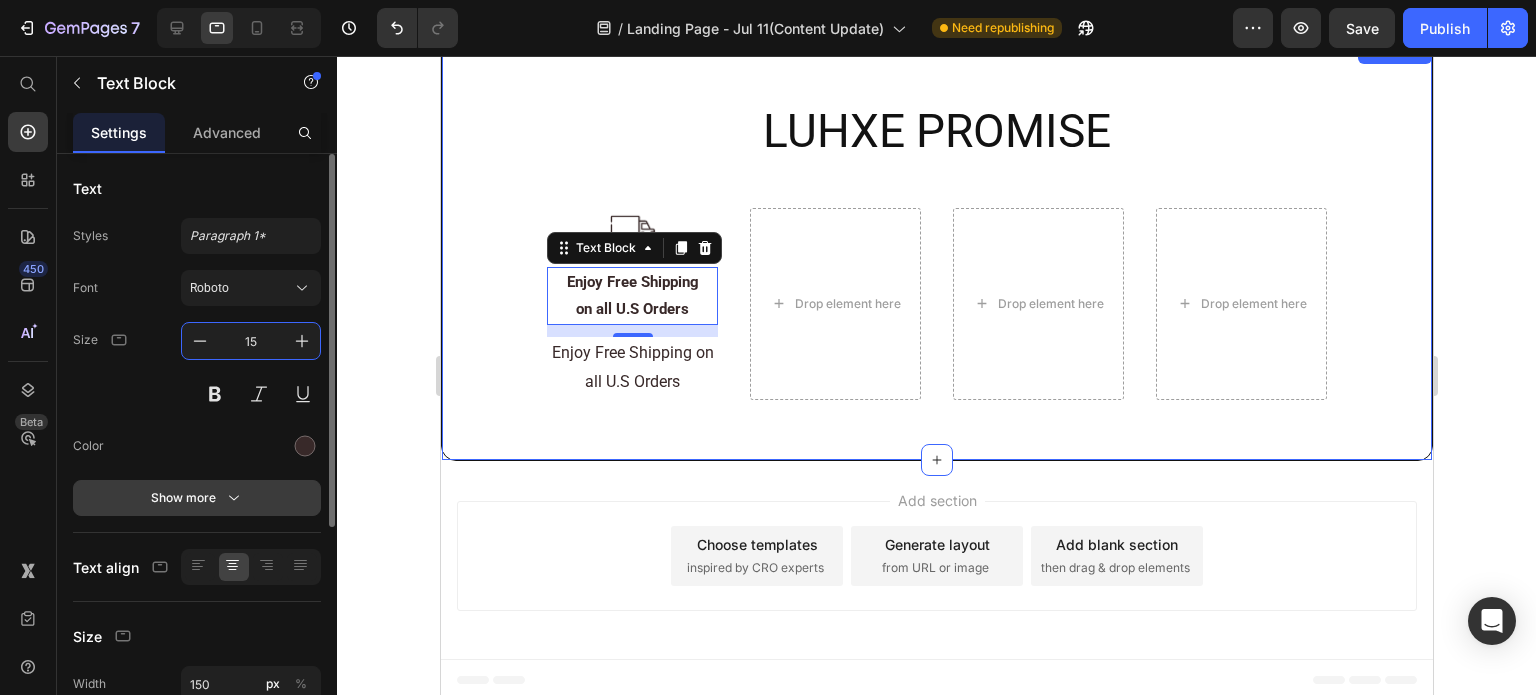 type on "15" 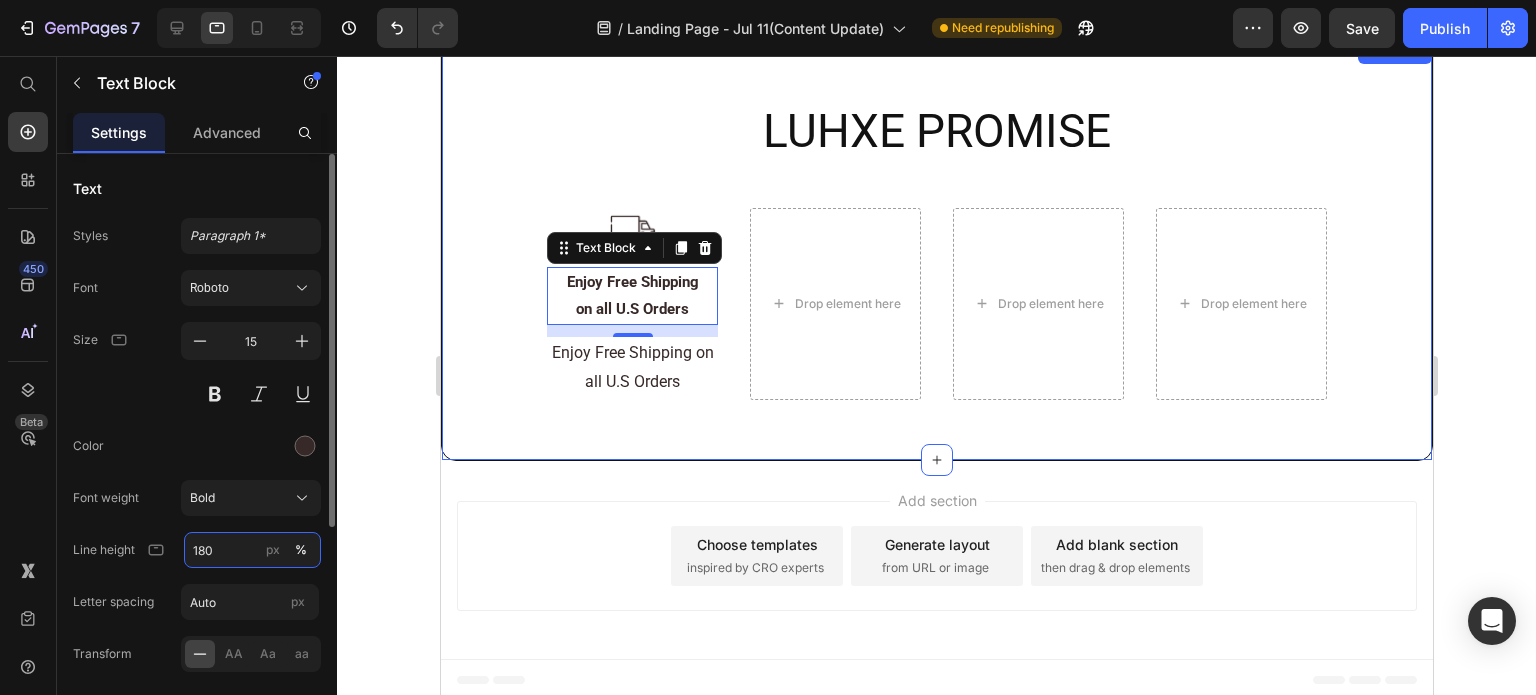 click on "180" at bounding box center [252, 550] 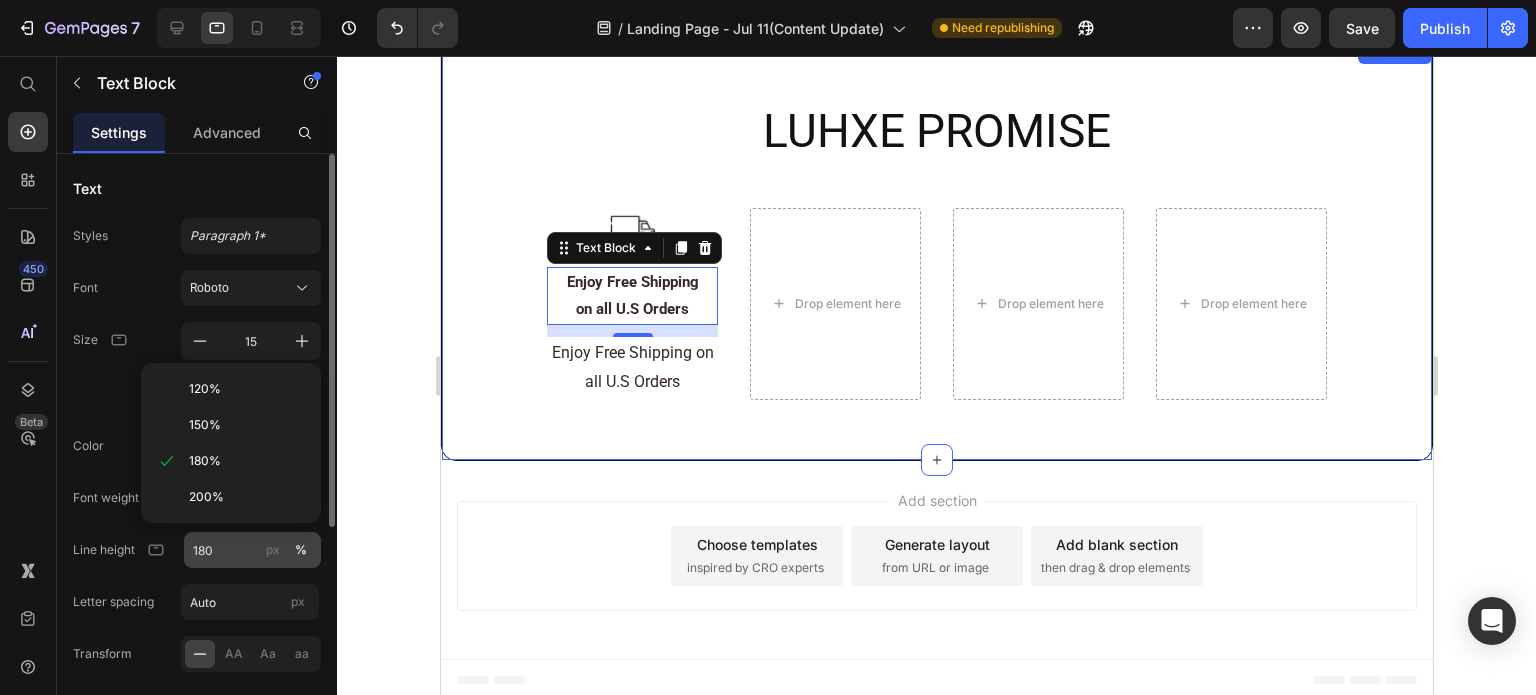 drag, startPoint x: 268, startPoint y: 544, endPoint x: 254, endPoint y: 549, distance: 14.866069 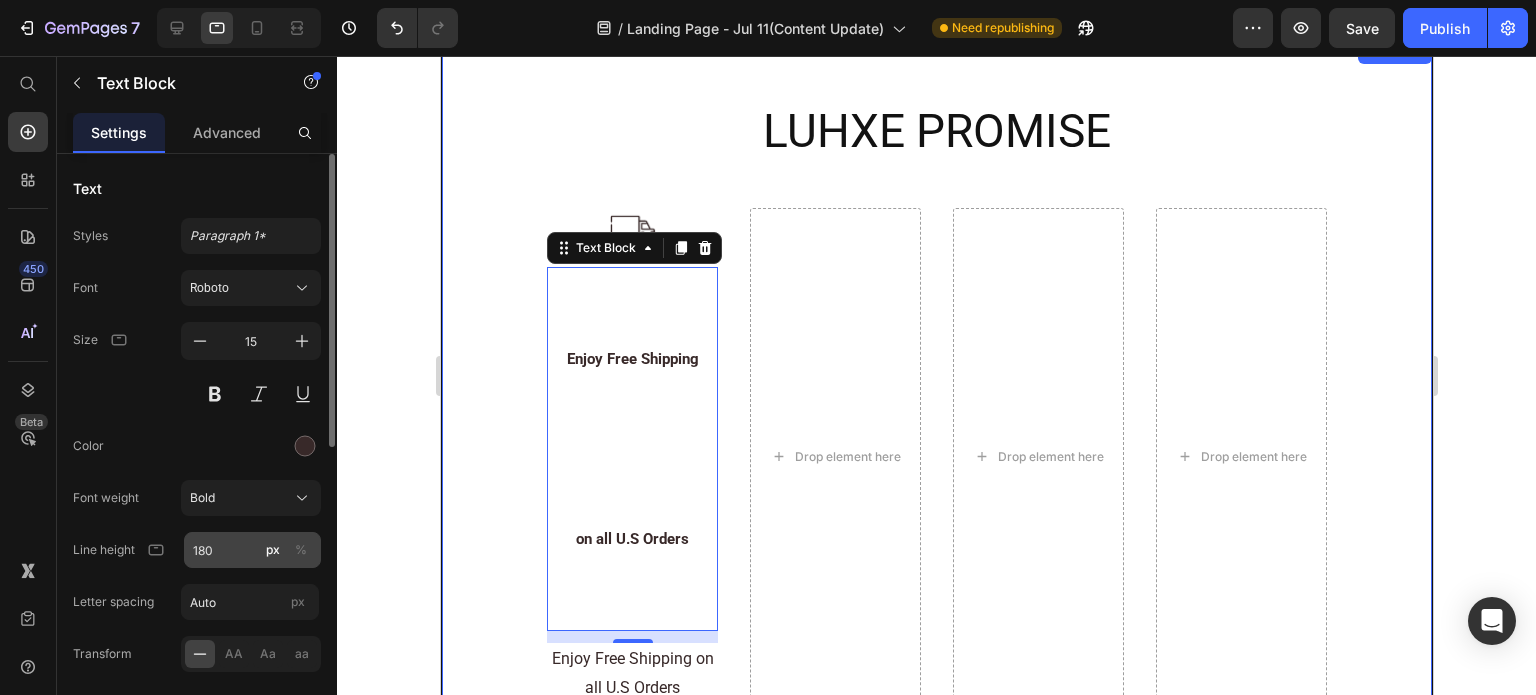 scroll, scrollTop: 11355, scrollLeft: 0, axis: vertical 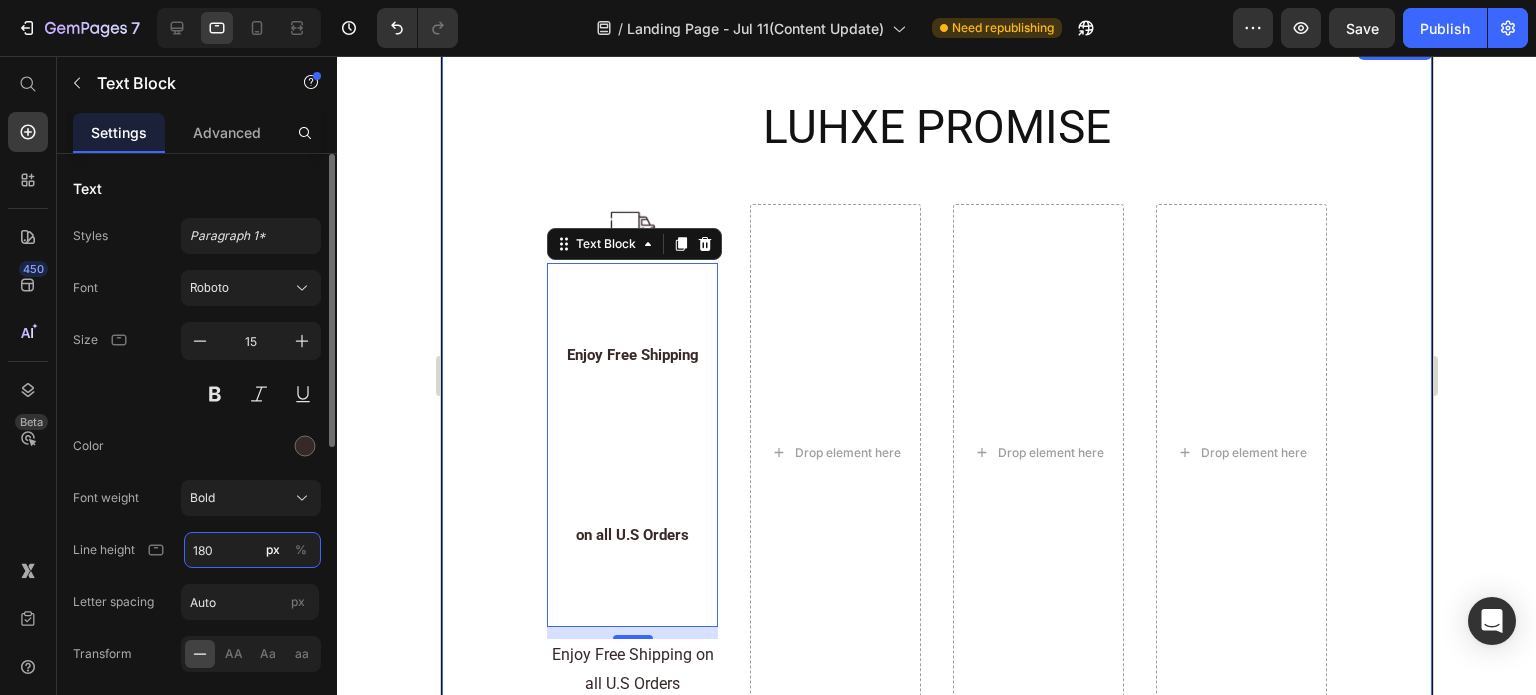 click on "180" at bounding box center (252, 550) 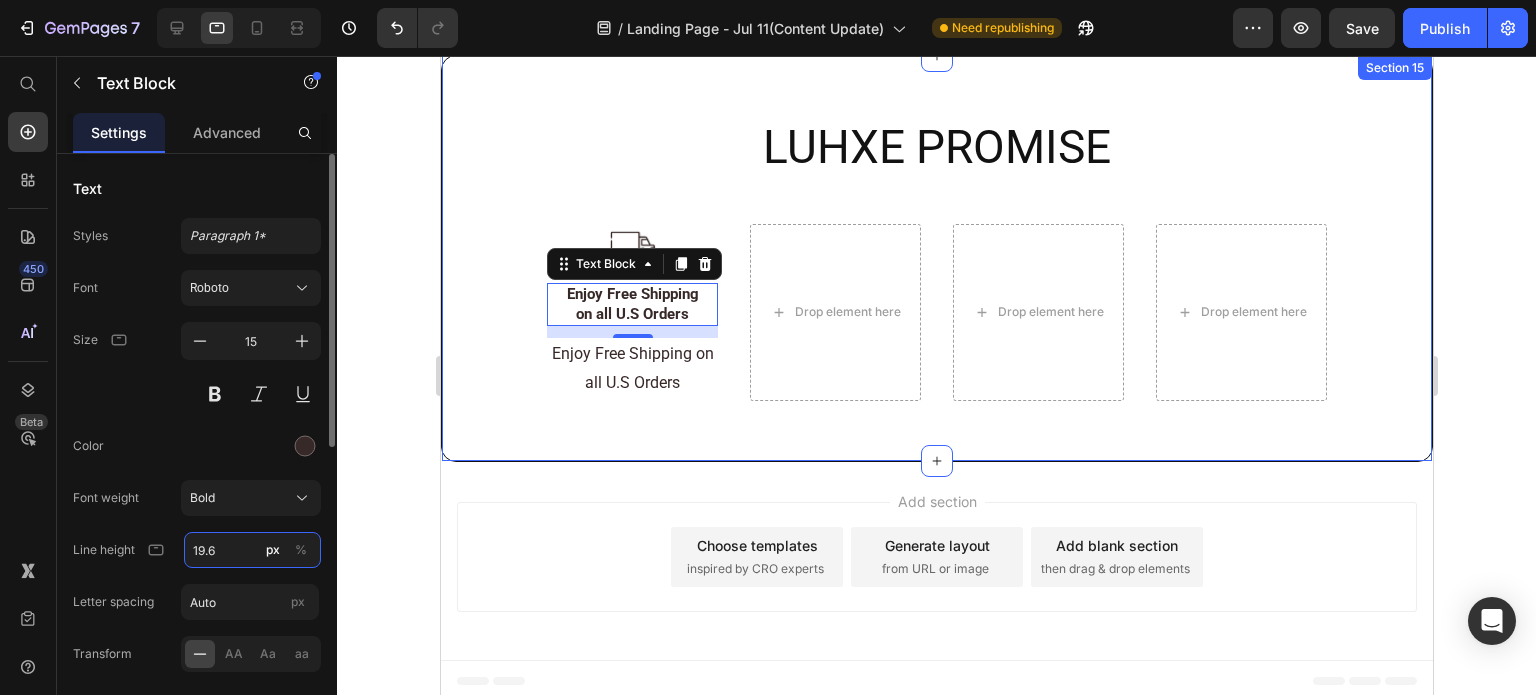scroll, scrollTop: 11336, scrollLeft: 0, axis: vertical 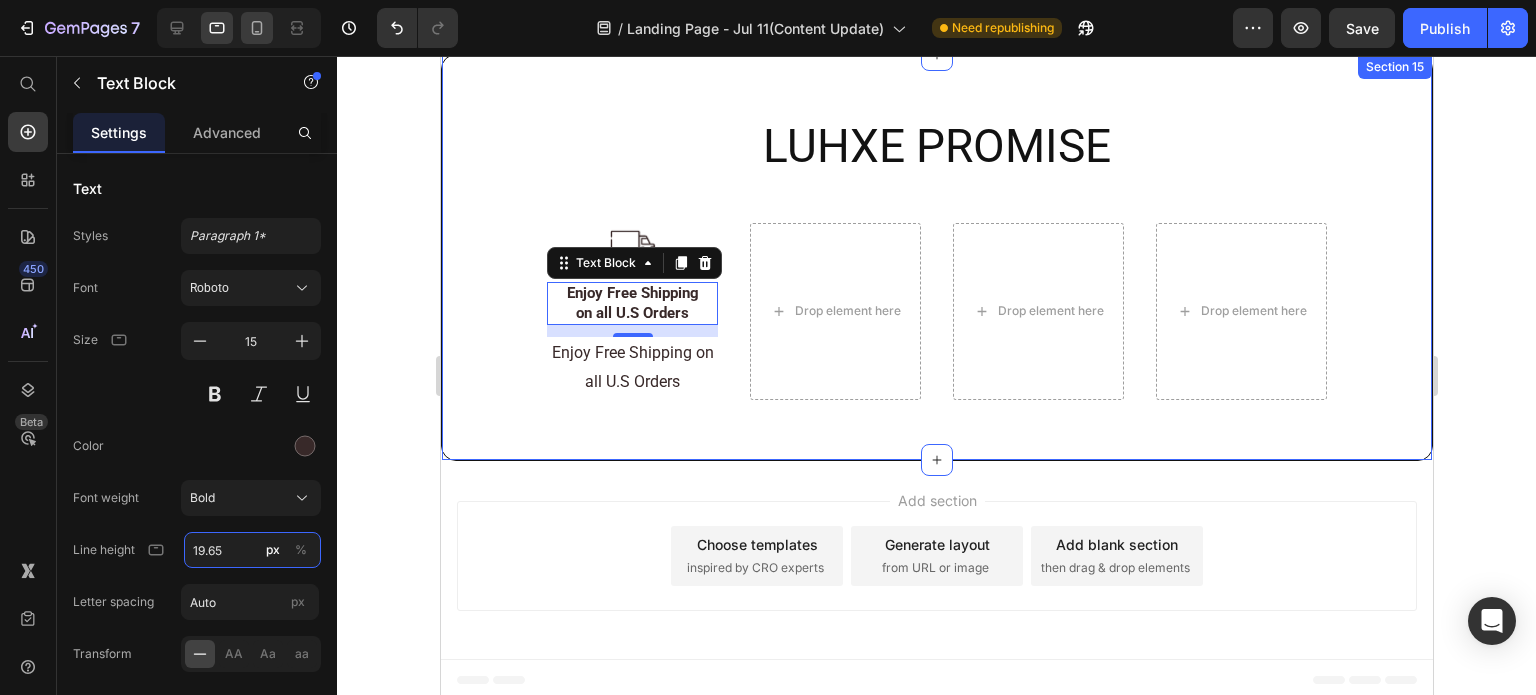 type on "19.65" 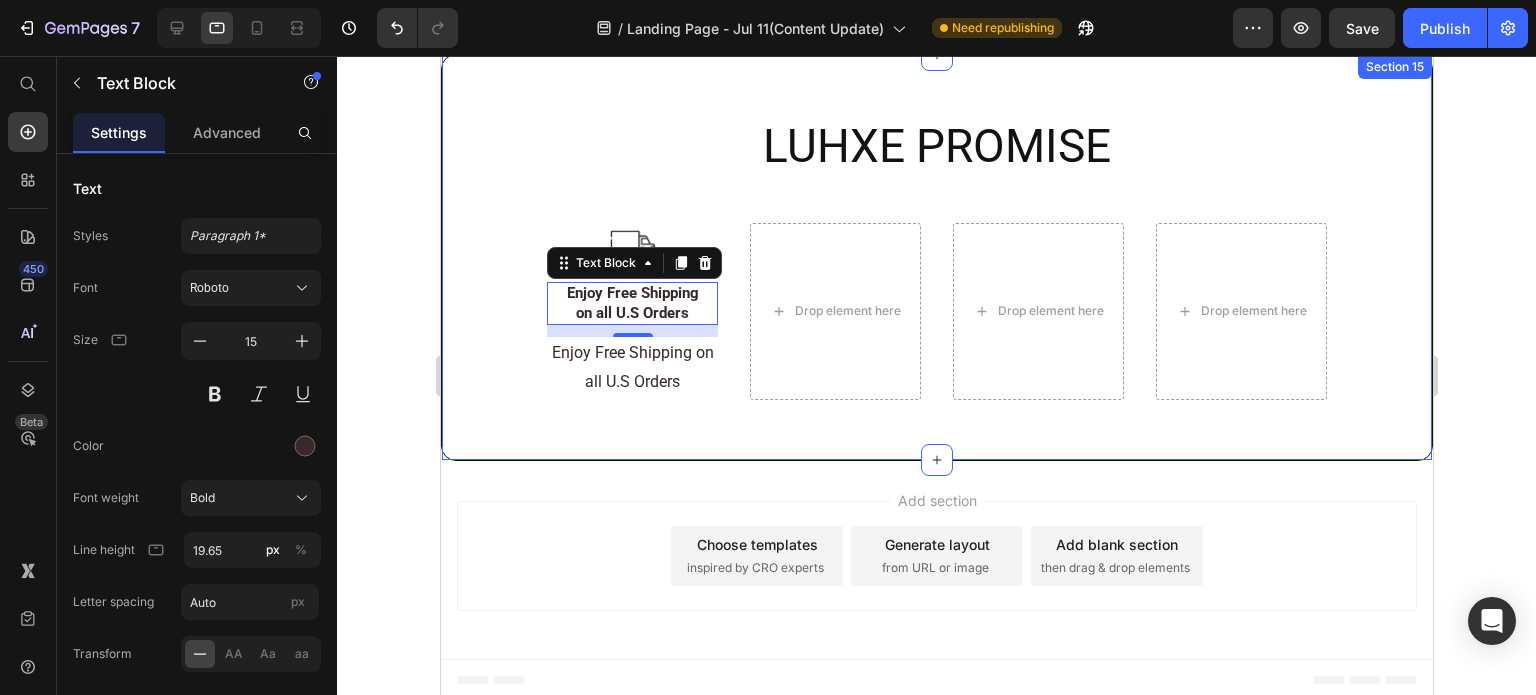 click on "Enjoy Free Shipping on all U.S Orders" at bounding box center [631, 368] 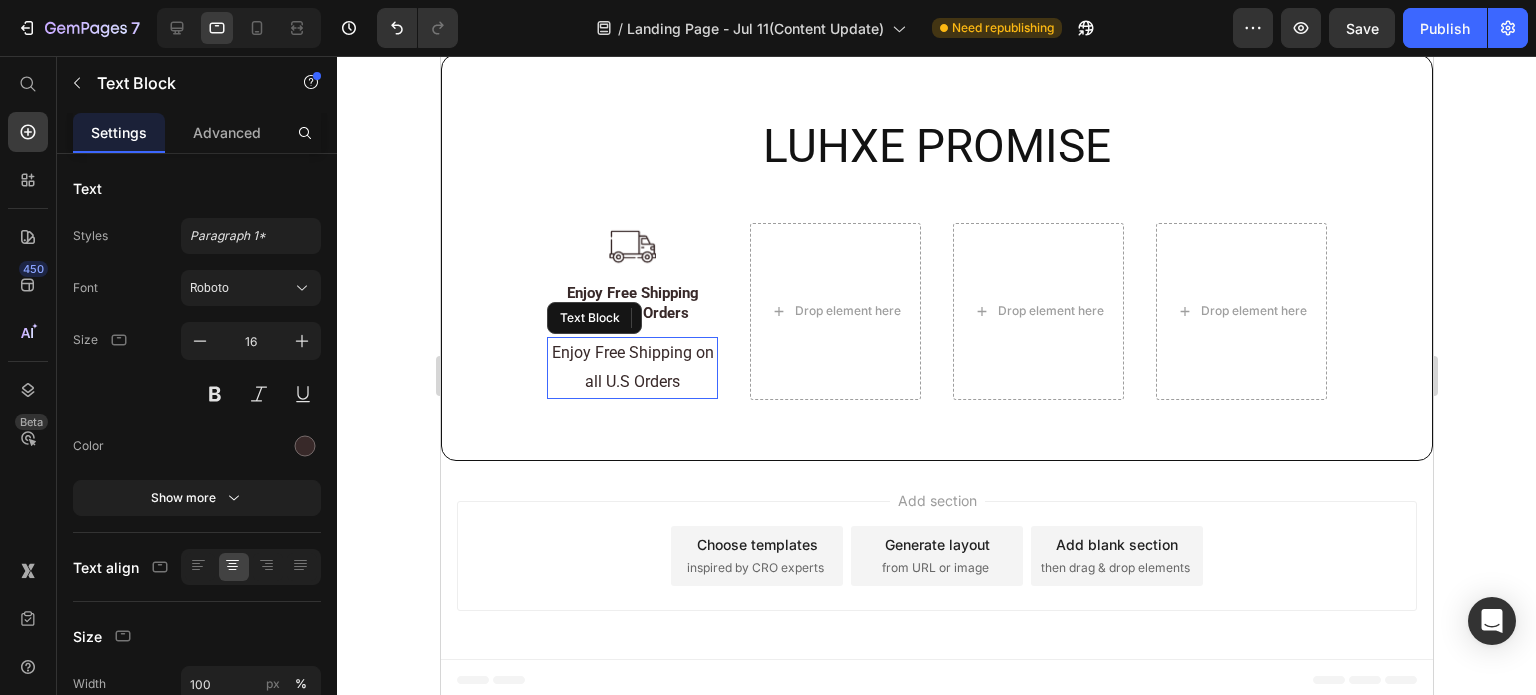 click on "Enjoy Free Shipping on all U.S Orders" at bounding box center (631, 368) 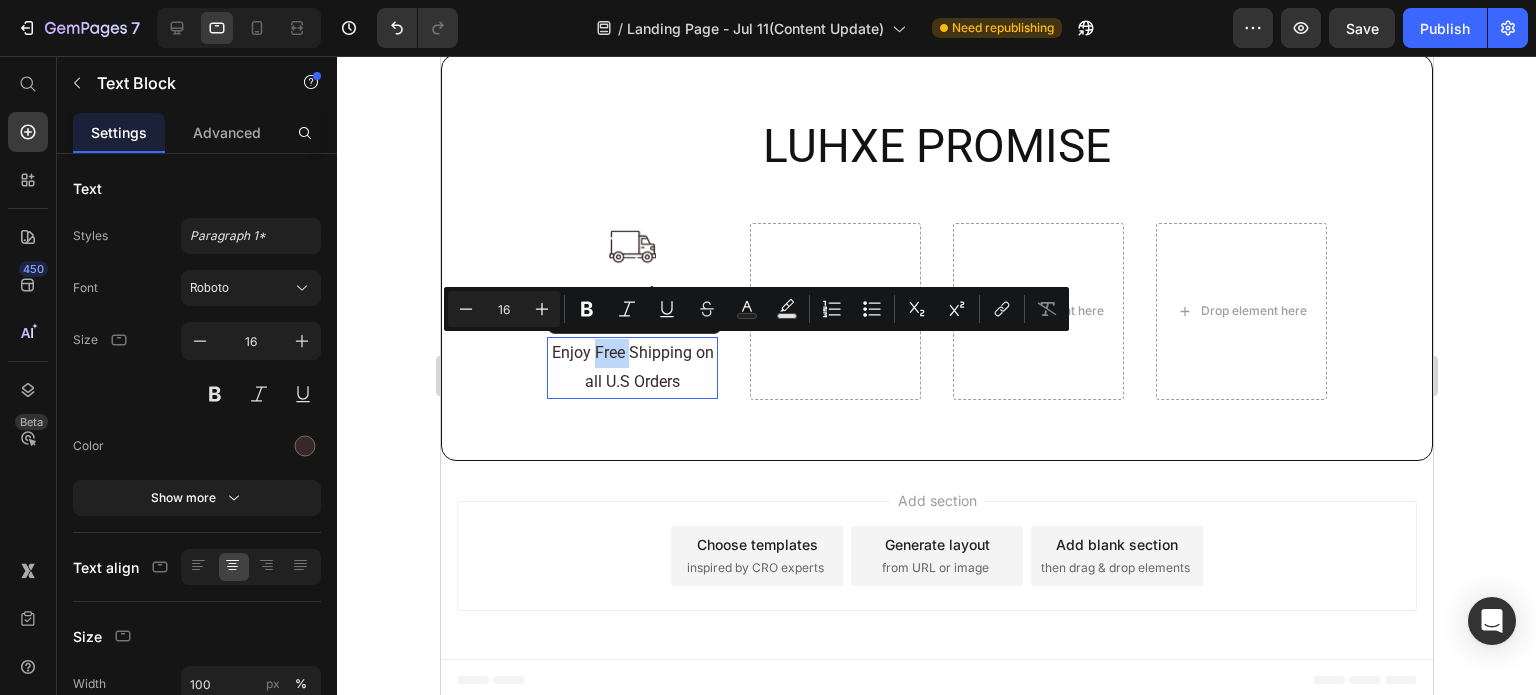 click on "Enjoy Free Shipping on all U.S Orders" at bounding box center [631, 368] 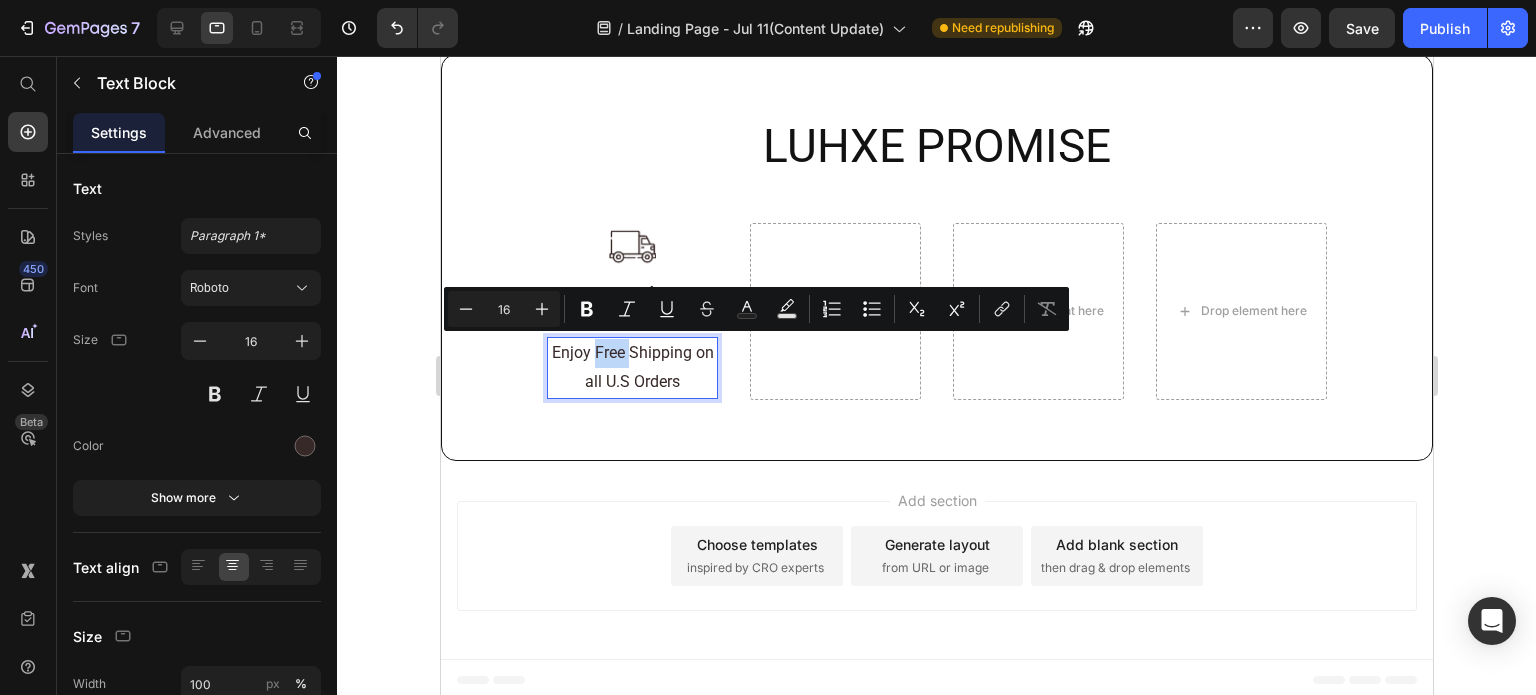 click on "Enjoy Free Shipping on all U.S Orders" at bounding box center [631, 368] 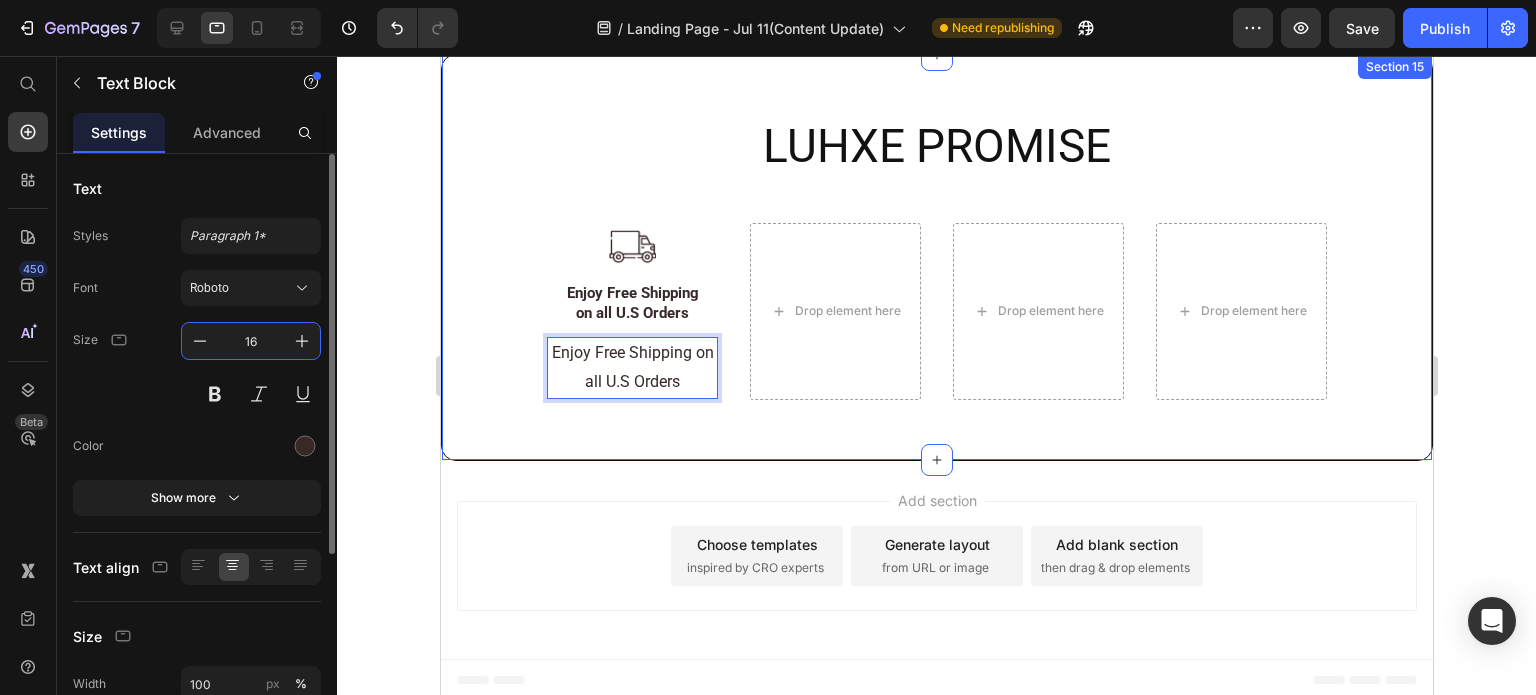 click on "16" at bounding box center [251, 341] 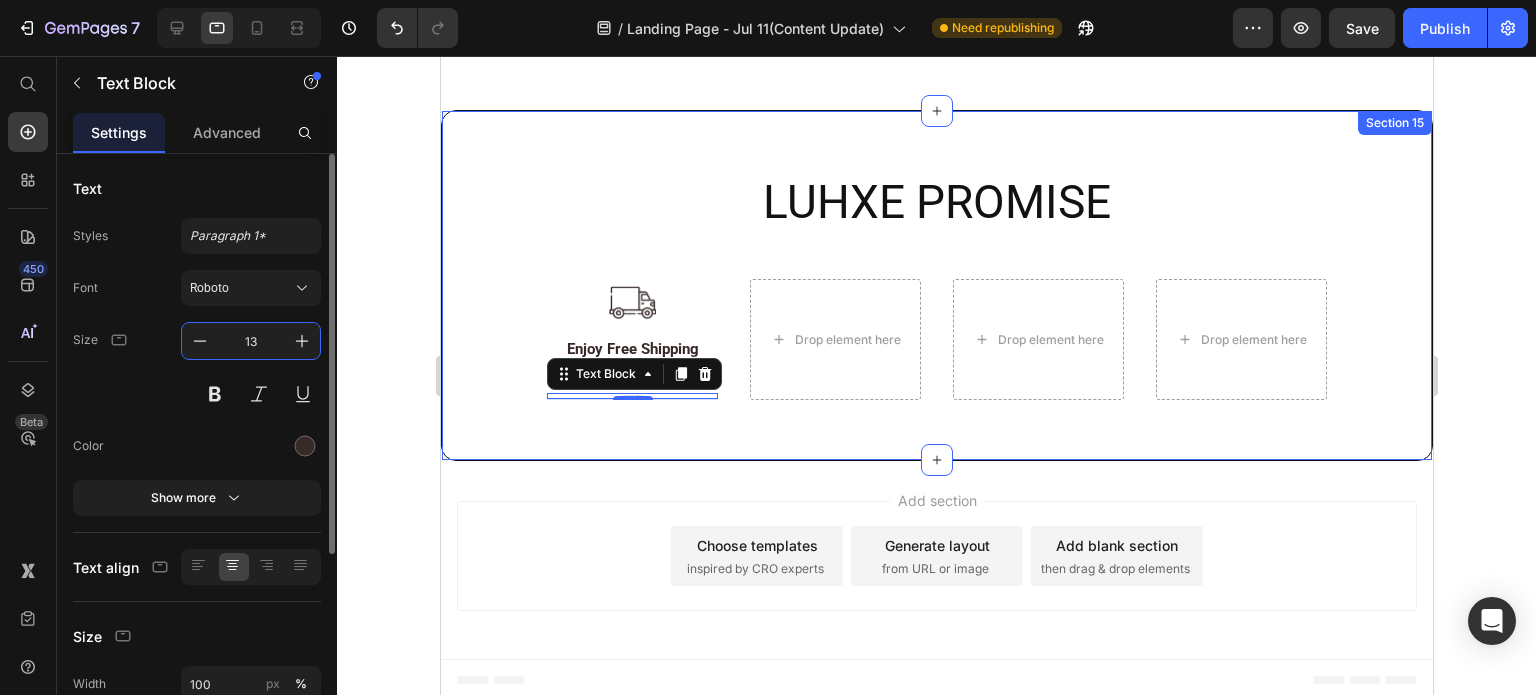 scroll, scrollTop: 11326, scrollLeft: 0, axis: vertical 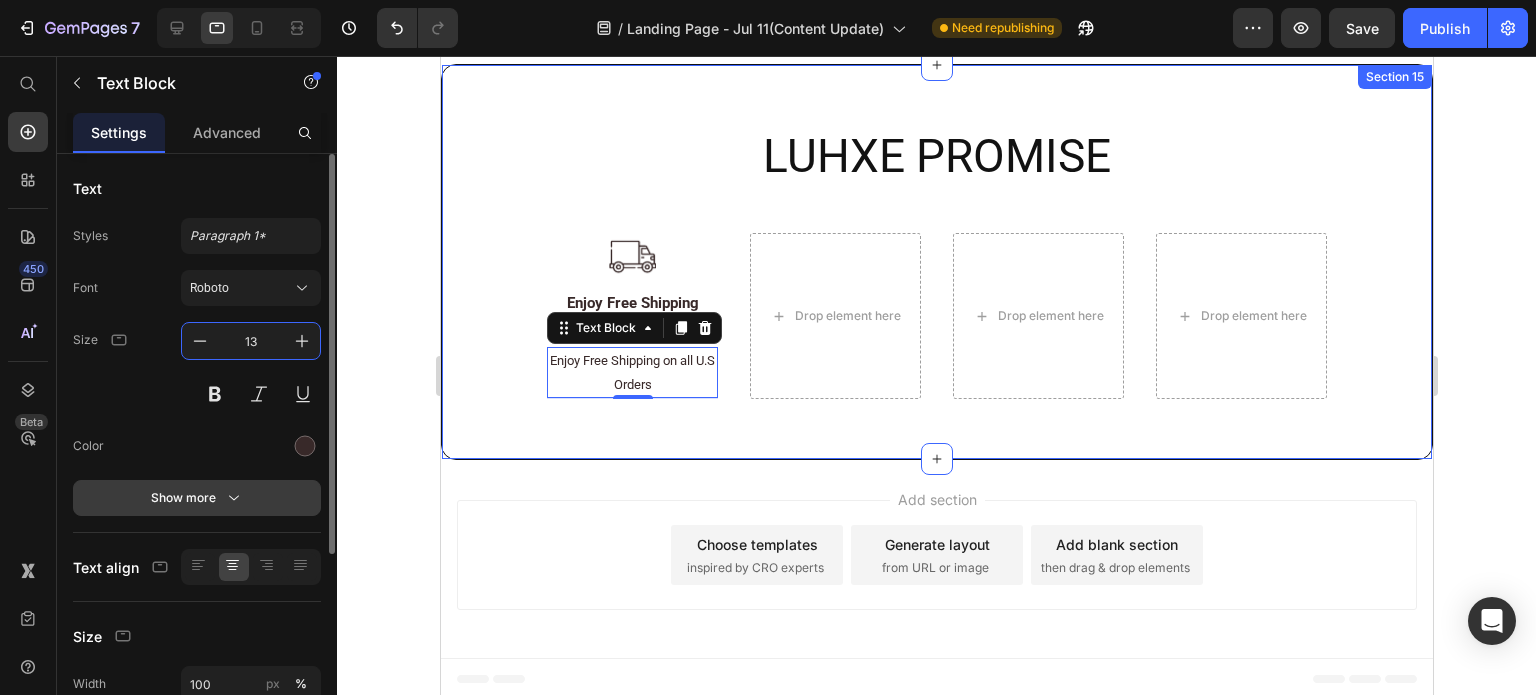 type on "13" 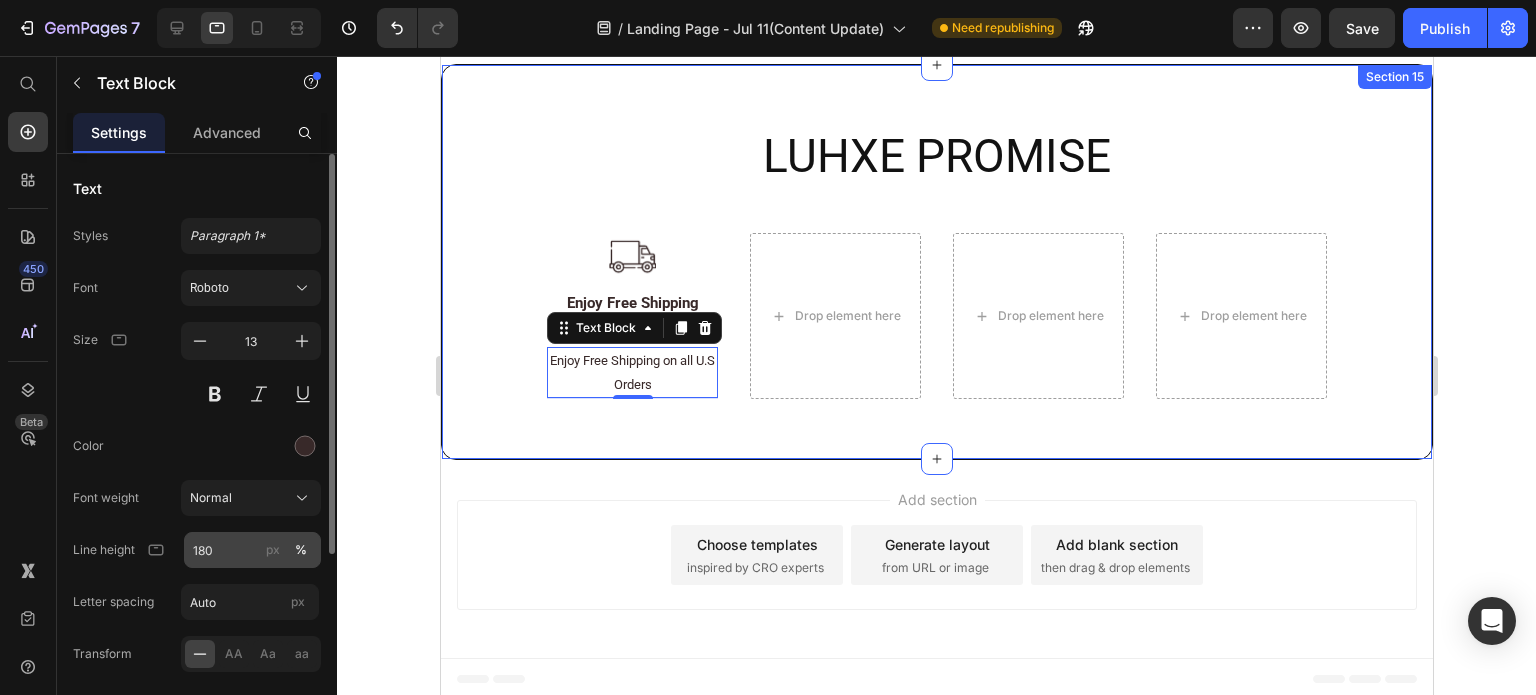 drag, startPoint x: 279, startPoint y: 544, endPoint x: 245, endPoint y: 544, distance: 34 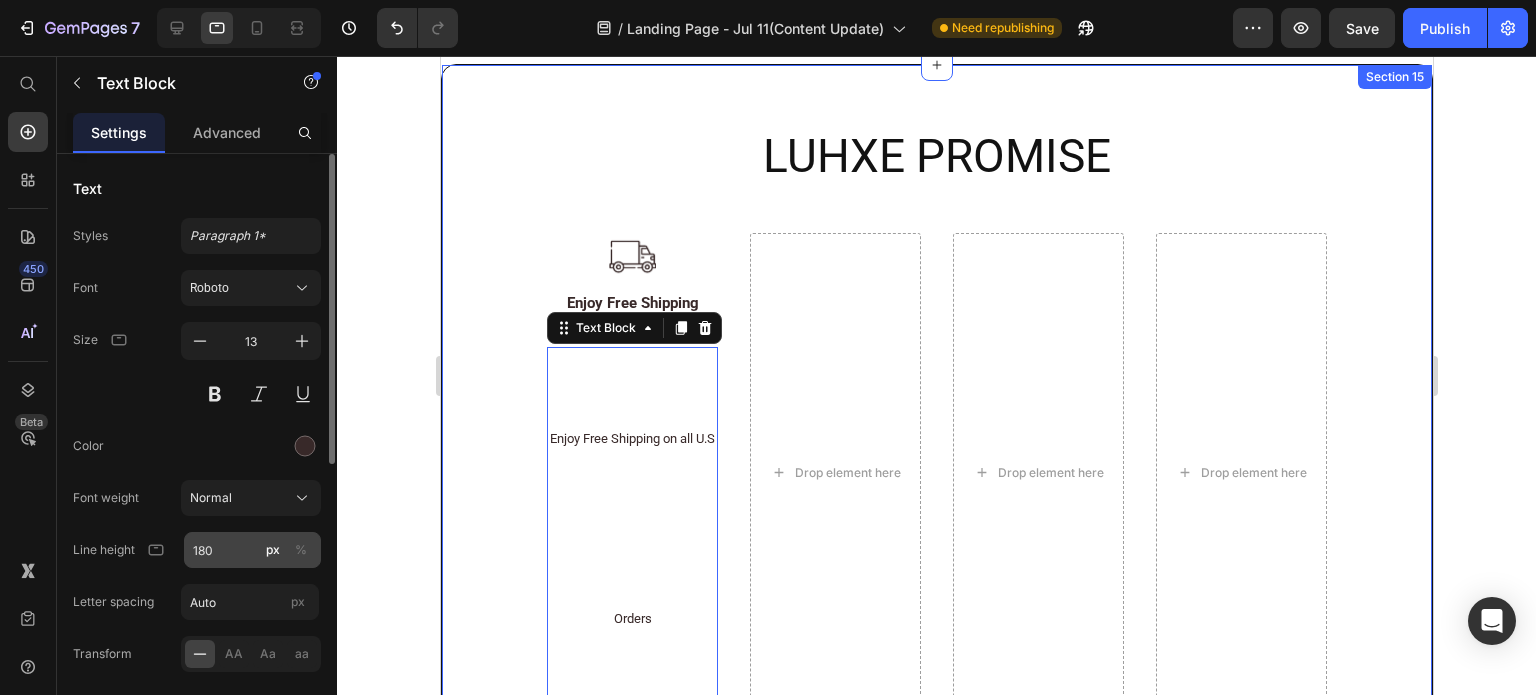 scroll, scrollTop: 11336, scrollLeft: 0, axis: vertical 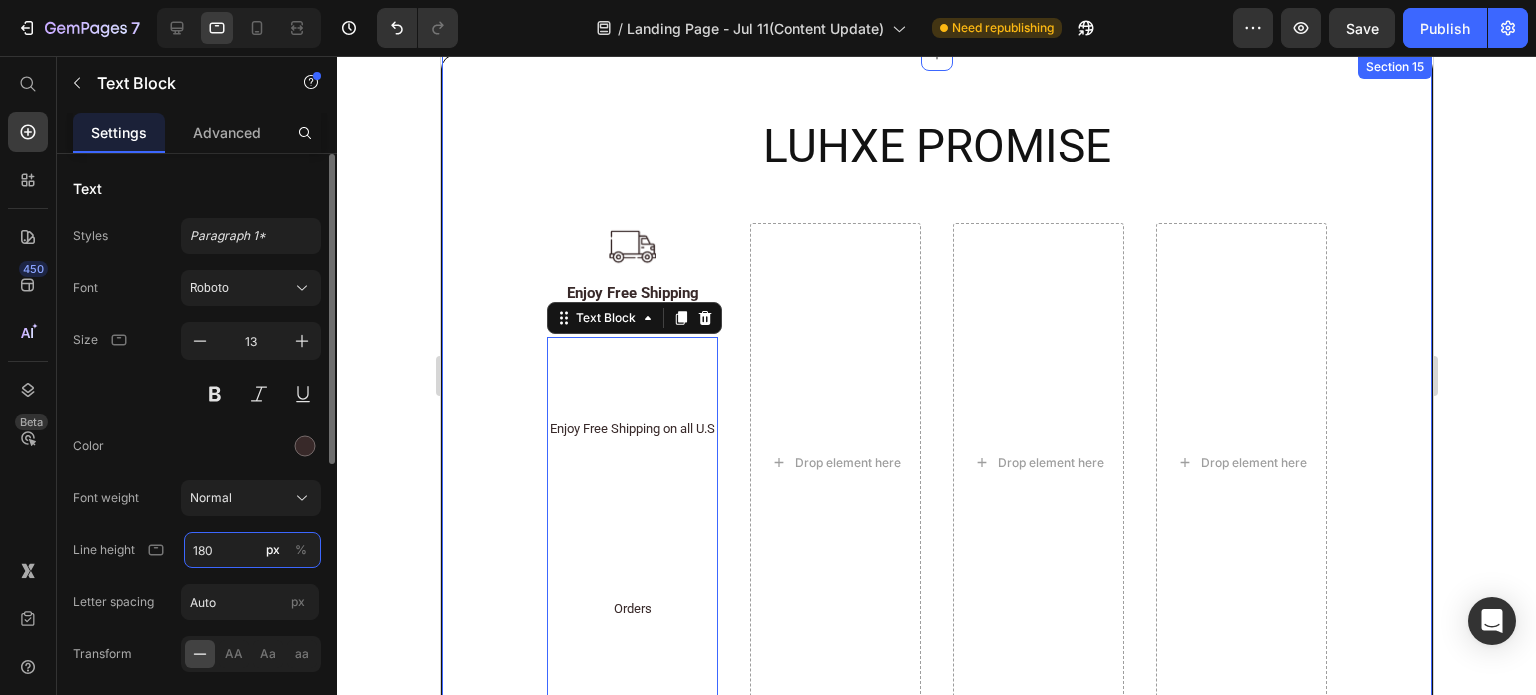 click on "180" at bounding box center (252, 550) 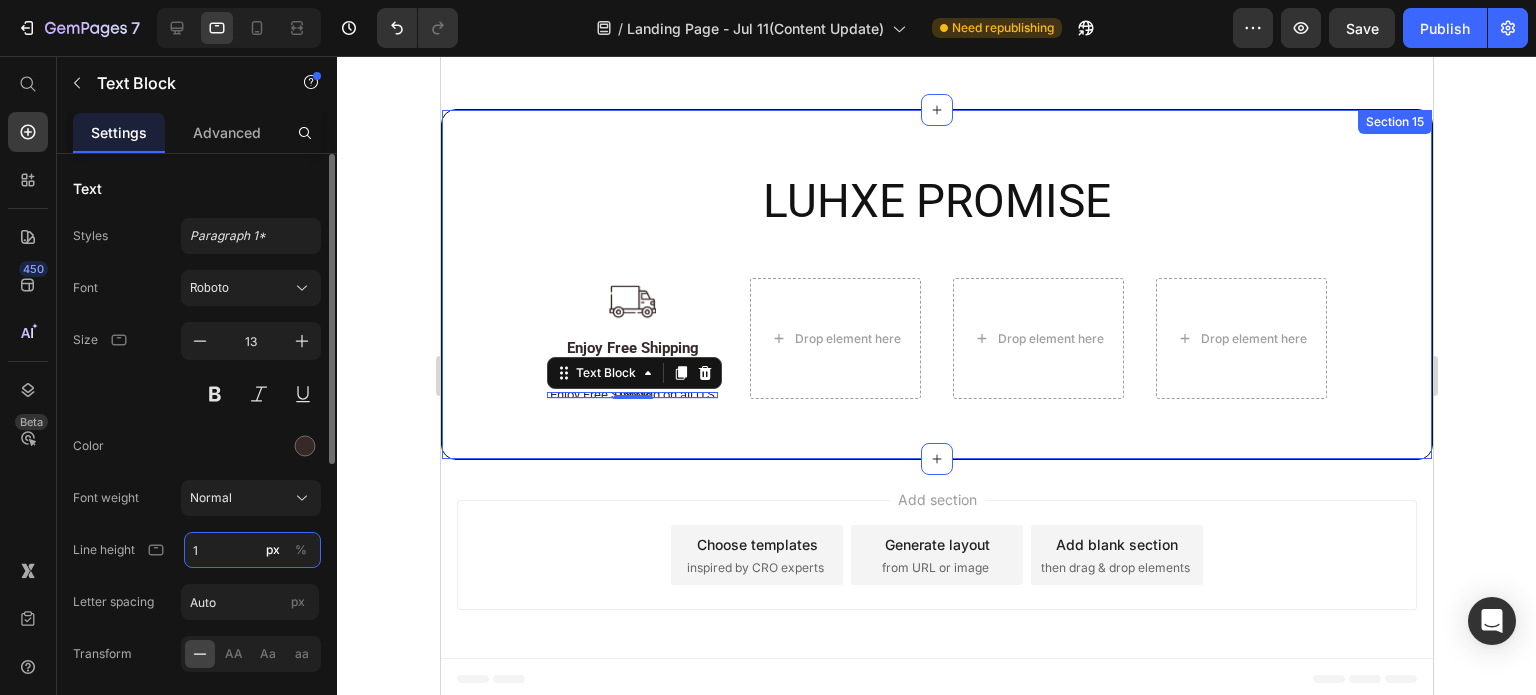type on "17" 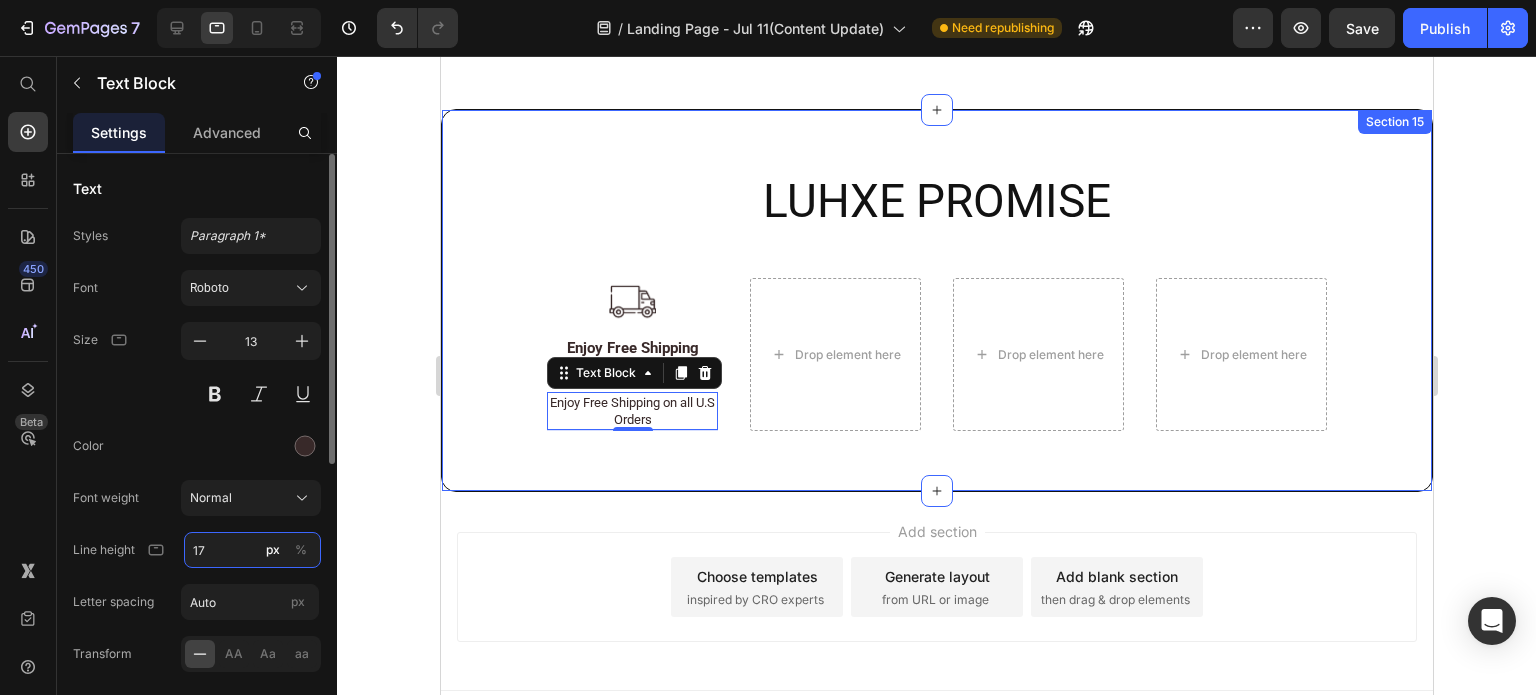 scroll, scrollTop: 11313, scrollLeft: 0, axis: vertical 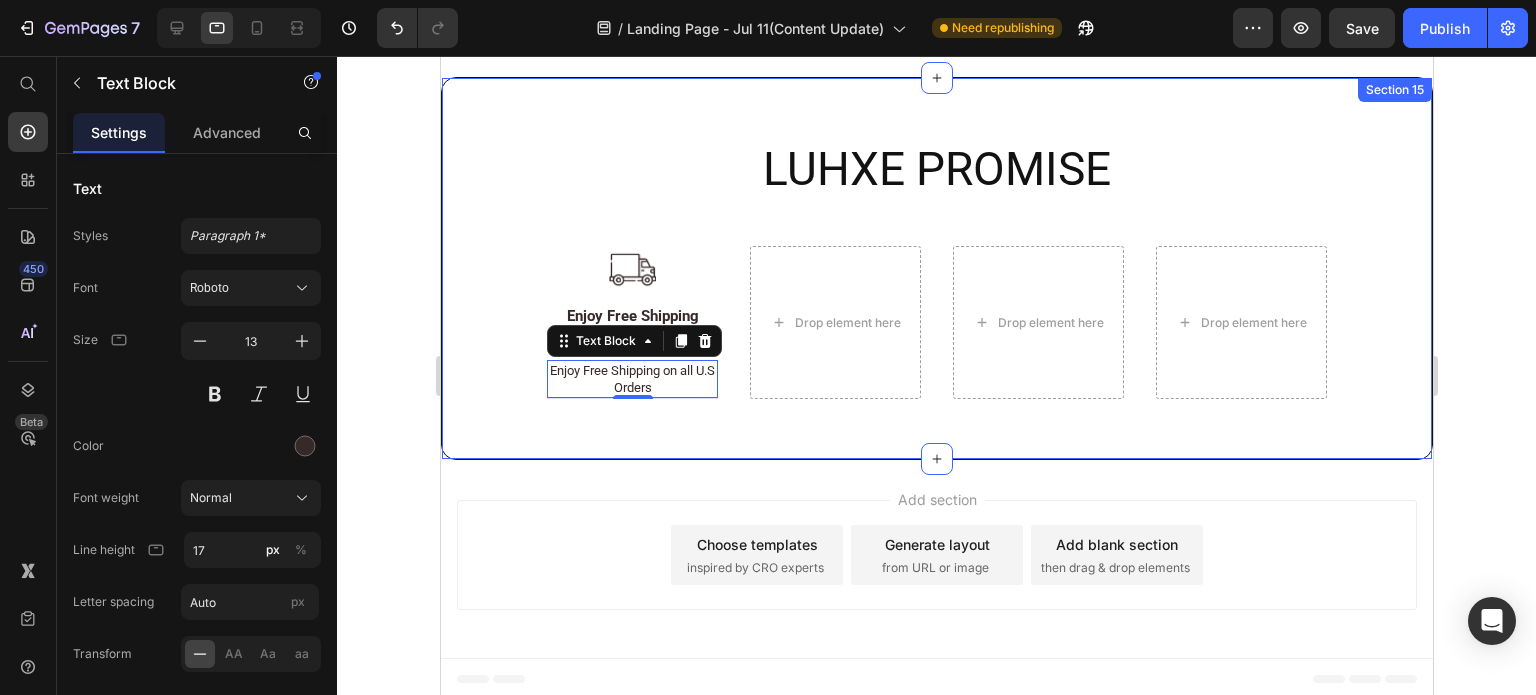 click on "LUHXE PROMISE Heading Row Image Enjoy Free Shipping on all U.S Orders Text Block Enjoy Free Shipping on all U.S Orders Text Block   1
Drop element here
Drop element here
Drop element here Row Section 15" at bounding box center (936, 268) 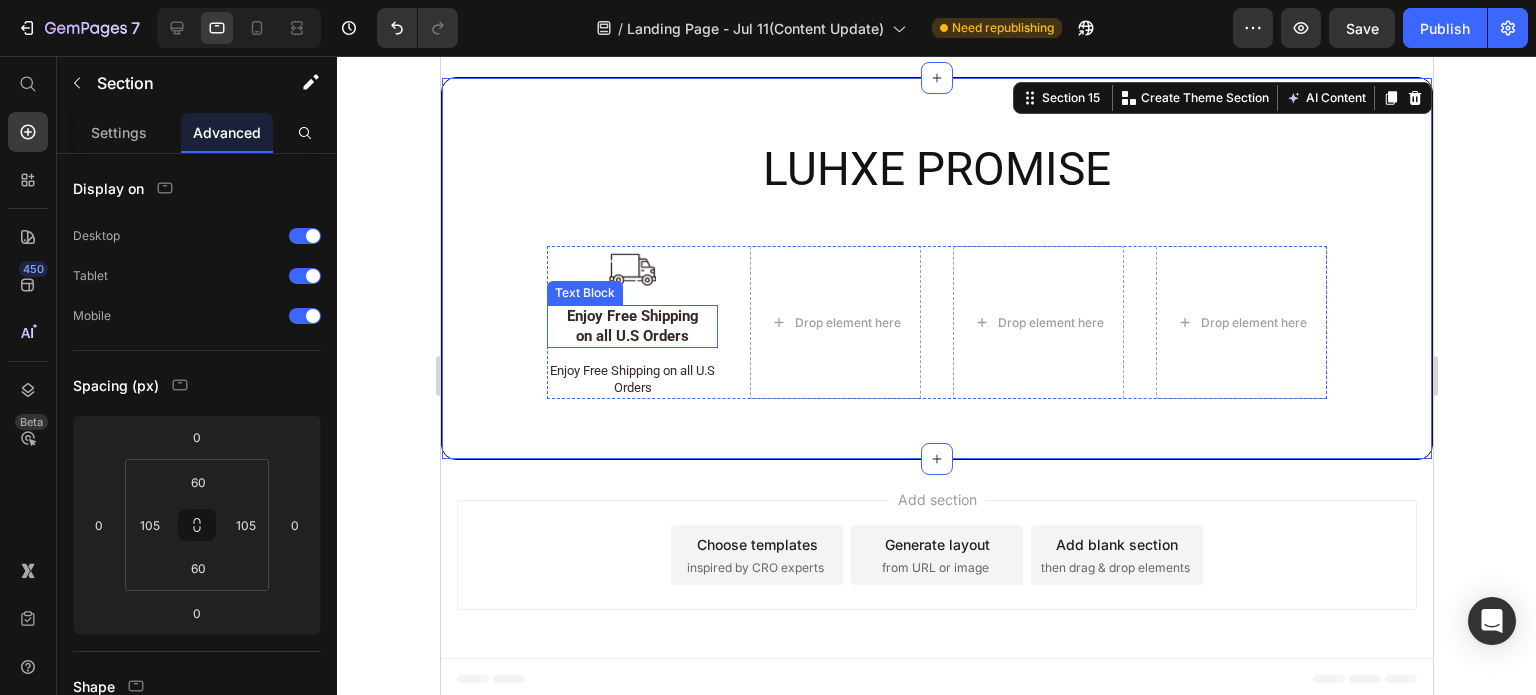 click on "Enjoy Free Shipping on all U.S Orders" at bounding box center (632, 326) 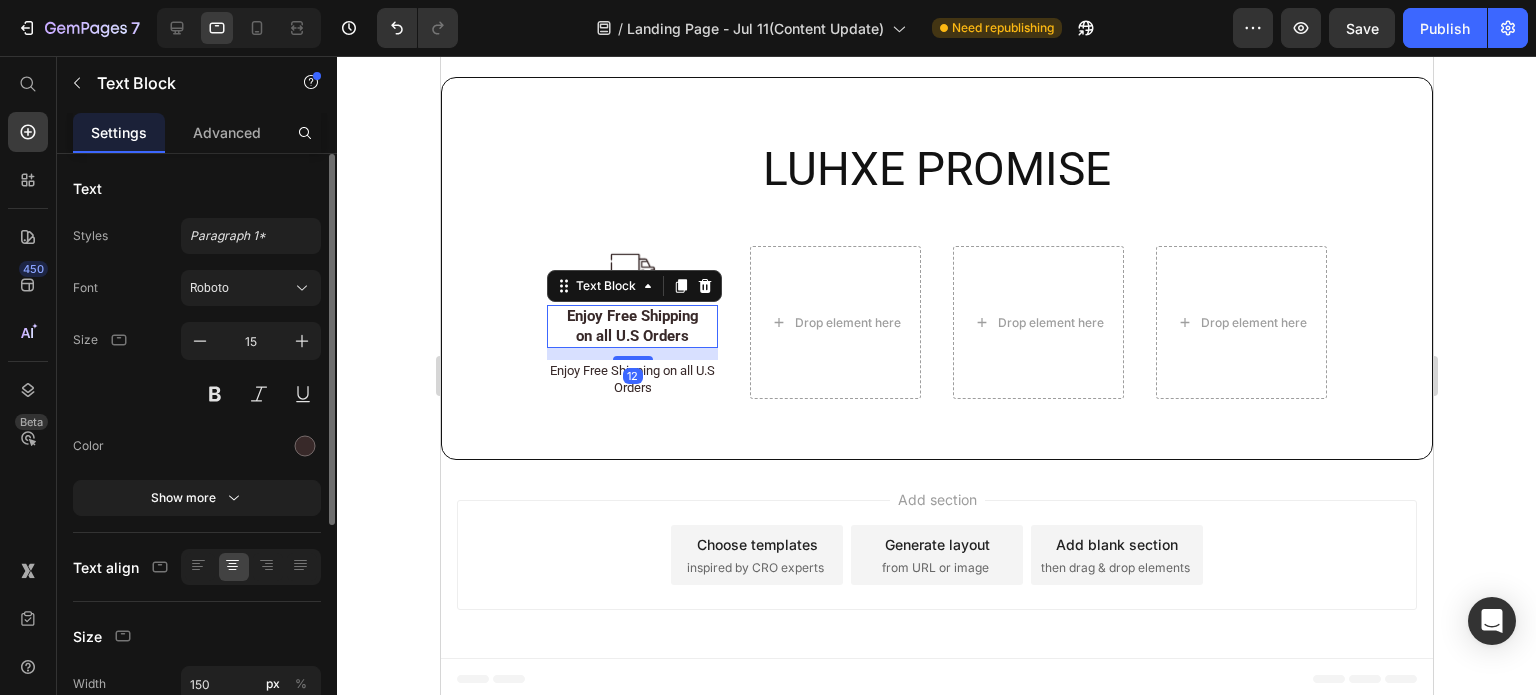 scroll, scrollTop: 200, scrollLeft: 0, axis: vertical 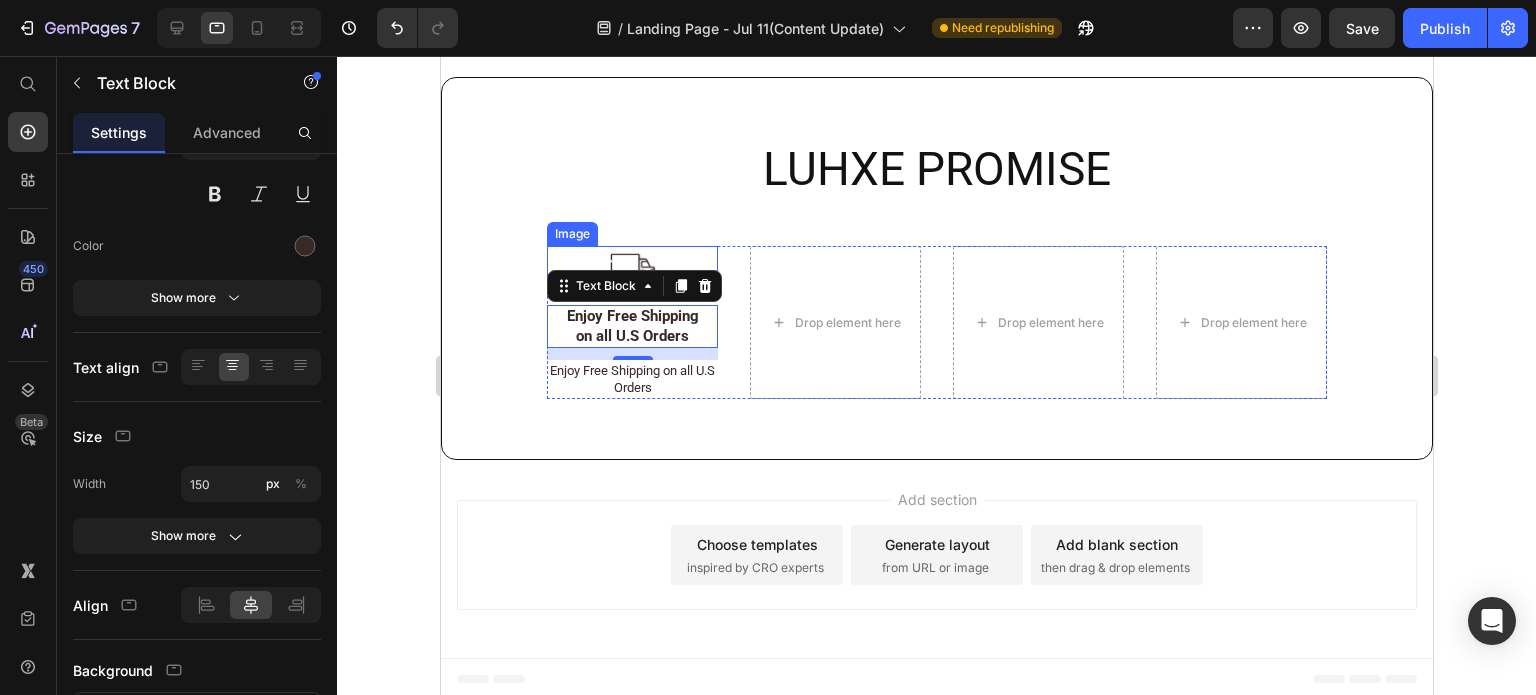 click at bounding box center (631, 269) 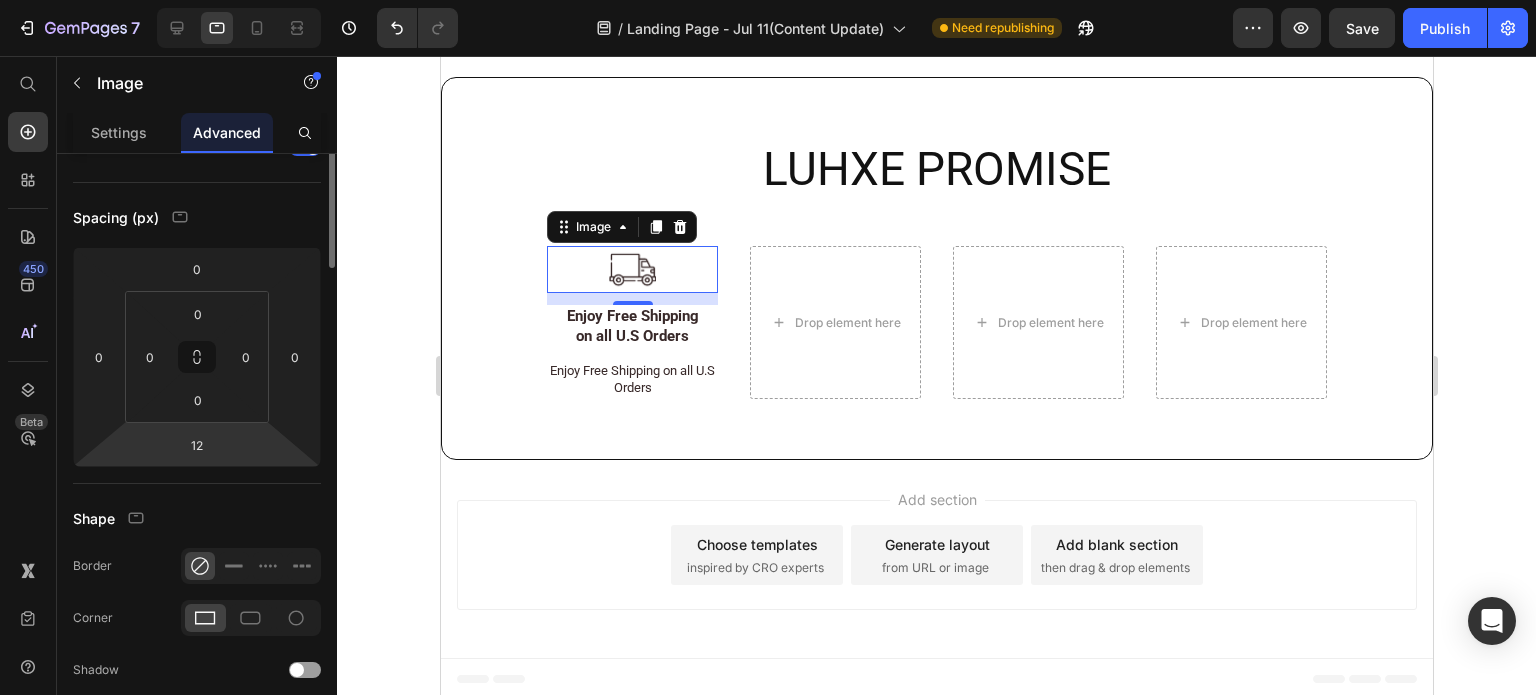 scroll, scrollTop: 0, scrollLeft: 0, axis: both 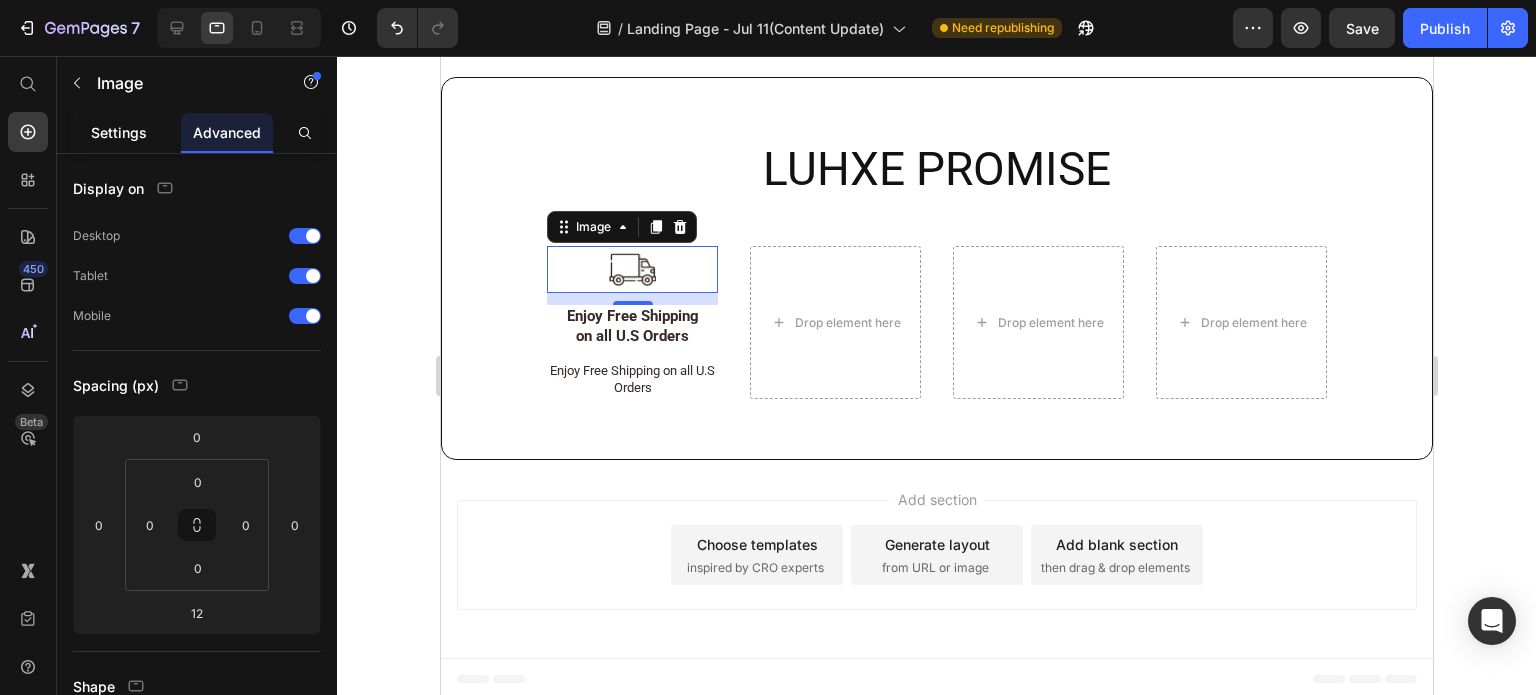 click on "Settings" at bounding box center (119, 132) 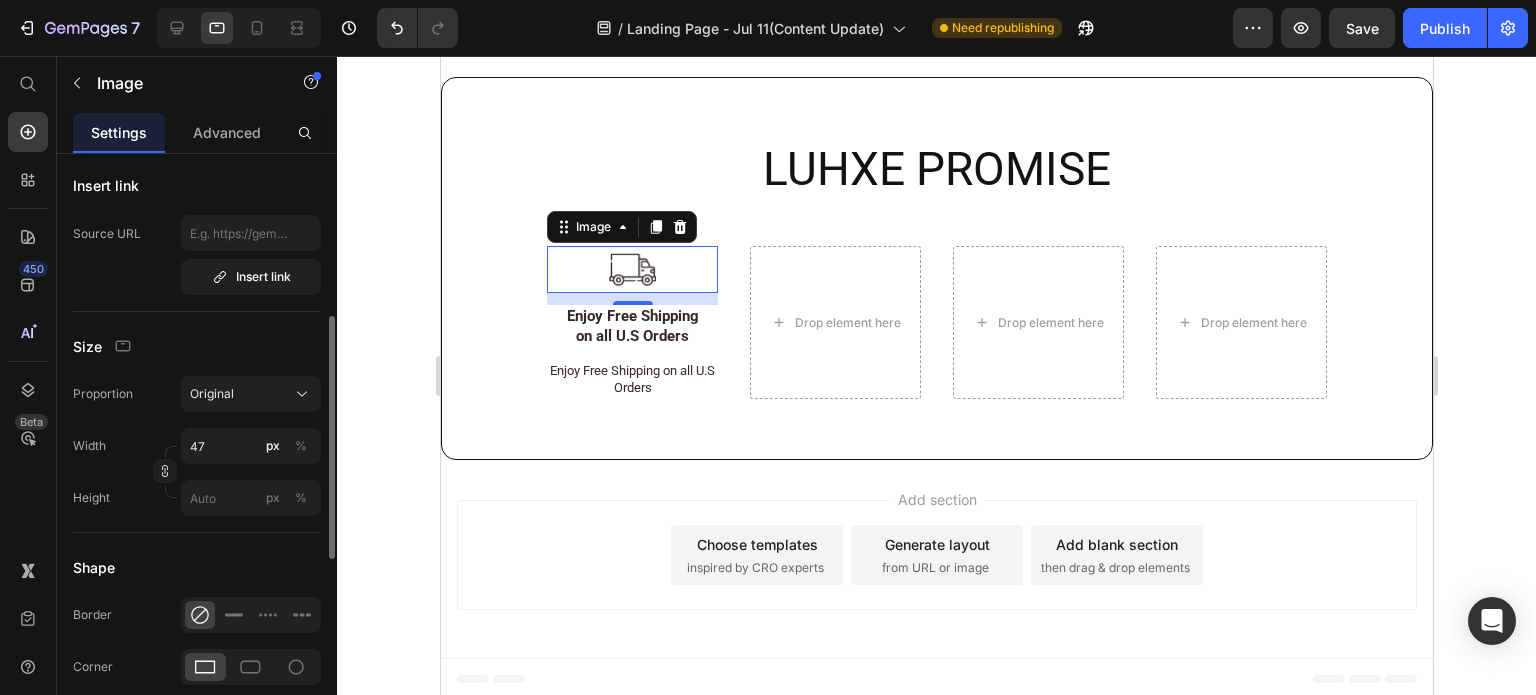 scroll, scrollTop: 300, scrollLeft: 0, axis: vertical 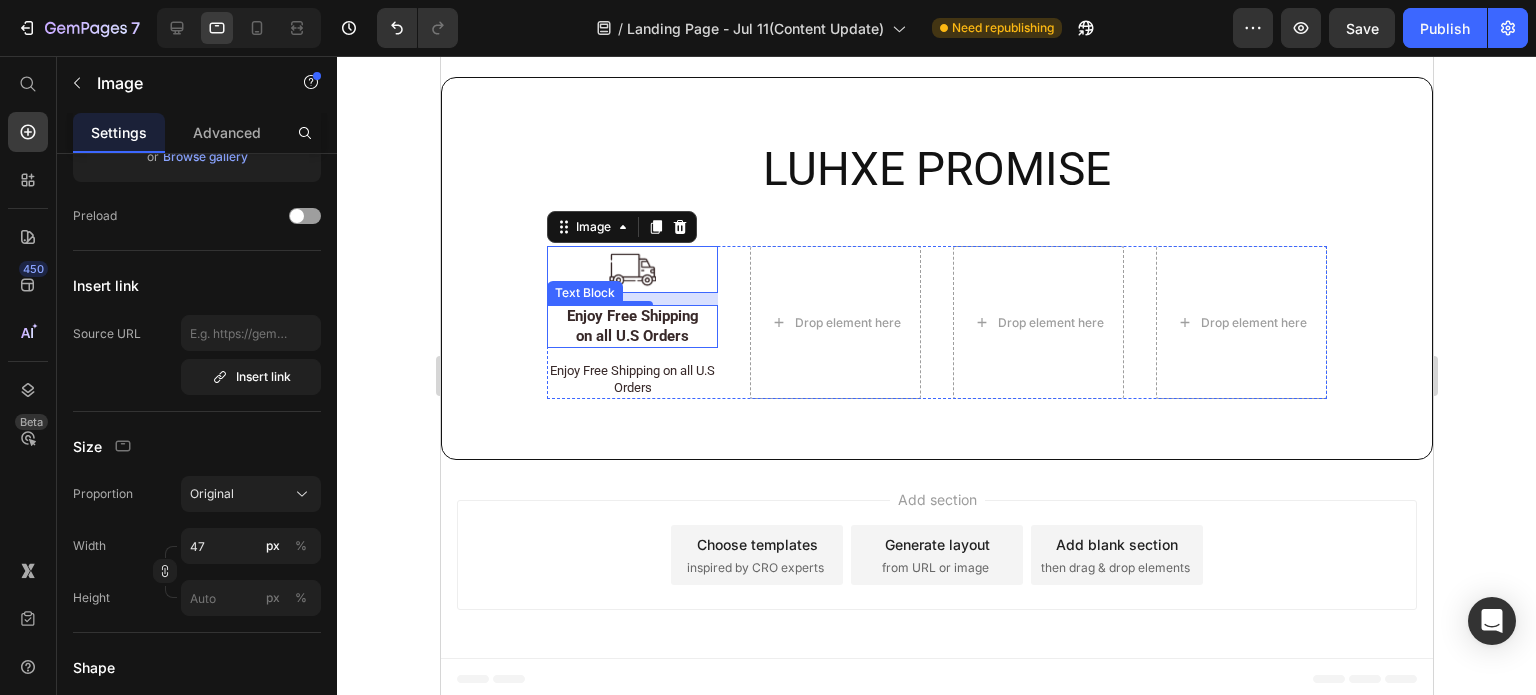 click on "Enjoy Free Shipping on all U.S Orders" at bounding box center [632, 326] 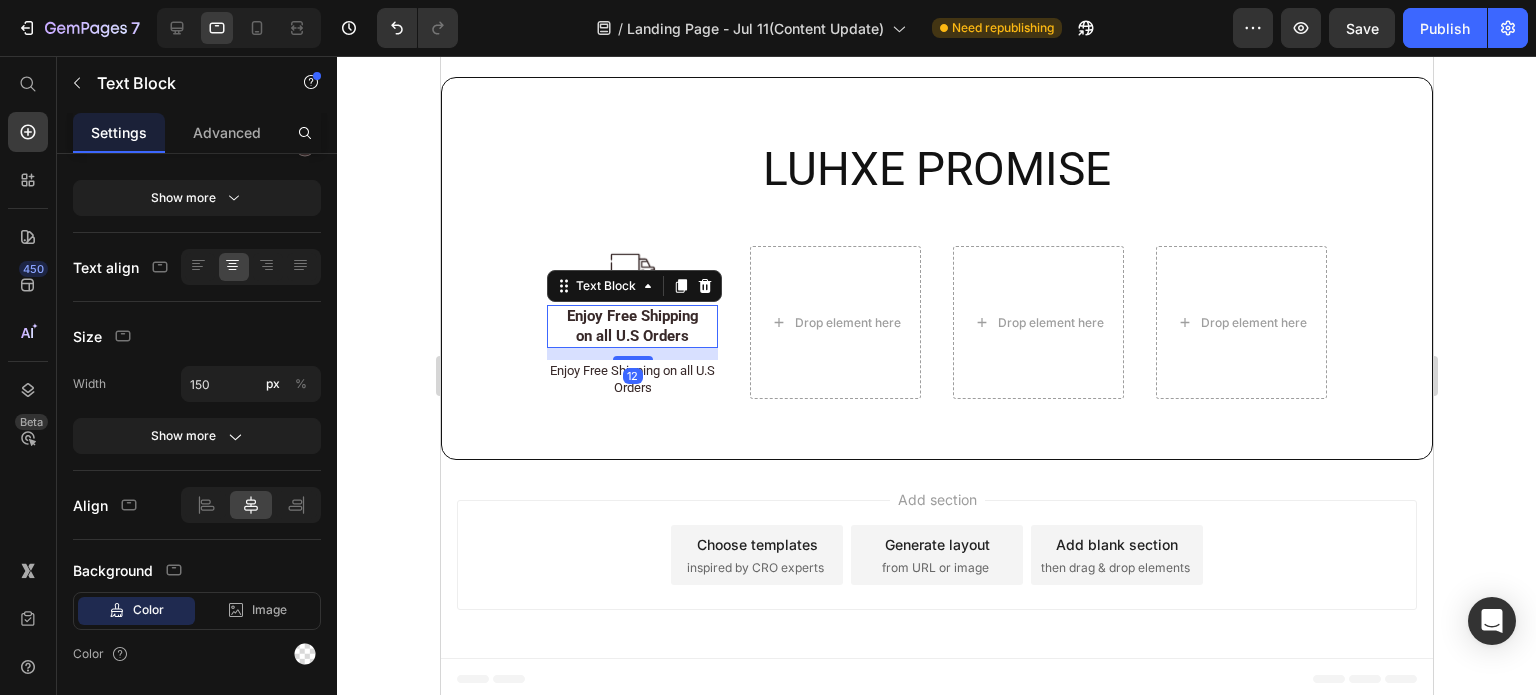scroll, scrollTop: 0, scrollLeft: 0, axis: both 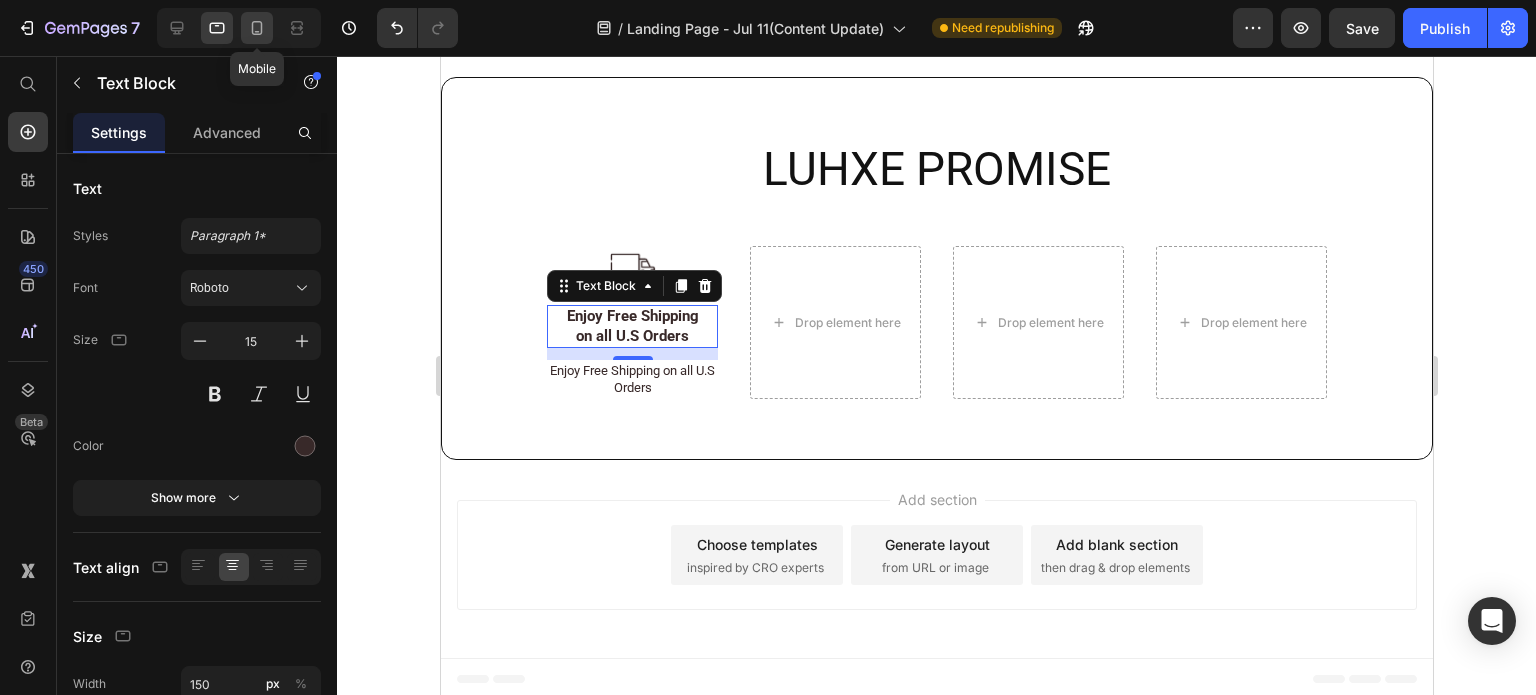 click 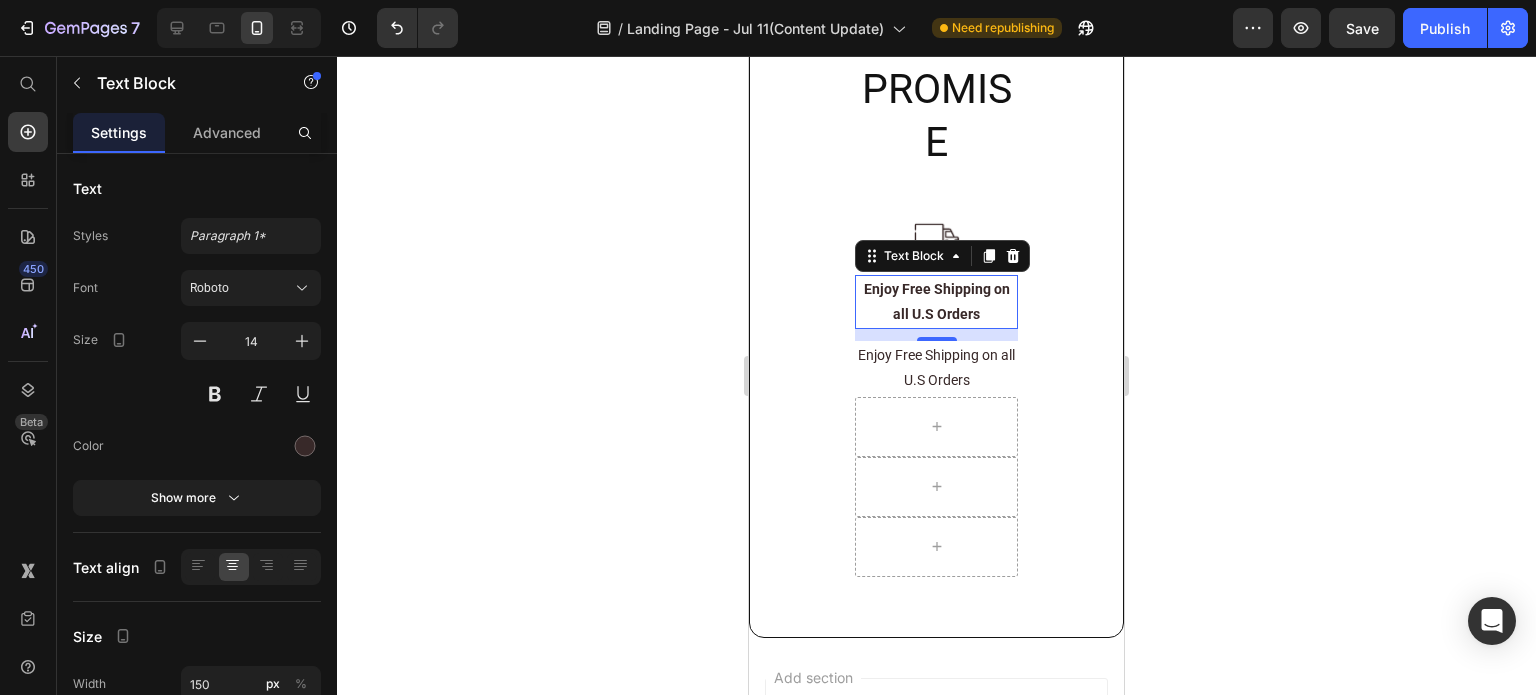 scroll, scrollTop: 10951, scrollLeft: 0, axis: vertical 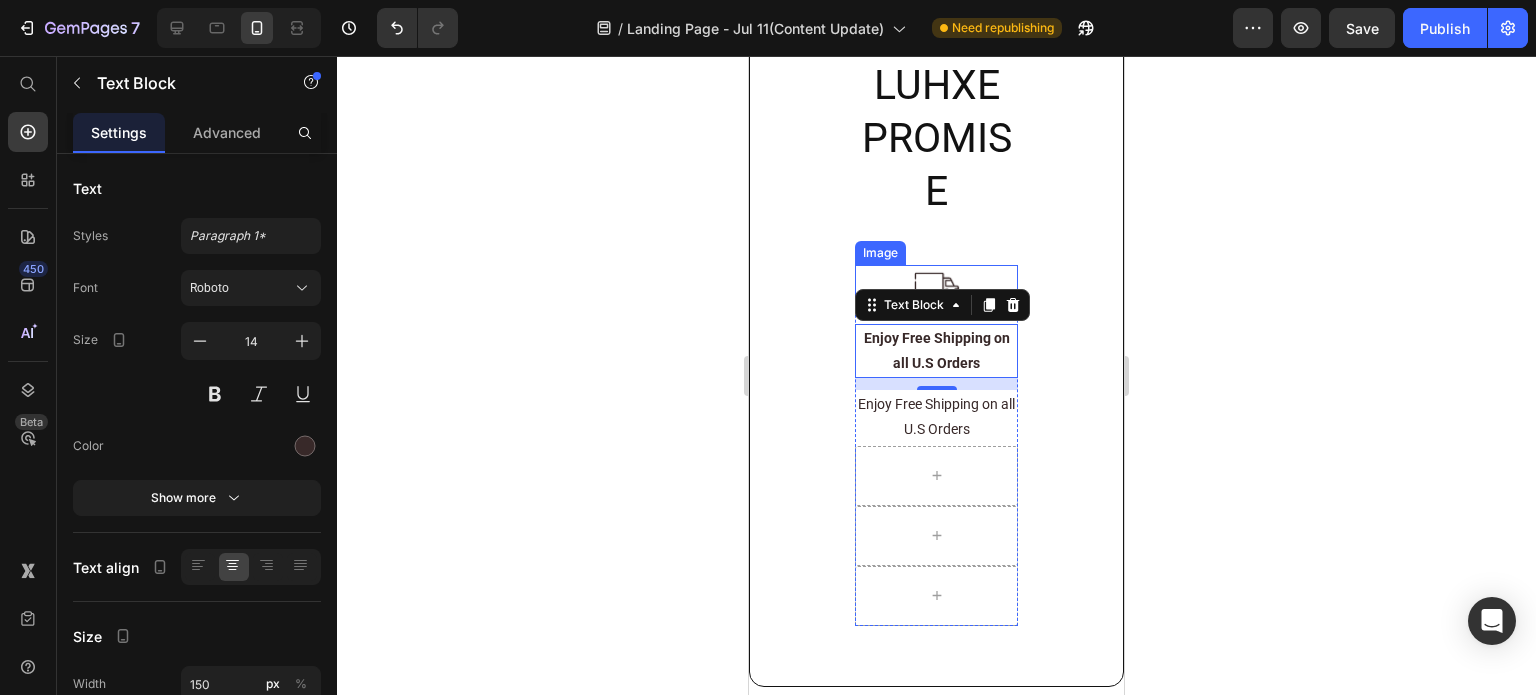 click at bounding box center [936, 288] 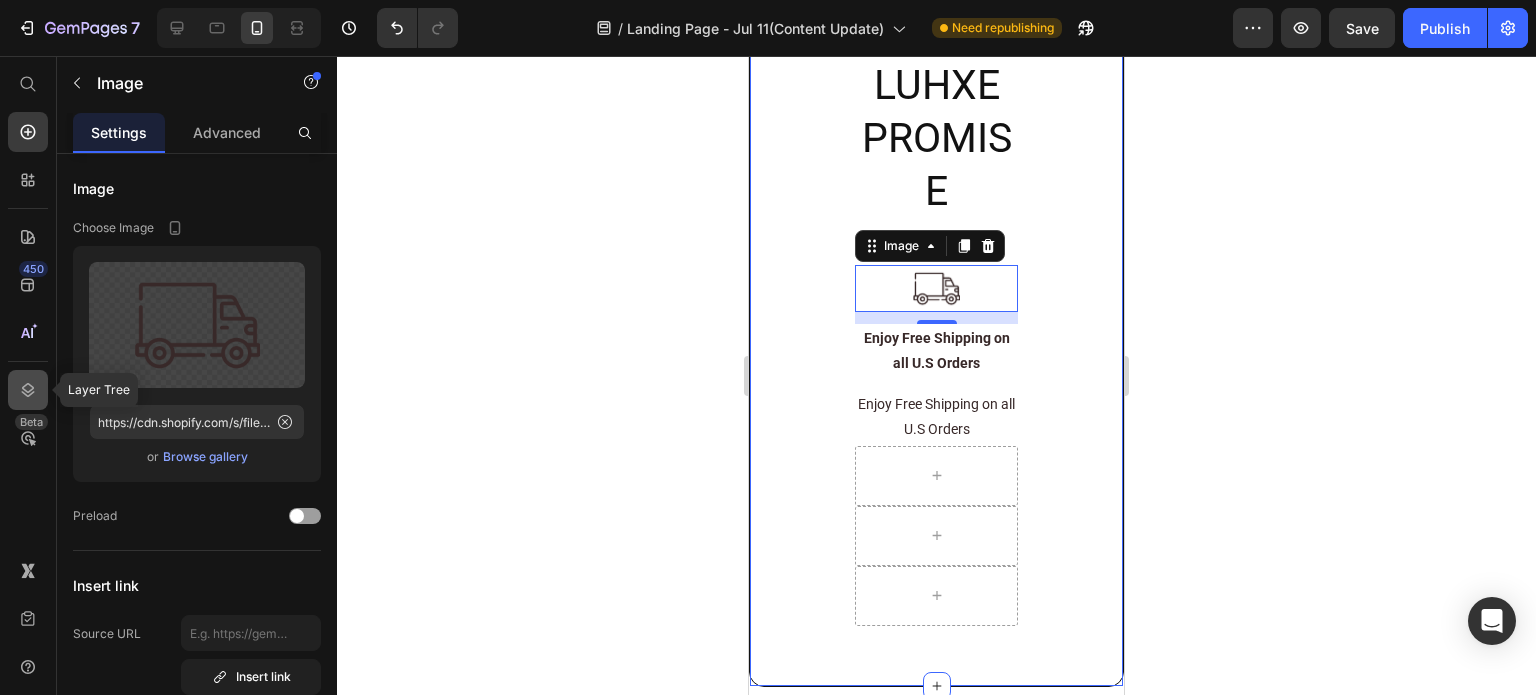click 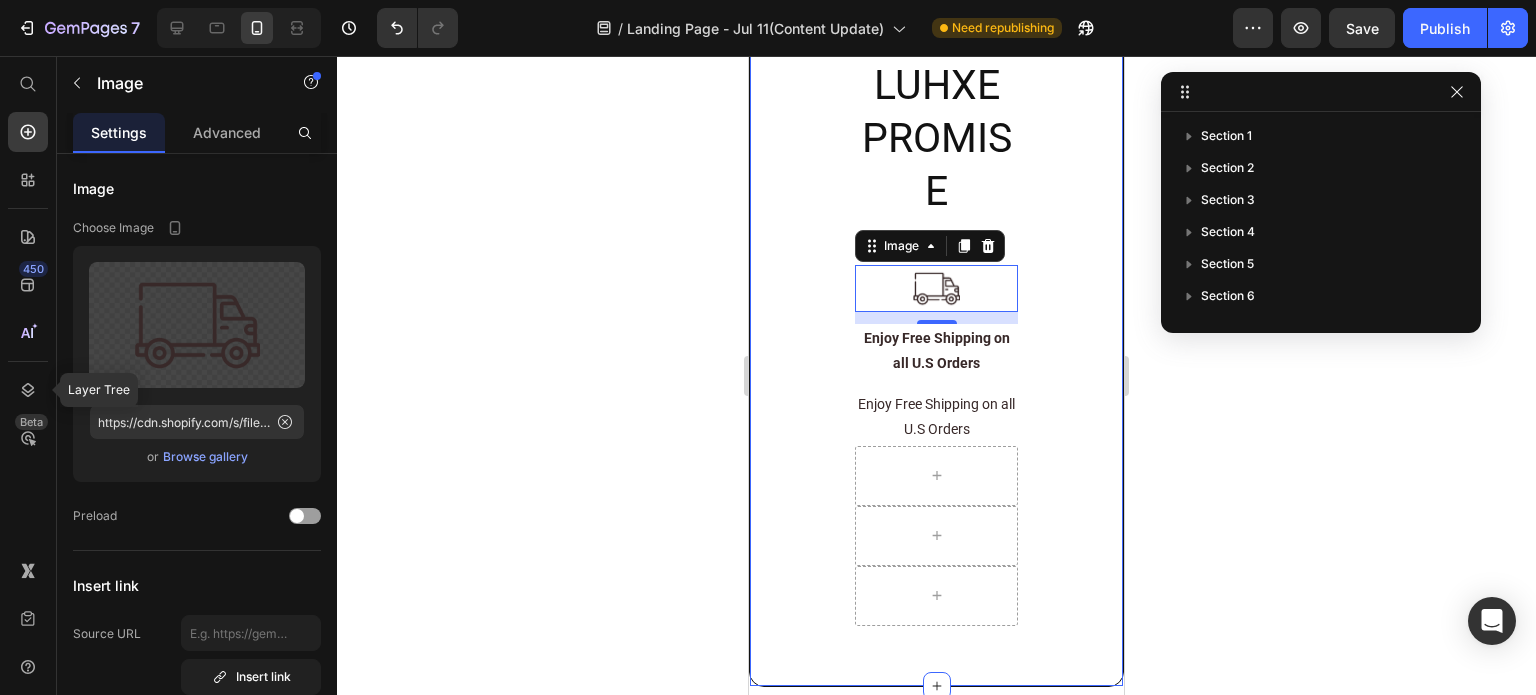 scroll, scrollTop: 520, scrollLeft: 0, axis: vertical 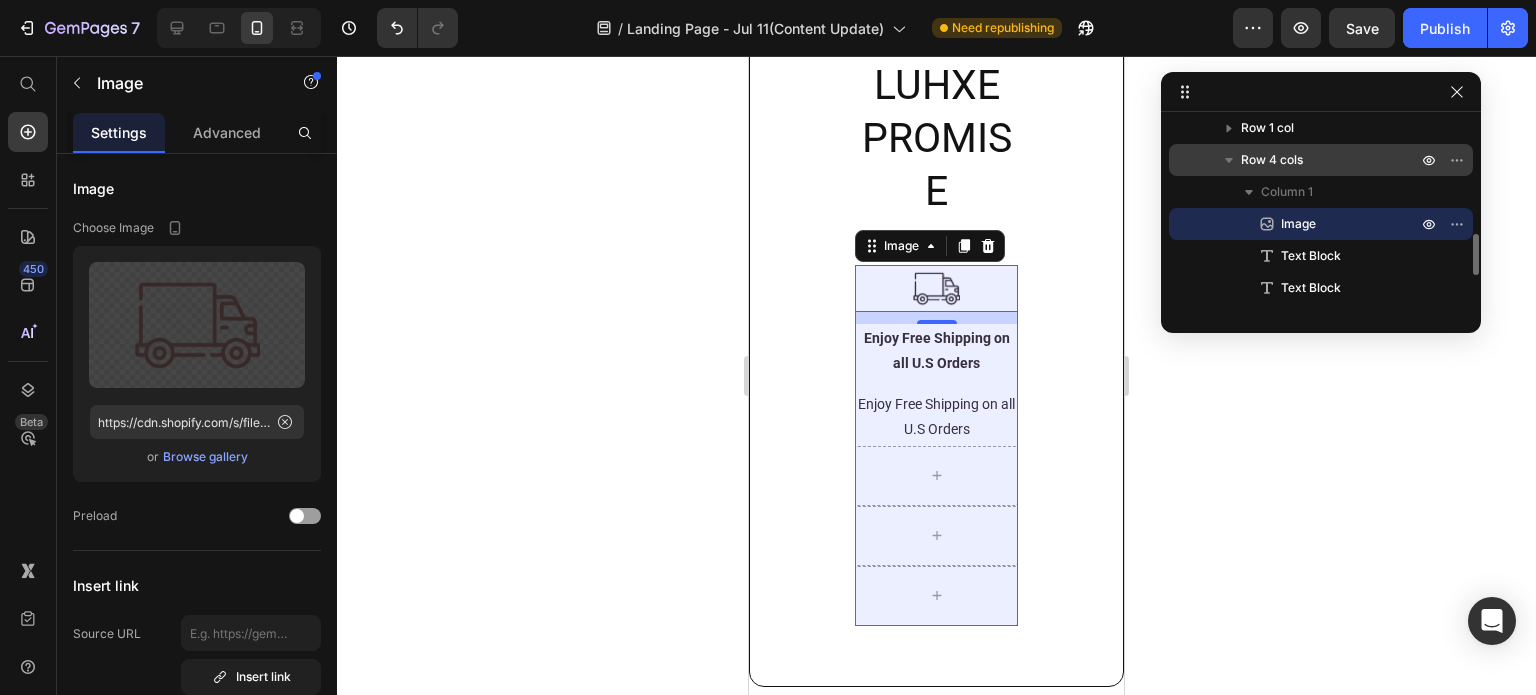 click on "Row 4 cols" at bounding box center (1331, 160) 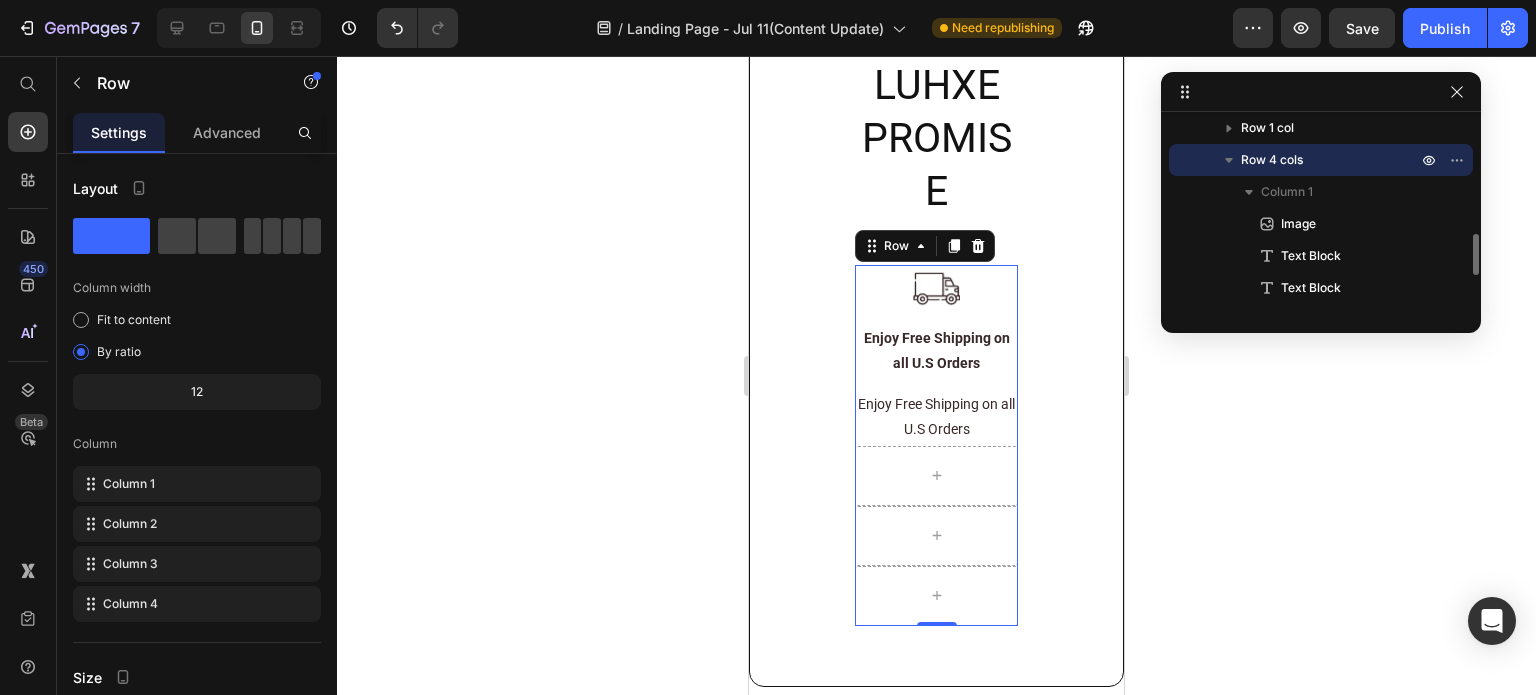 click on "Row 4 cols" at bounding box center [1331, 160] 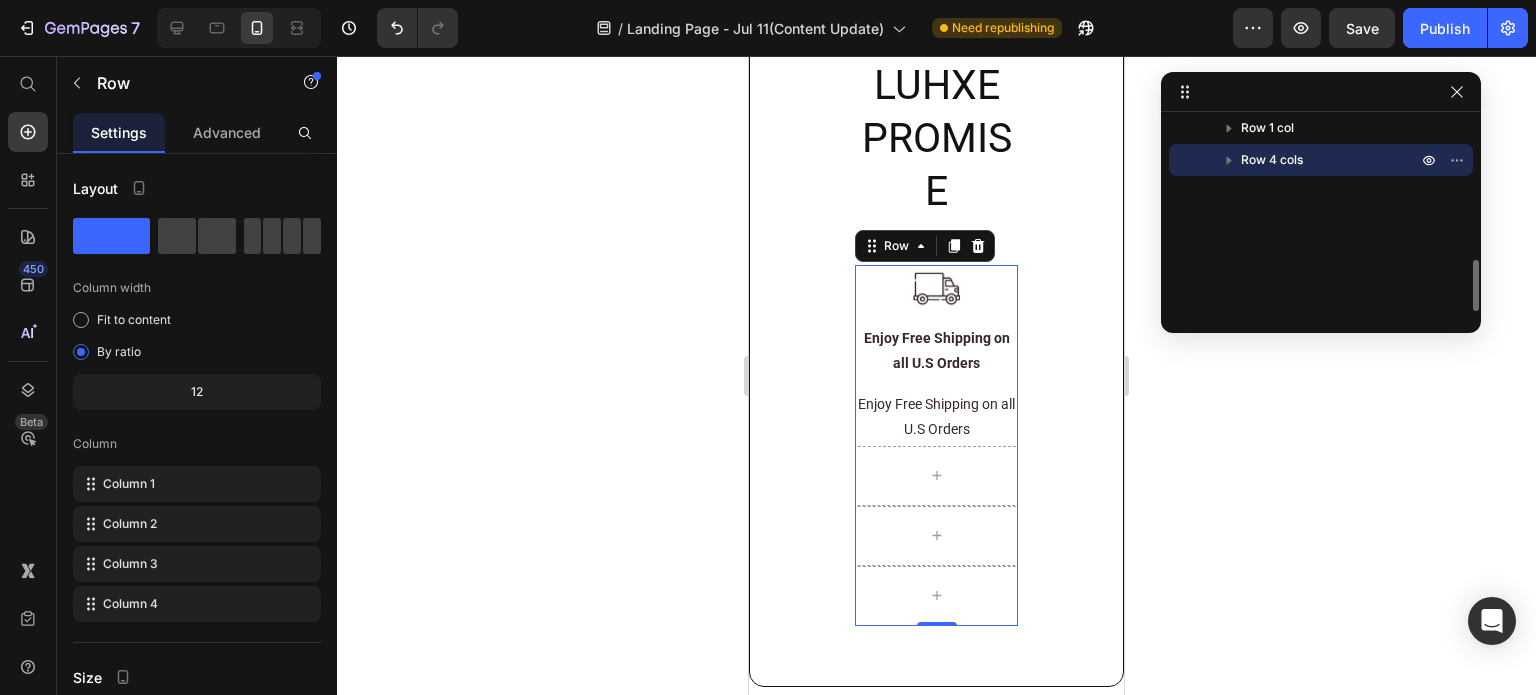 click on "Row 4 cols" at bounding box center [1331, 160] 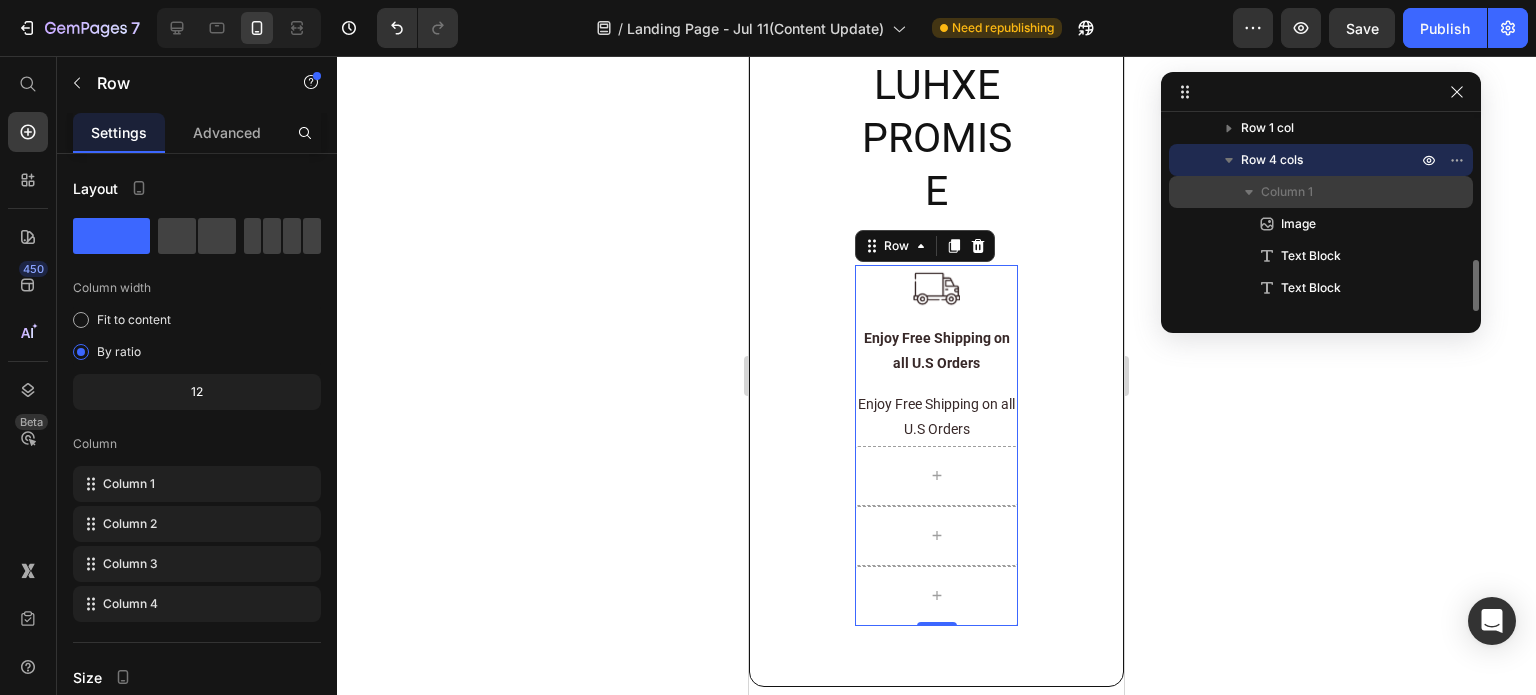click on "Column 1" at bounding box center (1287, 192) 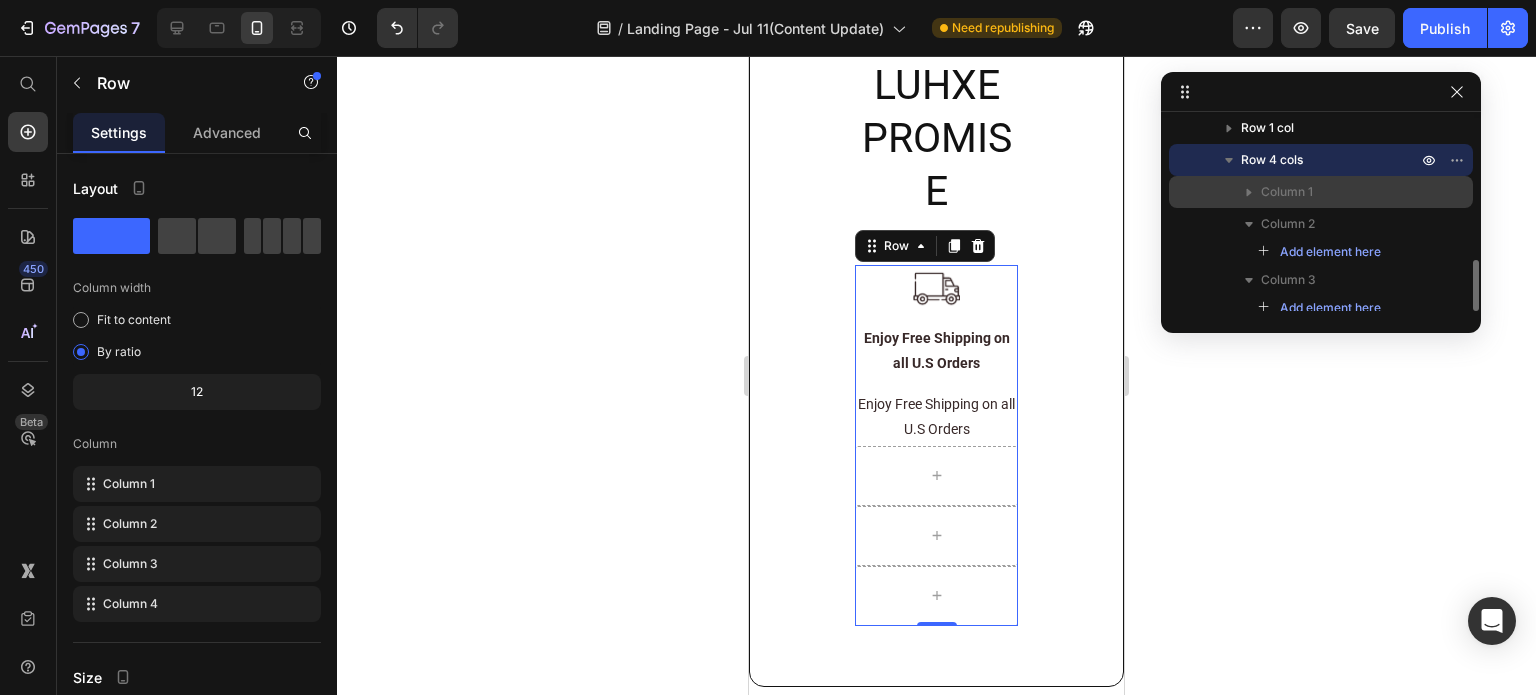 click 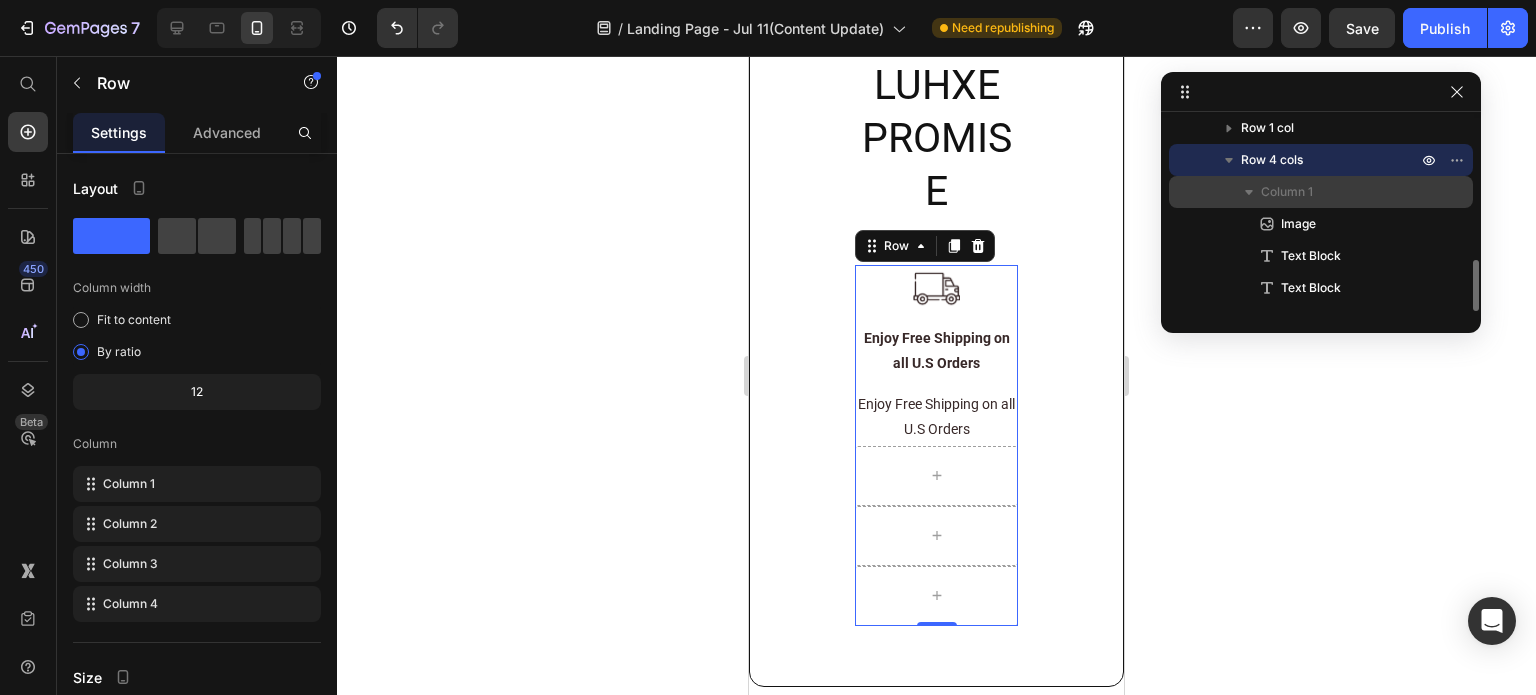click on "Column 1" at bounding box center (1341, 192) 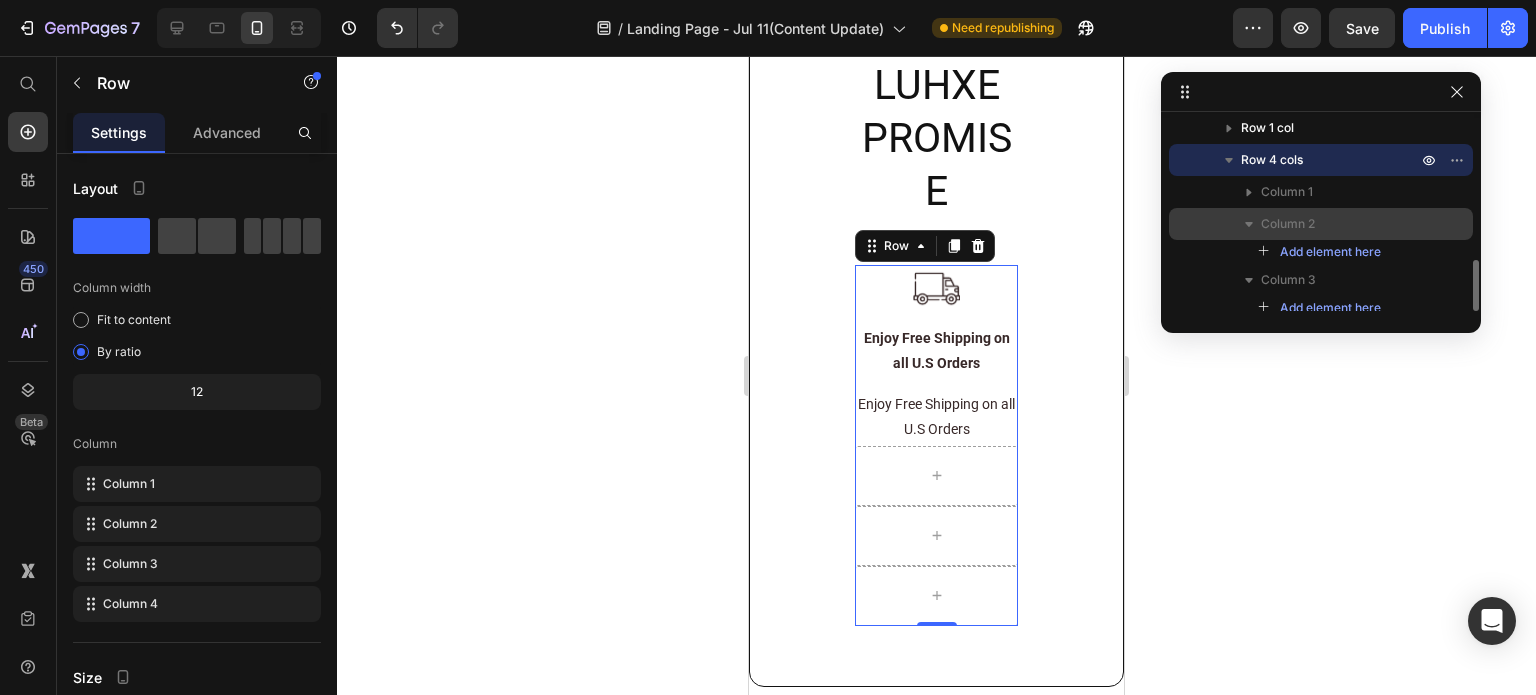 click on "Column 2" at bounding box center (1288, 224) 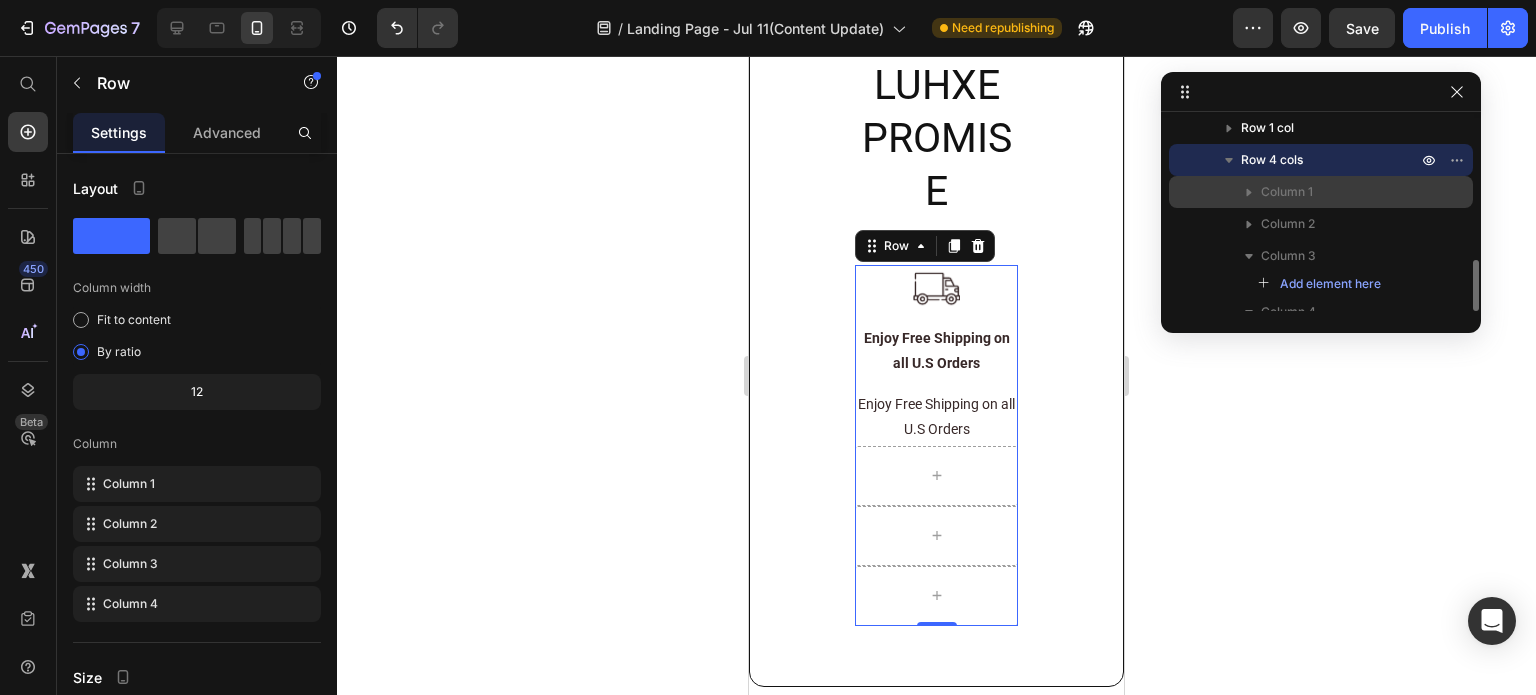 click on "Column 1" at bounding box center (1287, 192) 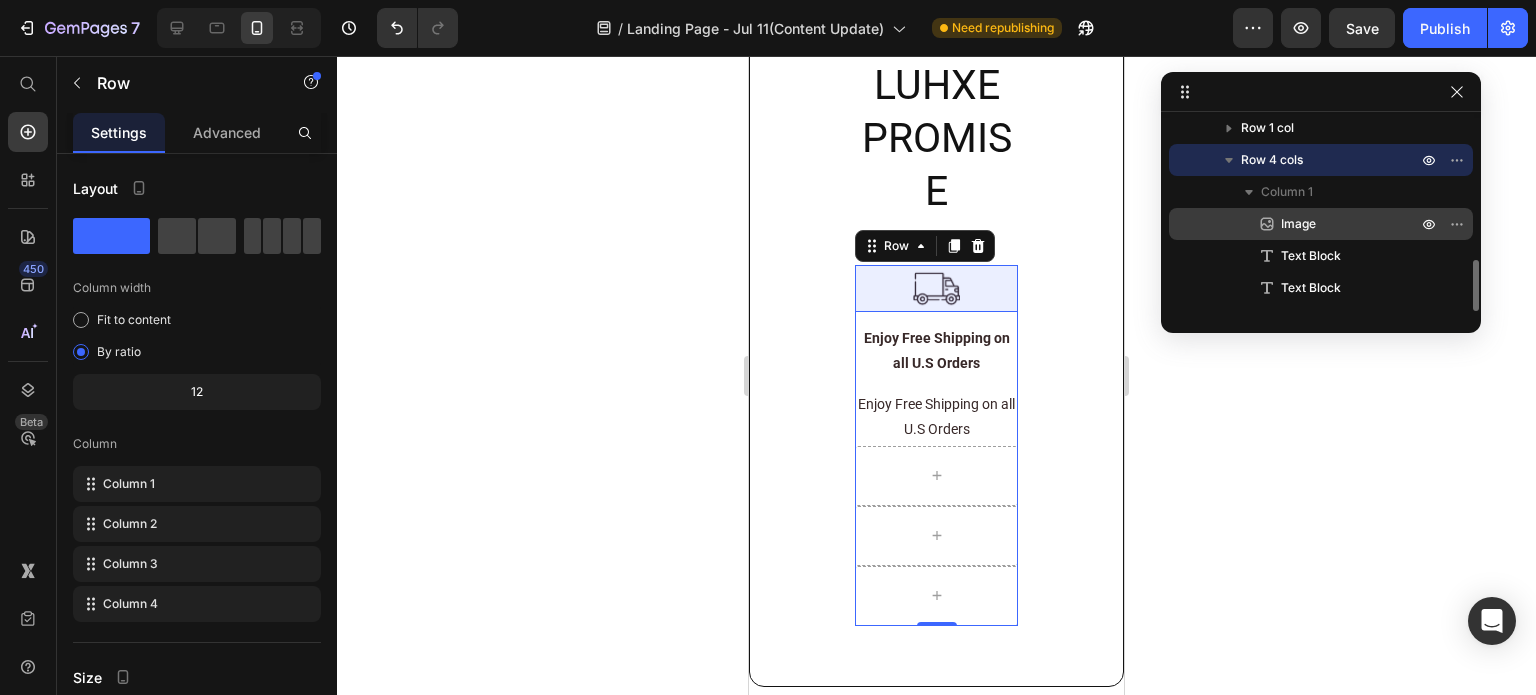 click on "Image" at bounding box center [1298, 224] 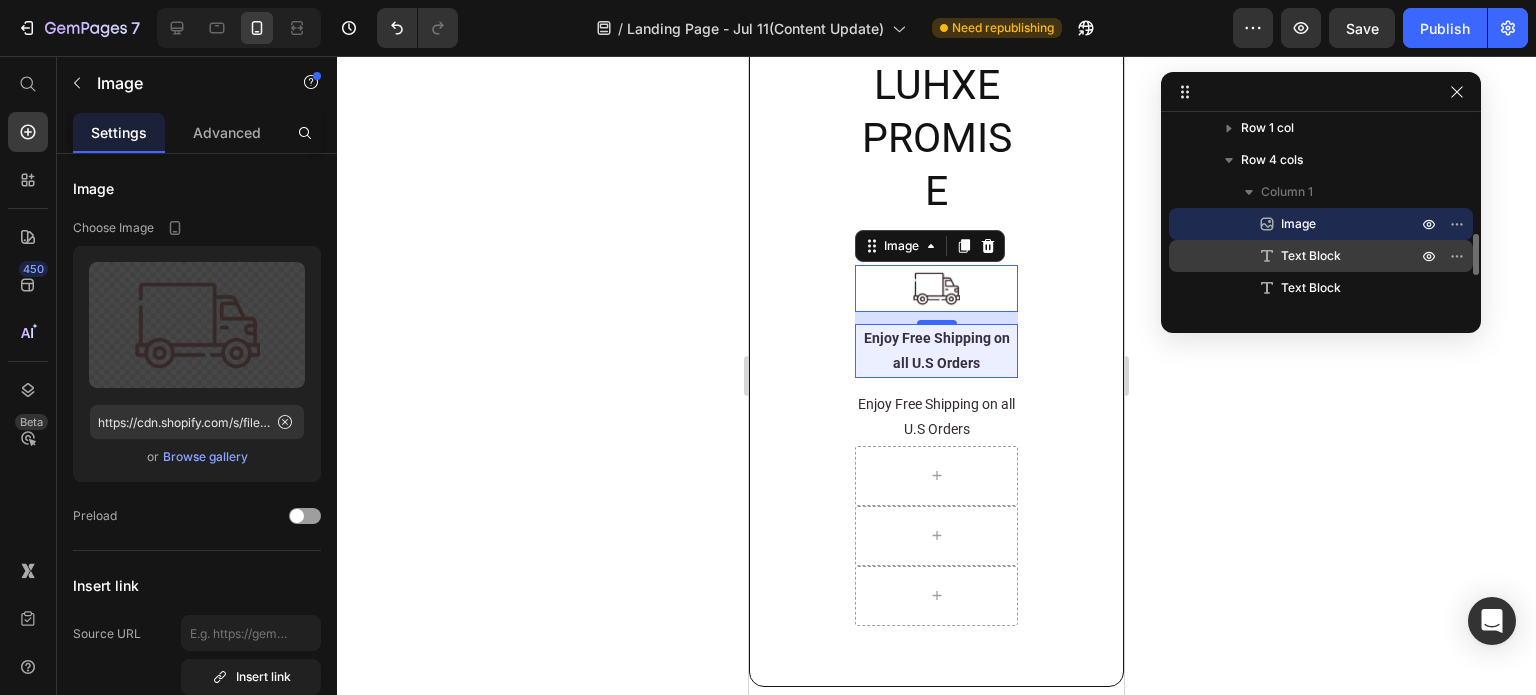 click on "Text Block" at bounding box center (1311, 256) 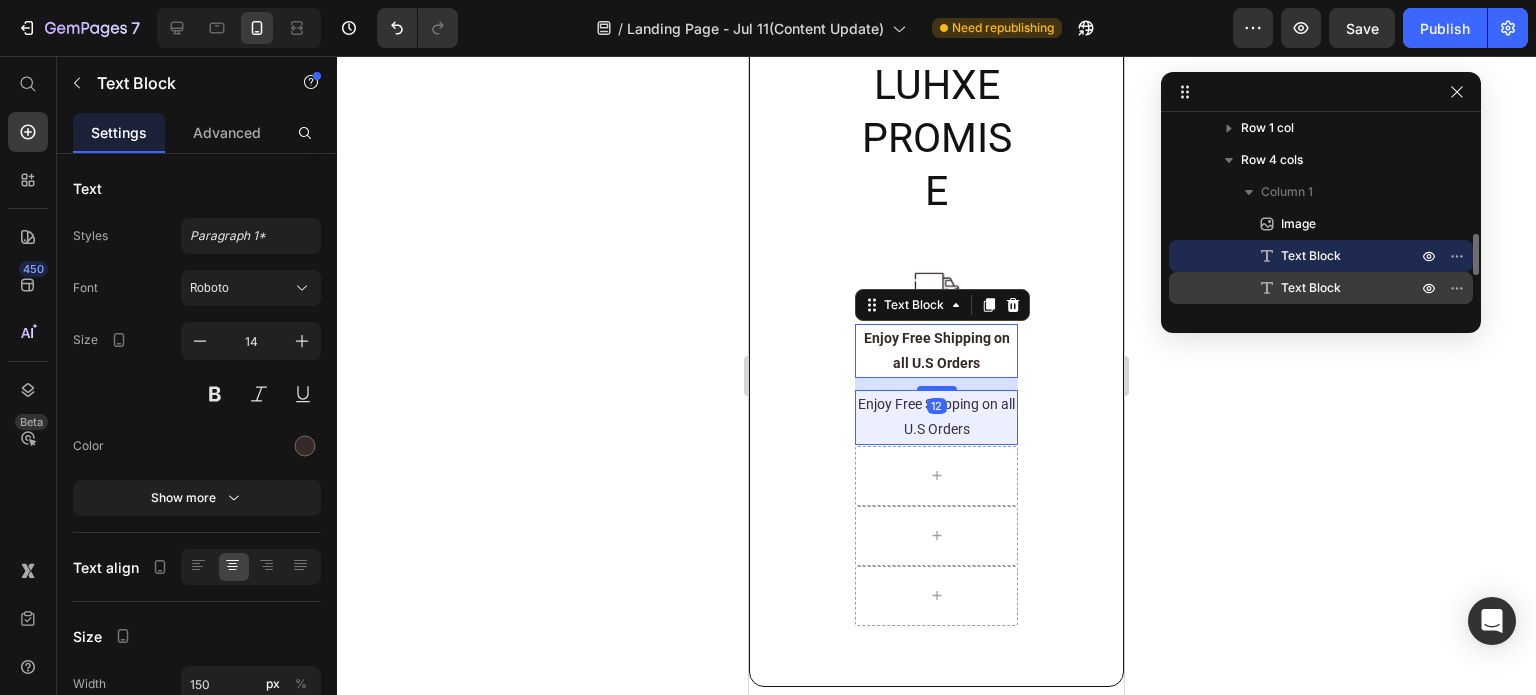 click on "Text Block" at bounding box center [1321, 288] 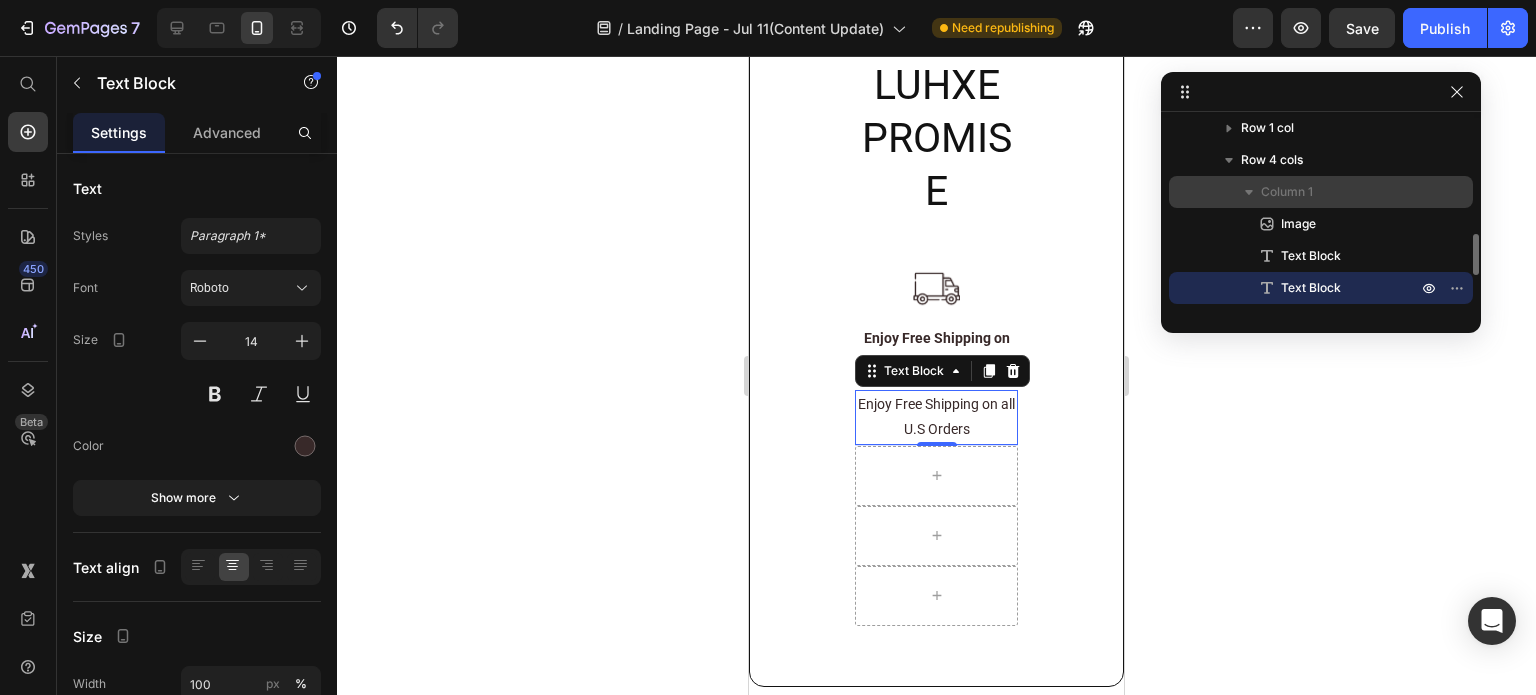 click on "Column 1" at bounding box center (1287, 192) 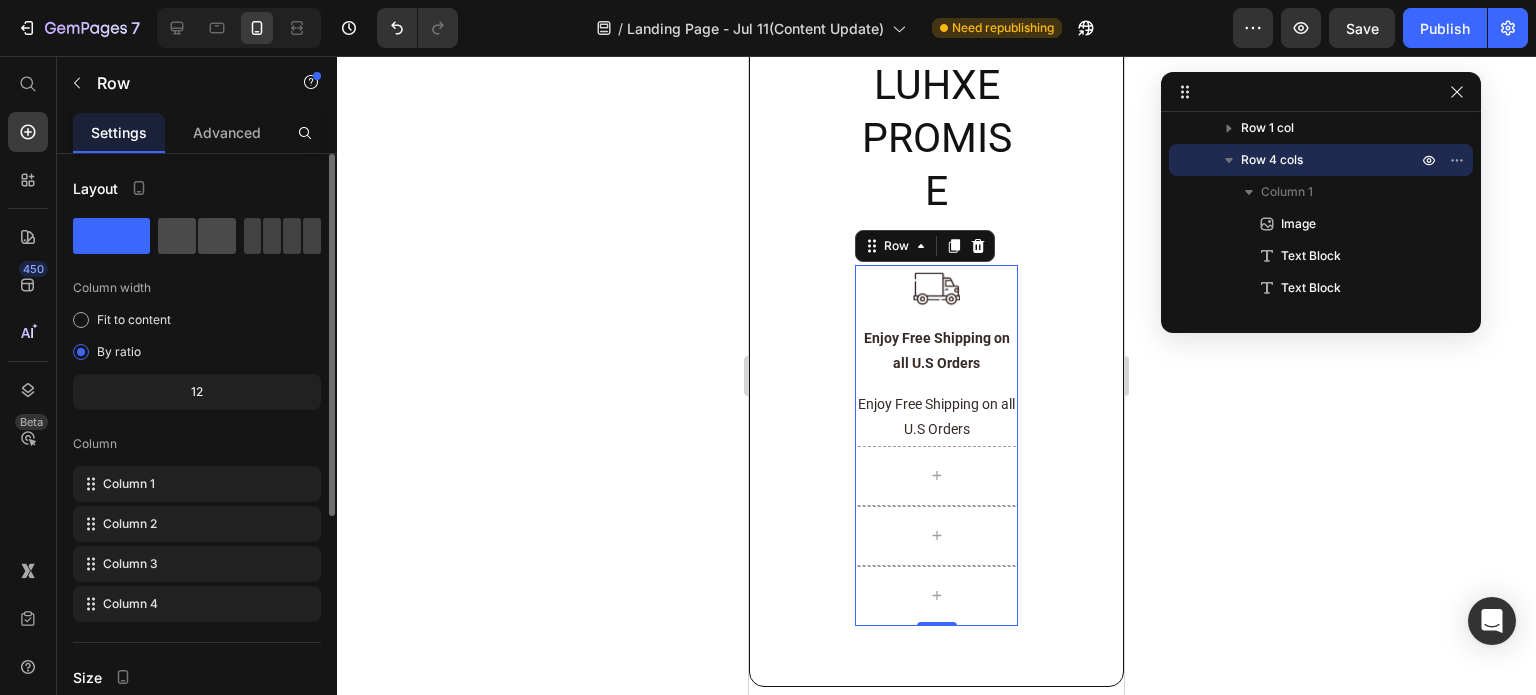 click 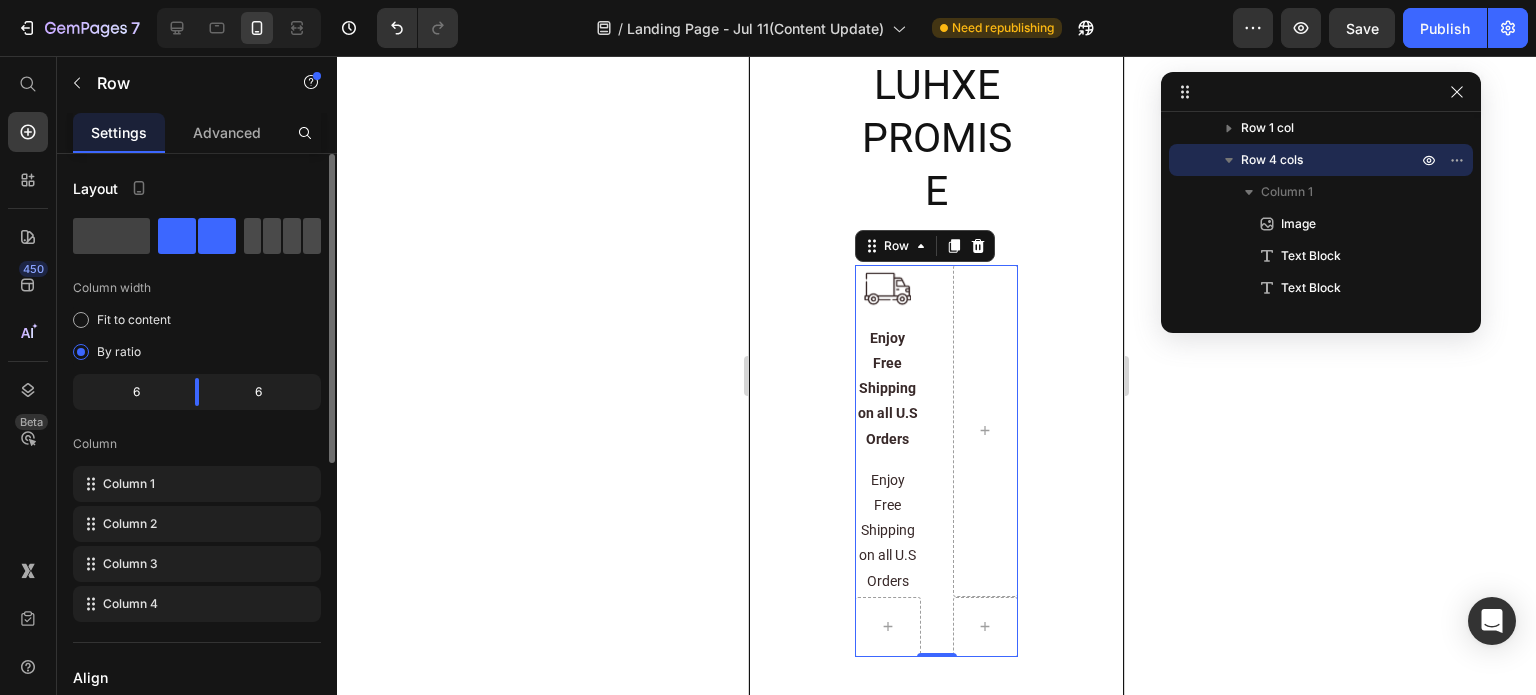 click 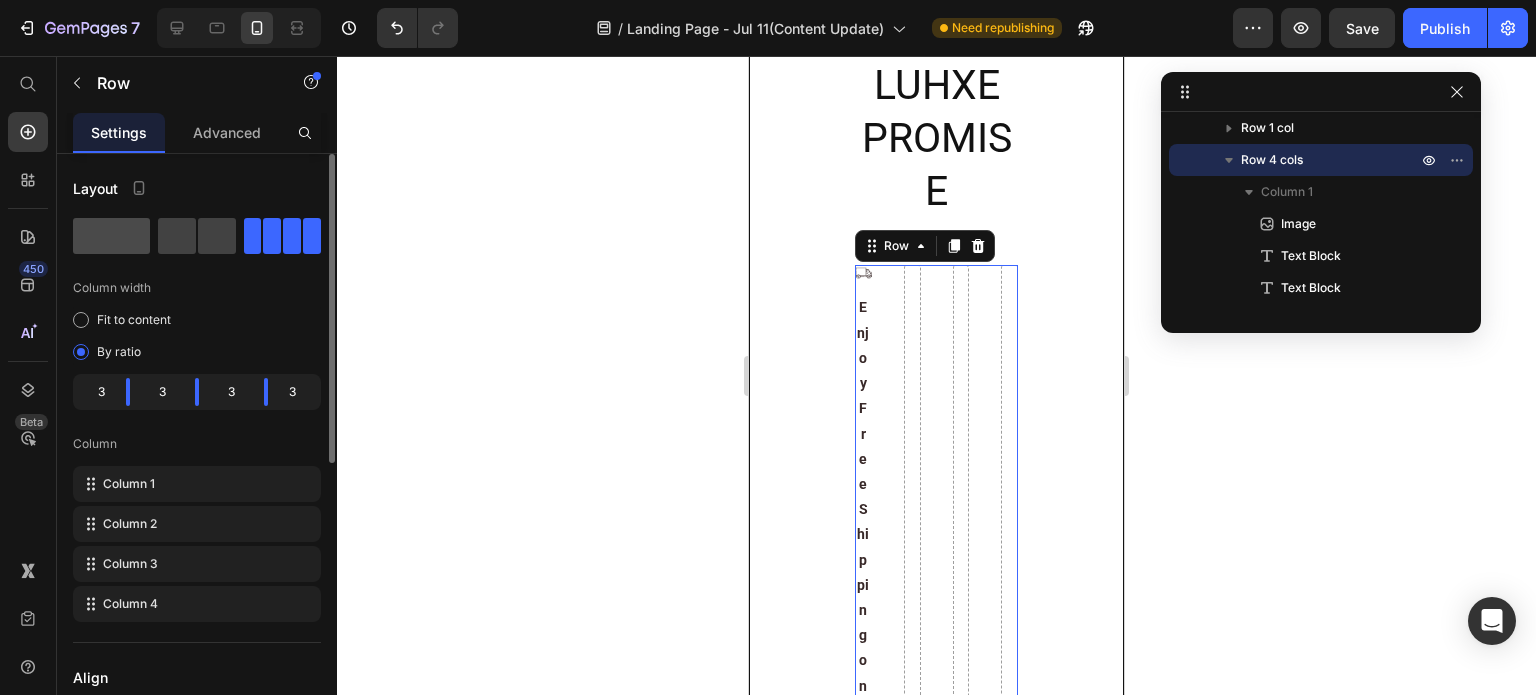click 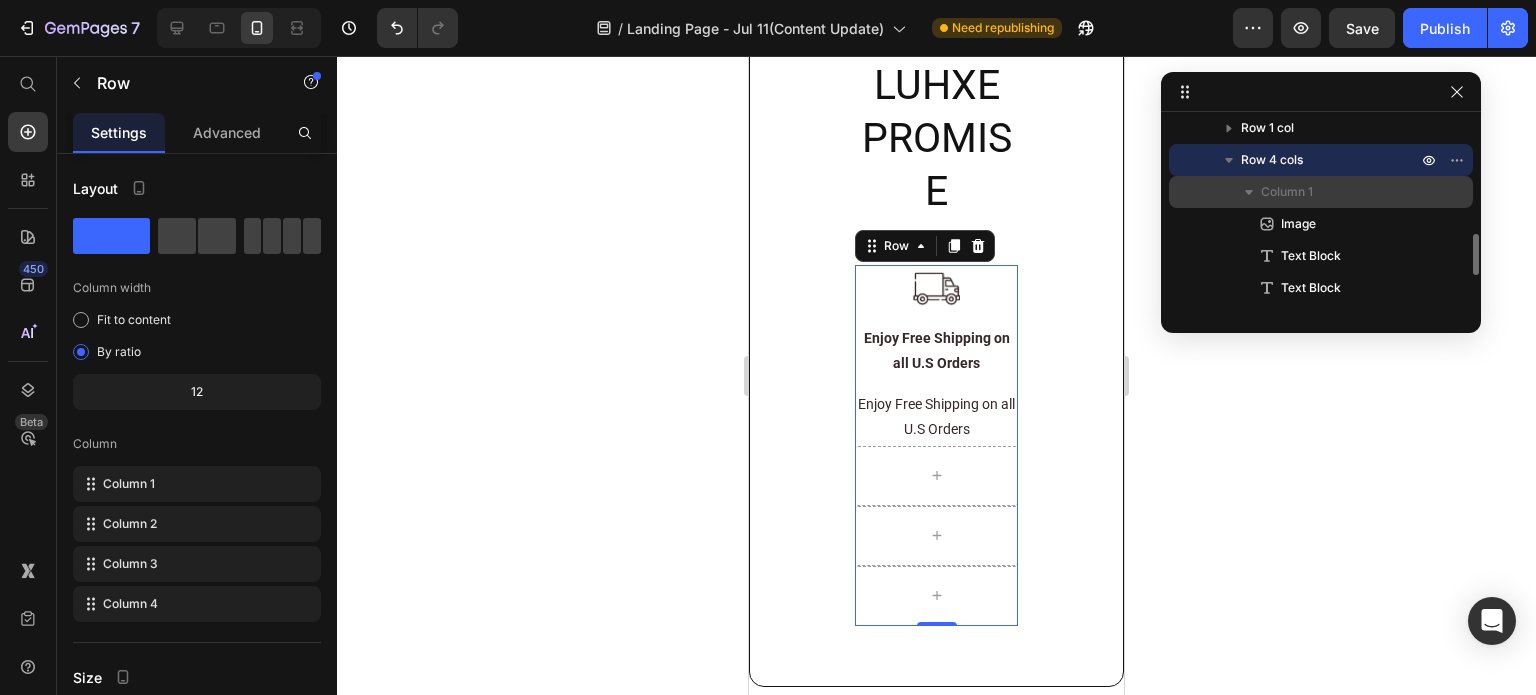 click on "Column 1" at bounding box center [1287, 192] 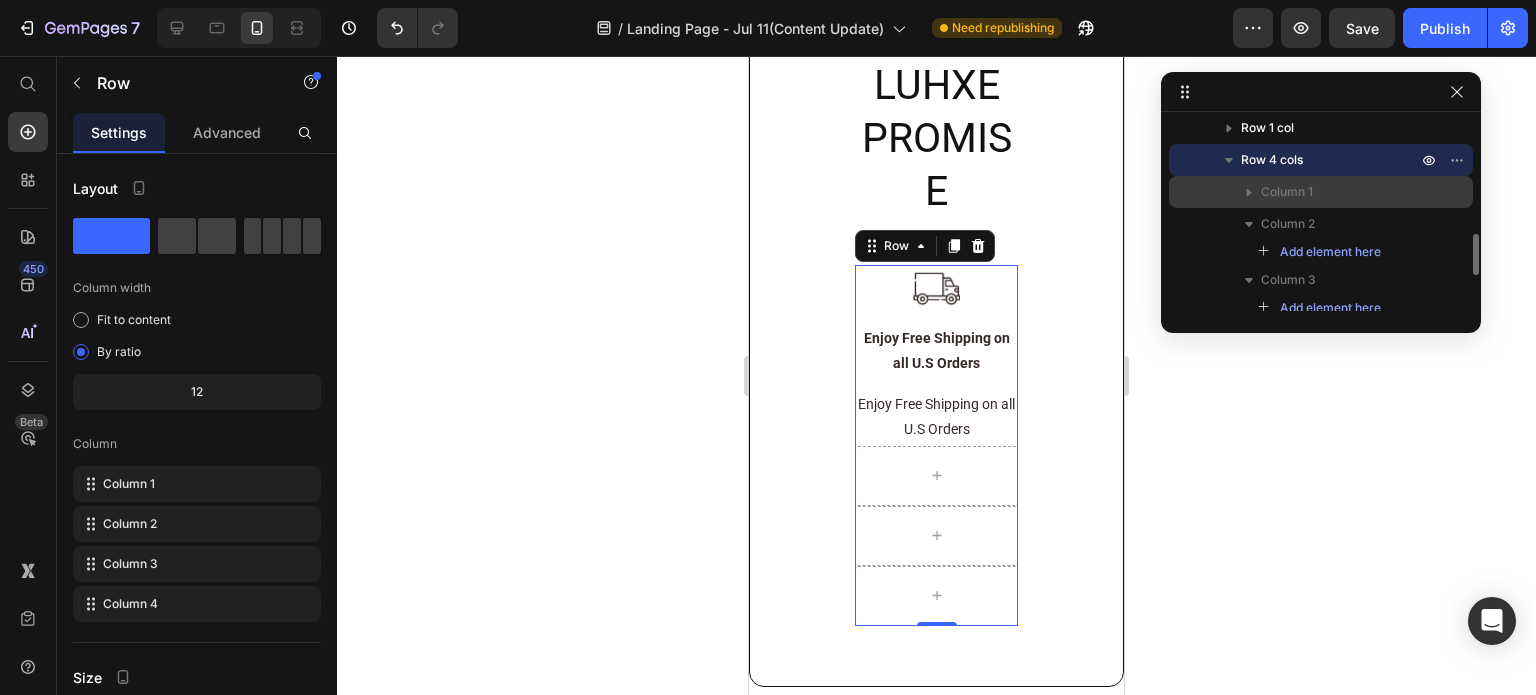 drag, startPoint x: 1285, startPoint y: 188, endPoint x: 371, endPoint y: 132, distance: 915.7139 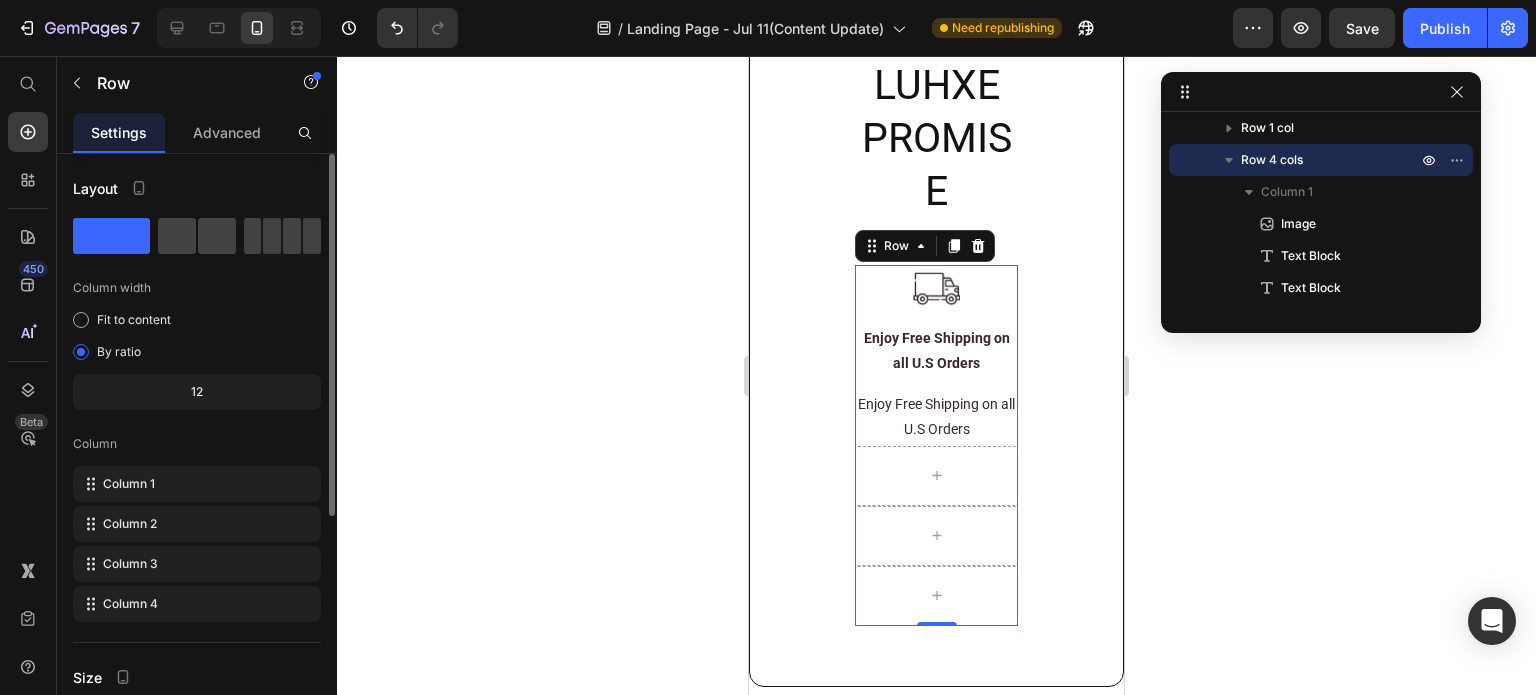 scroll, scrollTop: 100, scrollLeft: 0, axis: vertical 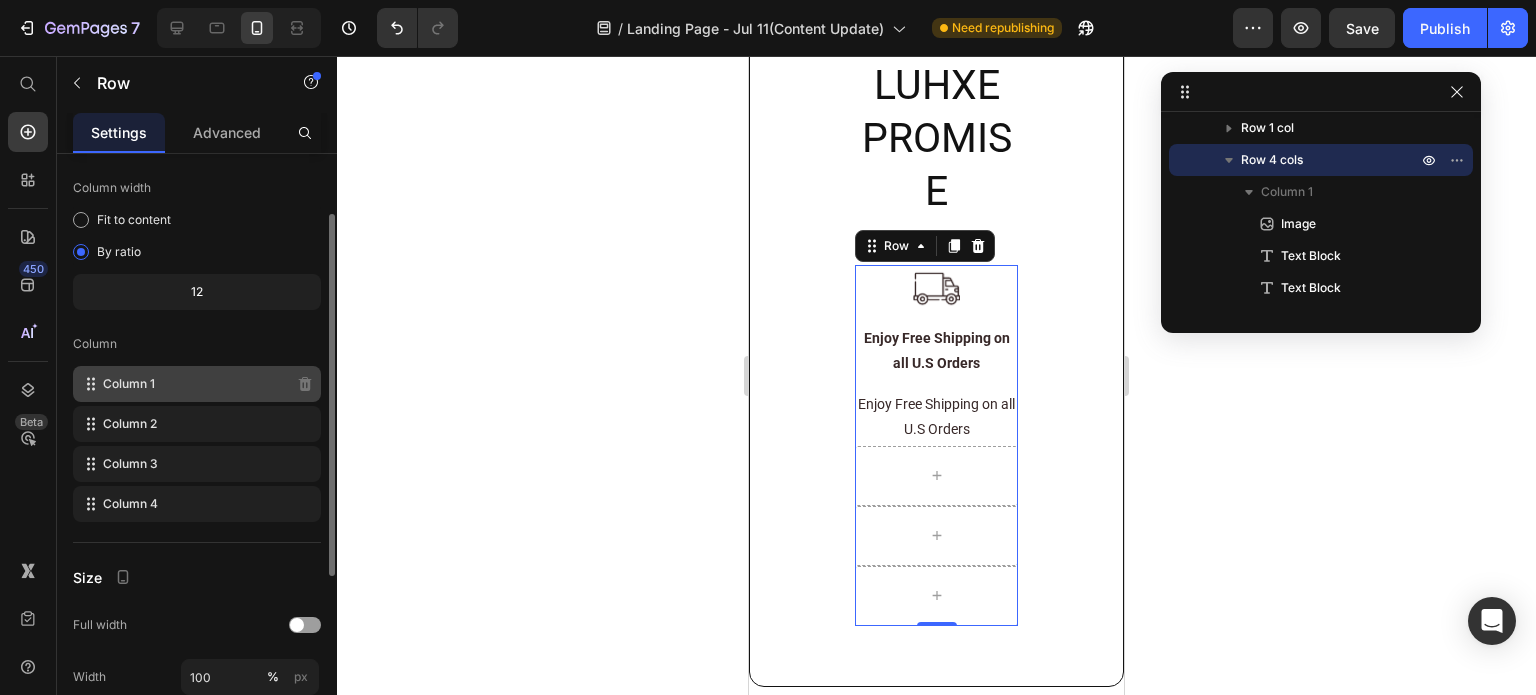 click on "Column 1" 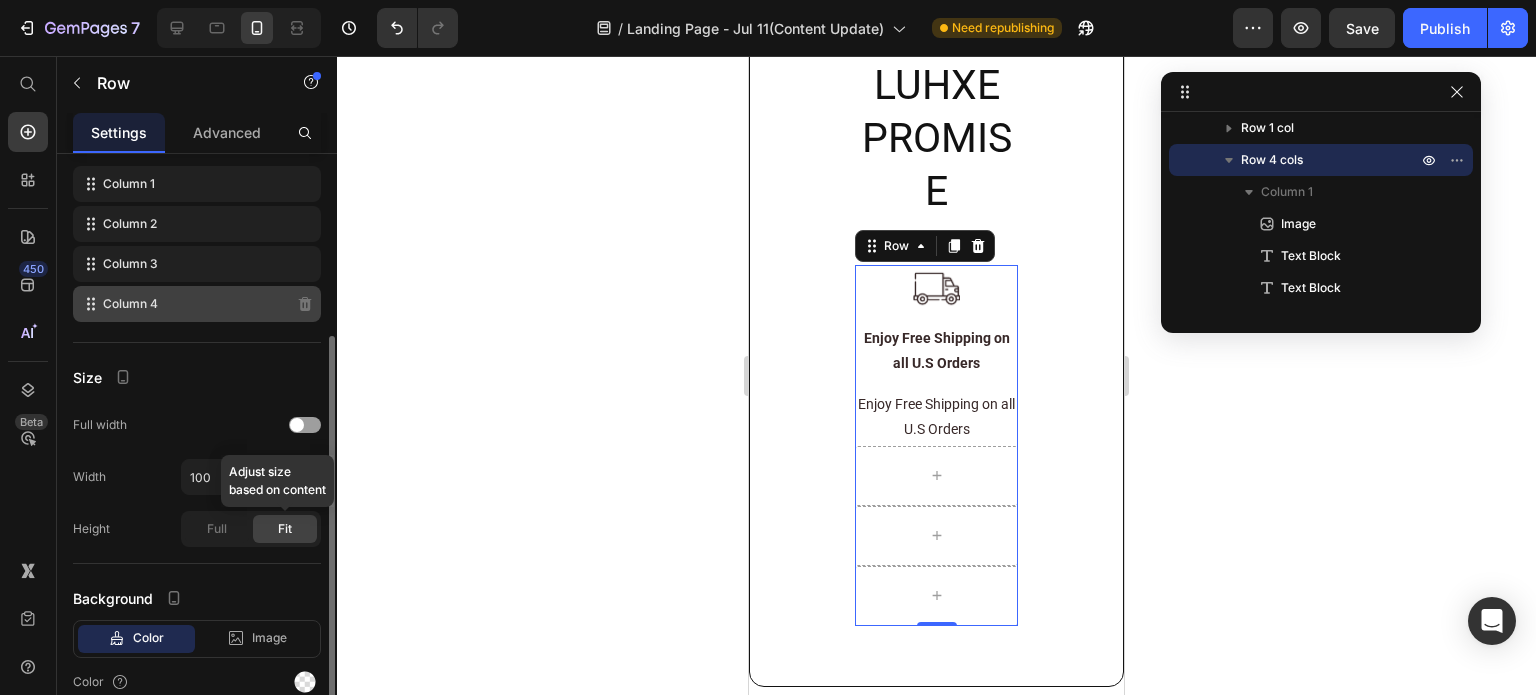 scroll, scrollTop: 388, scrollLeft: 0, axis: vertical 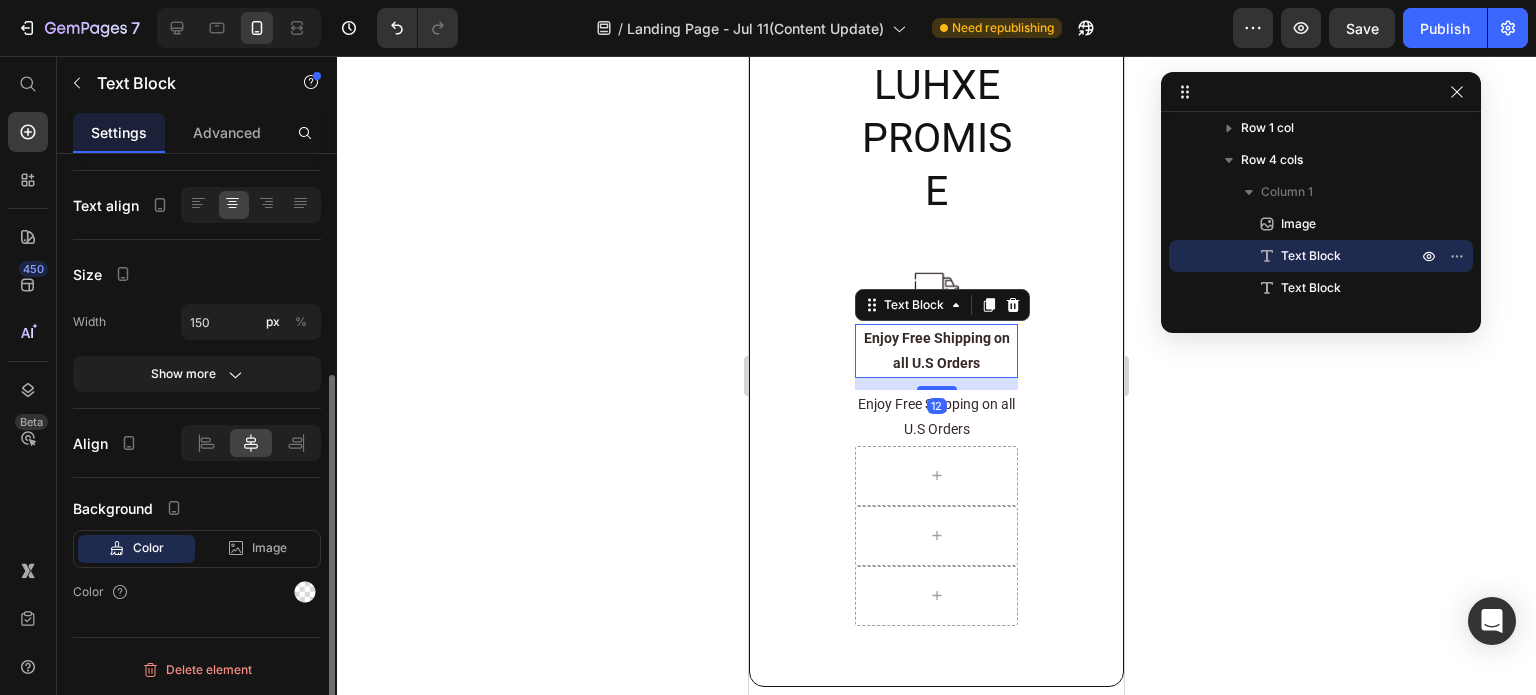 click on "Enjoy Free Shipping on all U.S Orders" at bounding box center [937, 351] 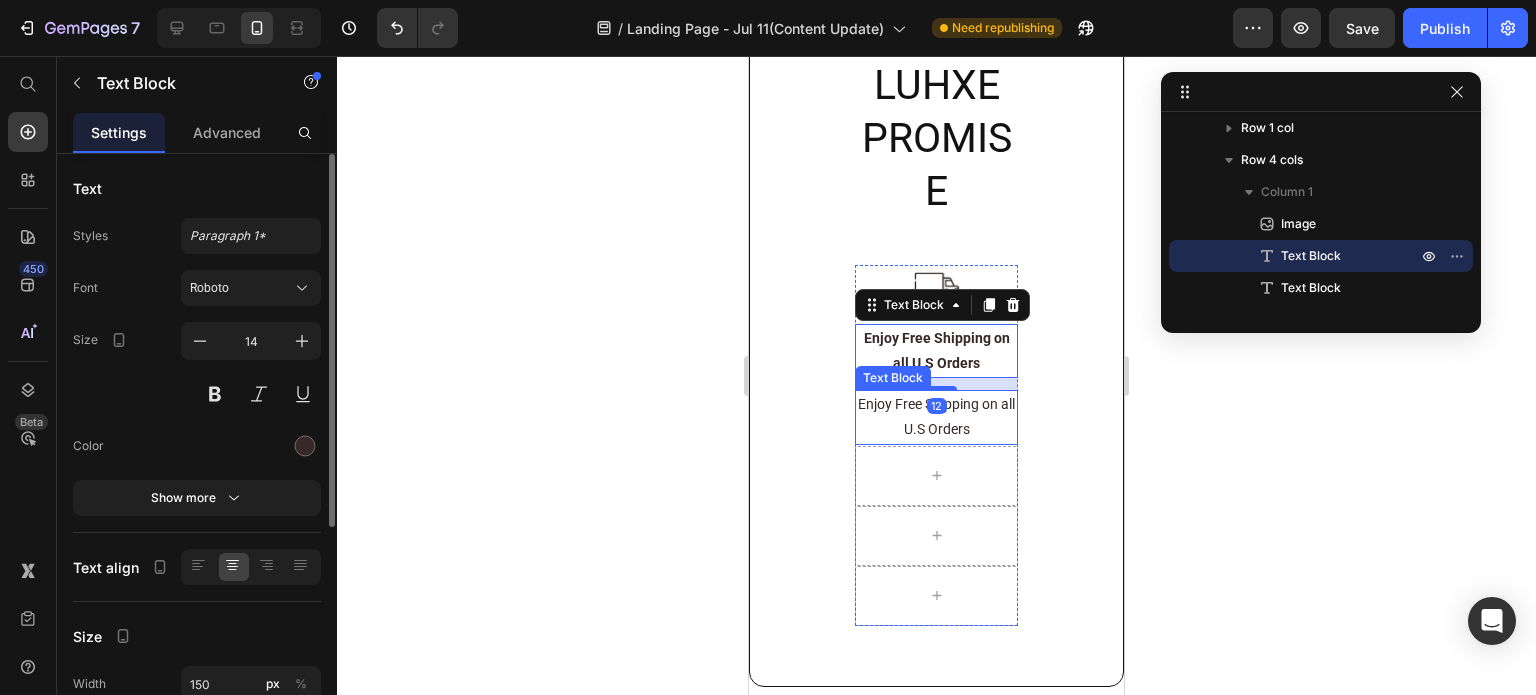 click on "Enjoy Free Shipping on all U.S Orders" at bounding box center [936, 417] 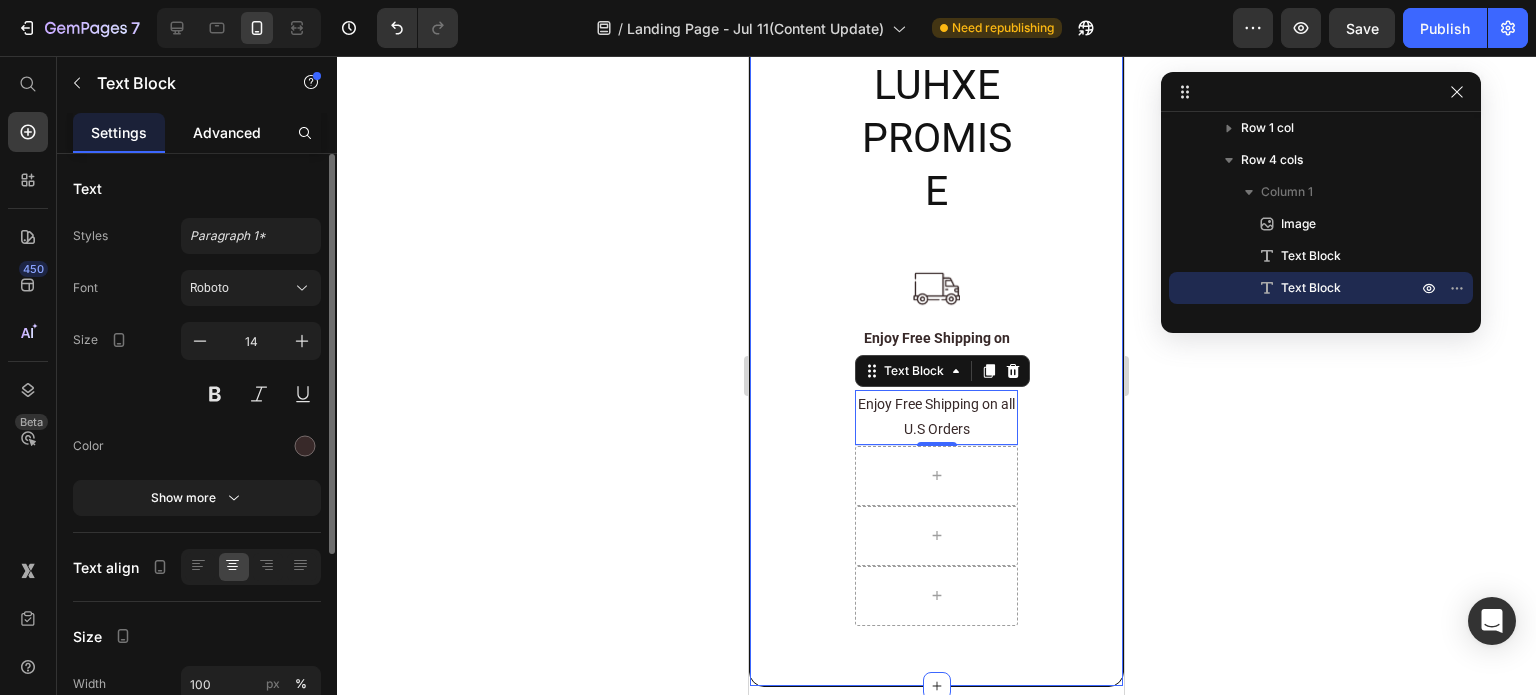click on "Advanced" at bounding box center [227, 132] 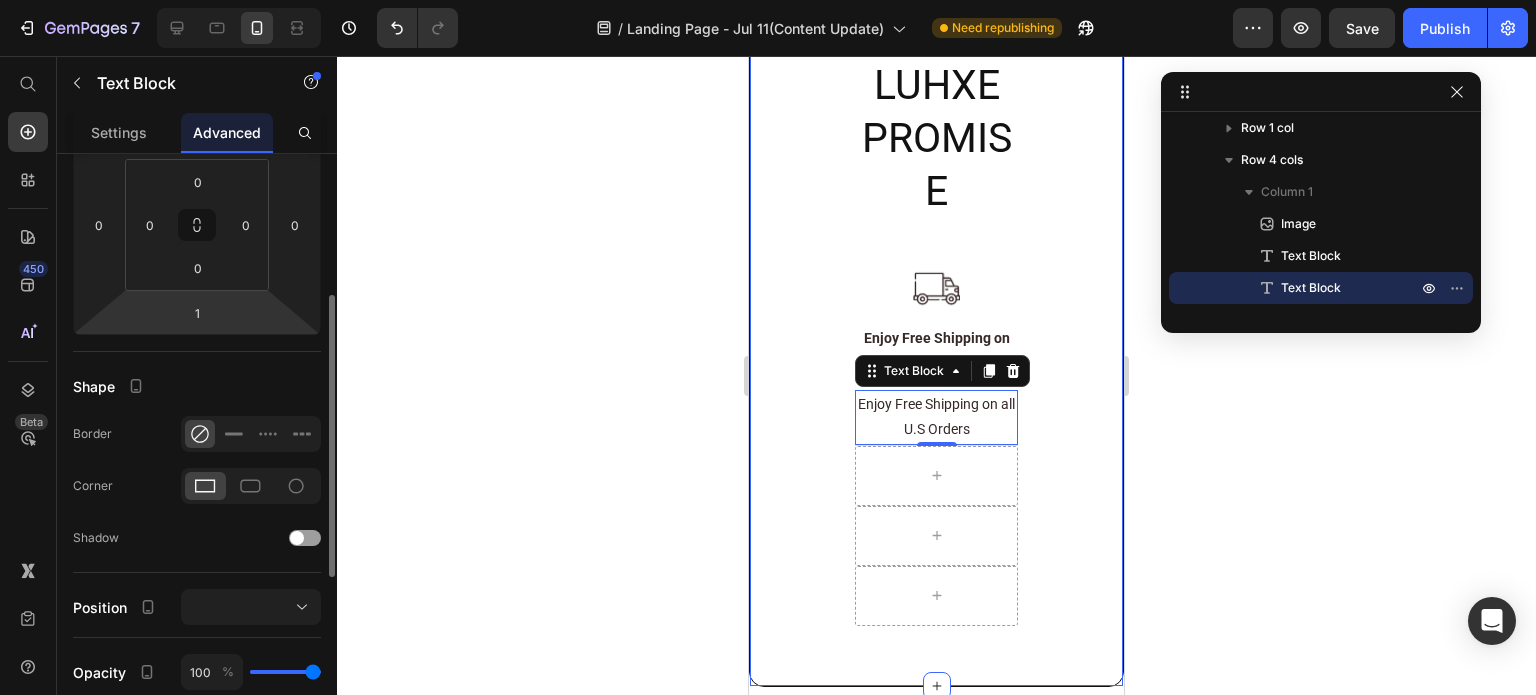scroll, scrollTop: 400, scrollLeft: 0, axis: vertical 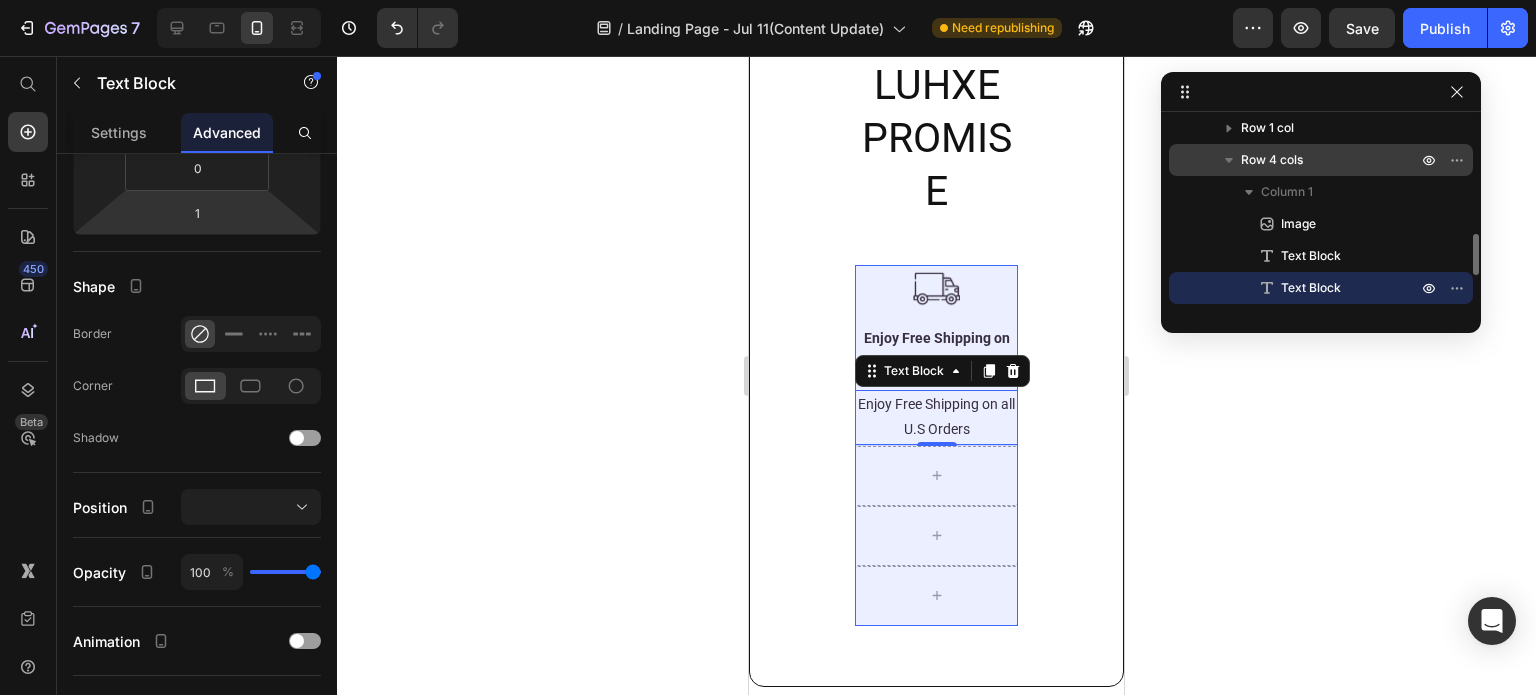 click on "Row 4 cols" at bounding box center (1272, 160) 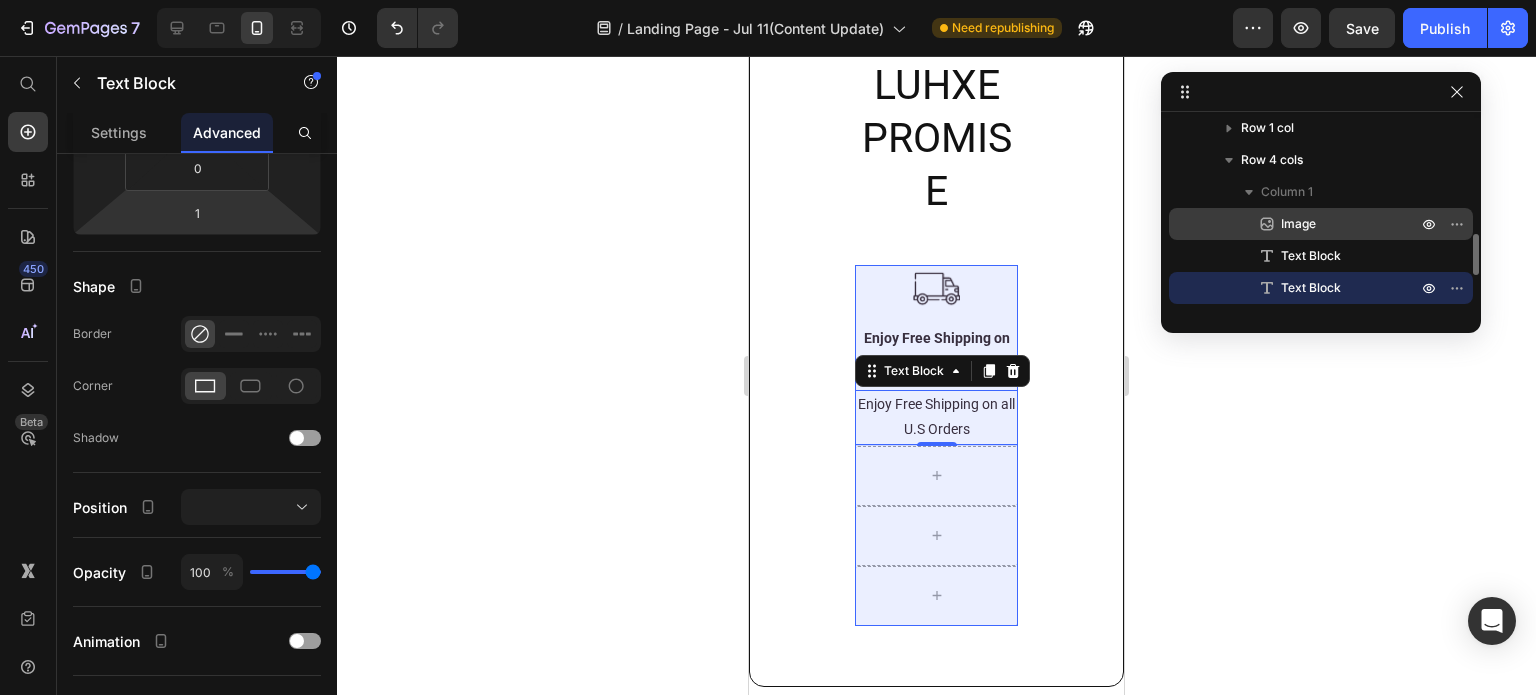 scroll, scrollTop: 0, scrollLeft: 0, axis: both 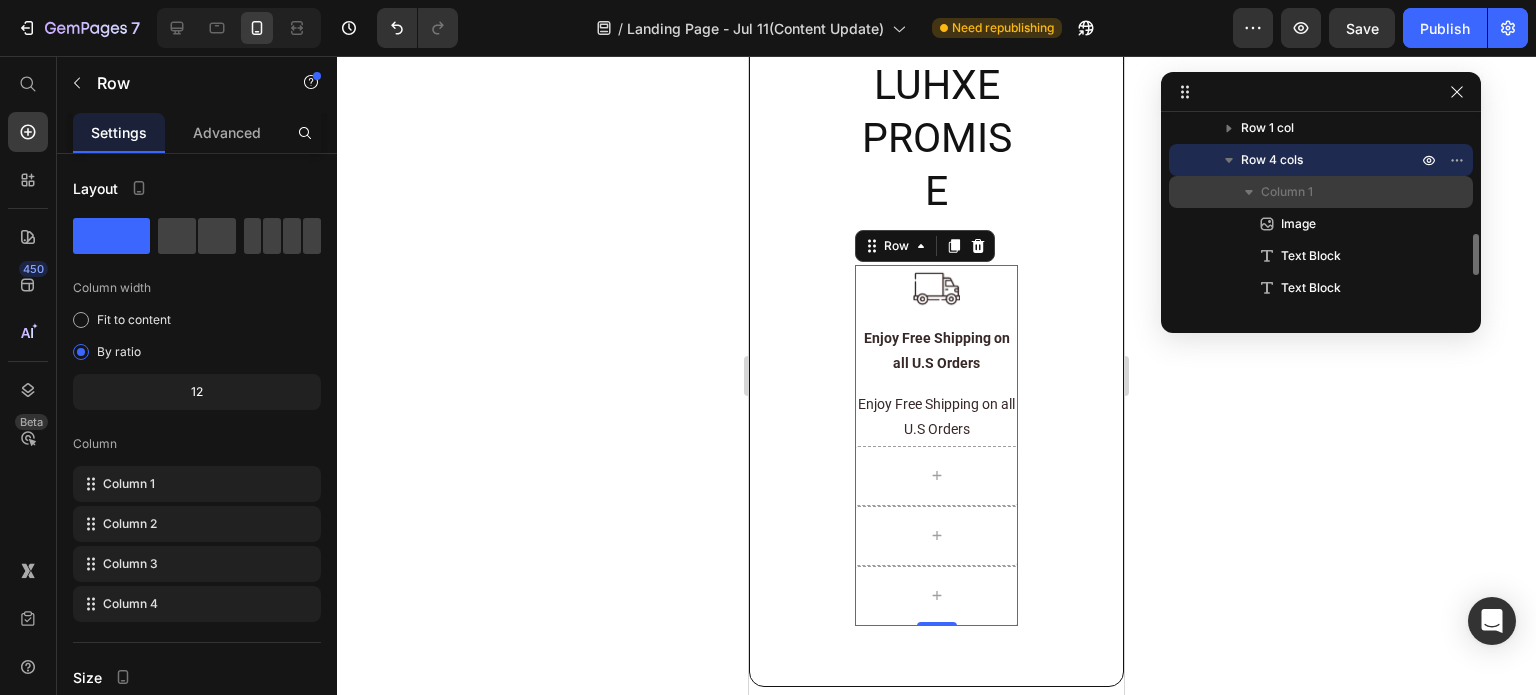 click on "Column 1" at bounding box center (1287, 192) 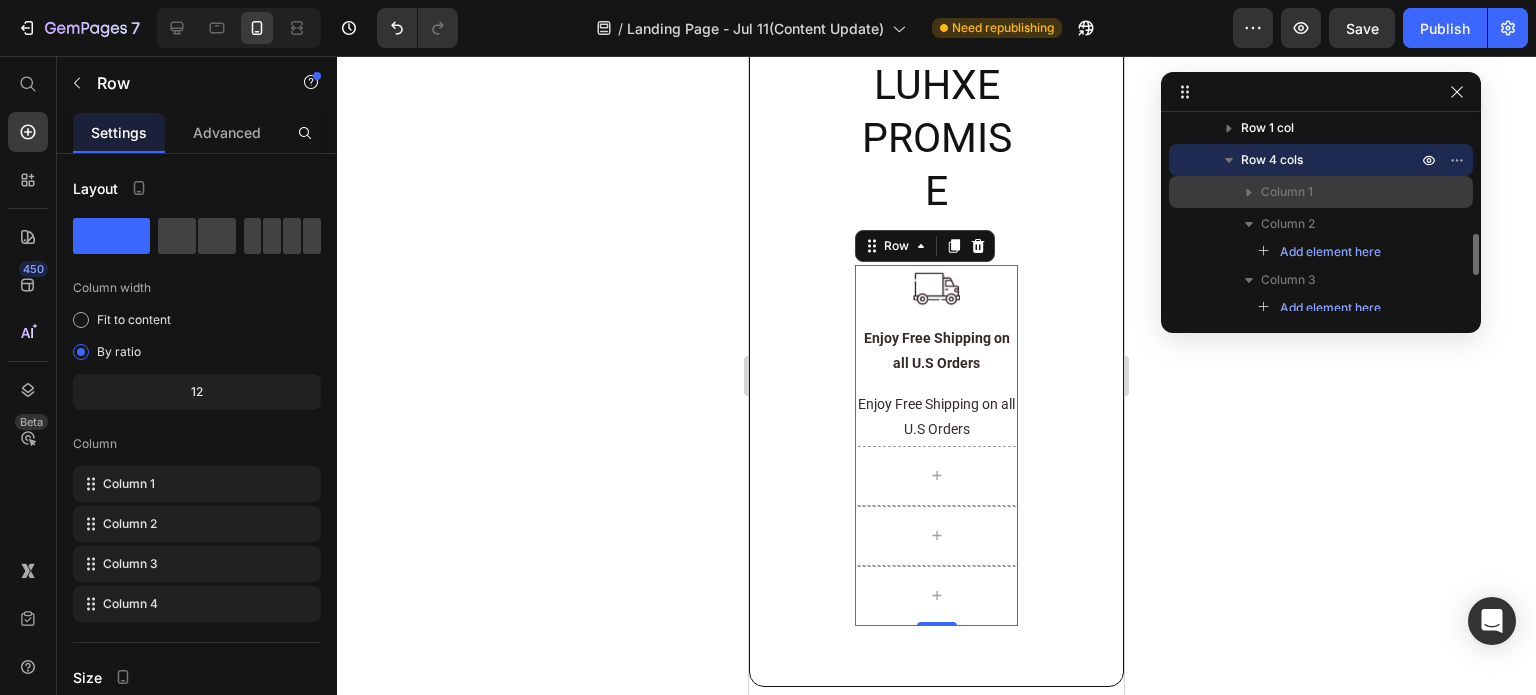 click on "Column 1" at bounding box center [1287, 192] 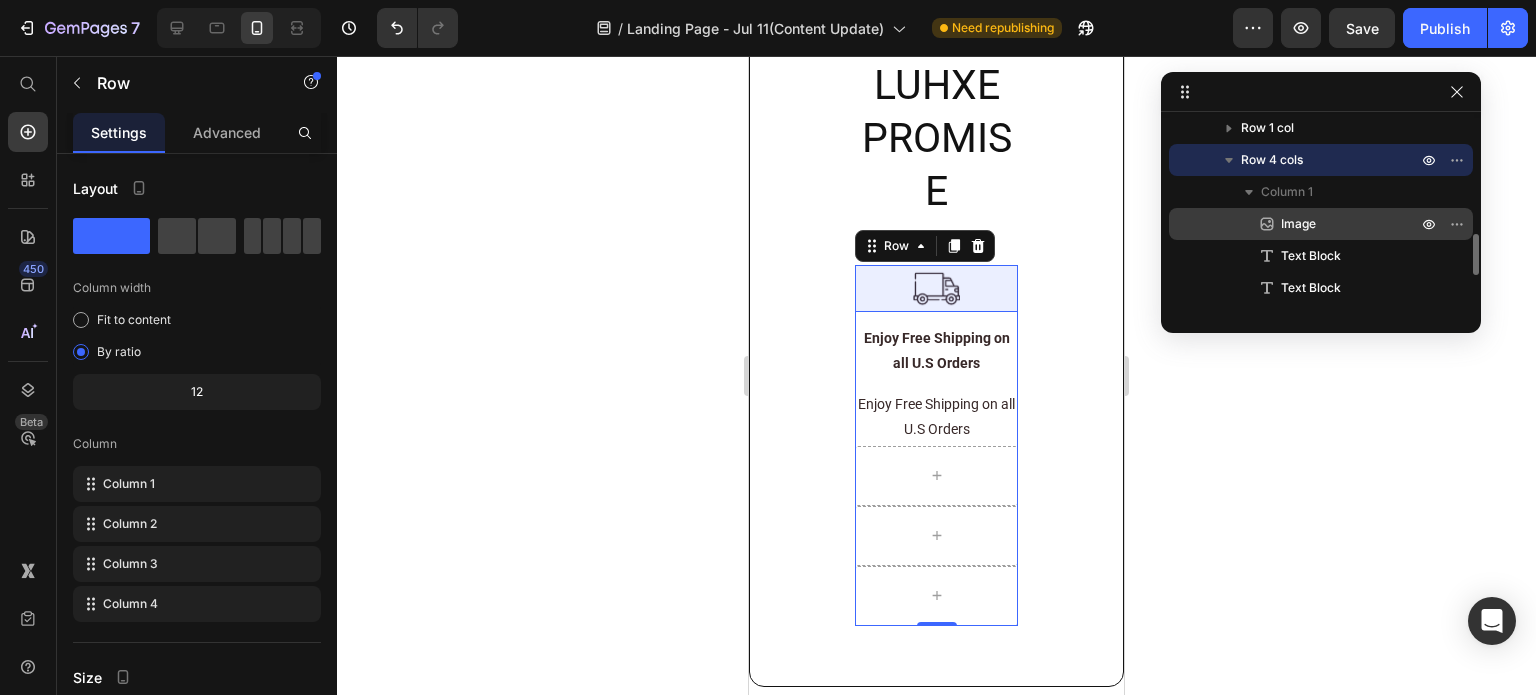 click on "Image" at bounding box center [1298, 224] 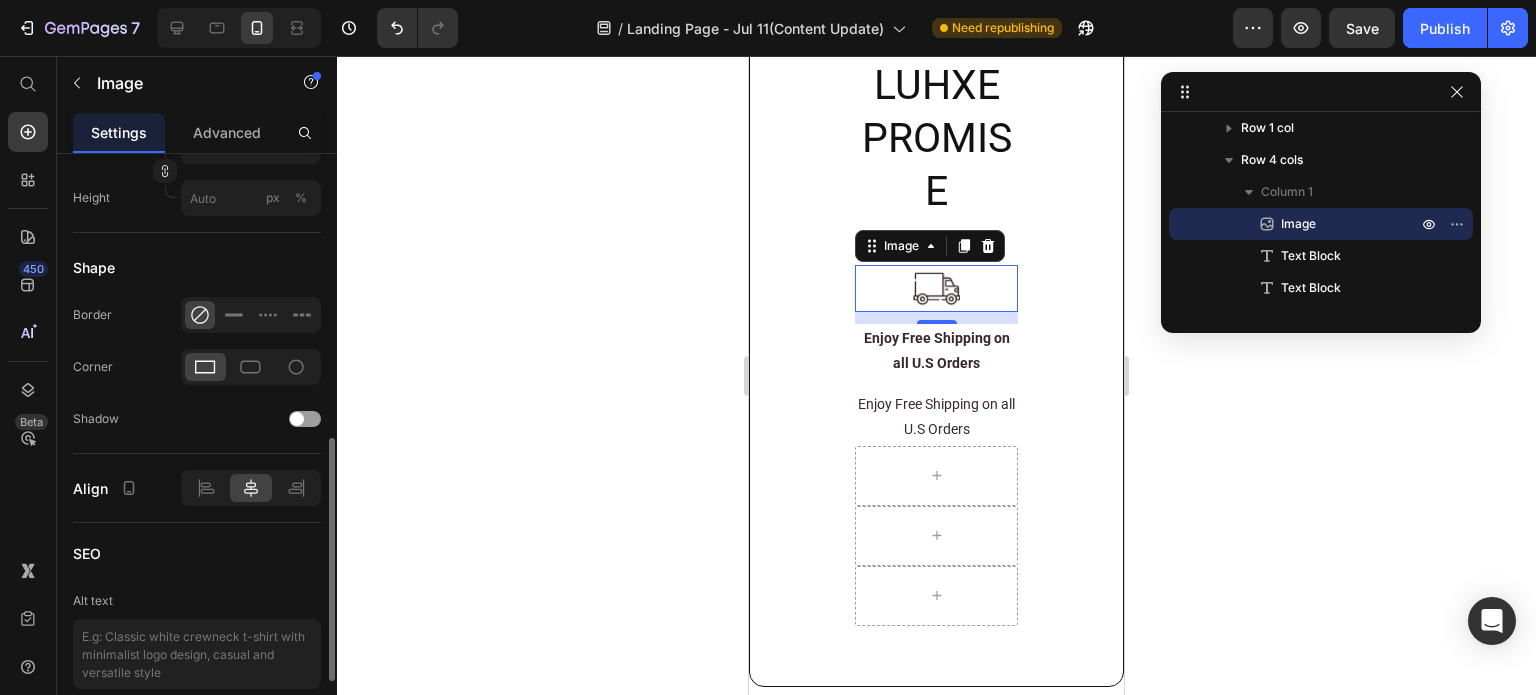 scroll, scrollTop: 871, scrollLeft: 0, axis: vertical 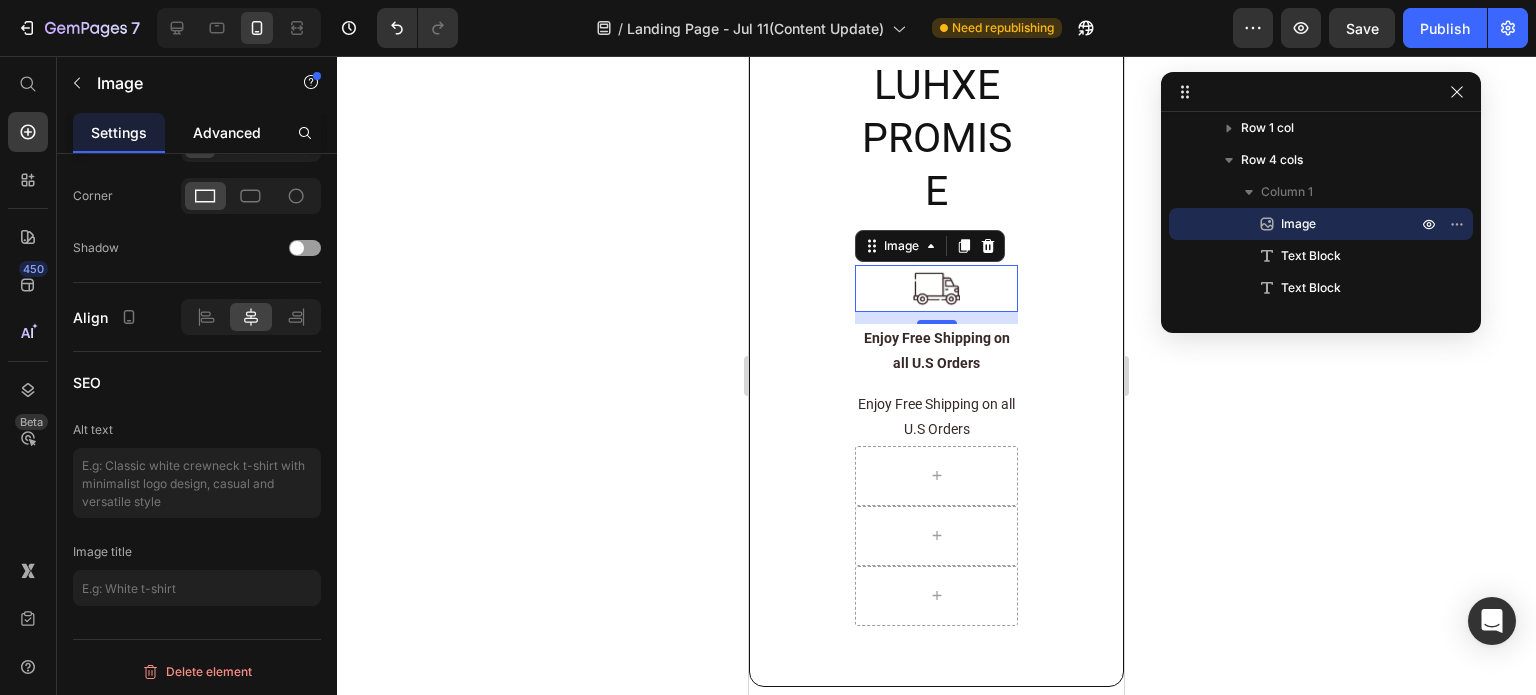 click on "Advanced" at bounding box center (227, 132) 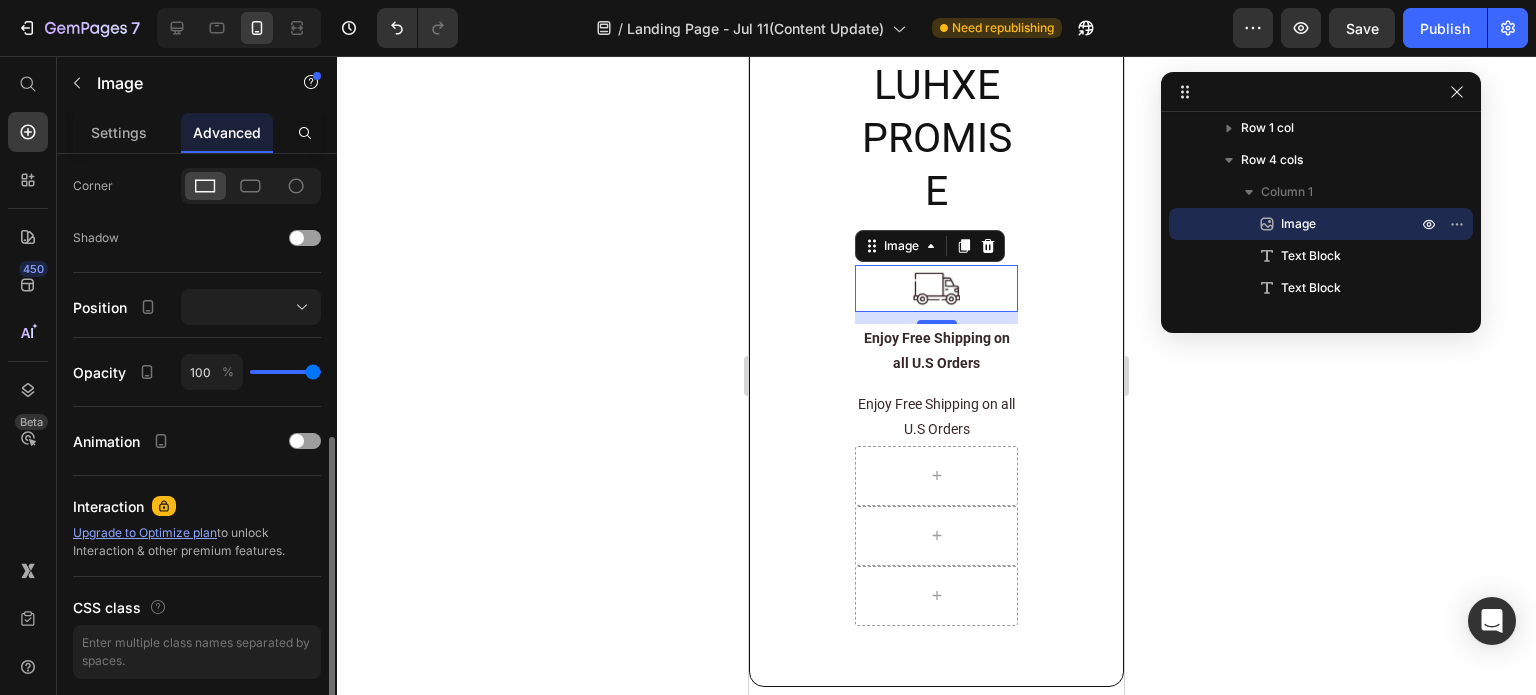 scroll, scrollTop: 668, scrollLeft: 0, axis: vertical 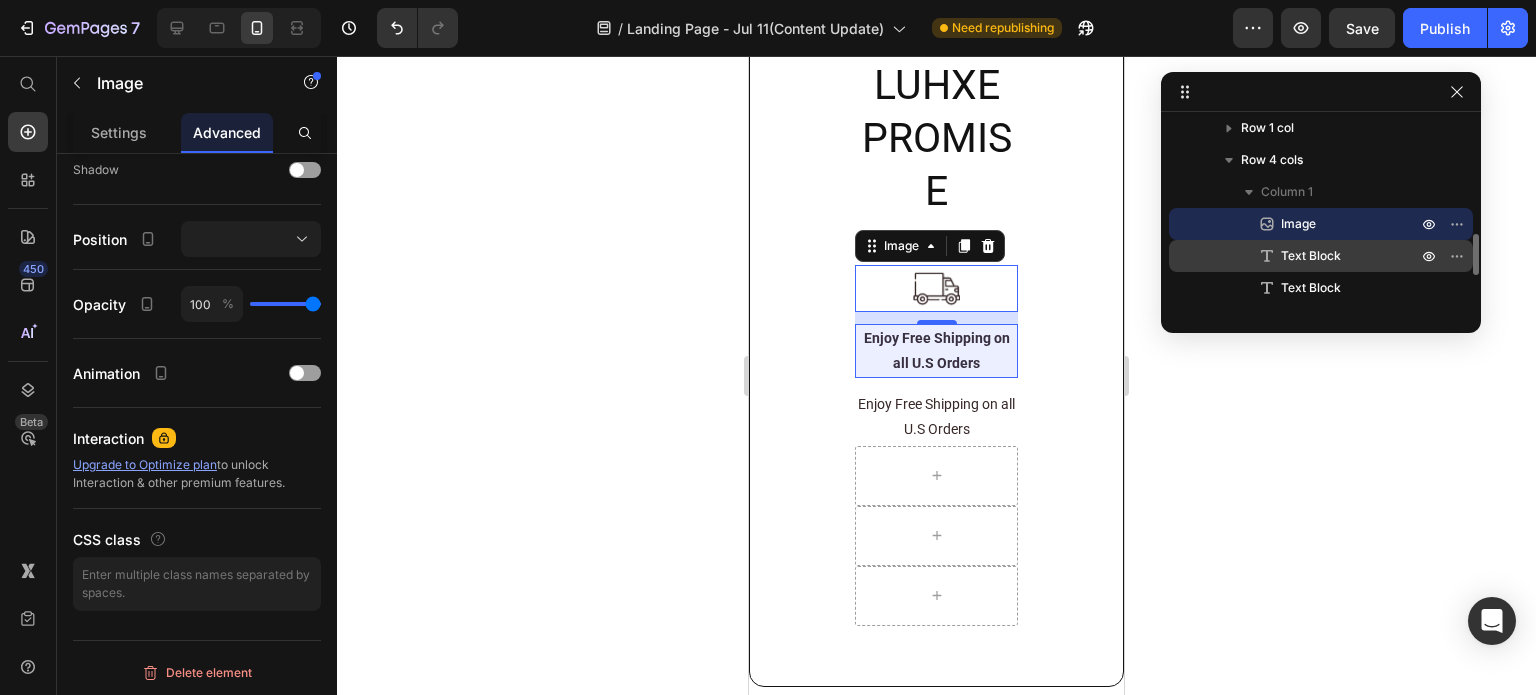 click on "Text Block" at bounding box center [1311, 256] 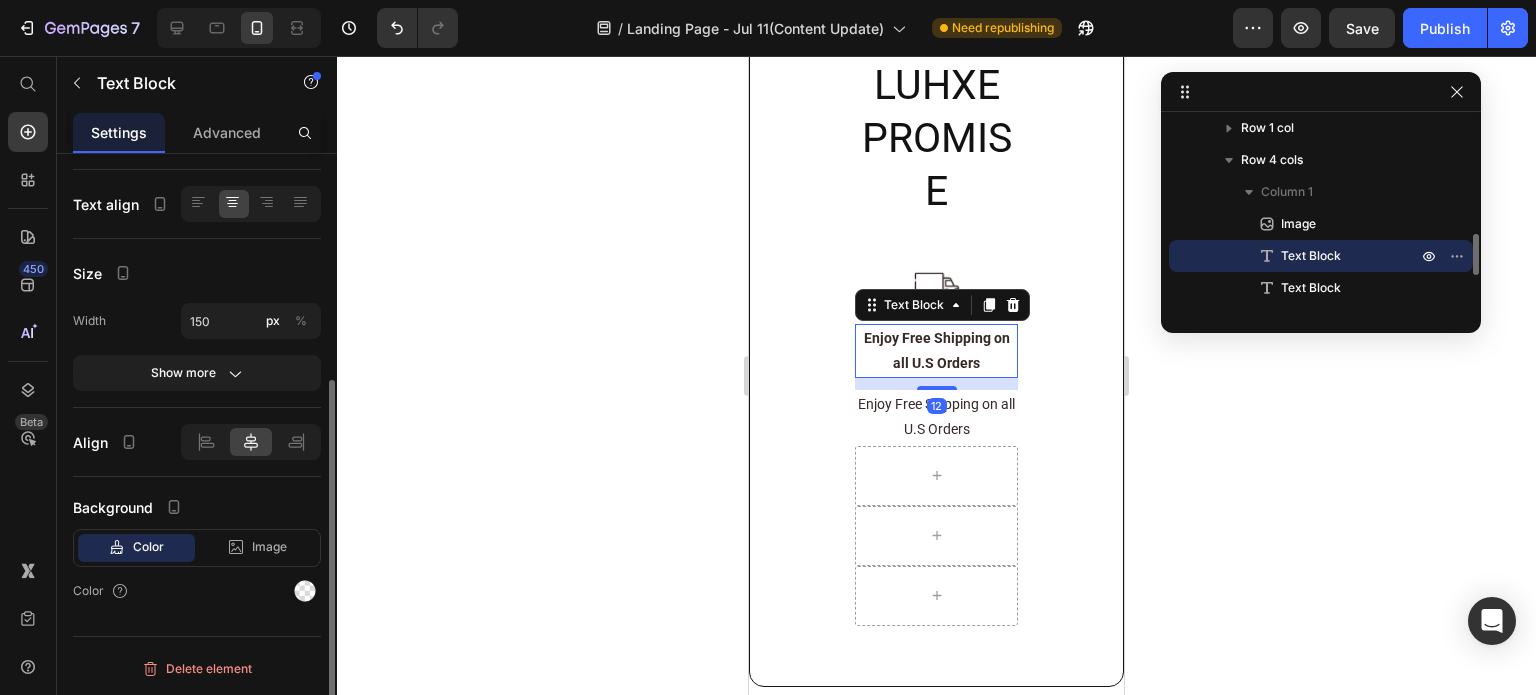 scroll, scrollTop: 0, scrollLeft: 0, axis: both 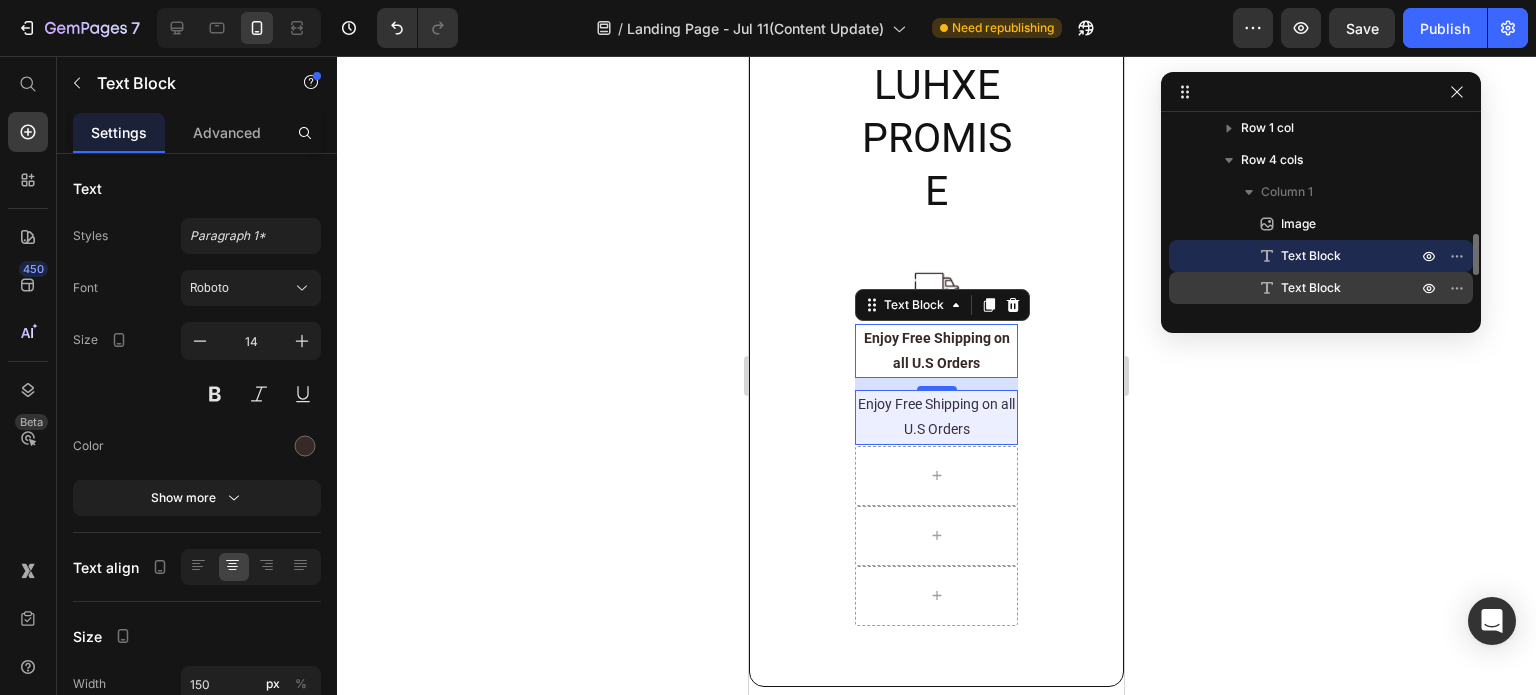 click on "Text Block" at bounding box center [1327, 288] 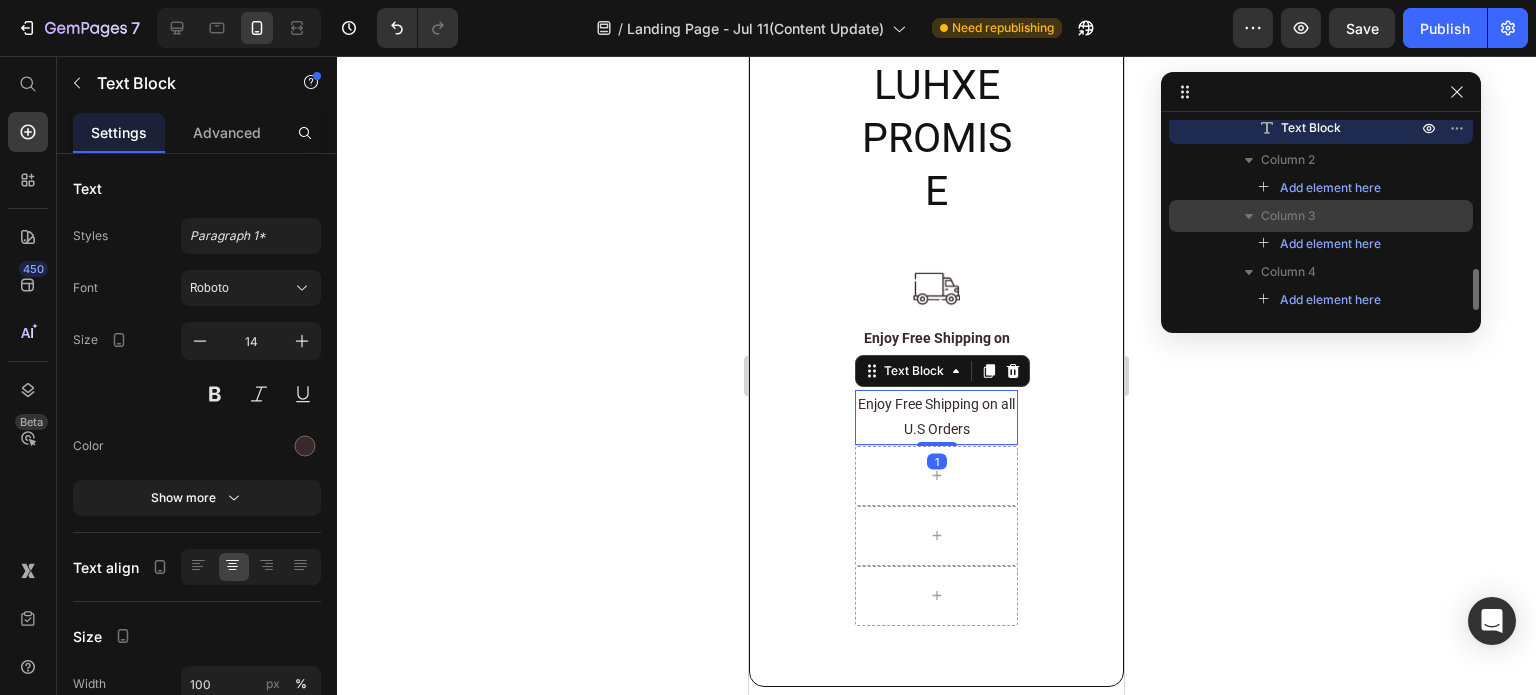 scroll, scrollTop: 580, scrollLeft: 0, axis: vertical 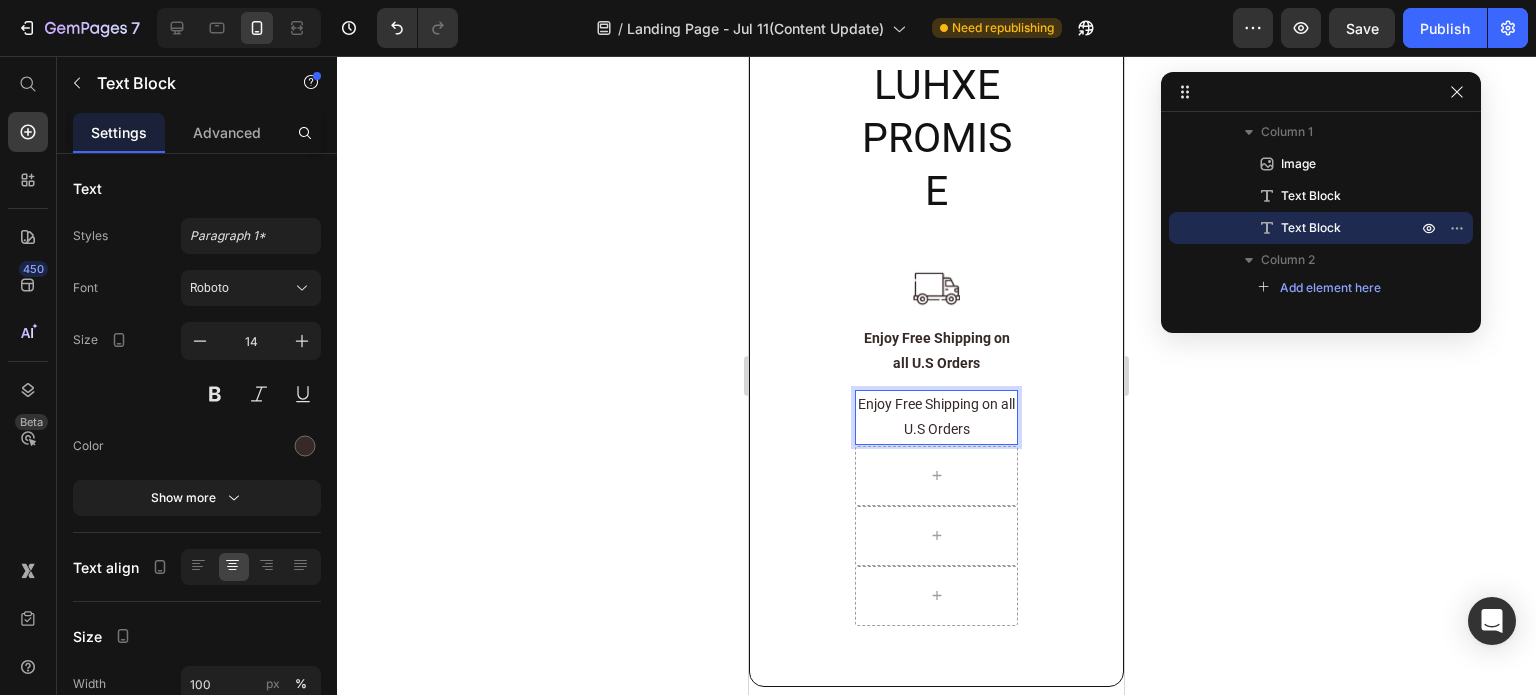 click on "Enjoy Free Shipping on all U.S Orders" at bounding box center (936, 417) 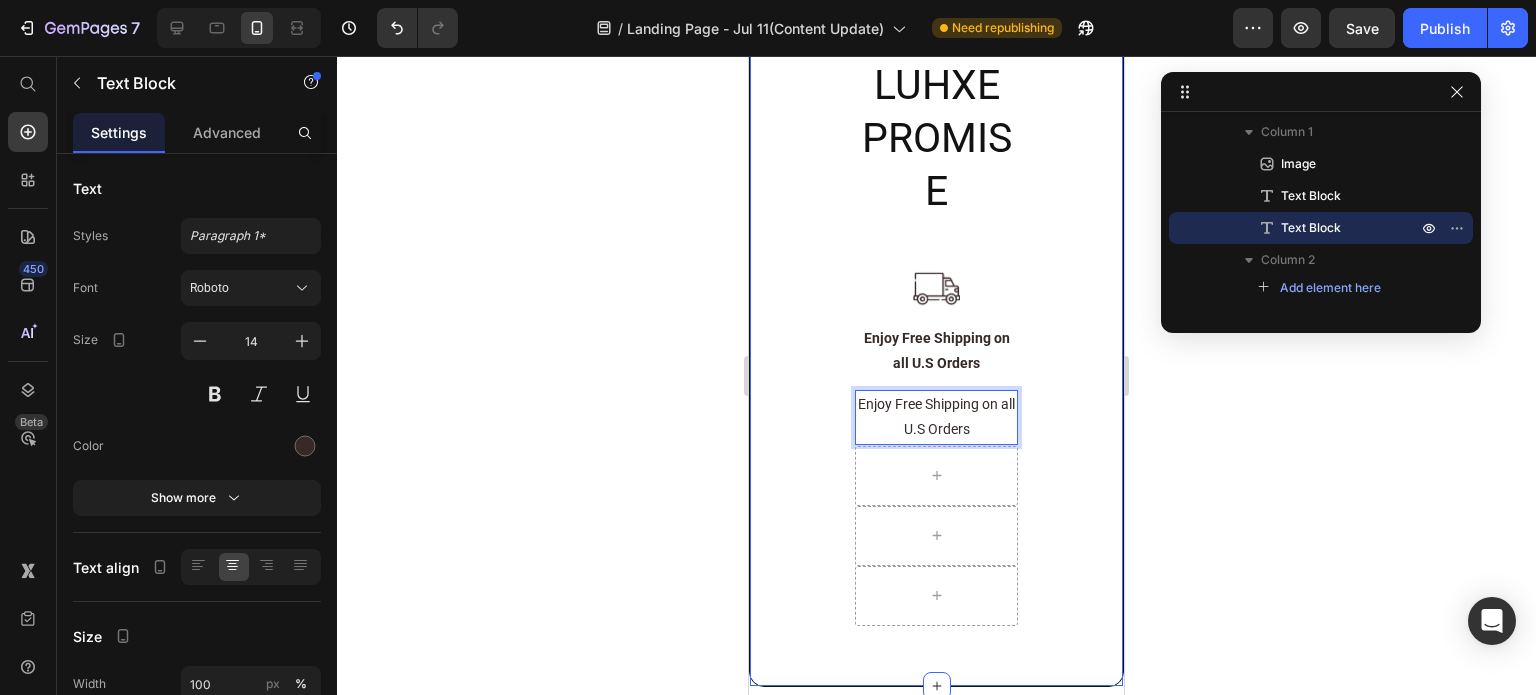 click on "LUHXE PROMISE Heading Row Image Enjoy Free Shipping on all U.S Orders Text Block Enjoy Free Shipping on all U.S Orders Text Block   1
Row Section 15" at bounding box center [936, 341] 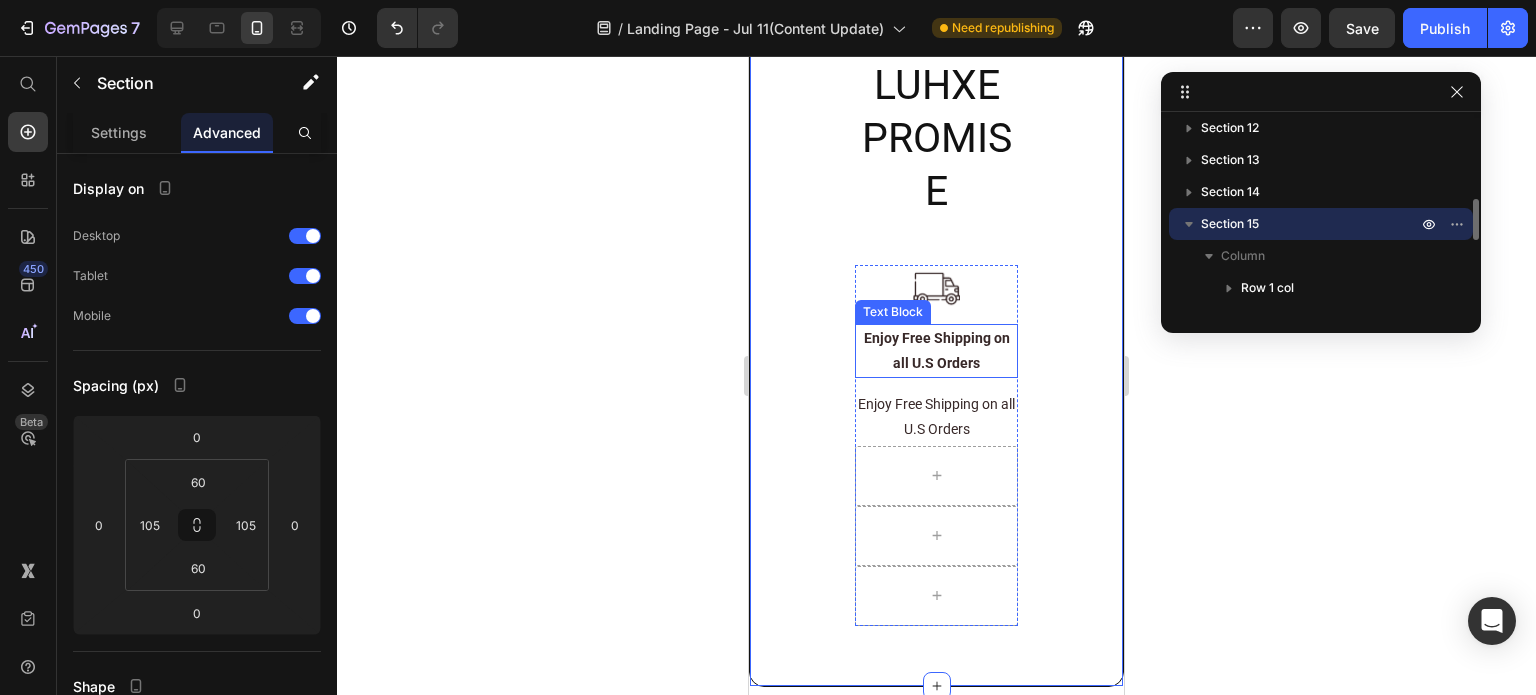 click on "Enjoy Free Shipping on all U.S Orders" at bounding box center [937, 351] 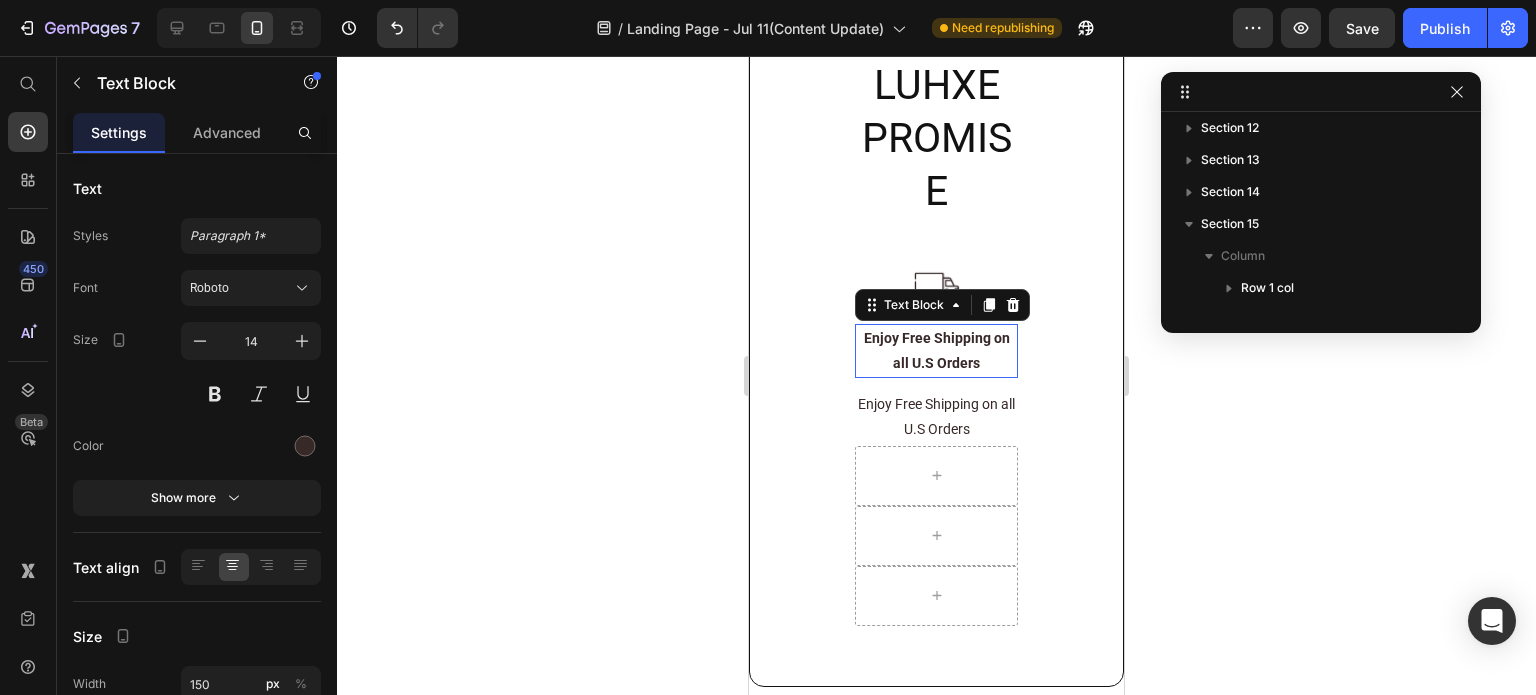 scroll, scrollTop: 552, scrollLeft: 0, axis: vertical 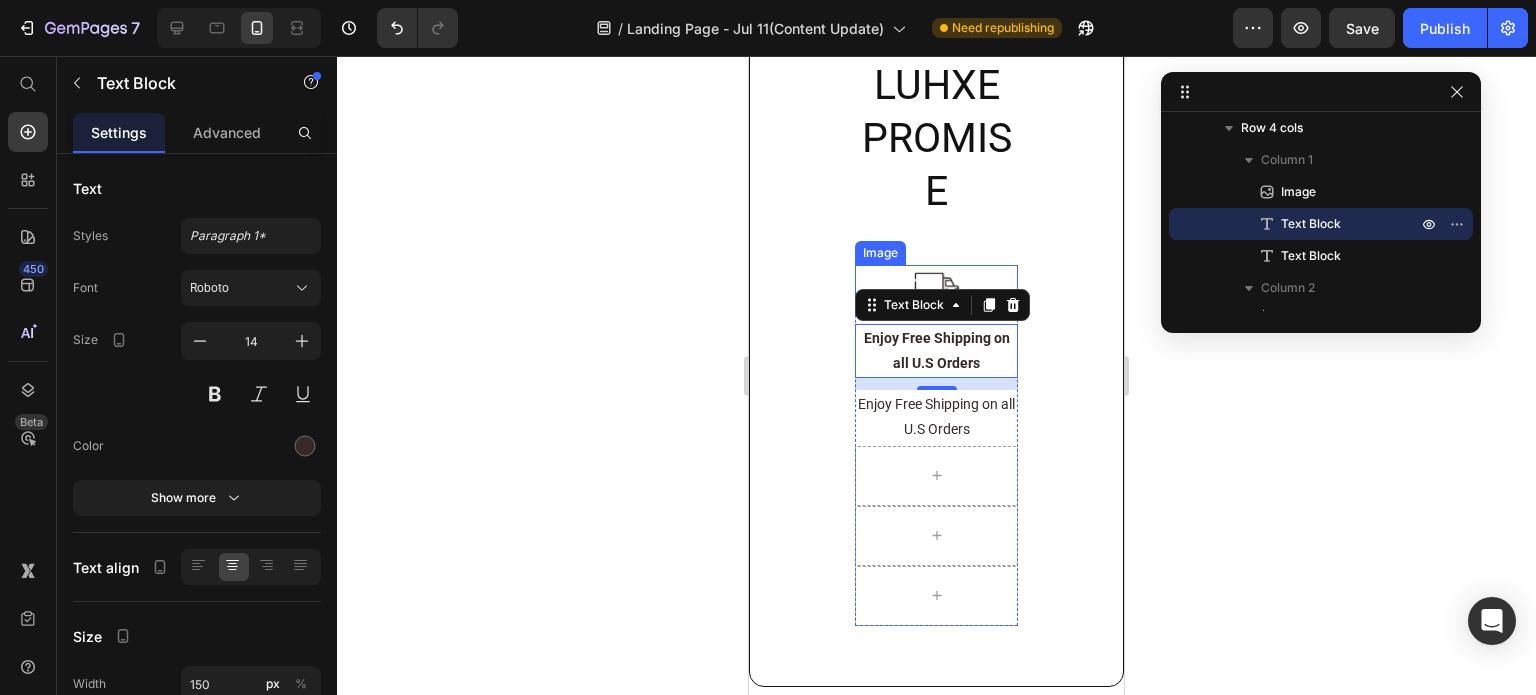 click at bounding box center [936, 288] 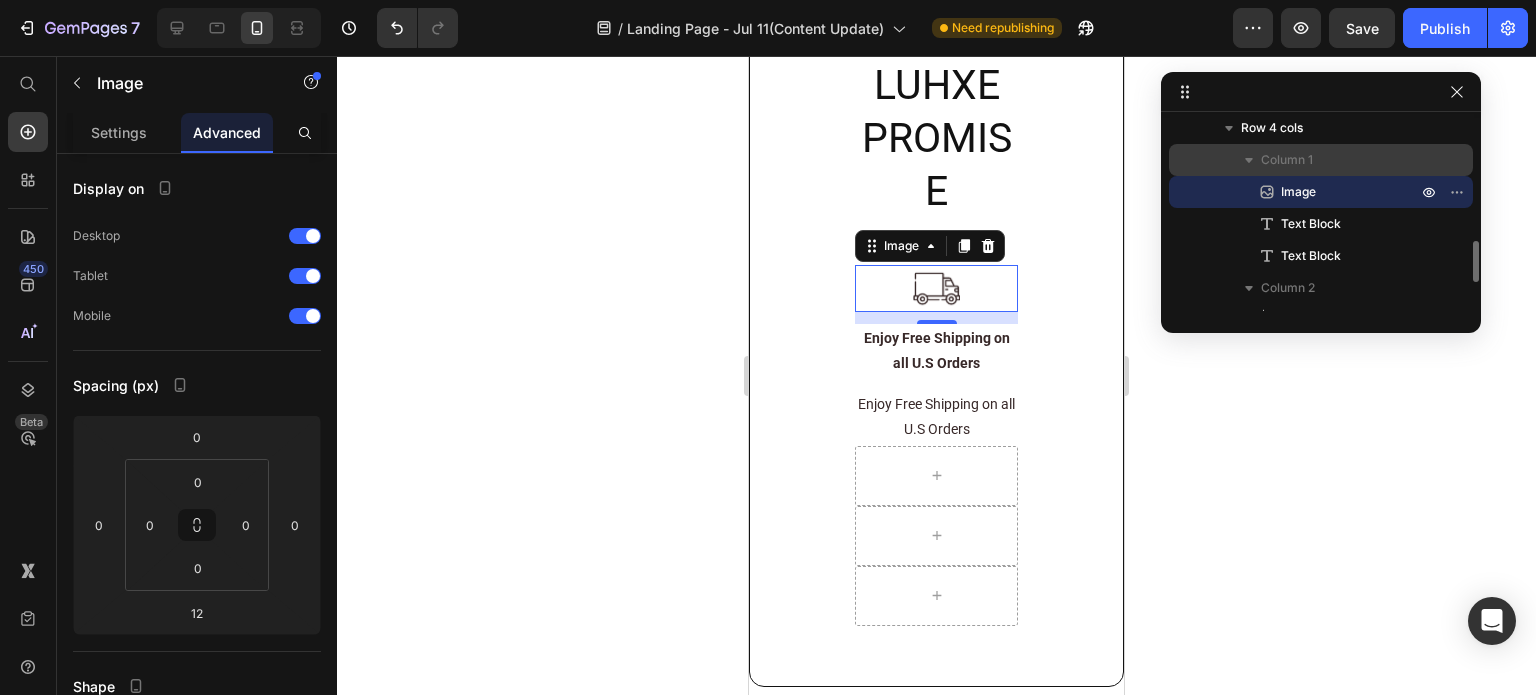 click on "Column 1" at bounding box center [1287, 160] 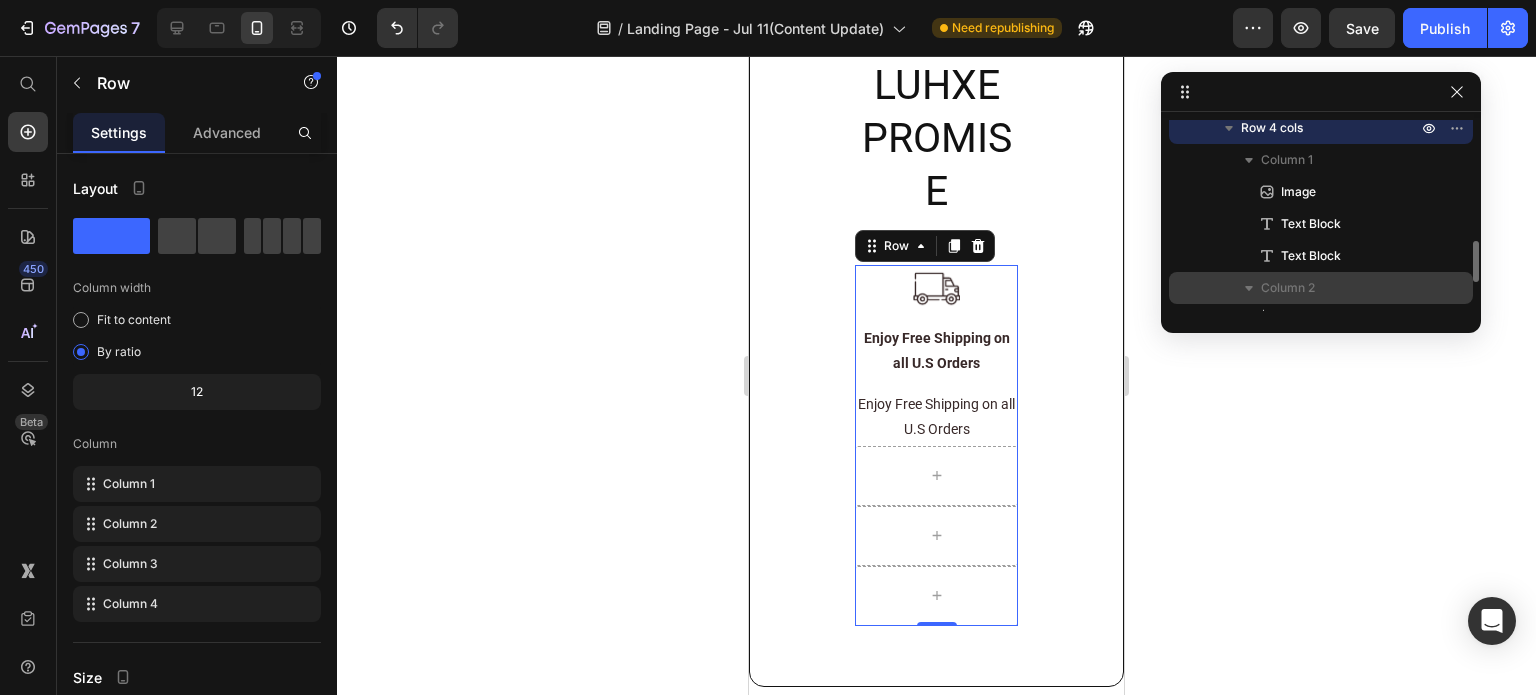 click on "Column 2" at bounding box center [1288, 288] 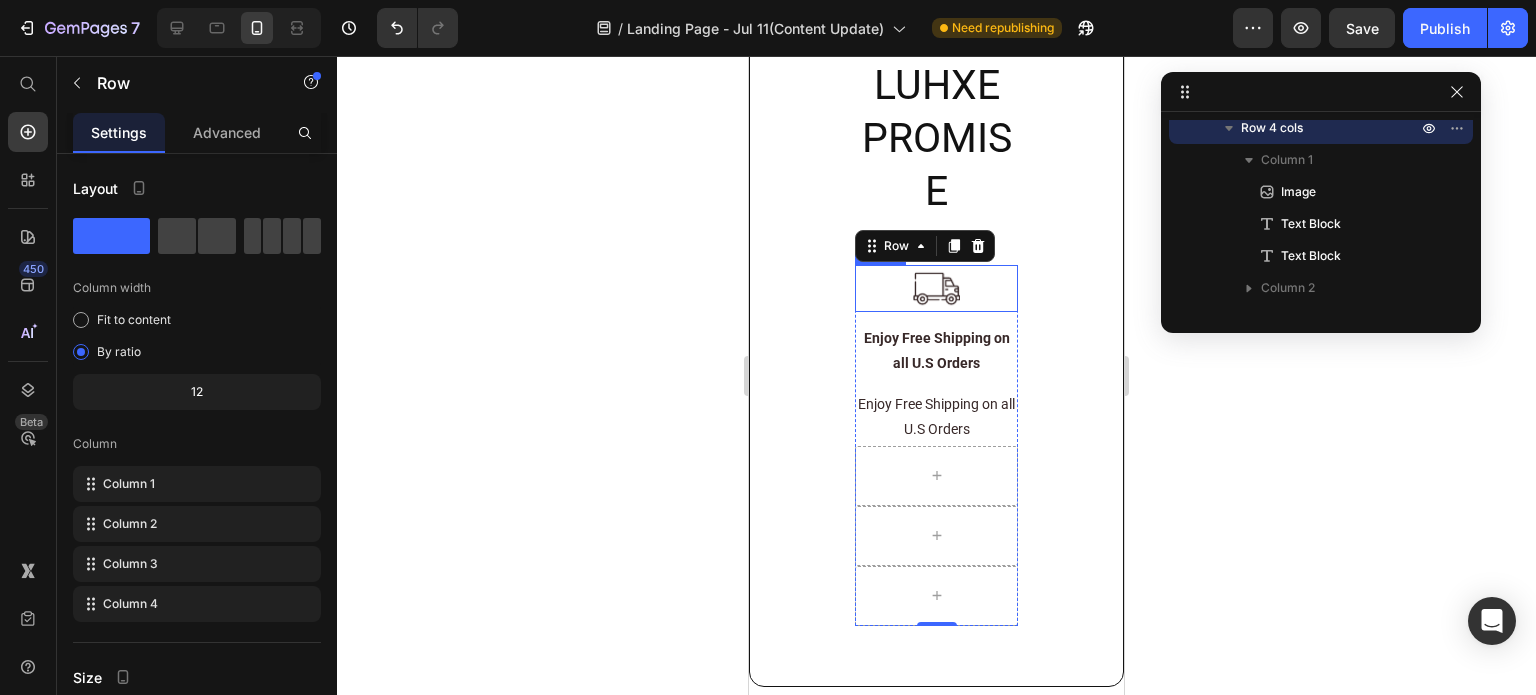click at bounding box center (936, 288) 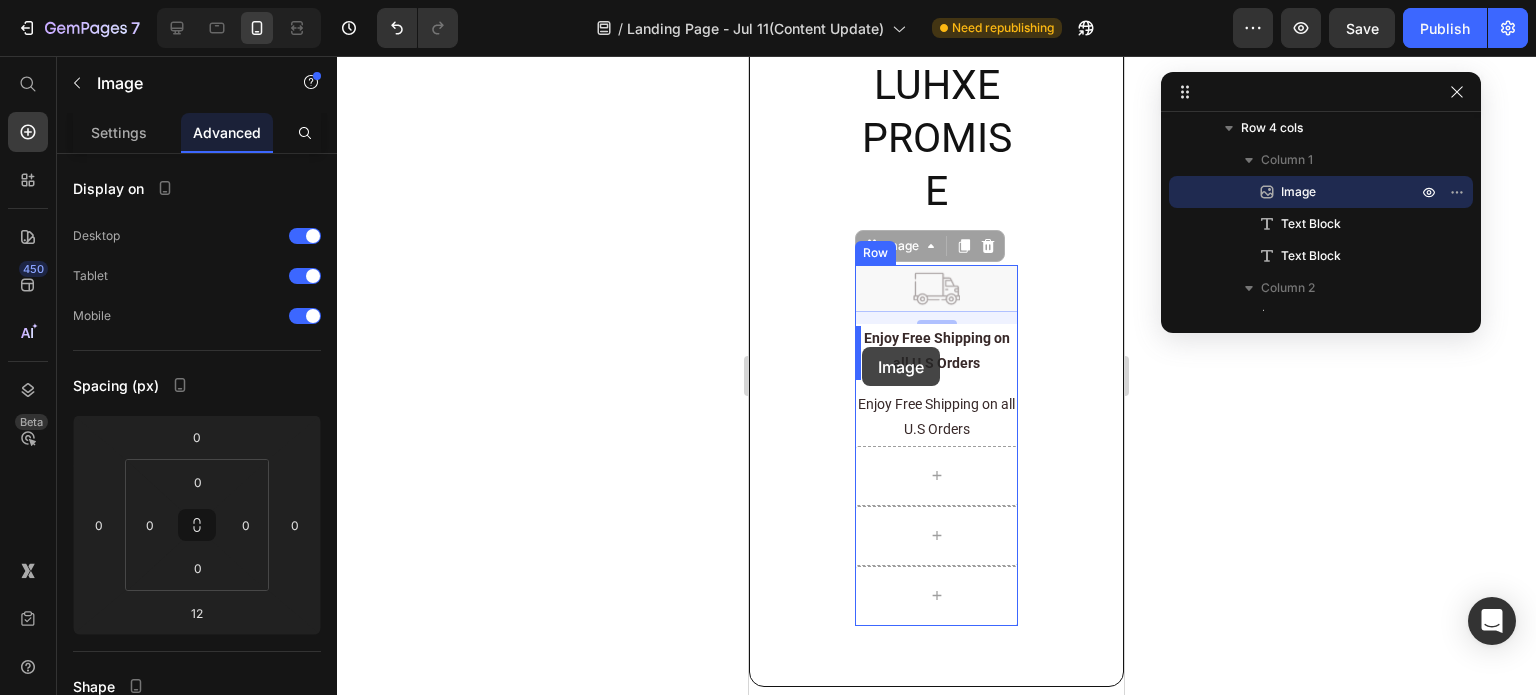 drag, startPoint x: 872, startPoint y: 246, endPoint x: 862, endPoint y: 347, distance: 101.49384 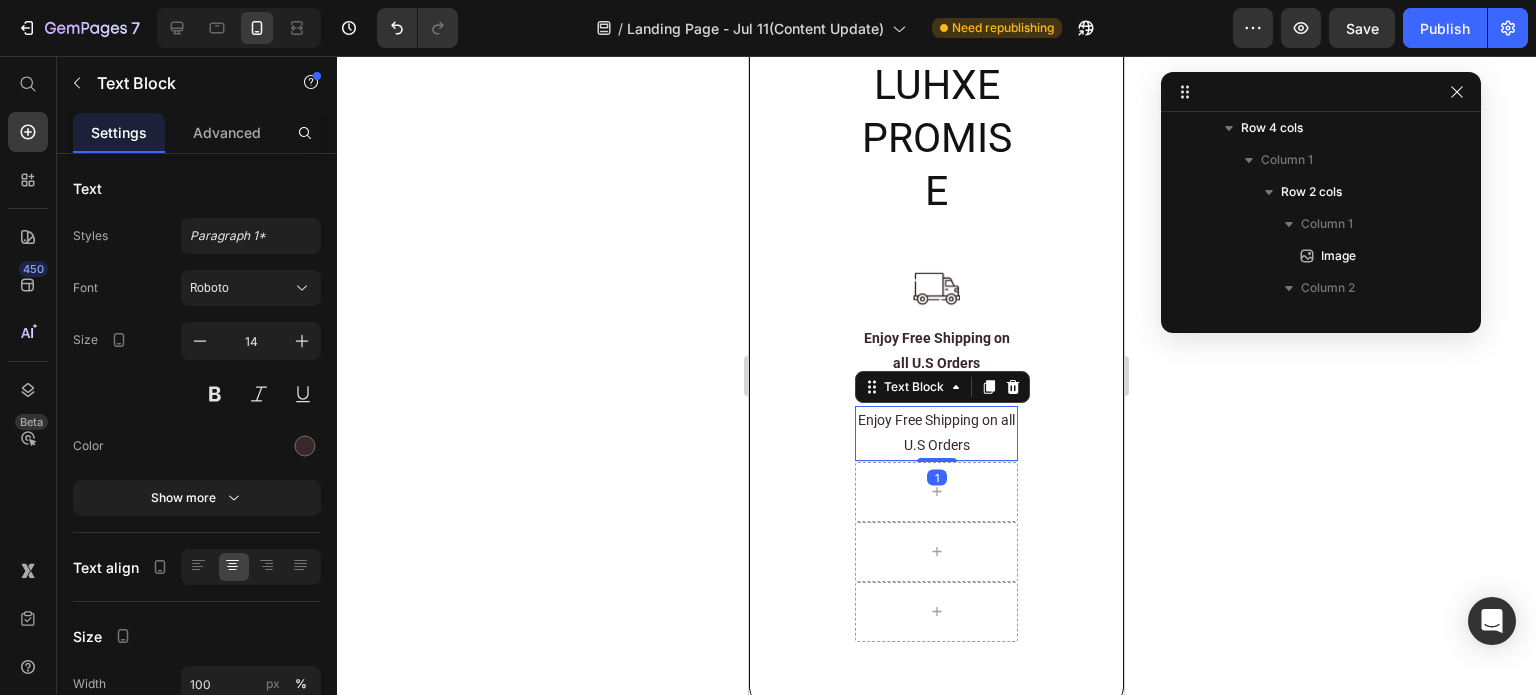 click on "Enjoy Free Shipping on all U.S Orders" at bounding box center [936, 433] 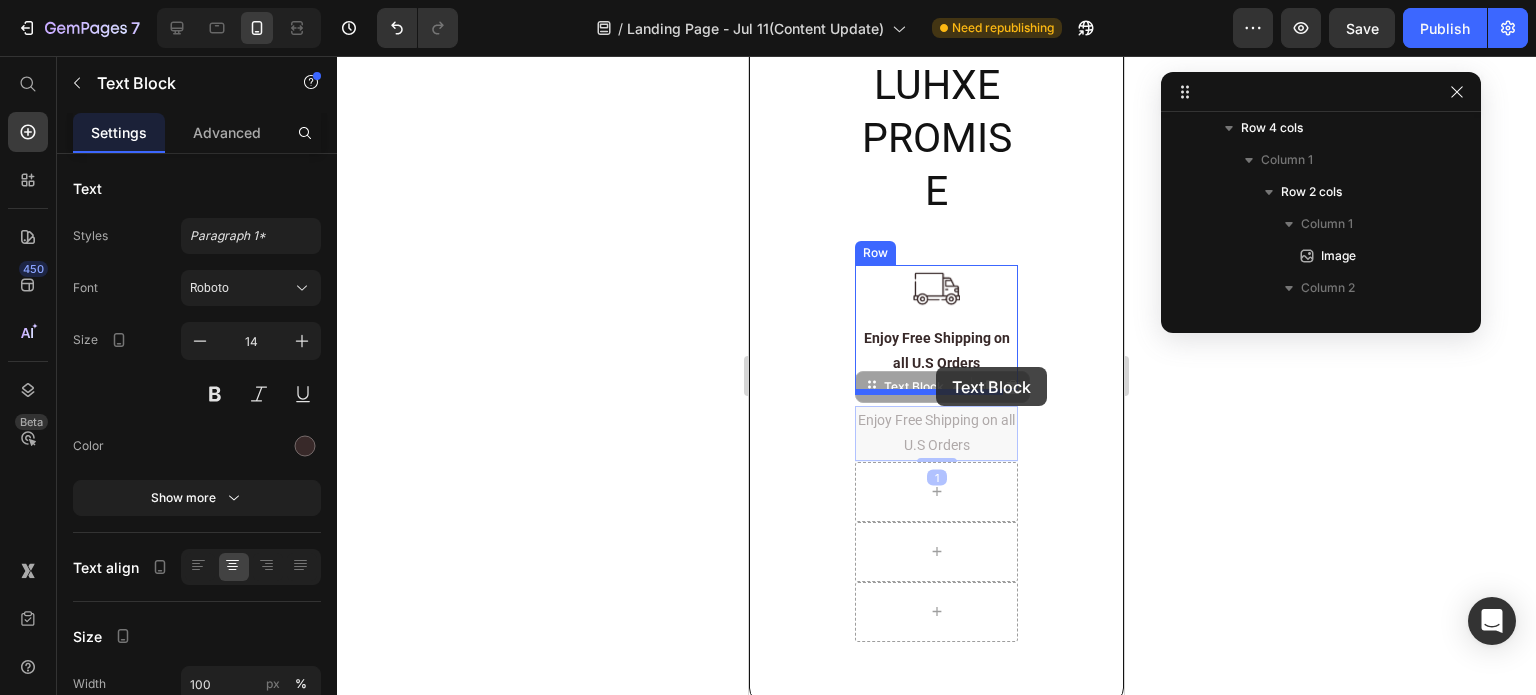 drag, startPoint x: 881, startPoint y: 388, endPoint x: 936, endPoint y: 367, distance: 58.872746 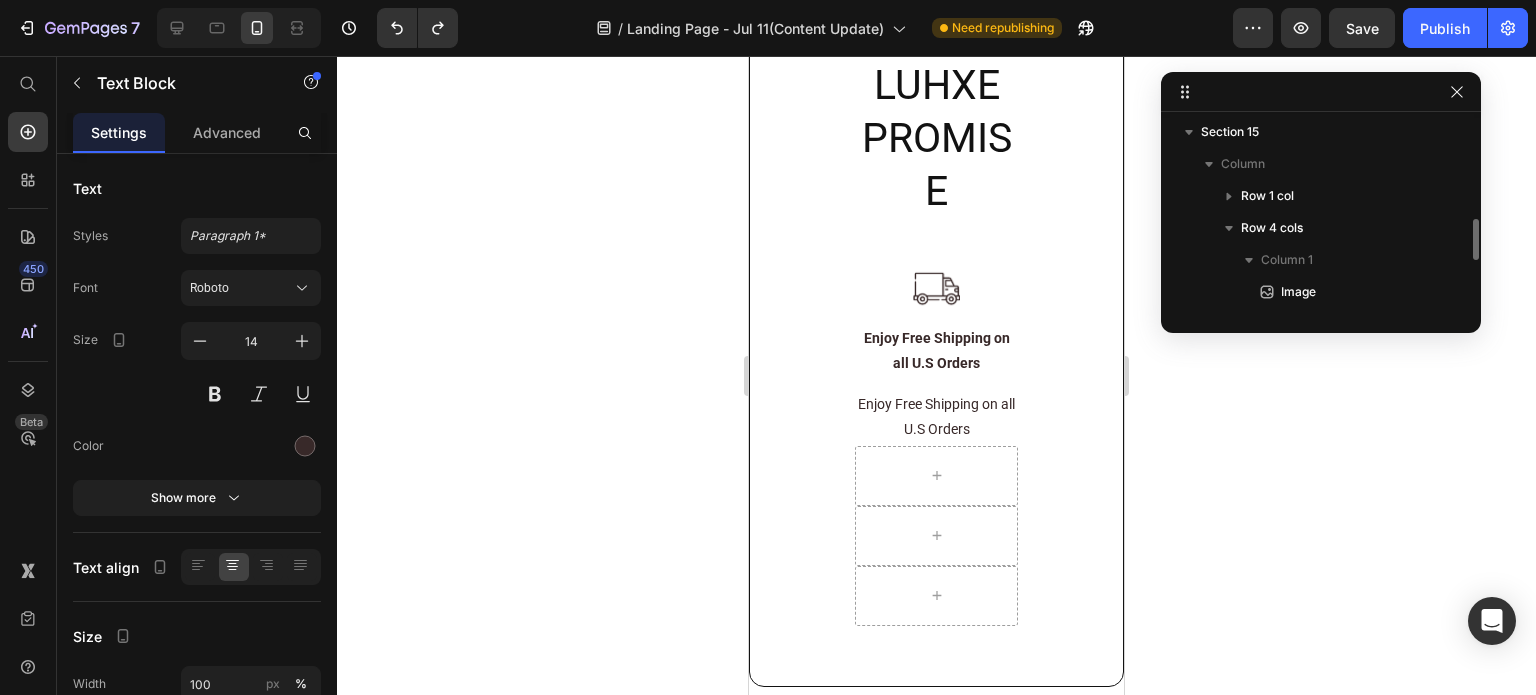 scroll, scrollTop: 552, scrollLeft: 0, axis: vertical 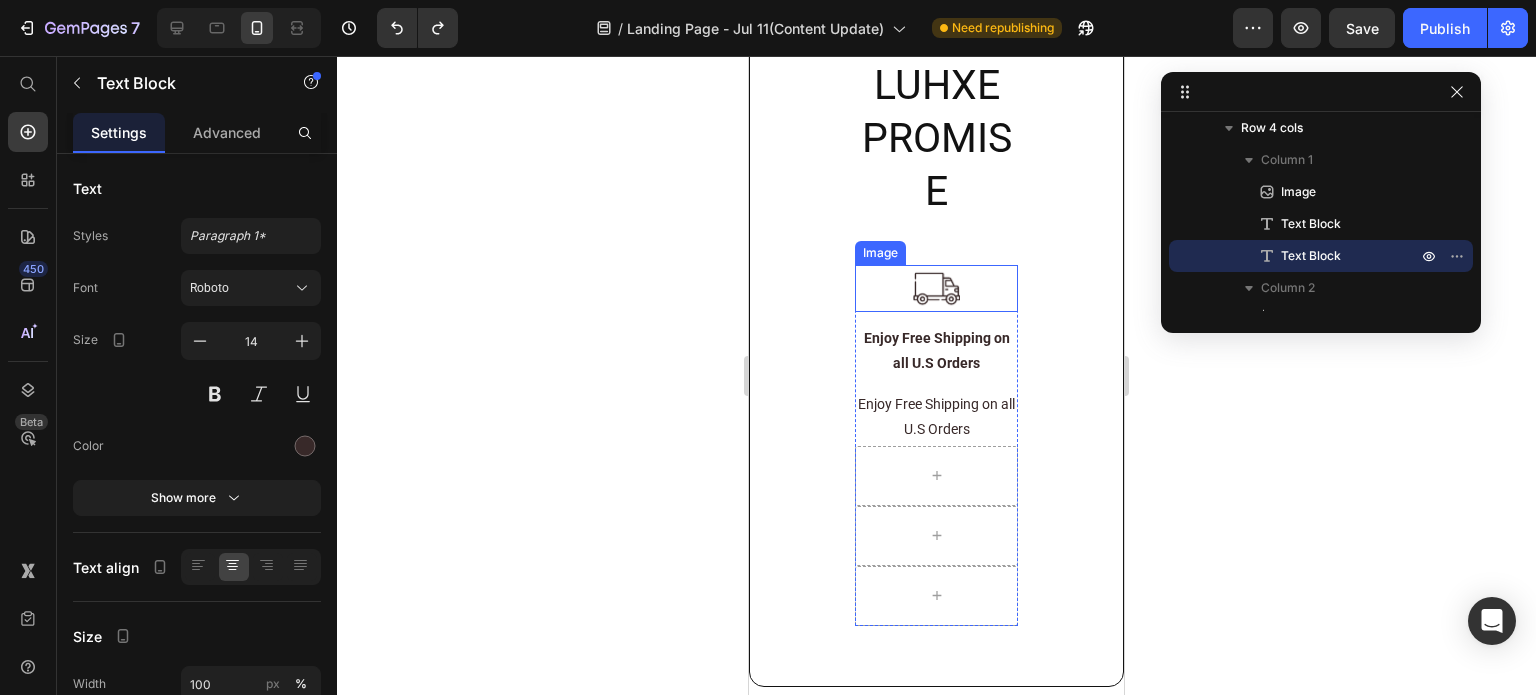 click at bounding box center (936, 288) 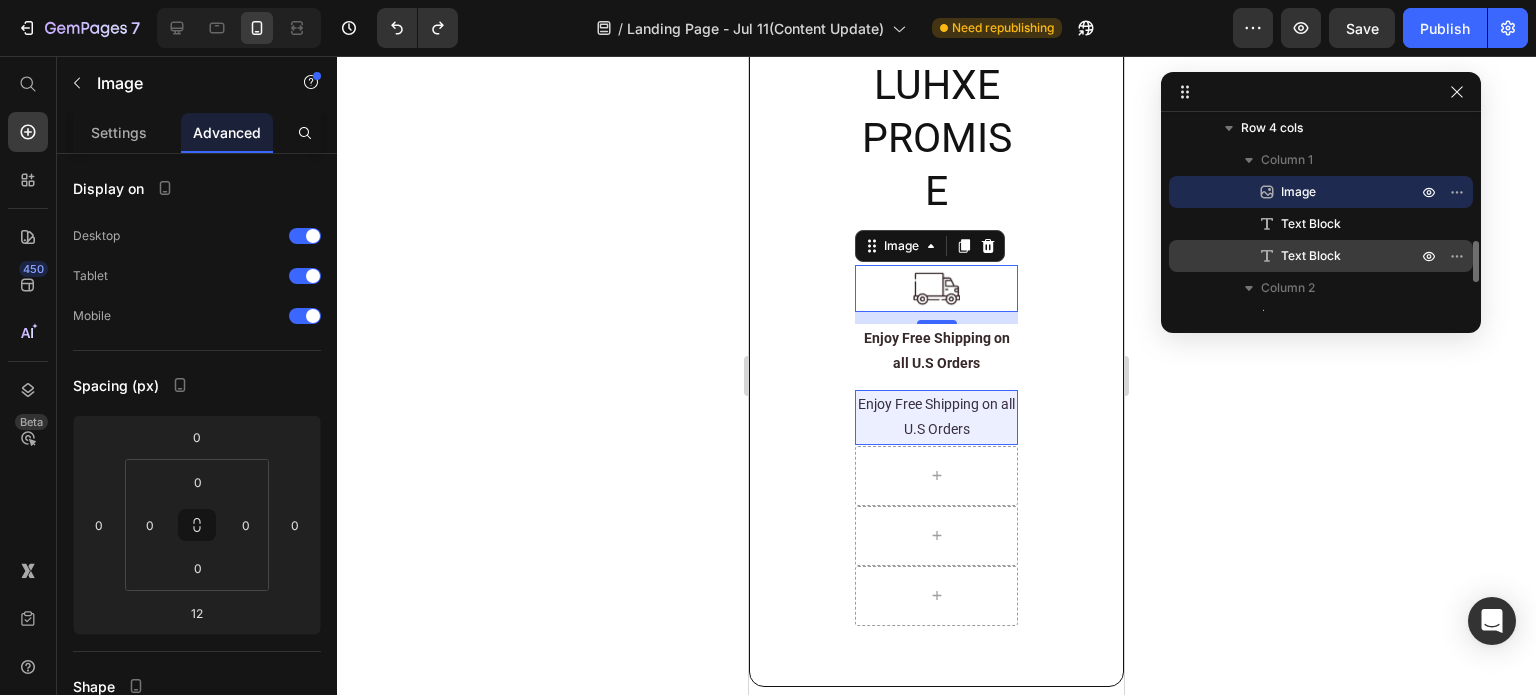 click on "Text Block" at bounding box center [1311, 256] 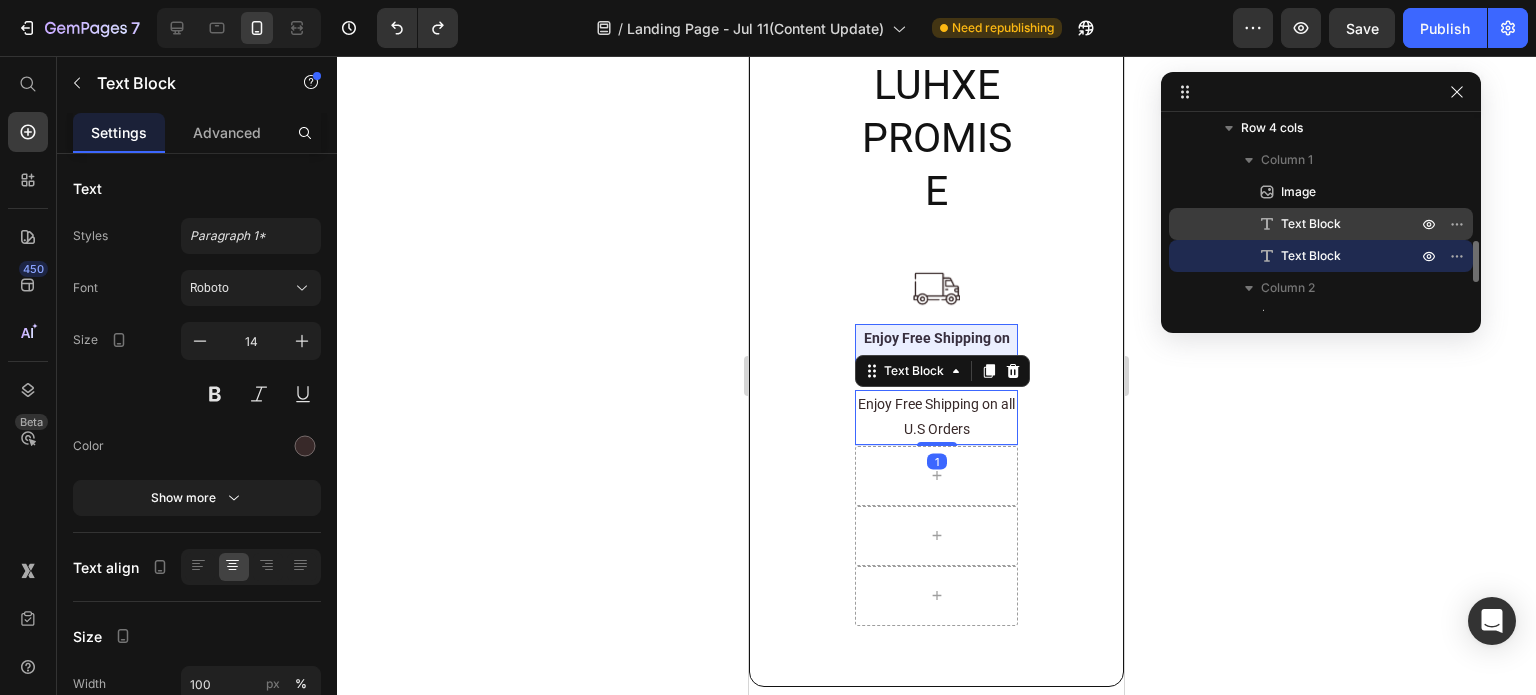 click on "Text Block" at bounding box center [1321, 224] 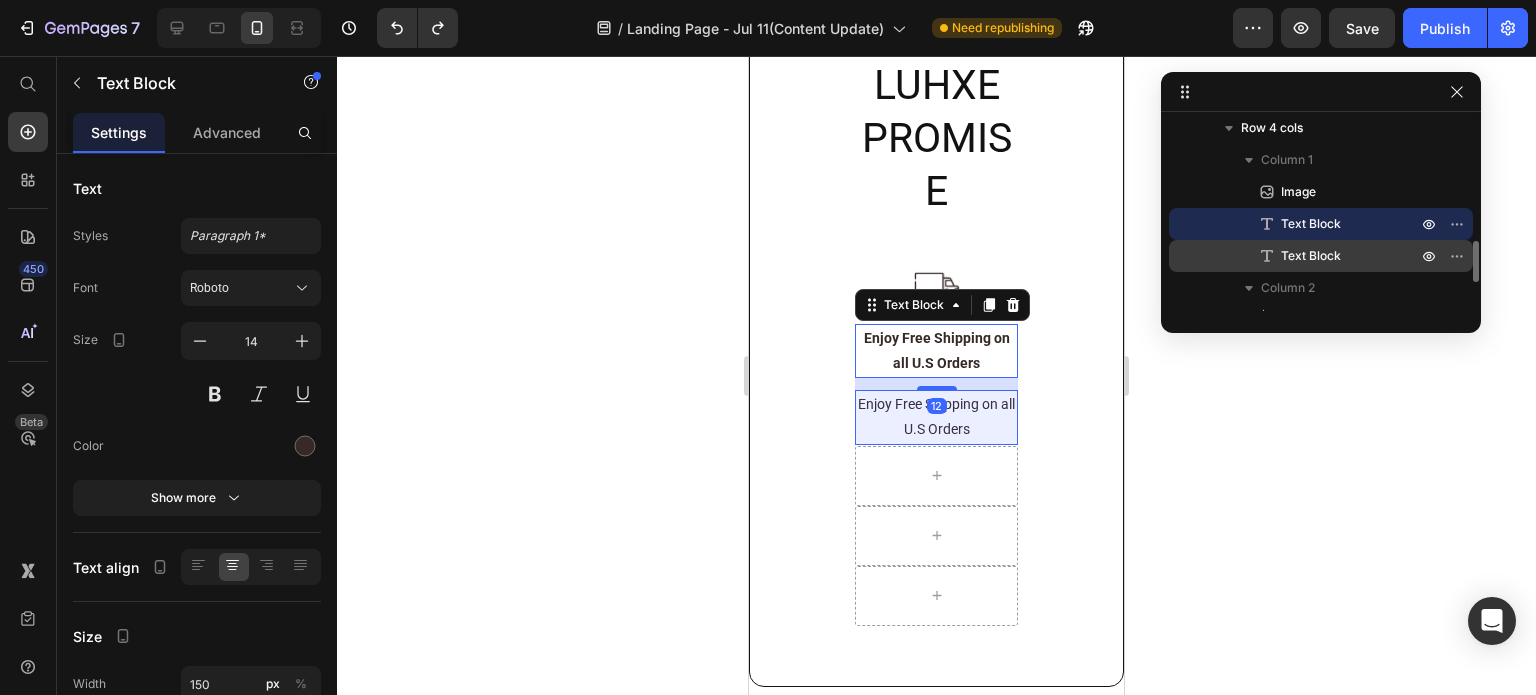 click on "Text Block" at bounding box center (1311, 256) 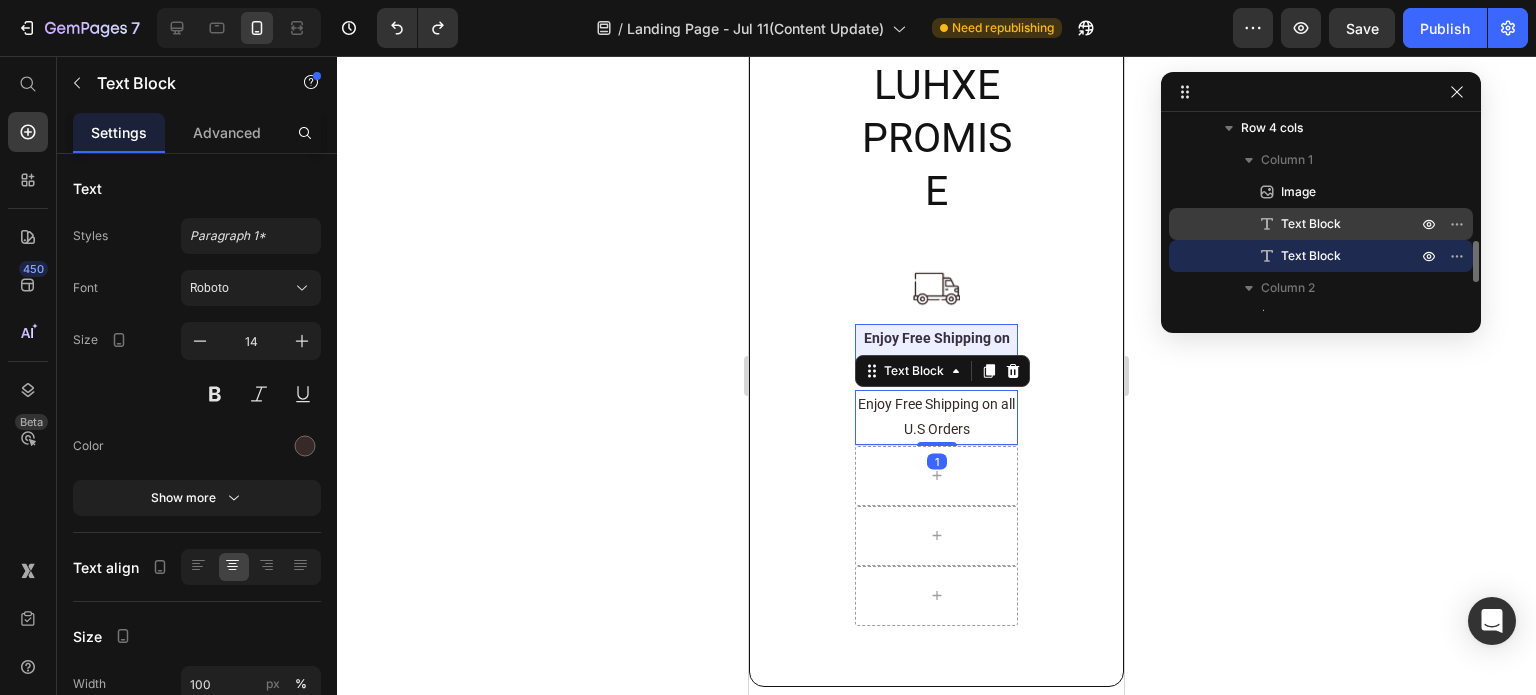 click on "Text Block" at bounding box center (1311, 224) 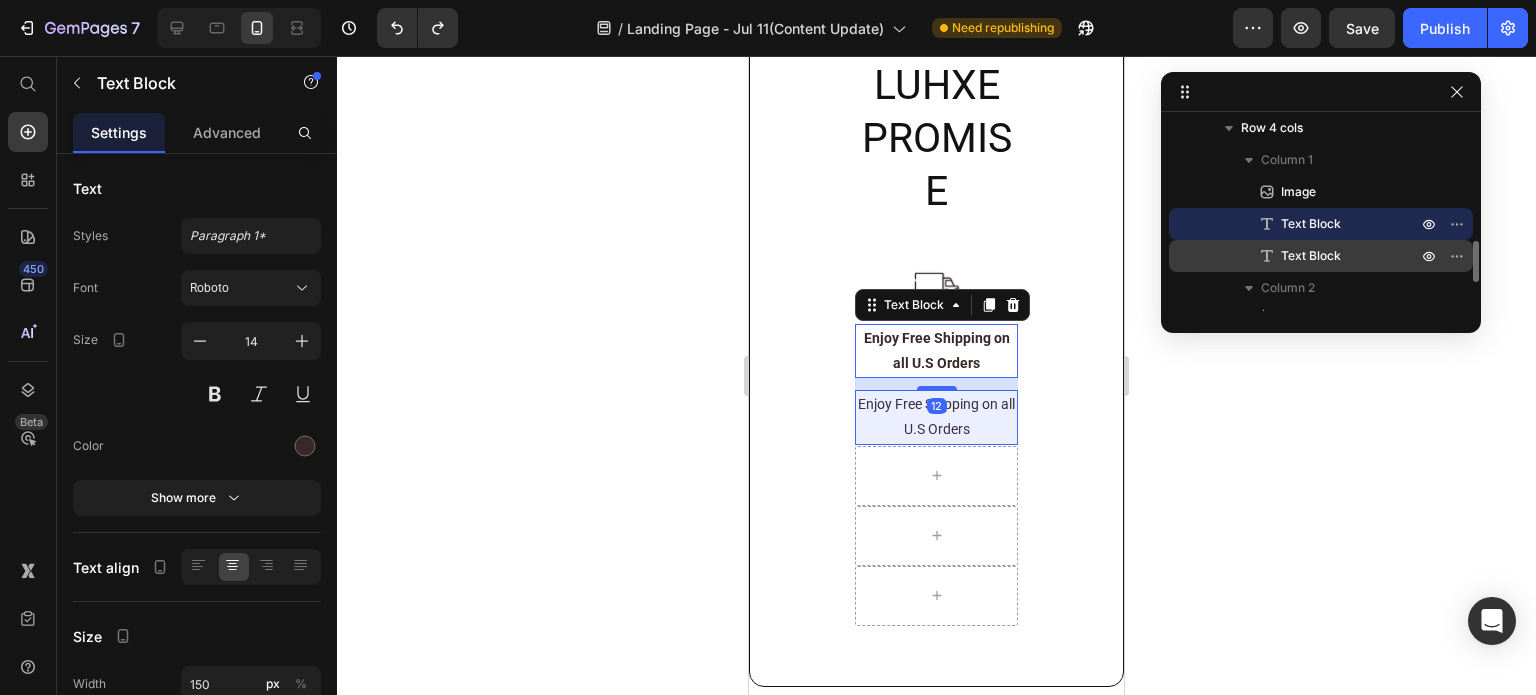 click on "Text Block" at bounding box center (1311, 256) 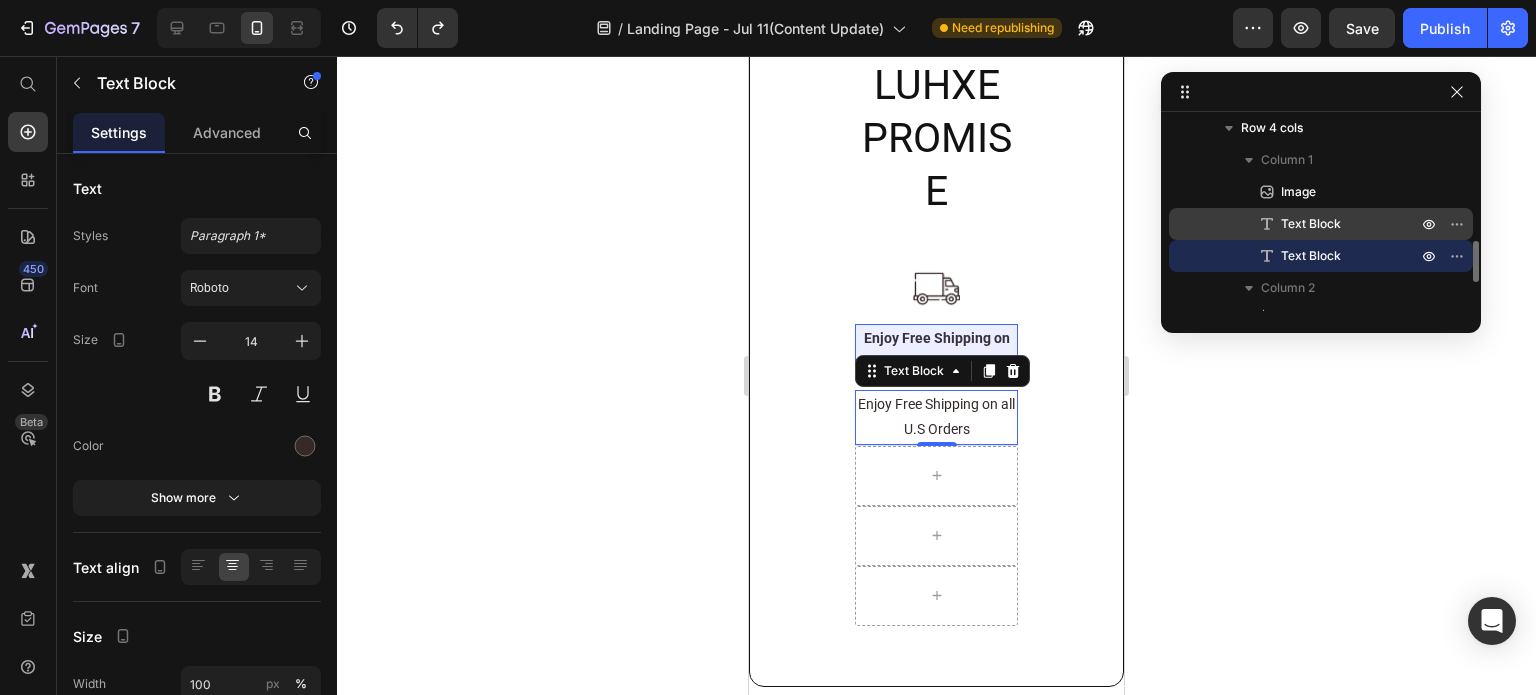 click on "Text Block" at bounding box center [1321, 224] 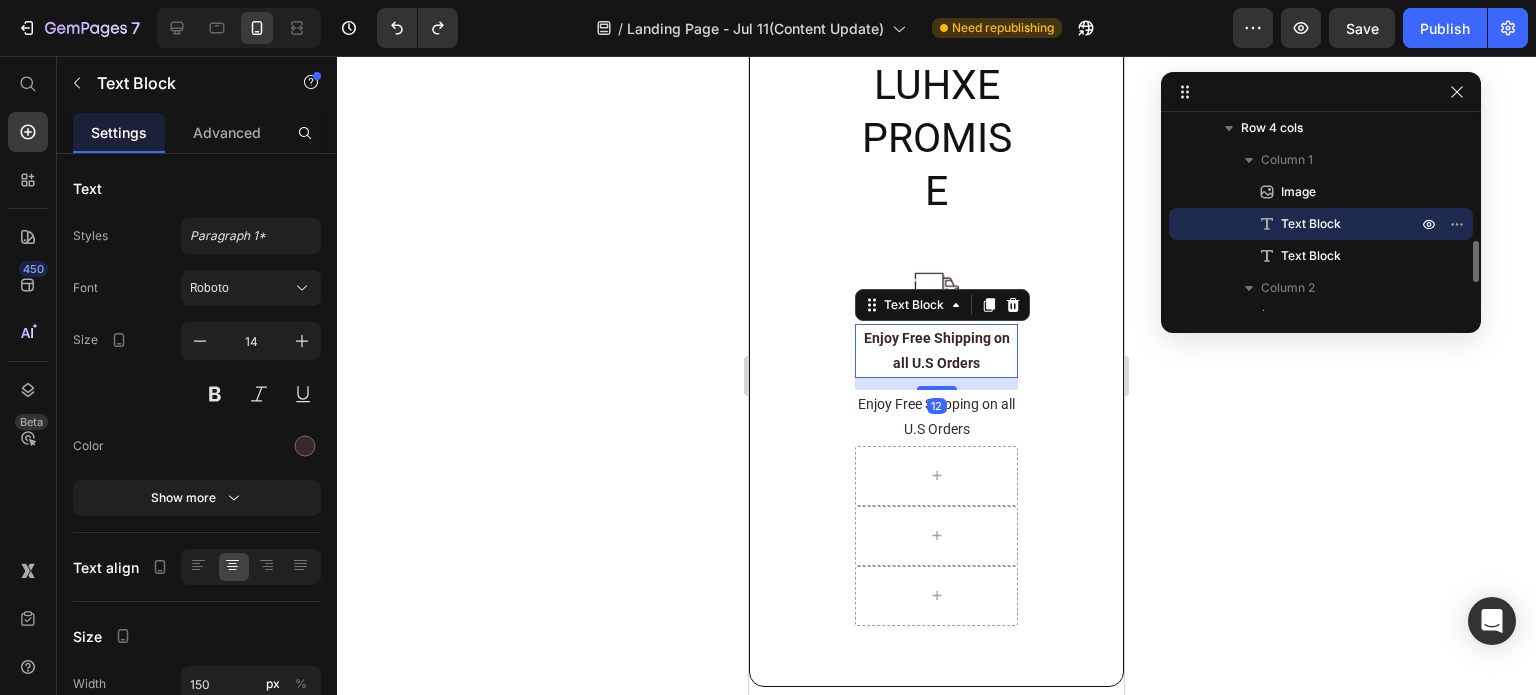 click on "Text Block" at bounding box center [1321, 224] 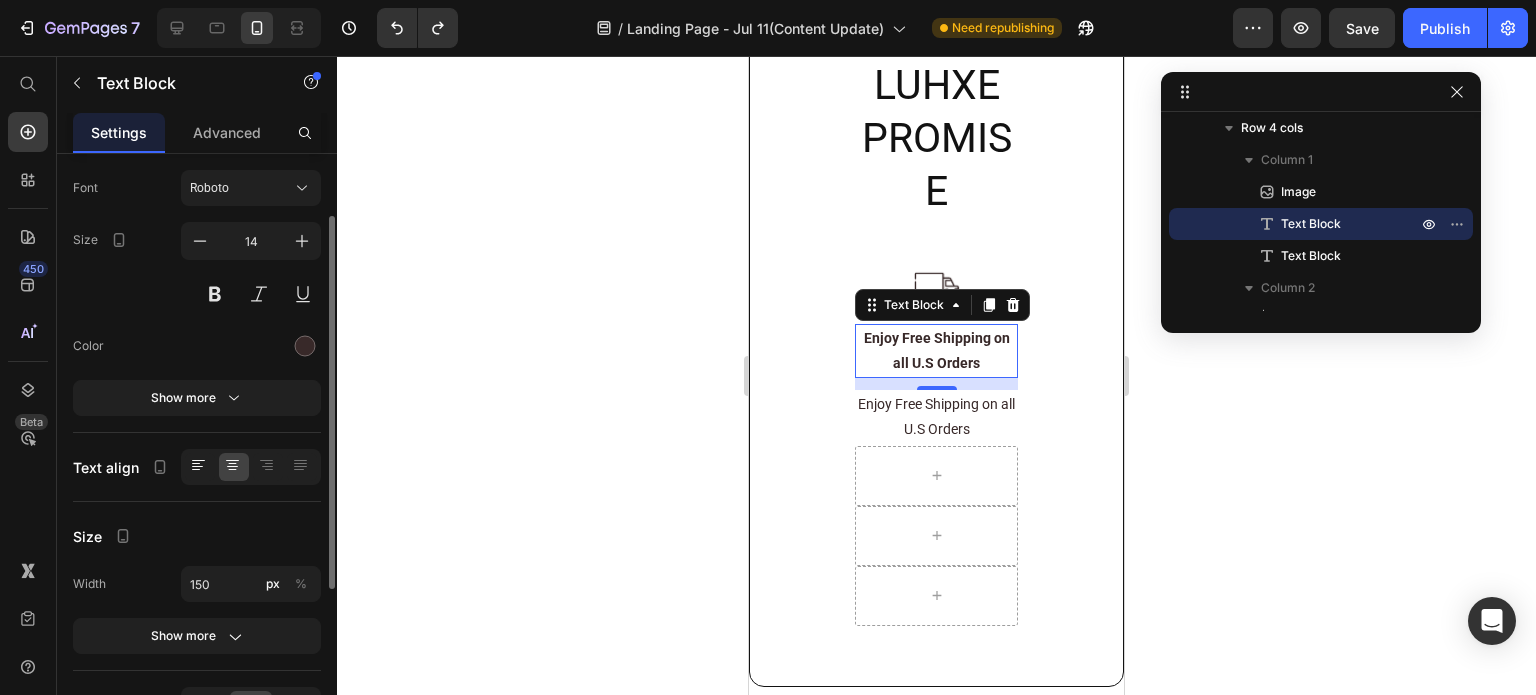scroll, scrollTop: 200, scrollLeft: 0, axis: vertical 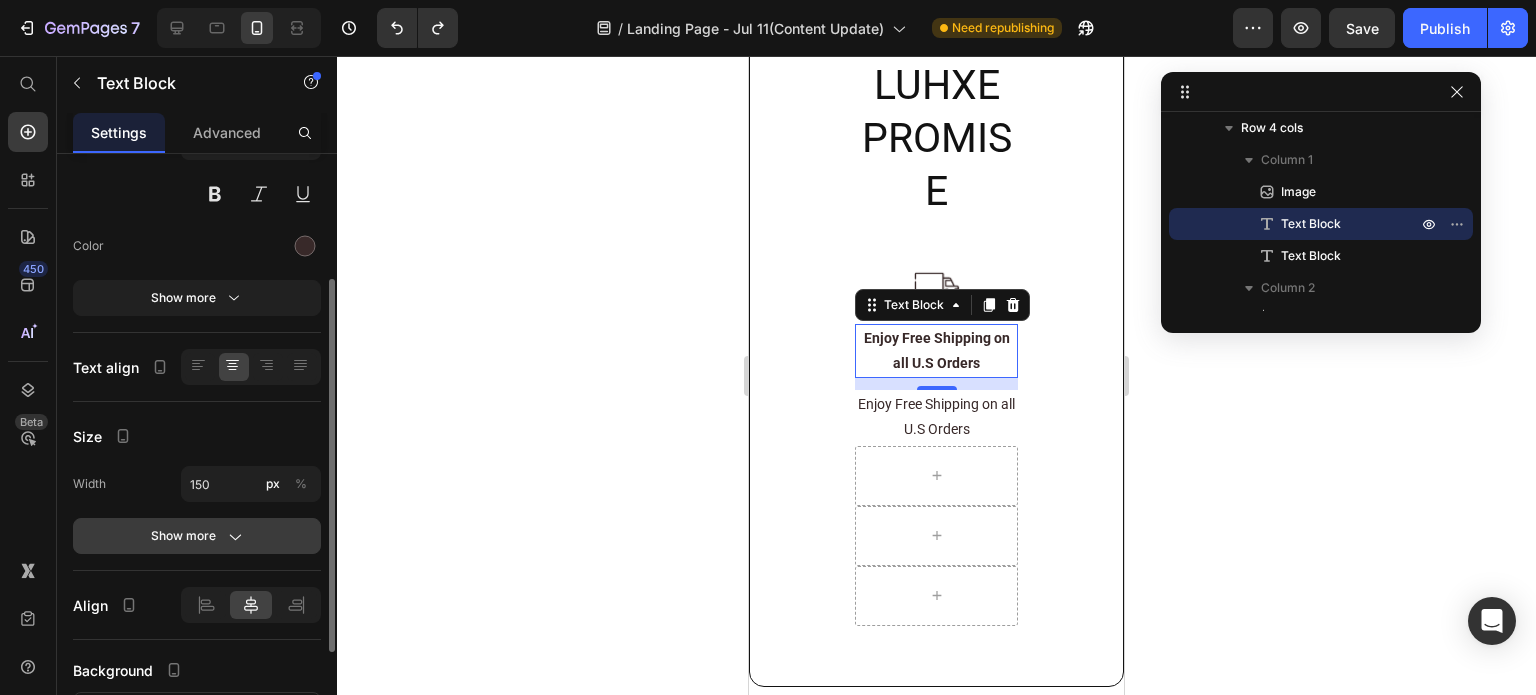 click on "Show more" at bounding box center (197, 536) 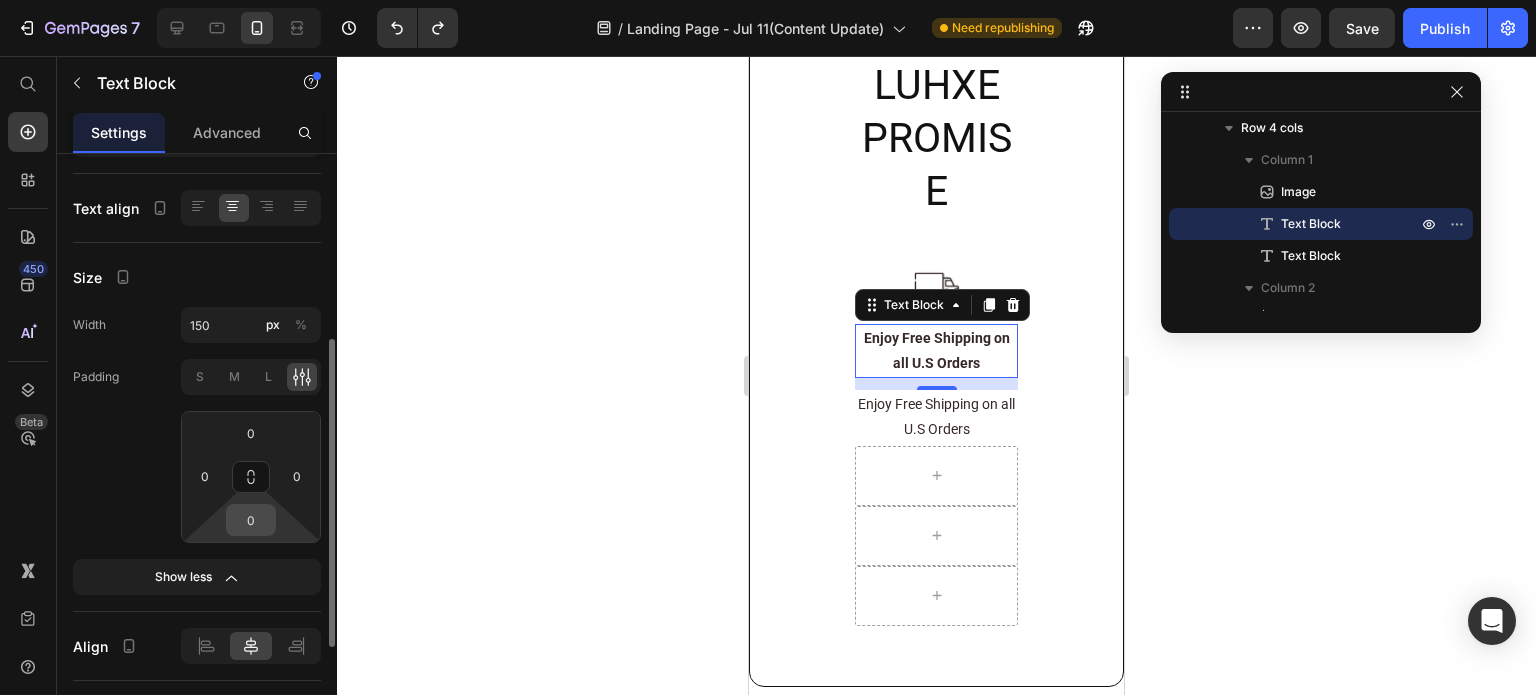 scroll, scrollTop: 459, scrollLeft: 0, axis: vertical 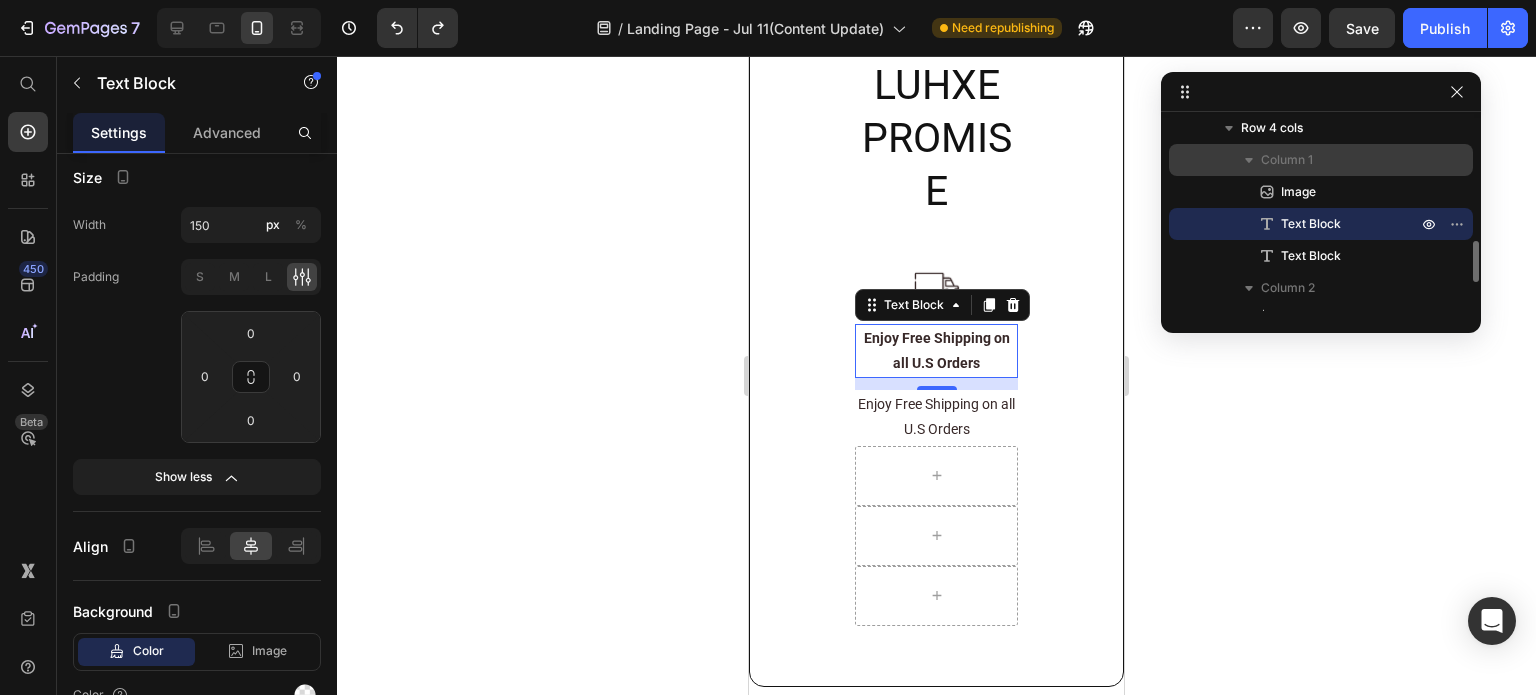 click on "Column 1" at bounding box center (1287, 160) 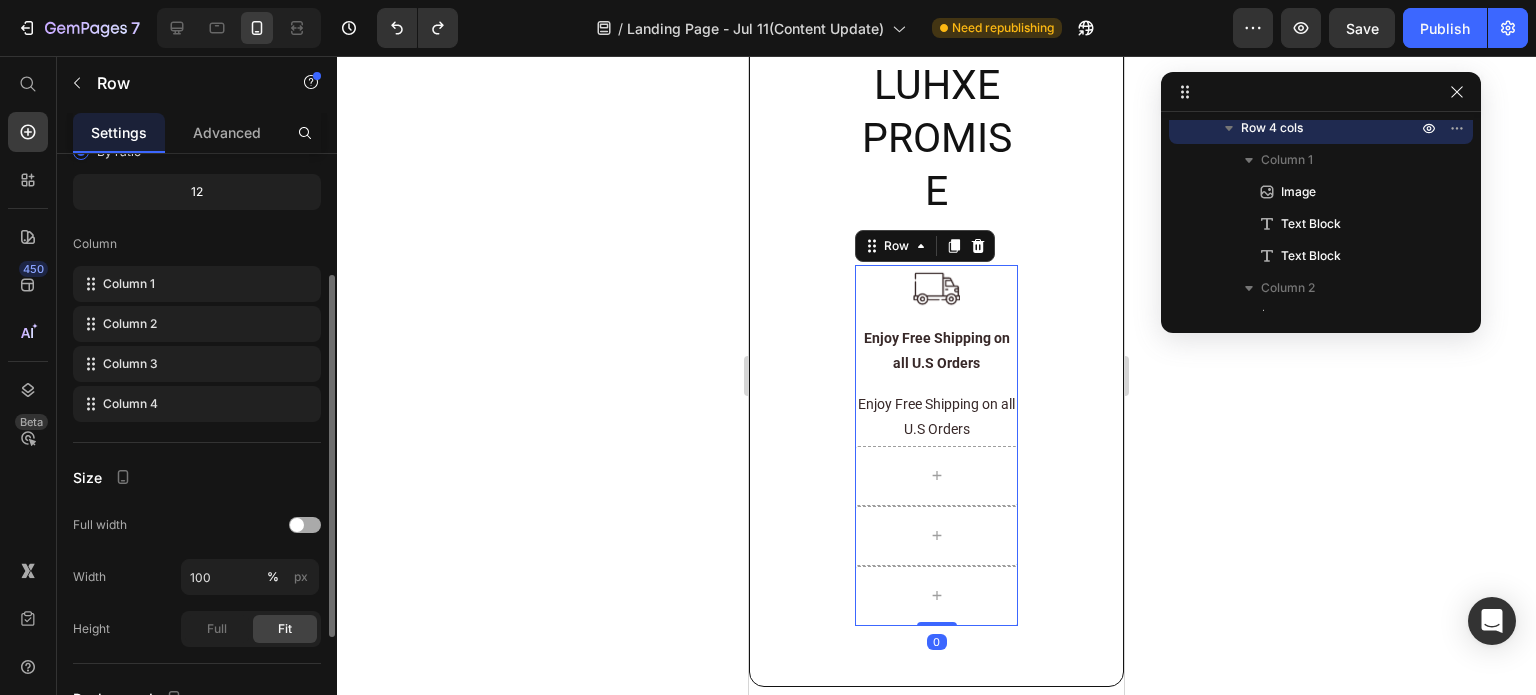 scroll, scrollTop: 388, scrollLeft: 0, axis: vertical 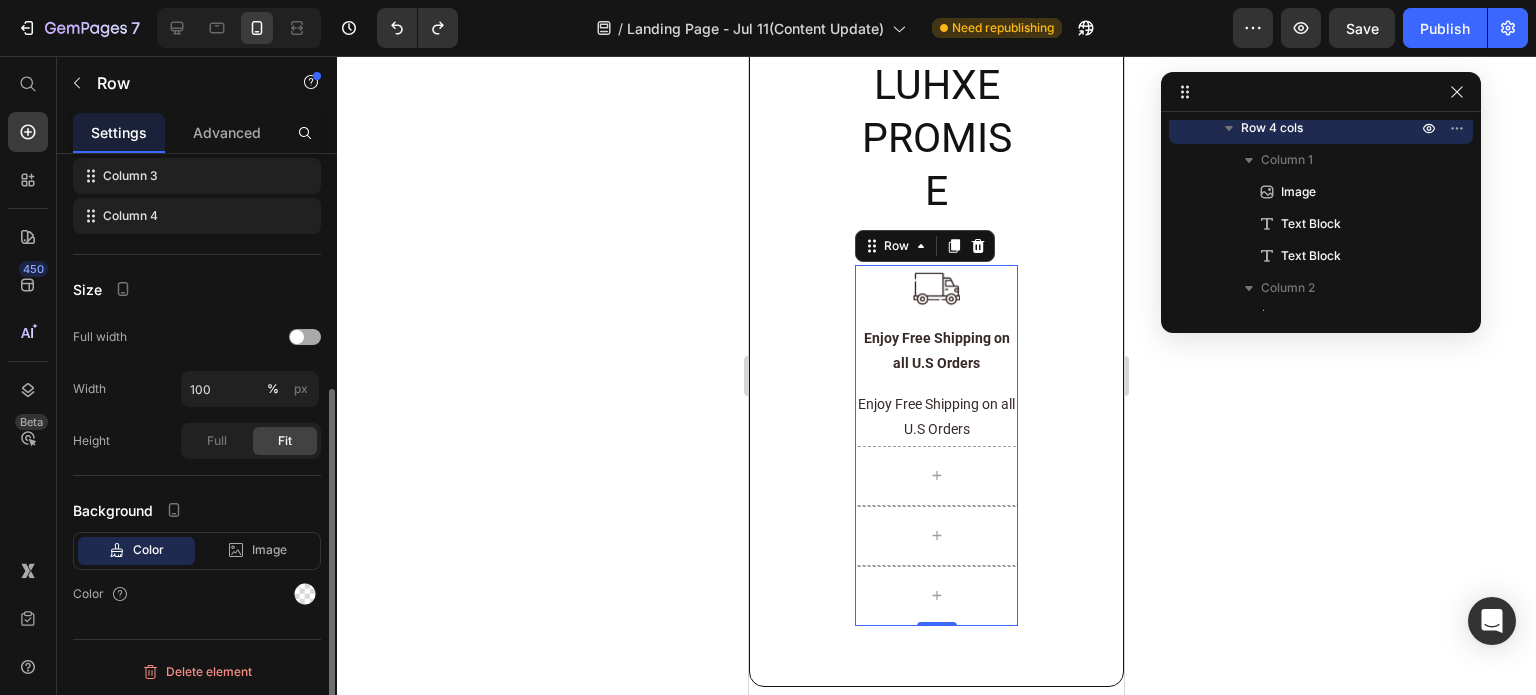 click at bounding box center (297, 337) 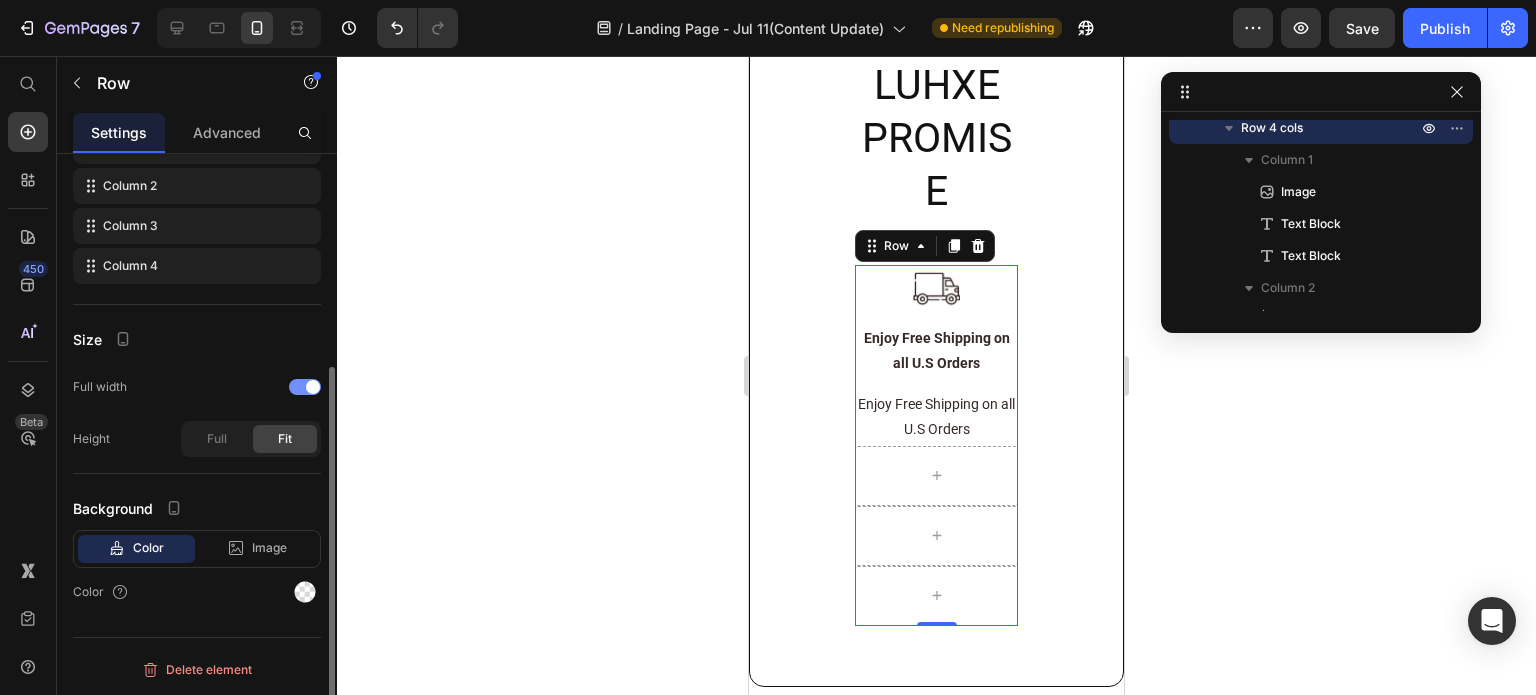 scroll, scrollTop: 336, scrollLeft: 0, axis: vertical 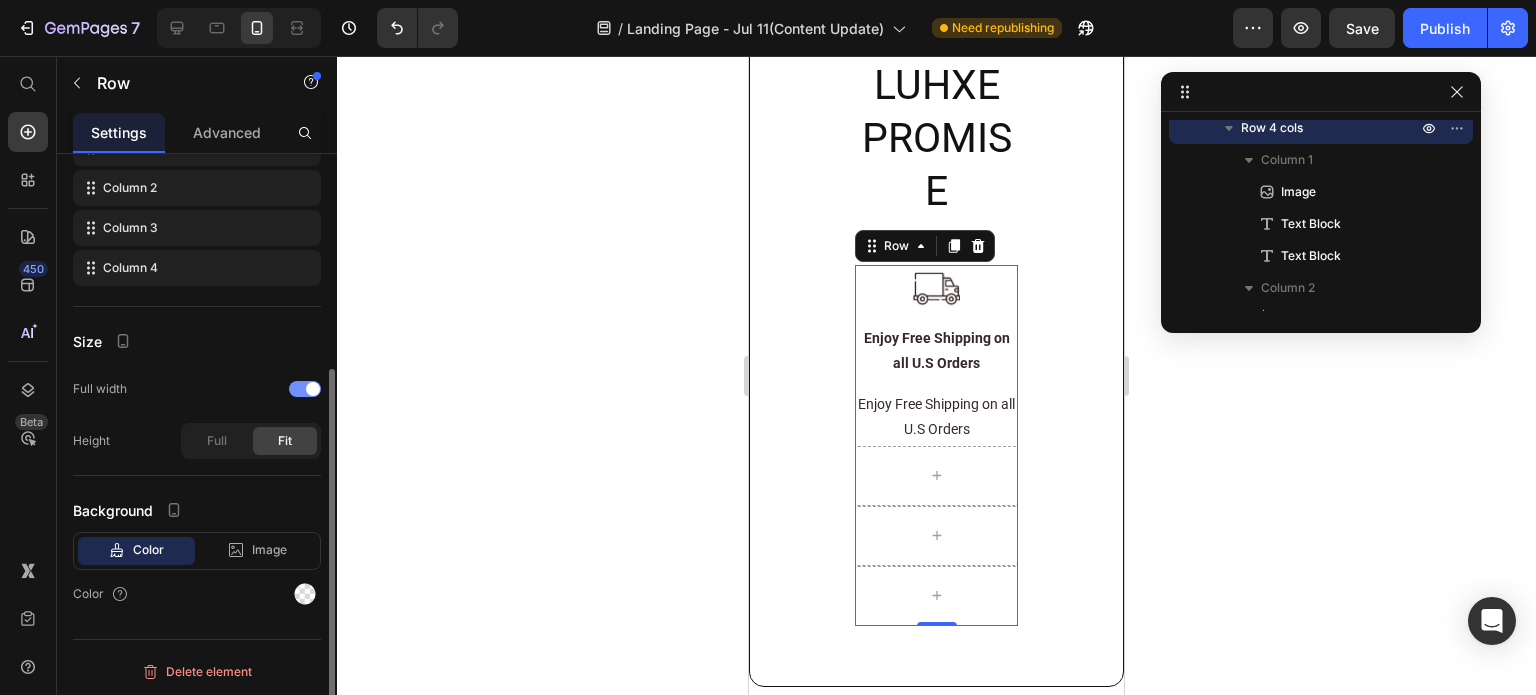 click at bounding box center (305, 389) 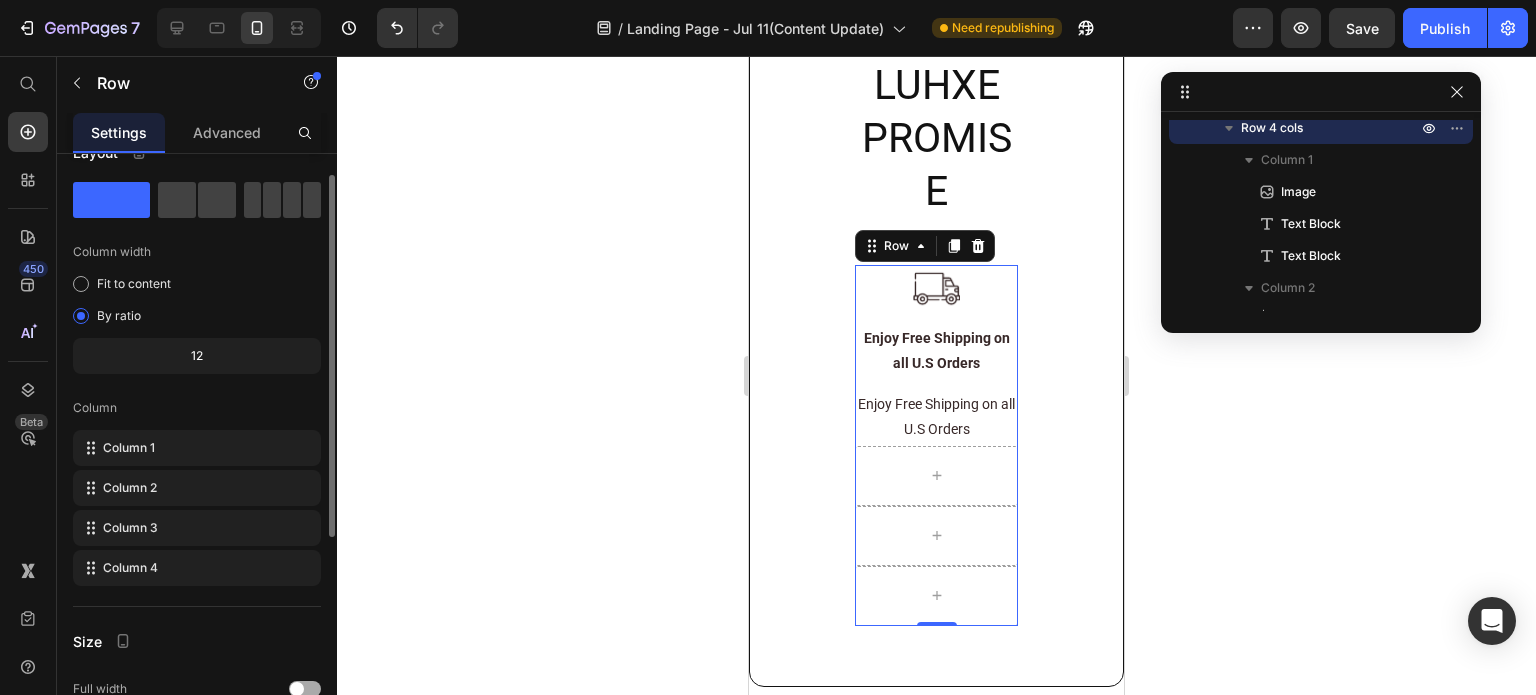 scroll, scrollTop: 0, scrollLeft: 0, axis: both 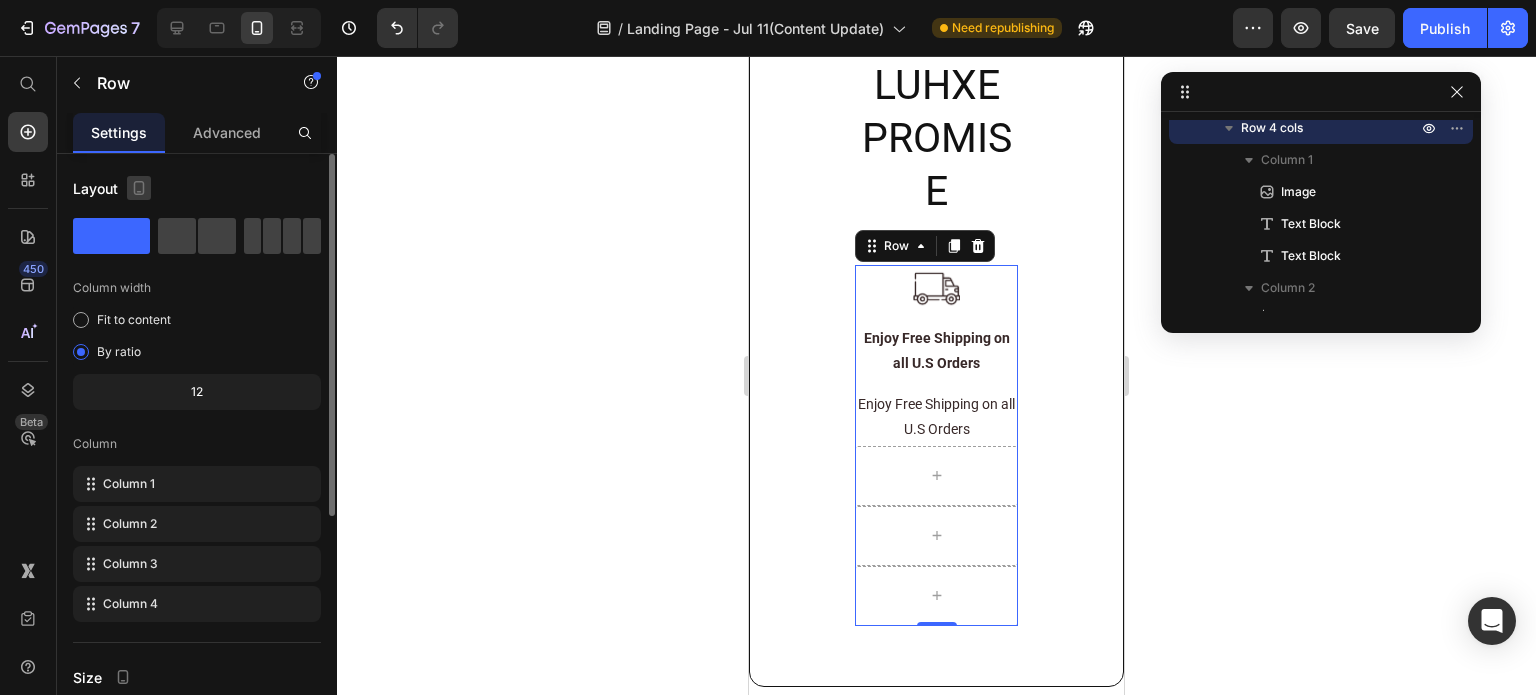 click 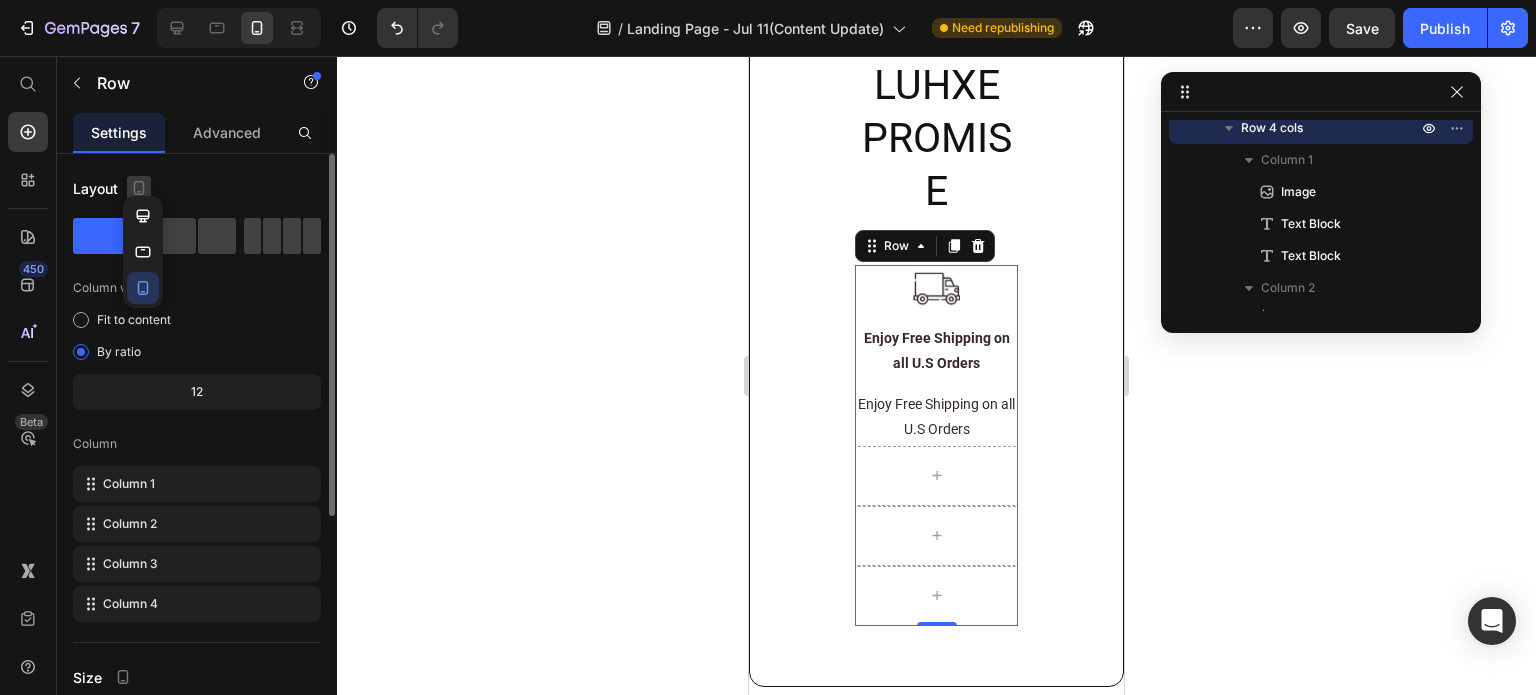 click 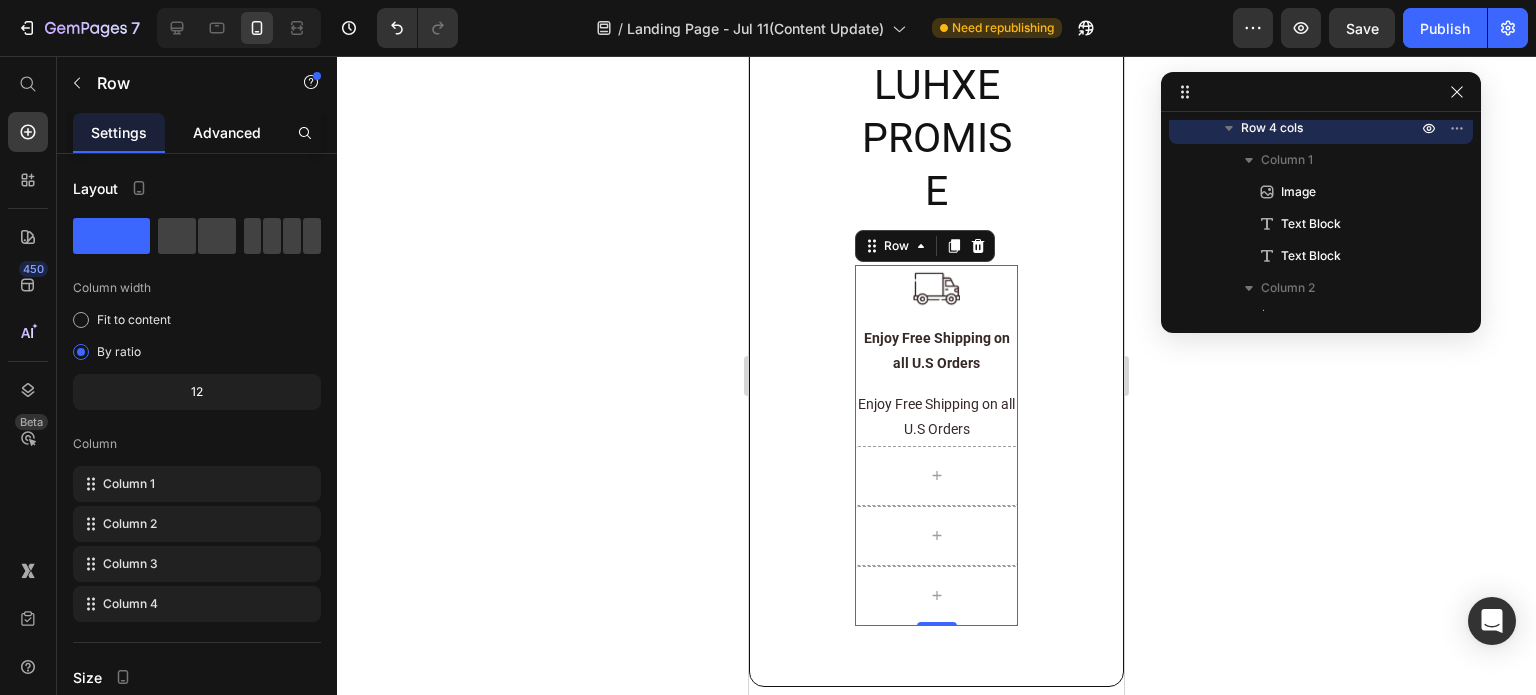 click on "Advanced" 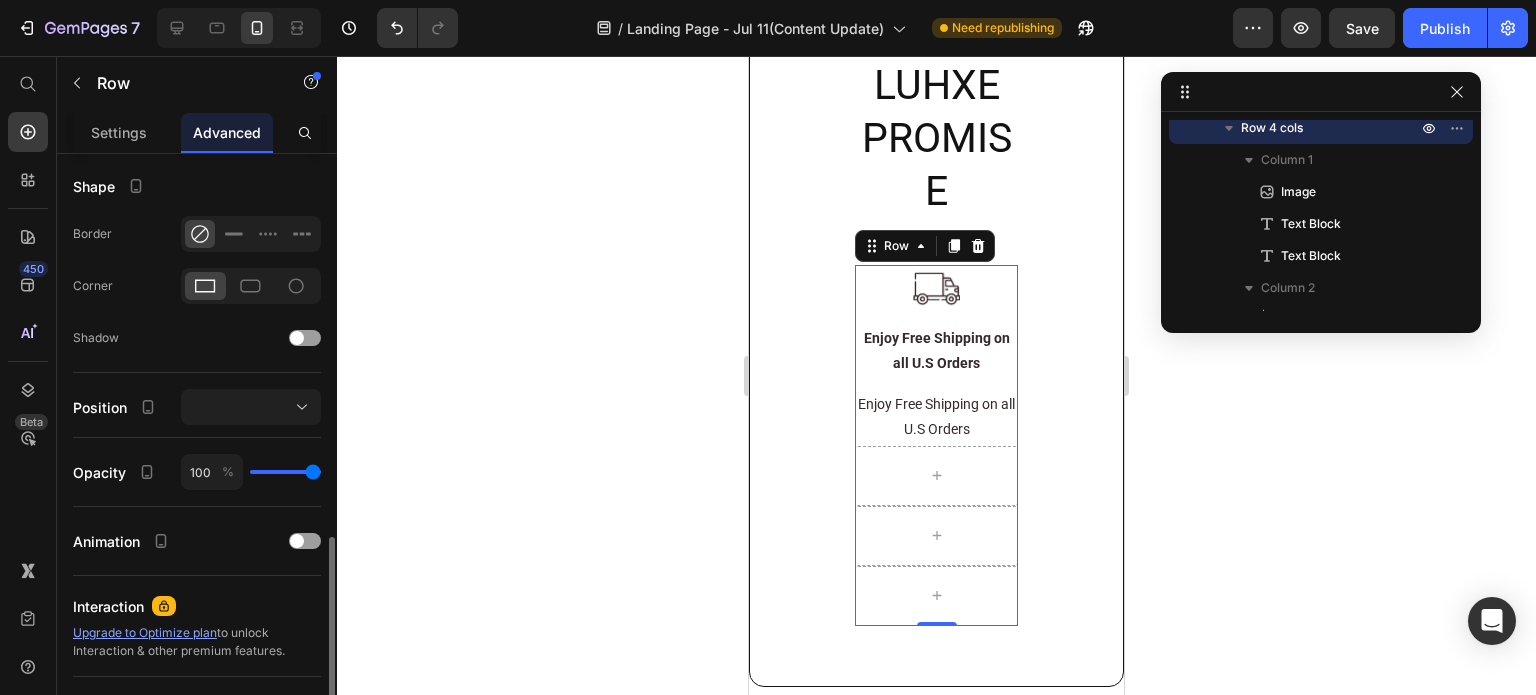 scroll, scrollTop: 668, scrollLeft: 0, axis: vertical 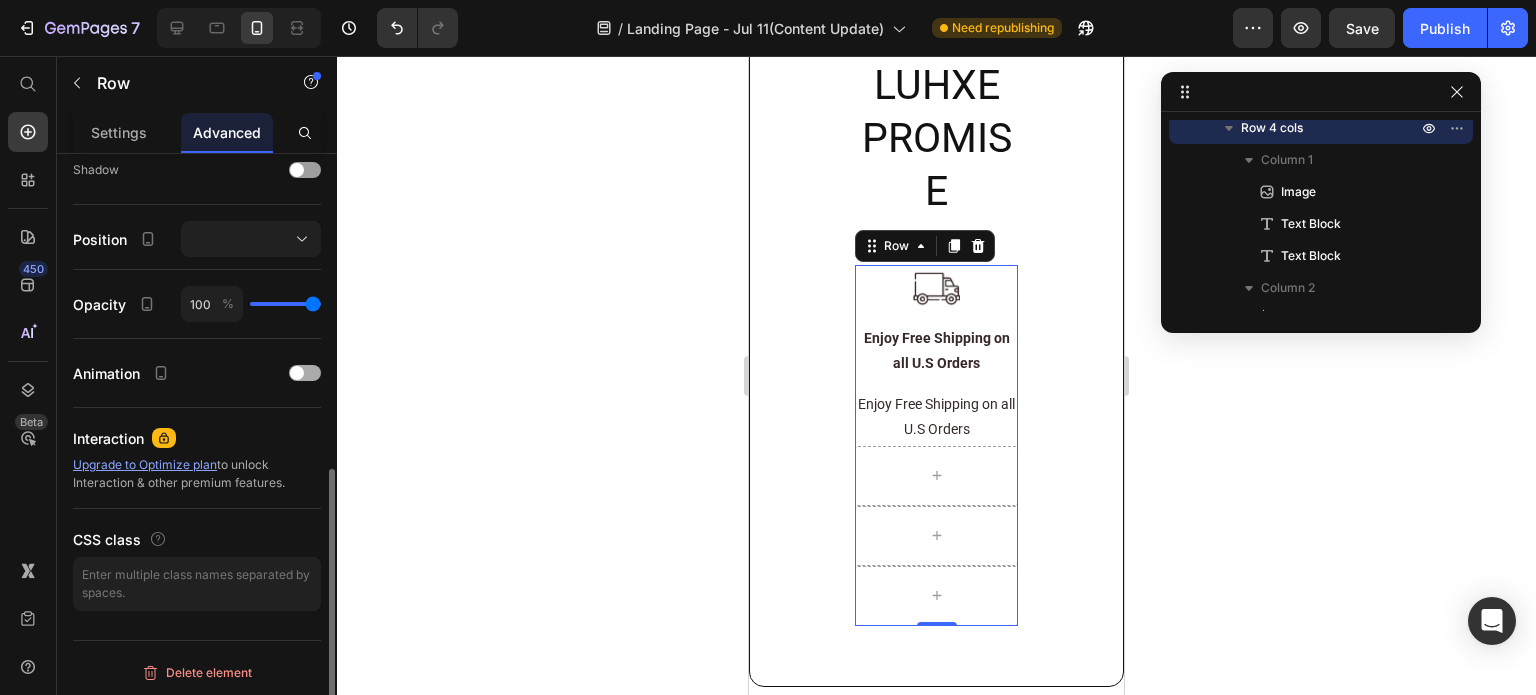 click at bounding box center (305, 373) 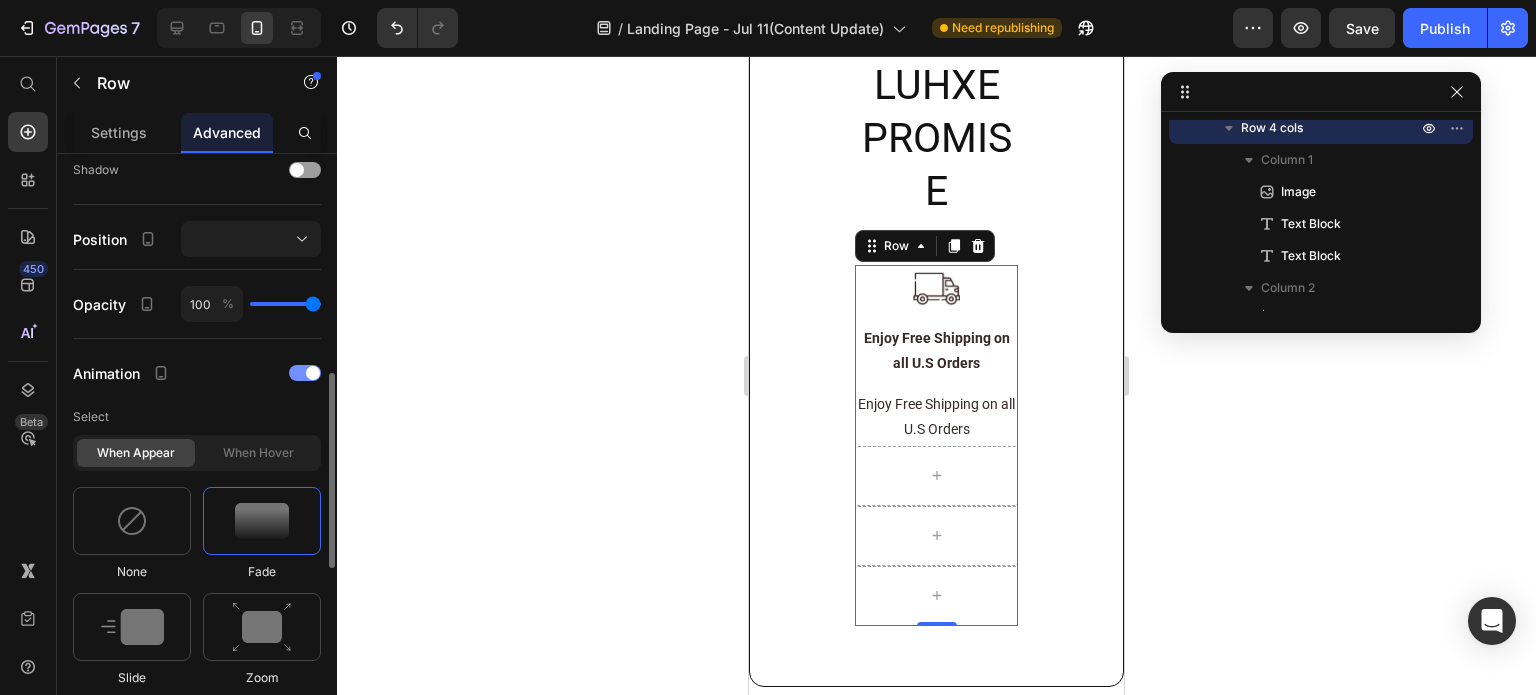 click at bounding box center [313, 373] 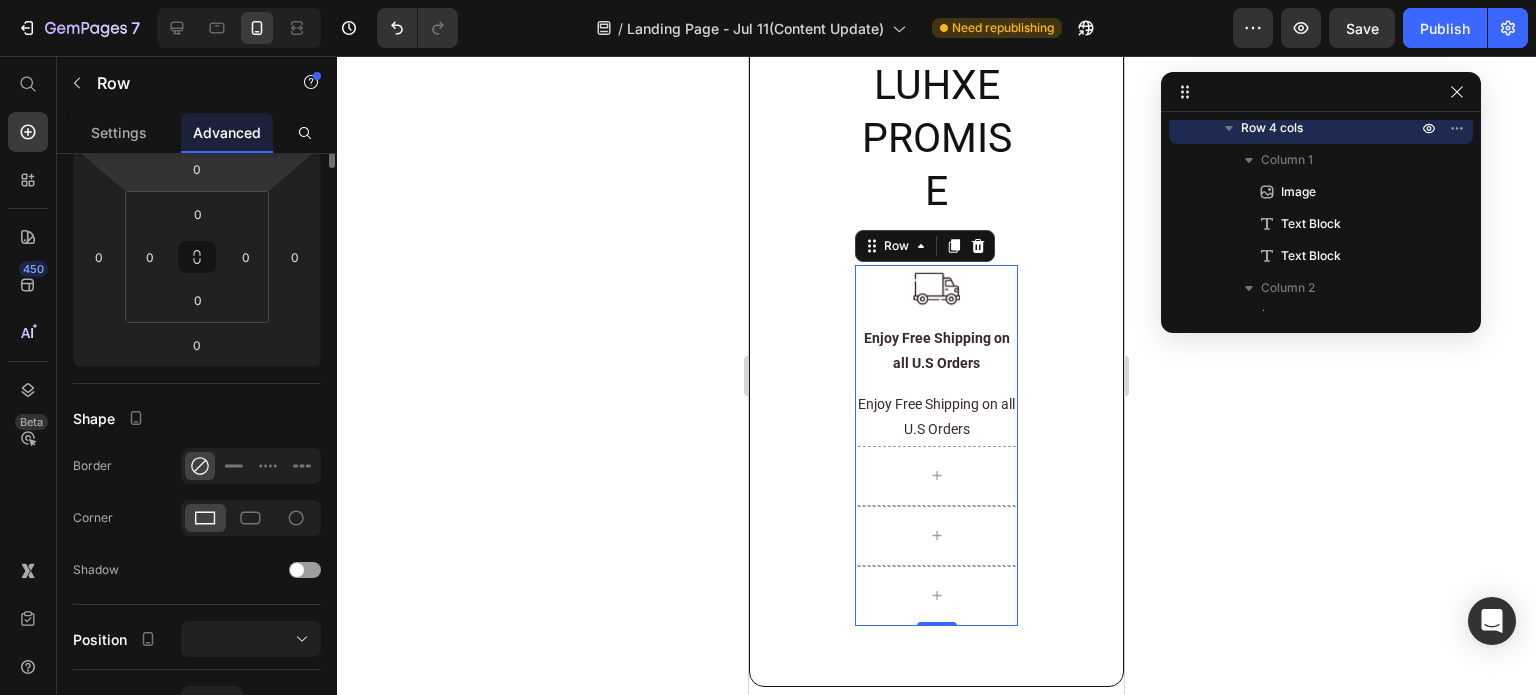 scroll, scrollTop: 0, scrollLeft: 0, axis: both 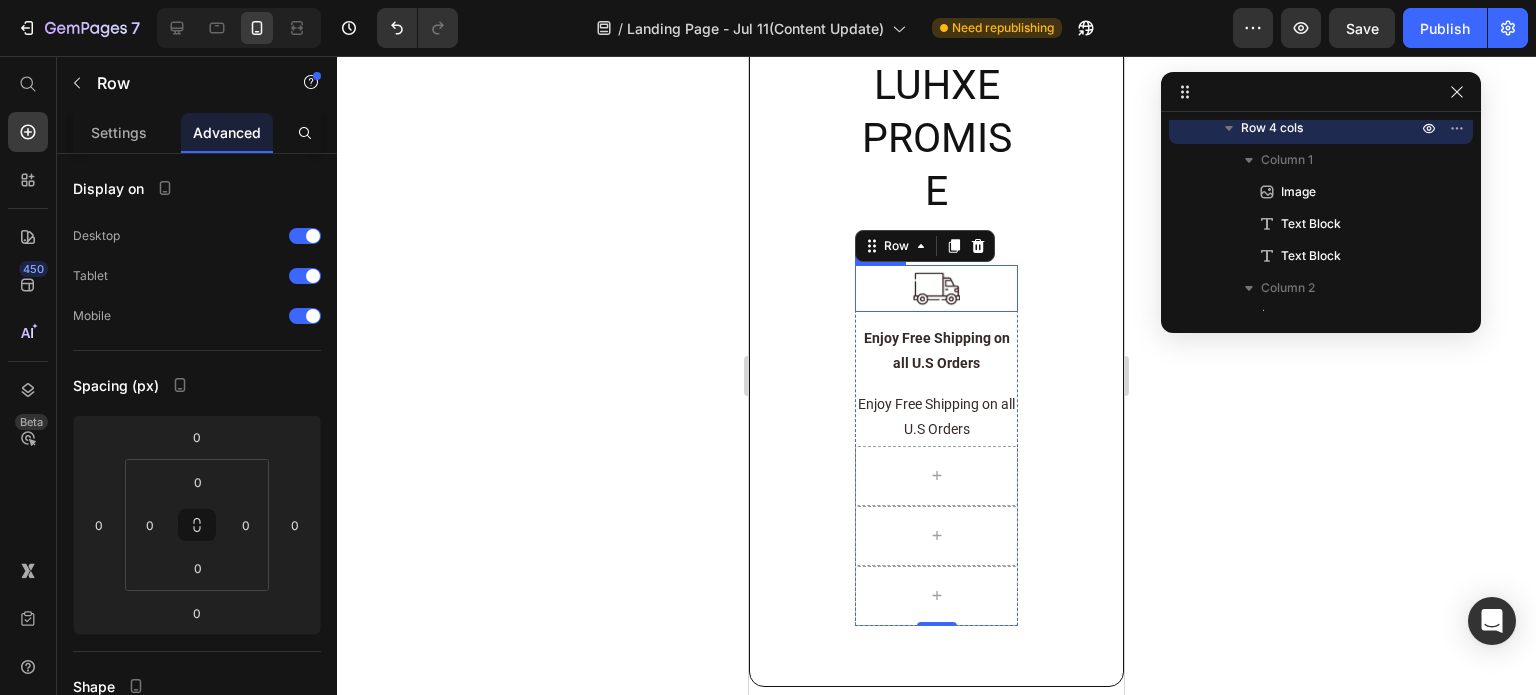 click at bounding box center [936, 288] 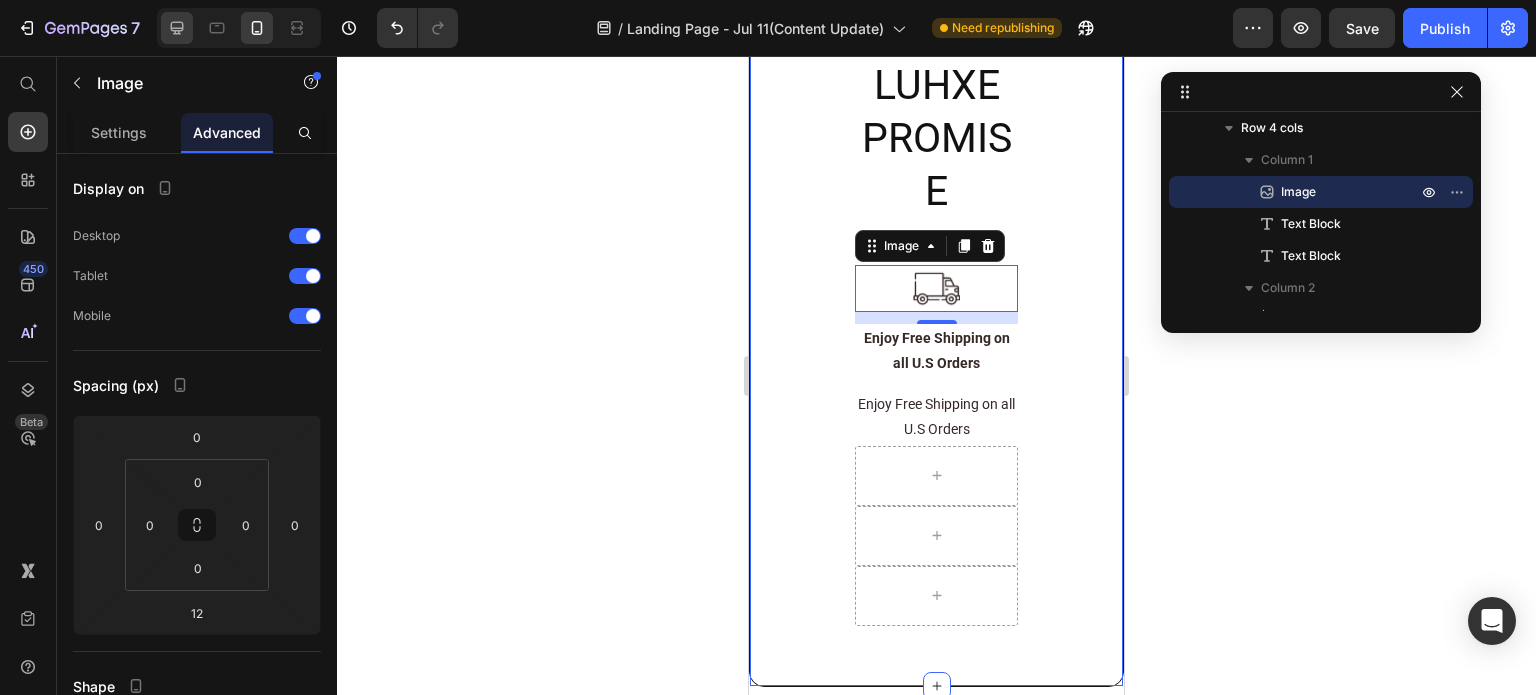 click 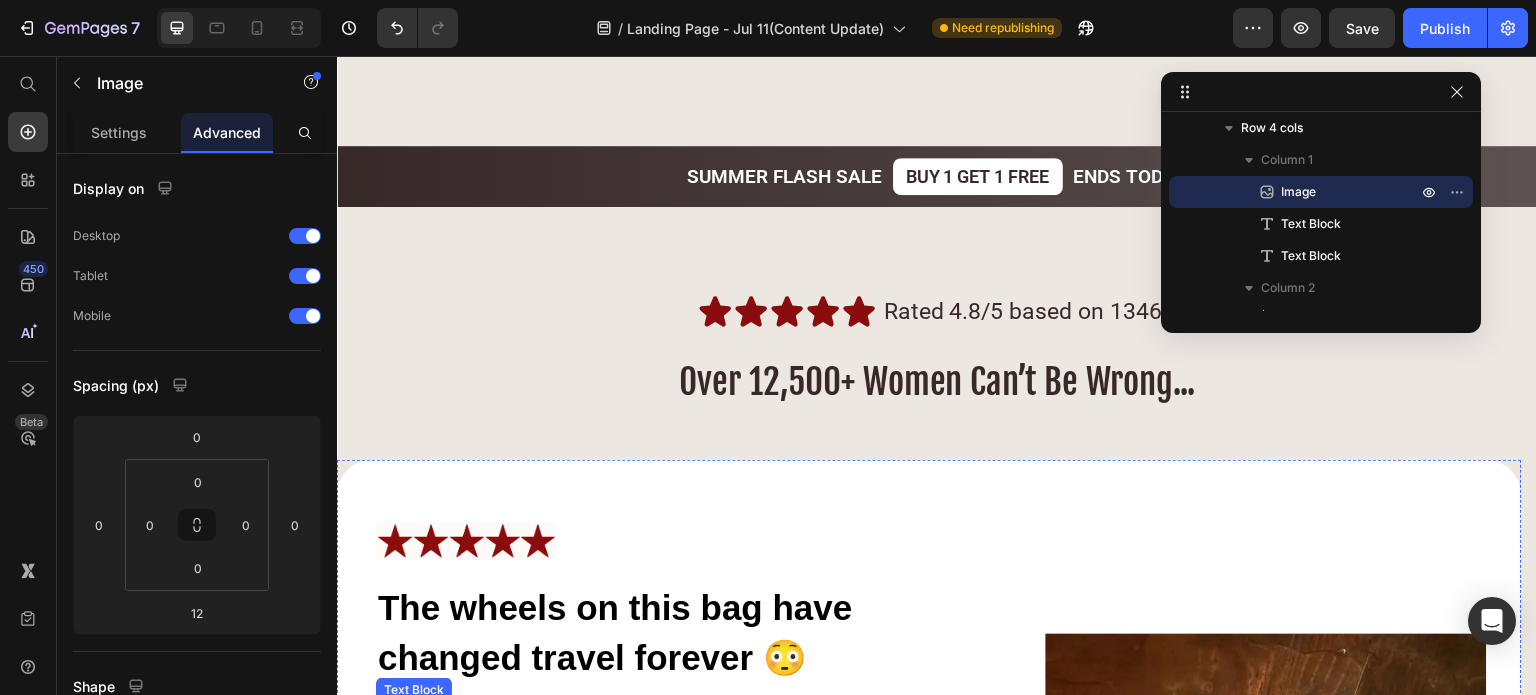 scroll, scrollTop: 9736, scrollLeft: 0, axis: vertical 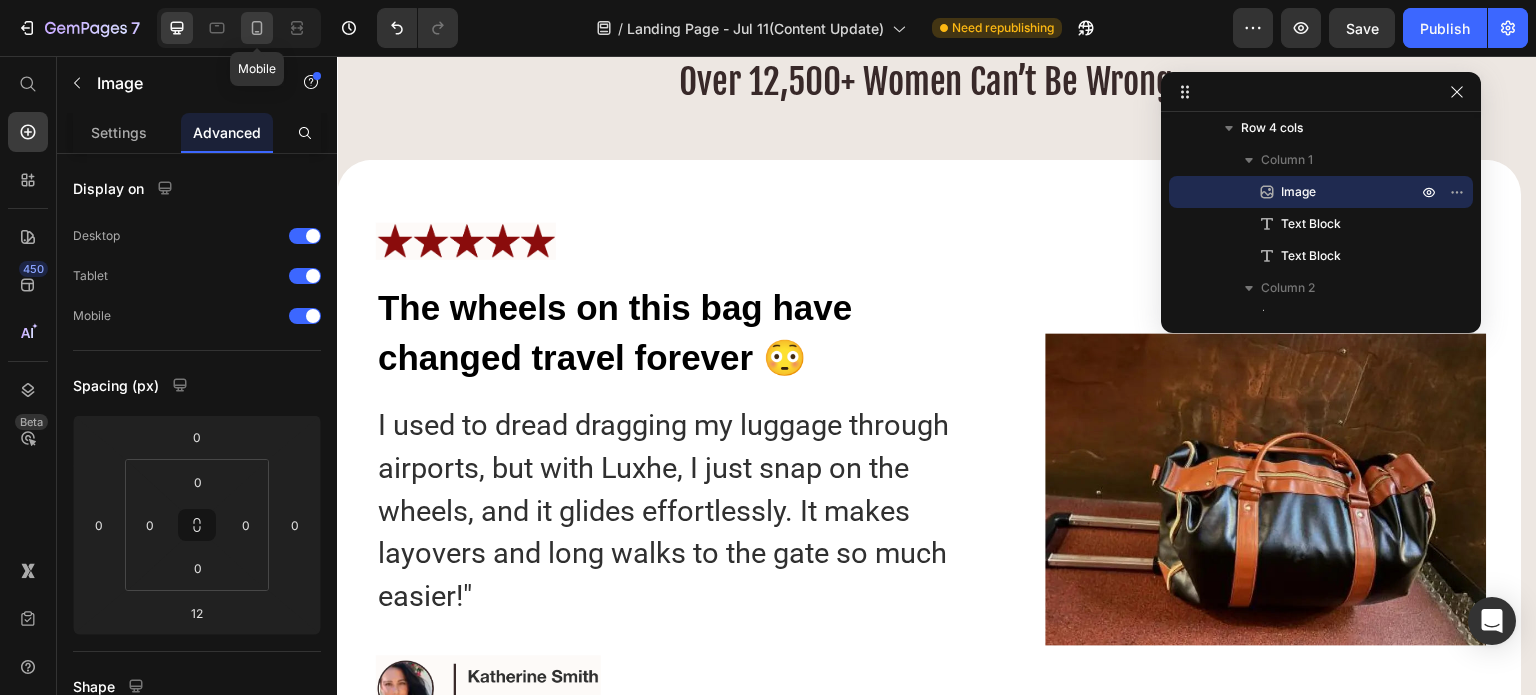 click 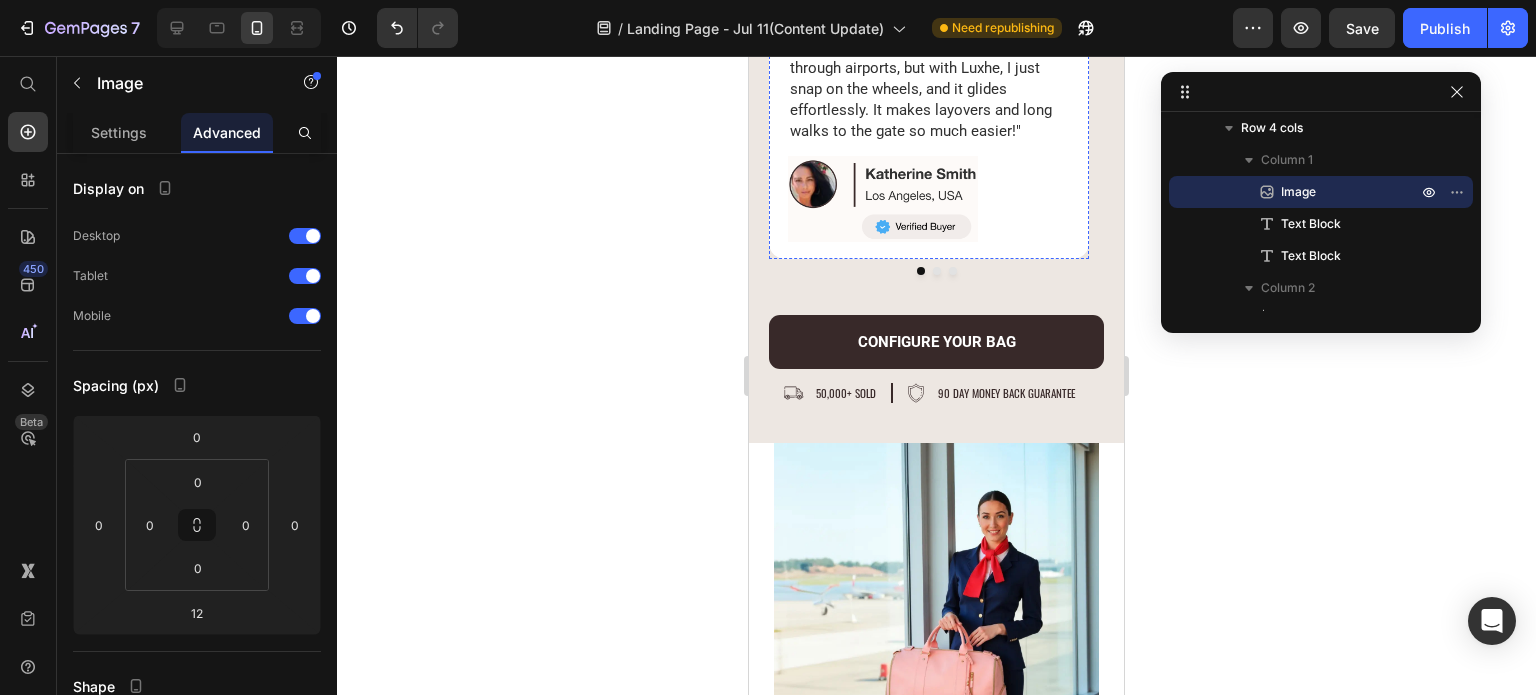 scroll, scrollTop: 8952, scrollLeft: 0, axis: vertical 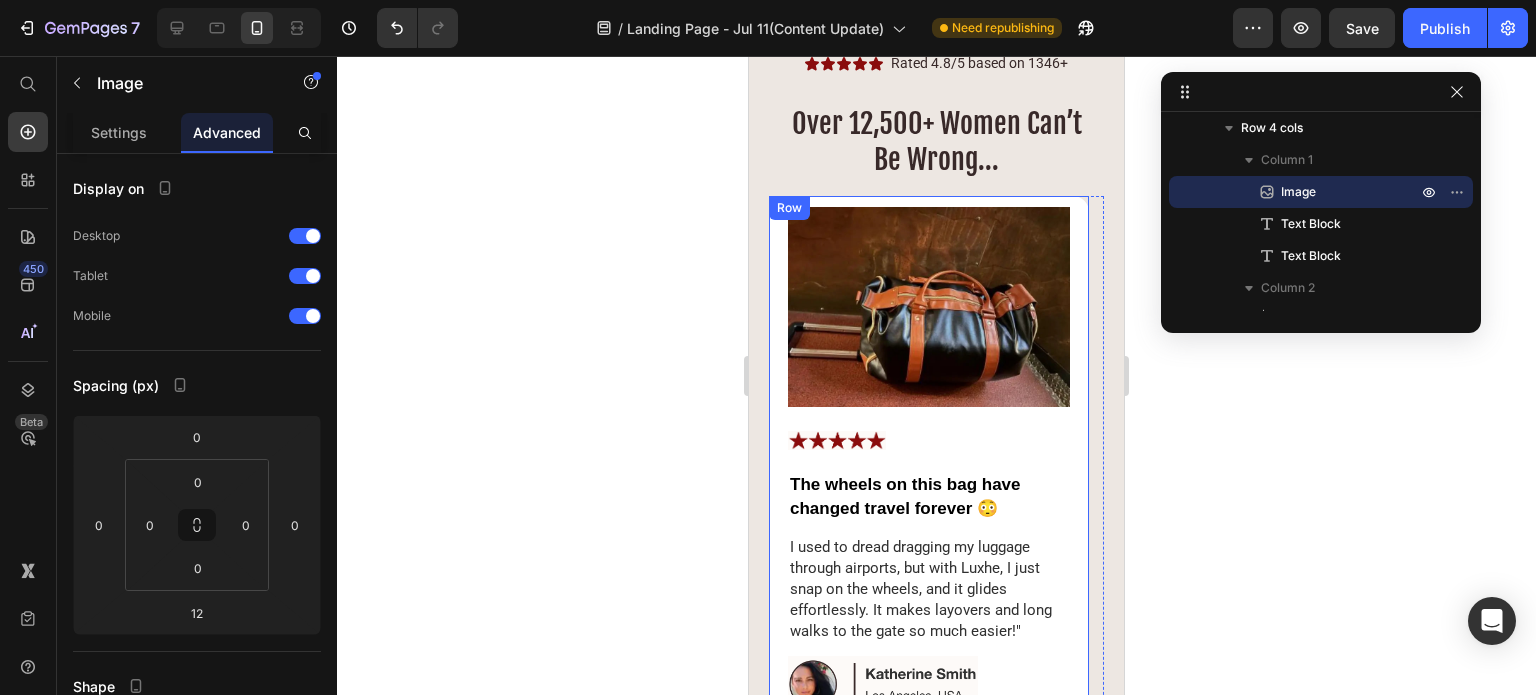 click on "Image" at bounding box center [929, 318] 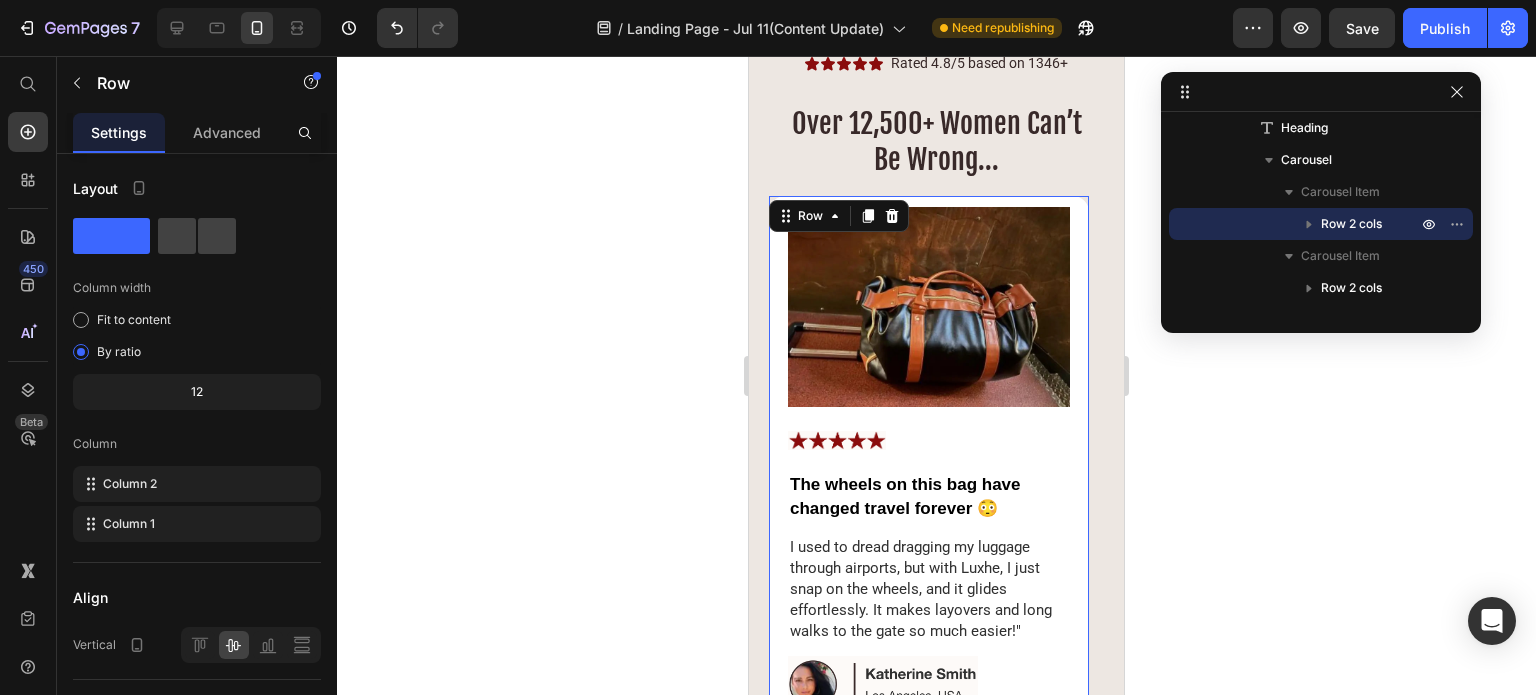 click on "Image" at bounding box center [929, 318] 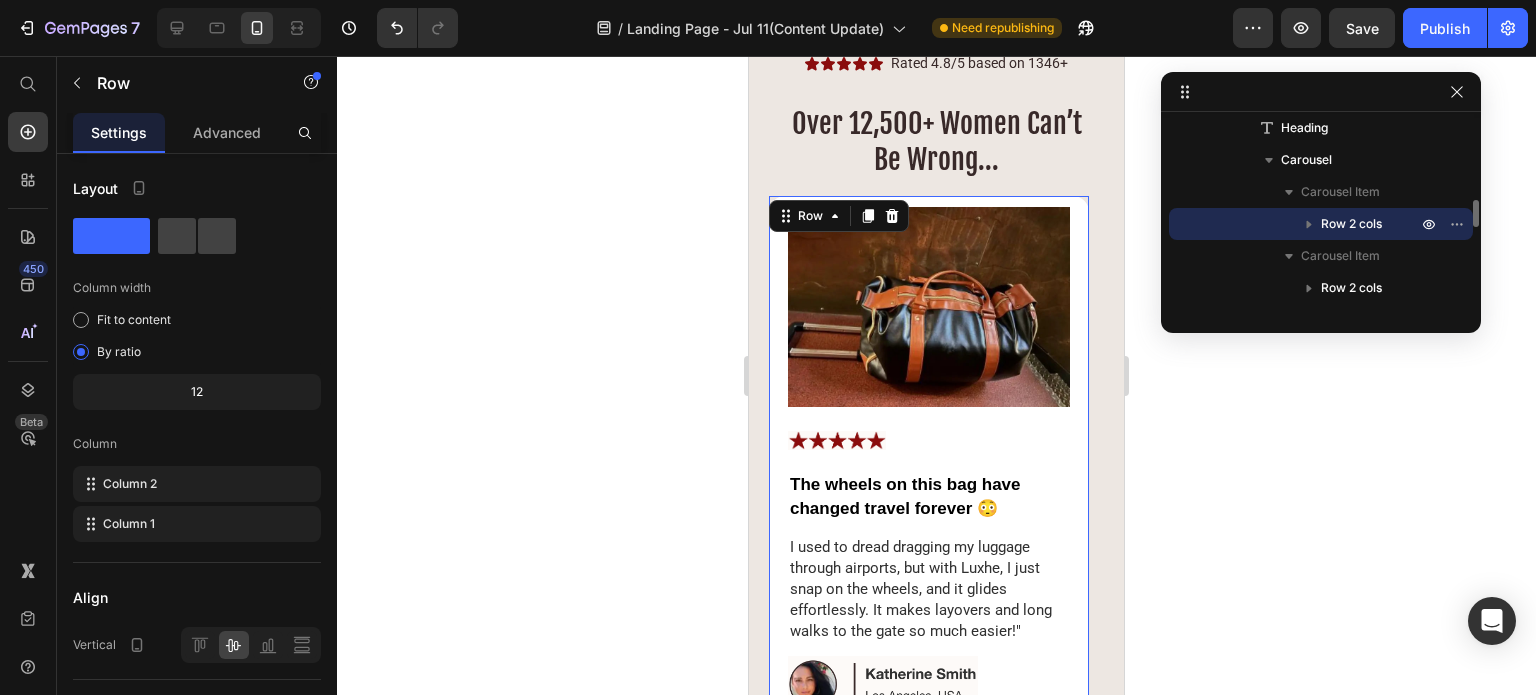 click 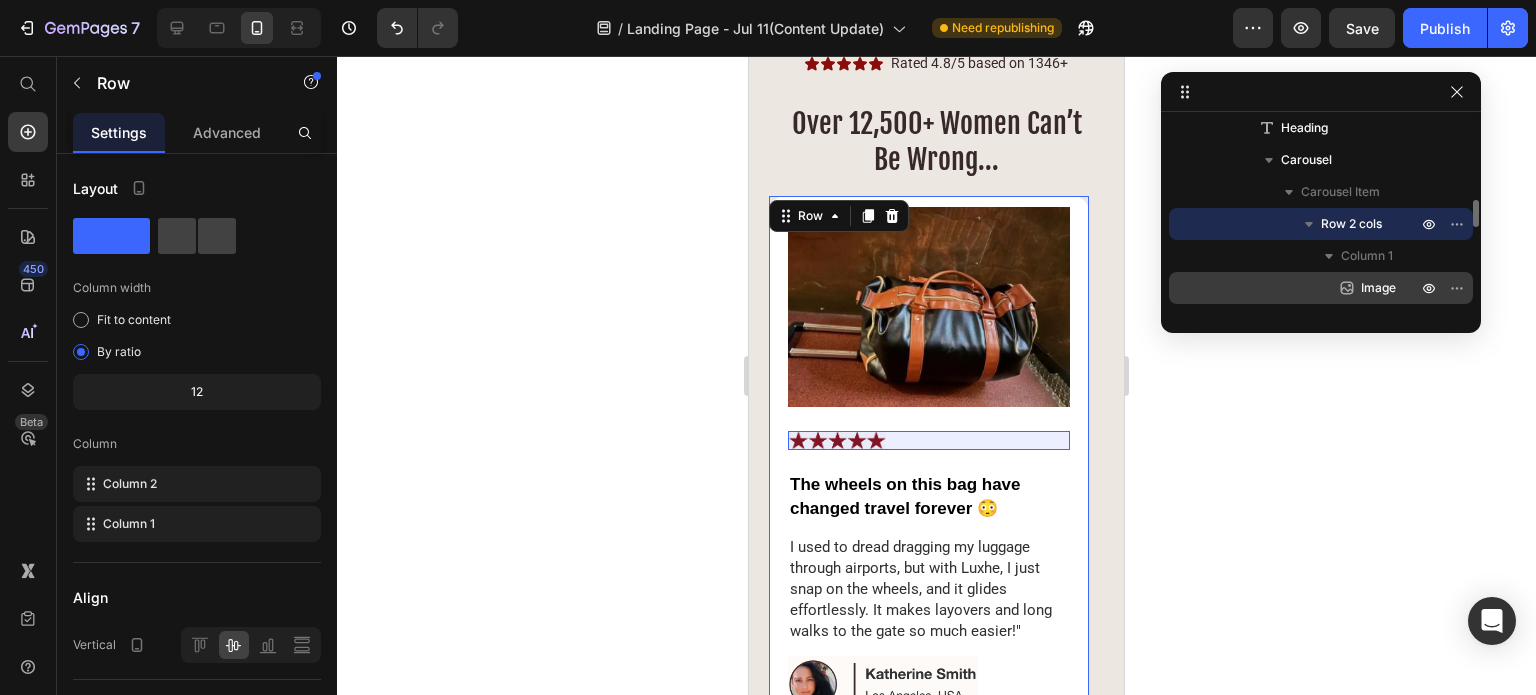 click on "Image" at bounding box center [1378, 288] 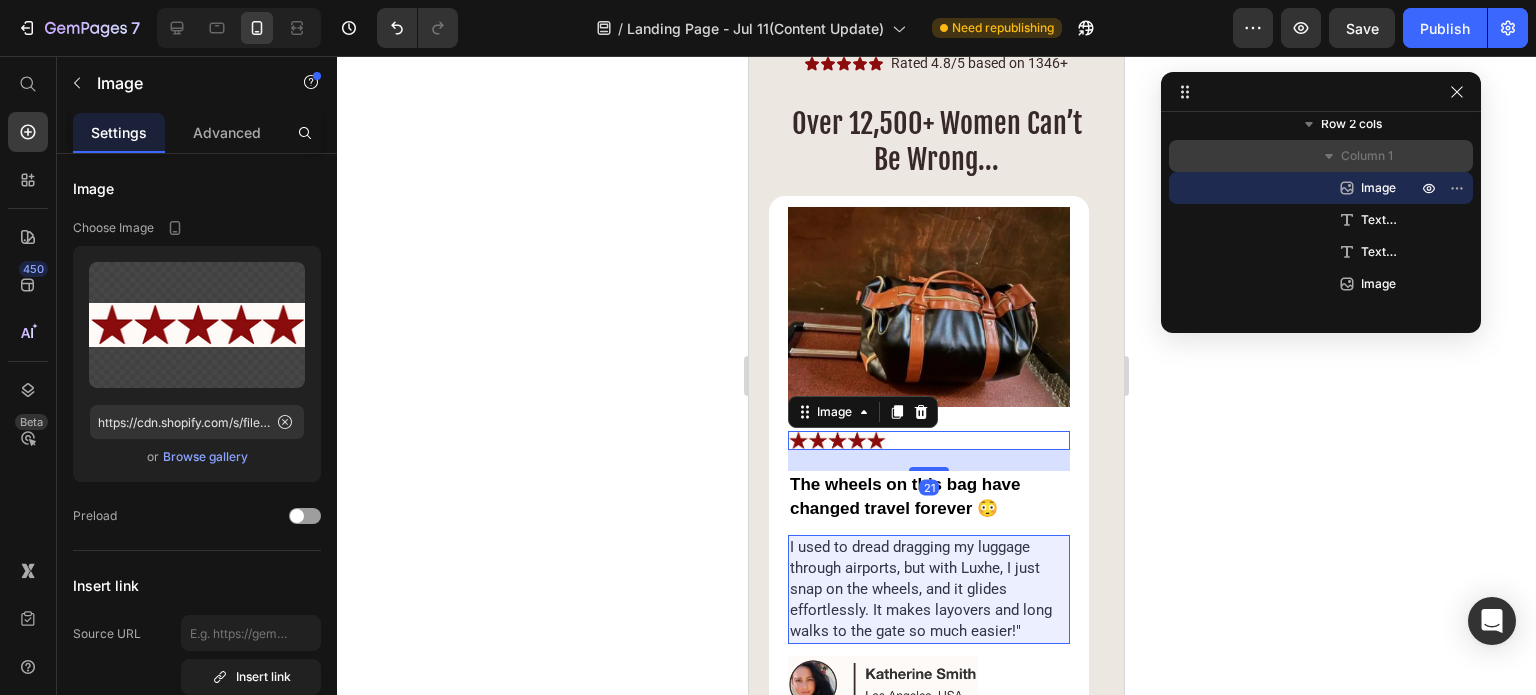 scroll, scrollTop: 552, scrollLeft: 0, axis: vertical 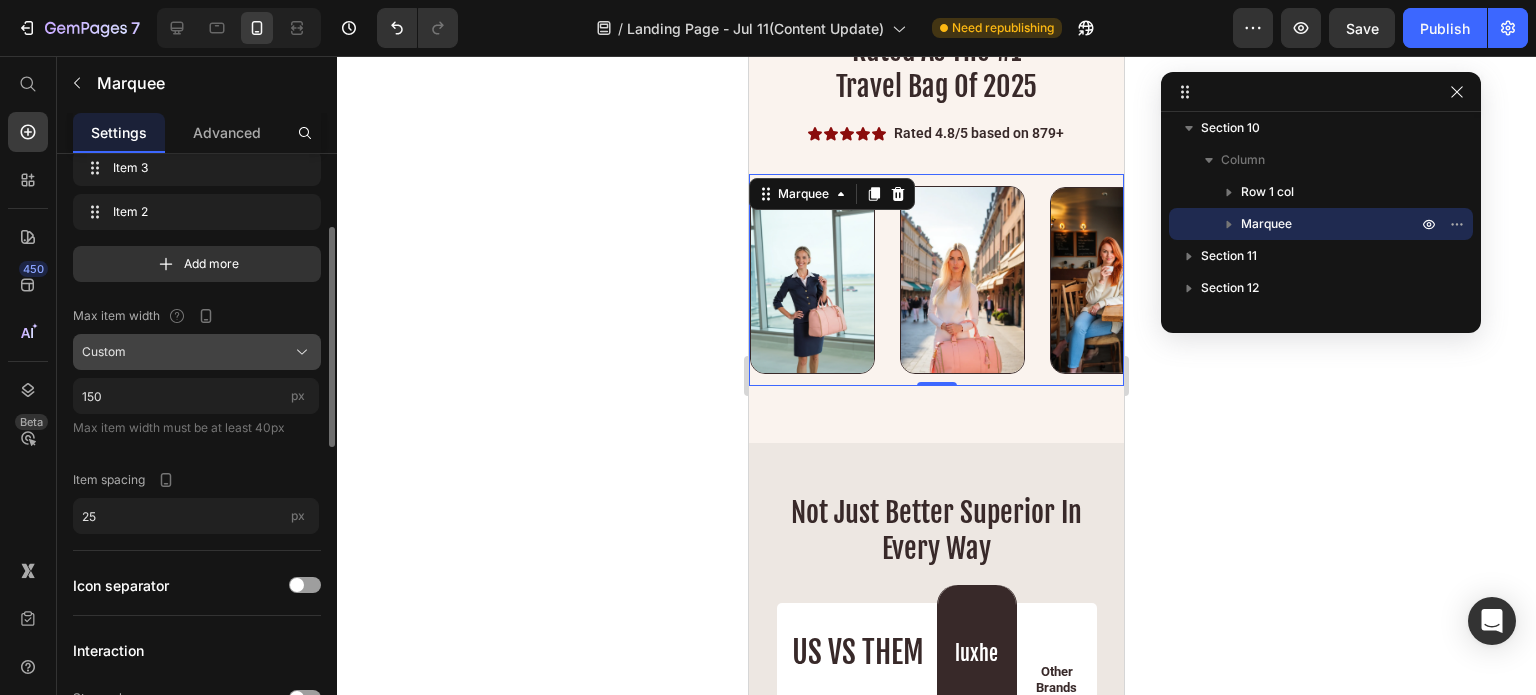 click on "Custom" at bounding box center [197, 352] 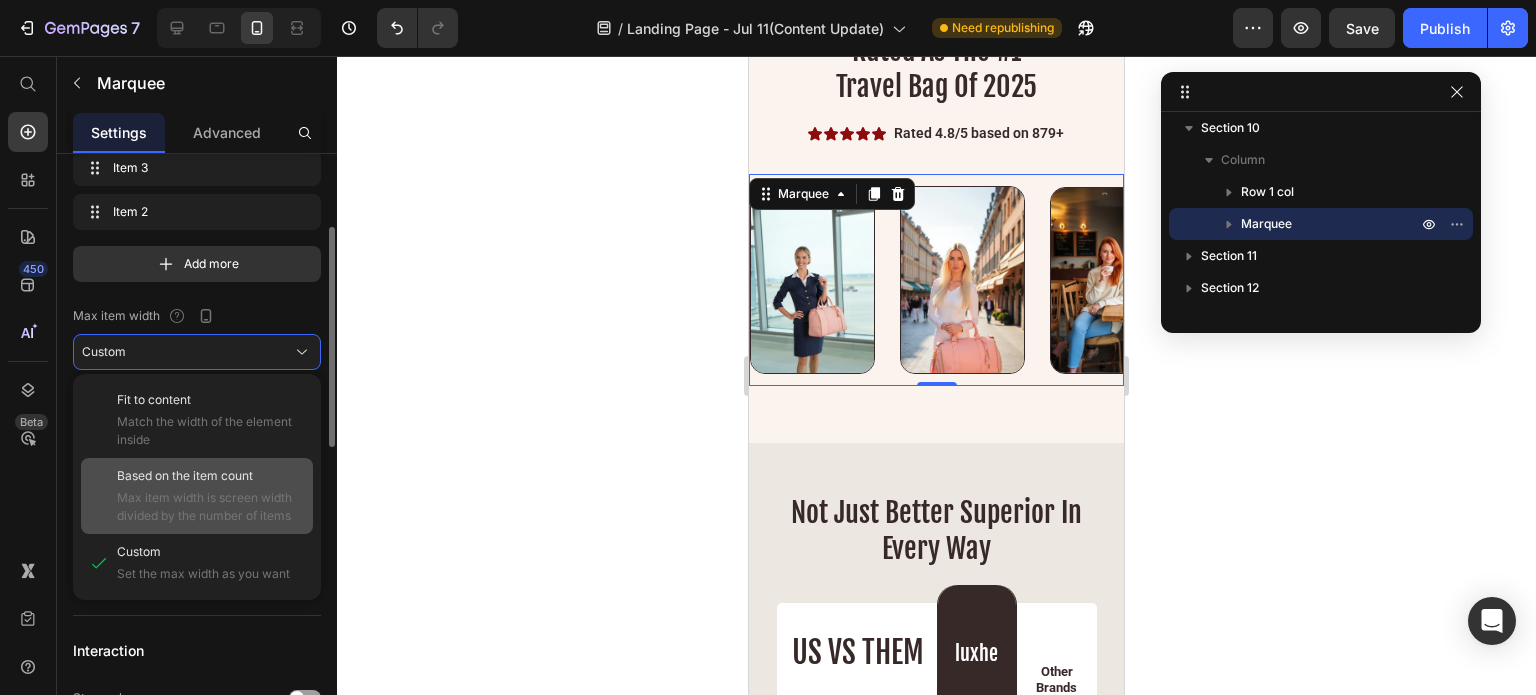 click on "Max item width is screen width divided by the number of items" at bounding box center (211, 507) 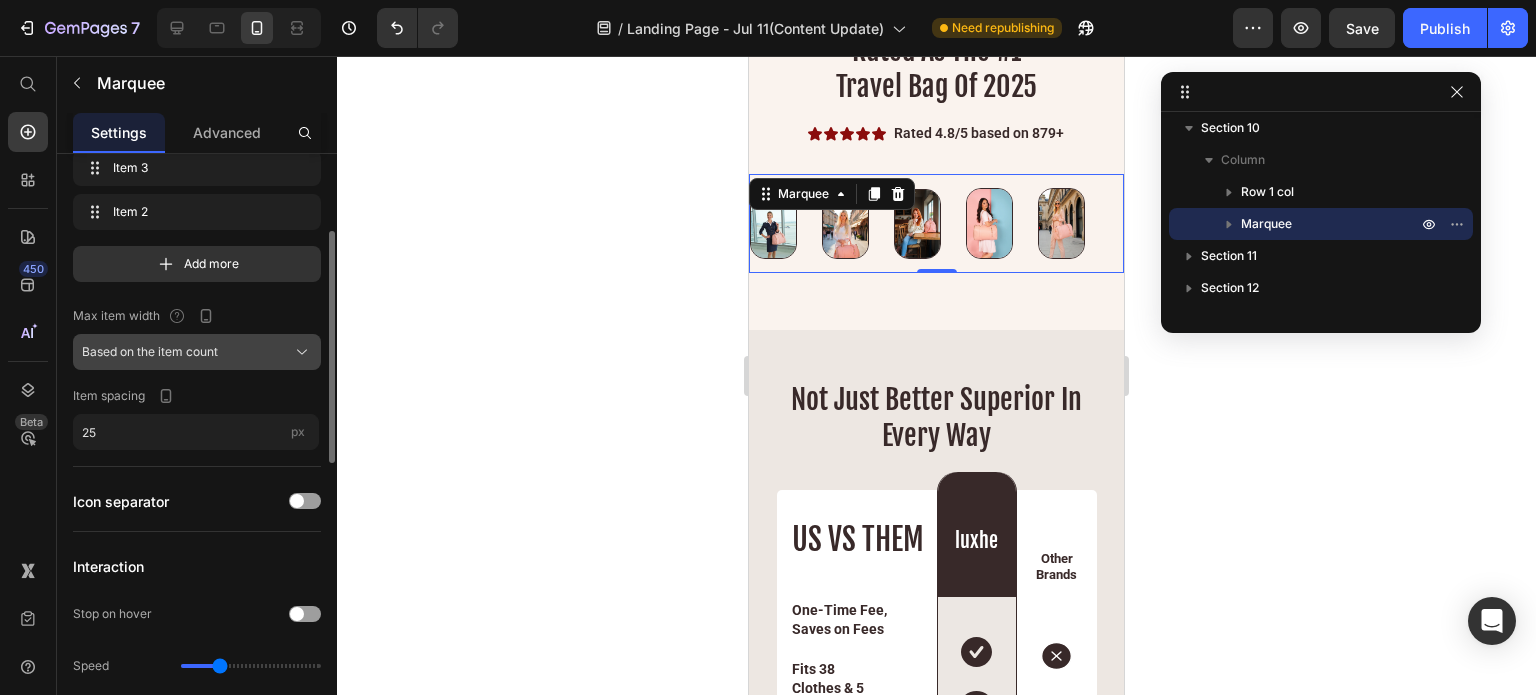 click on "Based on the item count" at bounding box center [197, 352] 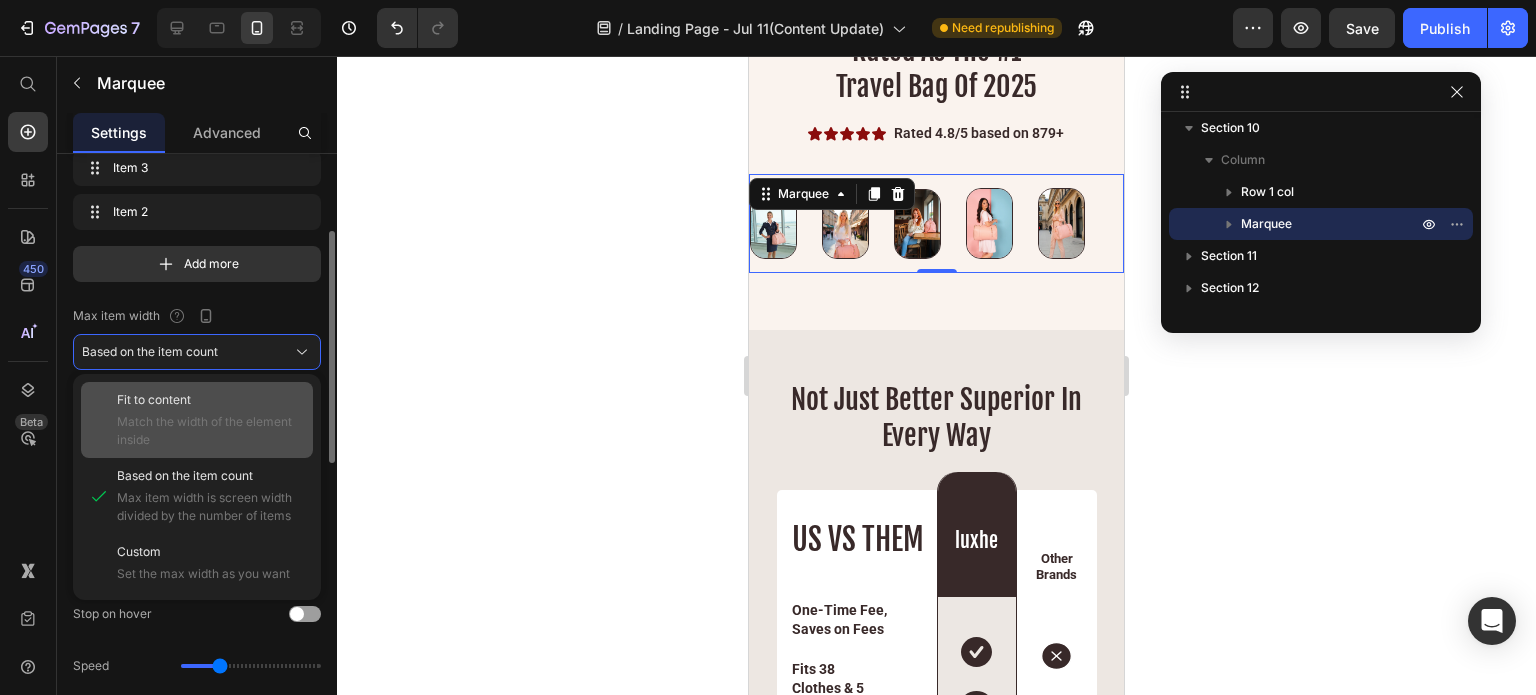 click on "Fit to content" at bounding box center [211, 400] 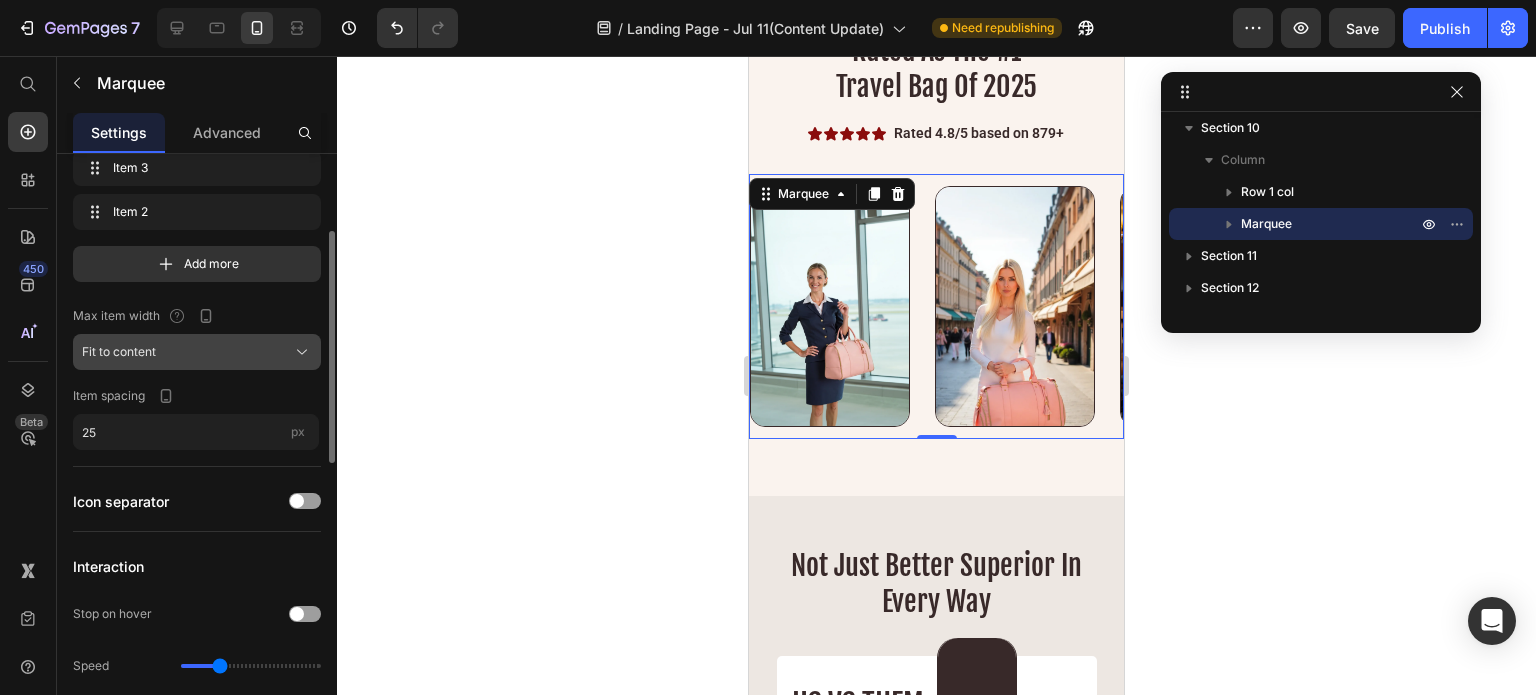 click on "Fit to content" 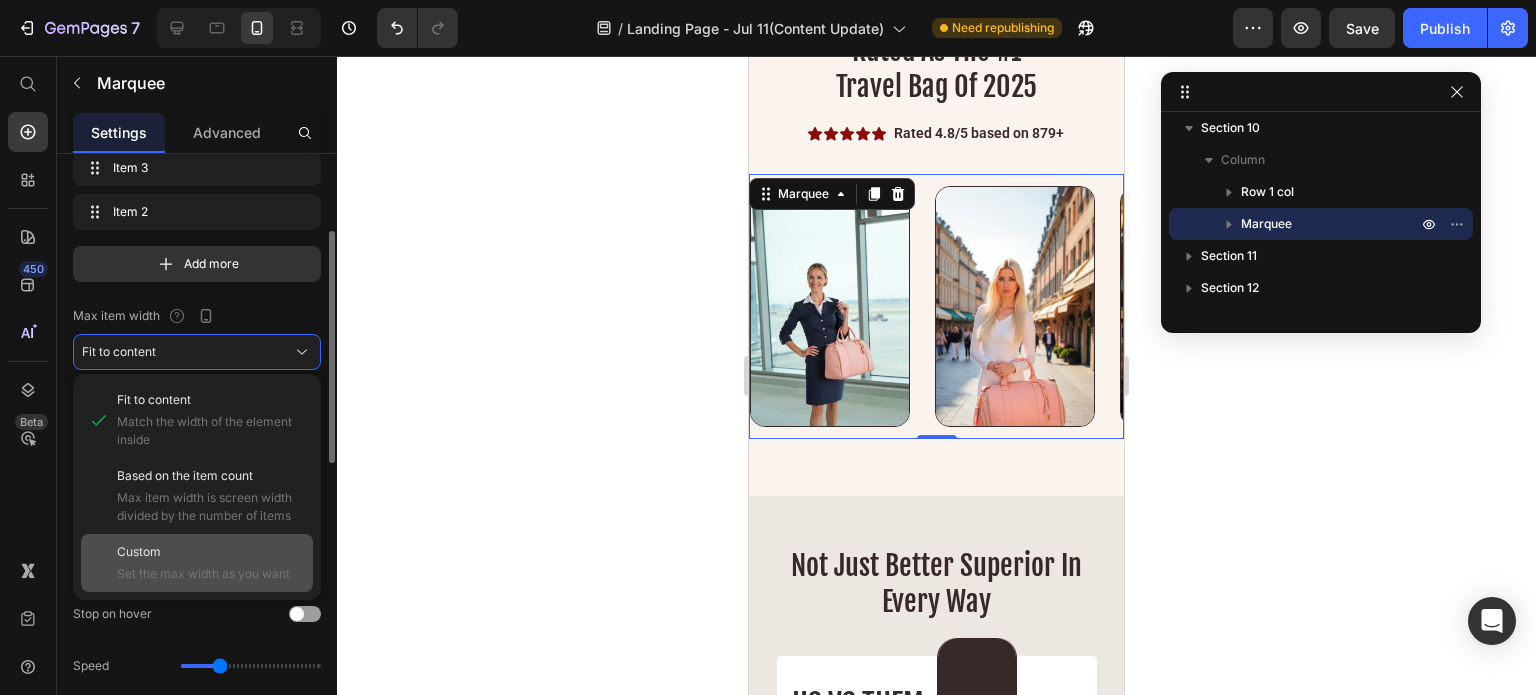click on "Custom" at bounding box center (211, 552) 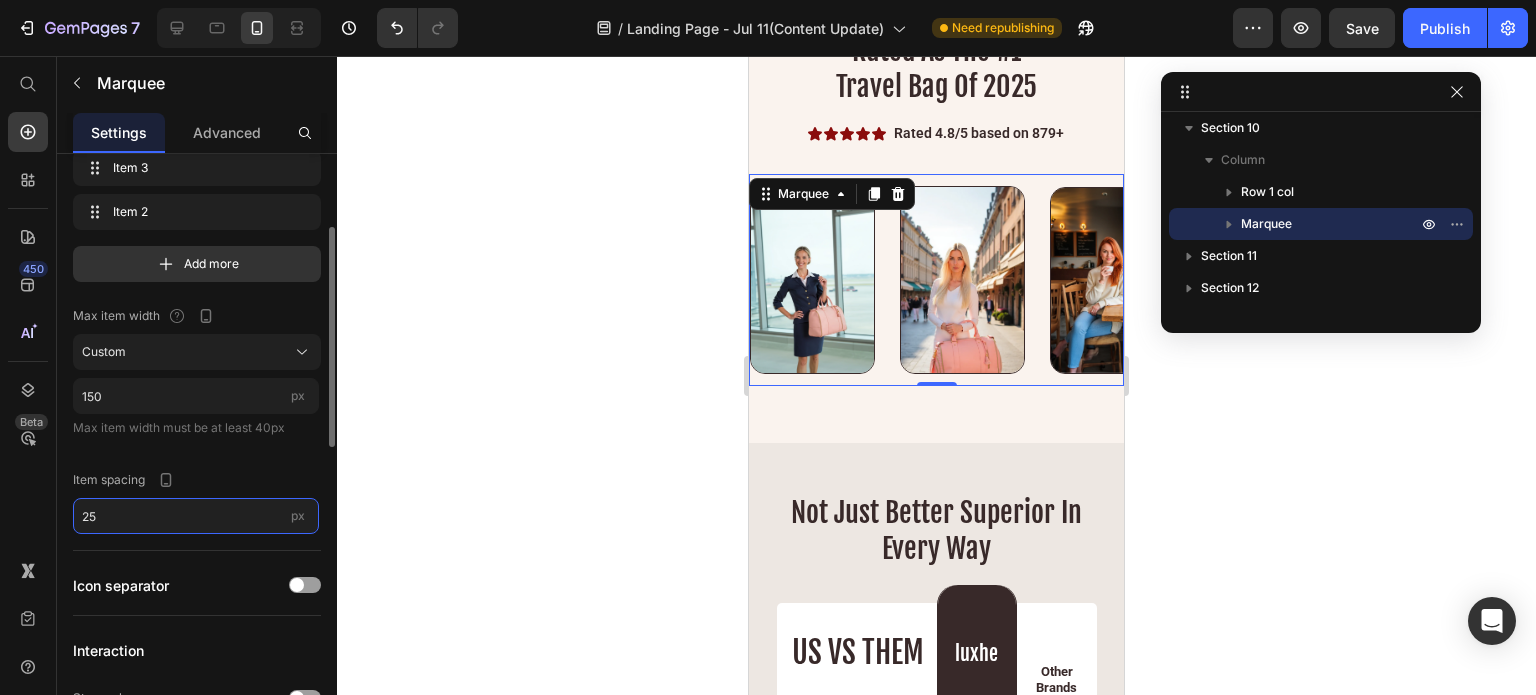 click on "25" at bounding box center (196, 516) 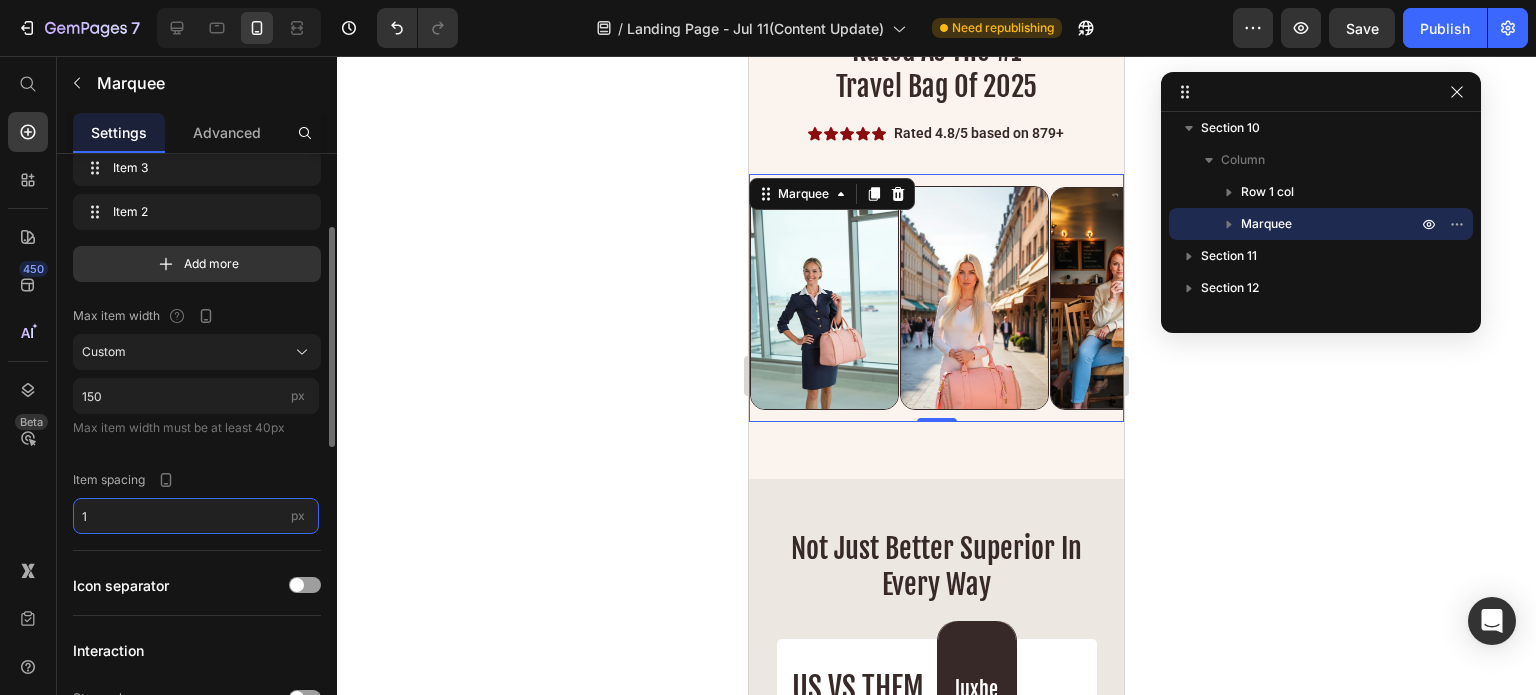 type on "15" 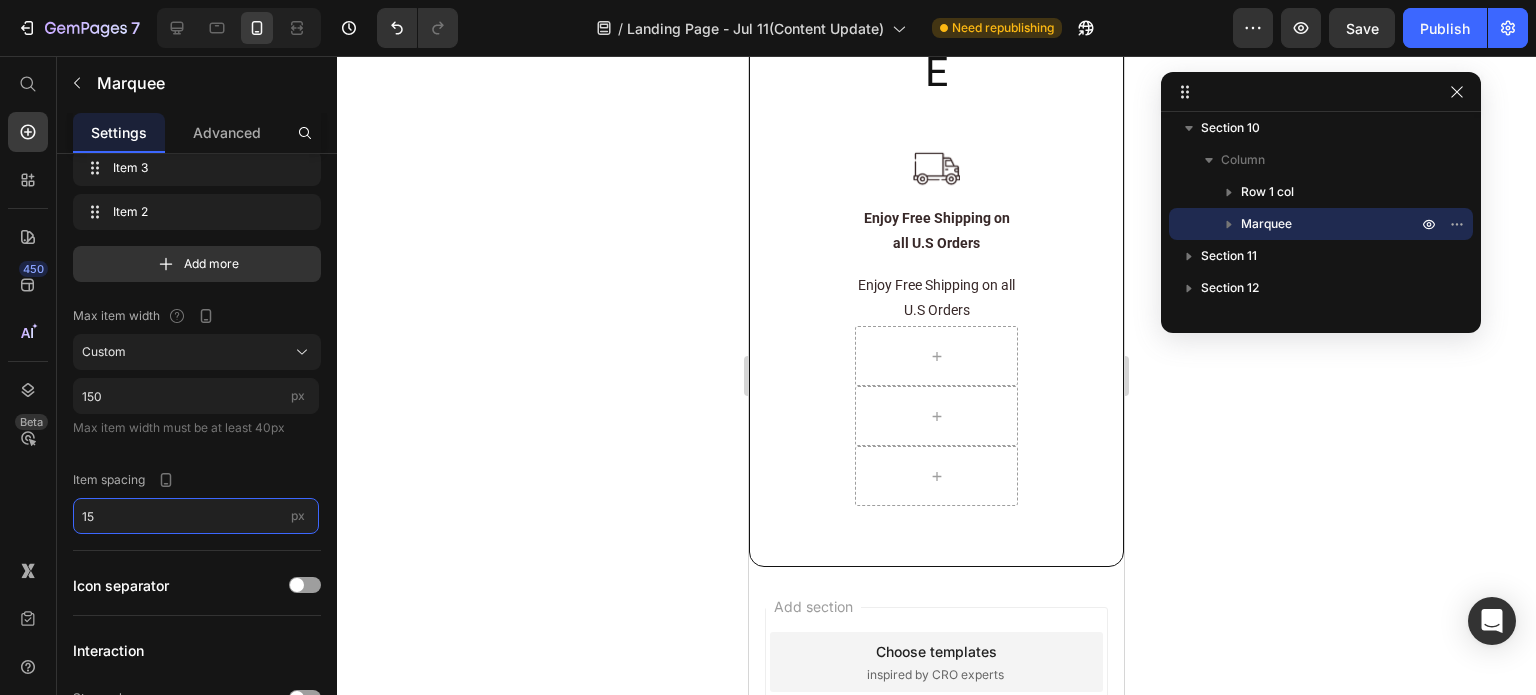 scroll, scrollTop: 11558, scrollLeft: 0, axis: vertical 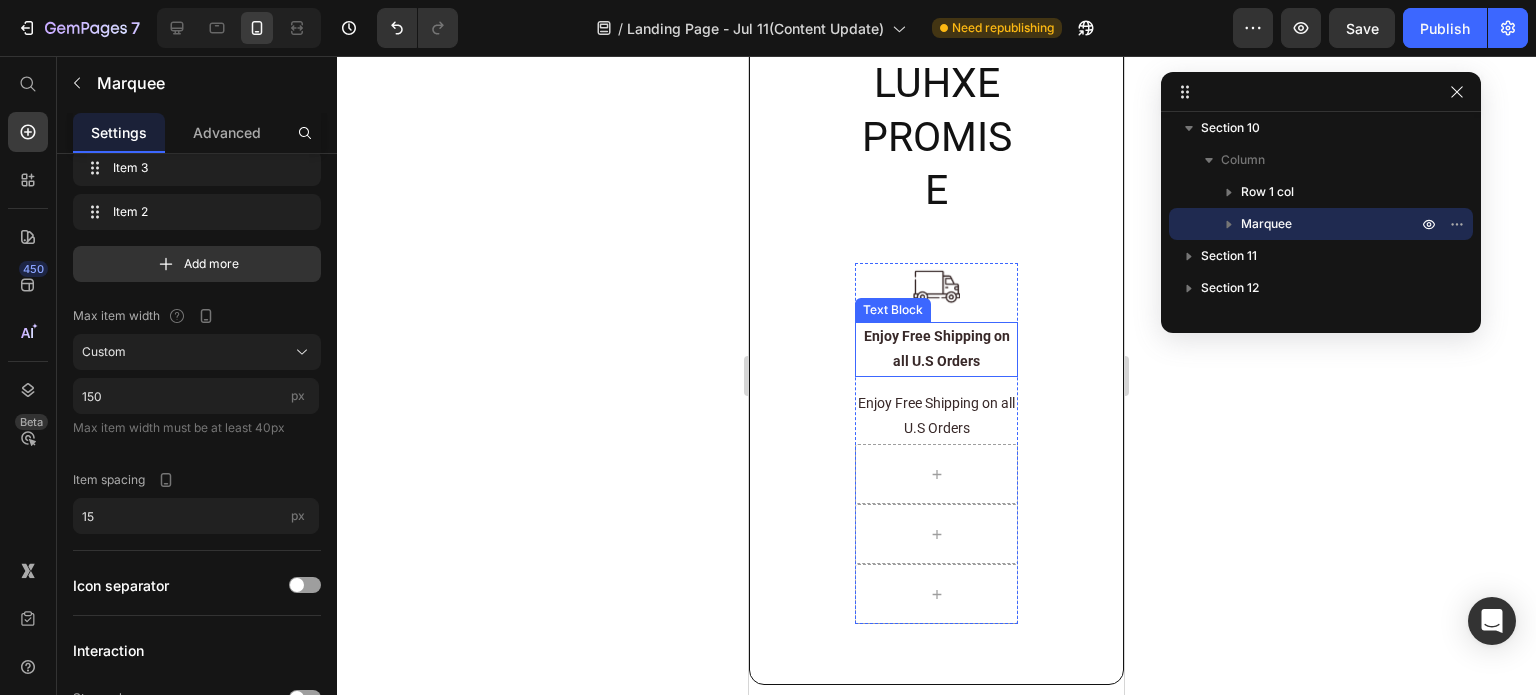 click on "Enjoy Free Shipping on all U.S Orders" at bounding box center [937, 349] 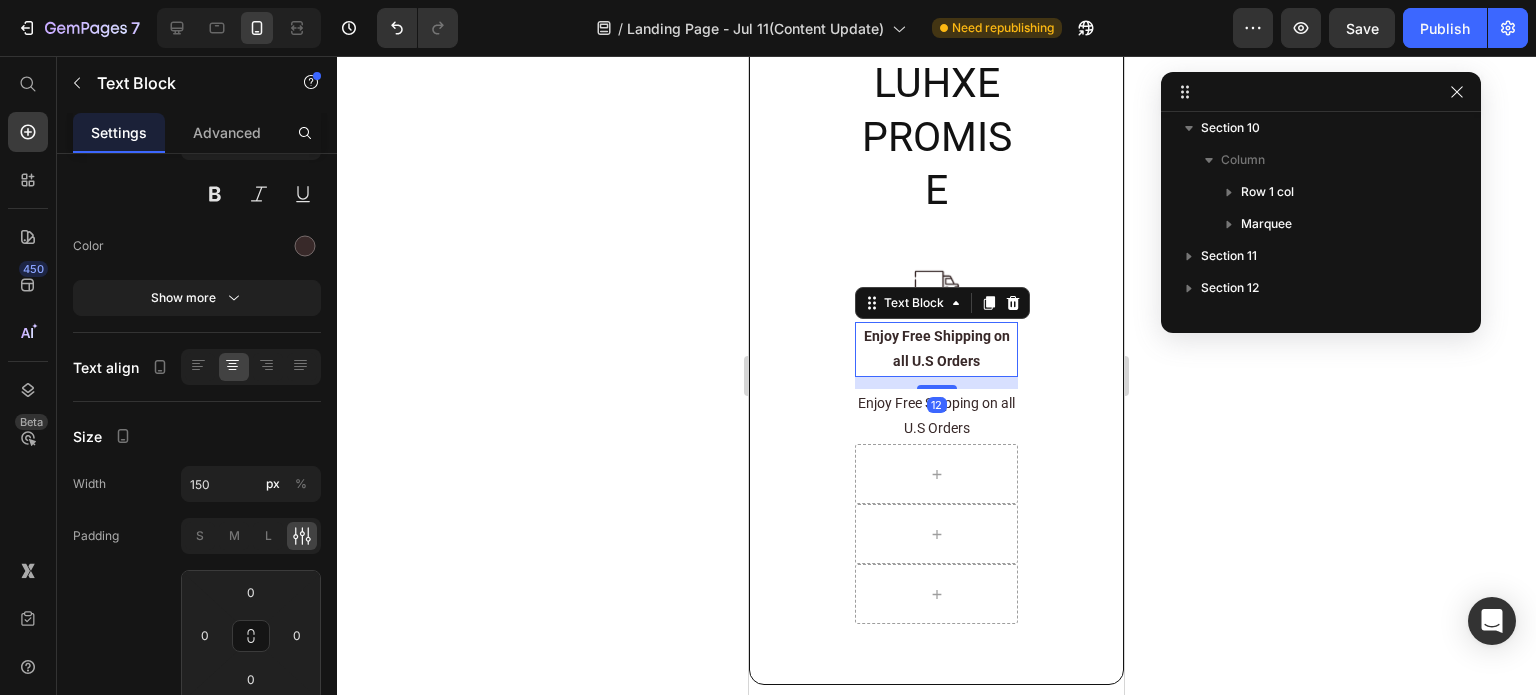scroll, scrollTop: 2344, scrollLeft: 0, axis: vertical 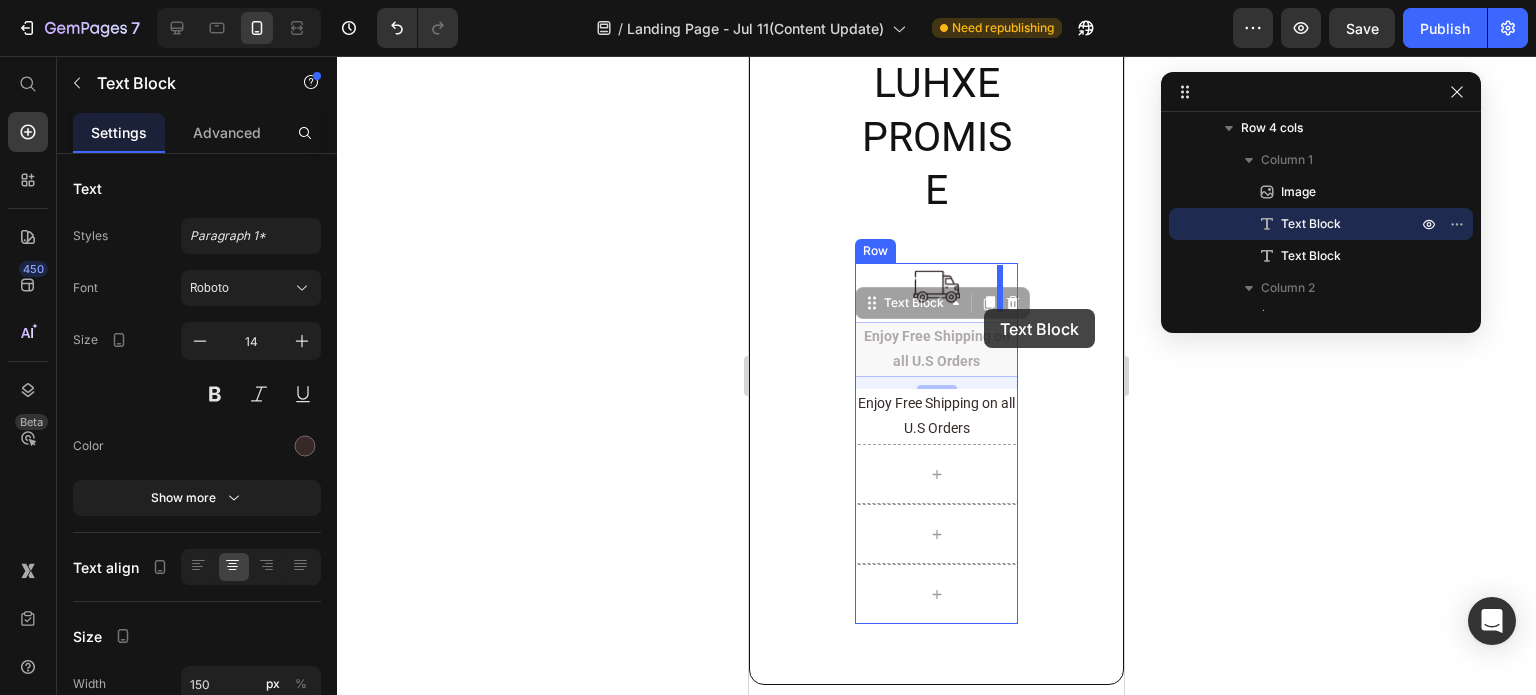 drag, startPoint x: 878, startPoint y: 304, endPoint x: 984, endPoint y: 309, distance: 106.11786 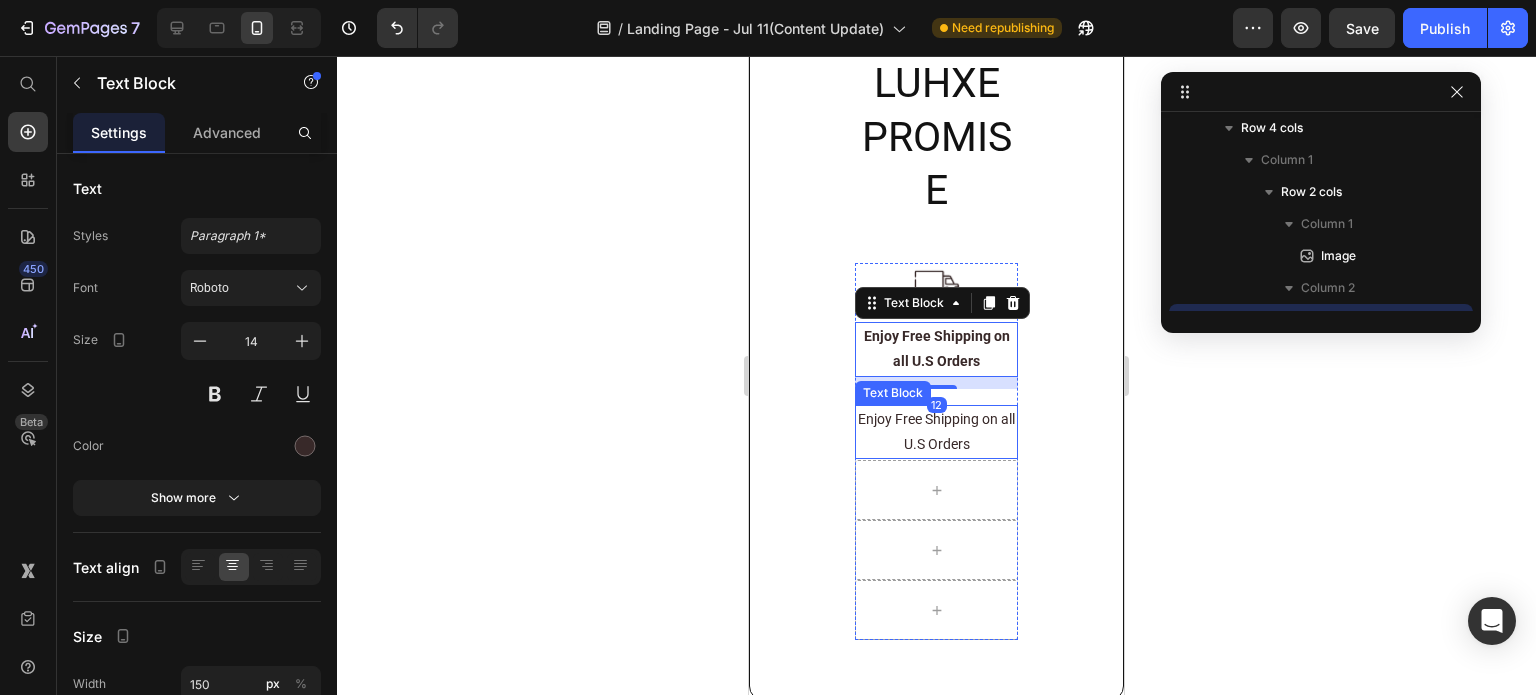 click on "Enjoy Free Shipping on all U.S Orders" at bounding box center (936, 432) 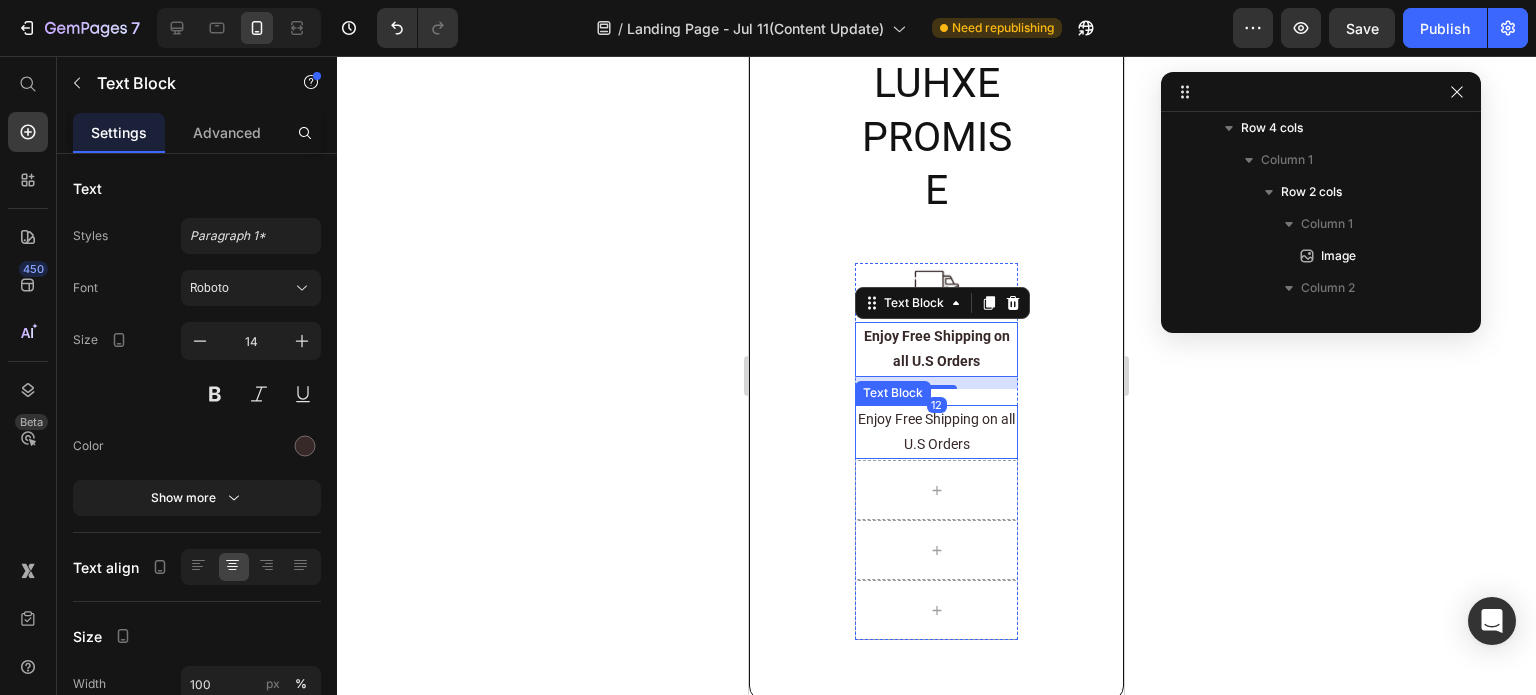 scroll, scrollTop: 2472, scrollLeft: 0, axis: vertical 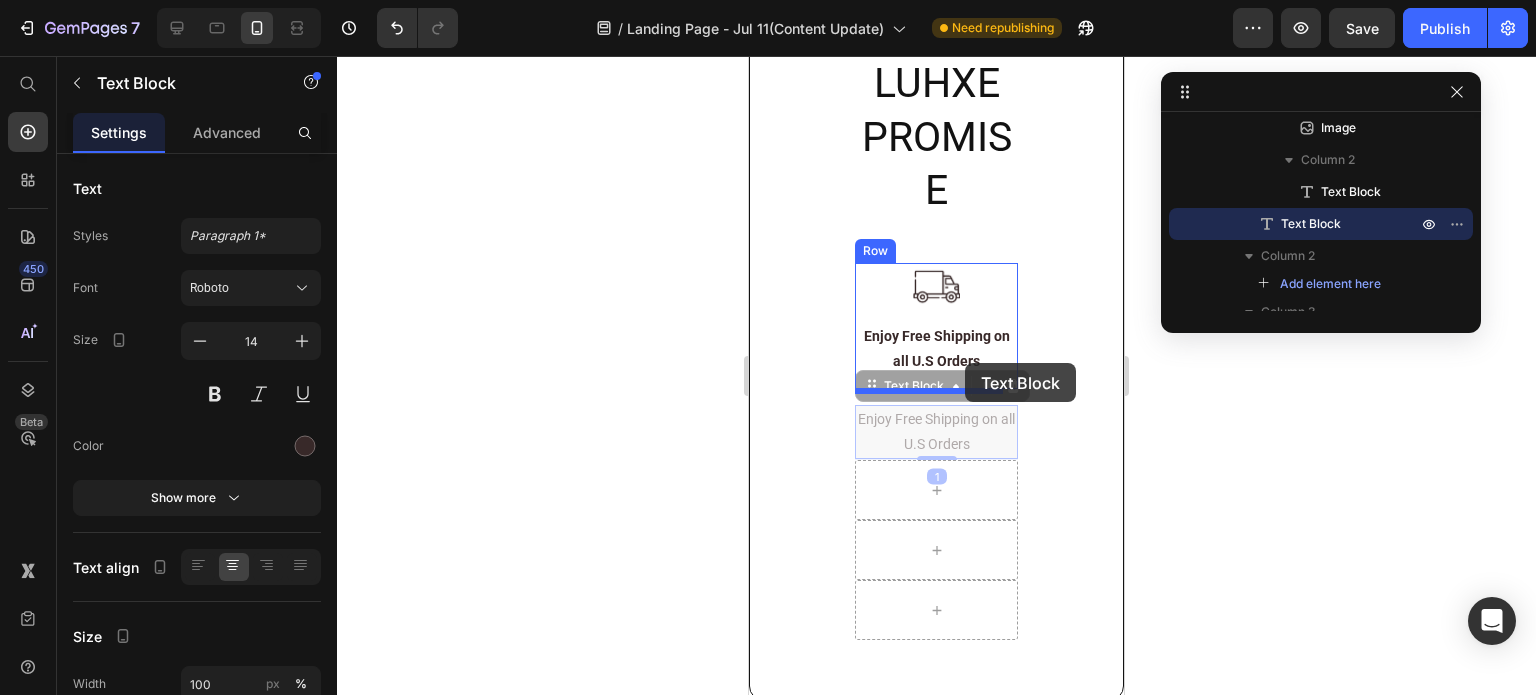 drag, startPoint x: 871, startPoint y: 389, endPoint x: 965, endPoint y: 363, distance: 97.52948 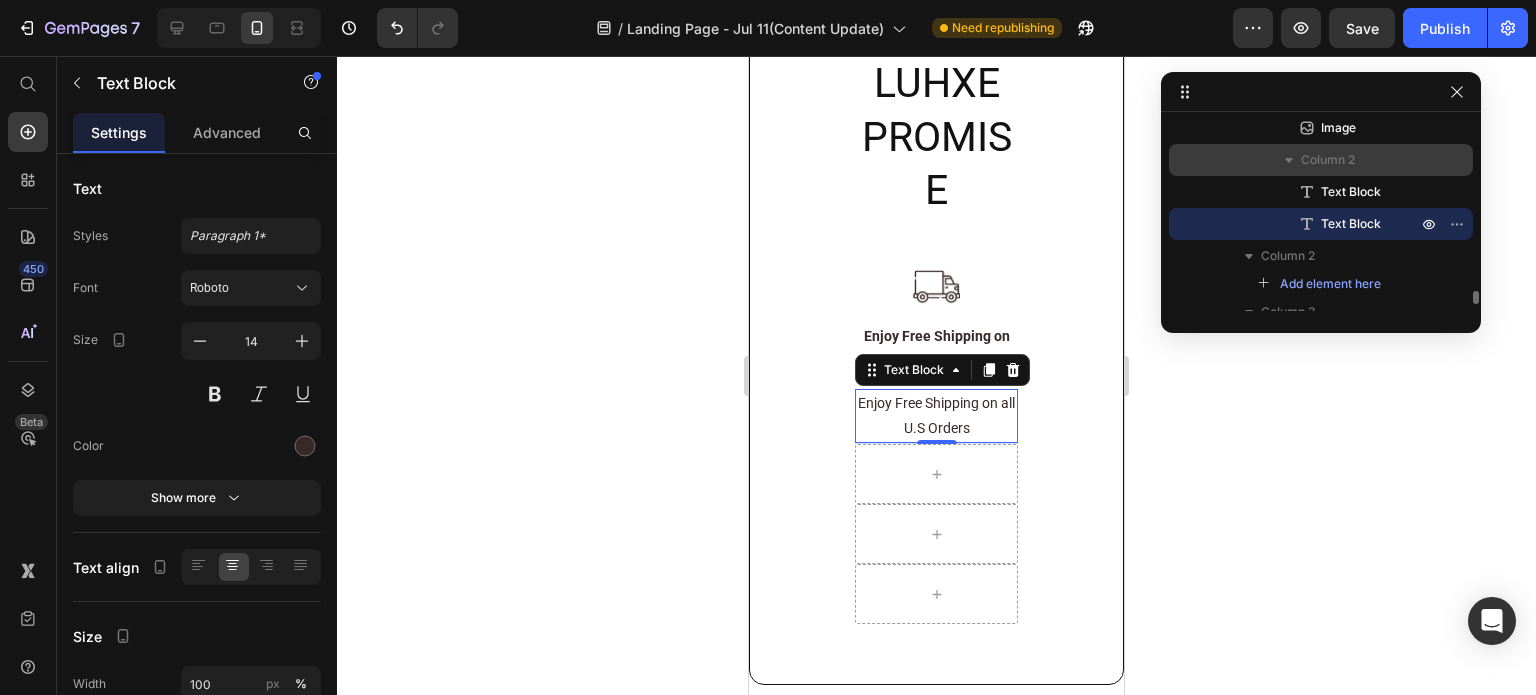 click on "Column 2" at bounding box center (1328, 160) 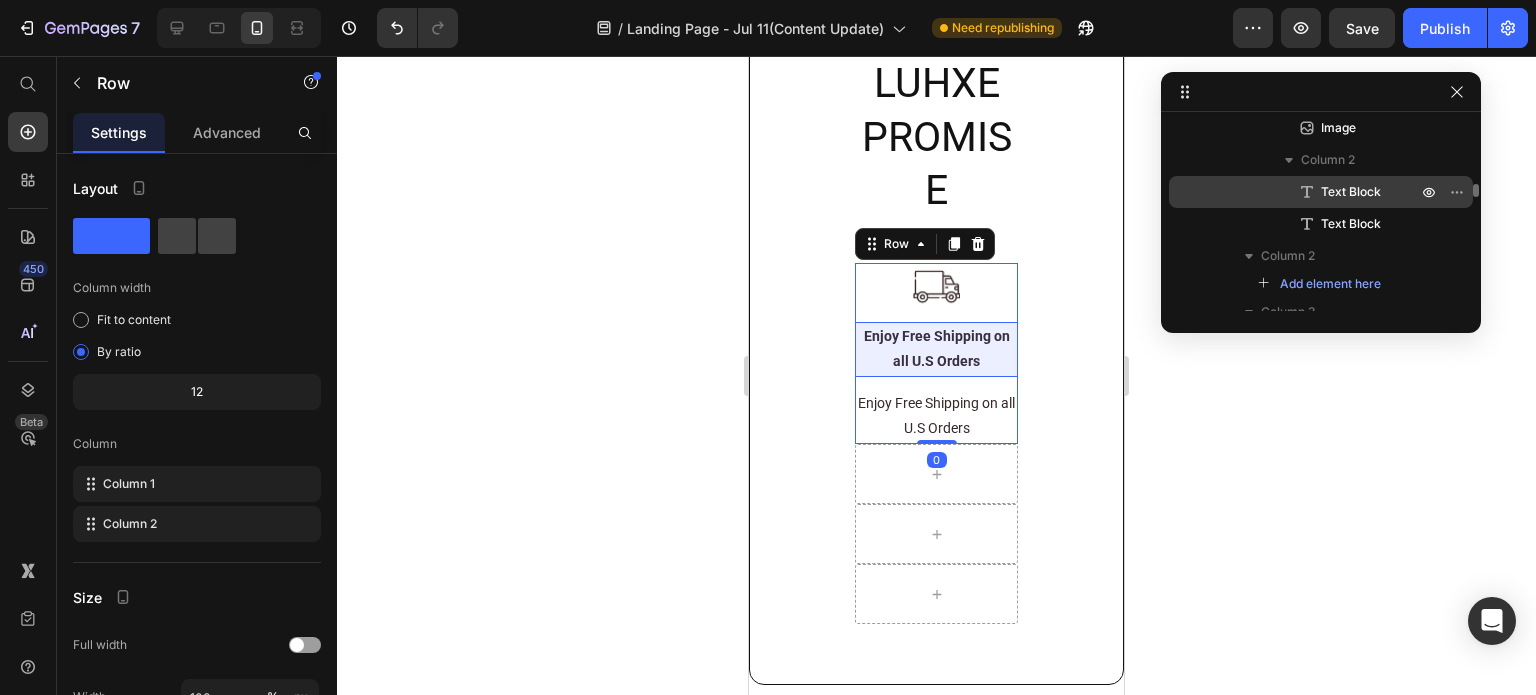 scroll, scrollTop: 2372, scrollLeft: 0, axis: vertical 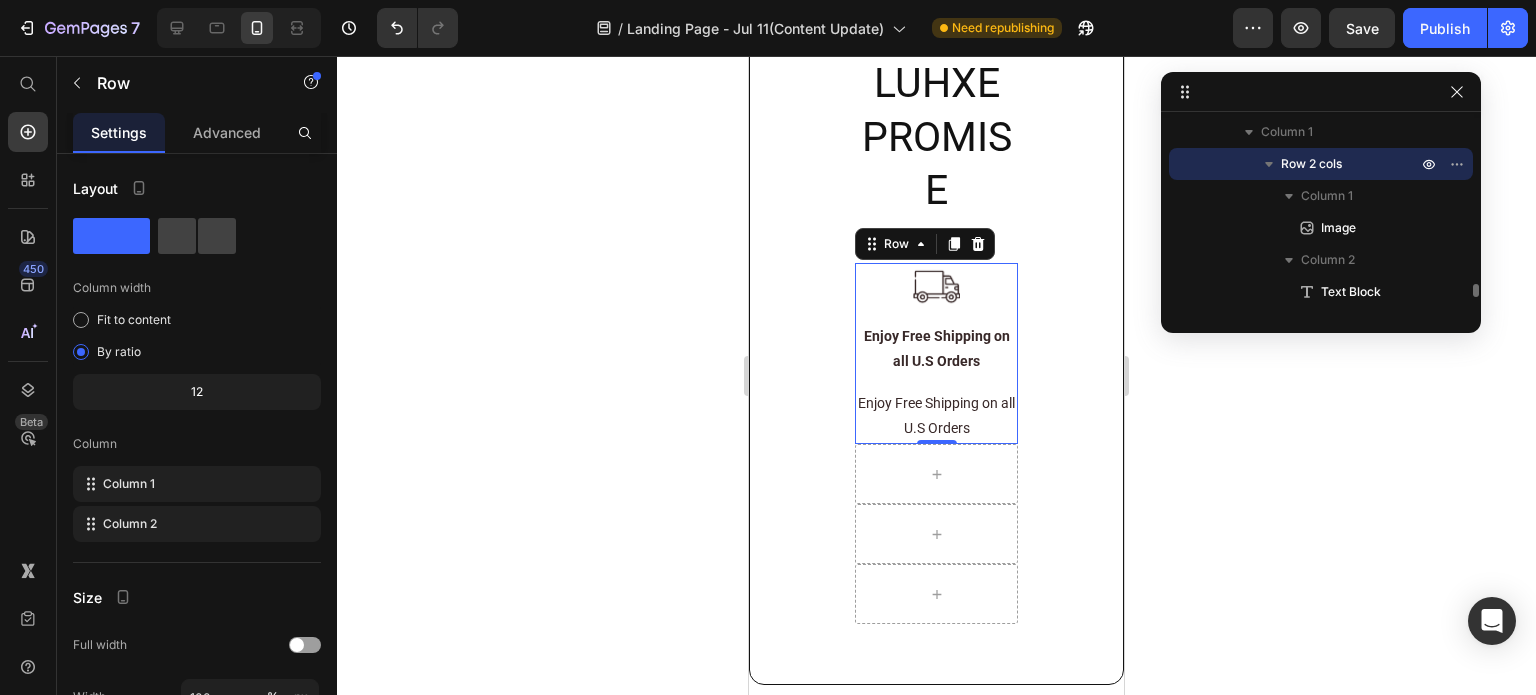 click on "Row 2 cols" at bounding box center (1311, 164) 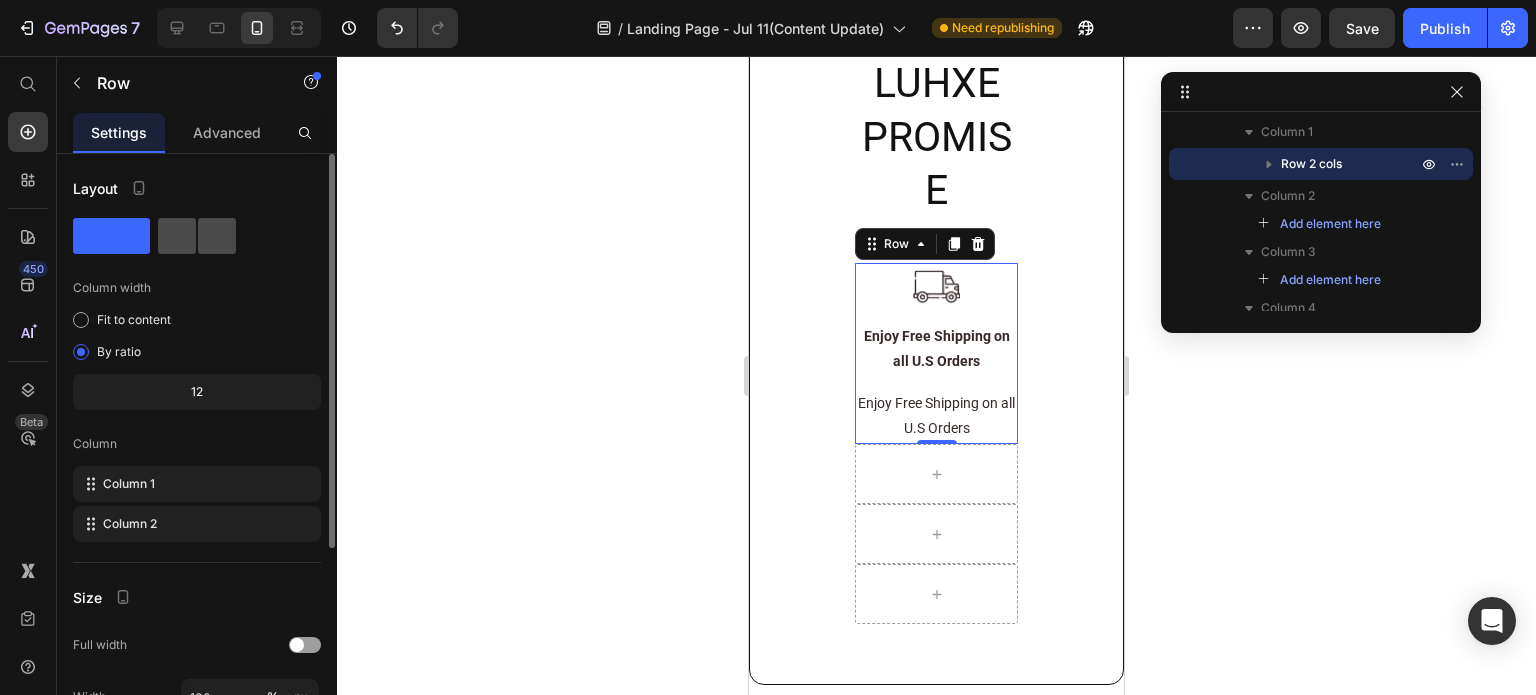click 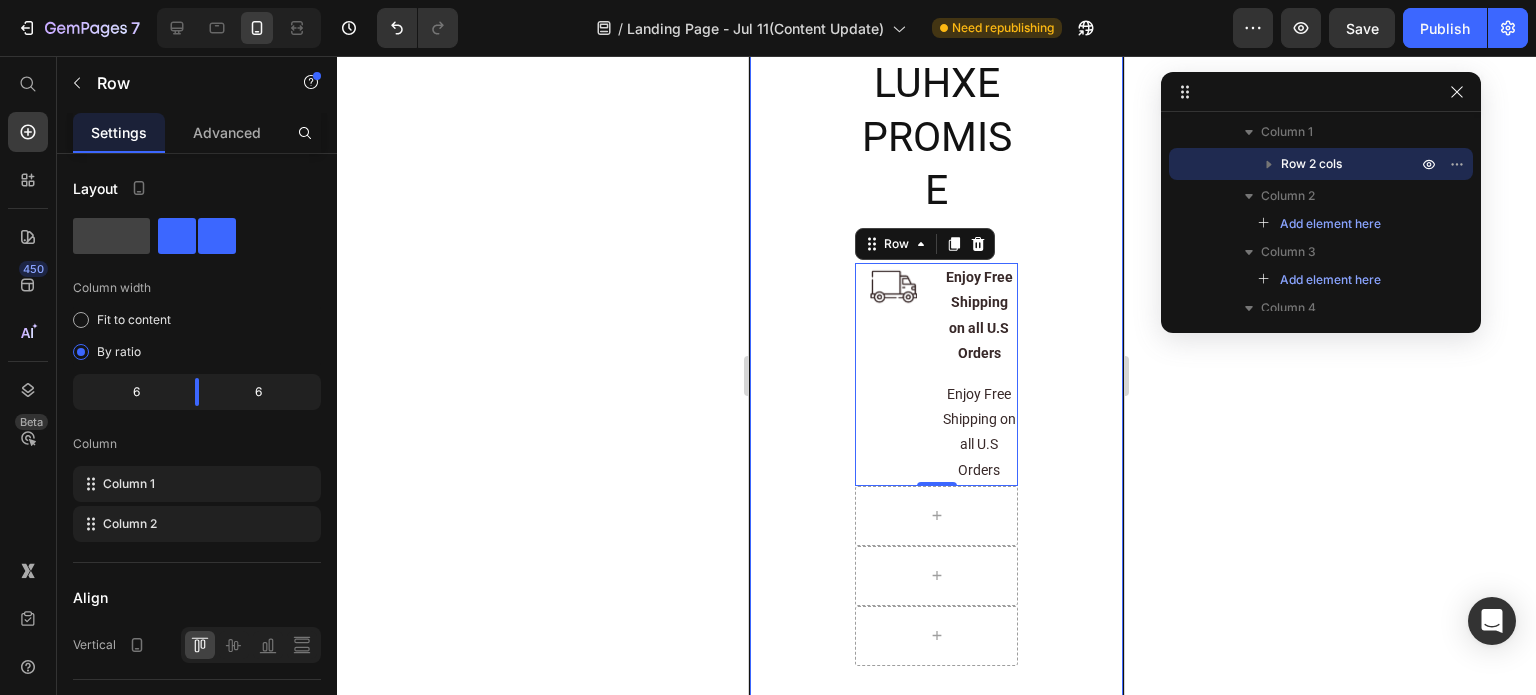 click on "LUHXE PROMISE Heading Row Image Enjoy Free Shipping on all U.S Orders Text Block Enjoy Free Shipping on all U.S Orders Text Block Row   0
Row Section 15" at bounding box center [936, 360] 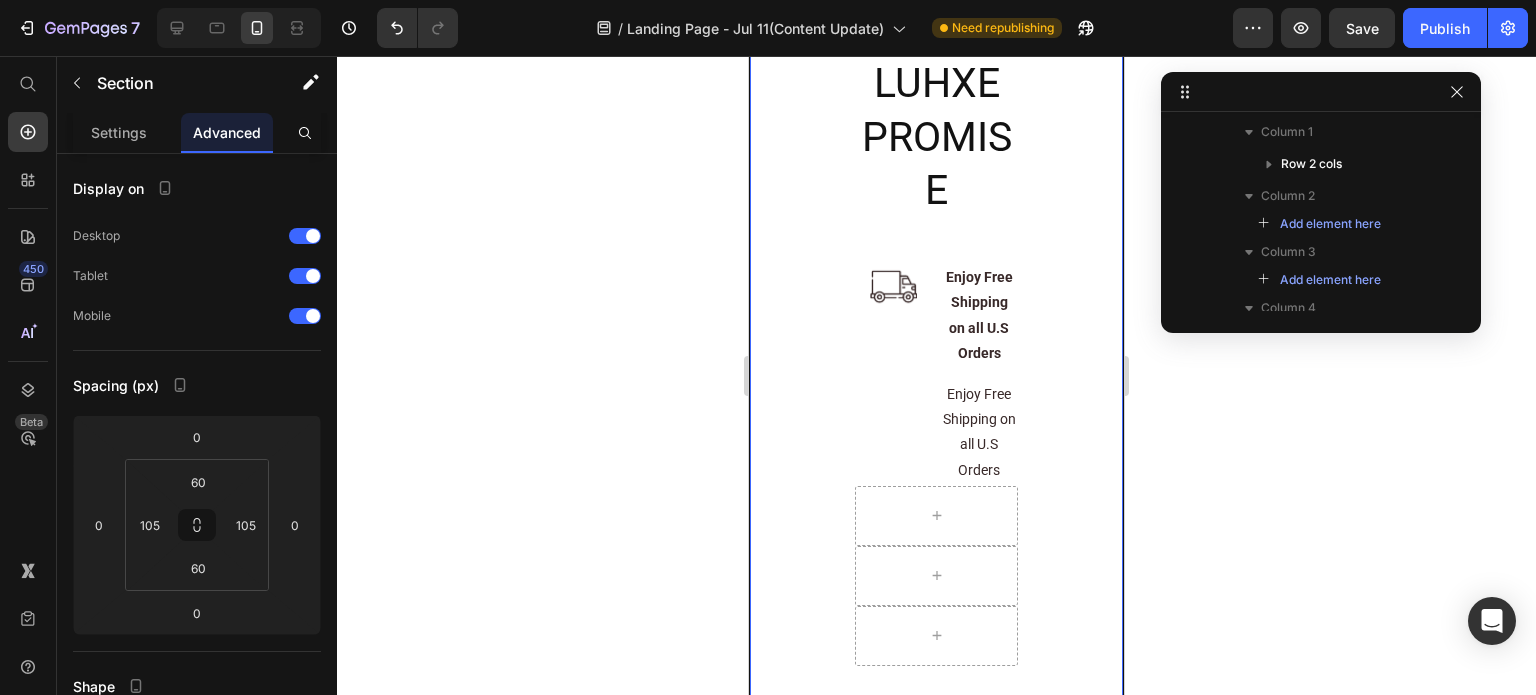 scroll, scrollTop: 2088, scrollLeft: 0, axis: vertical 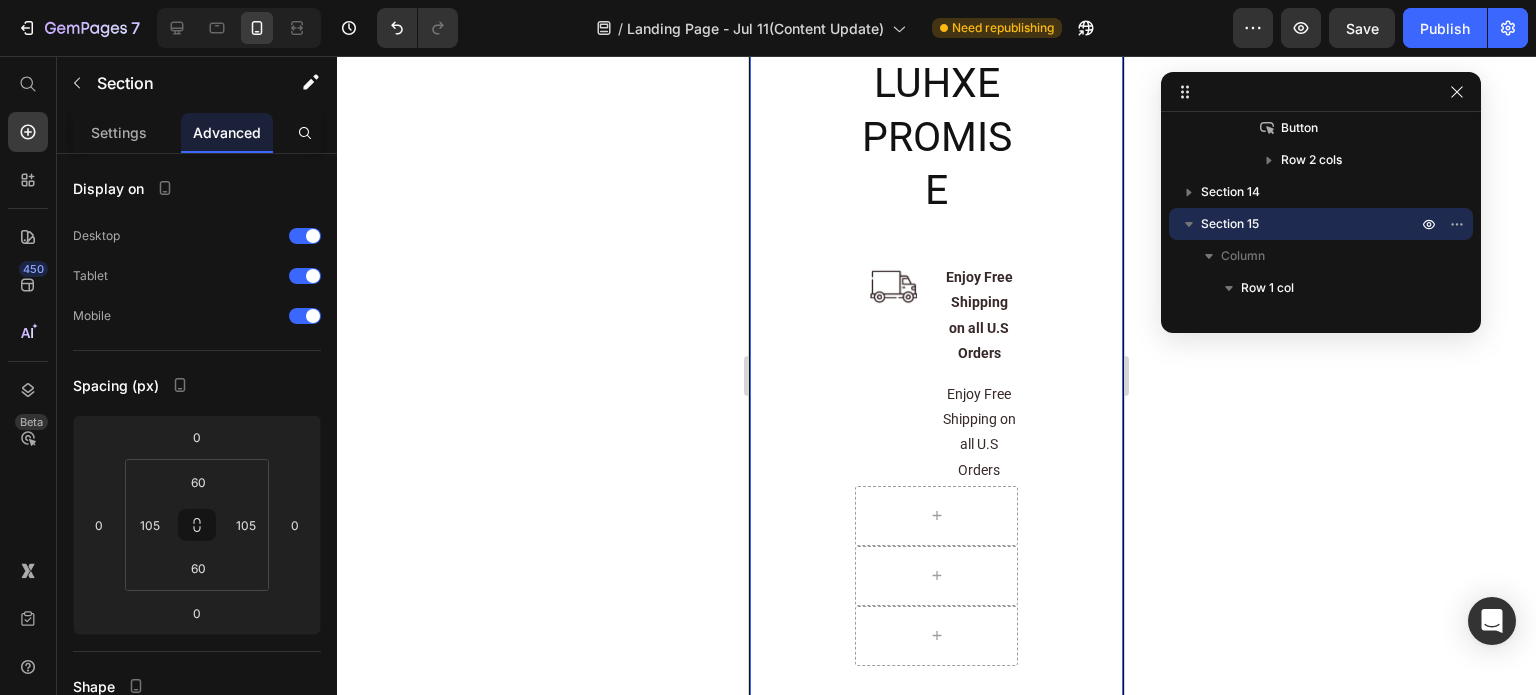 click on "LUHXE PROMISE Heading Row Image Enjoy Free Shipping on all U.S Orders Text Block Enjoy Free Shipping on all U.S Orders Text Block Row
Row Section 15   You can create reusable sections Create Theme Section AI Content Write with GemAI What would you like to describe here? Tone and Voice Persuasive Product Root Activator Conditioner Show more Generate" at bounding box center (936, 360) 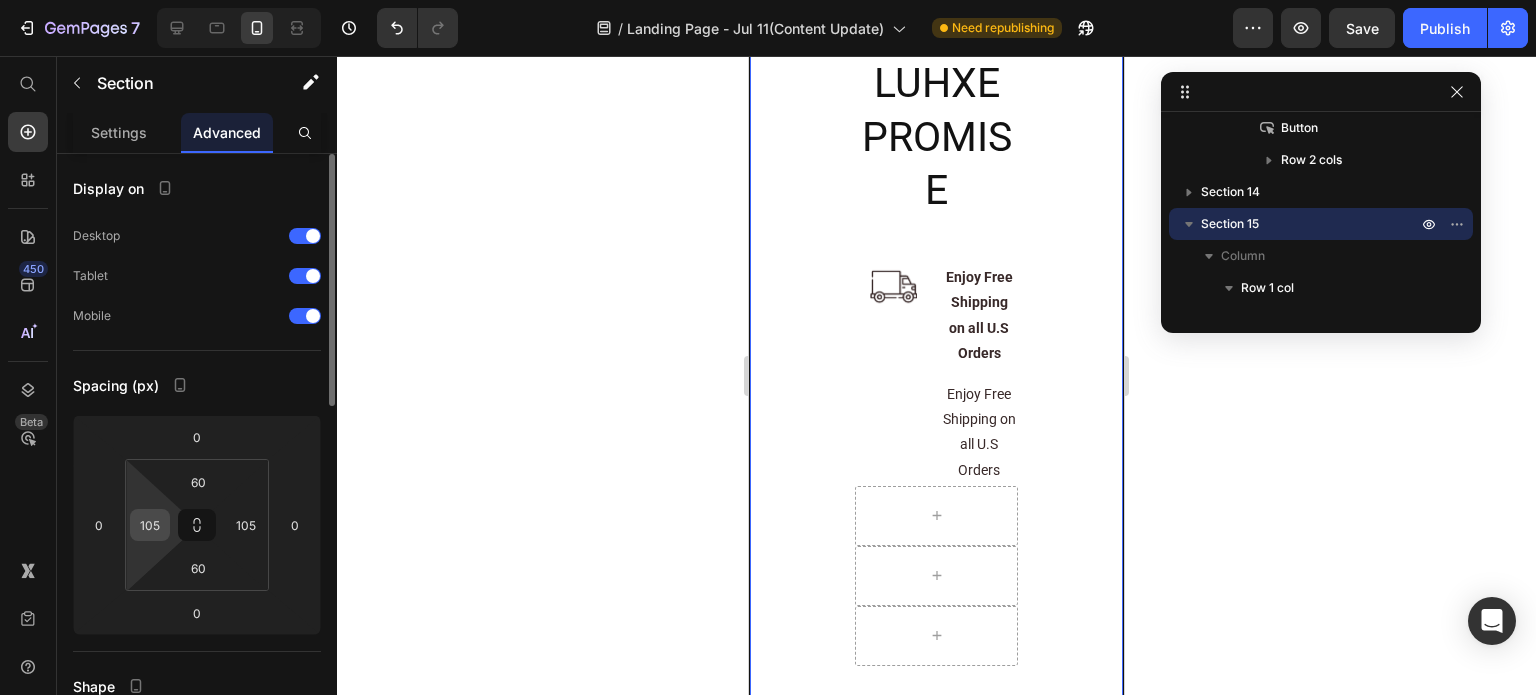 click on "105" at bounding box center (150, 525) 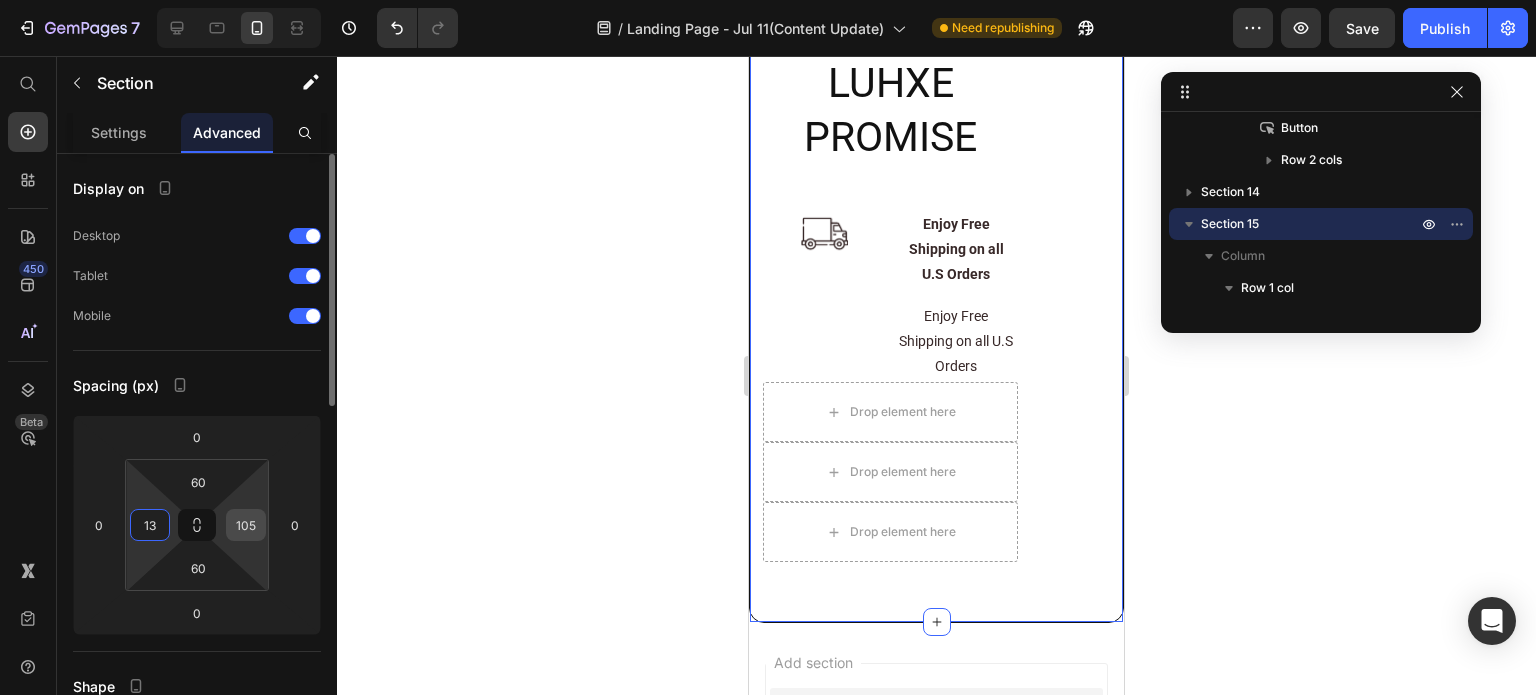 type on "13" 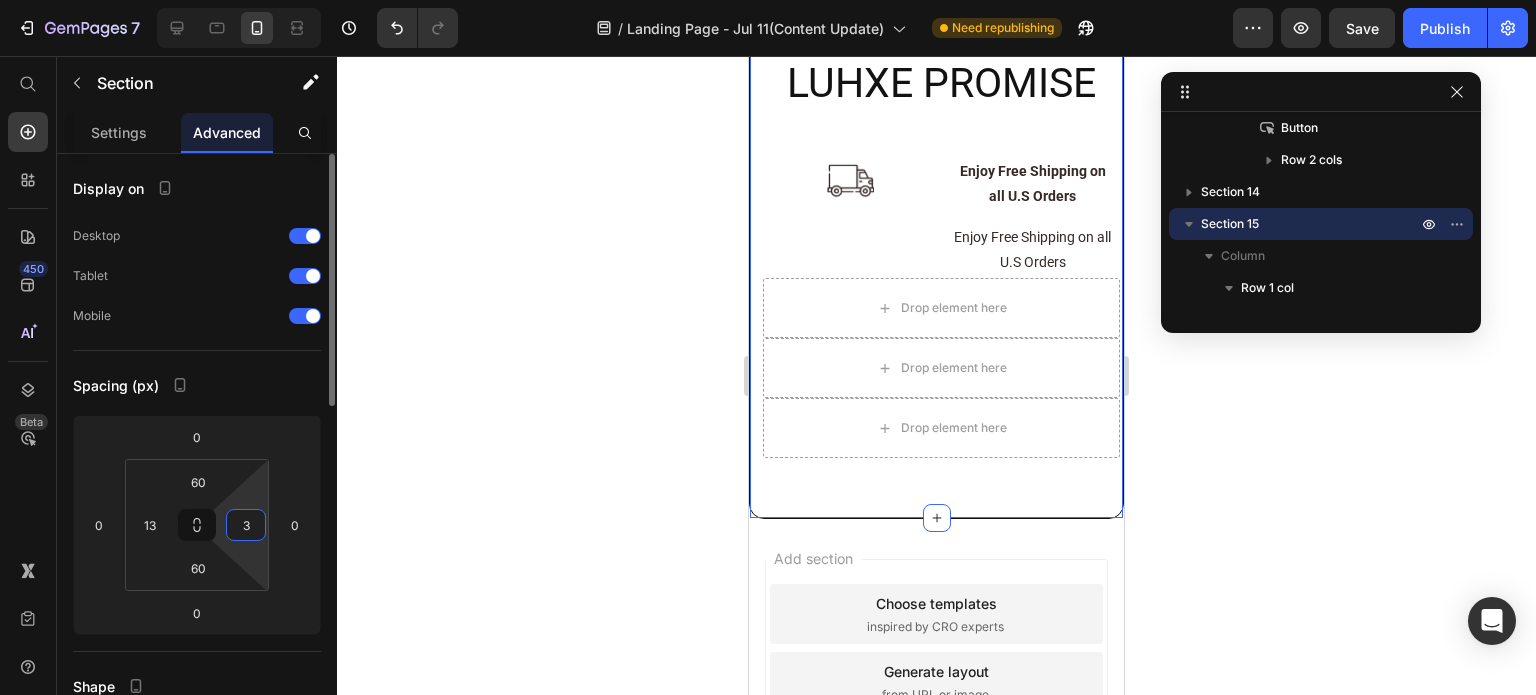 click on "3" at bounding box center [246, 525] 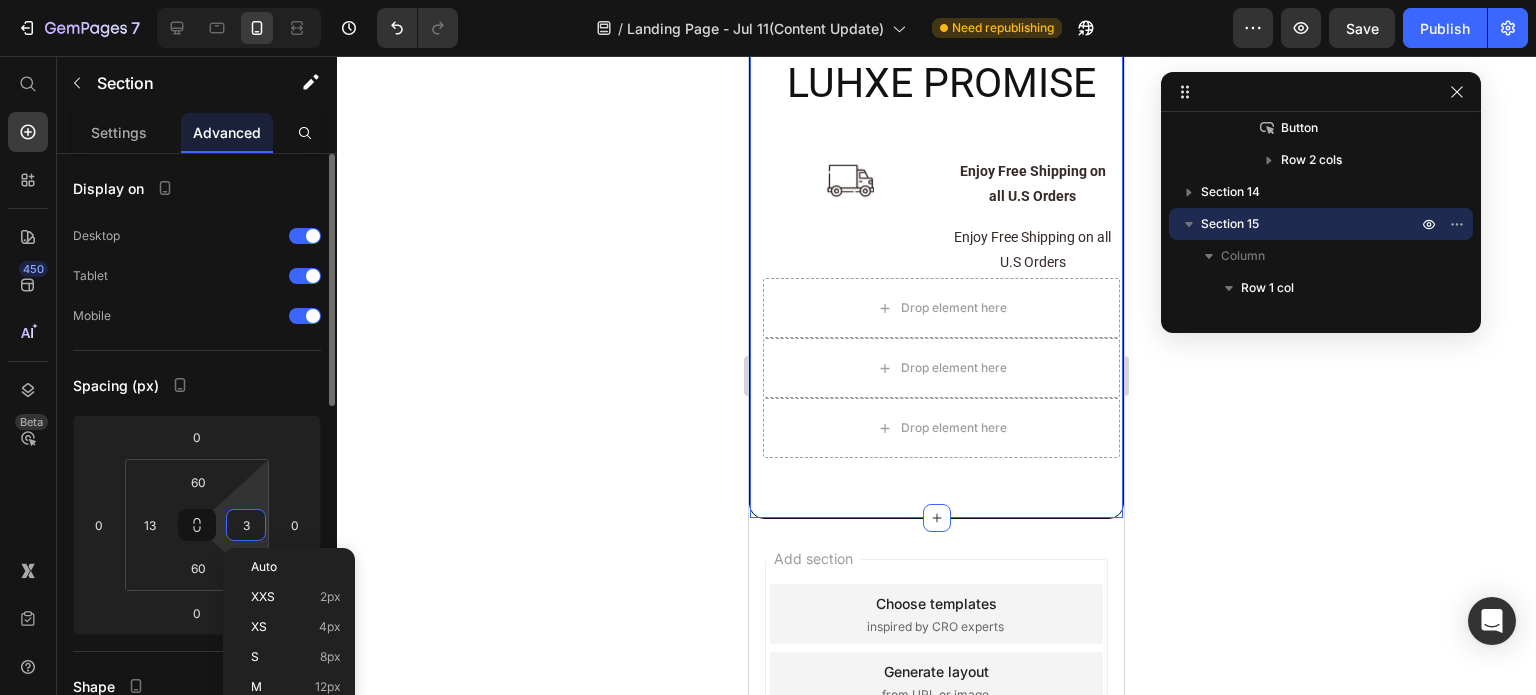 click on "3" at bounding box center (246, 525) 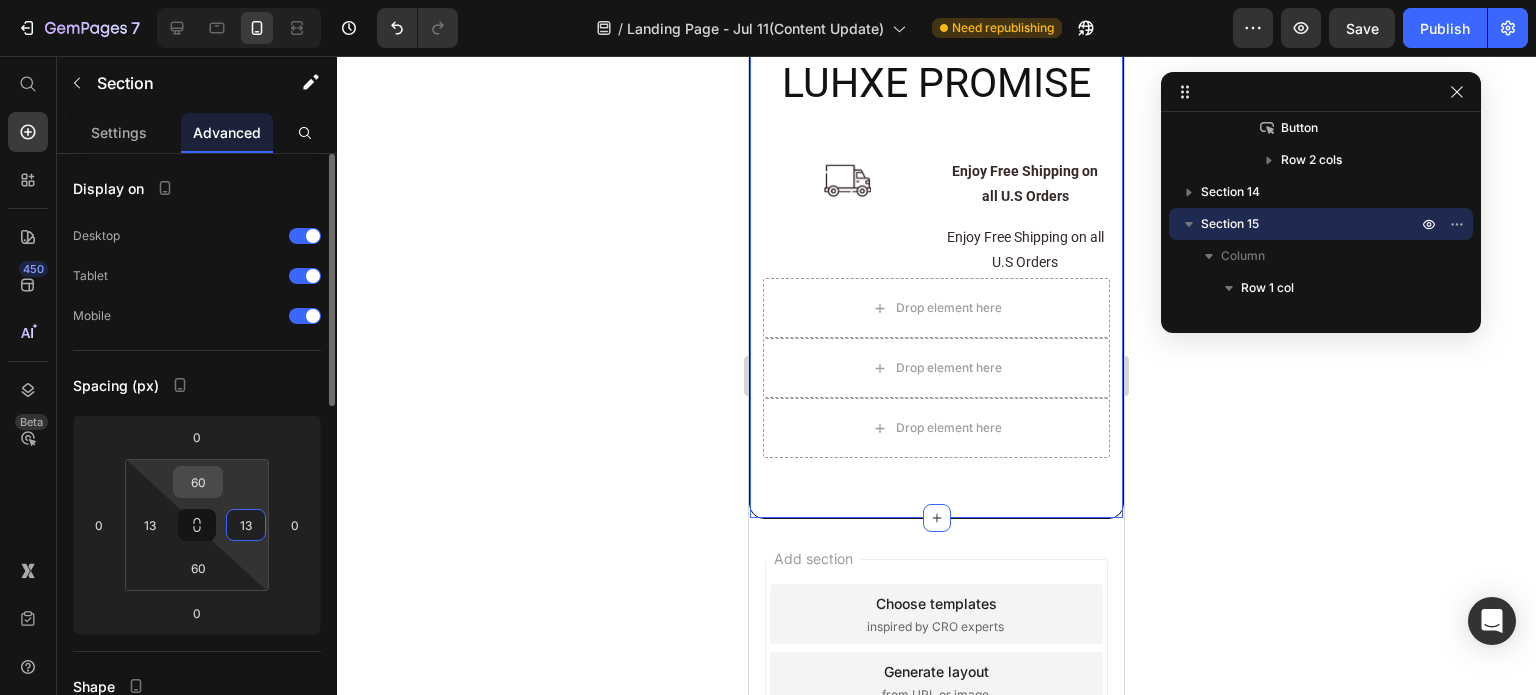 type on "13" 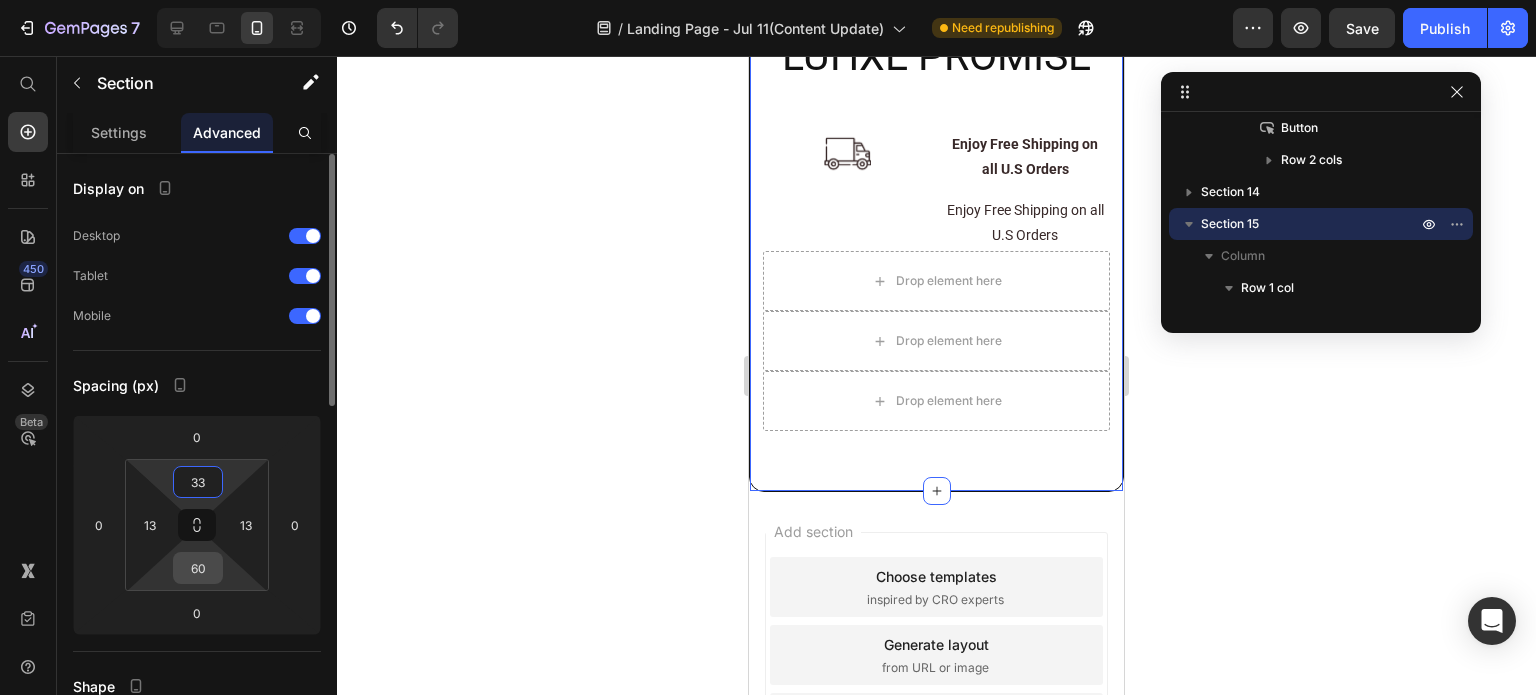 type on "33" 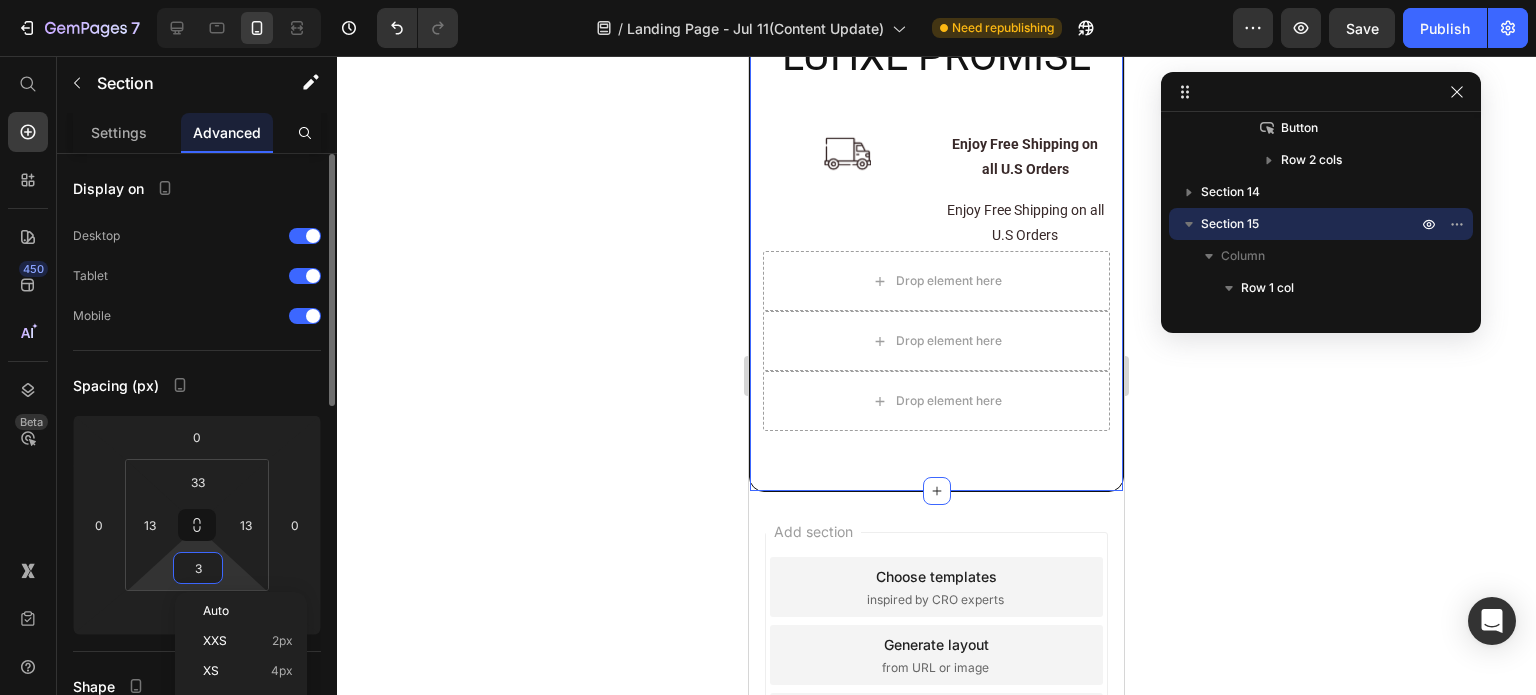 scroll, scrollTop: 11539, scrollLeft: 0, axis: vertical 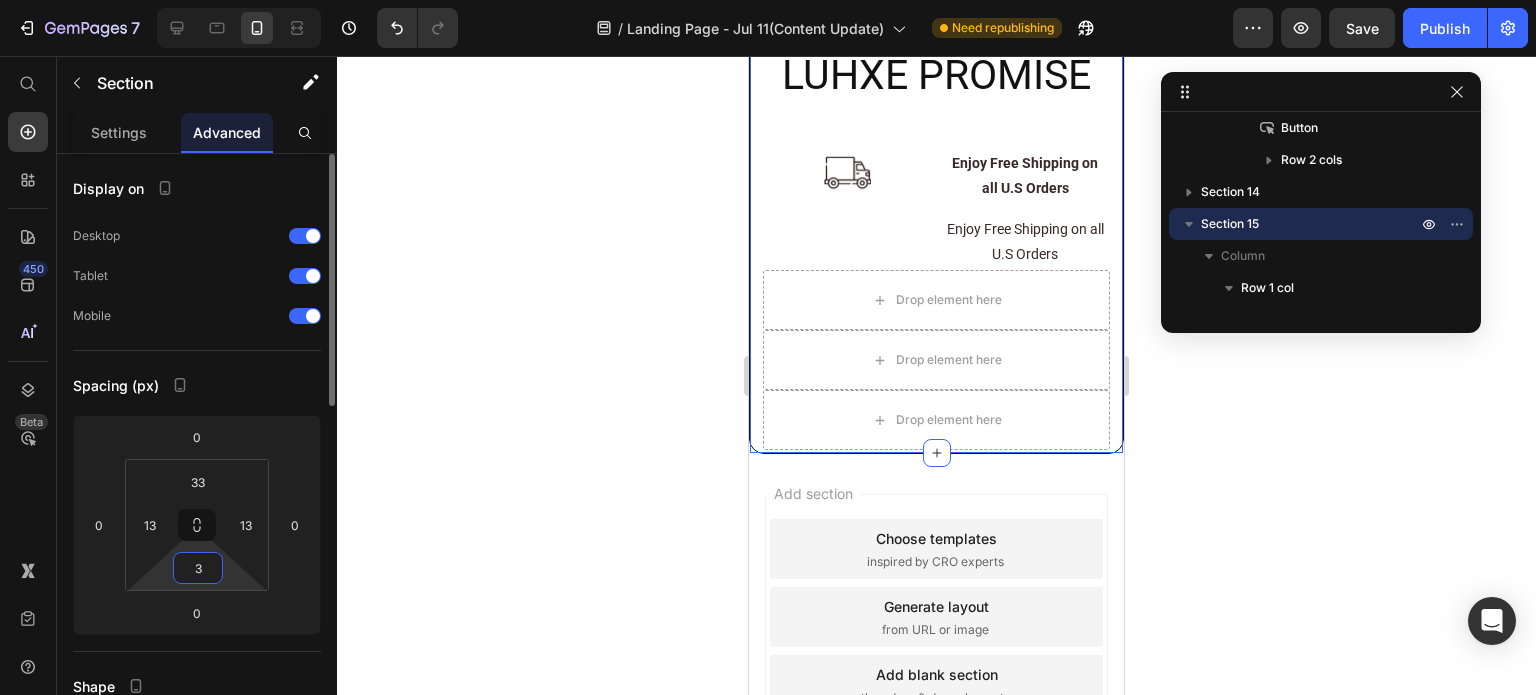 type on "38" 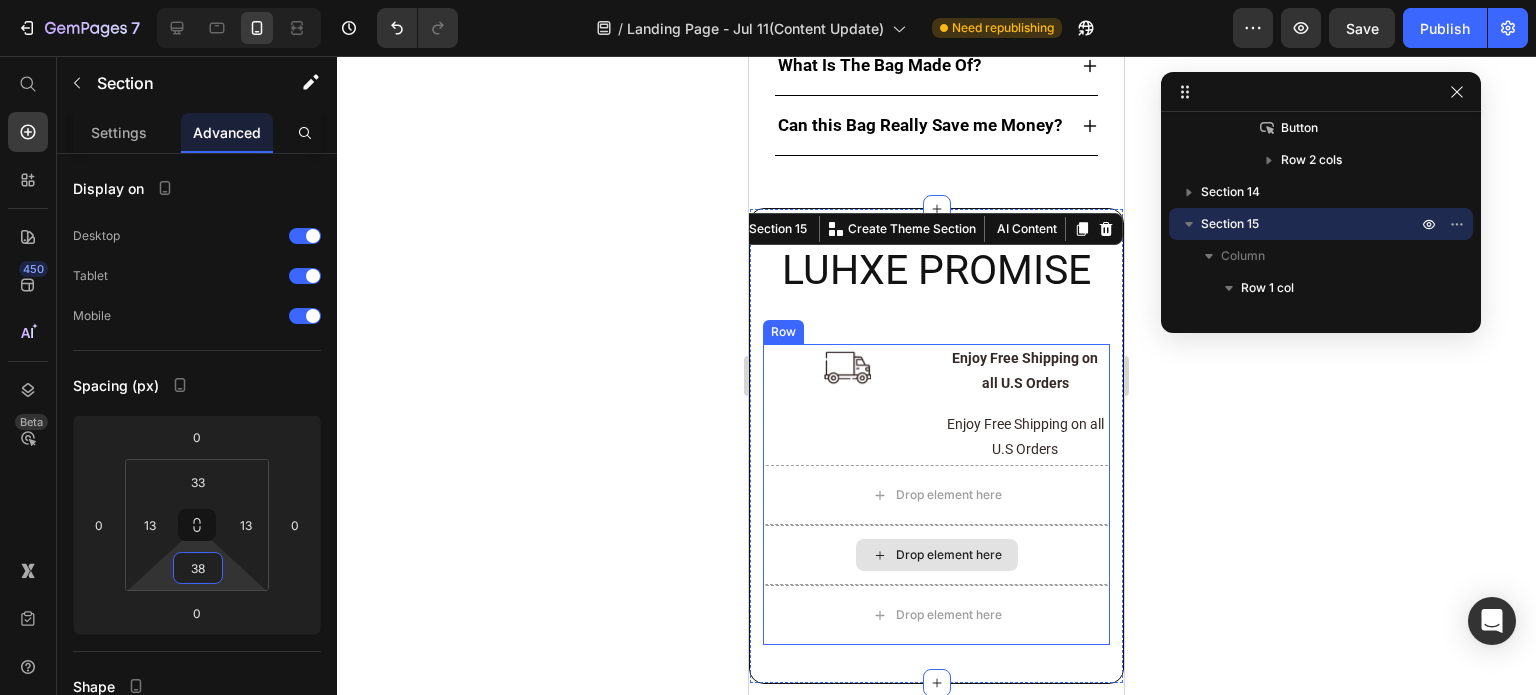 scroll, scrollTop: 11339, scrollLeft: 0, axis: vertical 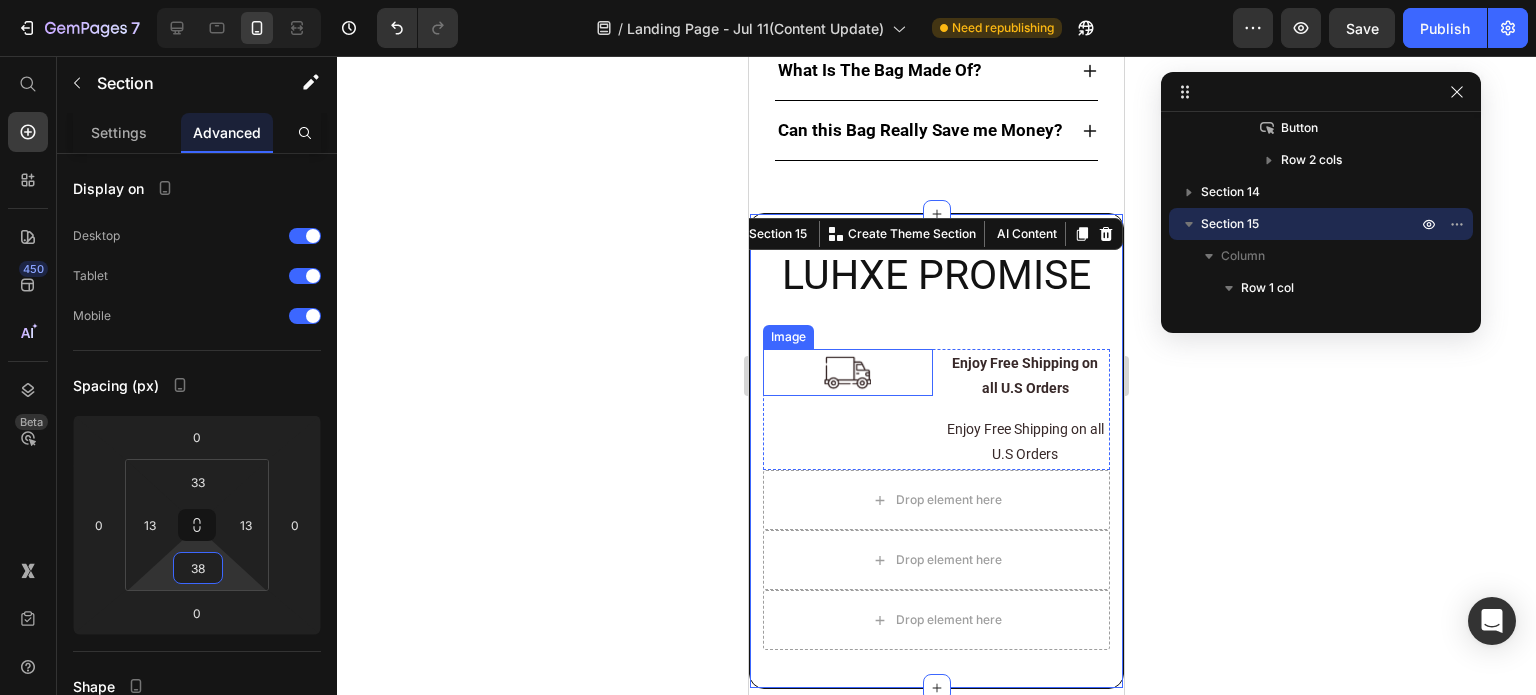 click at bounding box center [848, 372] 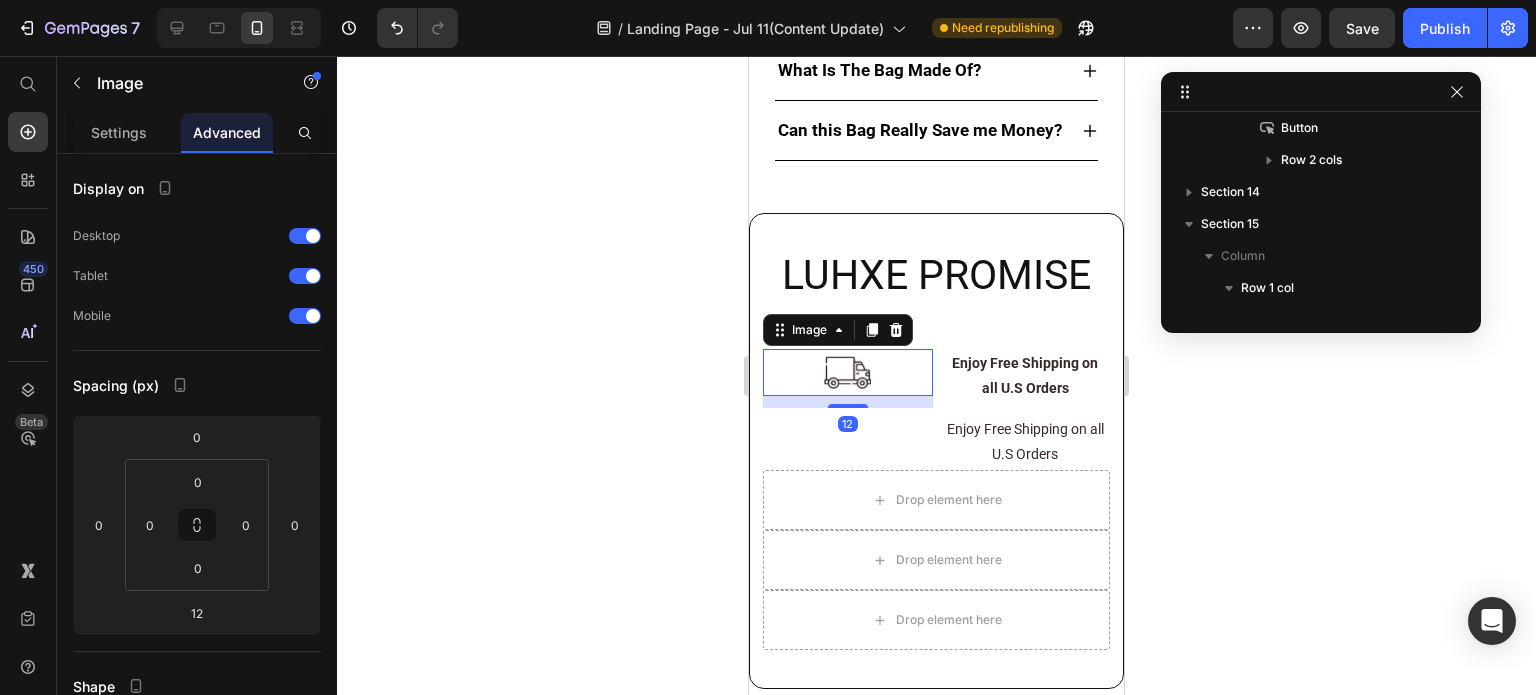 scroll, scrollTop: 2376, scrollLeft: 0, axis: vertical 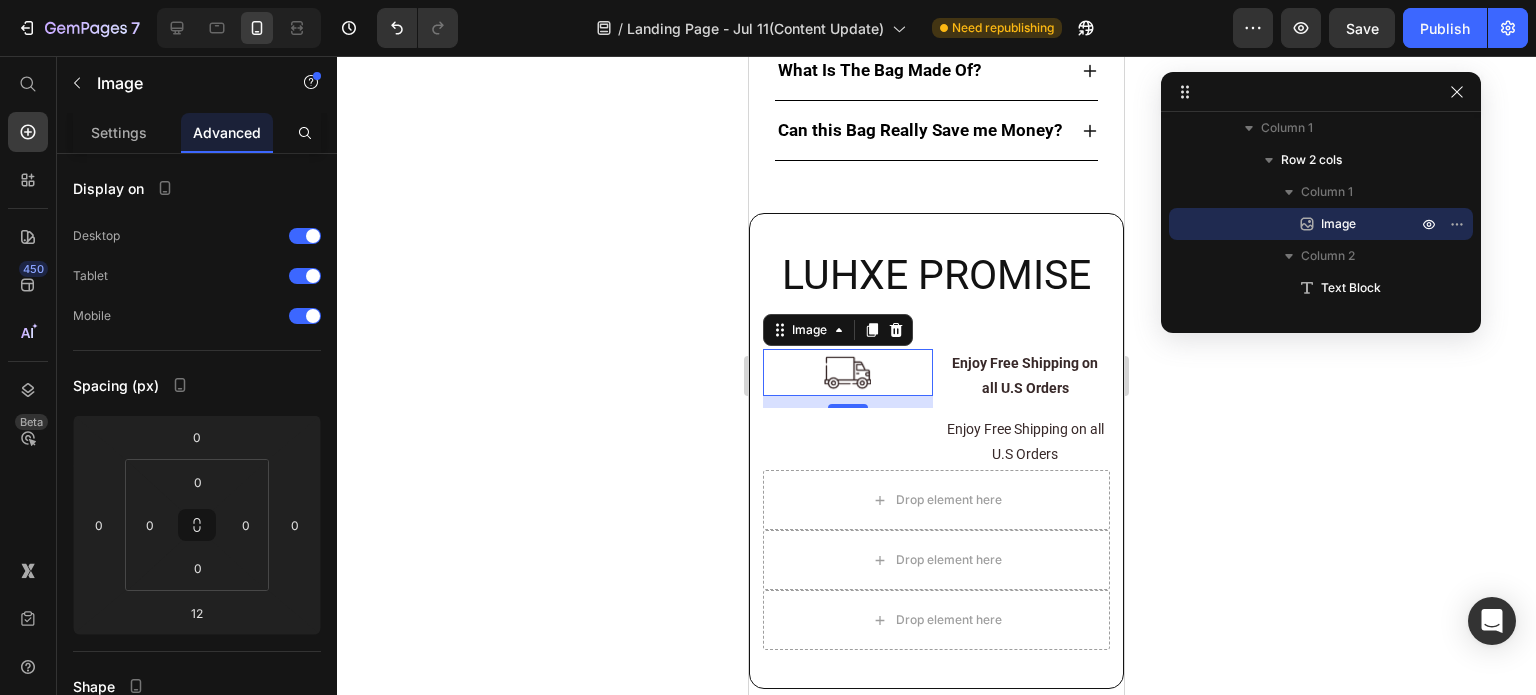 click at bounding box center [848, 372] 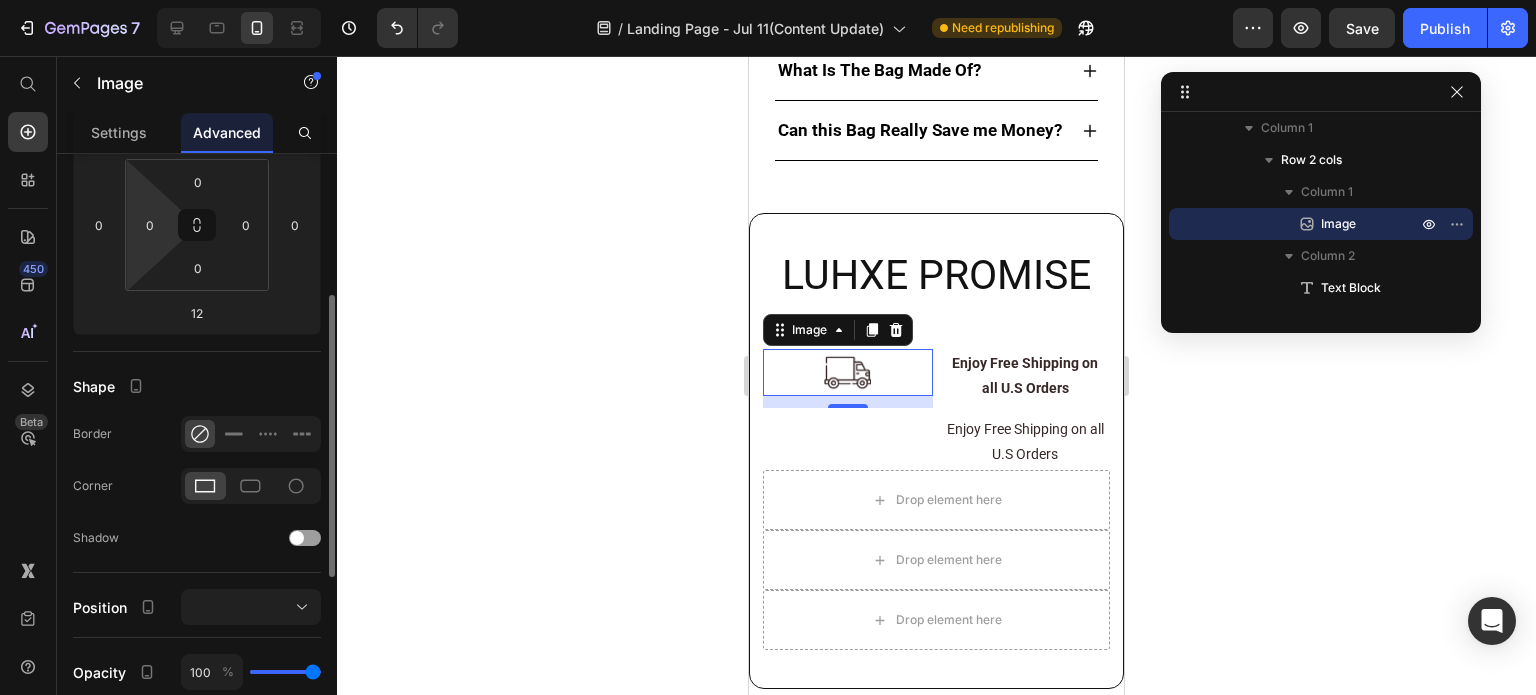scroll, scrollTop: 500, scrollLeft: 0, axis: vertical 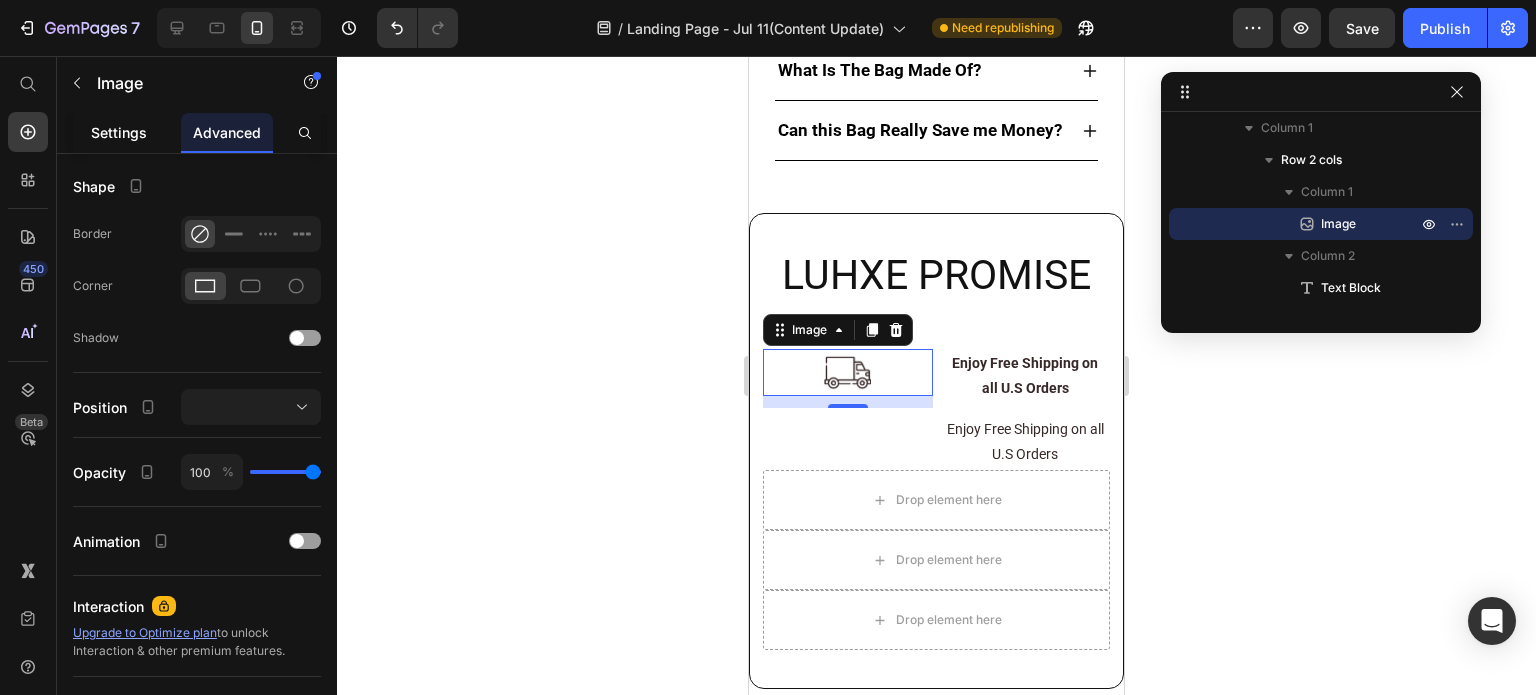 click on "Settings" at bounding box center (119, 132) 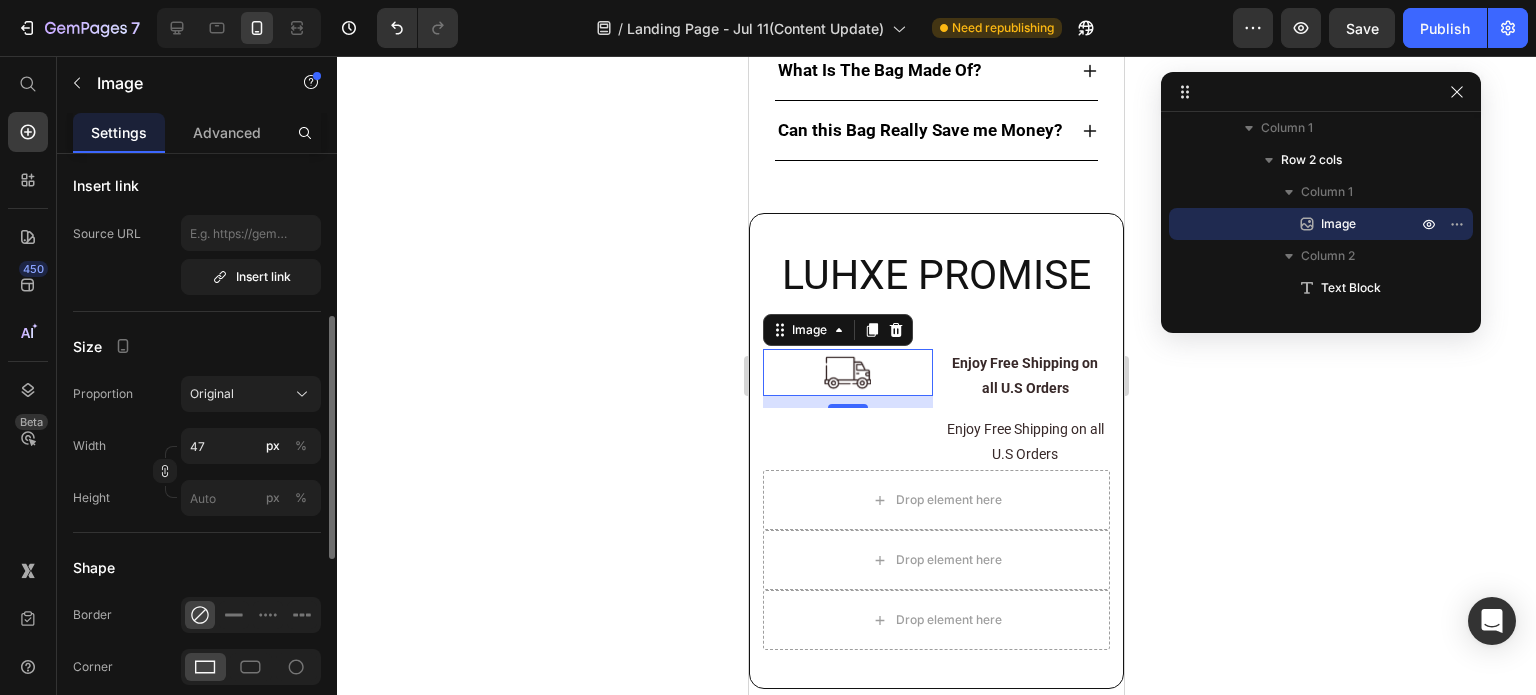 scroll, scrollTop: 500, scrollLeft: 0, axis: vertical 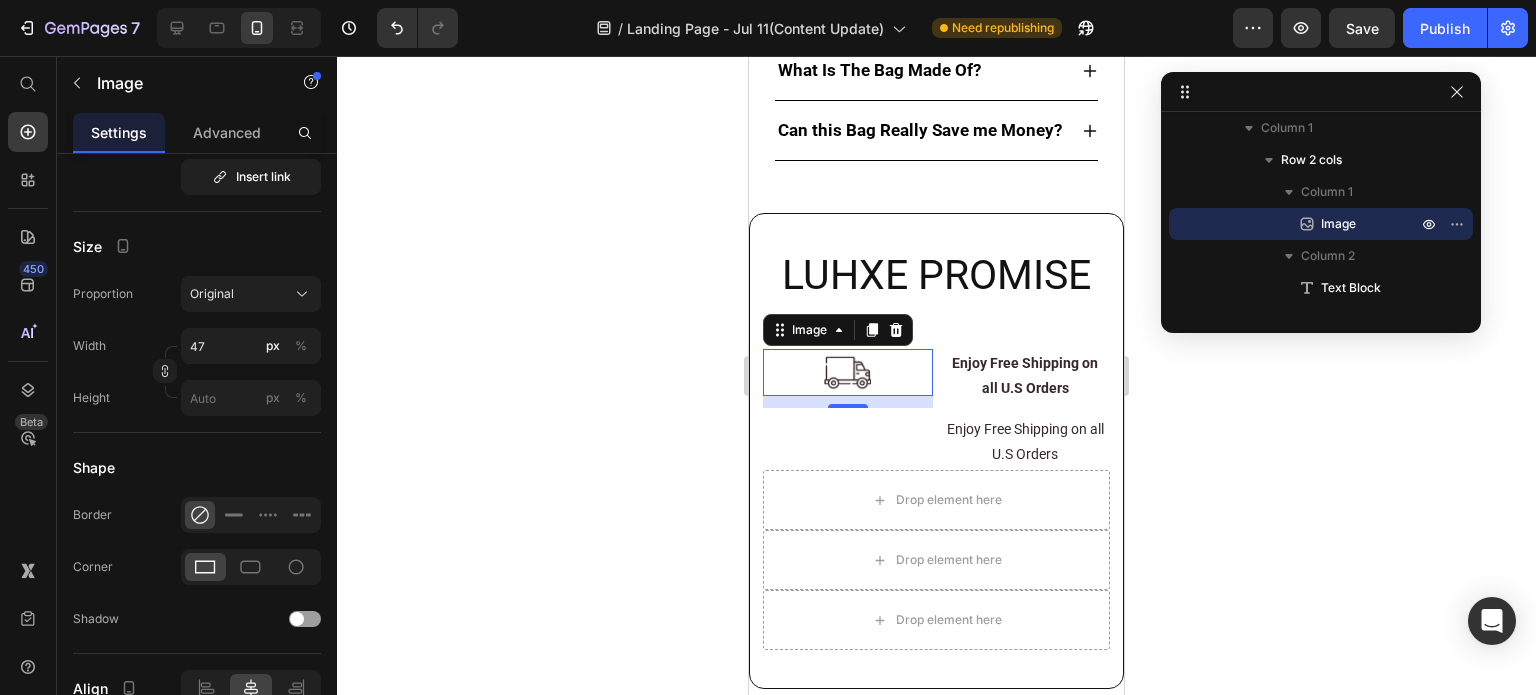 click at bounding box center (848, 372) 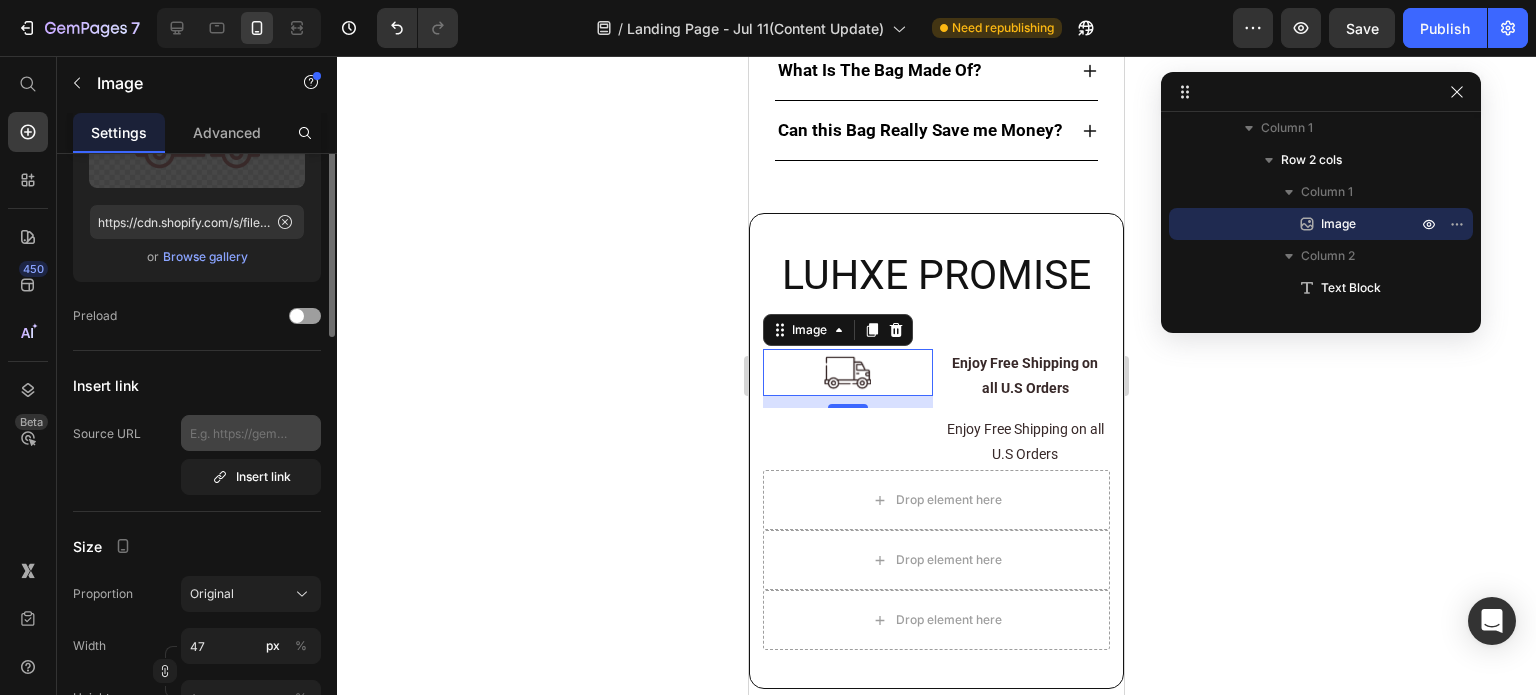 scroll, scrollTop: 0, scrollLeft: 0, axis: both 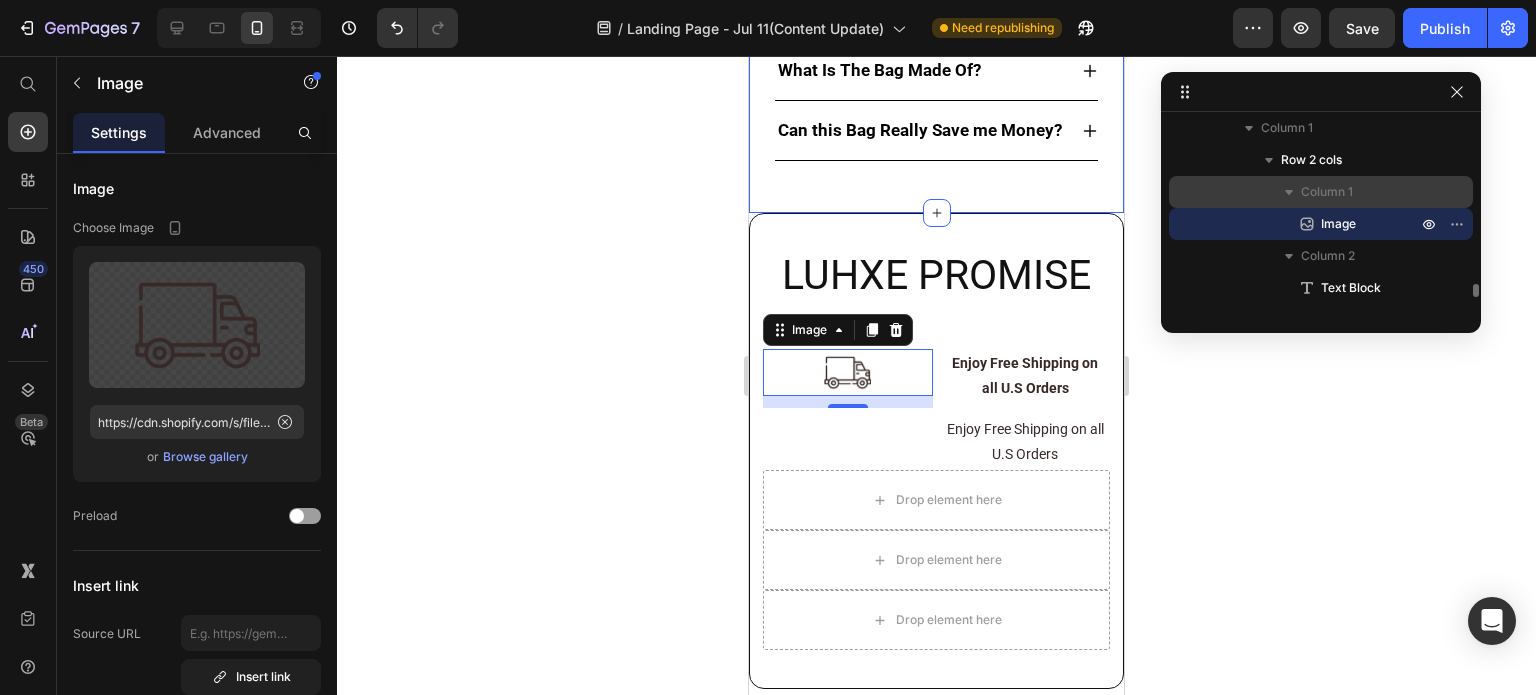 click on "Column 1" at bounding box center (1327, 192) 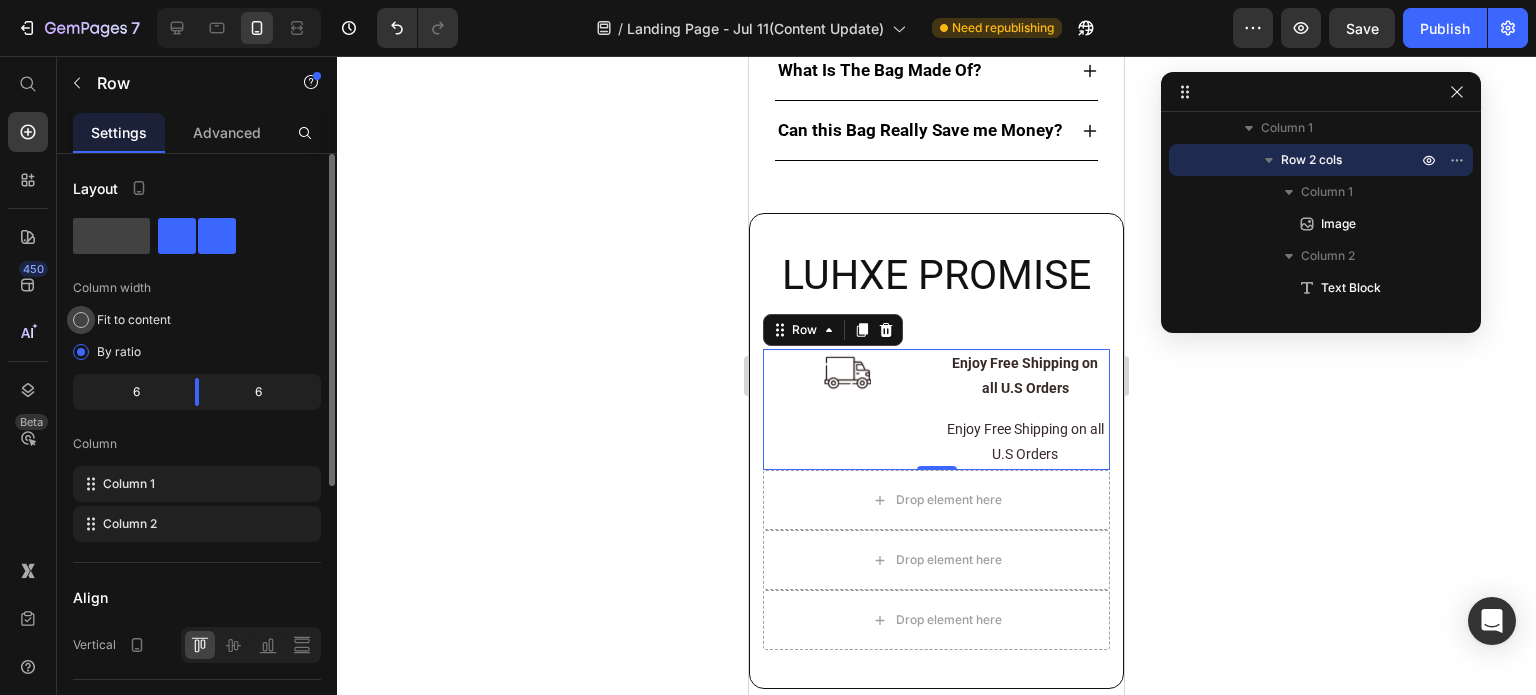 click on "Fit to content" at bounding box center (134, 320) 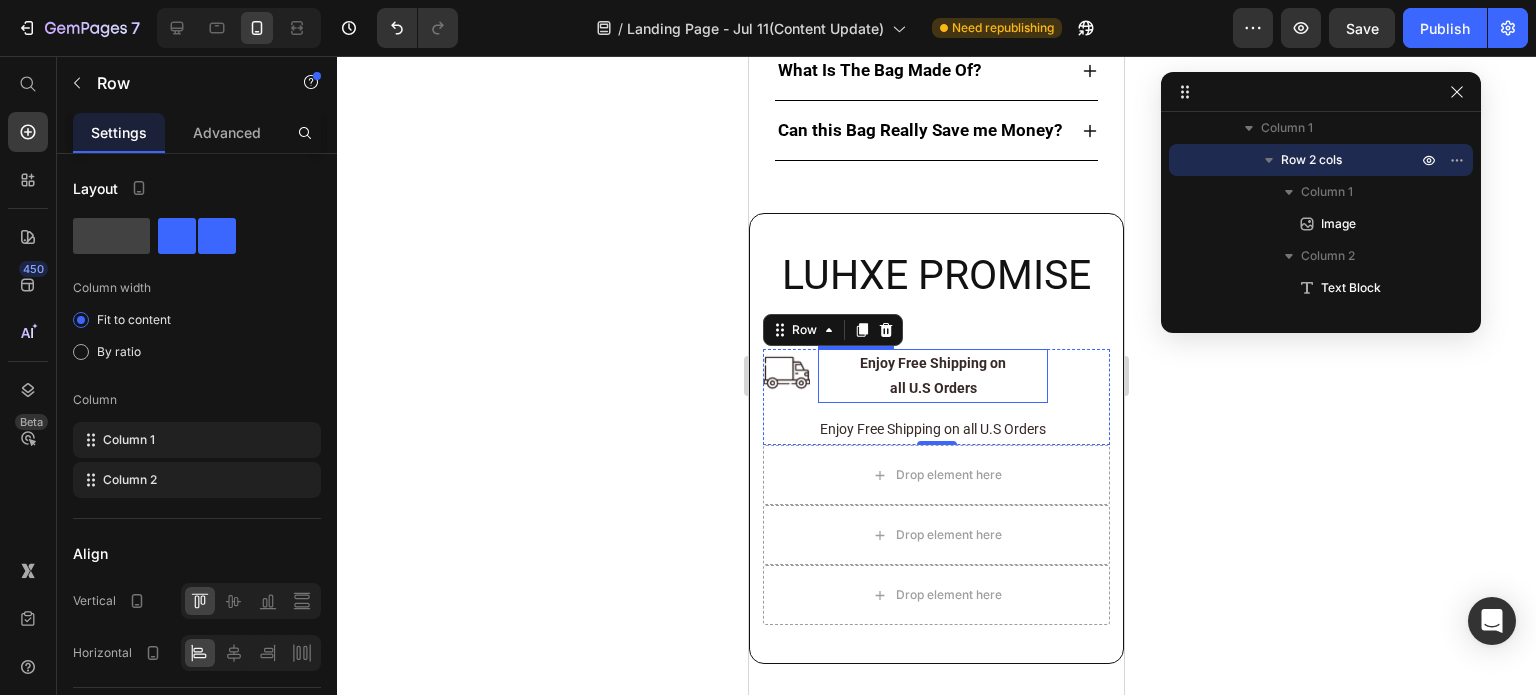 click on "Enjoy Free Shipping on all U.S Orders" at bounding box center (933, 376) 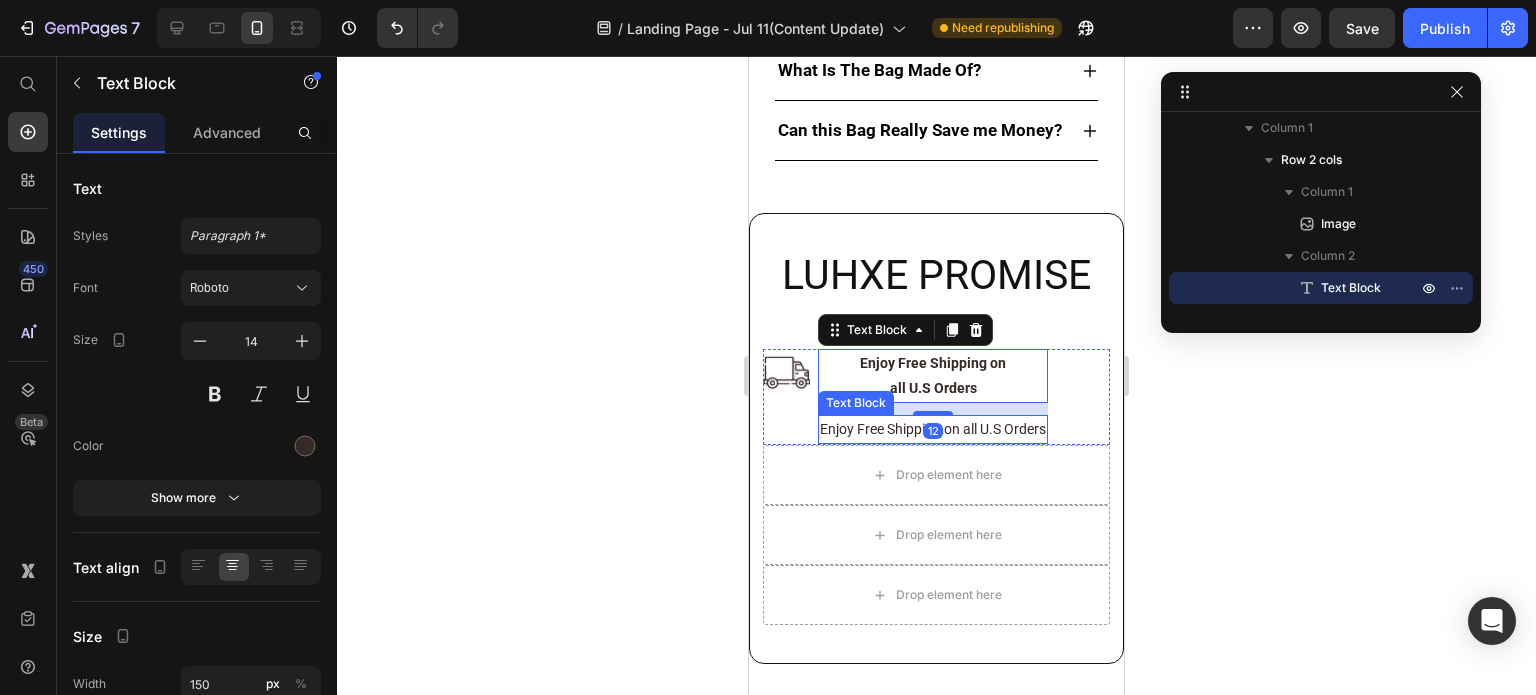 click on "Enjoy Free Shipping on all U.S Orders" at bounding box center [933, 429] 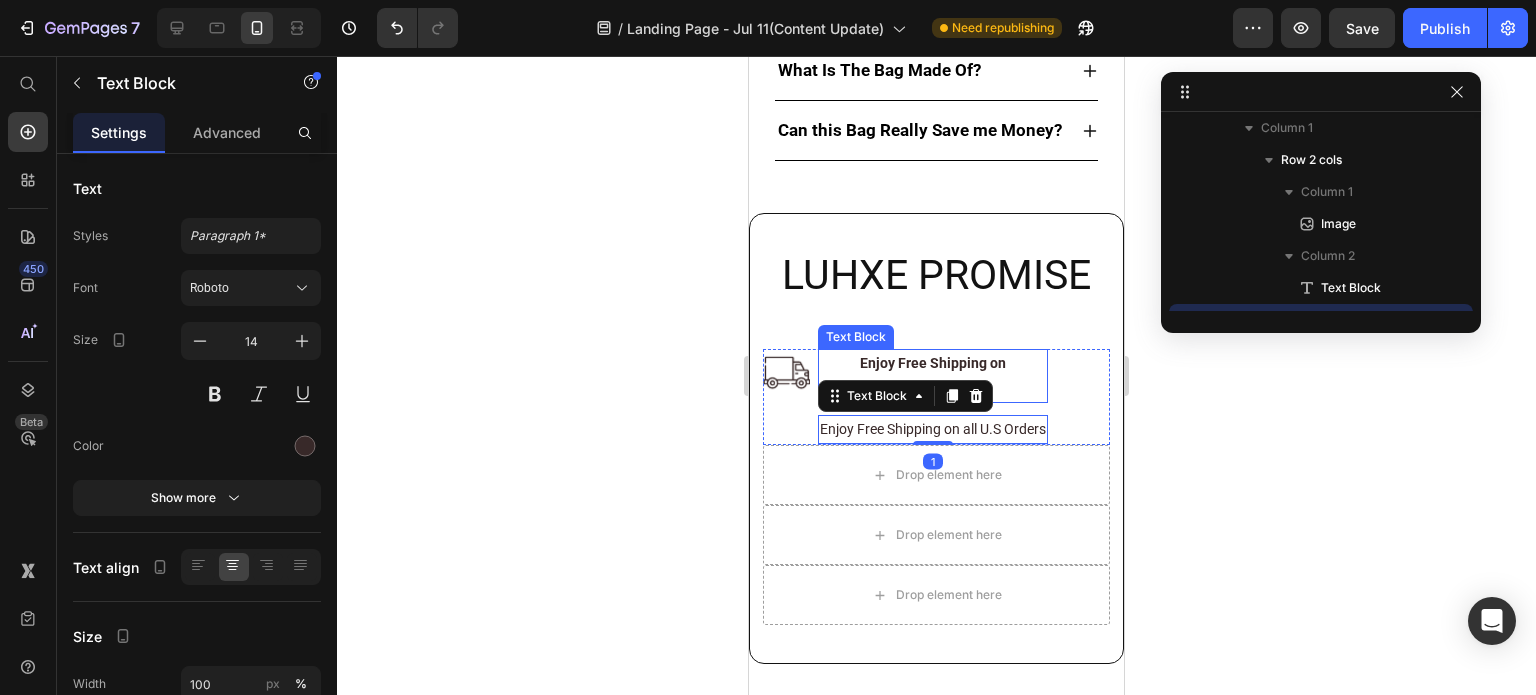 click on "Enjoy Free Shipping on all U.S Orders" at bounding box center (933, 376) 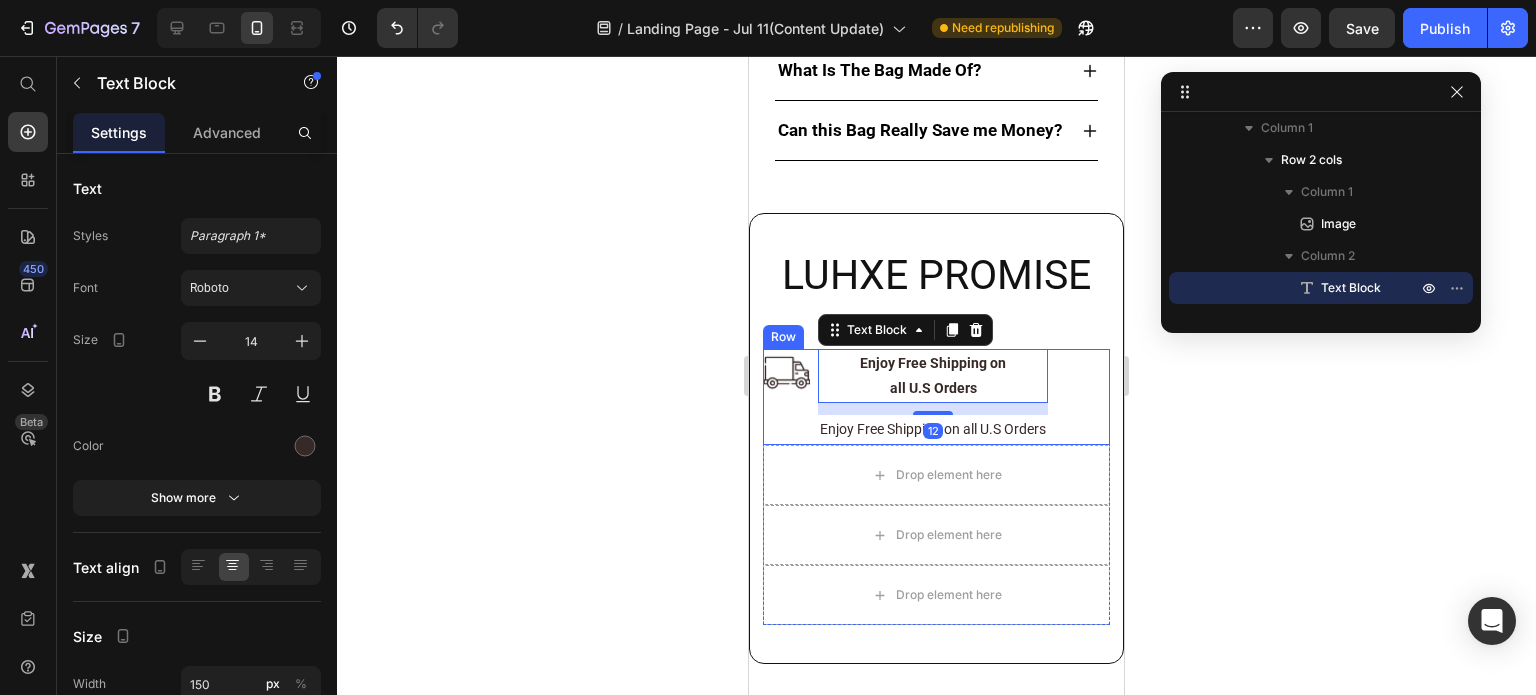 click on "Image Enjoy Free Shipping on all U.S Orders Text Block   12 Enjoy Free Shipping on all U.S Orders Text Block Row" at bounding box center [936, 397] 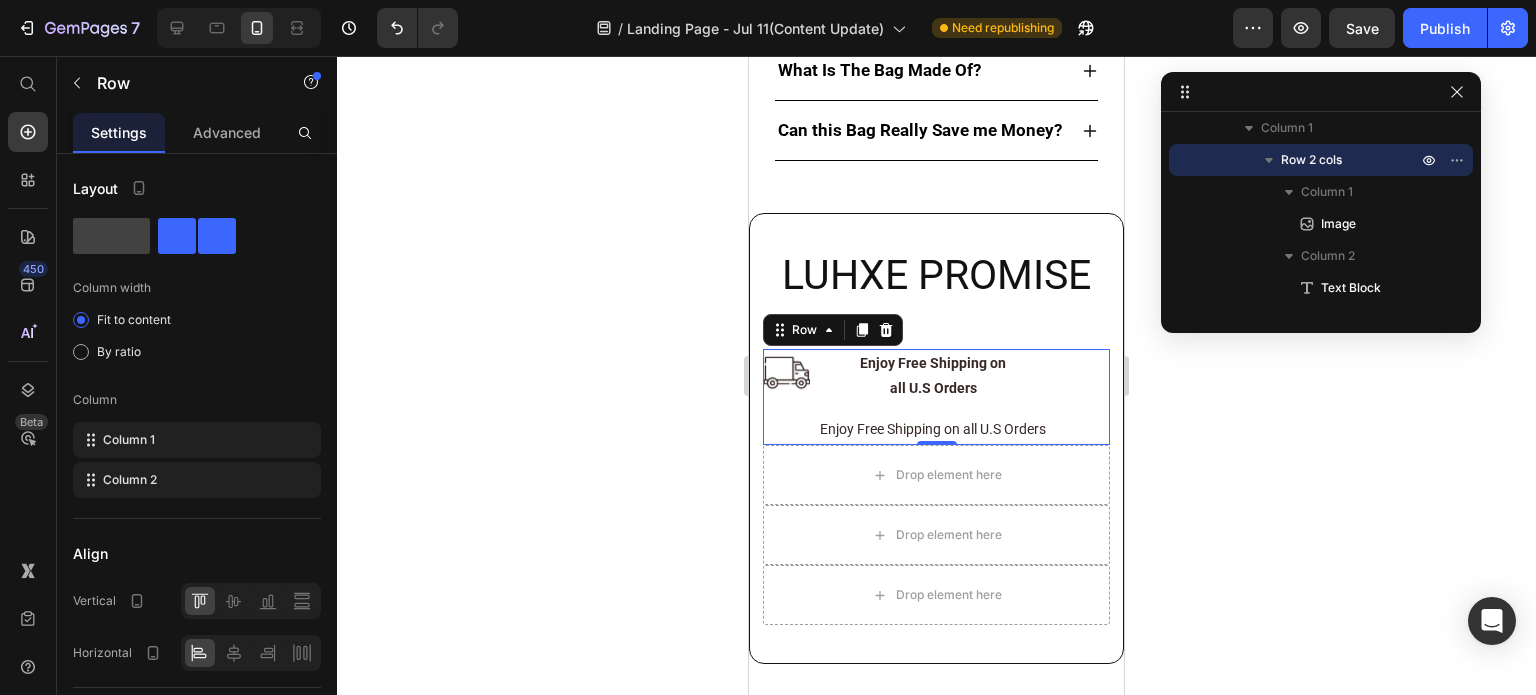 click on "Image" at bounding box center (786, 397) 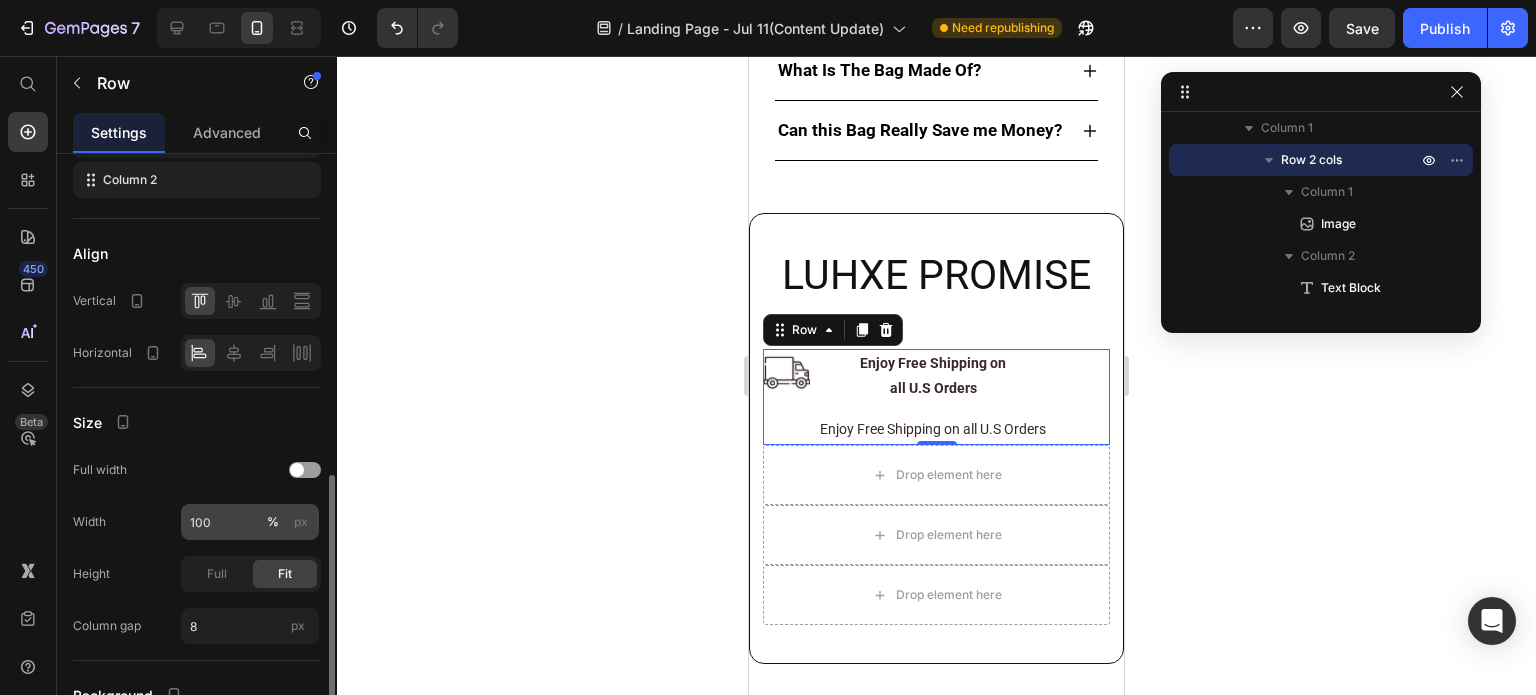 scroll, scrollTop: 400, scrollLeft: 0, axis: vertical 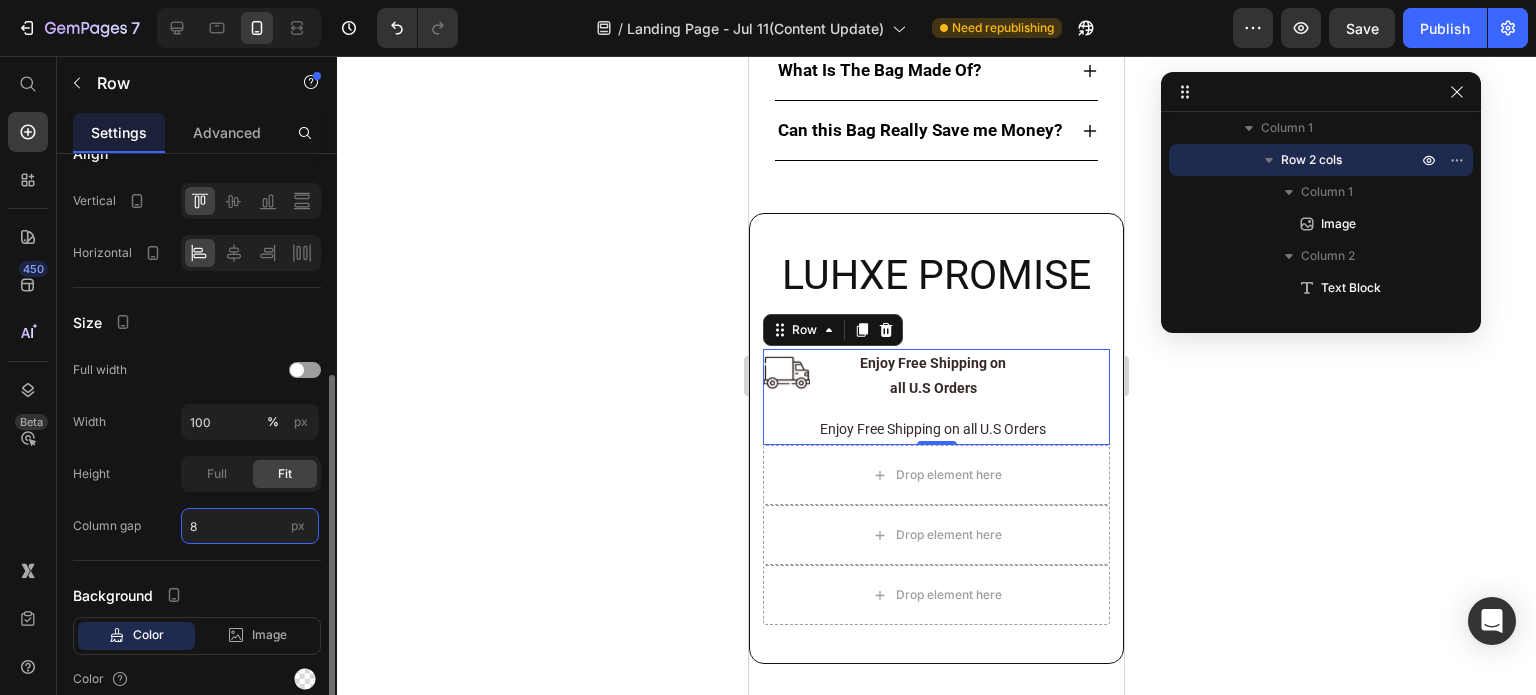 click on "8" at bounding box center (250, 526) 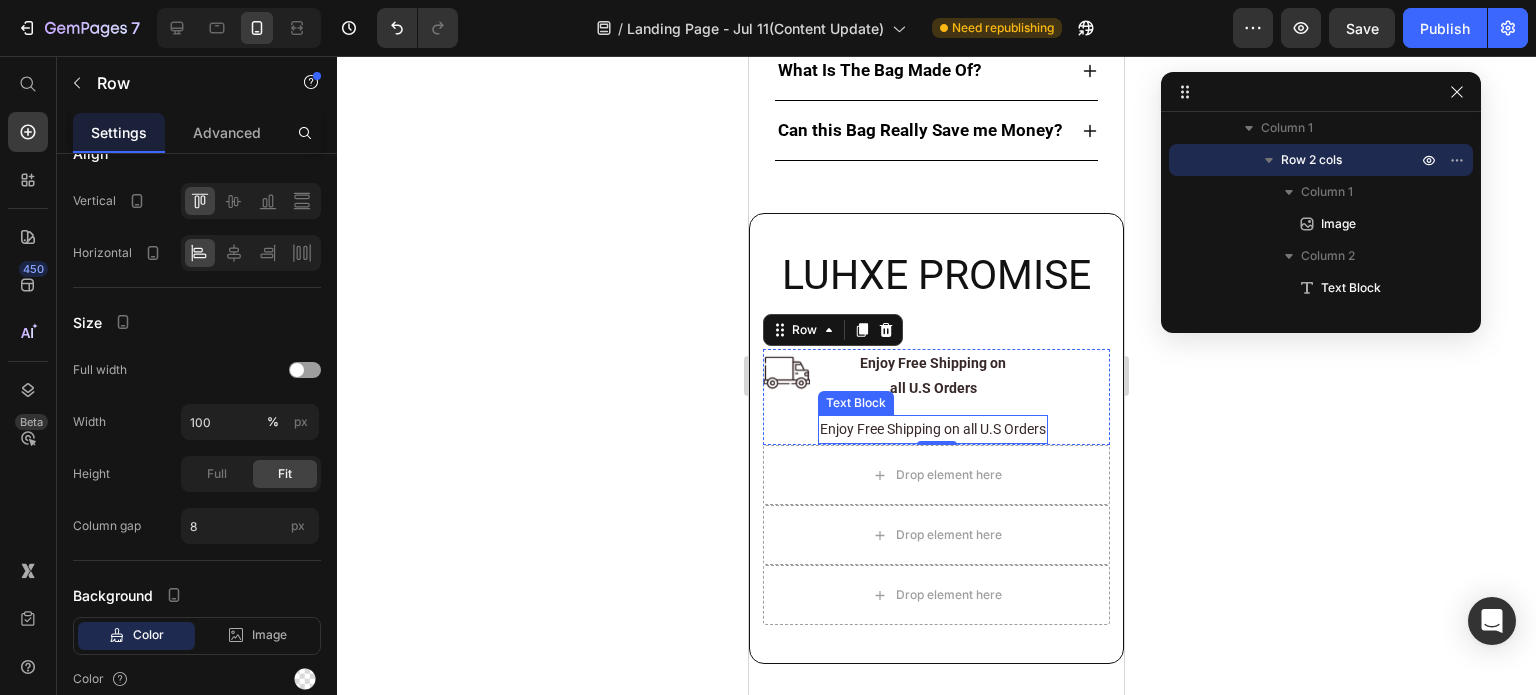 click on "Enjoy Free Shipping on all U.S Orders" at bounding box center [933, 429] 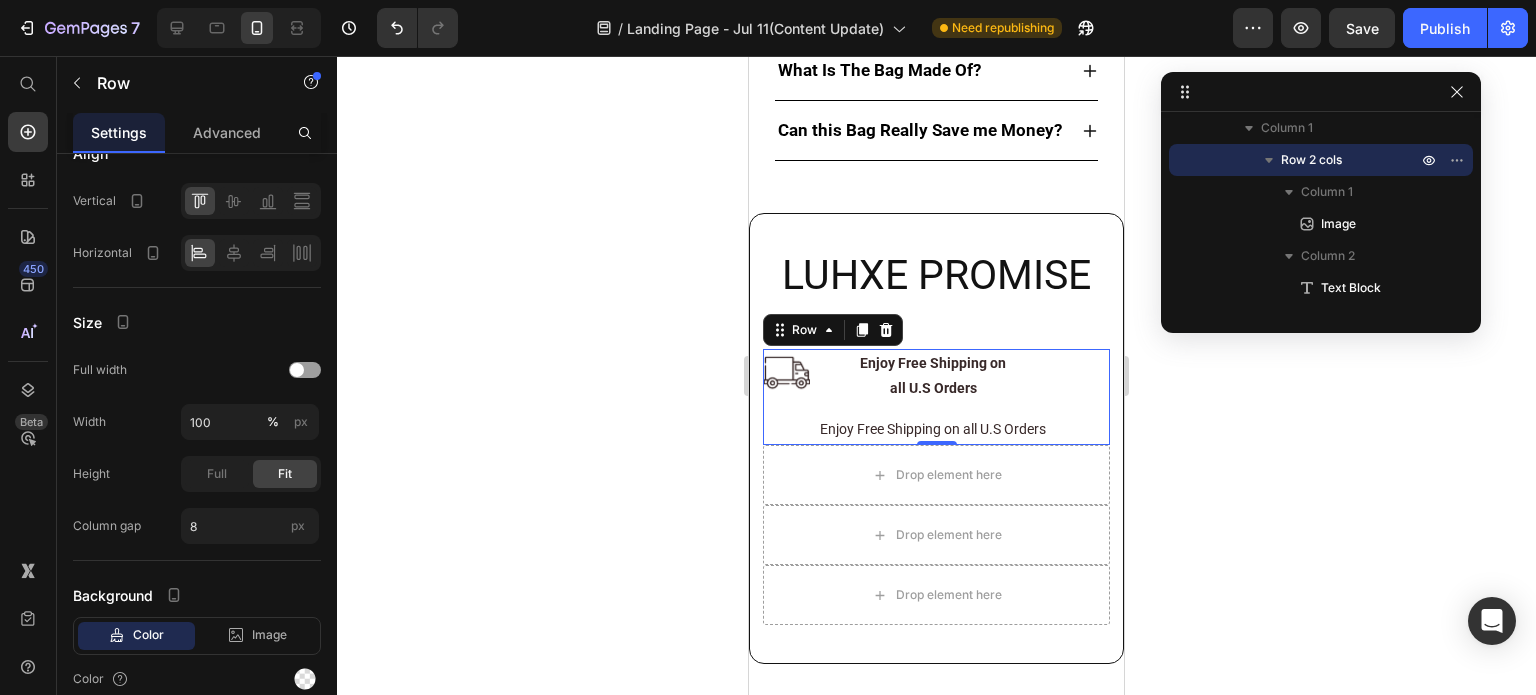 scroll, scrollTop: 0, scrollLeft: 0, axis: both 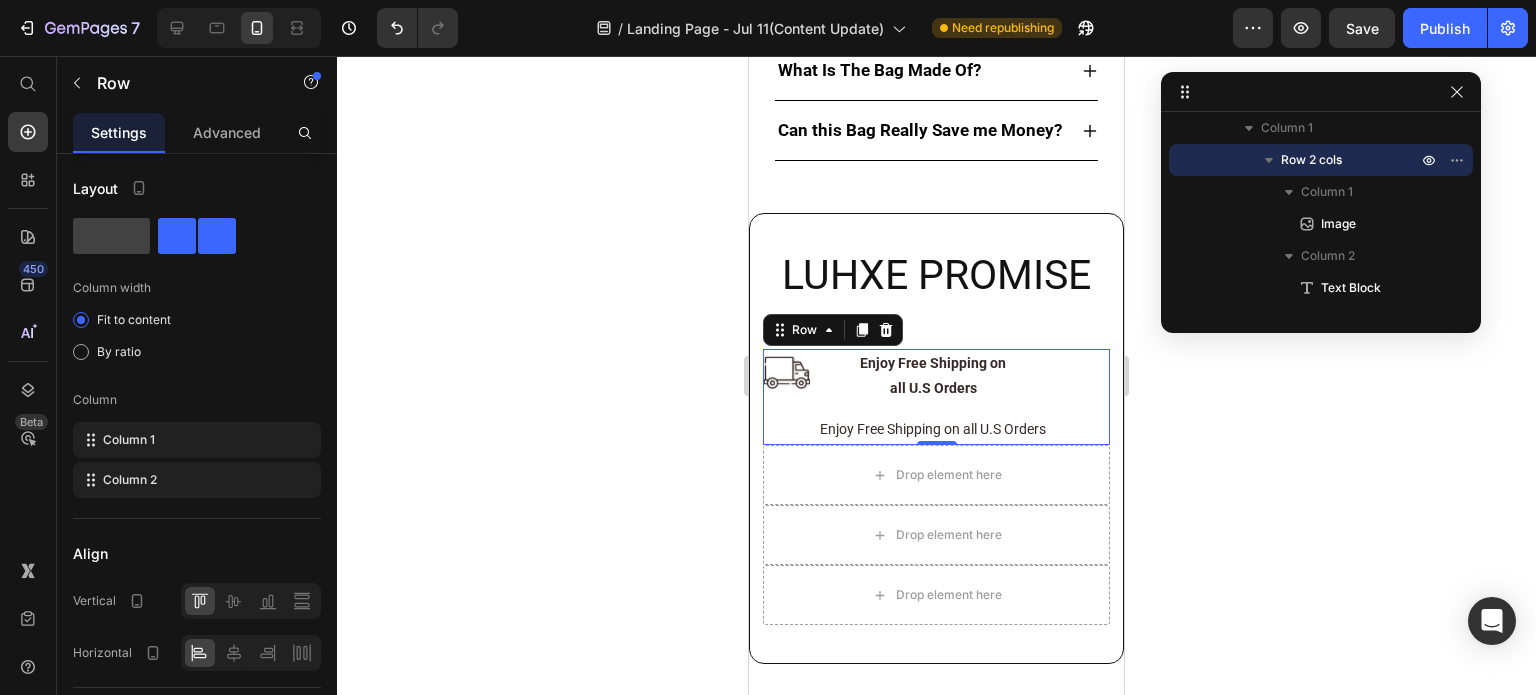 click on "Image Enjoy Free Shipping on all U.S Orders Text Block Enjoy Free Shipping on all U.S Orders Text Block Row   0" at bounding box center [936, 397] 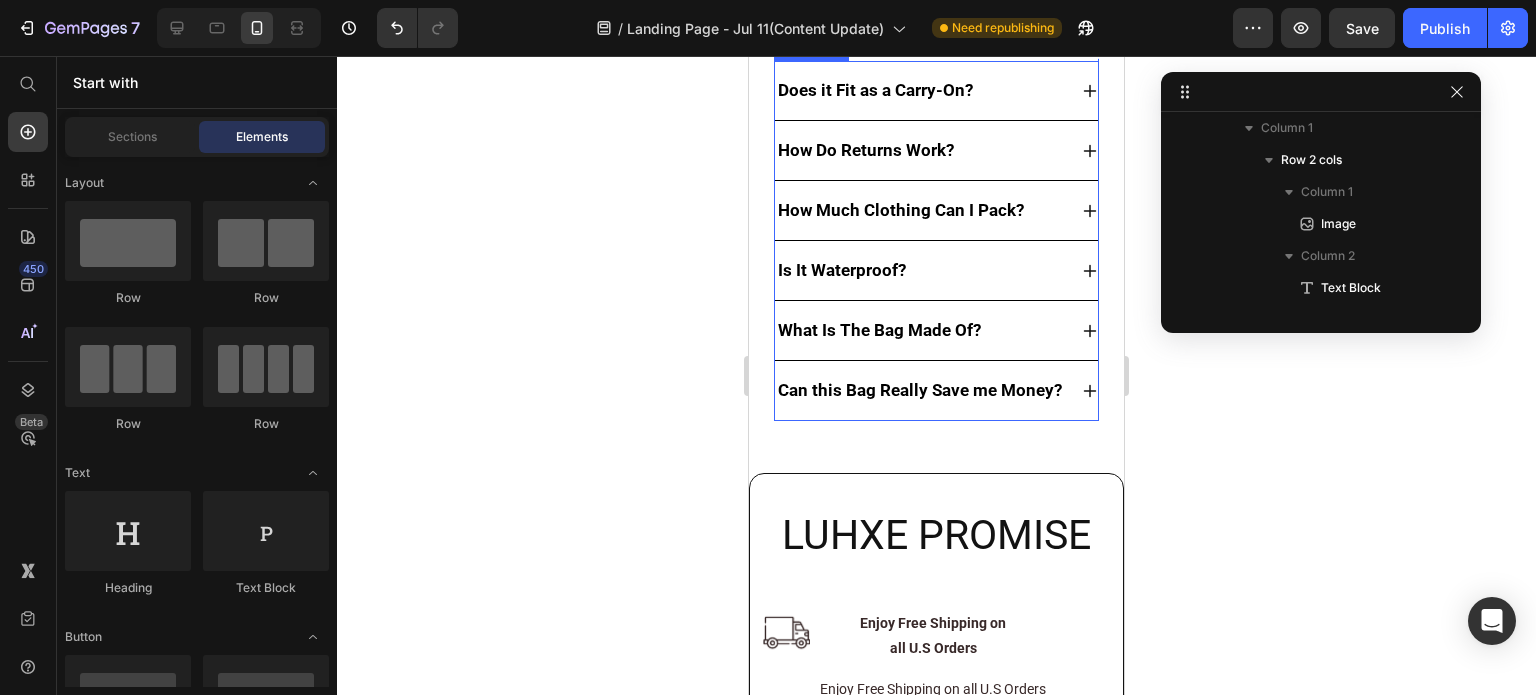 scroll, scrollTop: 11080, scrollLeft: 0, axis: vertical 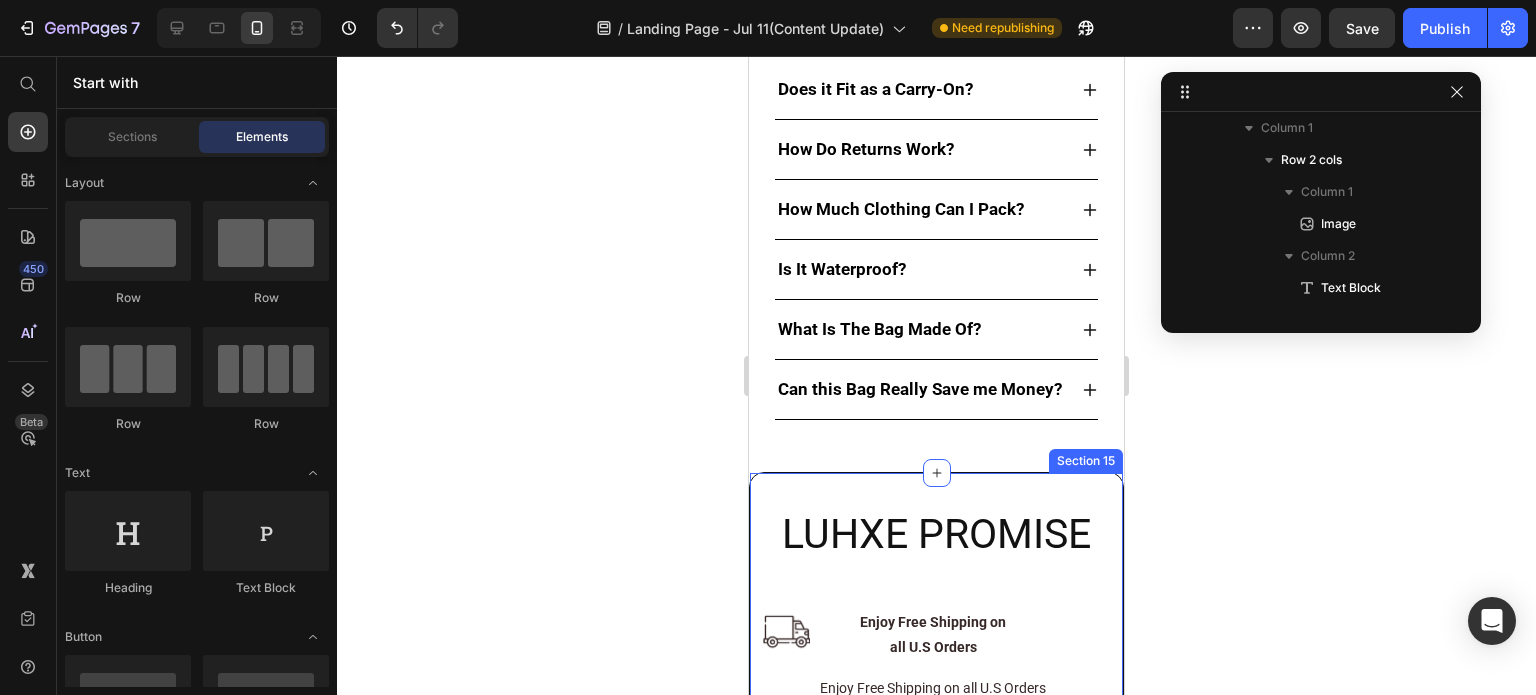 click on "LUHXE PROMISE Heading Row Image Enjoy Free Shipping on all U.S Orders Text Block Enjoy Free Shipping on all U.S Orders Text Block Row
Drop element here
Drop element here
Drop element here Row Section 15" at bounding box center [936, 697] 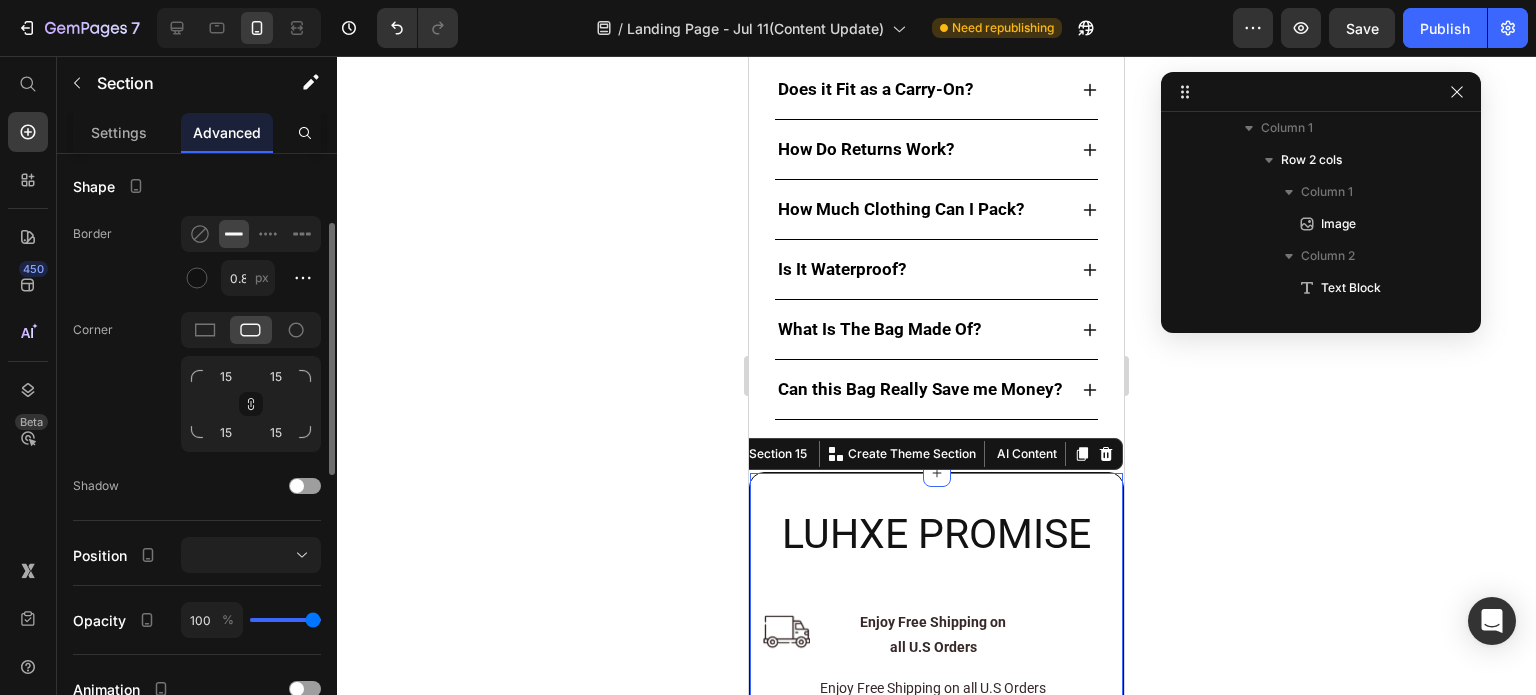 scroll, scrollTop: 400, scrollLeft: 0, axis: vertical 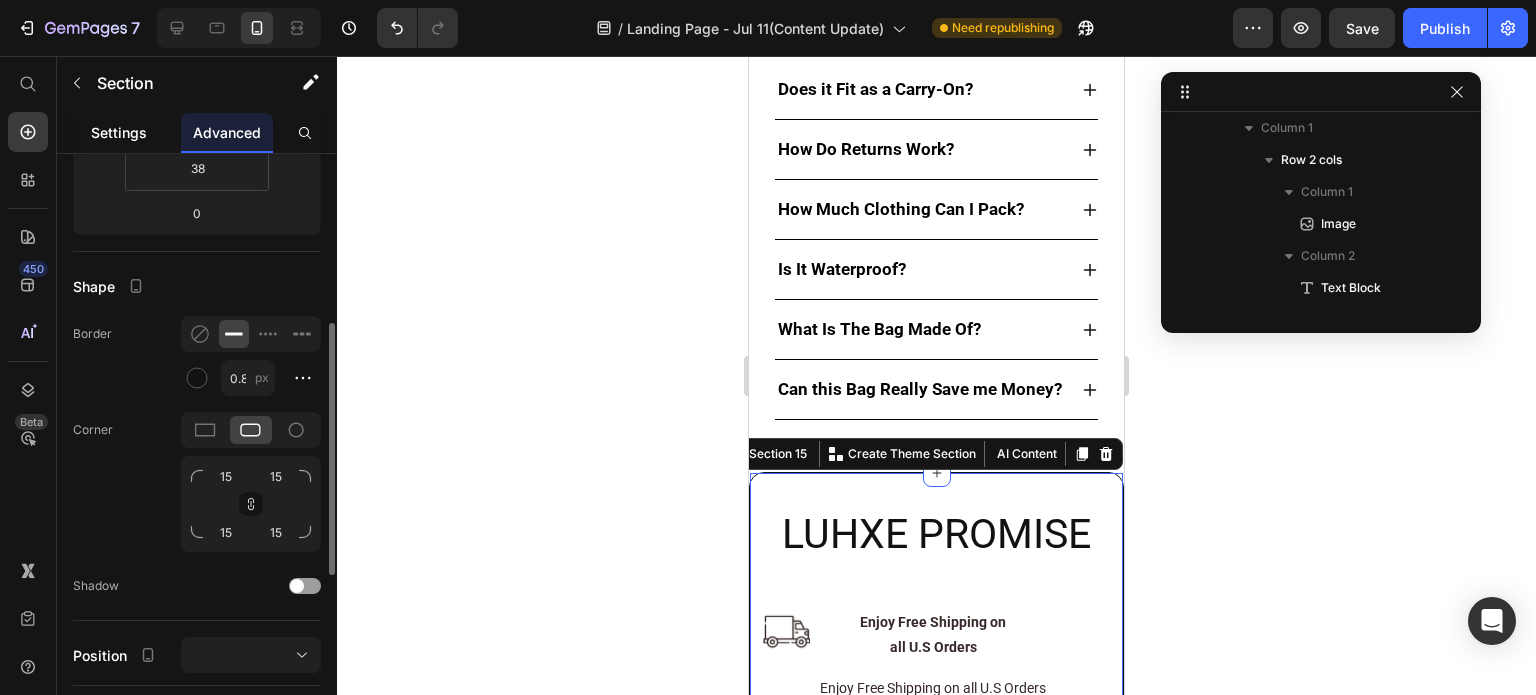 click on "Settings" at bounding box center [119, 132] 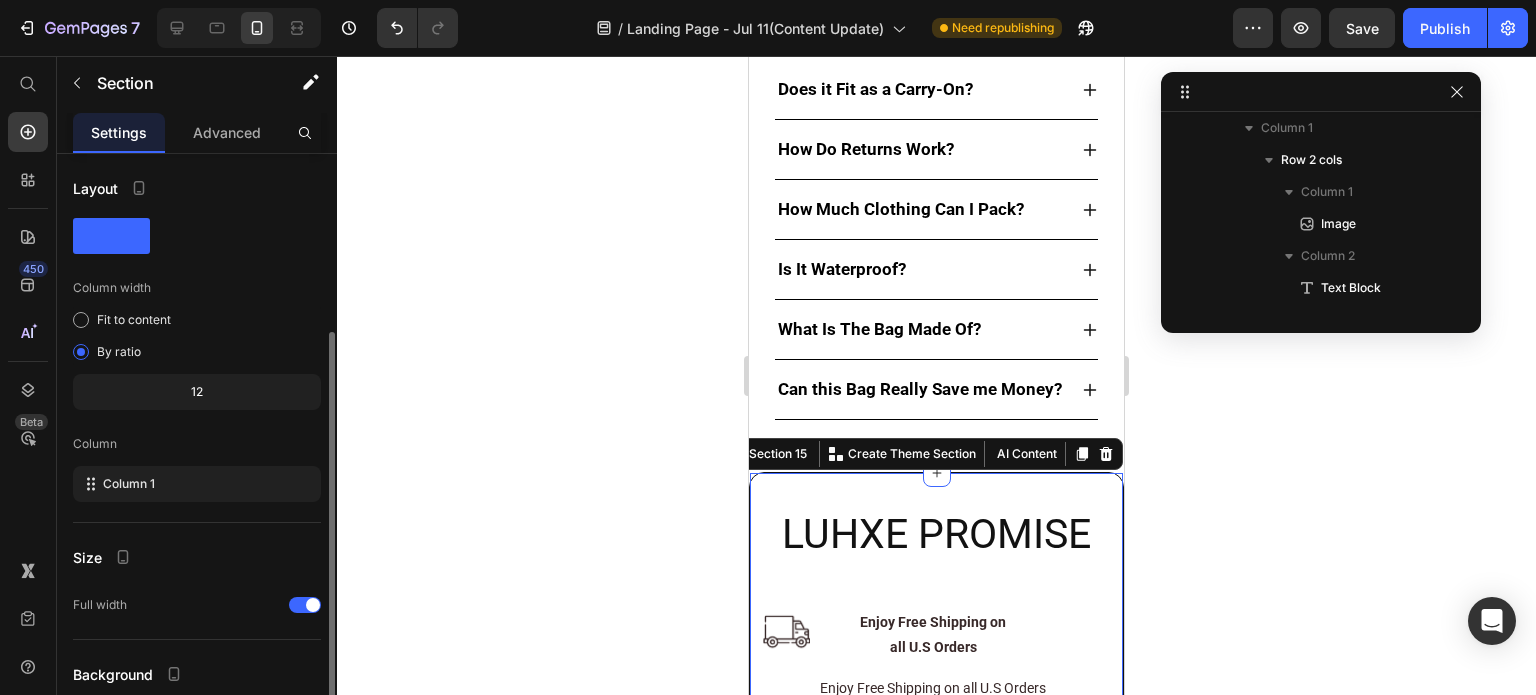 scroll, scrollTop: 164, scrollLeft: 0, axis: vertical 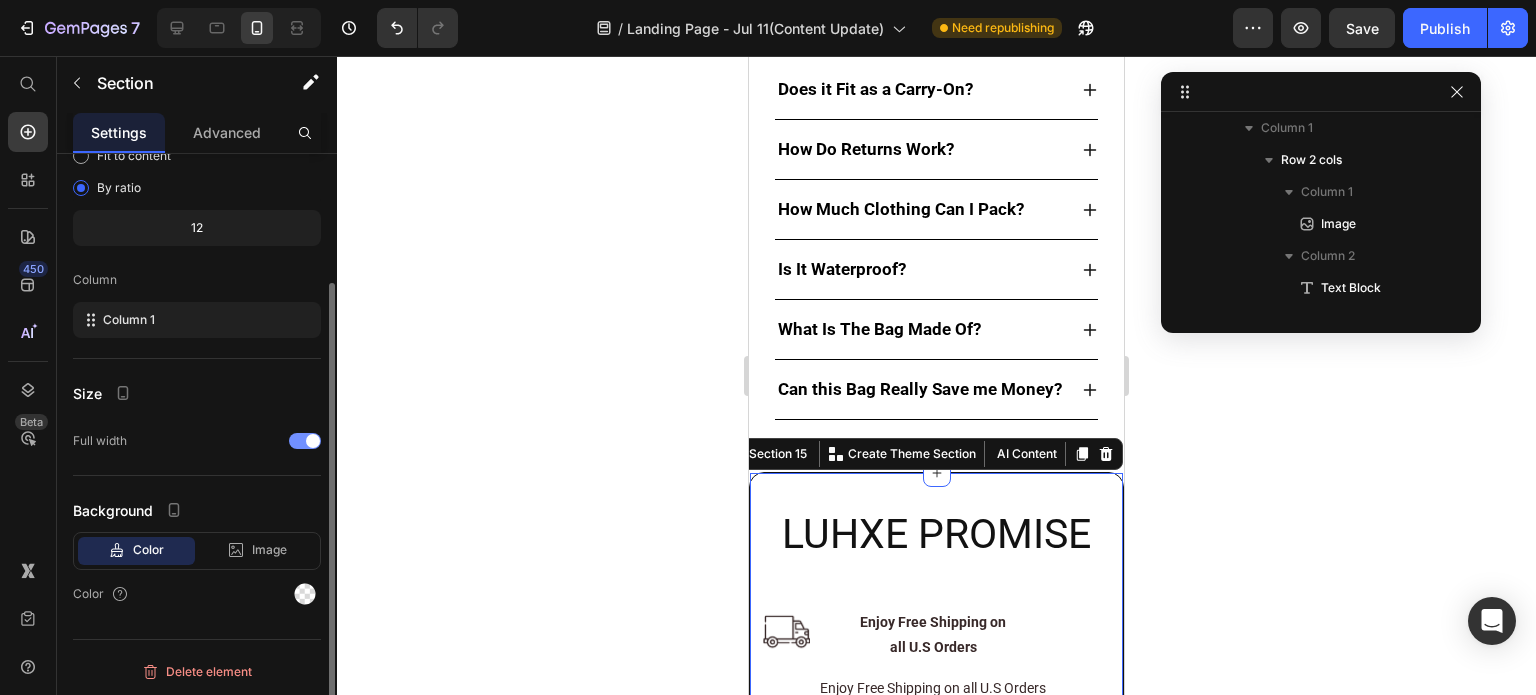 click at bounding box center (313, 441) 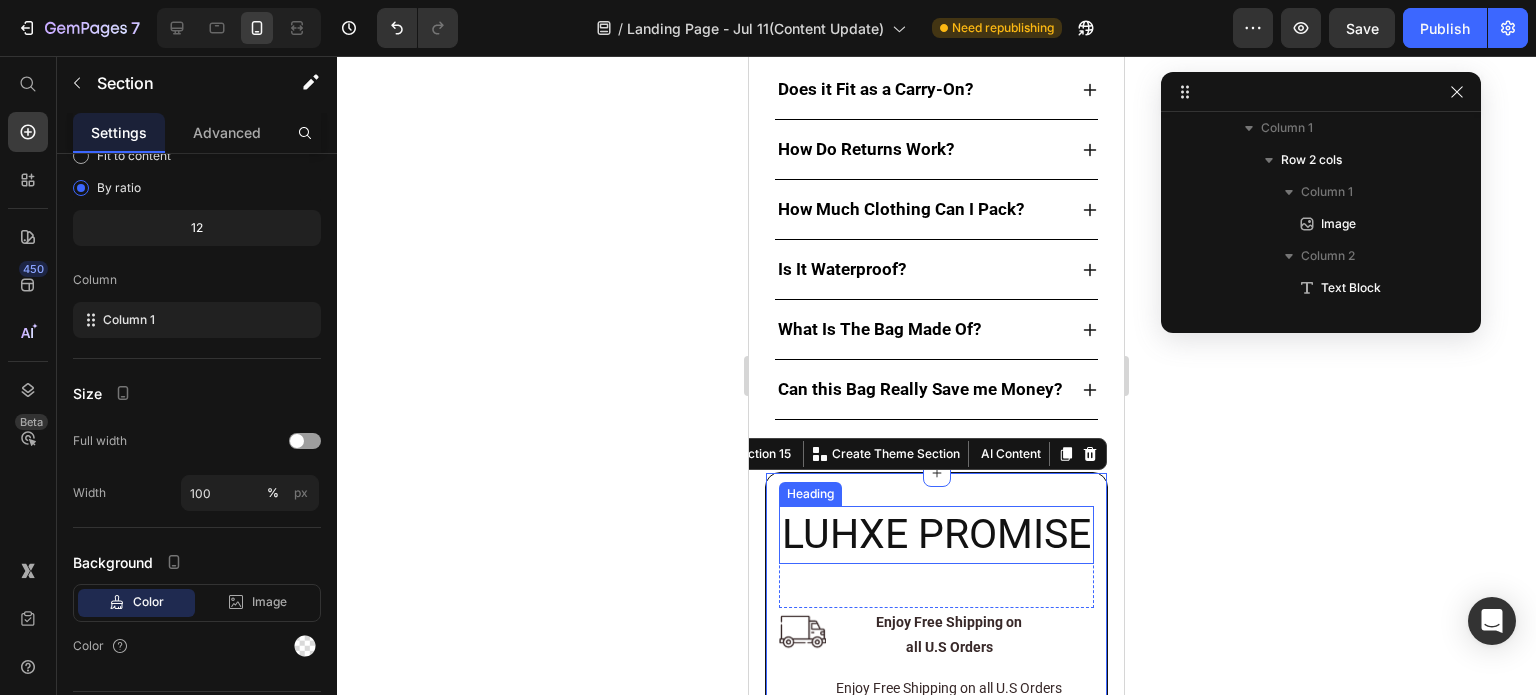 scroll, scrollTop: 11380, scrollLeft: 0, axis: vertical 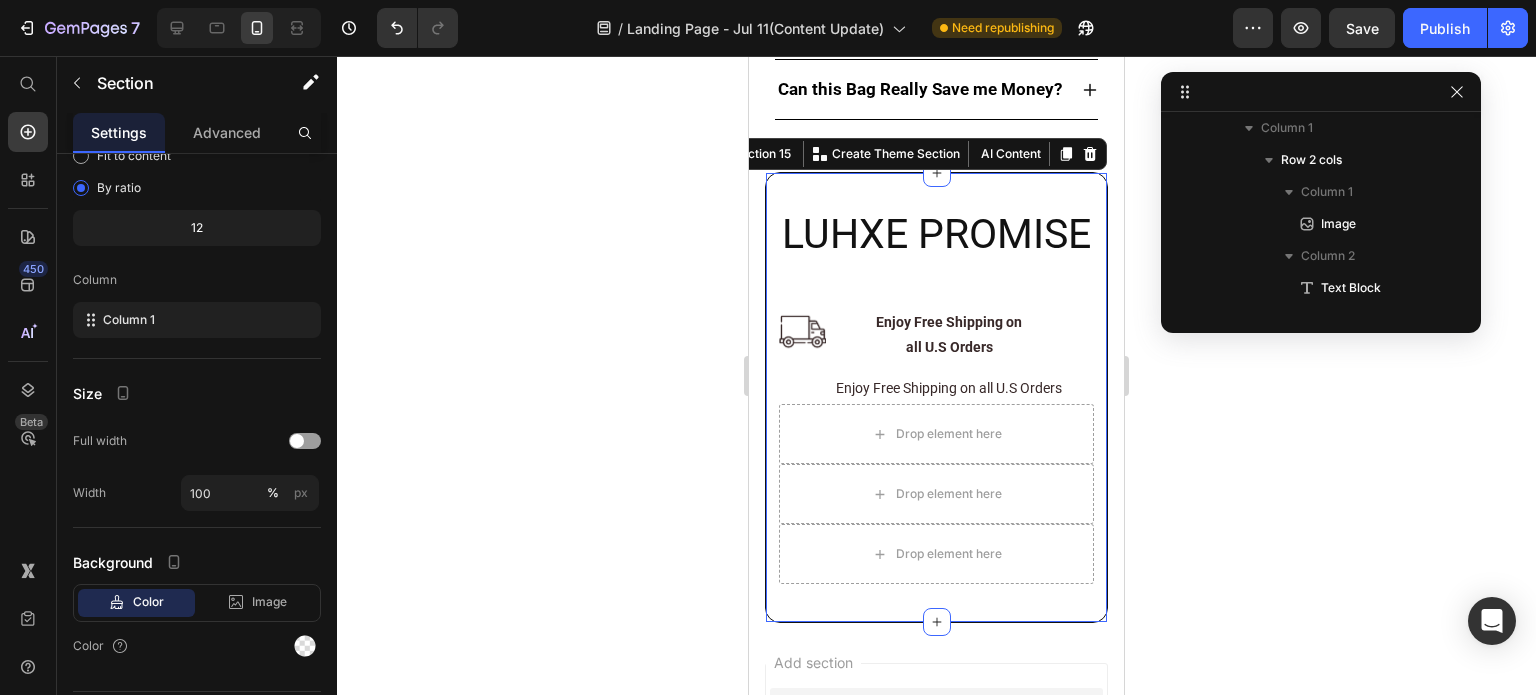 click on "Enjoy Free Shipping on all U.S Orders" at bounding box center (949, 335) 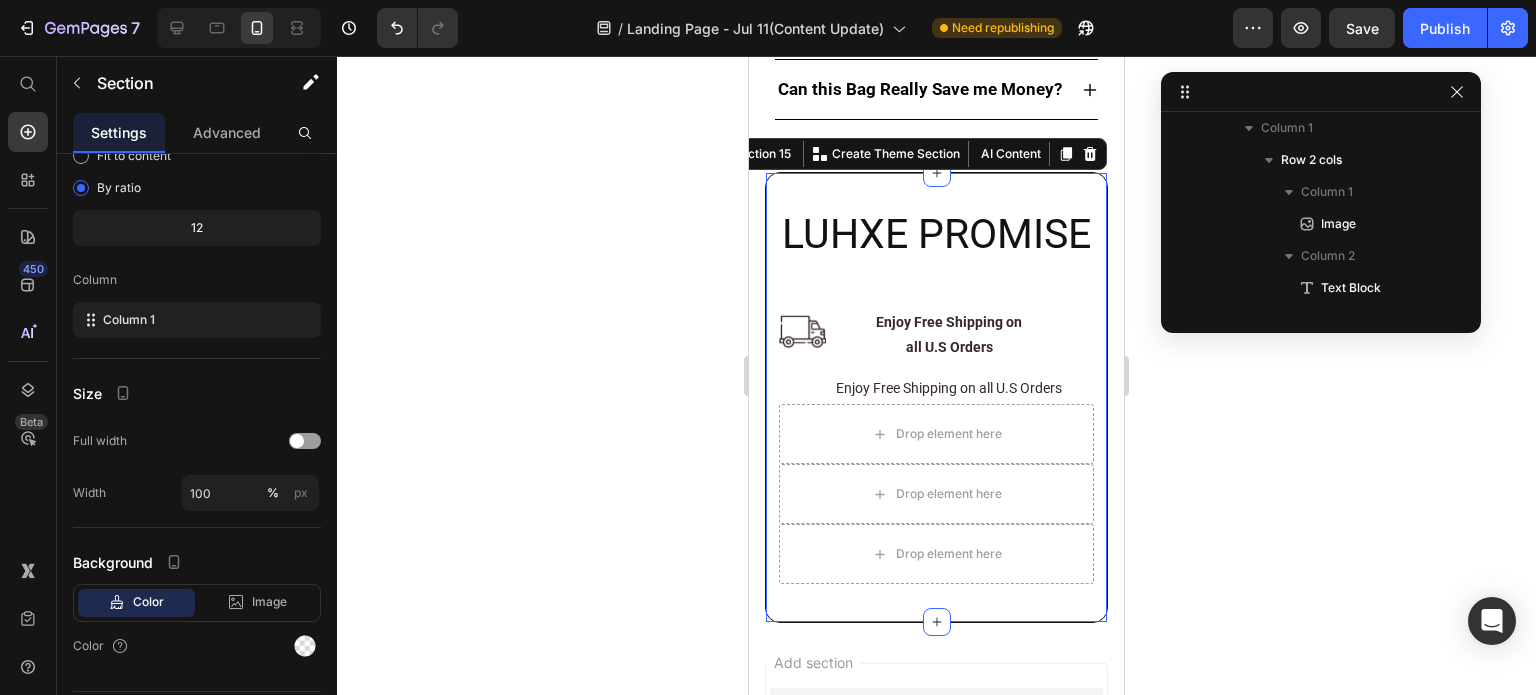 click on "Enjoy Free Shipping on all U.S Orders" at bounding box center (949, 335) 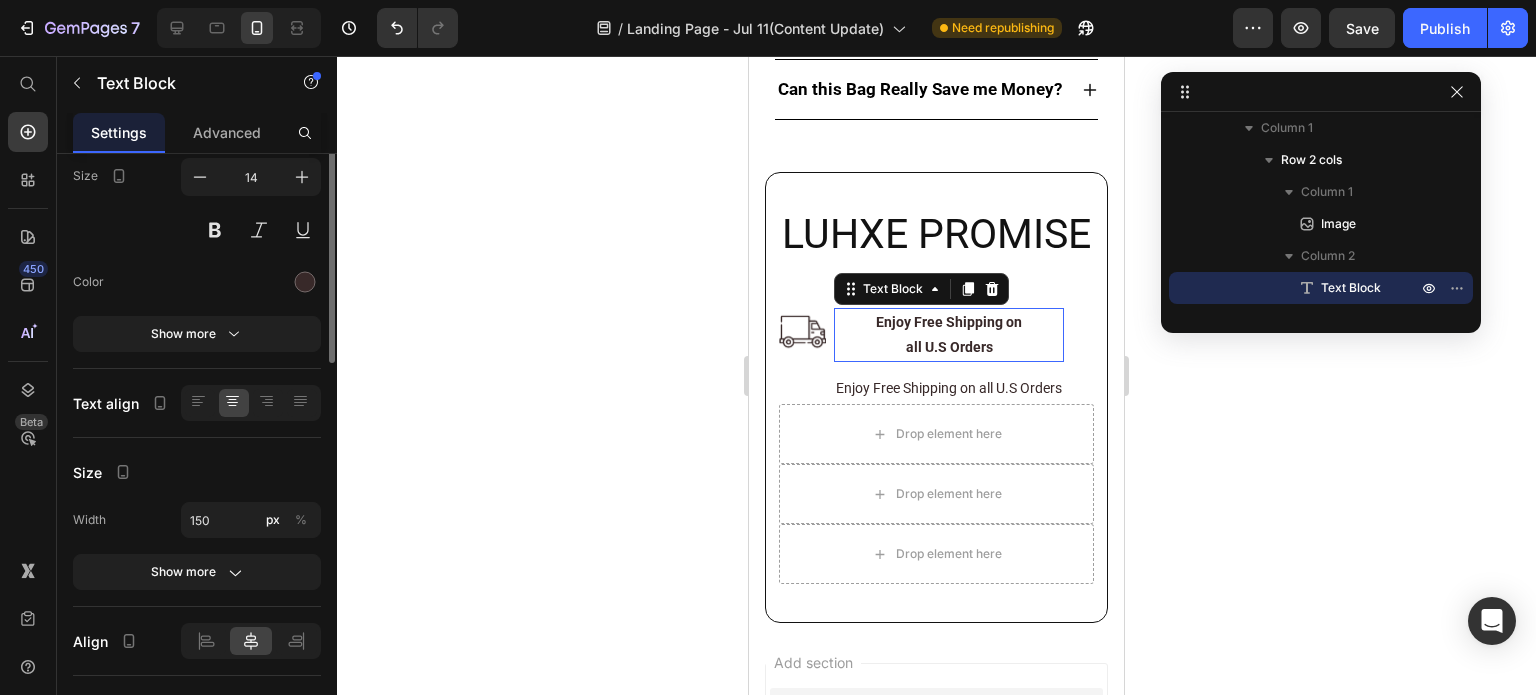 scroll, scrollTop: 0, scrollLeft: 0, axis: both 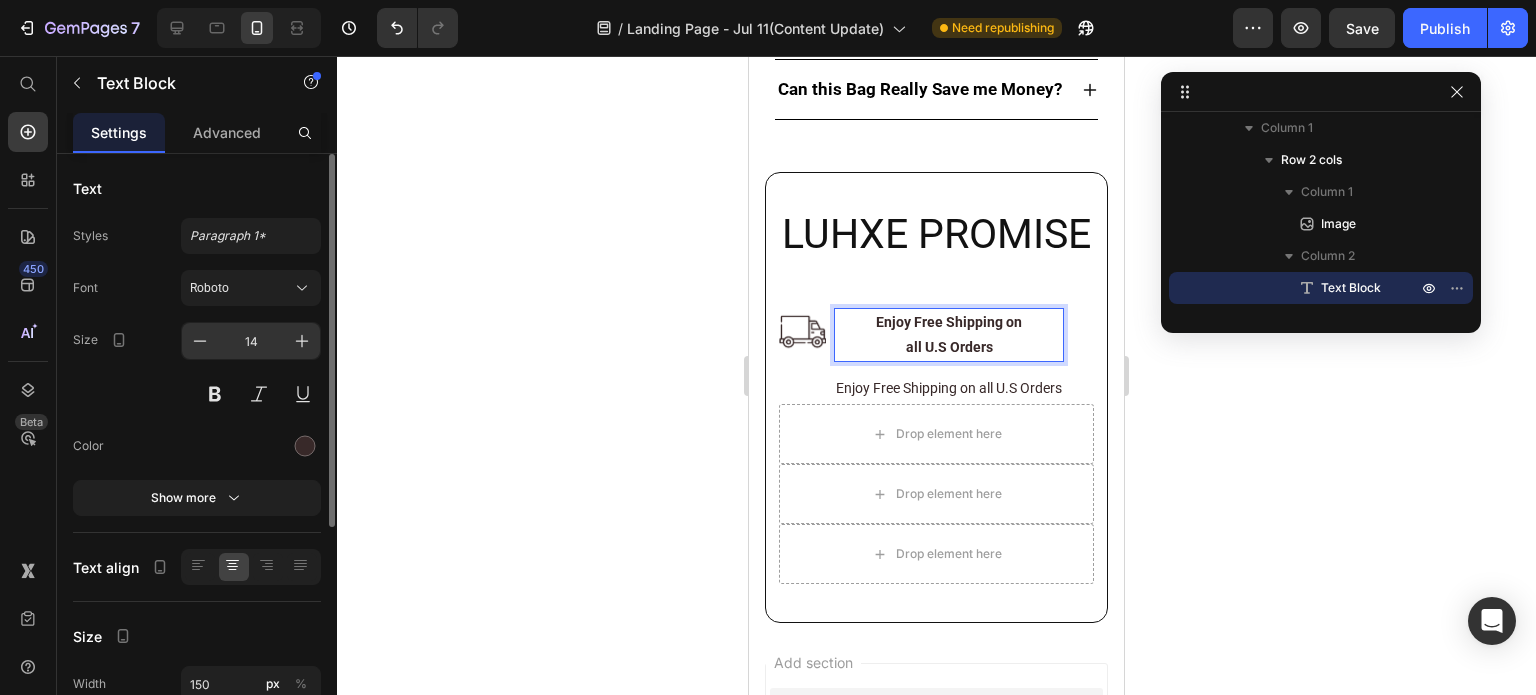 click on "14" at bounding box center [251, 341] 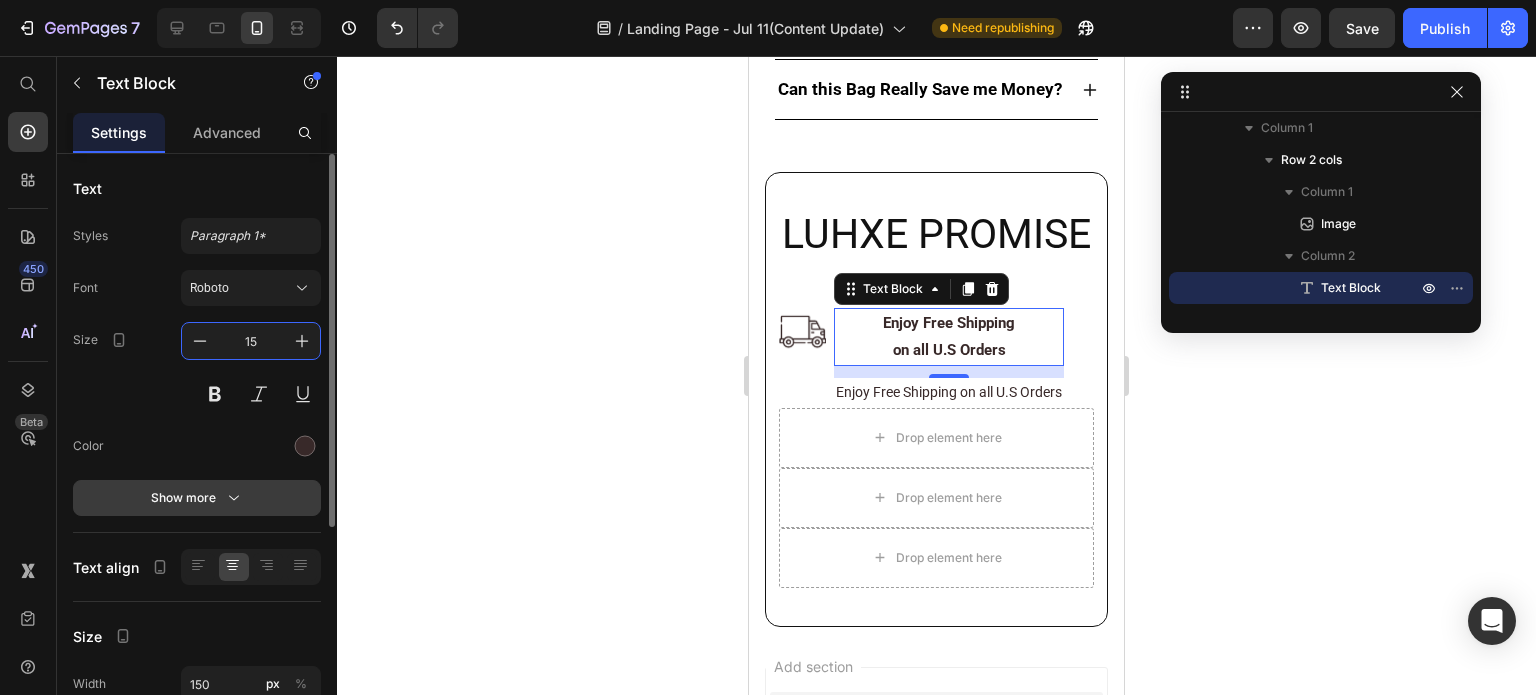 type on "15" 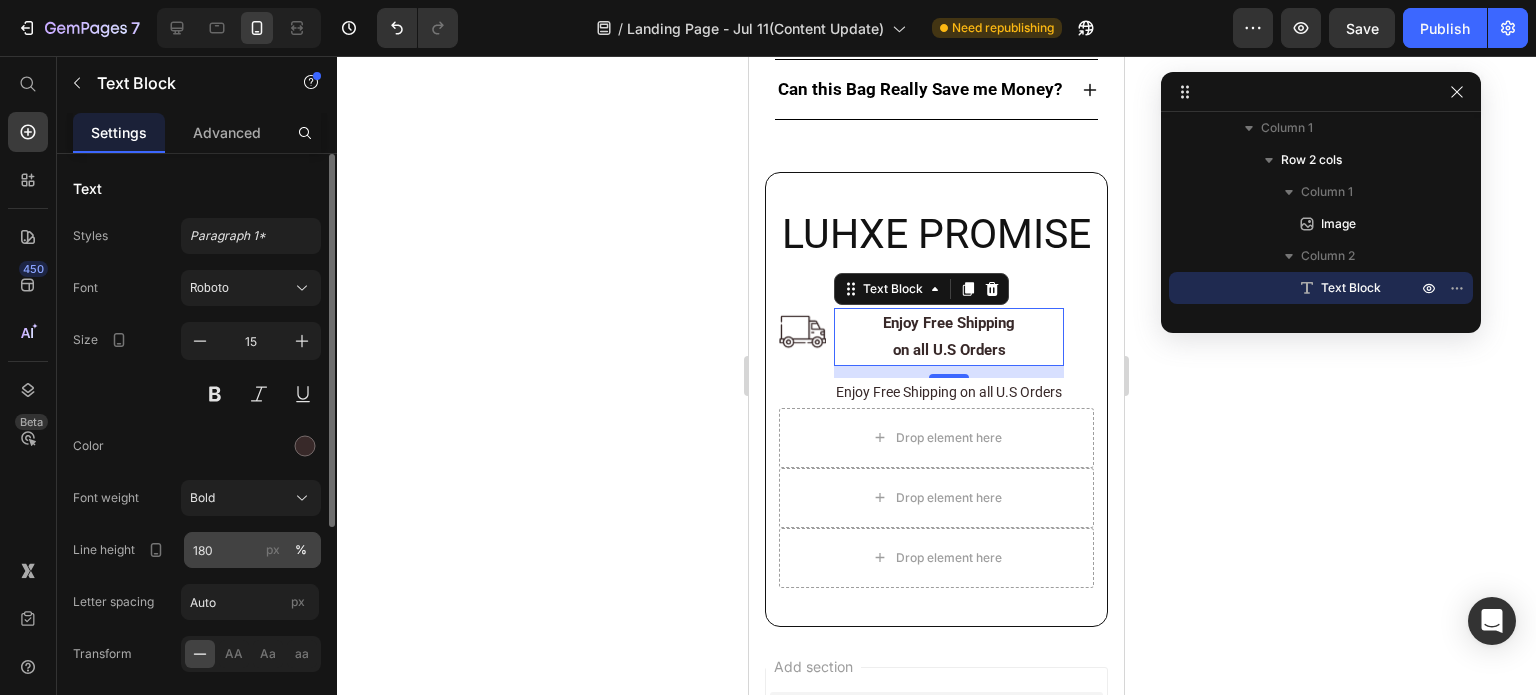 click on "px" at bounding box center (273, 550) 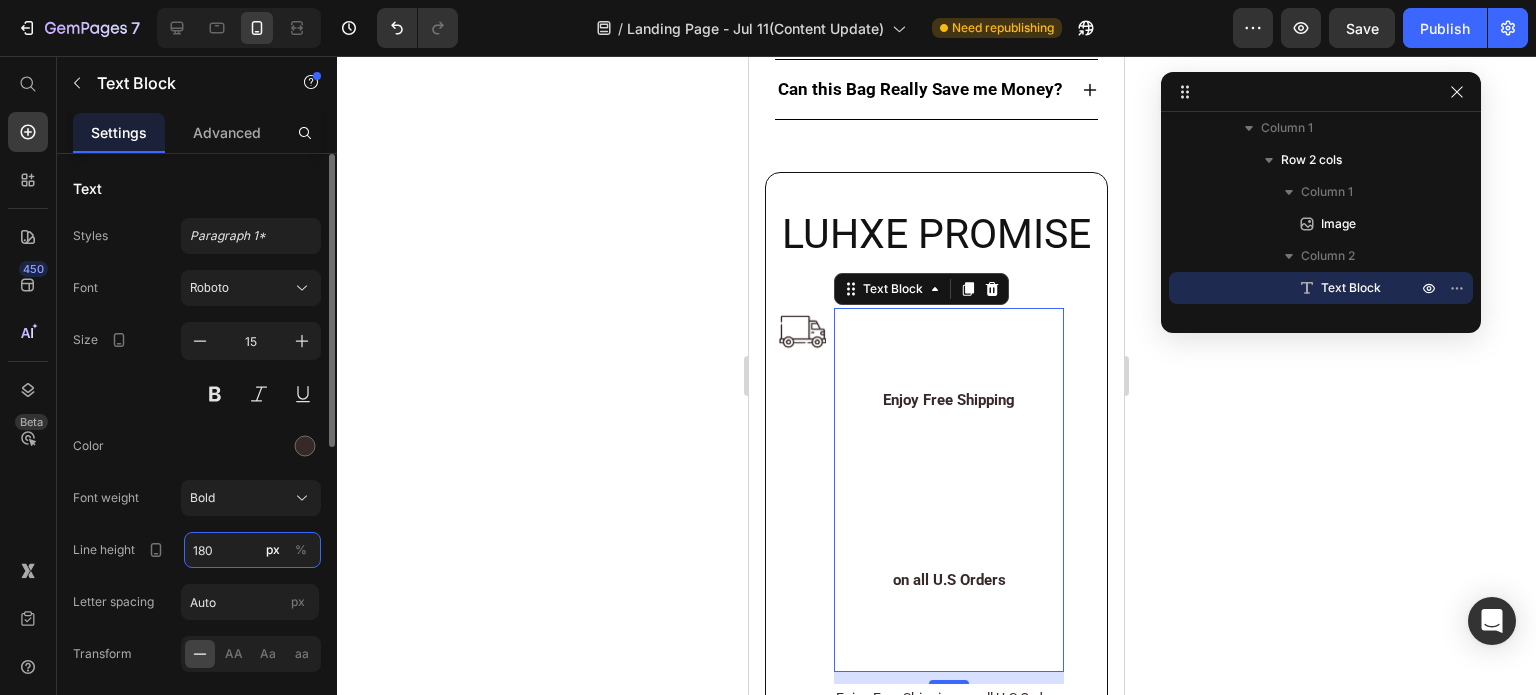 click on "180" at bounding box center (252, 550) 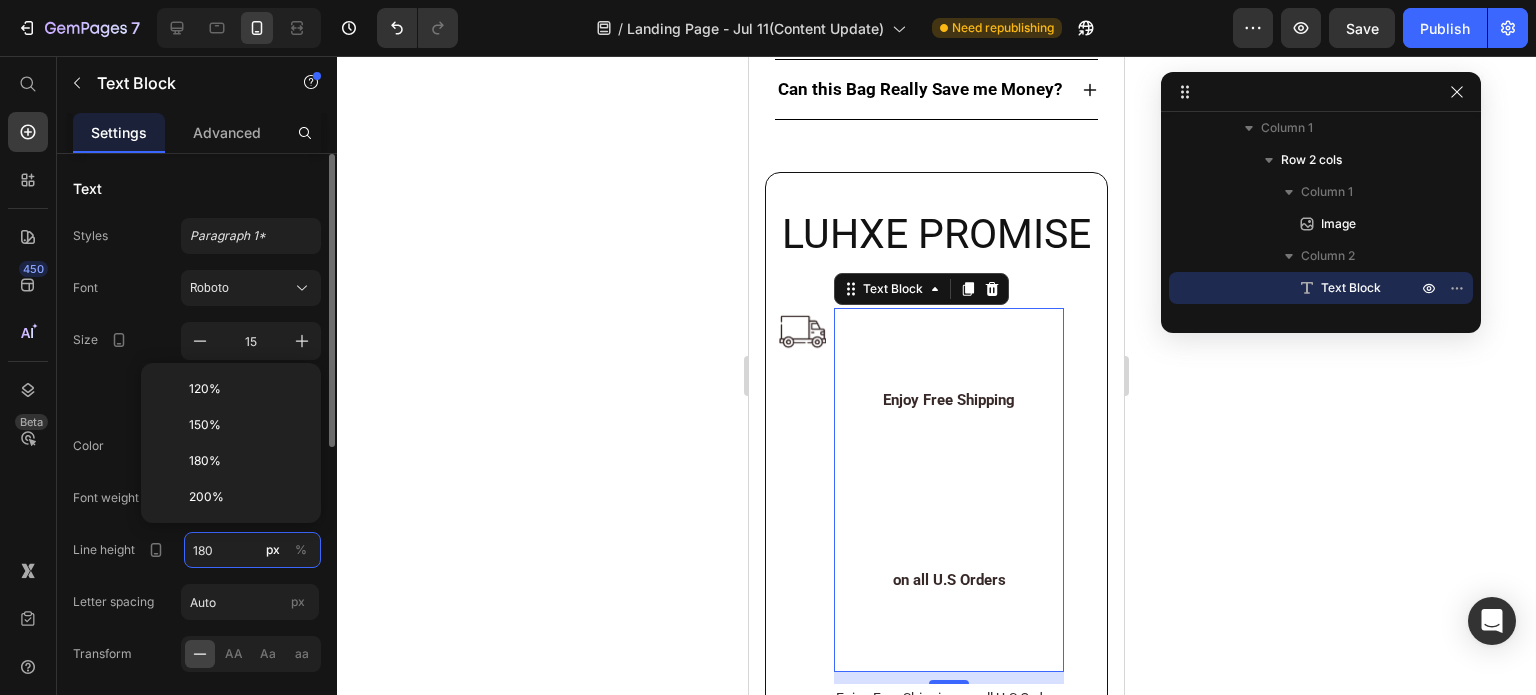click on "180" at bounding box center [252, 550] 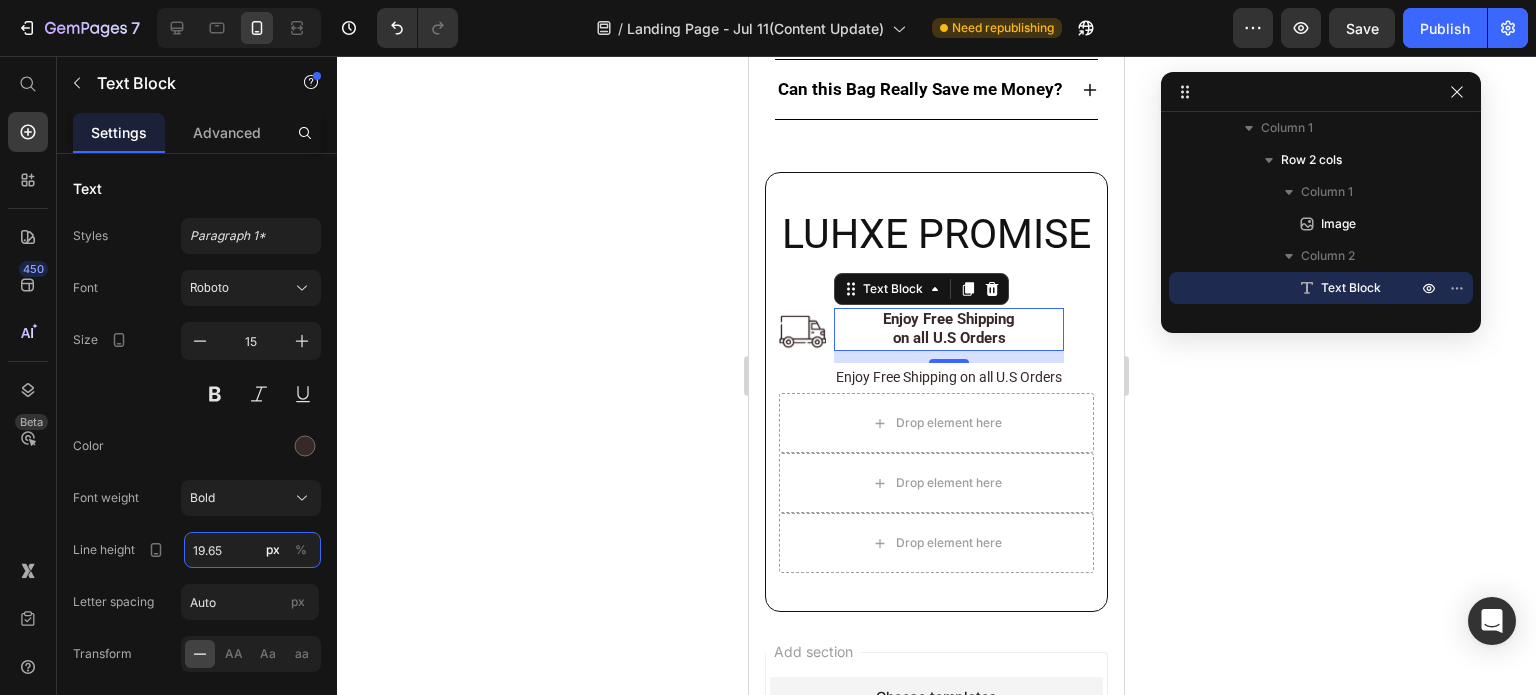 type on "19.65" 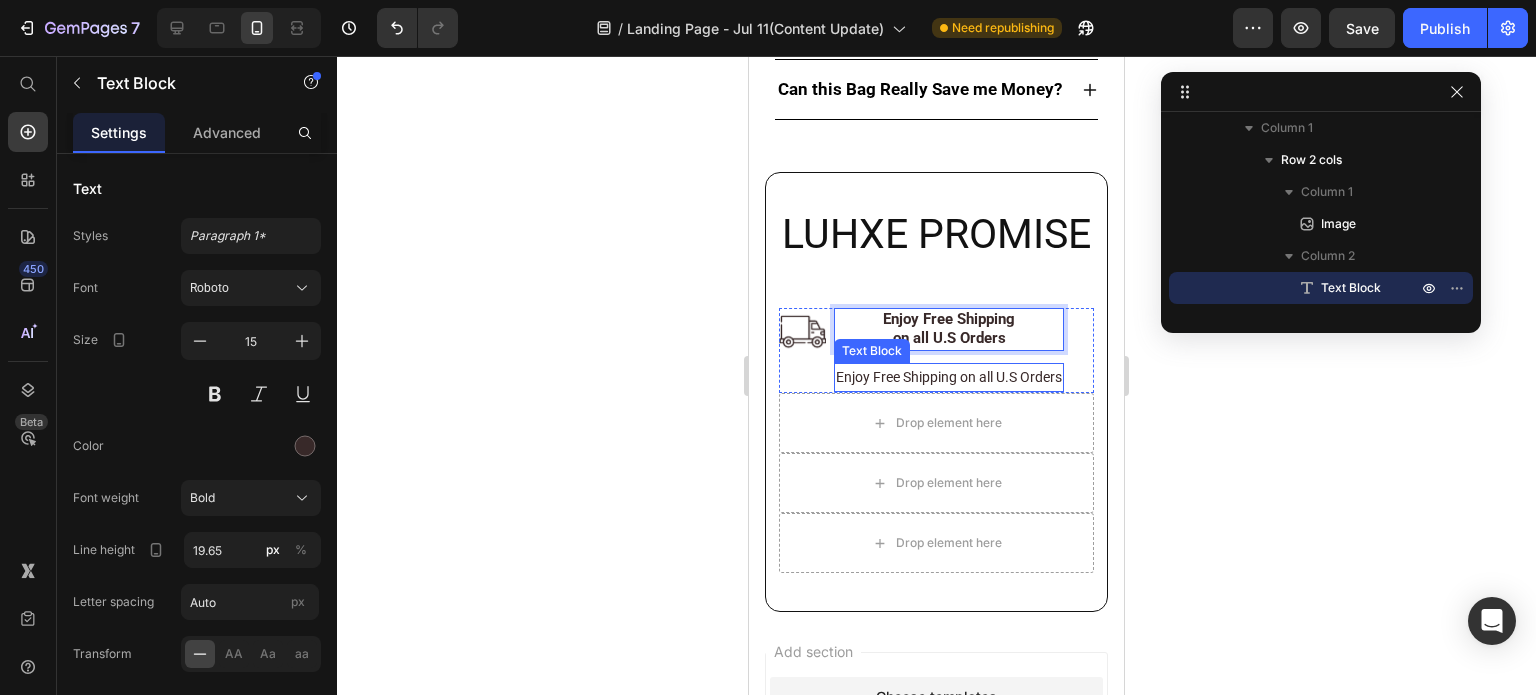 click on "Enjoy Free Shipping on all U.S Orders" at bounding box center (949, 377) 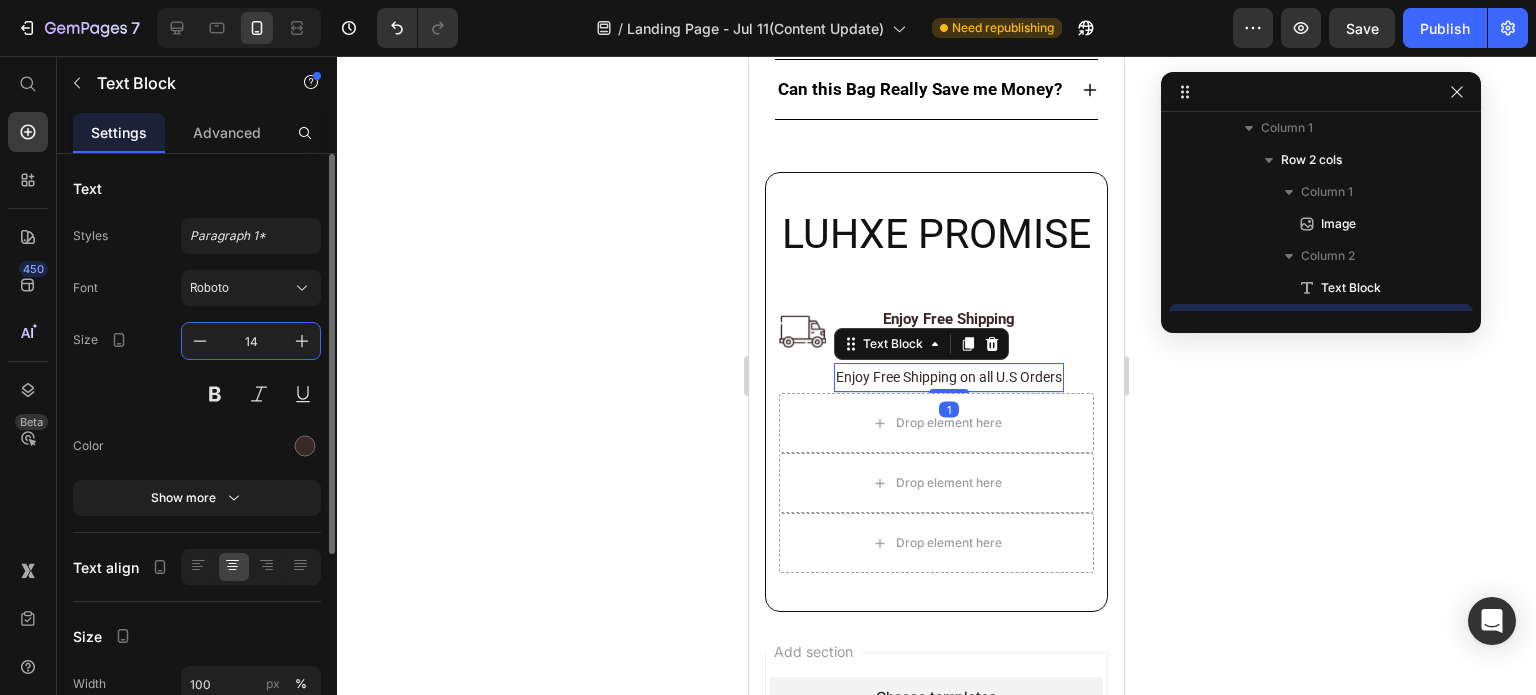 click on "14" at bounding box center [251, 341] 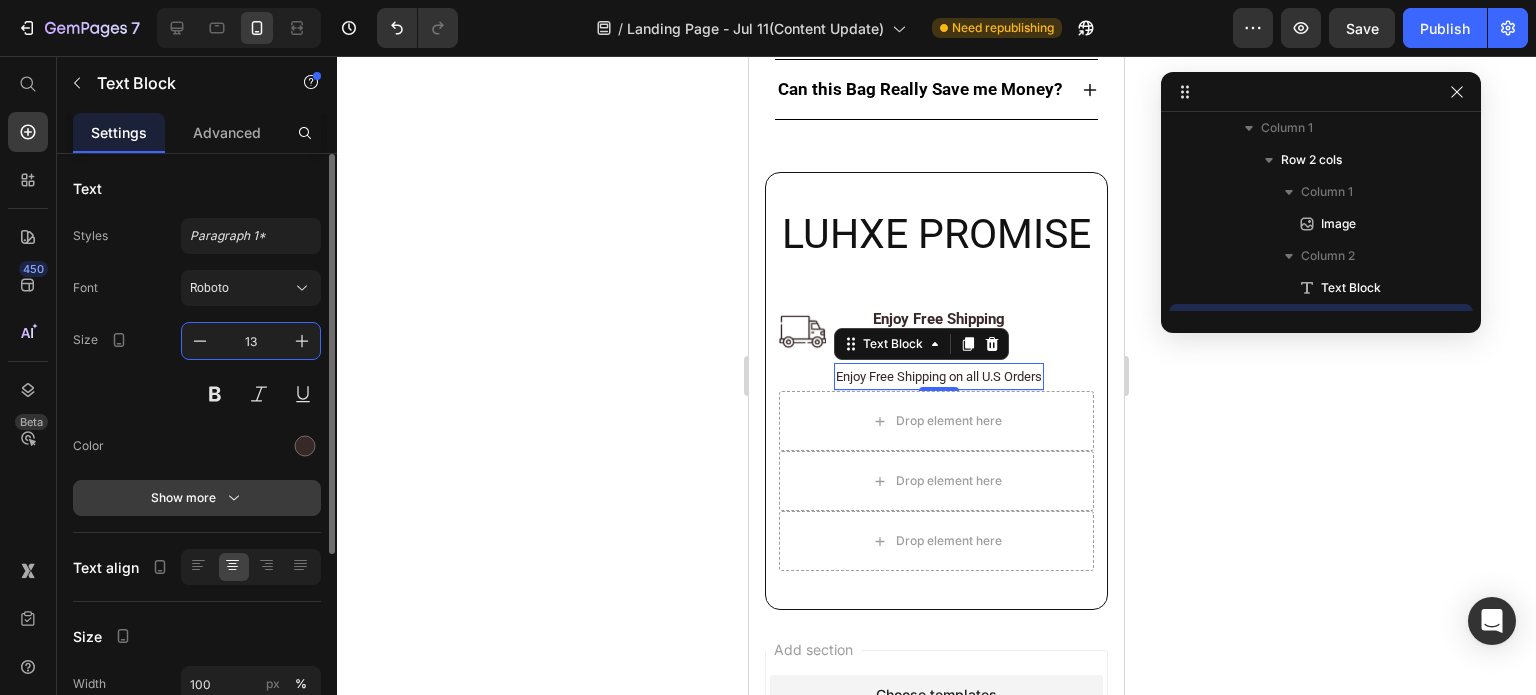 type on "13" 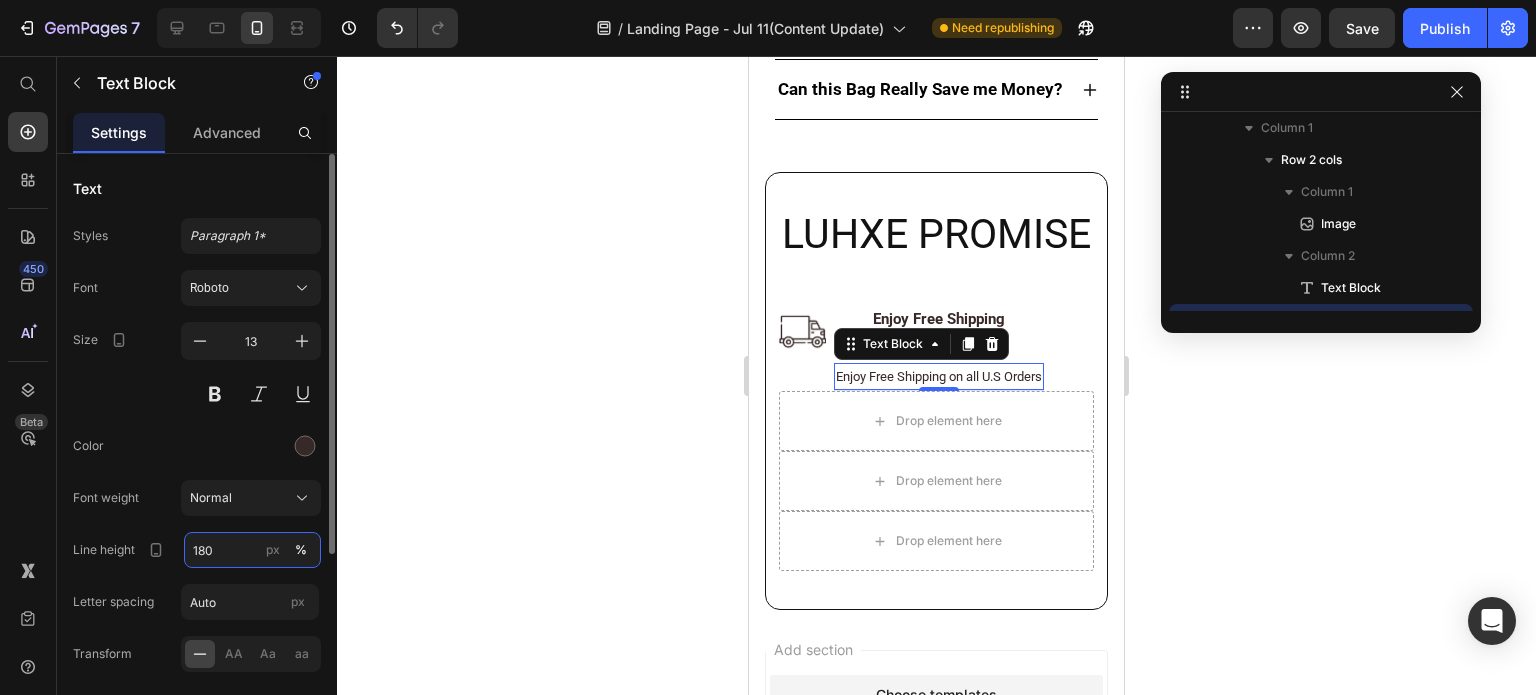 click on "180" at bounding box center [252, 550] 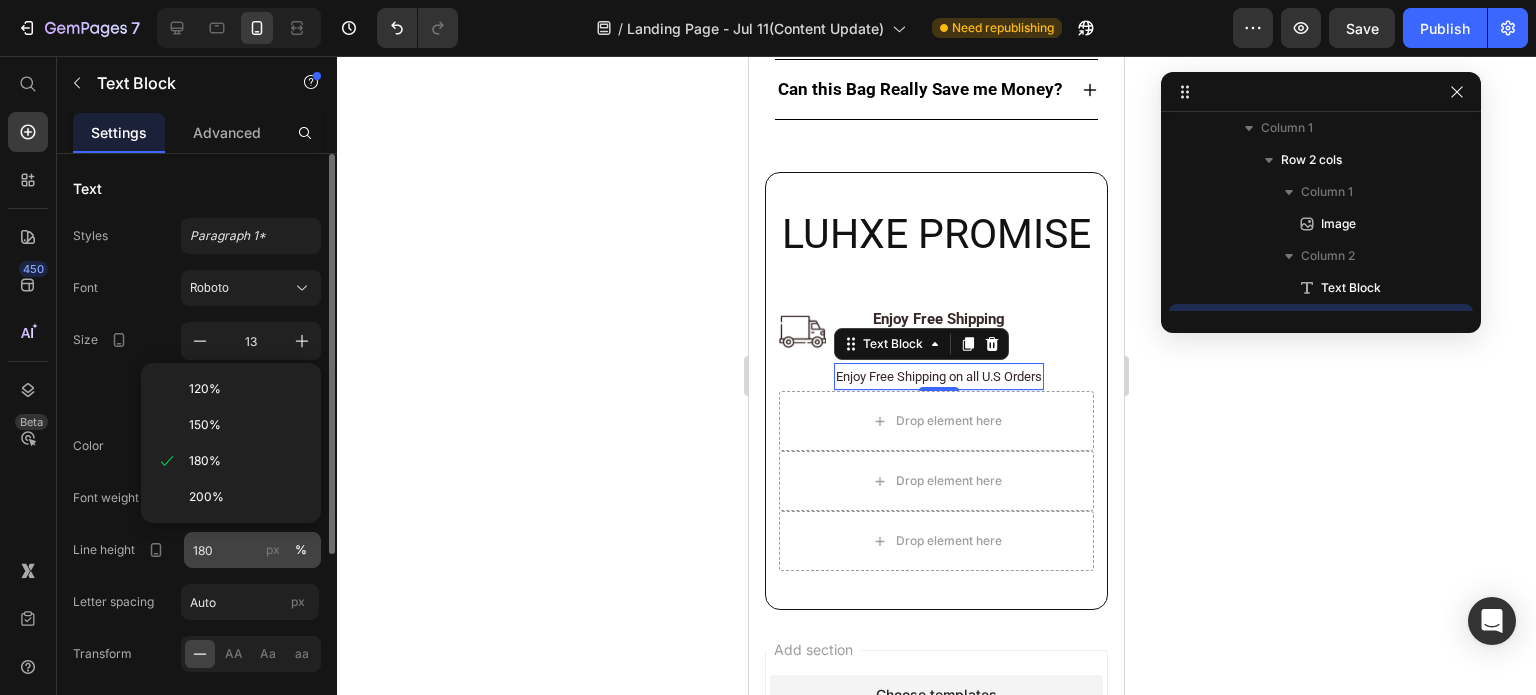 click on "px" at bounding box center (273, 550) 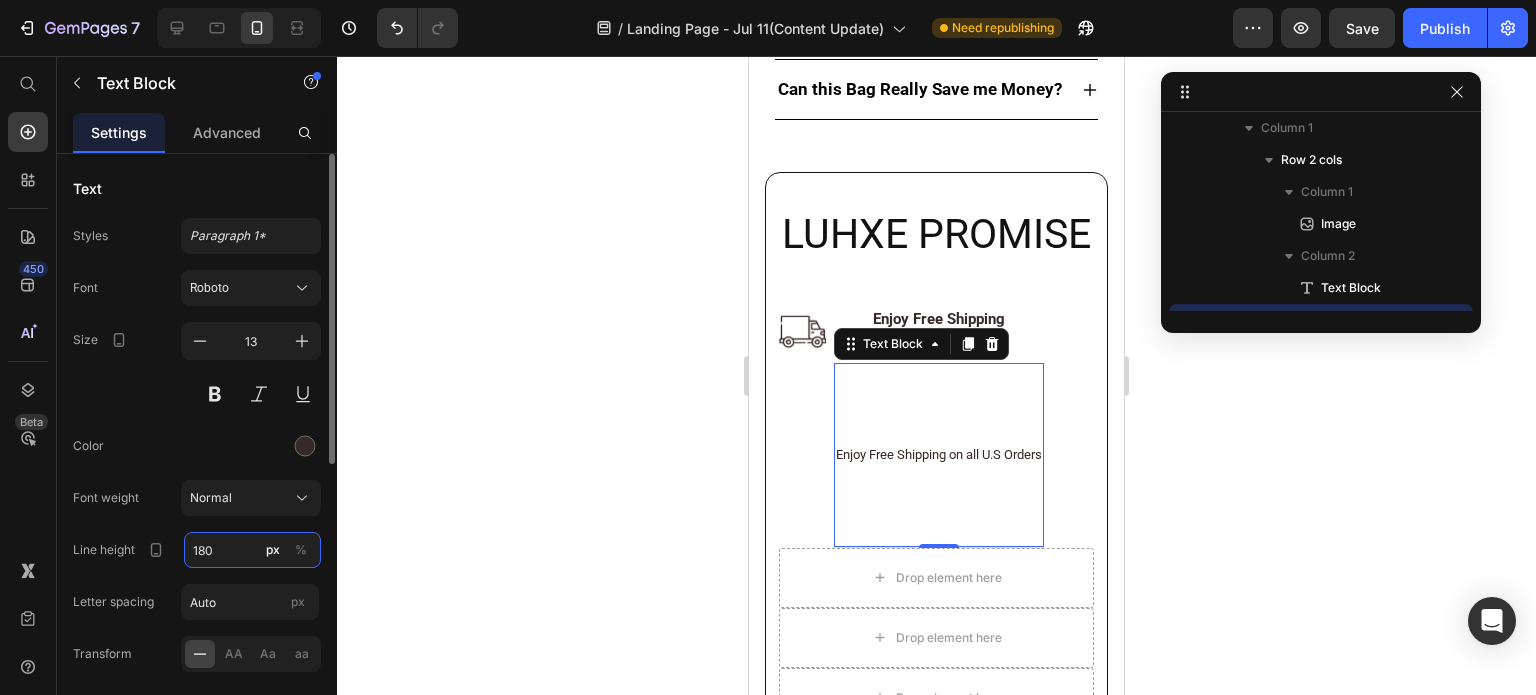 click on "180" at bounding box center [252, 550] 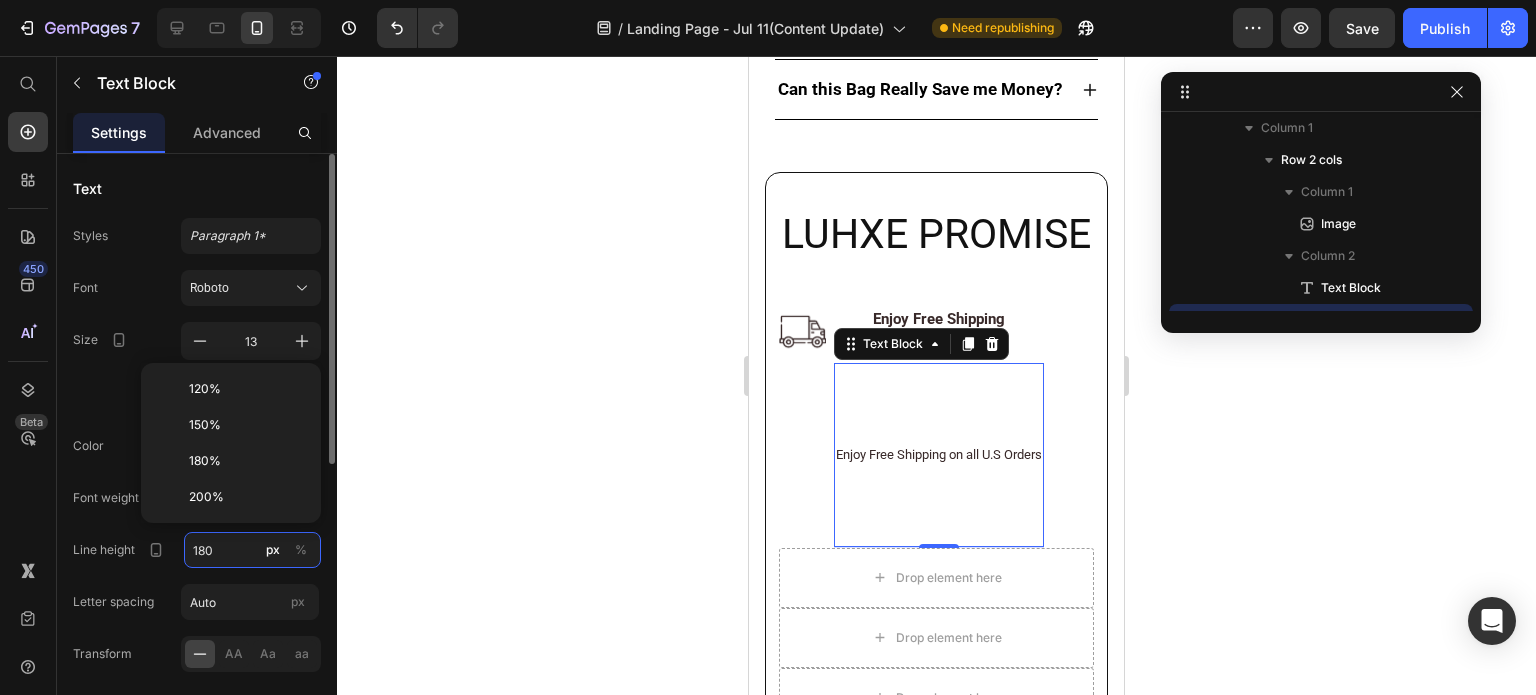 click on "180" at bounding box center [252, 550] 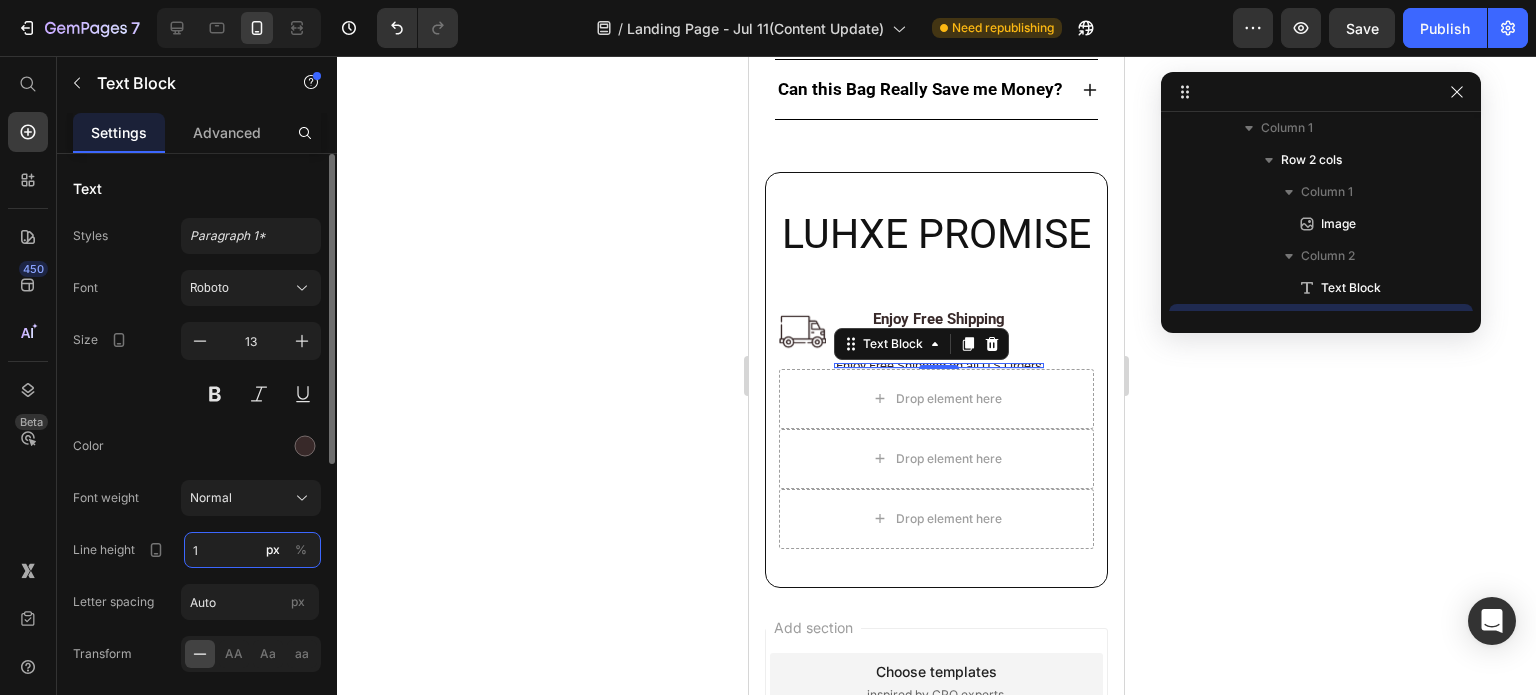 type on "17" 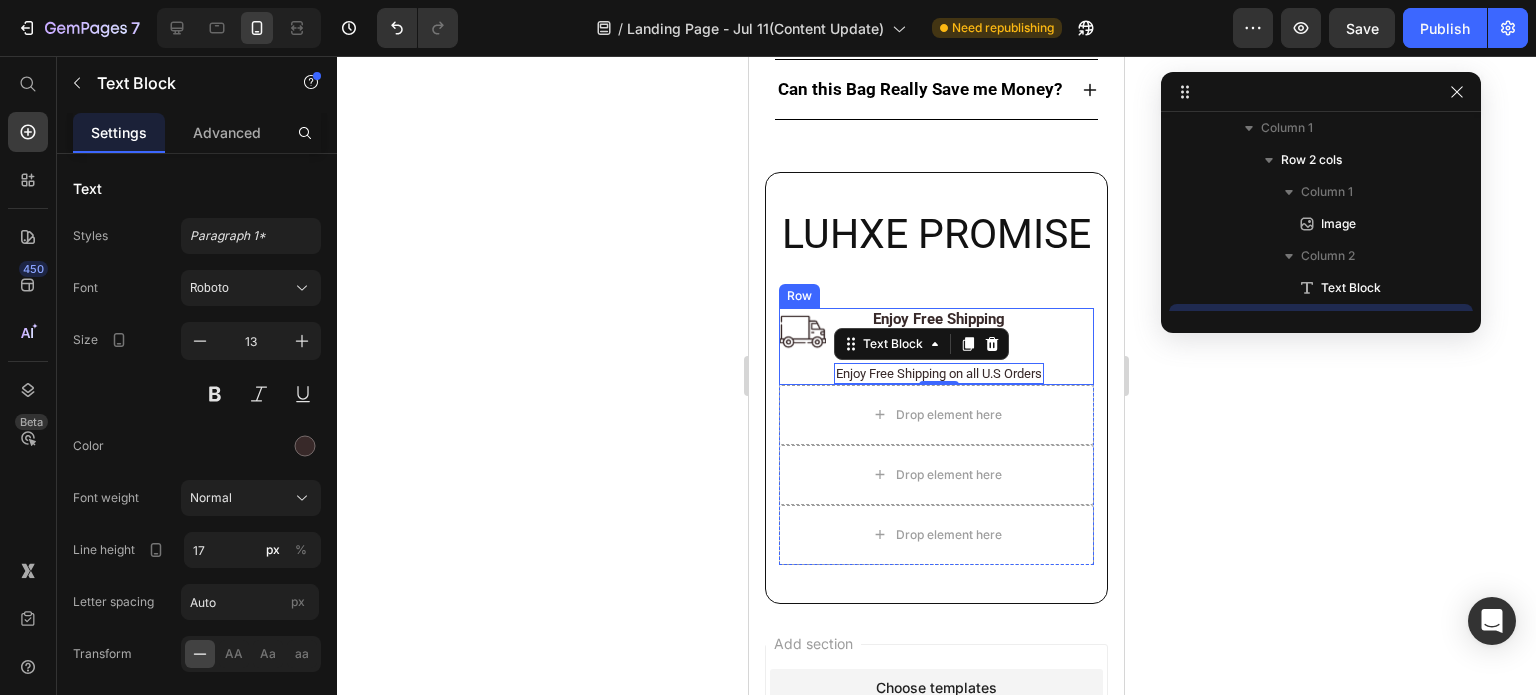 click on "Image" at bounding box center [802, 346] 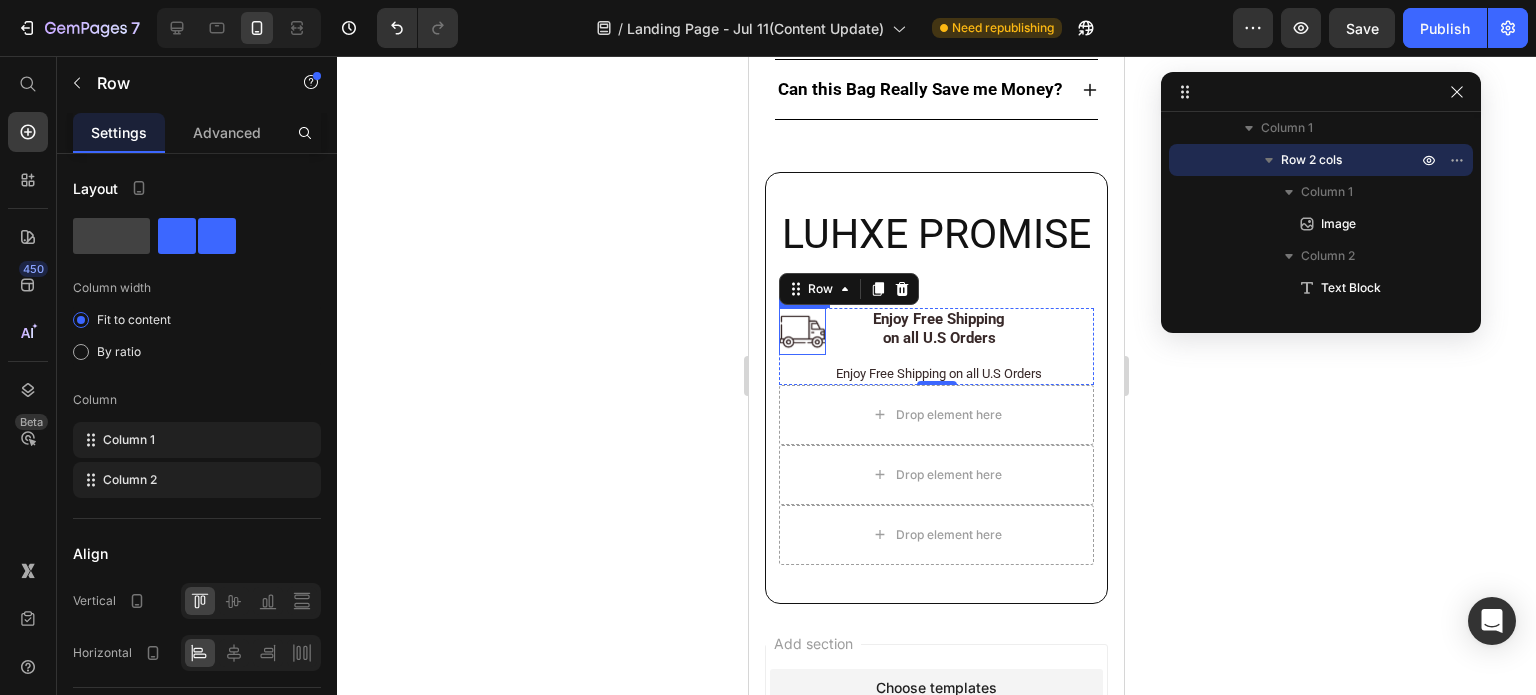 click at bounding box center (802, 331) 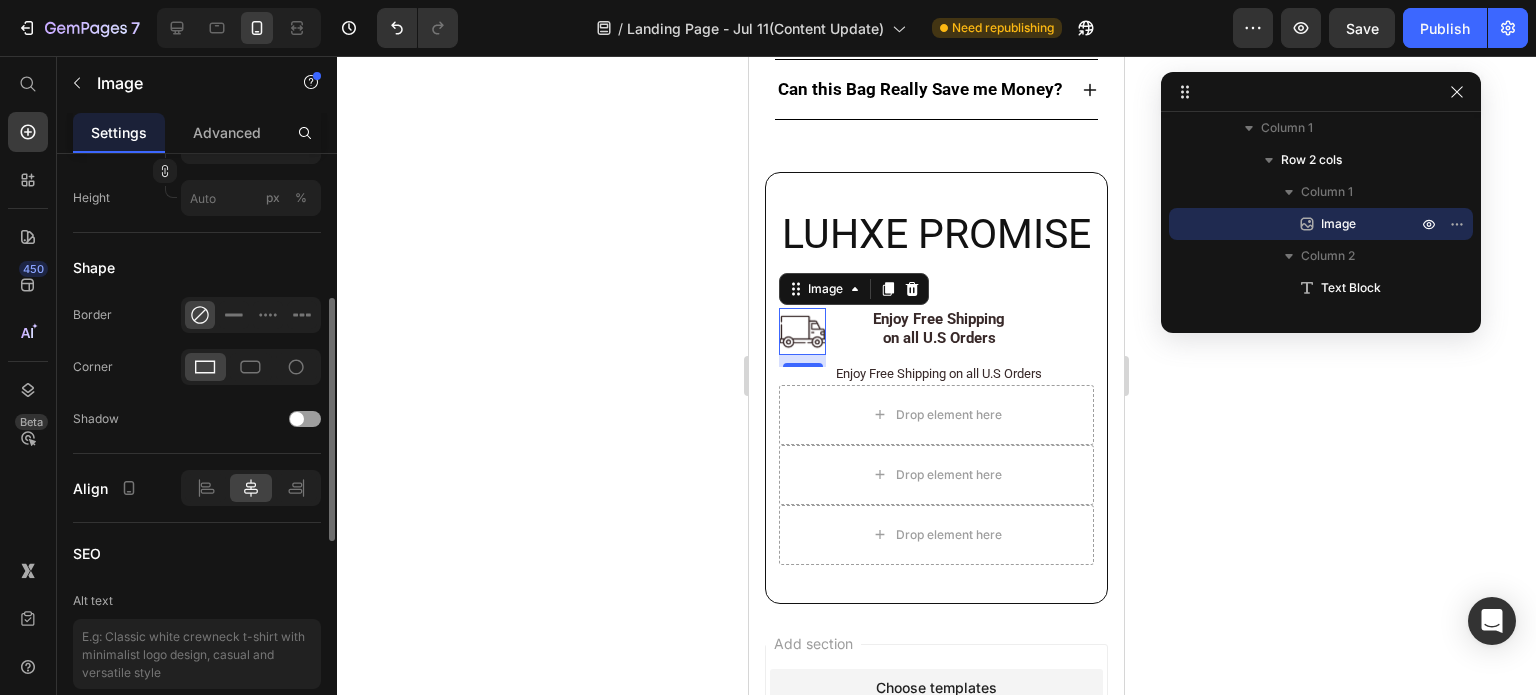 scroll, scrollTop: 600, scrollLeft: 0, axis: vertical 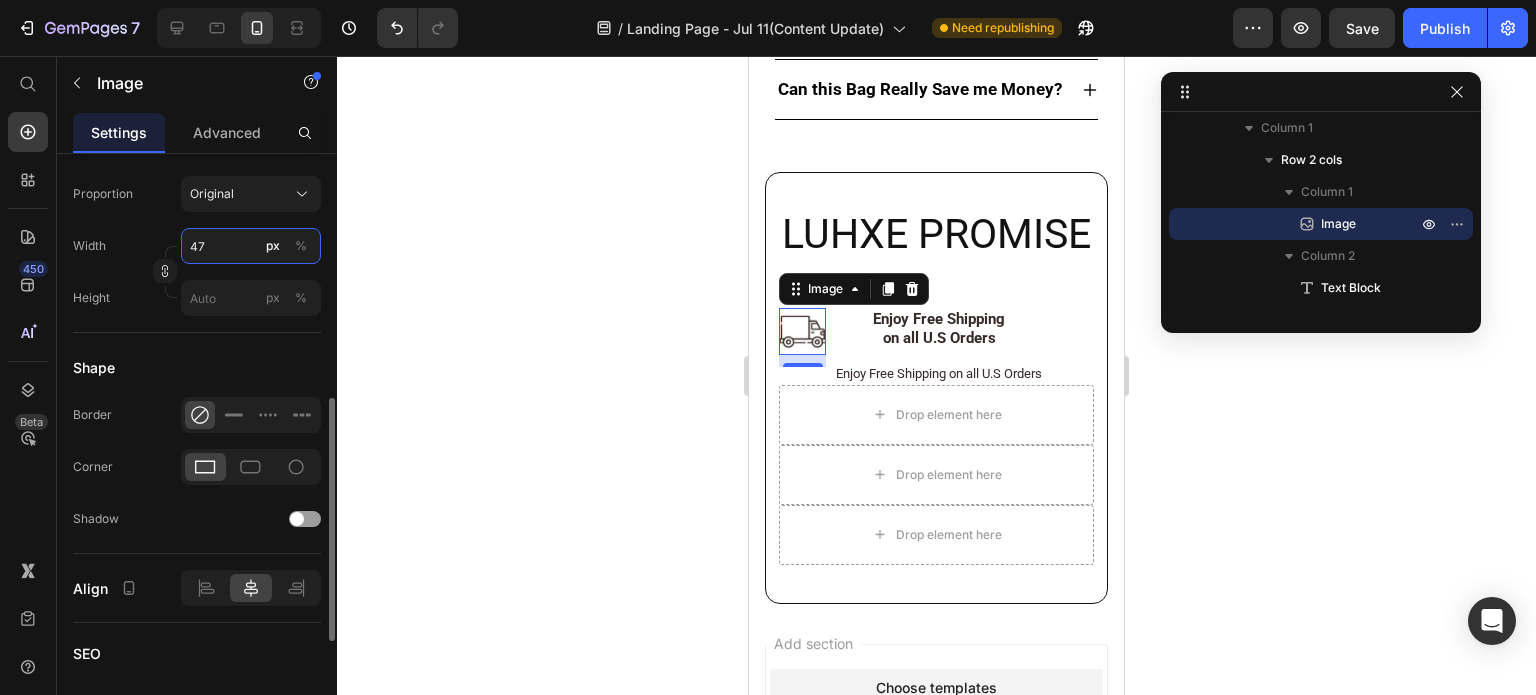 click on "47" at bounding box center (251, 246) 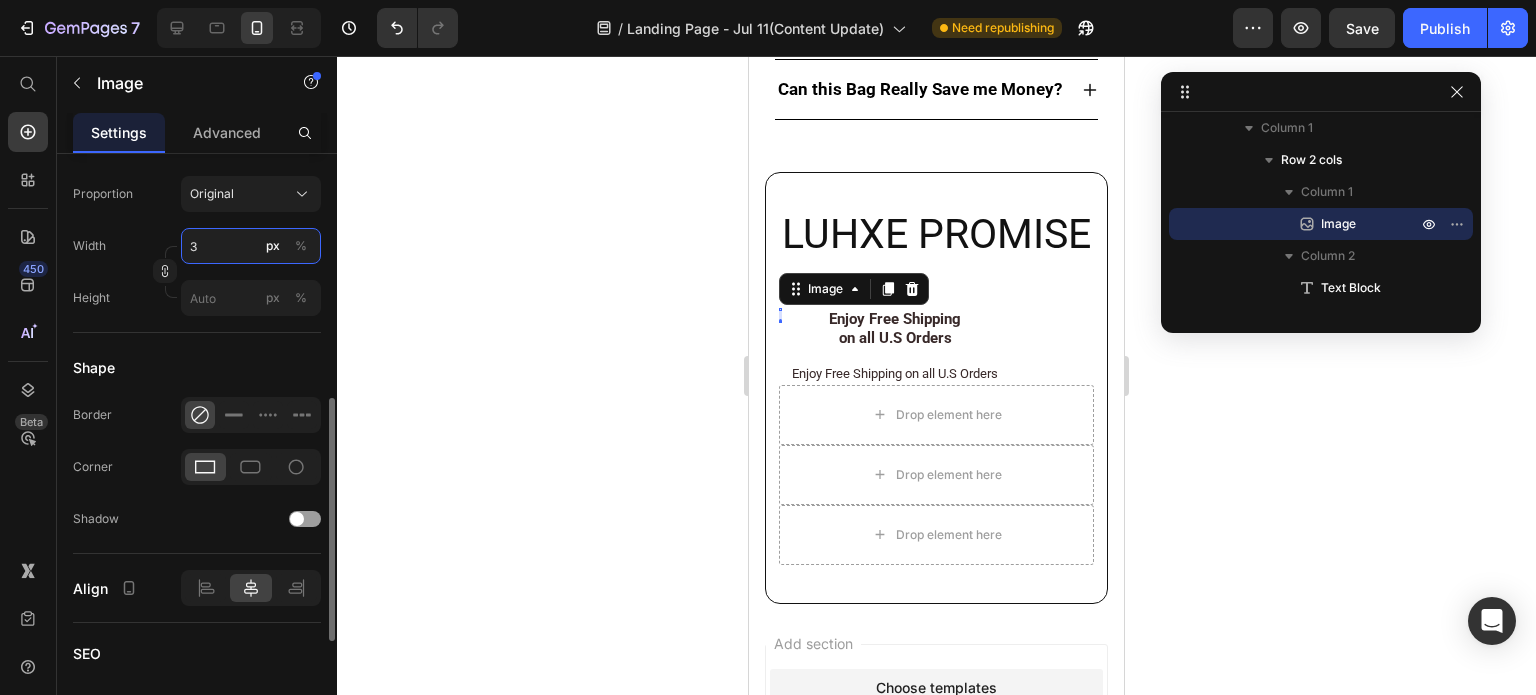 type on "33" 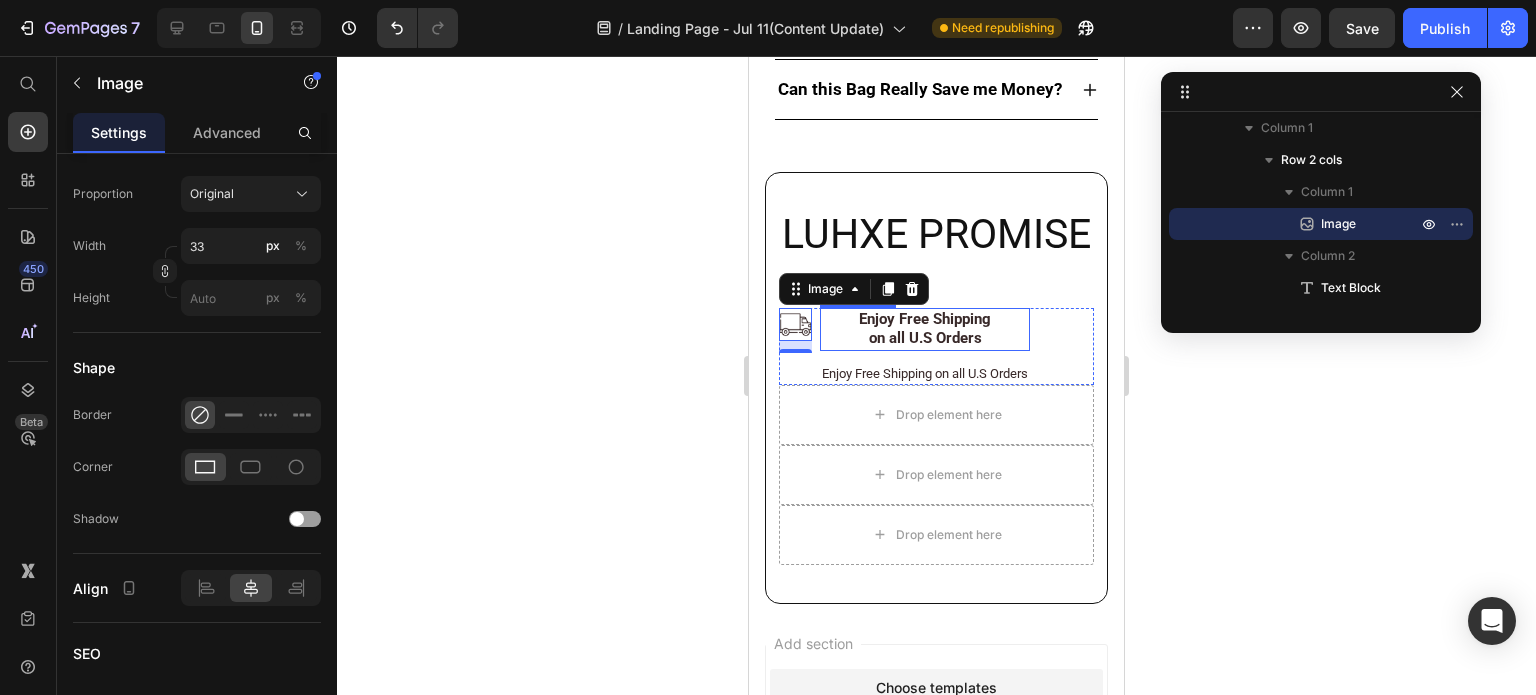 click on "Enjoy Free Shipping on all U.S Orders" at bounding box center [925, 329] 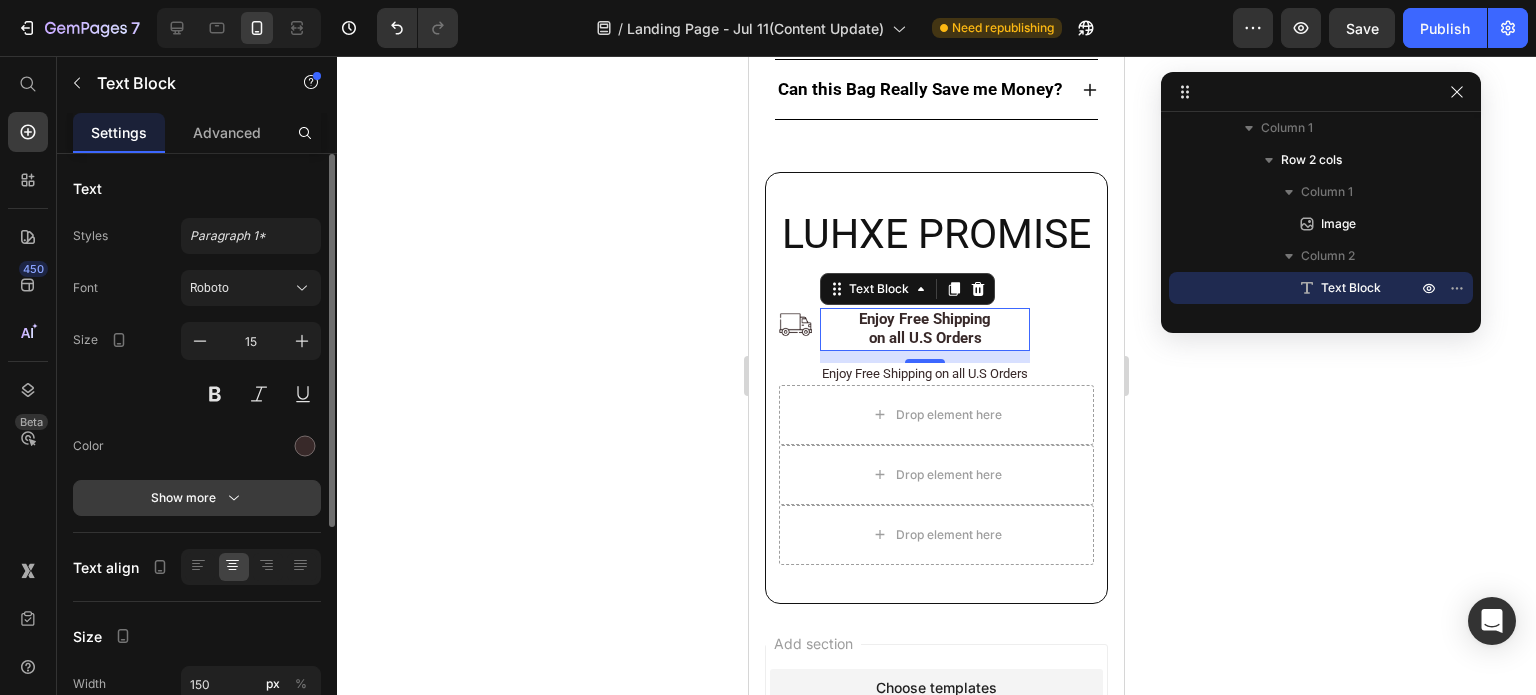 scroll, scrollTop: 100, scrollLeft: 0, axis: vertical 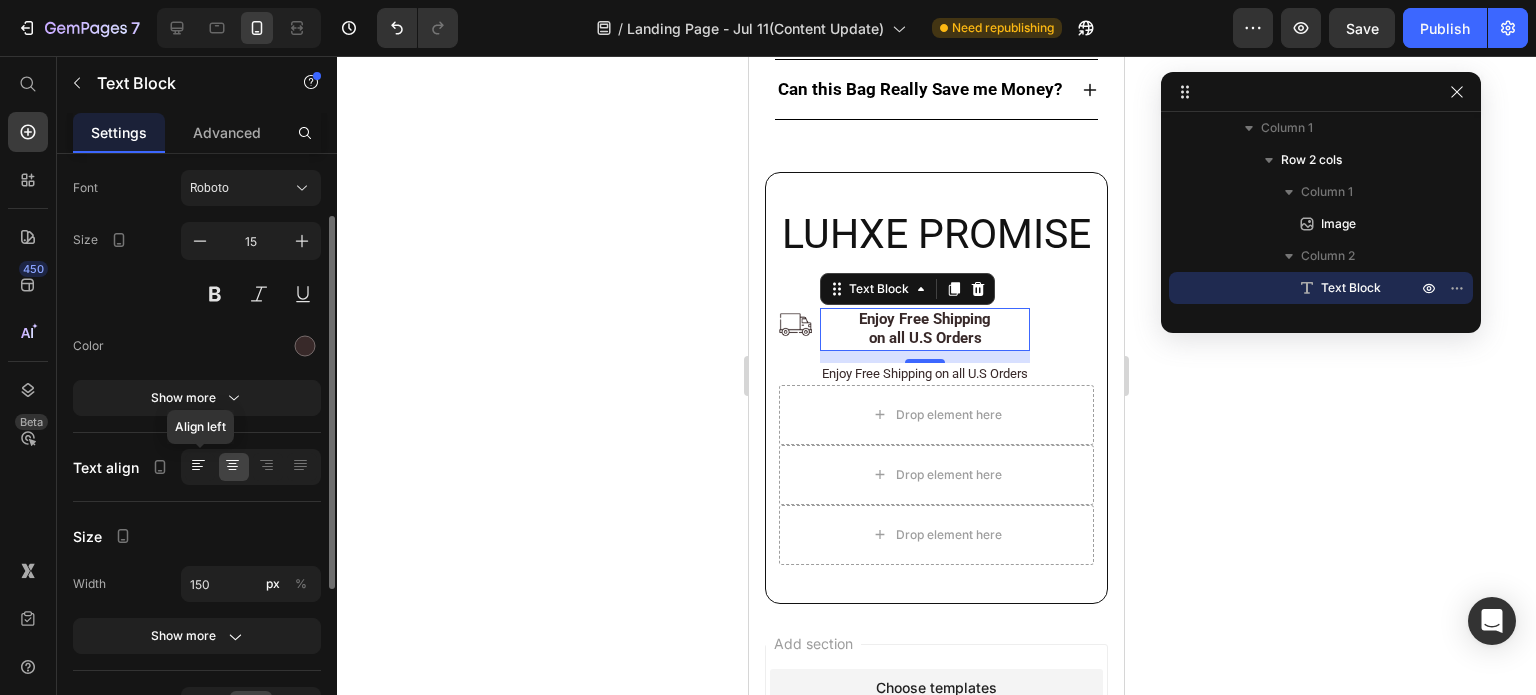 click 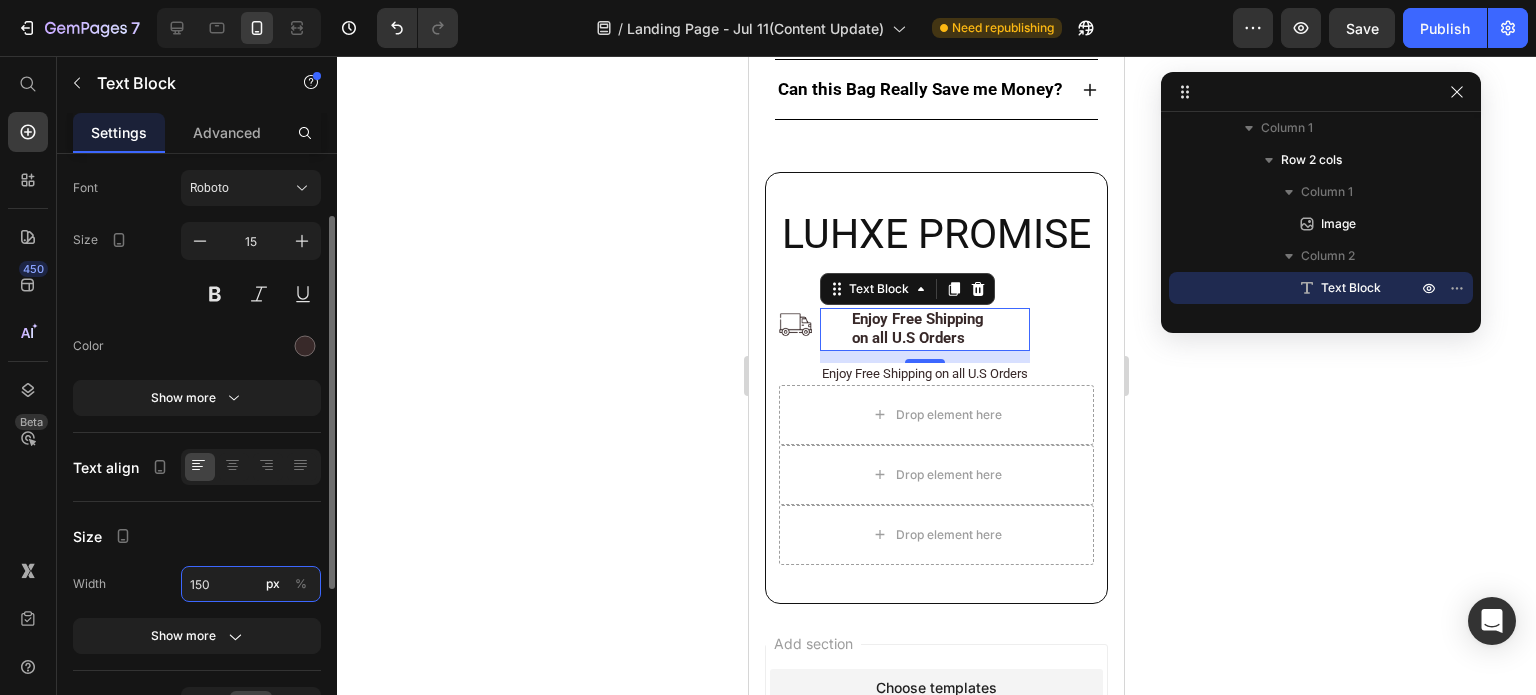 click on "150" at bounding box center (251, 584) 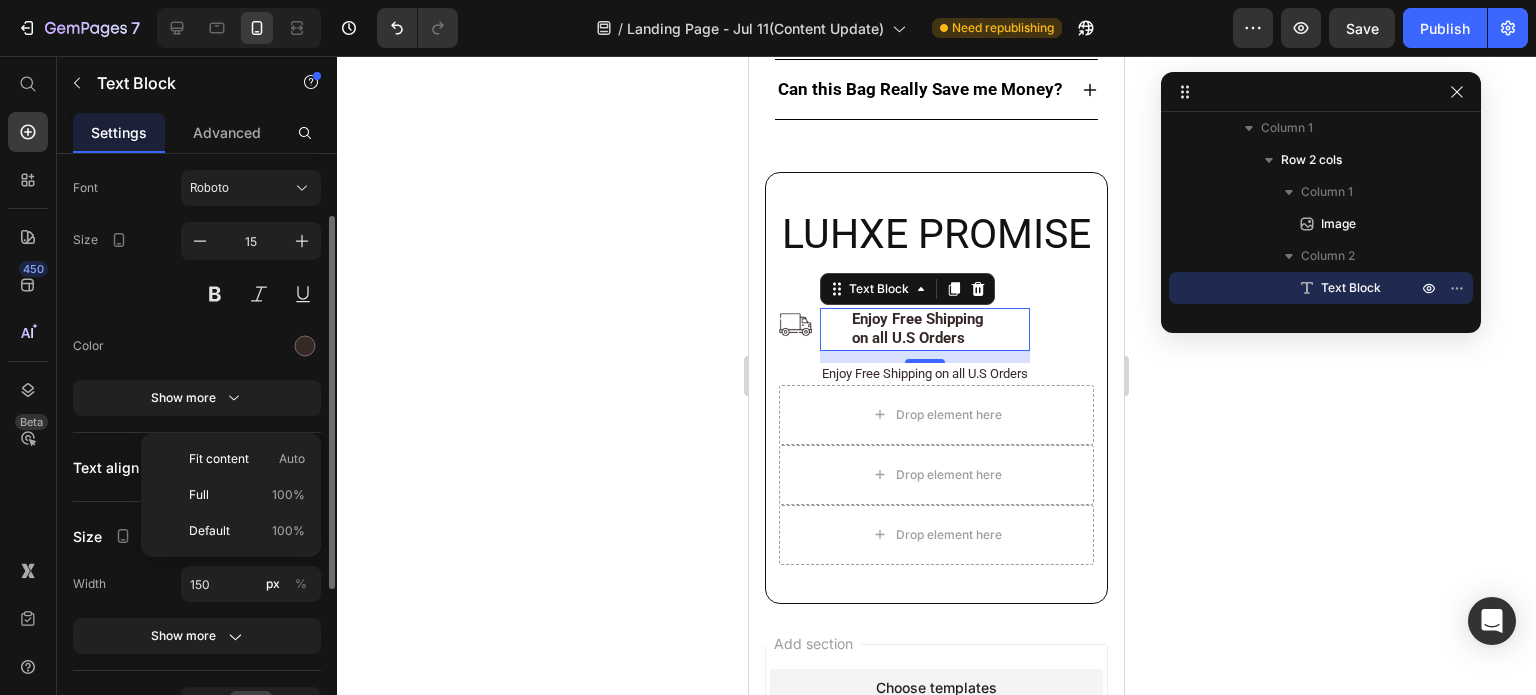 click on "Width 150 px %" at bounding box center (197, 584) 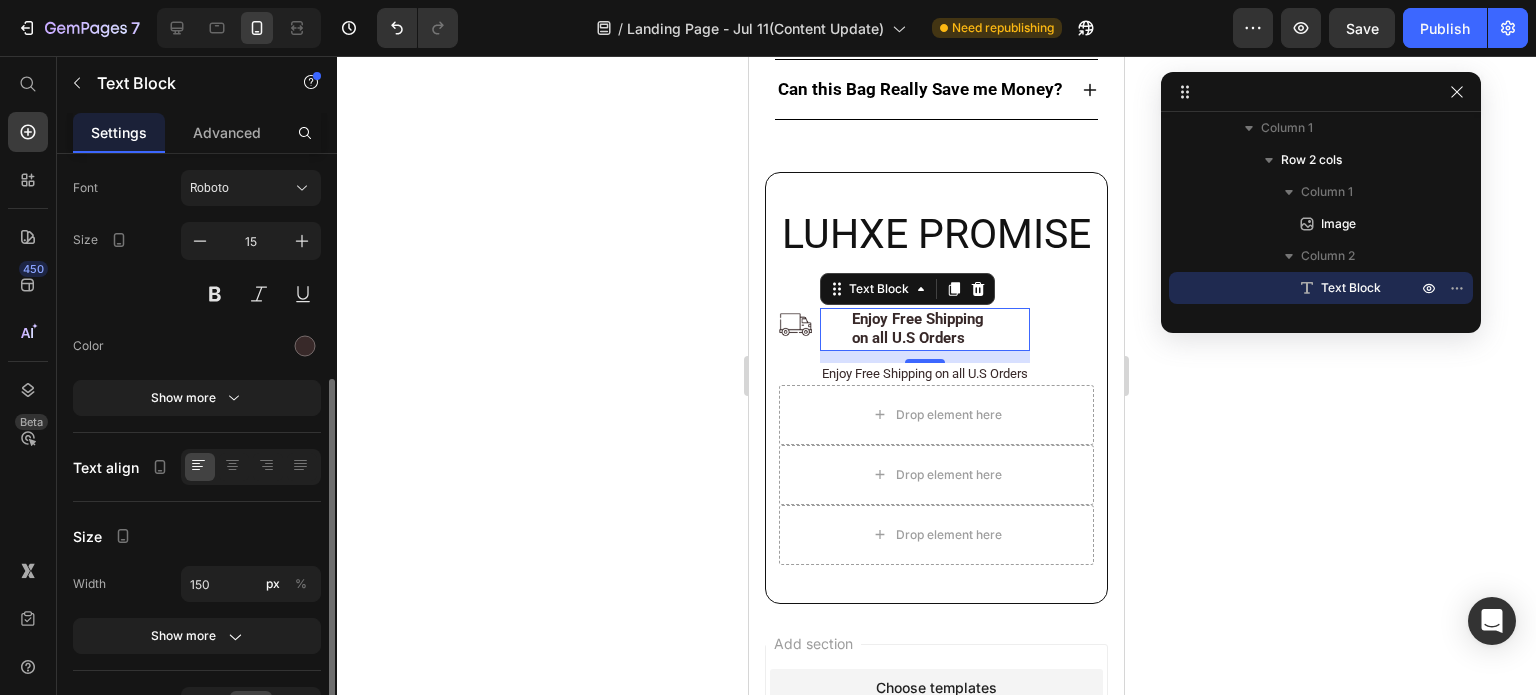 scroll, scrollTop: 200, scrollLeft: 0, axis: vertical 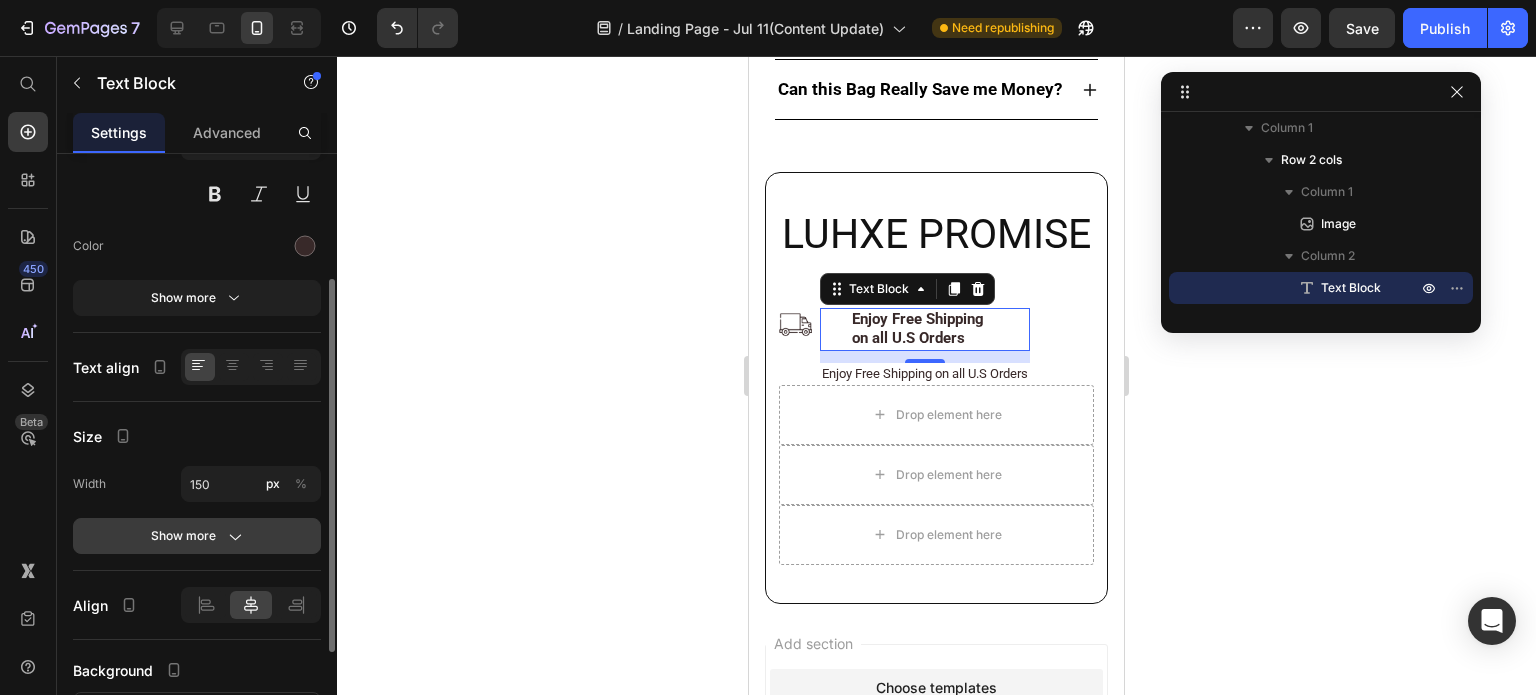 click on "Show more" at bounding box center [197, 536] 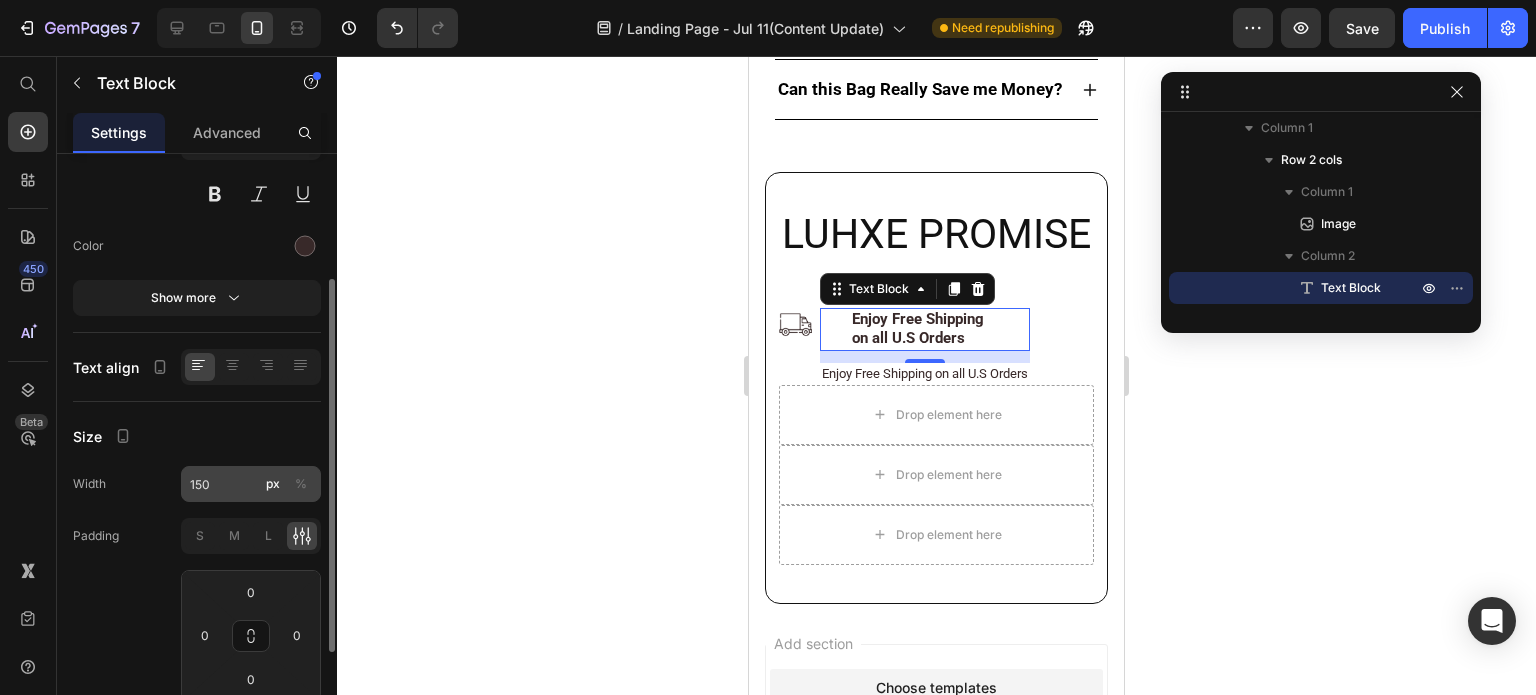click on "%" 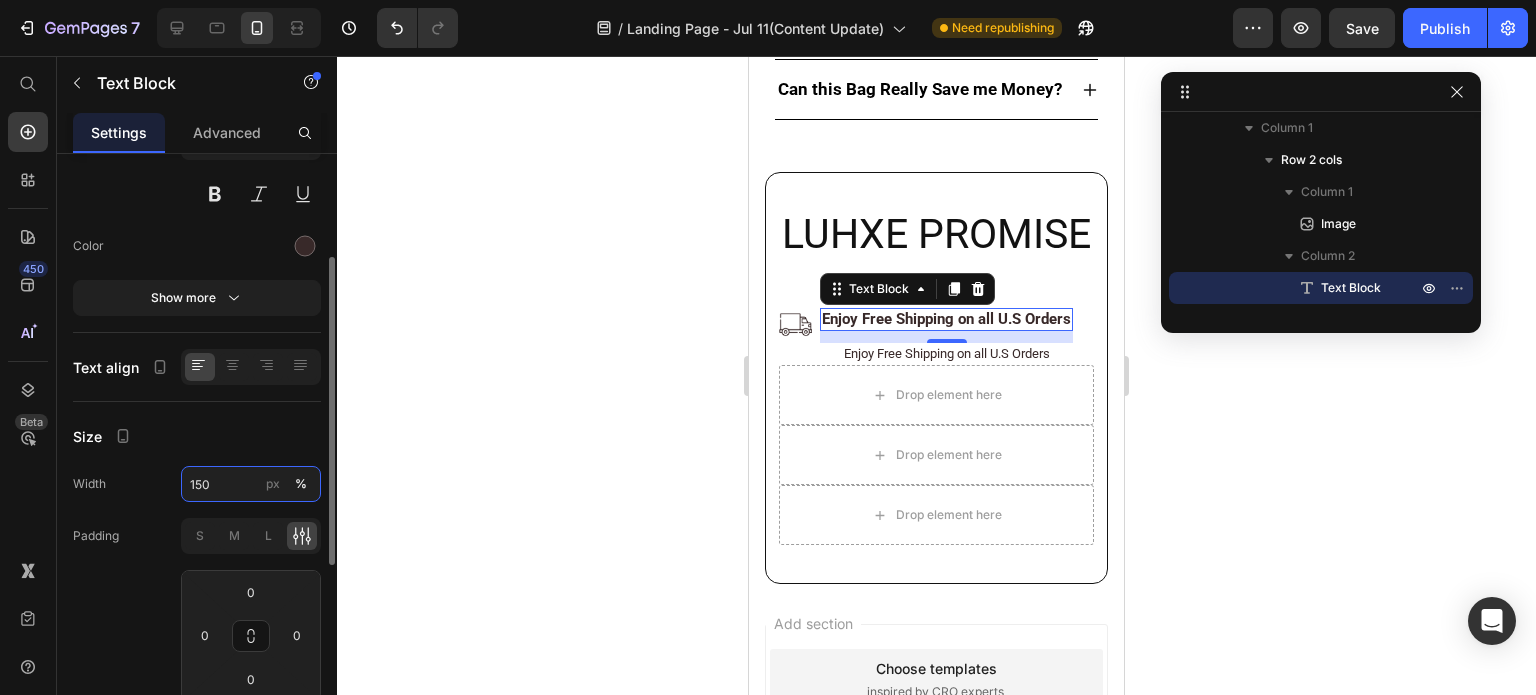 click on "150" at bounding box center [251, 484] 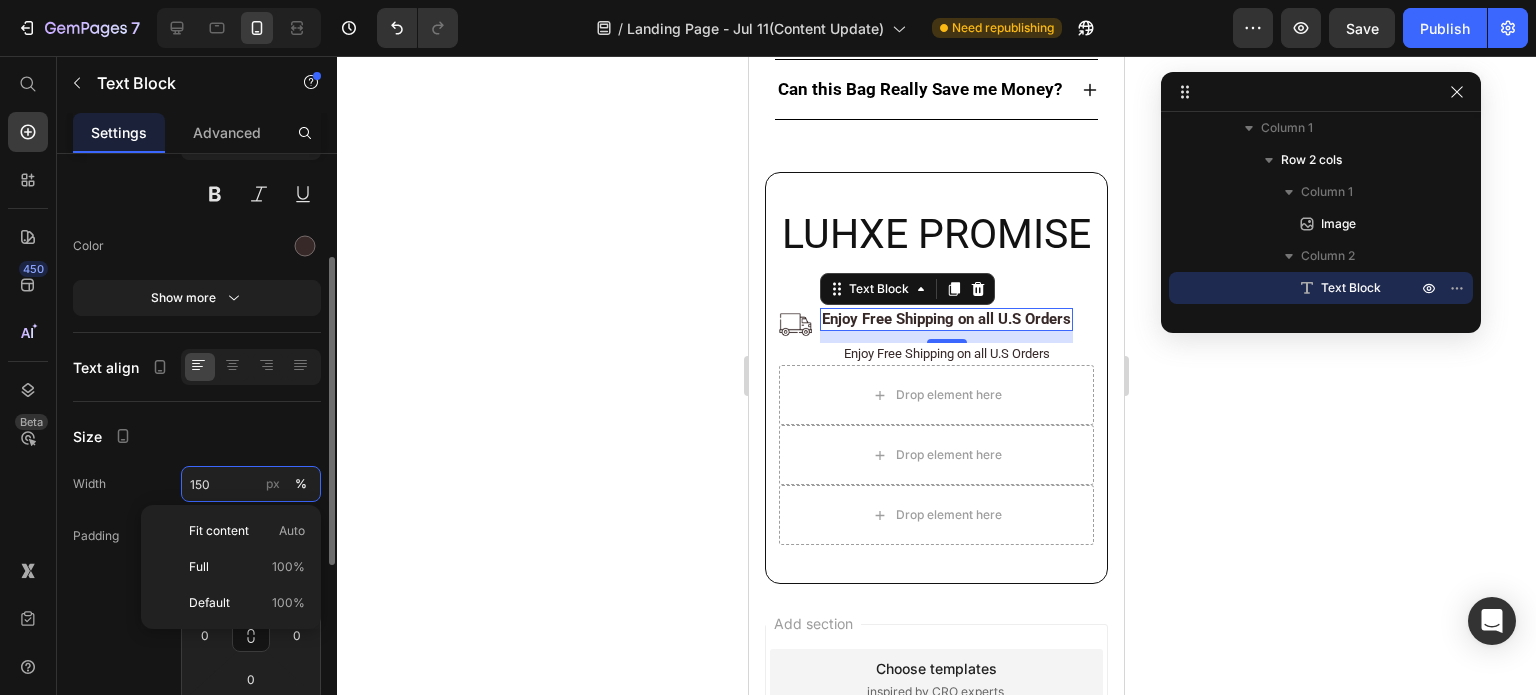 click on "150" at bounding box center (251, 484) 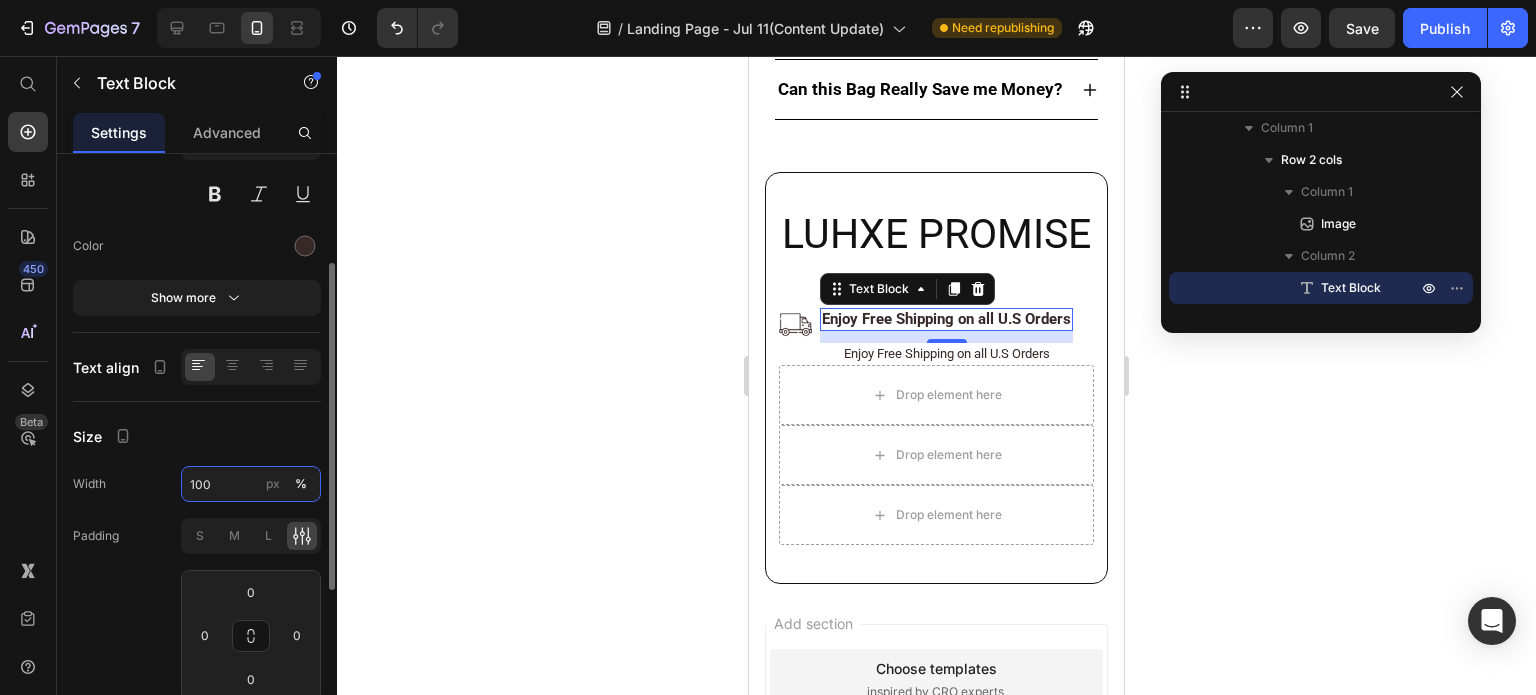 type on "100" 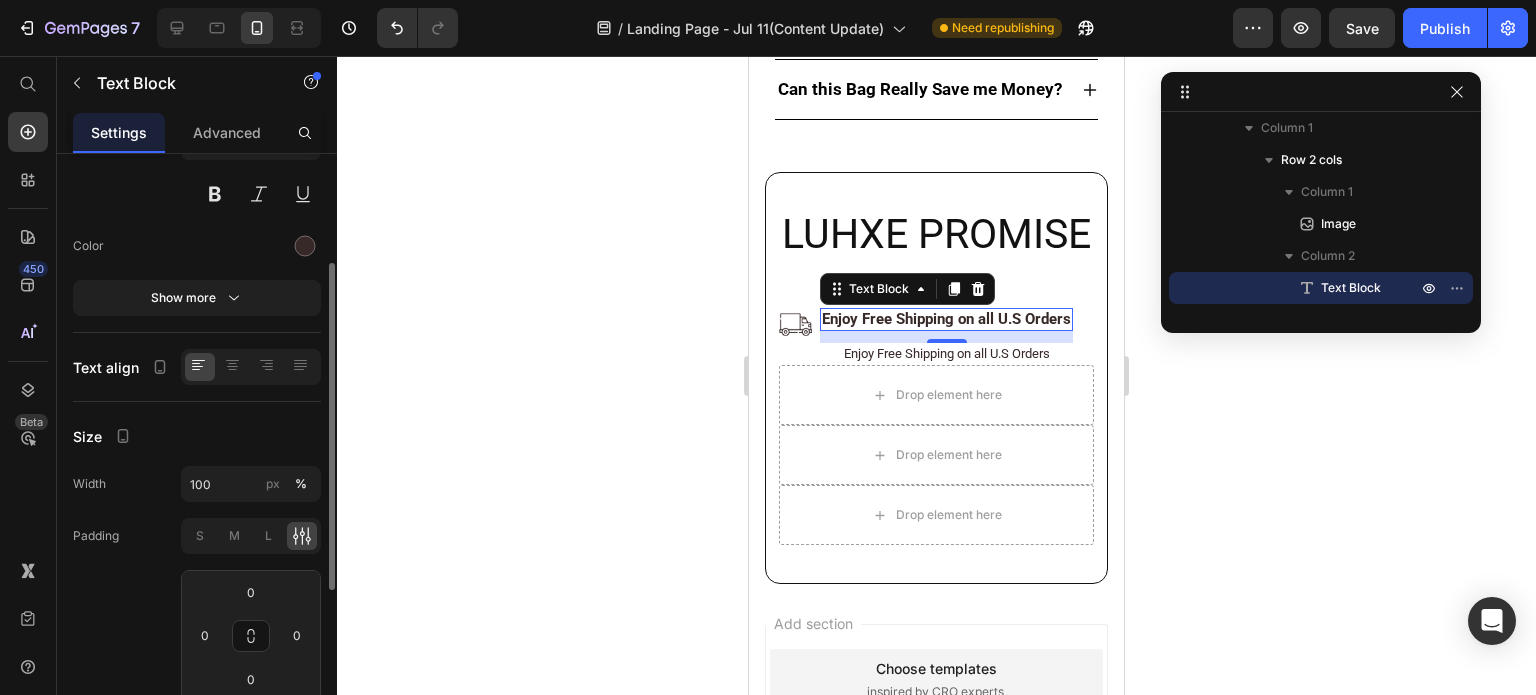 click on "Width 100 px % Padding S M L 0 0 0 0 Show less" at bounding box center [197, 610] 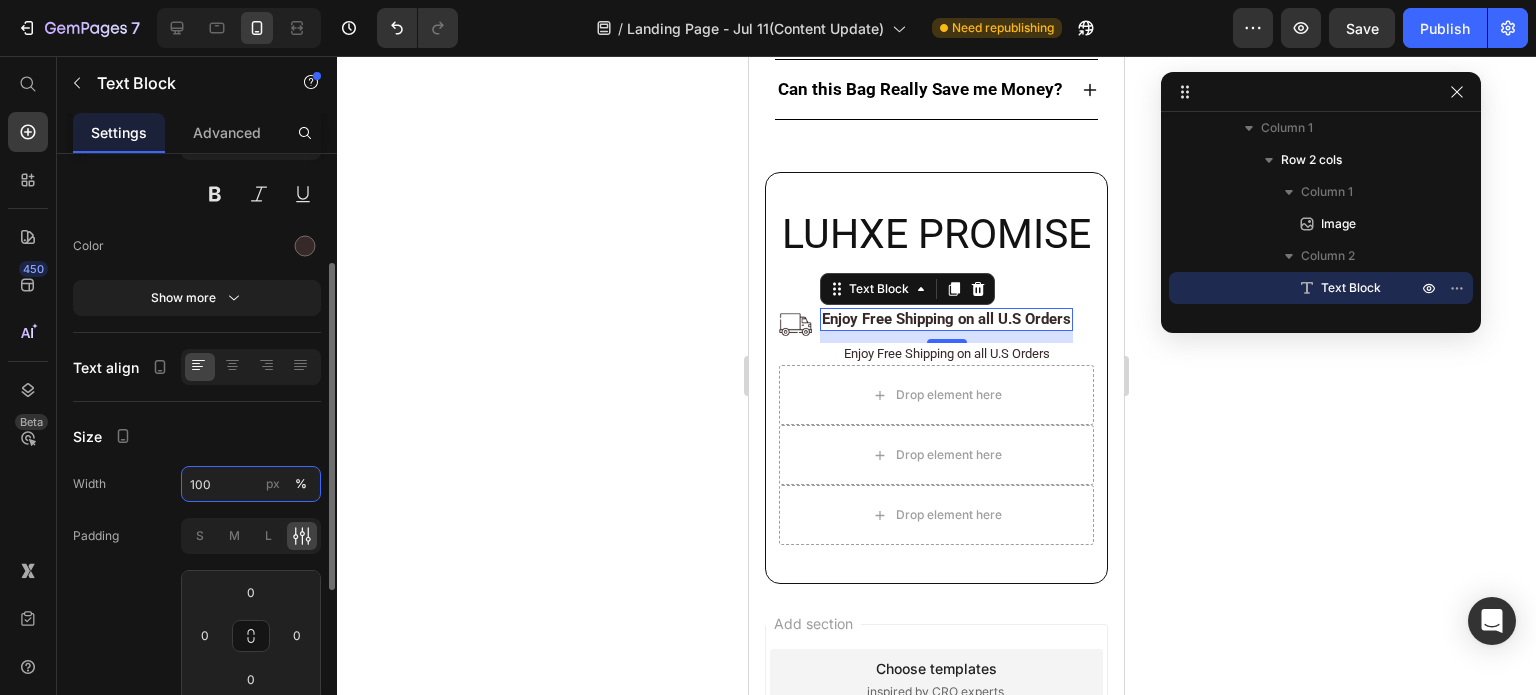 click on "100" at bounding box center (251, 484) 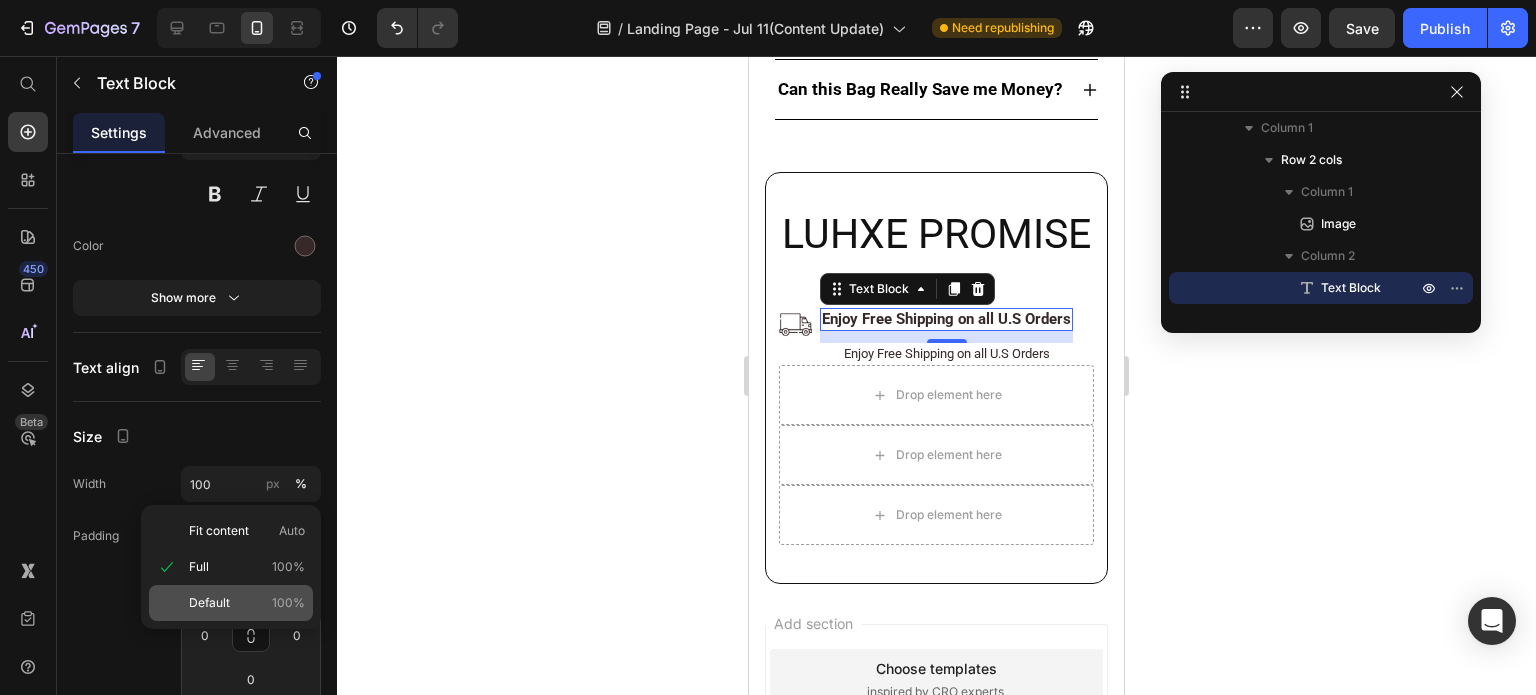 click on "Default 100%" at bounding box center (247, 603) 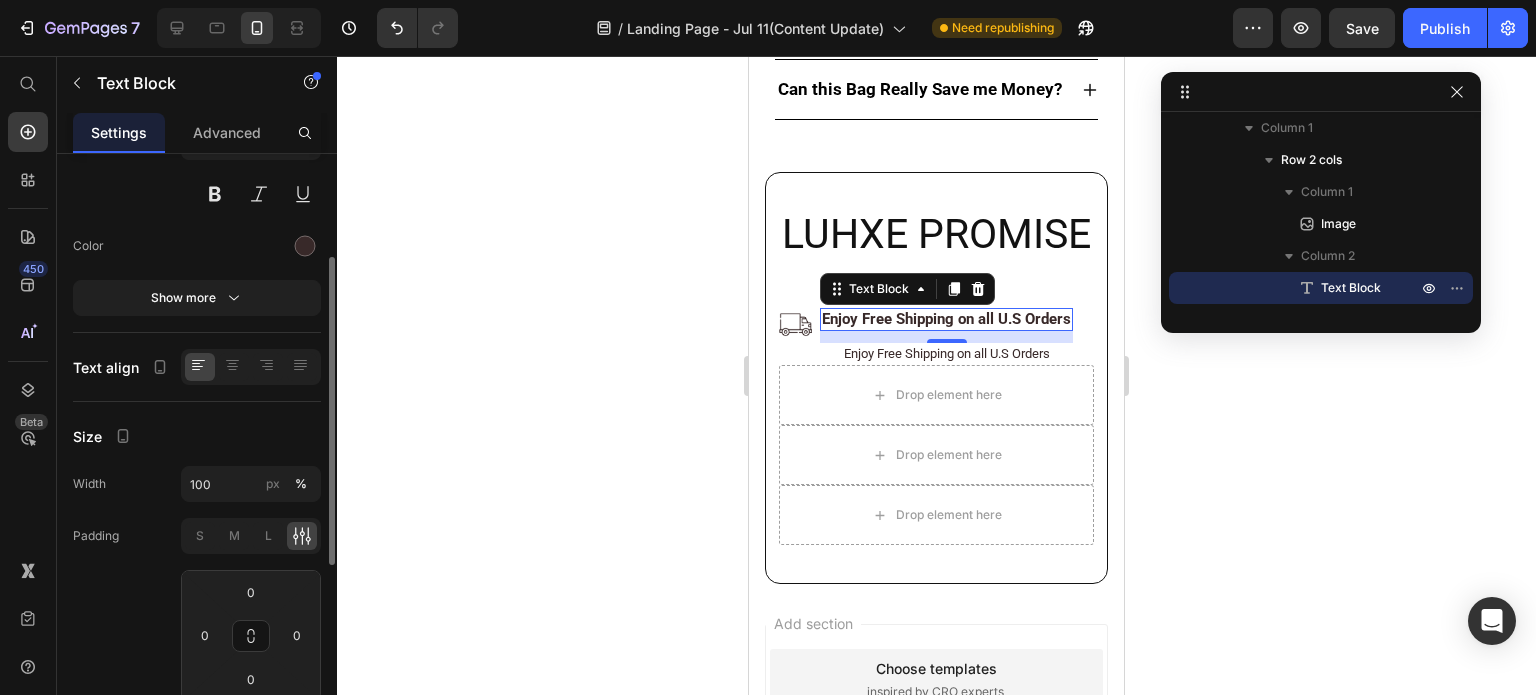 click on "Size" at bounding box center (197, 436) 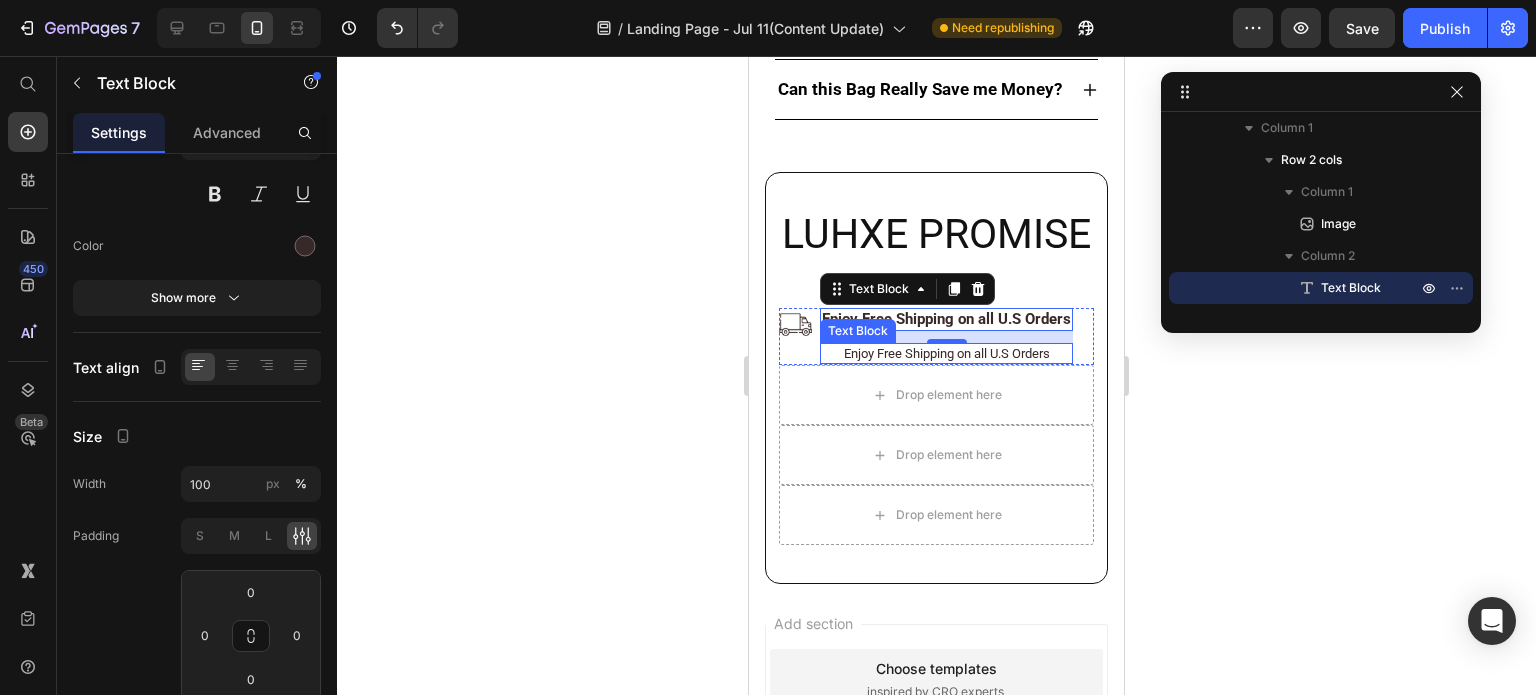 click on "Enjoy Free Shipping on all U.S Orders" at bounding box center (946, 353) 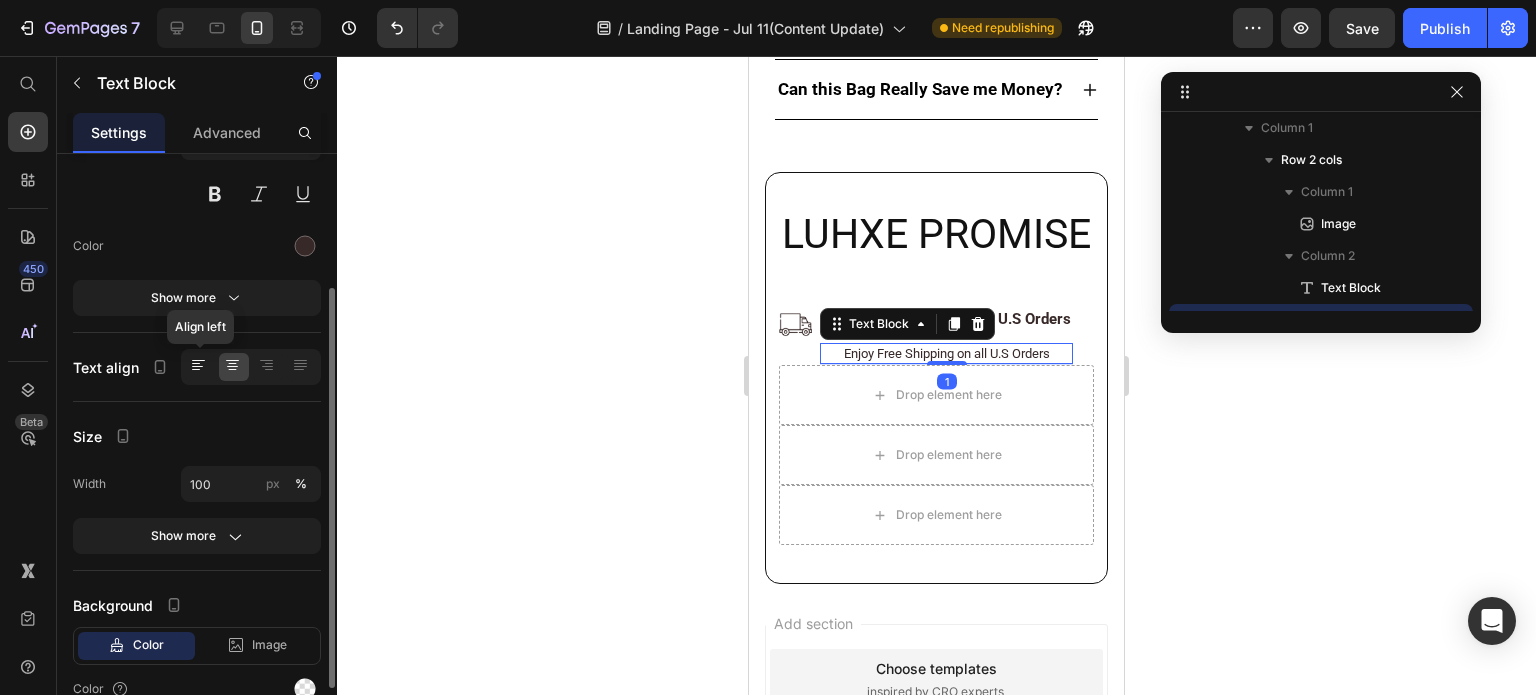 click 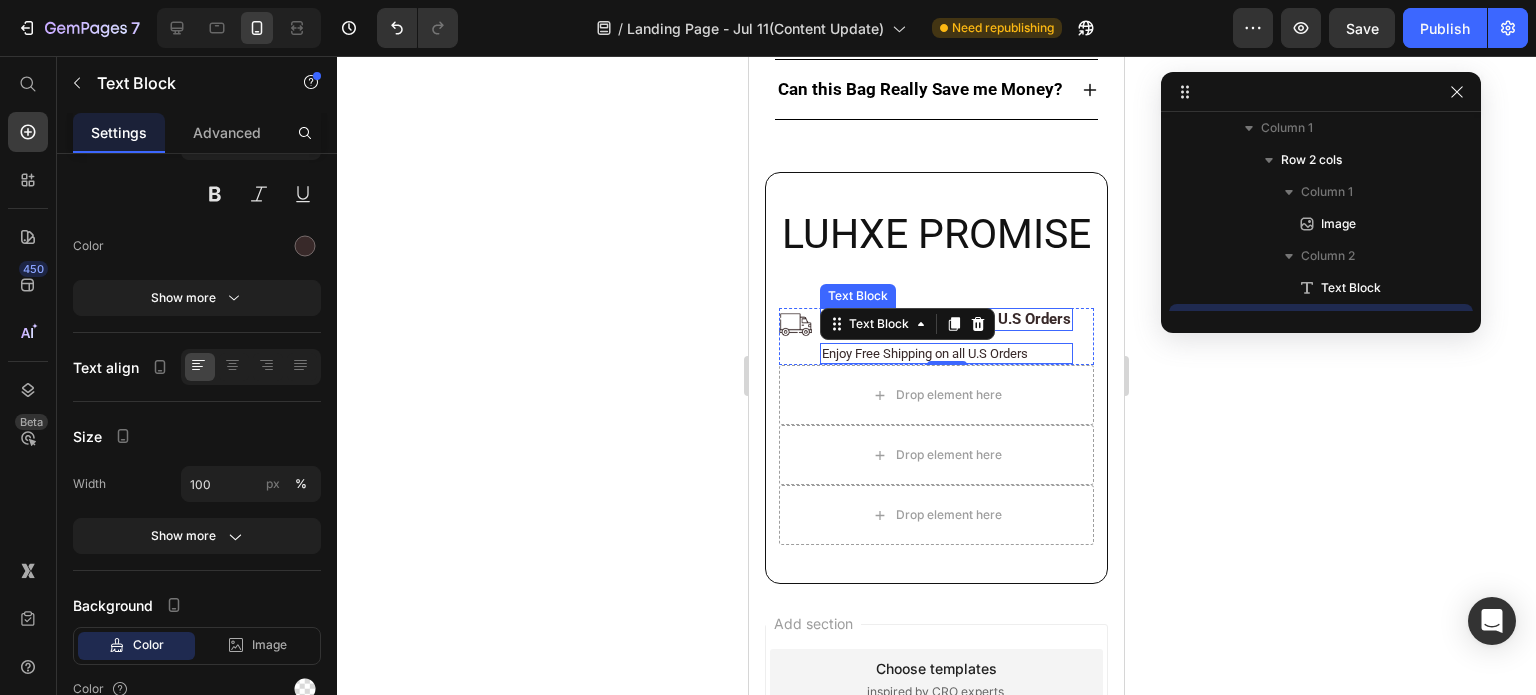 click on "Enjoy Free Shipping on all U.S Orders" at bounding box center [946, 320] 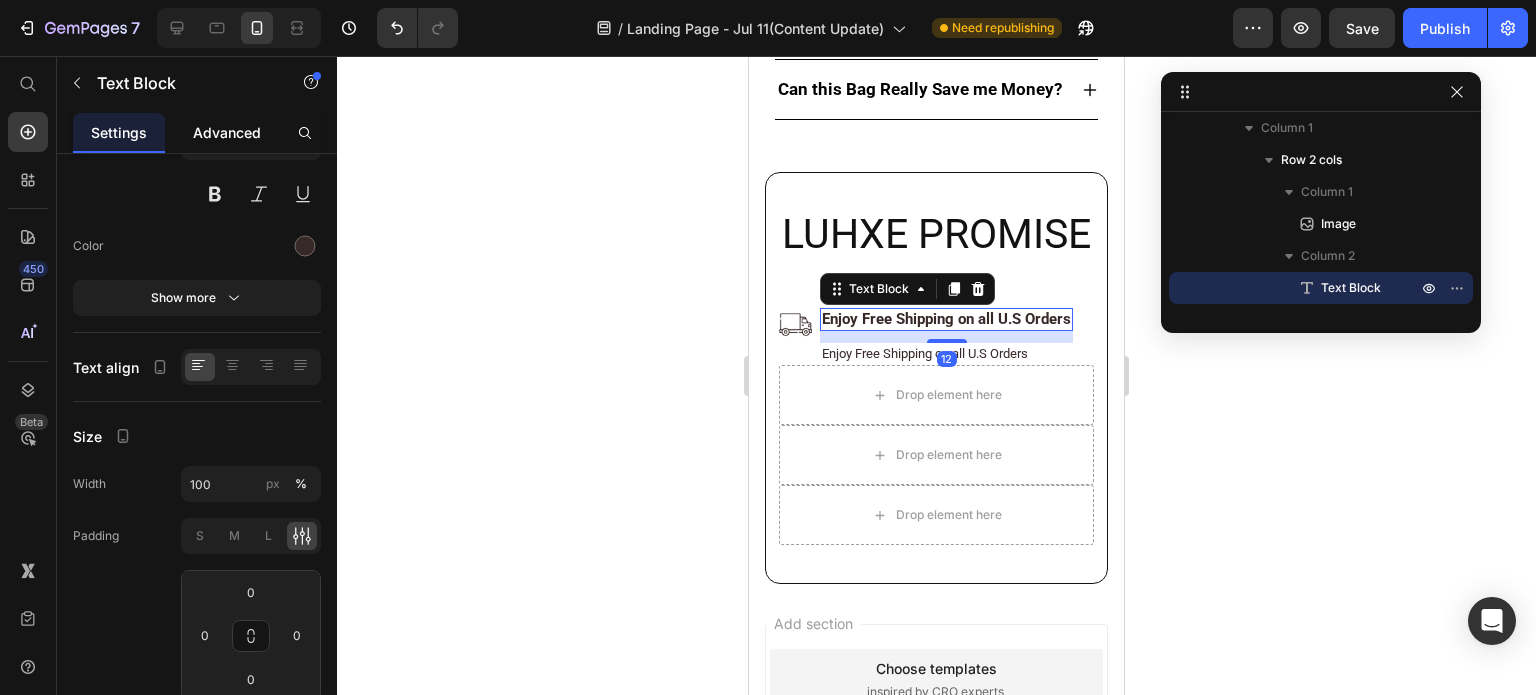 click on "Advanced" at bounding box center (227, 132) 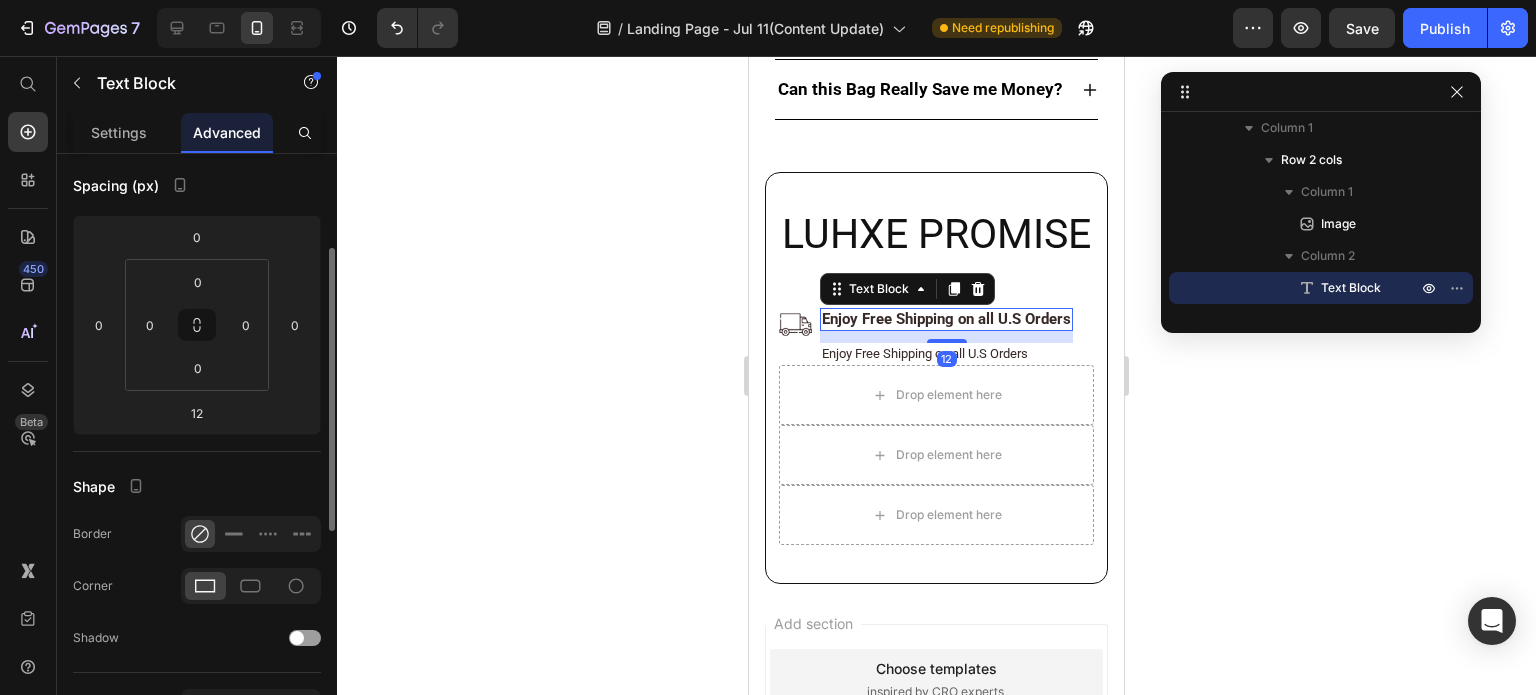 scroll, scrollTop: 0, scrollLeft: 0, axis: both 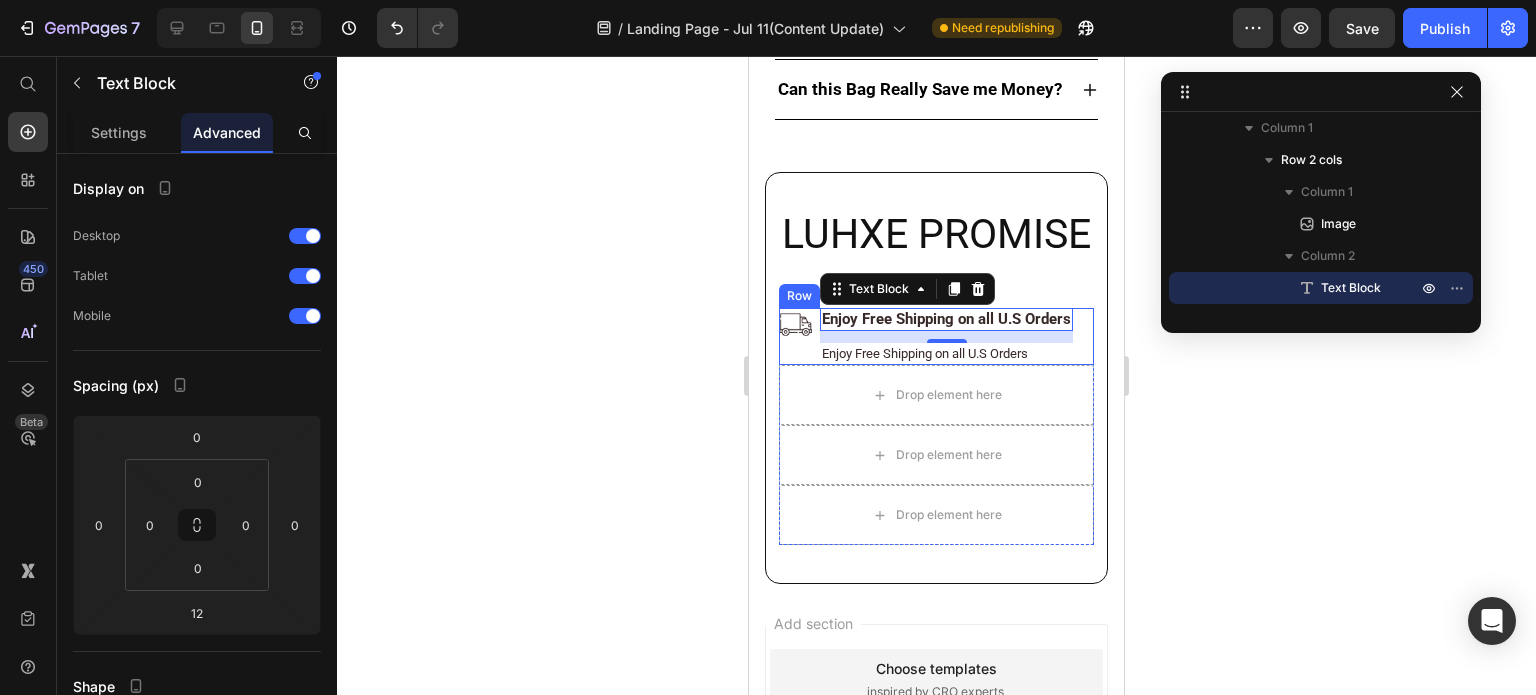 click on "Image" at bounding box center [795, 337] 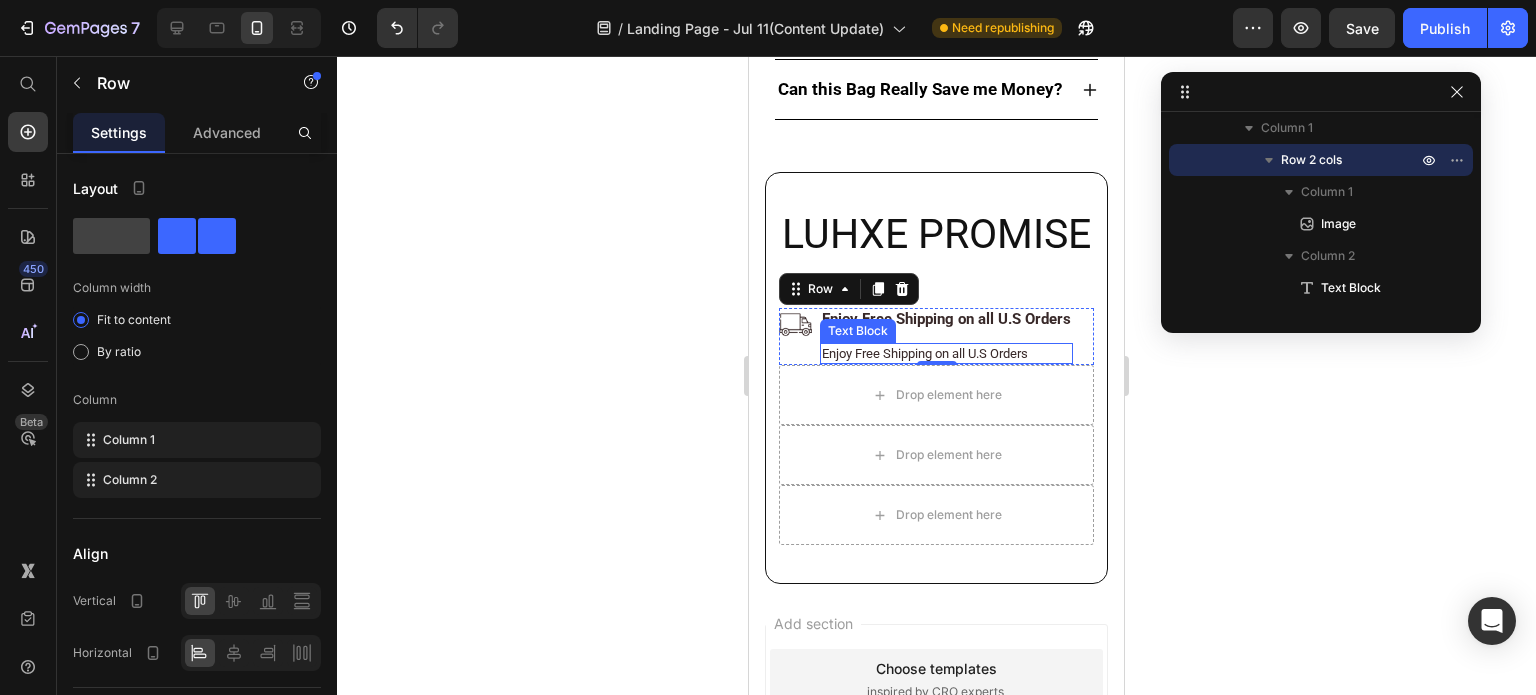 click on "Enjoy Free Shipping on all U.S Orders" at bounding box center (946, 353) 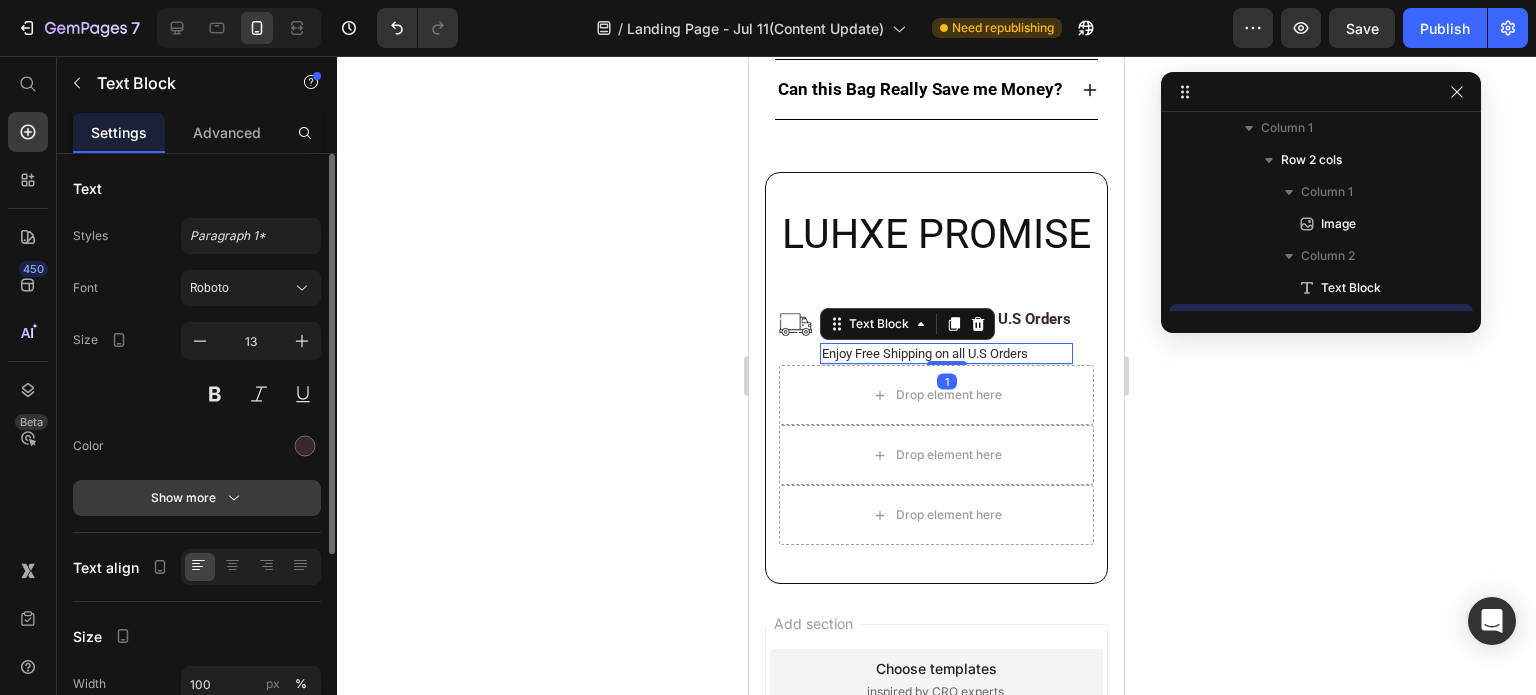 click on "Show more" at bounding box center [197, 498] 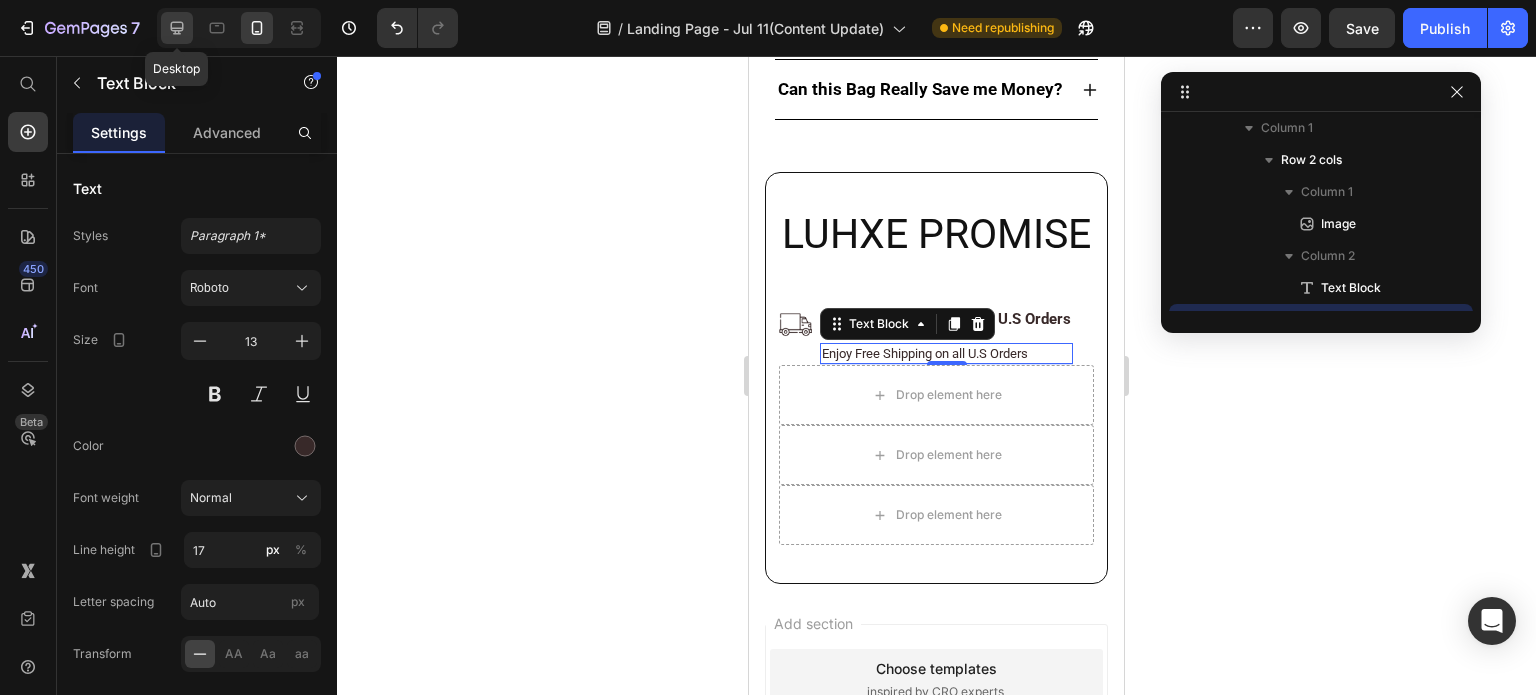 click 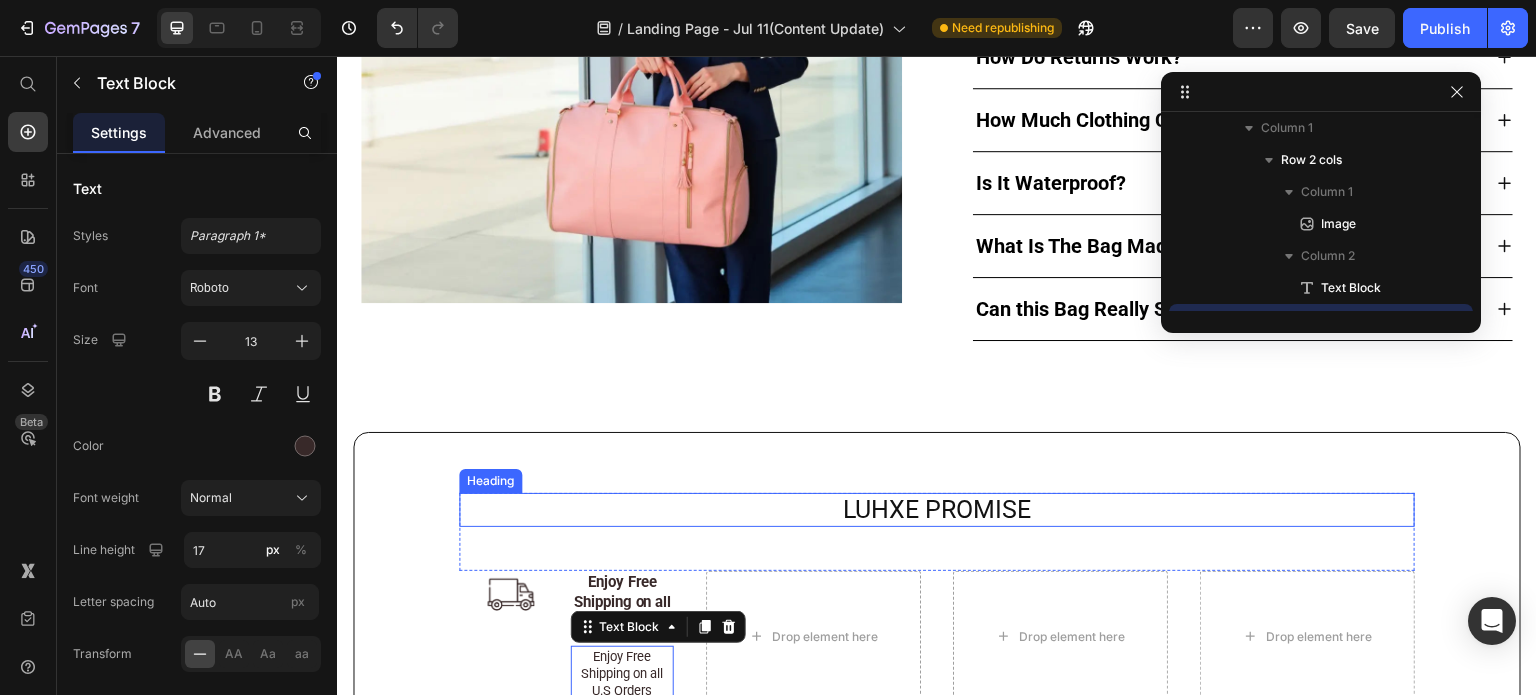 scroll, scrollTop: 12036, scrollLeft: 0, axis: vertical 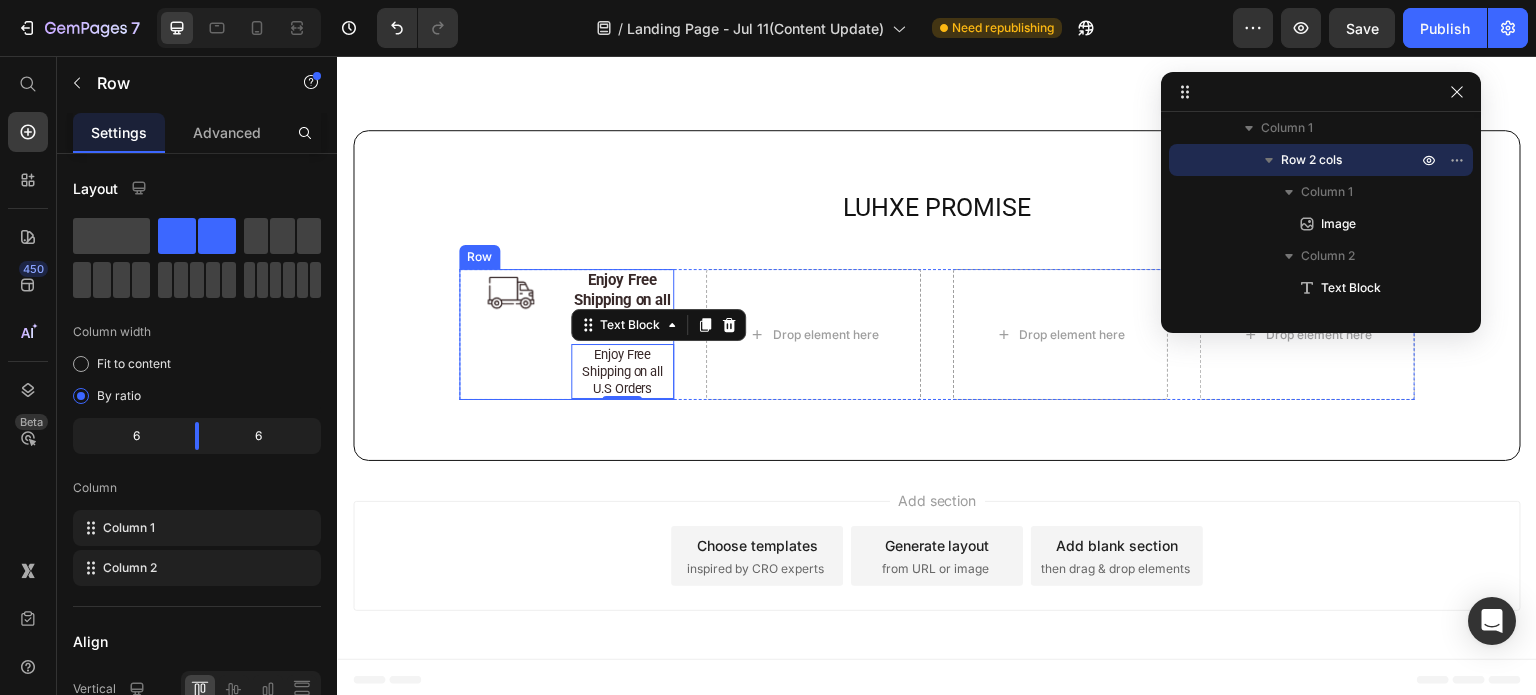 click on "Image" at bounding box center [511, 334] 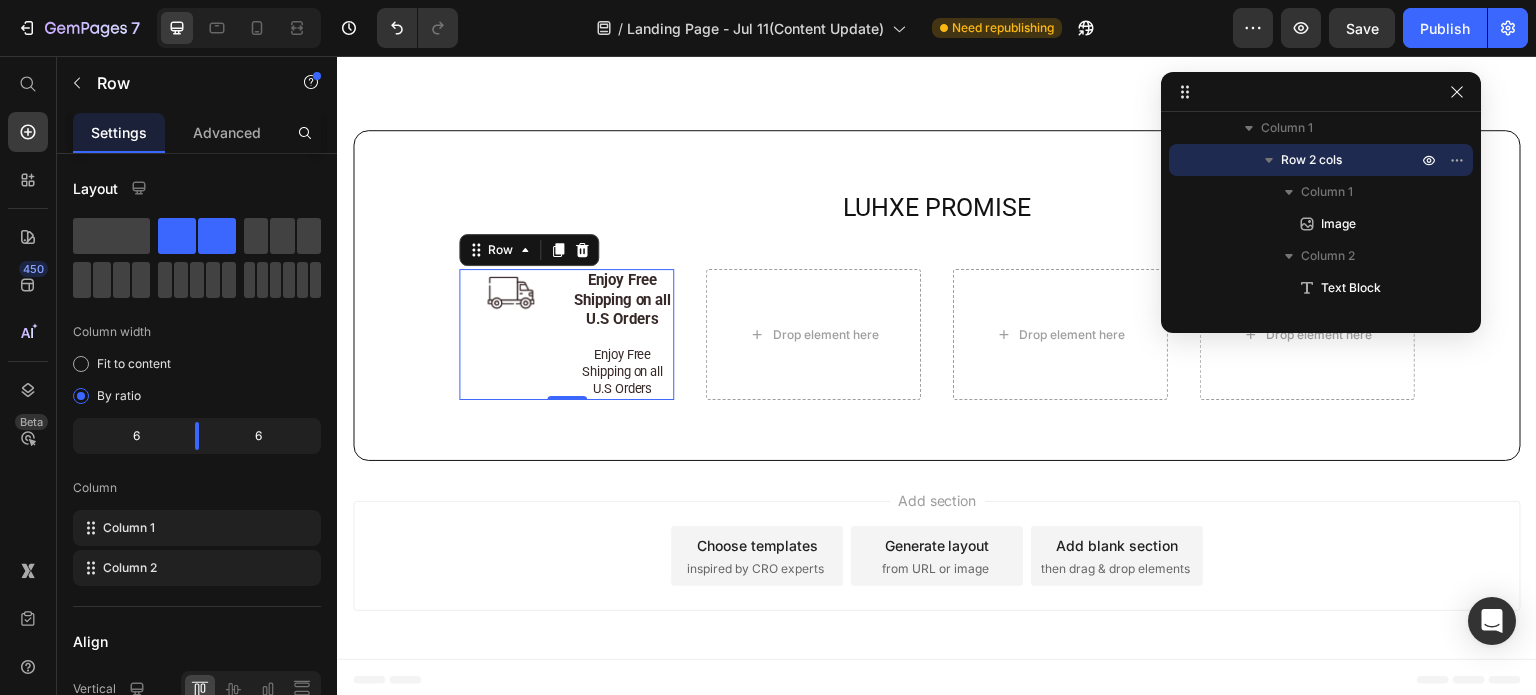 click on "Image" at bounding box center (511, 334) 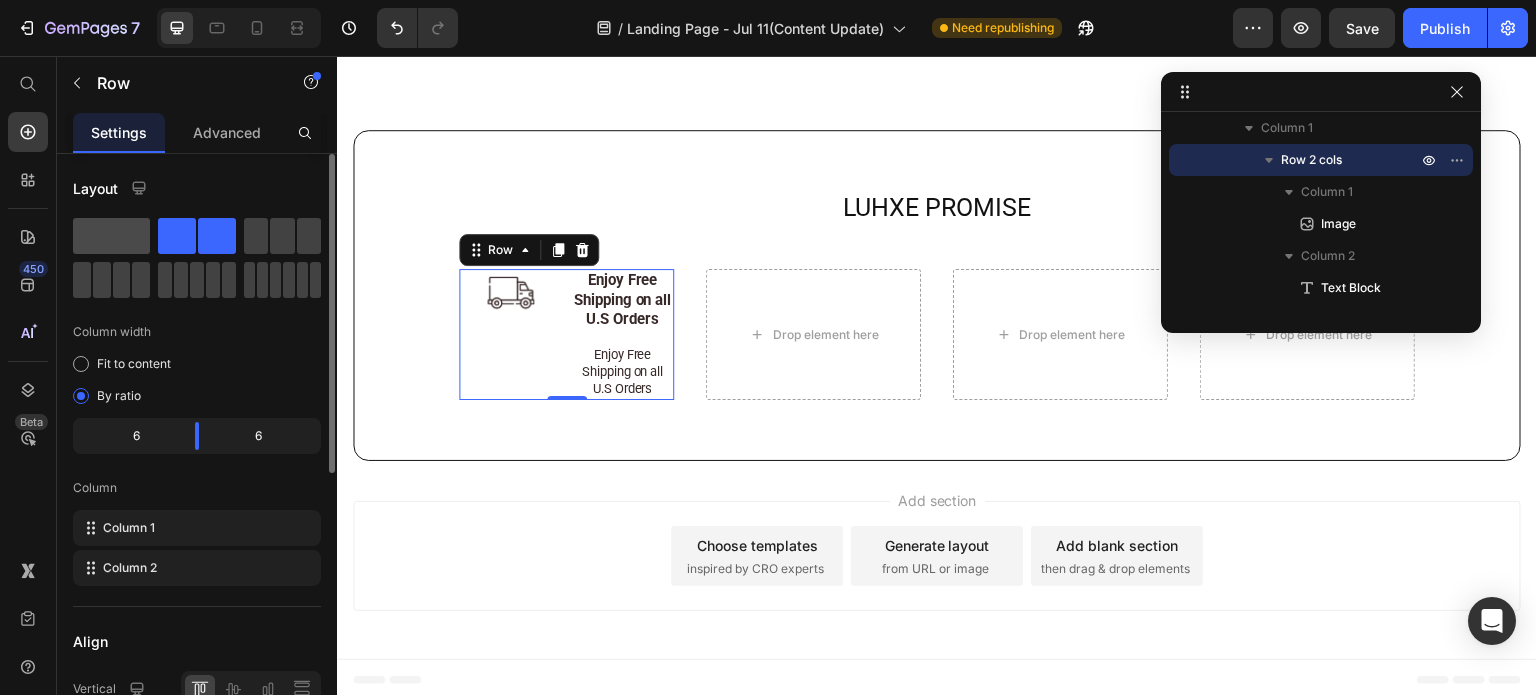 click 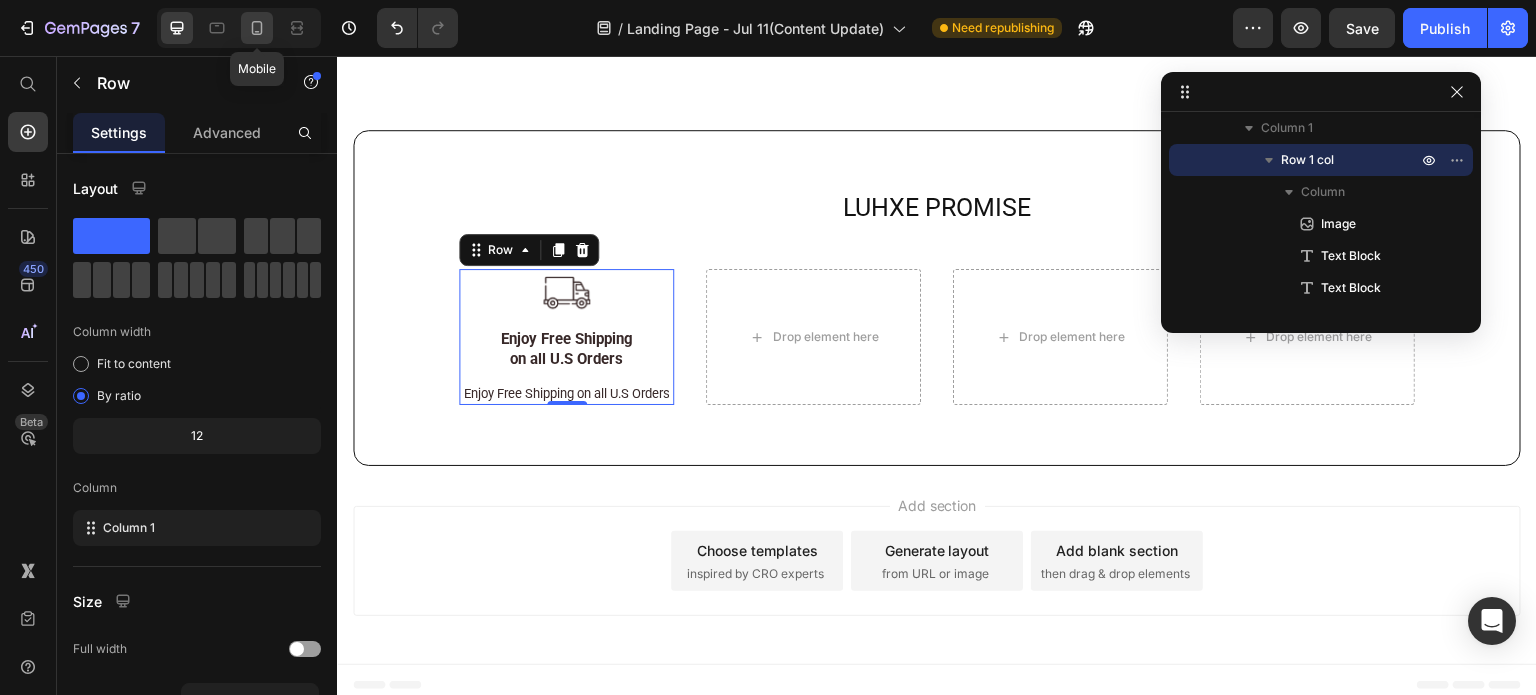 click 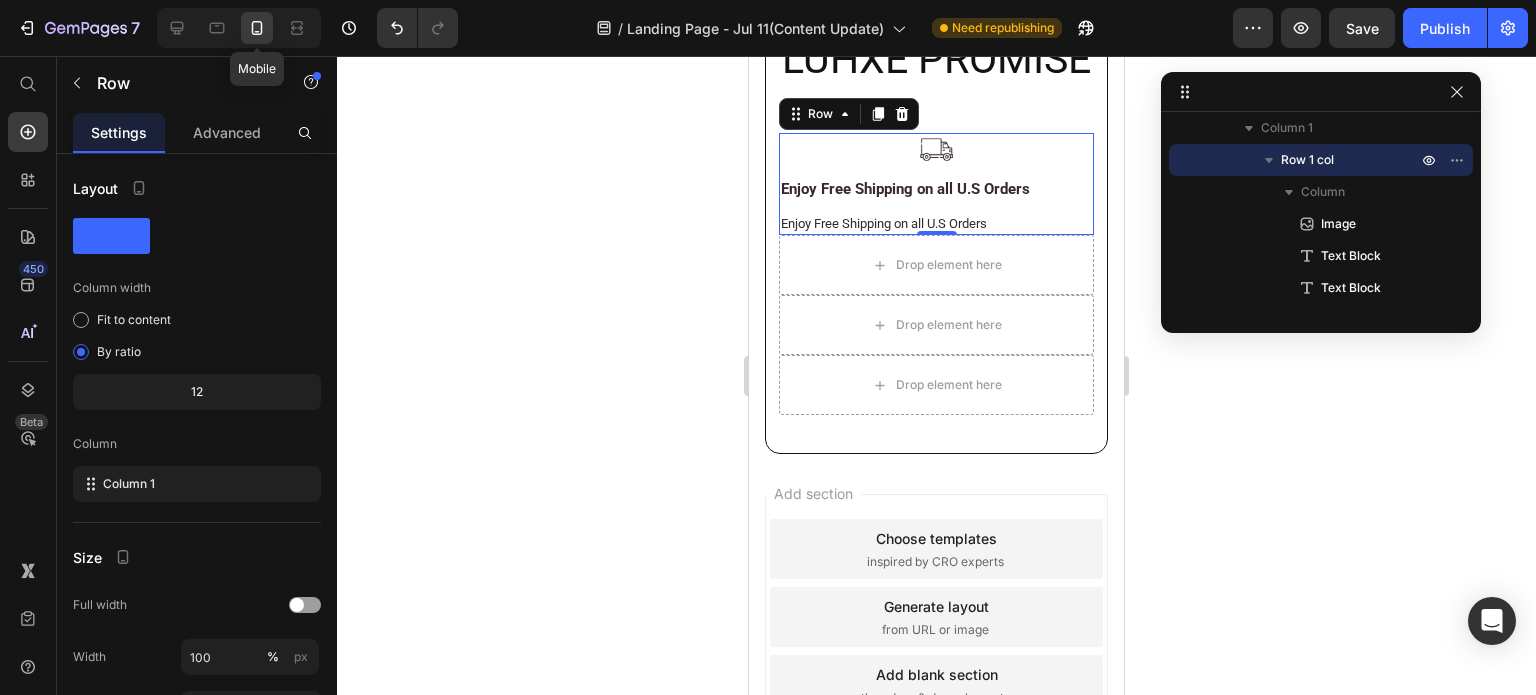 scroll, scrollTop: 11728, scrollLeft: 0, axis: vertical 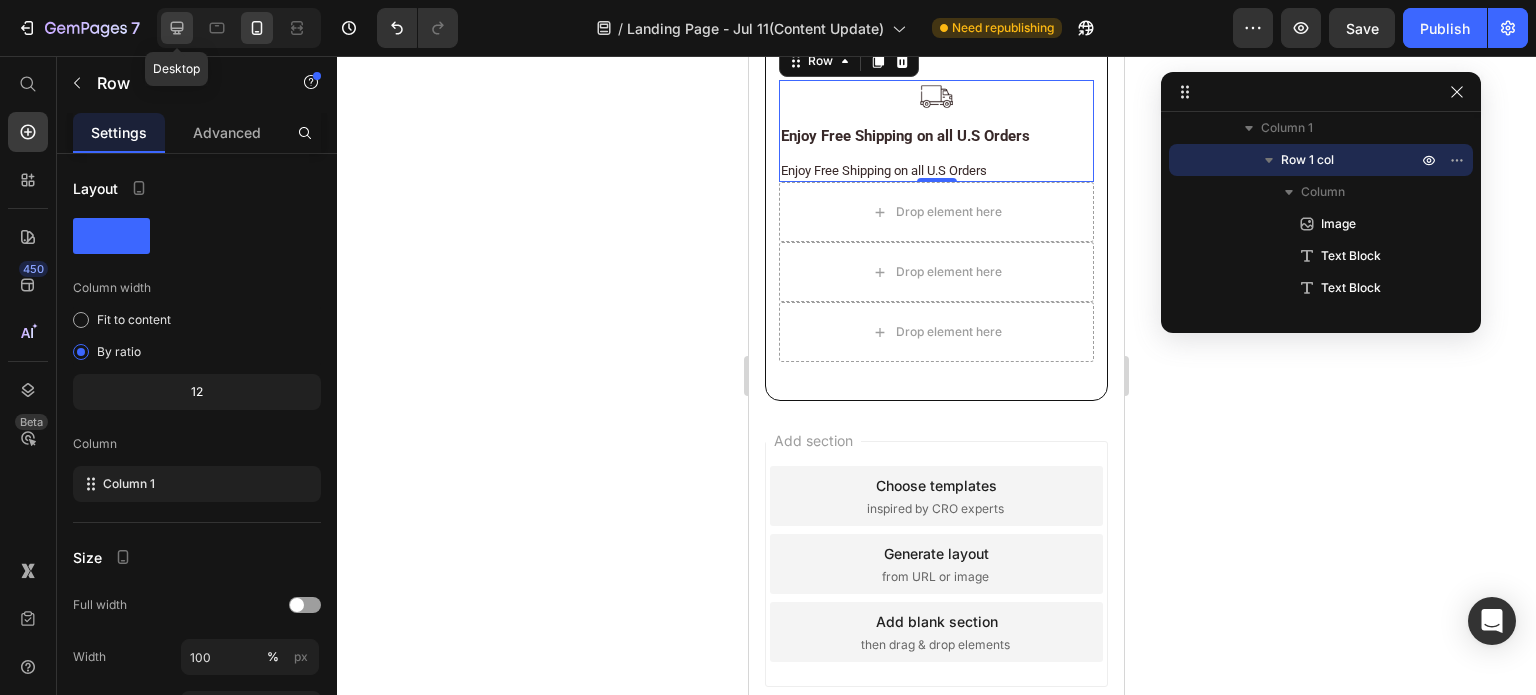 click 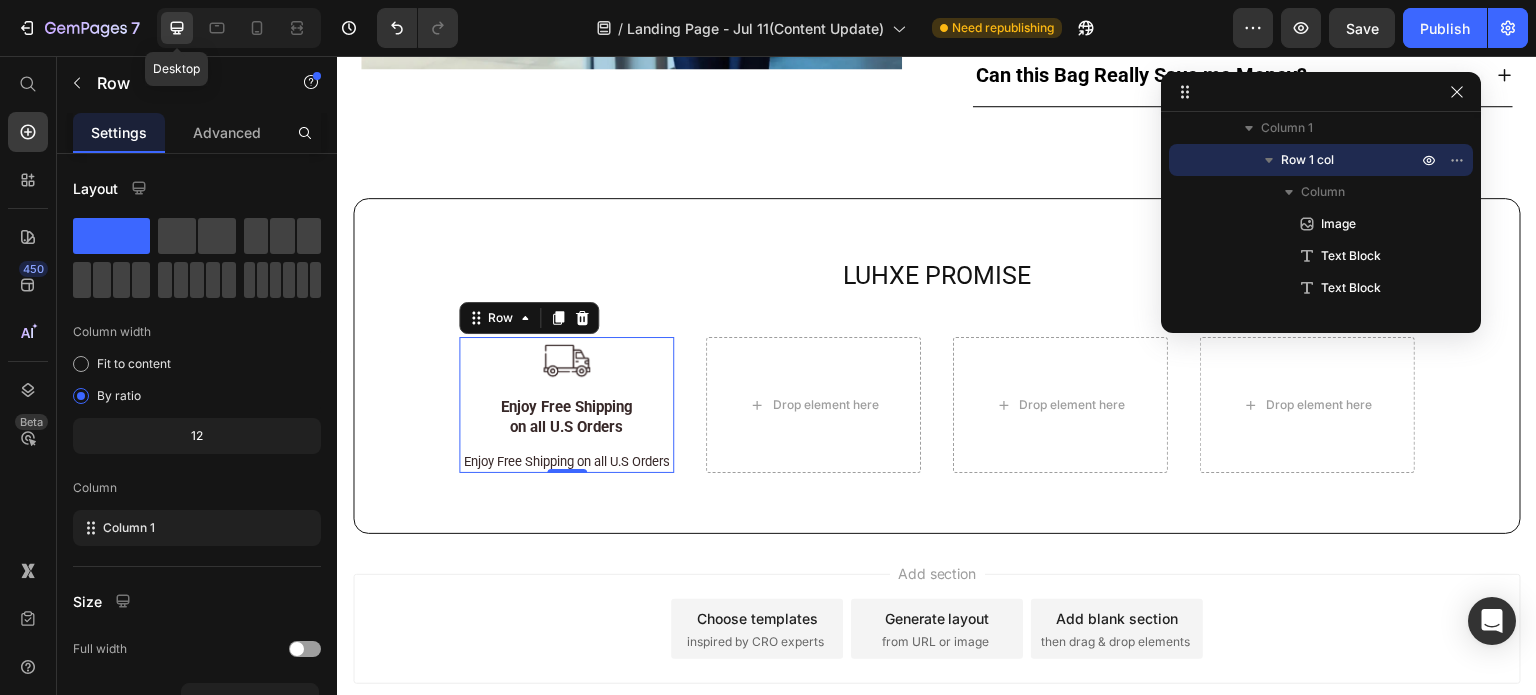 scroll, scrollTop: 12059, scrollLeft: 0, axis: vertical 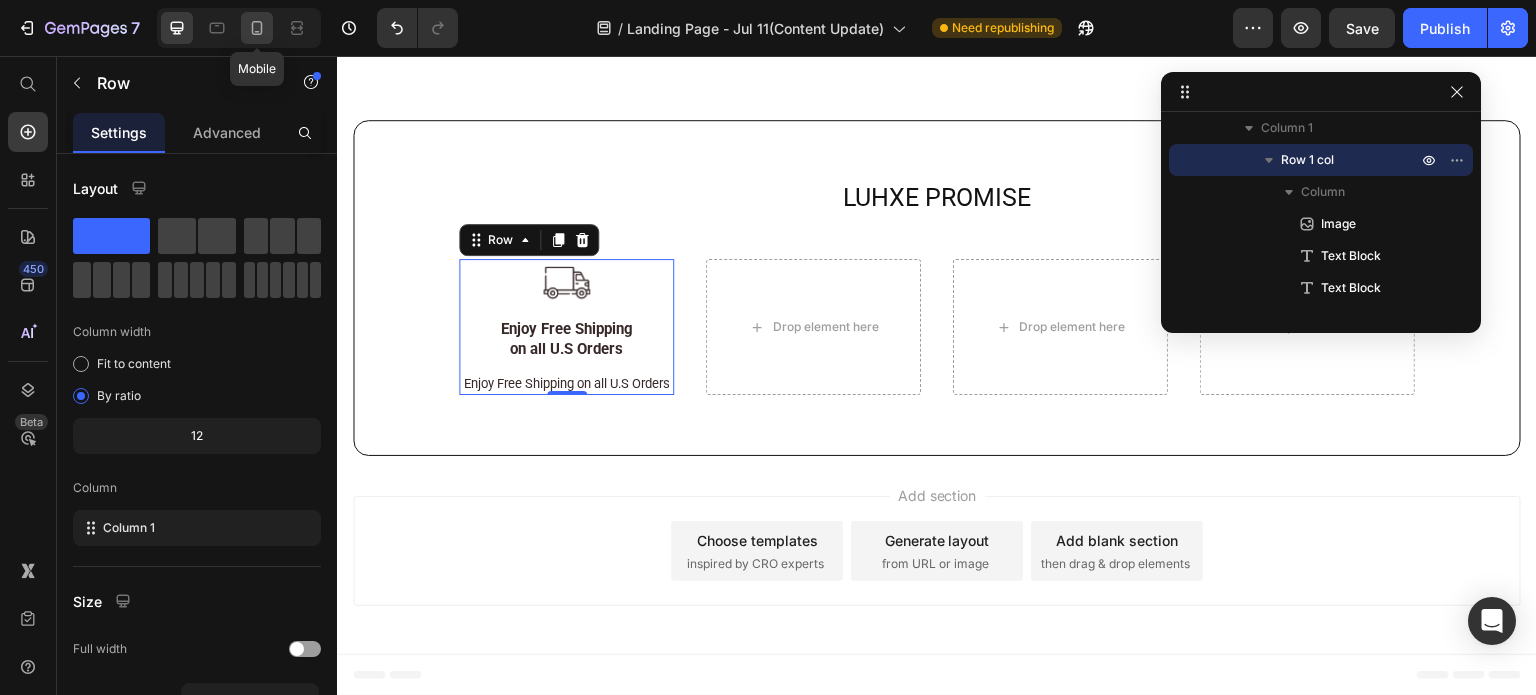 click 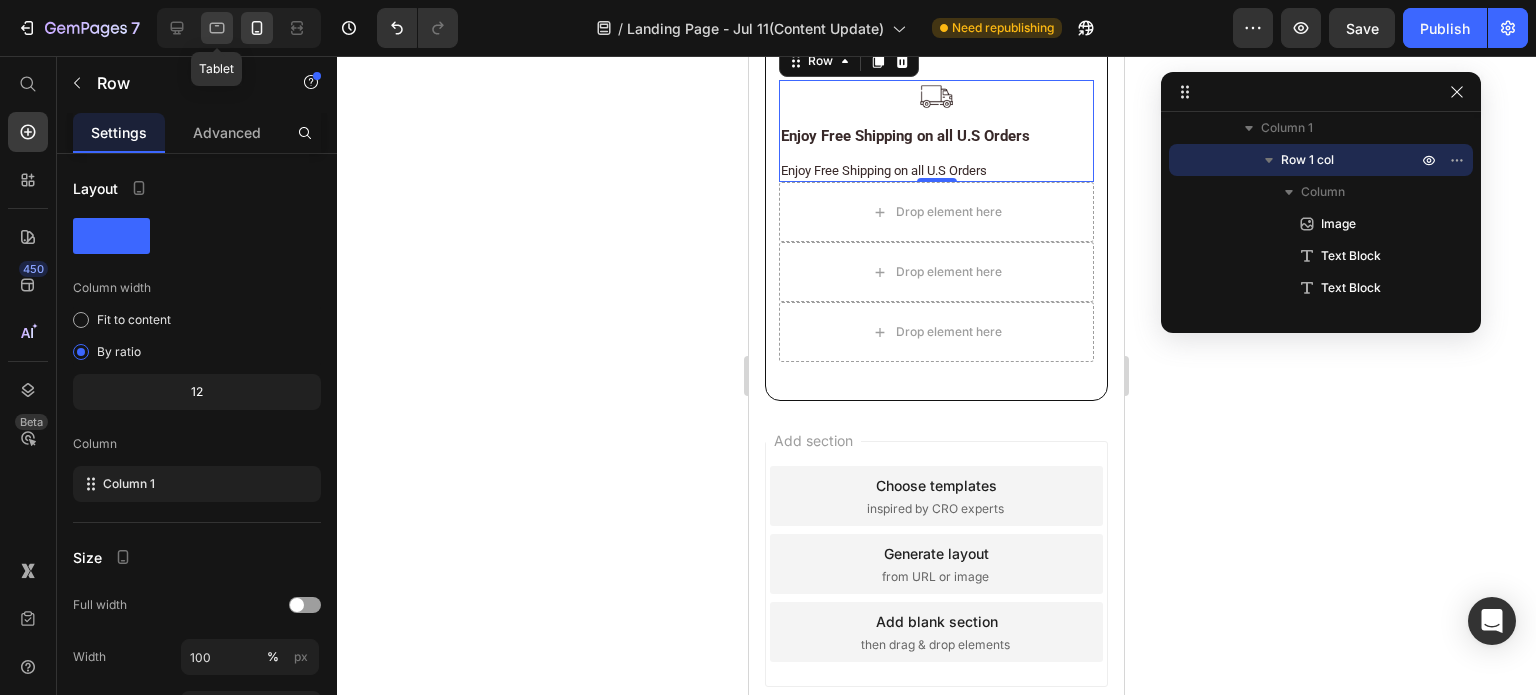 click 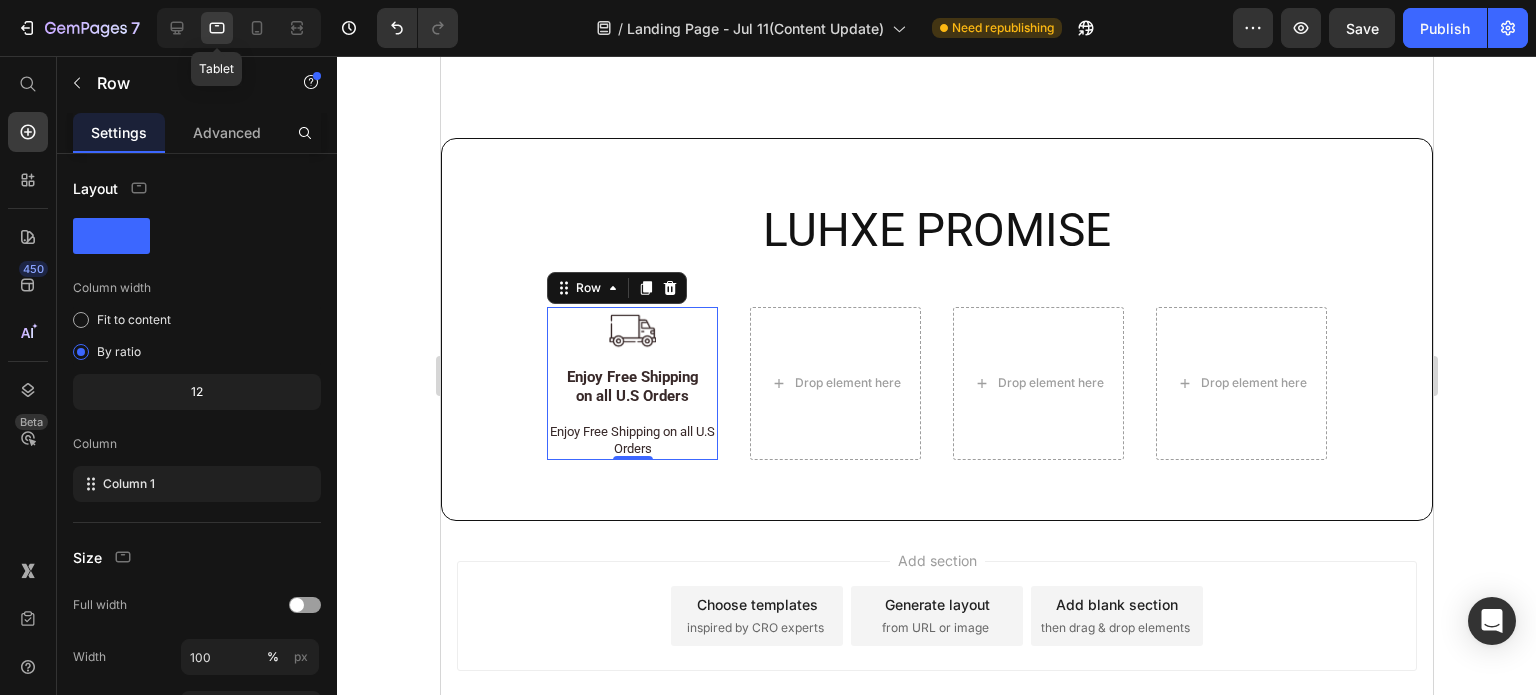 scroll, scrollTop: 12038, scrollLeft: 0, axis: vertical 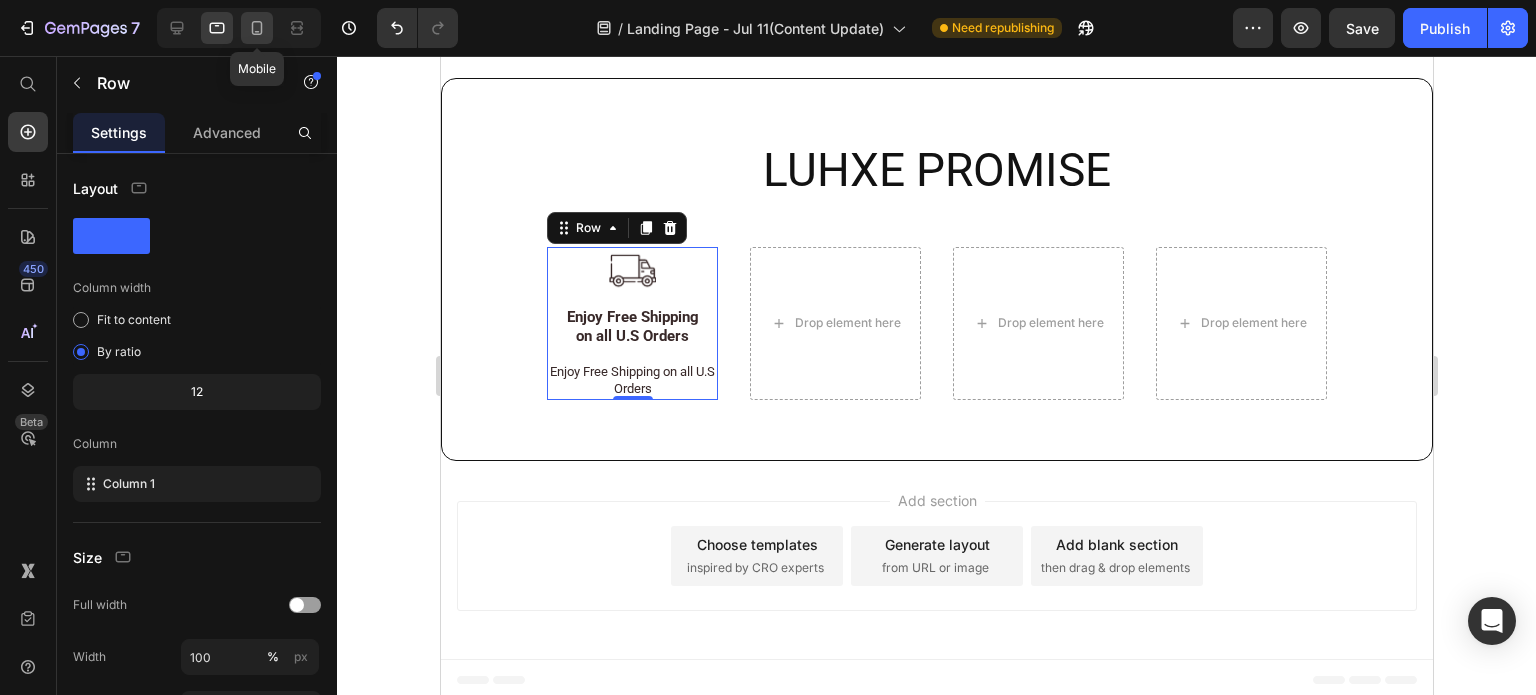 click 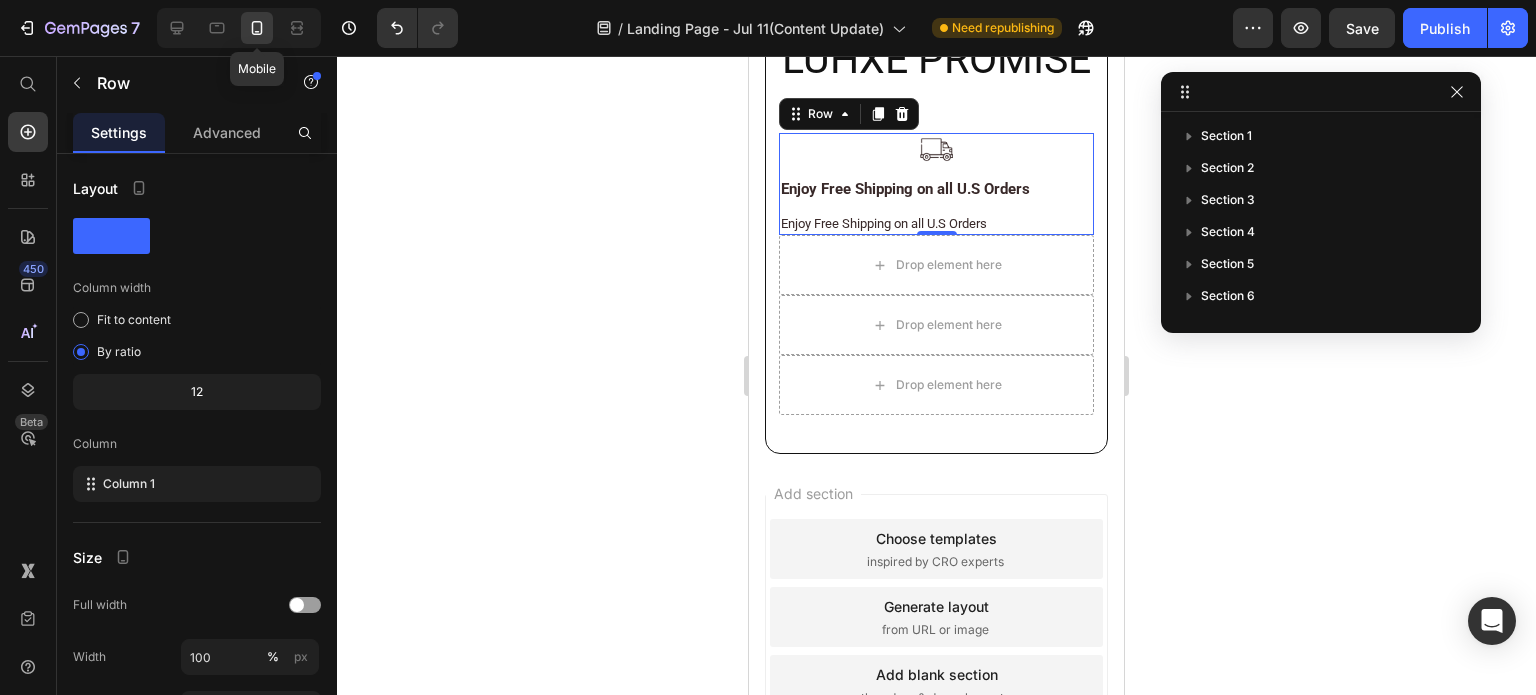scroll, scrollTop: 11728, scrollLeft: 0, axis: vertical 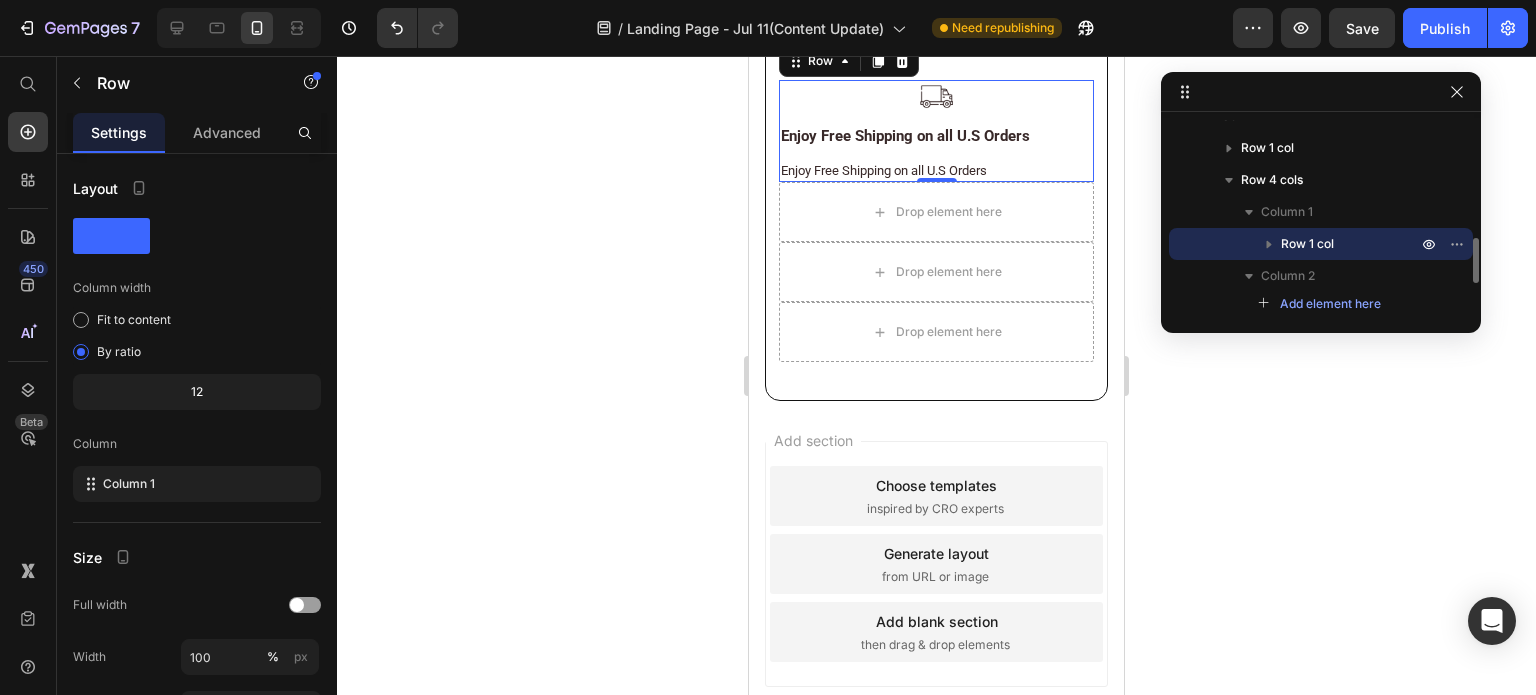 click 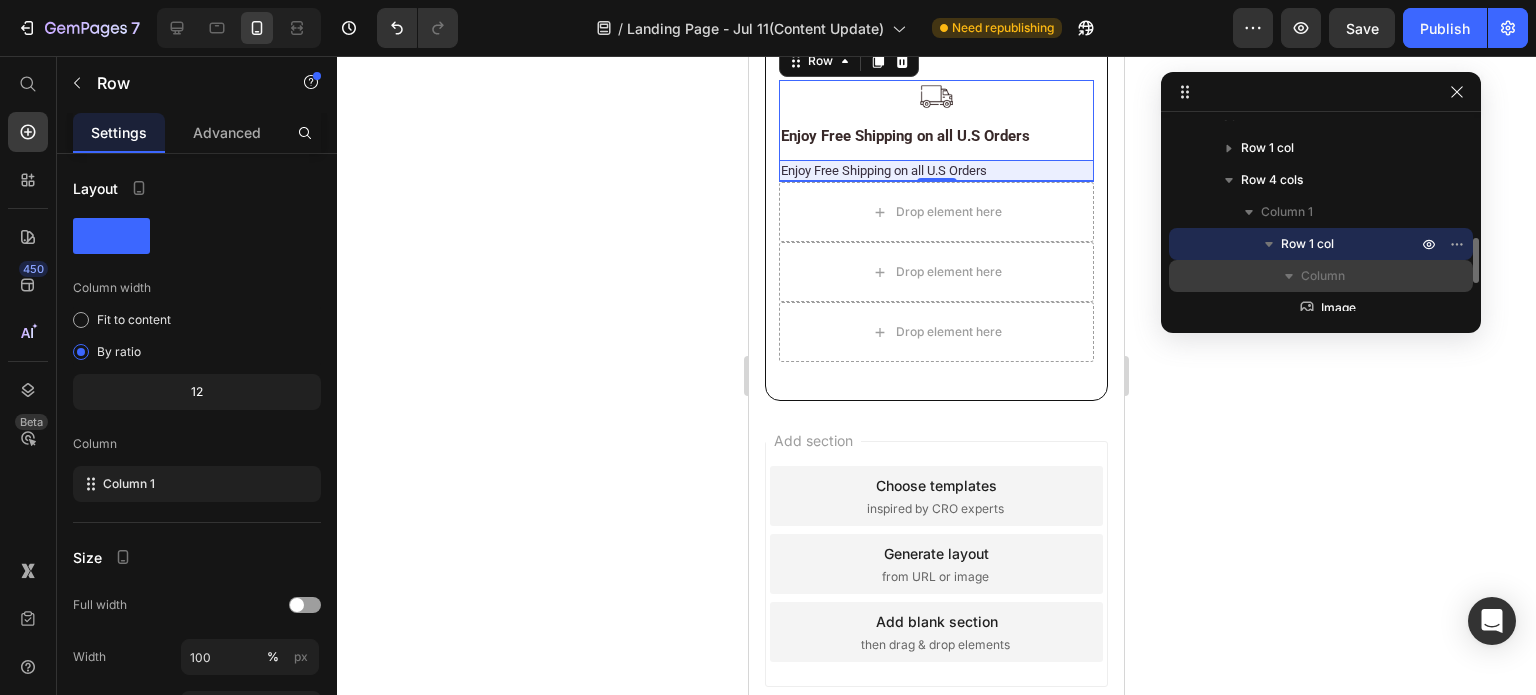 scroll, scrollTop: 600, scrollLeft: 0, axis: vertical 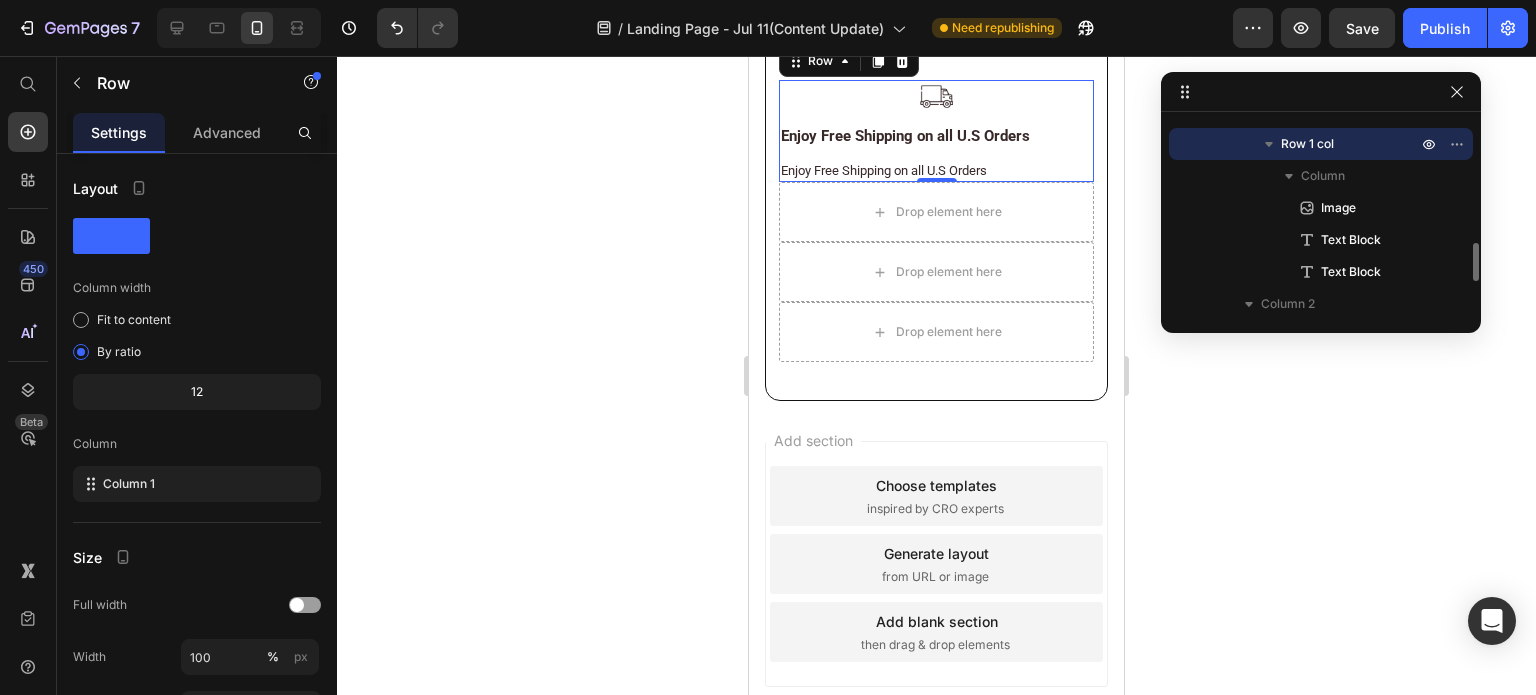 click on "Row 1 col" at bounding box center [1307, 144] 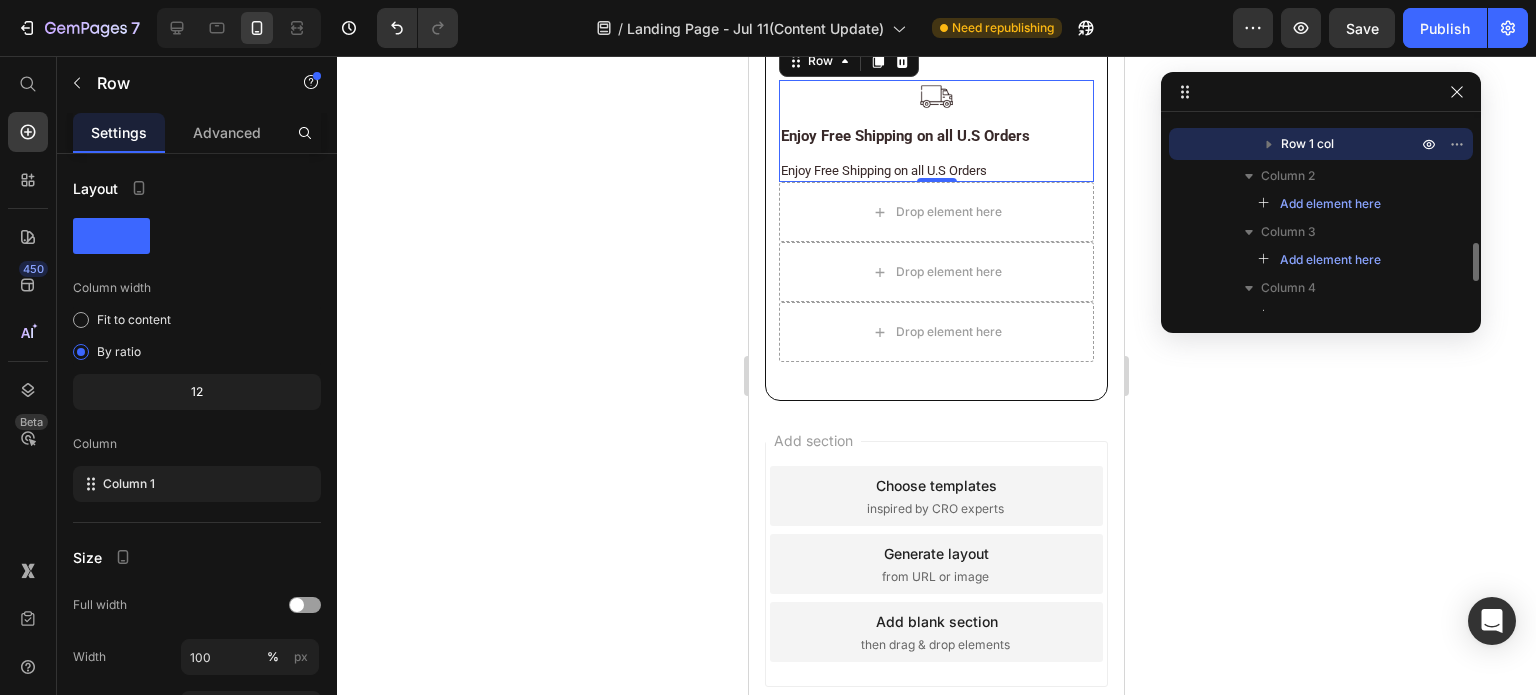 click on "Row 1 col" at bounding box center [1307, 144] 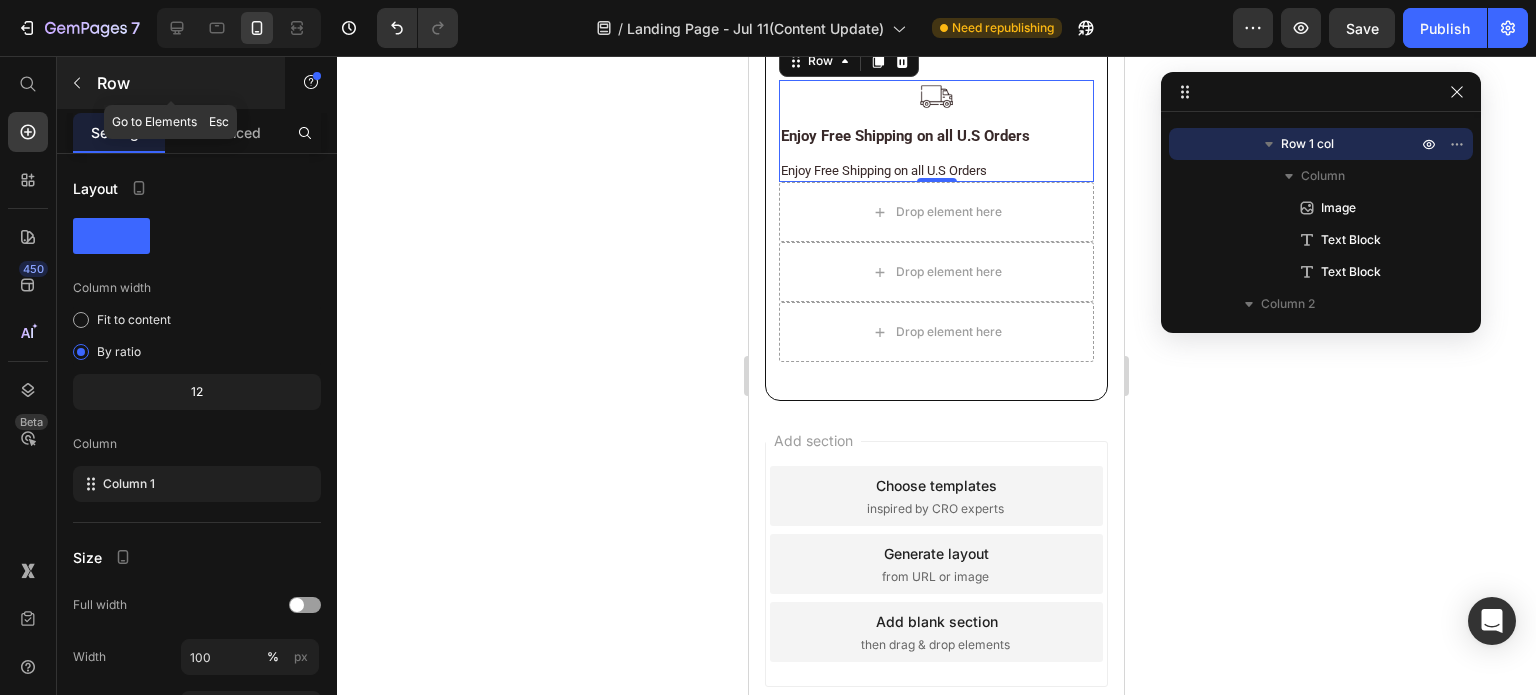click 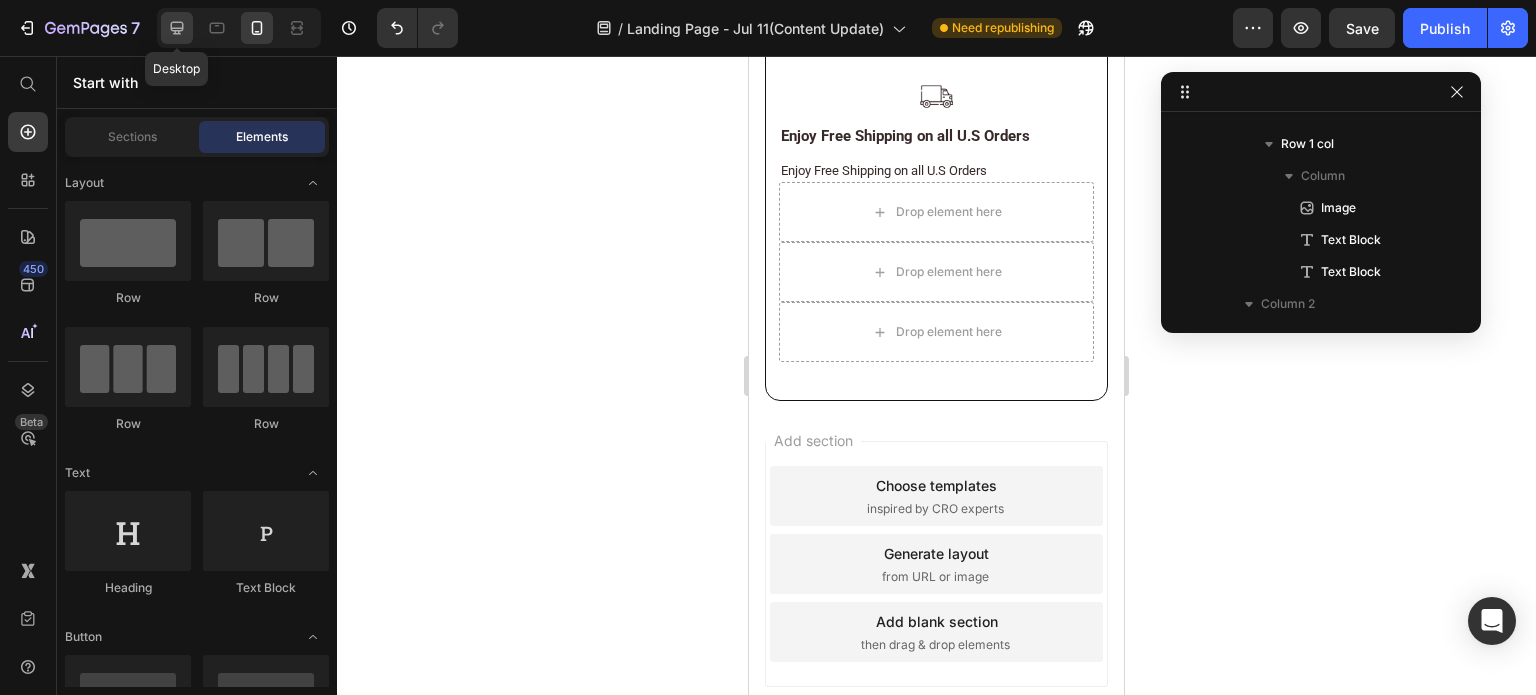 click 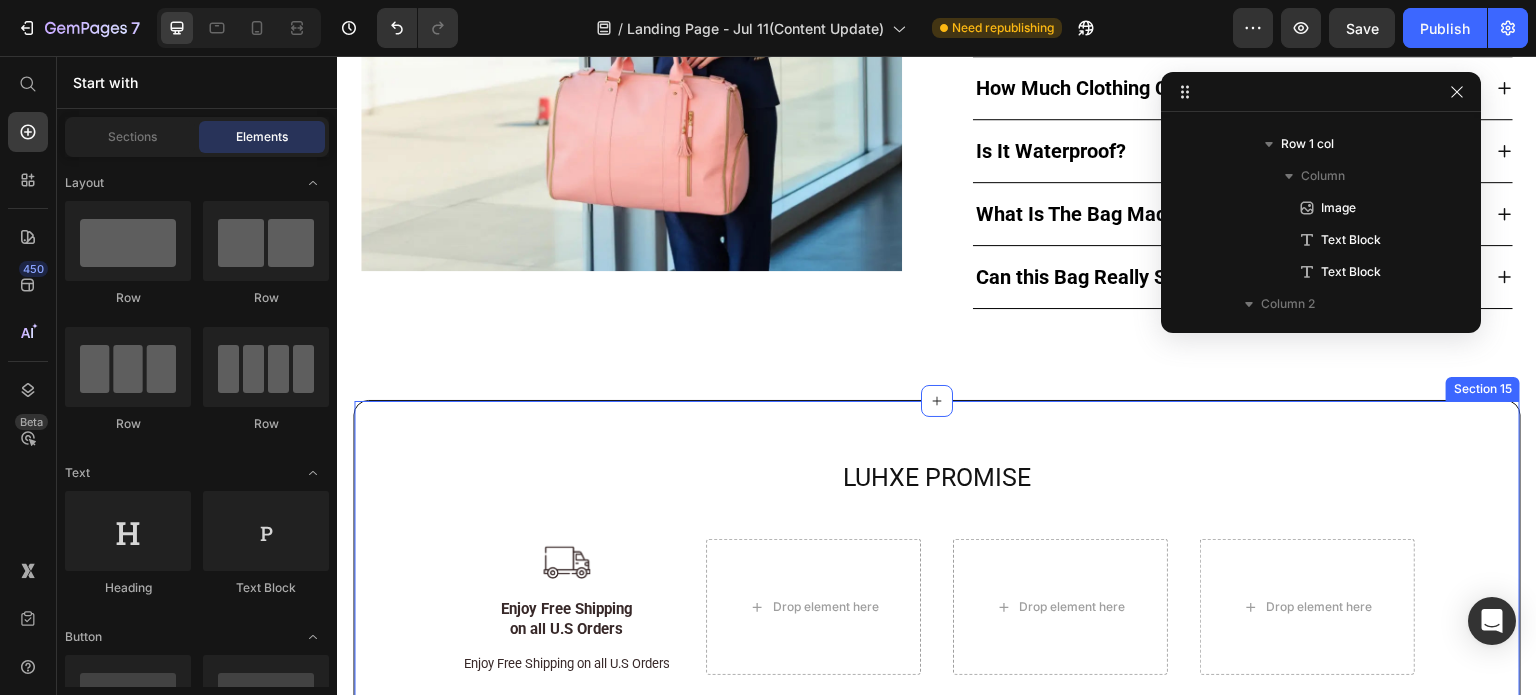 scroll, scrollTop: 12059, scrollLeft: 0, axis: vertical 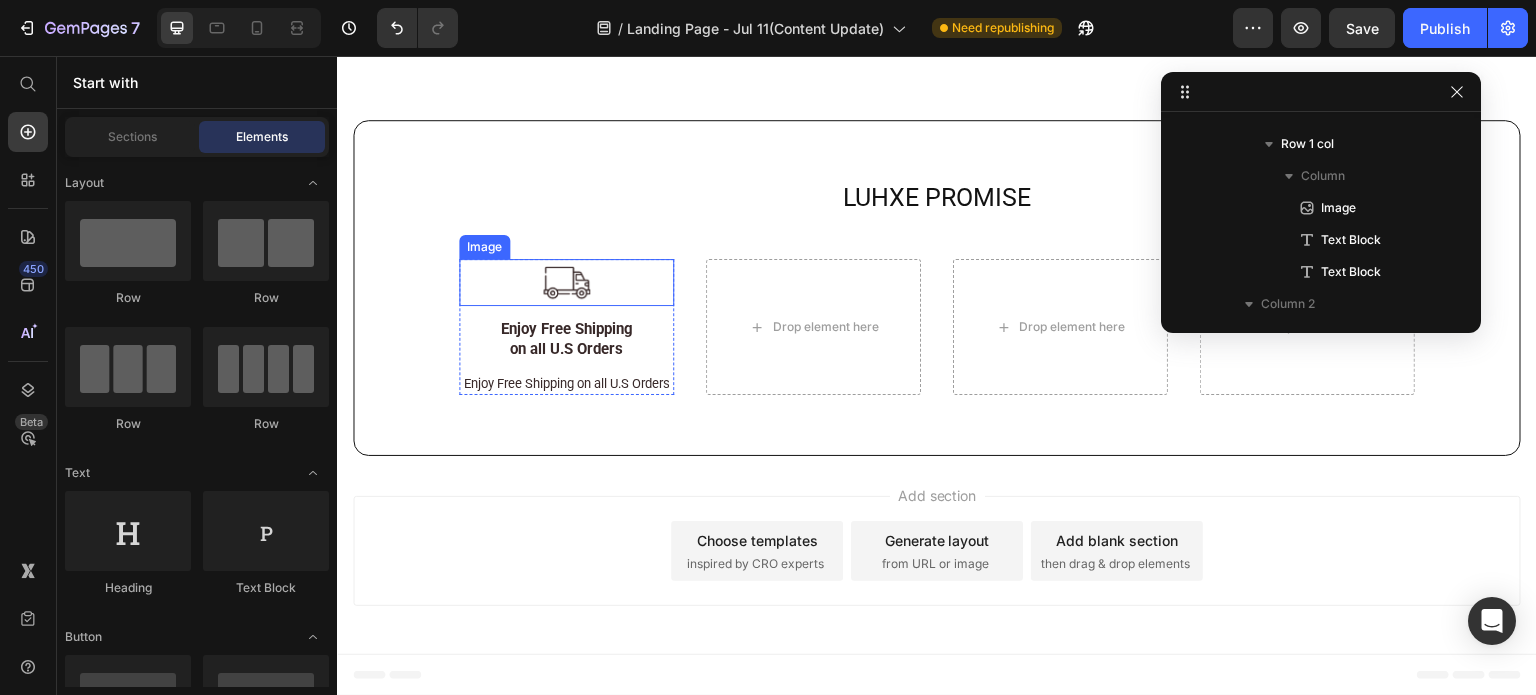 click at bounding box center (566, 282) 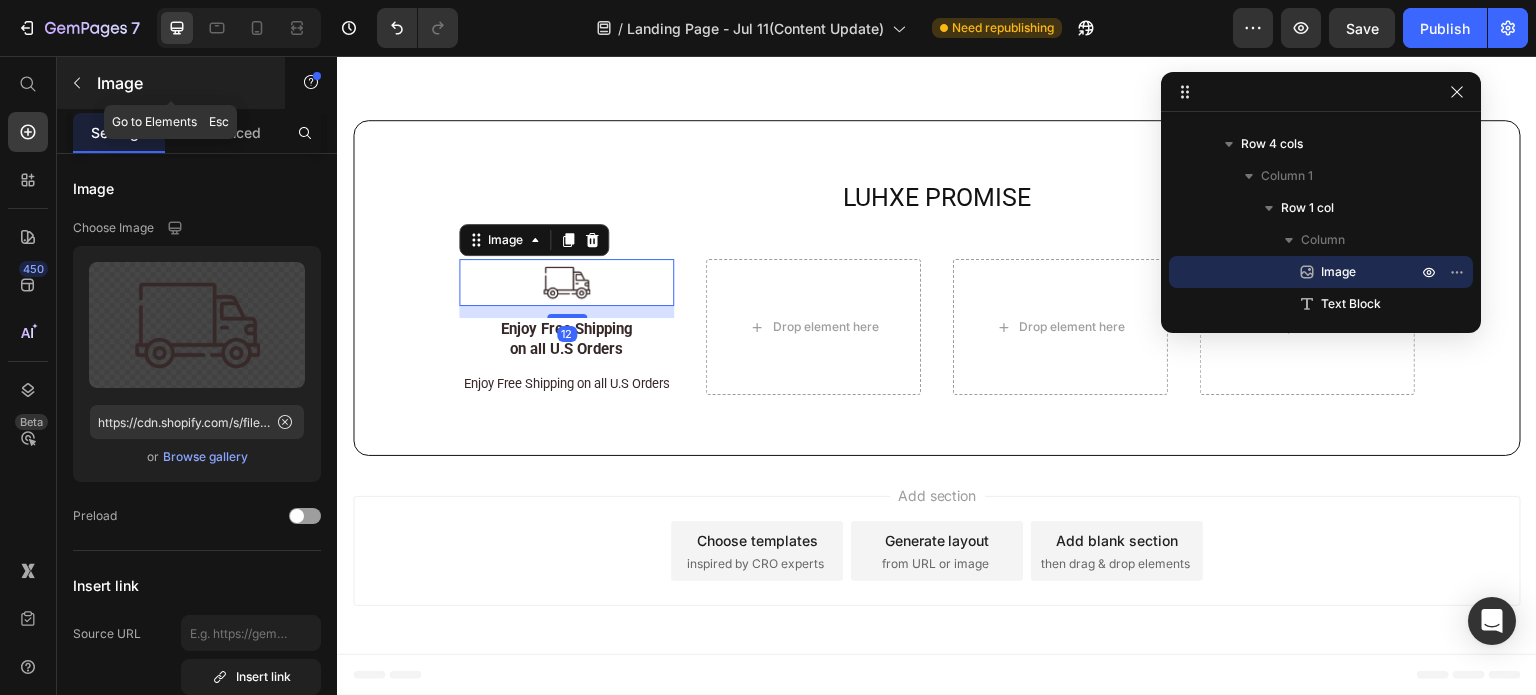 click 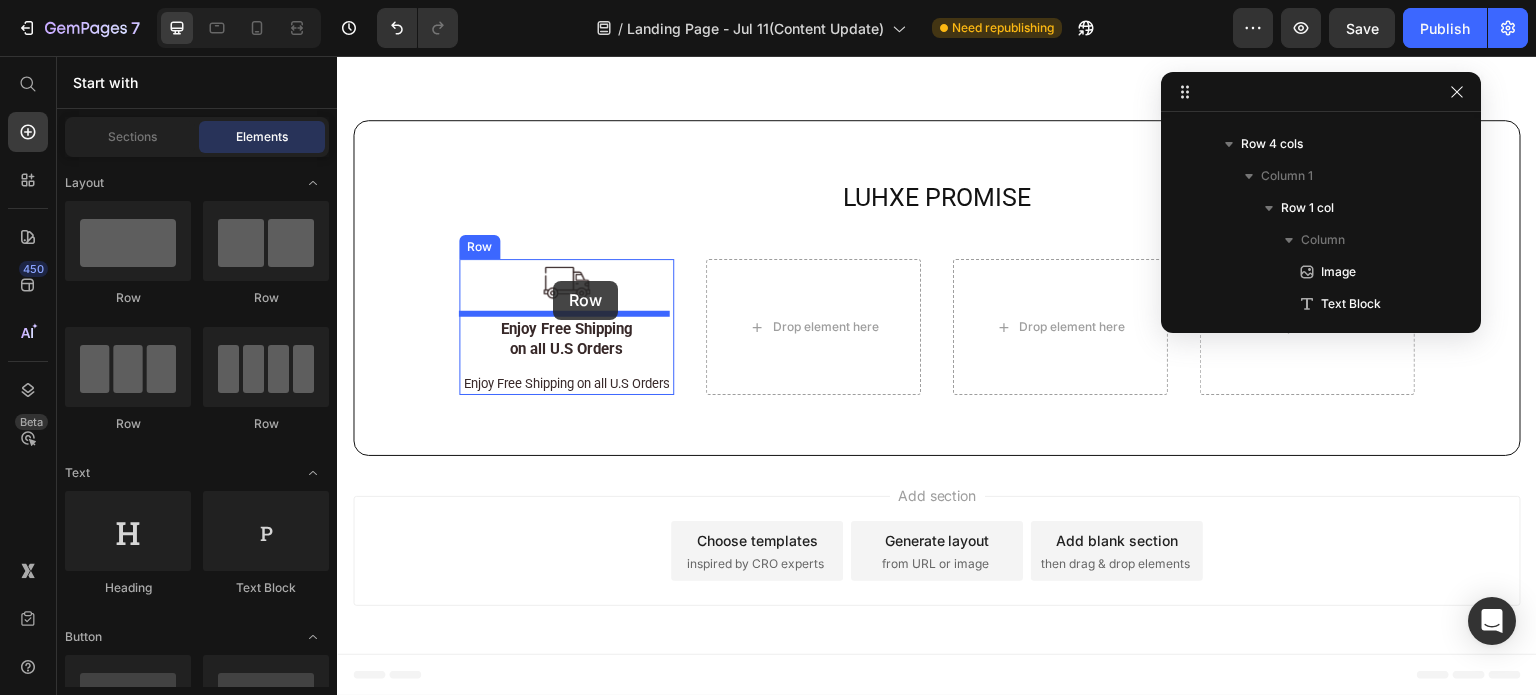 drag, startPoint x: 472, startPoint y: 327, endPoint x: 553, endPoint y: 281, distance: 93.15041 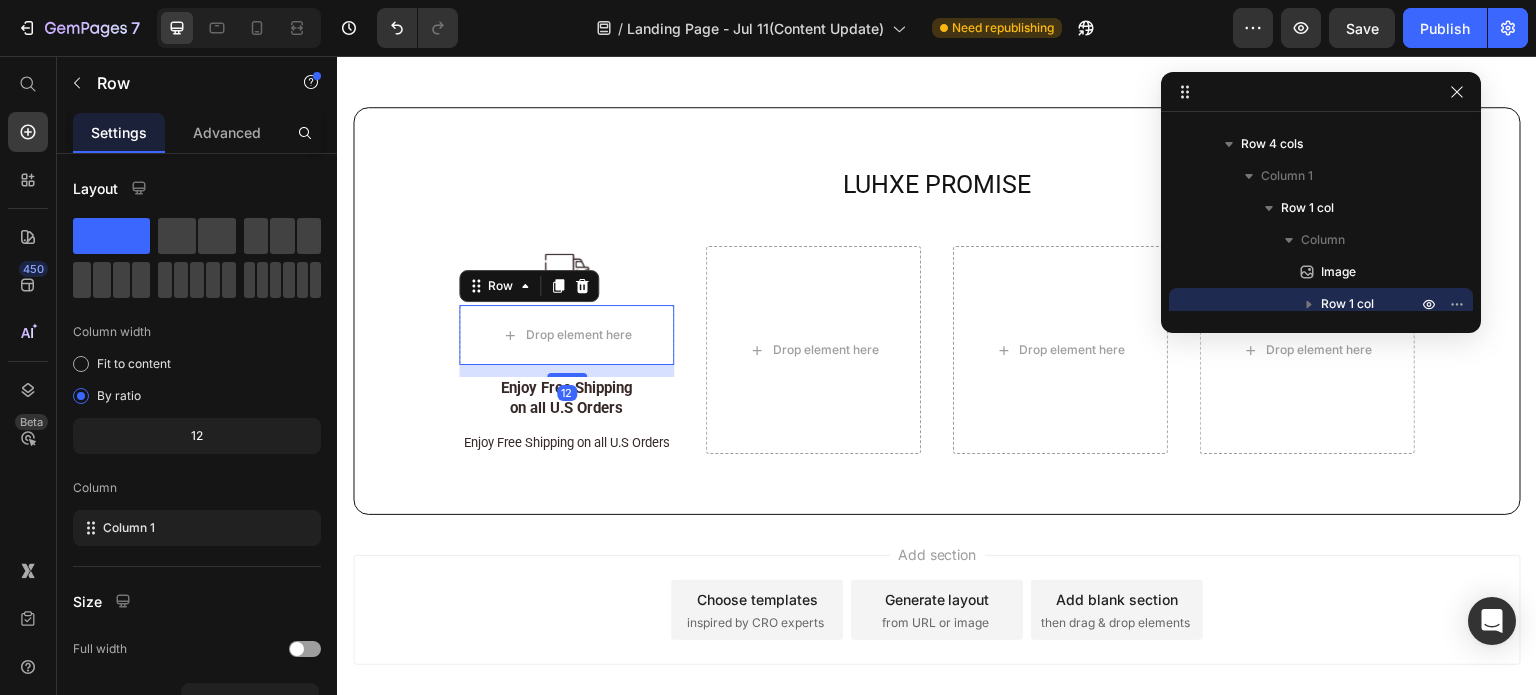 scroll, scrollTop: 680, scrollLeft: 0, axis: vertical 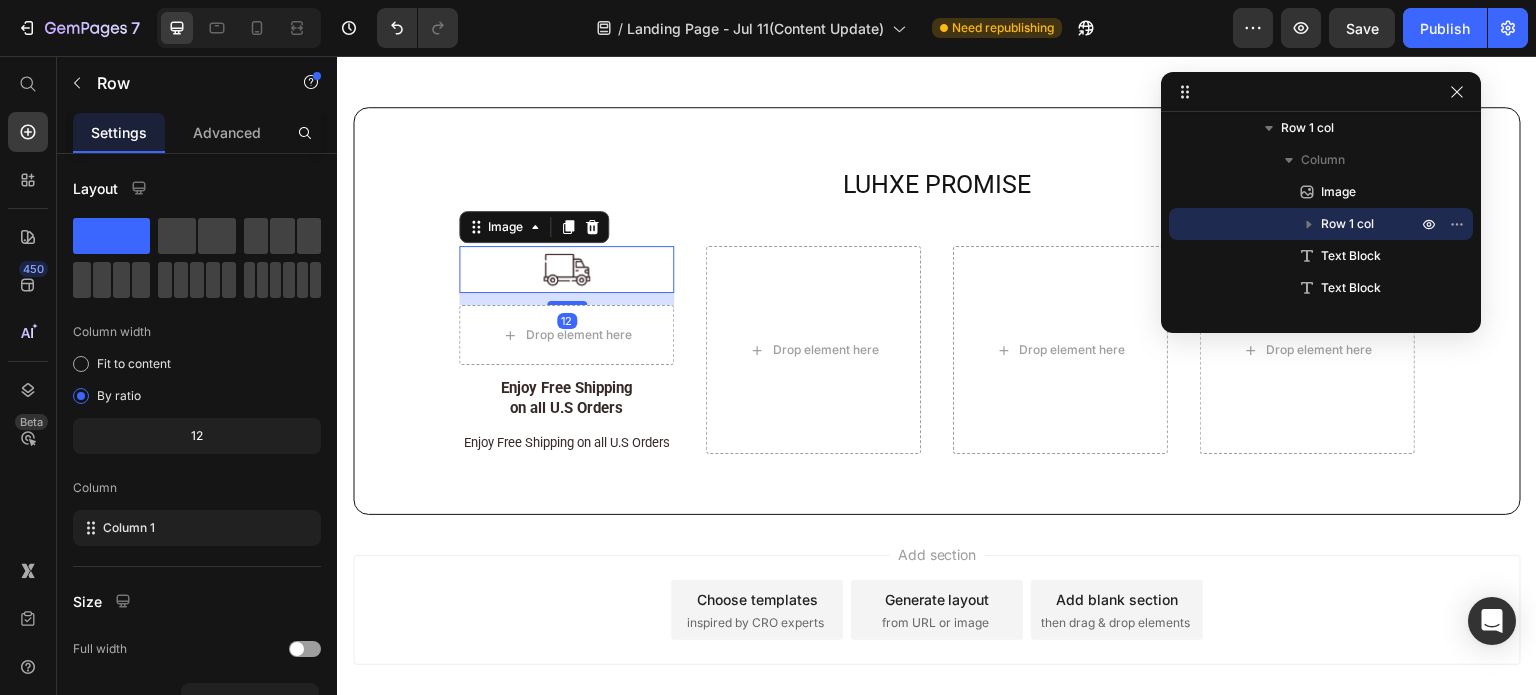 click at bounding box center (566, 269) 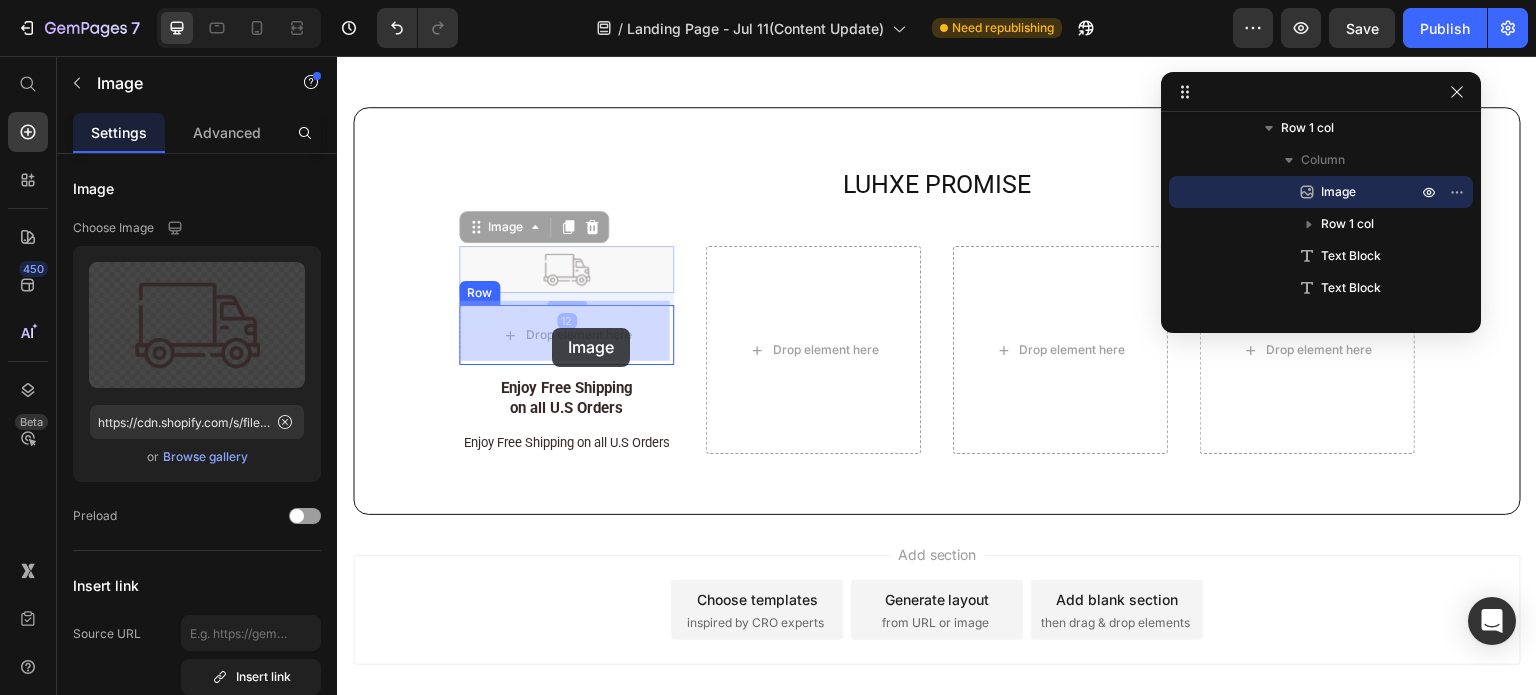 drag, startPoint x: 476, startPoint y: 222, endPoint x: 557, endPoint y: 328, distance: 133.4054 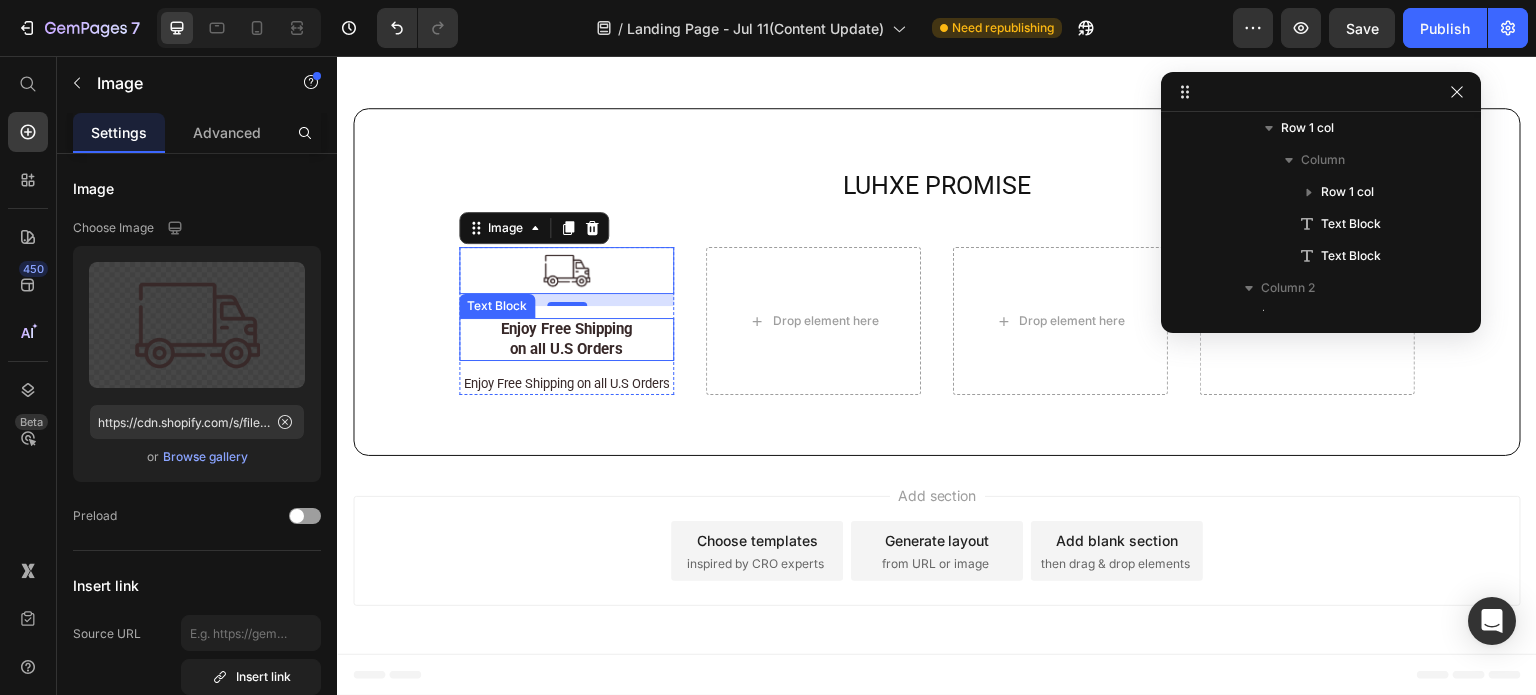 click on "Enjoy Free Shipping on all U.S Orders" at bounding box center [567, 339] 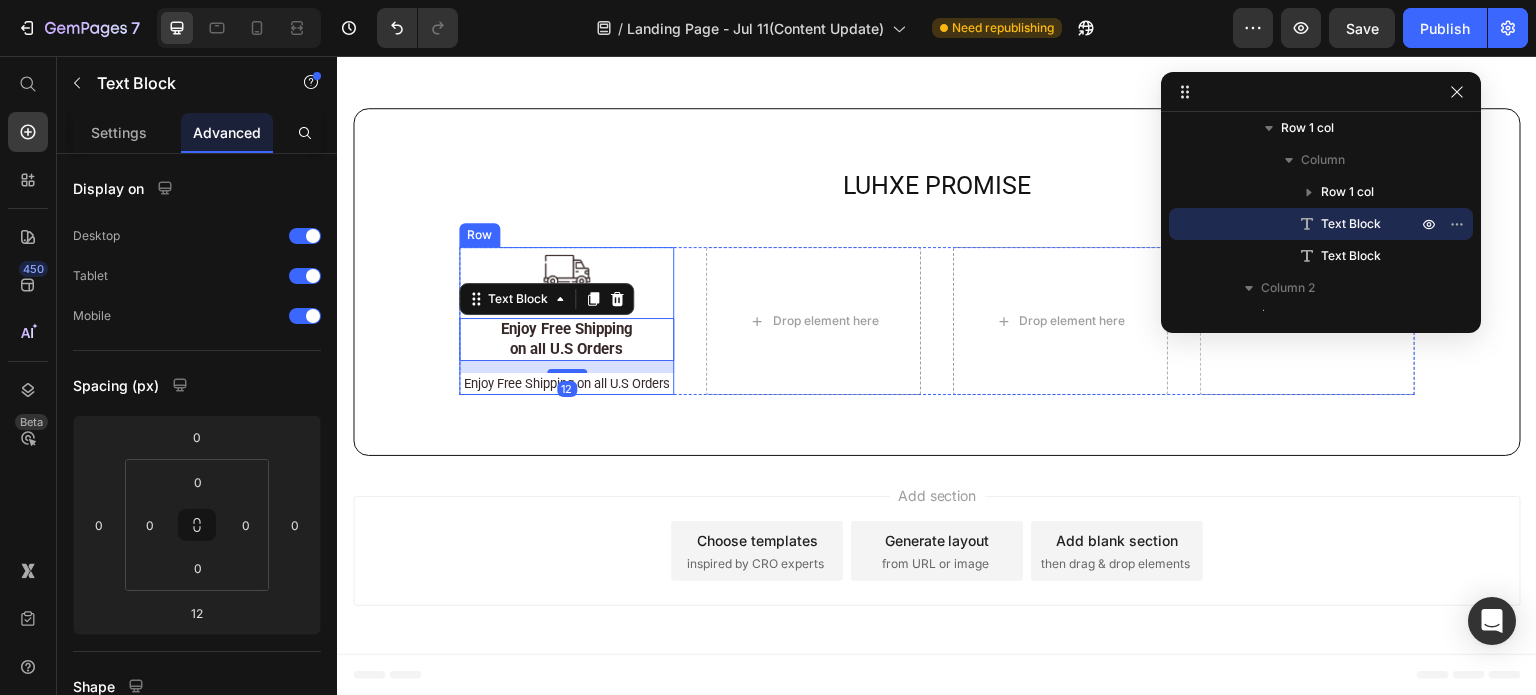 click on "Image Row Enjoy Free Shipping on all U.S Orders Text Block   12 Enjoy Free Shipping on all U.S Orders Text Block" at bounding box center (566, 321) 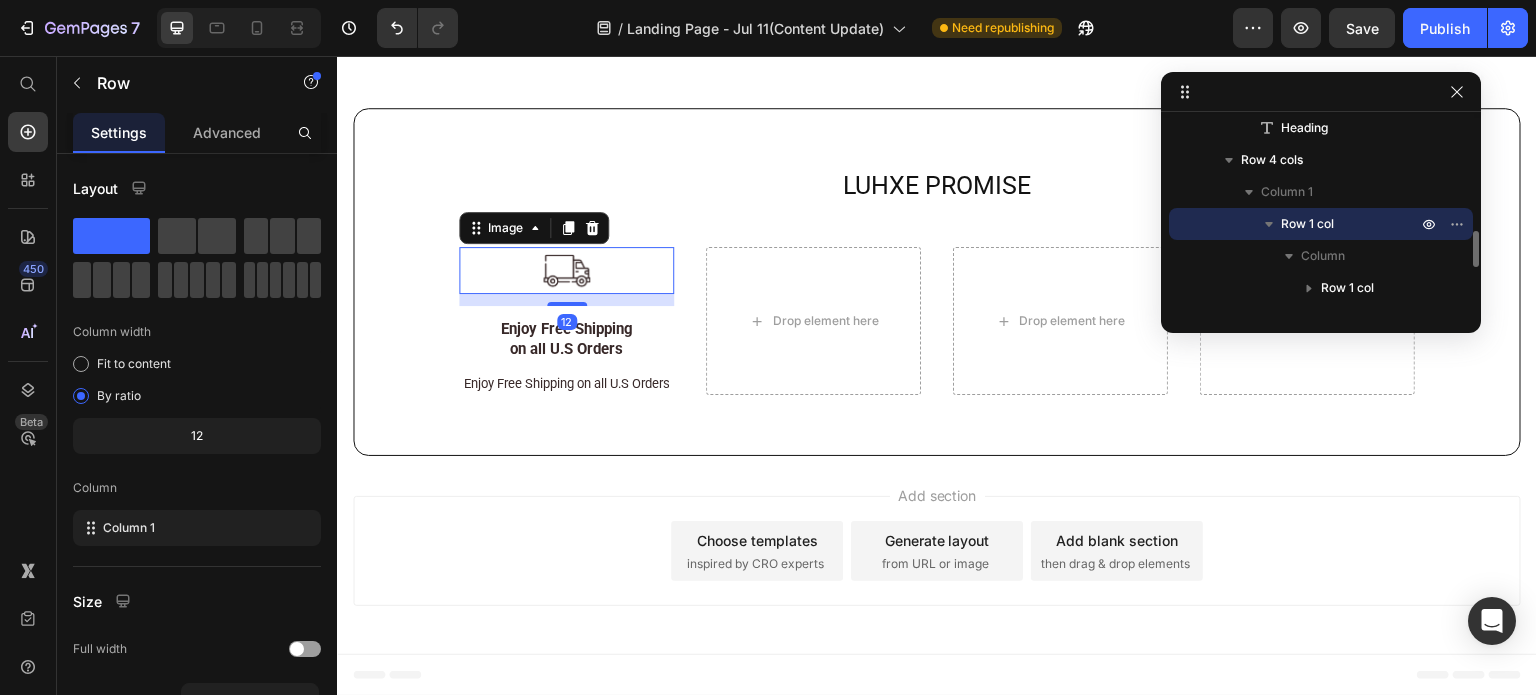 click at bounding box center [566, 270] 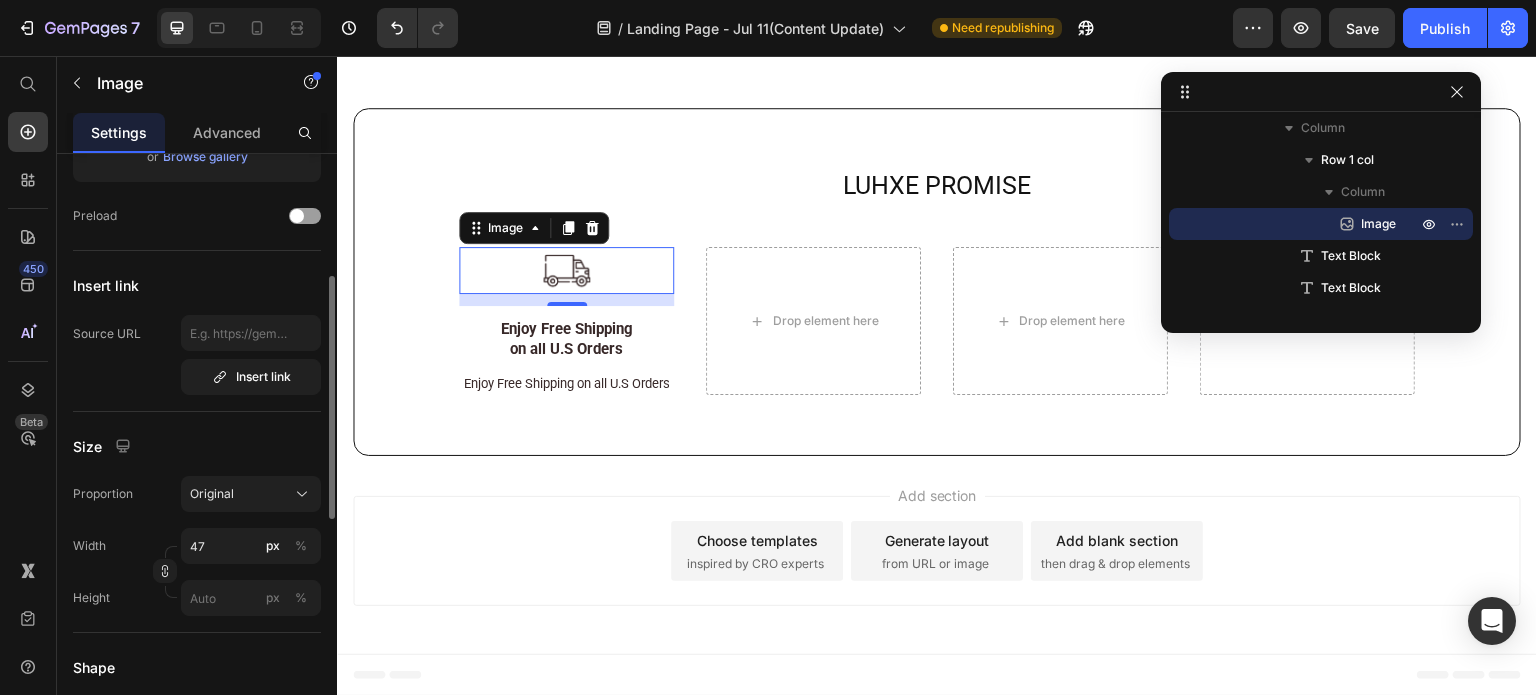 scroll, scrollTop: 400, scrollLeft: 0, axis: vertical 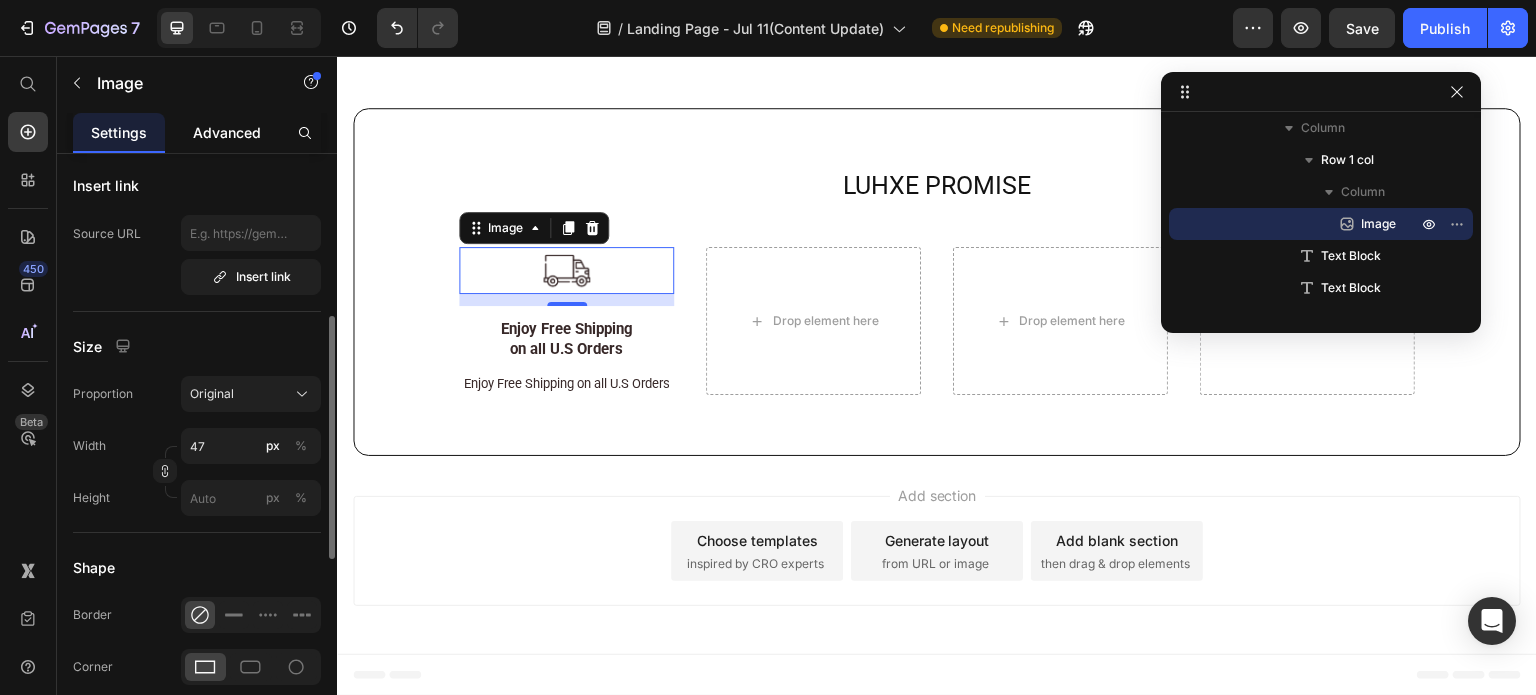 click on "Advanced" at bounding box center (227, 132) 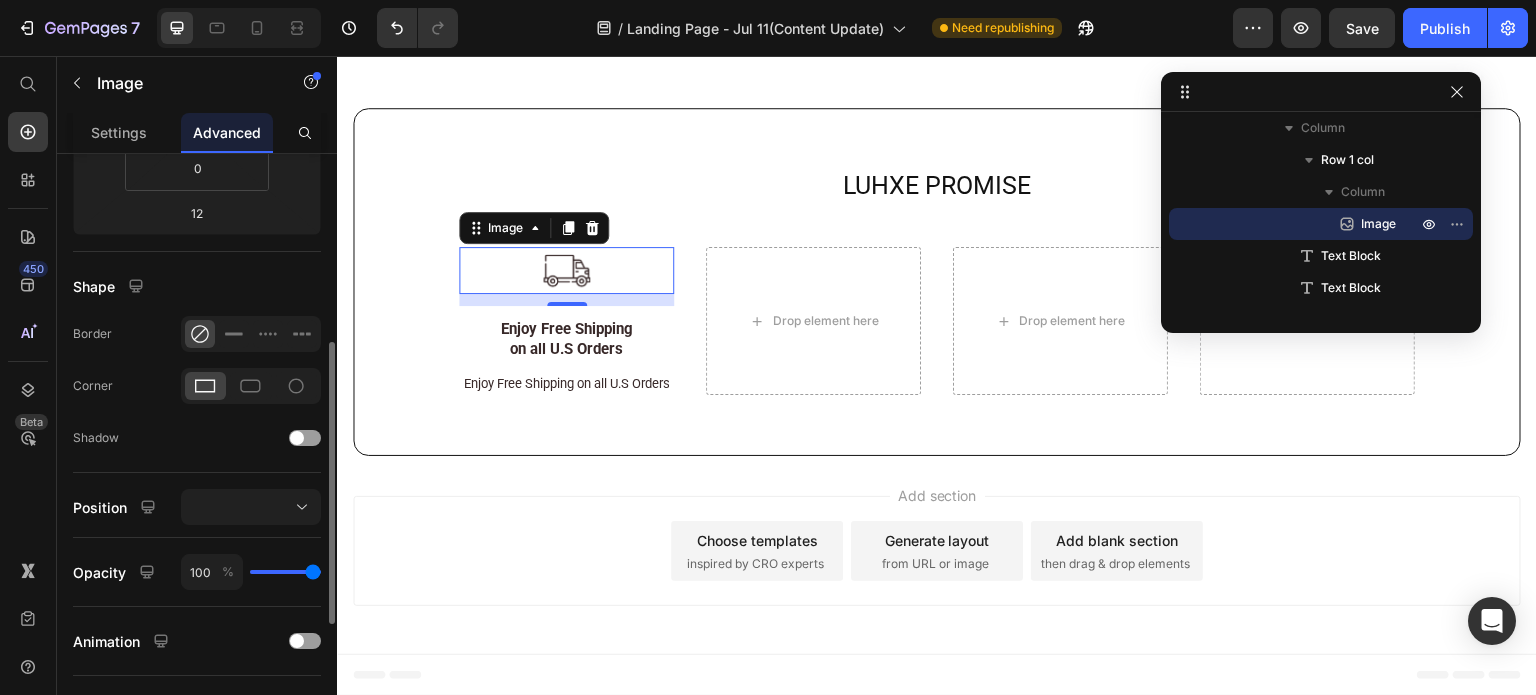 scroll, scrollTop: 0, scrollLeft: 0, axis: both 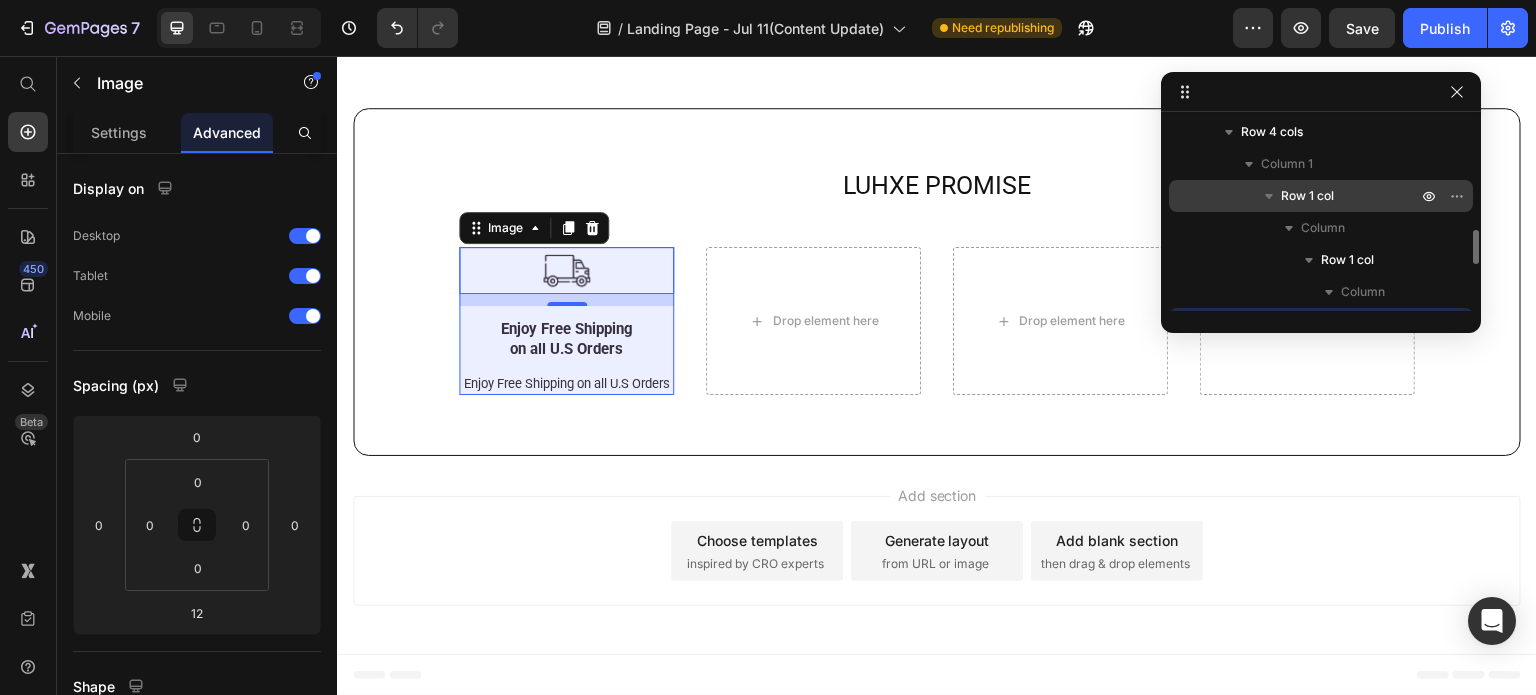 click on "Row 1 col" at bounding box center [1351, 196] 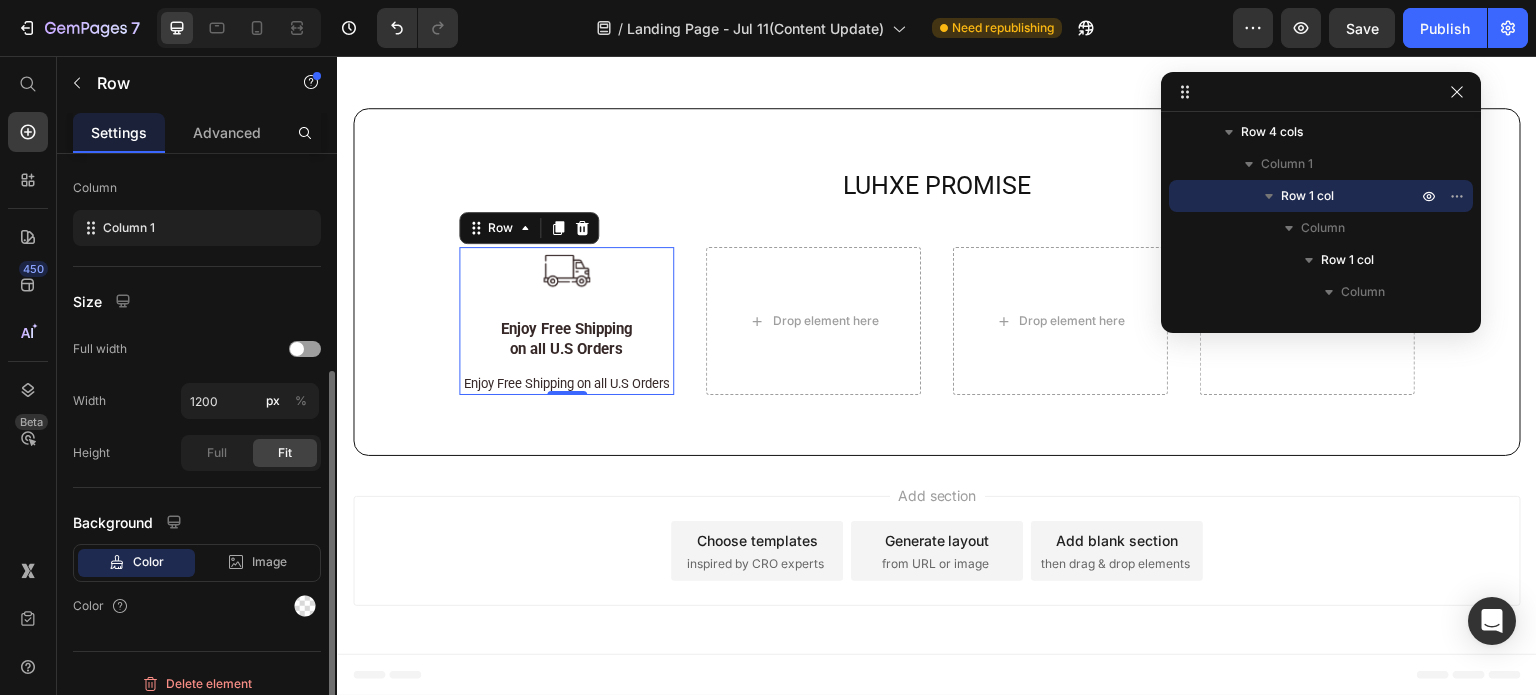 scroll, scrollTop: 312, scrollLeft: 0, axis: vertical 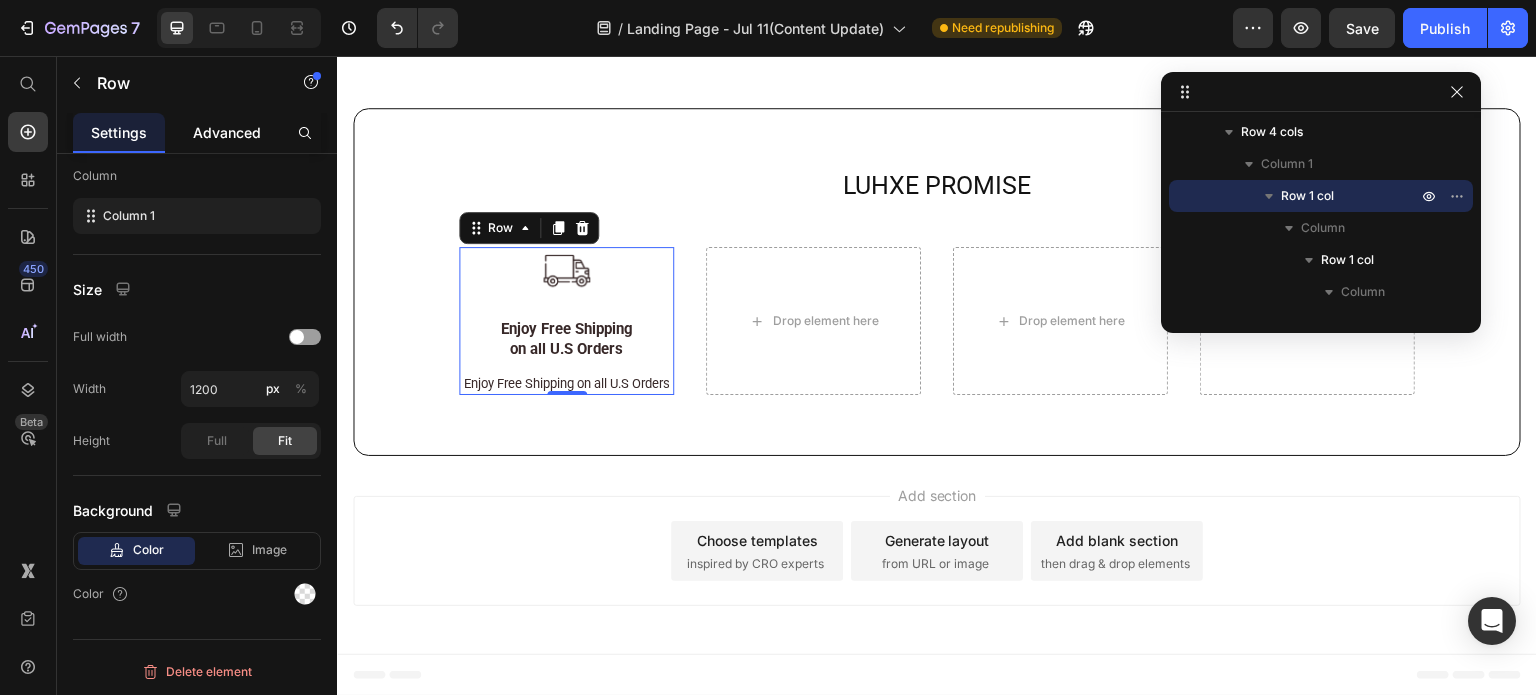 click on "Advanced" at bounding box center (227, 132) 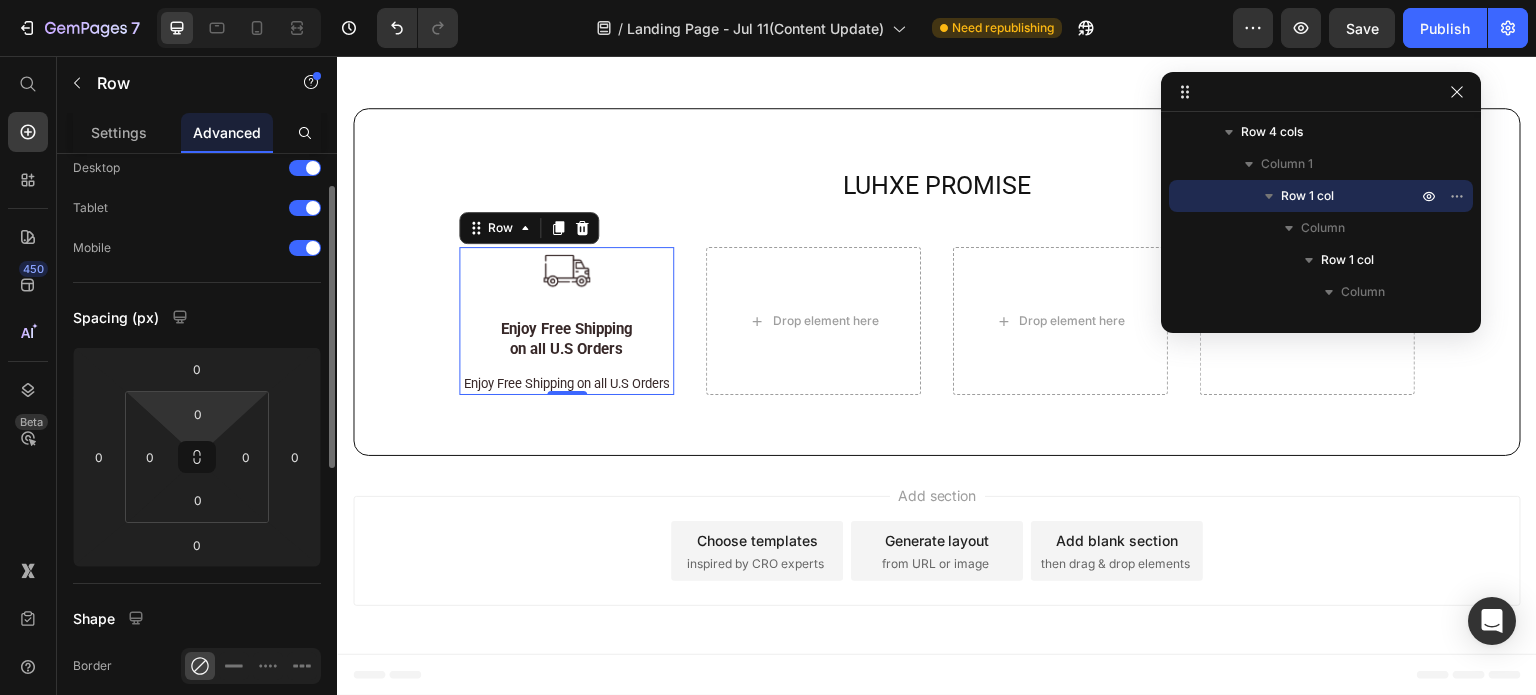 scroll, scrollTop: 0, scrollLeft: 0, axis: both 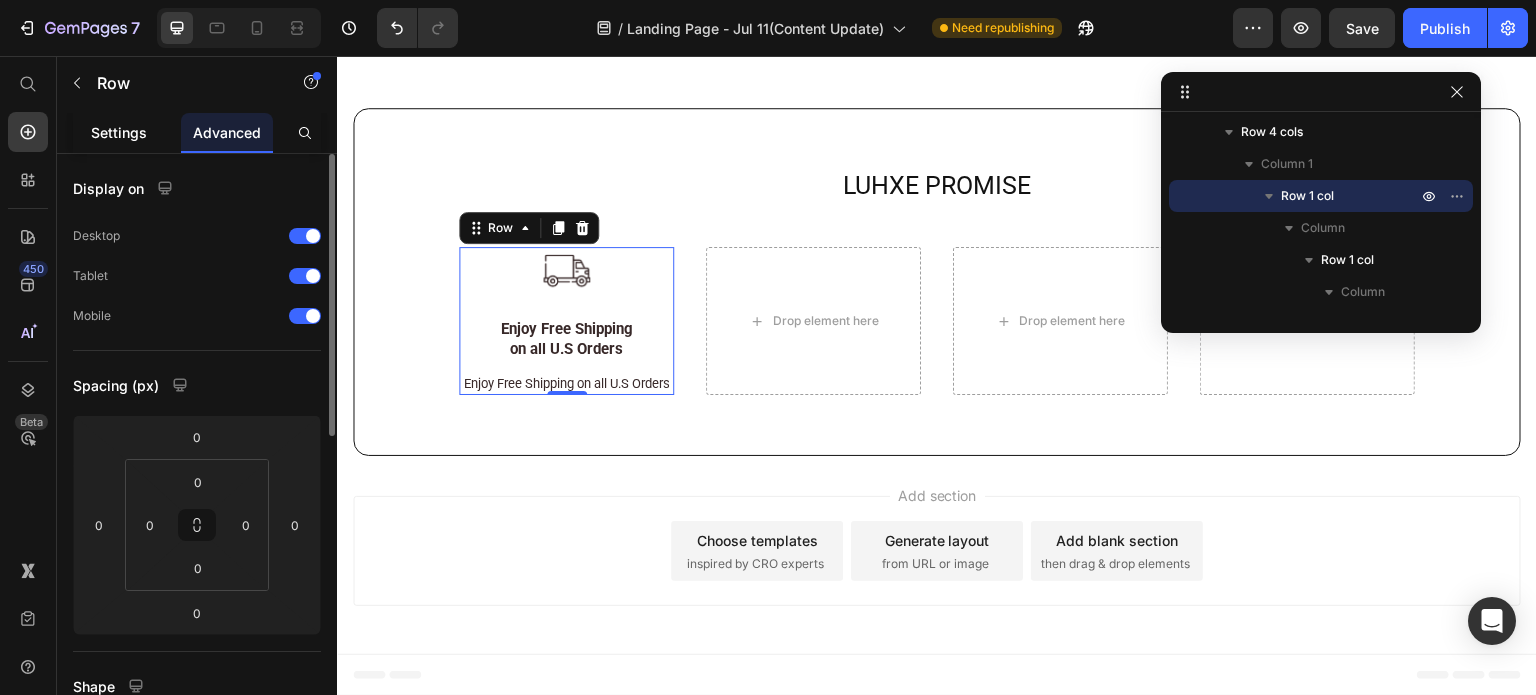 click on "Settings" 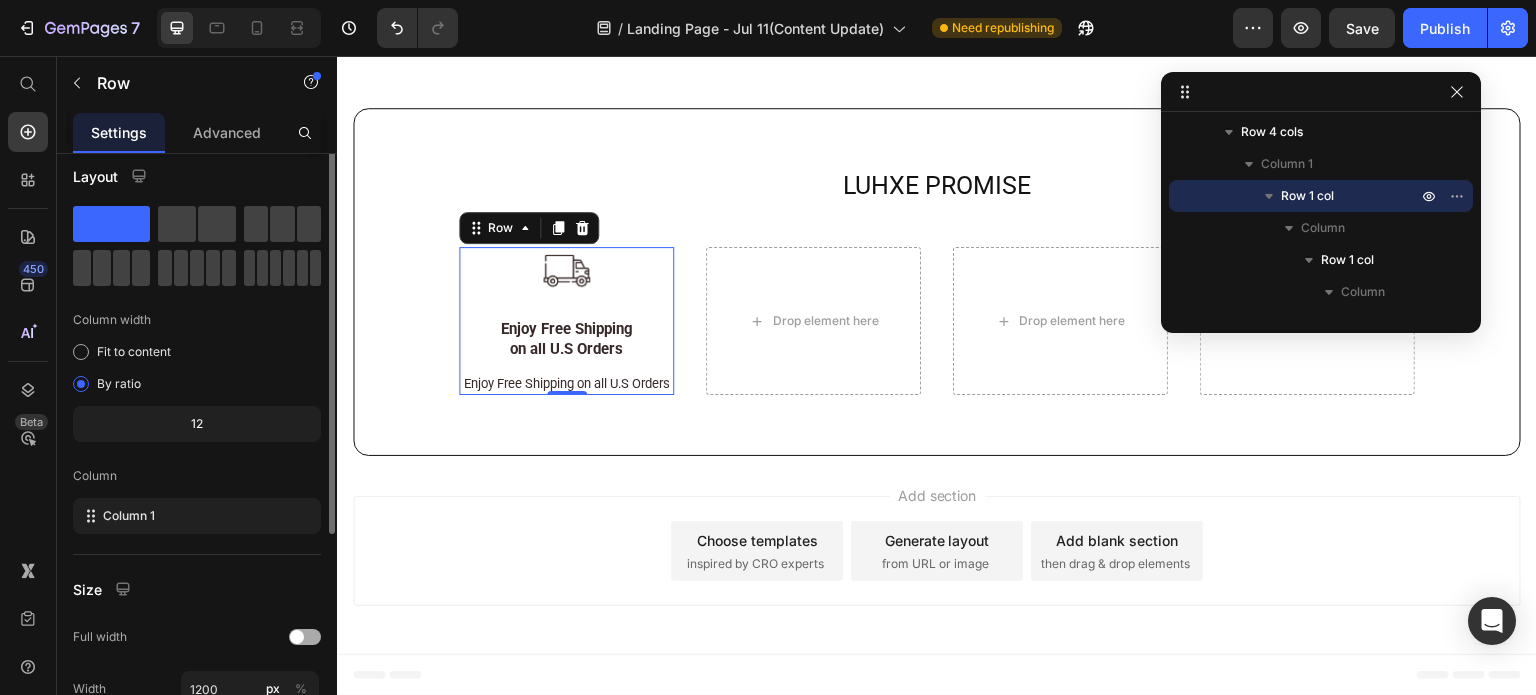 scroll, scrollTop: 0, scrollLeft: 0, axis: both 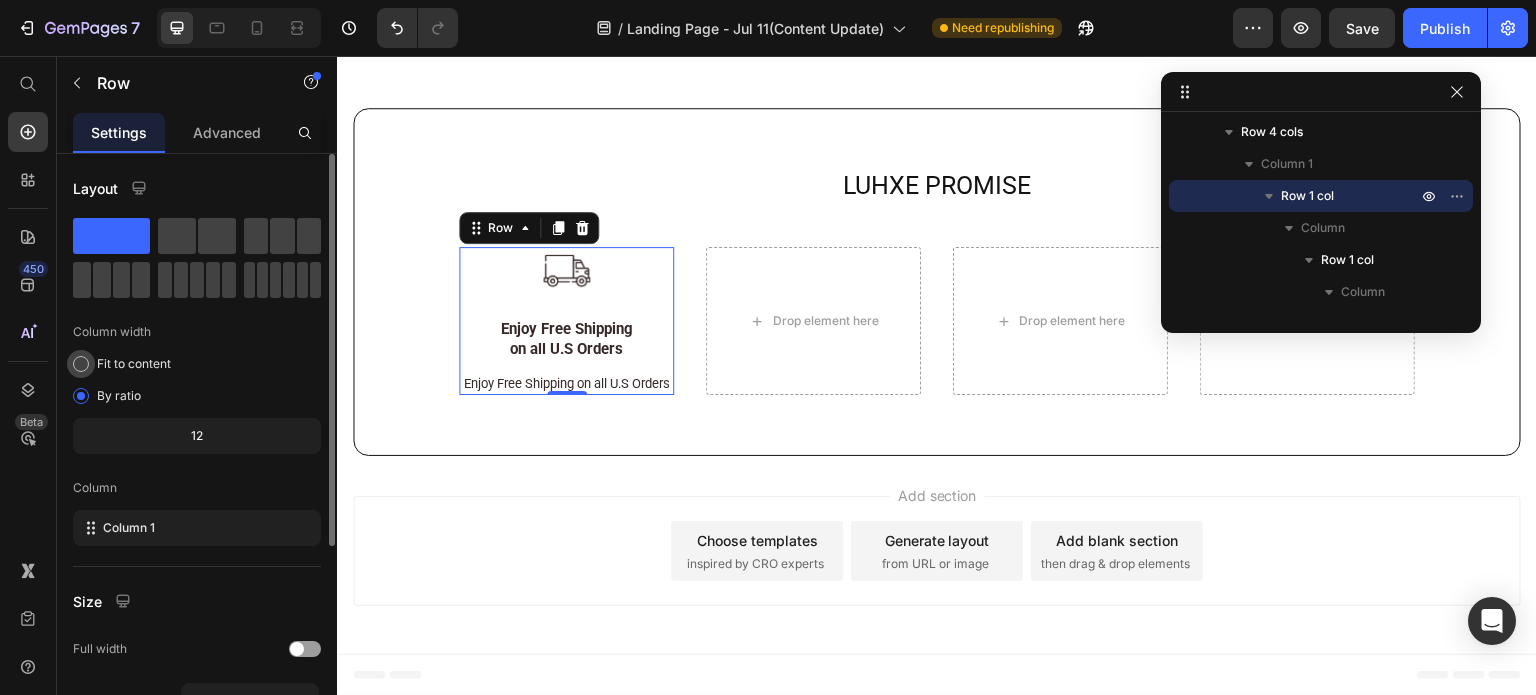 click on "Fit to content" 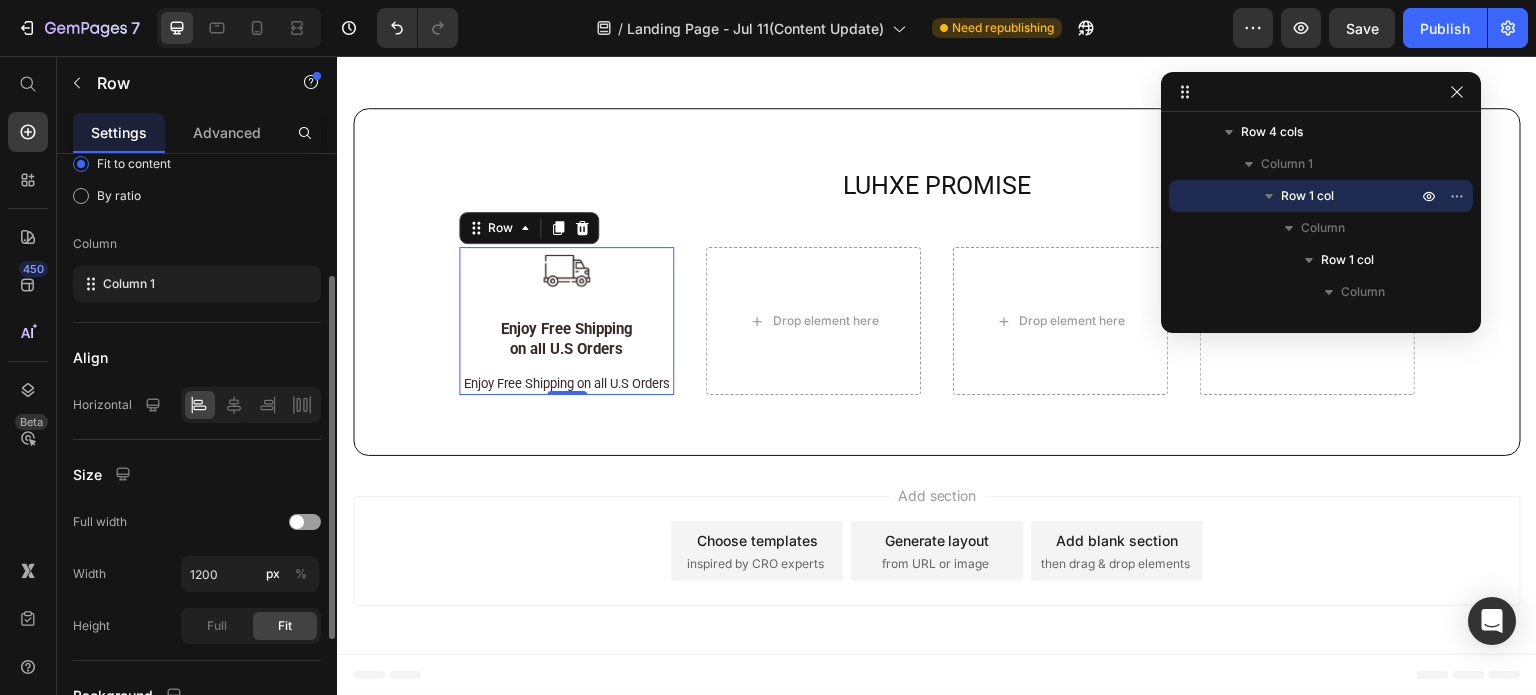 scroll, scrollTop: 300, scrollLeft: 0, axis: vertical 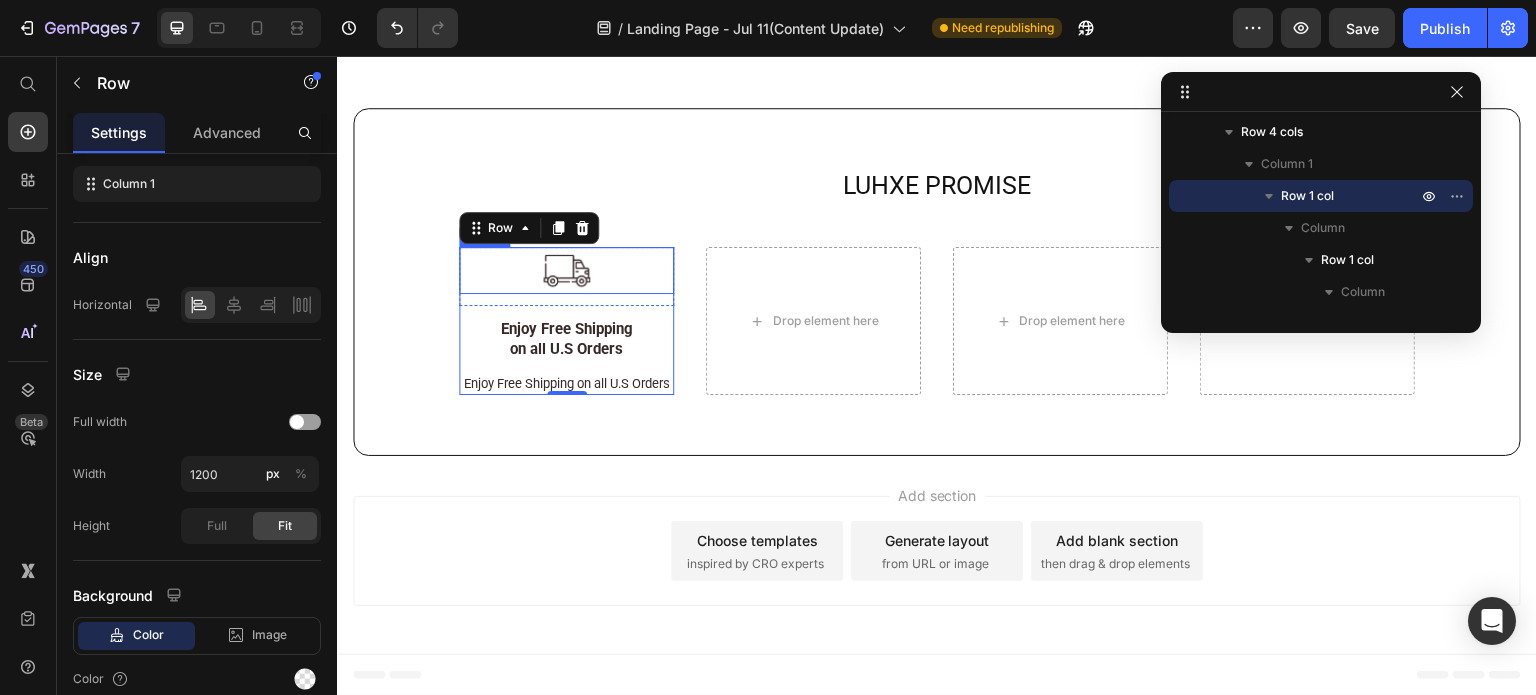 click at bounding box center [566, 270] 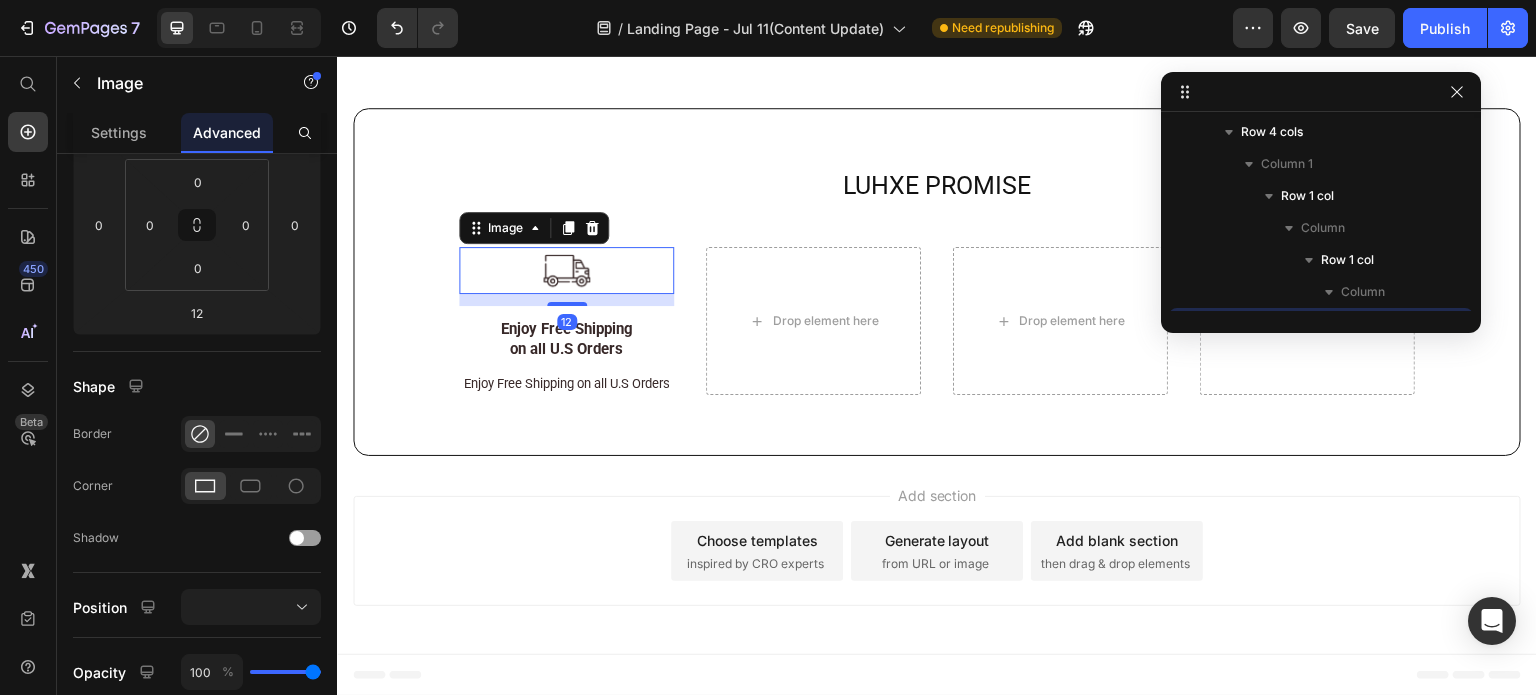 scroll, scrollTop: 712, scrollLeft: 0, axis: vertical 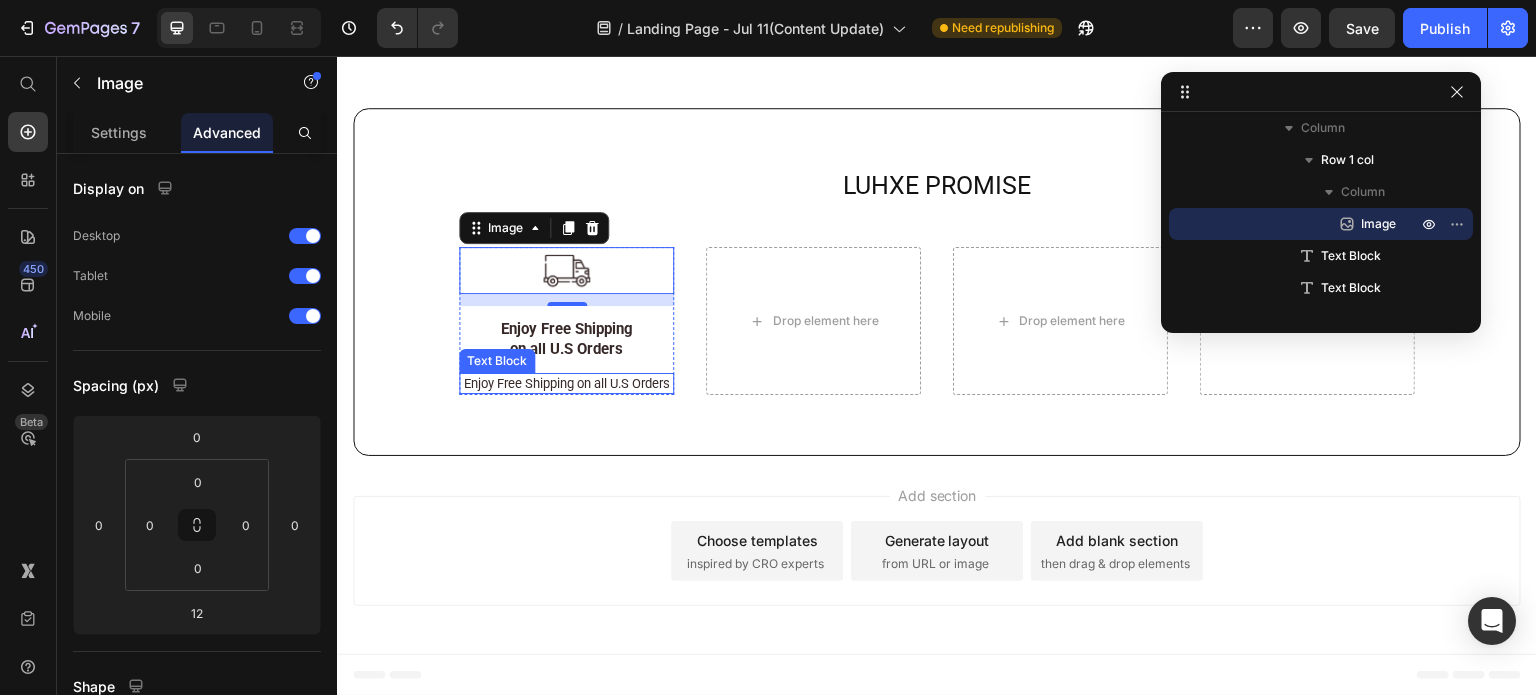 click on "Enjoy Free Shipping on all U.S Orders" at bounding box center (566, 383) 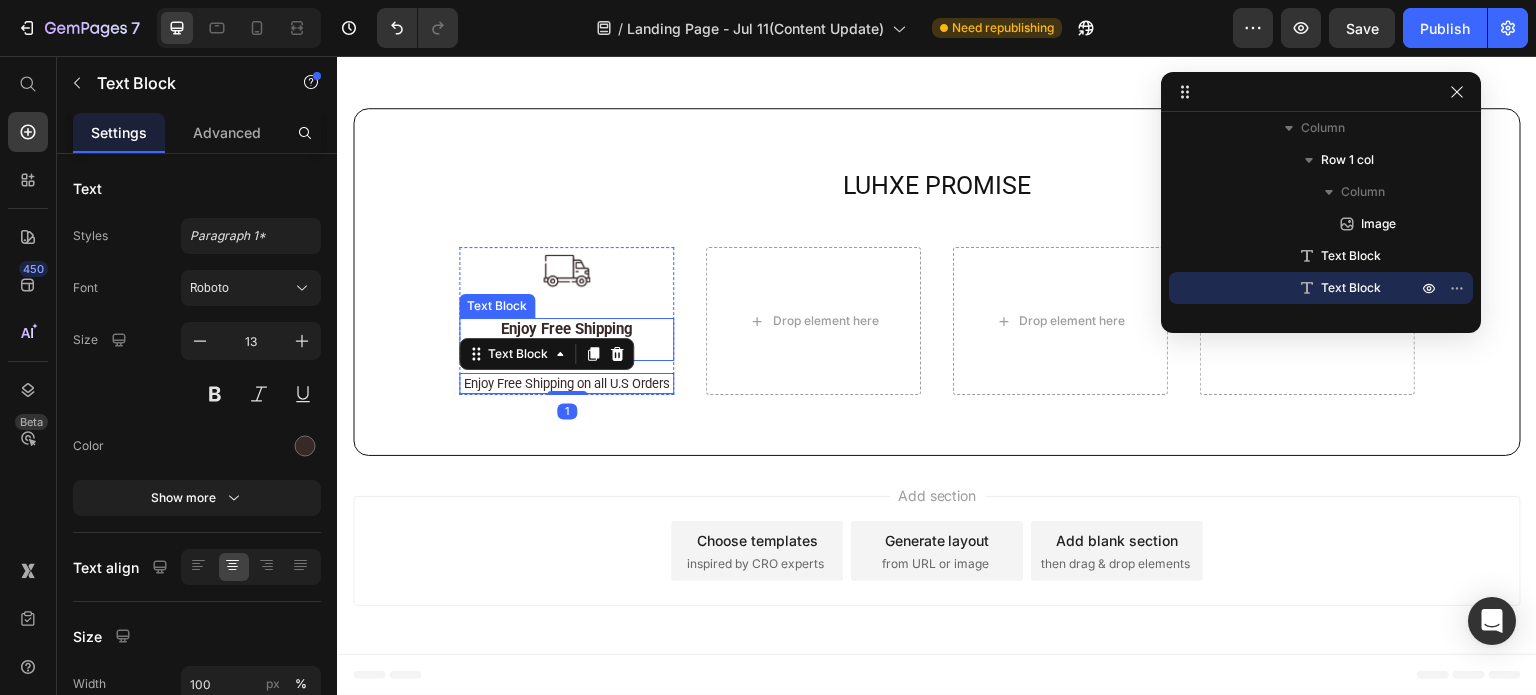 click on "Enjoy Free Shipping on all U.S Orders" at bounding box center (566, 339) 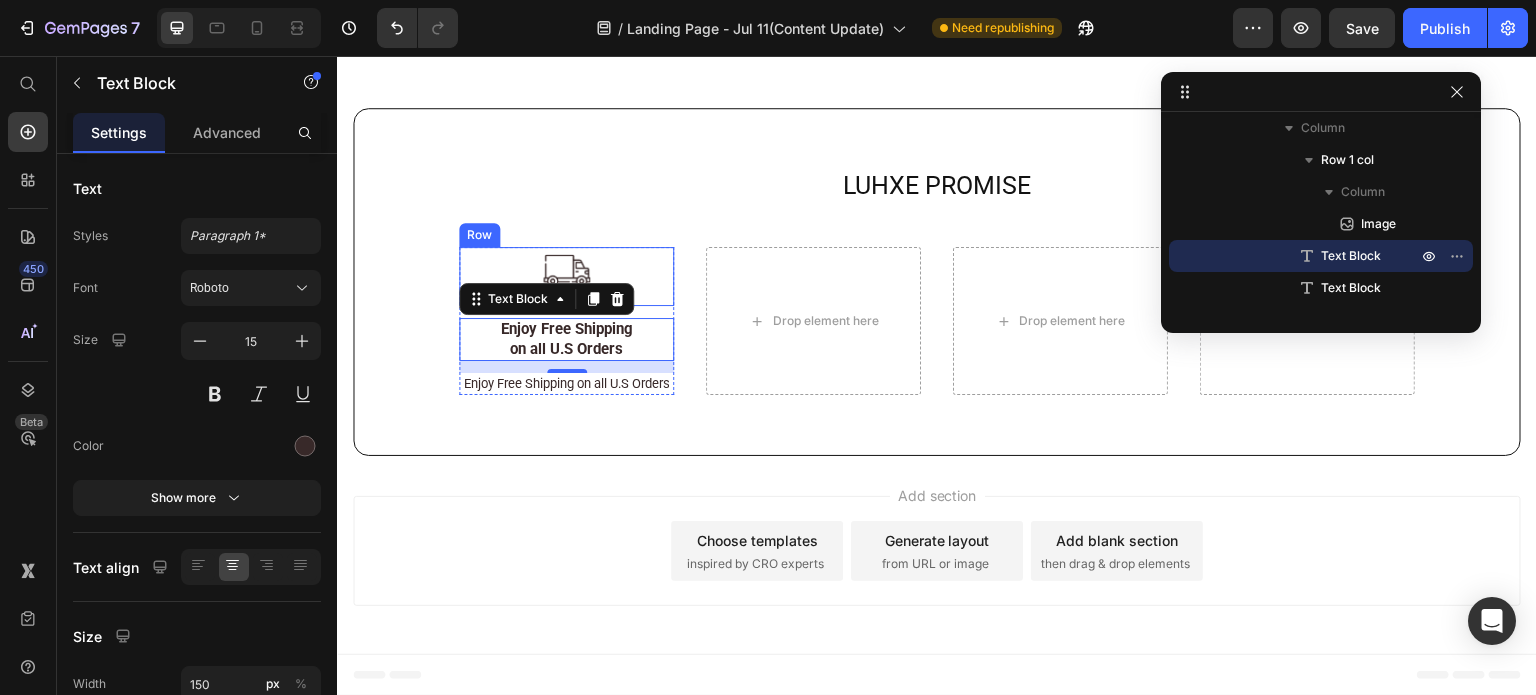 click on "Image" at bounding box center [566, 276] 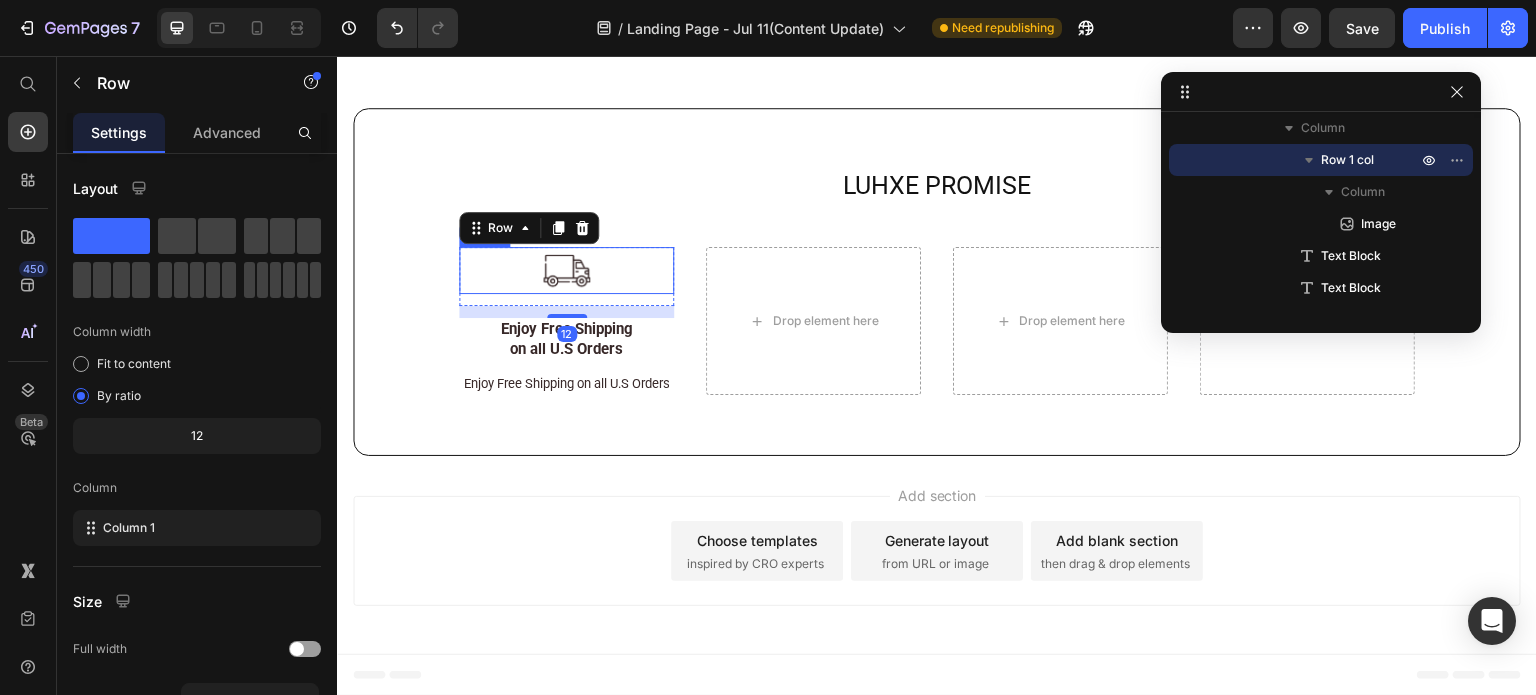 click at bounding box center (566, 270) 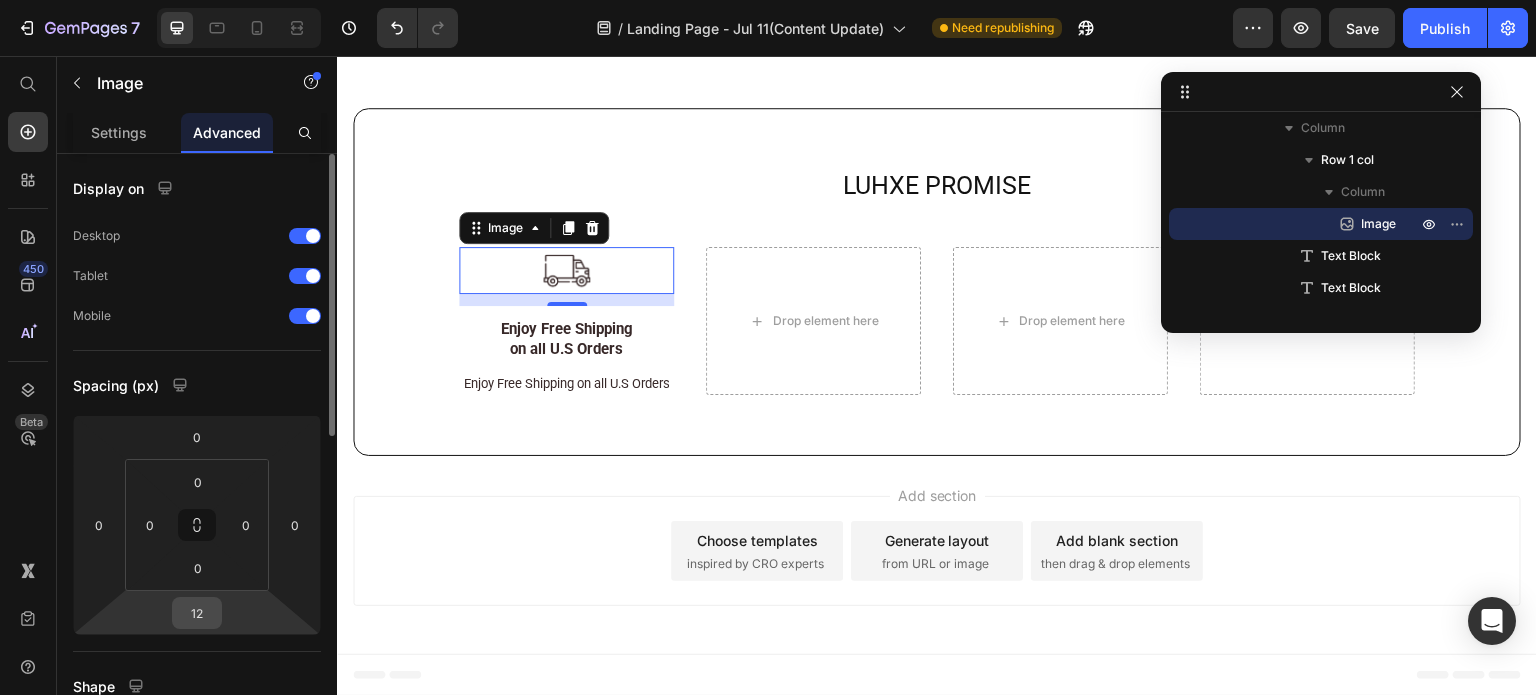 click on "12" at bounding box center (197, 613) 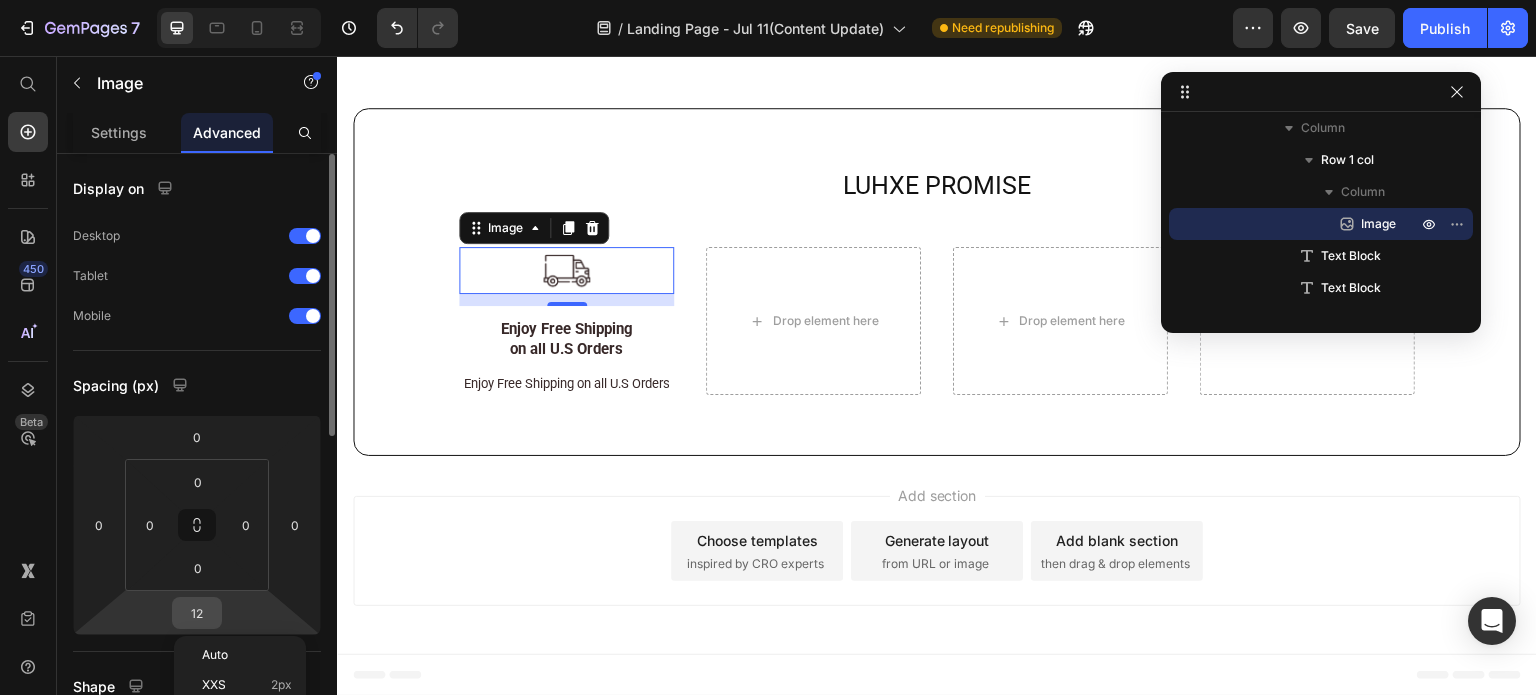 click on "12" at bounding box center [197, 613] 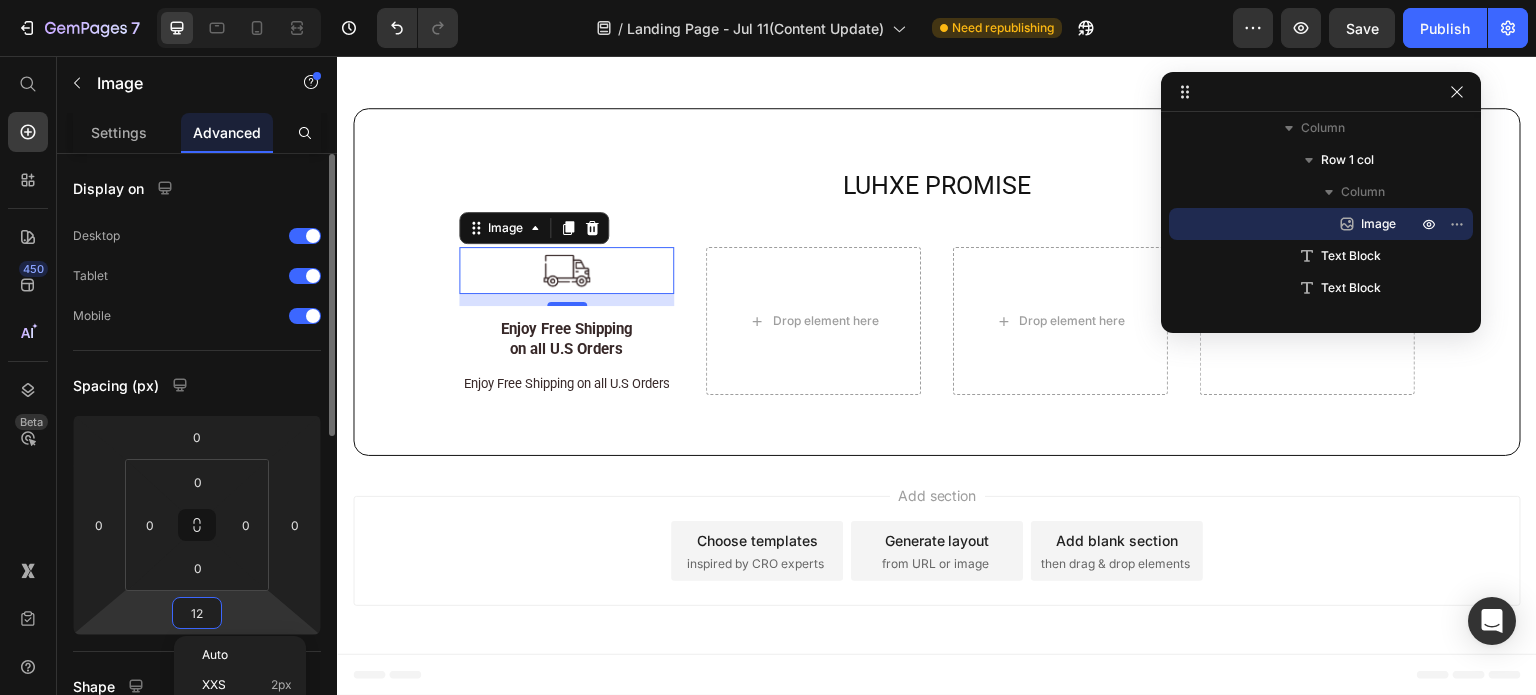 click on "12" at bounding box center (197, 613) 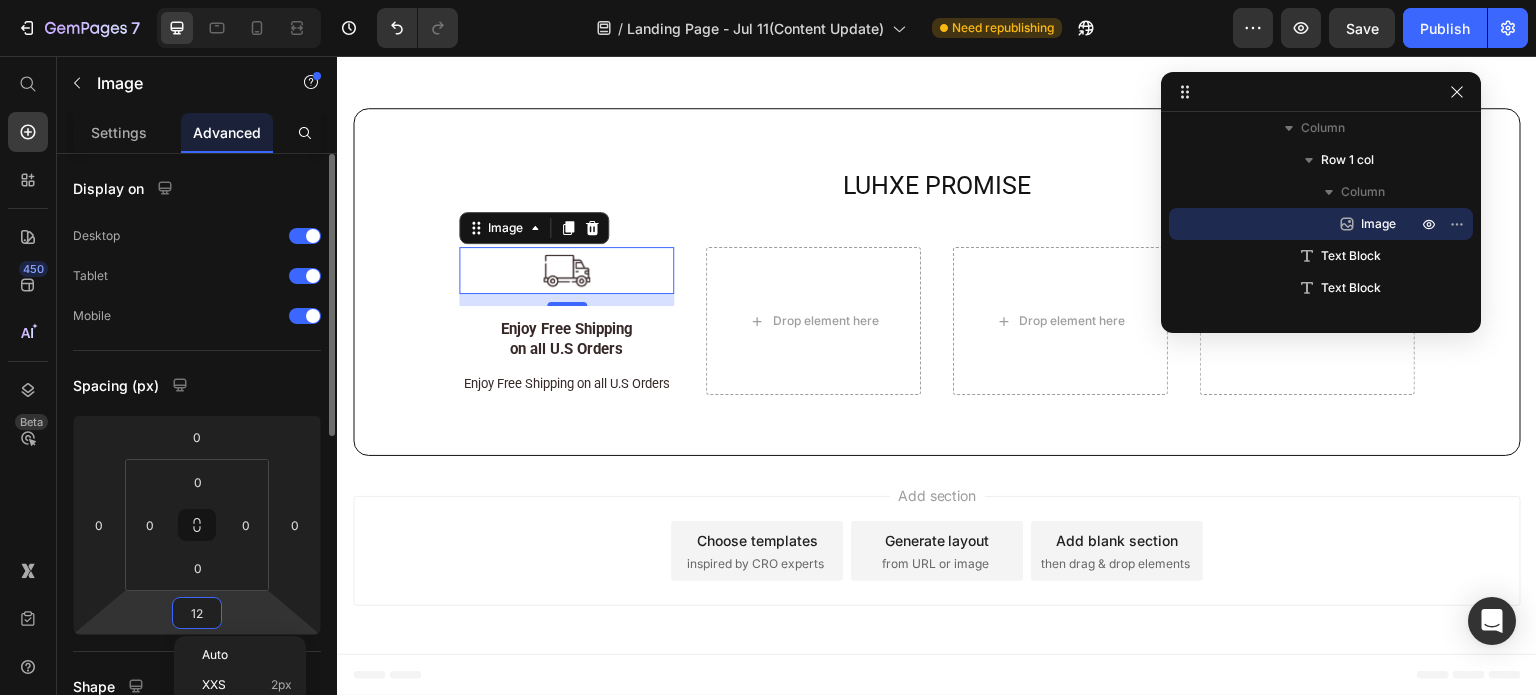 type on "0" 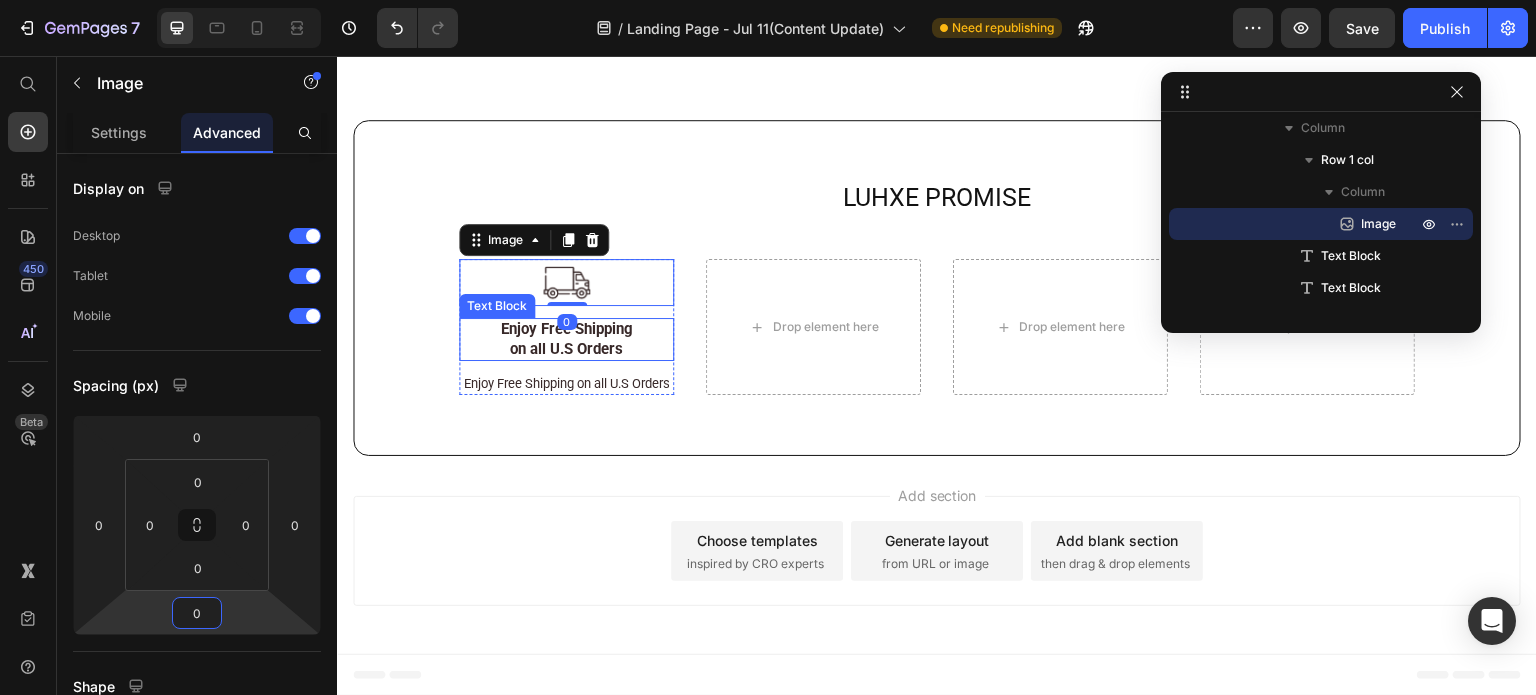click on "Enjoy Free Shipping on all U.S Orders" at bounding box center [567, 339] 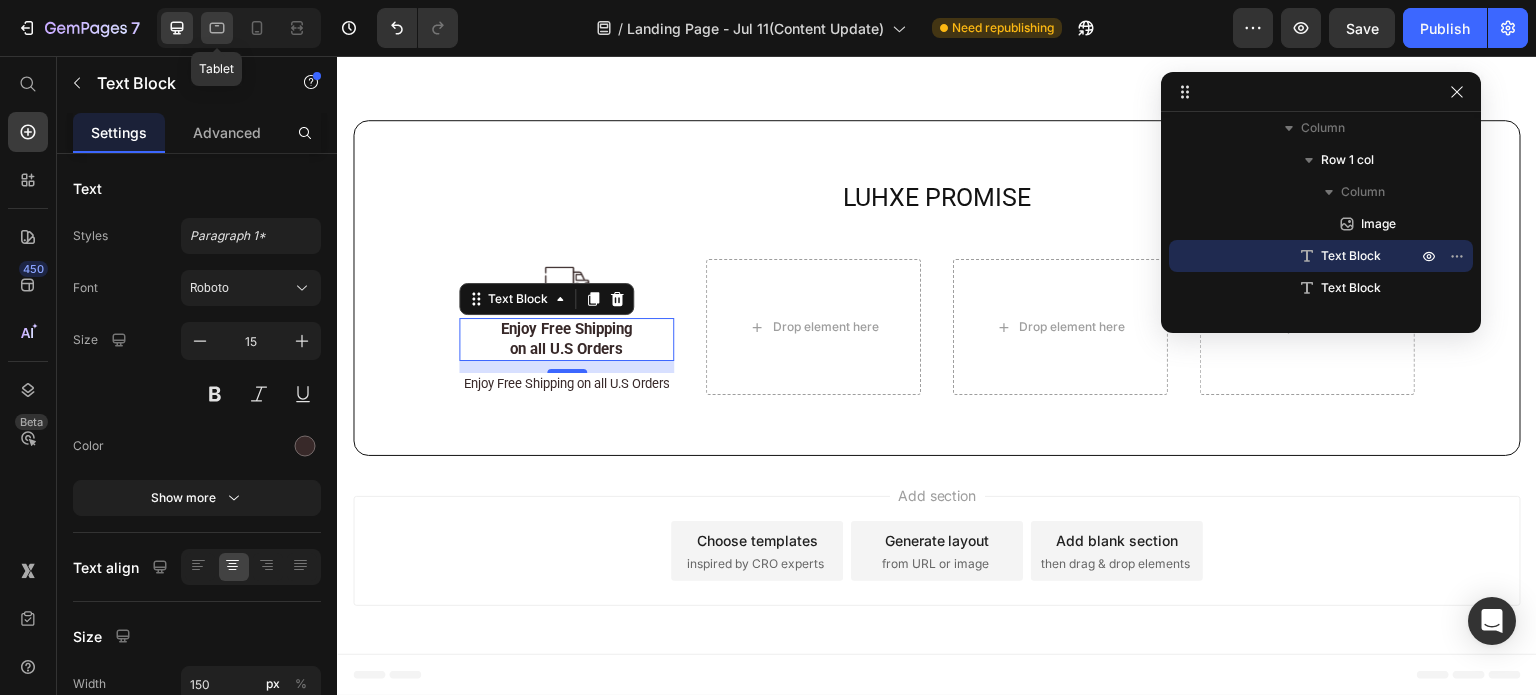 click 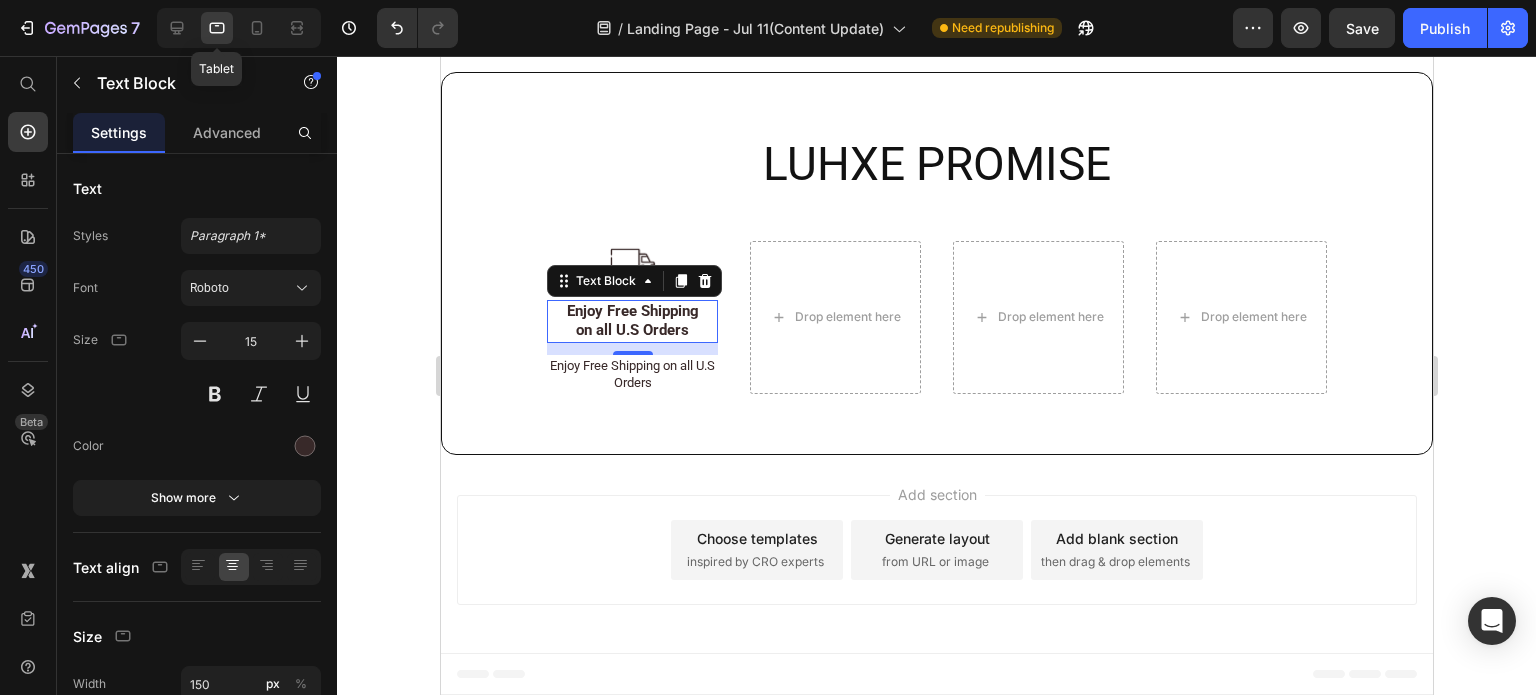 scroll, scrollTop: 12038, scrollLeft: 0, axis: vertical 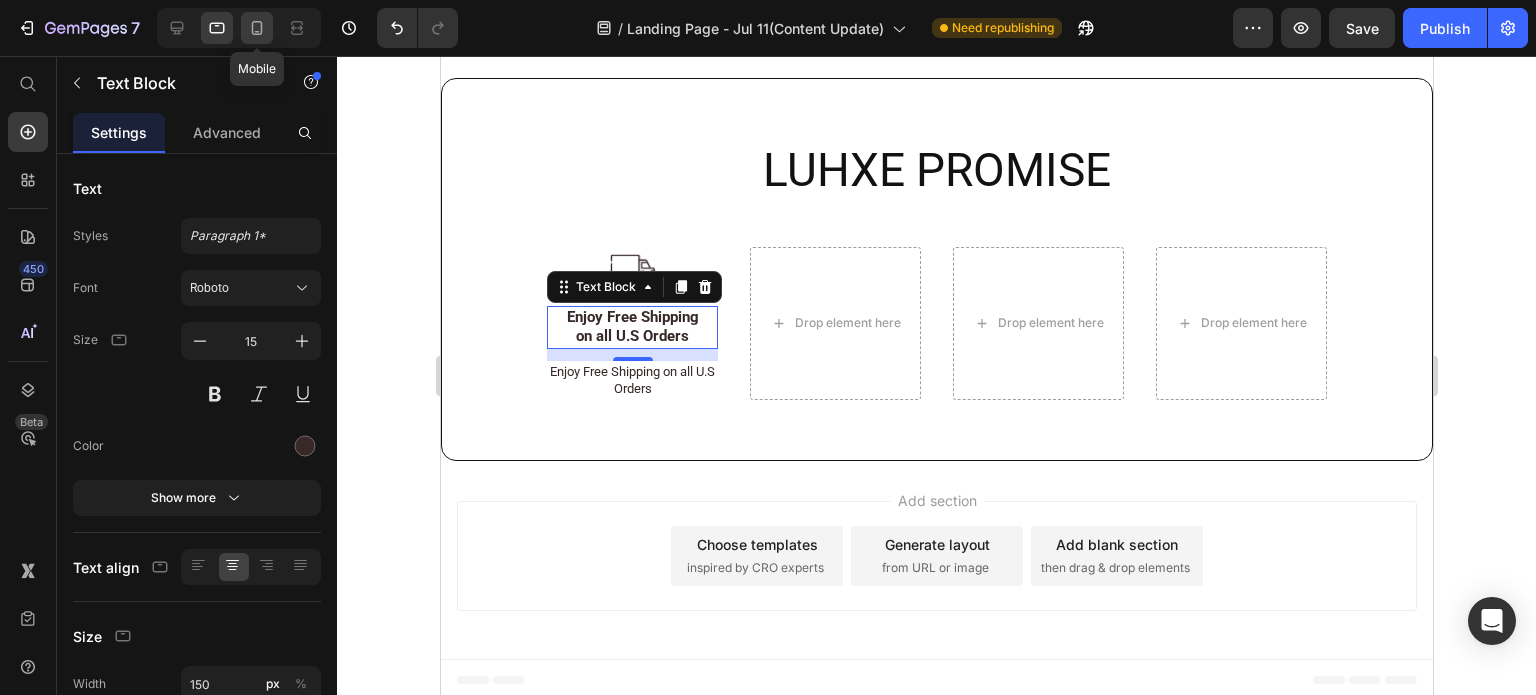 click 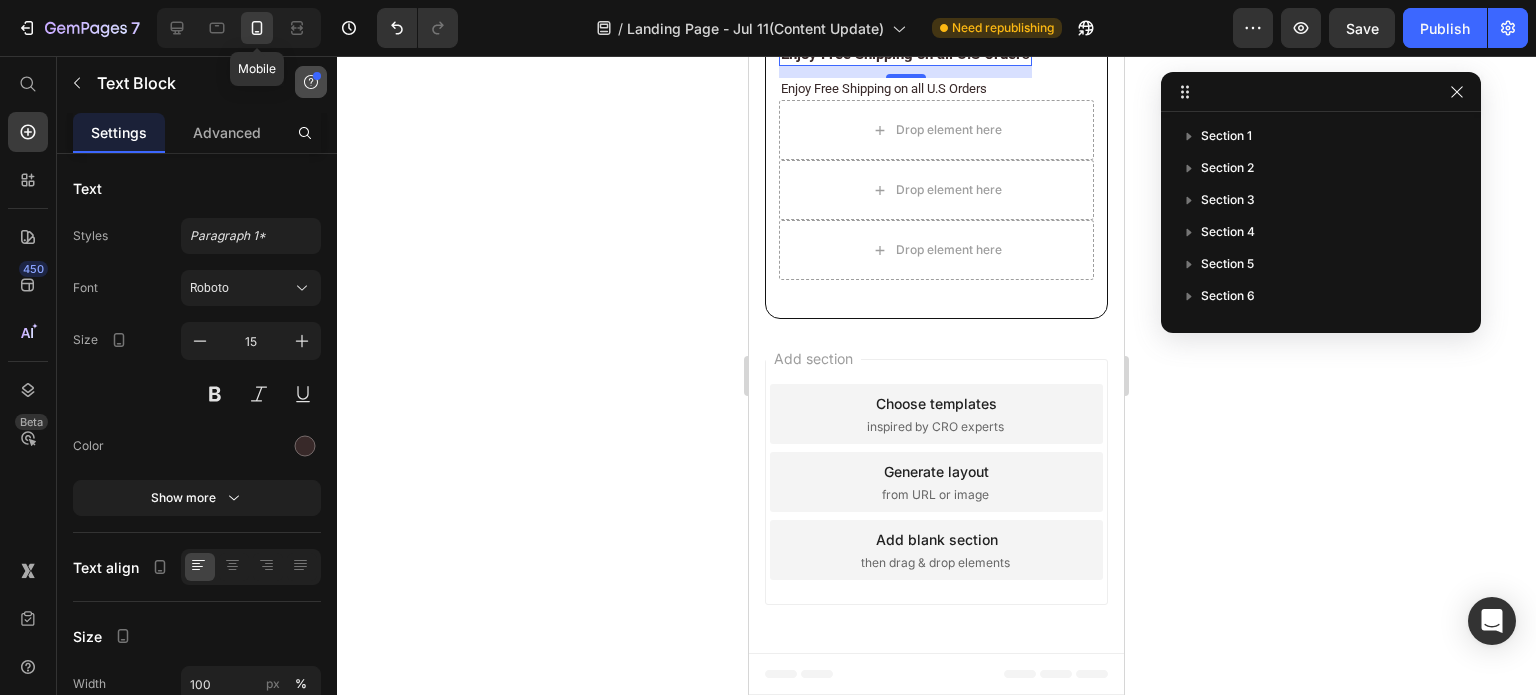 scroll, scrollTop: 616, scrollLeft: 0, axis: vertical 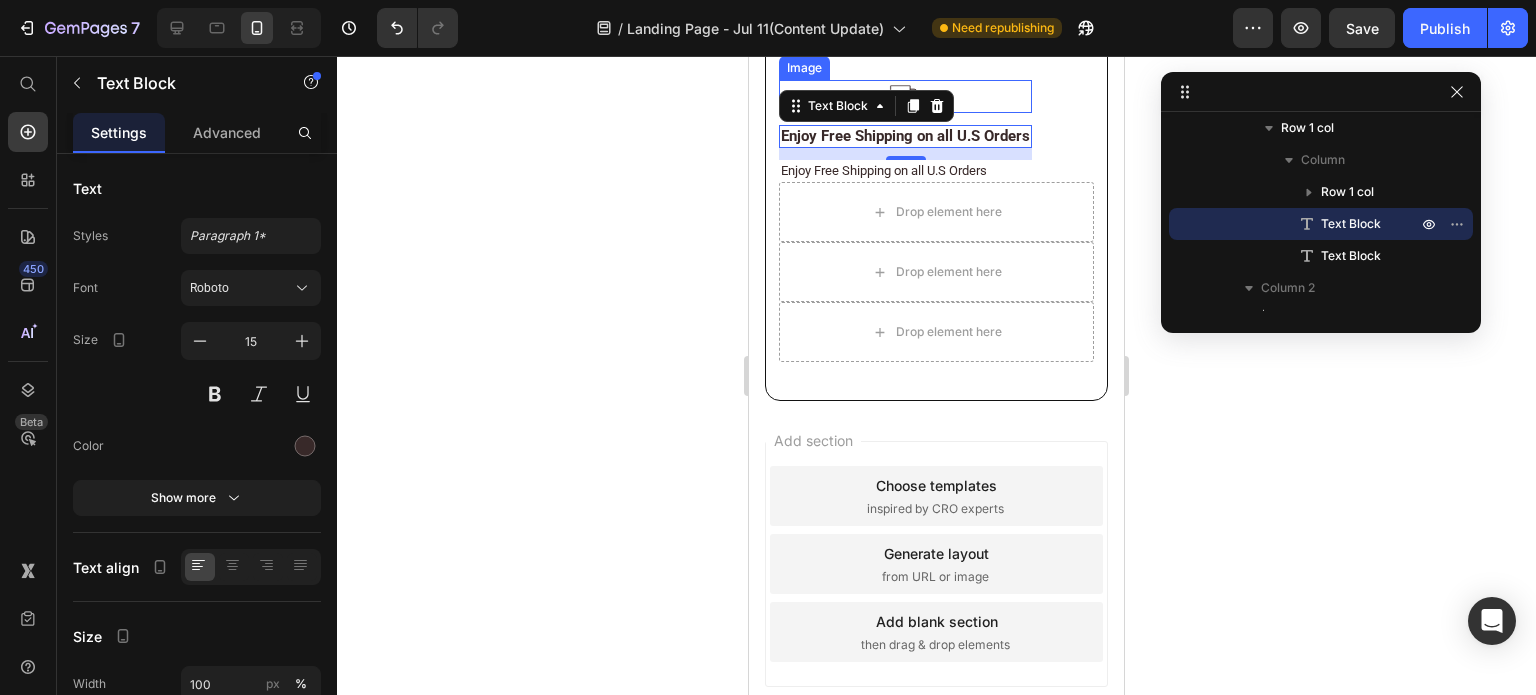 click at bounding box center [905, 96] 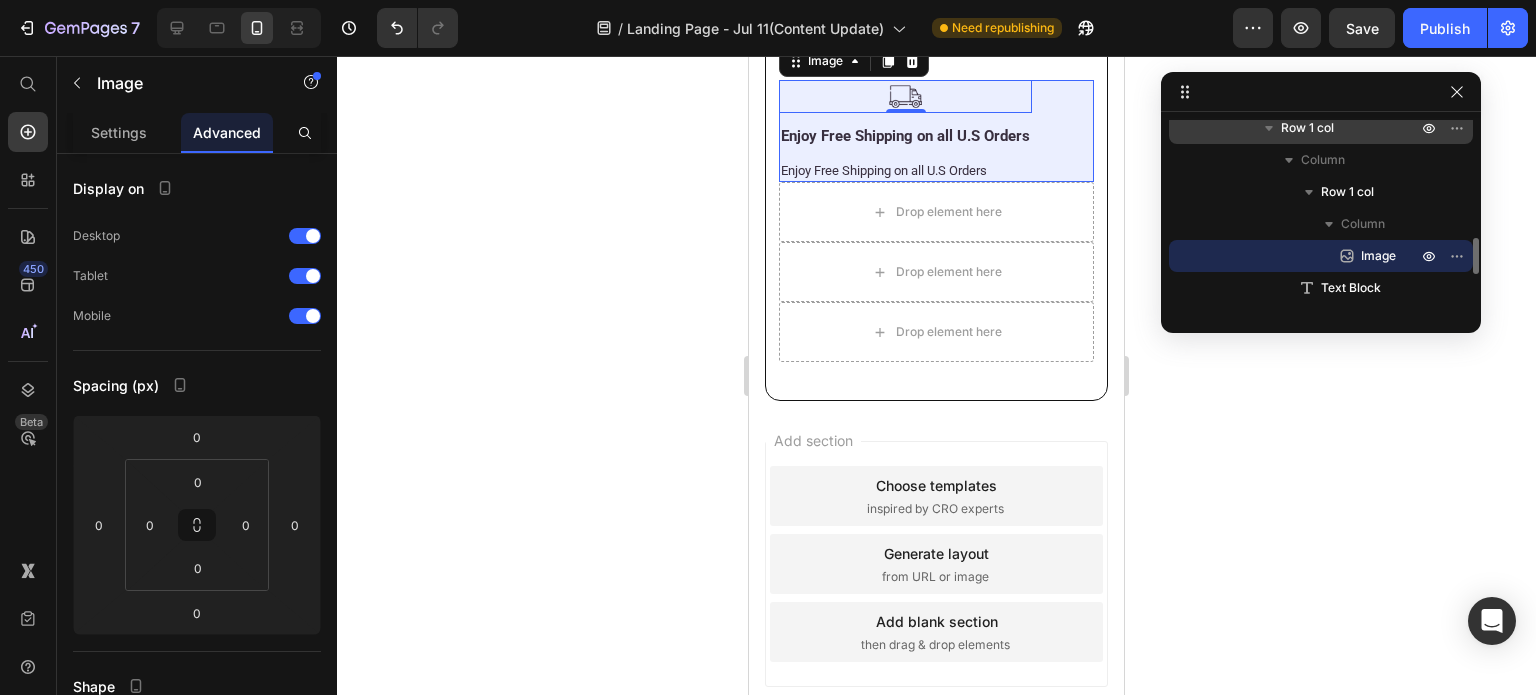 click on "Row 1 col" at bounding box center (1307, 128) 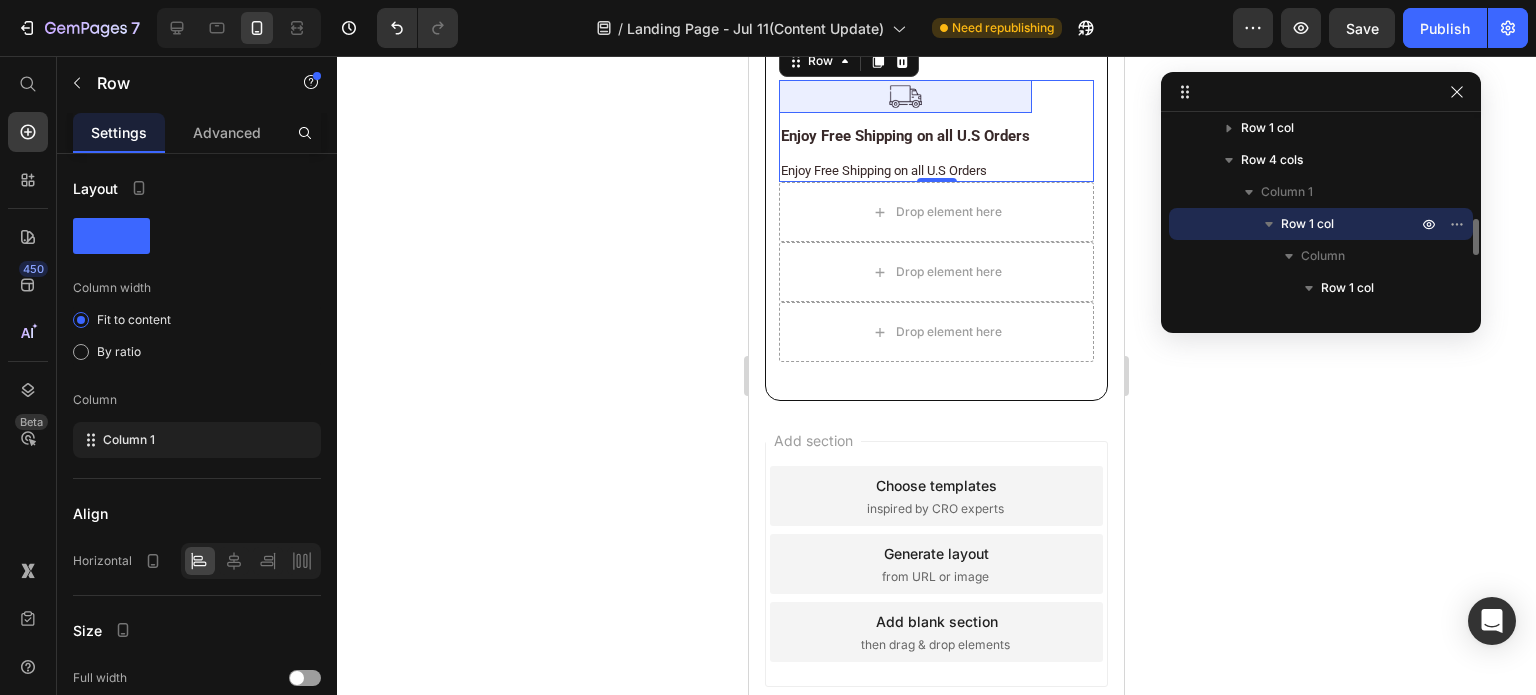 scroll, scrollTop: 620, scrollLeft: 0, axis: vertical 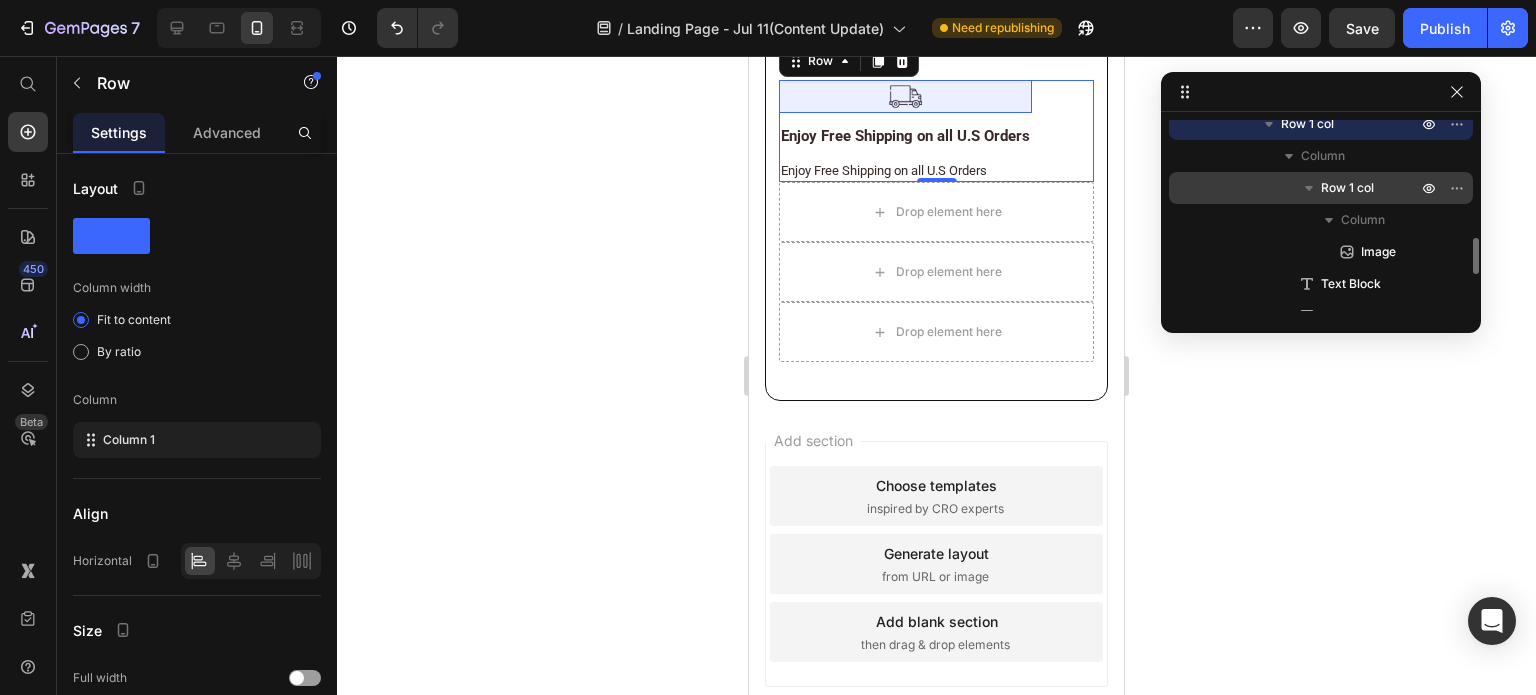 click on "Row 1 col" at bounding box center [1347, 188] 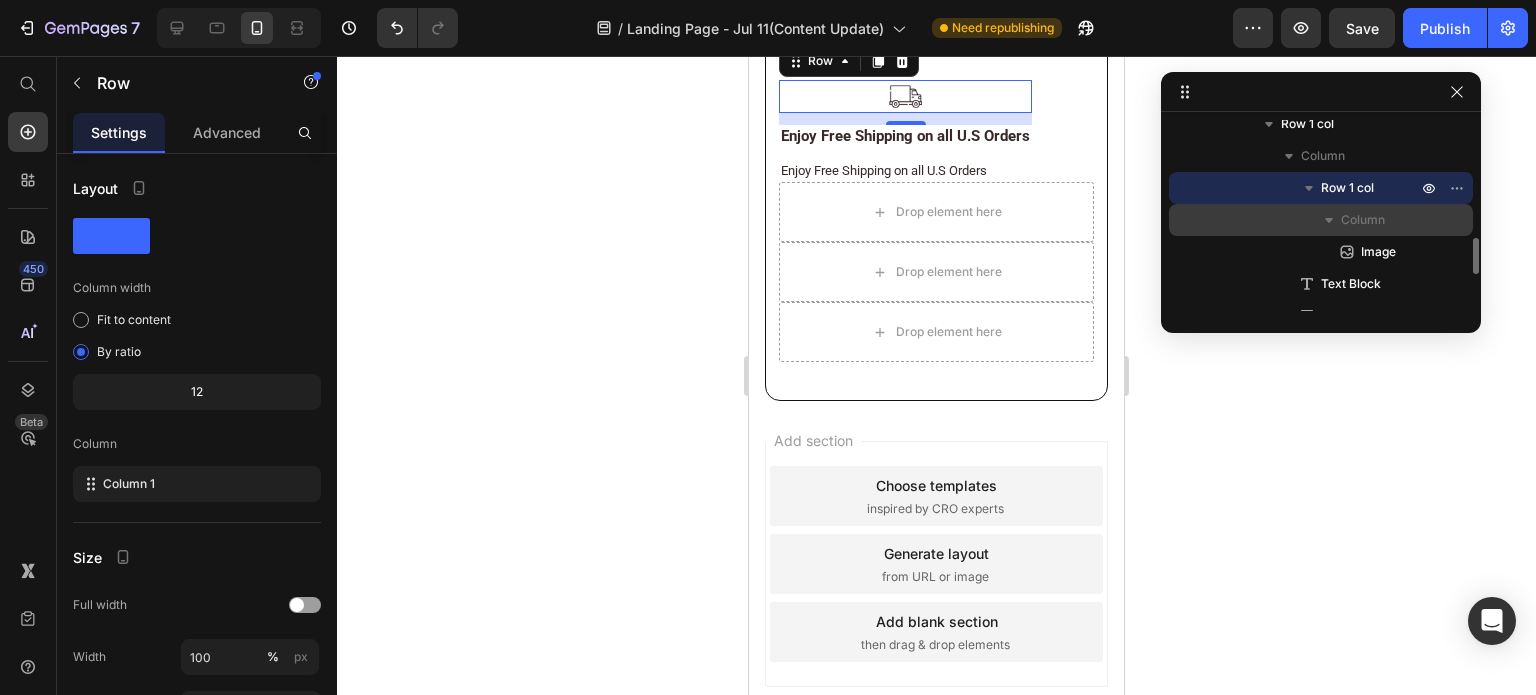 click on "Column" at bounding box center [1321, 220] 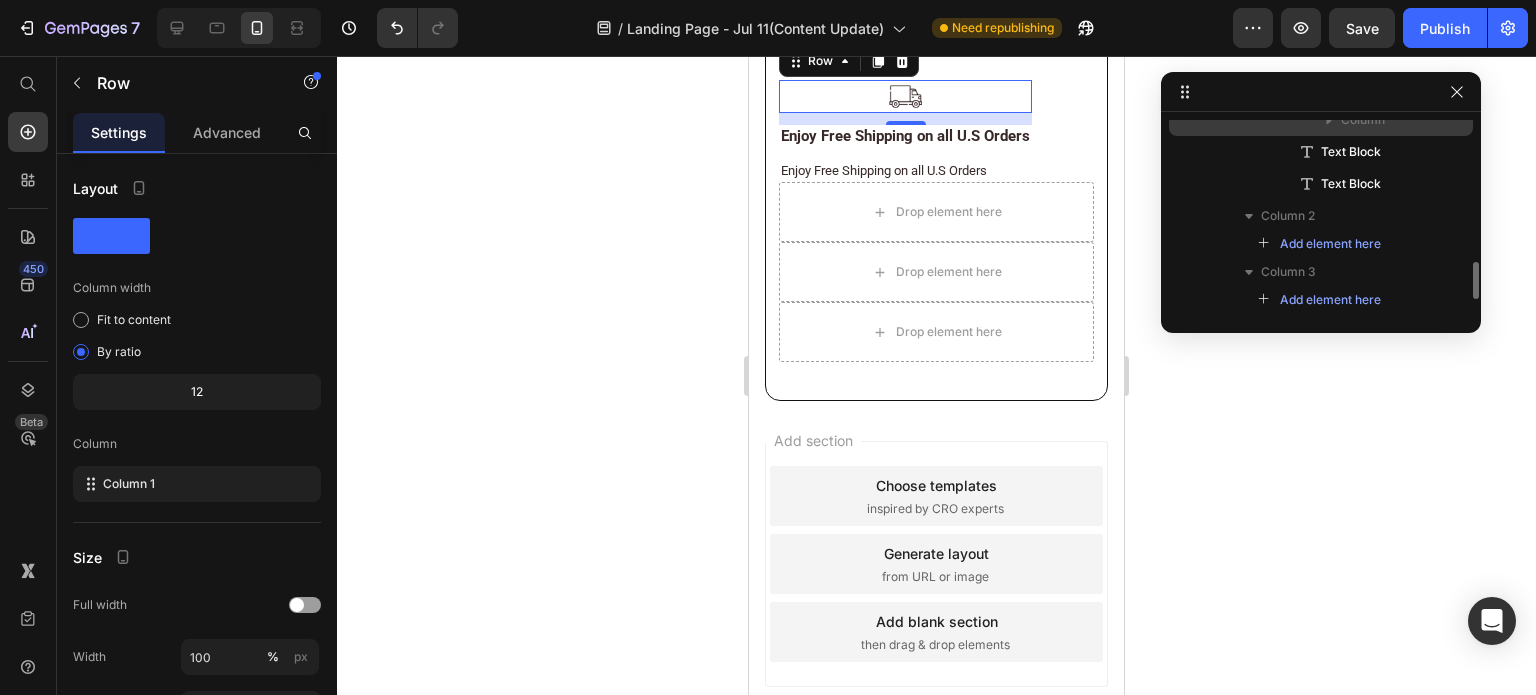 scroll, scrollTop: 620, scrollLeft: 0, axis: vertical 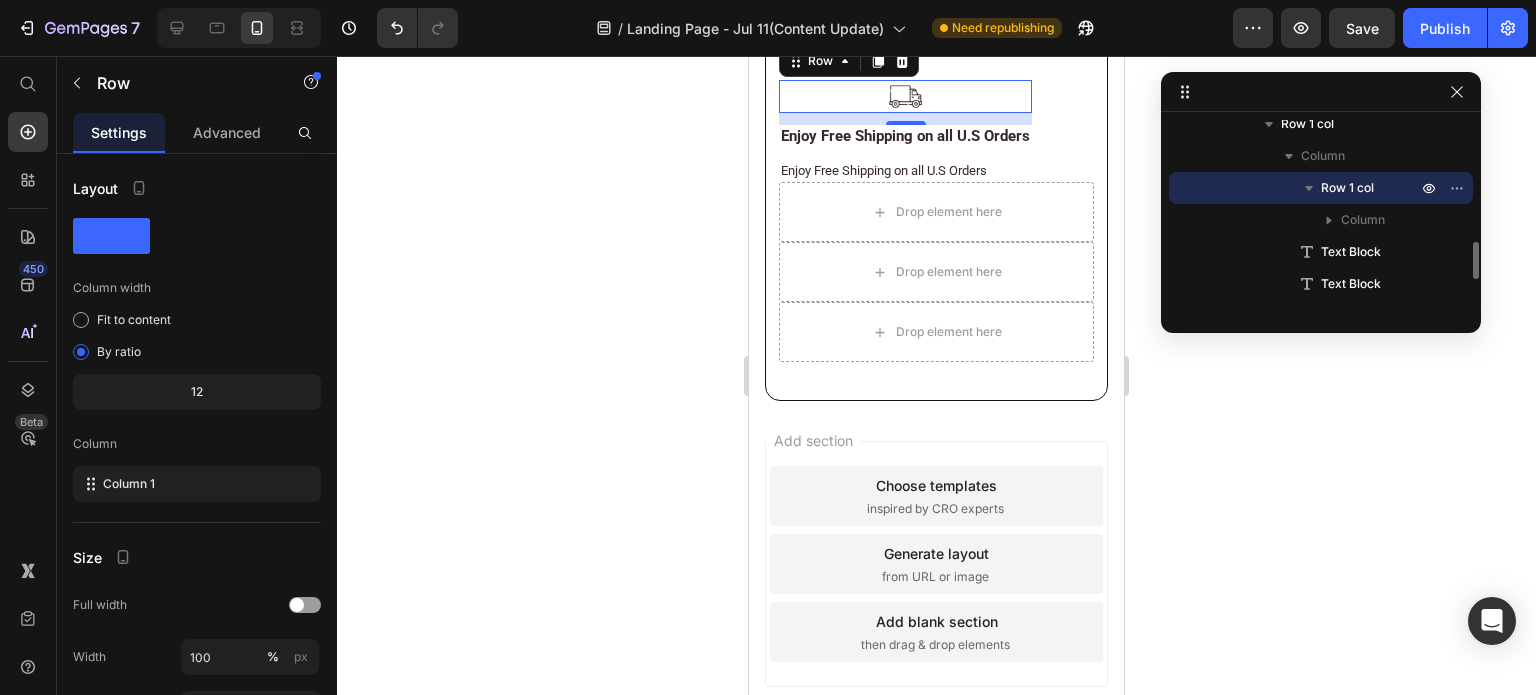 click 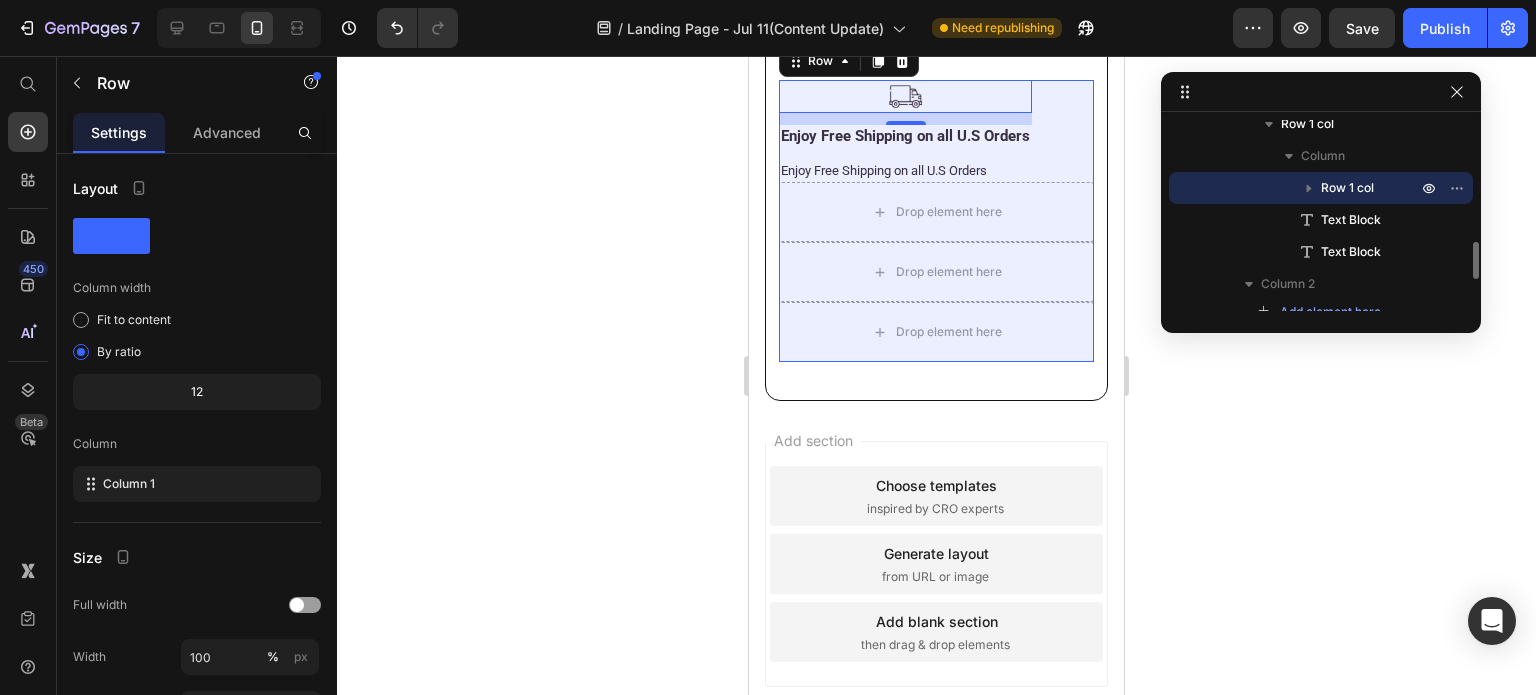 scroll, scrollTop: 520, scrollLeft: 0, axis: vertical 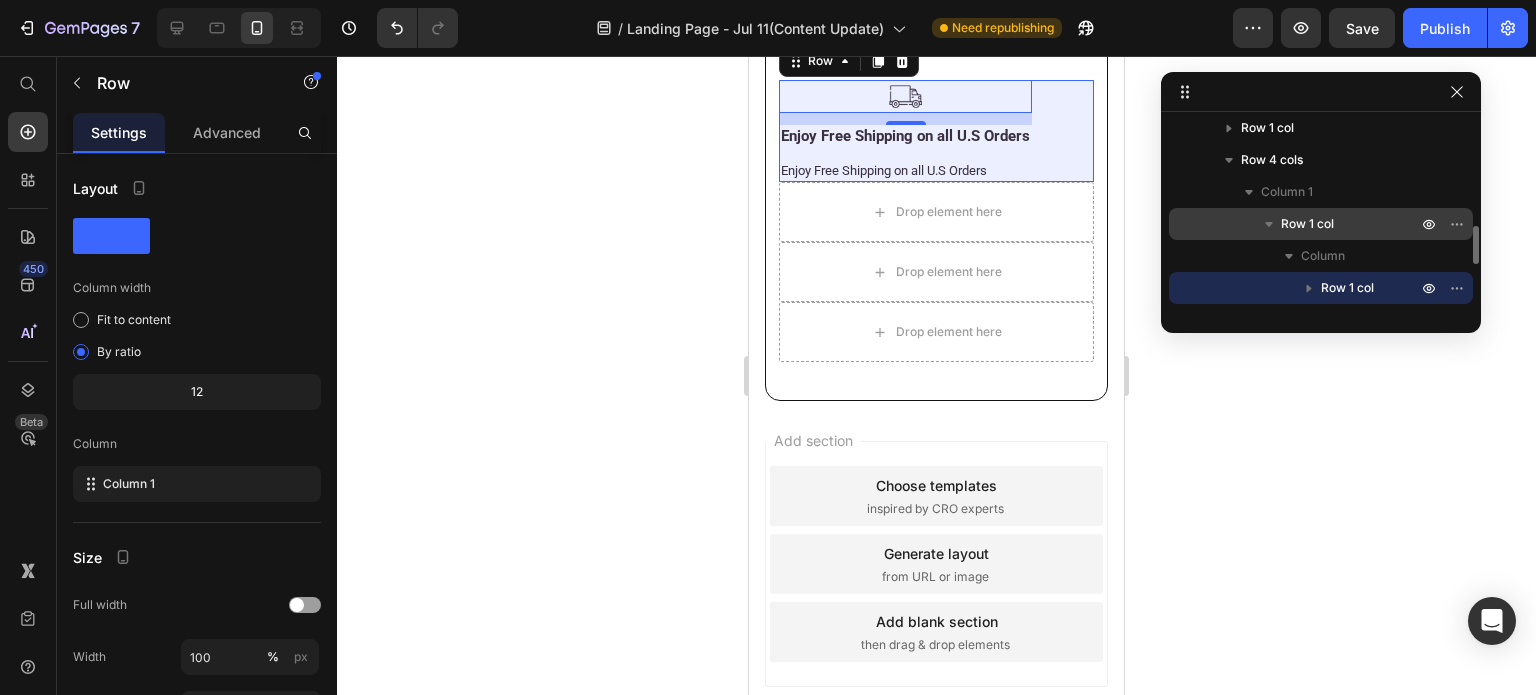 click on "Row 1 col" at bounding box center [1351, 224] 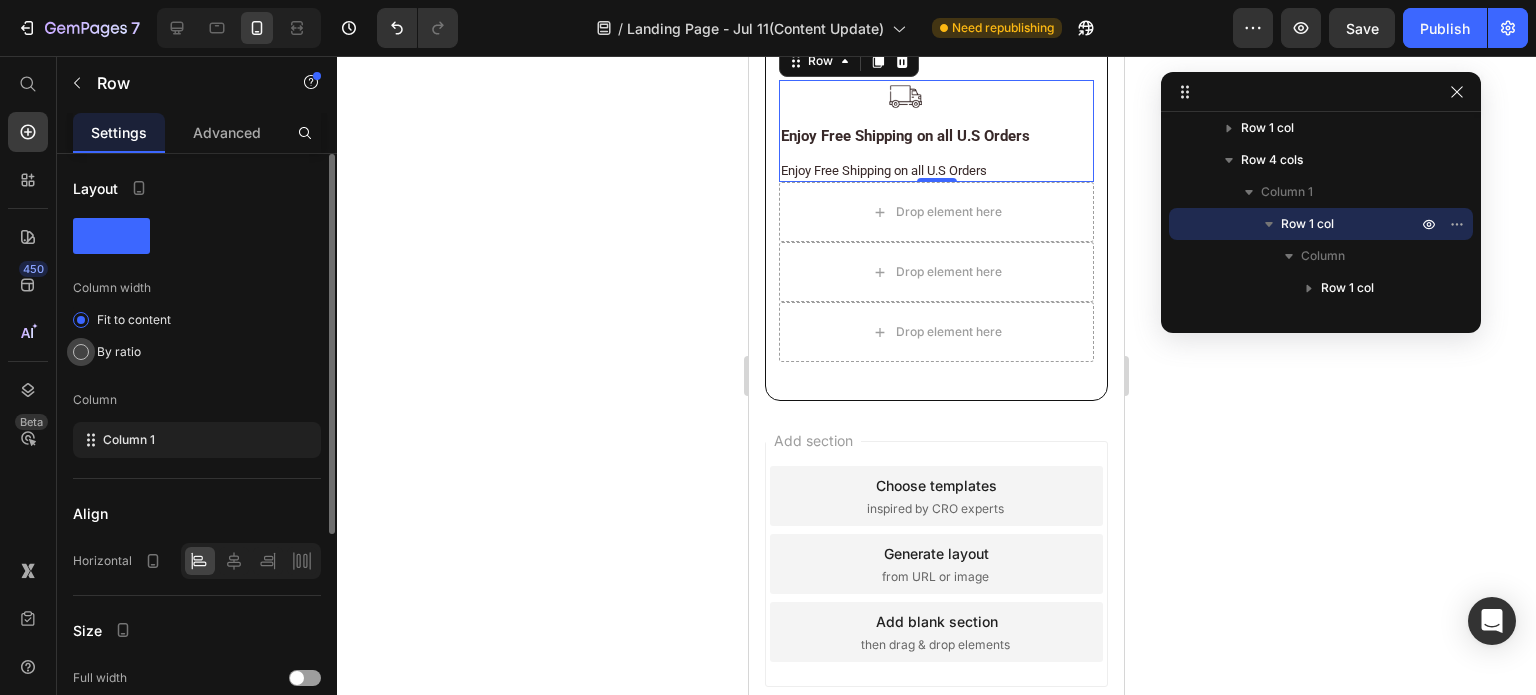 click on "By ratio" at bounding box center (119, 352) 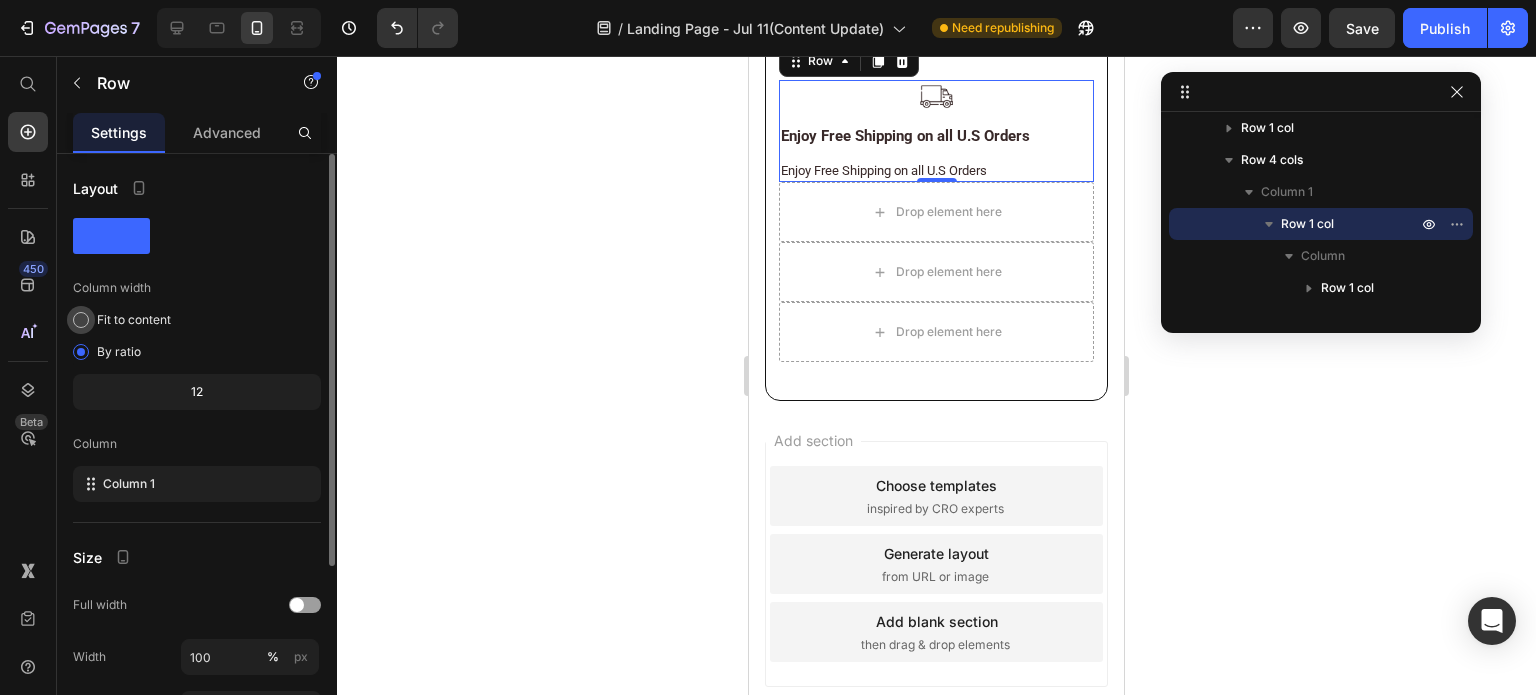 click on "Fit to content" at bounding box center [134, 320] 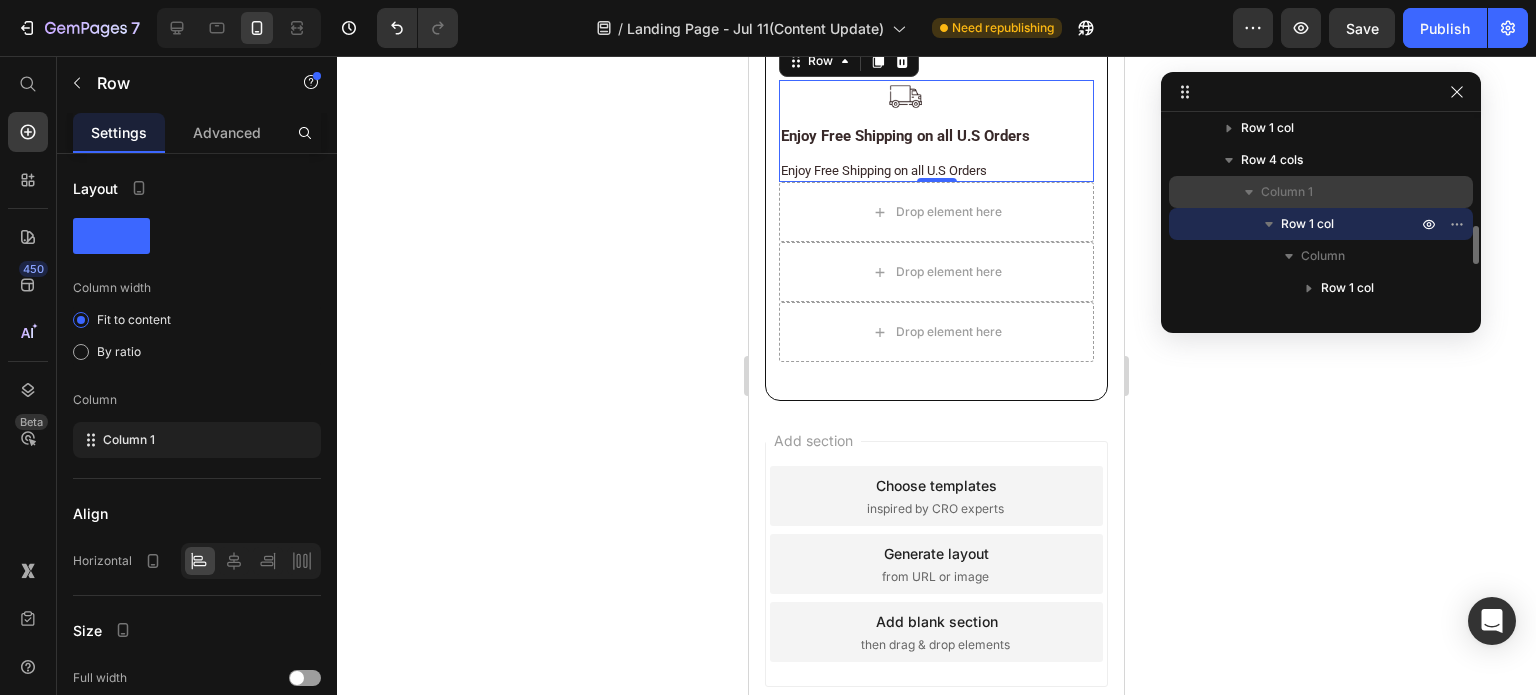 click on "Column 1" at bounding box center (1341, 192) 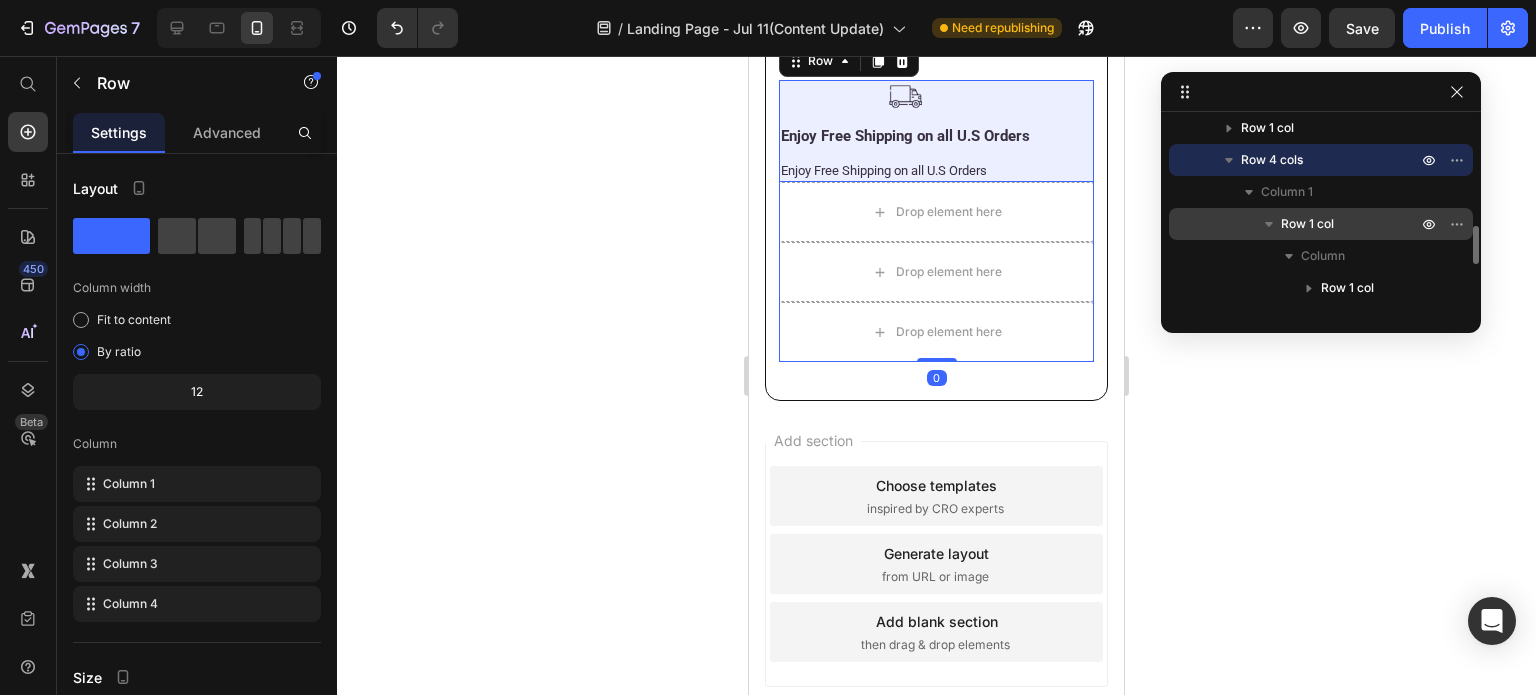 click on "Row 1 col" at bounding box center [1307, 224] 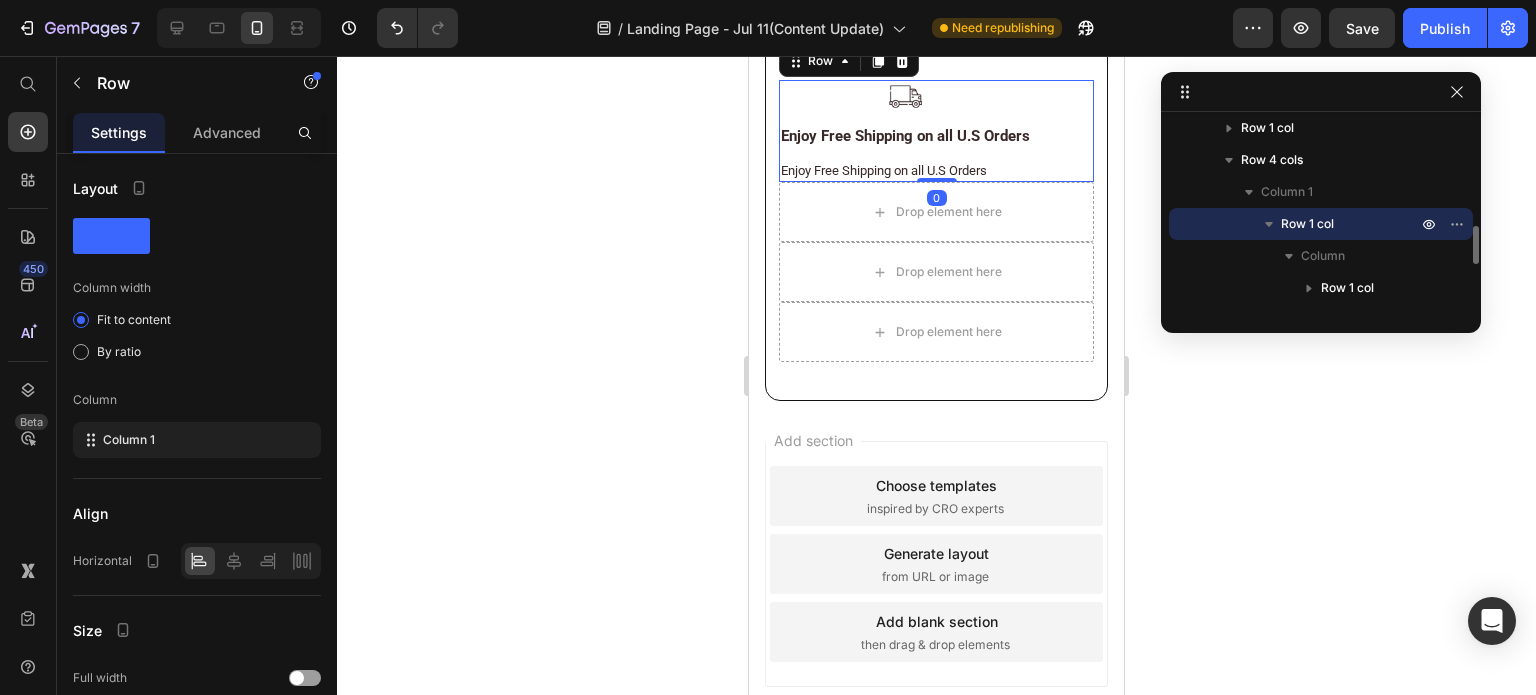 click 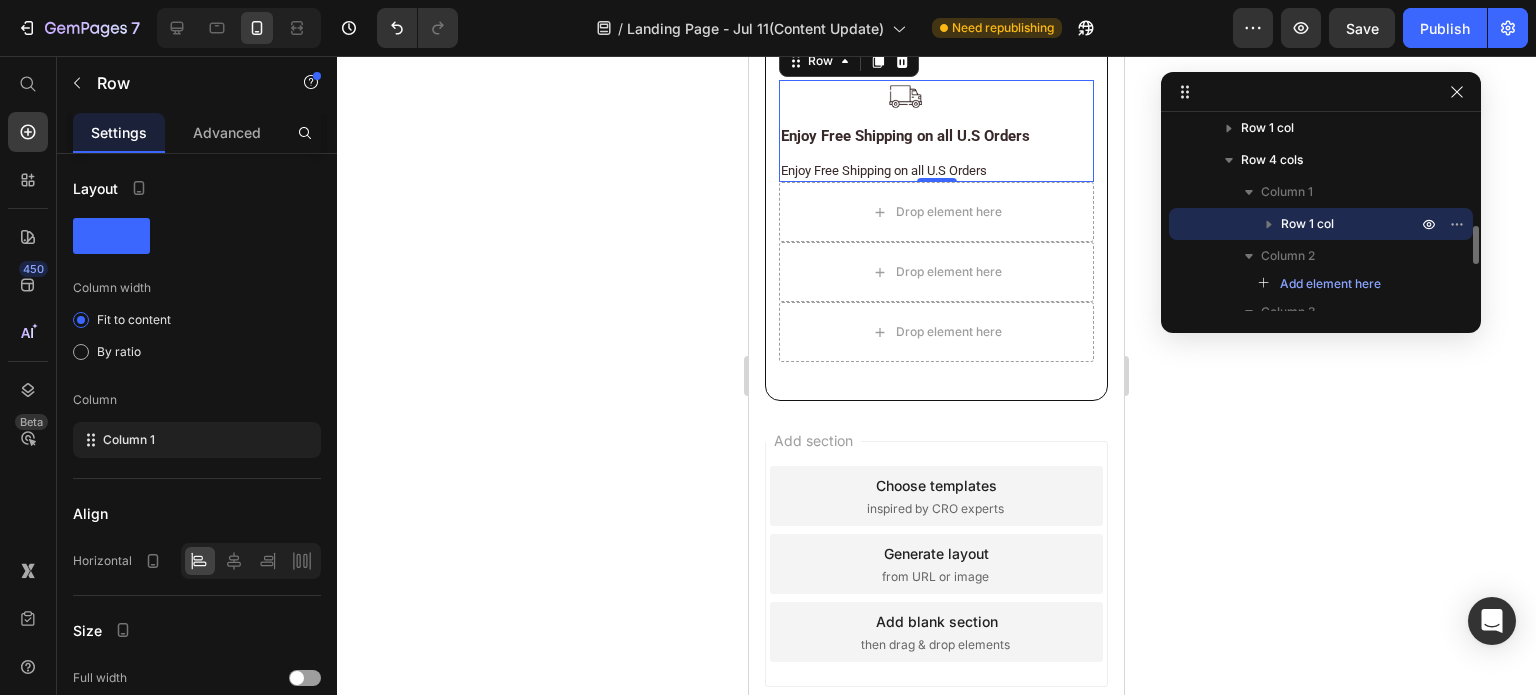 click 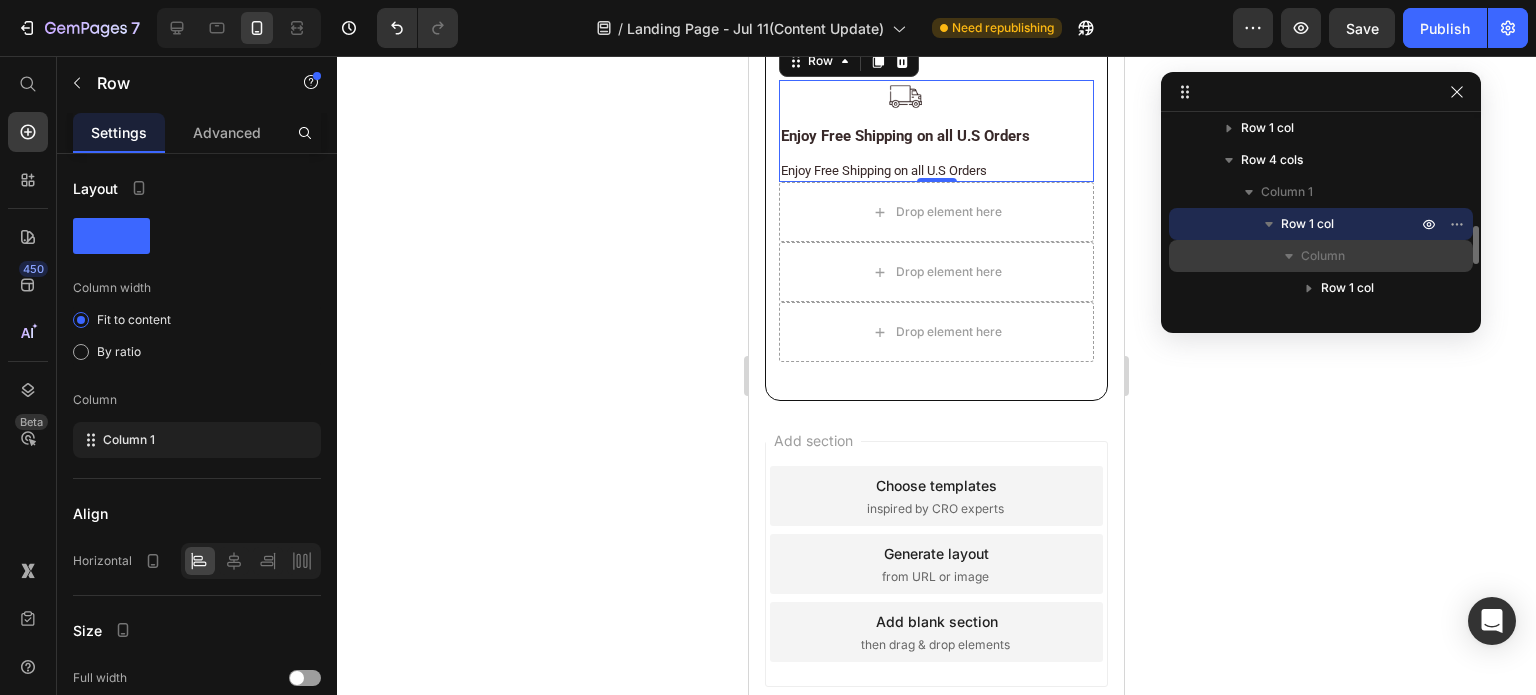 scroll, scrollTop: 620, scrollLeft: 0, axis: vertical 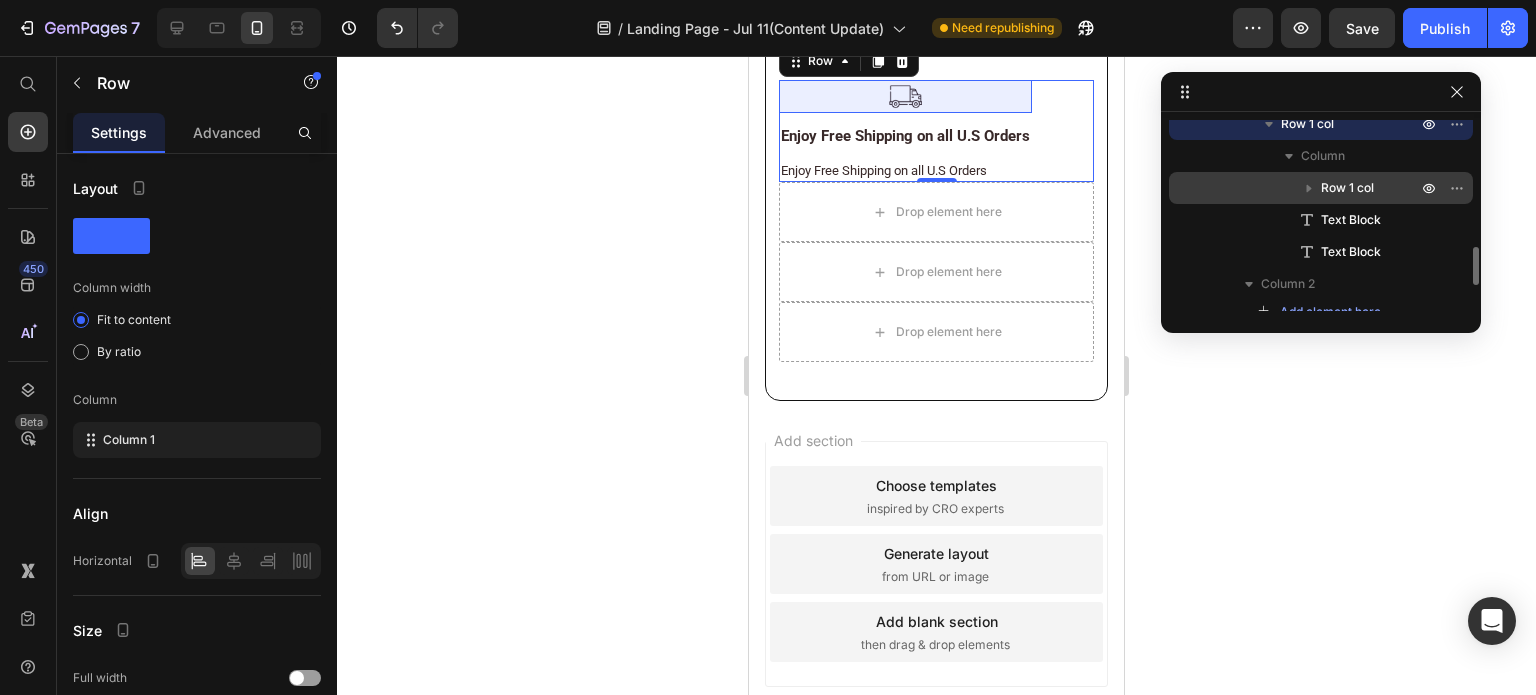 click on "Row 1 col" at bounding box center [1347, 188] 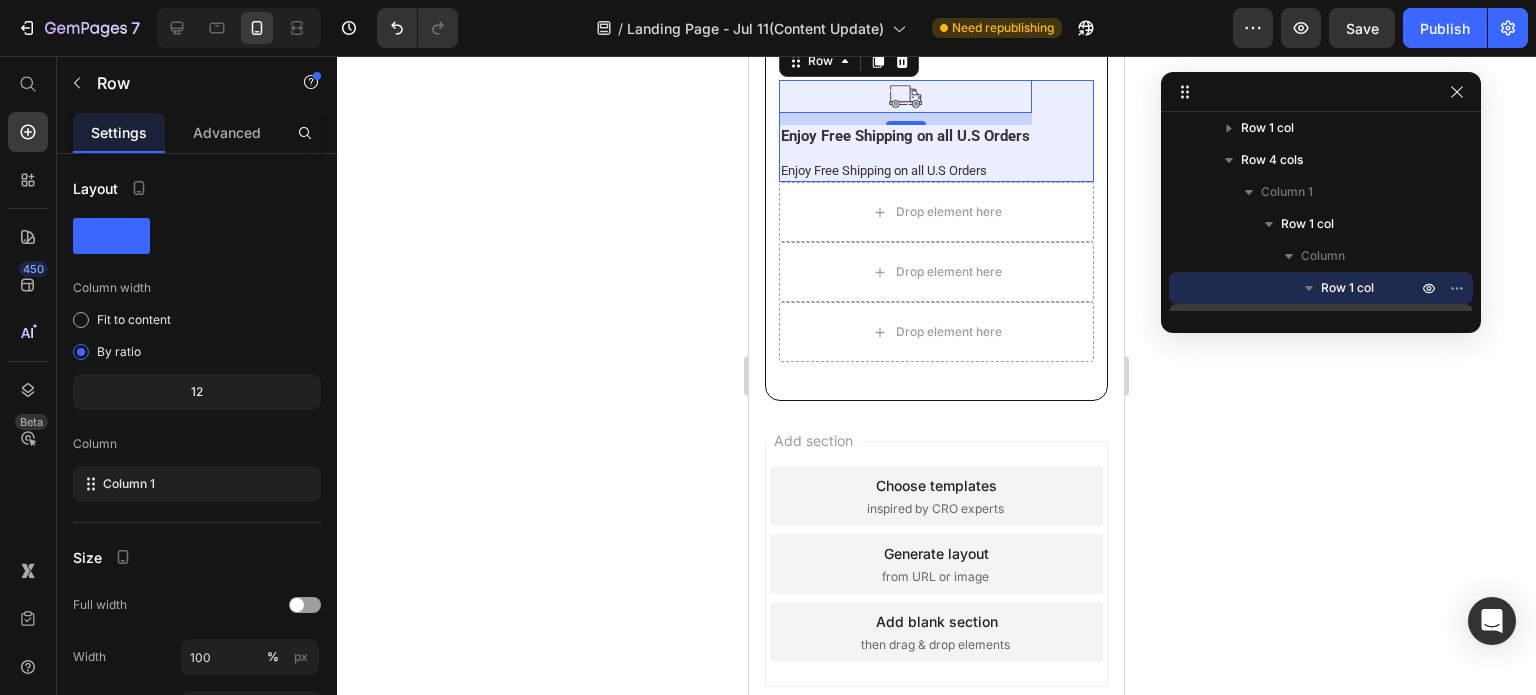 scroll, scrollTop: 620, scrollLeft: 0, axis: vertical 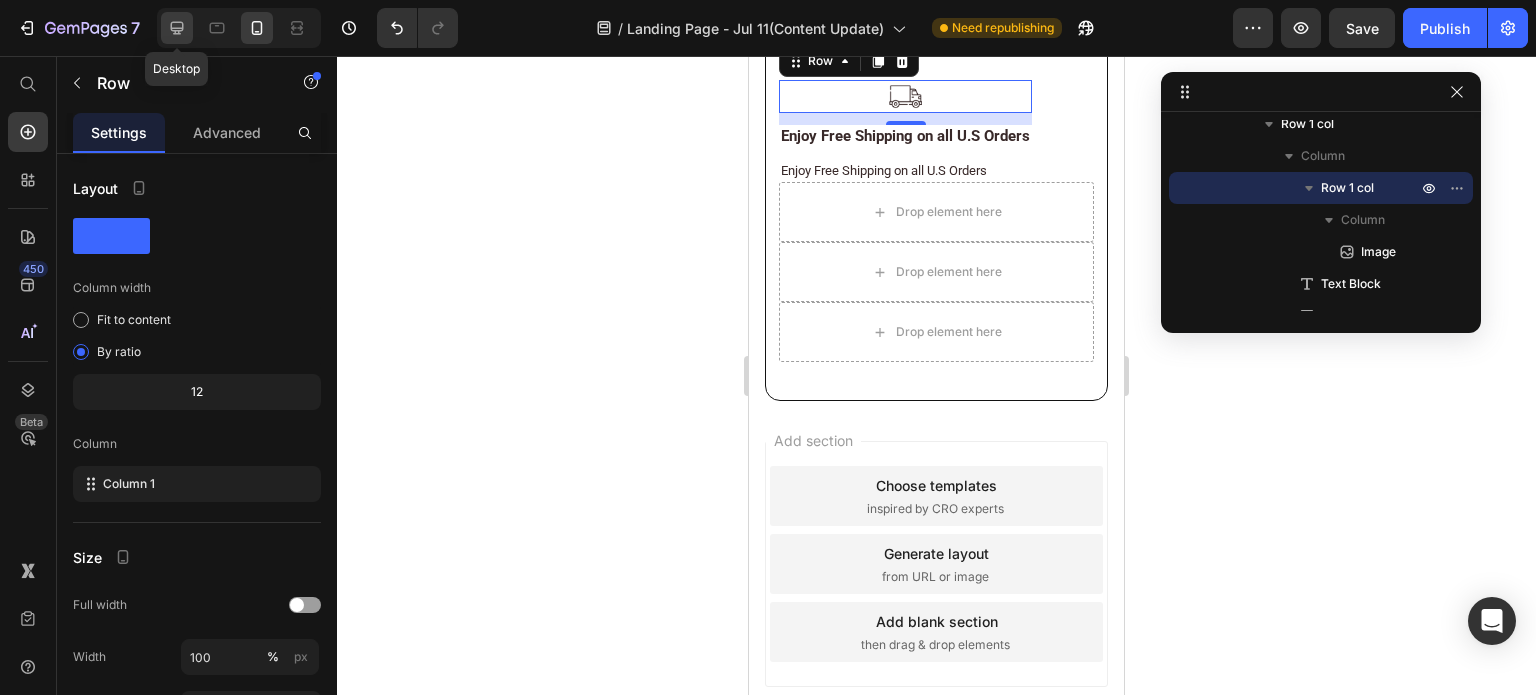 click 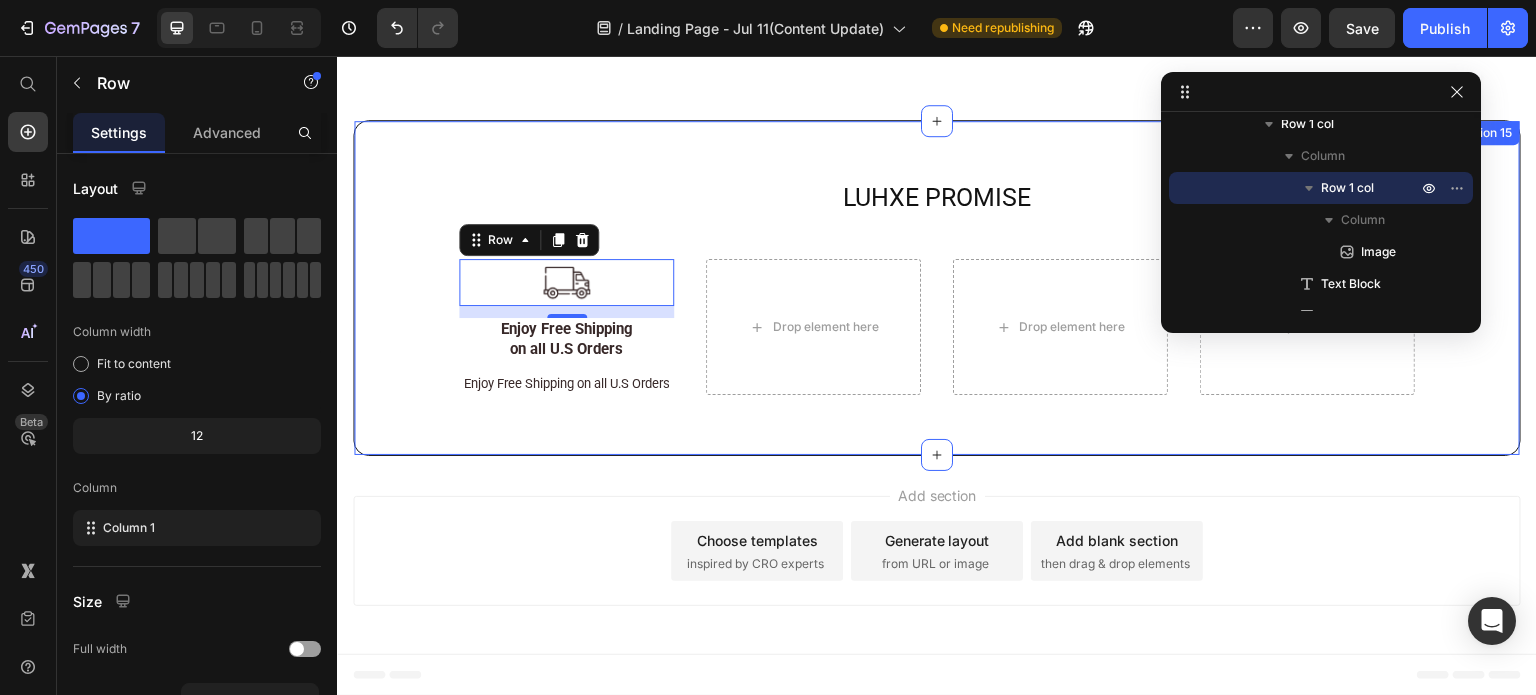 scroll, scrollTop: 12059, scrollLeft: 0, axis: vertical 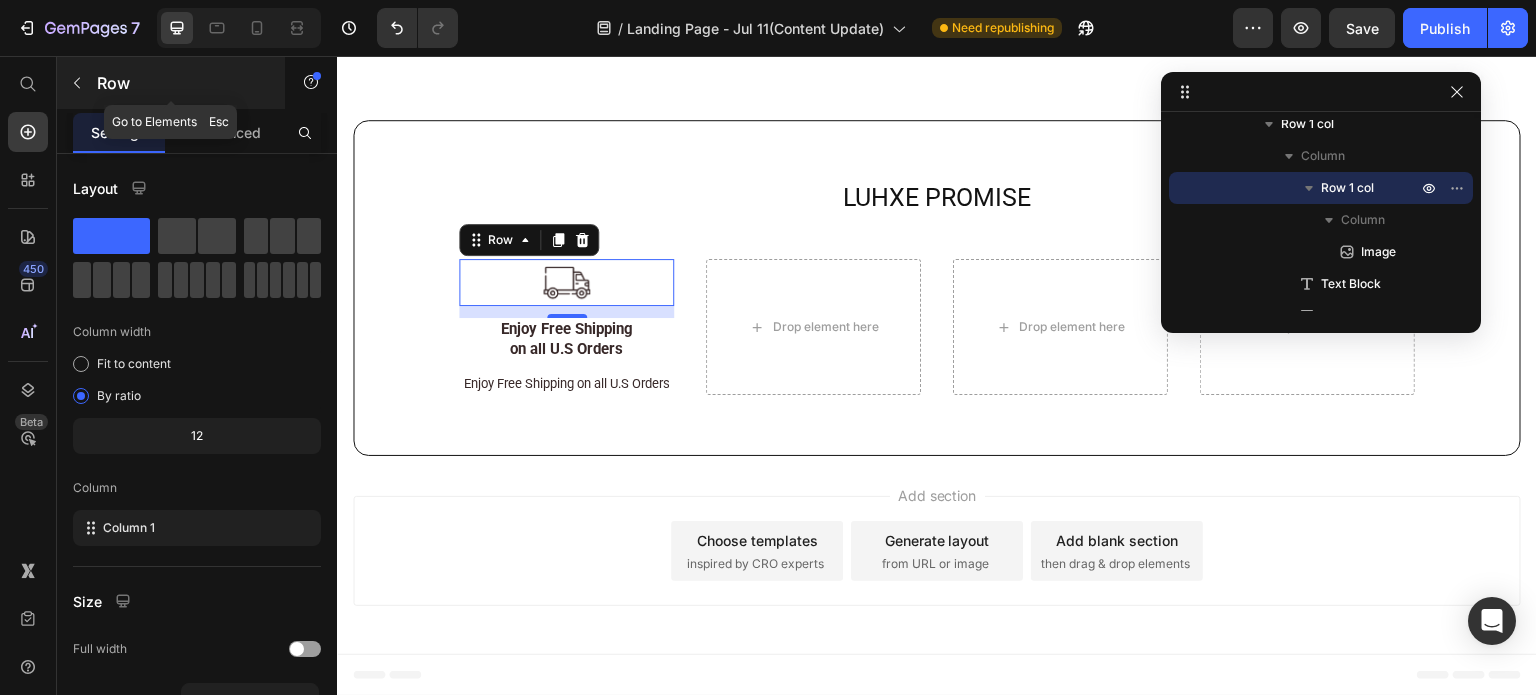 click at bounding box center [77, 83] 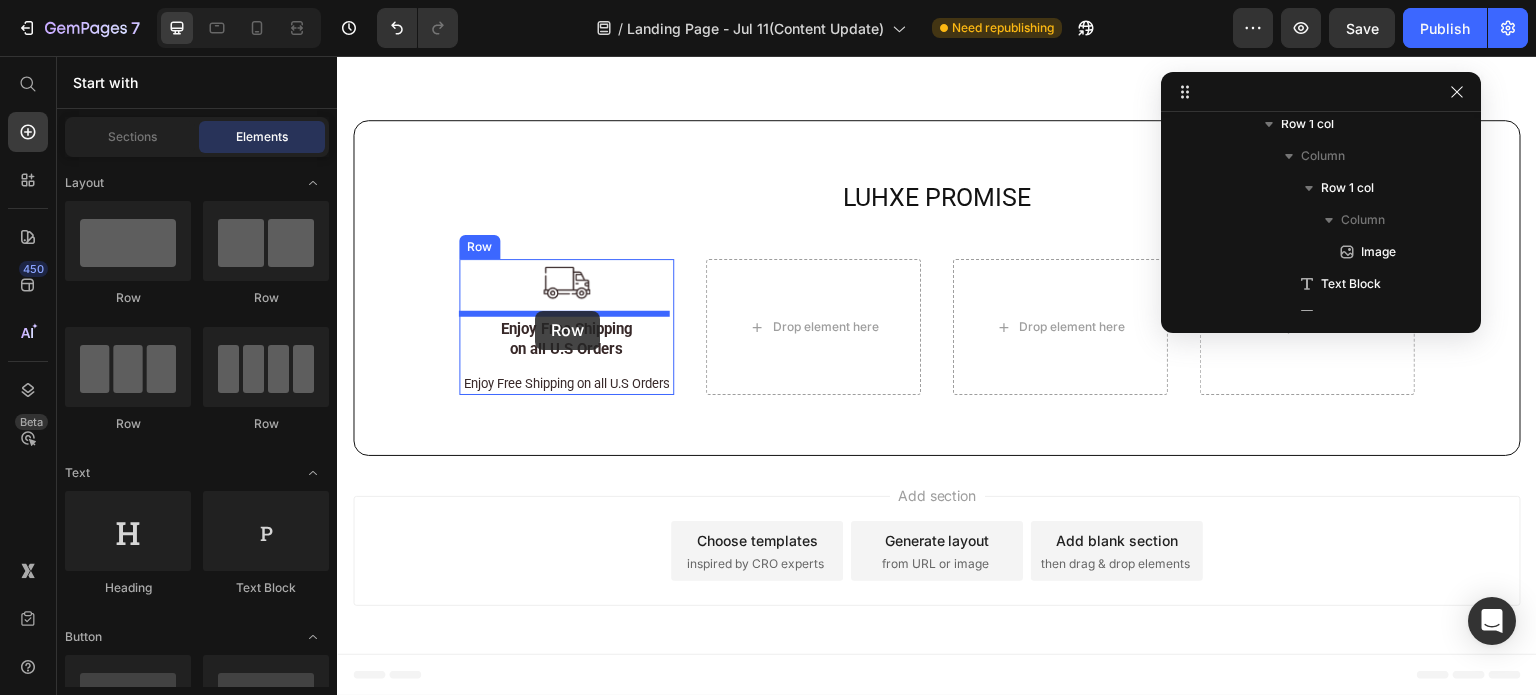 drag, startPoint x: 484, startPoint y: 323, endPoint x: 535, endPoint y: 311, distance: 52.392746 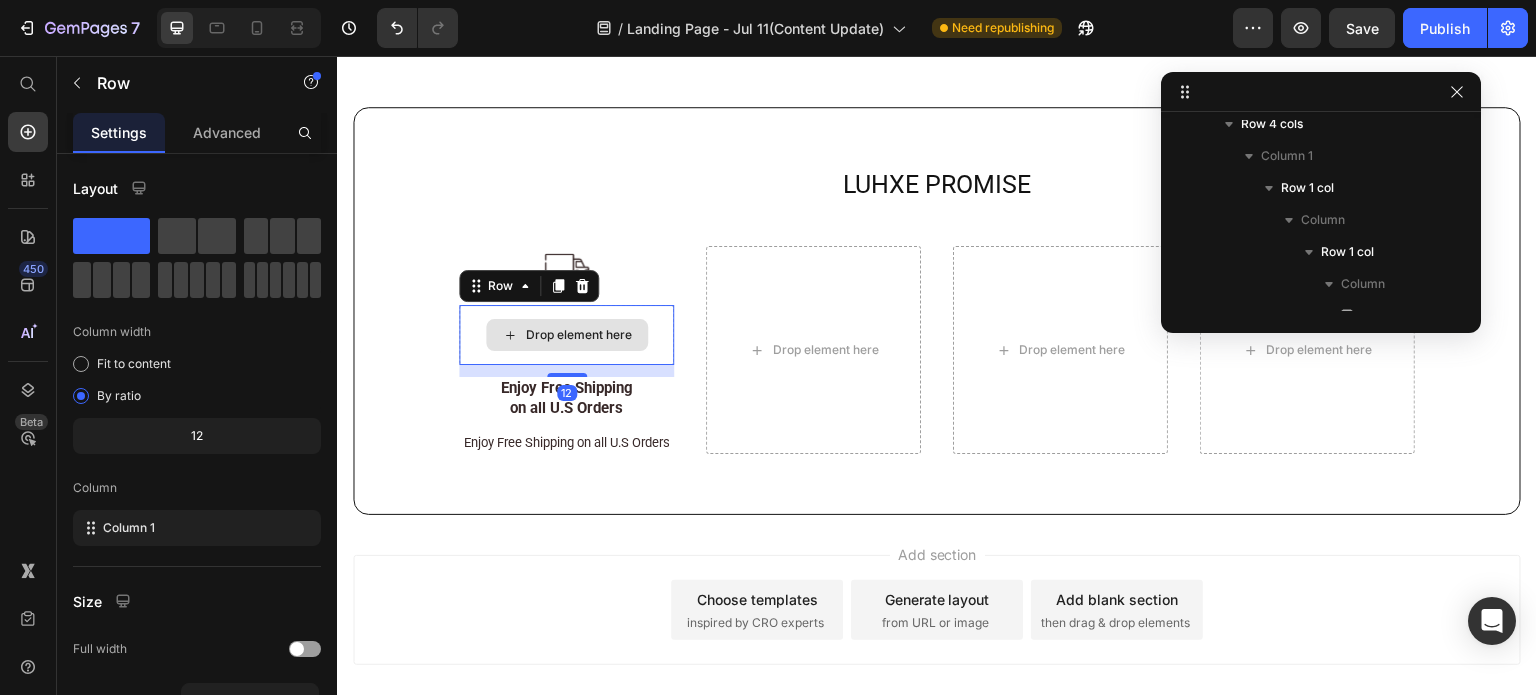 scroll, scrollTop: 744, scrollLeft: 0, axis: vertical 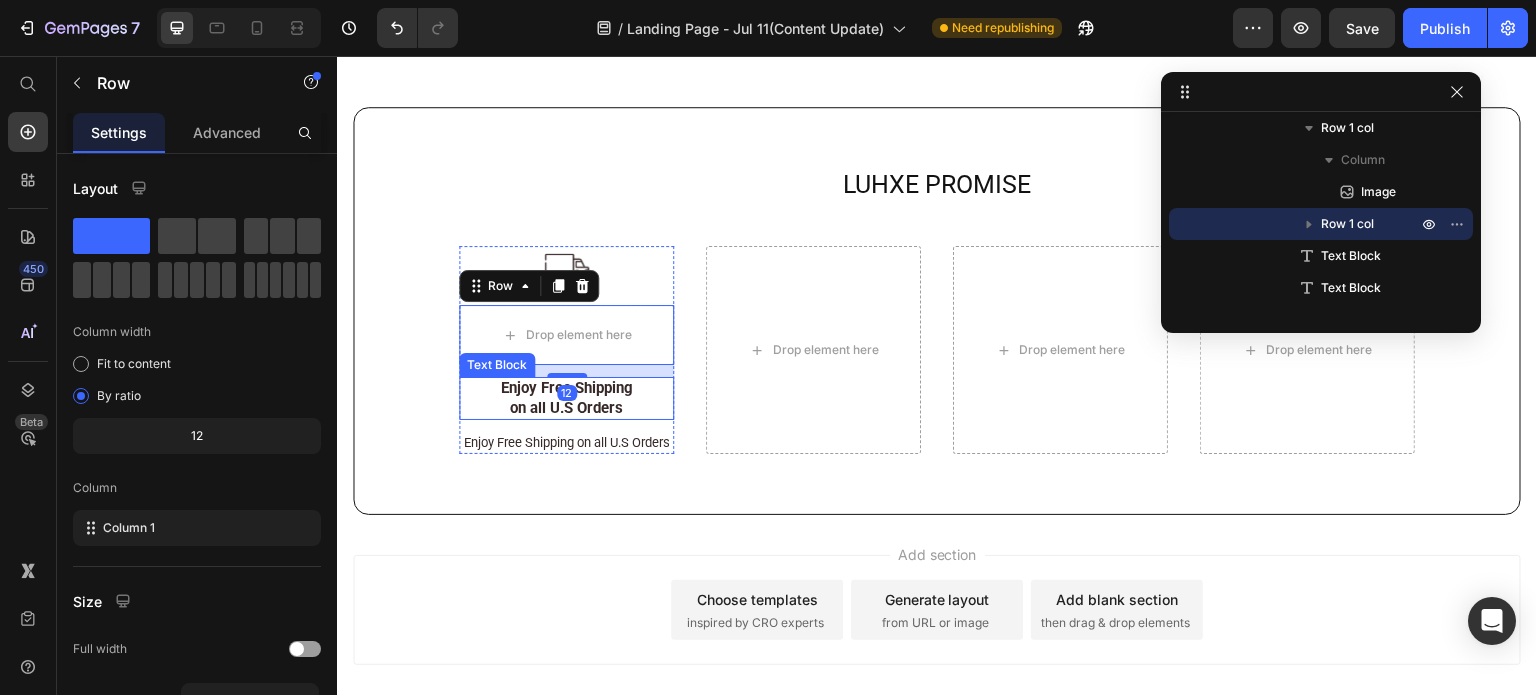 click on "Enjoy Free Shipping on all U.S Orders" at bounding box center (567, 398) 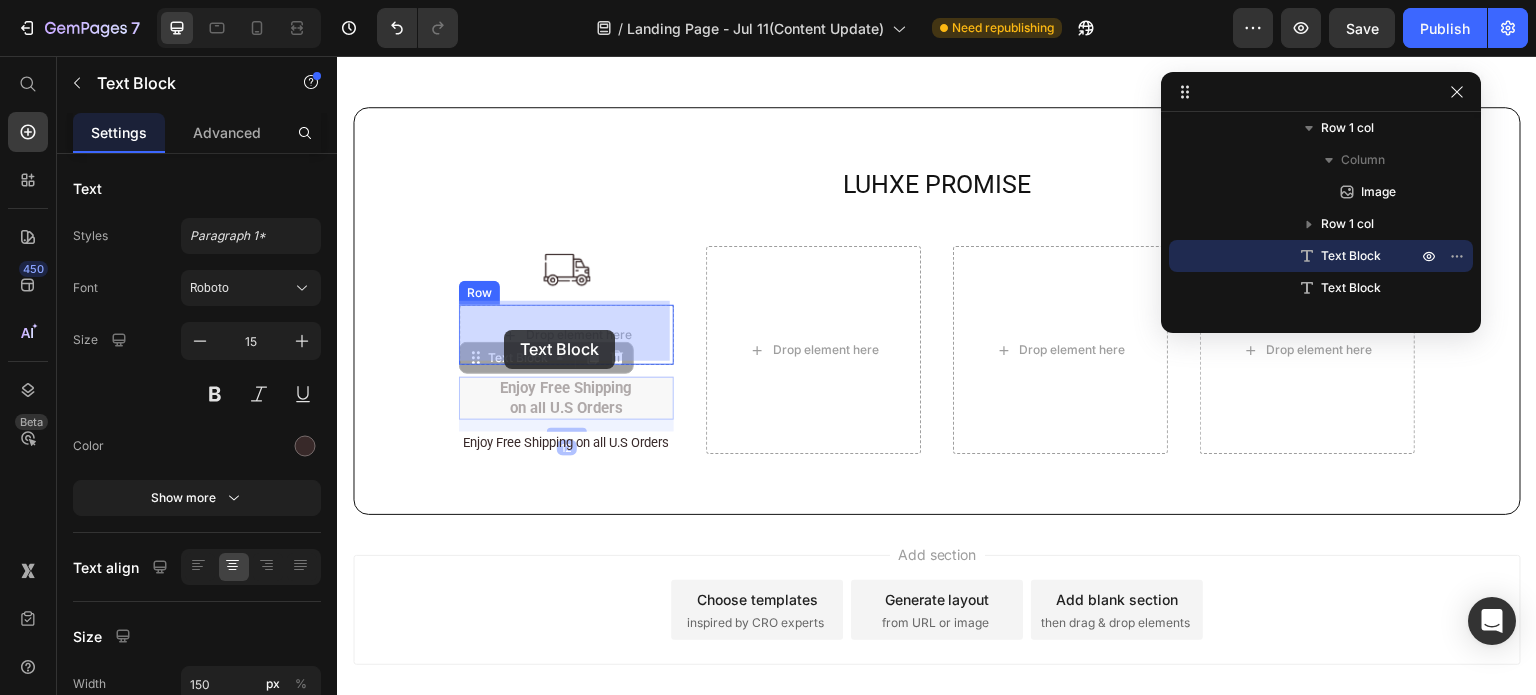 drag, startPoint x: 470, startPoint y: 353, endPoint x: 504, endPoint y: 330, distance: 41.04875 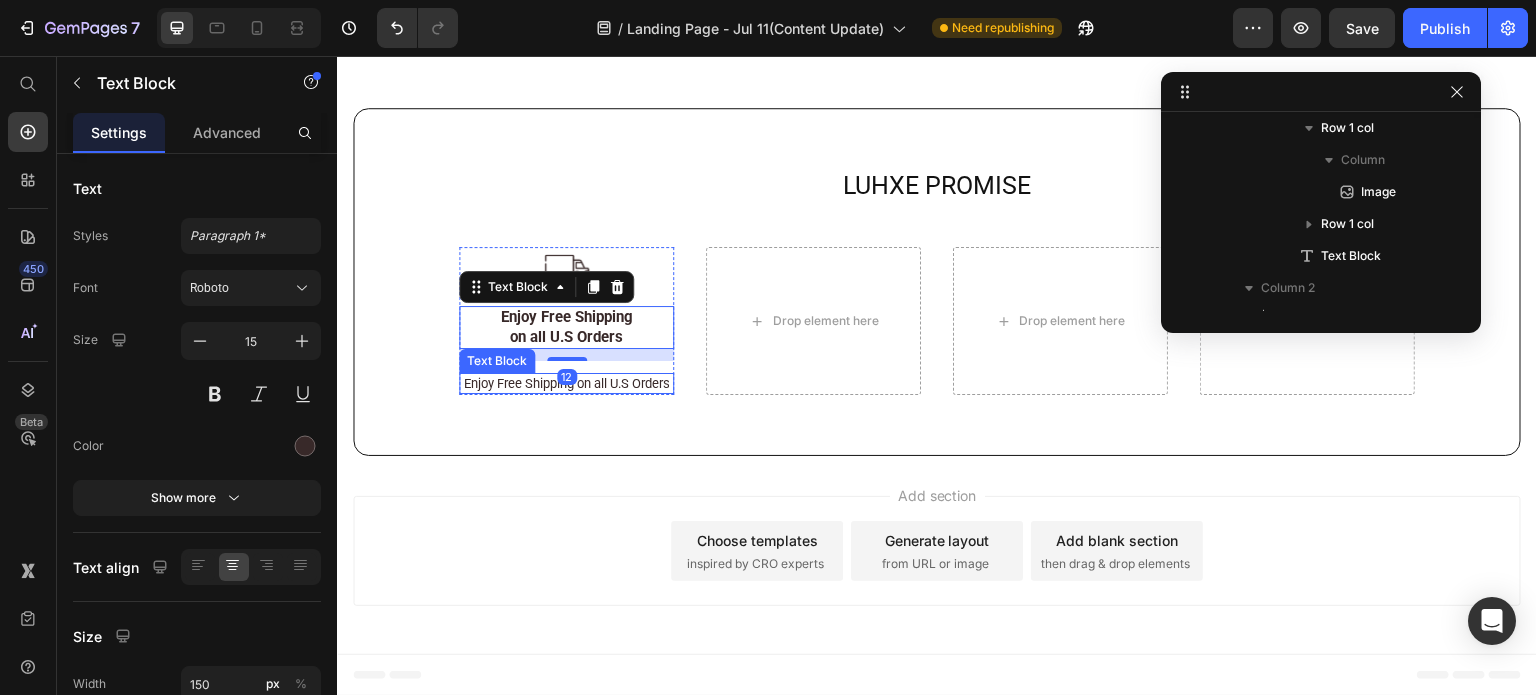click on "Enjoy Free Shipping on all U.S Orders" at bounding box center [566, 383] 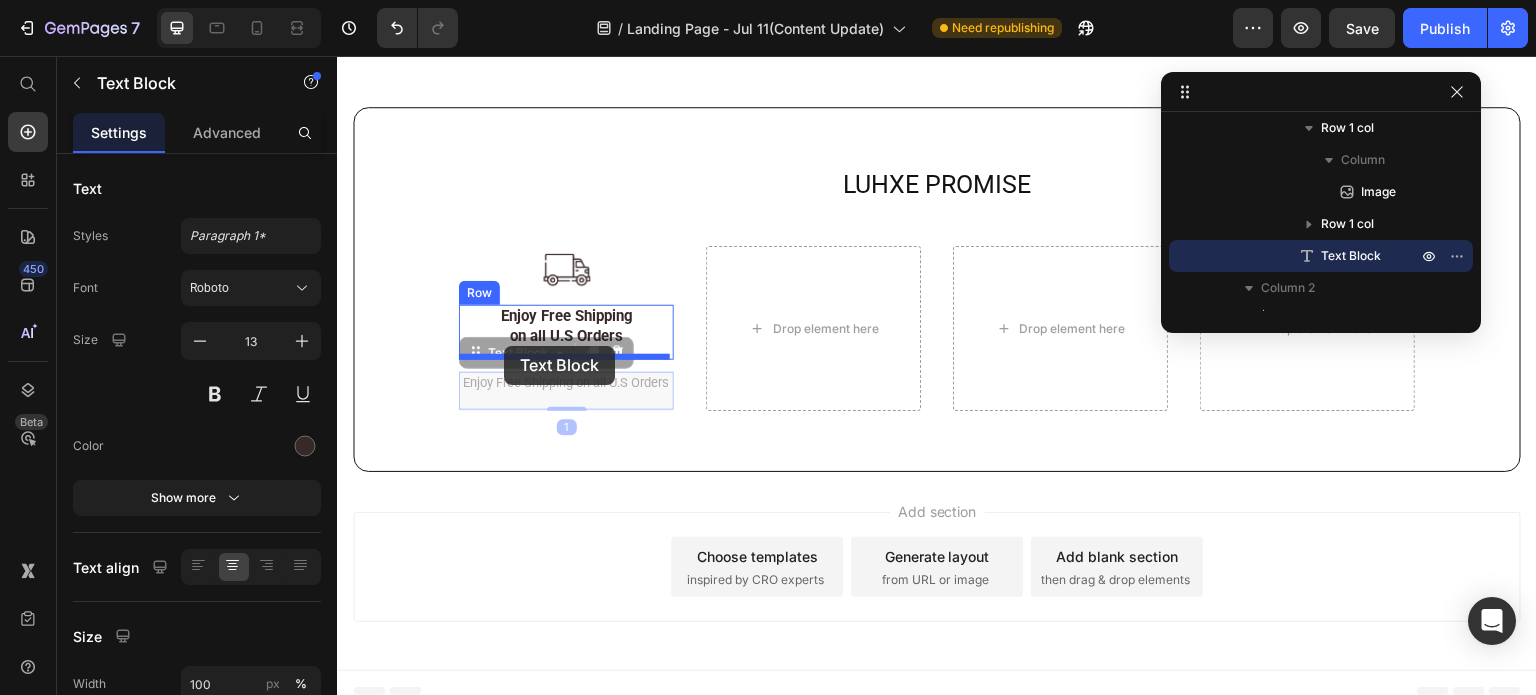 drag, startPoint x: 469, startPoint y: 352, endPoint x: 504, endPoint y: 346, distance: 35.510563 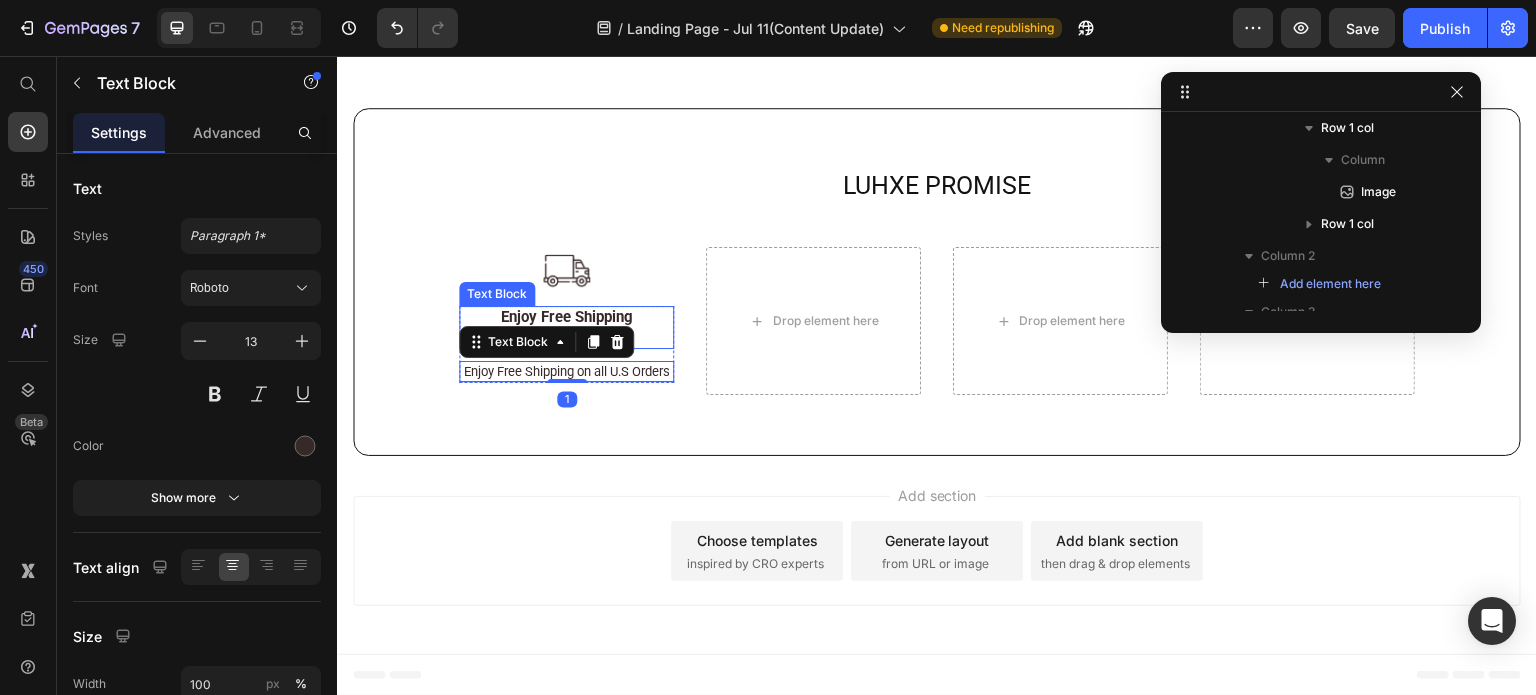 click on "Enjoy Free Shipping on all U.S Orders" at bounding box center (566, 327) 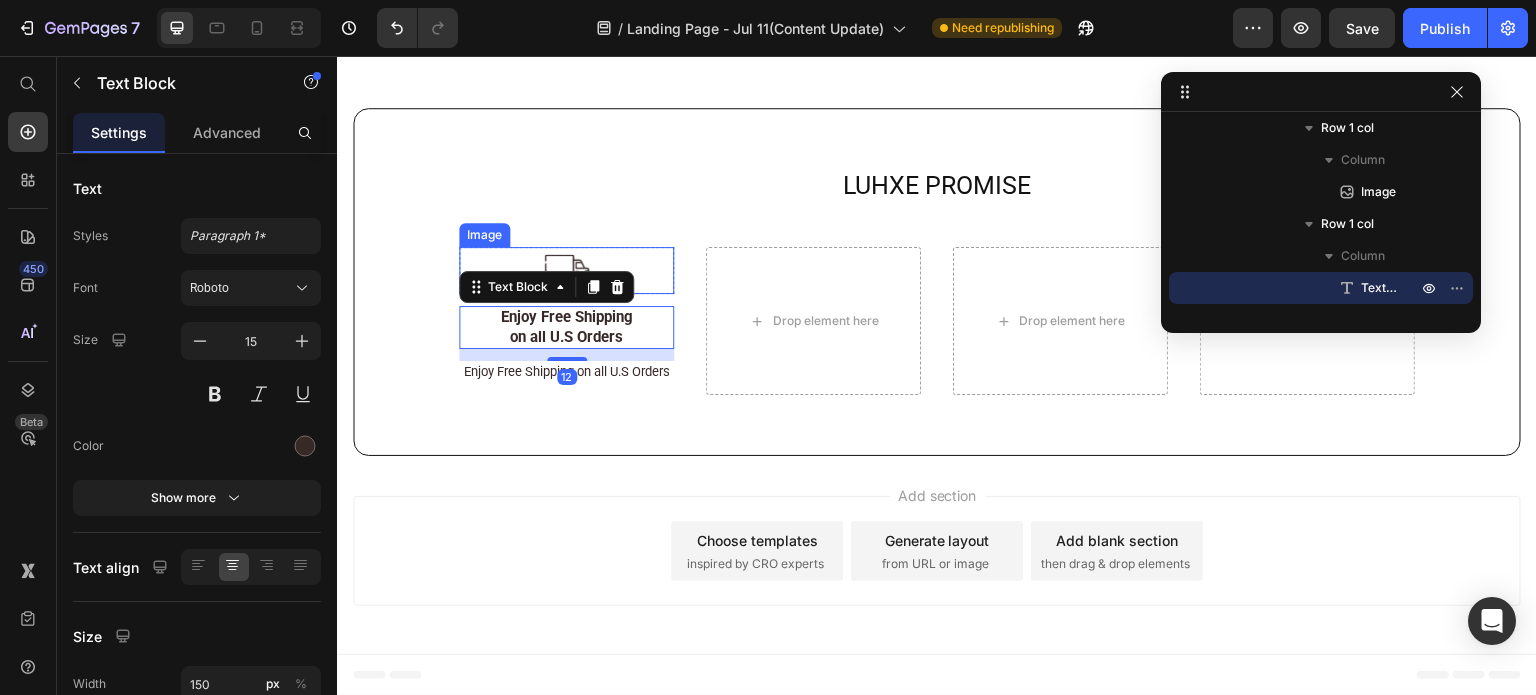 click at bounding box center (566, 270) 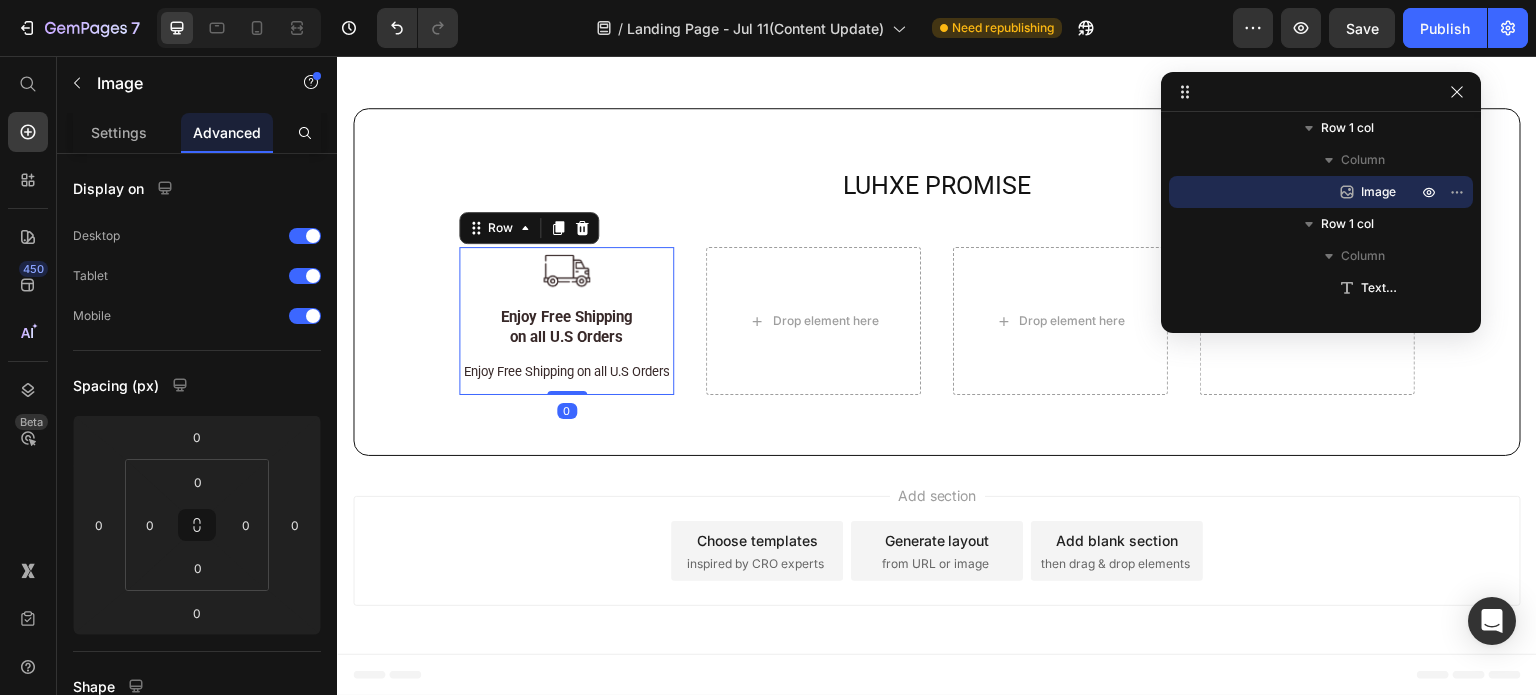 click on "Image Row Enjoy Free Shipping on all U.S Orders Text Block Enjoy Free Shipping on all U.S Orders Text Block Row" at bounding box center [566, 321] 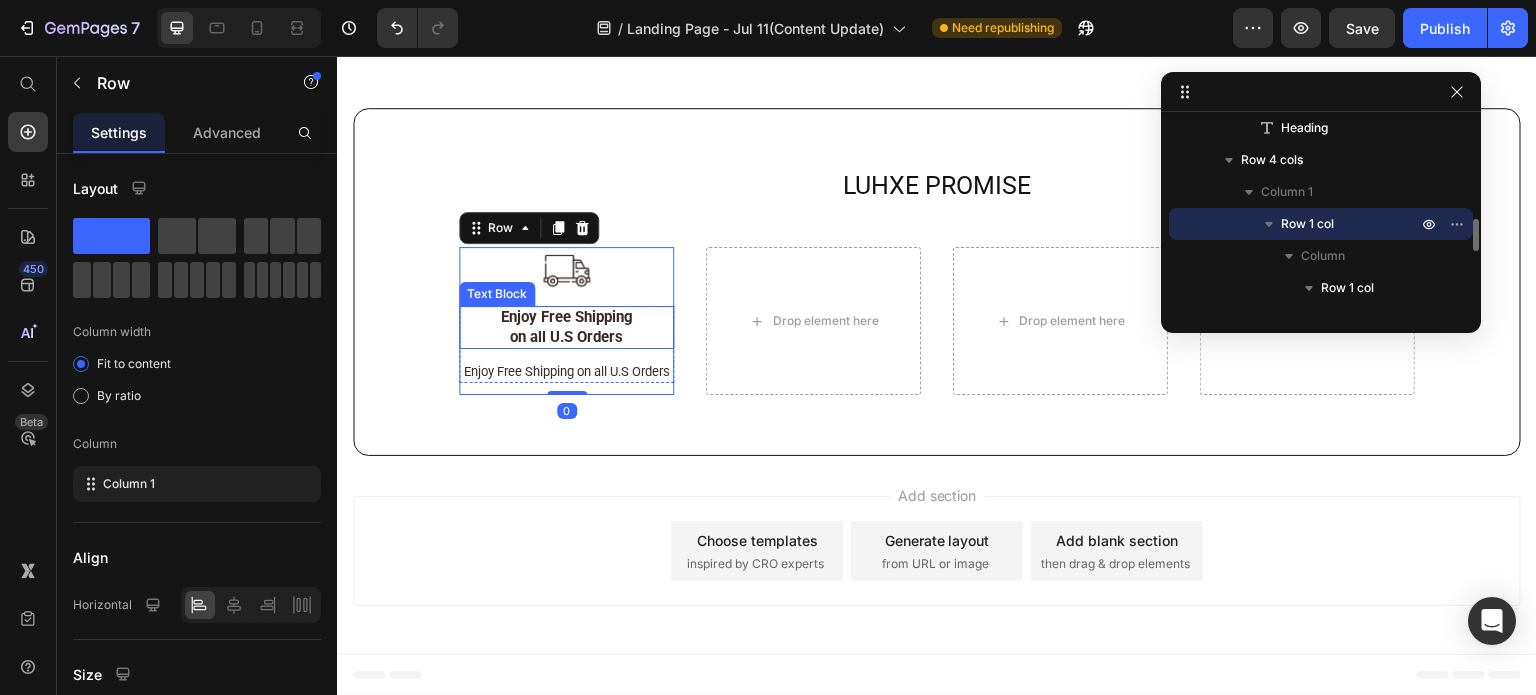 click on "Enjoy Free Shipping on all U.S Orders" at bounding box center [567, 327] 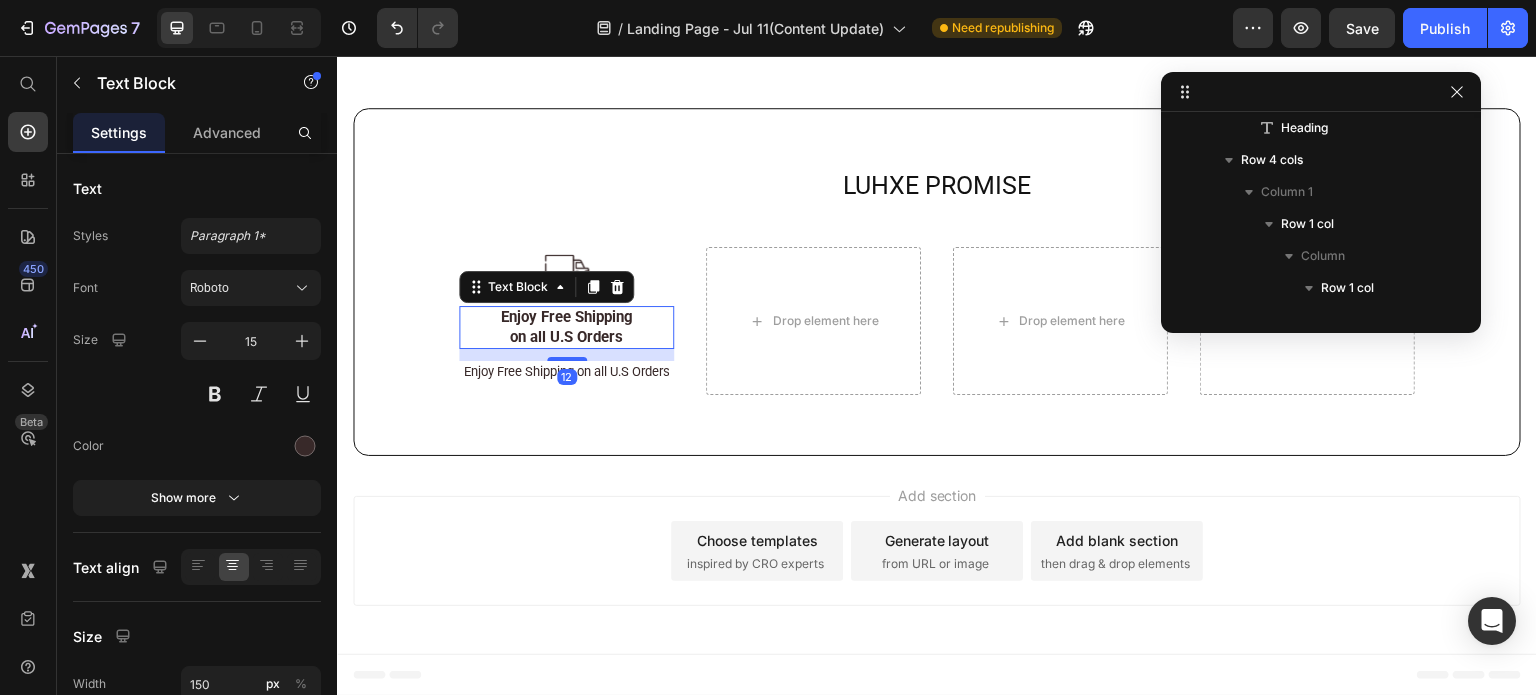 scroll, scrollTop: 808, scrollLeft: 0, axis: vertical 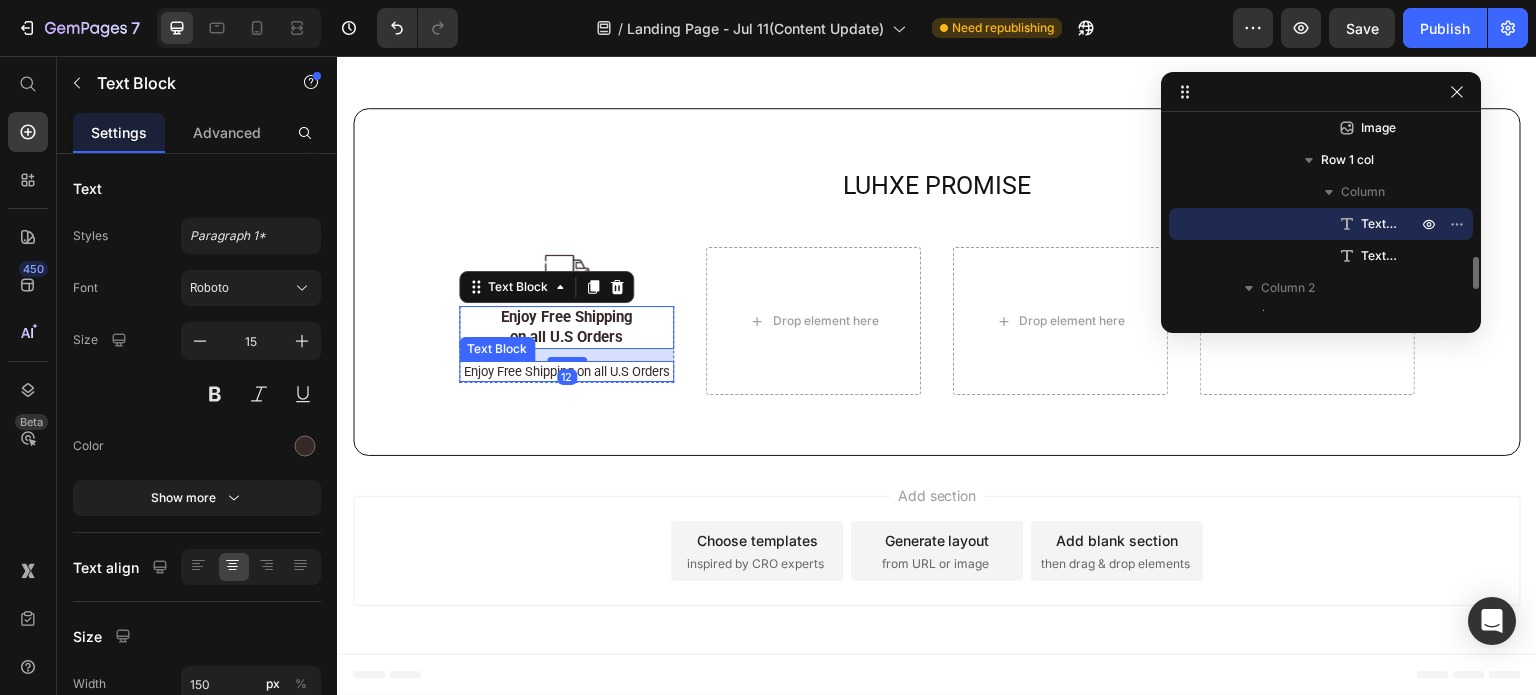 click on "Enjoy Free Shipping on all U.S Orders" at bounding box center [566, 371] 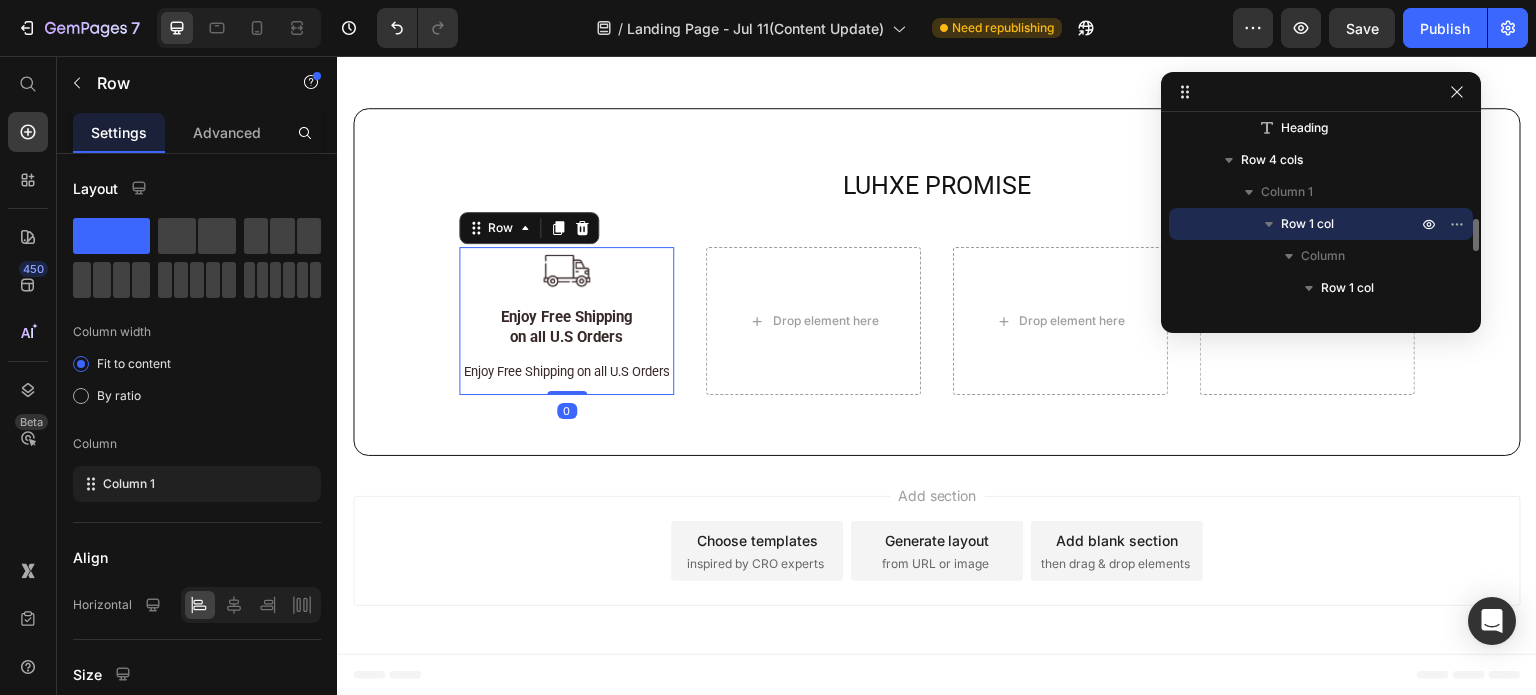 click on "Image Row Enjoy Free Shipping on all U.S Orders Text Block Enjoy Free Shipping on all U.S Orders Text Block Row" at bounding box center (566, 321) 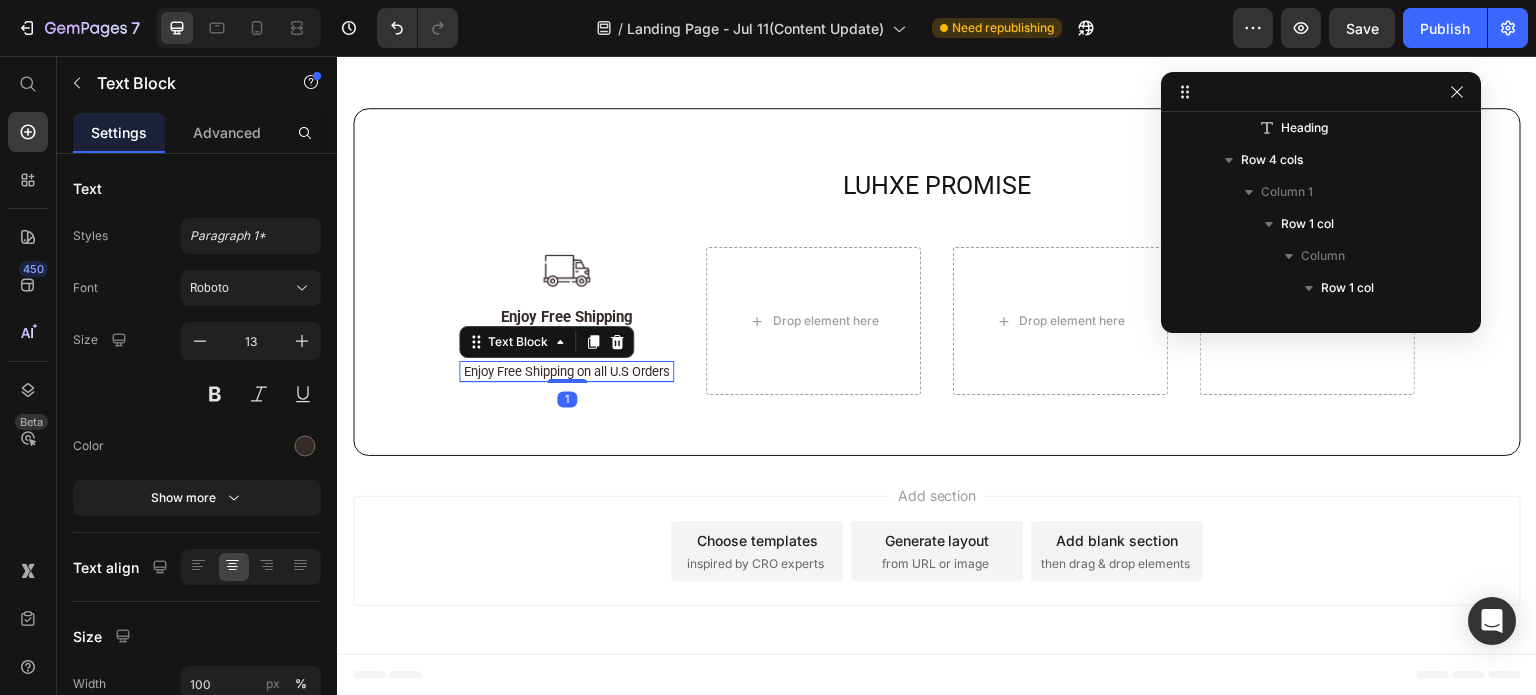 click on "Enjoy Free Shipping on all U.S Orders" at bounding box center (566, 371) 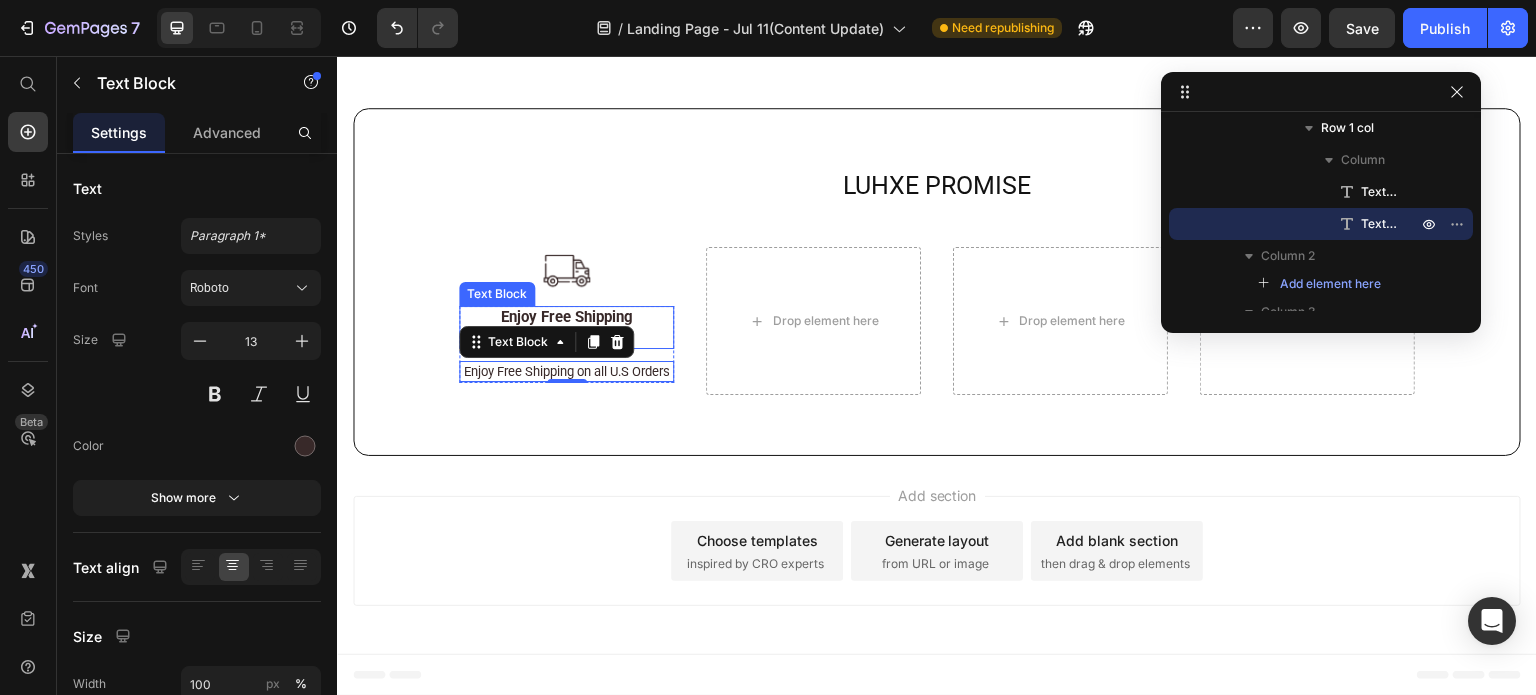 click on "Enjoy Free Shipping on all U.S Orders" at bounding box center (566, 327) 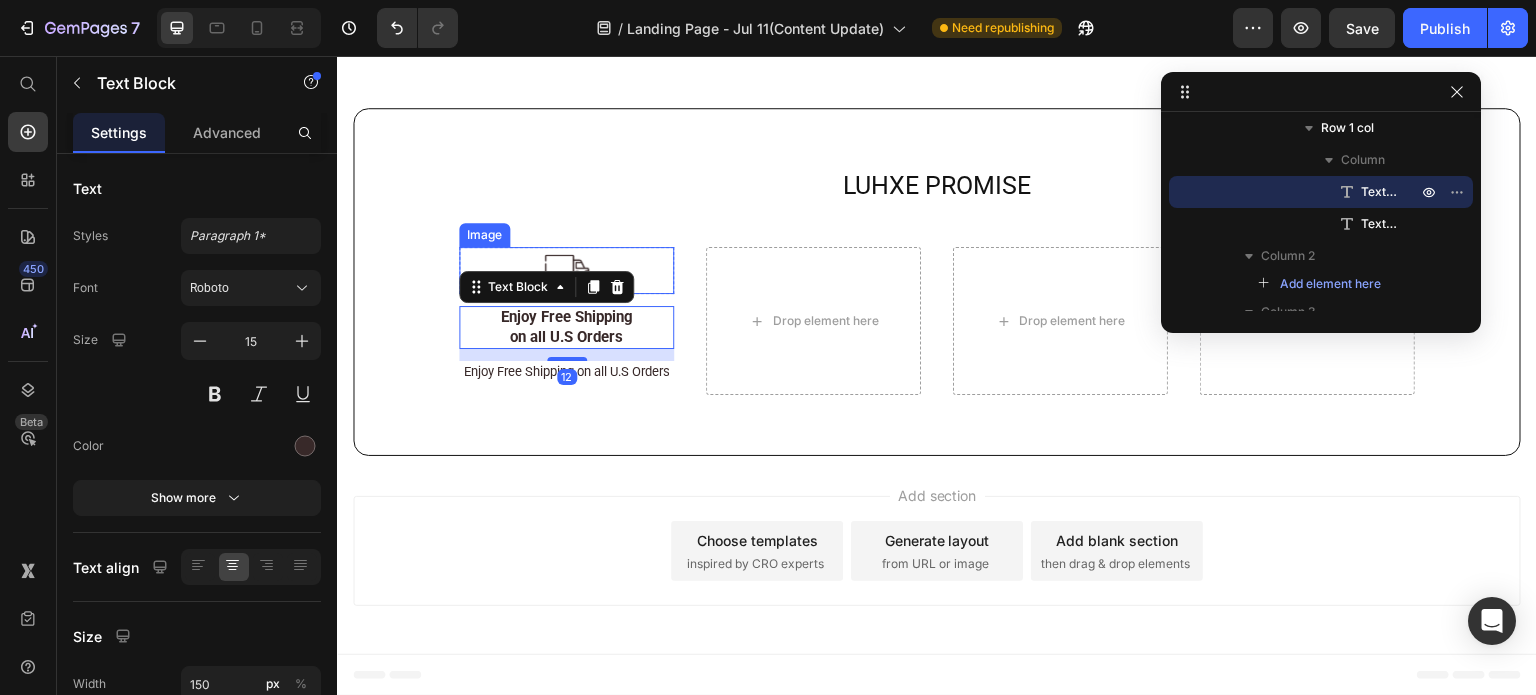 click at bounding box center [566, 270] 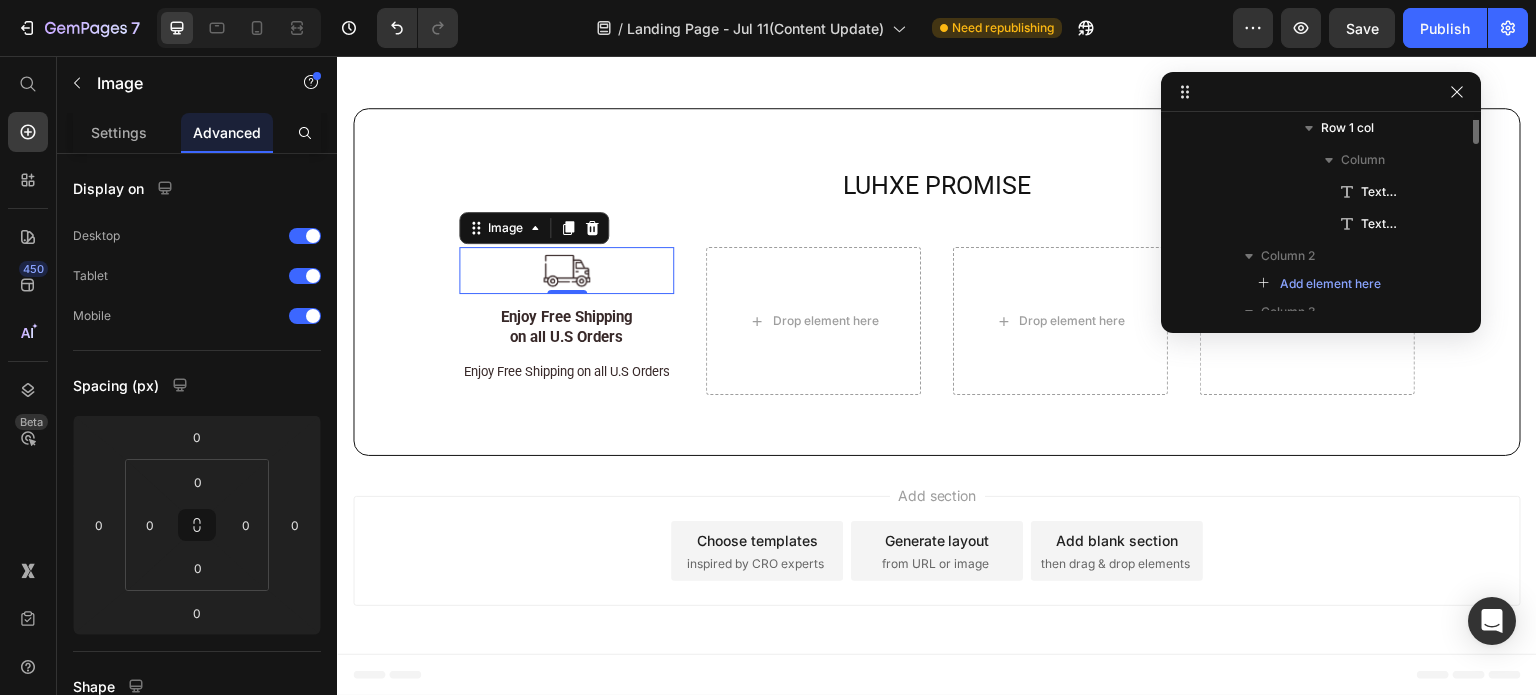 scroll, scrollTop: 712, scrollLeft: 0, axis: vertical 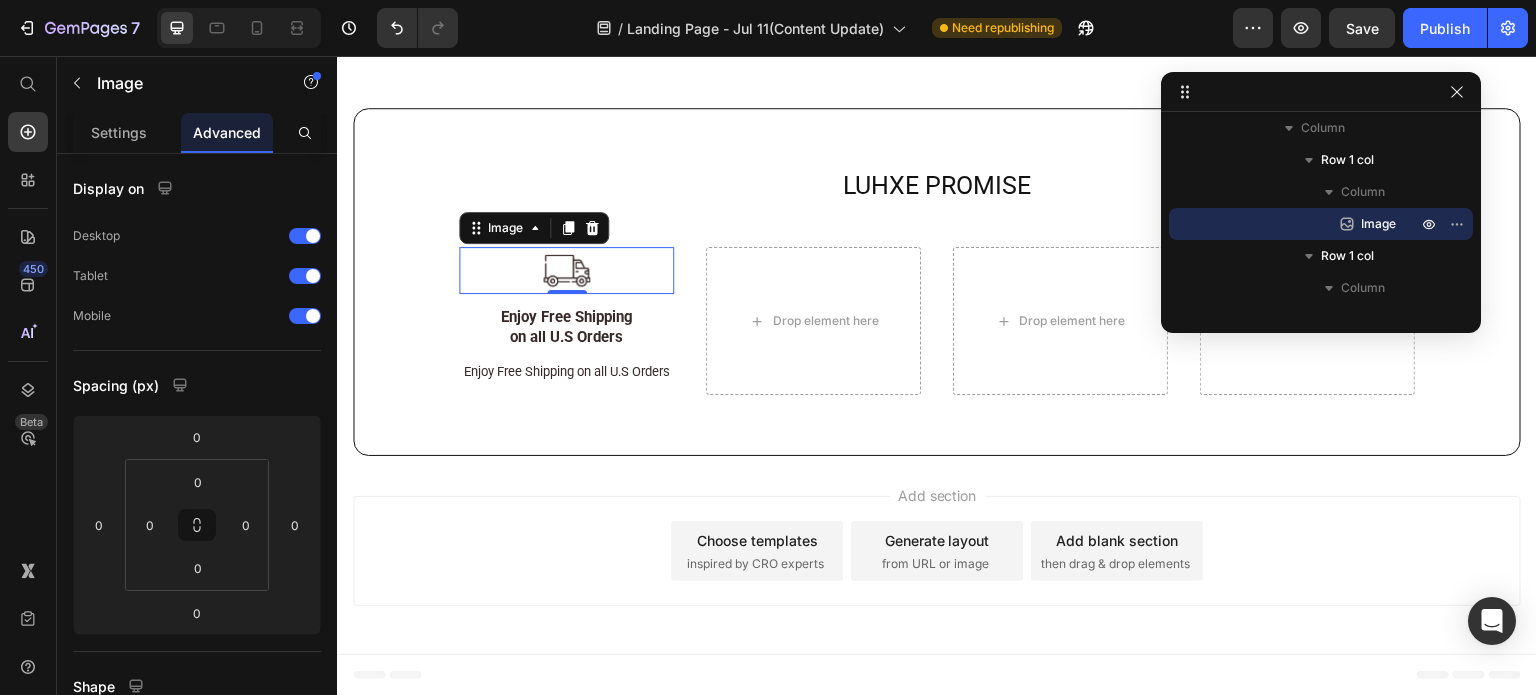 click at bounding box center (566, 270) 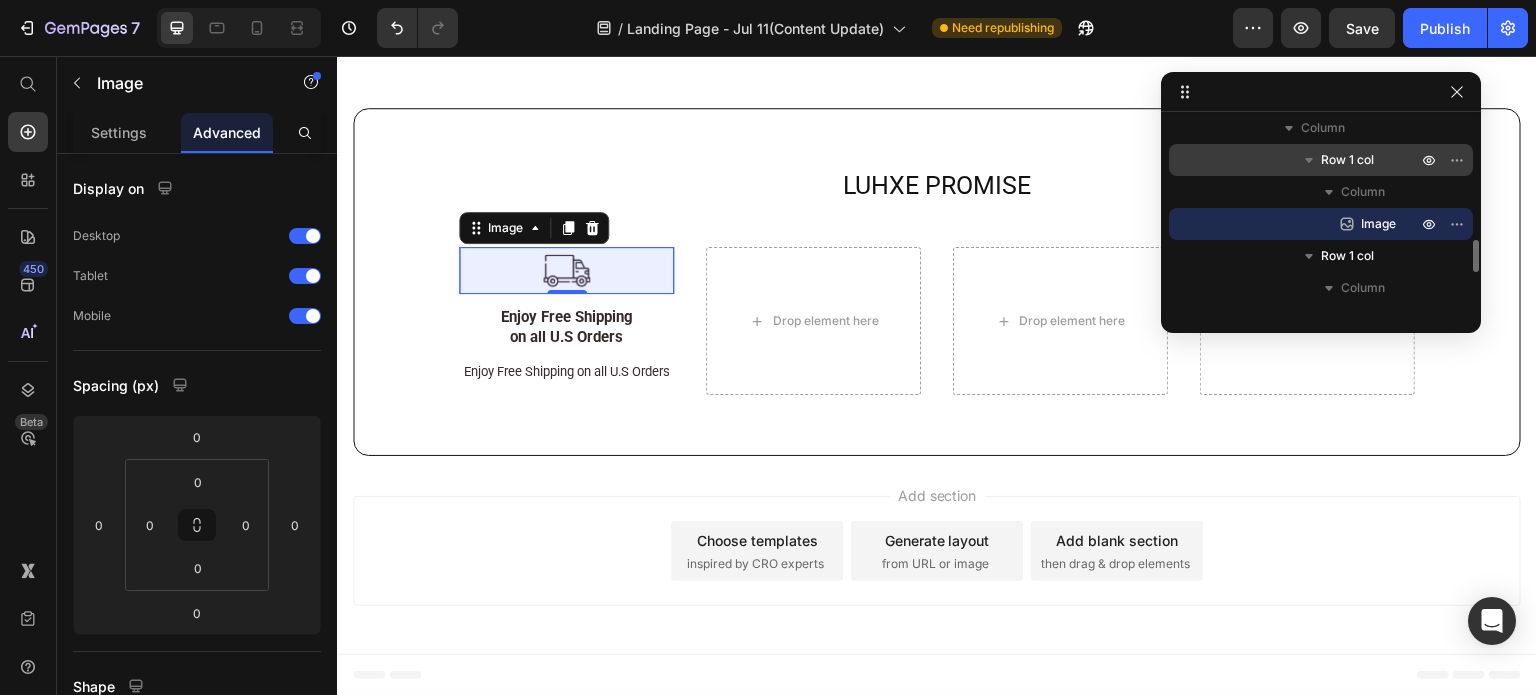 click on "Row 1 col" at bounding box center (1347, 160) 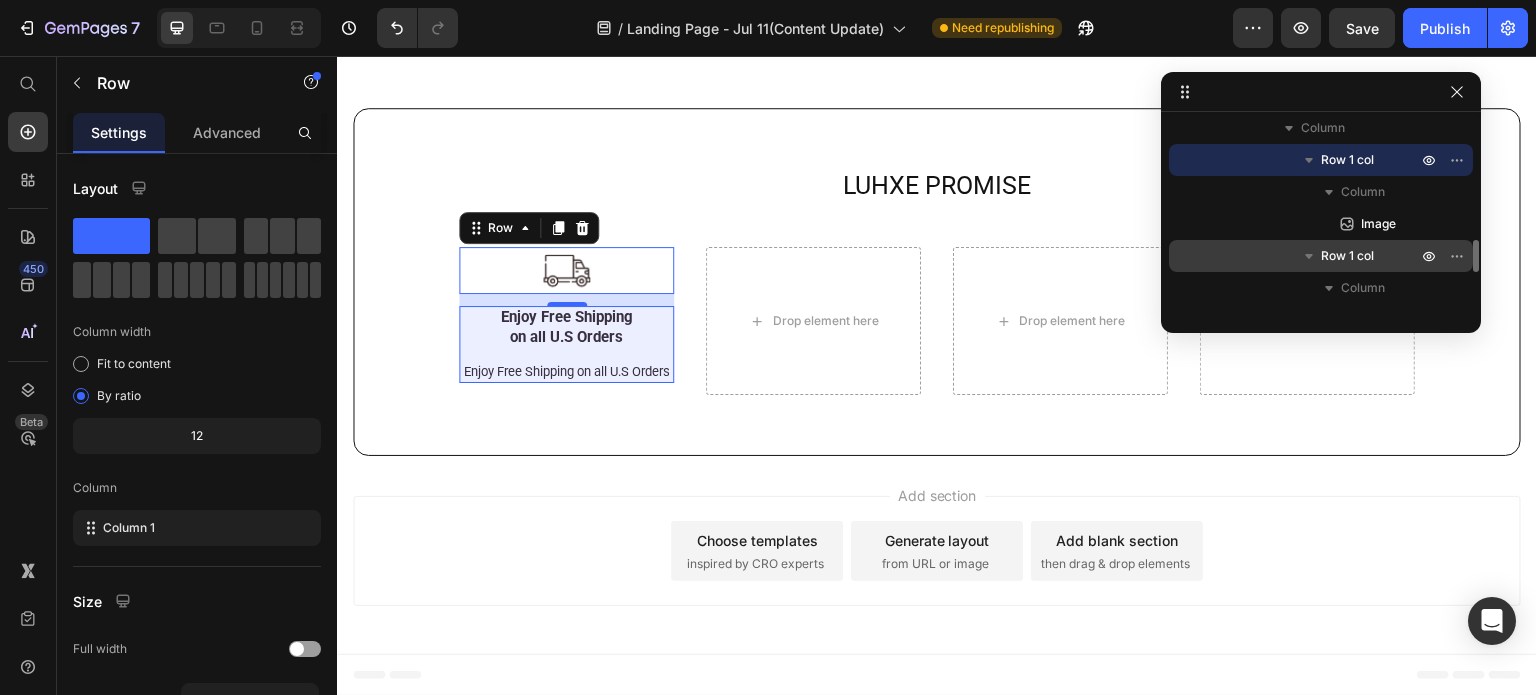 click on "Row 1 col" at bounding box center [1347, 256] 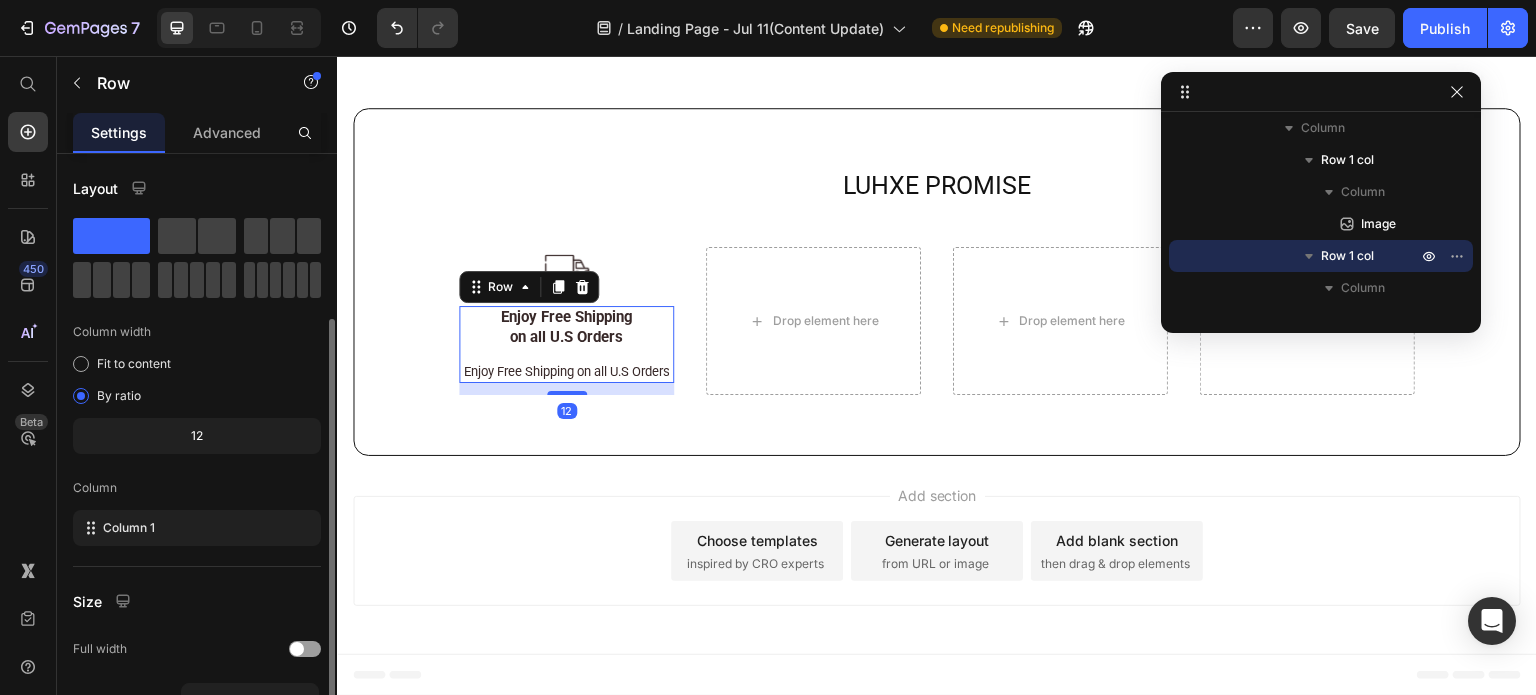 scroll, scrollTop: 200, scrollLeft: 0, axis: vertical 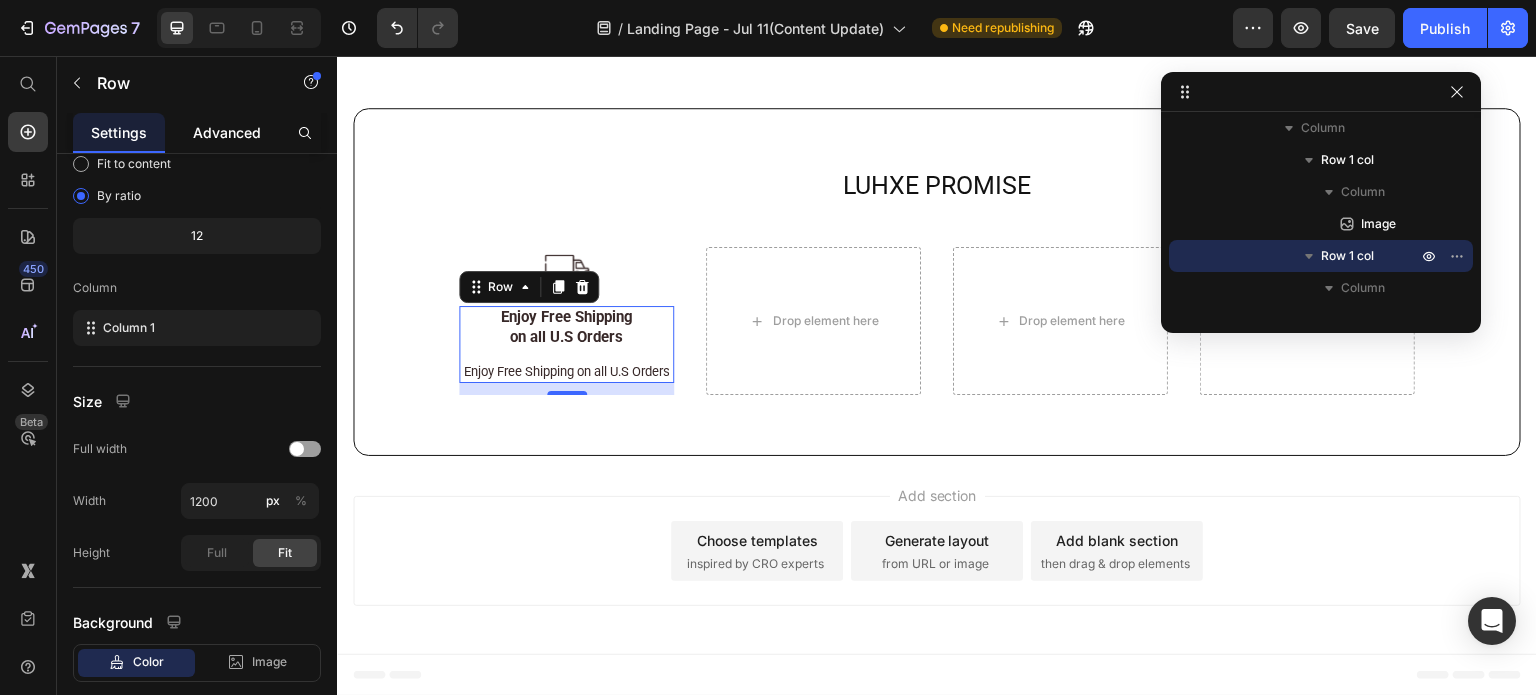 click on "Advanced" 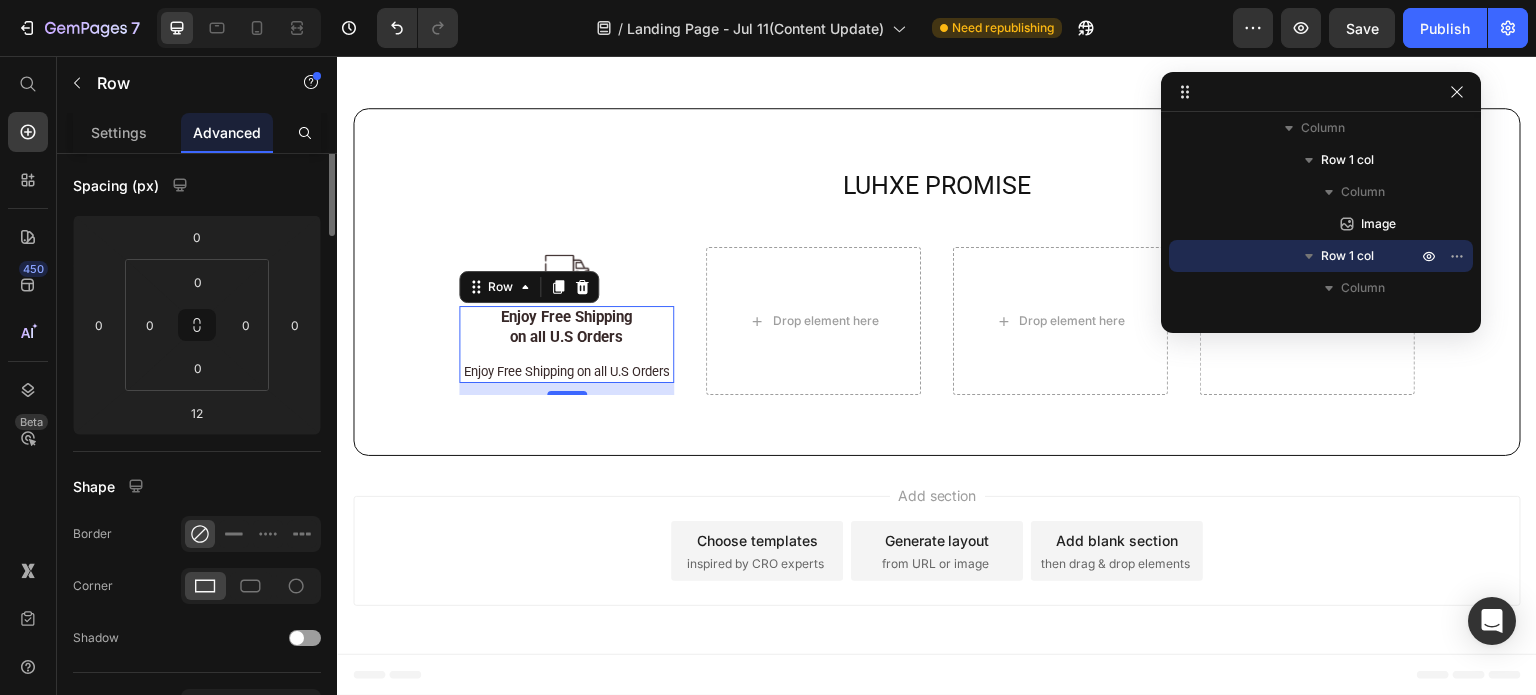 scroll, scrollTop: 0, scrollLeft: 0, axis: both 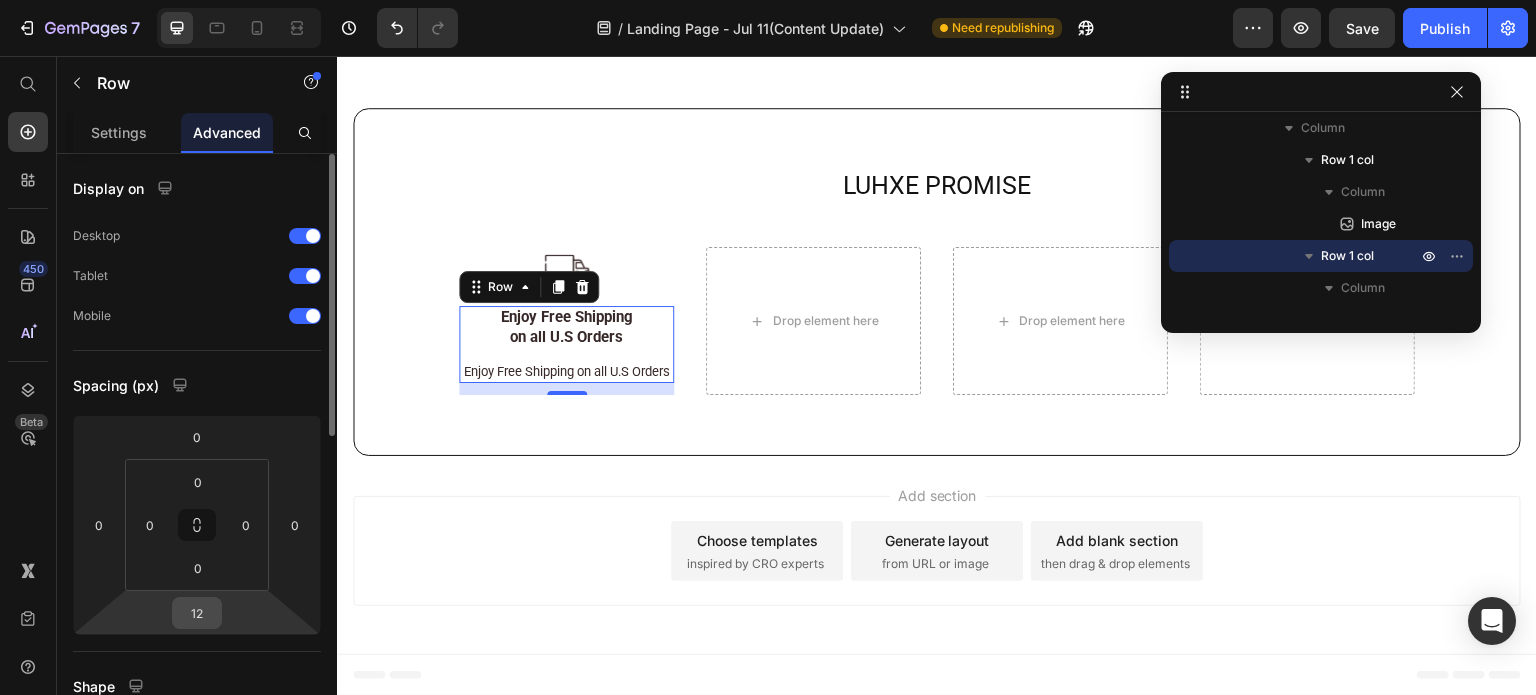 click on "12" at bounding box center (197, 613) 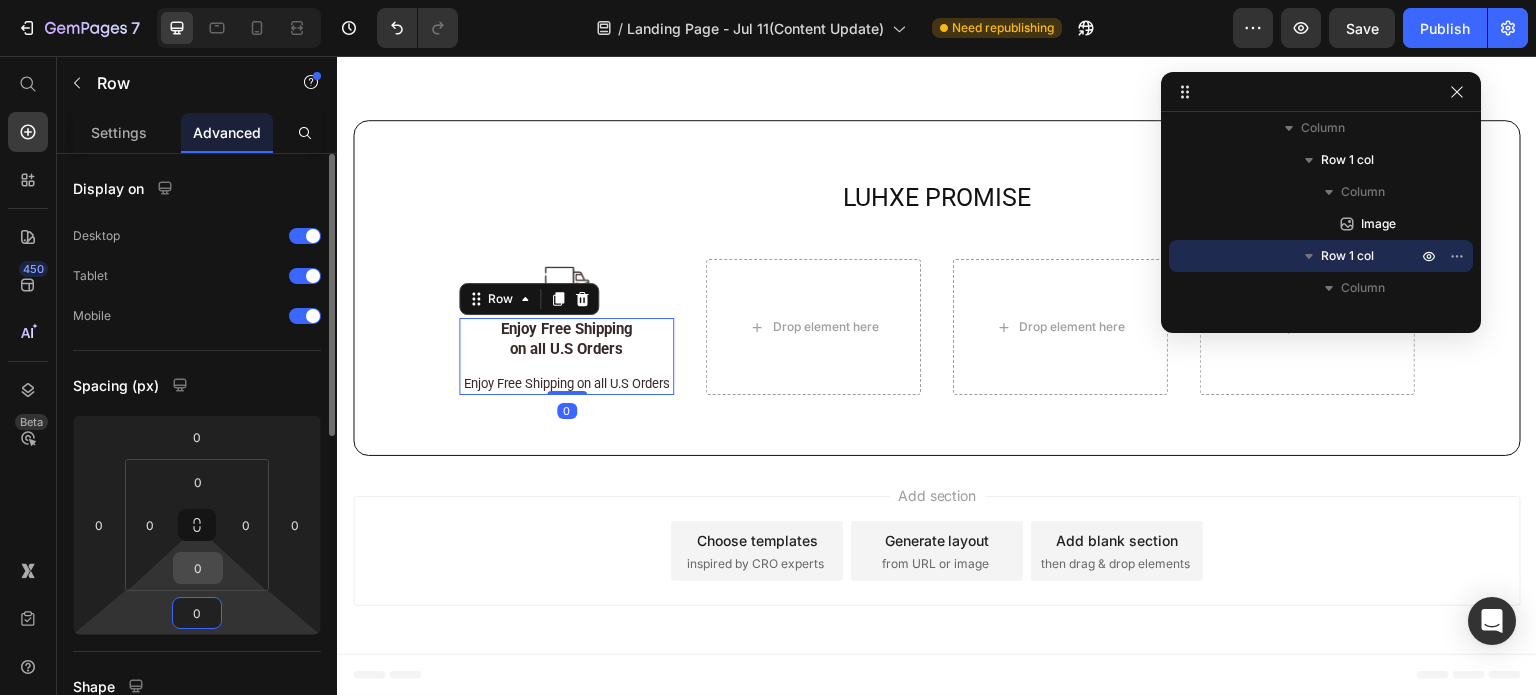 type on "0" 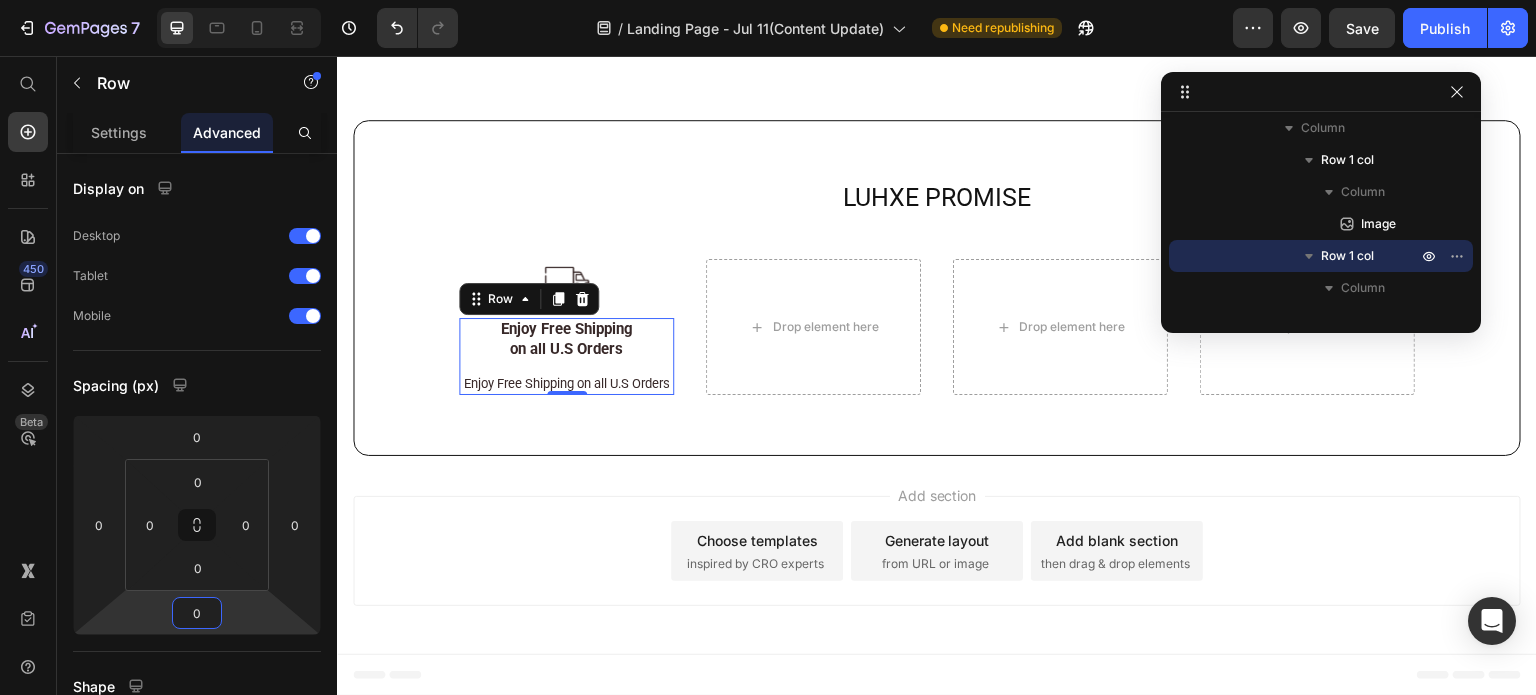 click on "Enjoy Free Shipping on all U.S Orders" at bounding box center (567, 339) 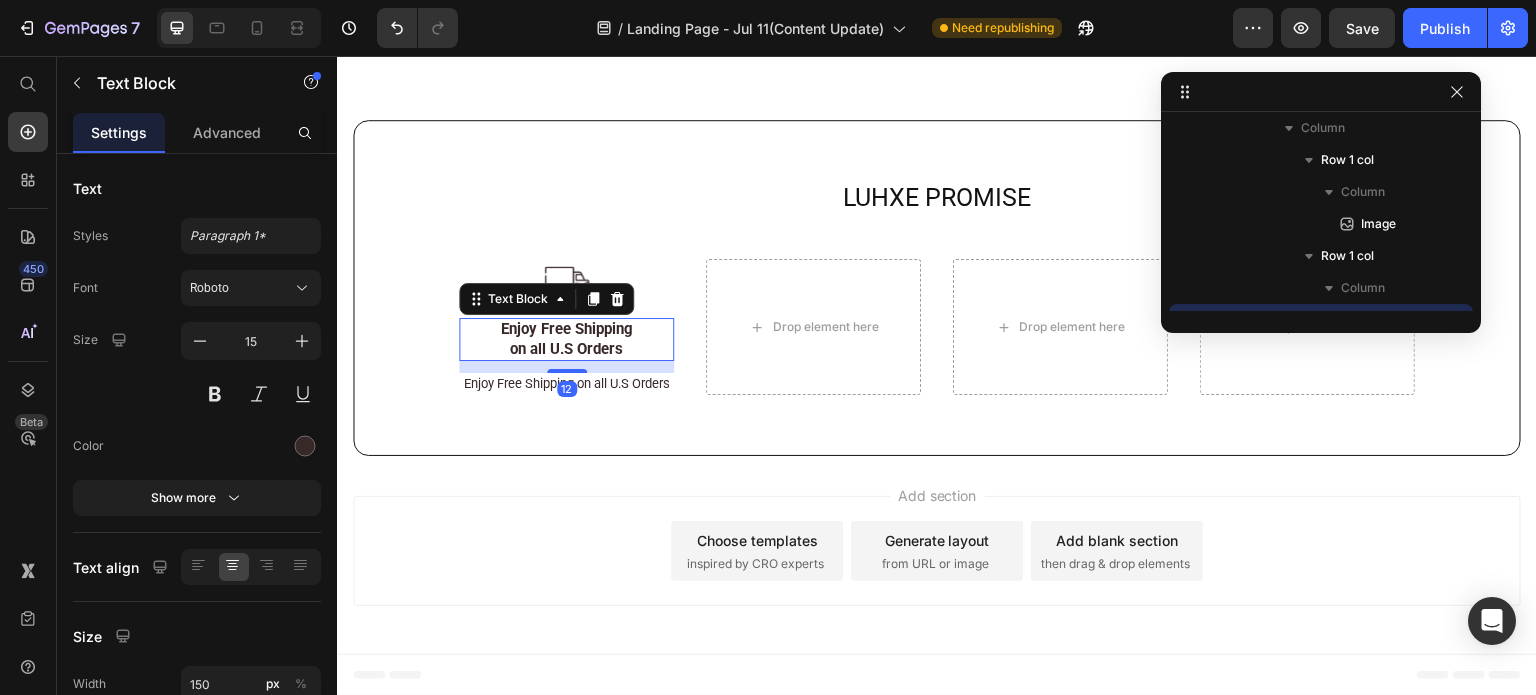 scroll, scrollTop: 808, scrollLeft: 0, axis: vertical 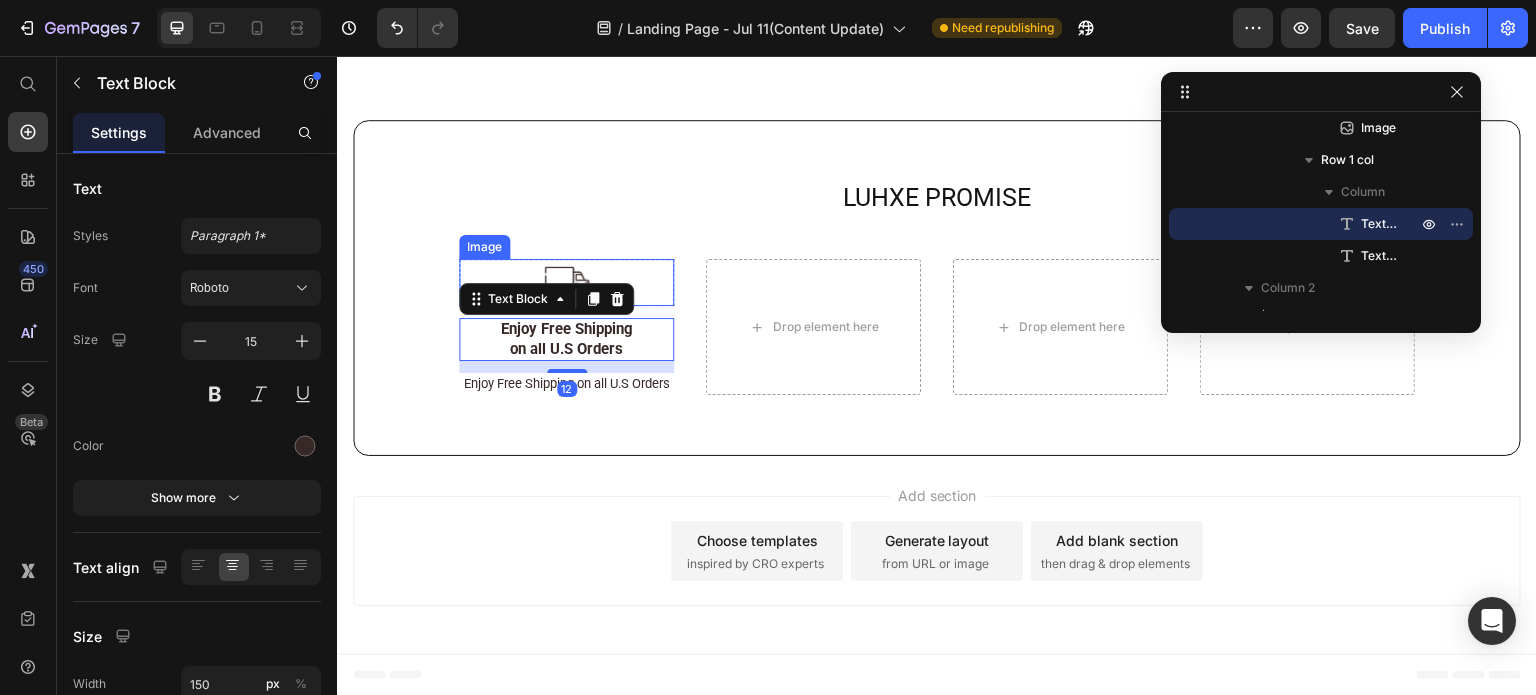 click at bounding box center (566, 282) 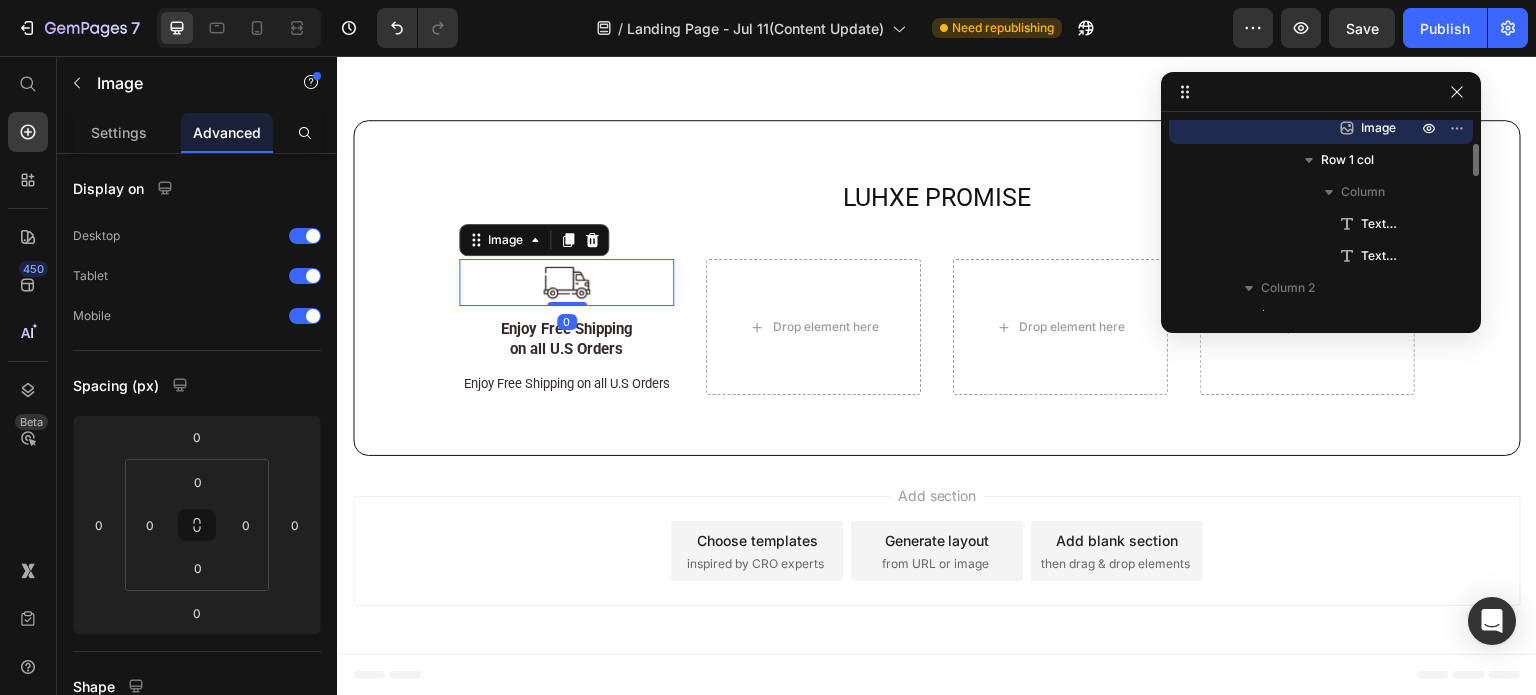 scroll, scrollTop: 712, scrollLeft: 0, axis: vertical 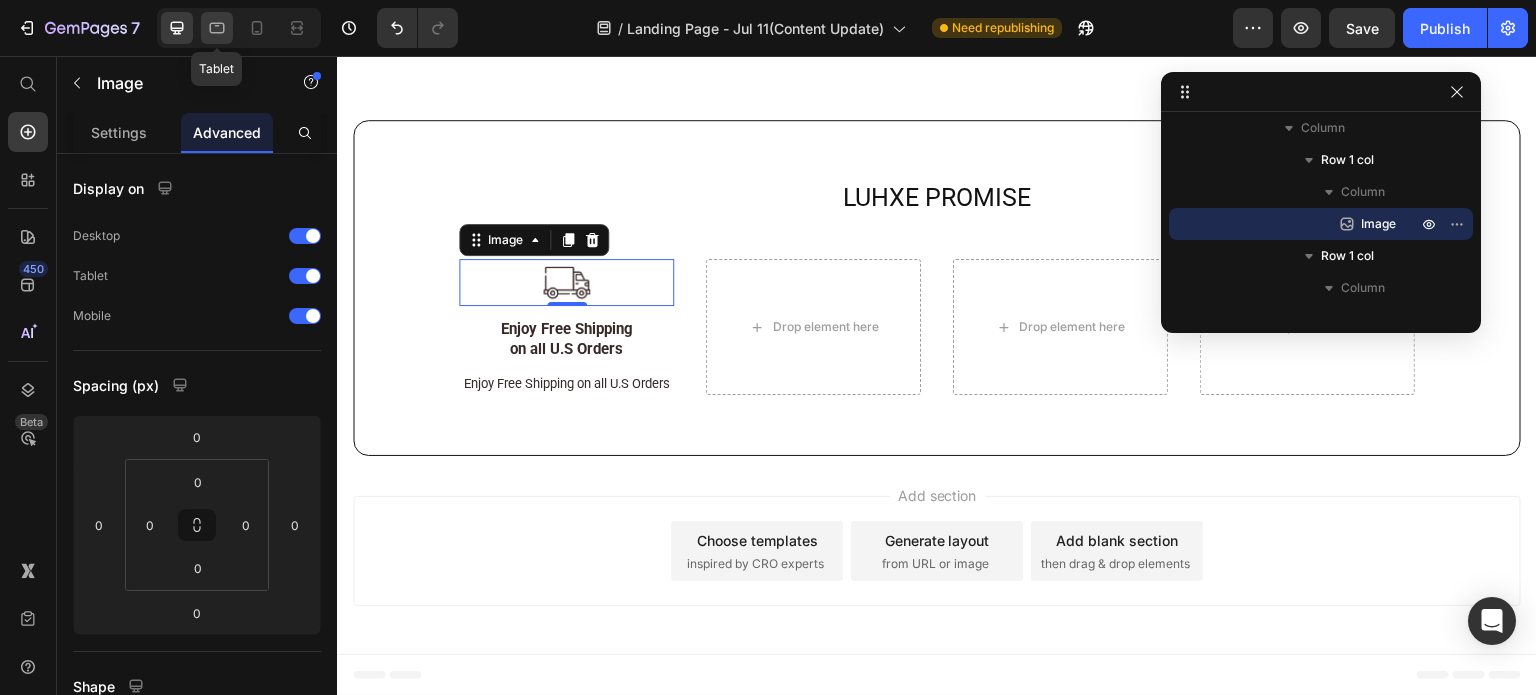 click 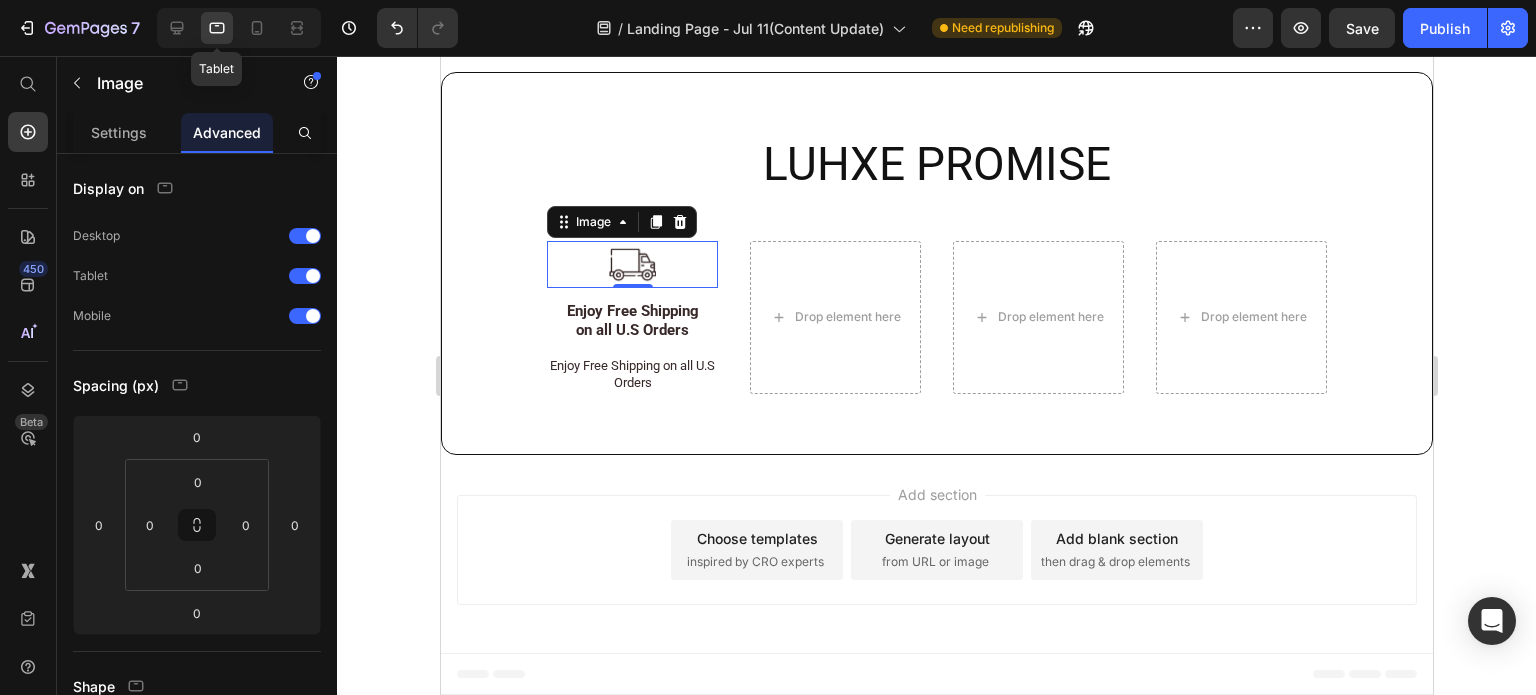scroll, scrollTop: 12038, scrollLeft: 0, axis: vertical 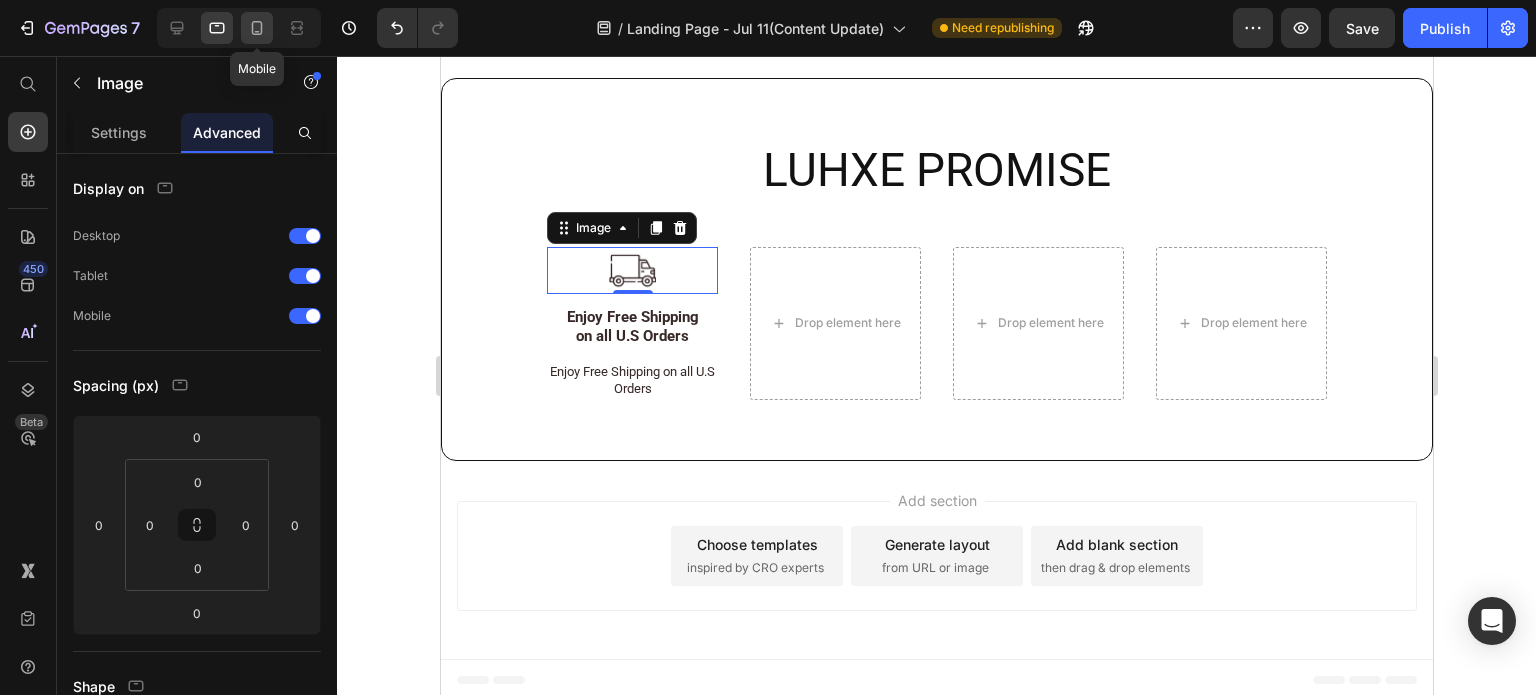 click 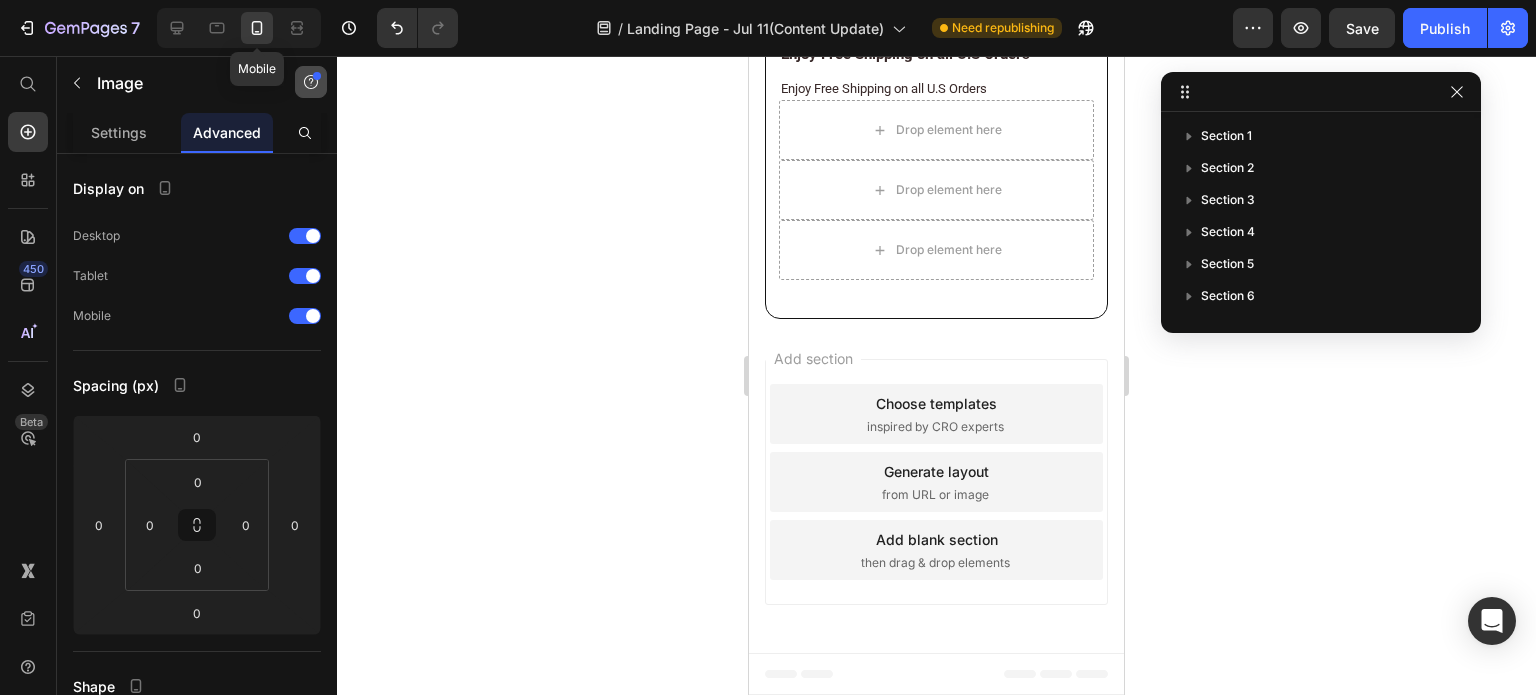 scroll, scrollTop: 11728, scrollLeft: 0, axis: vertical 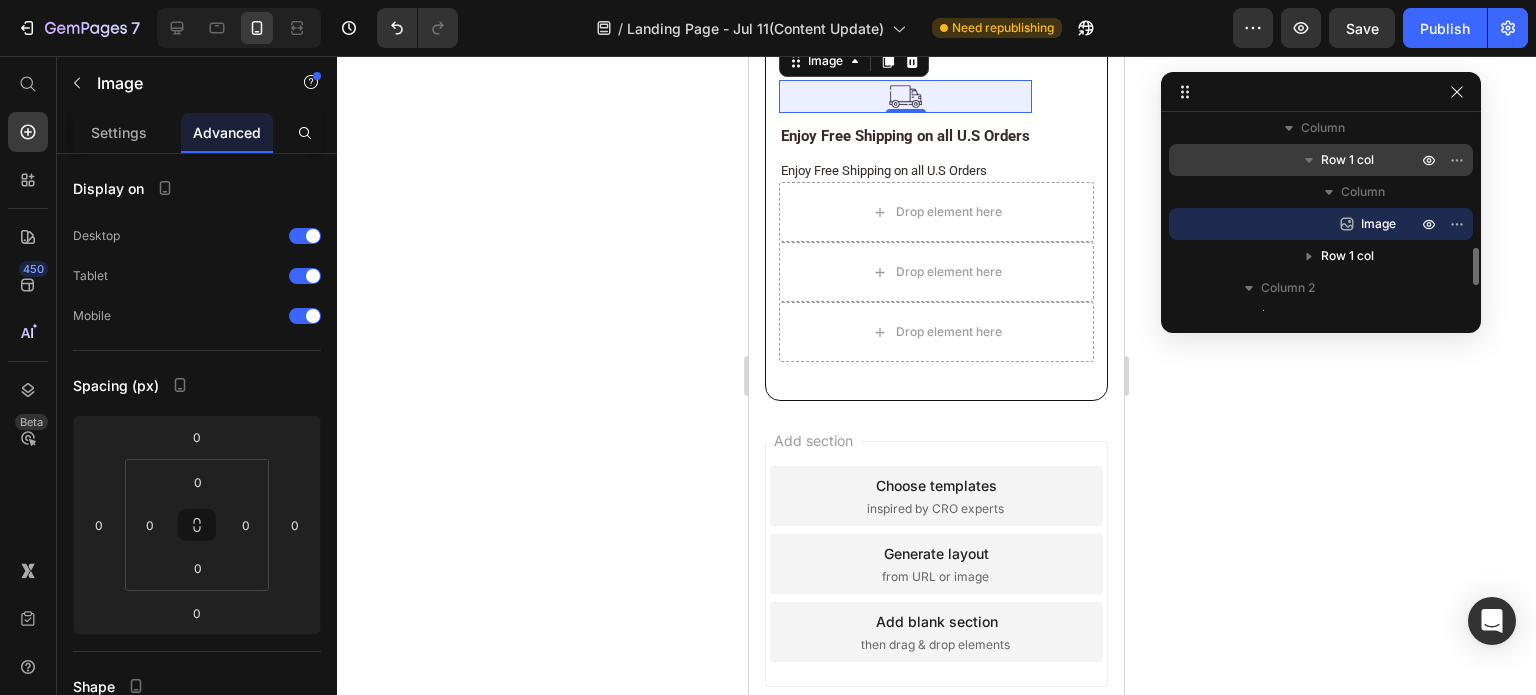 click on "Row 1 col" at bounding box center (1347, 160) 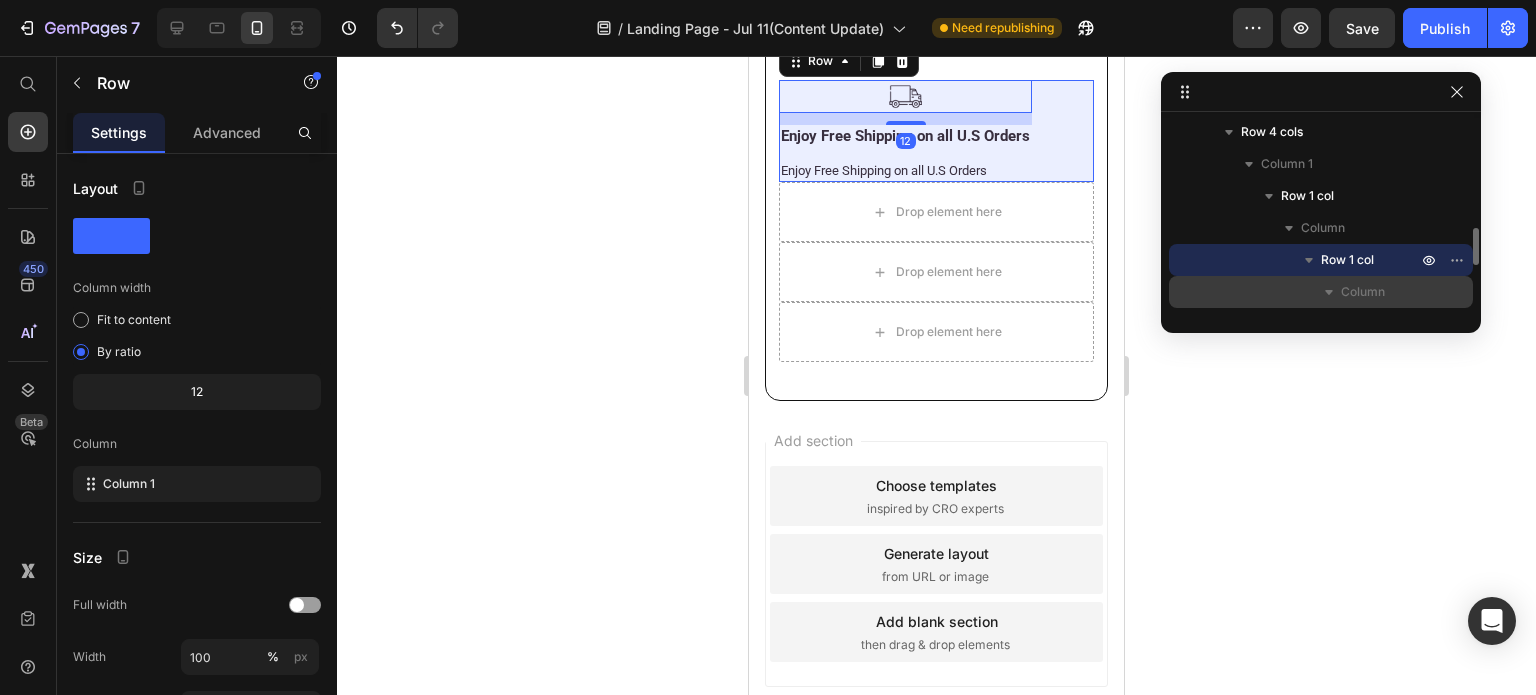scroll, scrollTop: 448, scrollLeft: 0, axis: vertical 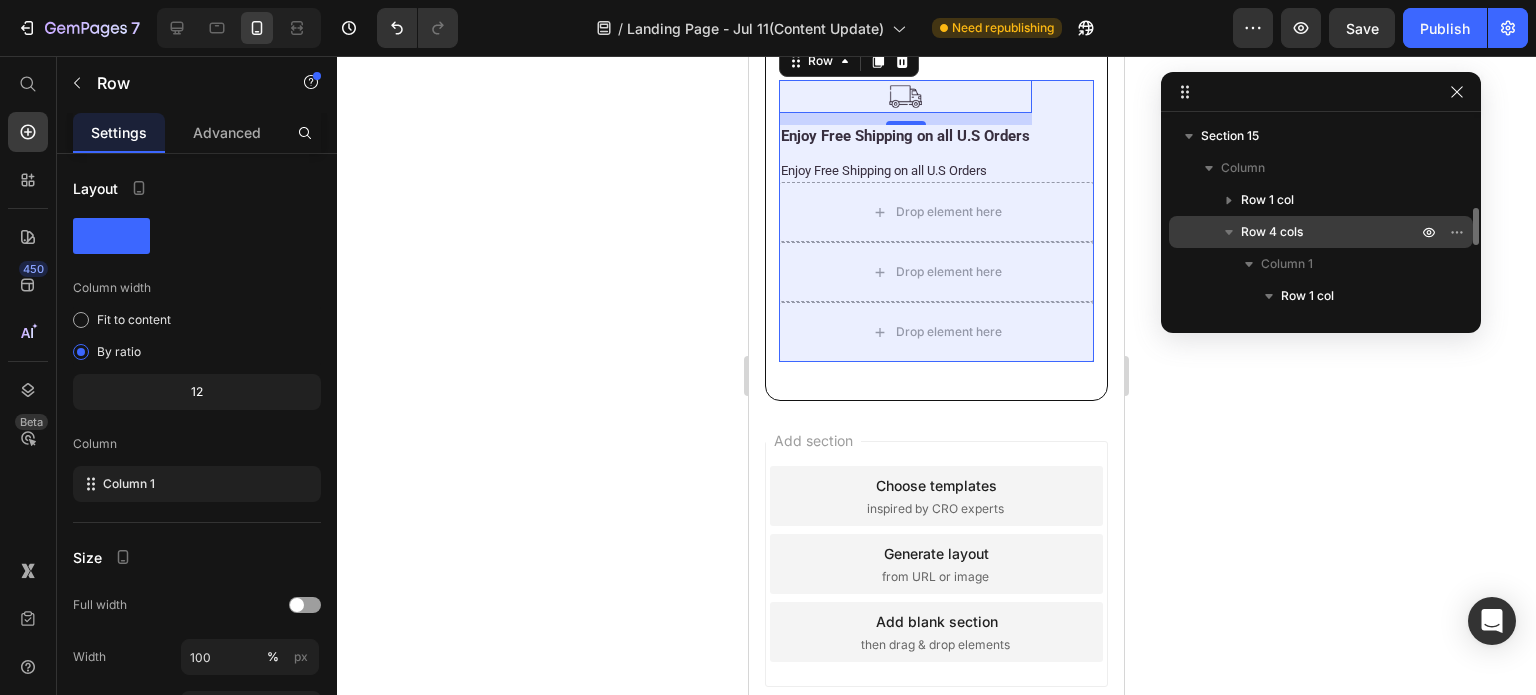 click on "Row 4 cols" at bounding box center [1331, 232] 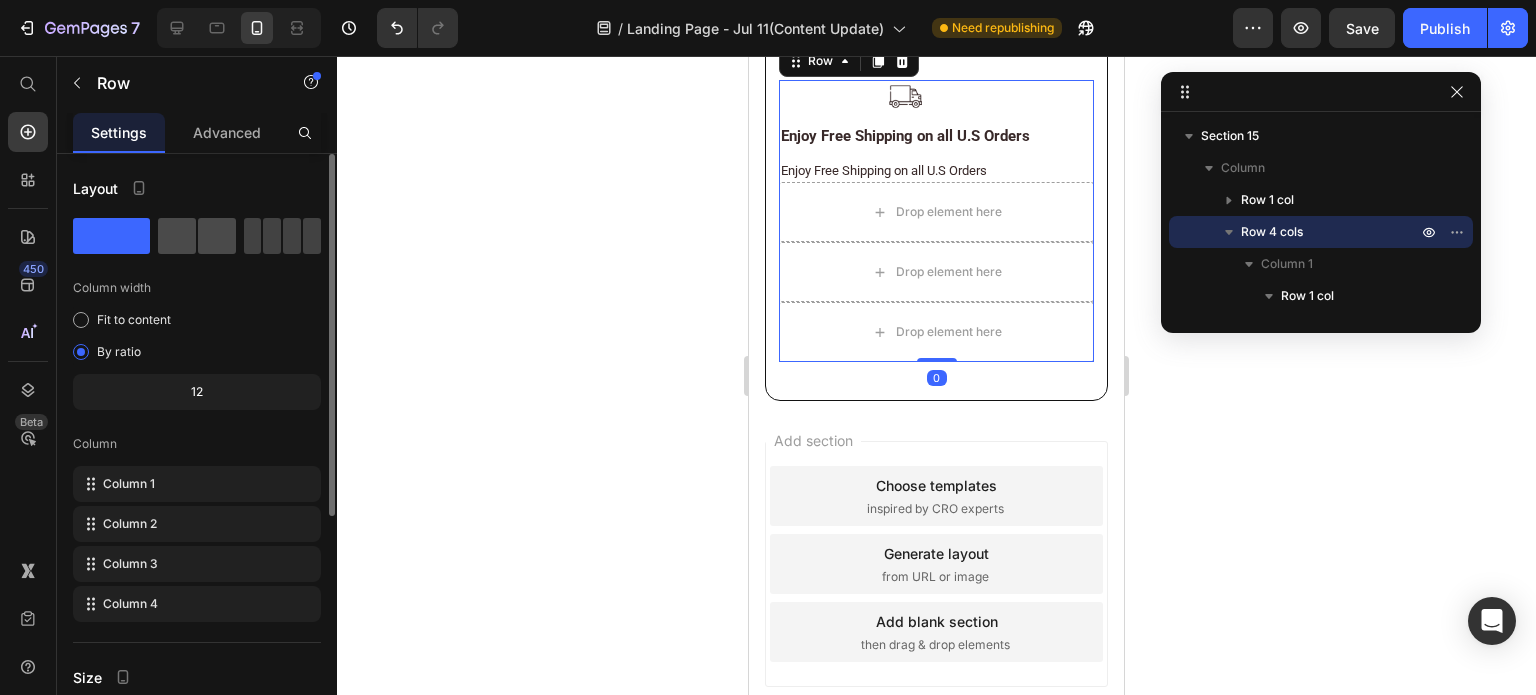 click 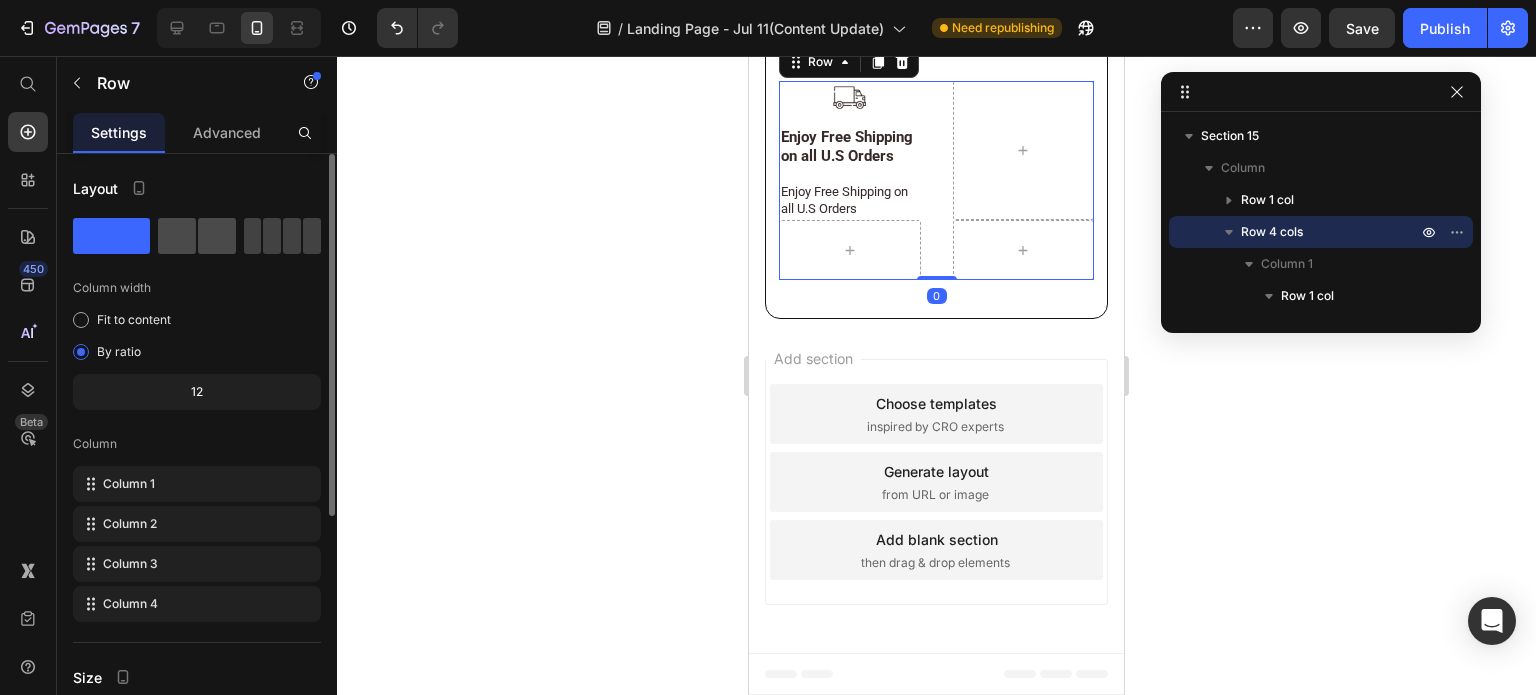 scroll, scrollTop: 11664, scrollLeft: 0, axis: vertical 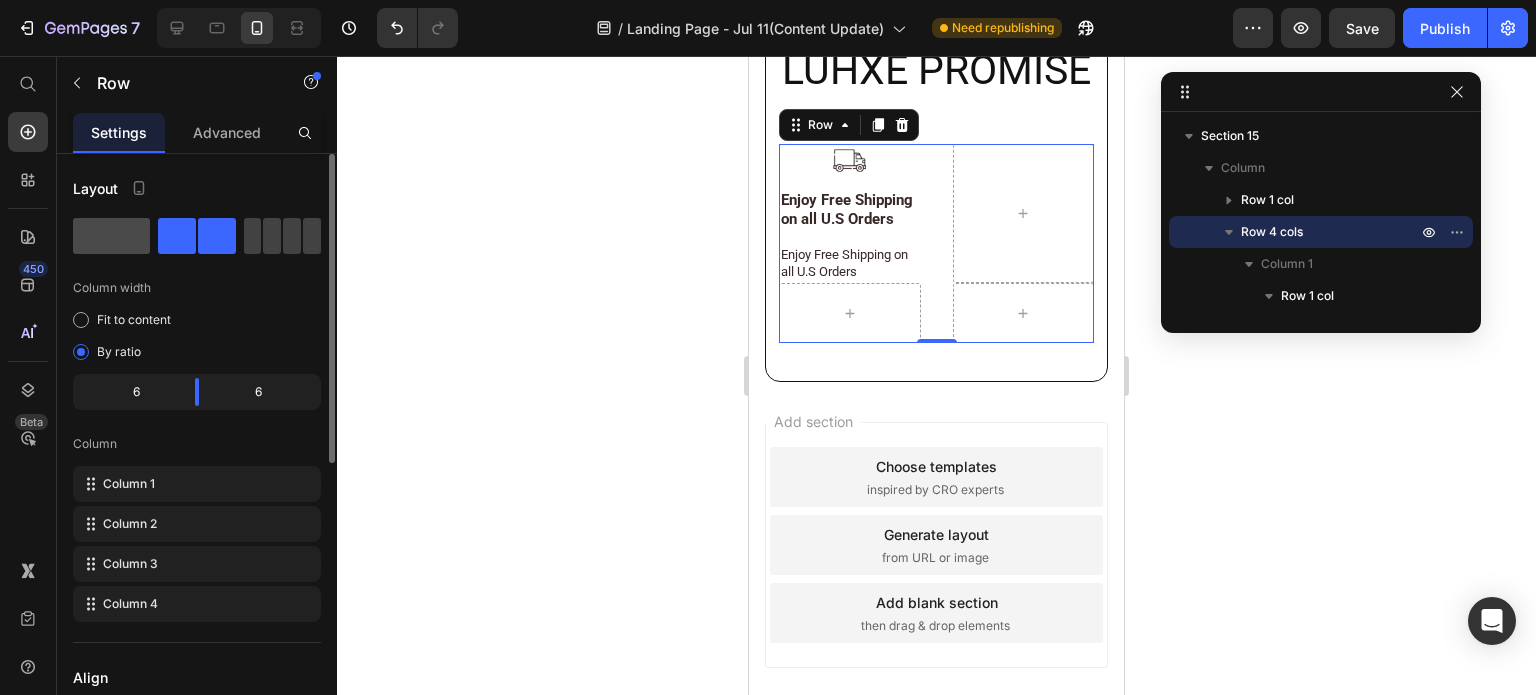 click 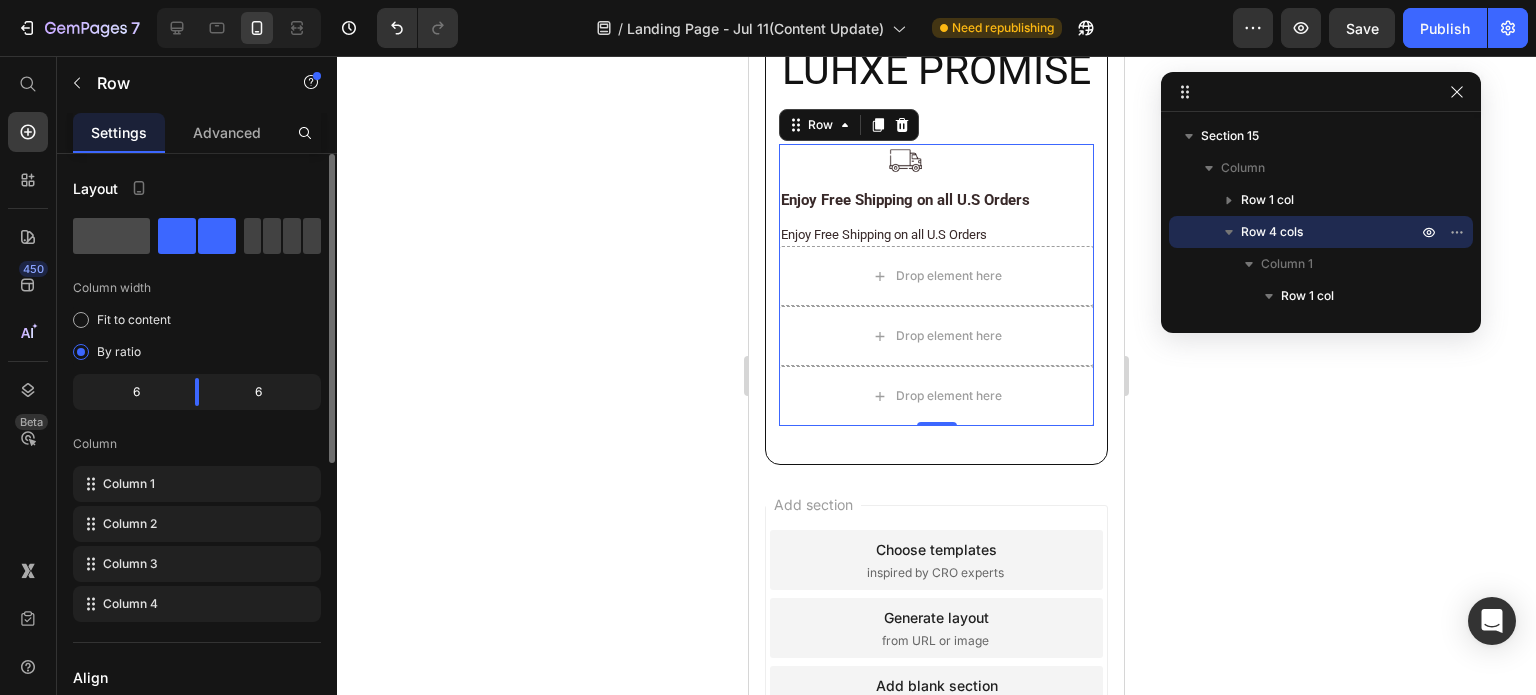 scroll, scrollTop: 11728, scrollLeft: 0, axis: vertical 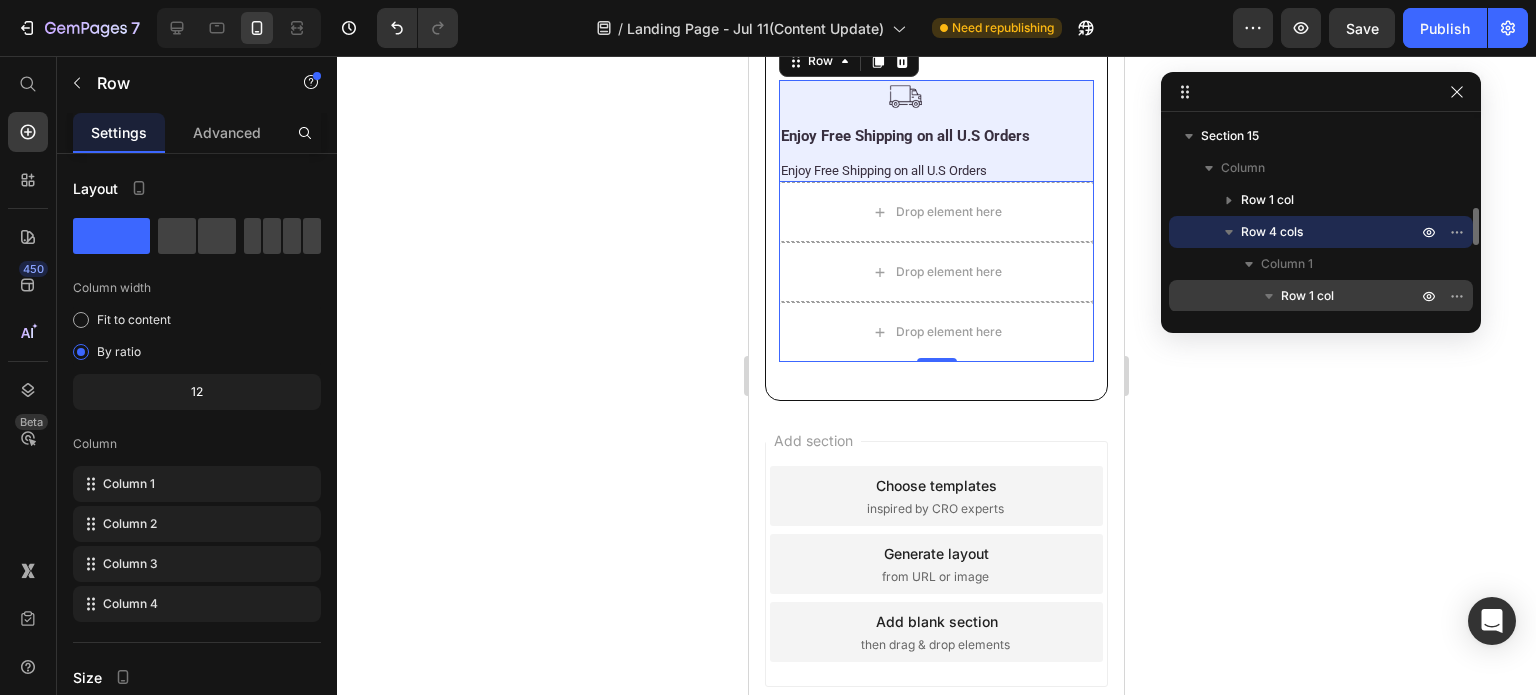 click on "Row 1 col" at bounding box center [1307, 296] 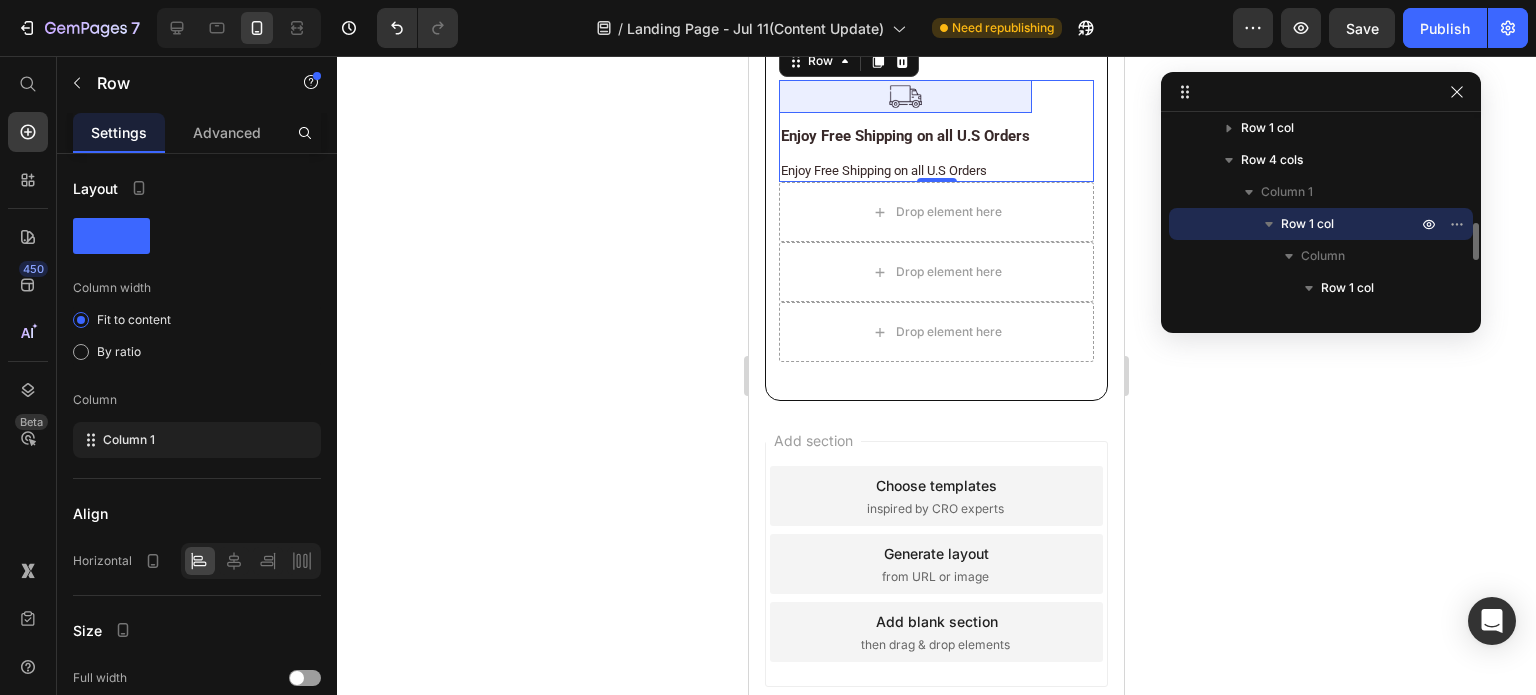 scroll, scrollTop: 620, scrollLeft: 0, axis: vertical 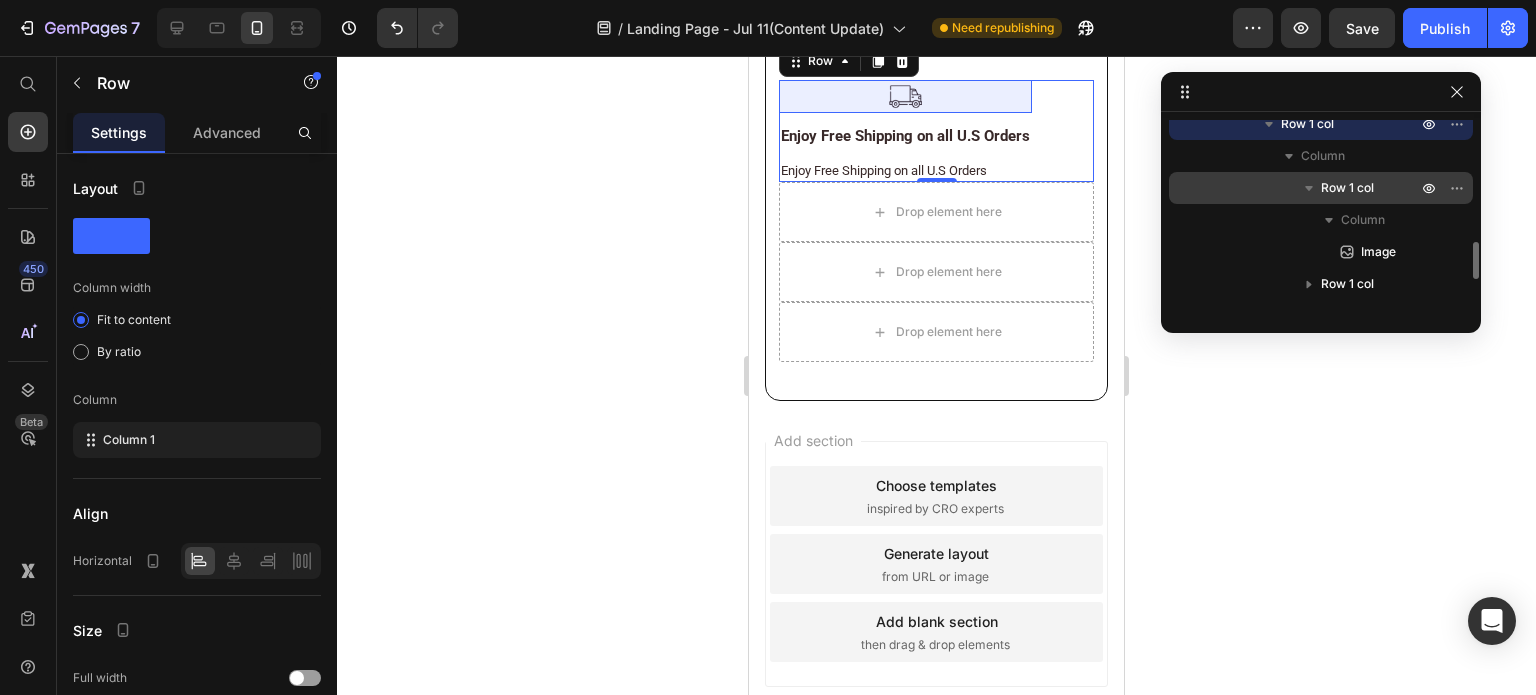 click on "Row 1 col" at bounding box center [1347, 188] 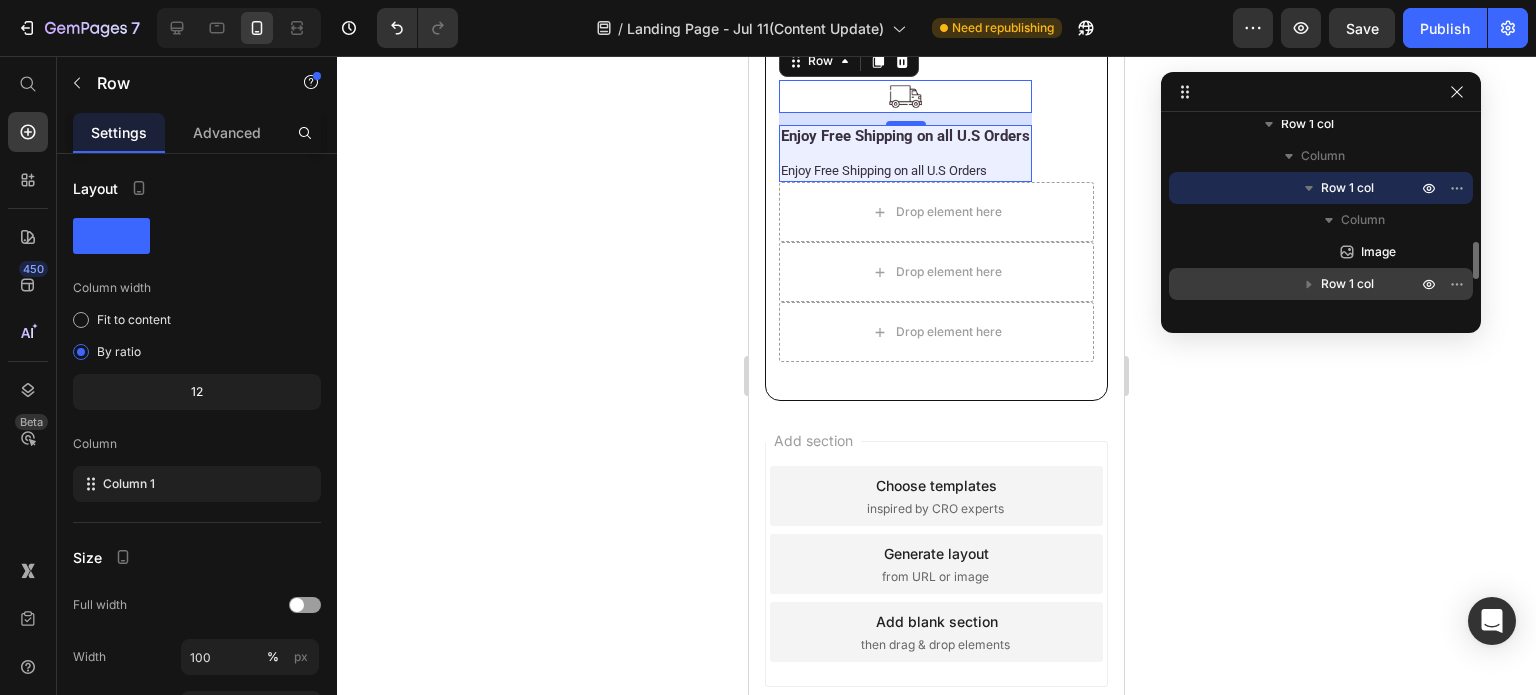 click on "Row 1 col" at bounding box center (1347, 284) 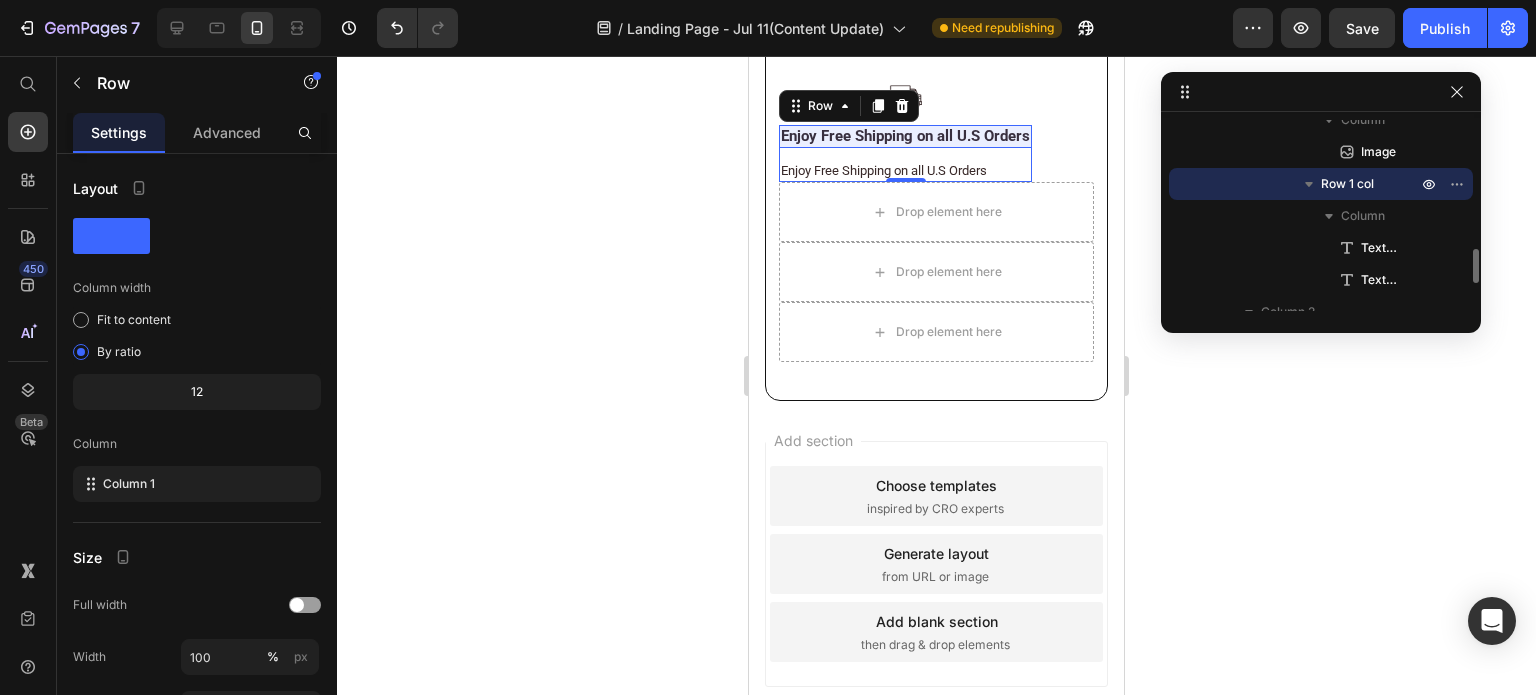 scroll, scrollTop: 620, scrollLeft: 0, axis: vertical 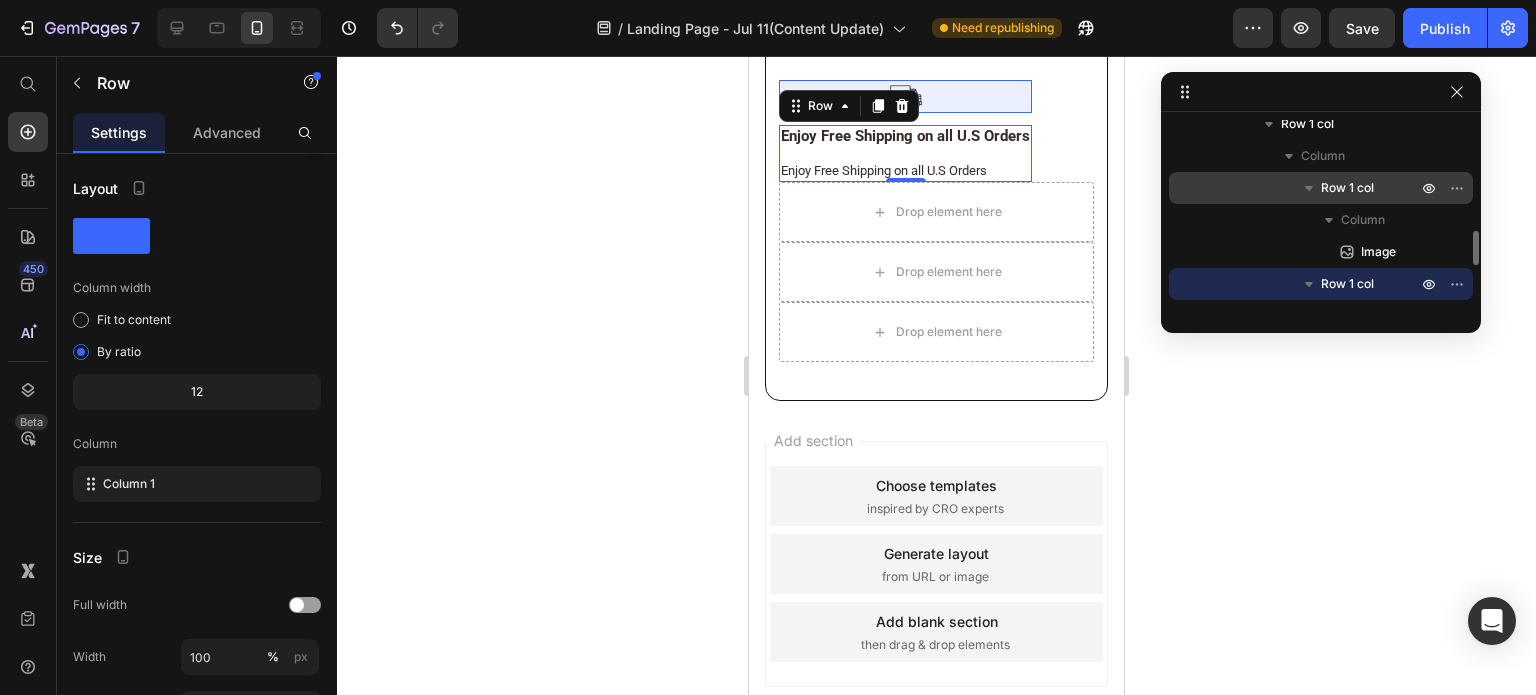 click on "Row 1 col" at bounding box center [1371, 188] 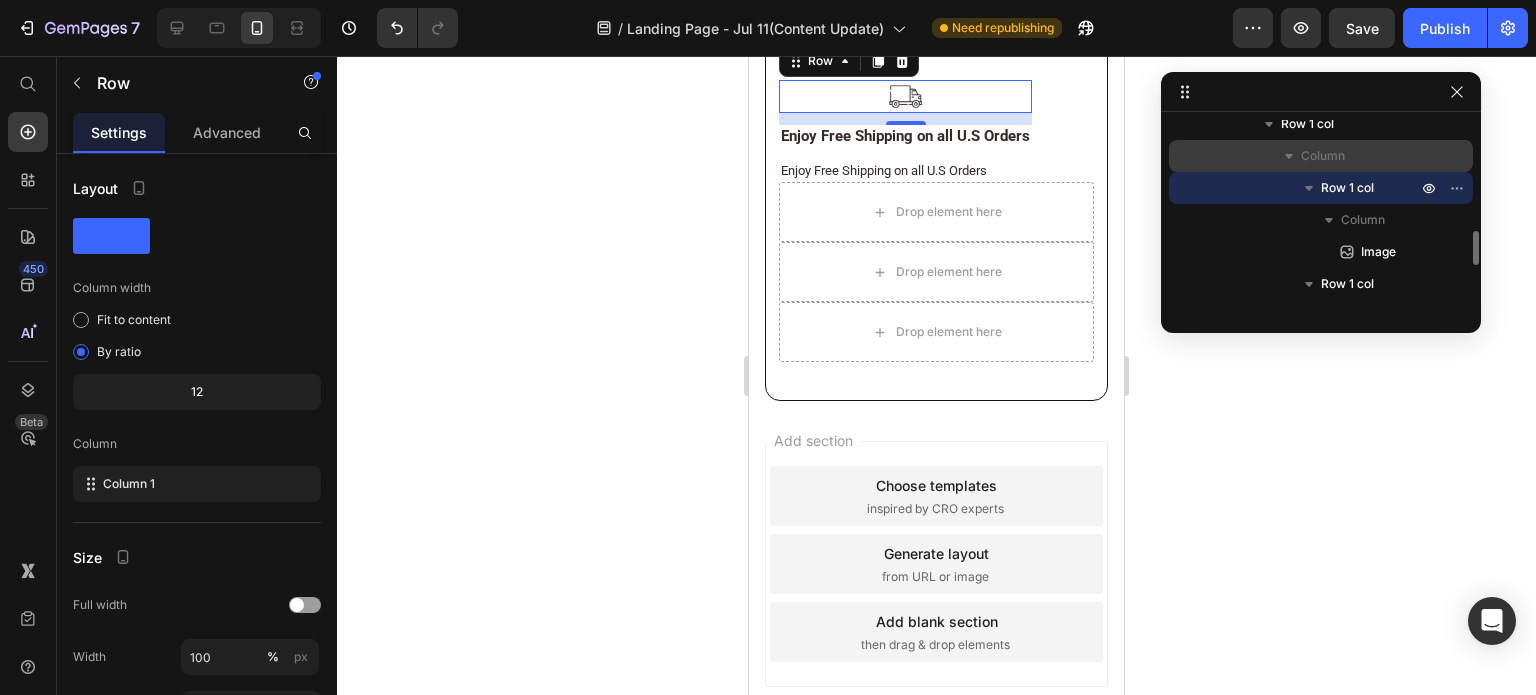 scroll, scrollTop: 520, scrollLeft: 0, axis: vertical 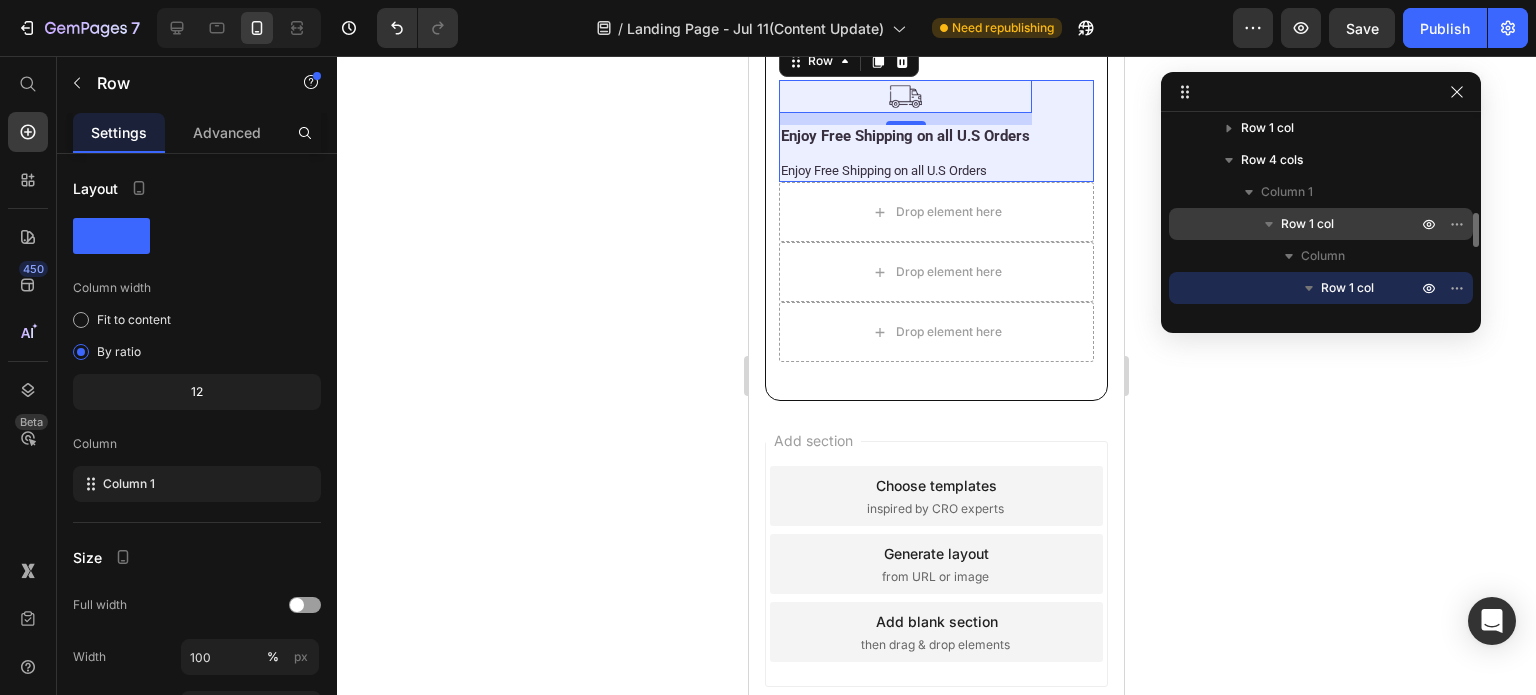 click on "Row 1 col" at bounding box center [1351, 224] 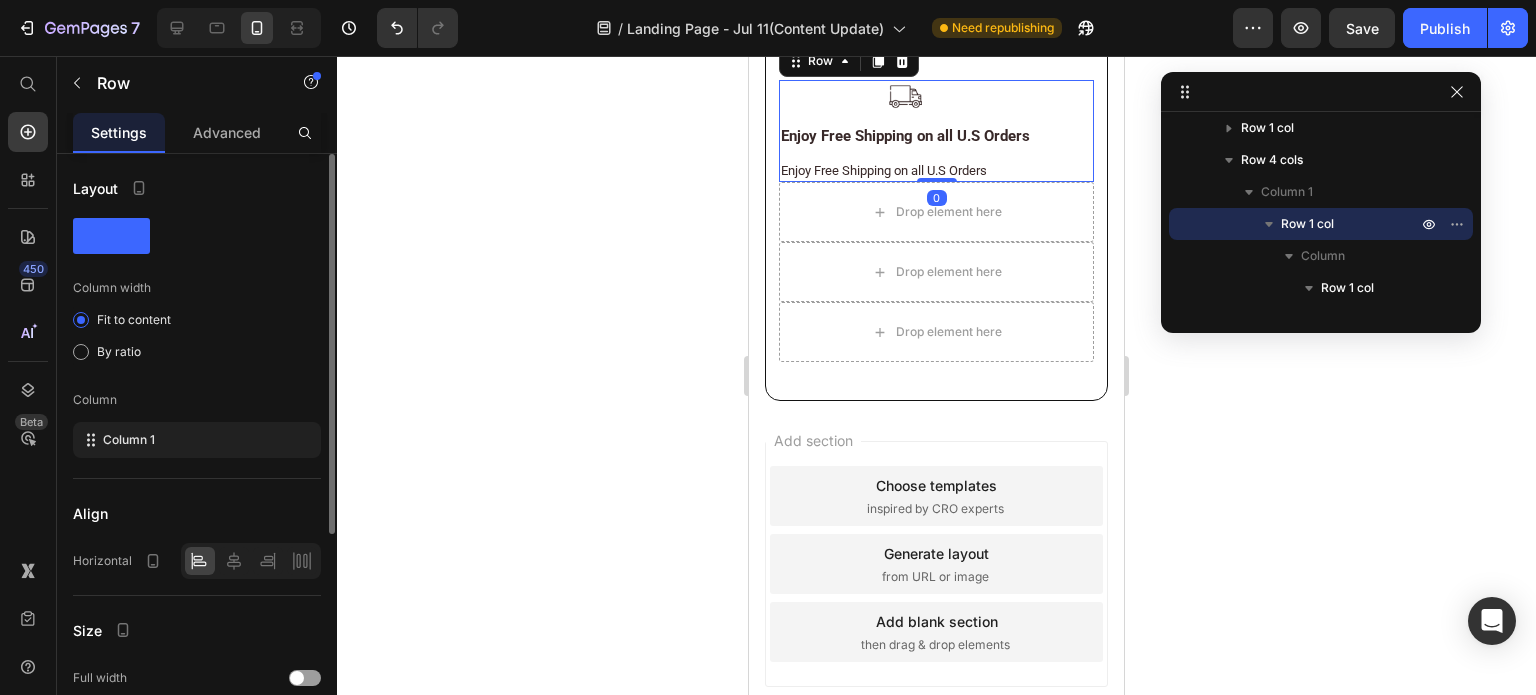 click 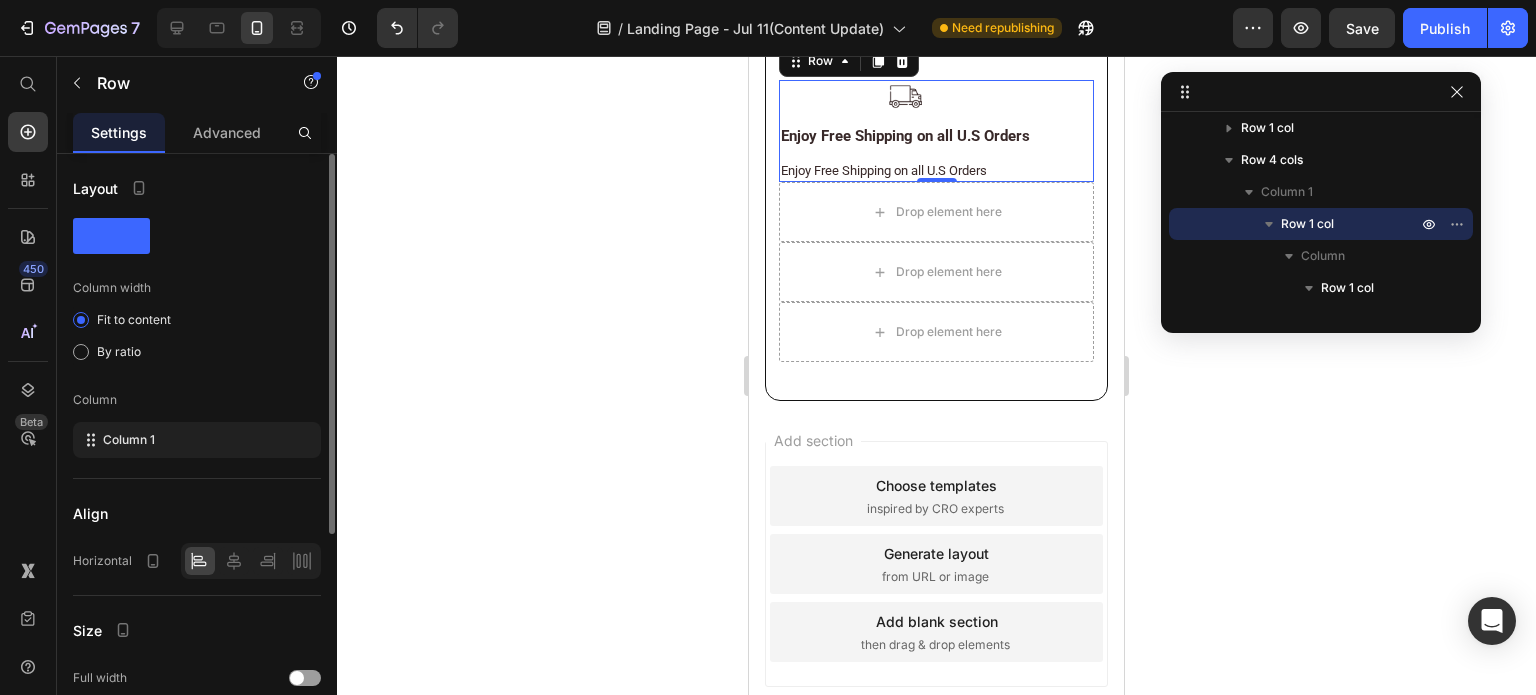 click 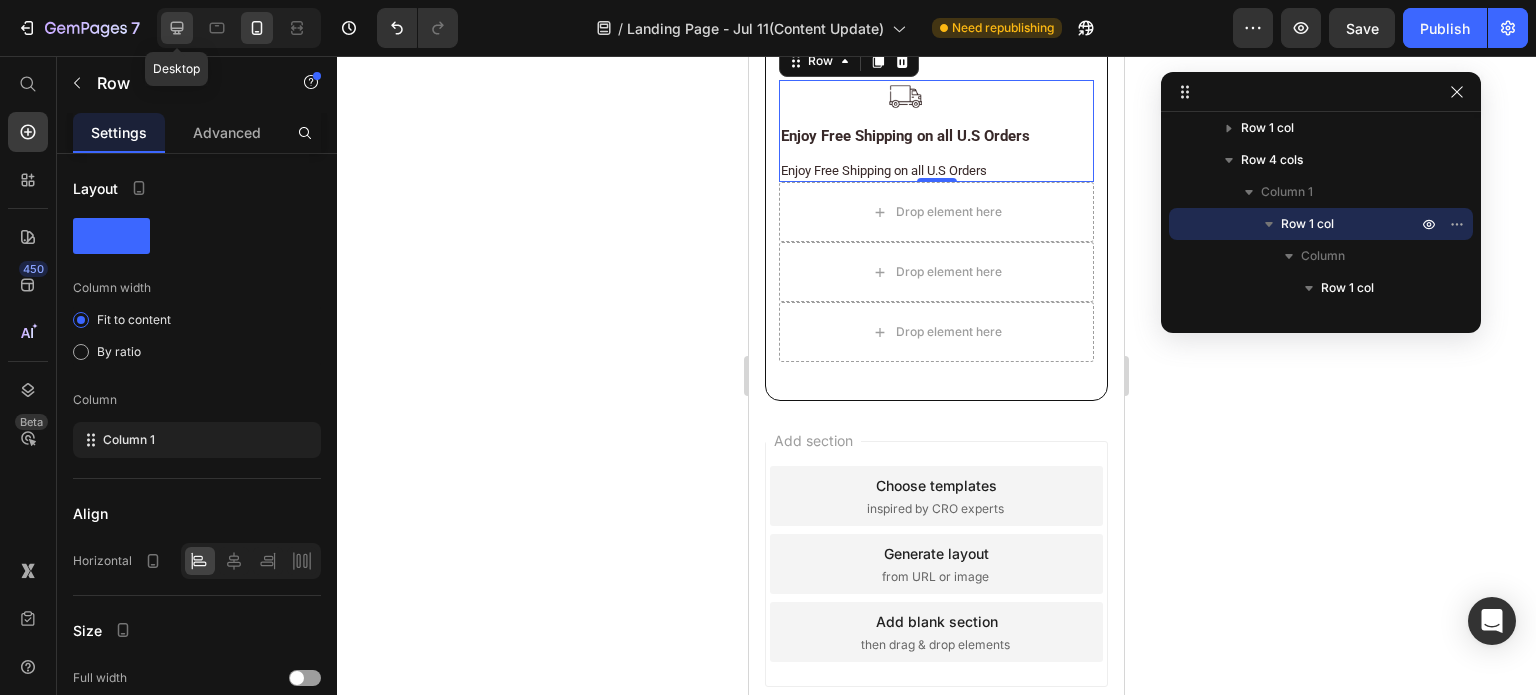 click 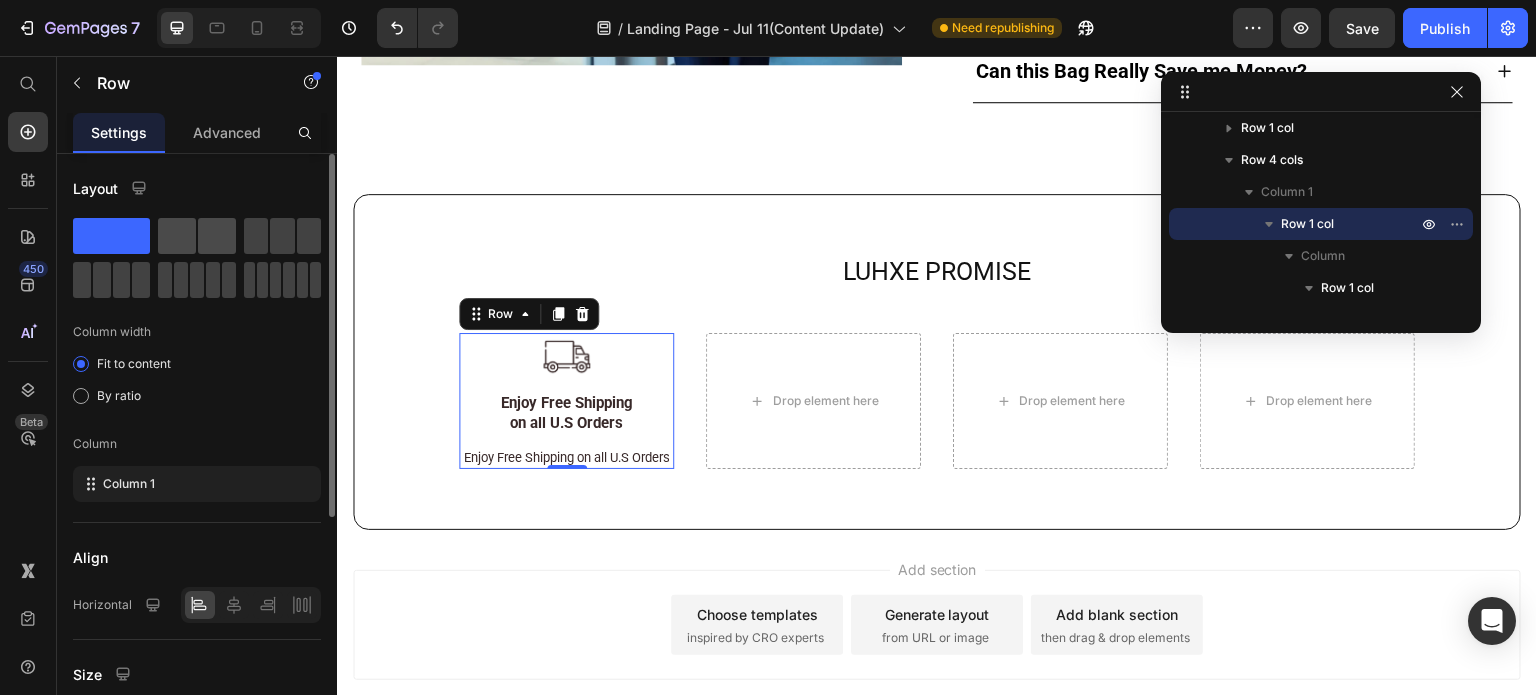 click 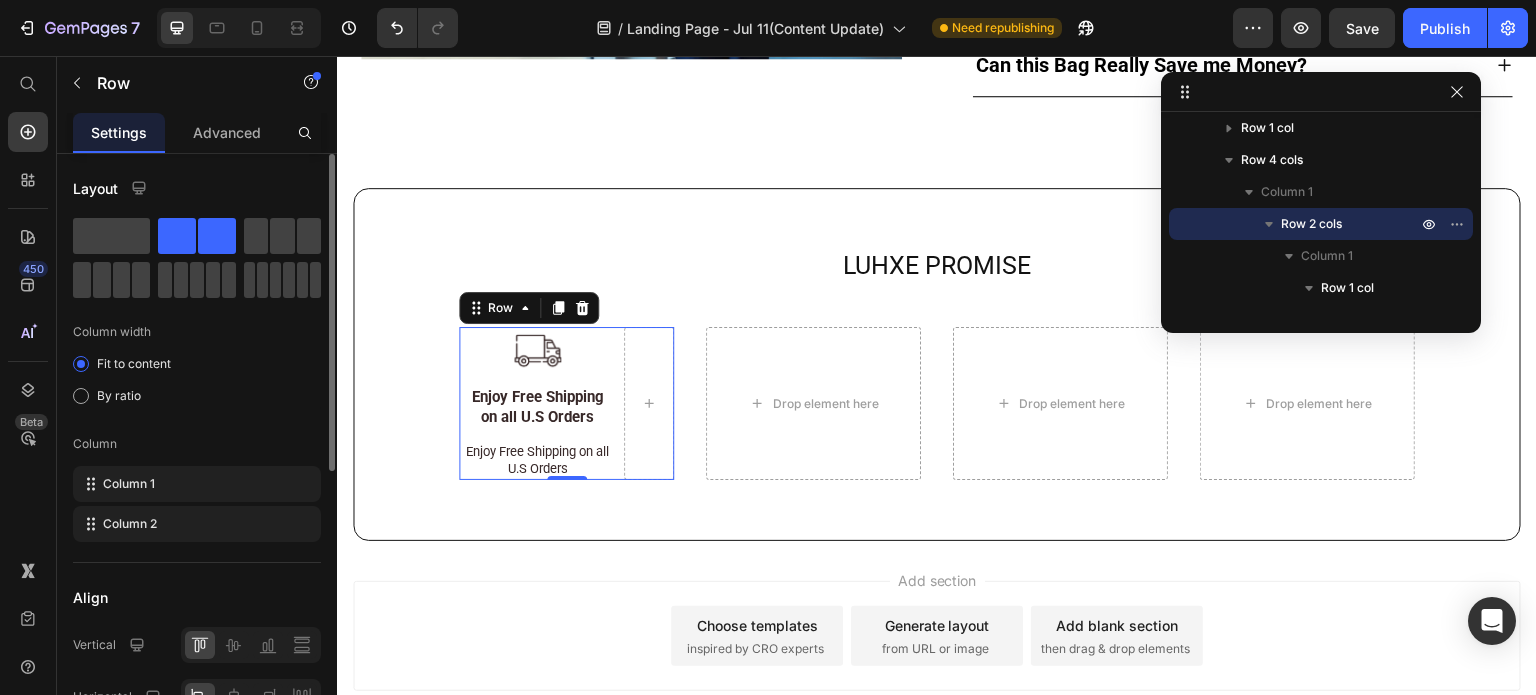 scroll, scrollTop: 12059, scrollLeft: 0, axis: vertical 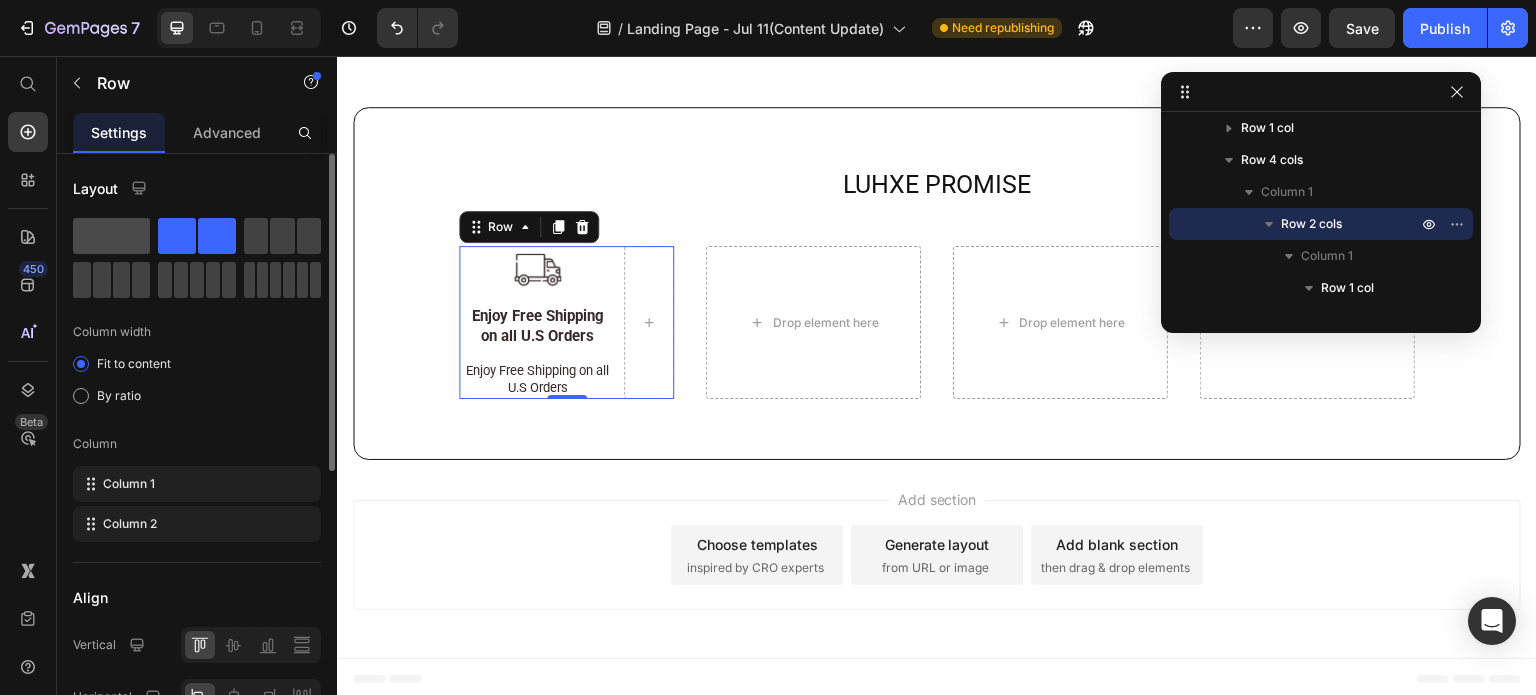 click 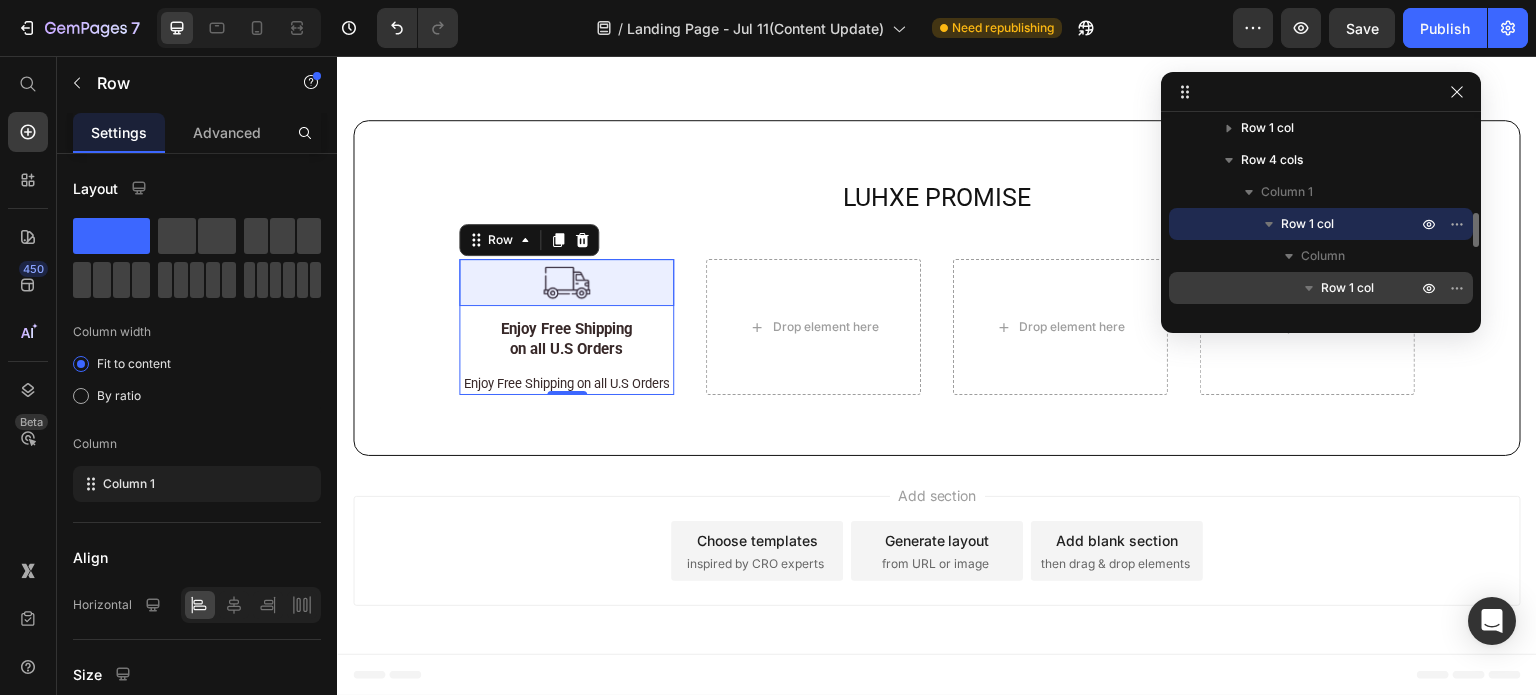 click on "Row 1 col" at bounding box center [1347, 288] 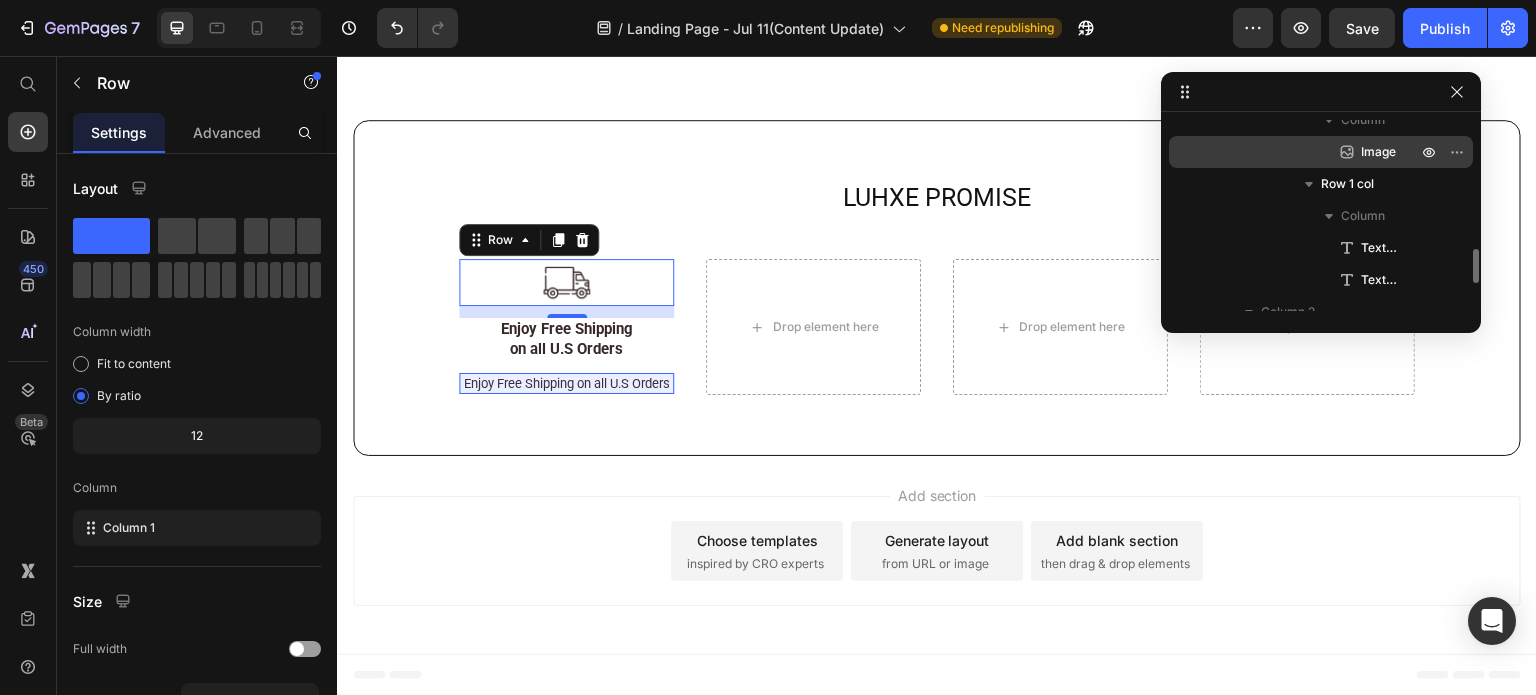 scroll, scrollTop: 620, scrollLeft: 0, axis: vertical 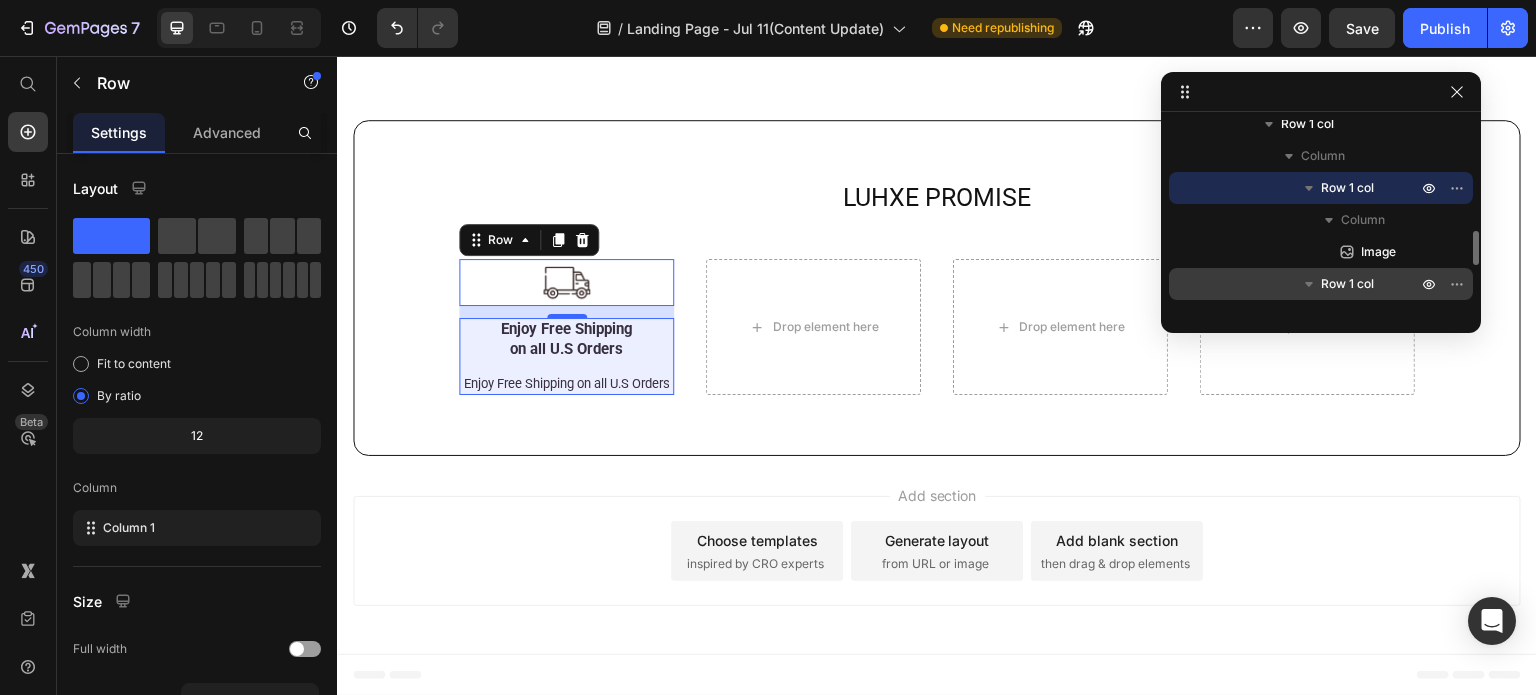 click 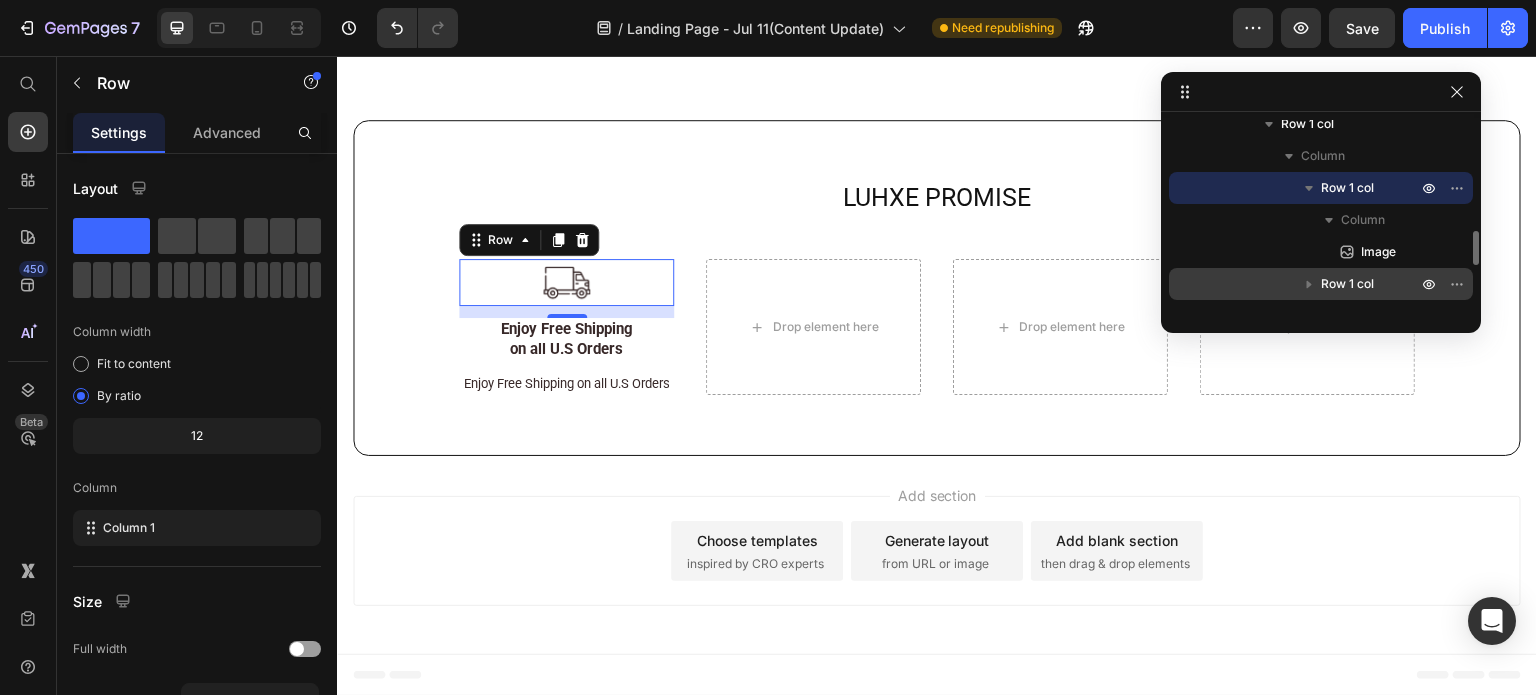 click 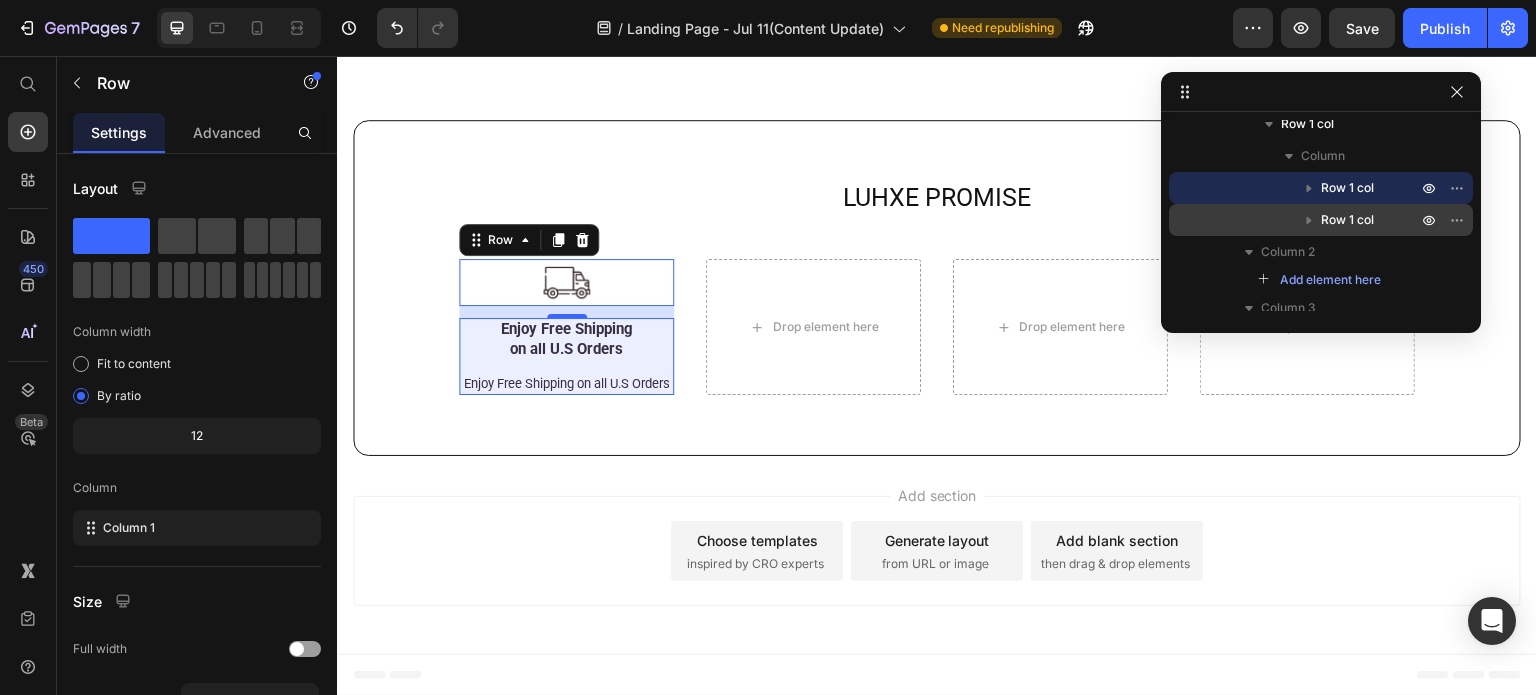 click on "Row 1 col" at bounding box center (1347, 220) 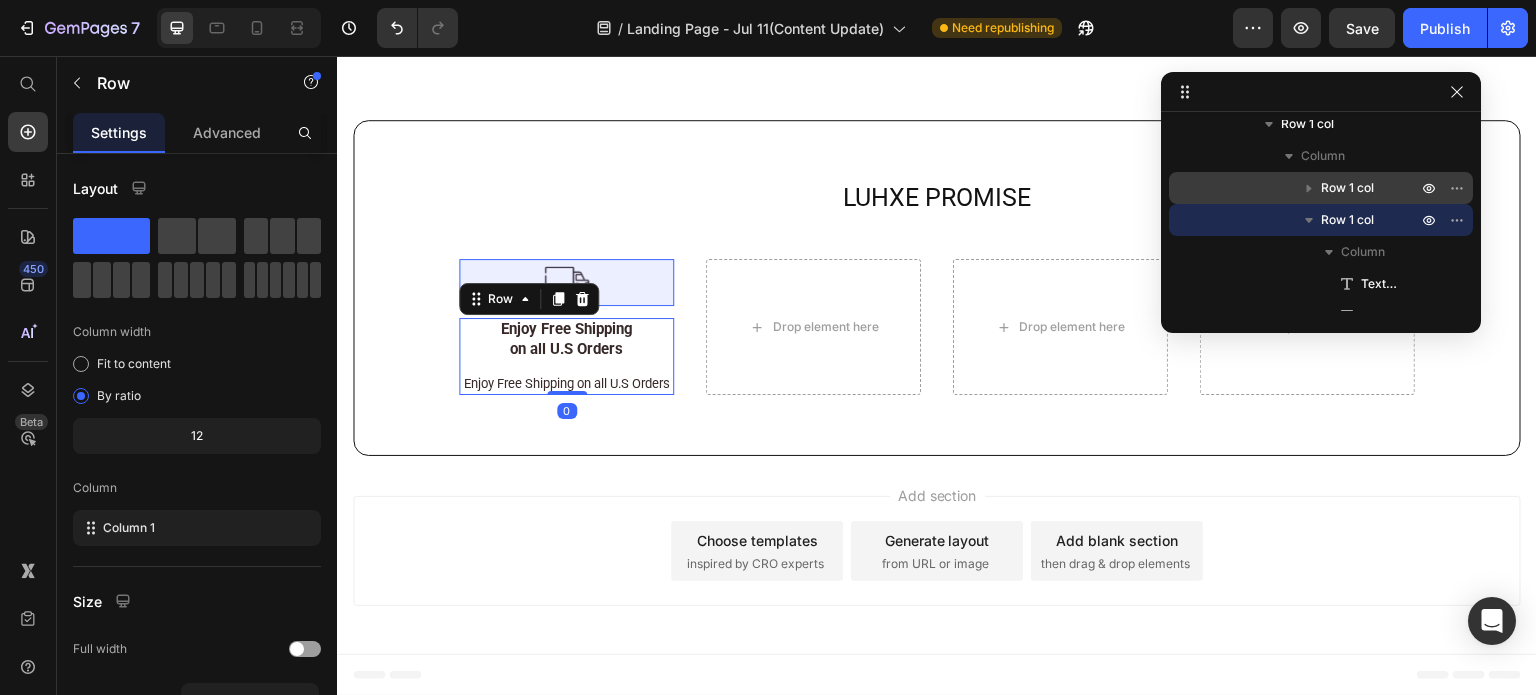 click on "Row 1 col" at bounding box center (1347, 188) 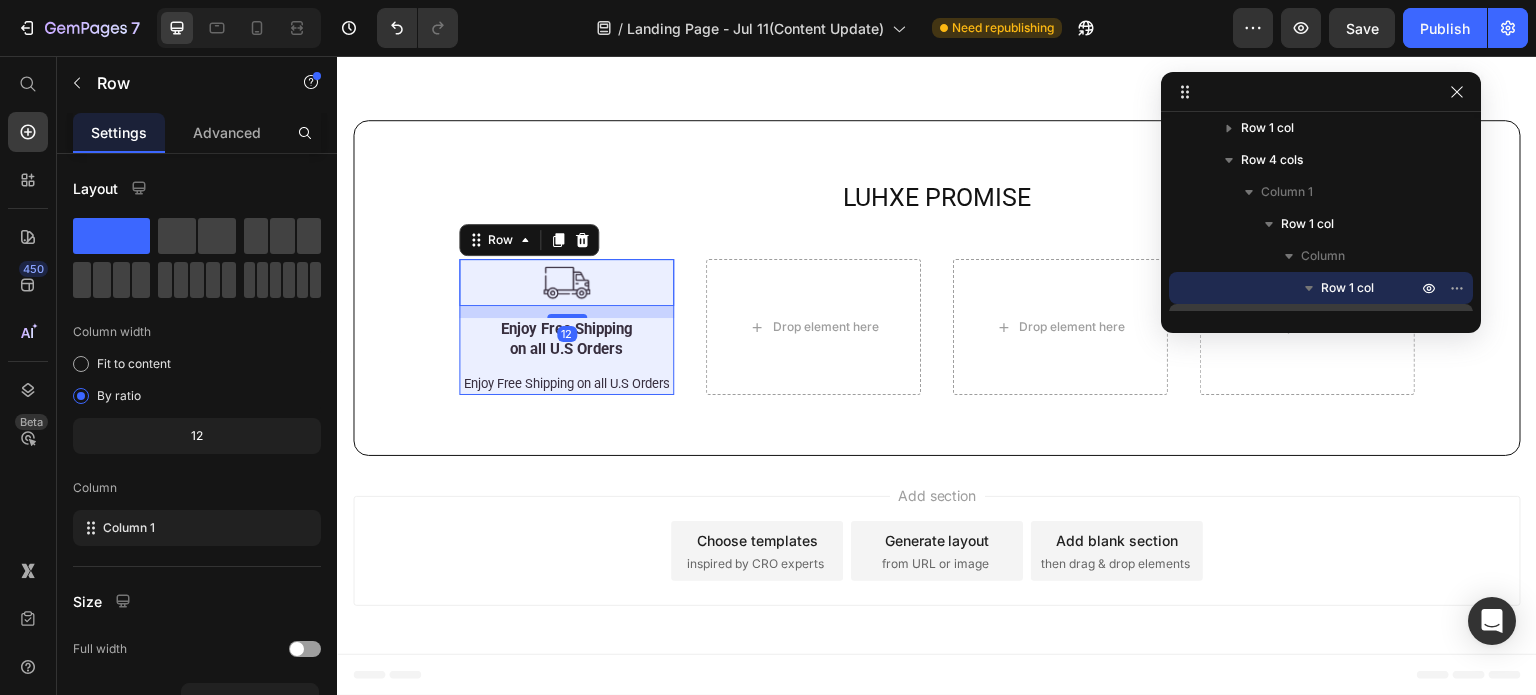 scroll, scrollTop: 620, scrollLeft: 0, axis: vertical 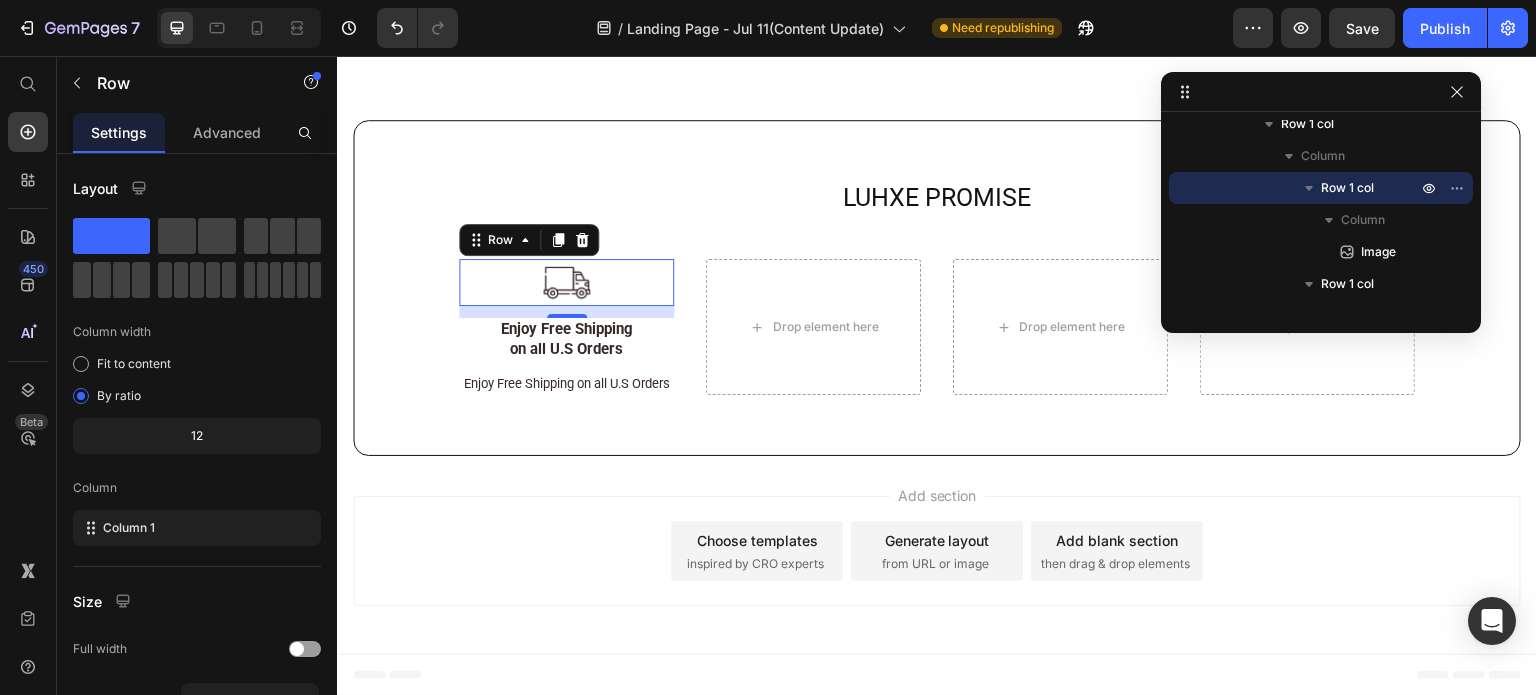 click 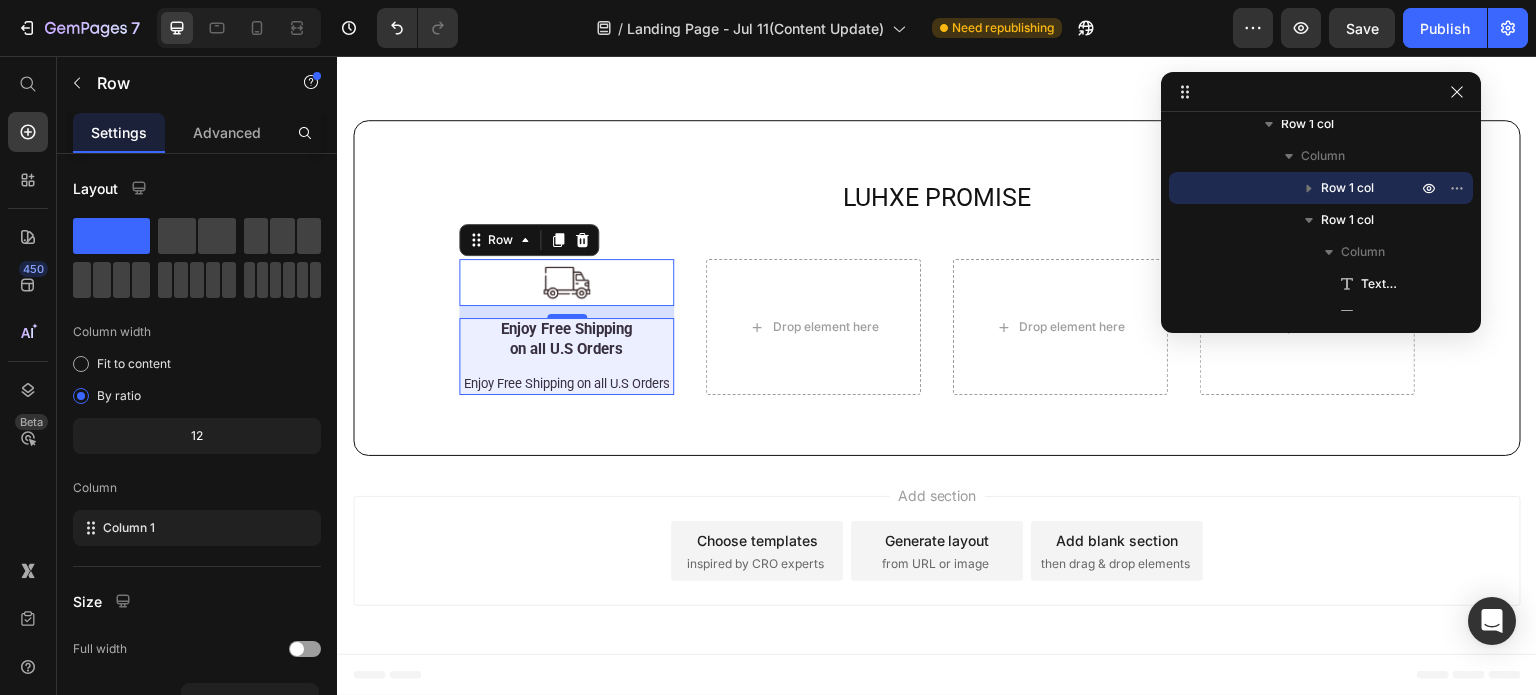 click at bounding box center [1309, 220] 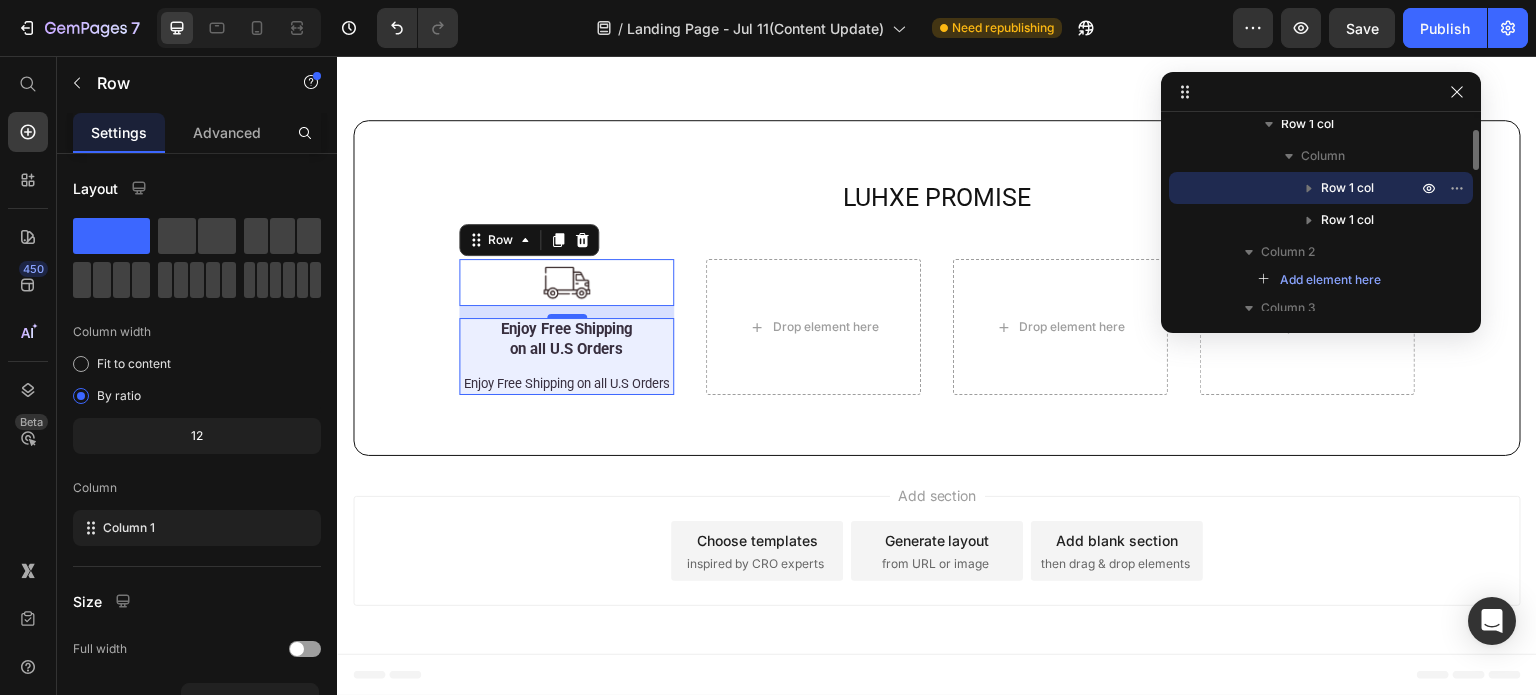 scroll, scrollTop: 520, scrollLeft: 0, axis: vertical 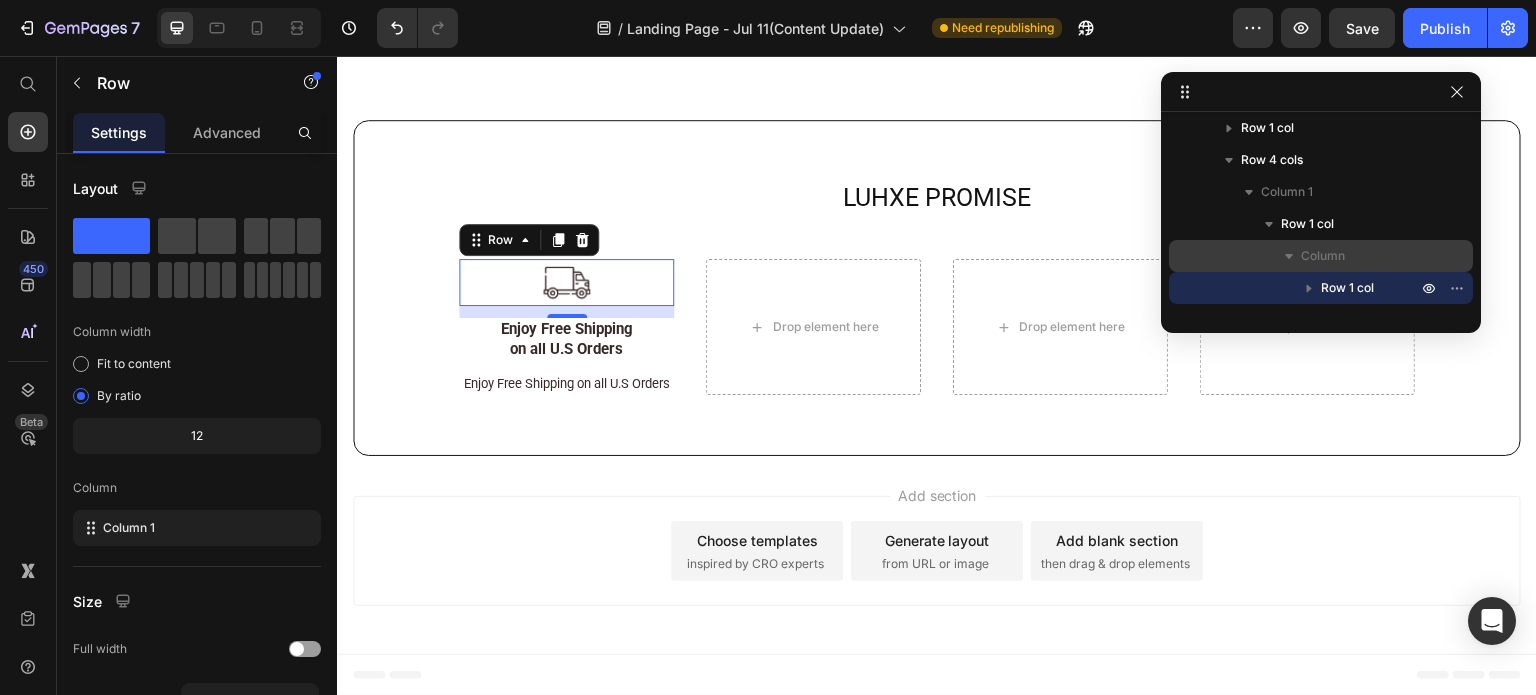 click on "Column" at bounding box center [1323, 256] 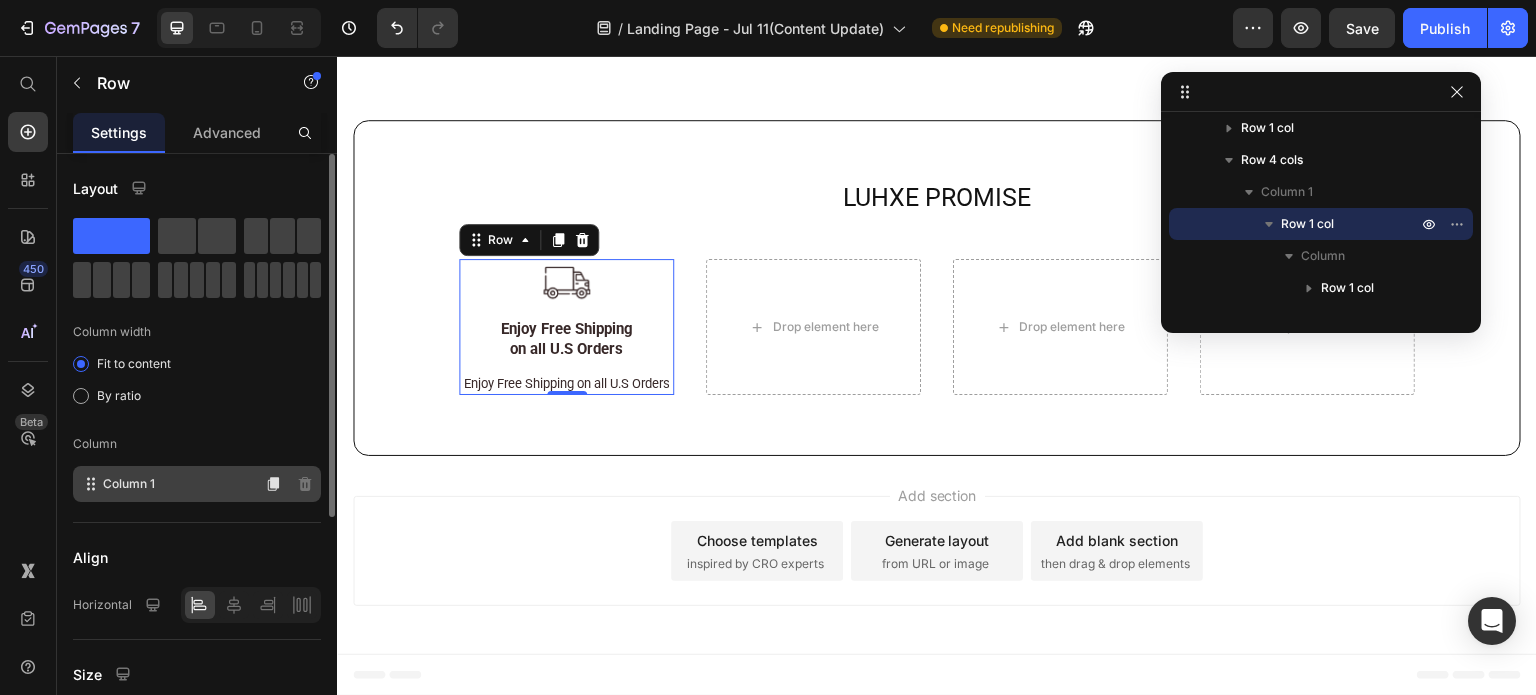 click on "Column 1" 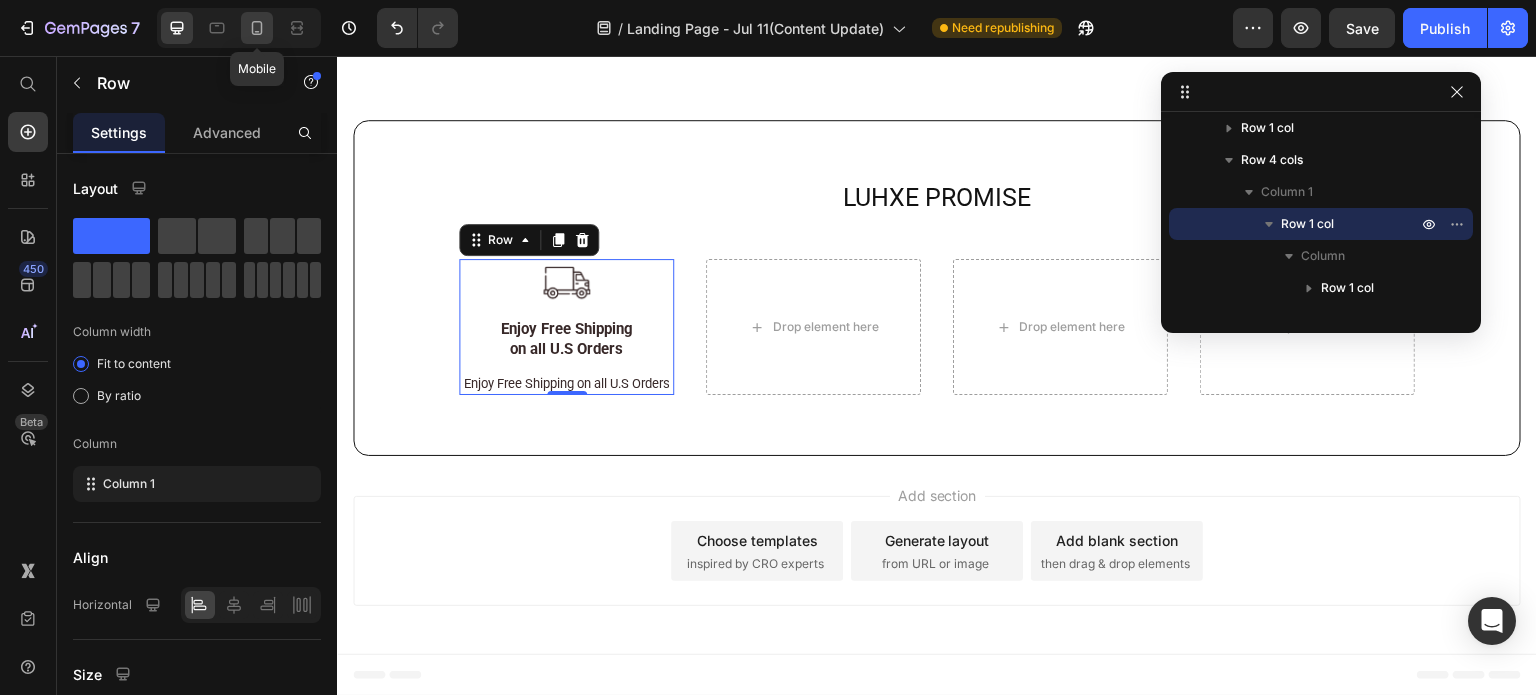click 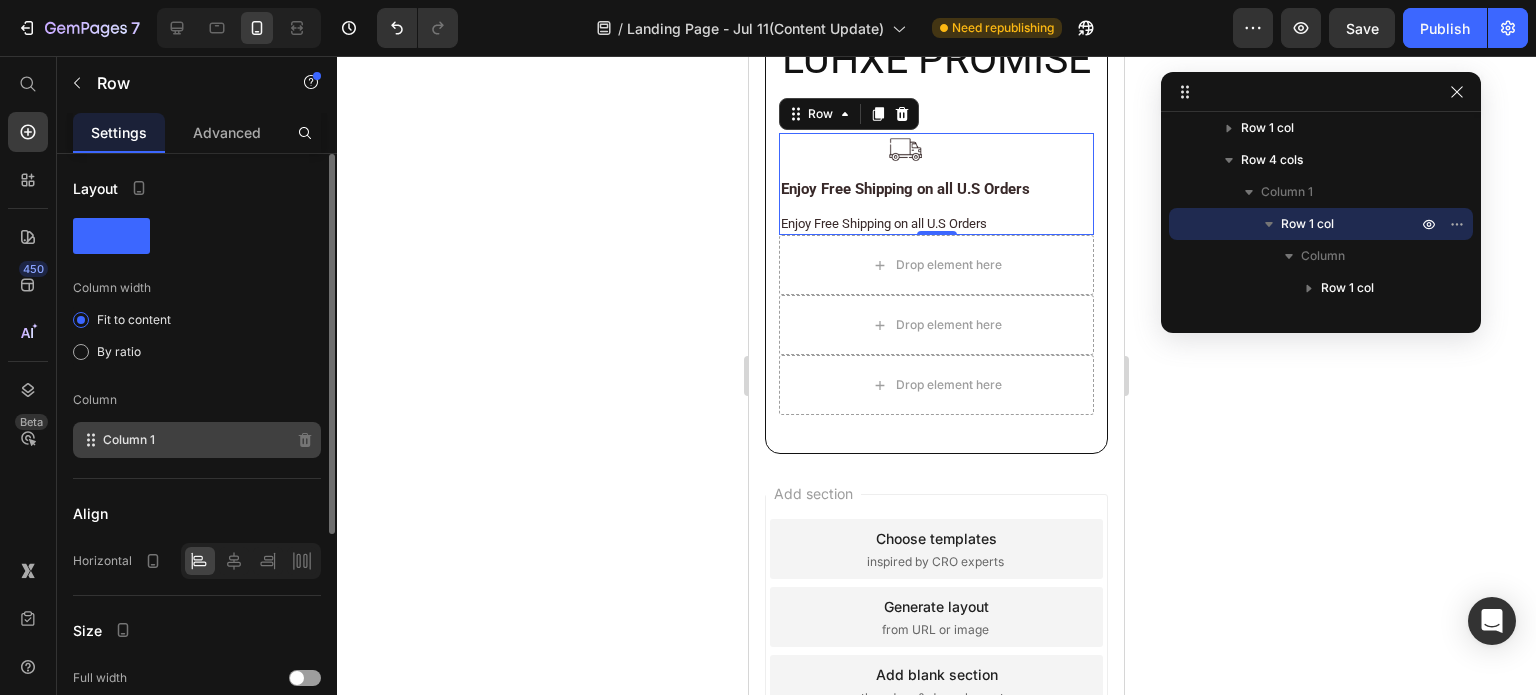 scroll, scrollTop: 11728, scrollLeft: 0, axis: vertical 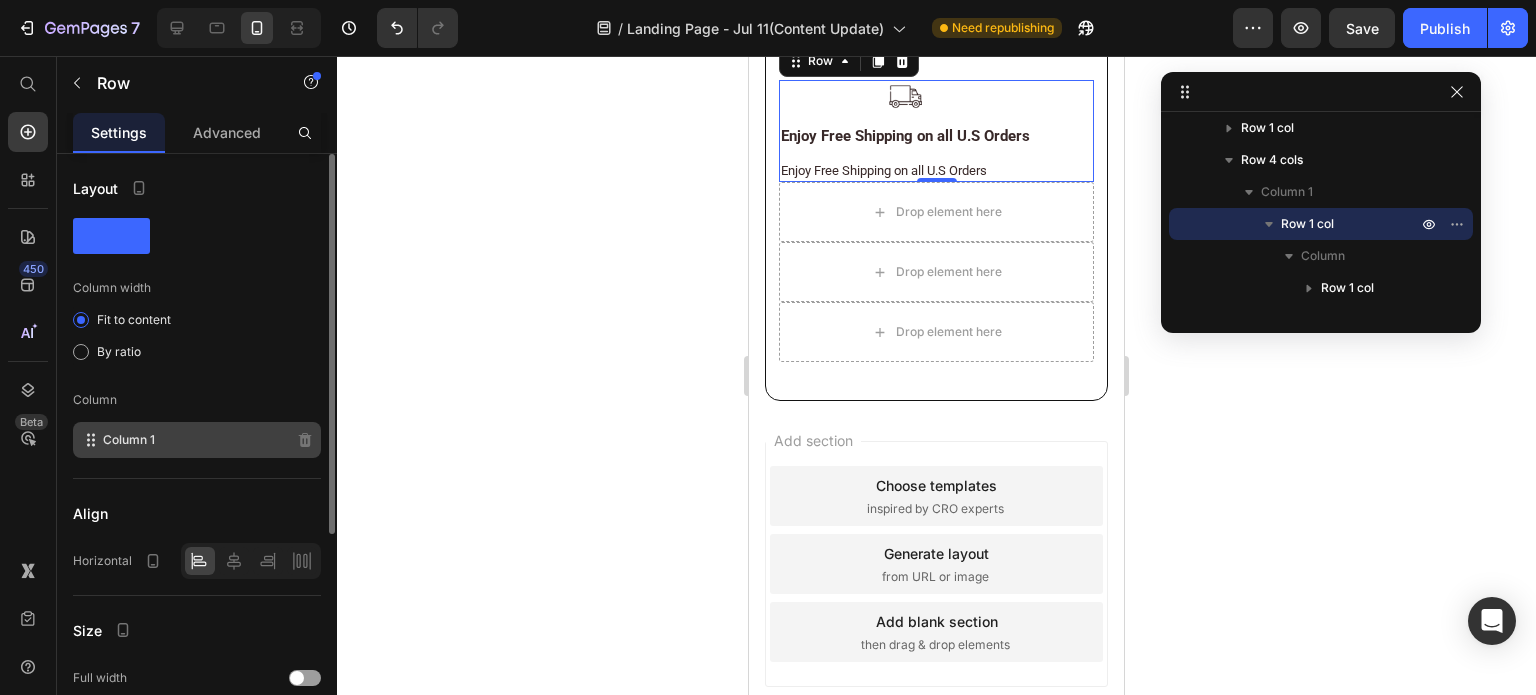 click on "Column 1" 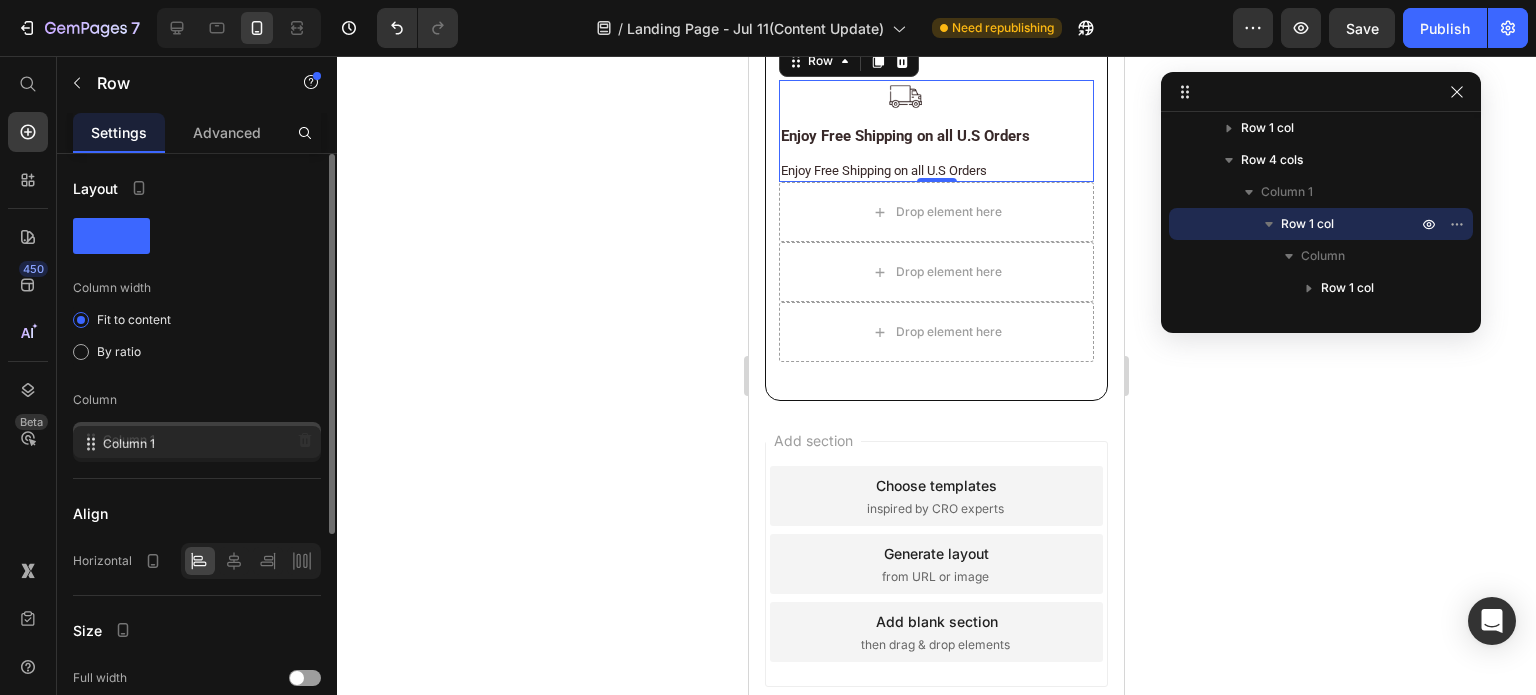 click on "Column 1" 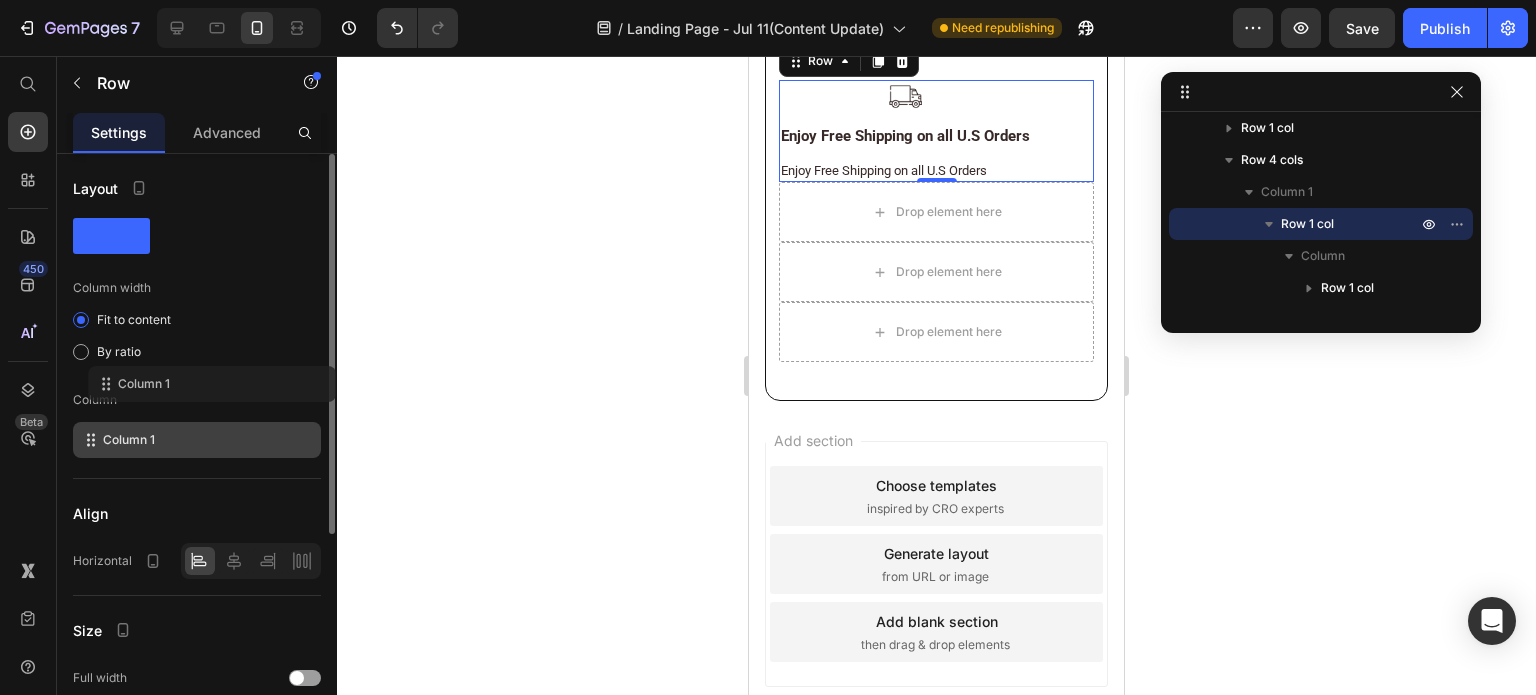 drag, startPoint x: 184, startPoint y: 443, endPoint x: 187, endPoint y: 386, distance: 57.07889 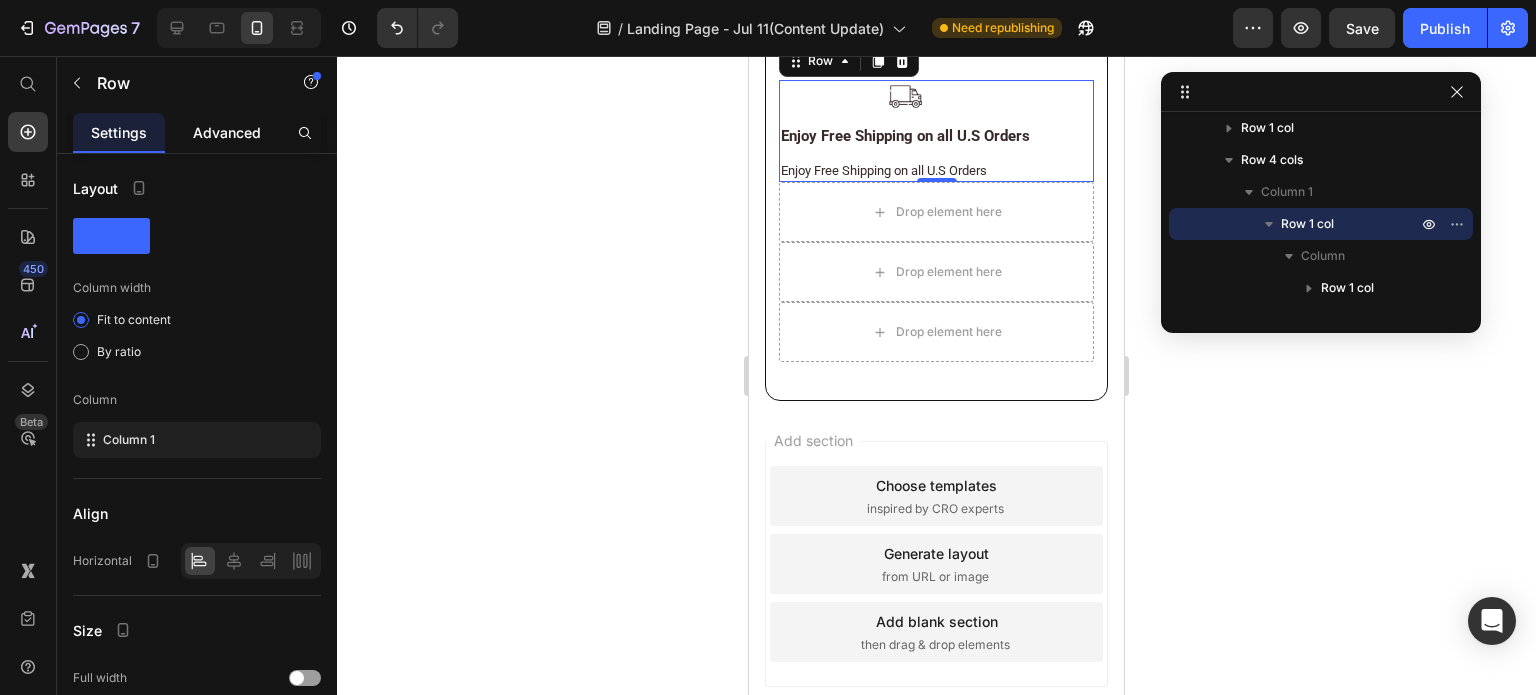 click on "Advanced" at bounding box center (227, 132) 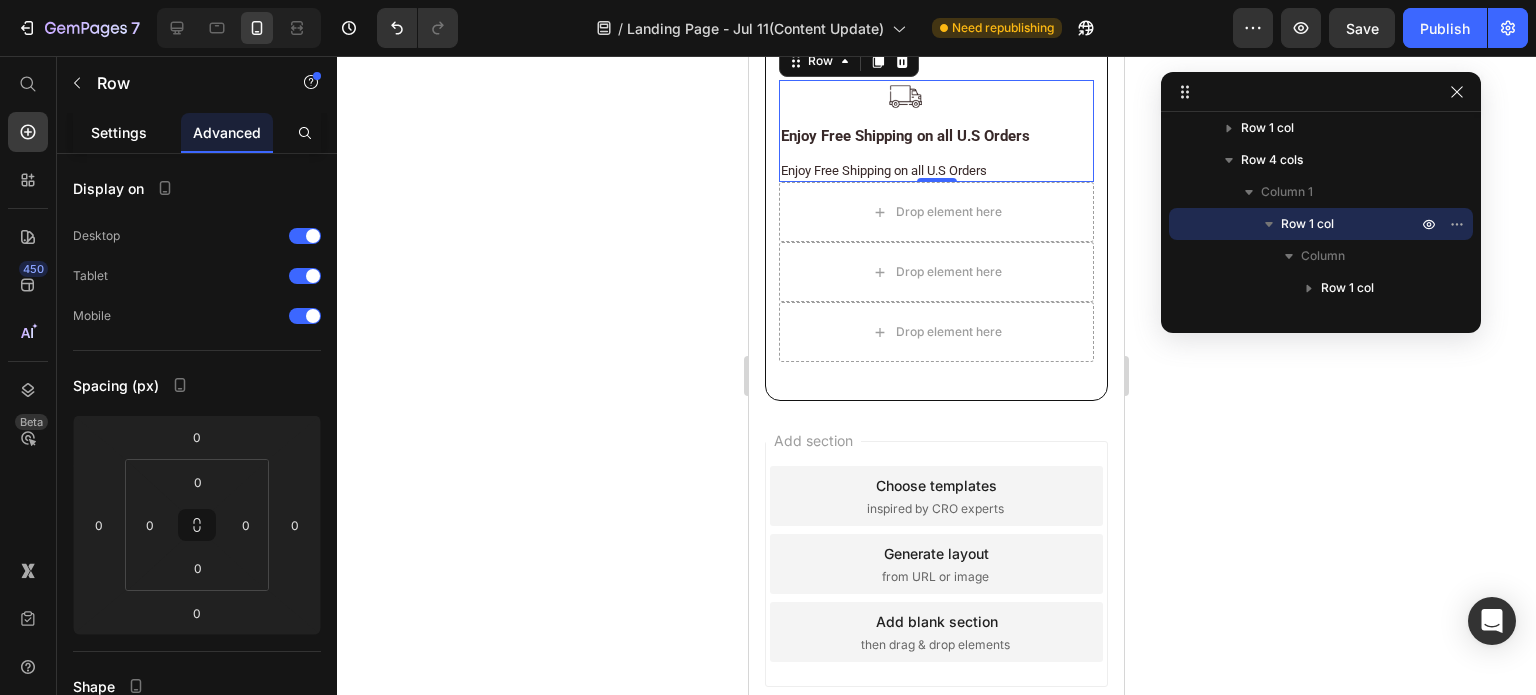 click on "Settings" 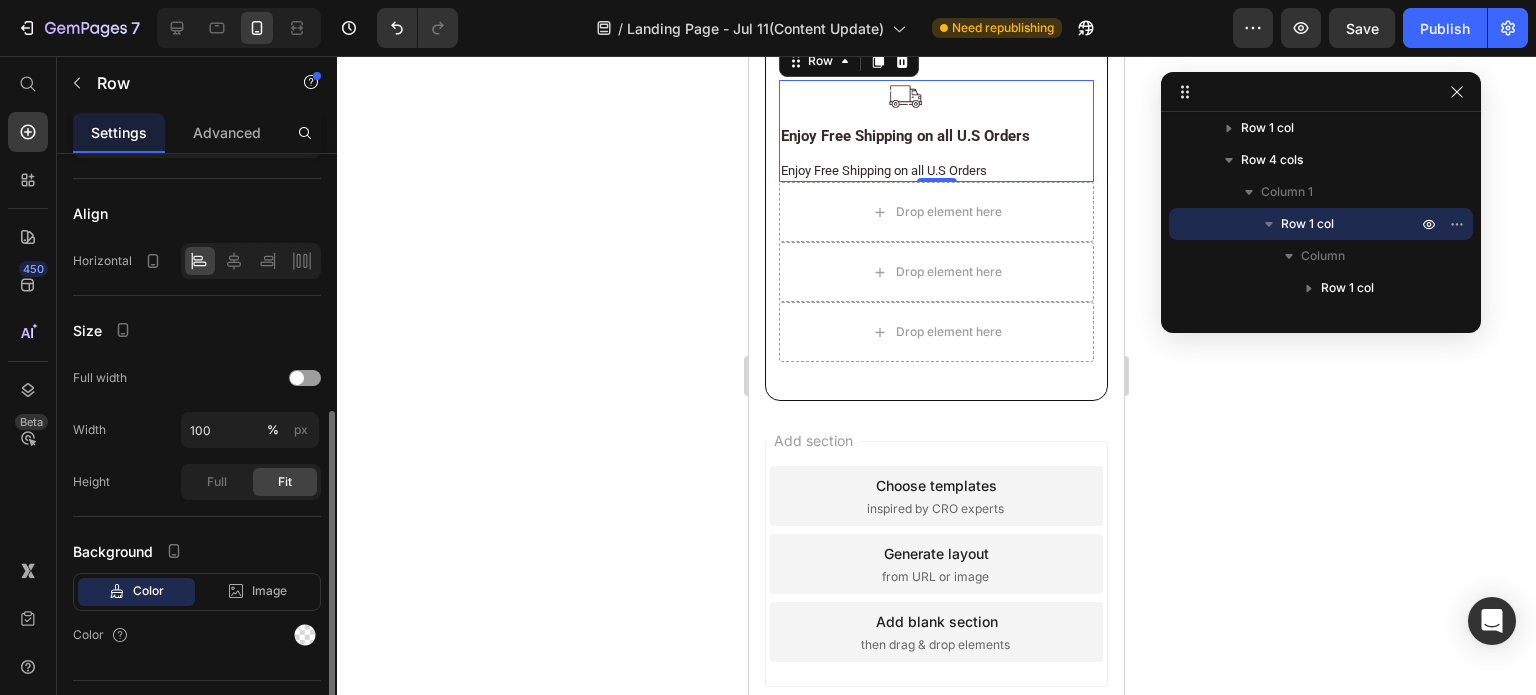 scroll, scrollTop: 340, scrollLeft: 0, axis: vertical 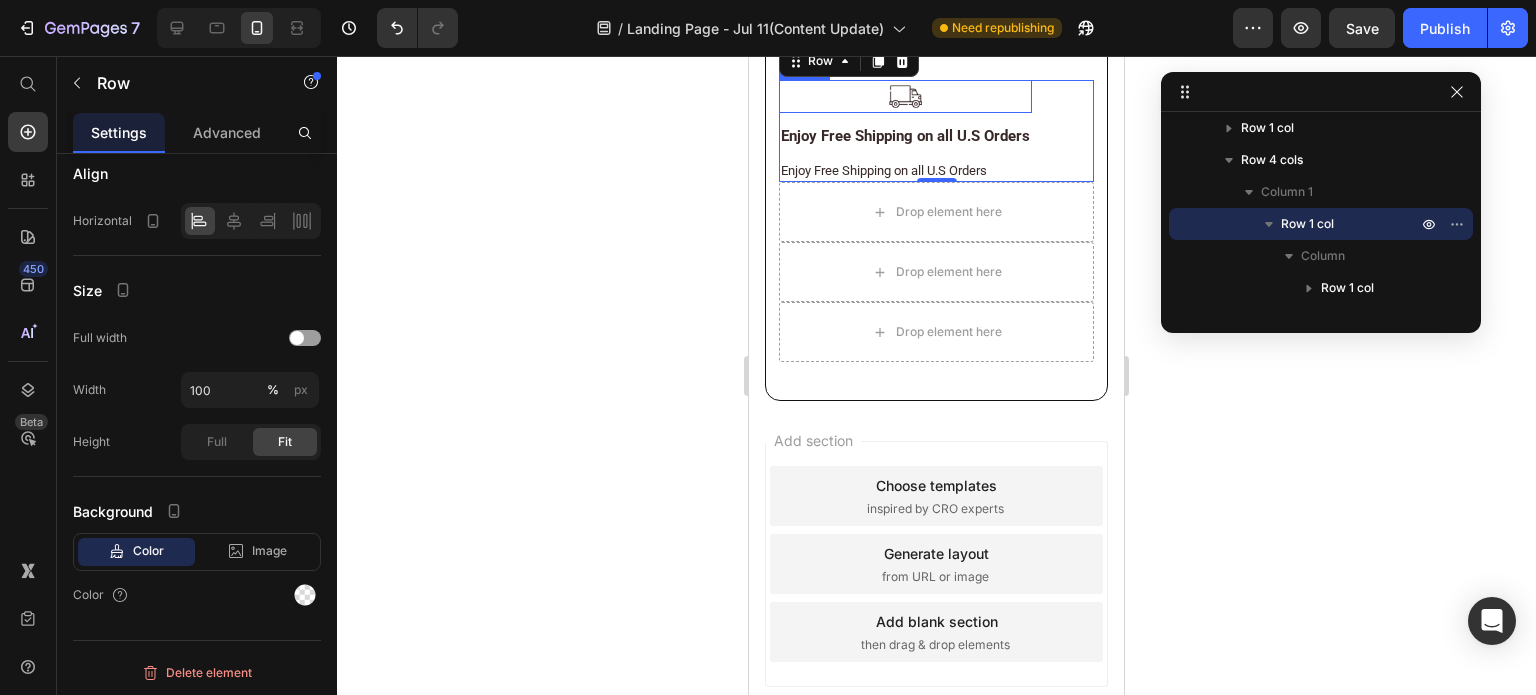 click at bounding box center (905, 96) 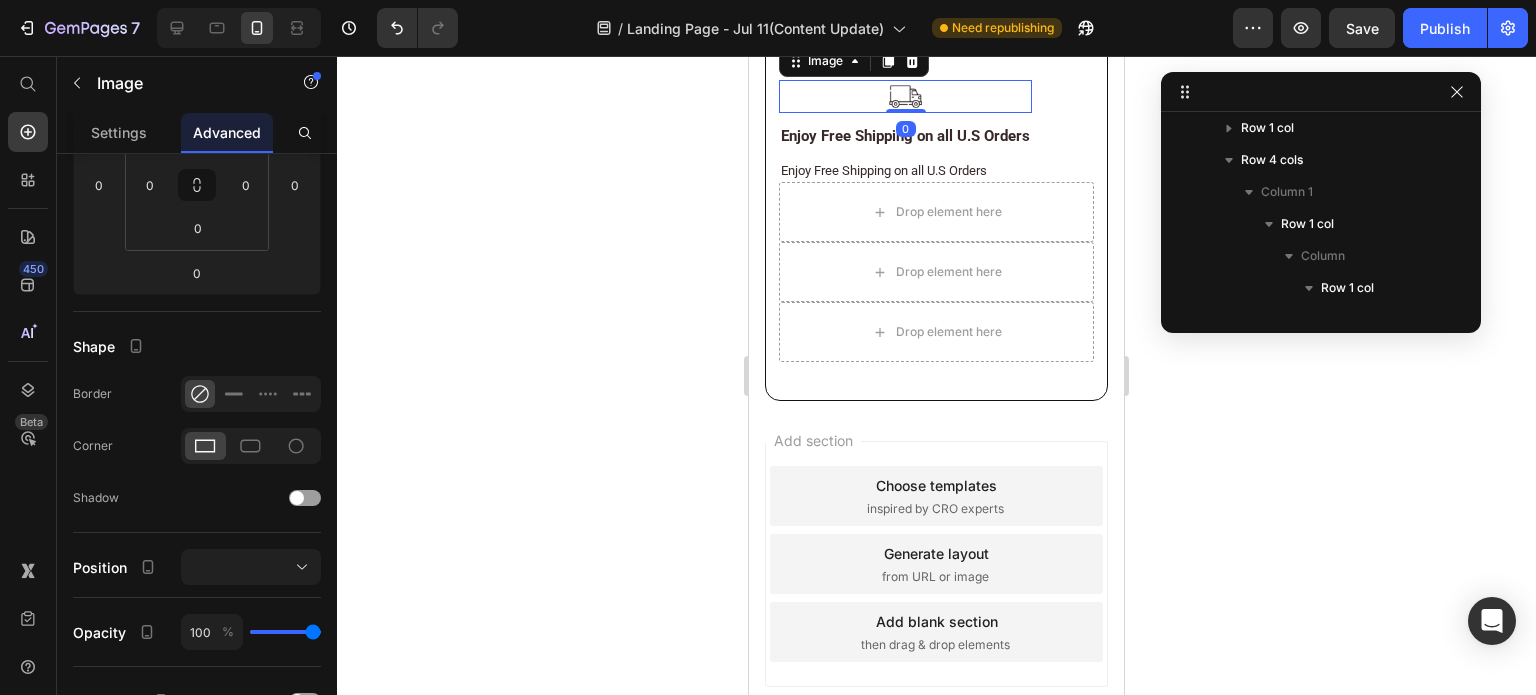 scroll, scrollTop: 0, scrollLeft: 0, axis: both 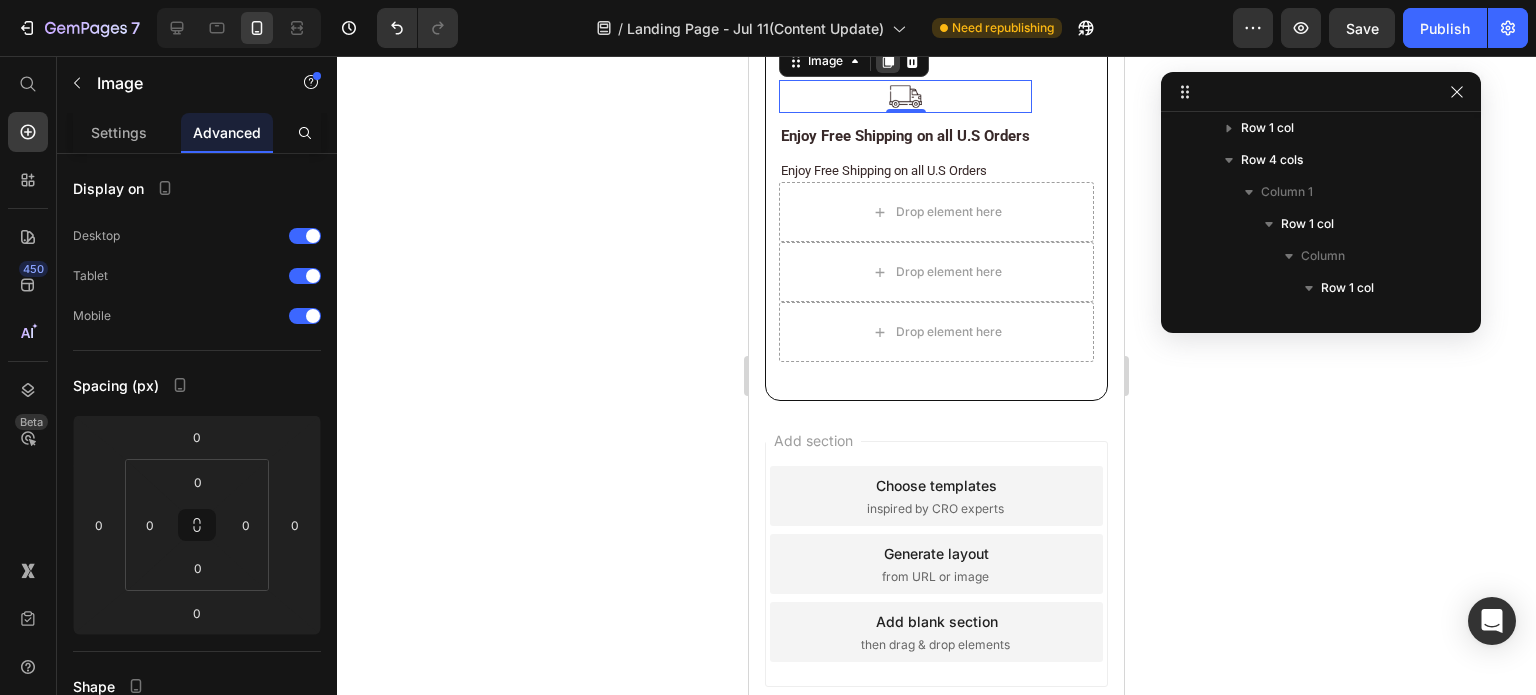 click at bounding box center (888, 61) 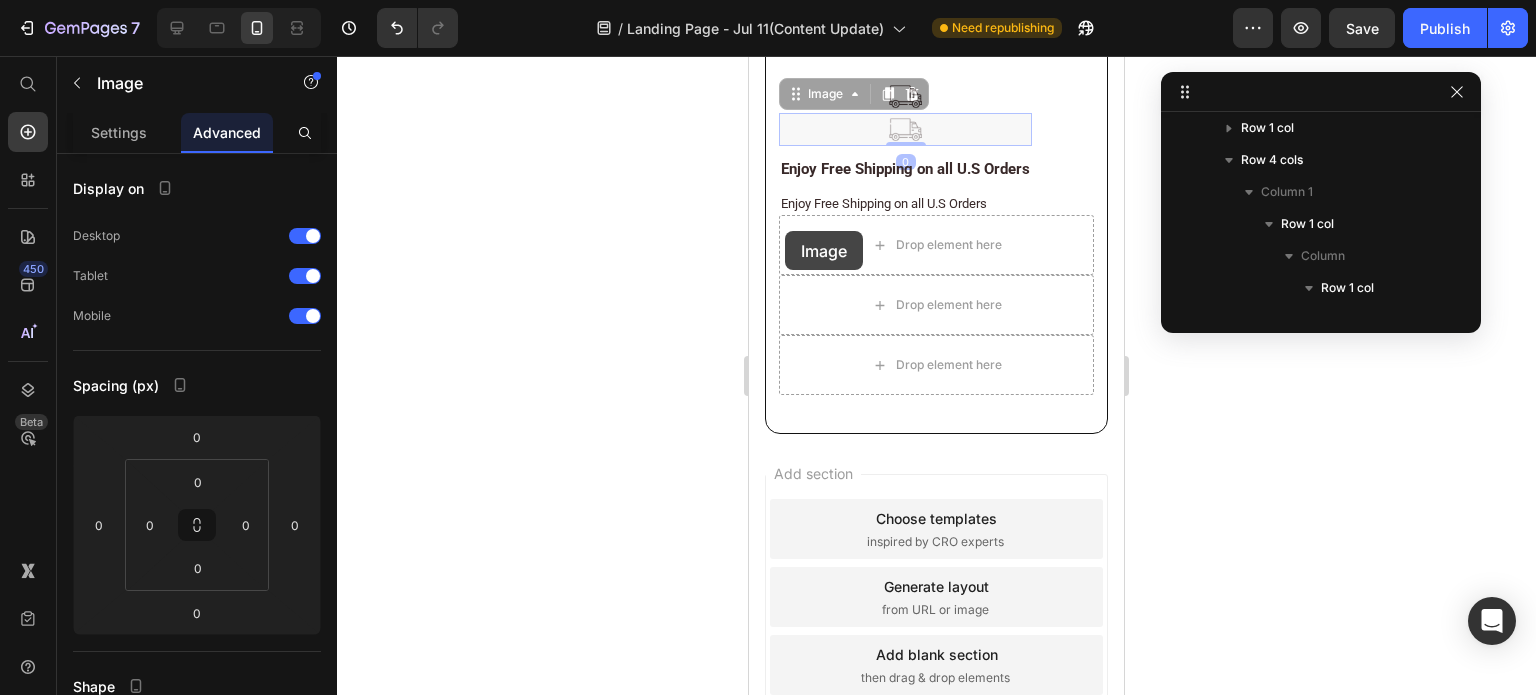 drag, startPoint x: 788, startPoint y: 151, endPoint x: 785, endPoint y: 231, distance: 80.05623 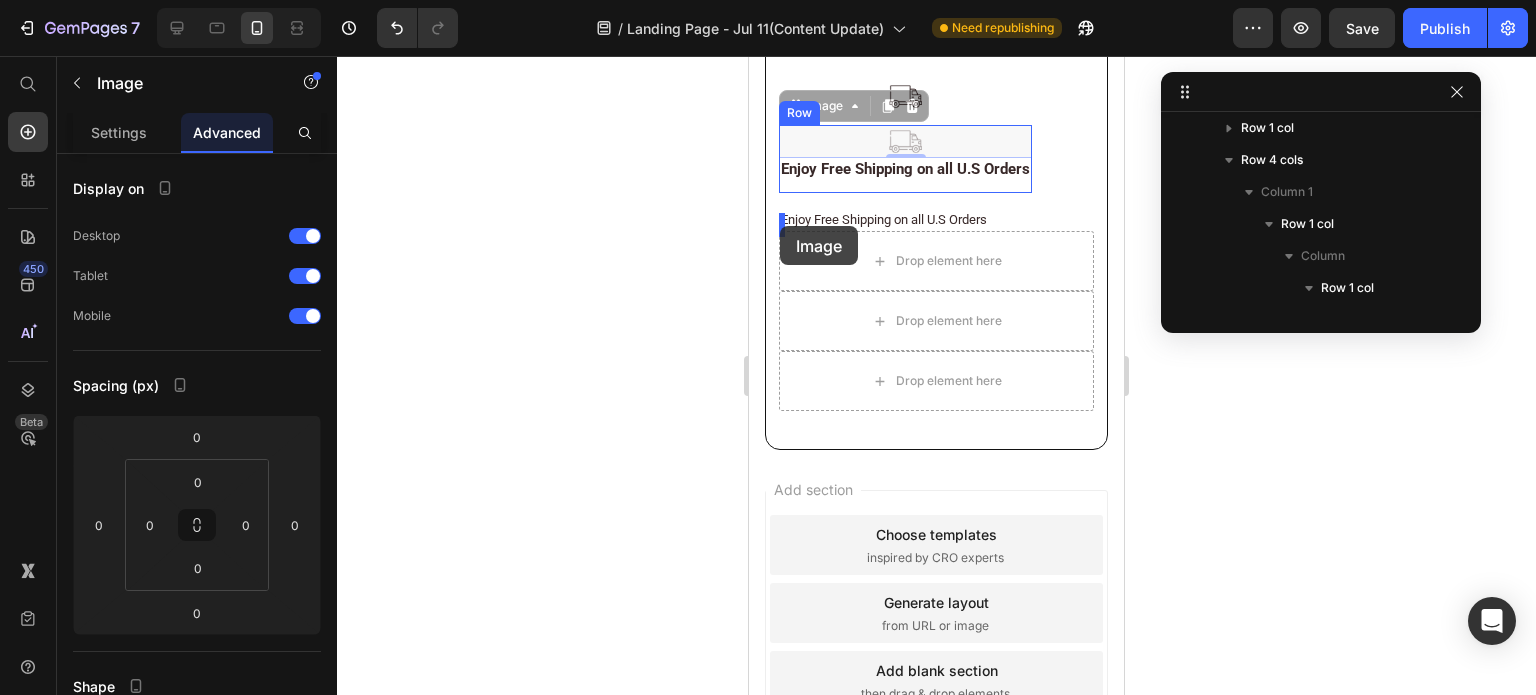 drag, startPoint x: 795, startPoint y: 160, endPoint x: 780, endPoint y: 226, distance: 67.68308 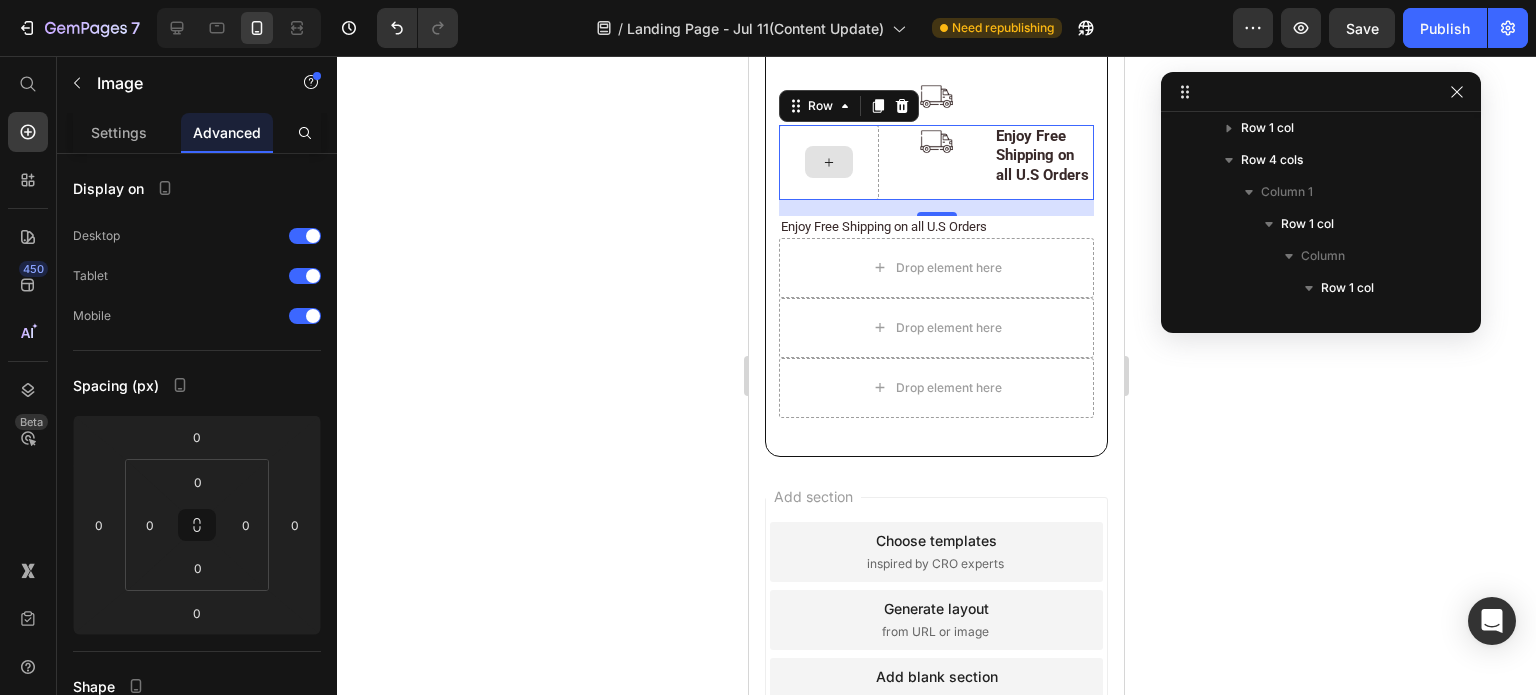 click at bounding box center (829, 162) 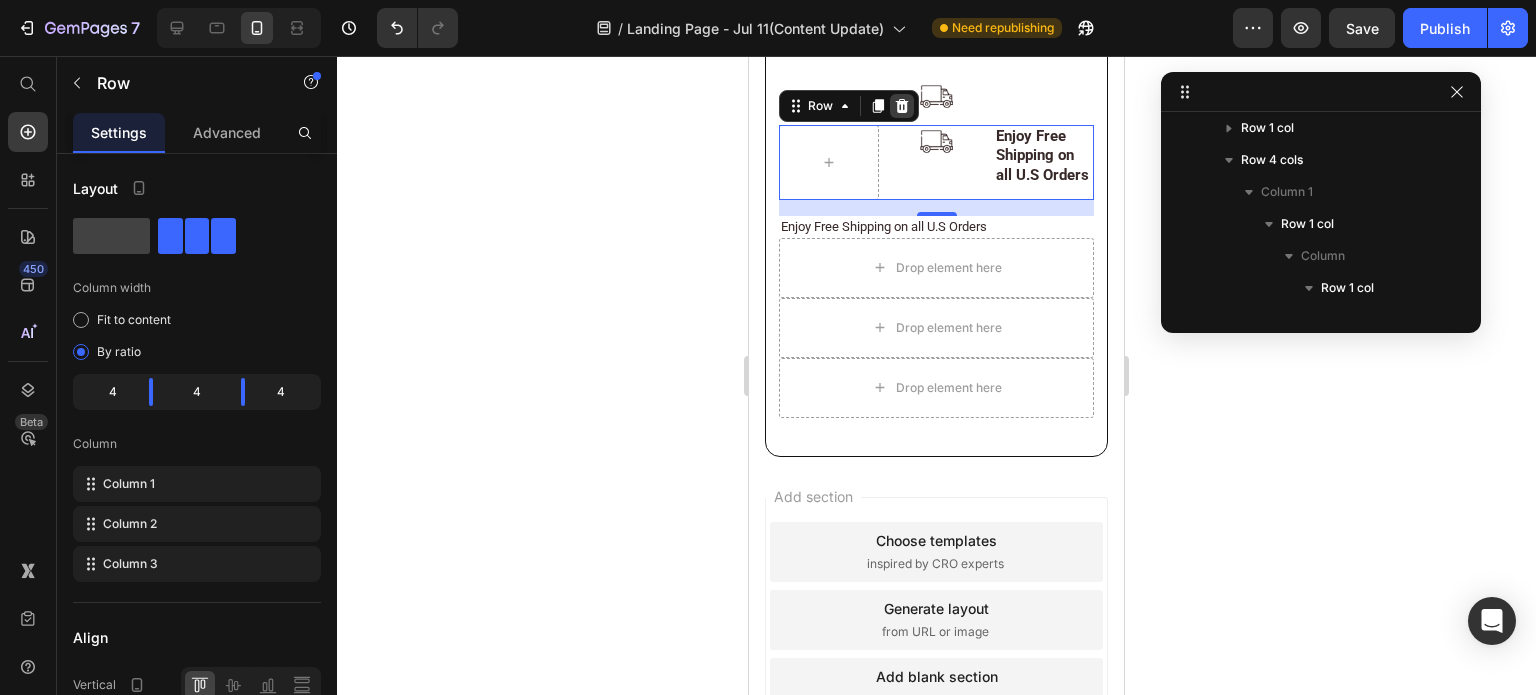 click 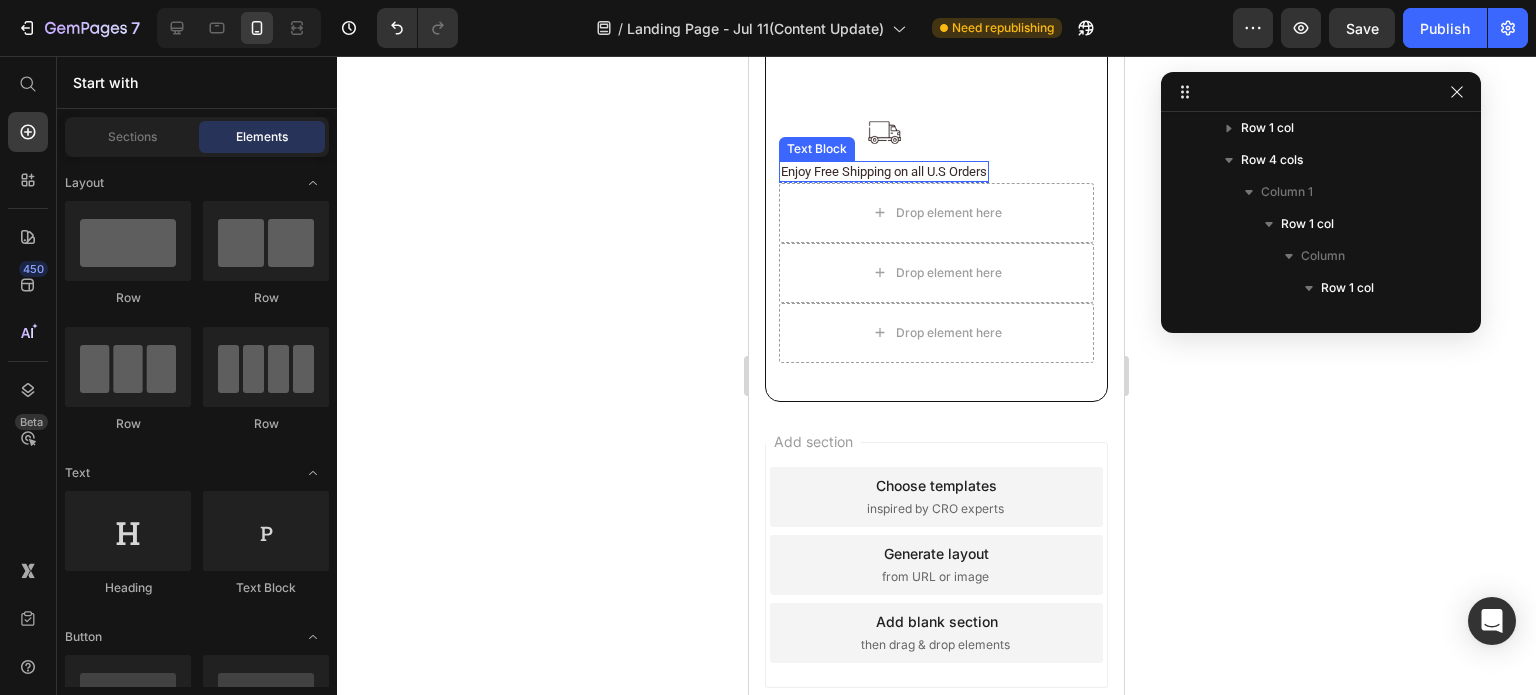 scroll, scrollTop: 11728, scrollLeft: 0, axis: vertical 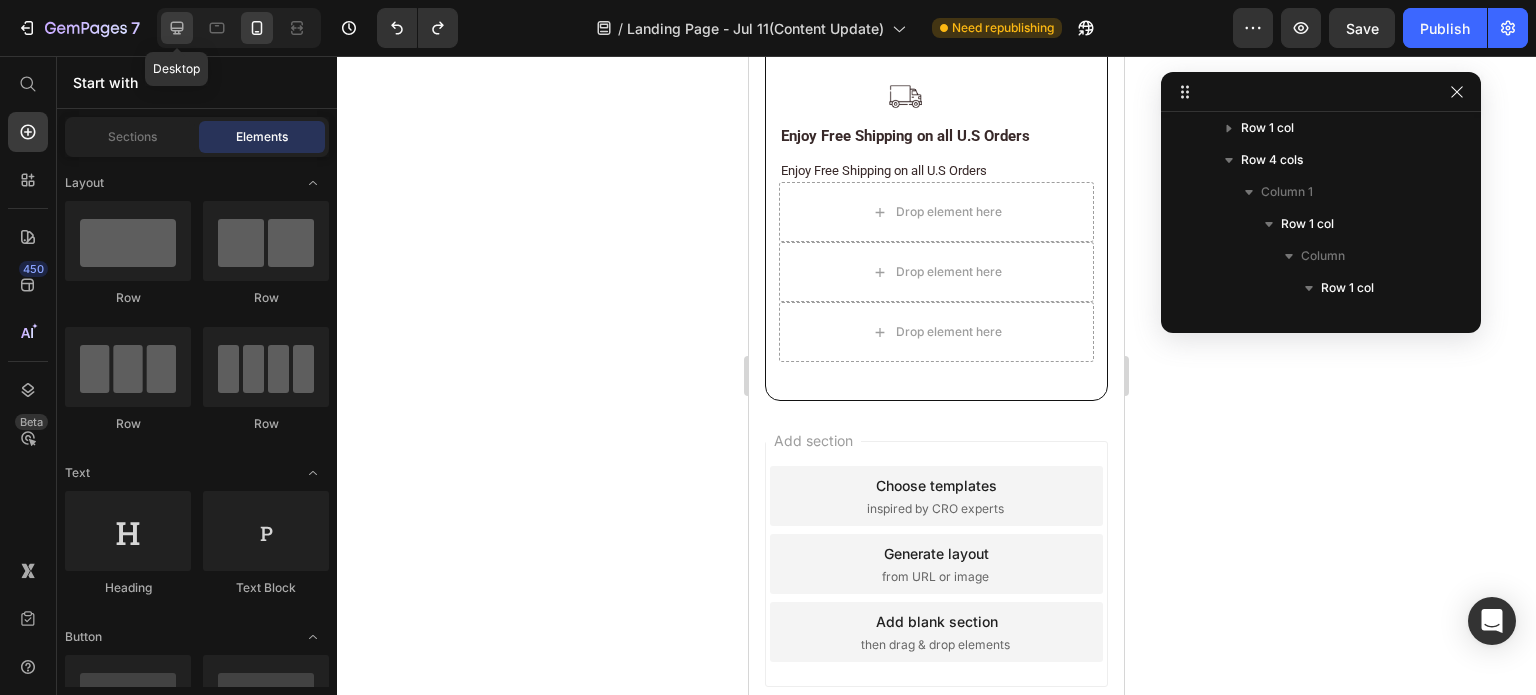 click 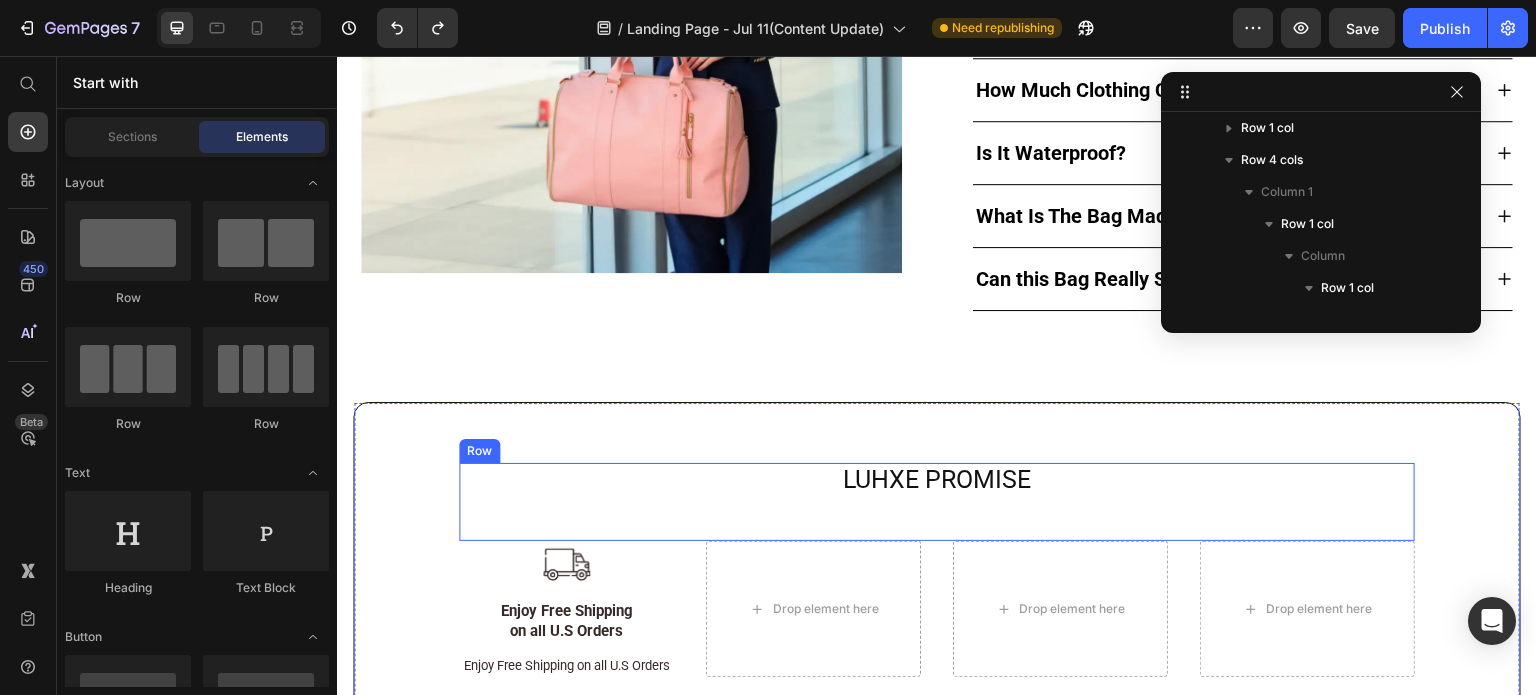 scroll, scrollTop: 12059, scrollLeft: 0, axis: vertical 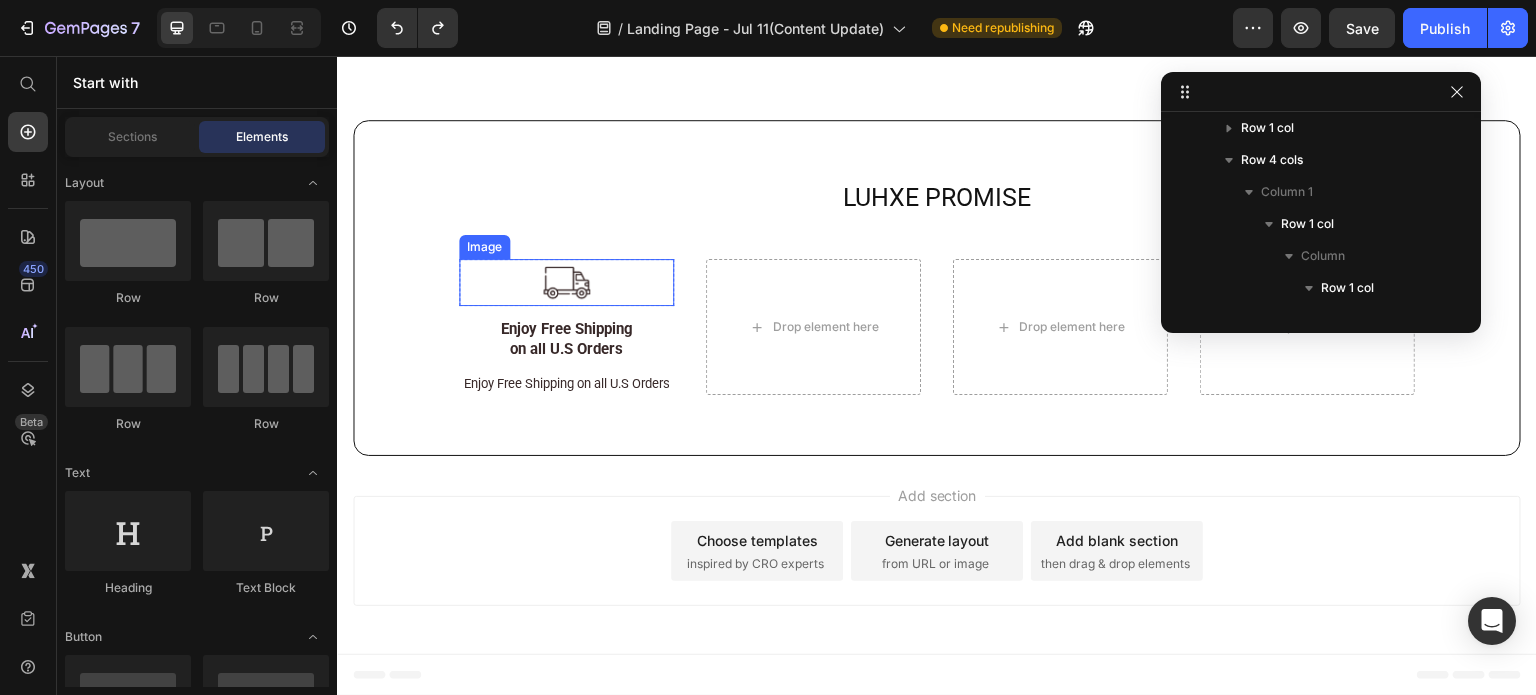 click at bounding box center (566, 282) 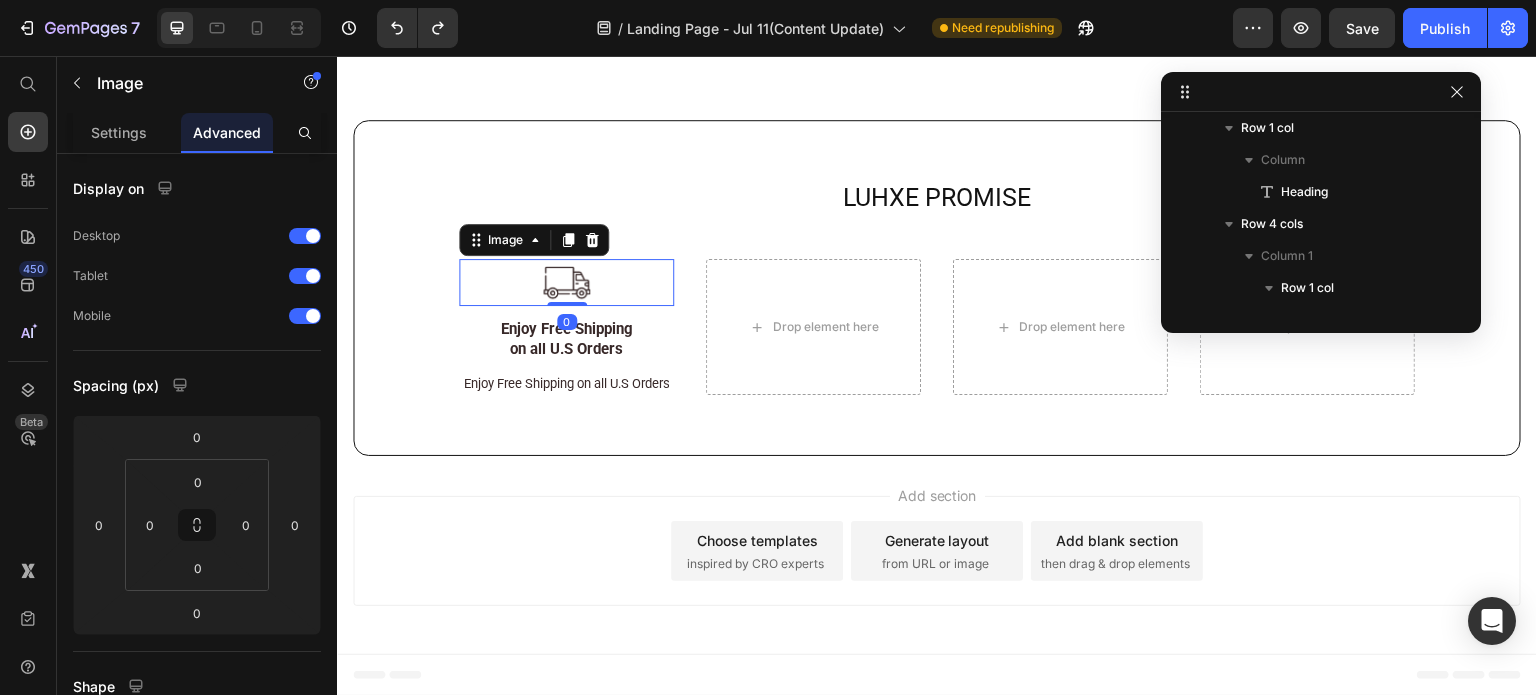 click at bounding box center [566, 282] 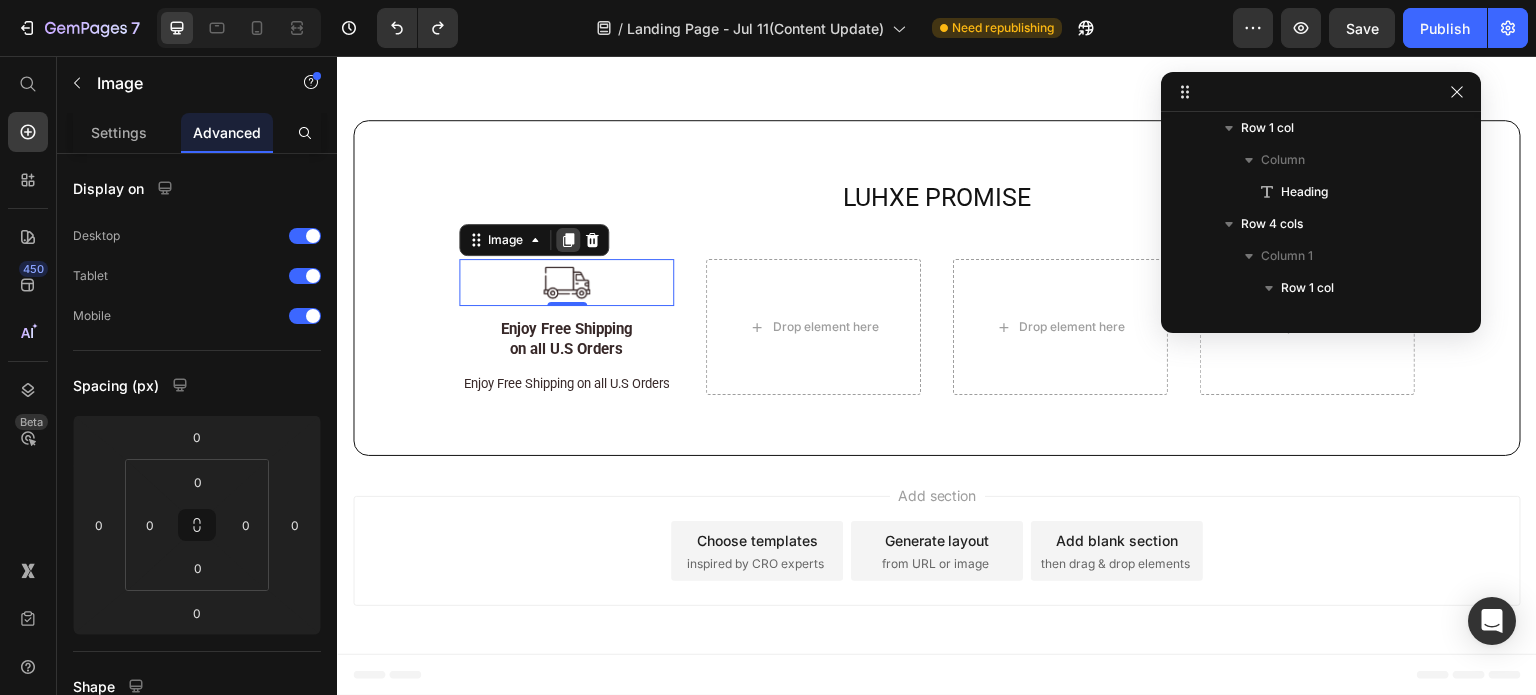 click 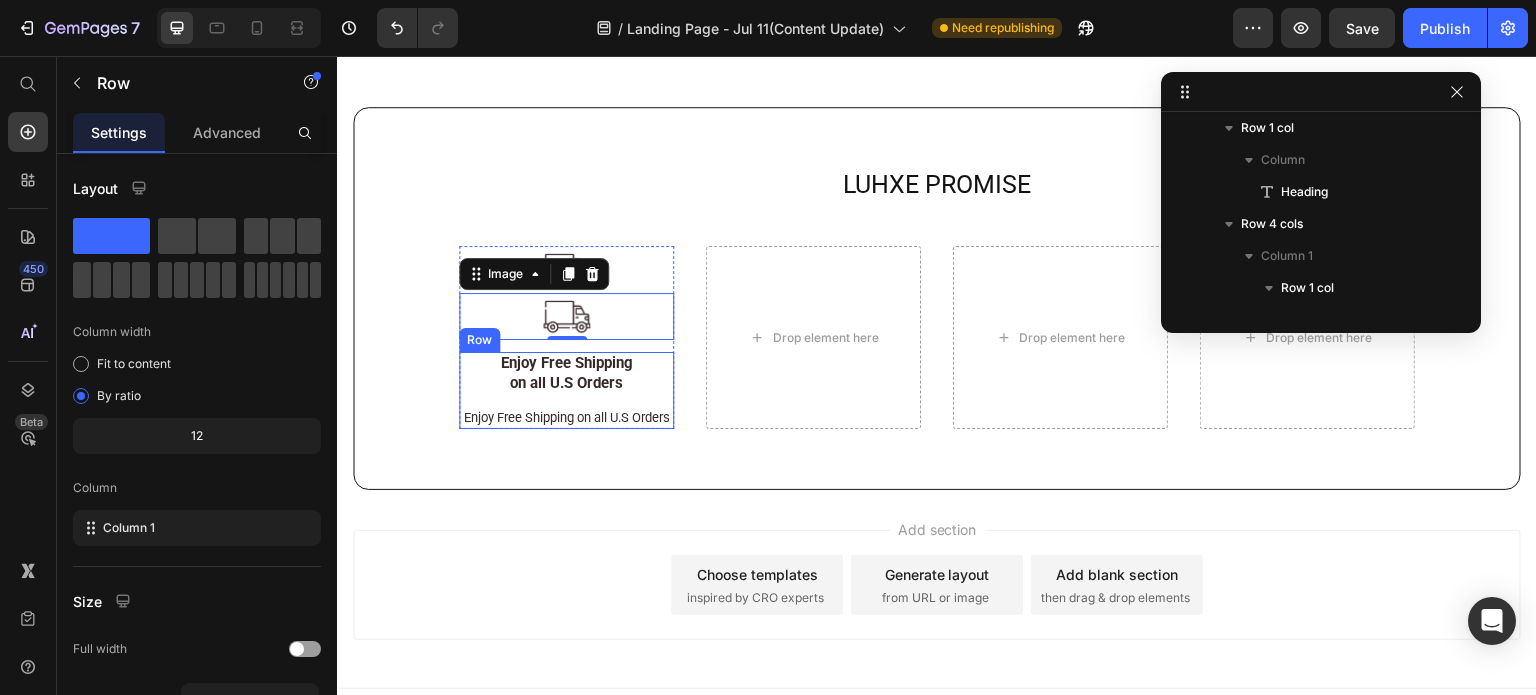 click on "Enjoy Free Shipping on all U.S Orders Text Block Enjoy Free Shipping on all U.S Orders Text Block" at bounding box center [566, 390] 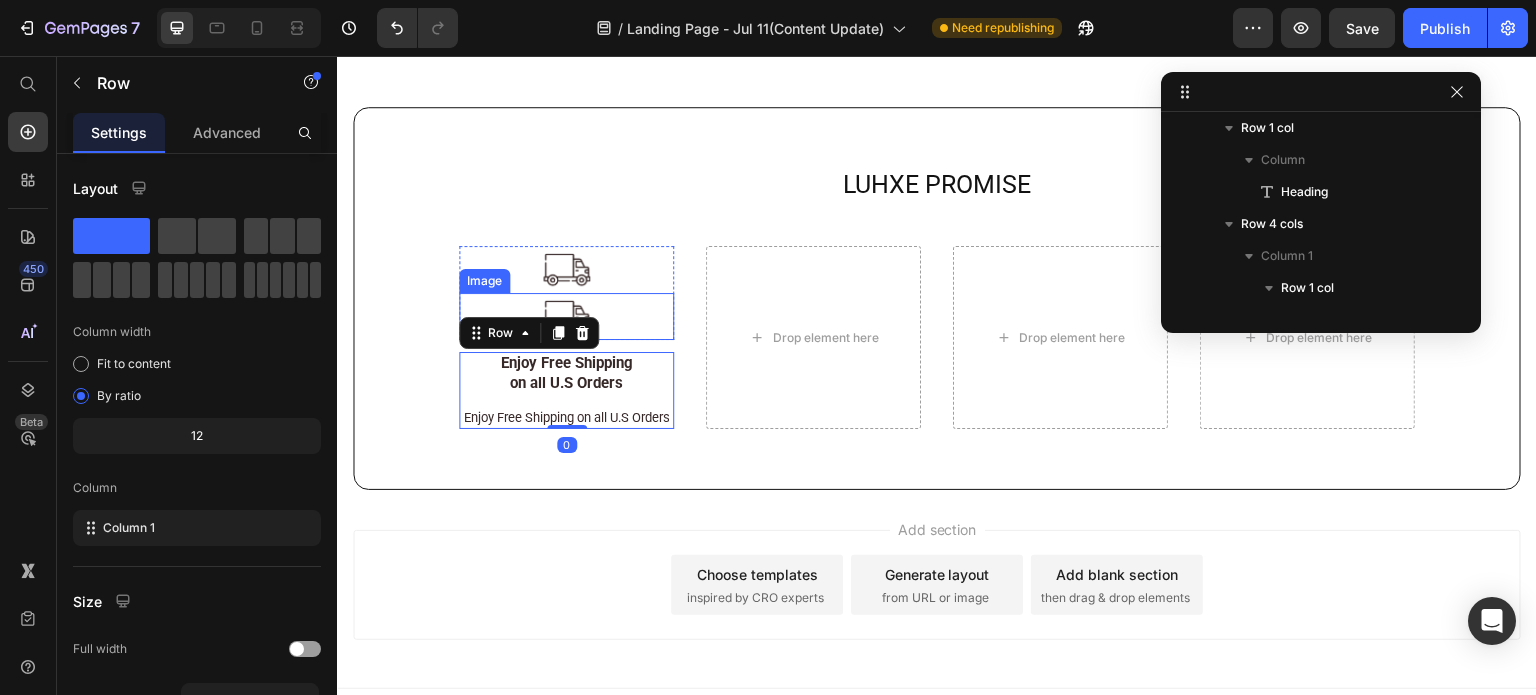 click at bounding box center [566, 316] 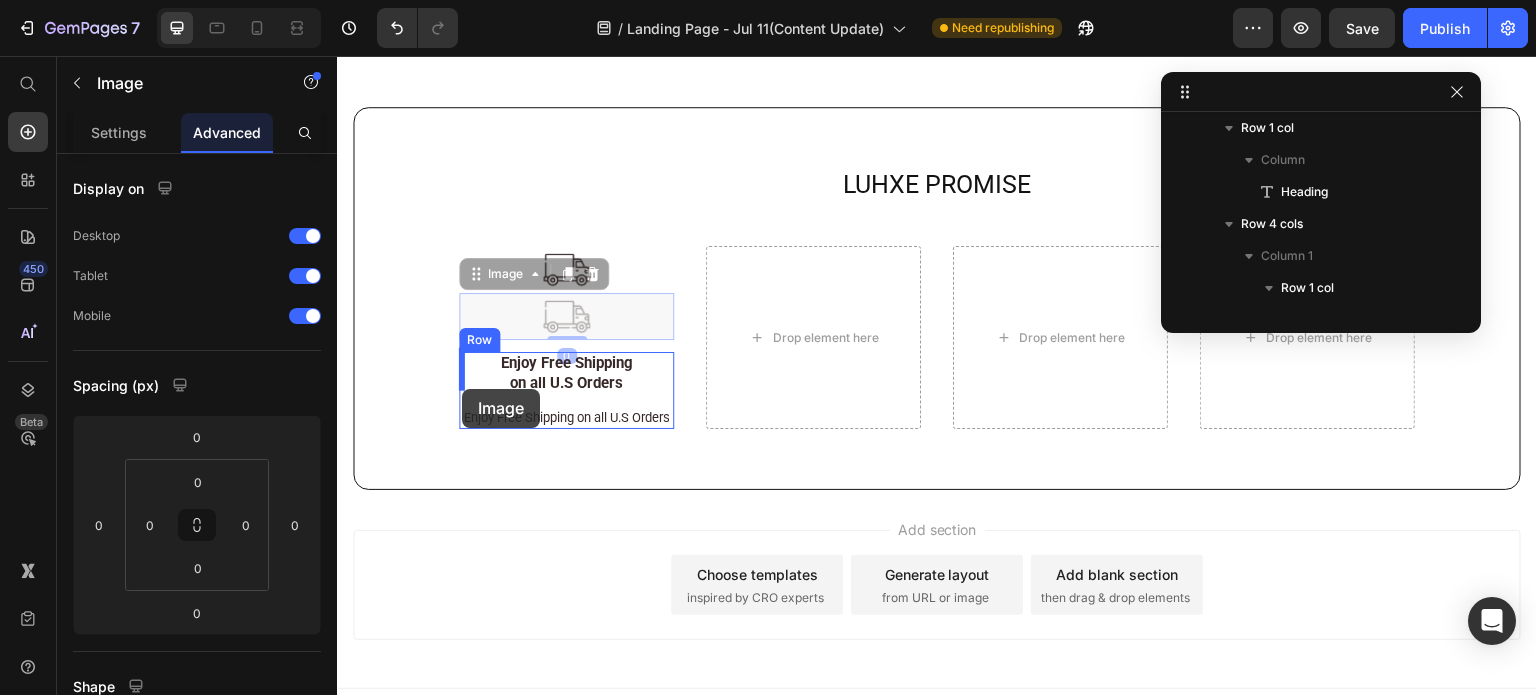drag, startPoint x: 473, startPoint y: 270, endPoint x: 462, endPoint y: 389, distance: 119.507324 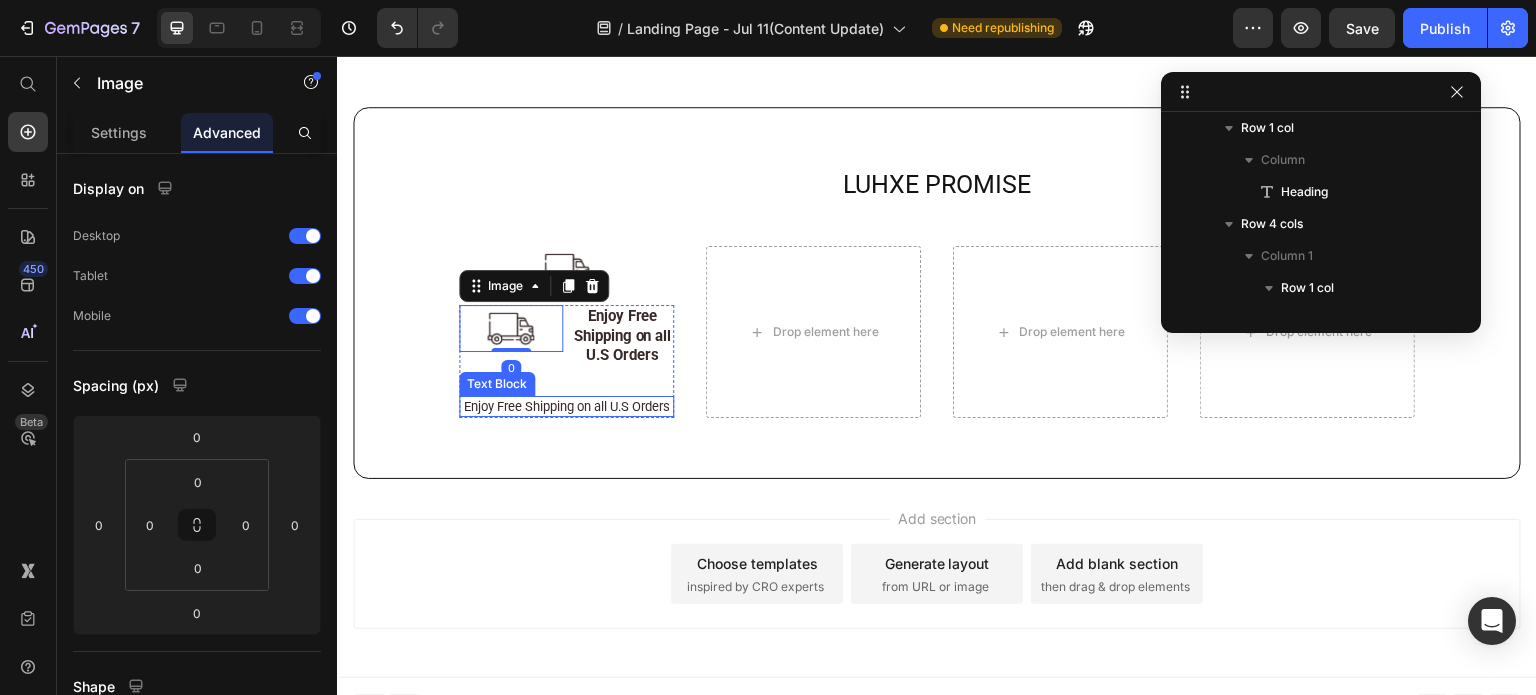 click on "Enjoy Free Shipping on all U.S Orders" at bounding box center [566, 406] 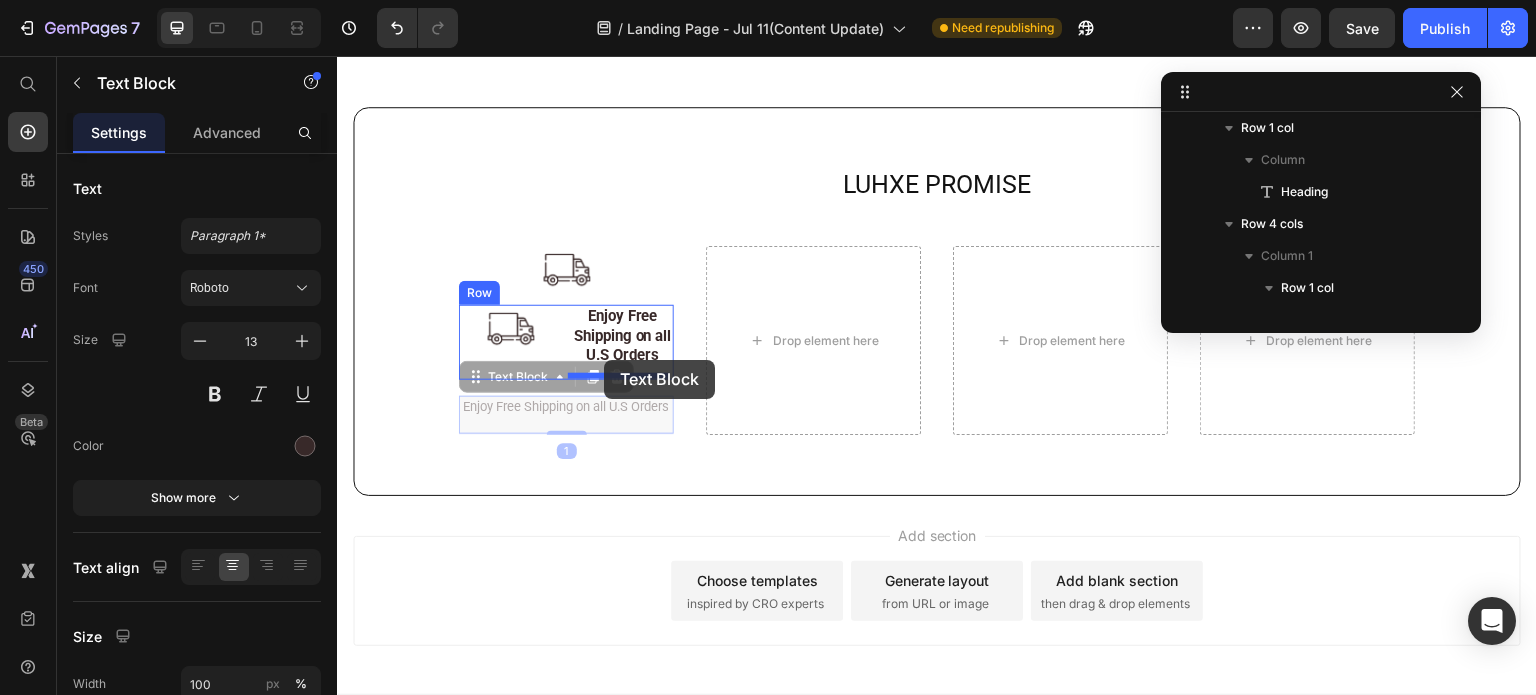 drag, startPoint x: 488, startPoint y: 375, endPoint x: 605, endPoint y: 358, distance: 118.22859 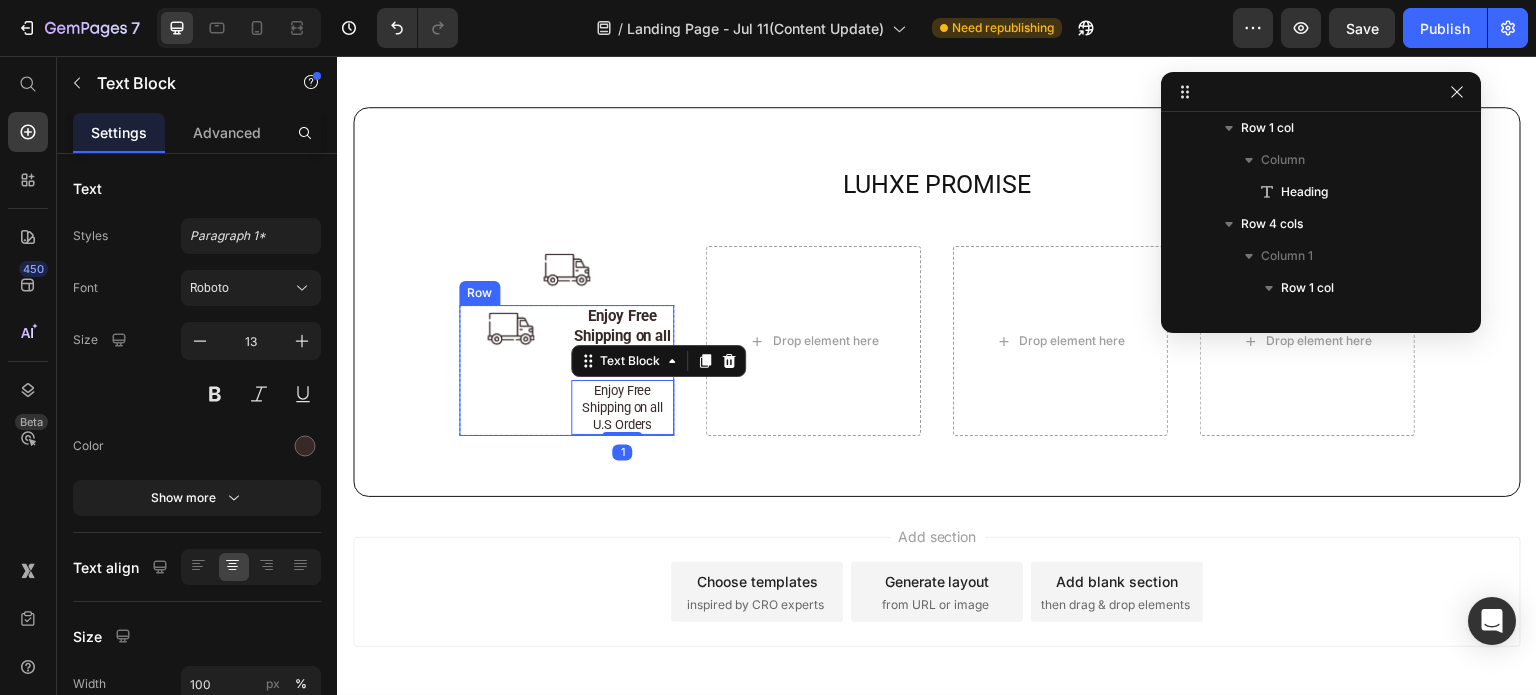 click on "Image" at bounding box center (511, 370) 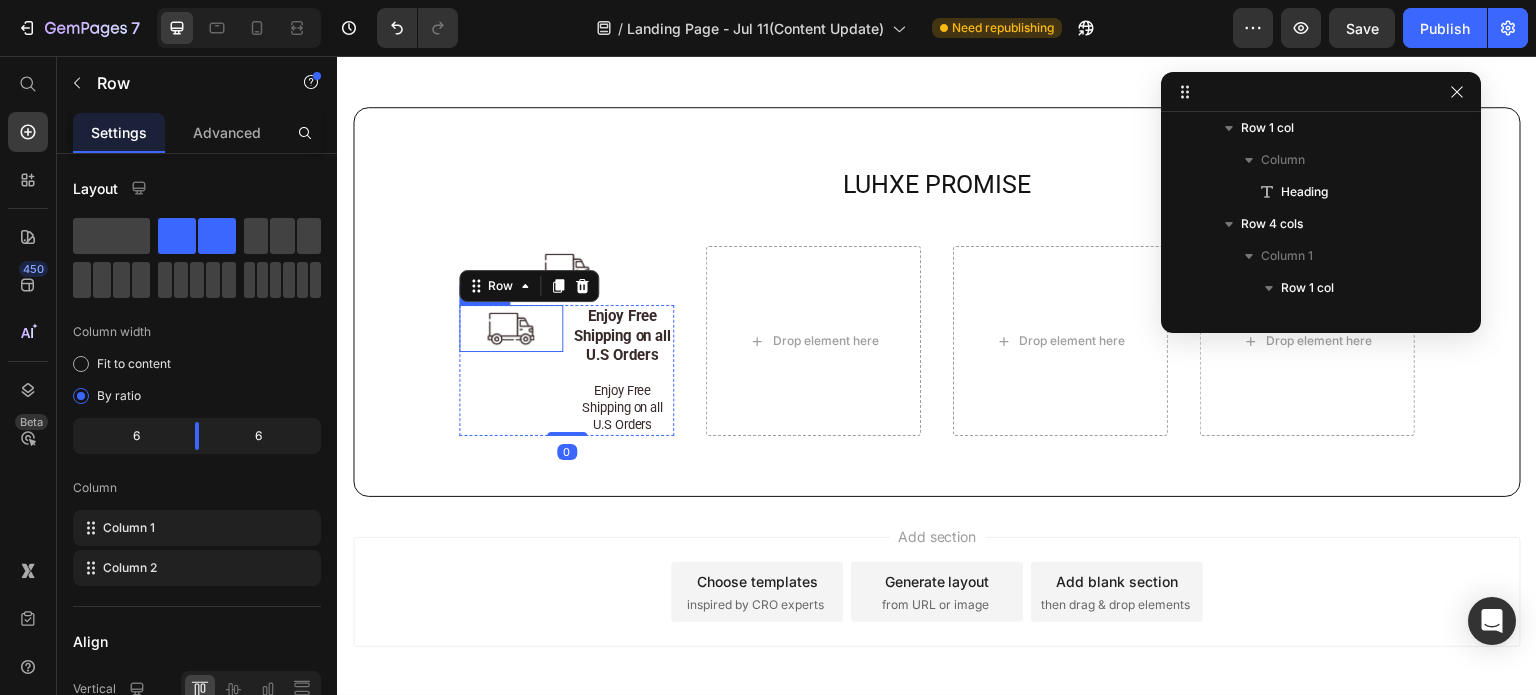 click at bounding box center [511, 328] 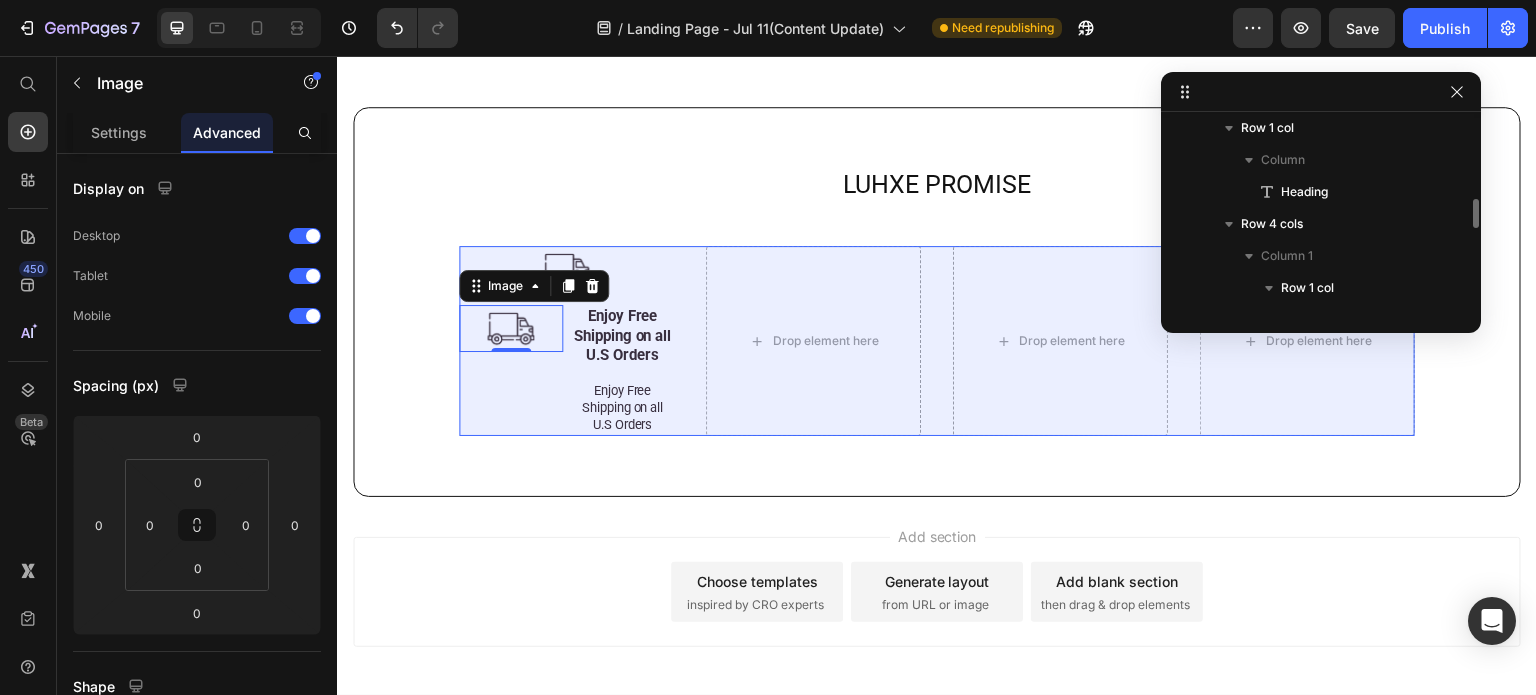 scroll, scrollTop: 820, scrollLeft: 0, axis: vertical 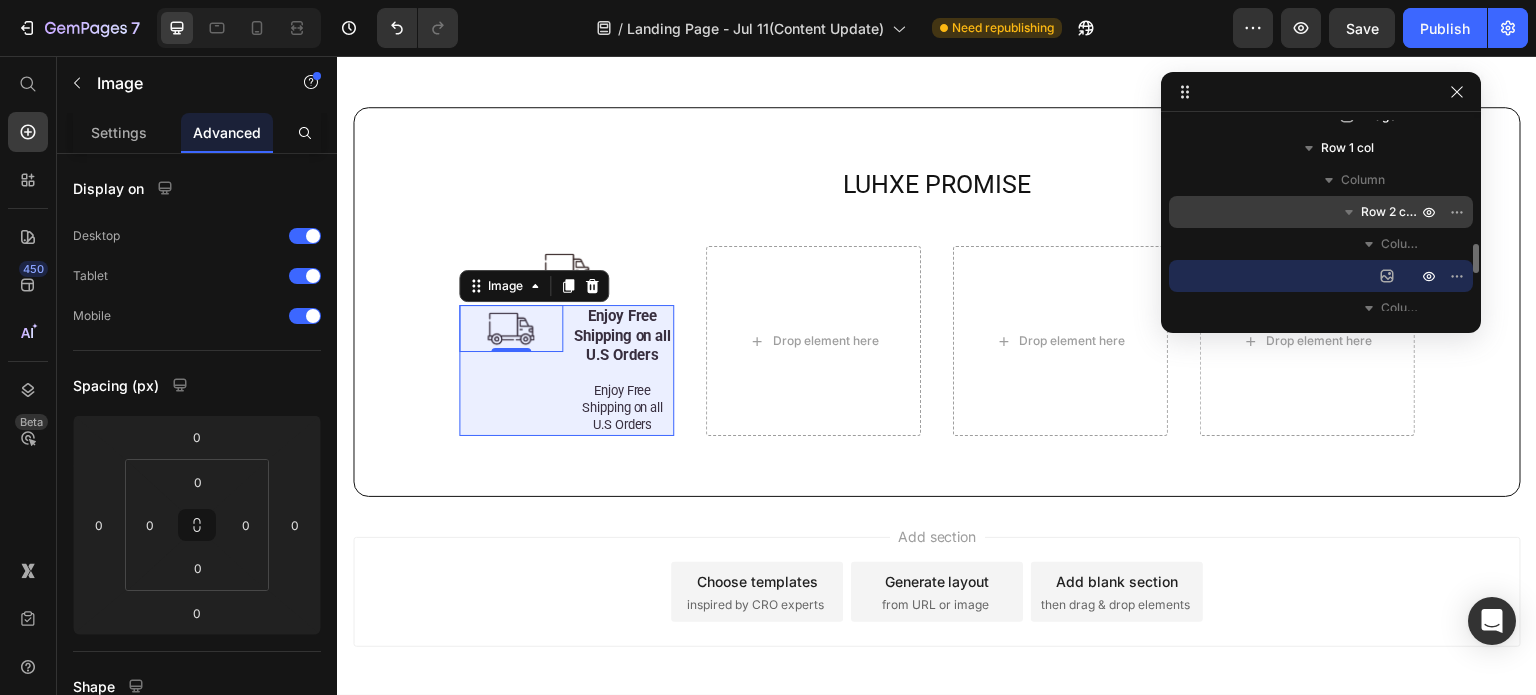 click on "Row 2 cols" at bounding box center (1391, 212) 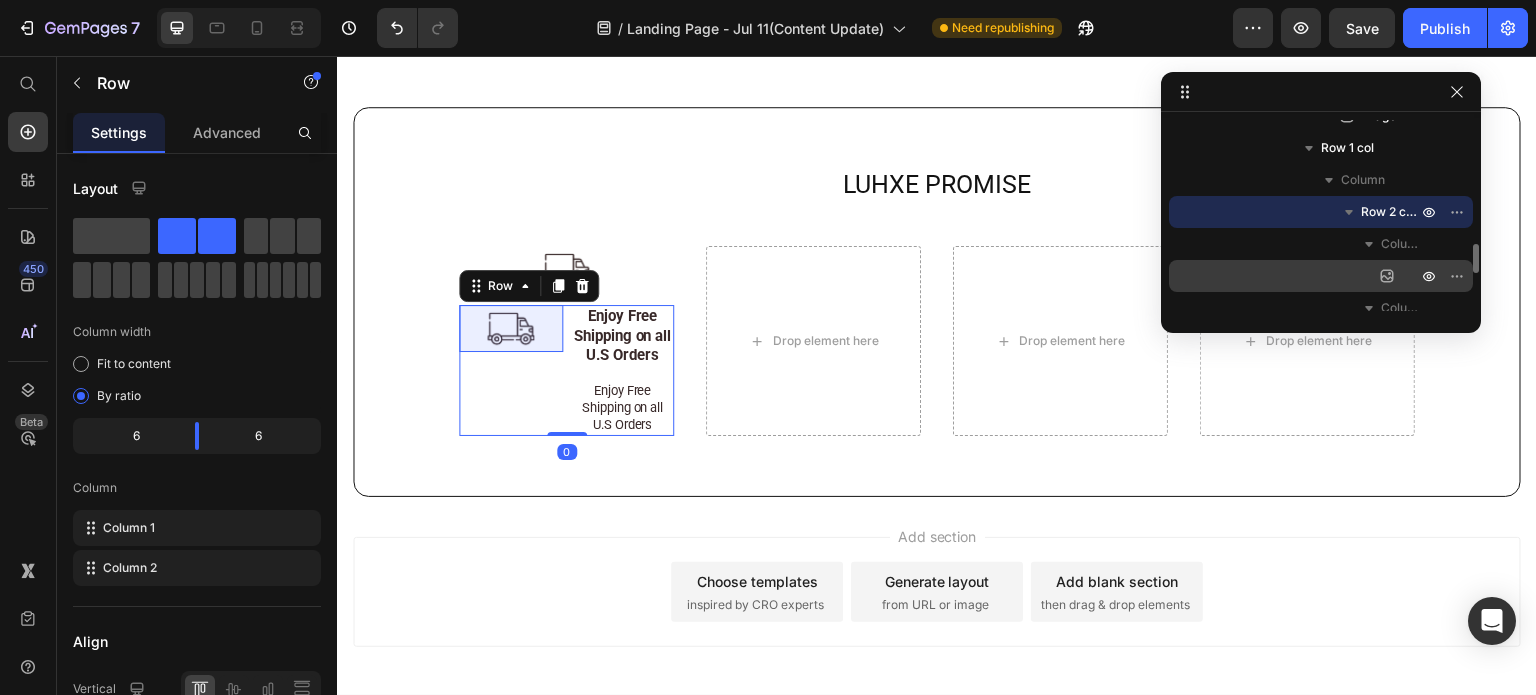 click on "Image" at bounding box center (1321, 276) 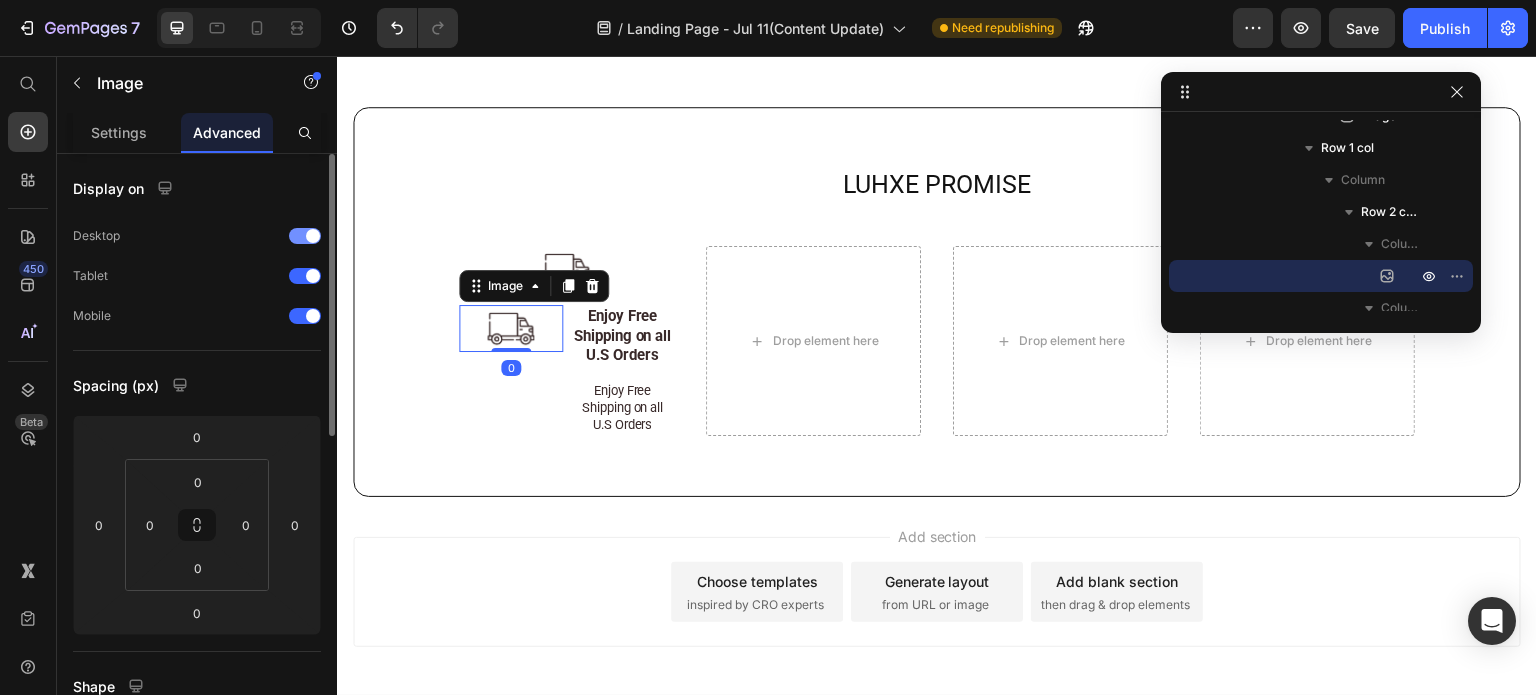 click at bounding box center (313, 236) 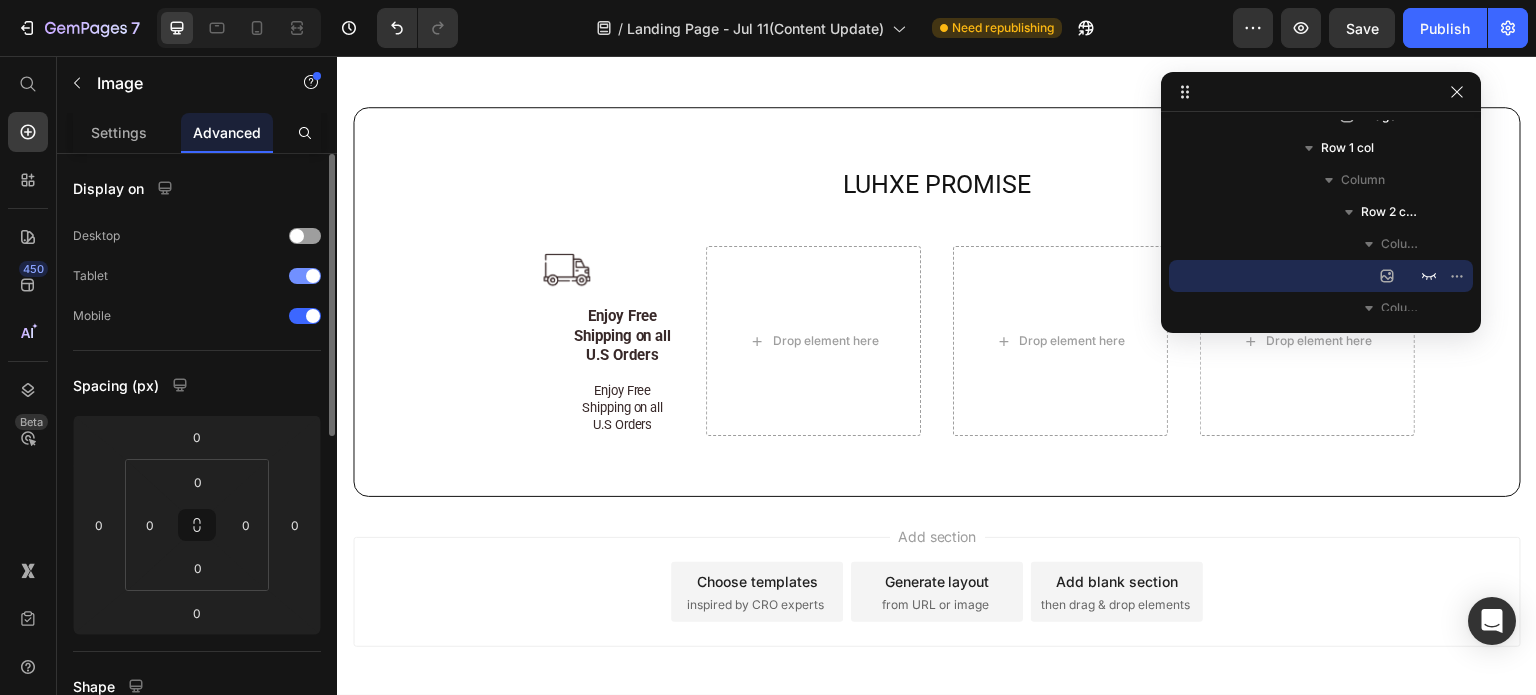 click at bounding box center (313, 276) 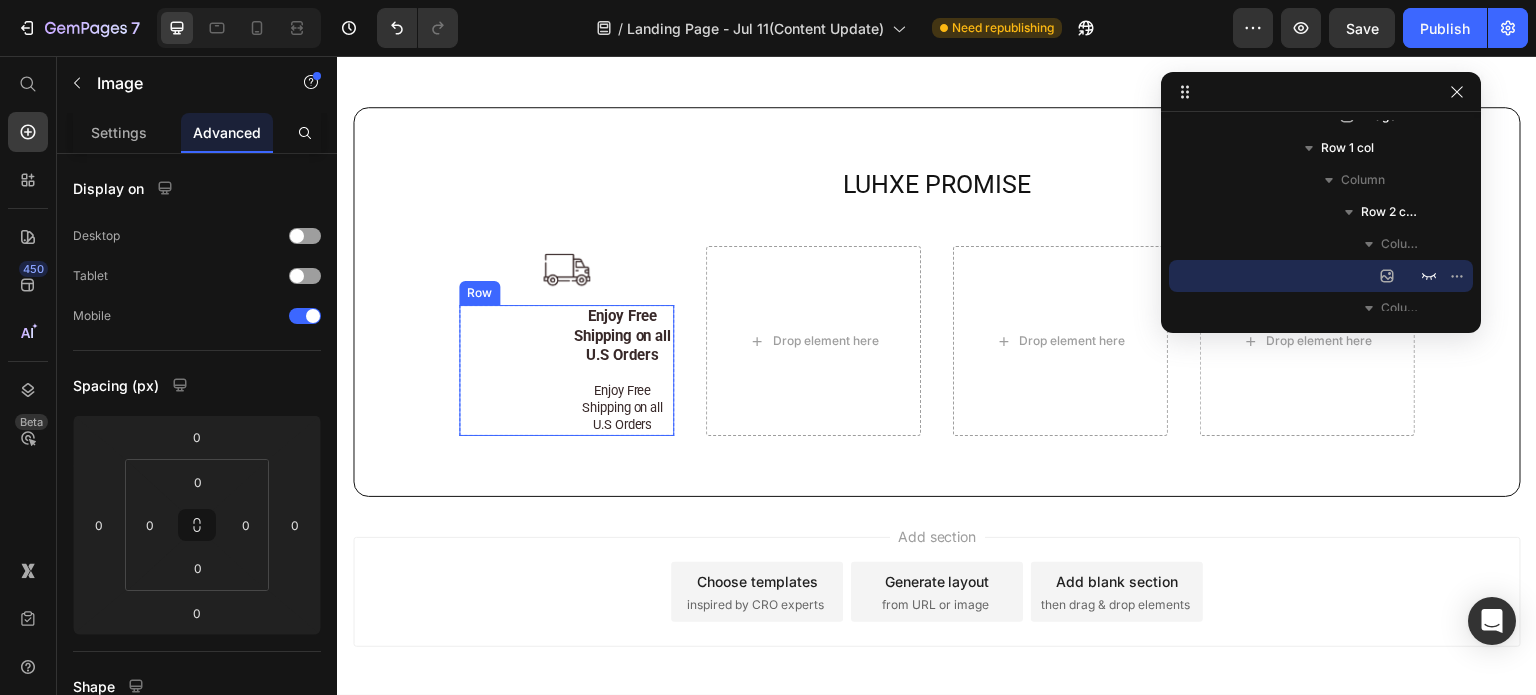 click on "Image   0" at bounding box center (511, 370) 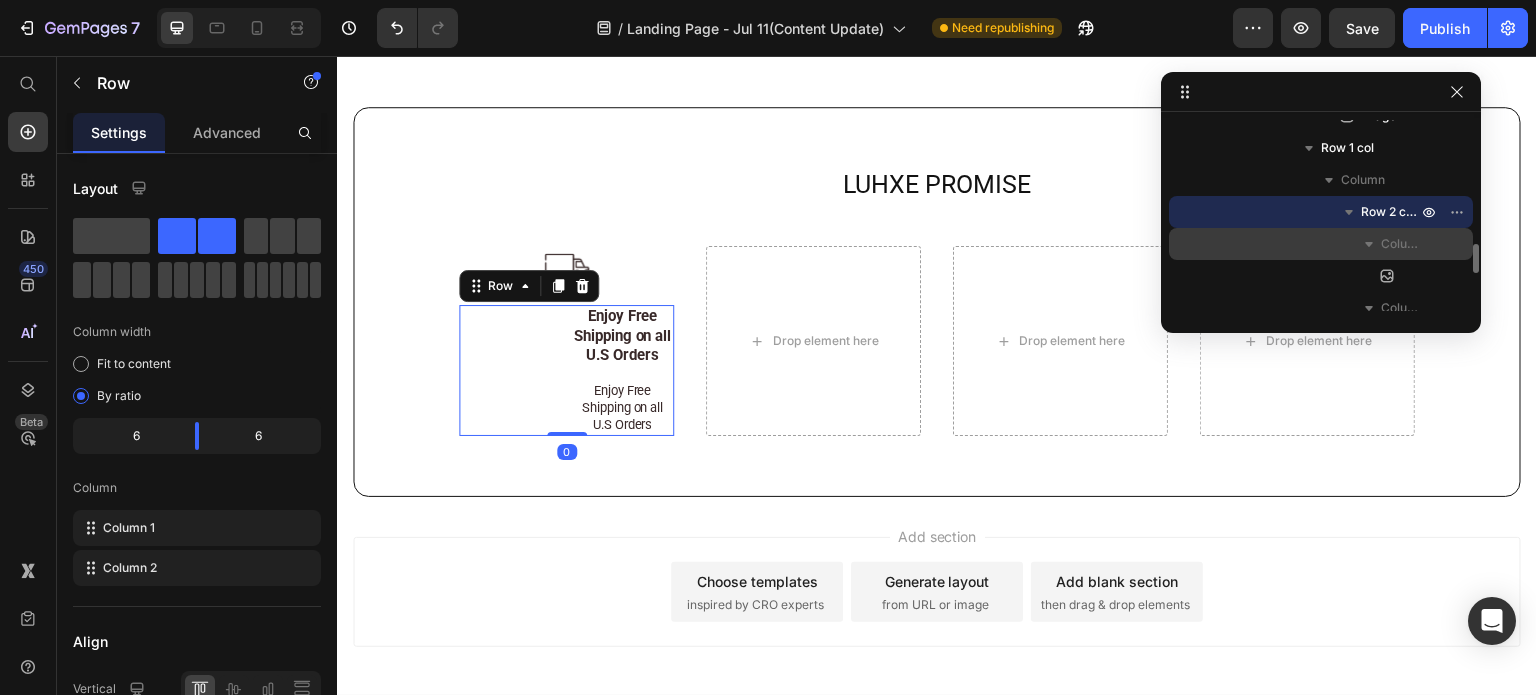 click on "Column 1" at bounding box center (1401, 244) 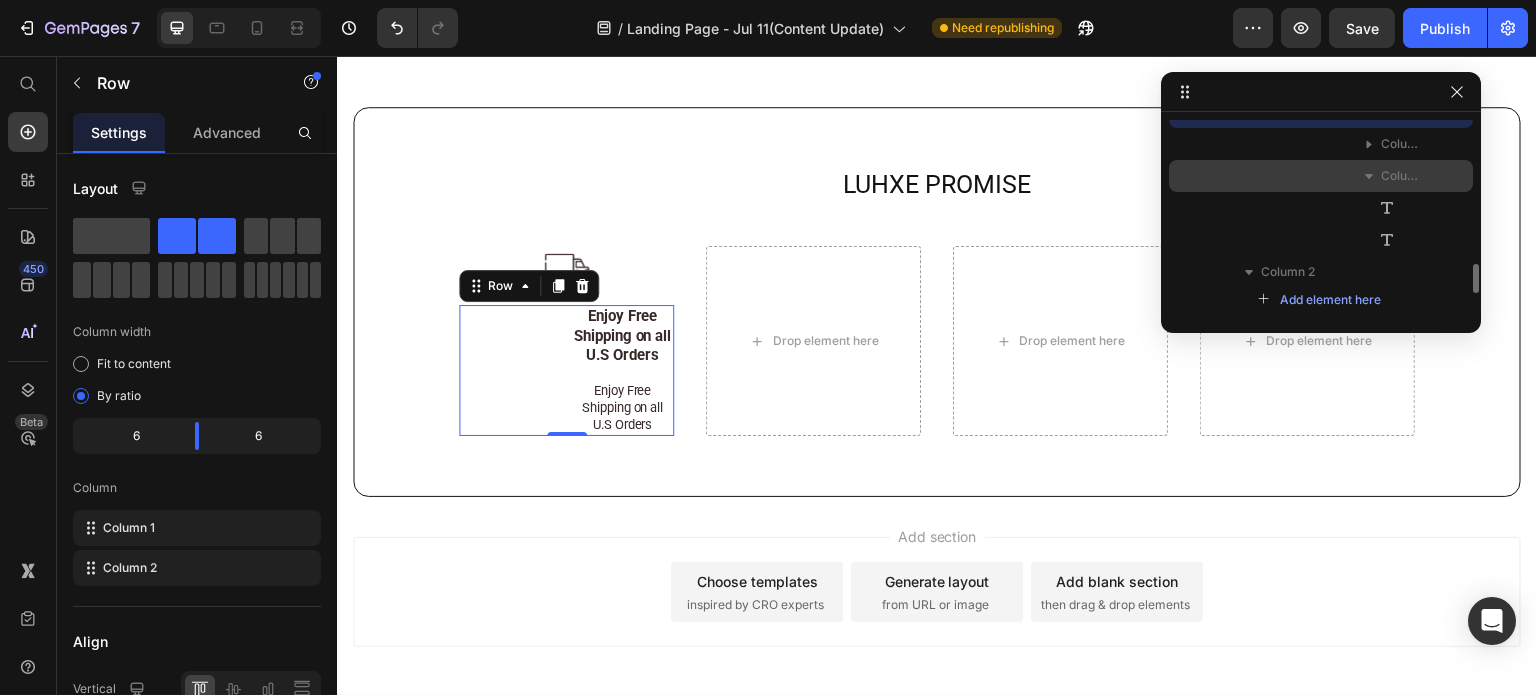 scroll, scrollTop: 820, scrollLeft: 0, axis: vertical 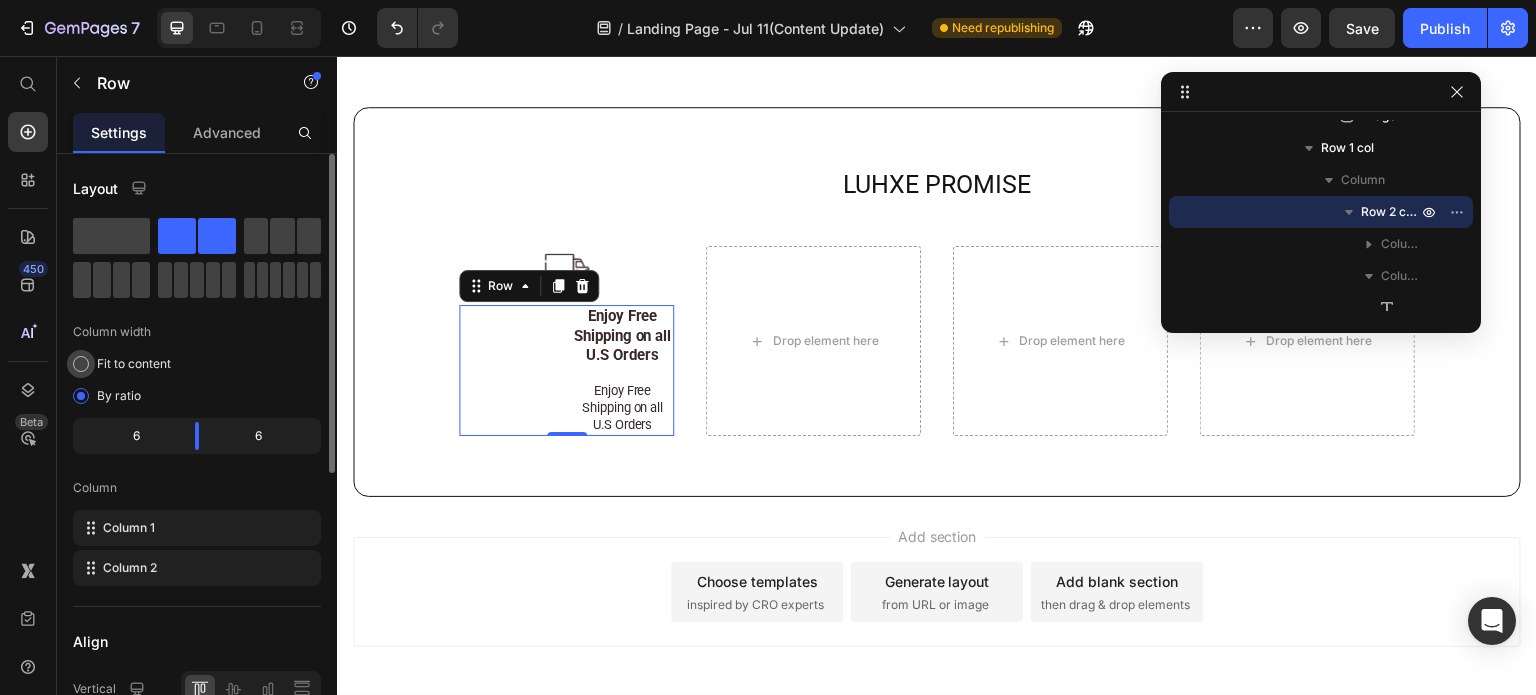 click on "Fit to content" 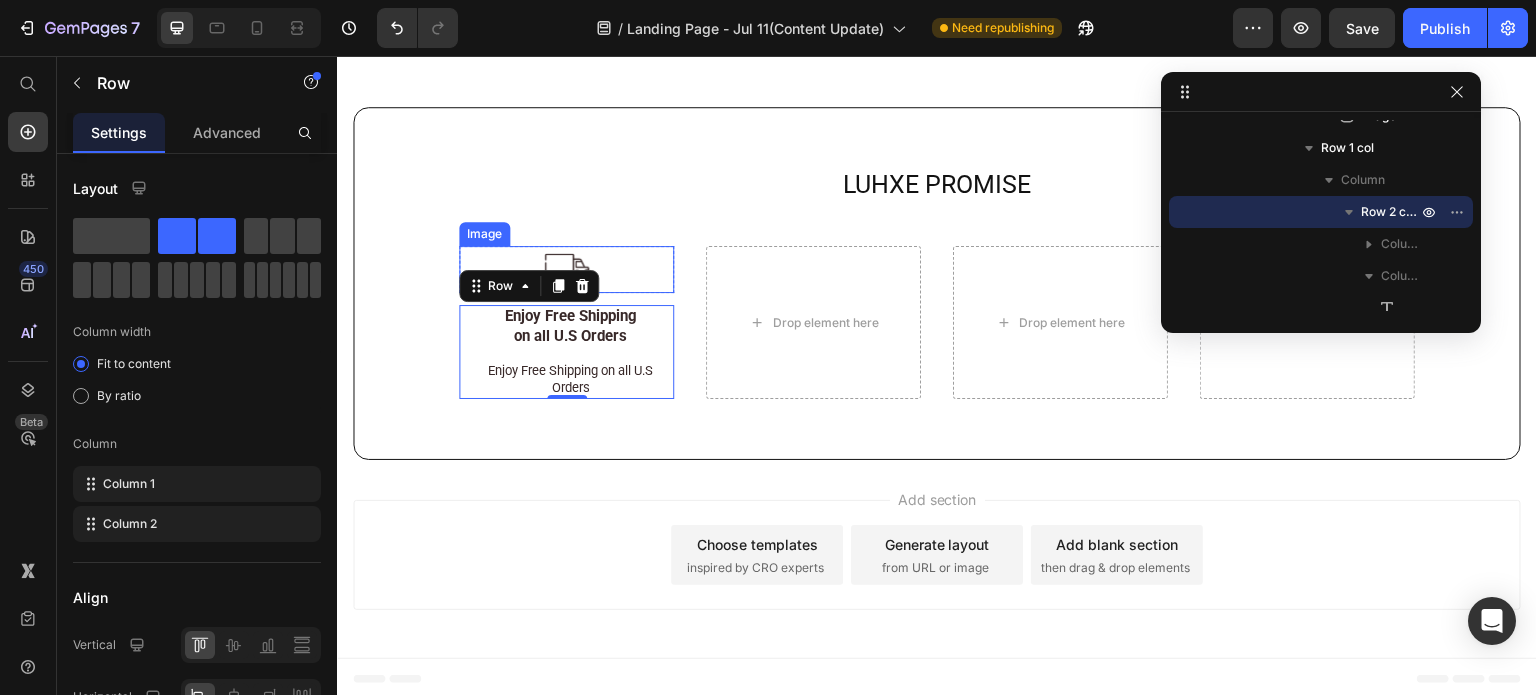 click at bounding box center [566, 269] 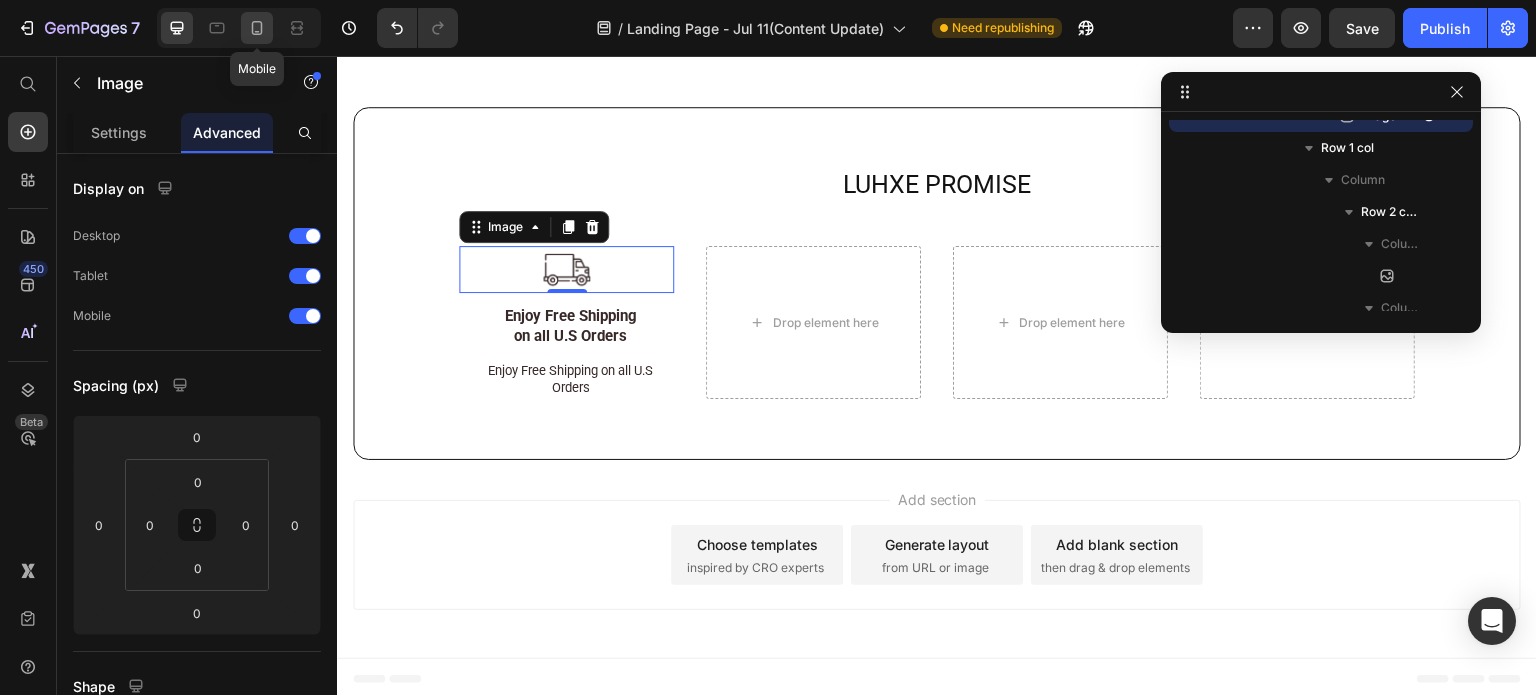 click 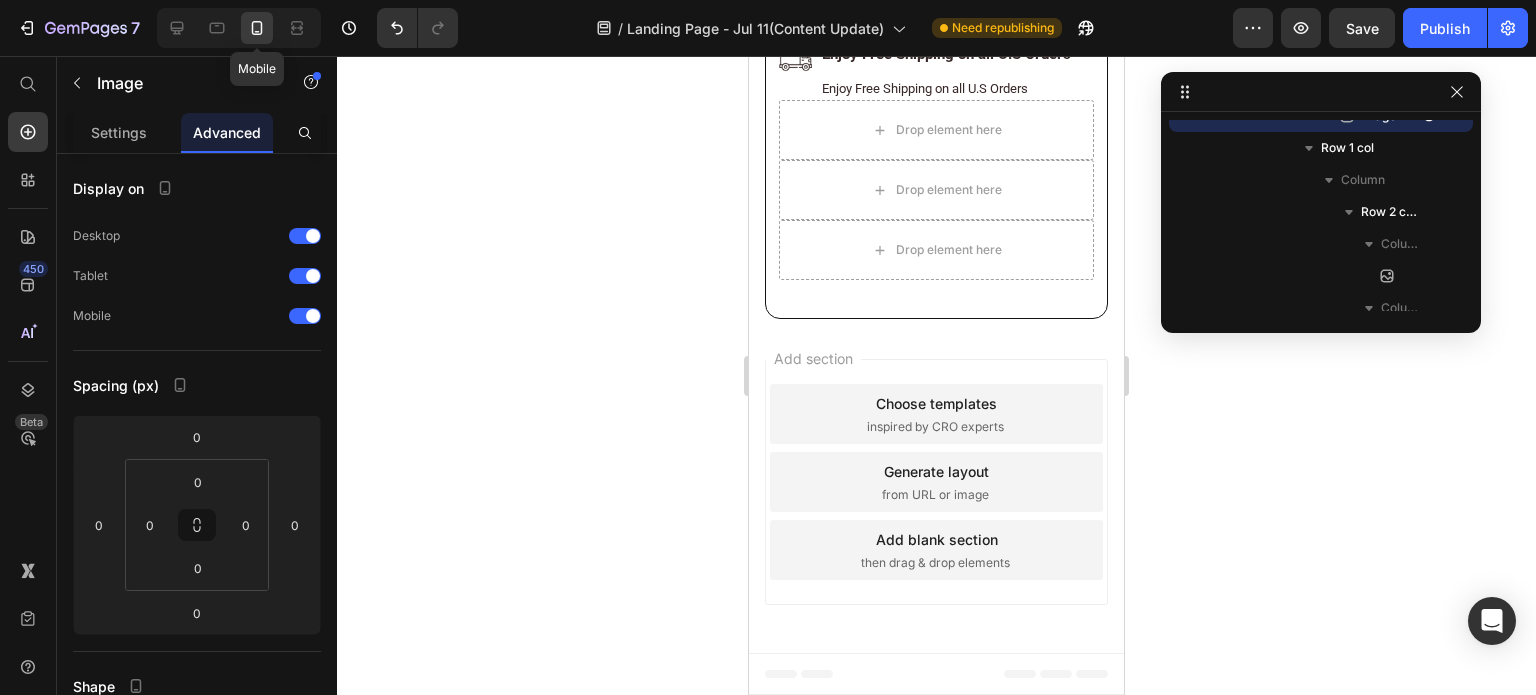 scroll, scrollTop: 11728, scrollLeft: 0, axis: vertical 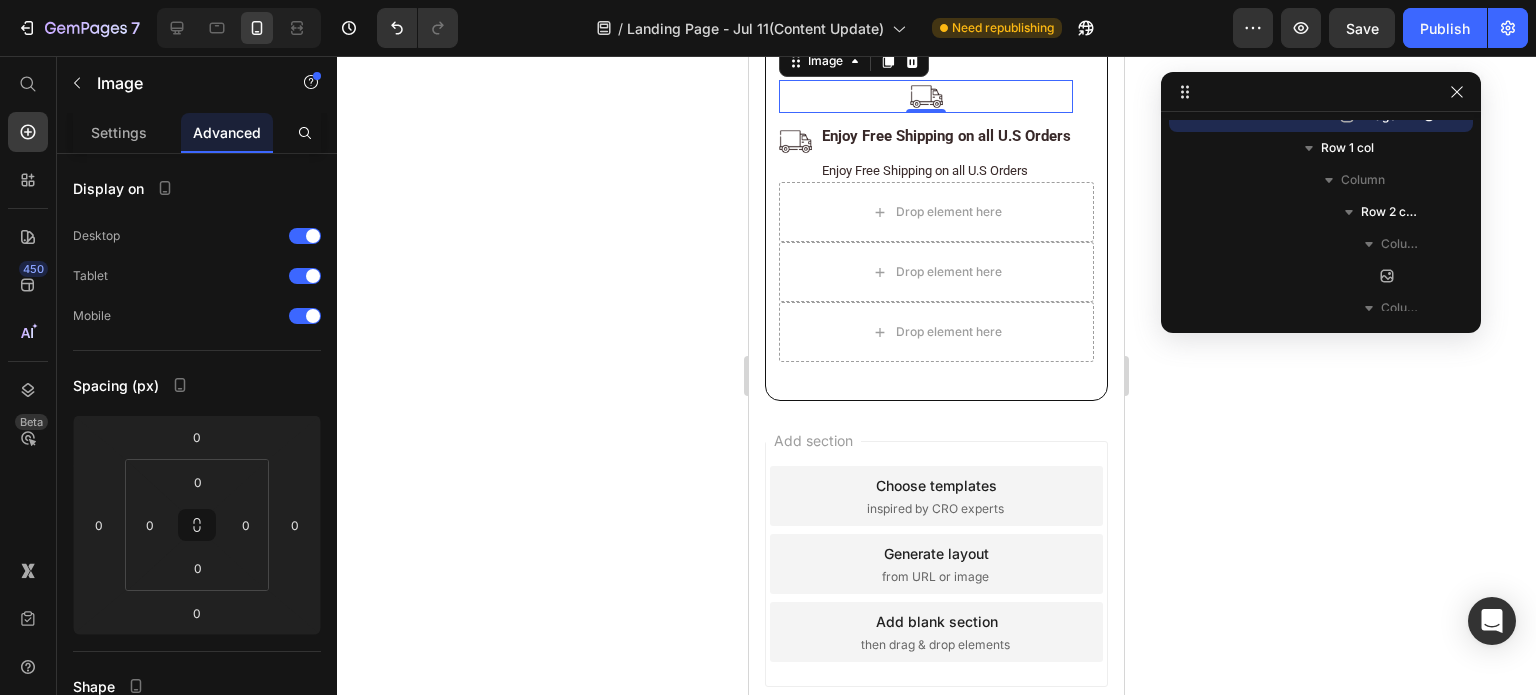 click at bounding box center (926, 96) 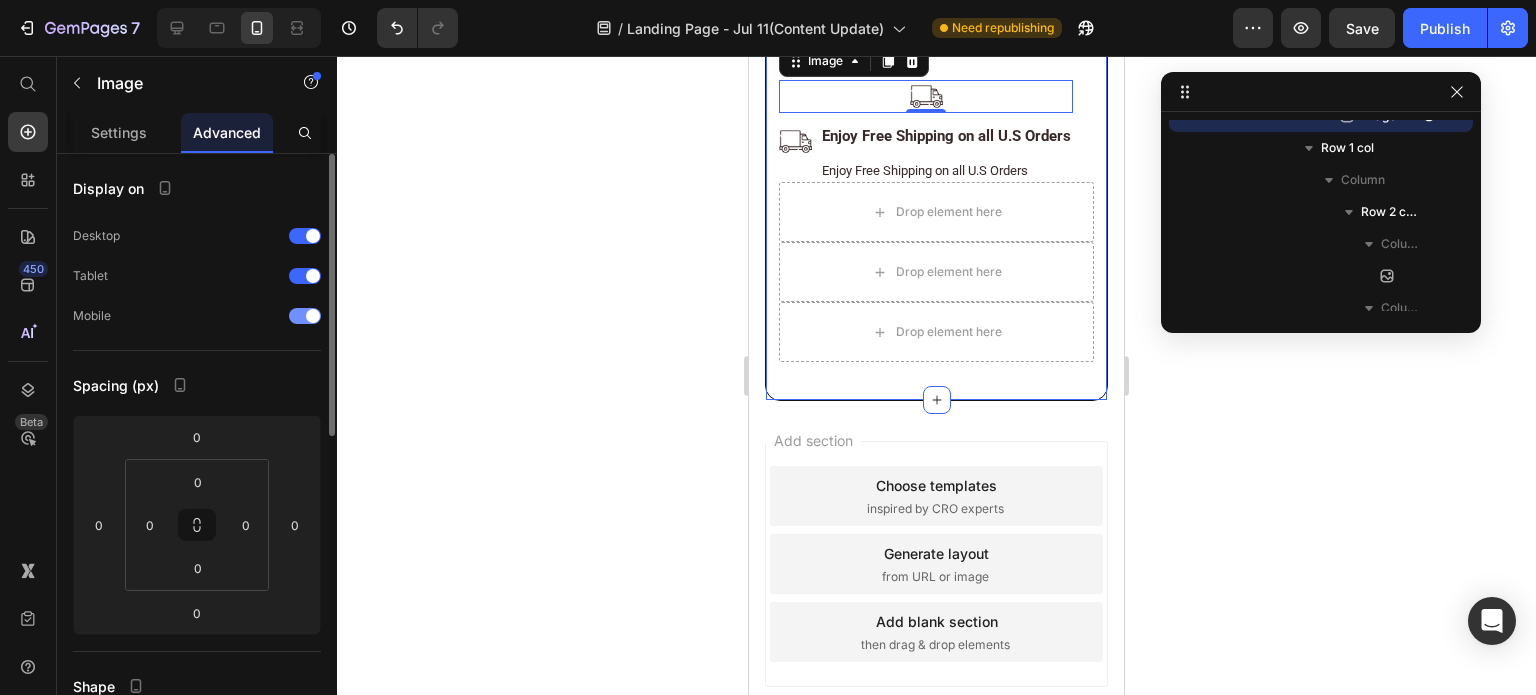 click at bounding box center (305, 316) 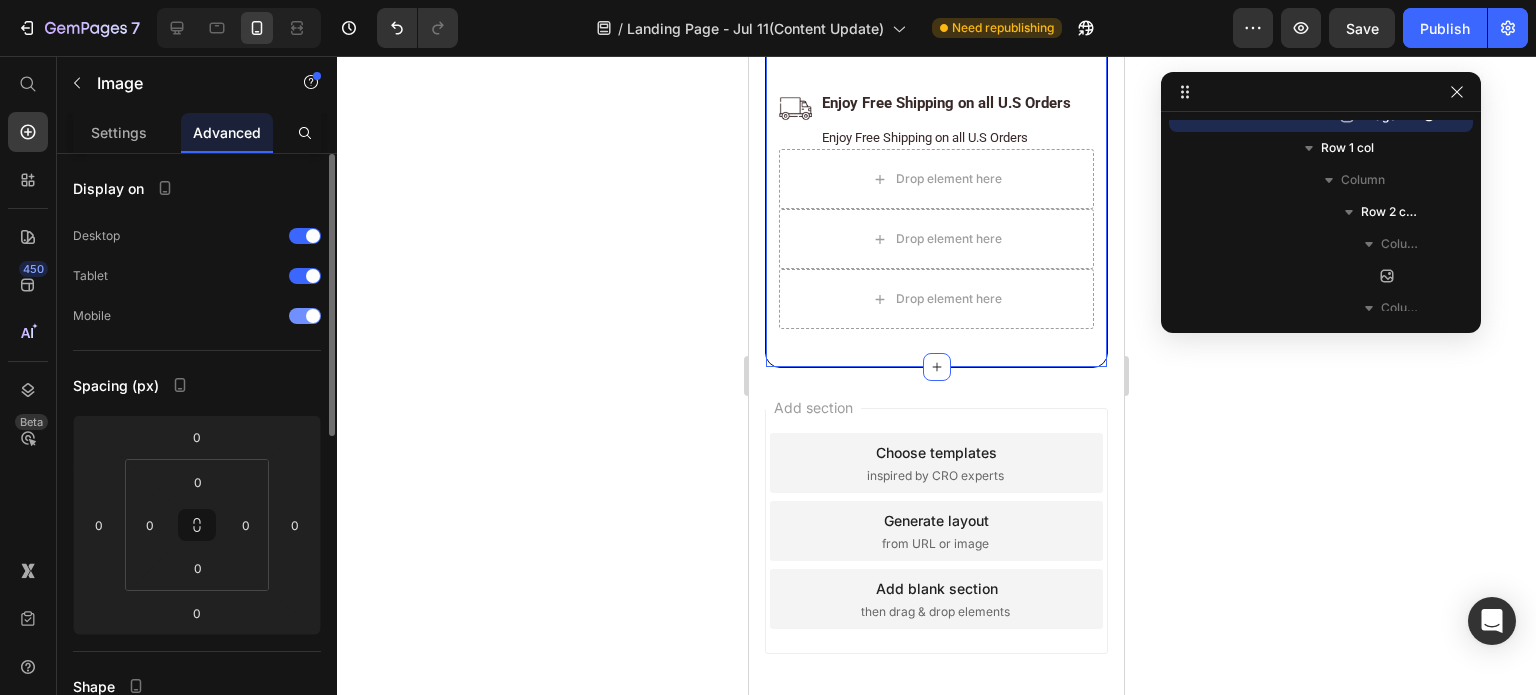 scroll, scrollTop: 11695, scrollLeft: 0, axis: vertical 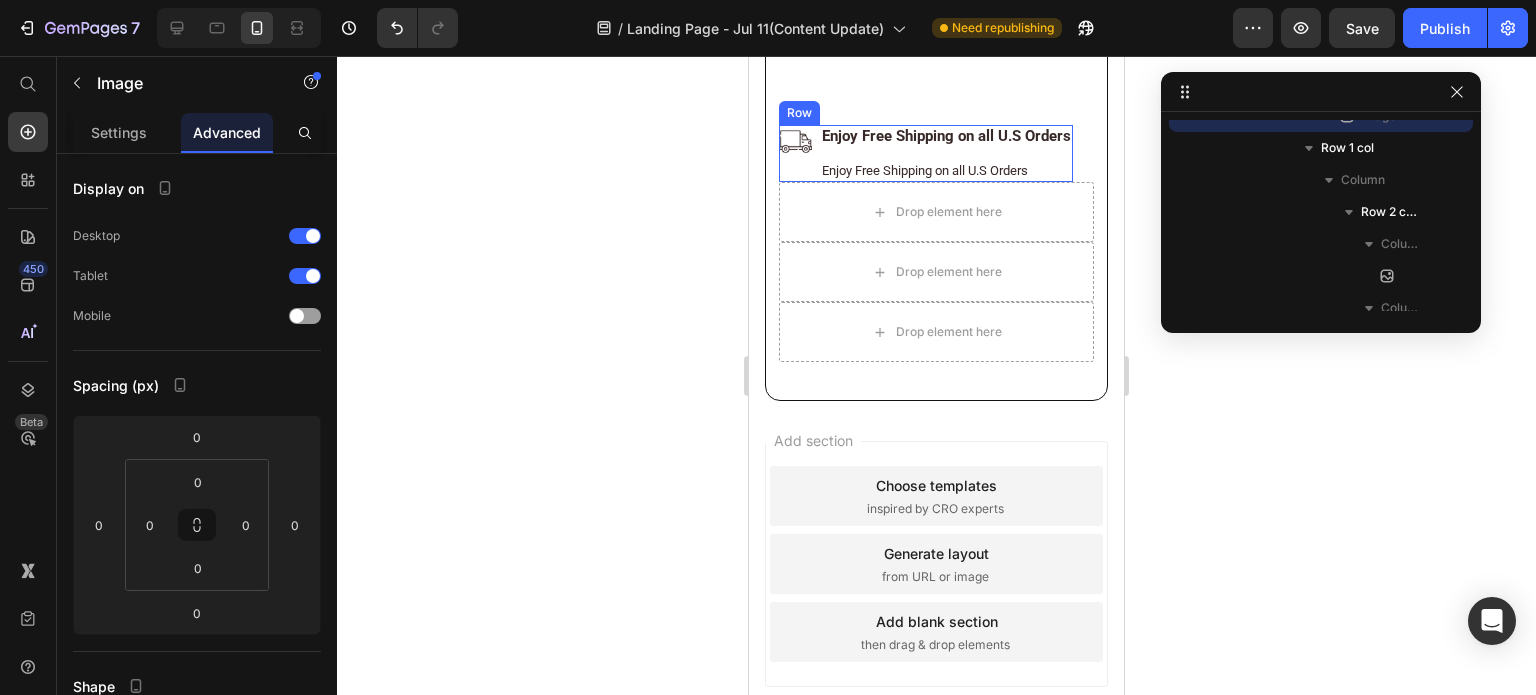 click on "Image" at bounding box center (795, 154) 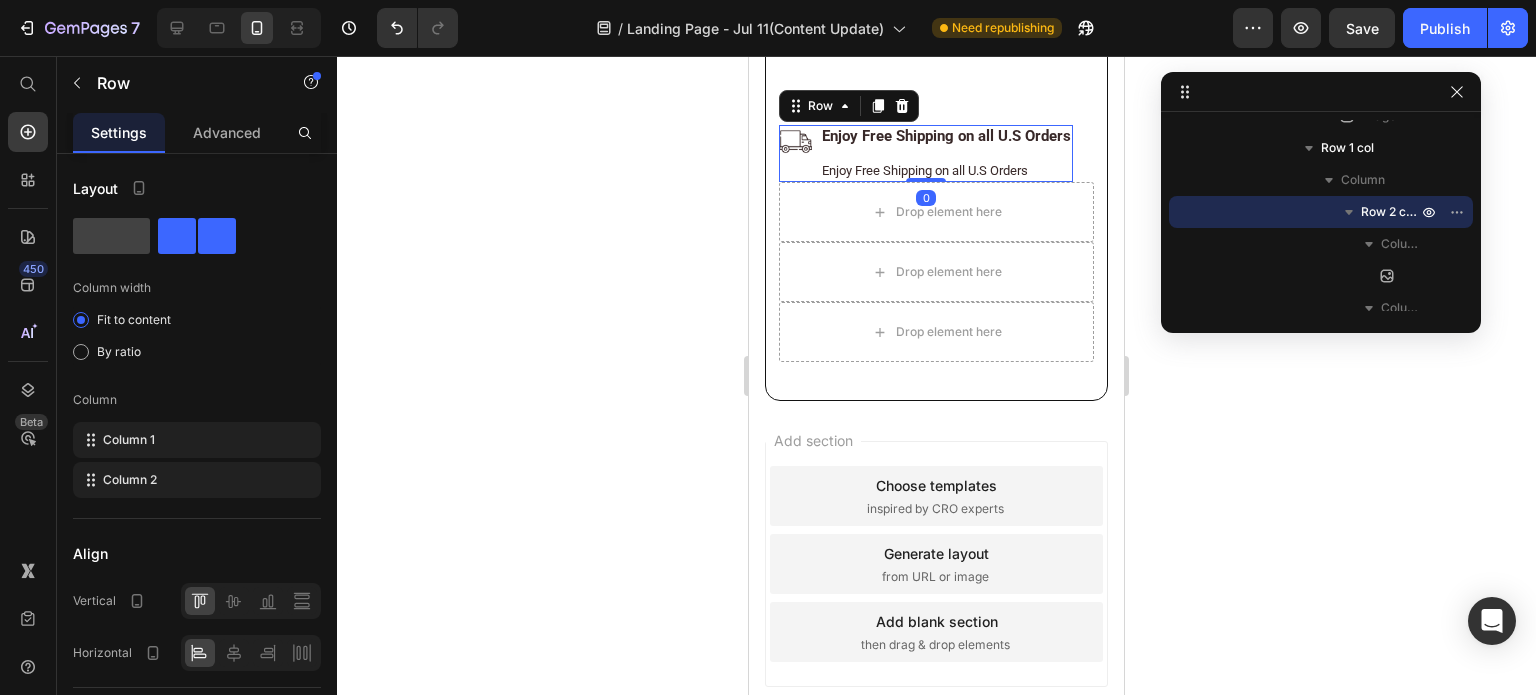 click on "Image Enjoy Free Shipping on all U.S Orders Text Block Enjoy Free Shipping on all U.S Orders Text Block Row   0" at bounding box center (926, 154) 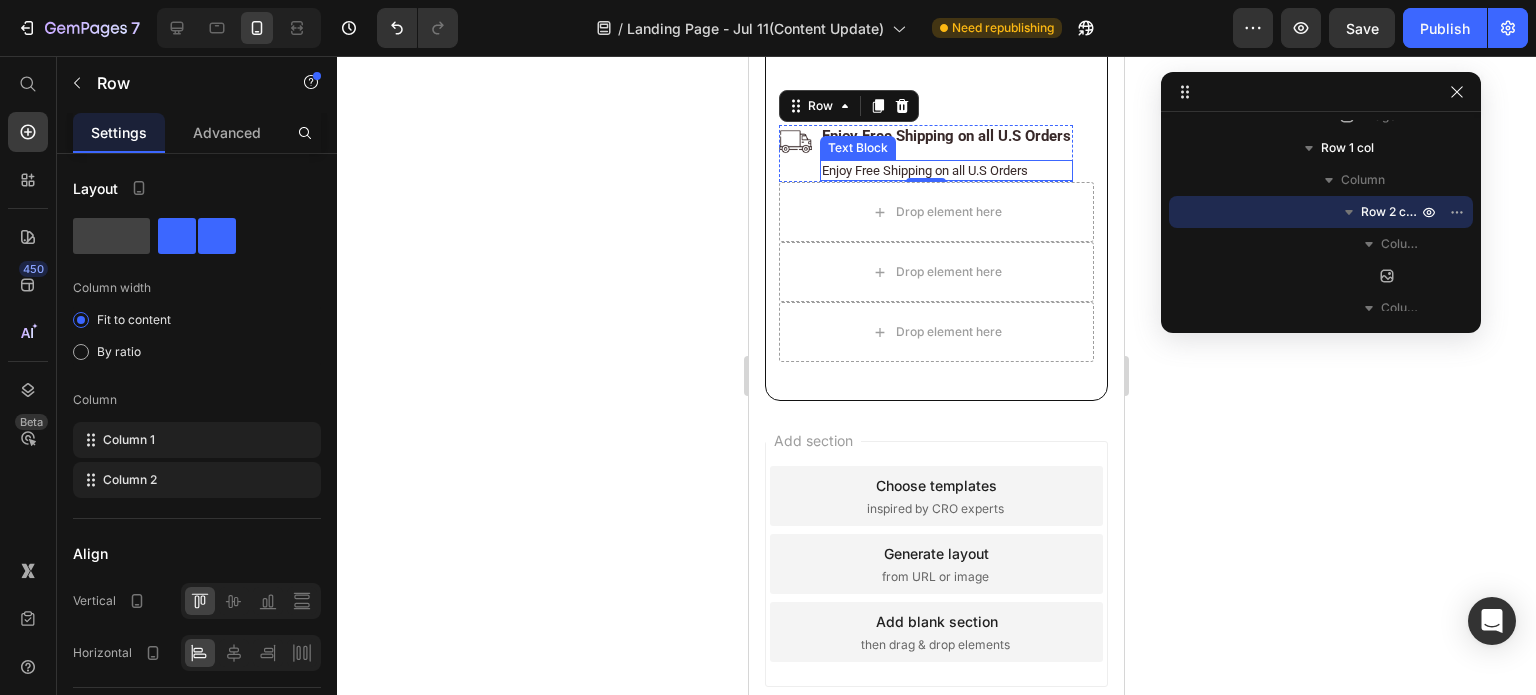 click on "Text Block" at bounding box center [858, 148] 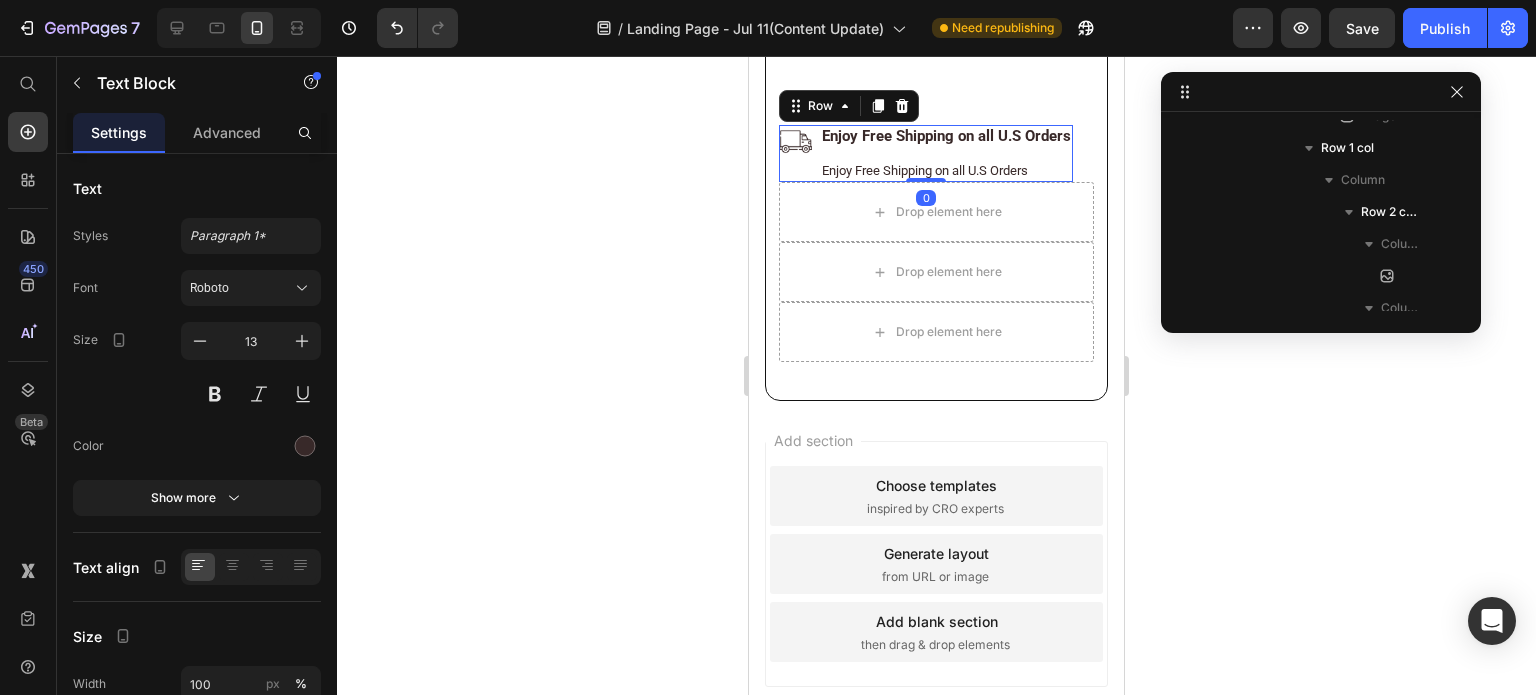 click on "Enjoy Free Shipping on all U.S Orders Text Block Enjoy Free Shipping on all U.S Orders Text Block" at bounding box center [946, 154] 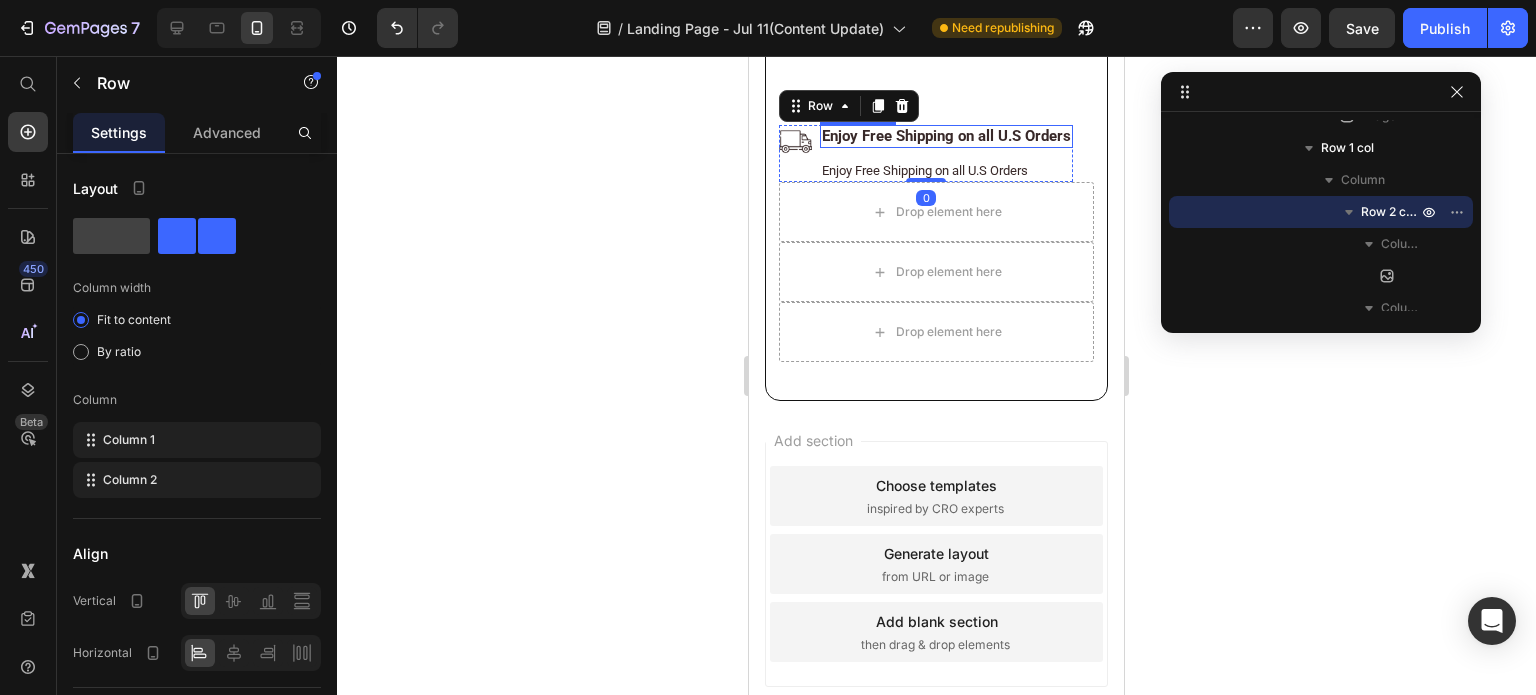click on "Enjoy Free Shipping on all U.S Orders" at bounding box center [946, 137] 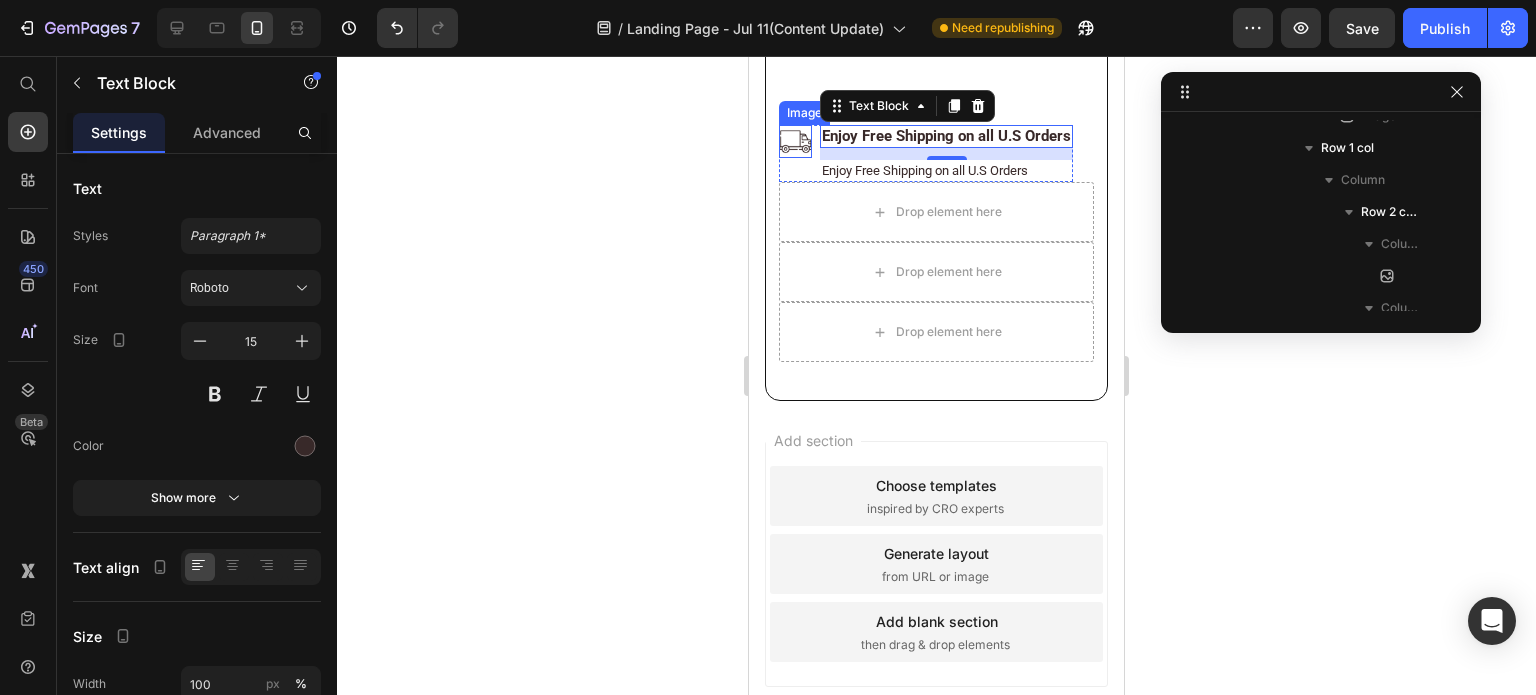 click at bounding box center (795, 141) 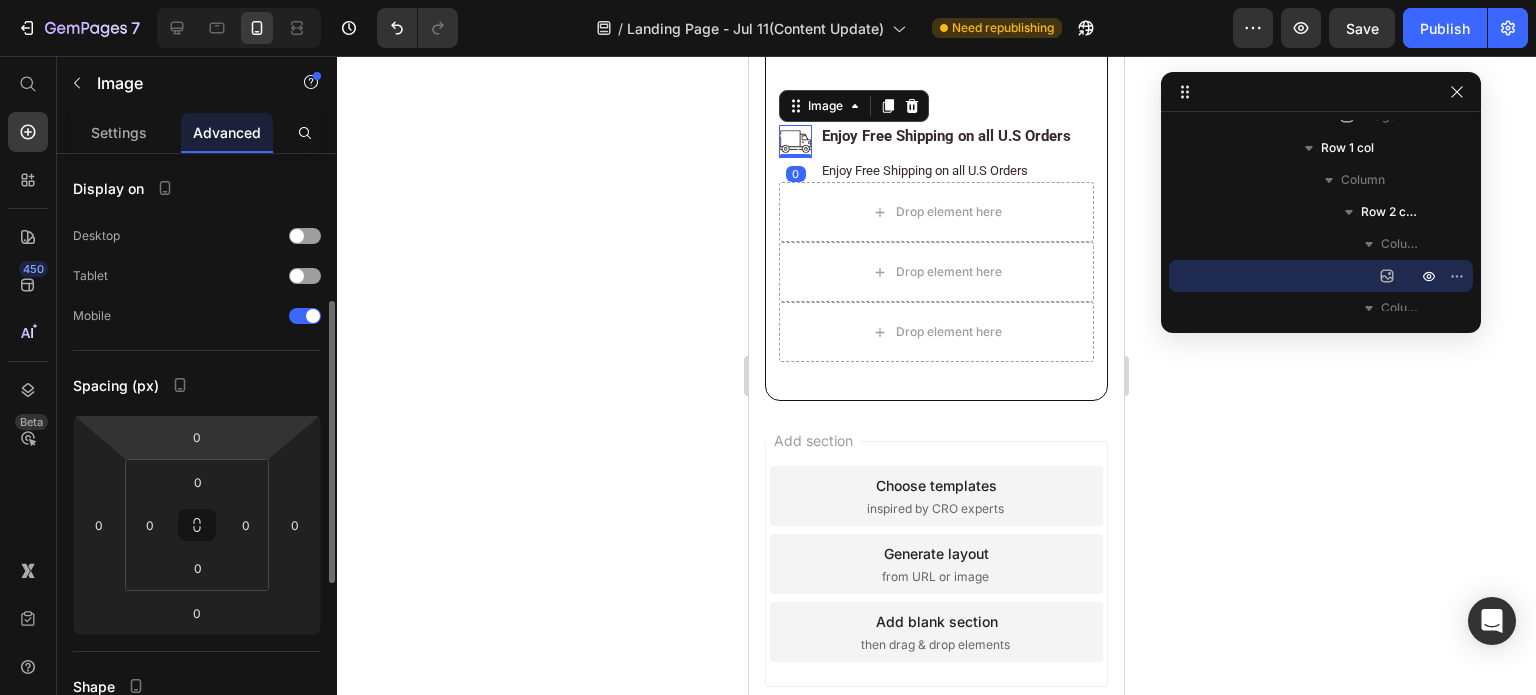 scroll, scrollTop: 200, scrollLeft: 0, axis: vertical 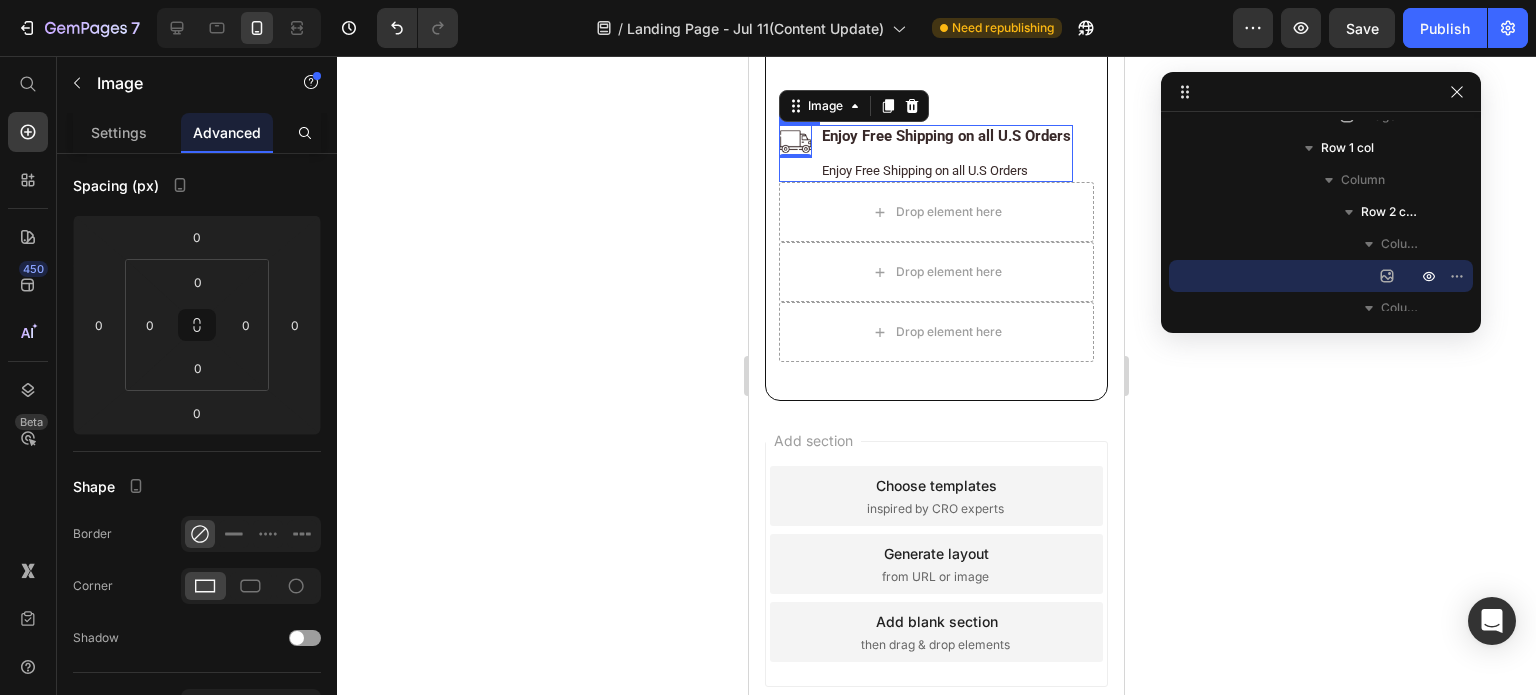 click on "Image   0" at bounding box center (795, 154) 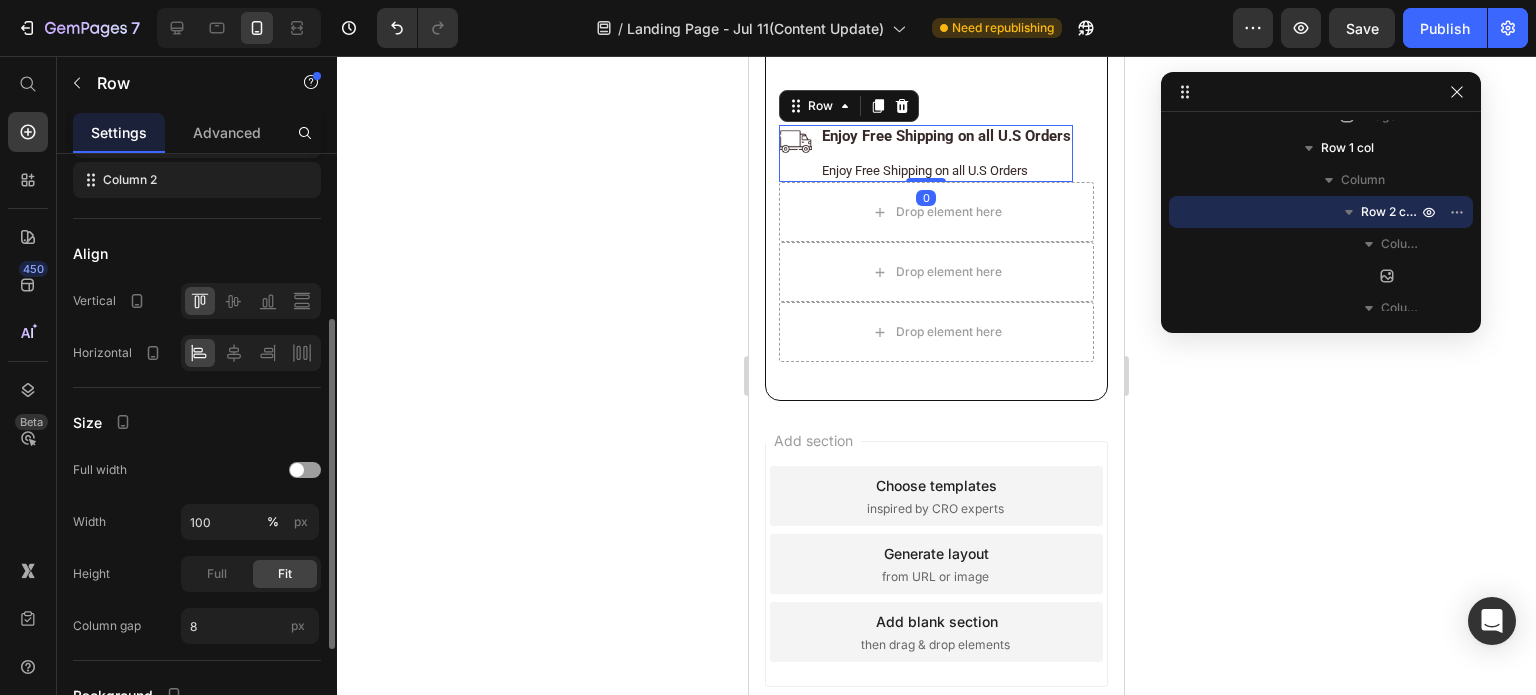 scroll, scrollTop: 400, scrollLeft: 0, axis: vertical 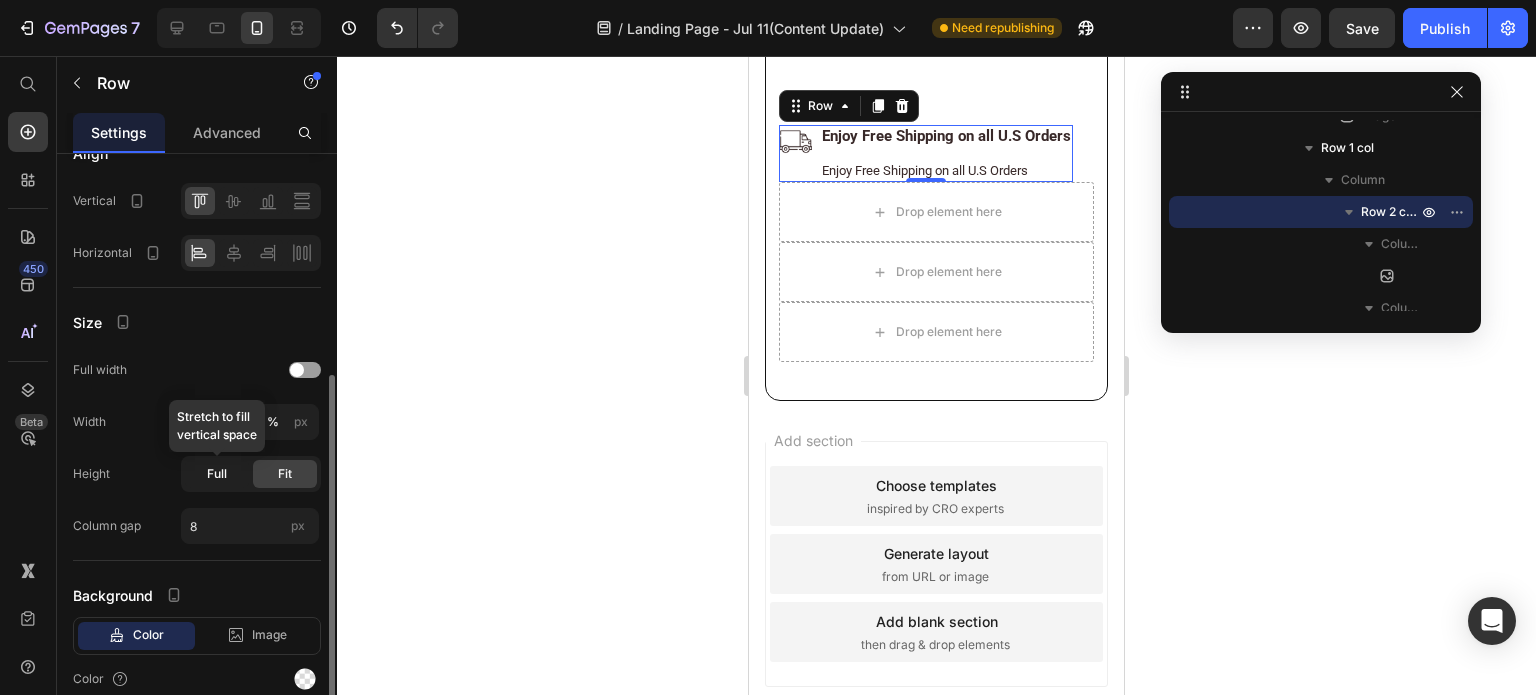 click on "Full" 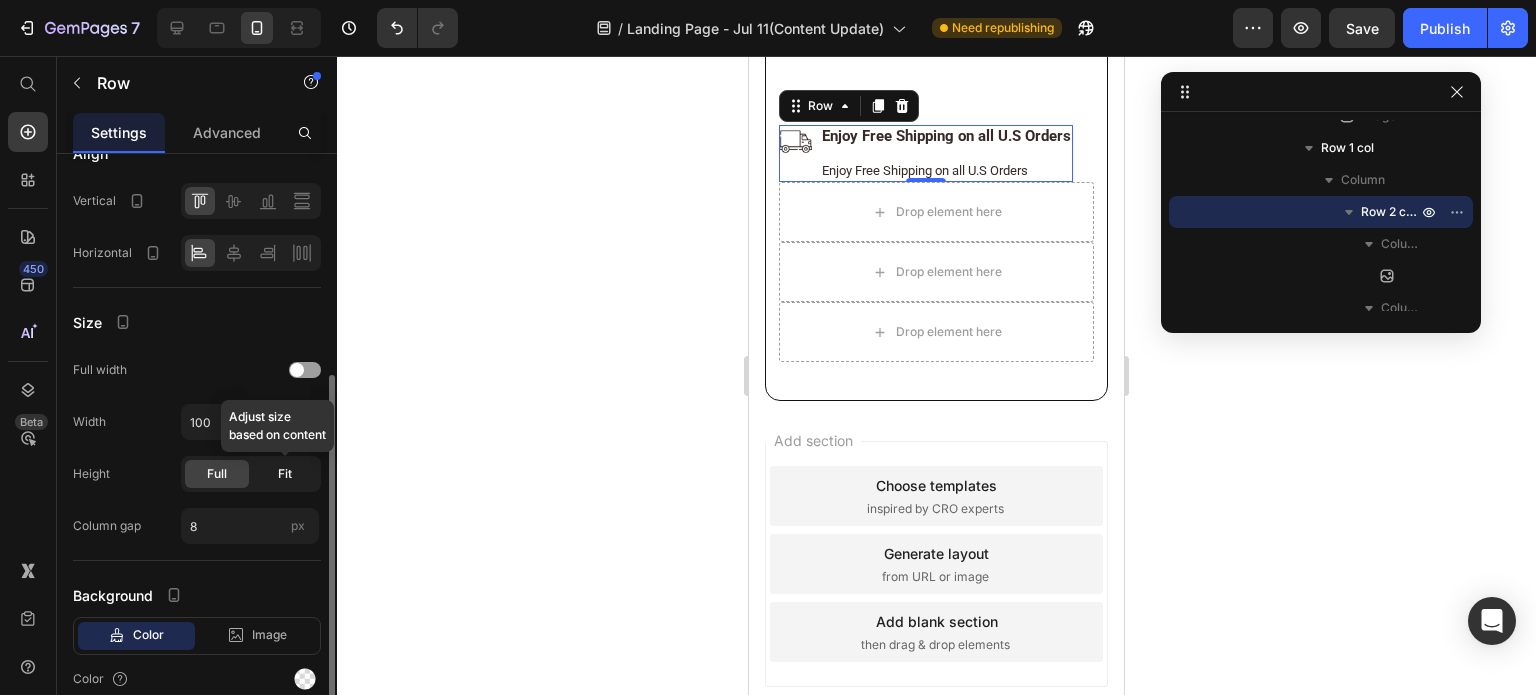 click on "Fit" 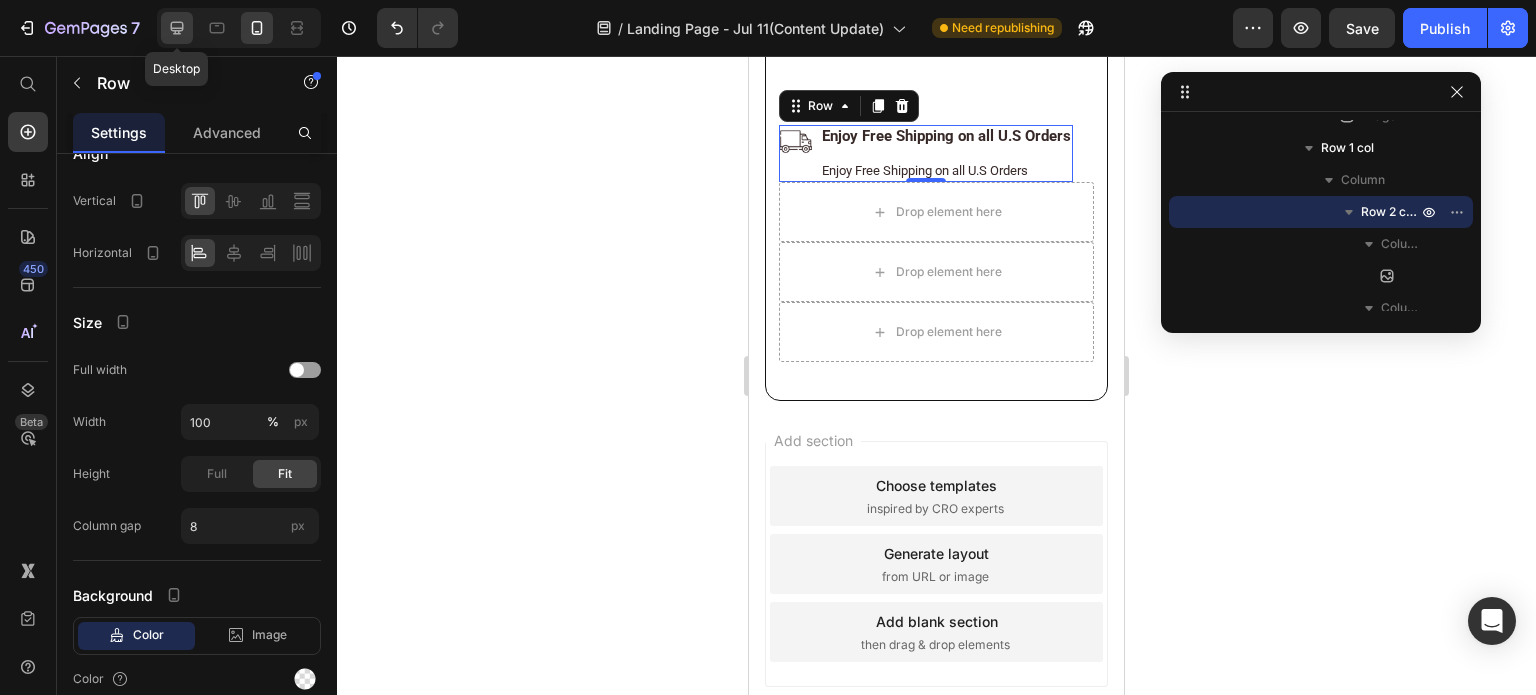 click 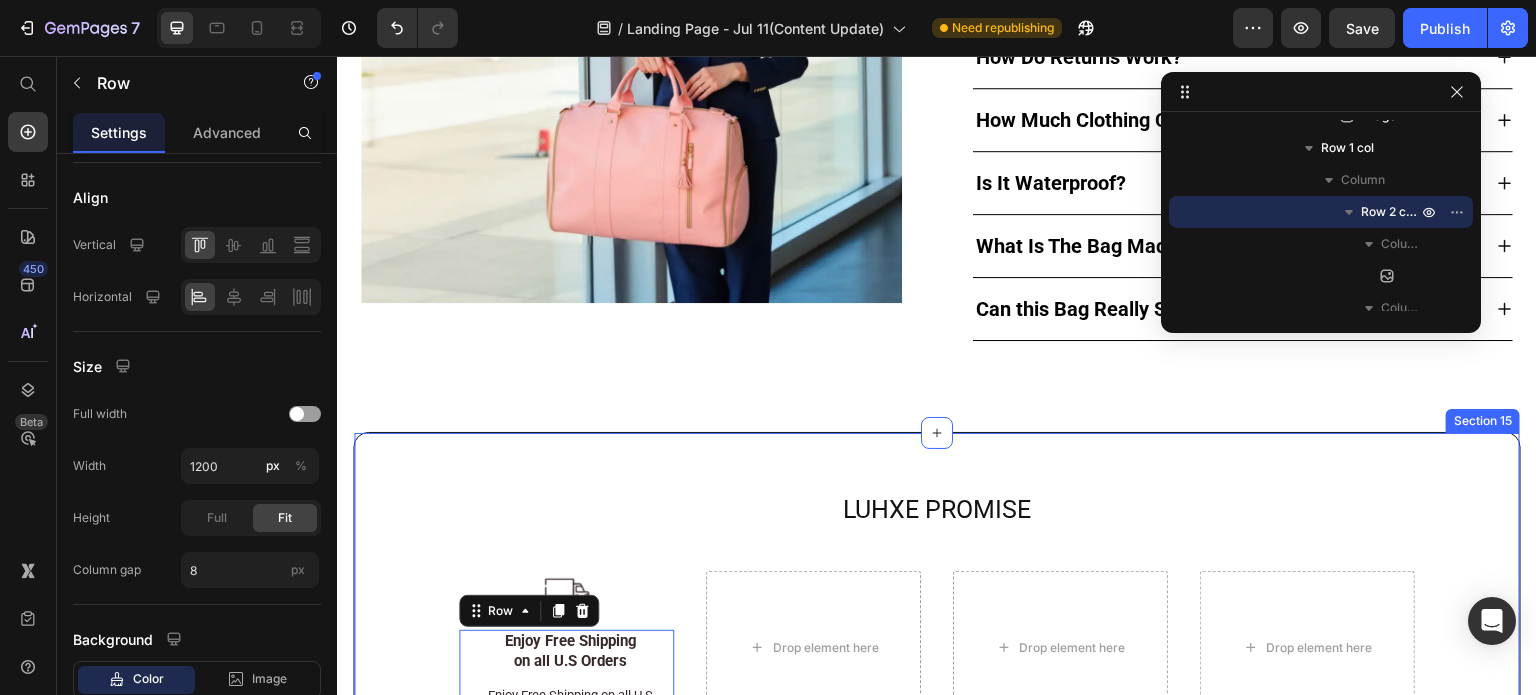 scroll, scrollTop: 12059, scrollLeft: 0, axis: vertical 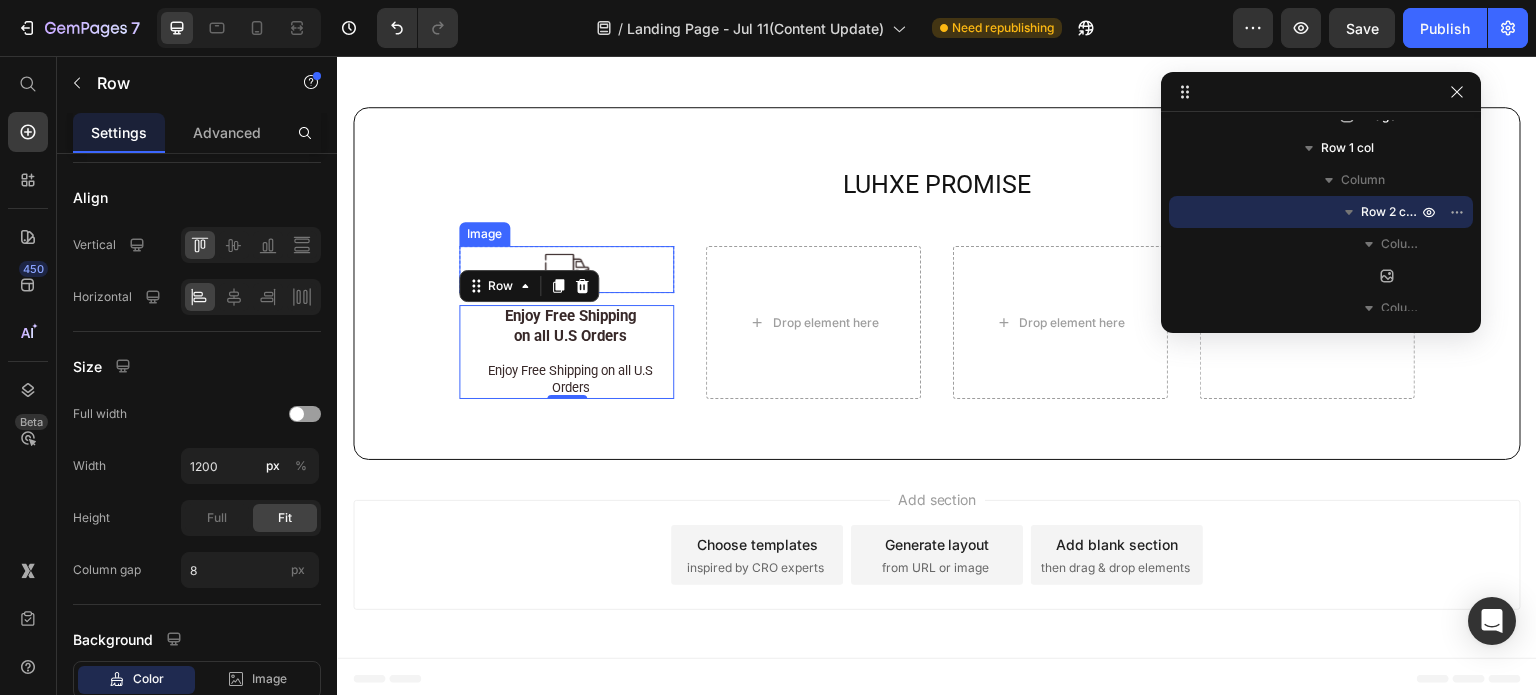 click at bounding box center (566, 269) 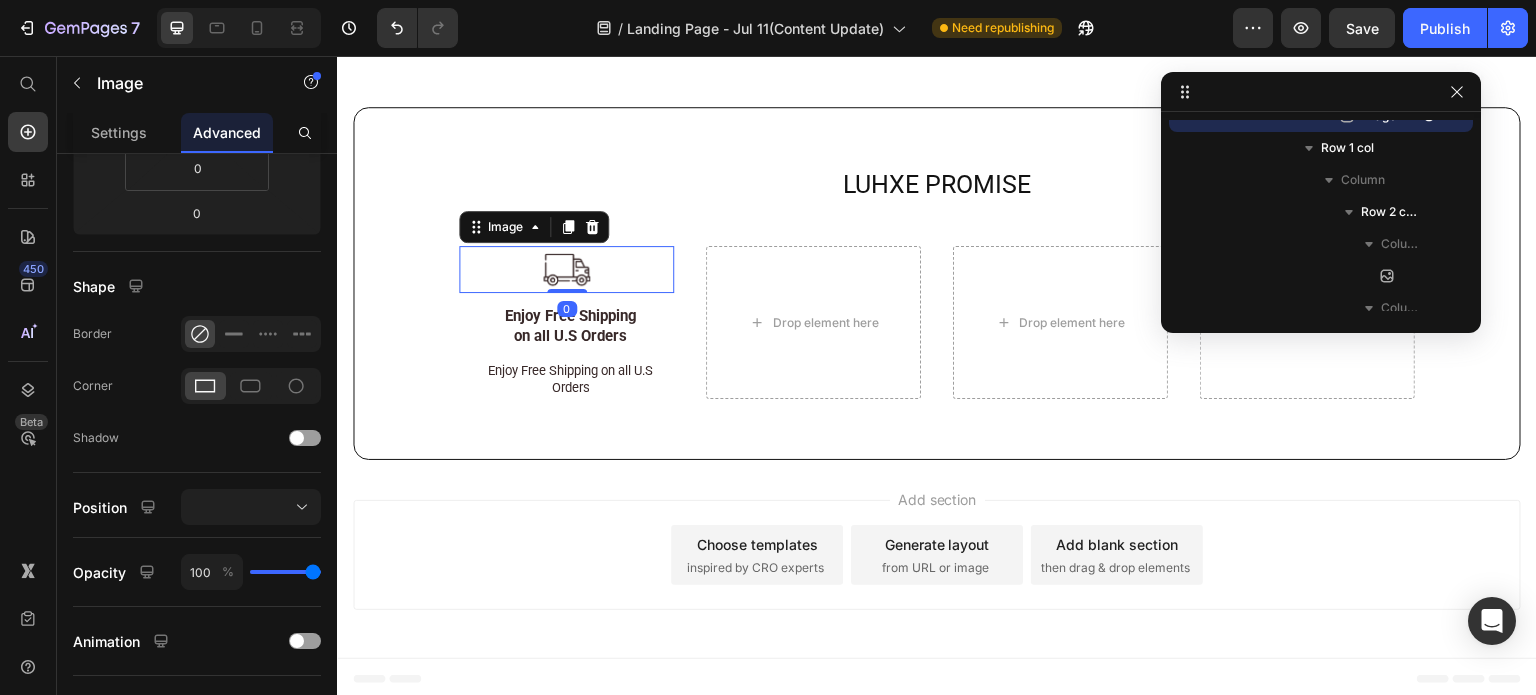 scroll, scrollTop: 0, scrollLeft: 0, axis: both 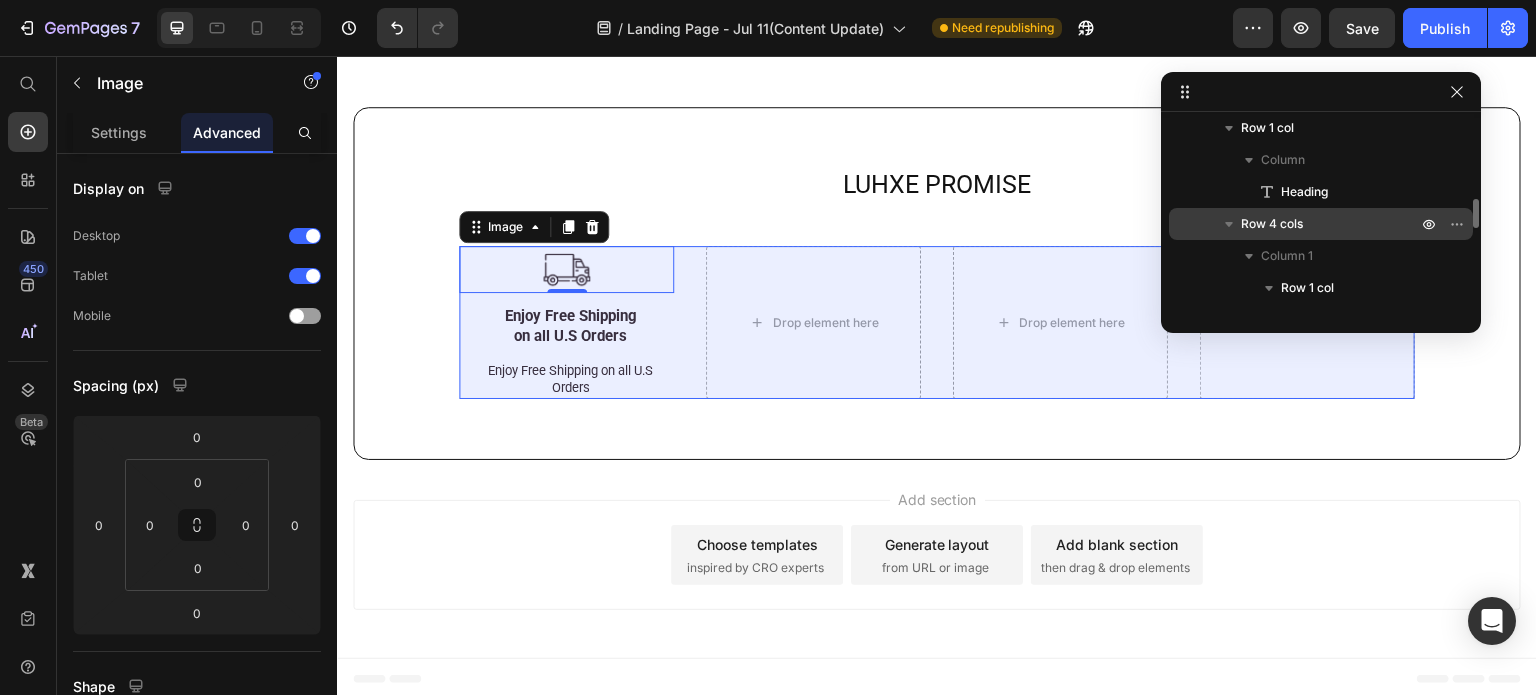 click on "Row 4 cols" at bounding box center [1272, 224] 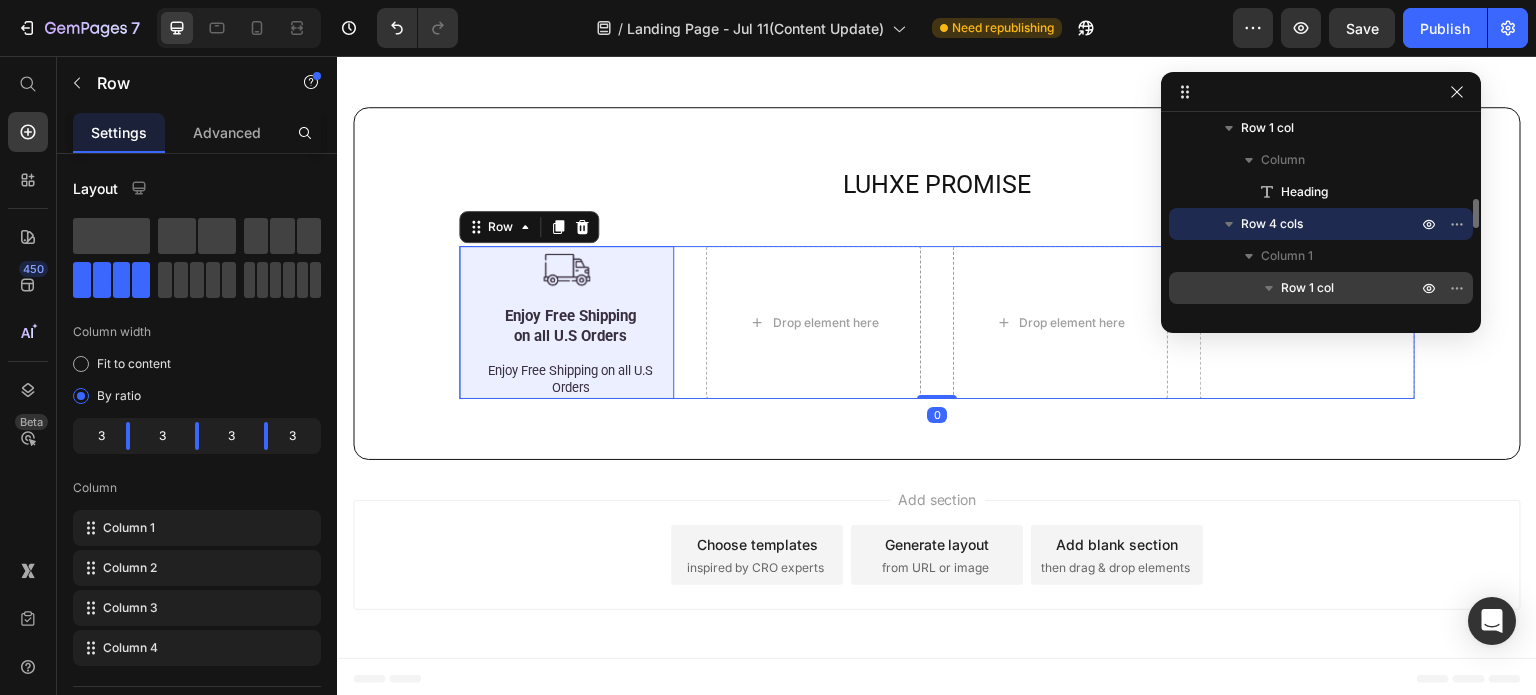 click on "Row 1 col" at bounding box center [1307, 288] 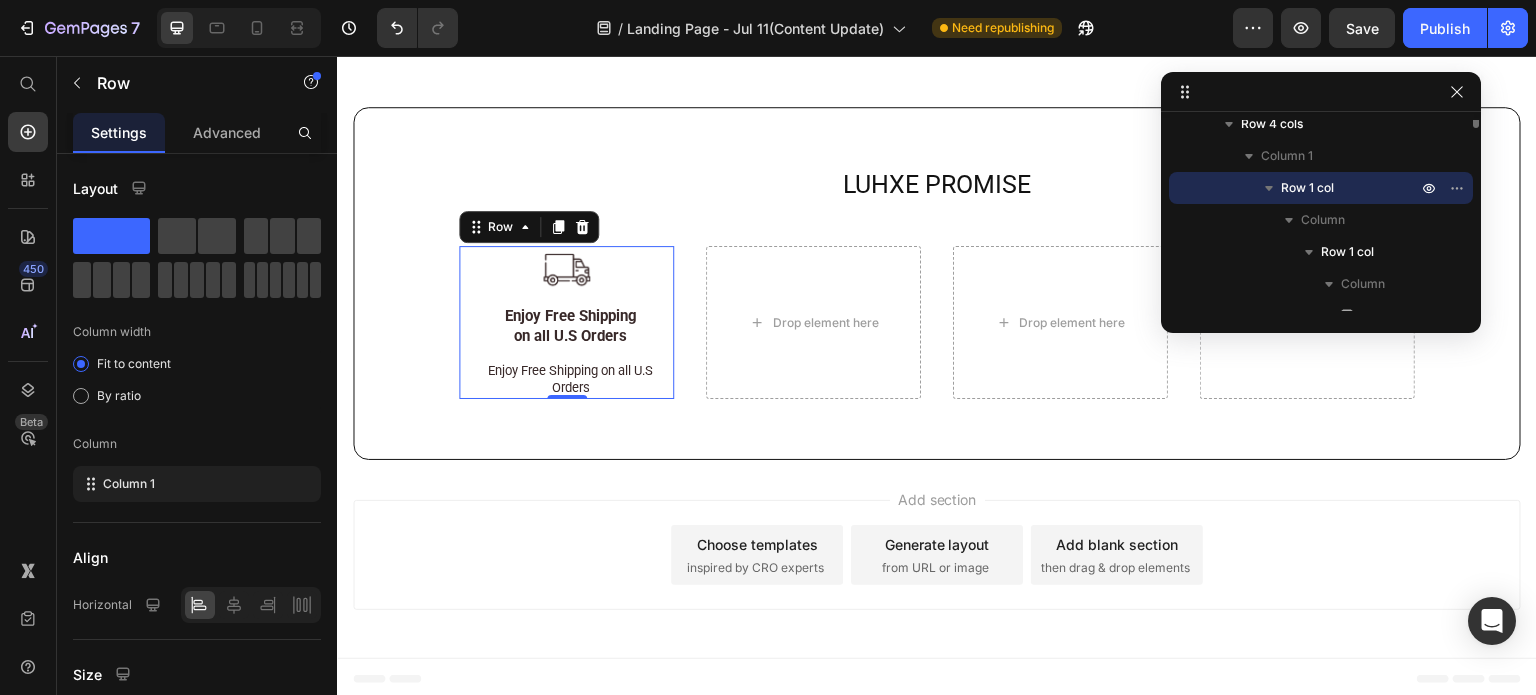 scroll, scrollTop: 520, scrollLeft: 0, axis: vertical 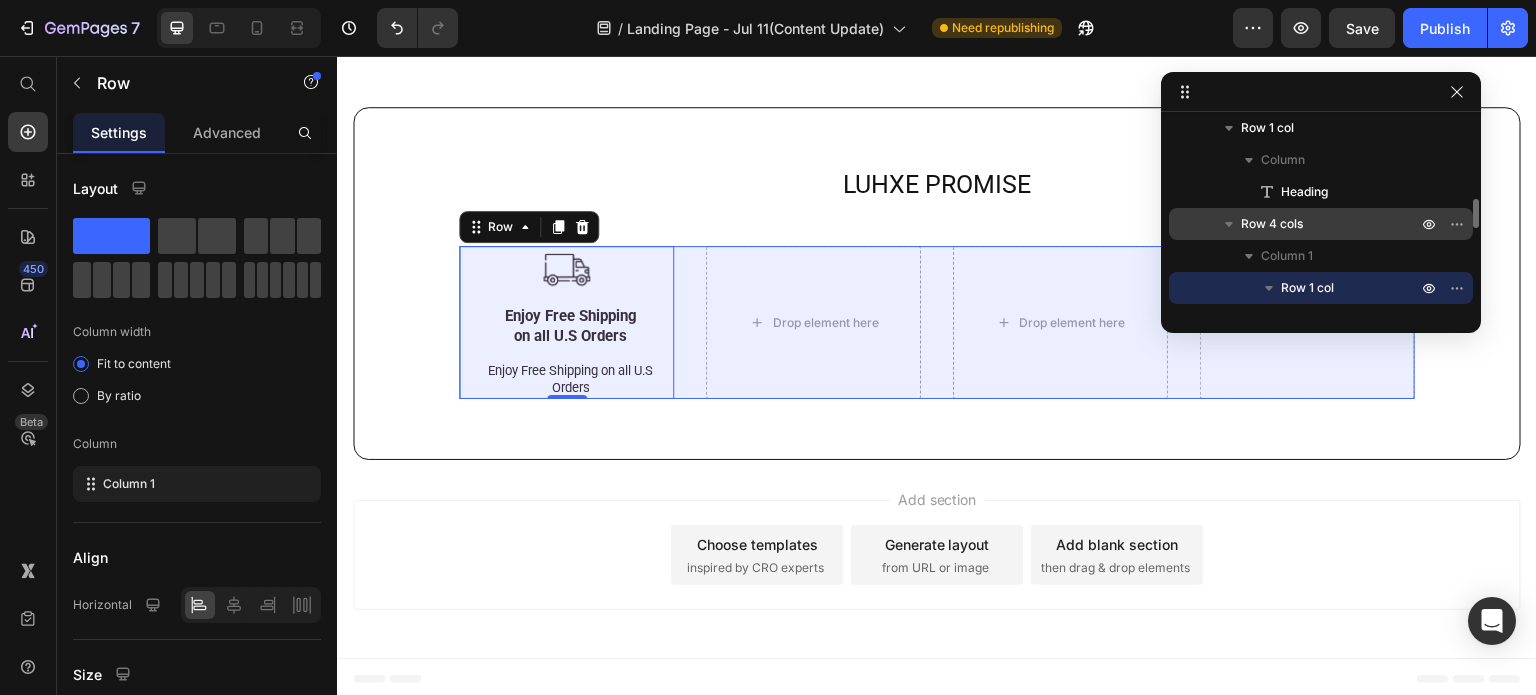 click on "Row 4 cols" at bounding box center (1272, 224) 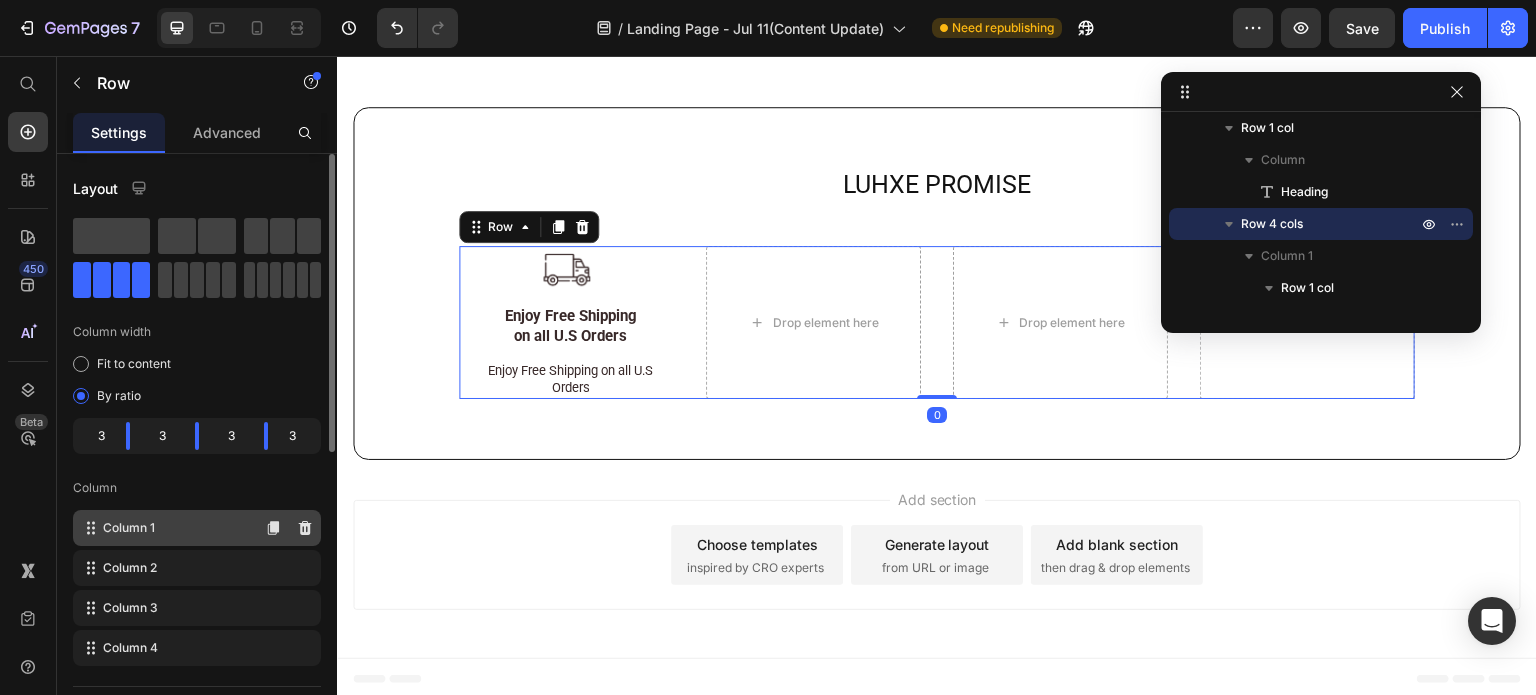 scroll, scrollTop: 200, scrollLeft: 0, axis: vertical 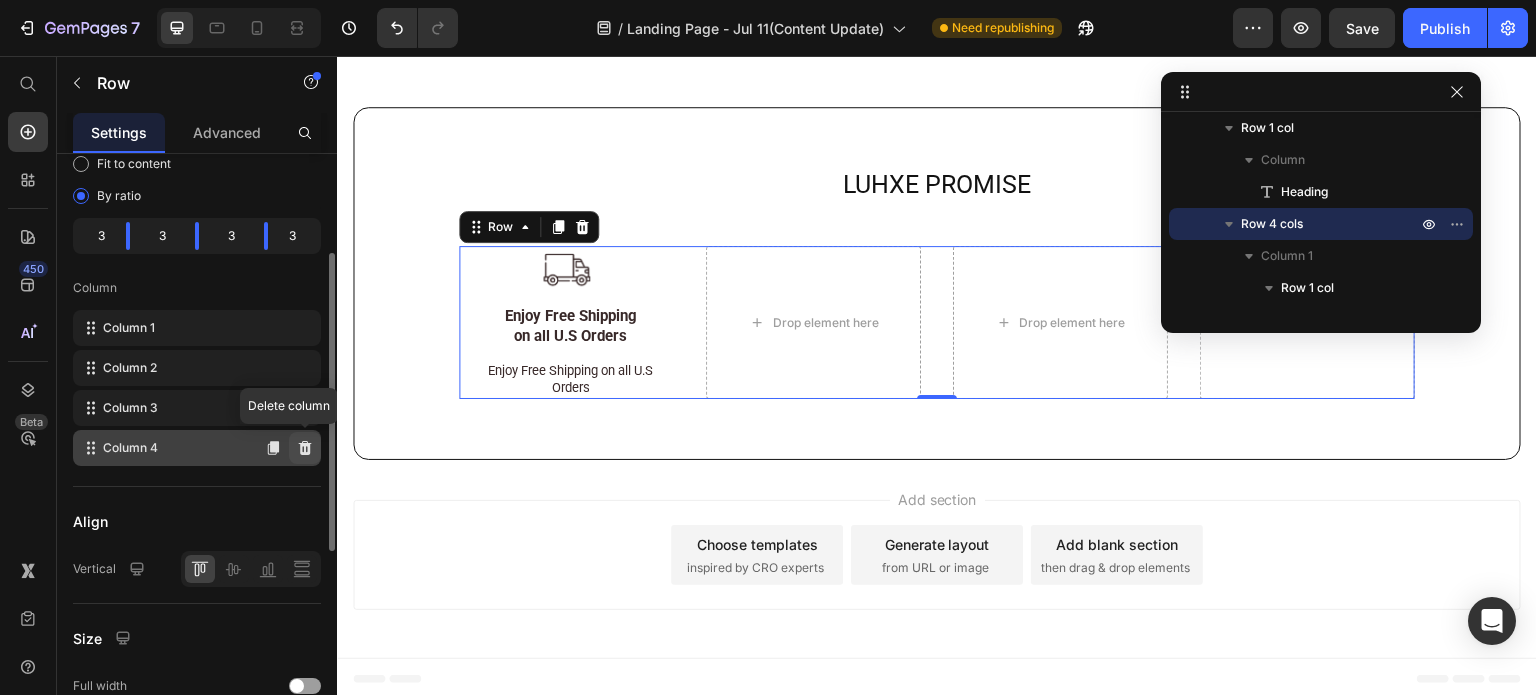 click 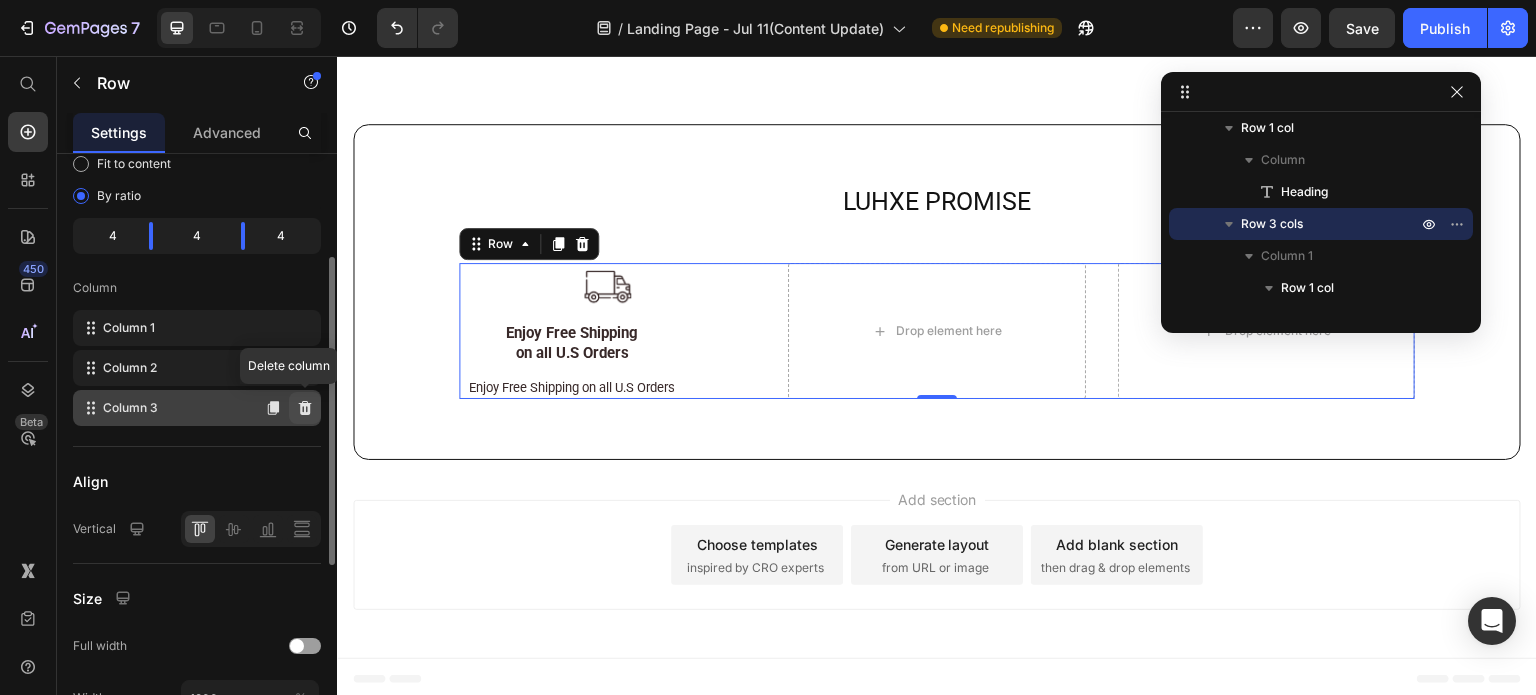 click 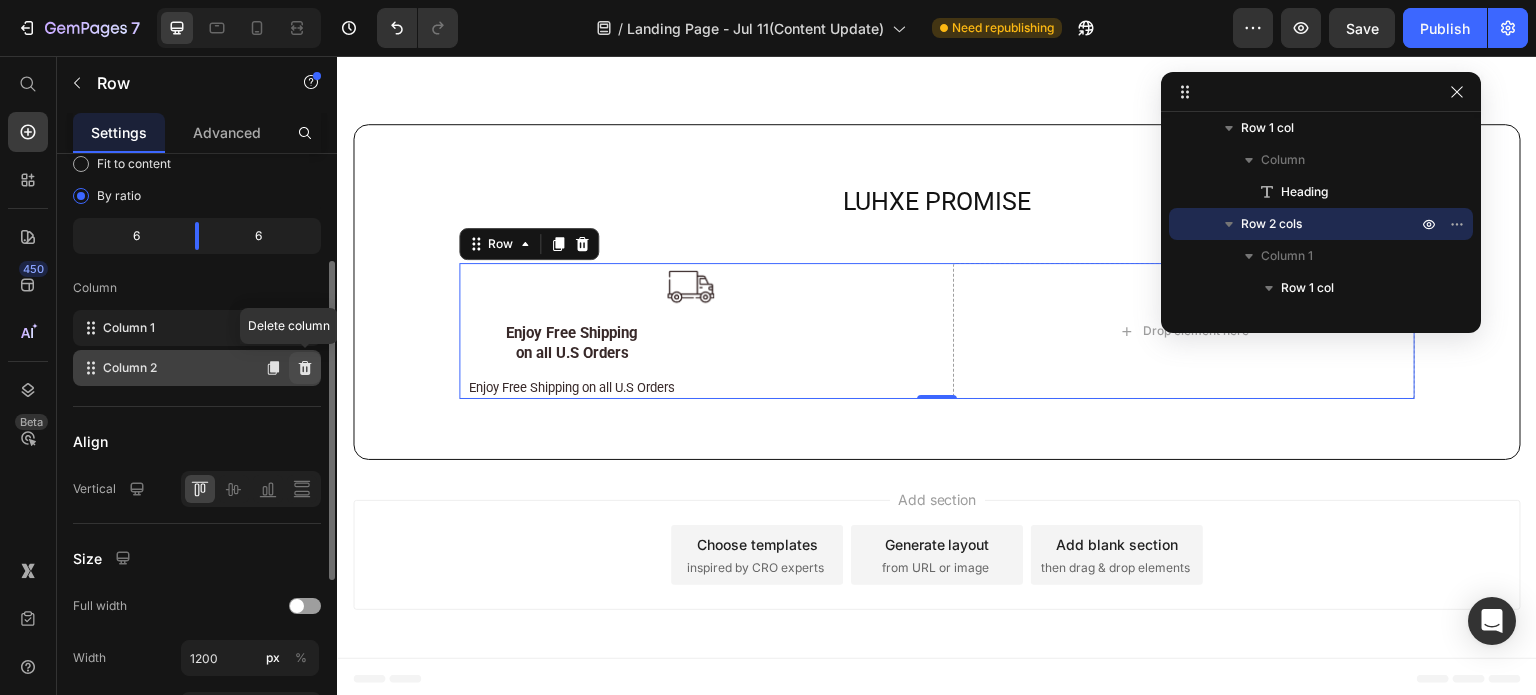 click 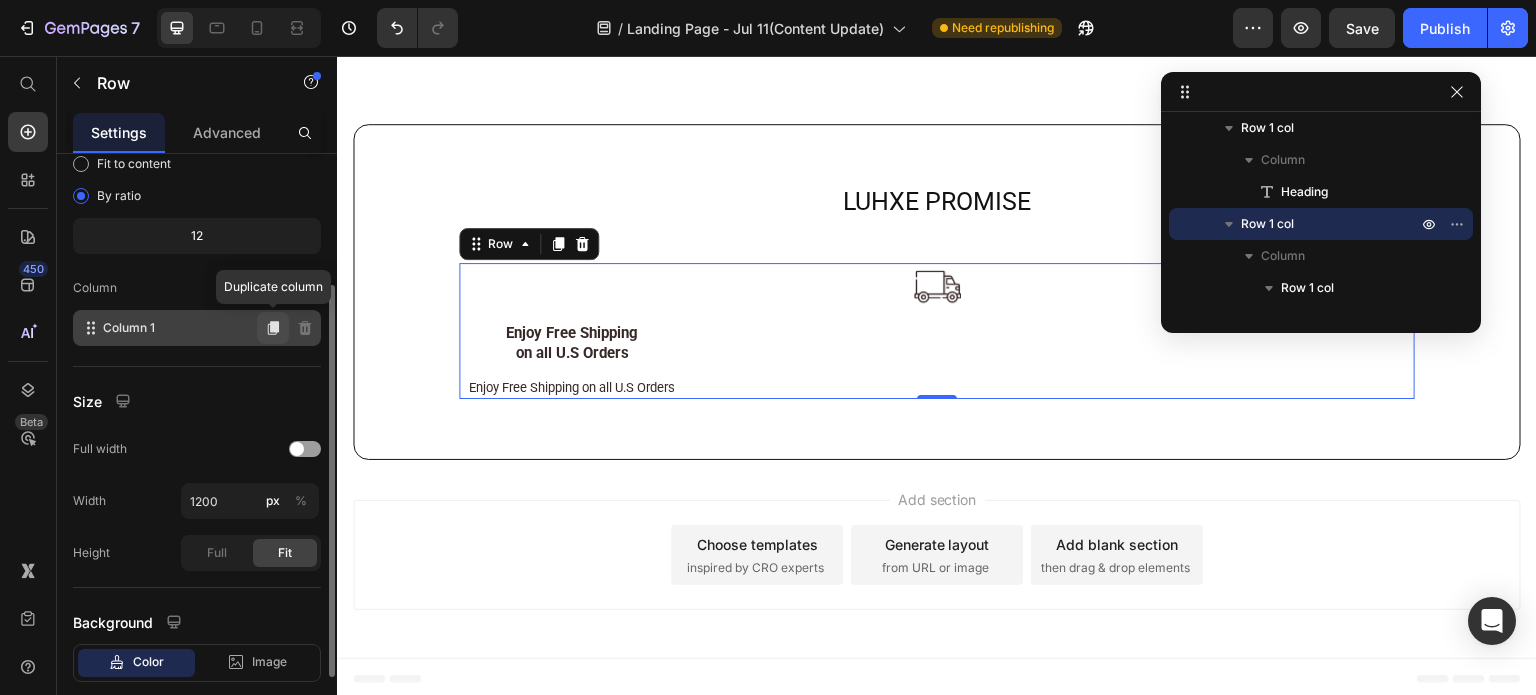 click 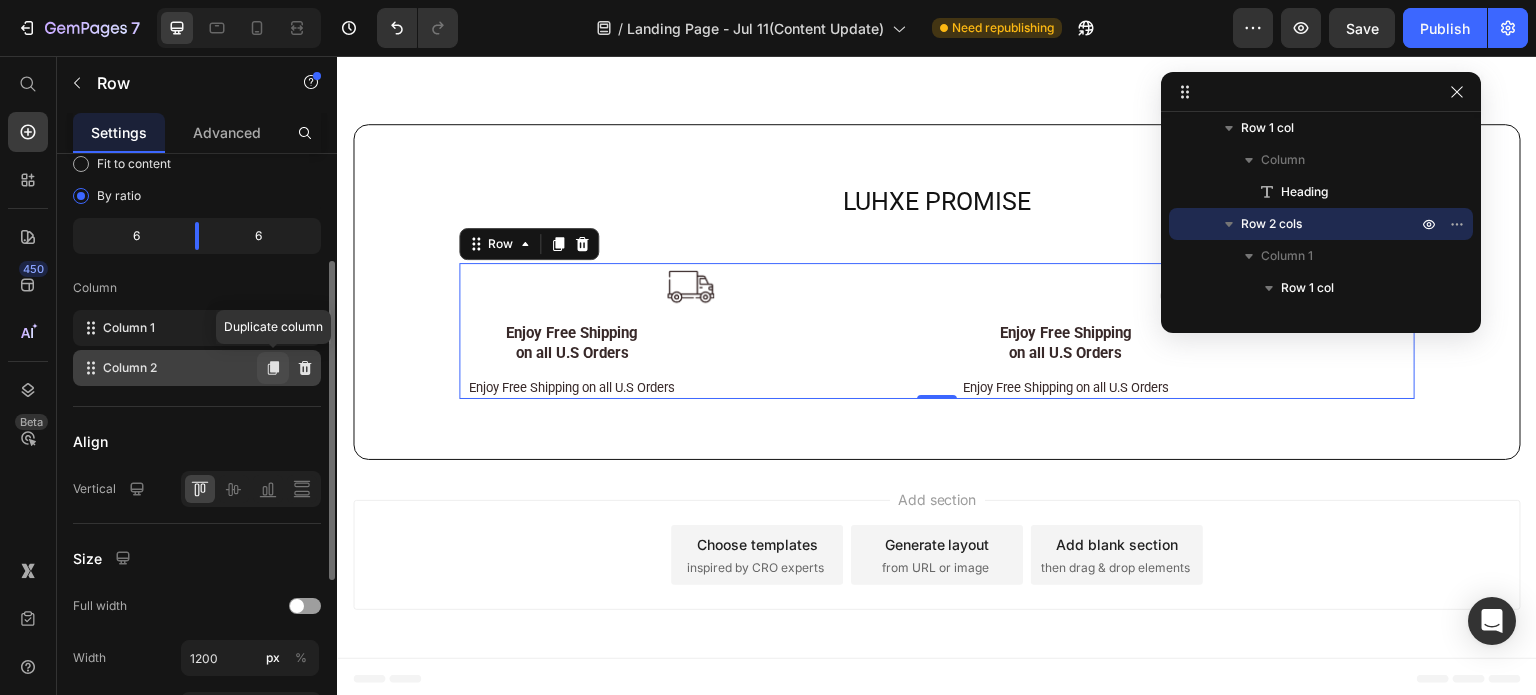 click 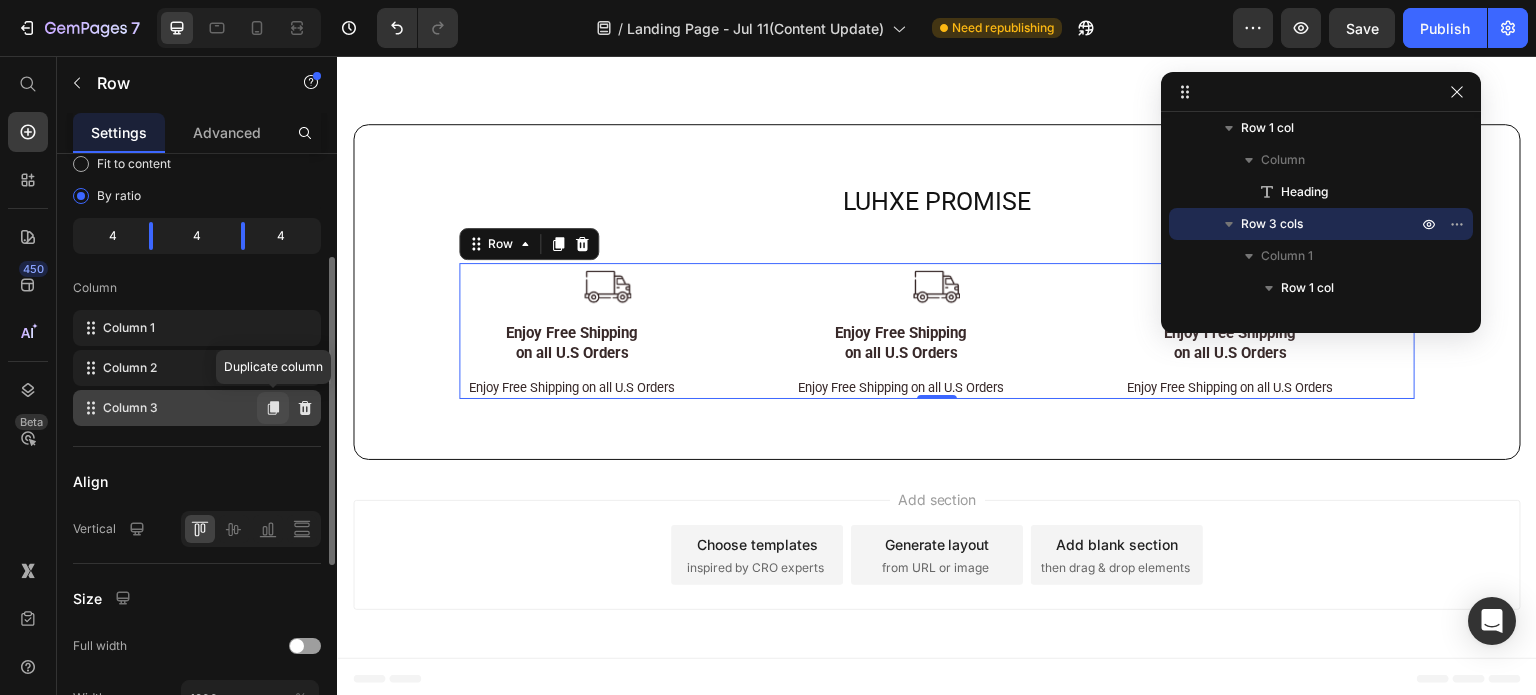 click 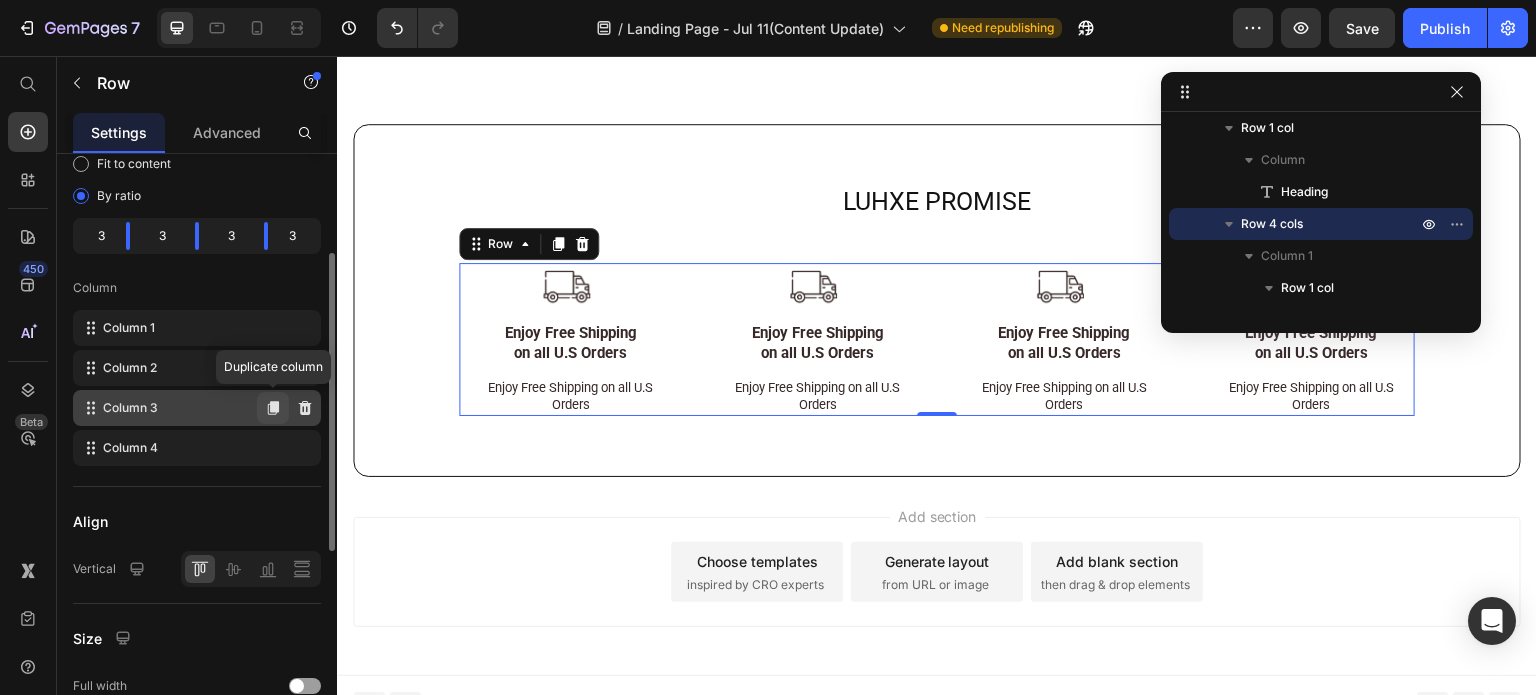 scroll, scrollTop: 12059, scrollLeft: 0, axis: vertical 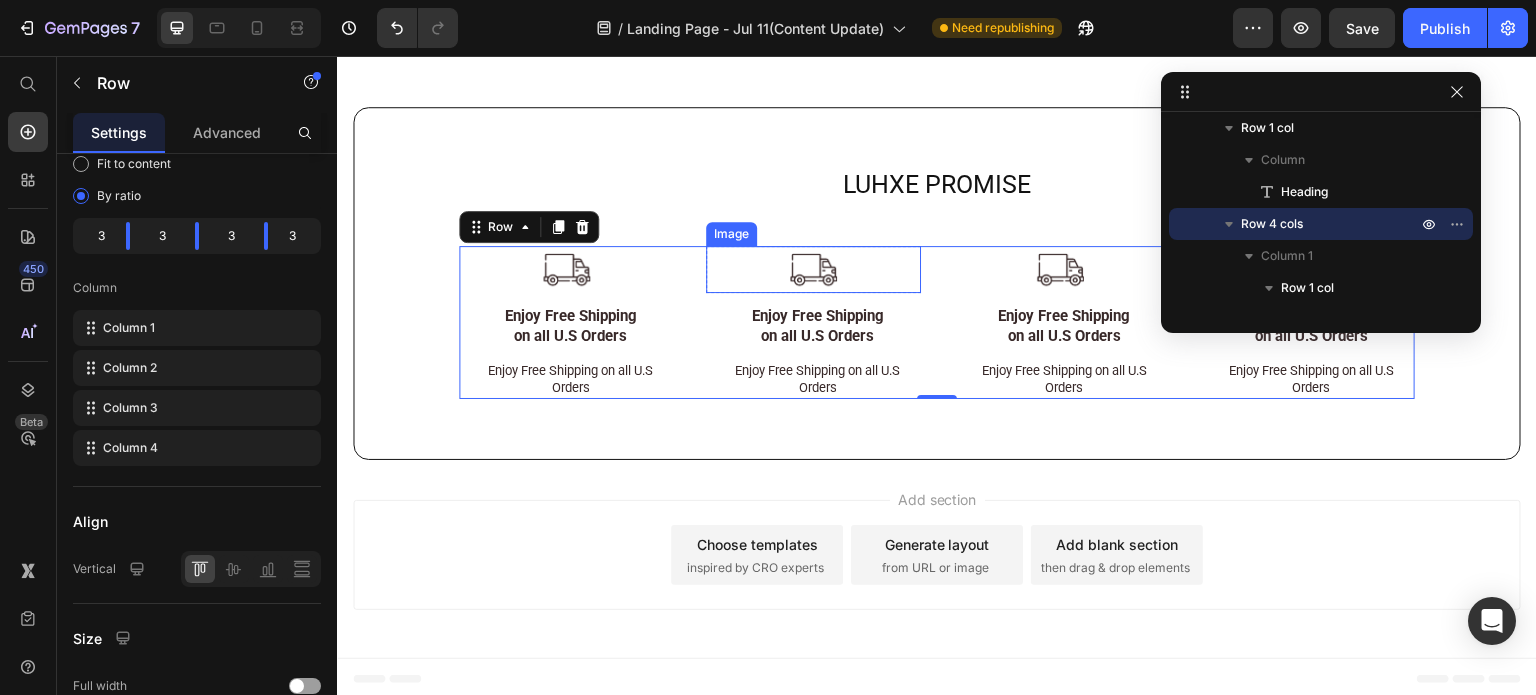 click at bounding box center [813, 269] 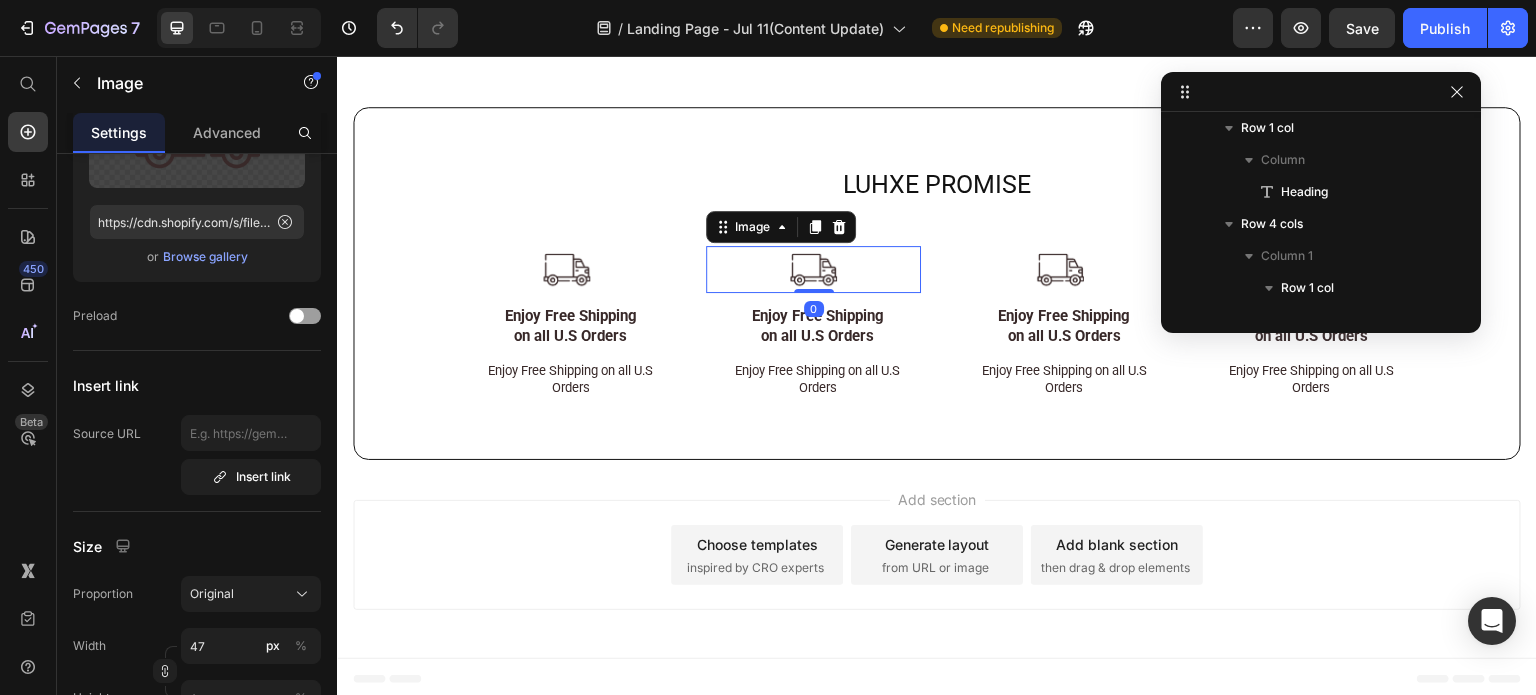 scroll, scrollTop: 1160, scrollLeft: 0, axis: vertical 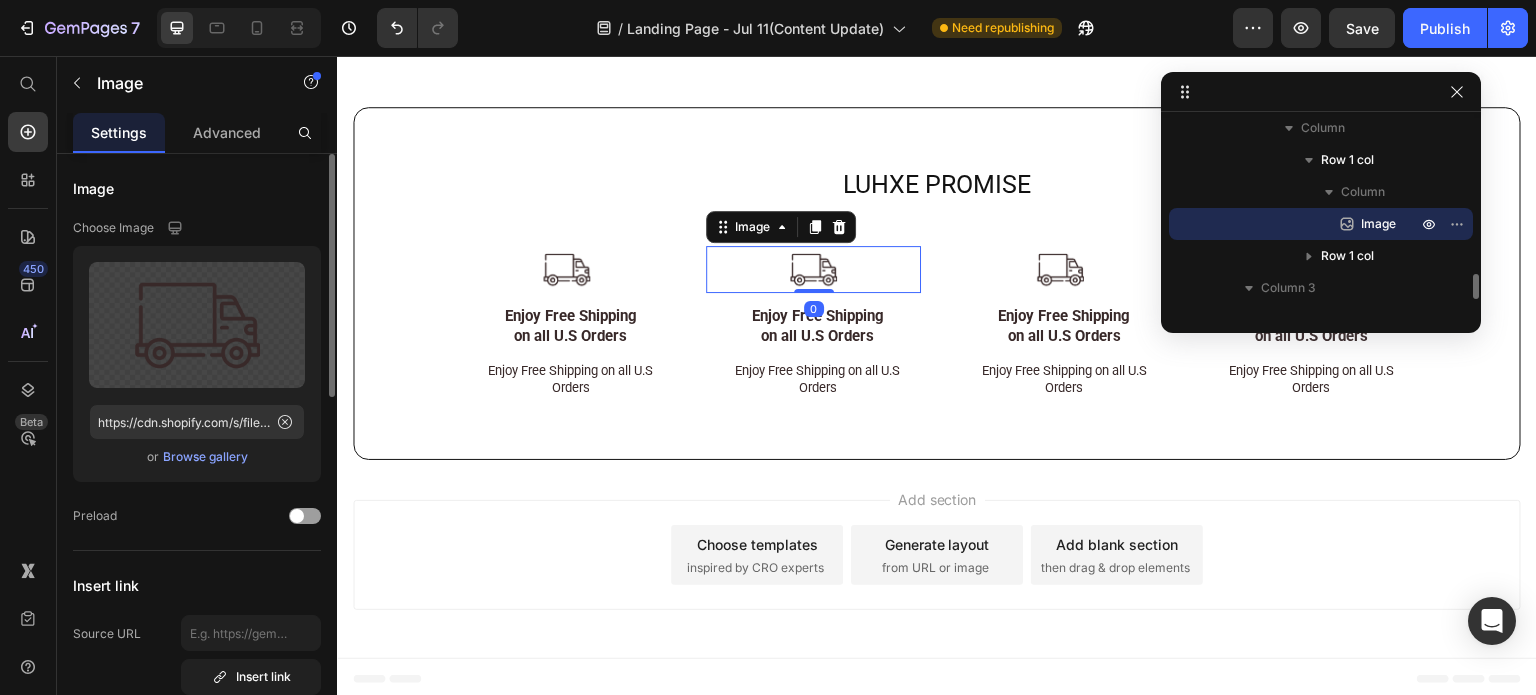 click at bounding box center [813, 269] 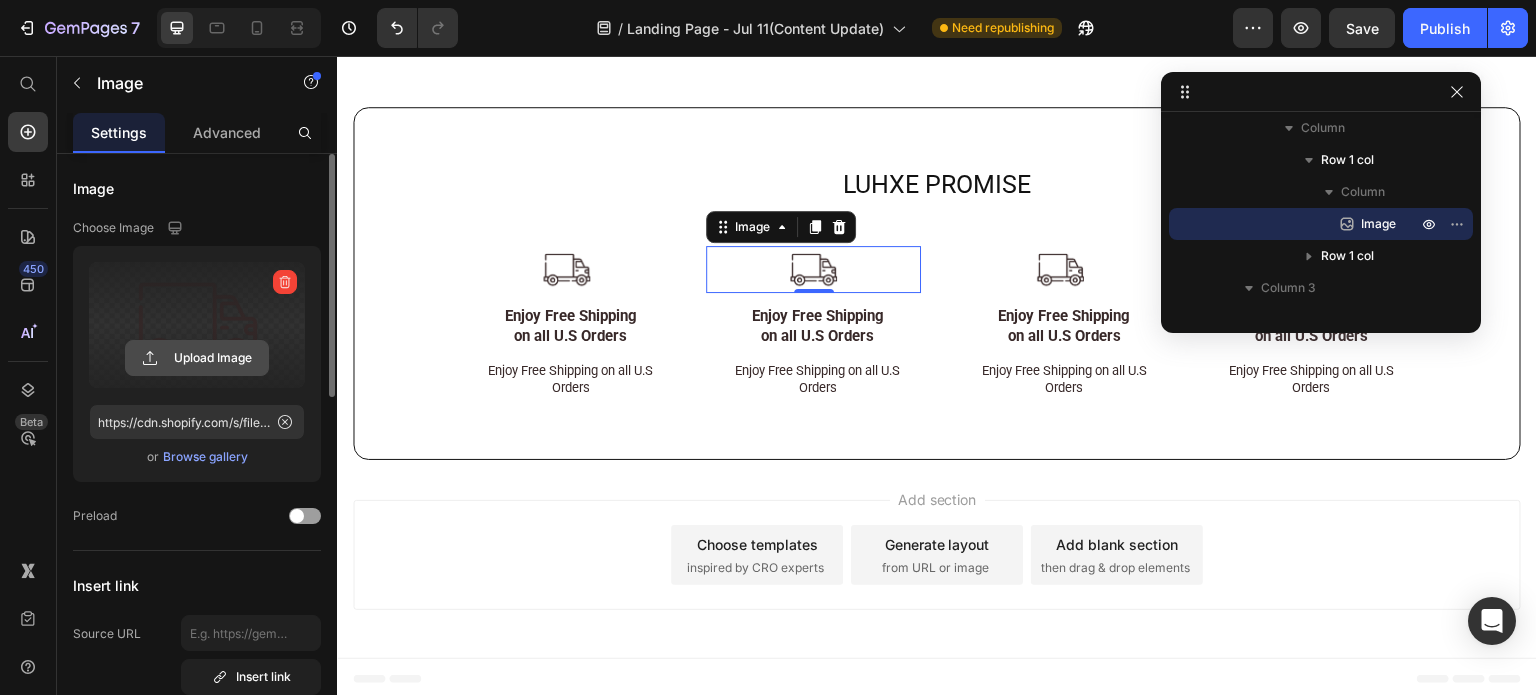click 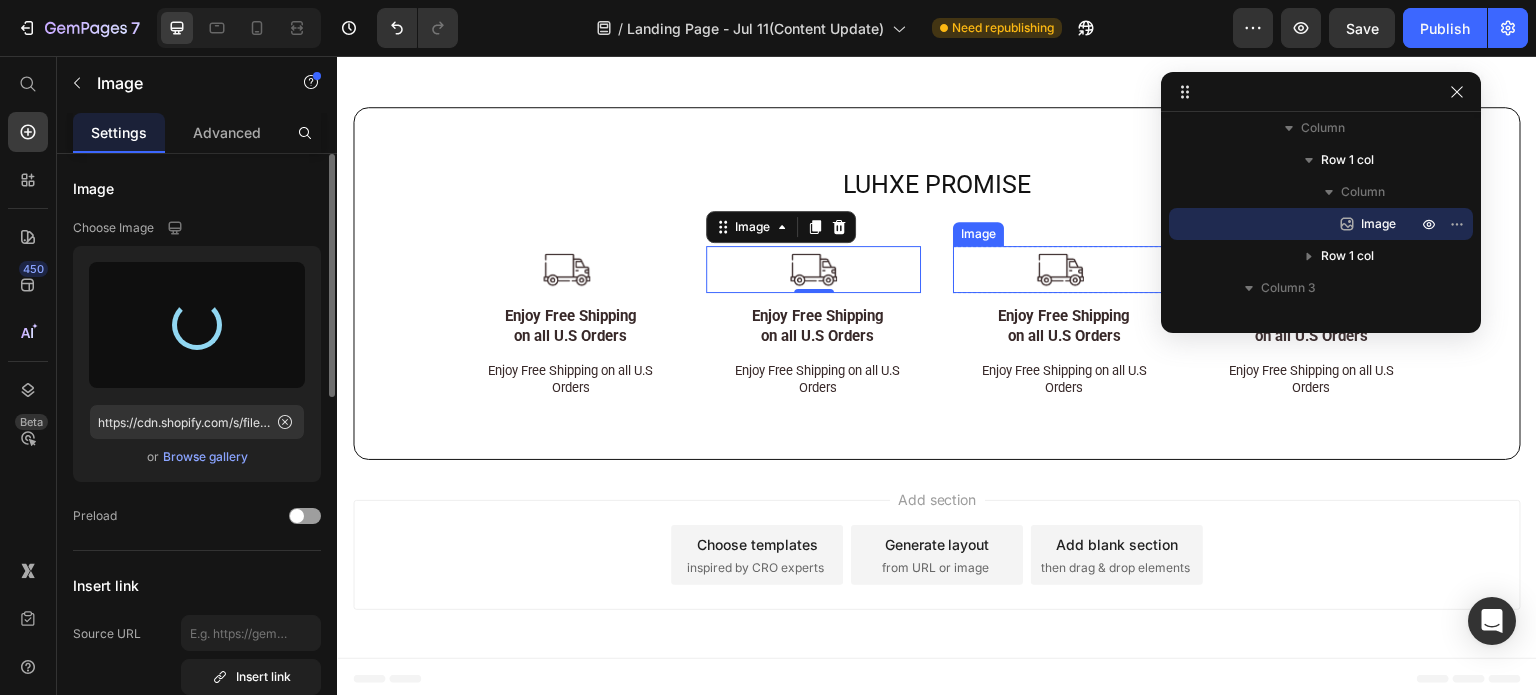 type on "https://cdn.shopify.com/s/files/1/0926/3697/1374/files/gempages_574087506148983856-4d1a0979-9ed7-4394-a8df-2ea641394ea7.png" 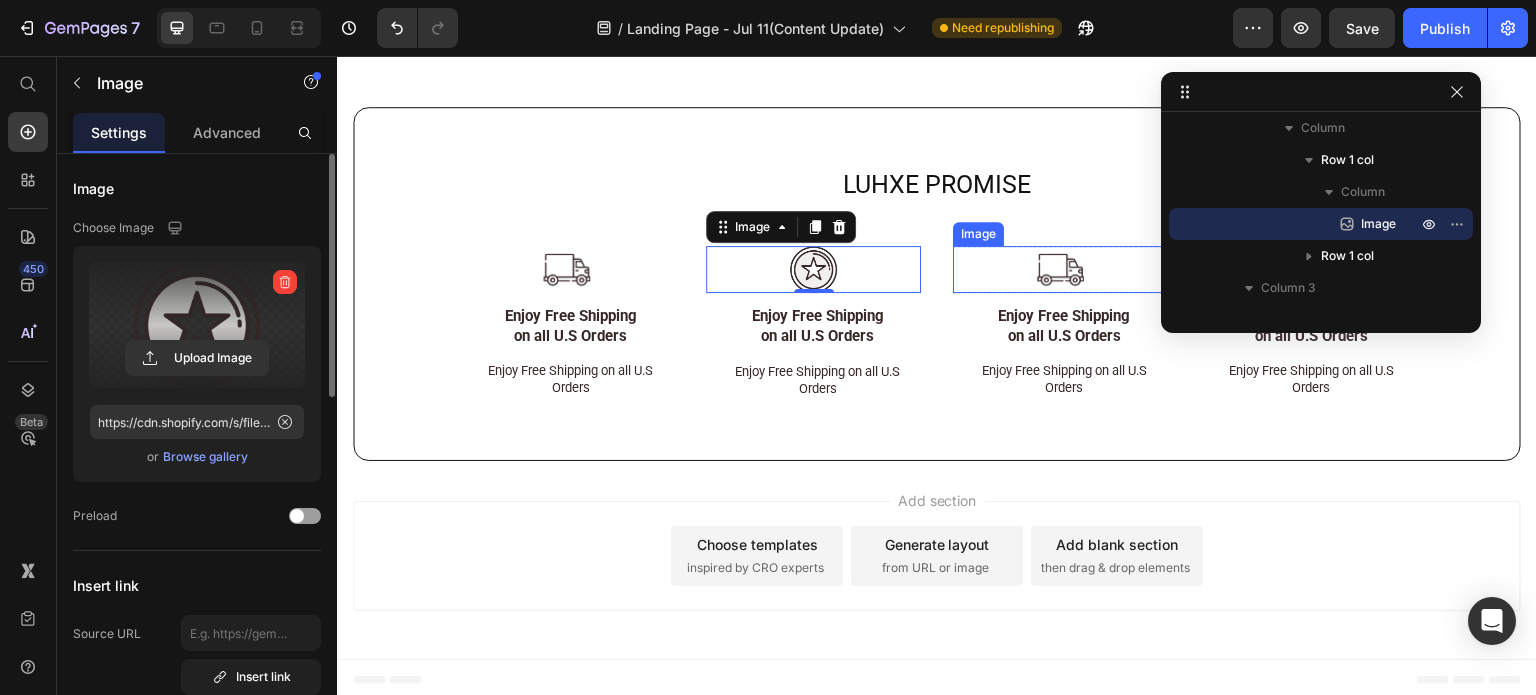 click at bounding box center (1060, 269) 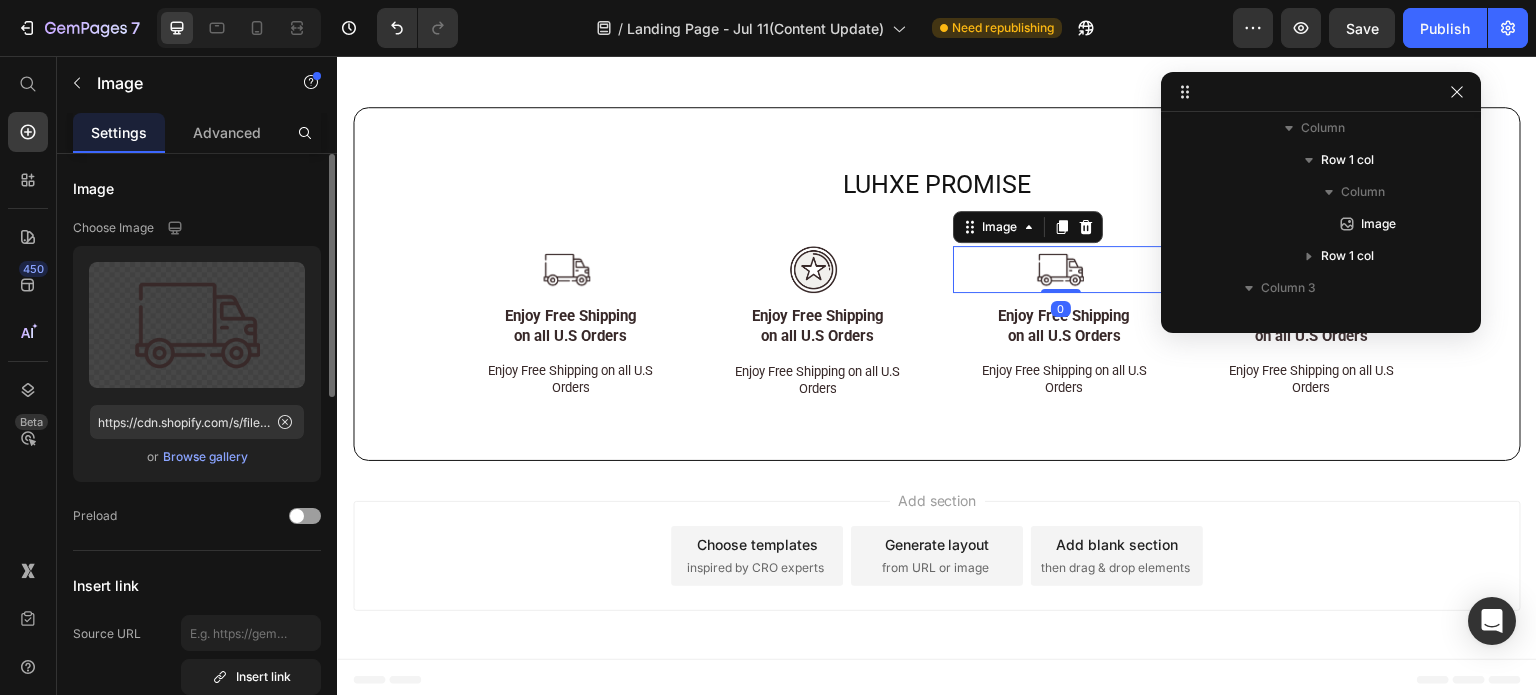 scroll, scrollTop: 1384, scrollLeft: 0, axis: vertical 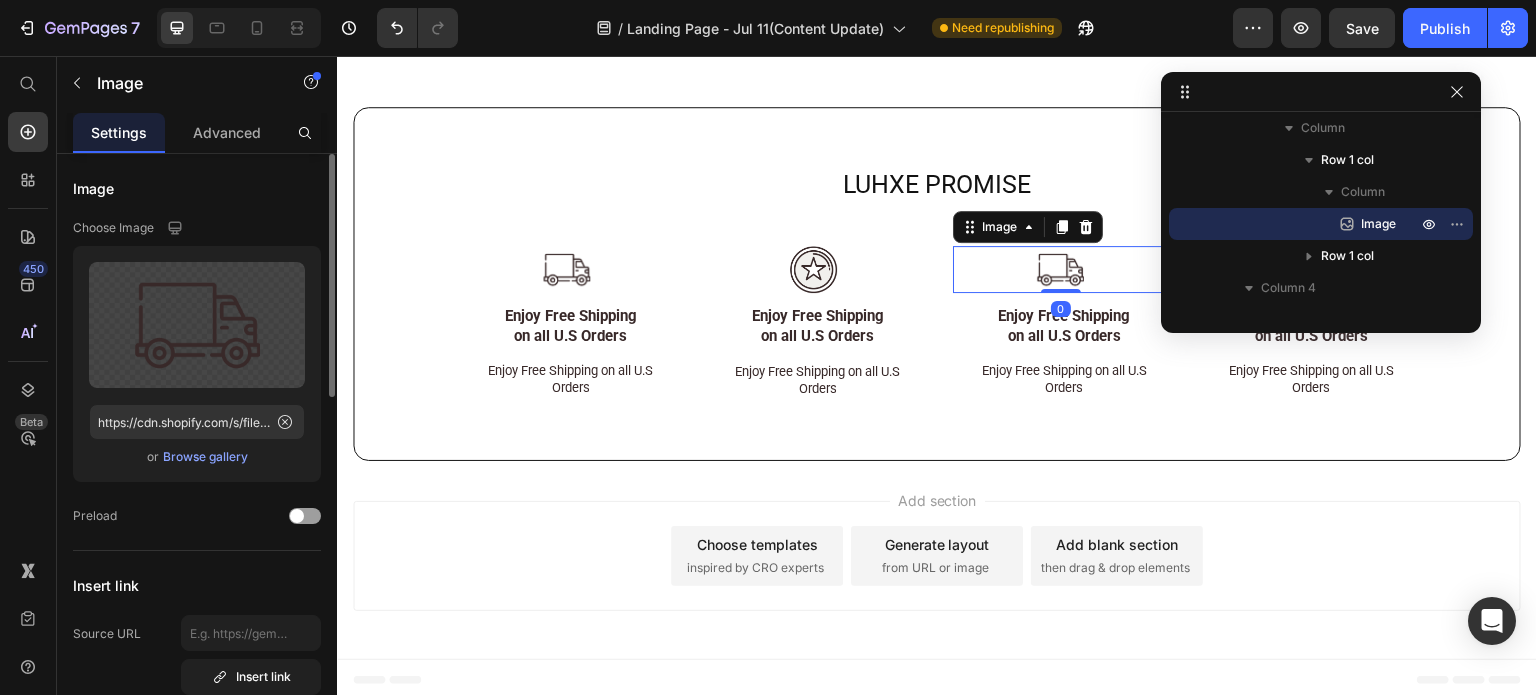 click at bounding box center [1060, 269] 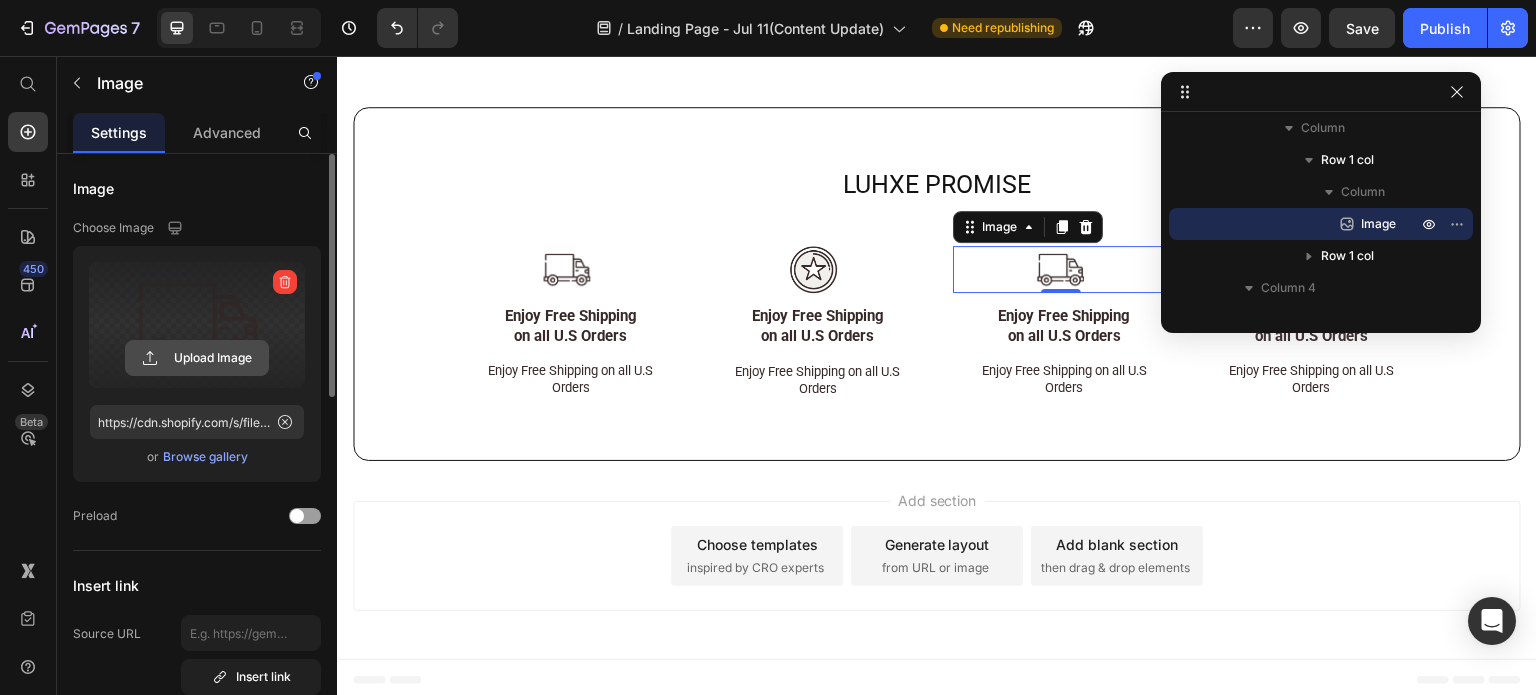 click 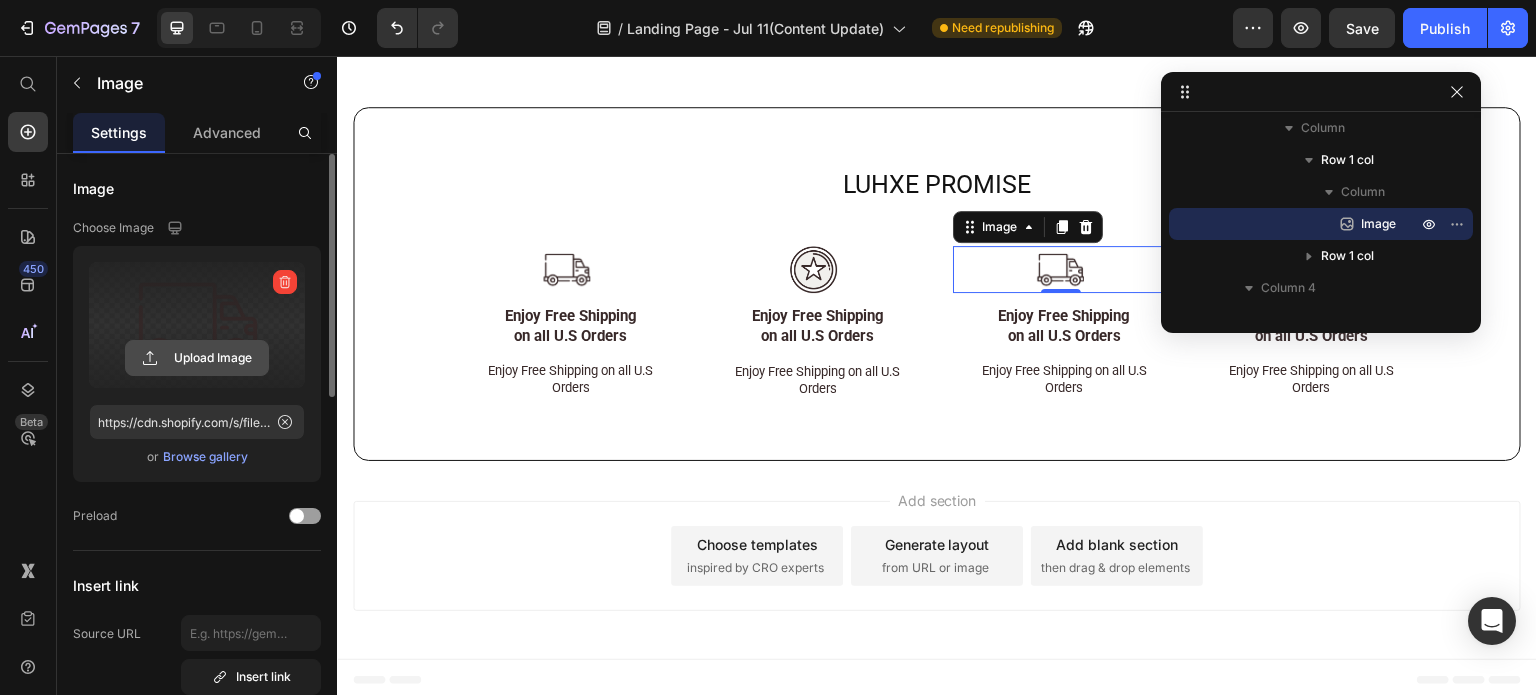 click 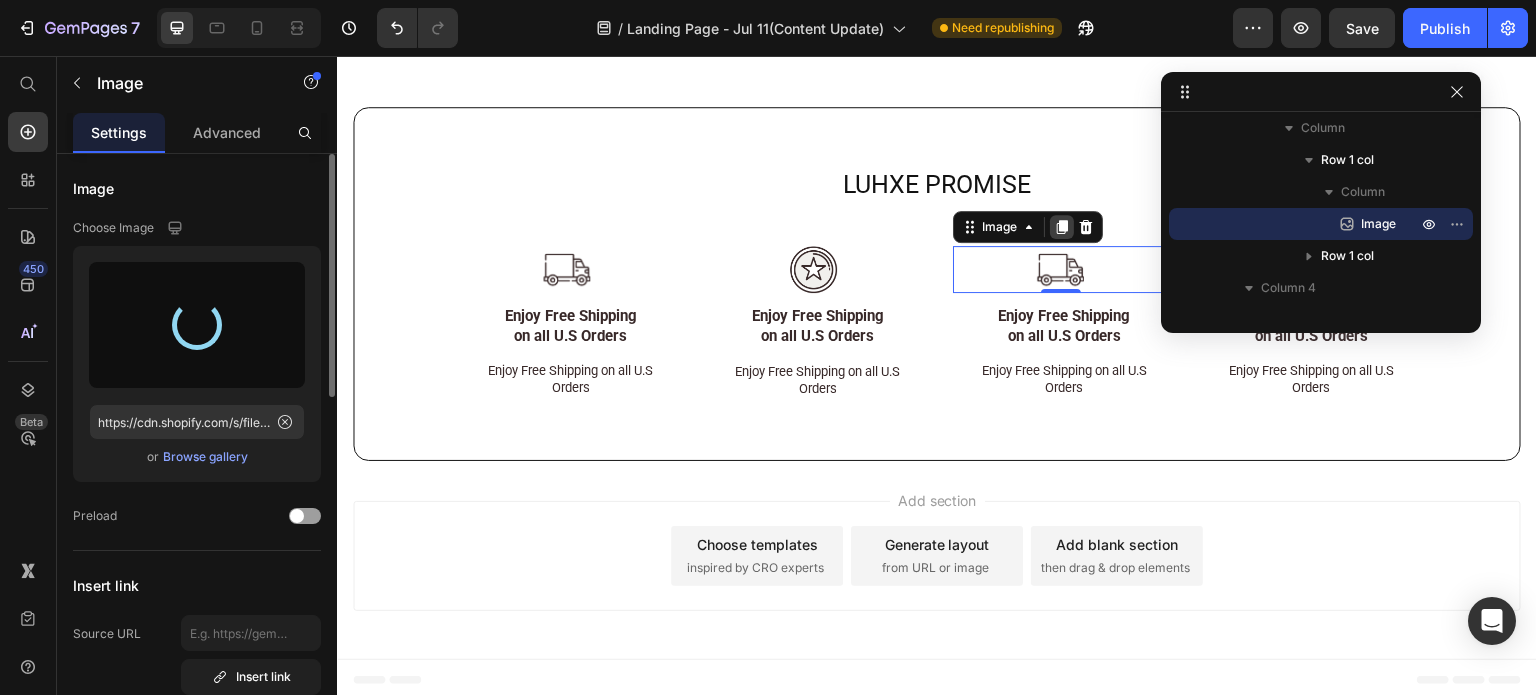 type on "https://cdn.shopify.com/s/files/1/0926/3697/1374/files/gempages_574087506148983856-cb425caa-2b3c-4c08-bae4-fdfcd9a8aa02.png" 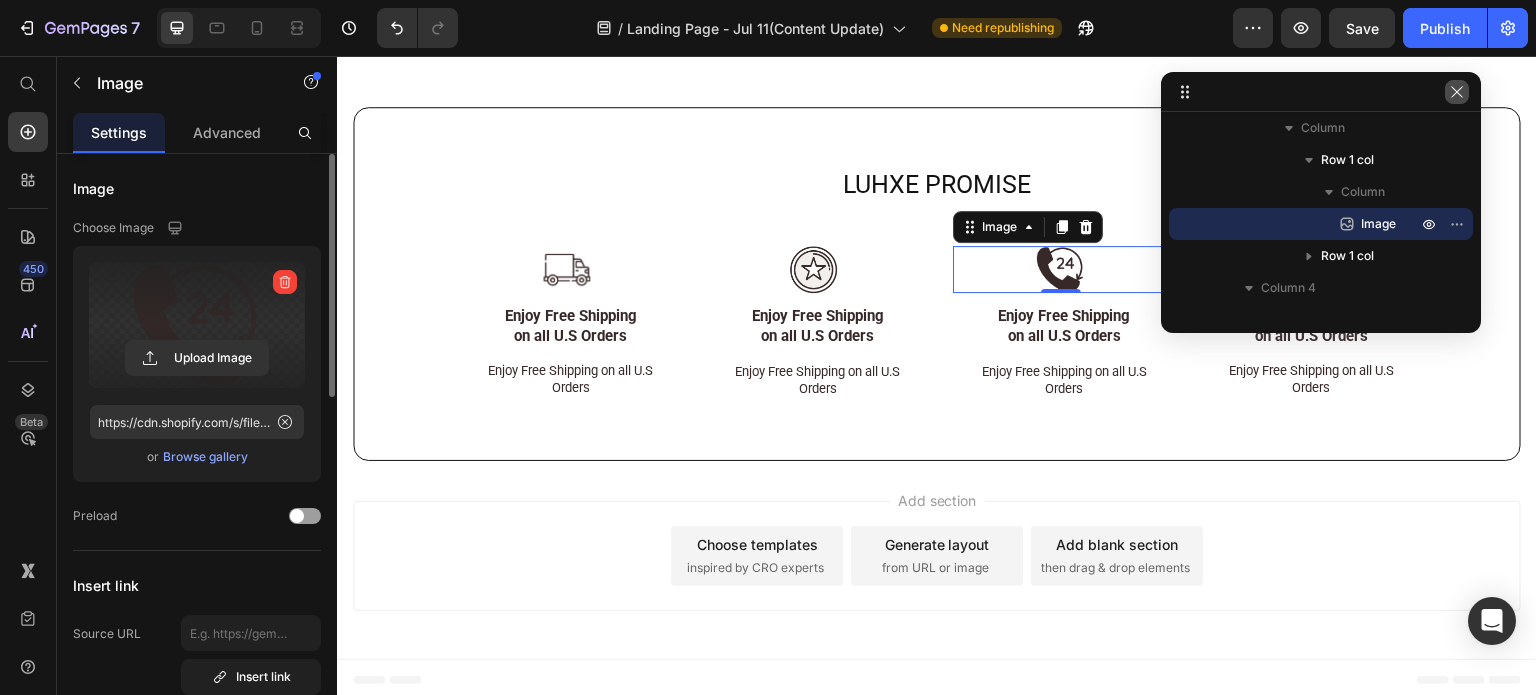 click at bounding box center (1457, 92) 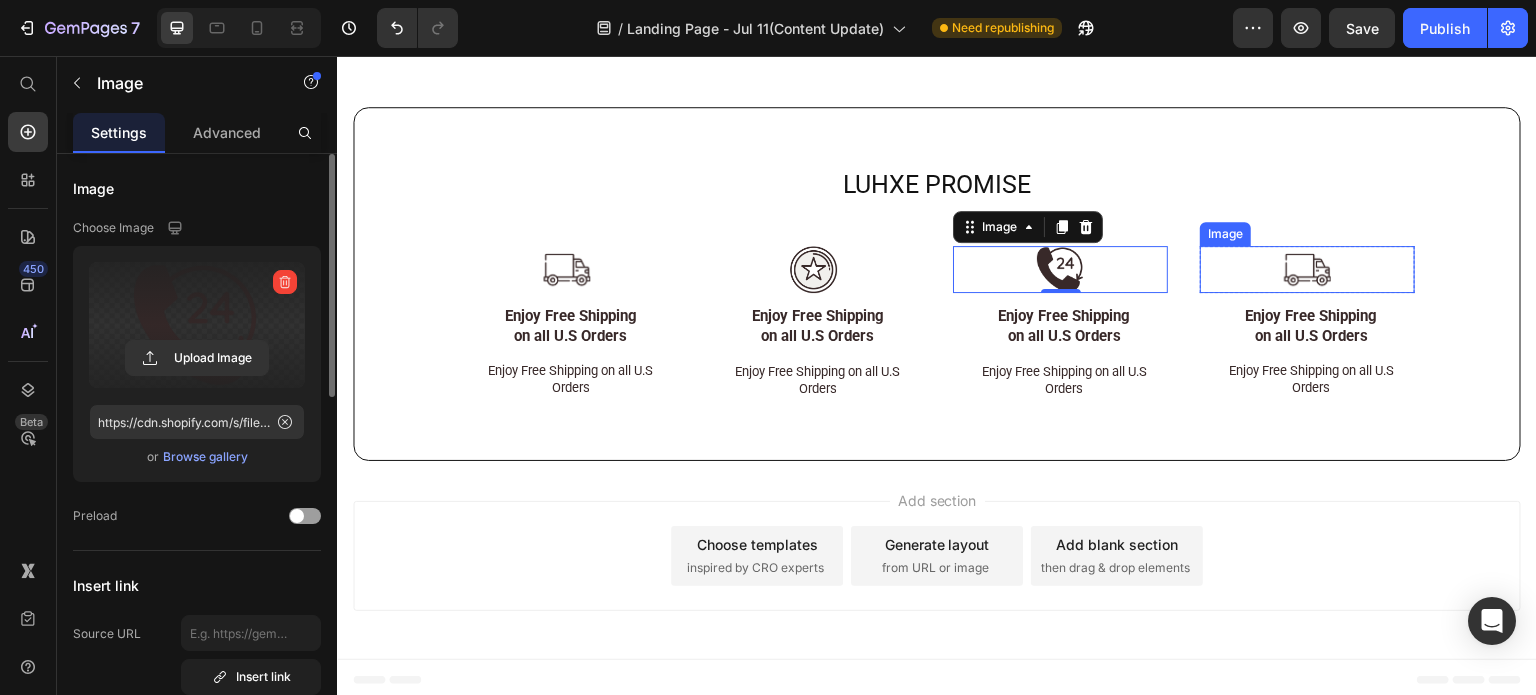 click at bounding box center [1307, 269] 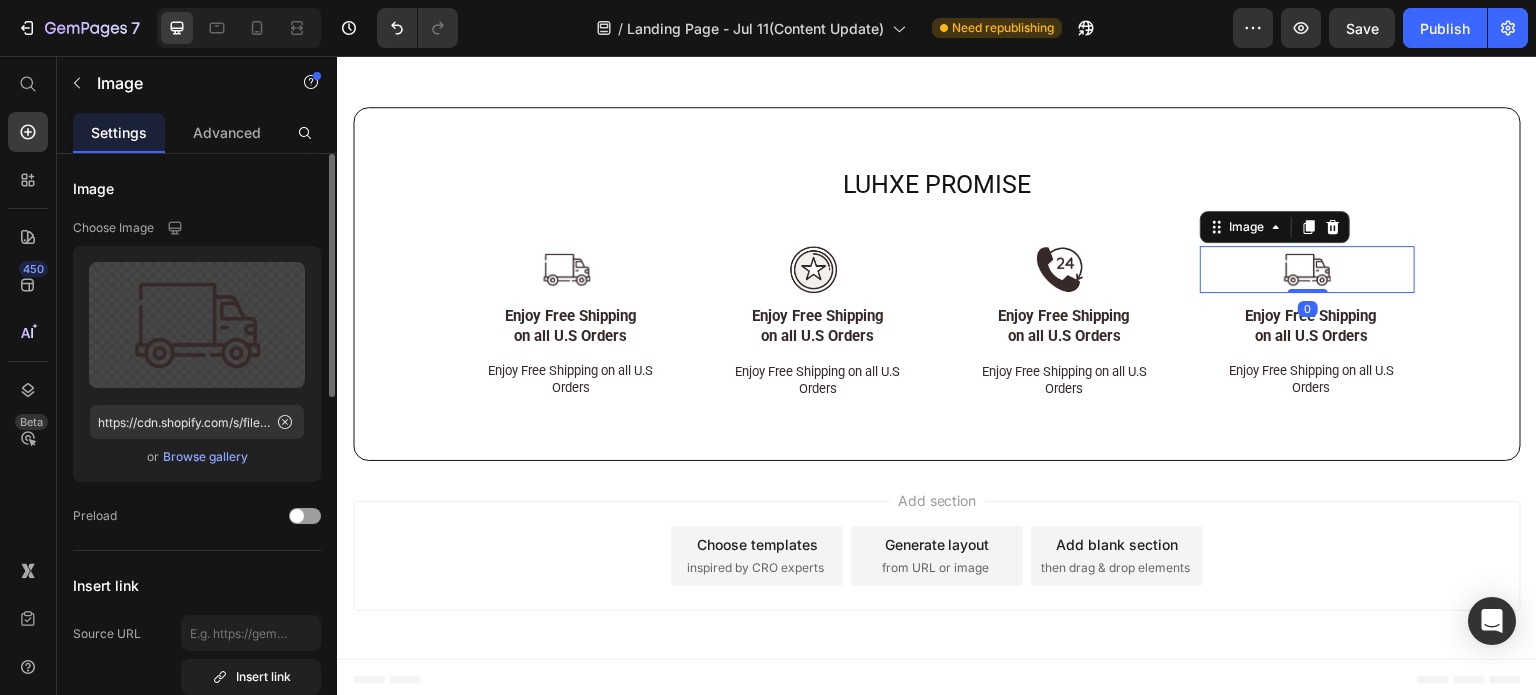 click at bounding box center [1307, 269] 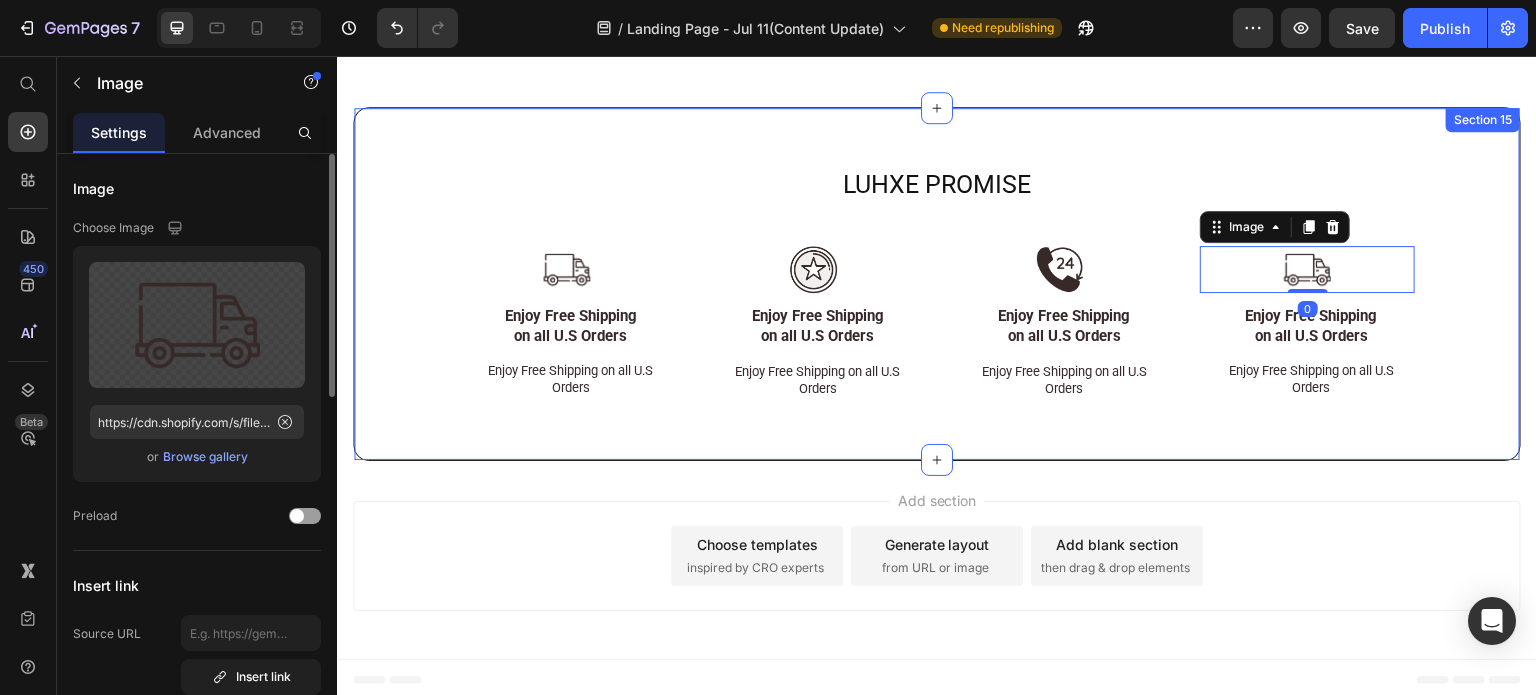 click at bounding box center [197, 325] 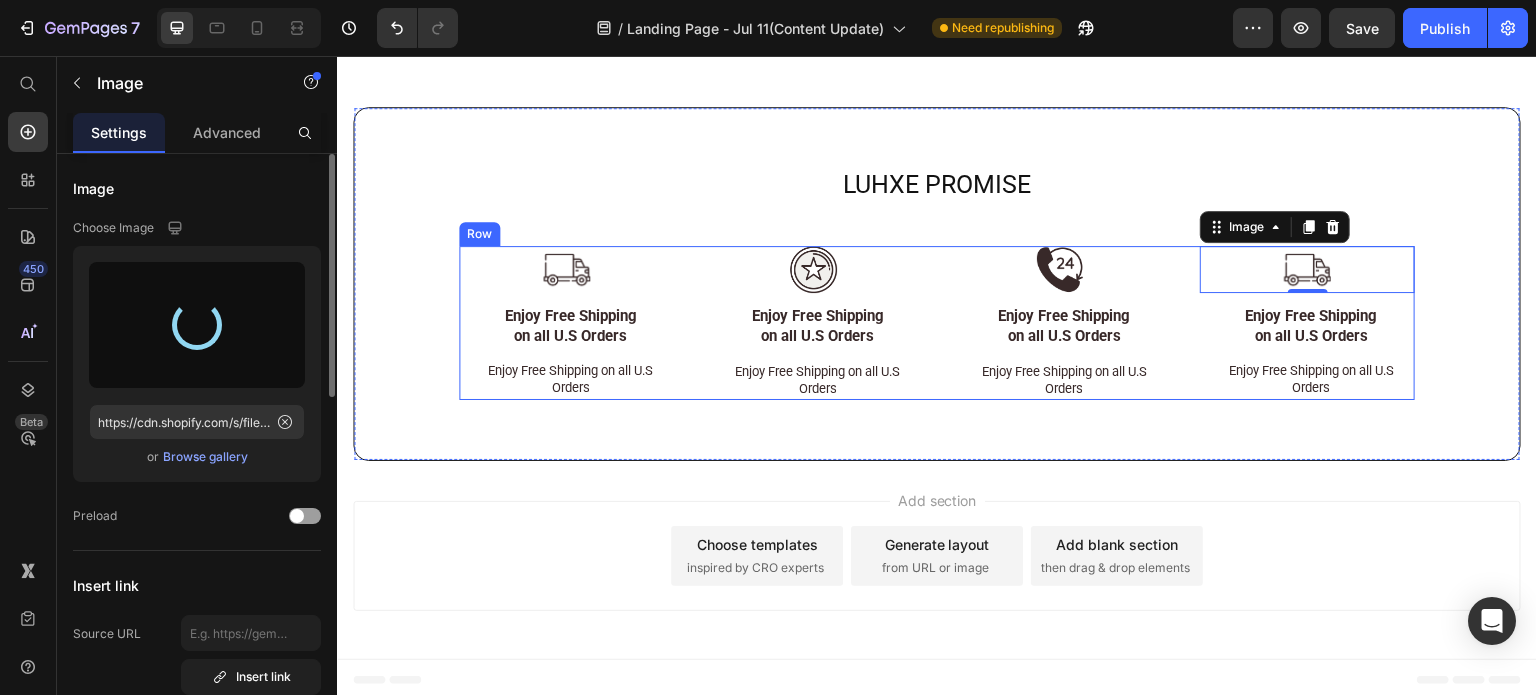 type on "https://cdn.shopify.com/s/files/1/0926/3697/1374/files/gempages_574087506148983856-a6c196cd-21f9-4da3-b1c7-9d5147bfcf3e.png" 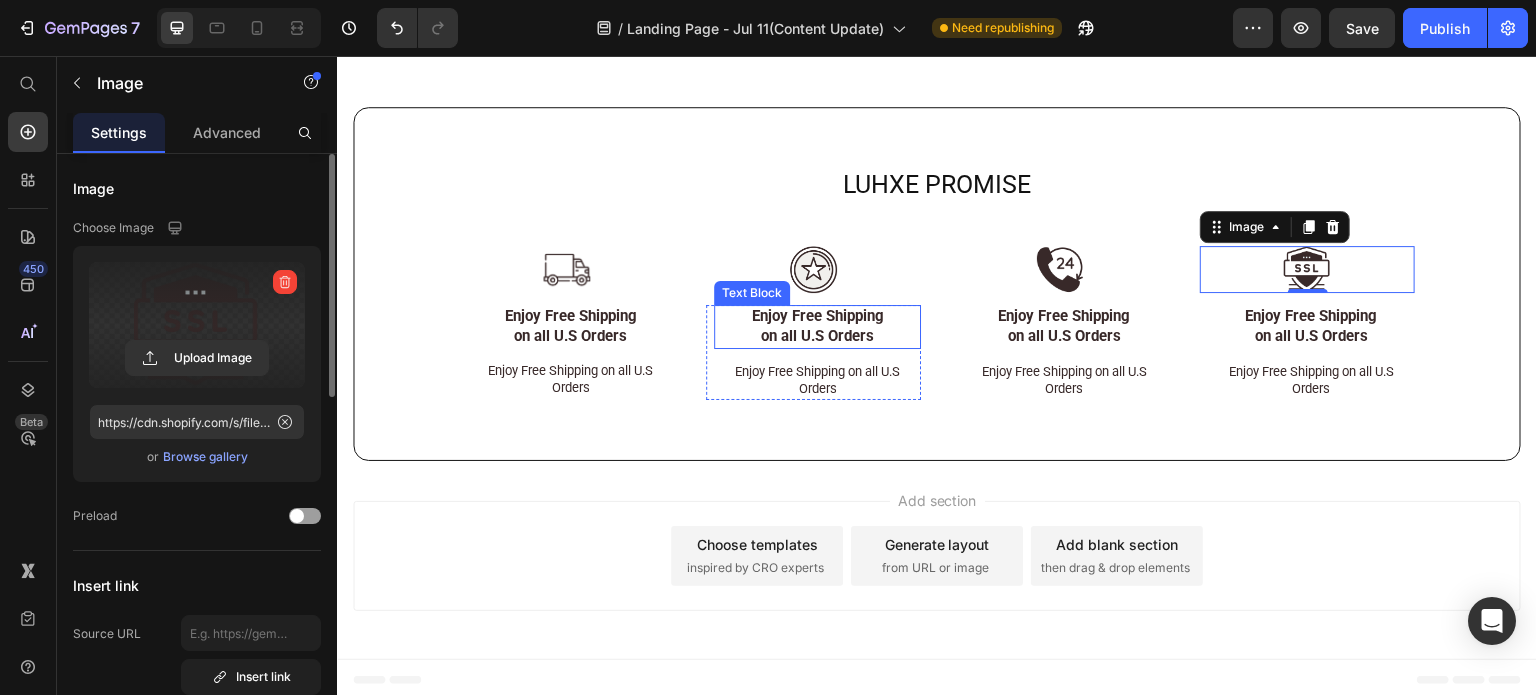 click on "Enjoy Free Shipping on all U.S Orders" at bounding box center (818, 326) 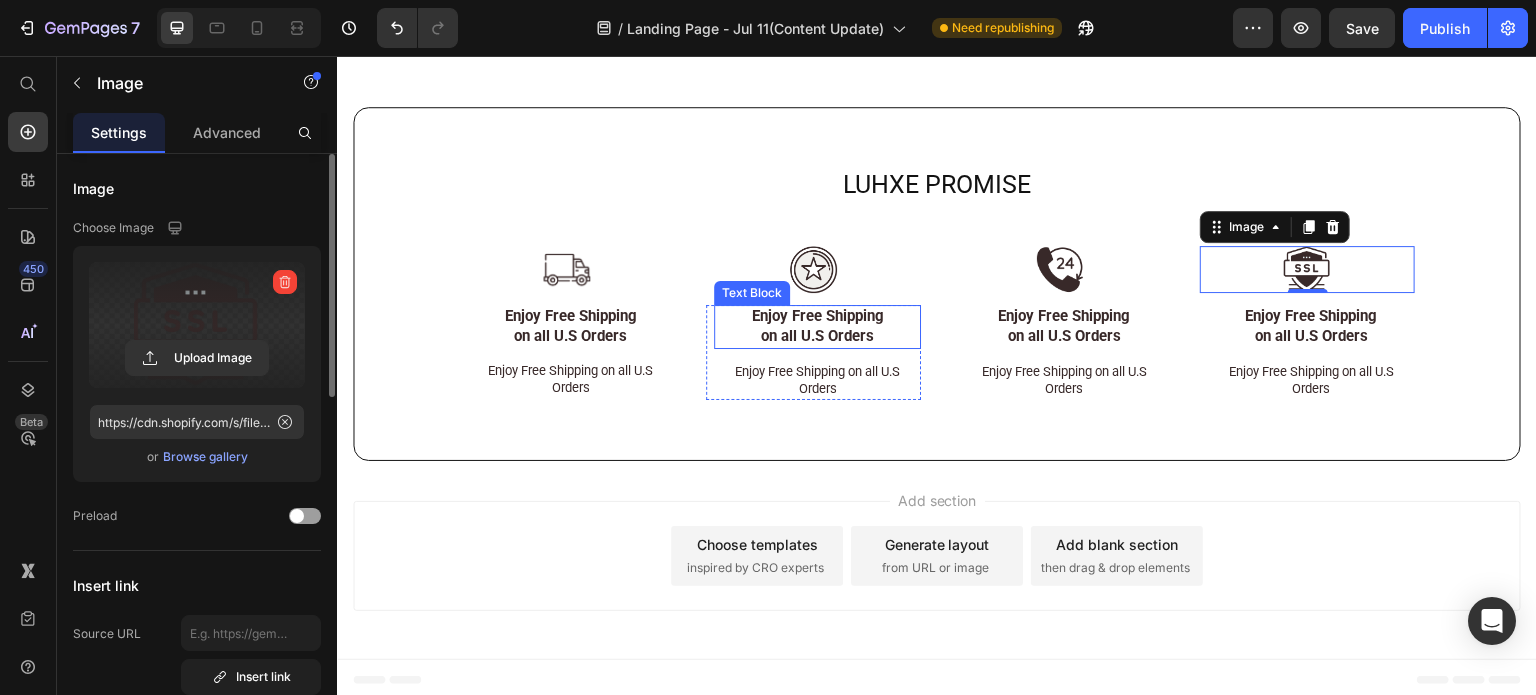 click on "Enjoy Free Shipping on all U.S Orders" at bounding box center [818, 326] 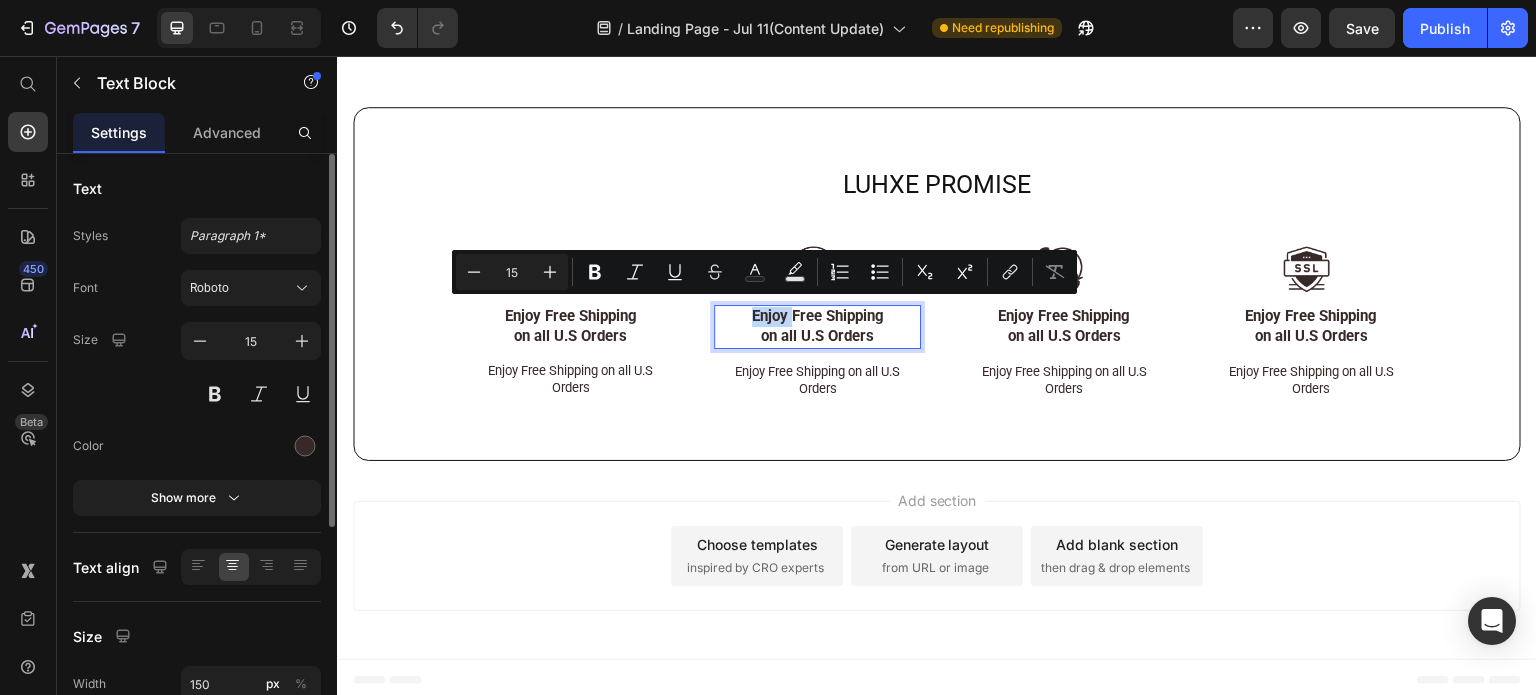 click on "Enjoy Free Shipping on all U.S Orders" at bounding box center (818, 326) 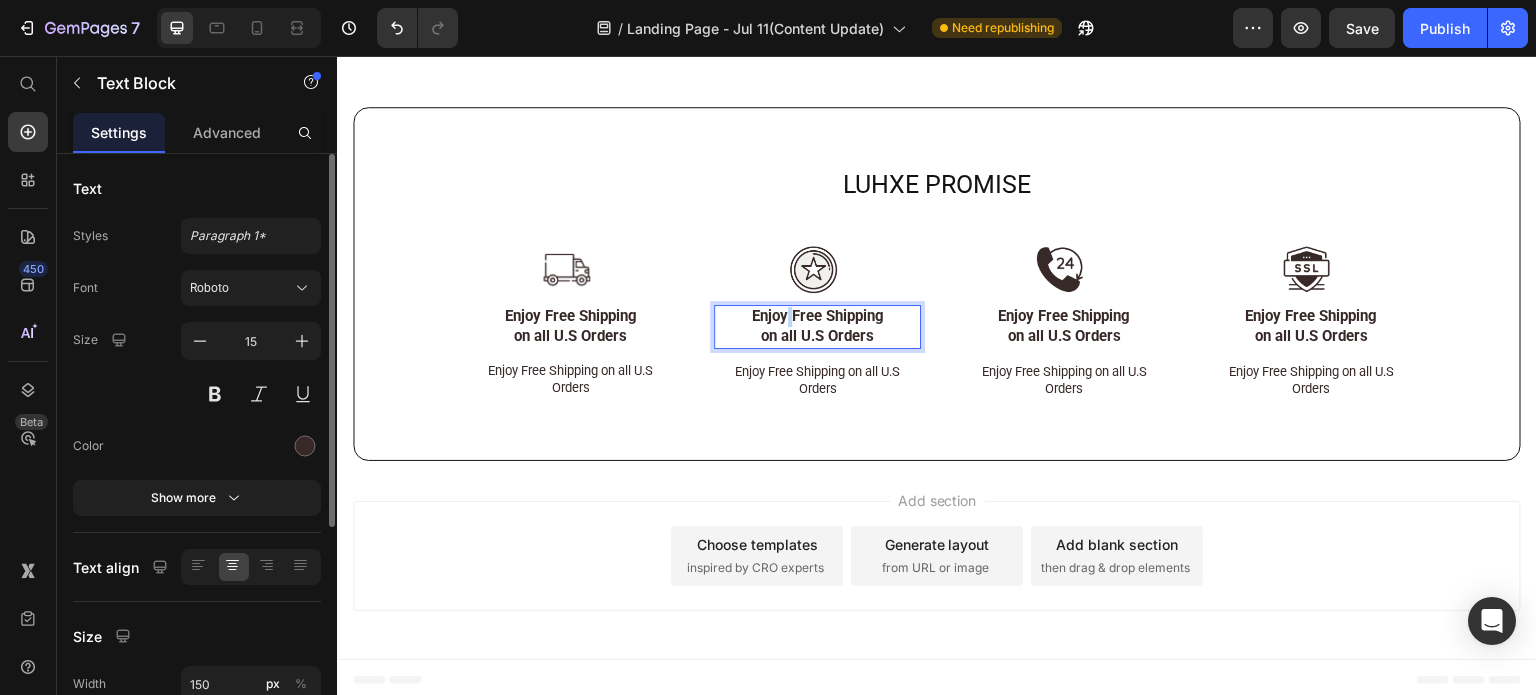 click on "Enjoy Free Shipping on all U.S Orders" at bounding box center (818, 326) 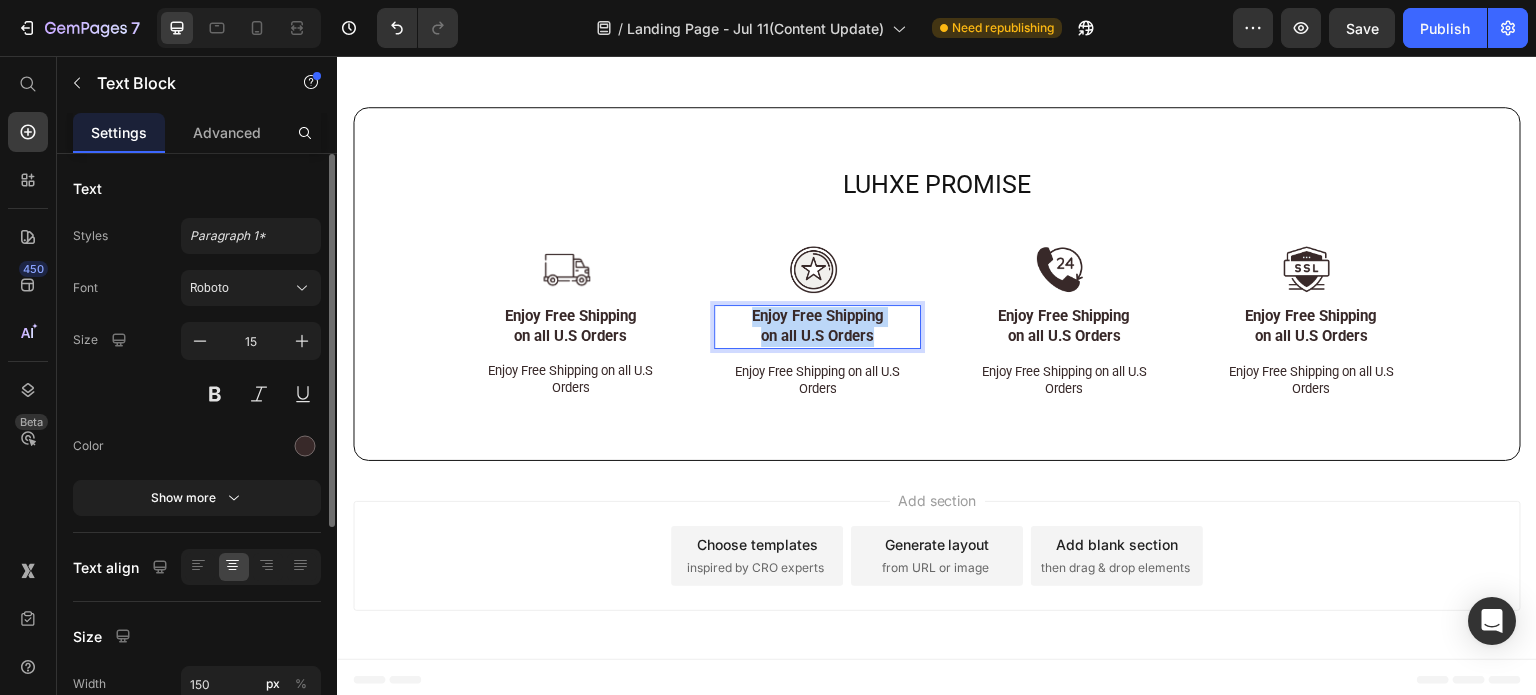 click on "Enjoy Free Shipping on all U.S Orders" at bounding box center (818, 326) 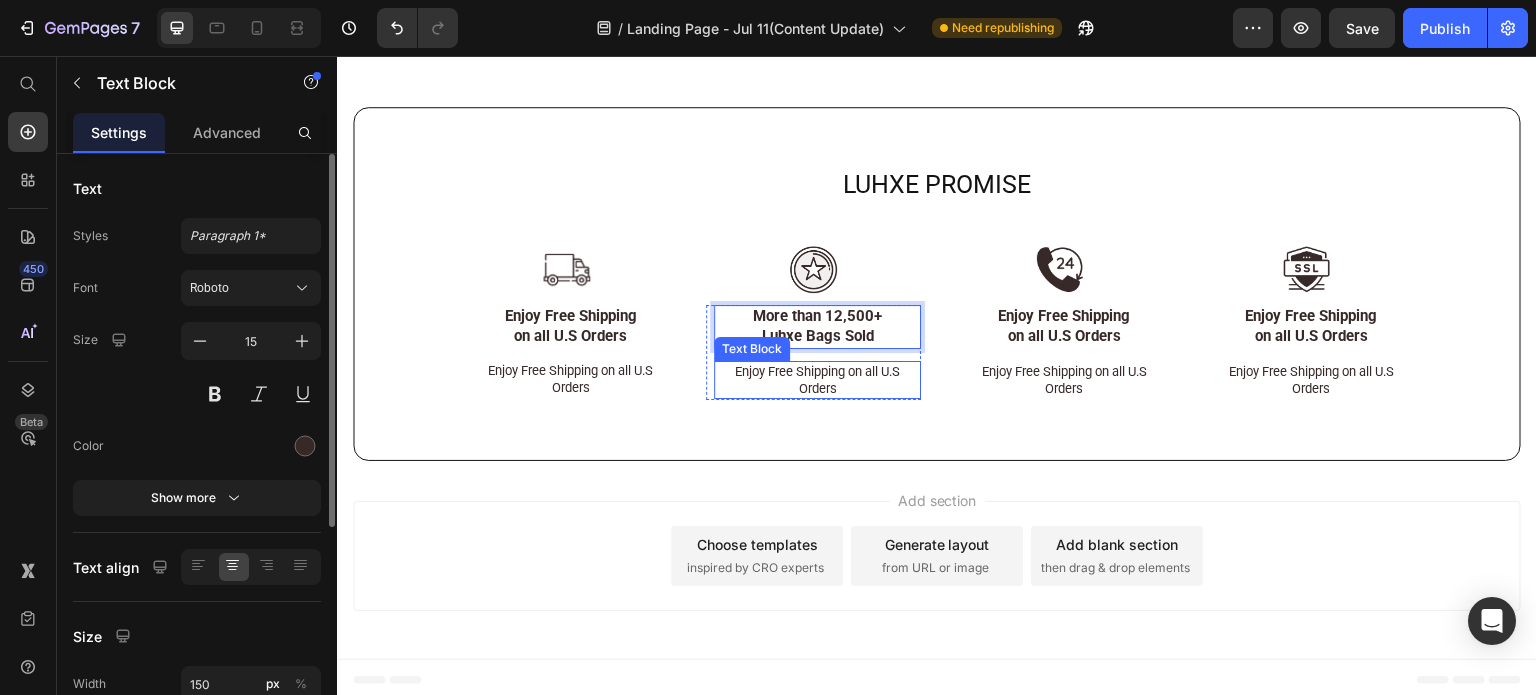 click on "Enjoy Free Shipping on all U.S Orders" at bounding box center [817, 380] 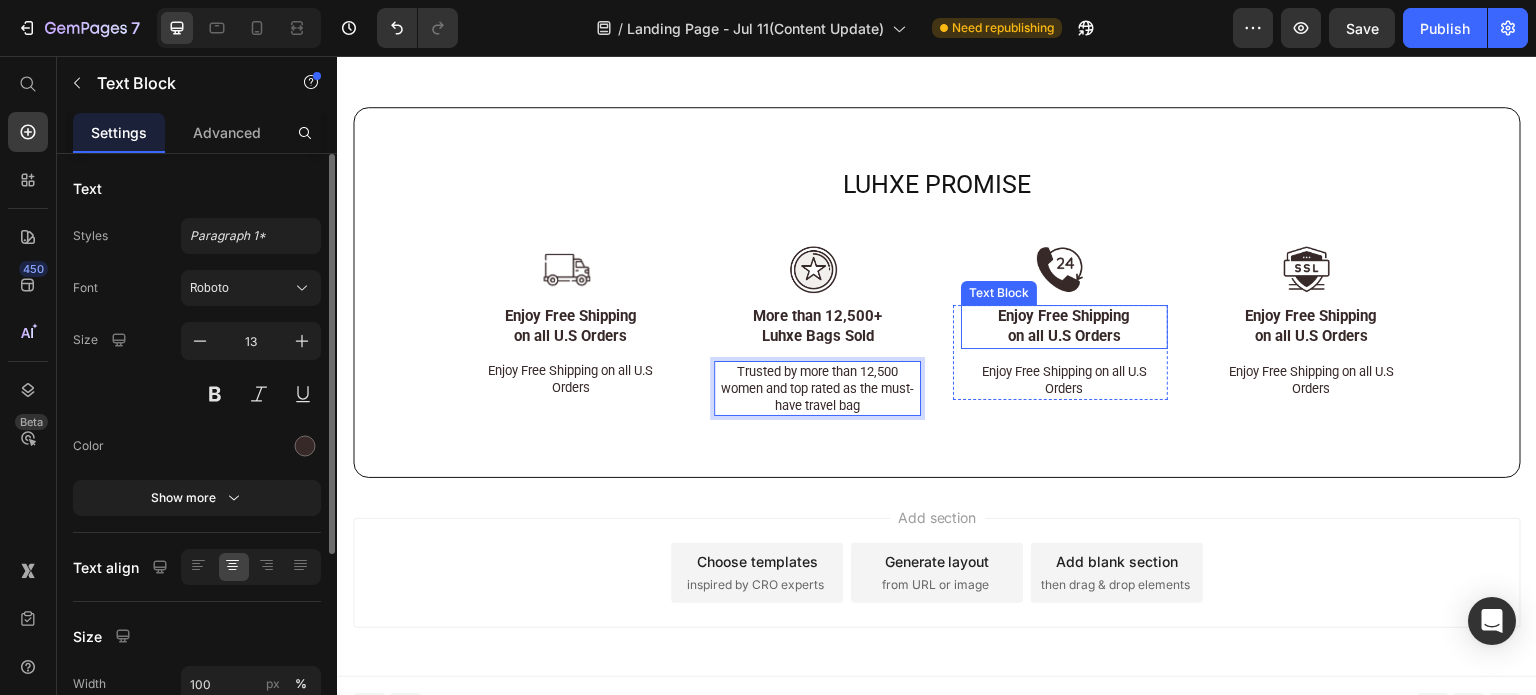 click on "Enjoy Free Shipping on all U.S Orders" at bounding box center [1065, 326] 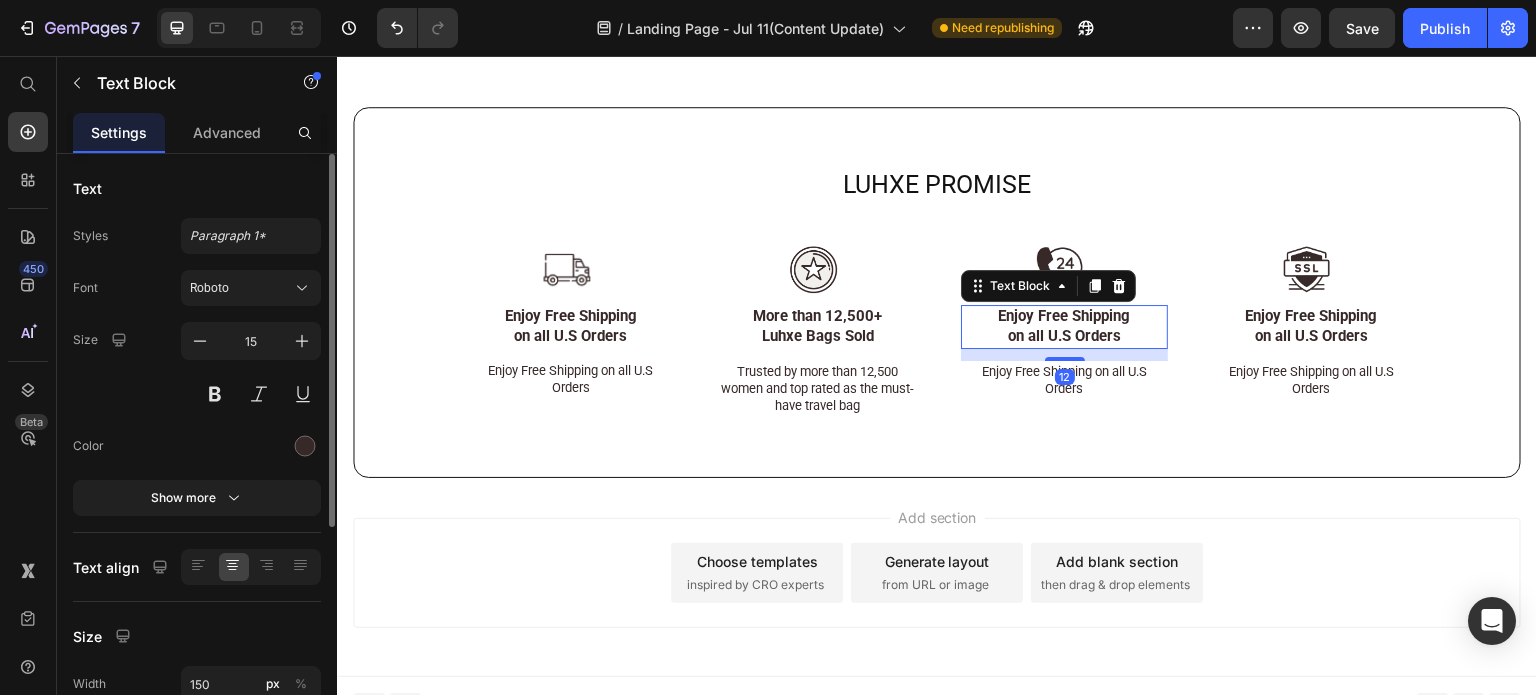 click on "Enjoy Free Shipping on all U.S Orders" at bounding box center [1065, 326] 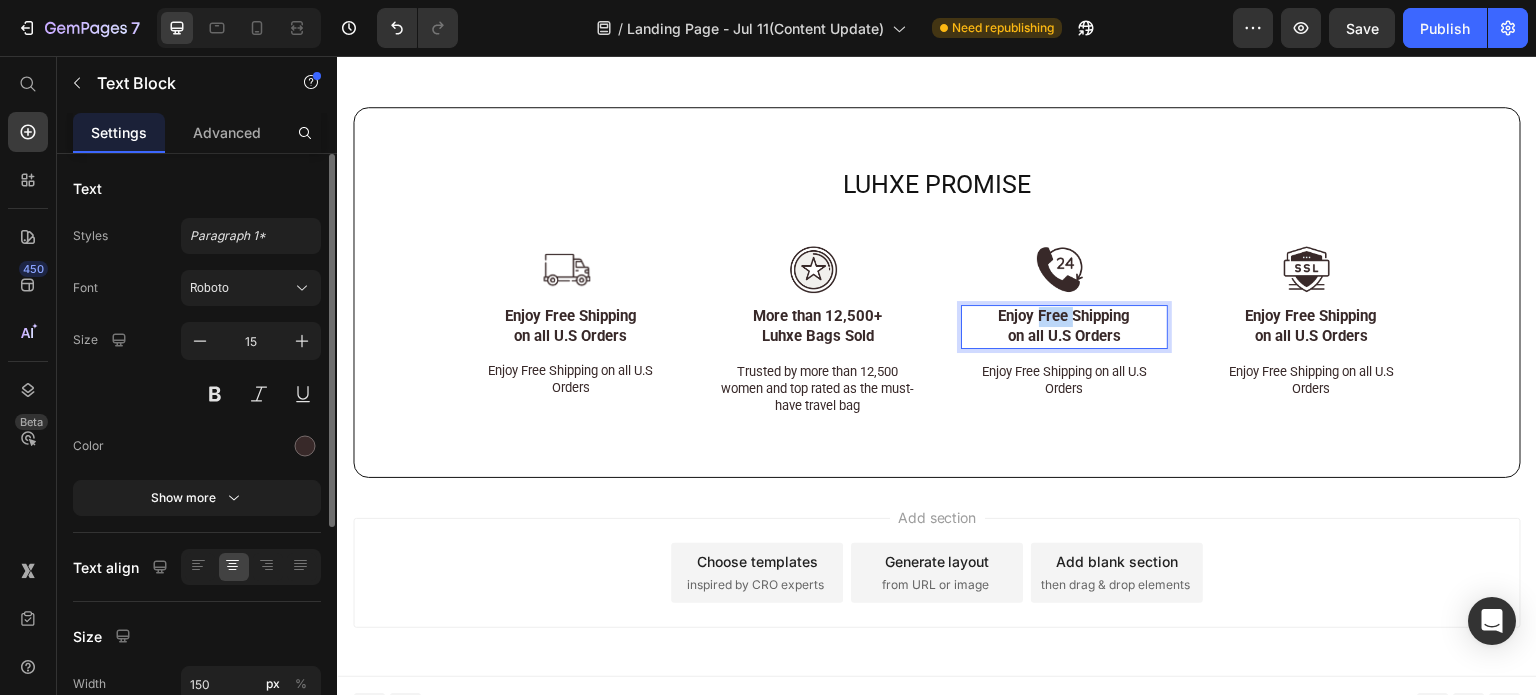 click on "Enjoy Free Shipping on all U.S Orders" at bounding box center (1065, 326) 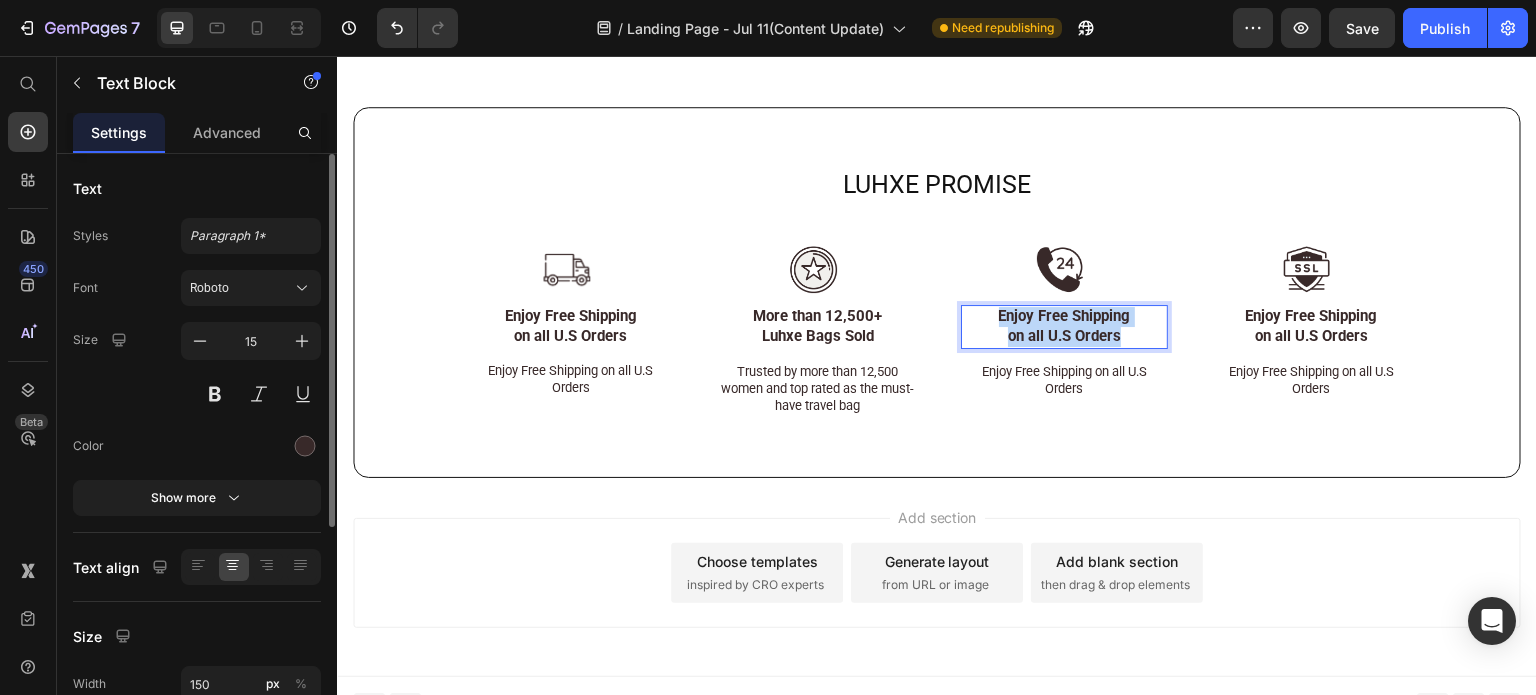 click on "Enjoy Free Shipping on all U.S Orders" at bounding box center (1065, 326) 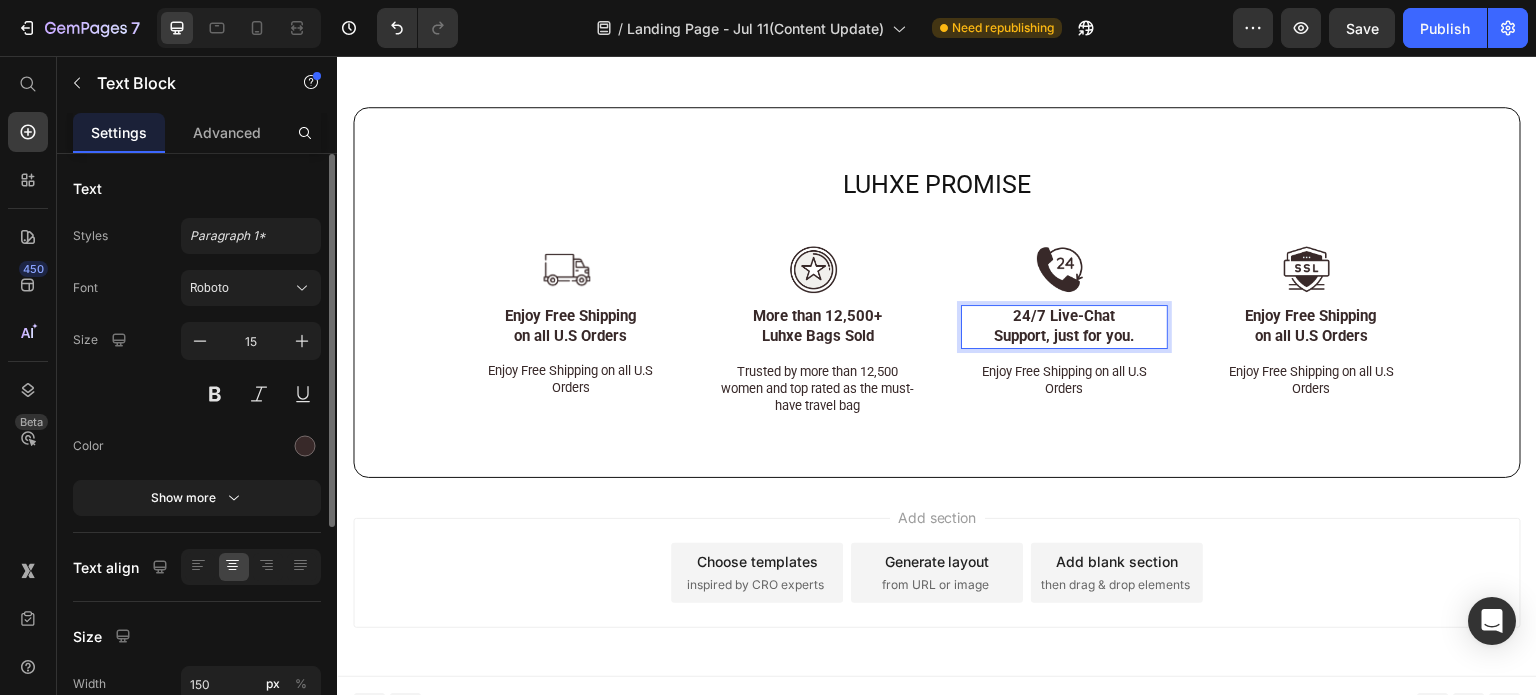 scroll, scrollTop: 200, scrollLeft: 0, axis: vertical 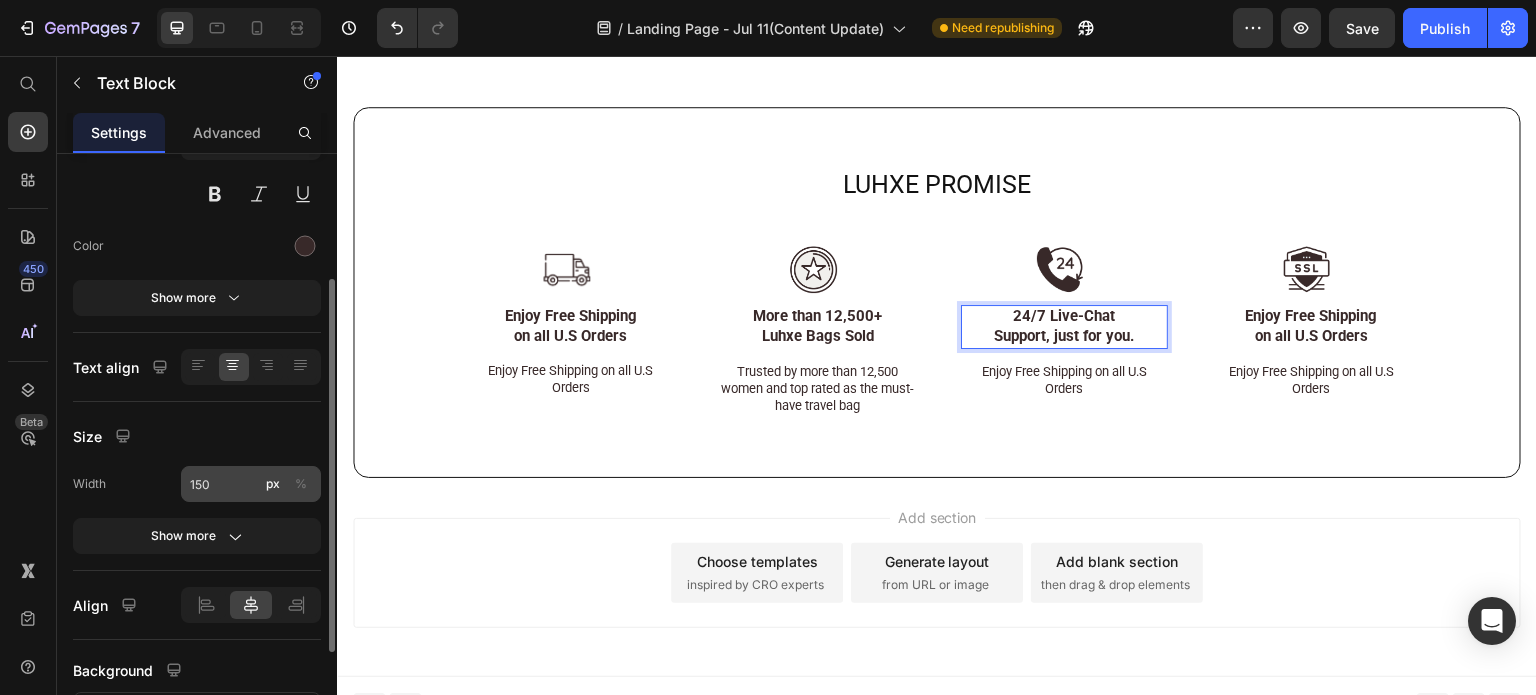 click on "%" at bounding box center (301, 484) 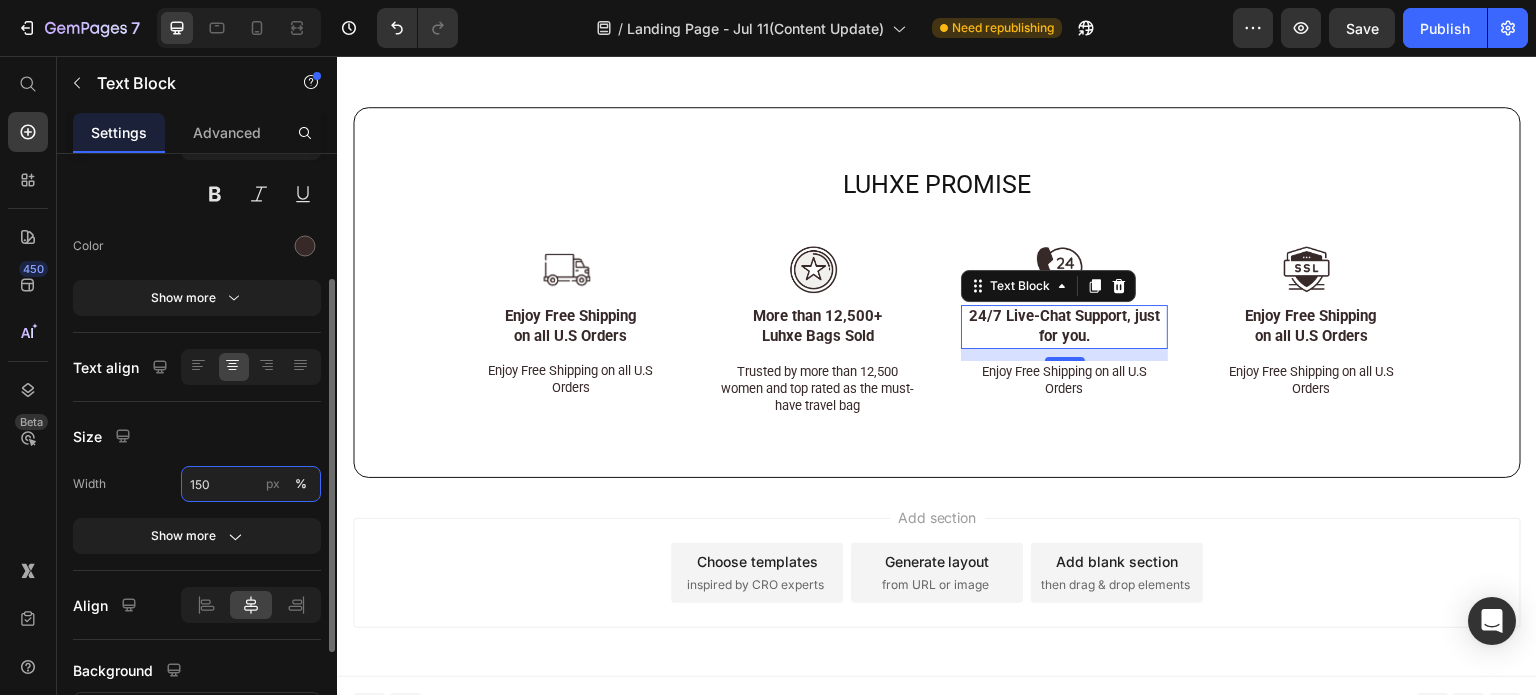 click on "150" at bounding box center (251, 484) 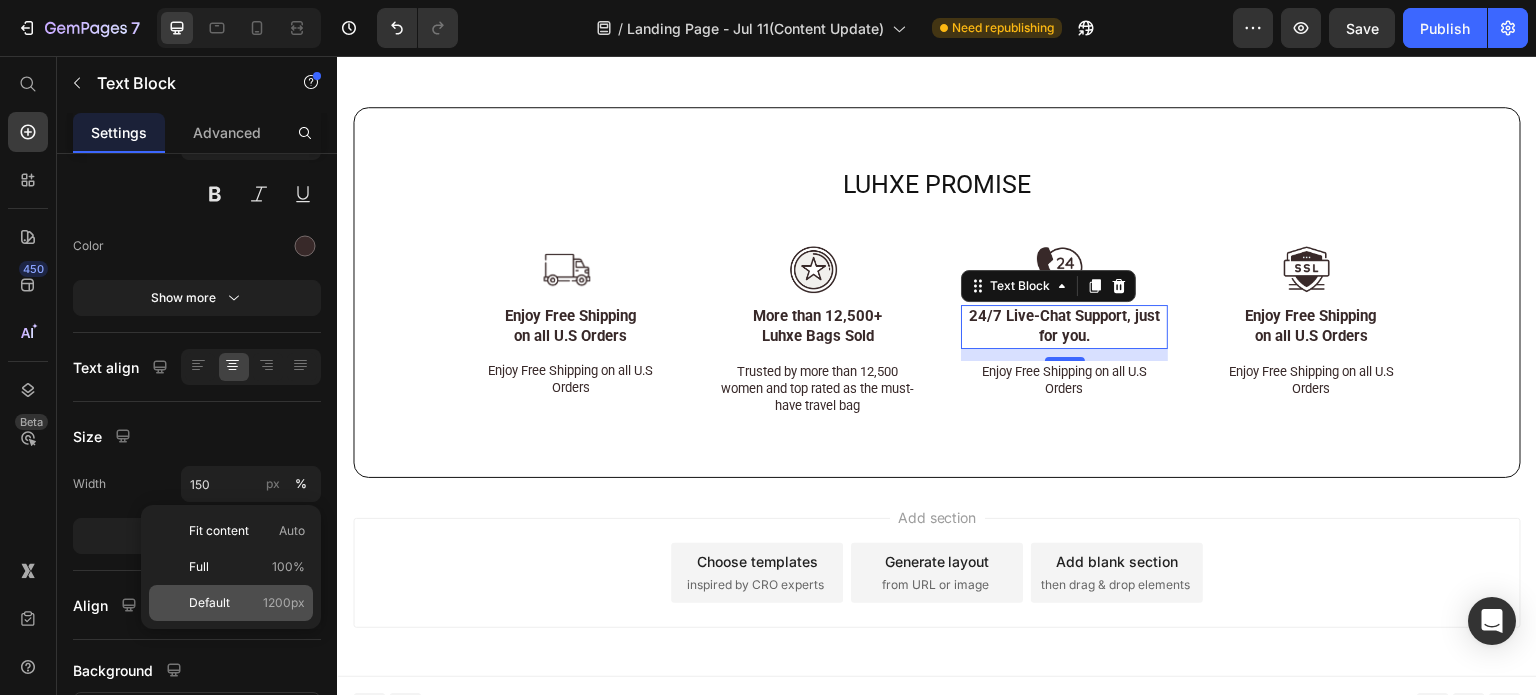 click on "Default 1200px" at bounding box center (247, 603) 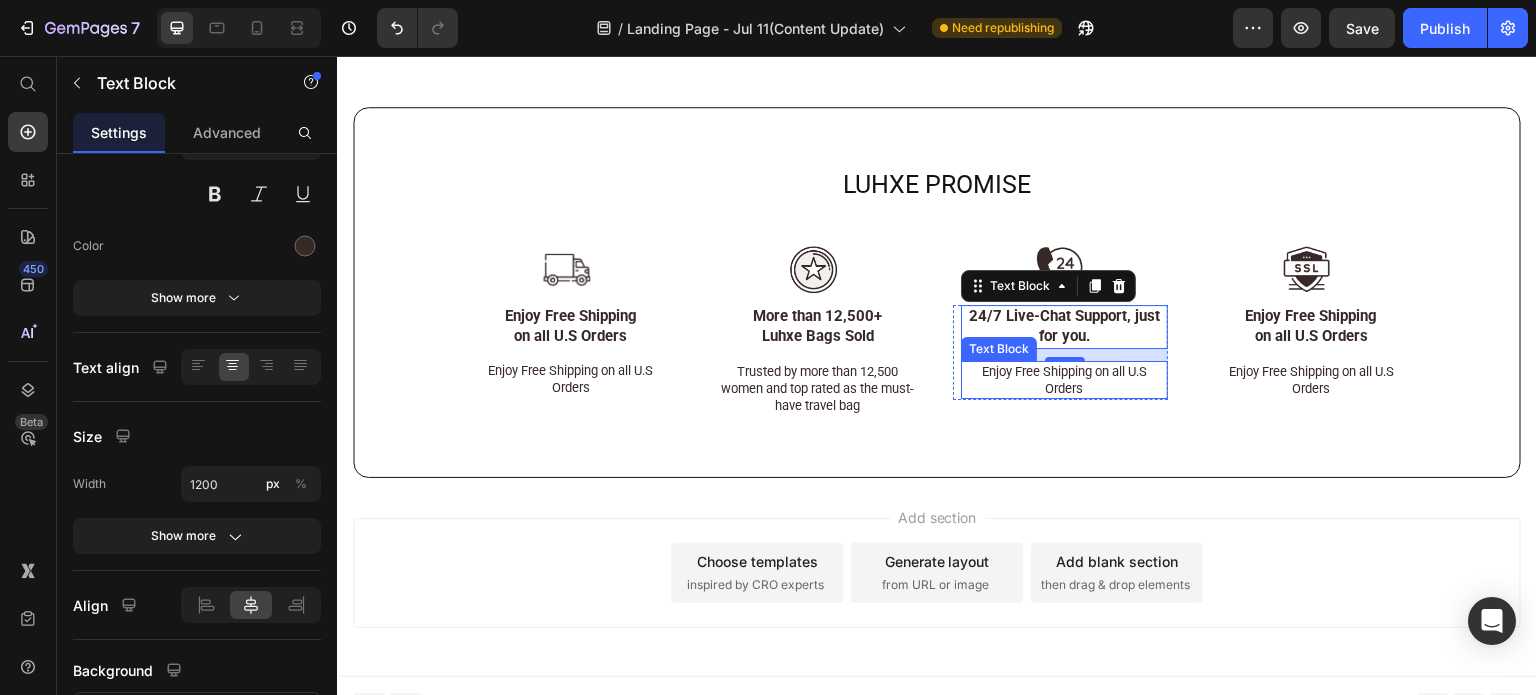 click on "Enjoy Free Shipping on all U.S Orders" at bounding box center [1064, 380] 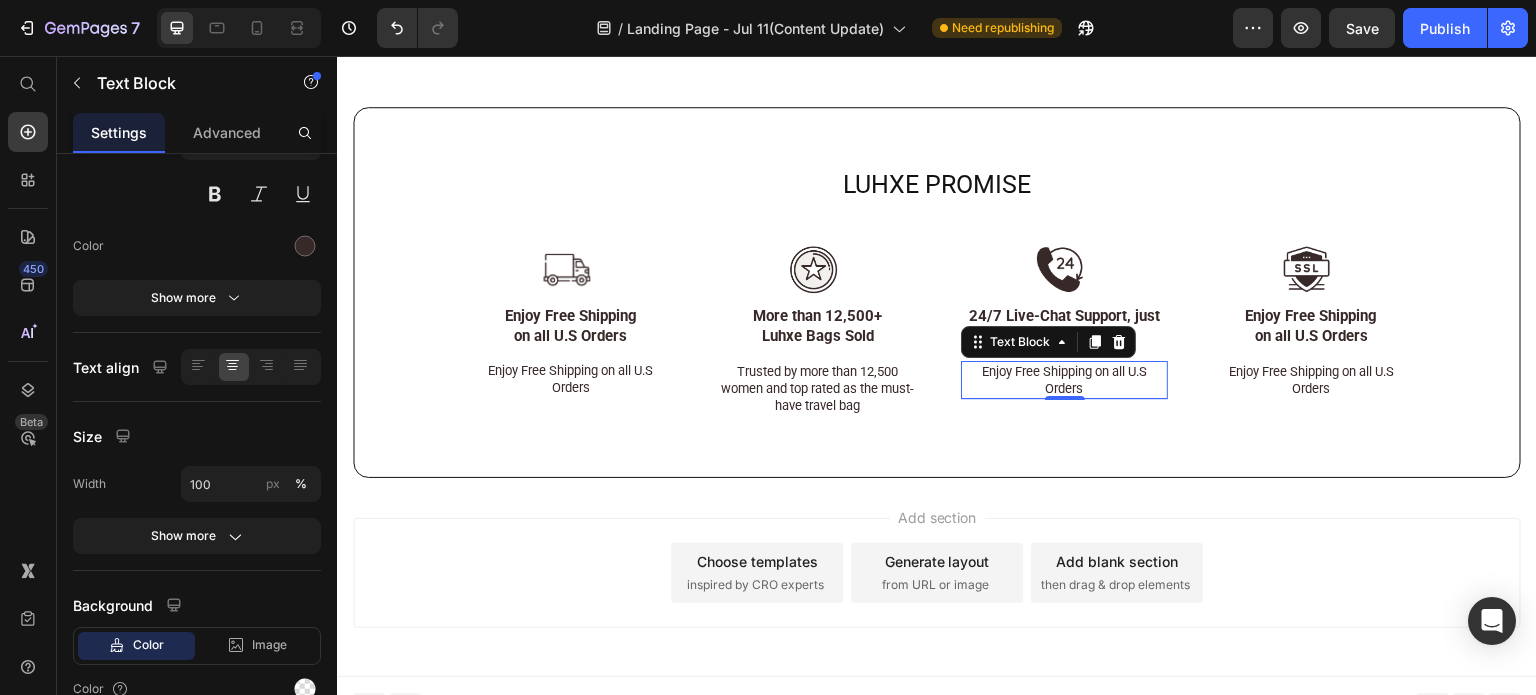 click on "Enjoy Free Shipping on all U.S Orders" at bounding box center [1064, 380] 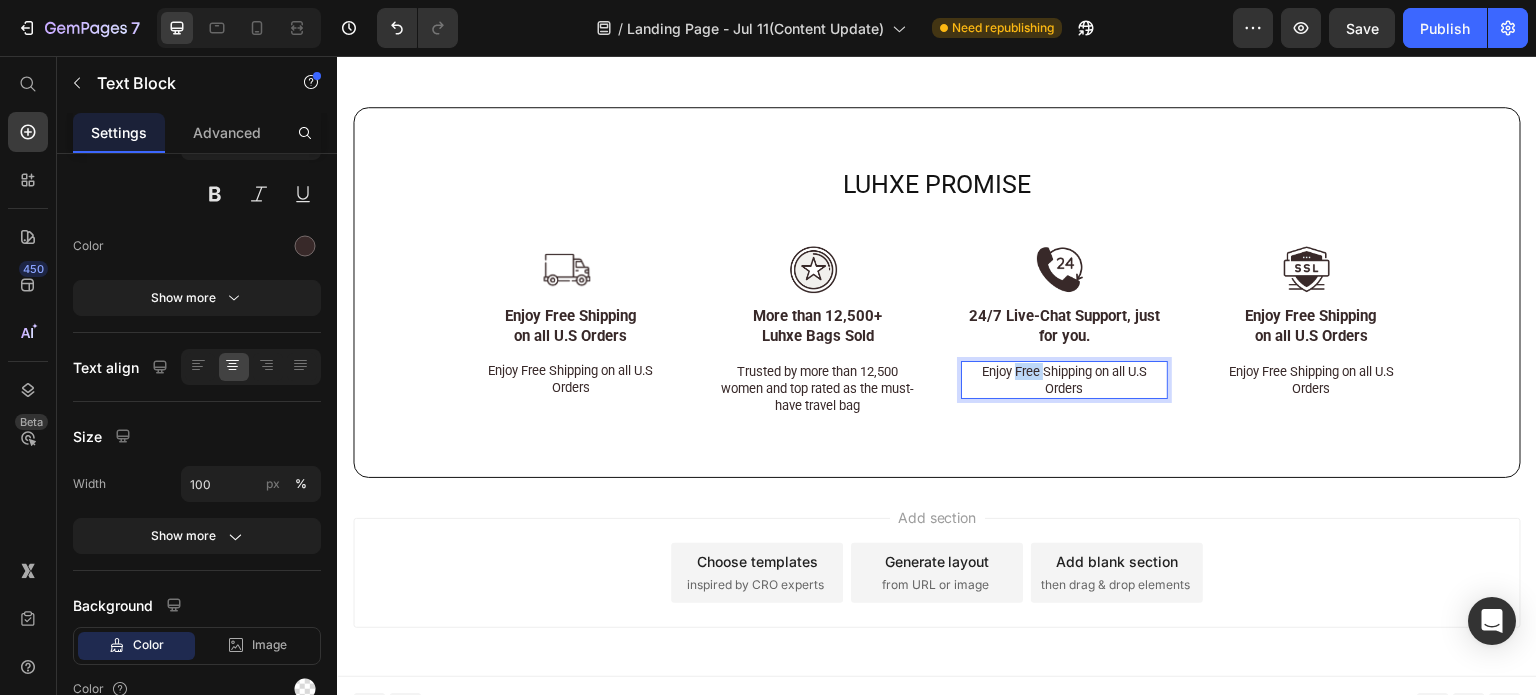 click on "Enjoy Free Shipping on all U.S Orders" at bounding box center [1064, 380] 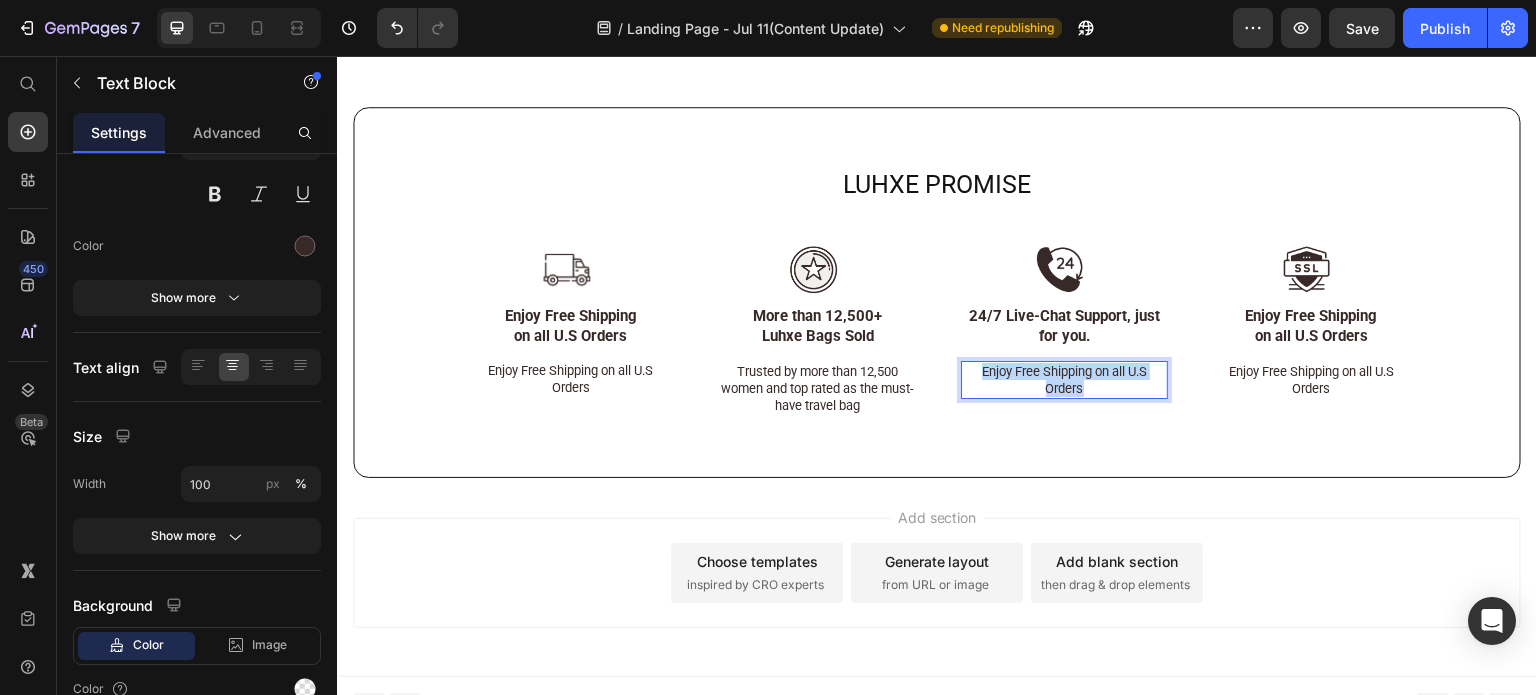 click on "Enjoy Free Shipping on all U.S Orders" at bounding box center (1064, 380) 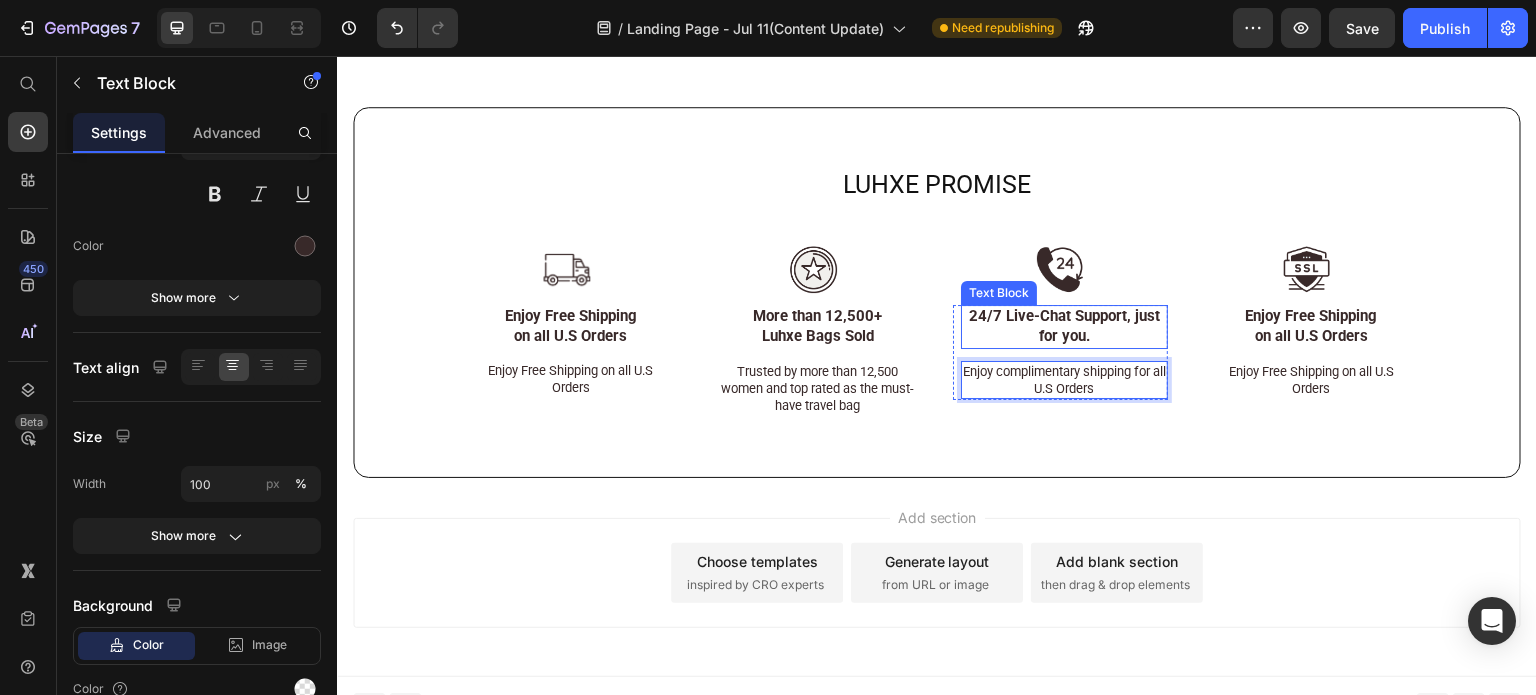 click on "24/7 Live-Chat Support, just for you." at bounding box center (1064, 326) 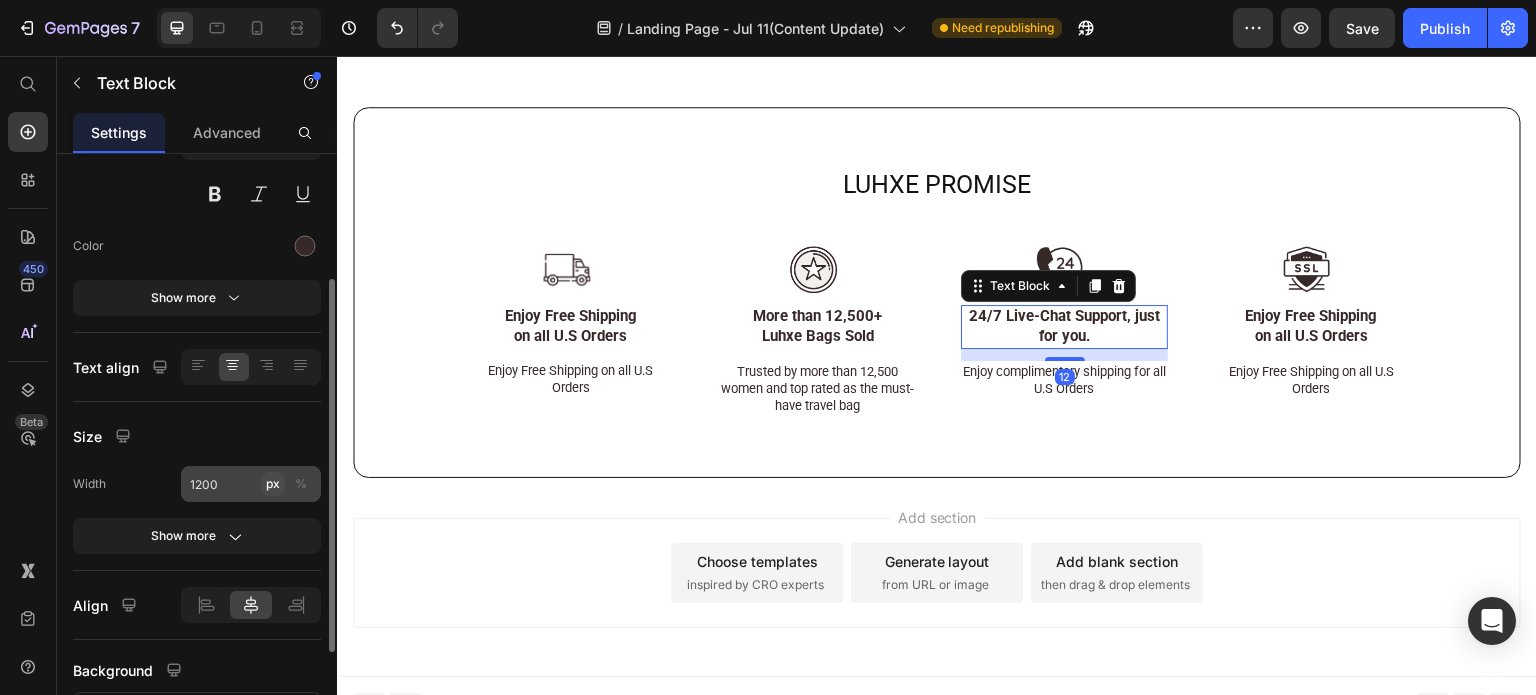 click on "px" 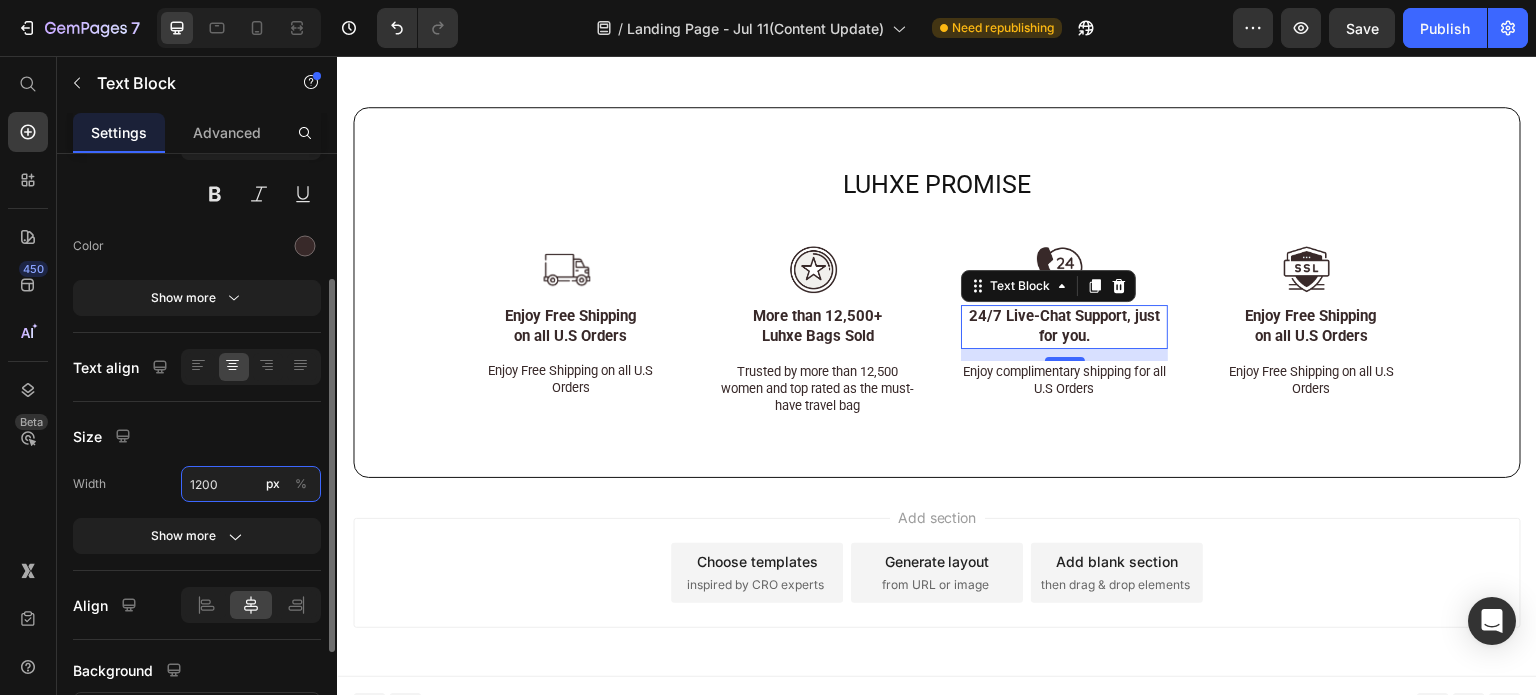 click on "1200" at bounding box center [251, 484] 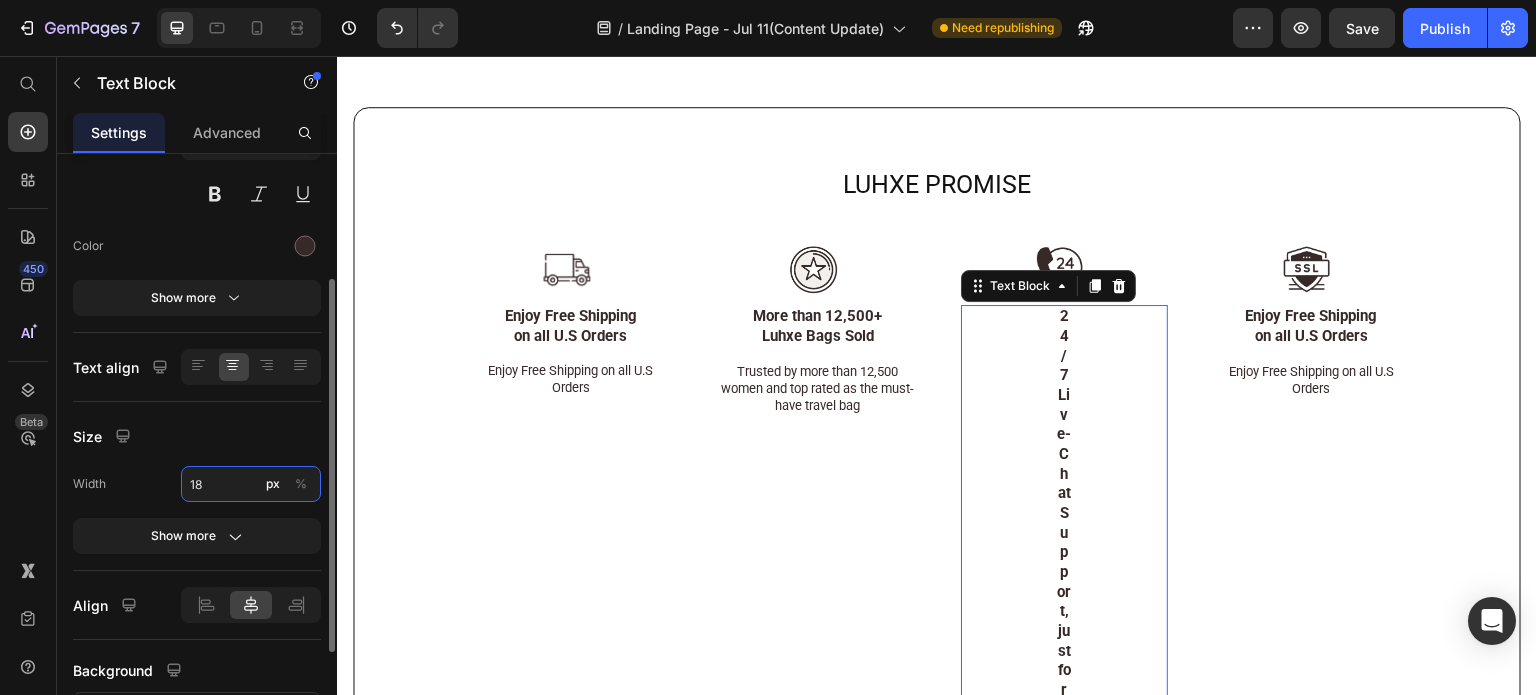 type on "184" 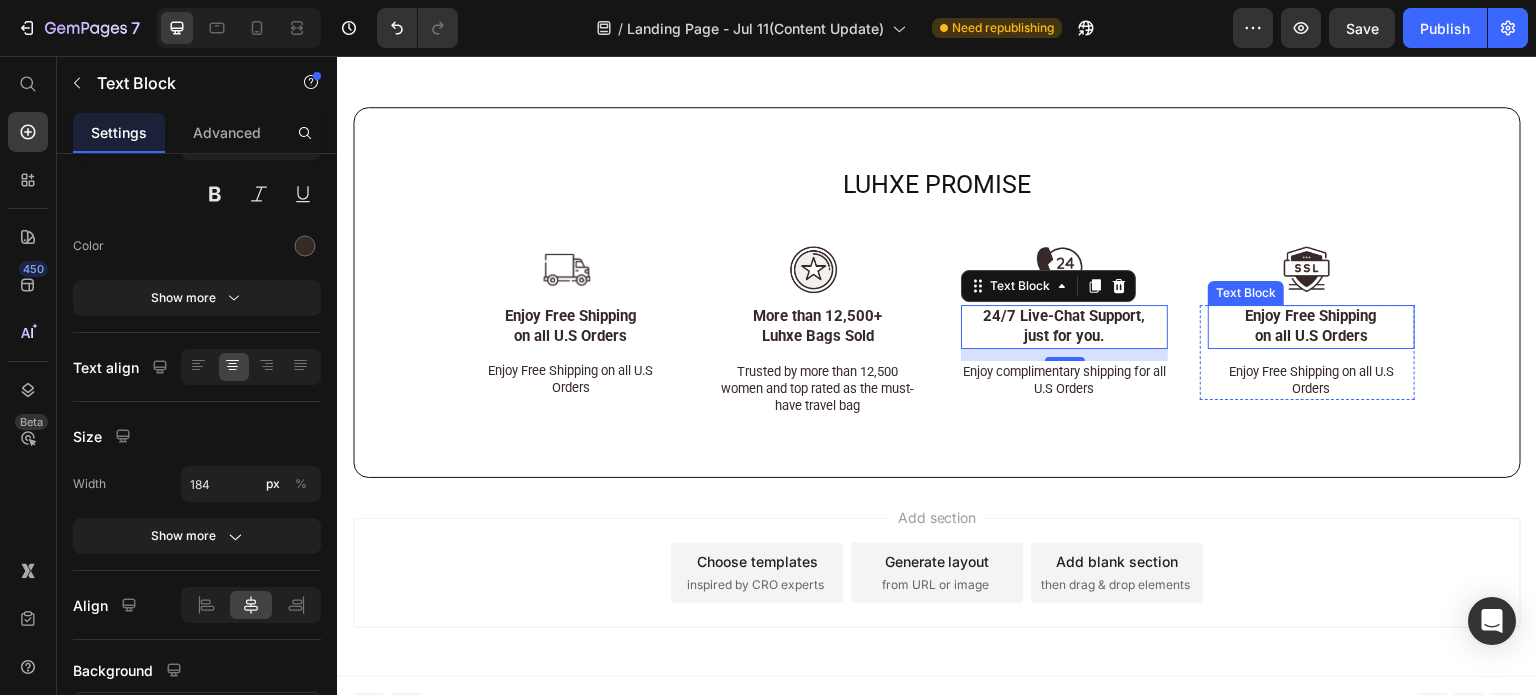 click on "Enjoy Free Shipping on all U.S Orders" at bounding box center (1312, 326) 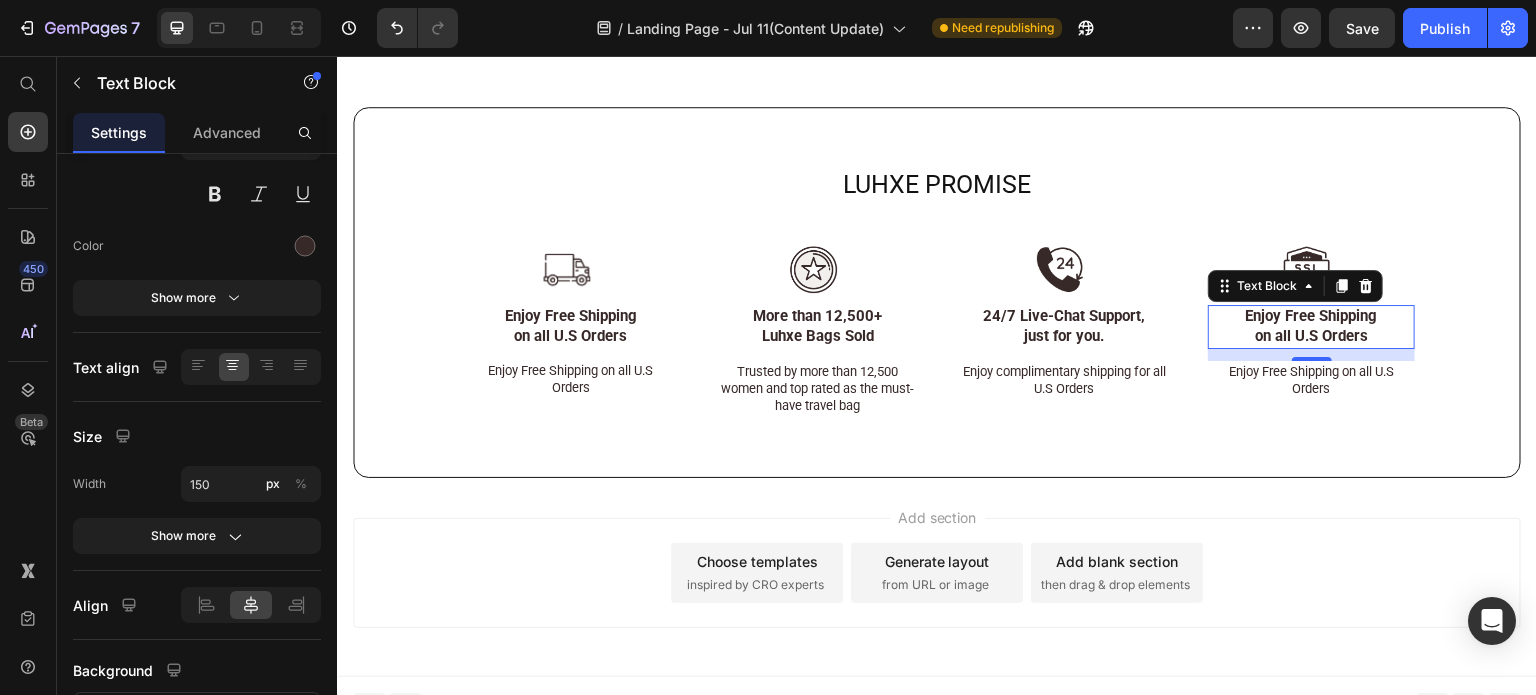 click on "Enjoy Free Shipping on all U.S Orders" at bounding box center (1312, 326) 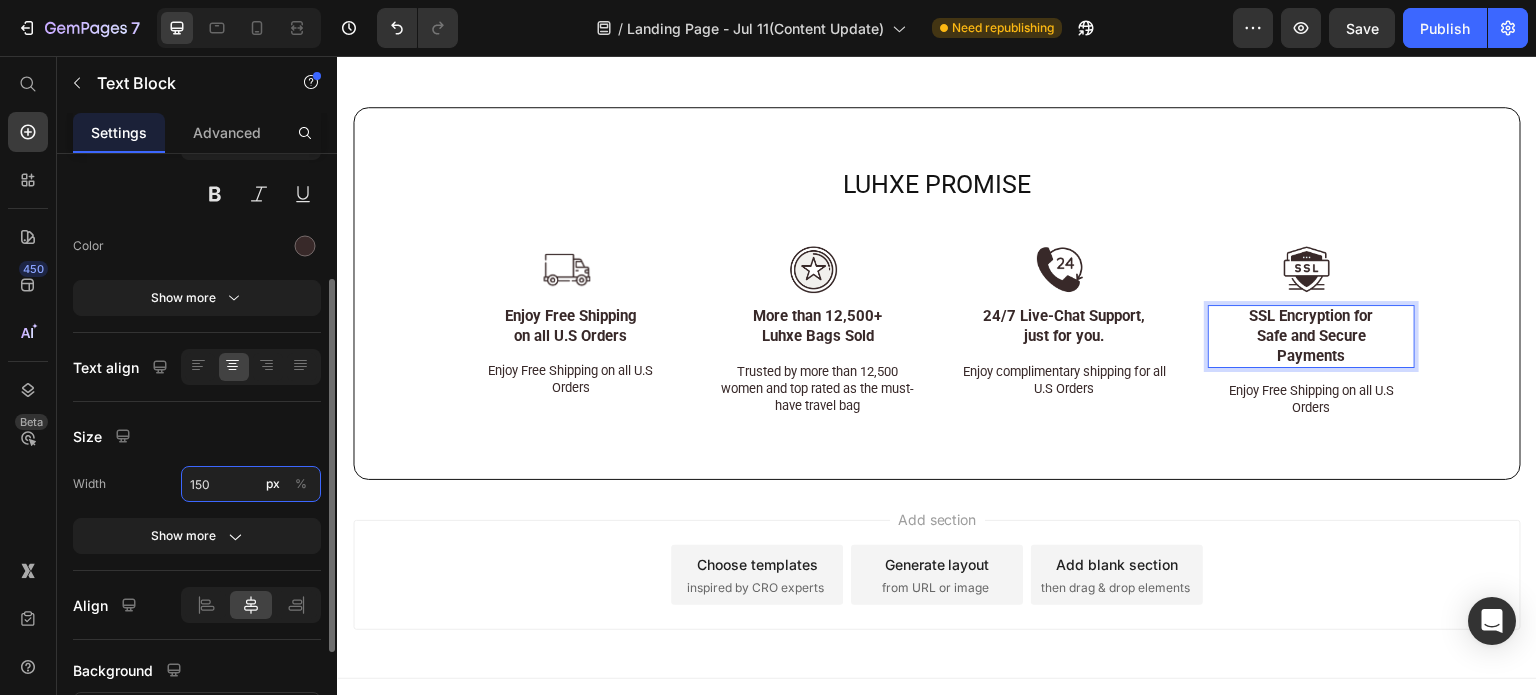 click on "150" at bounding box center [251, 484] 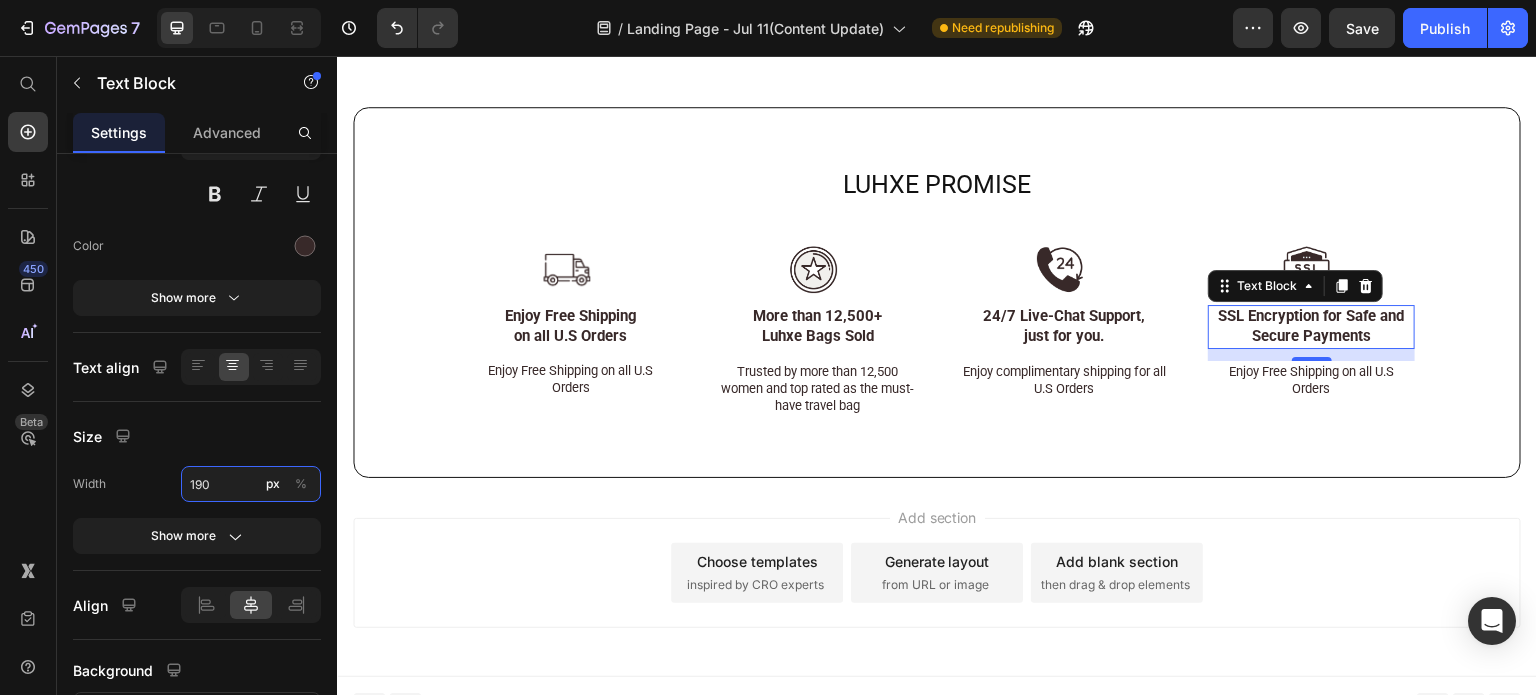 type on "190" 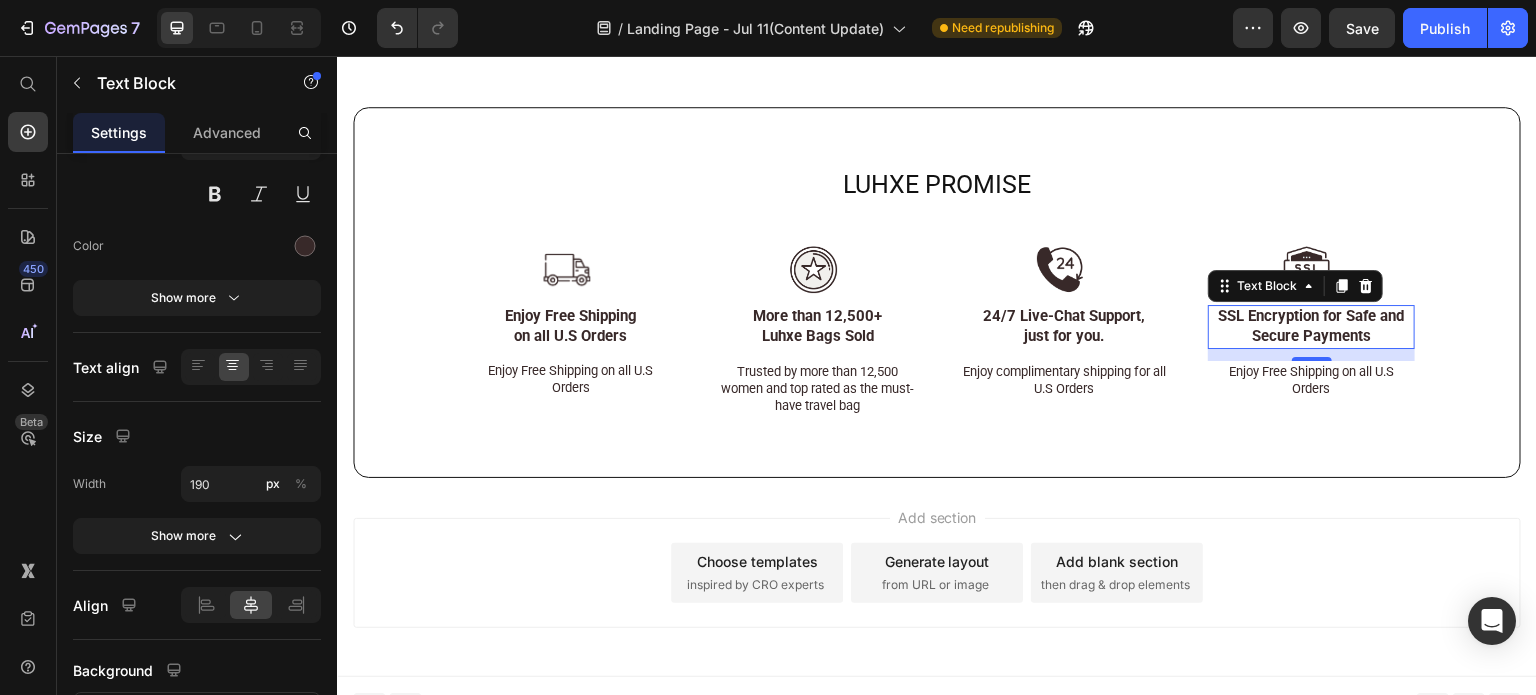 click on "12" at bounding box center (1312, 377) 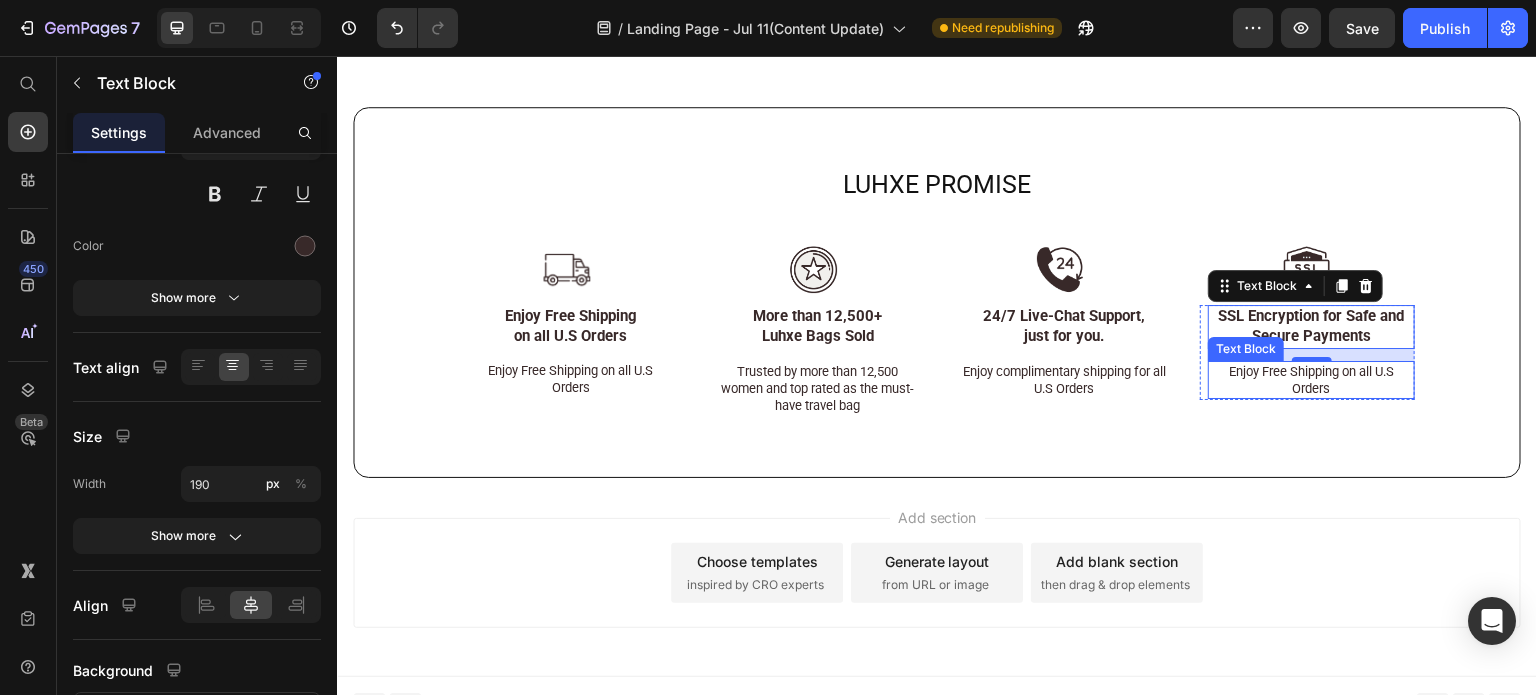 click on "Enjoy Free Shipping on all U.S Orders" at bounding box center [1311, 380] 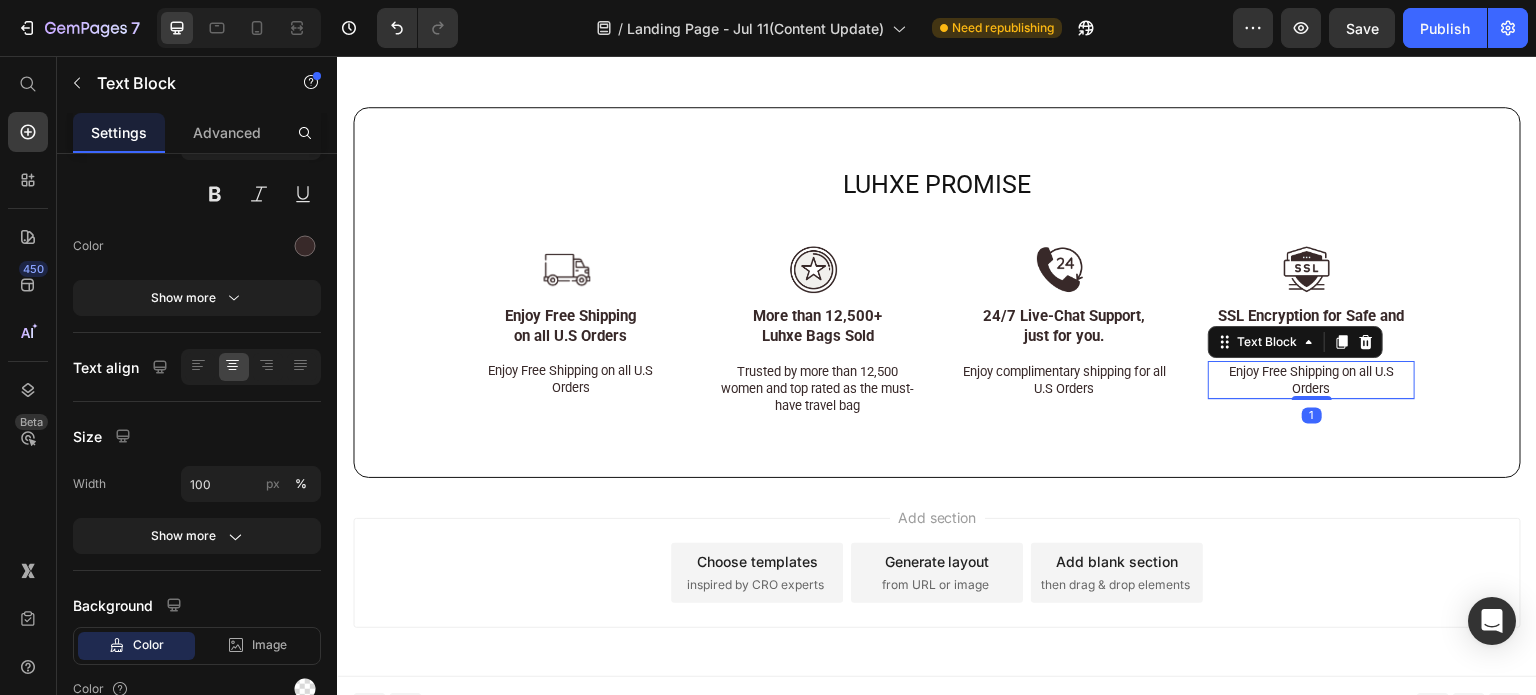 click on "Enjoy Free Shipping on all U.S Orders" at bounding box center [1311, 380] 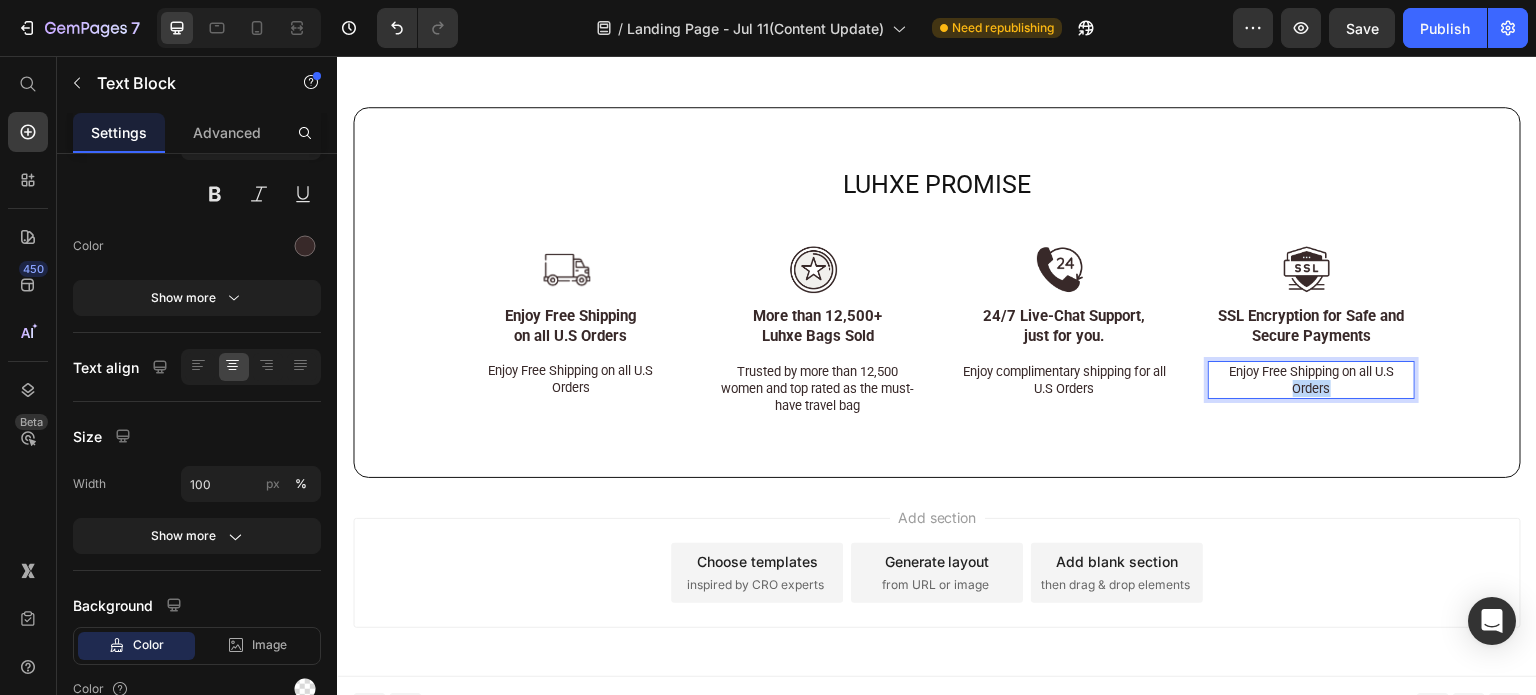 click on "Enjoy Free Shipping on all U.S Orders" at bounding box center (1311, 380) 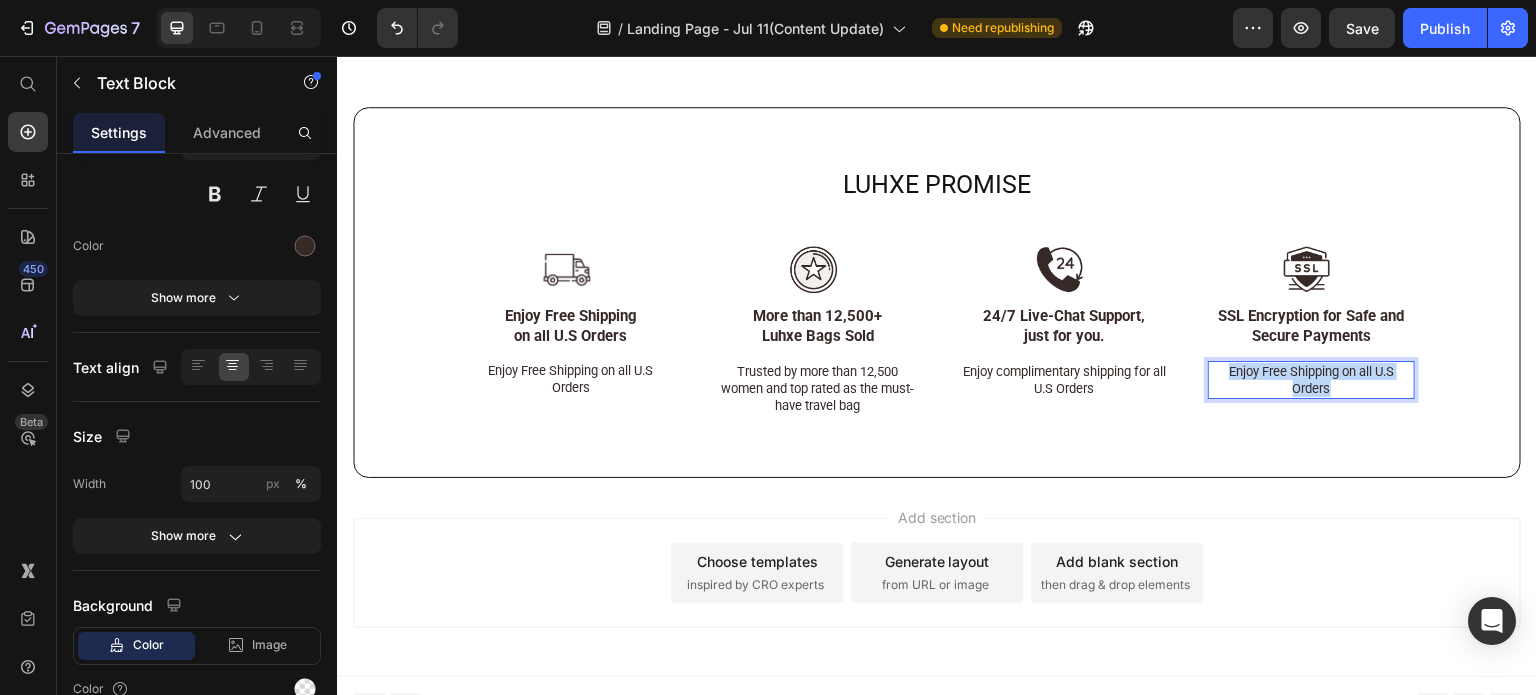 click on "Enjoy Free Shipping on all U.S Orders" at bounding box center [1311, 380] 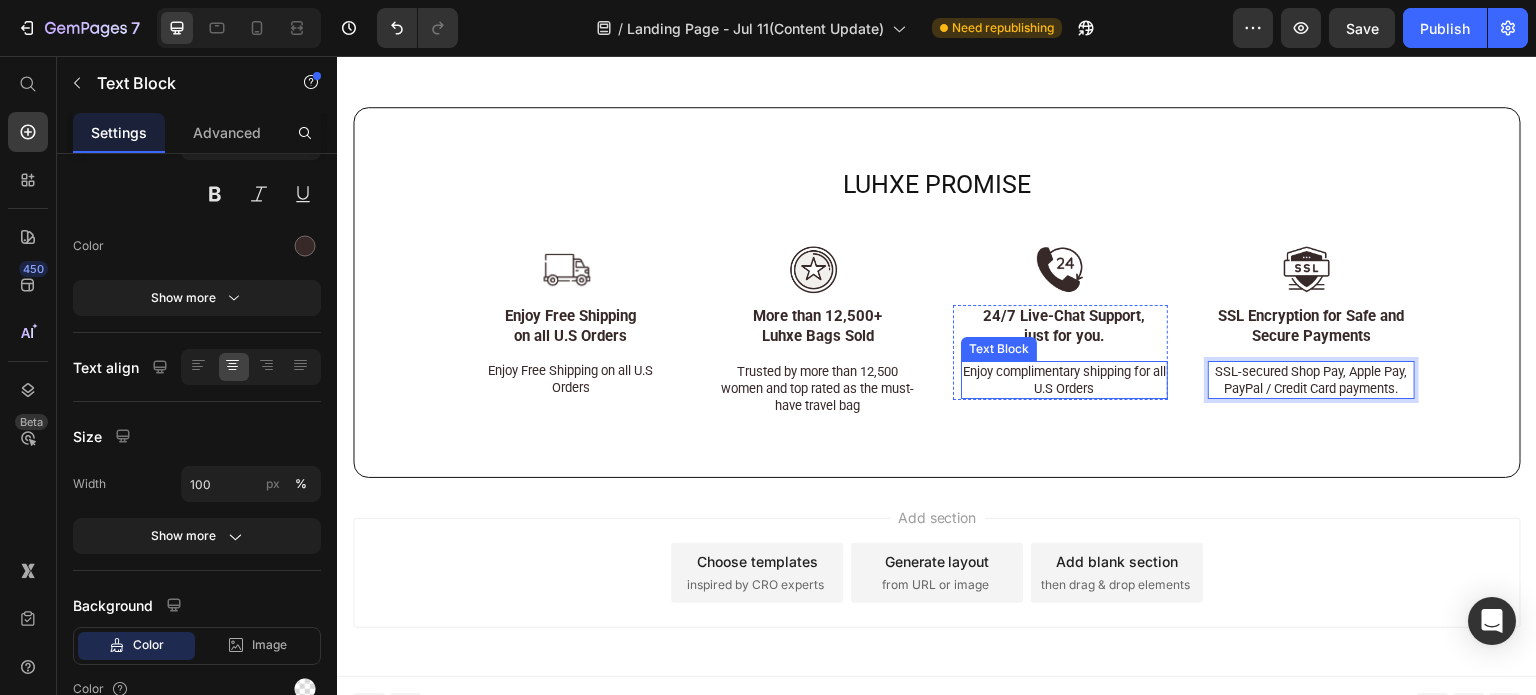 click on "Enjoy complimentary shipping for all U.S Orders" at bounding box center [1064, 380] 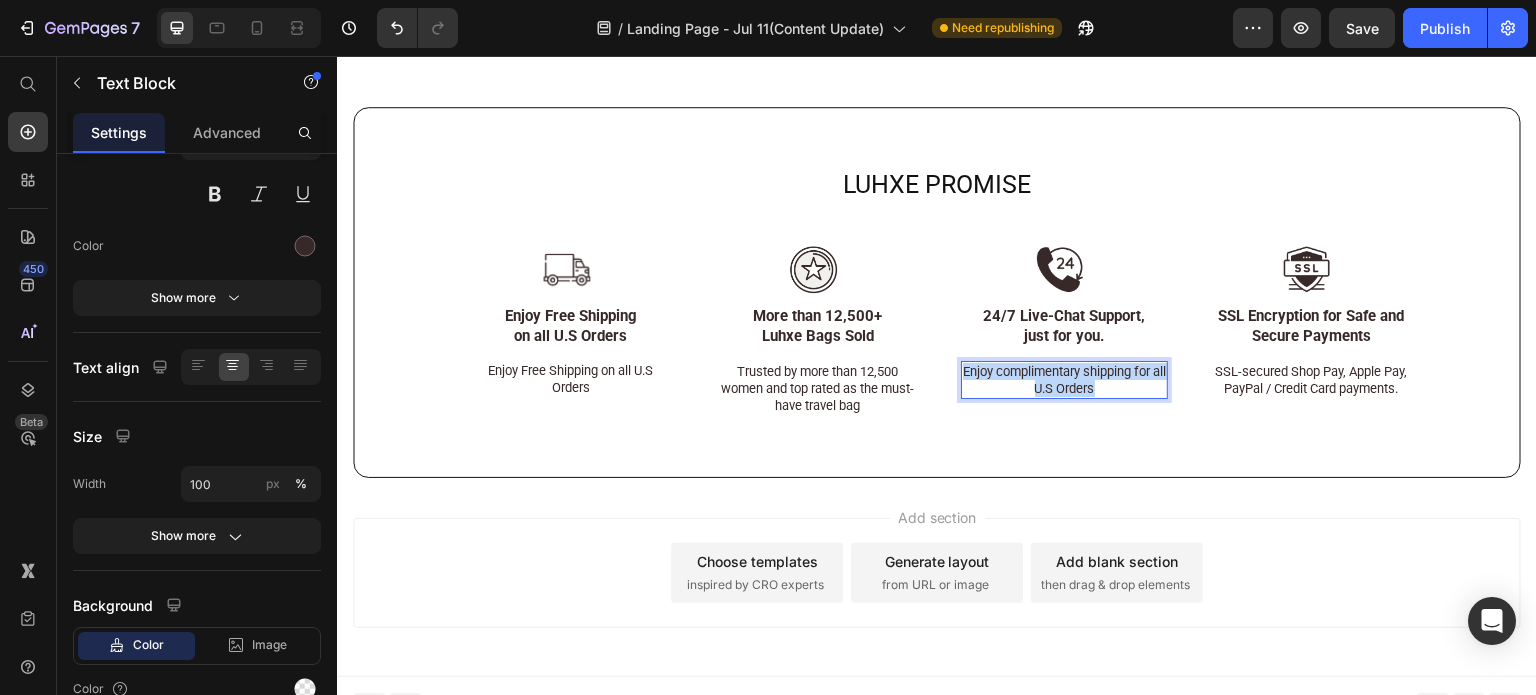 click on "Enjoy complimentary shipping for all U.S Orders" at bounding box center (1064, 380) 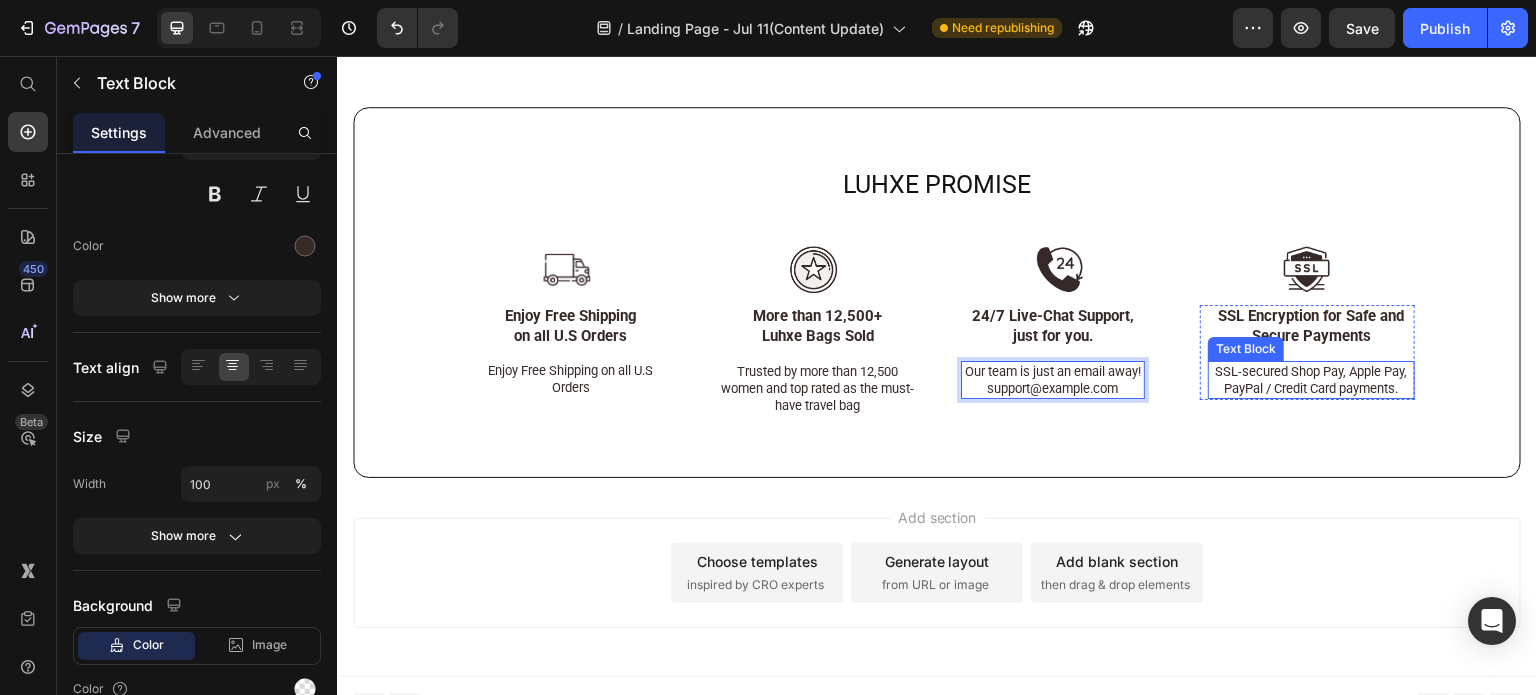 click on "SSL-secured Shop Pay, Apple Pay, PayPal / Credit Card payments." at bounding box center (1311, 380) 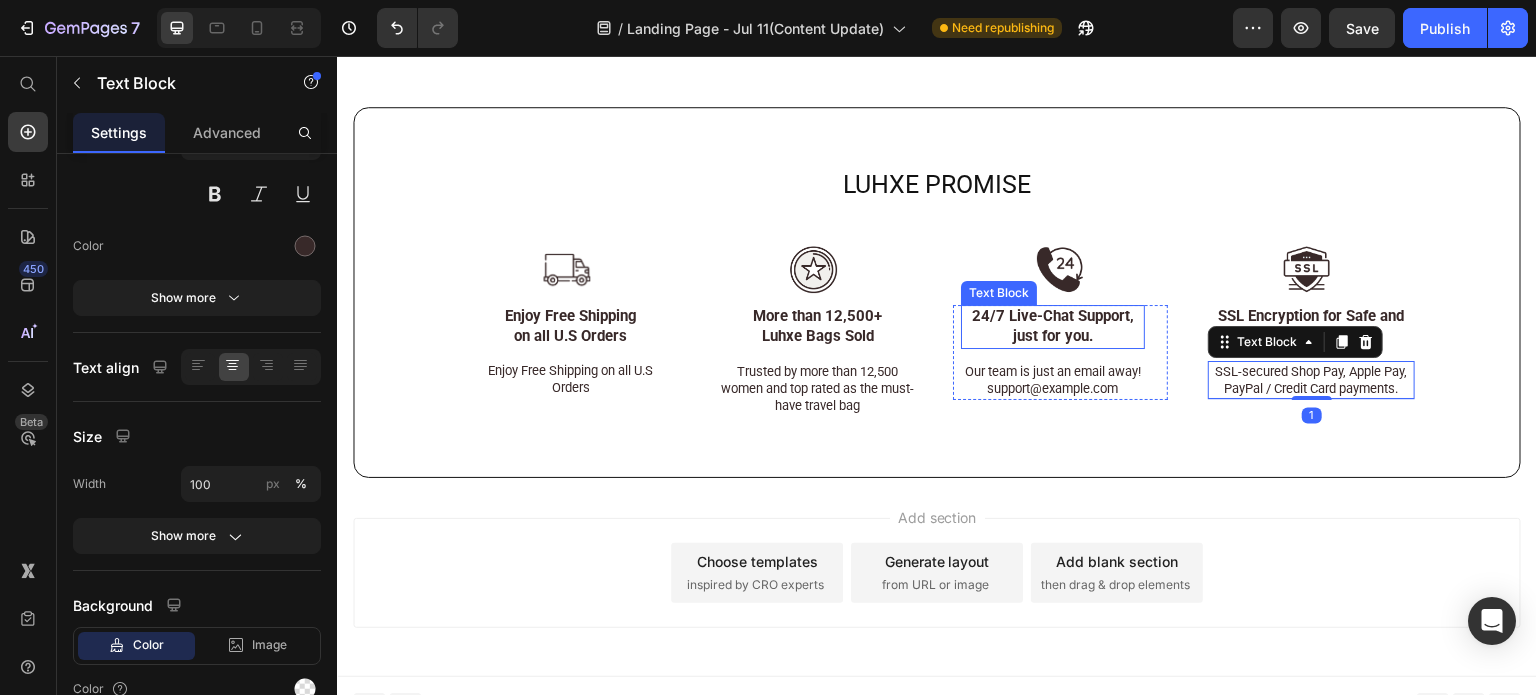 click on "24/7 Live-Chat Support, just for you." at bounding box center [1053, 326] 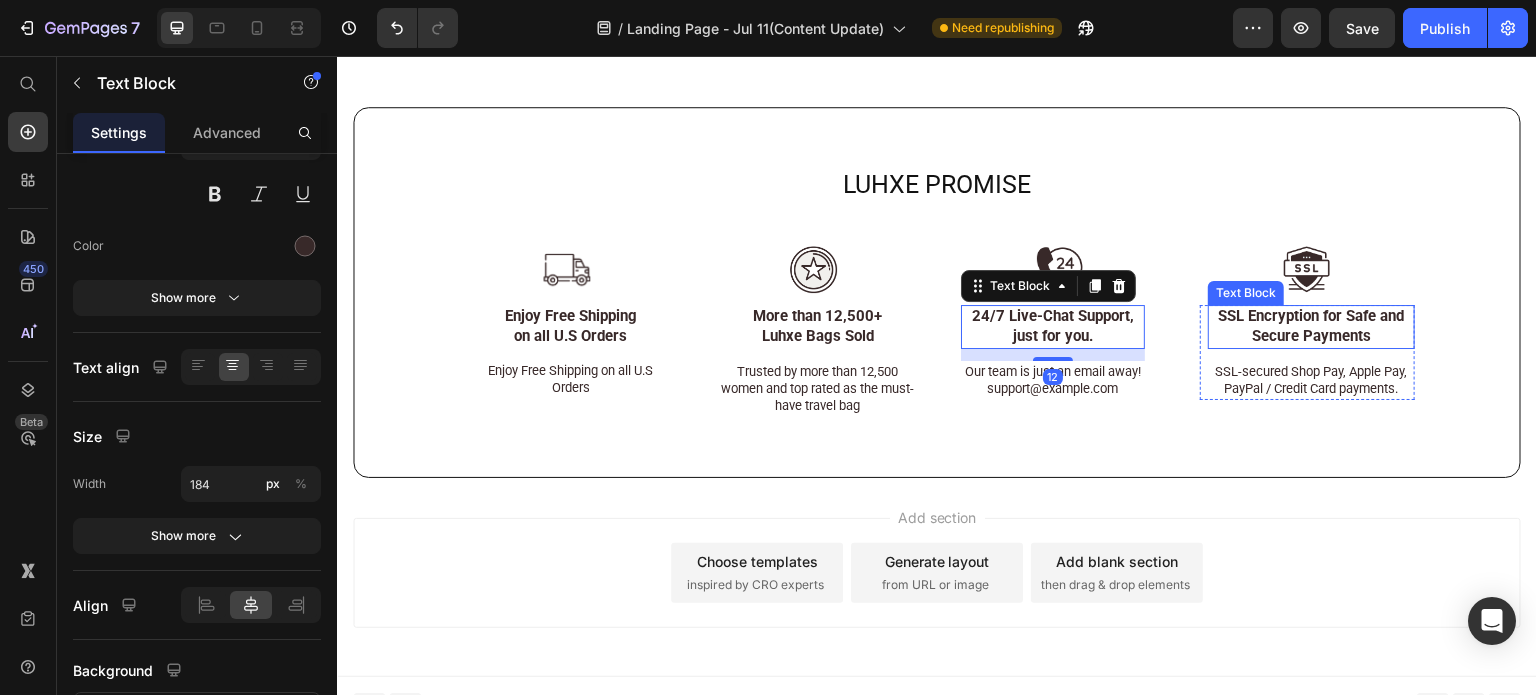 click on "SSL Encryption for Safe and Secure Payments" at bounding box center [1312, 326] 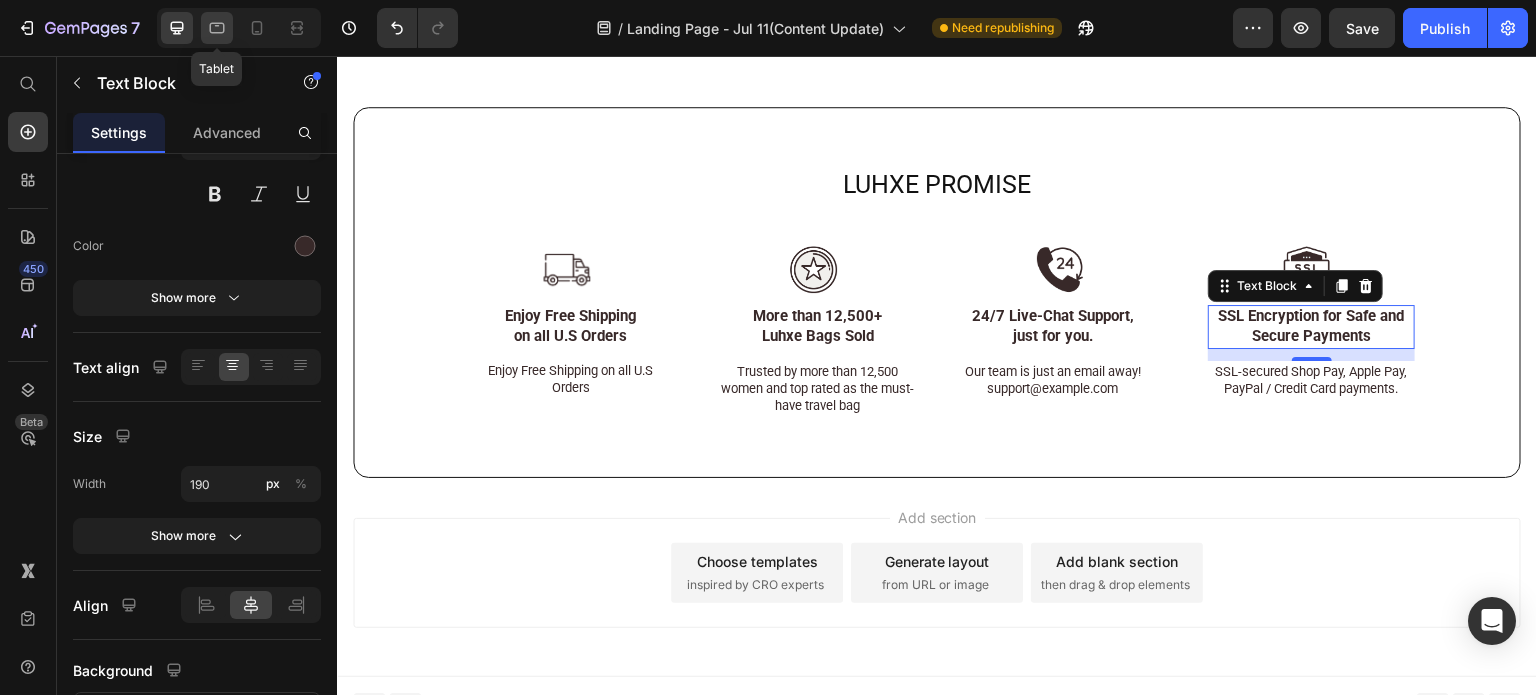 click 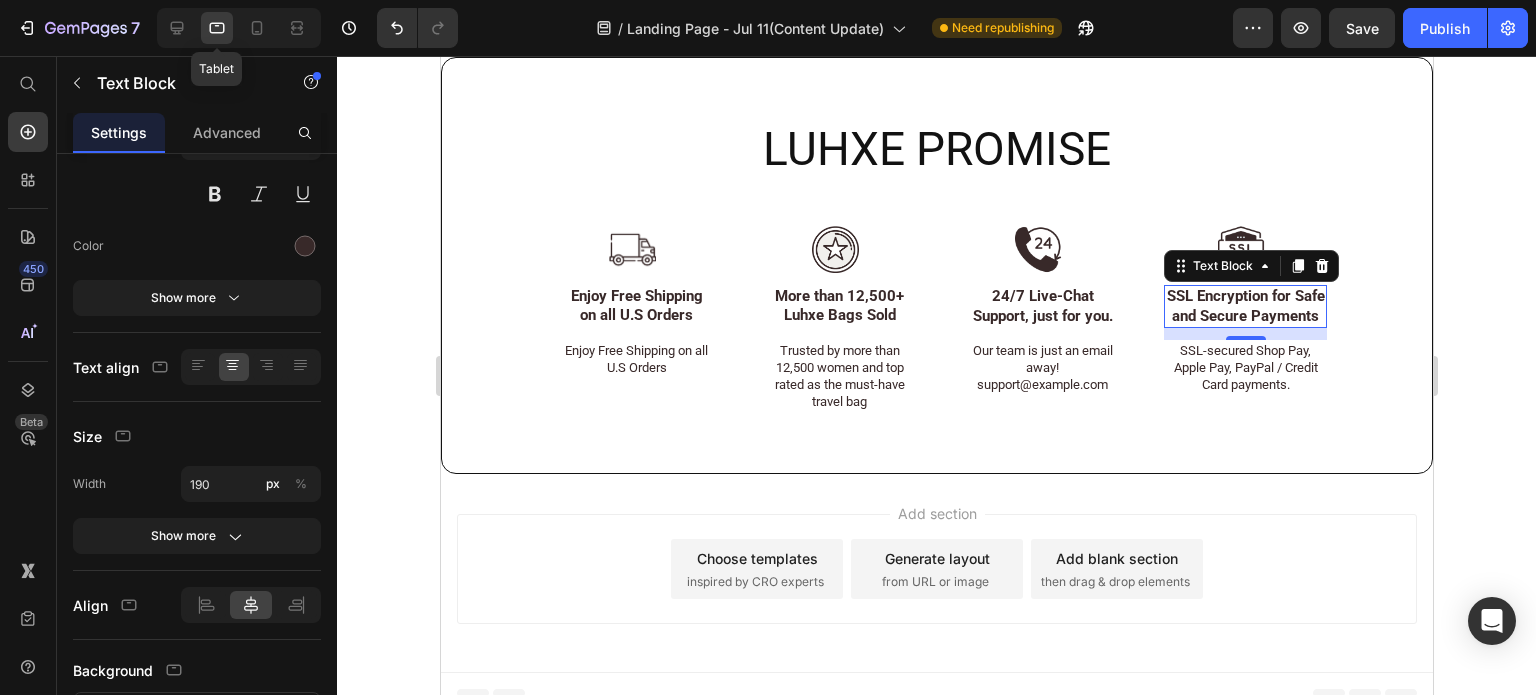scroll, scrollTop: 12076, scrollLeft: 0, axis: vertical 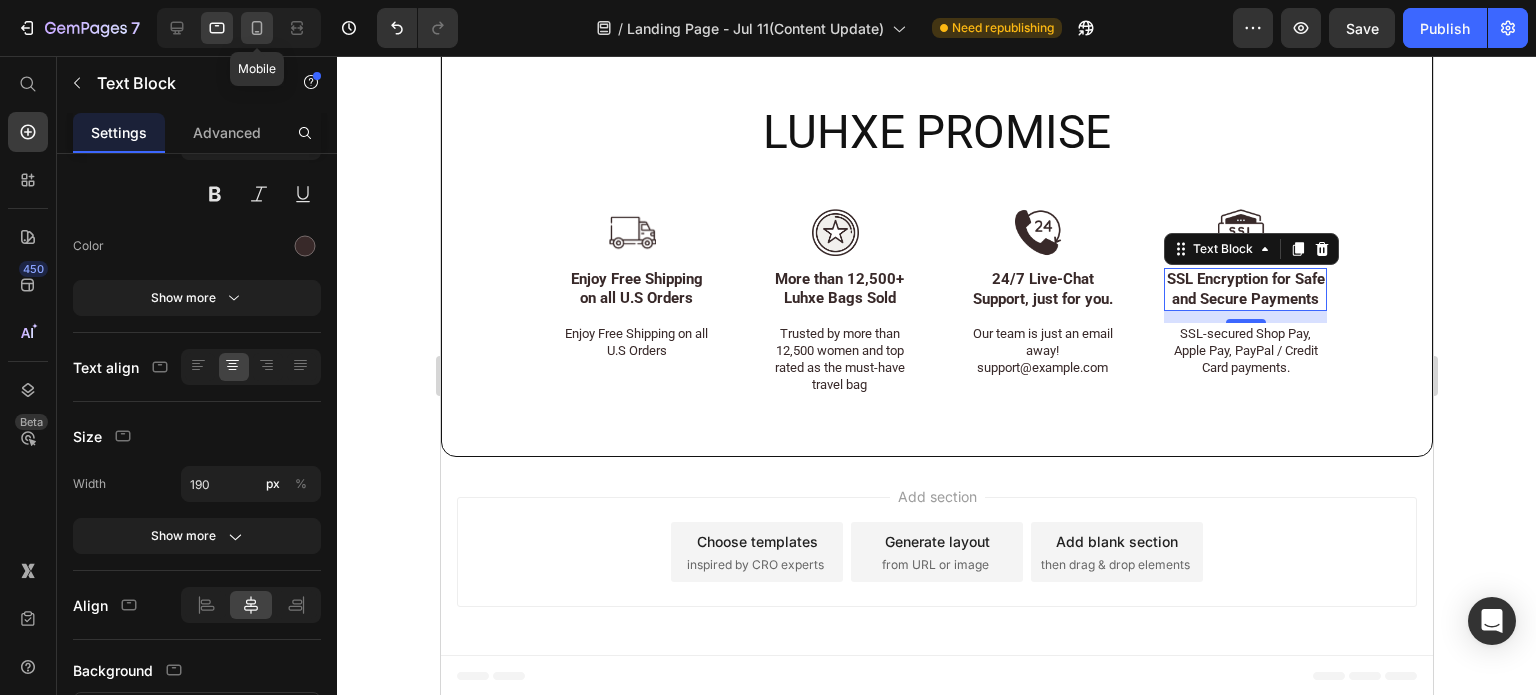click 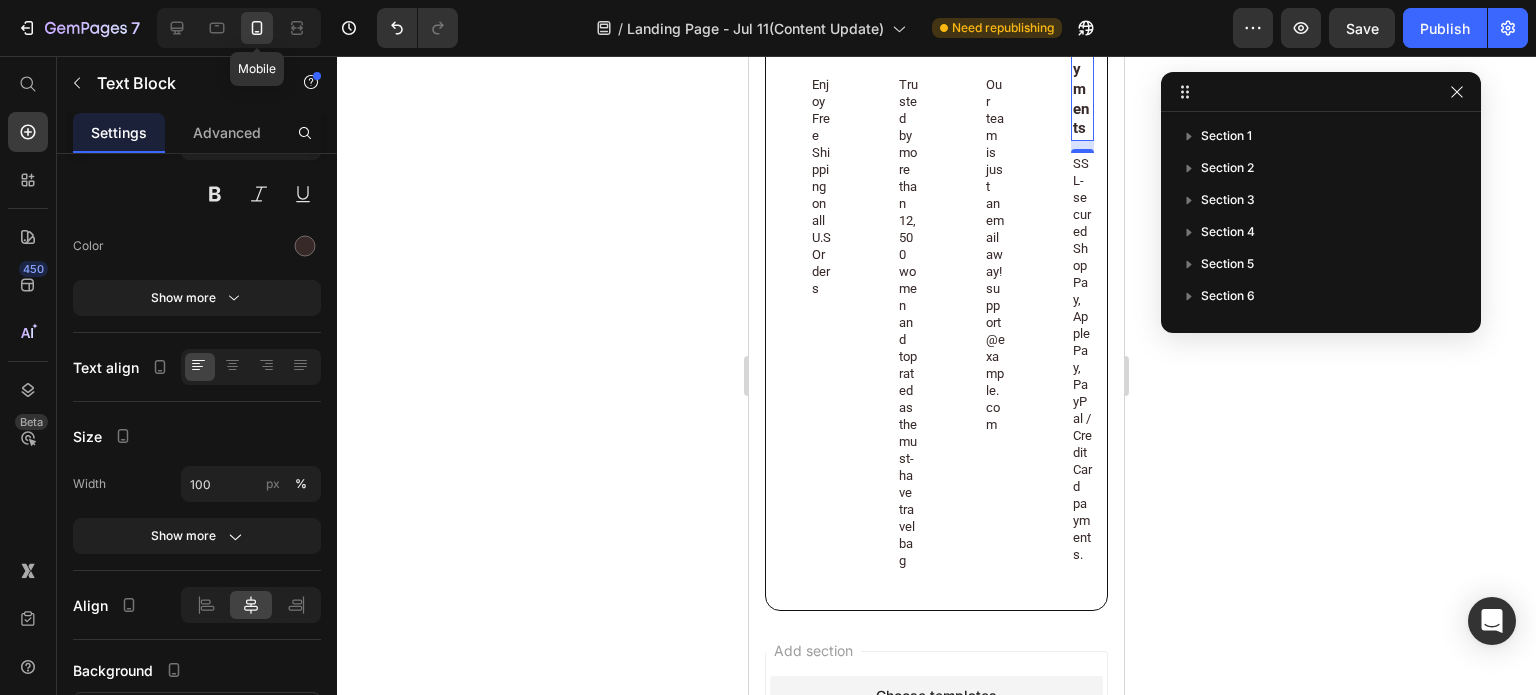 scroll, scrollTop: 11952, scrollLeft: 0, axis: vertical 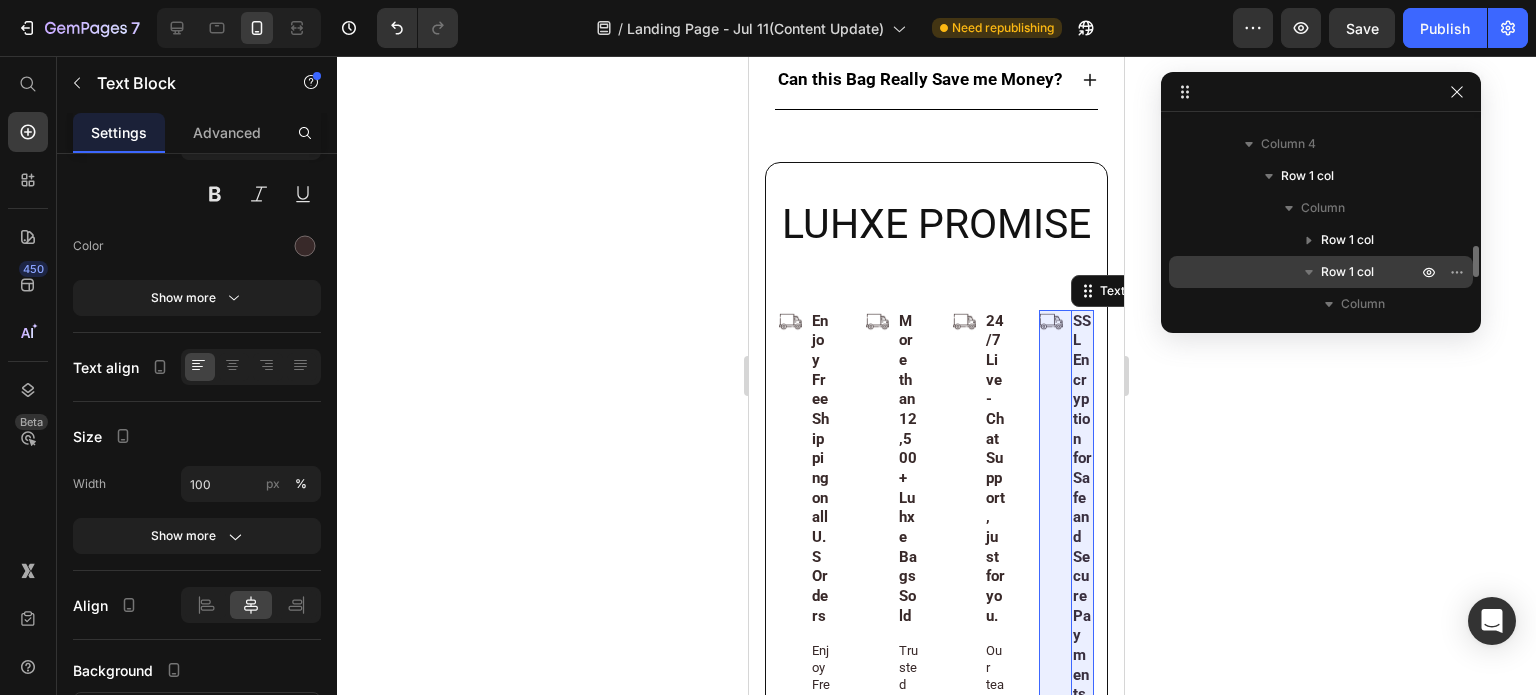 click on "Row 1 col" at bounding box center [1347, 272] 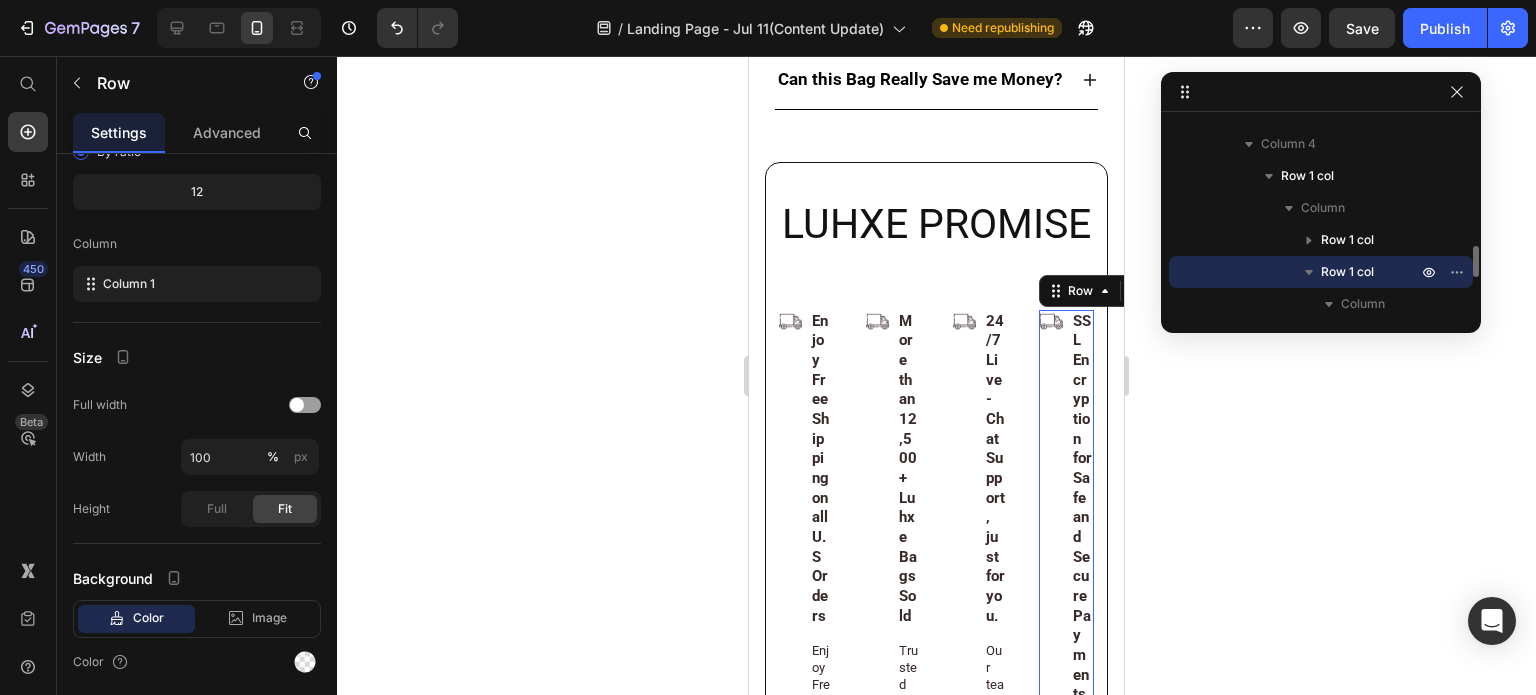 scroll, scrollTop: 11748, scrollLeft: 0, axis: vertical 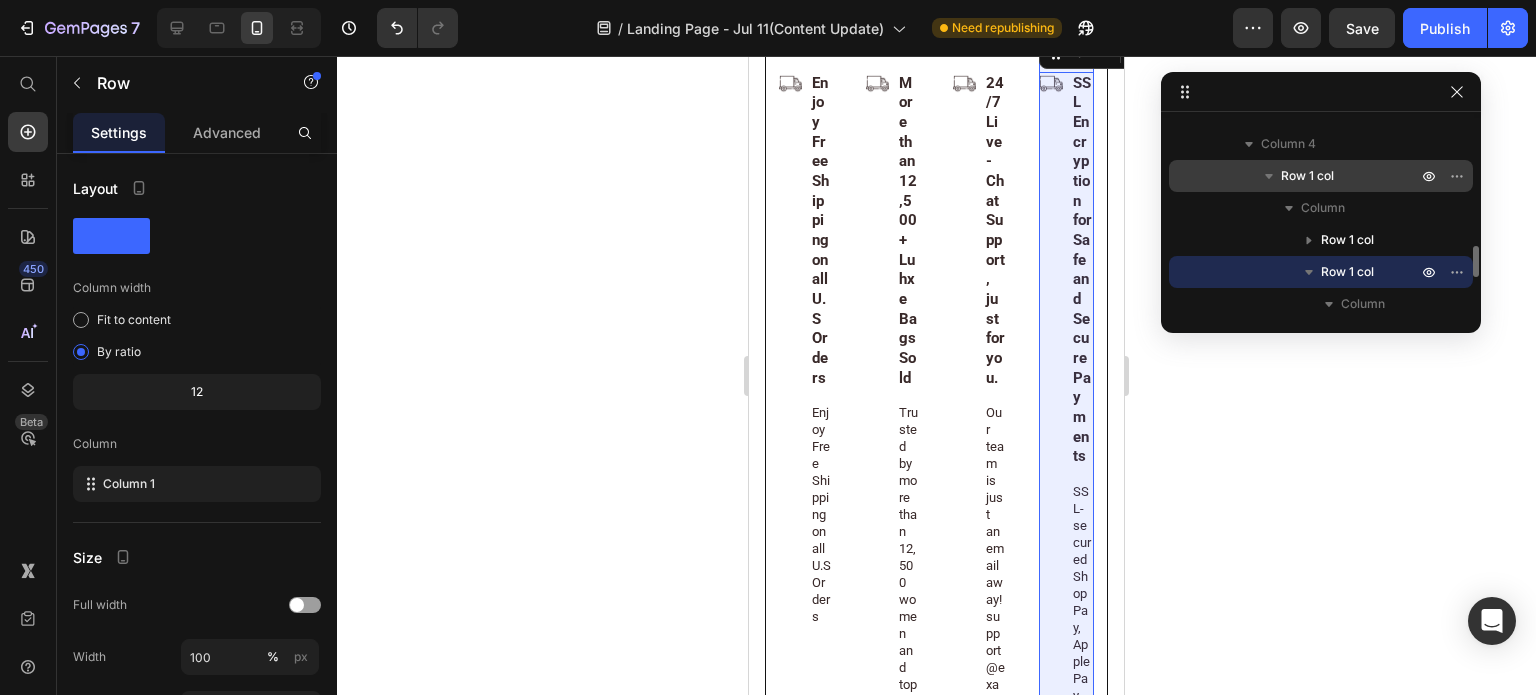 click on "Row 1 col" at bounding box center [1307, 176] 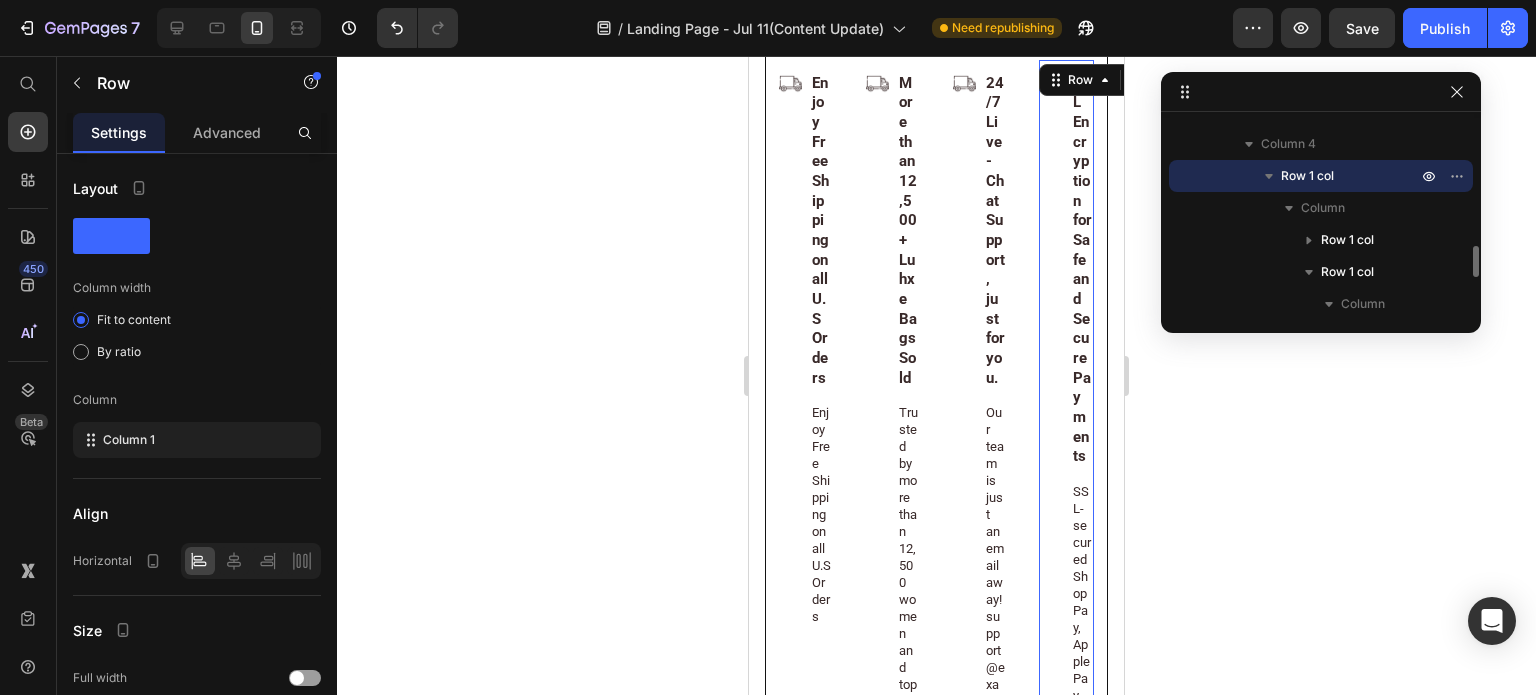 scroll, scrollTop: 11736, scrollLeft: 0, axis: vertical 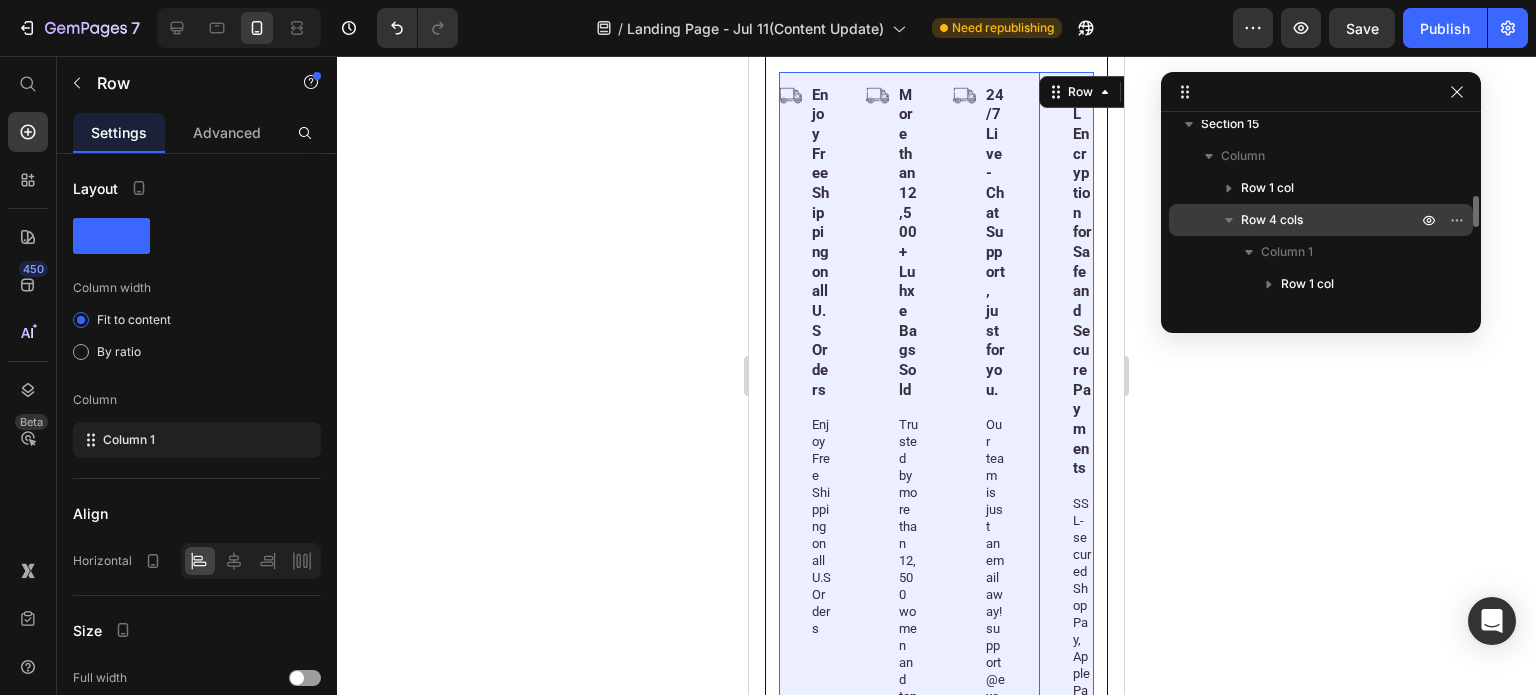 click on "Row 4 cols" at bounding box center (1331, 220) 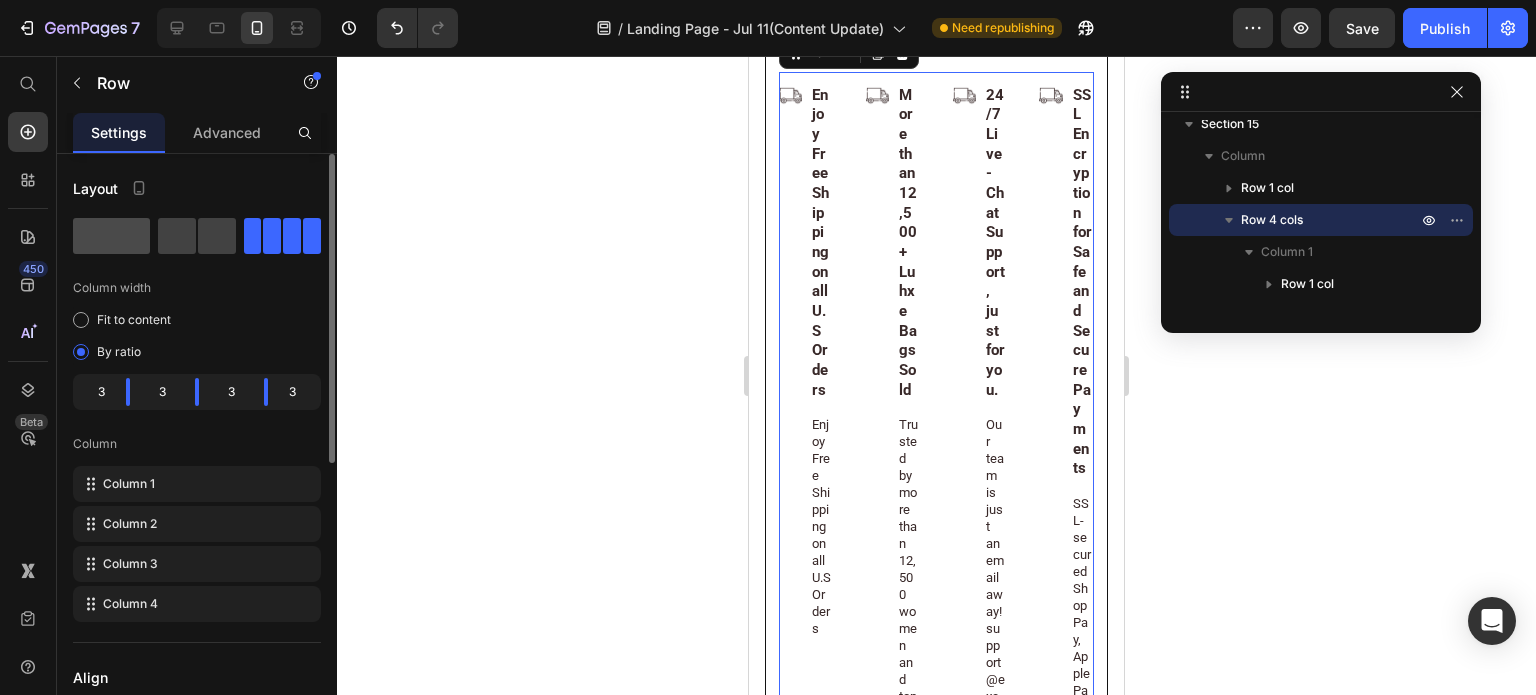 click 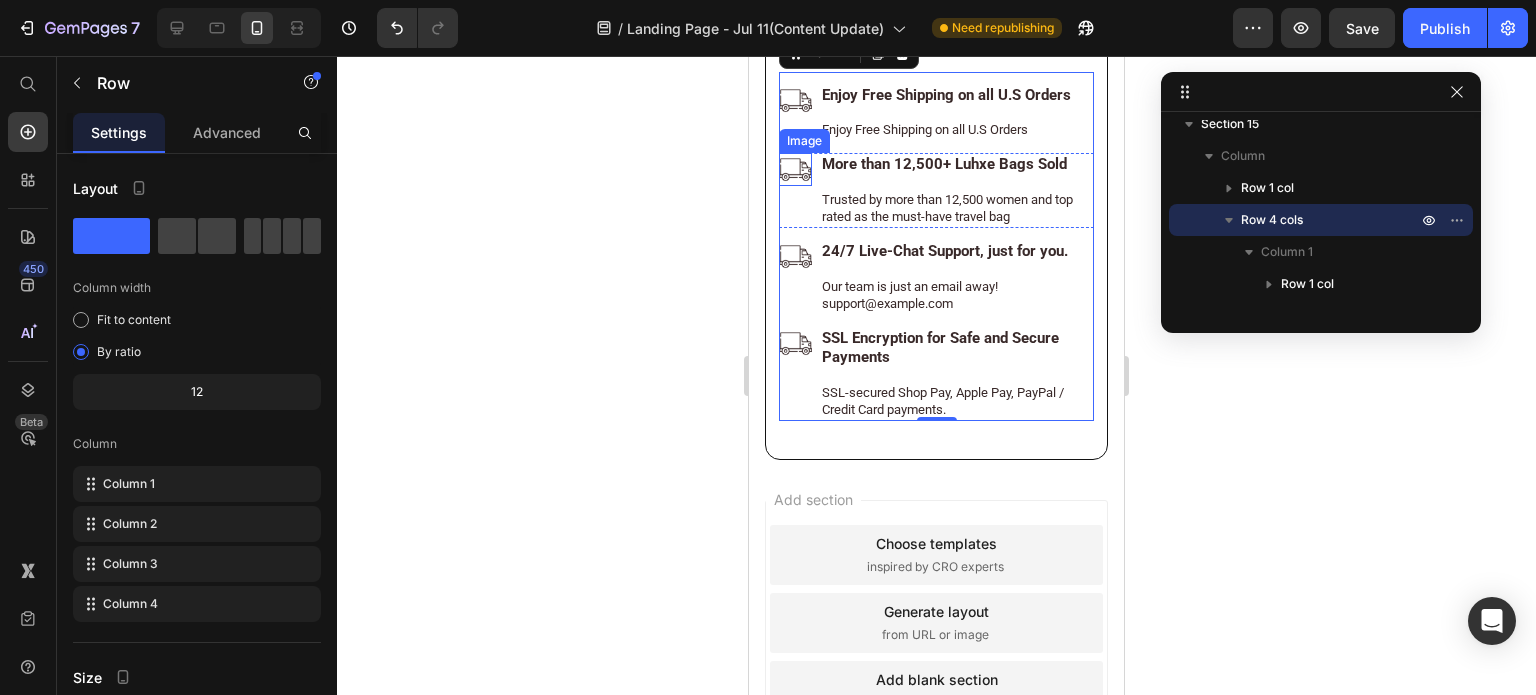 click at bounding box center [795, 169] 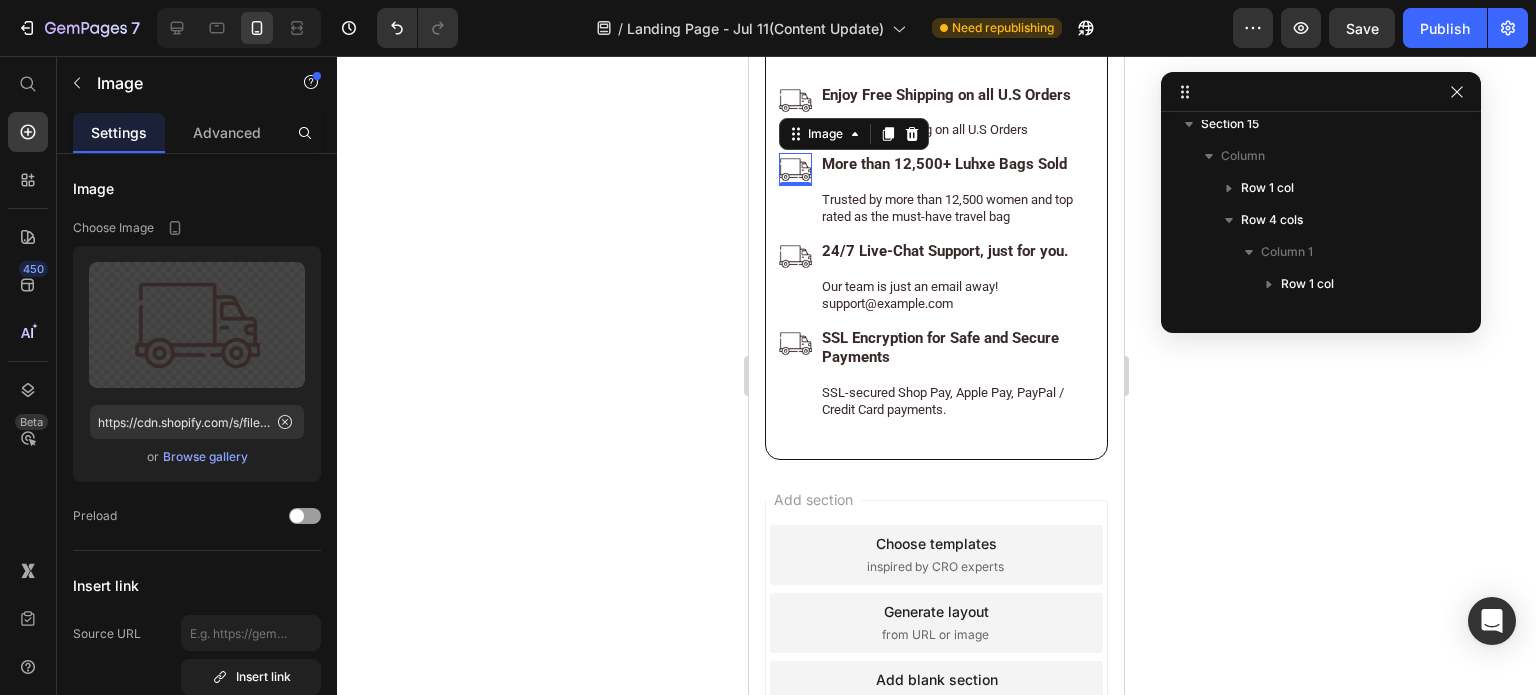 scroll, scrollTop: 808, scrollLeft: 0, axis: vertical 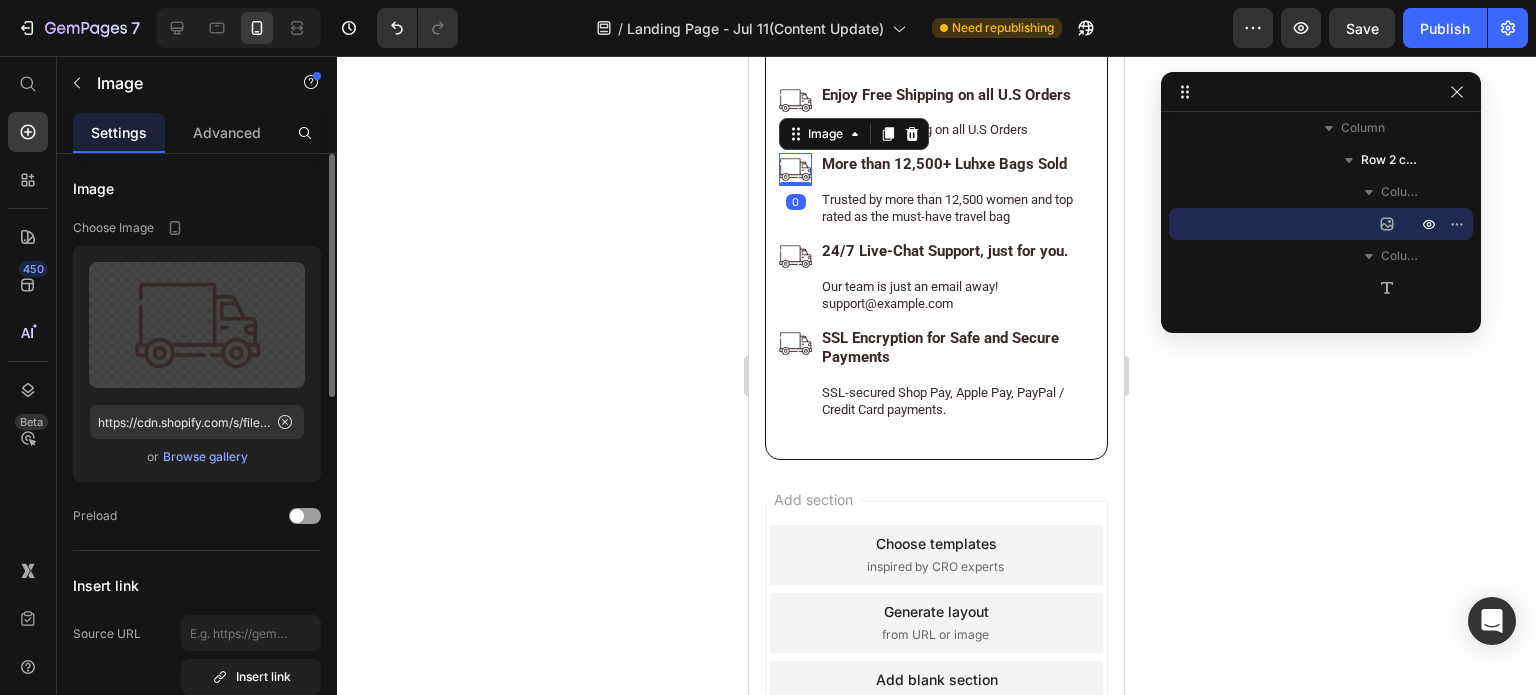 click on "Browse gallery" at bounding box center (205, 457) 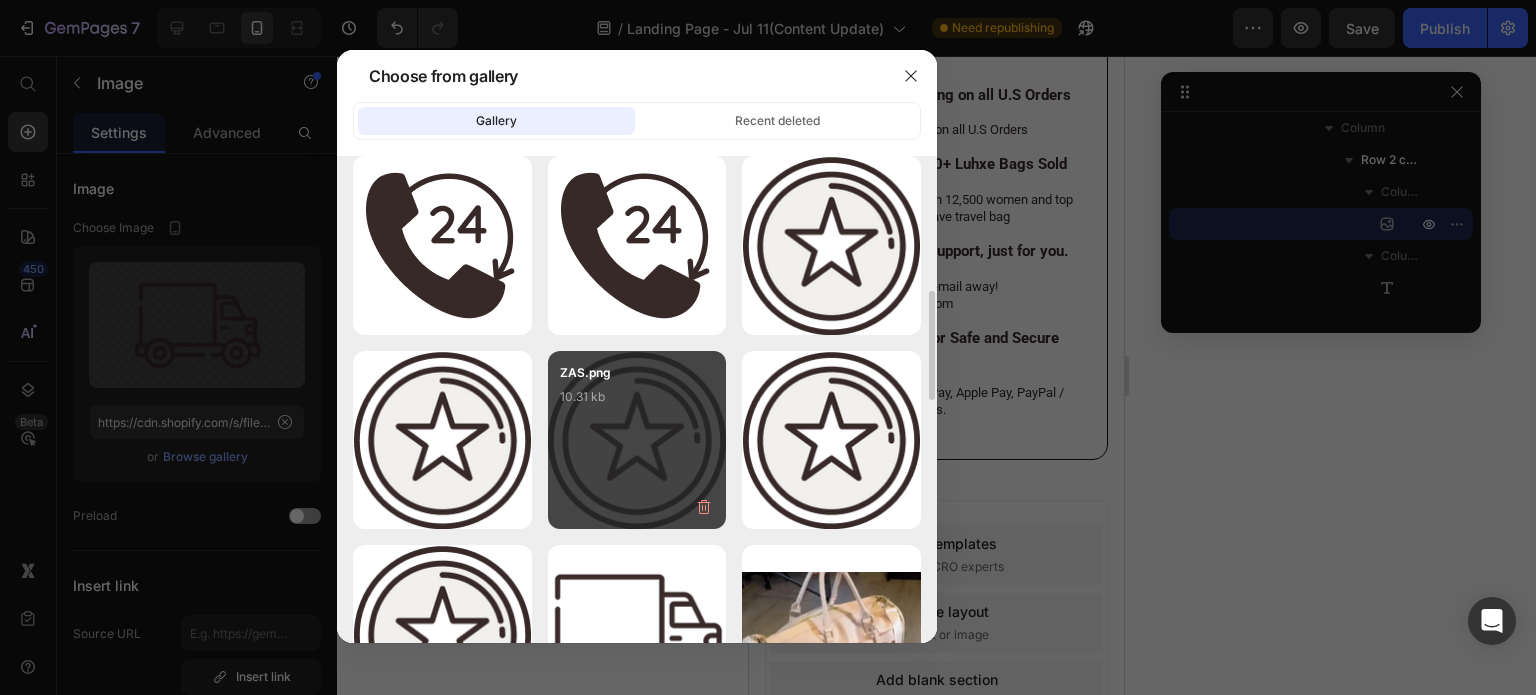 scroll, scrollTop: 700, scrollLeft: 0, axis: vertical 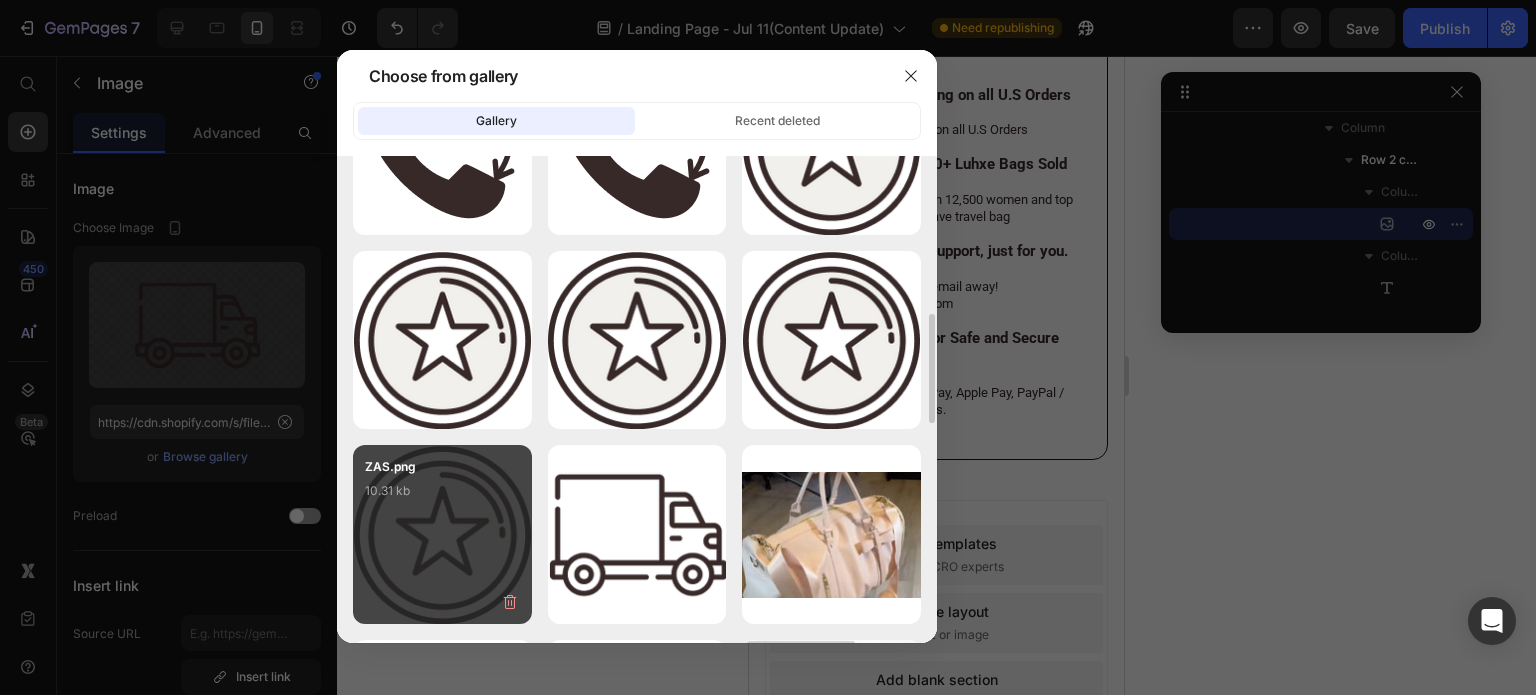 click on "10.31 kb" at bounding box center [442, 491] 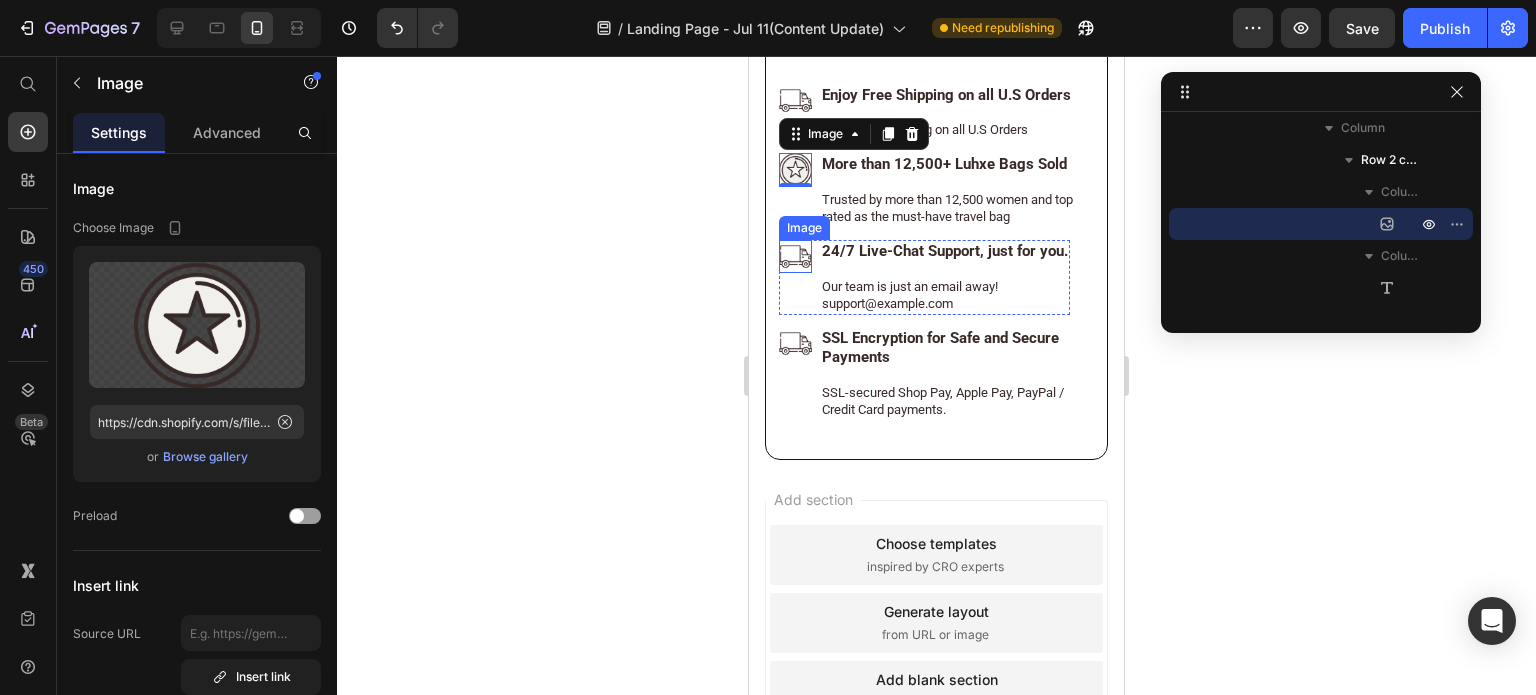 click at bounding box center [795, 256] 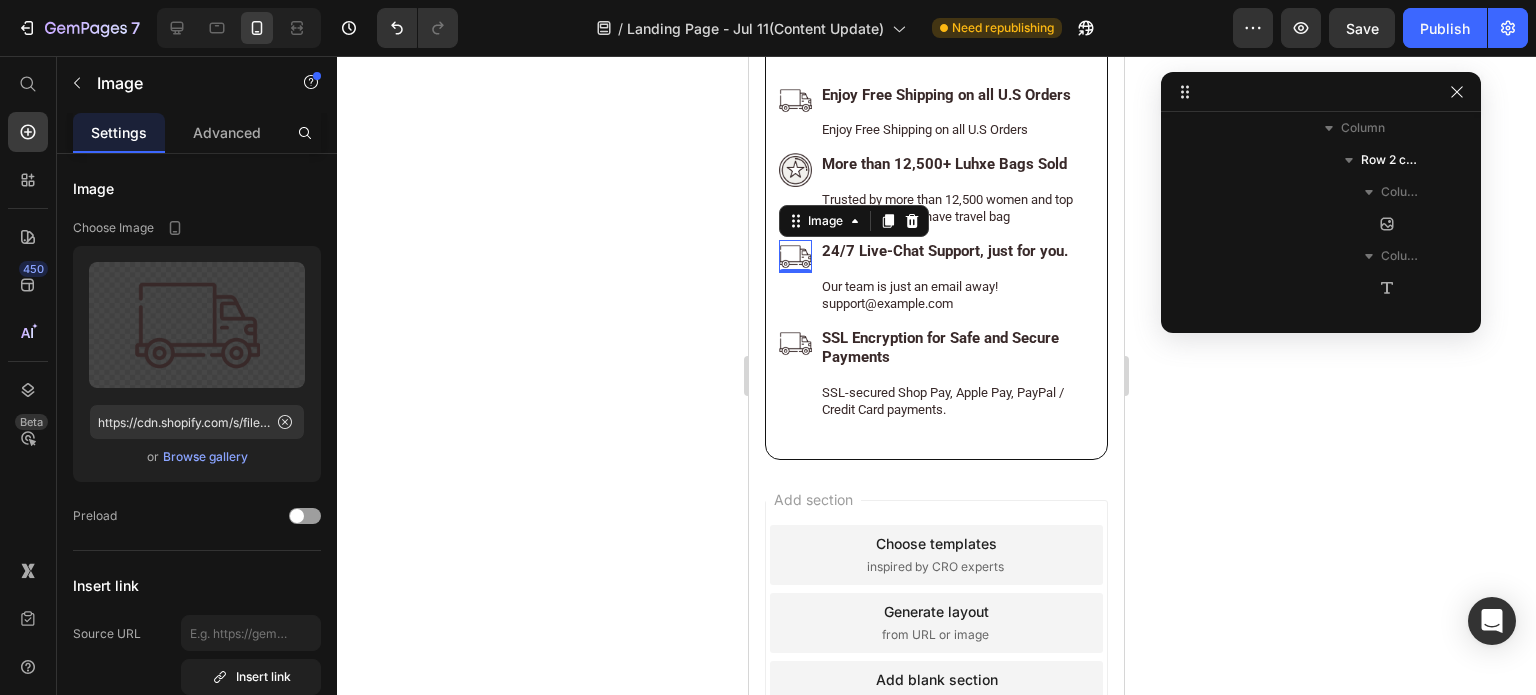 scroll, scrollTop: 1192, scrollLeft: 0, axis: vertical 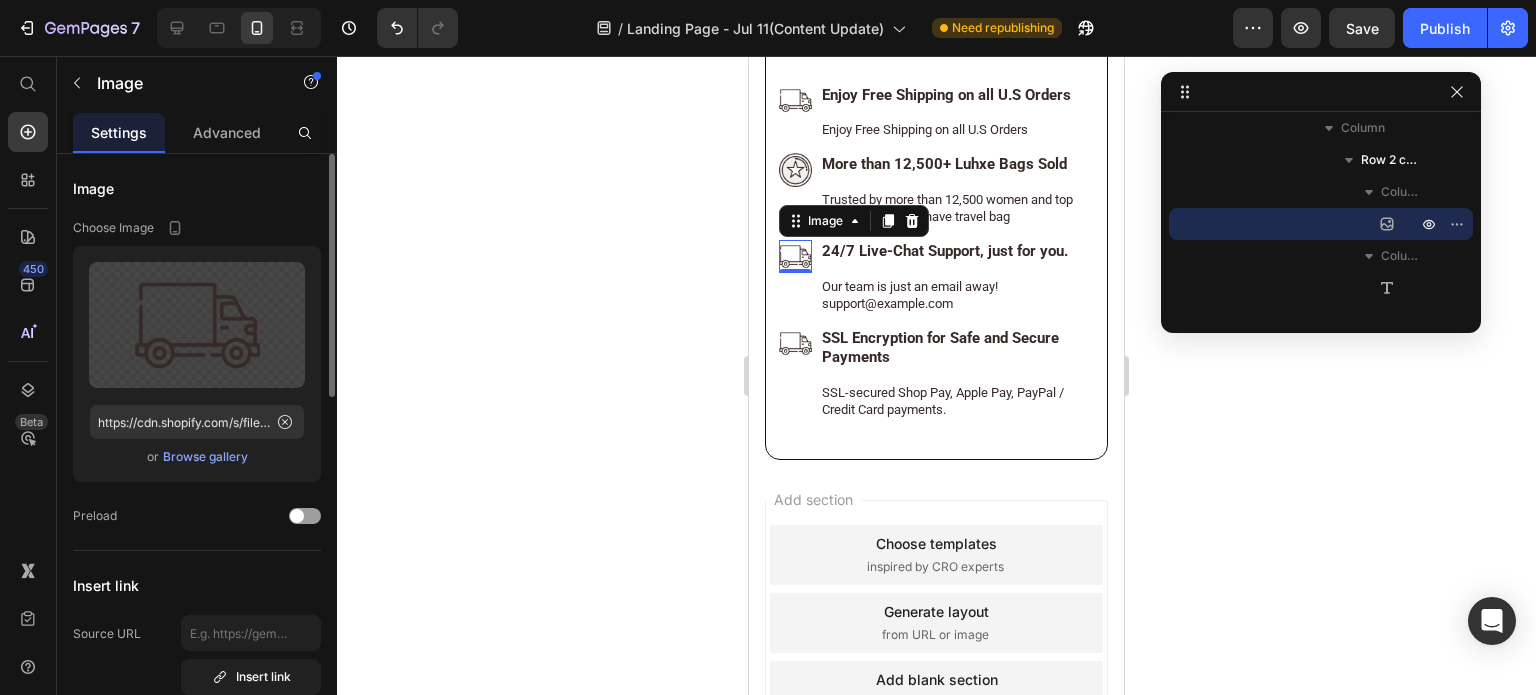 click on "Browse gallery" at bounding box center (205, 457) 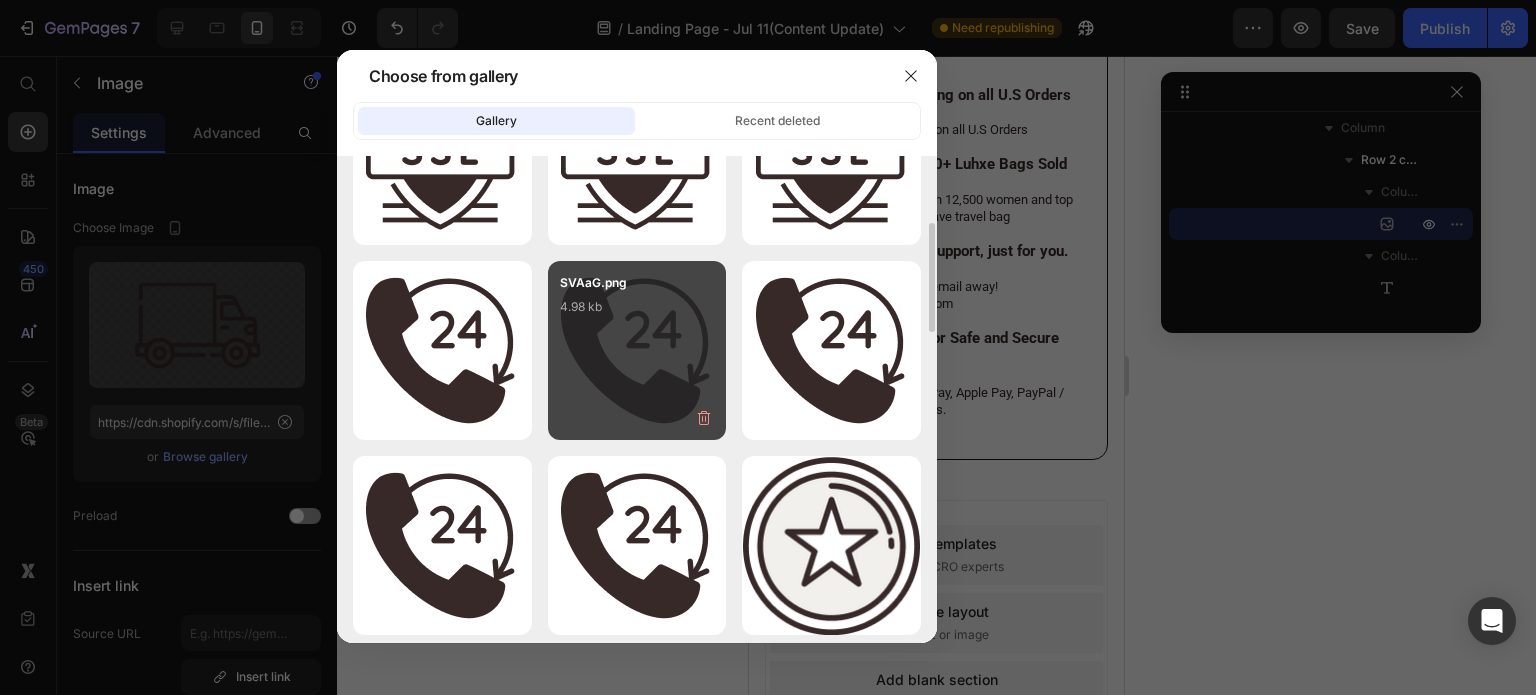 scroll, scrollTop: 400, scrollLeft: 0, axis: vertical 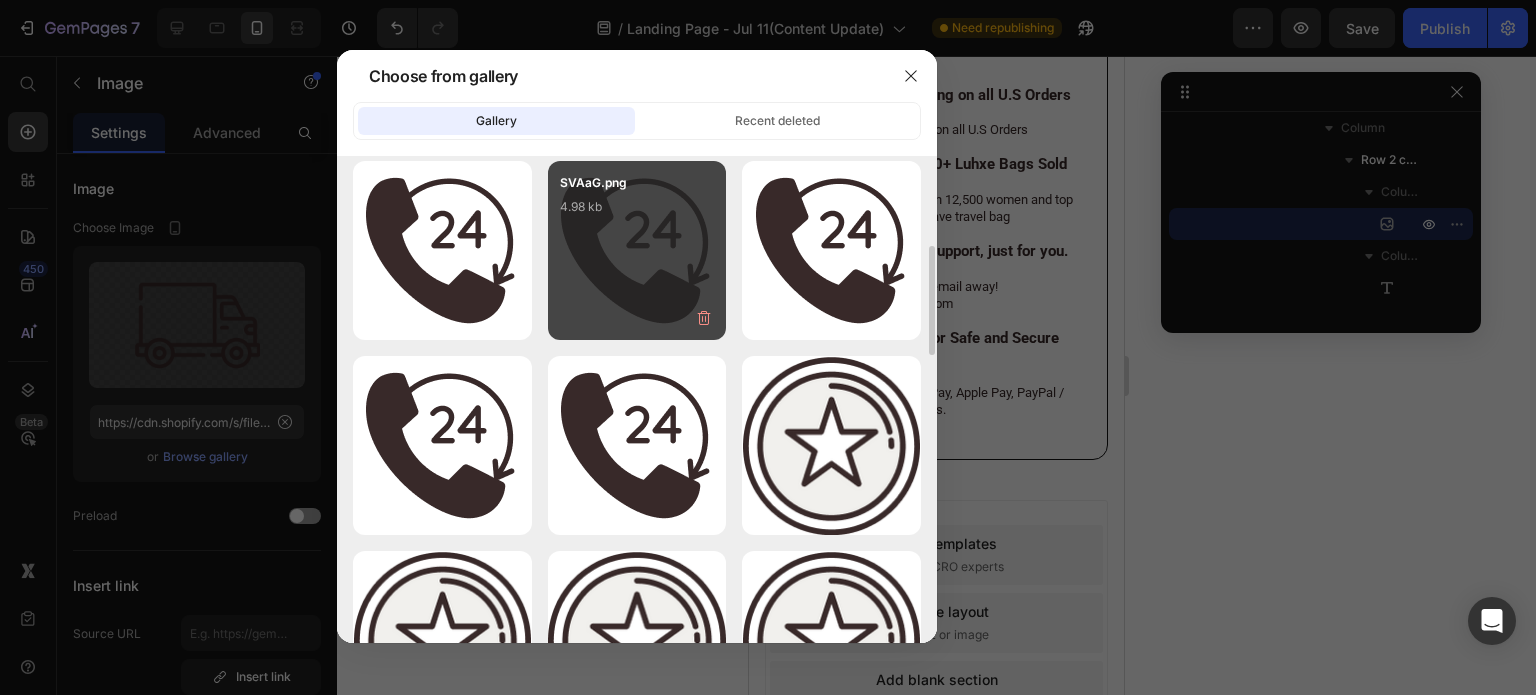 click on "SVAaG.png 4.98 kb" at bounding box center [0, 0] 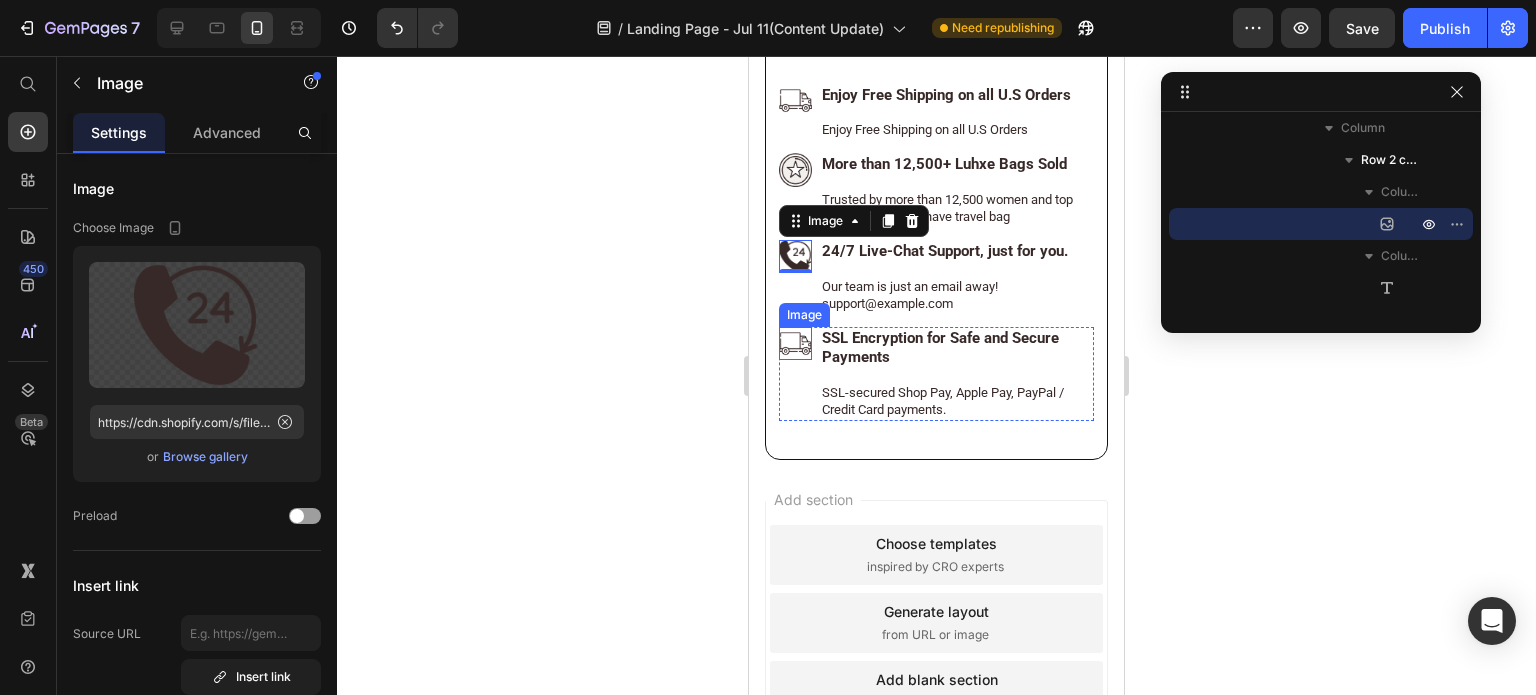 click at bounding box center (795, 343) 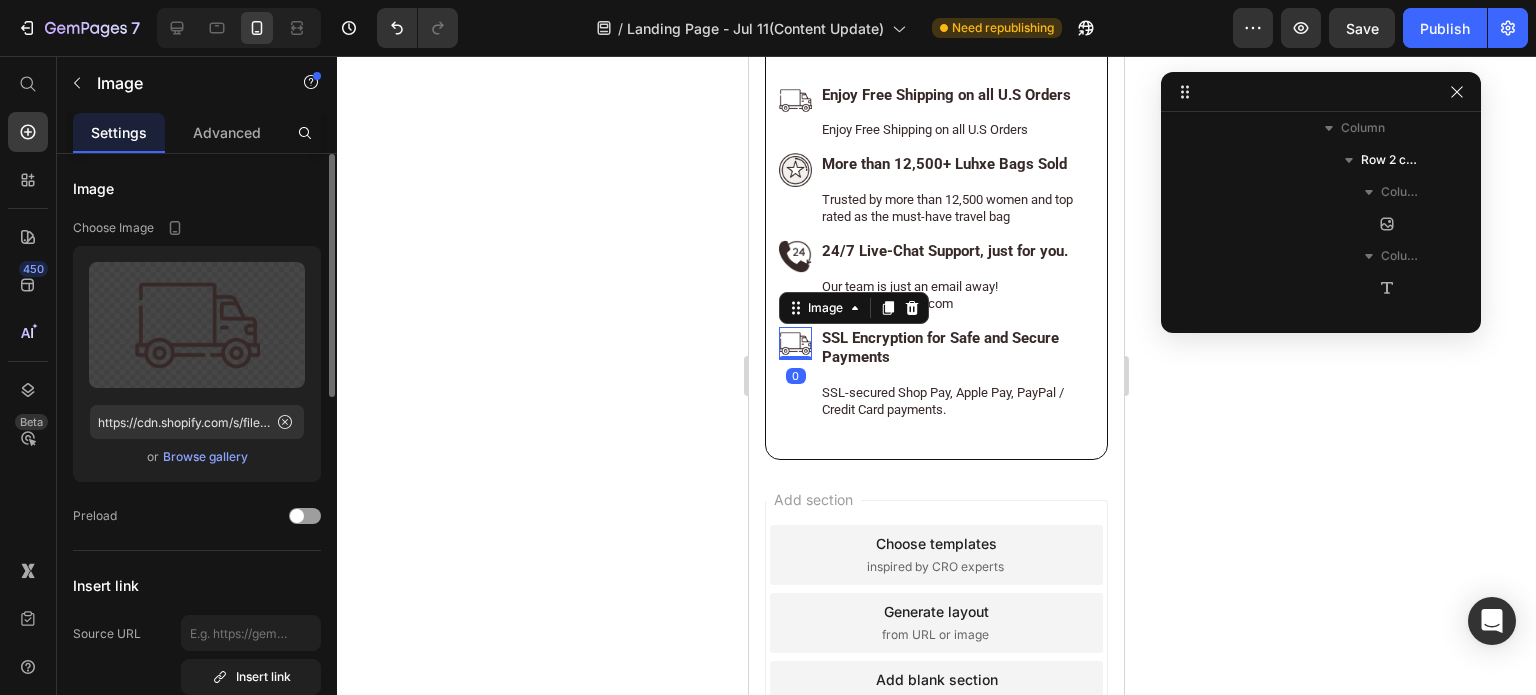 scroll, scrollTop: 1576, scrollLeft: 0, axis: vertical 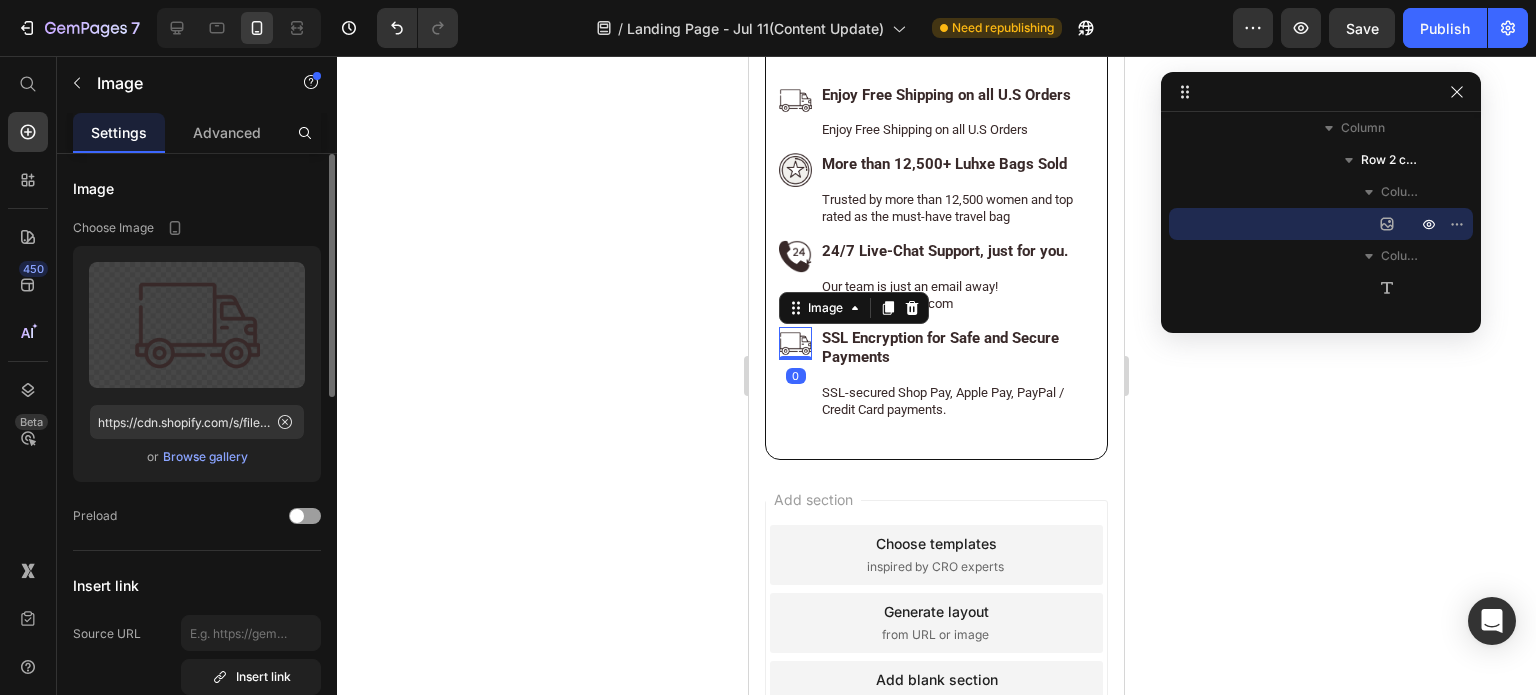click on "Browse gallery" at bounding box center [205, 457] 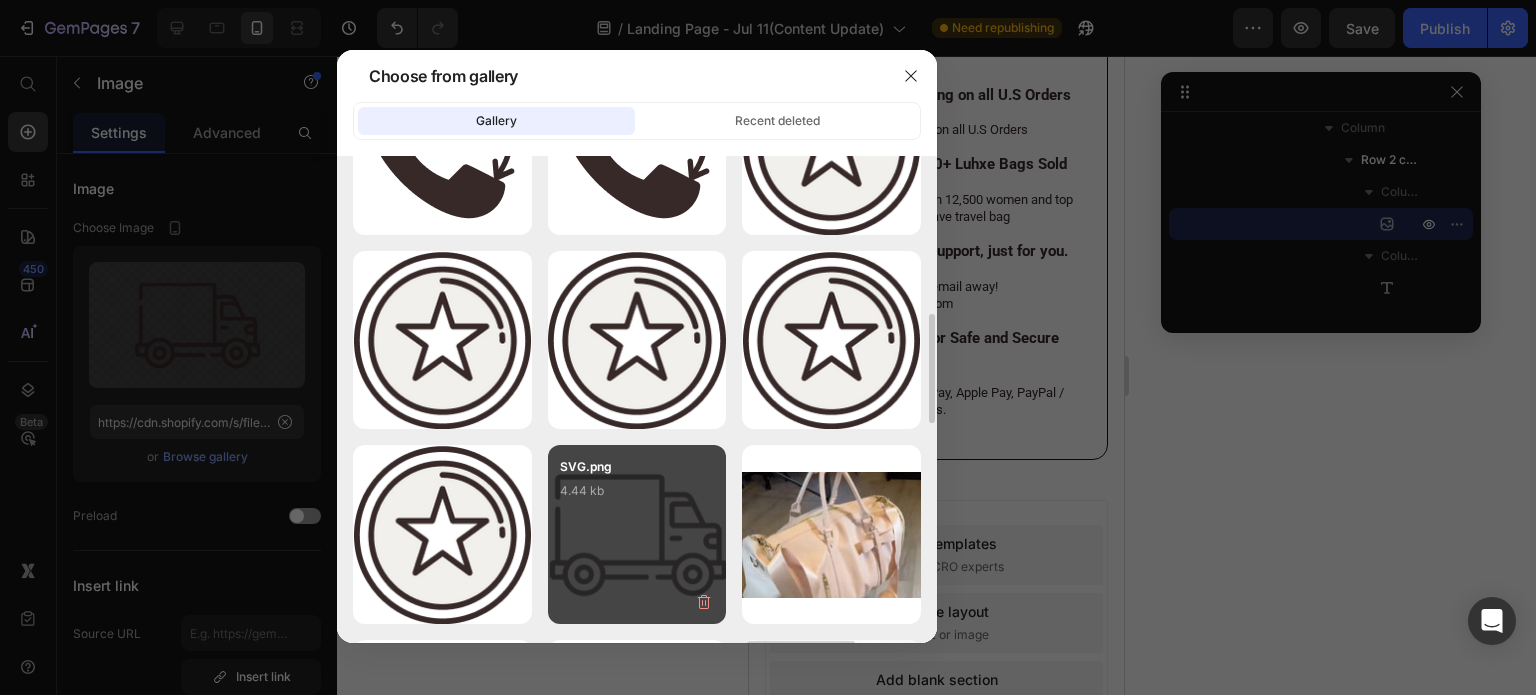 scroll, scrollTop: 600, scrollLeft: 0, axis: vertical 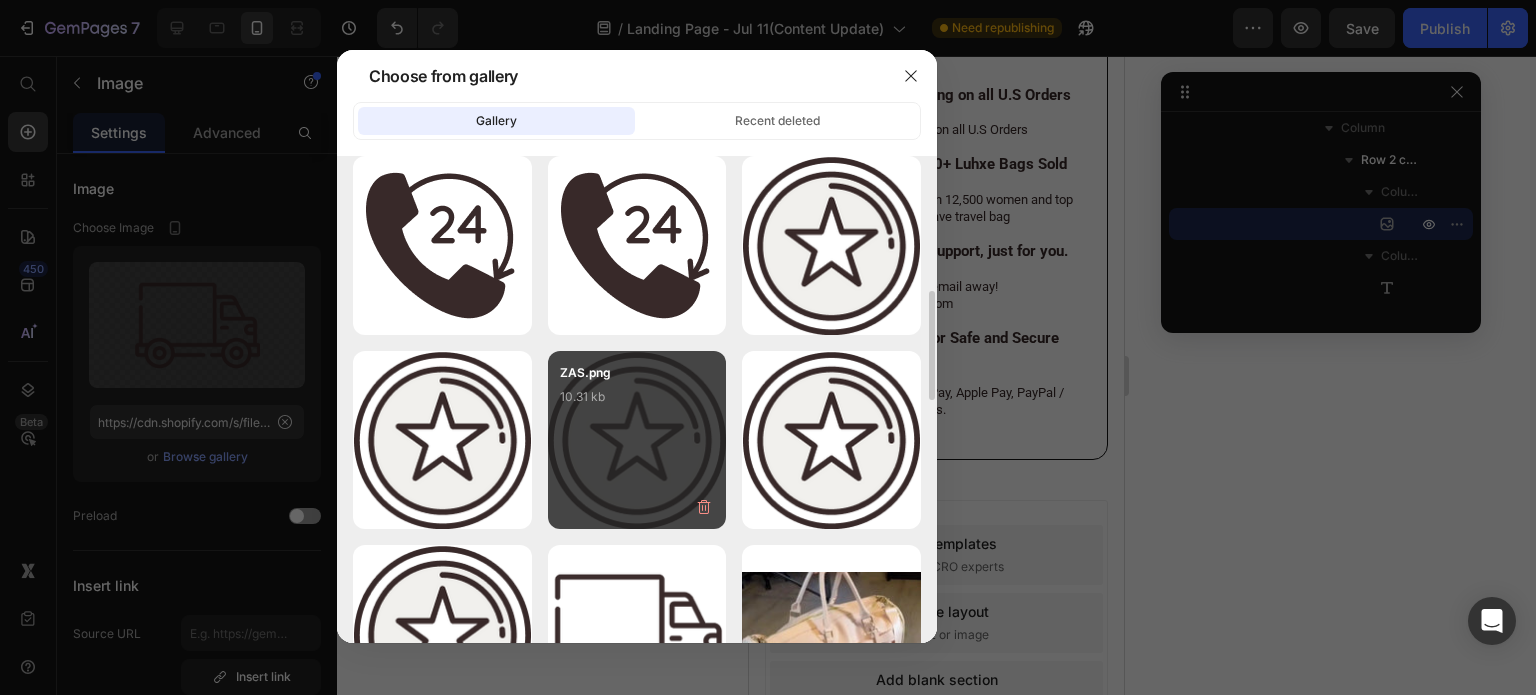 click on "ZAS.png 10.31 kb" at bounding box center [637, 403] 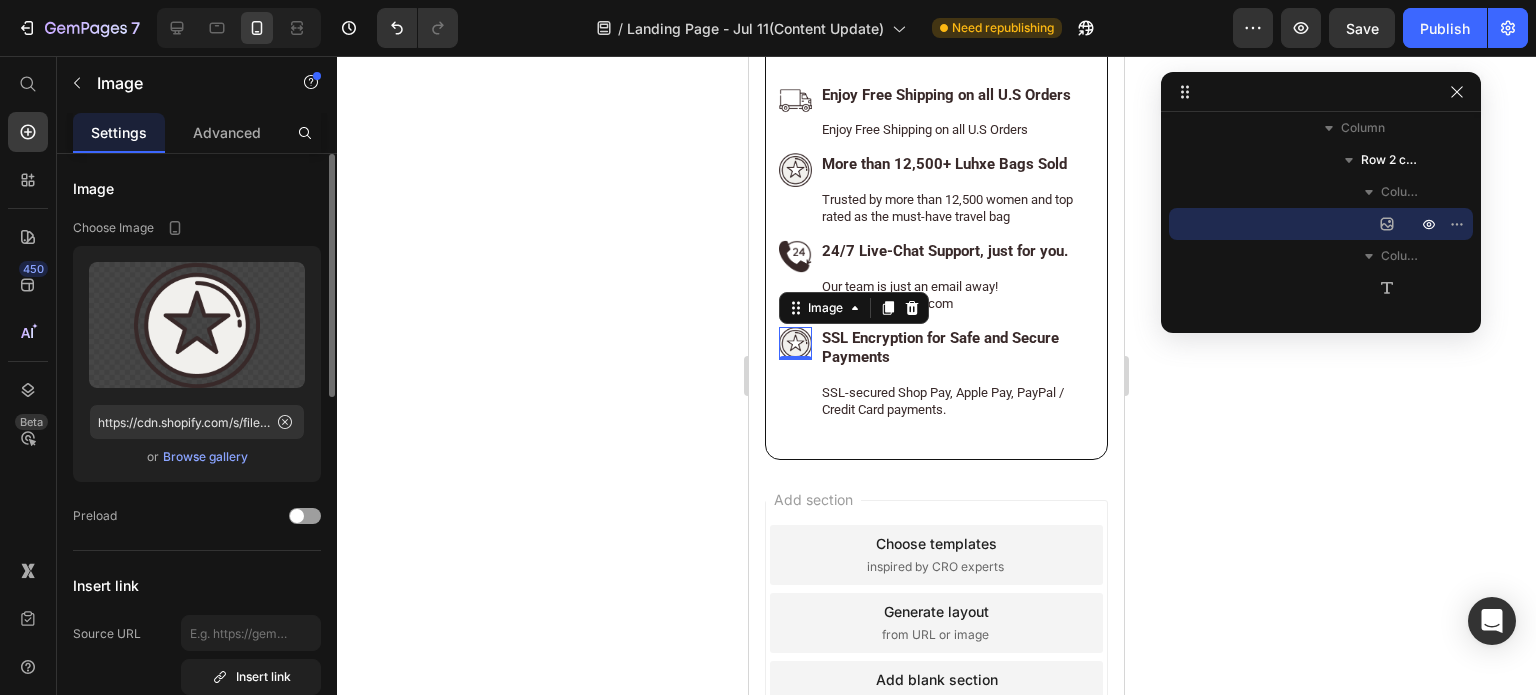 click on "Browse gallery" at bounding box center (205, 457) 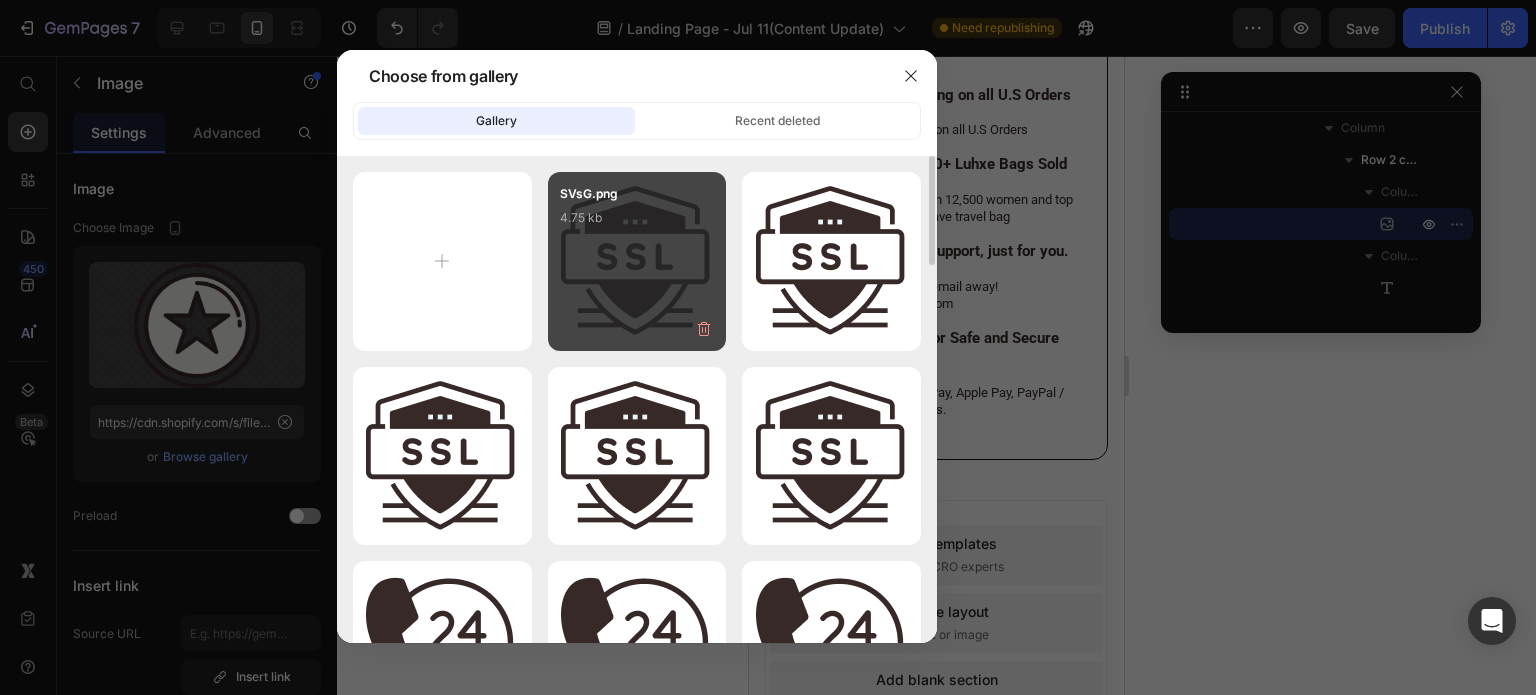 drag, startPoint x: 620, startPoint y: 281, endPoint x: 609, endPoint y: 295, distance: 17.804493 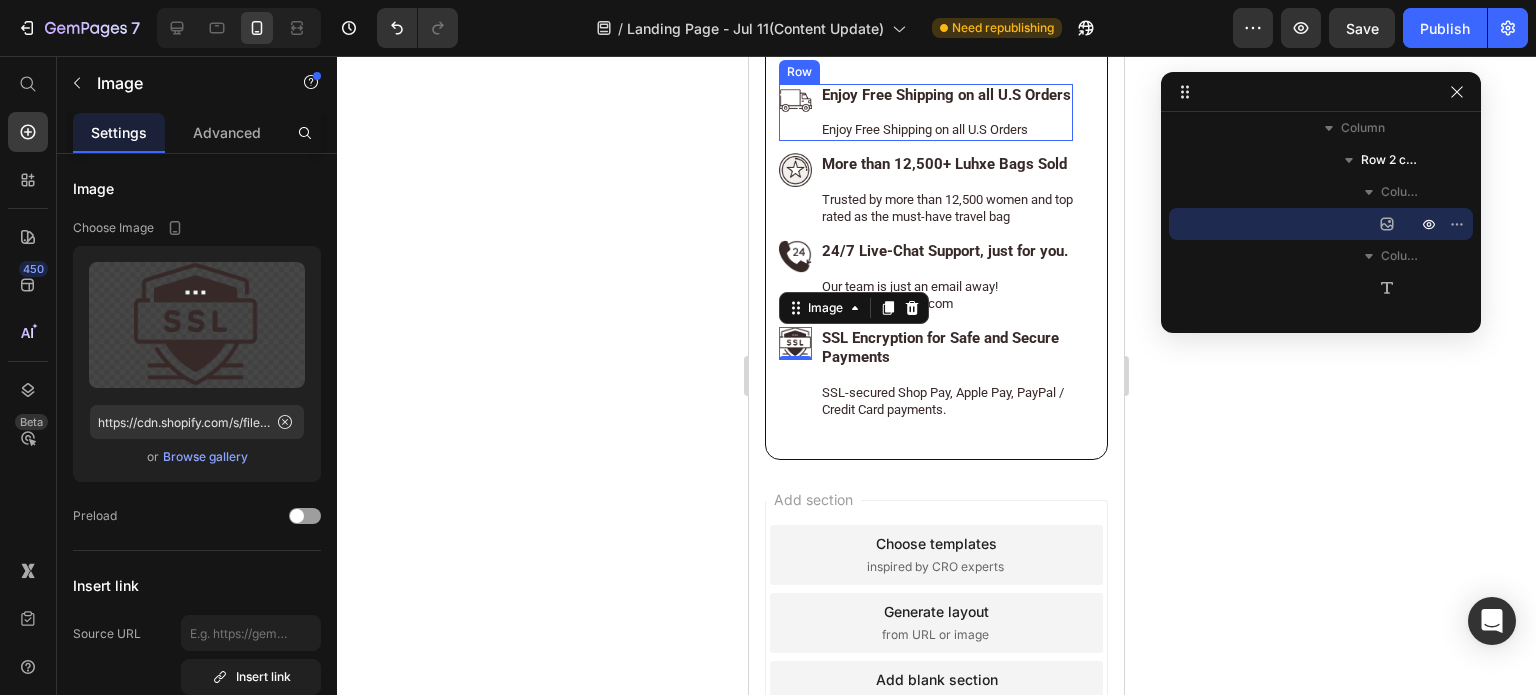 click on "Image" at bounding box center [795, 113] 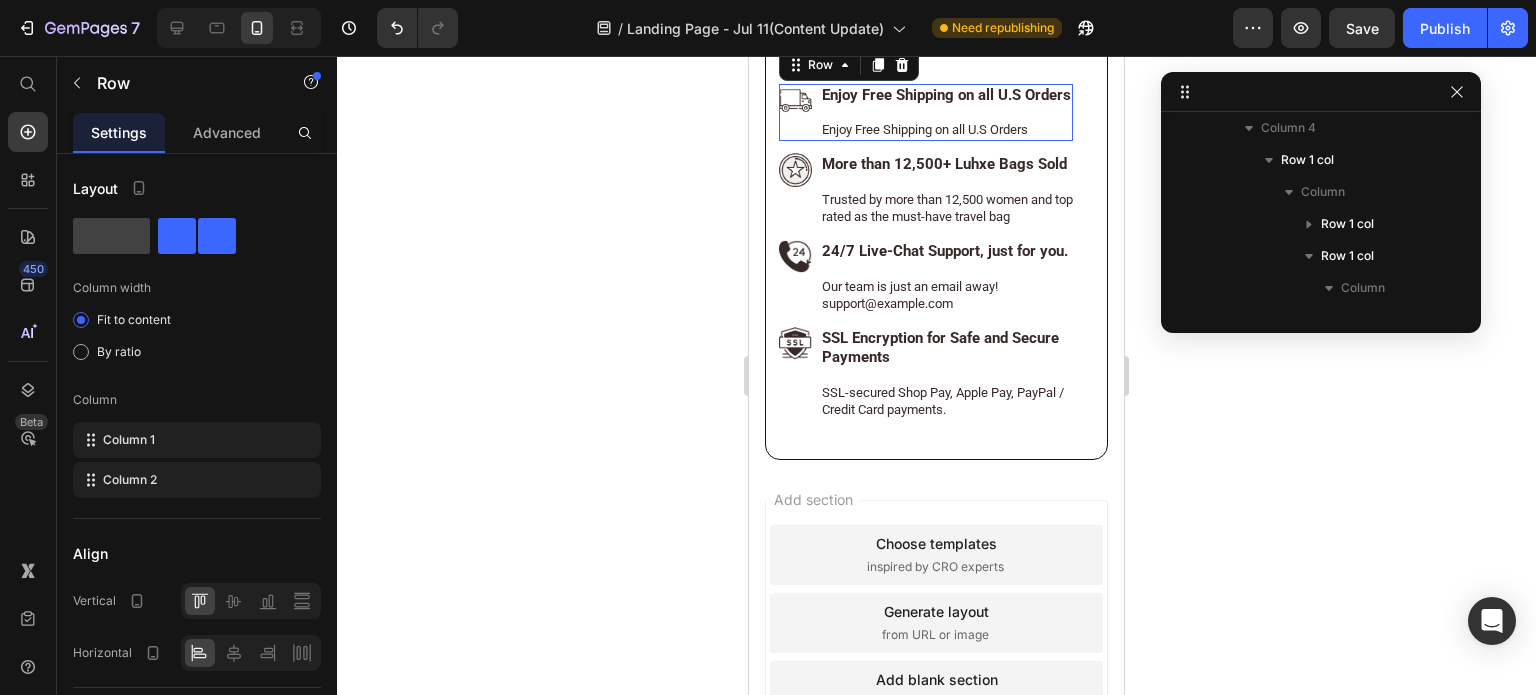 scroll, scrollTop: 680, scrollLeft: 0, axis: vertical 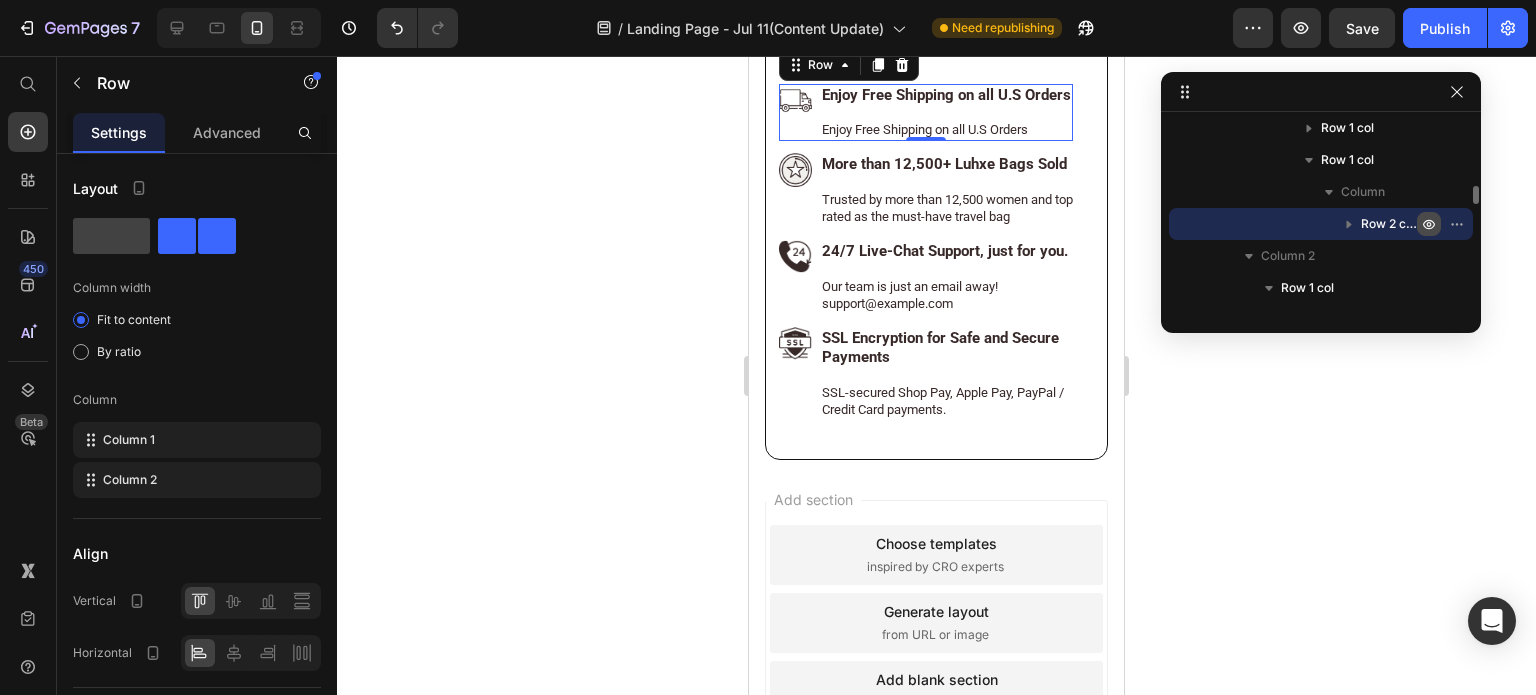 click 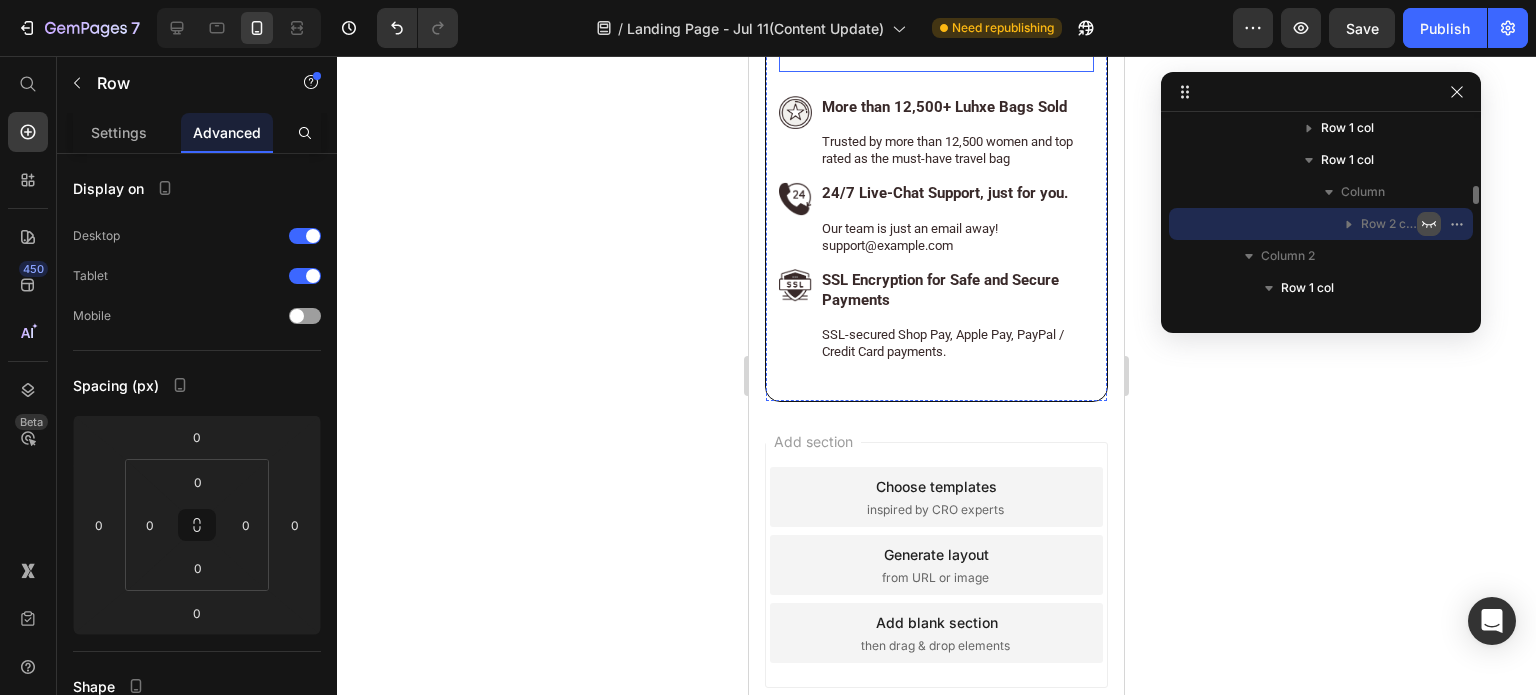 click on "LUHXE PROMISE Heading" at bounding box center (936, 20) 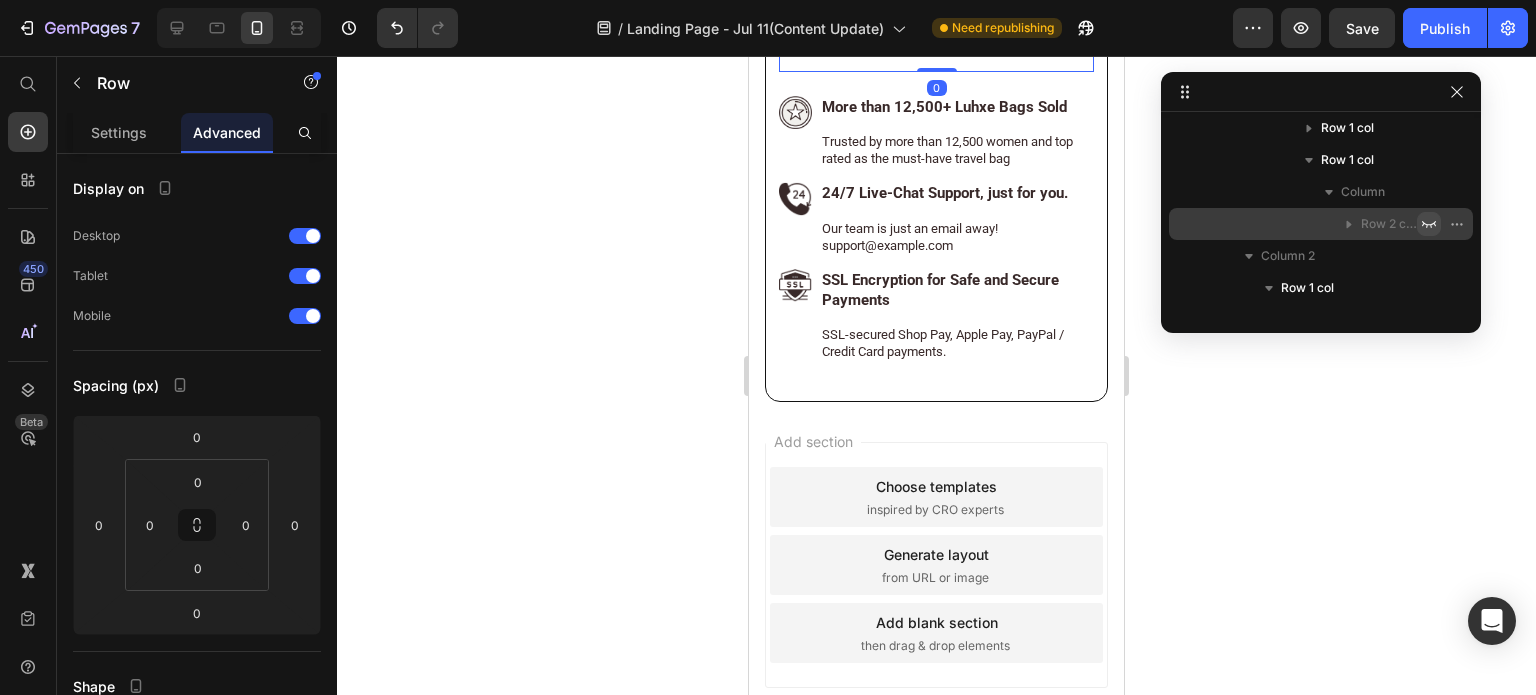 scroll, scrollTop: 424, scrollLeft: 0, axis: vertical 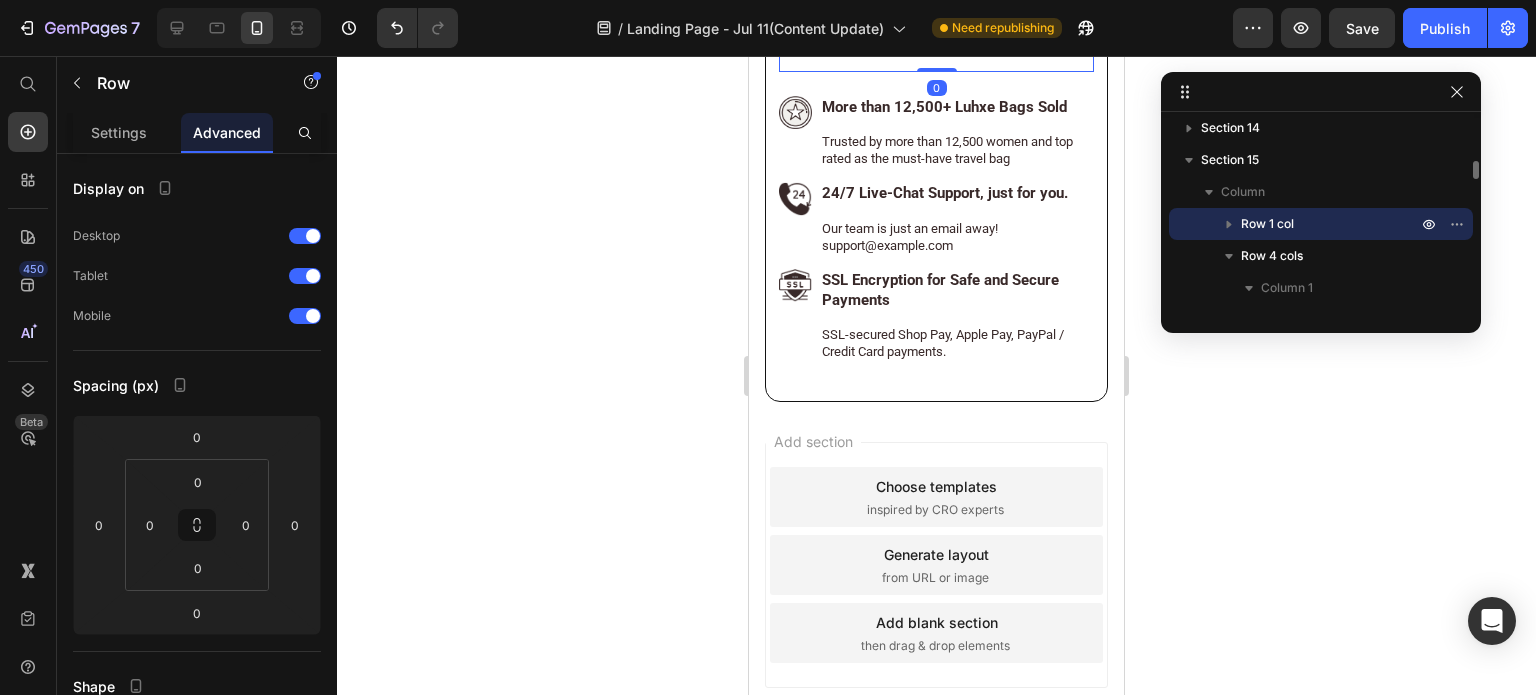 click on "LUHXE PROMISE Heading" at bounding box center [936, 20] 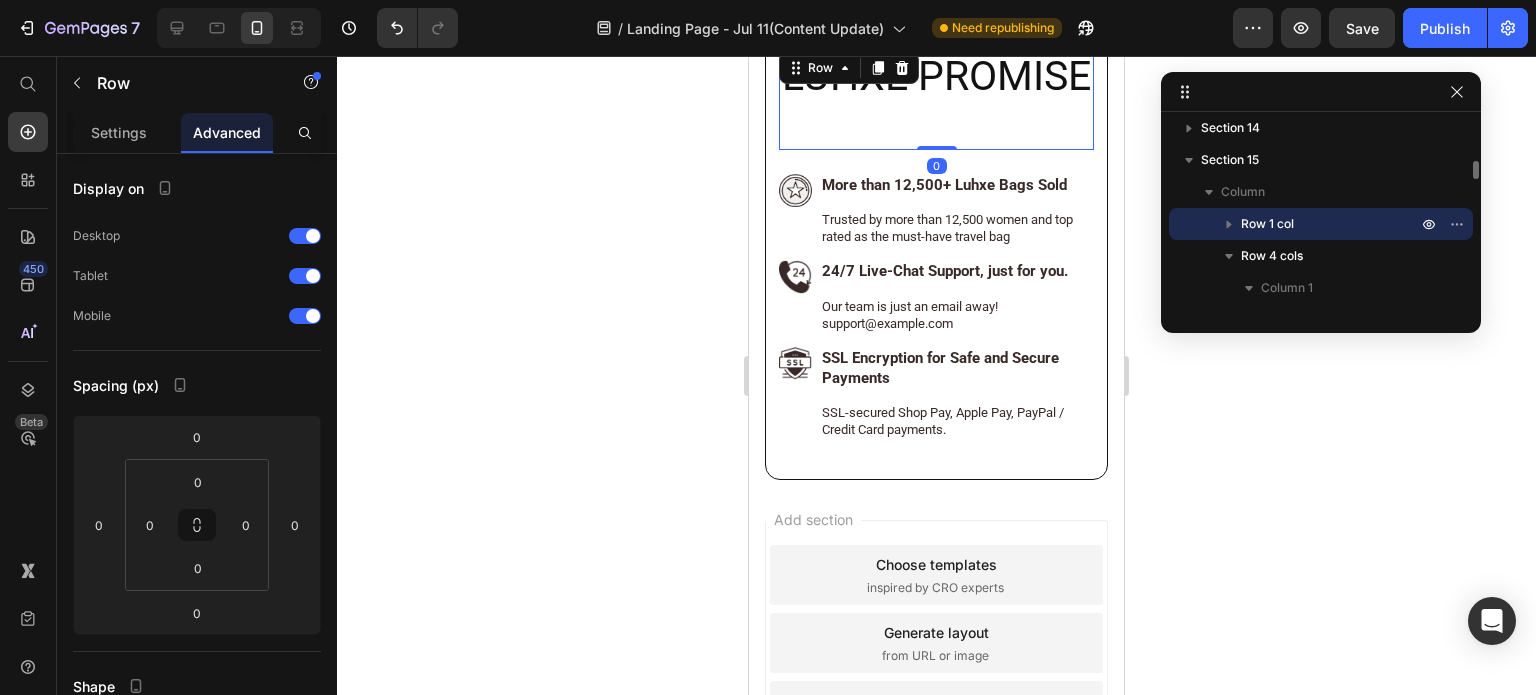 scroll, scrollTop: 11636, scrollLeft: 0, axis: vertical 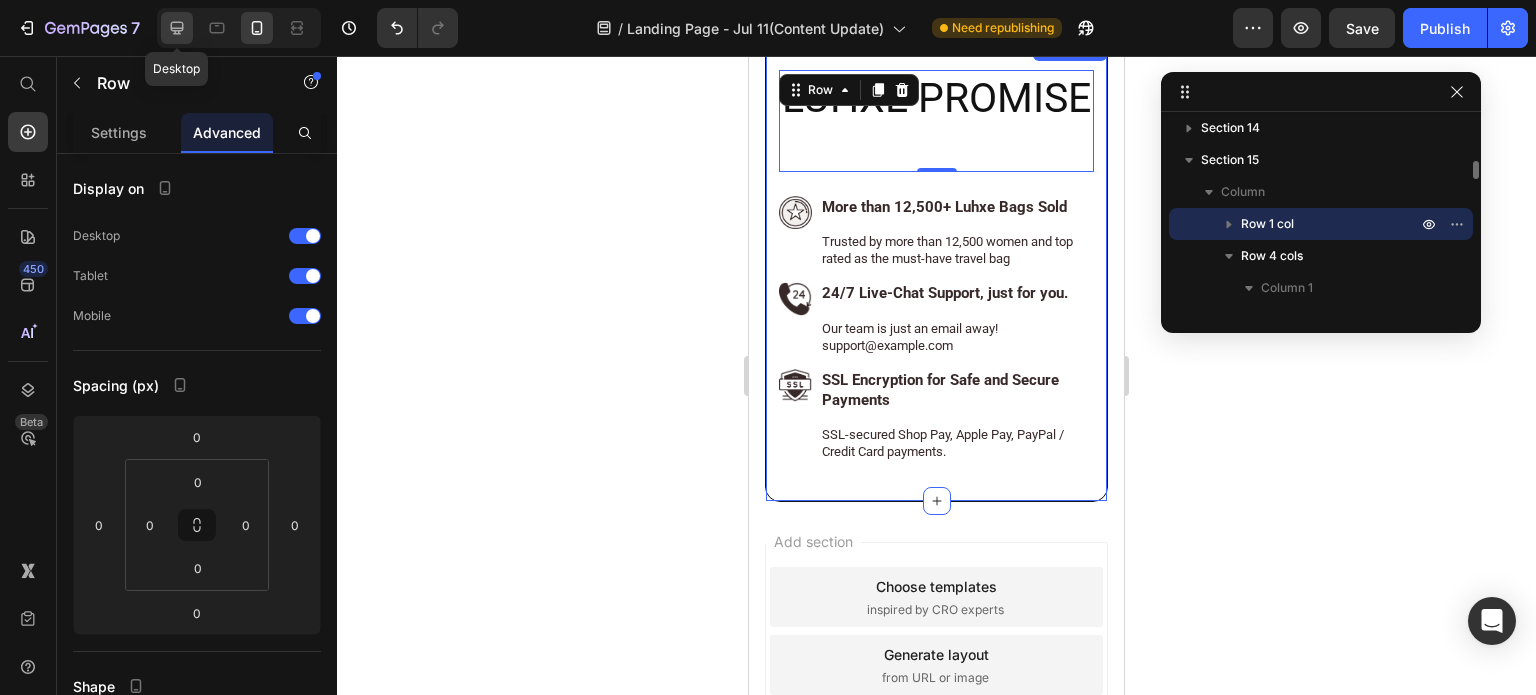 click 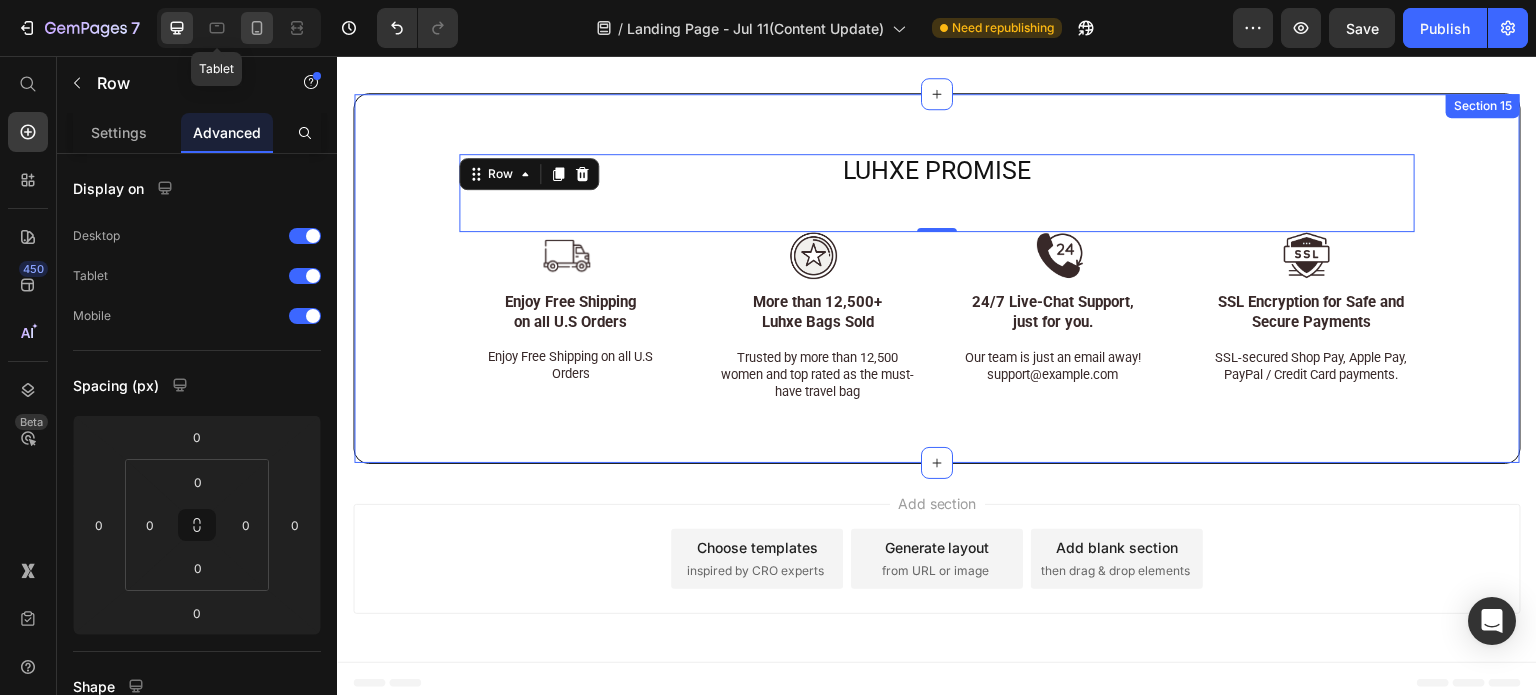 scroll, scrollTop: 12076, scrollLeft: 0, axis: vertical 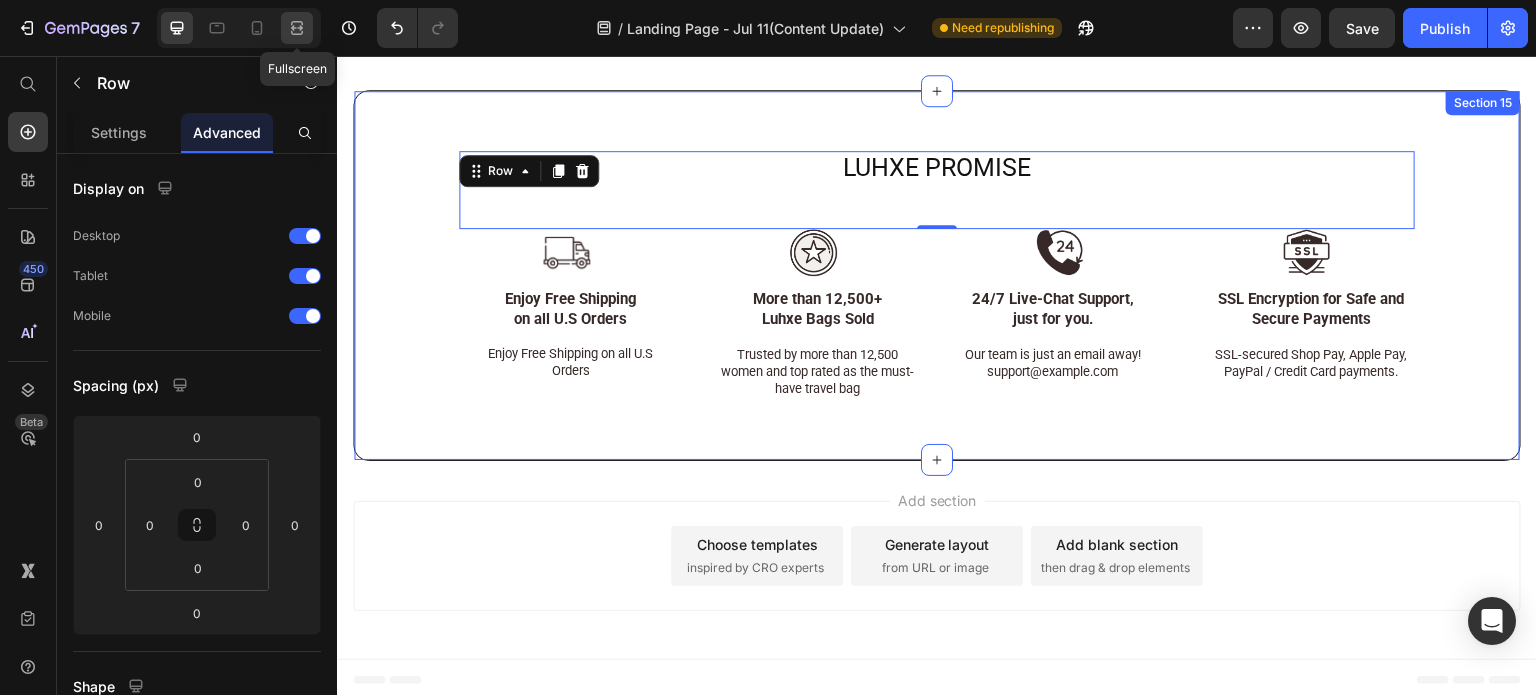 click 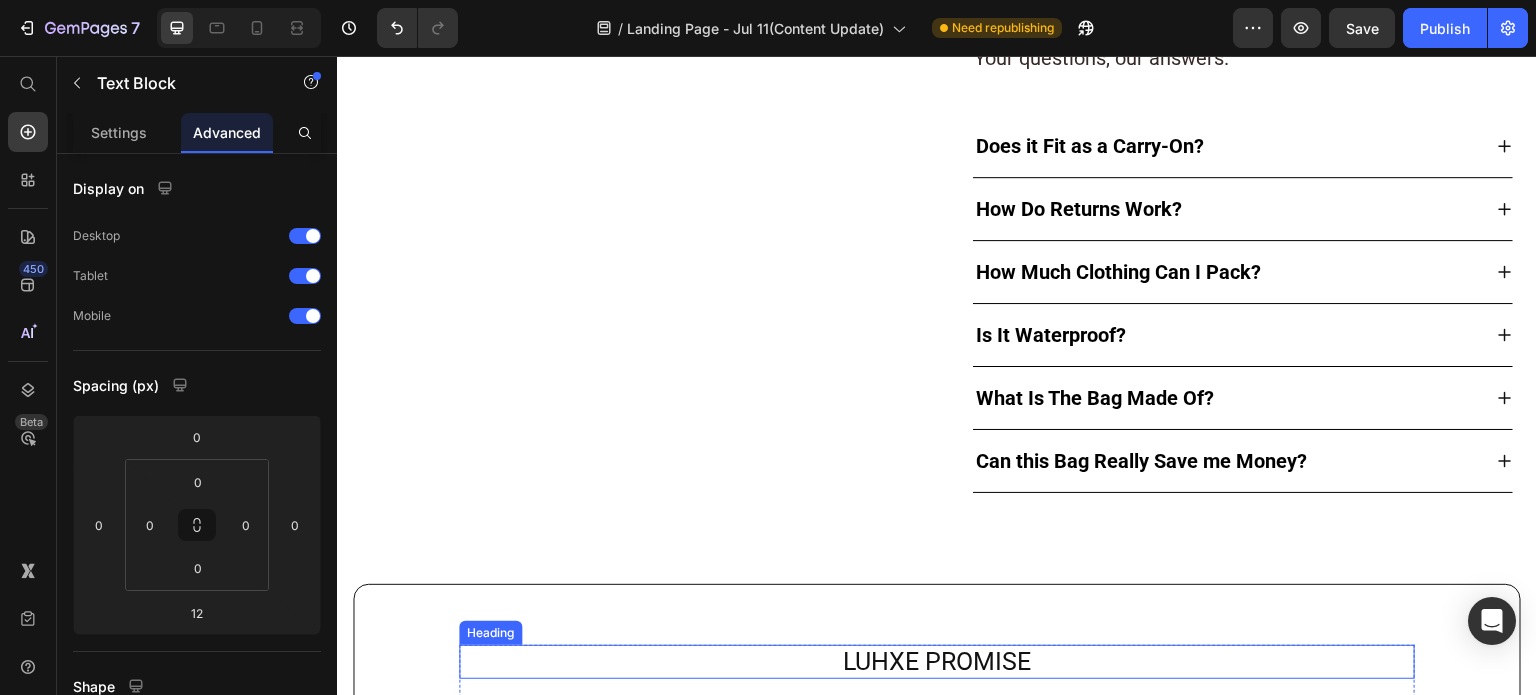 scroll, scrollTop: 12076, scrollLeft: 0, axis: vertical 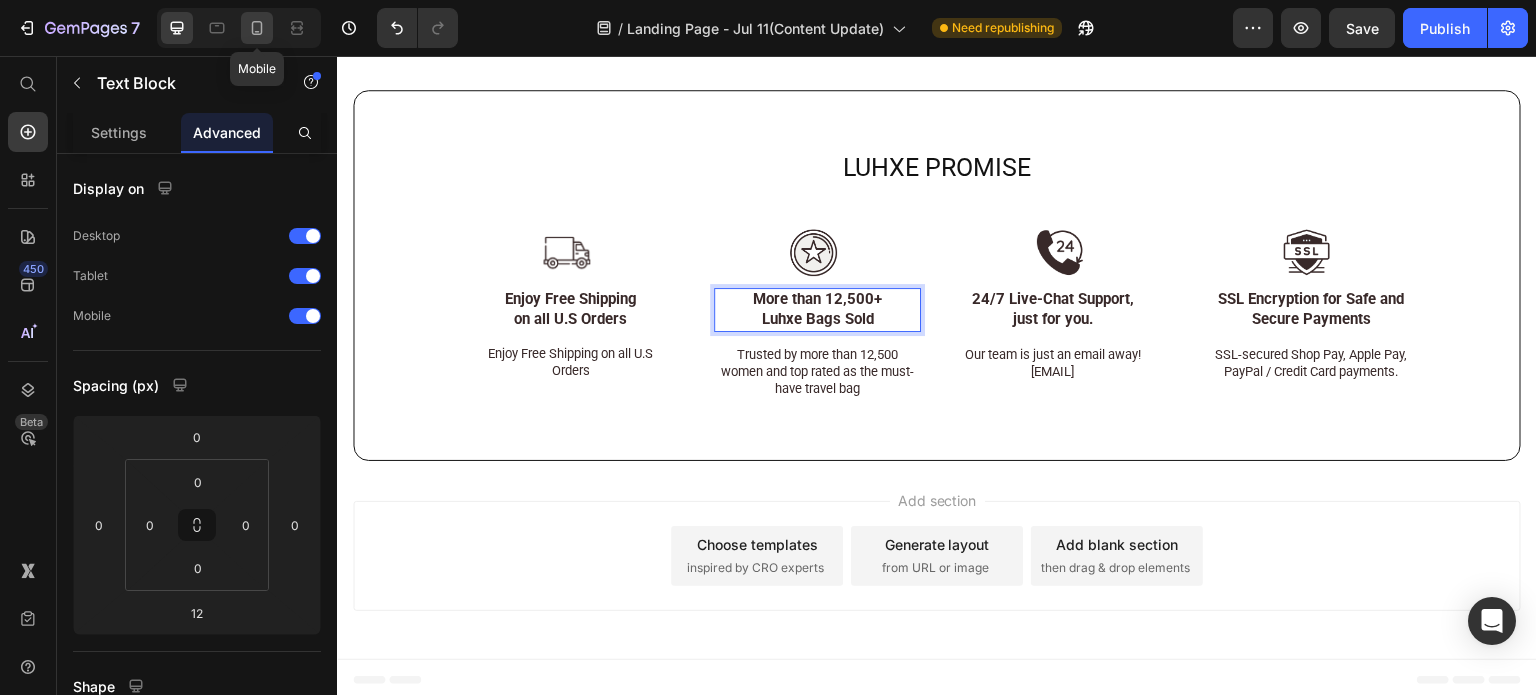 drag, startPoint x: 254, startPoint y: 25, endPoint x: 437, endPoint y: 227, distance: 272.5674 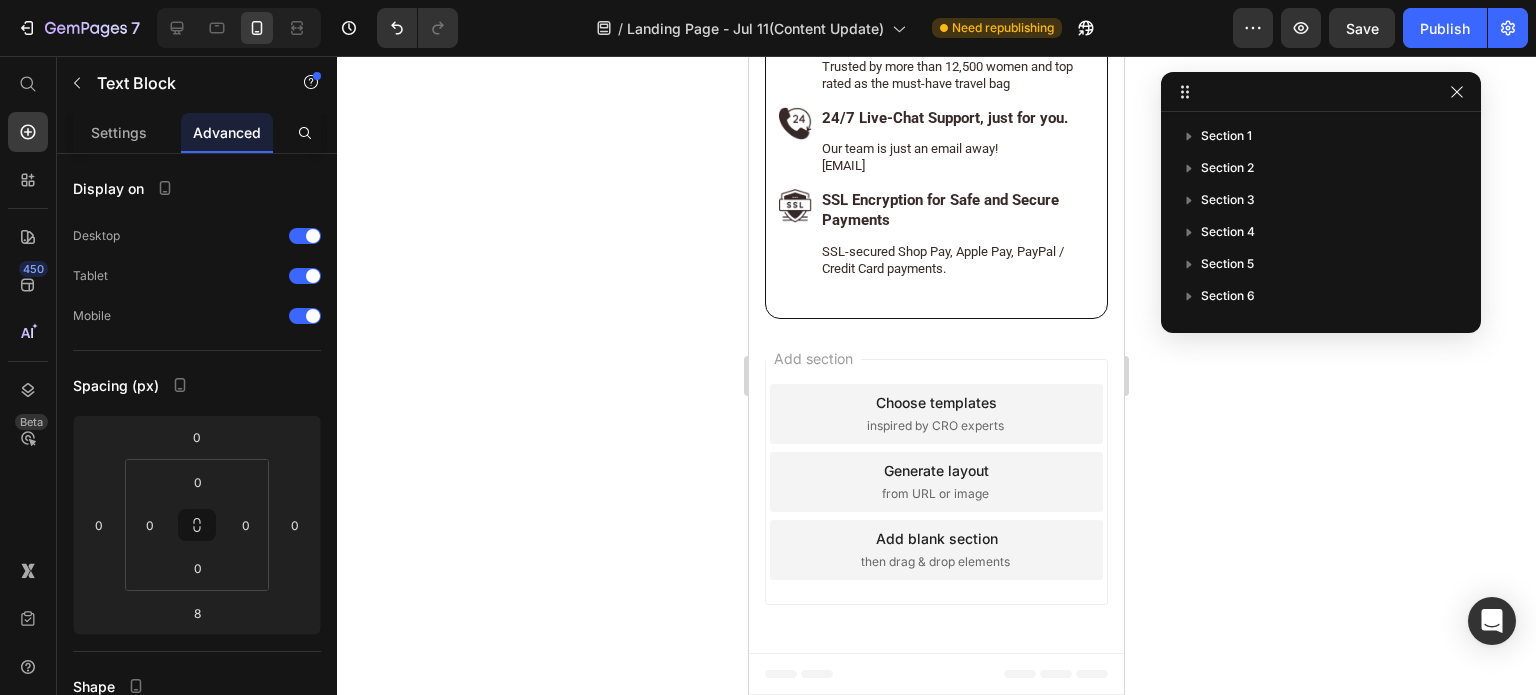 scroll, scrollTop: 11633, scrollLeft: 0, axis: vertical 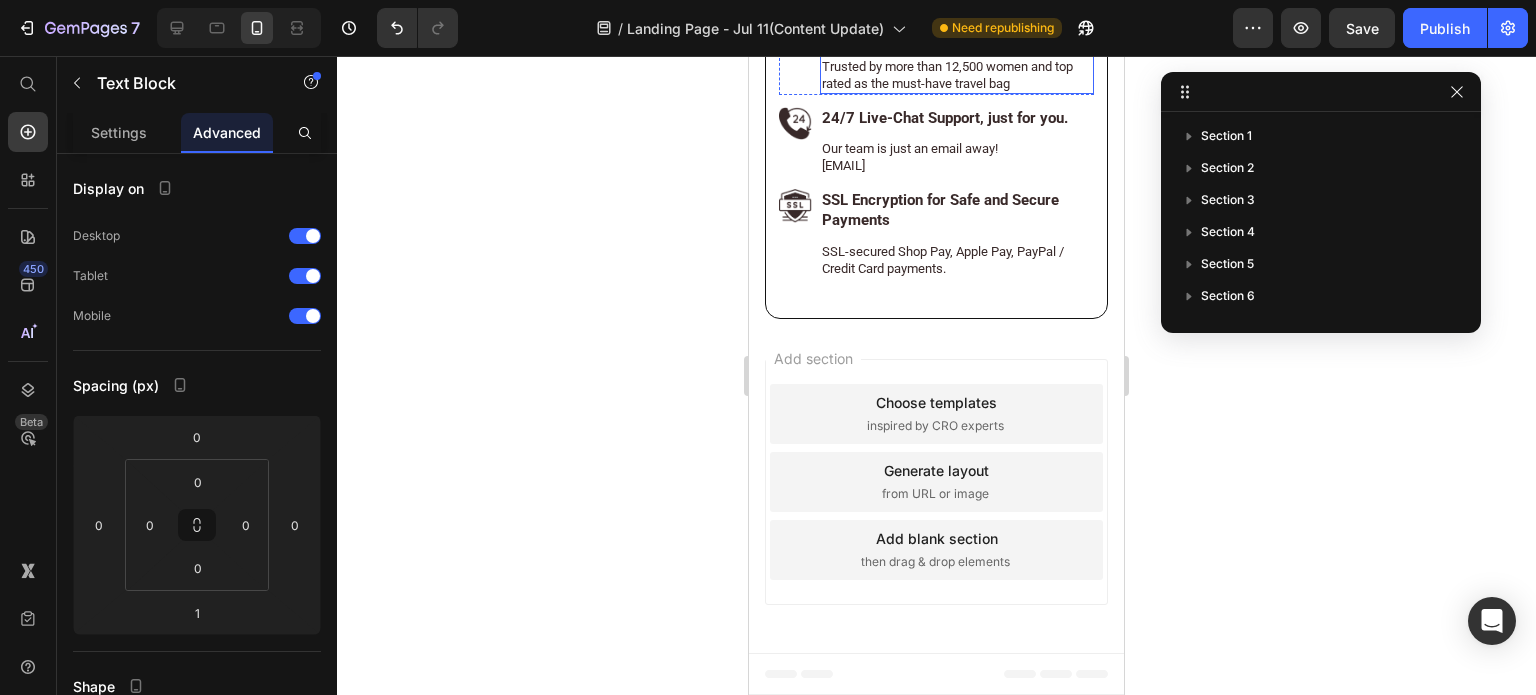 click on "Text Block" at bounding box center [858, 44] 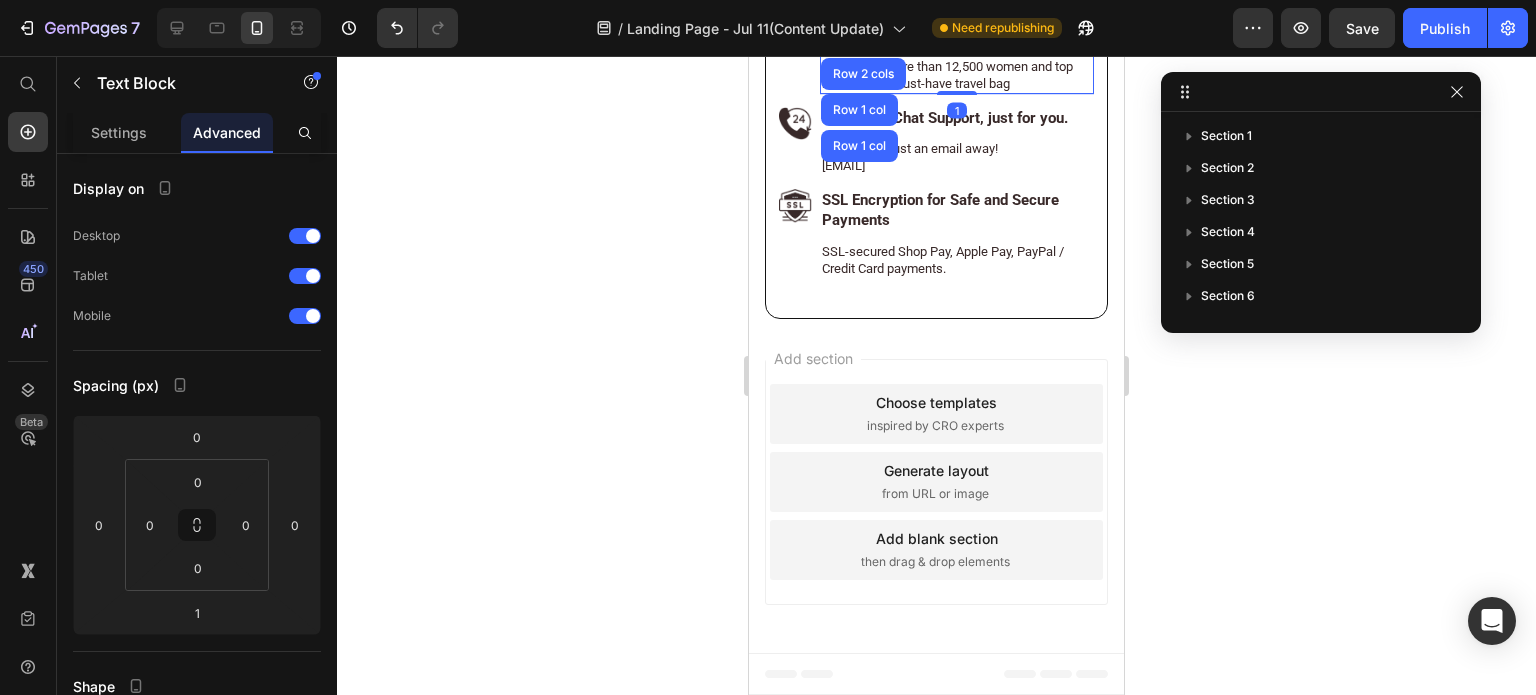 scroll, scrollTop: 872, scrollLeft: 0, axis: vertical 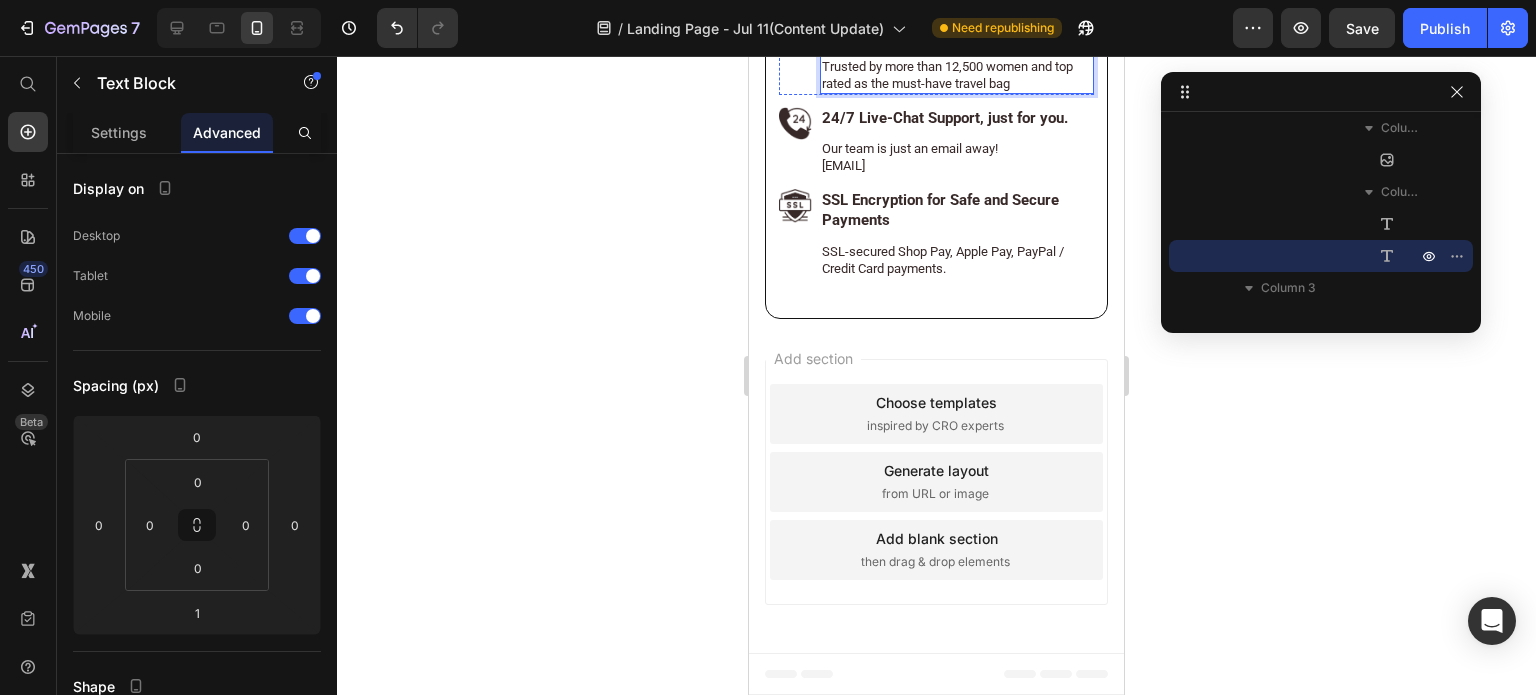 click on "More than 12,500+ Luhxe Bags Sold" at bounding box center (957, 36) 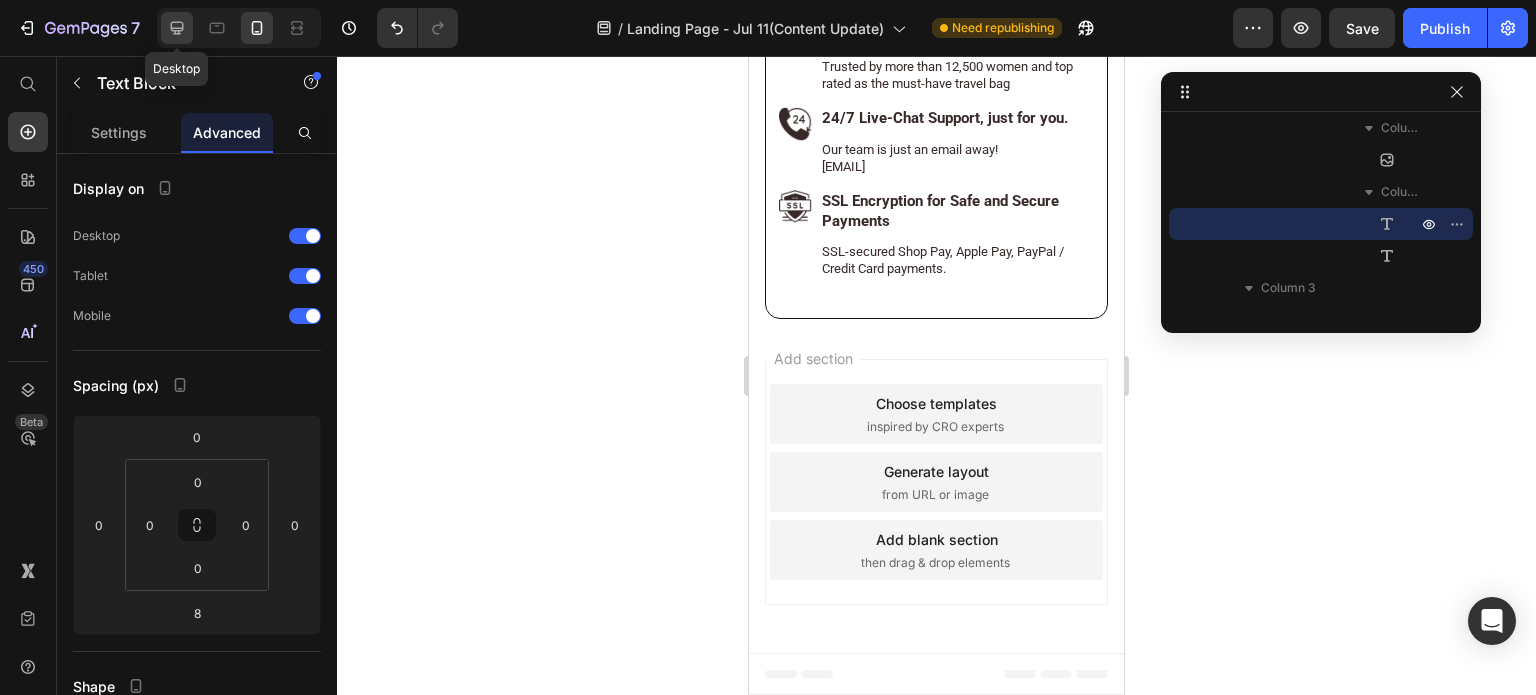 click 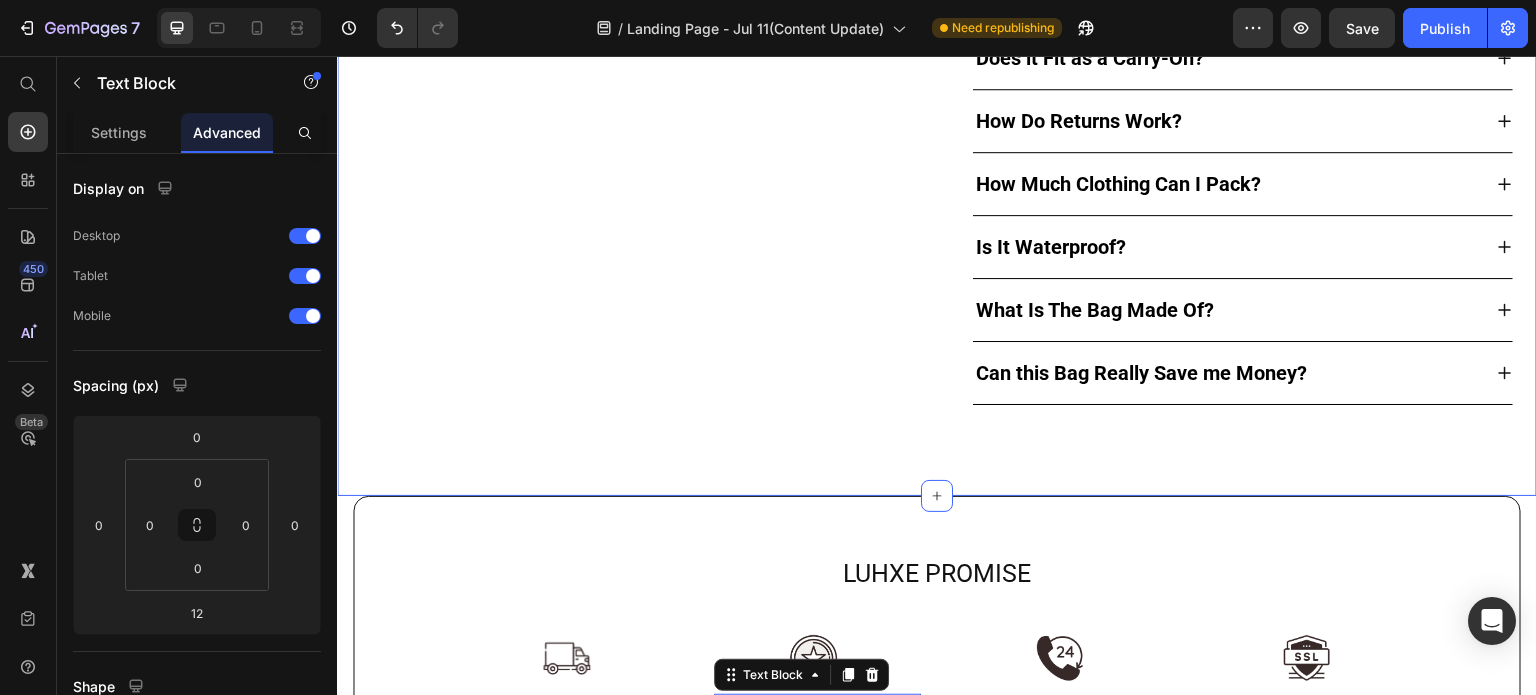 scroll, scrollTop: 12096, scrollLeft: 0, axis: vertical 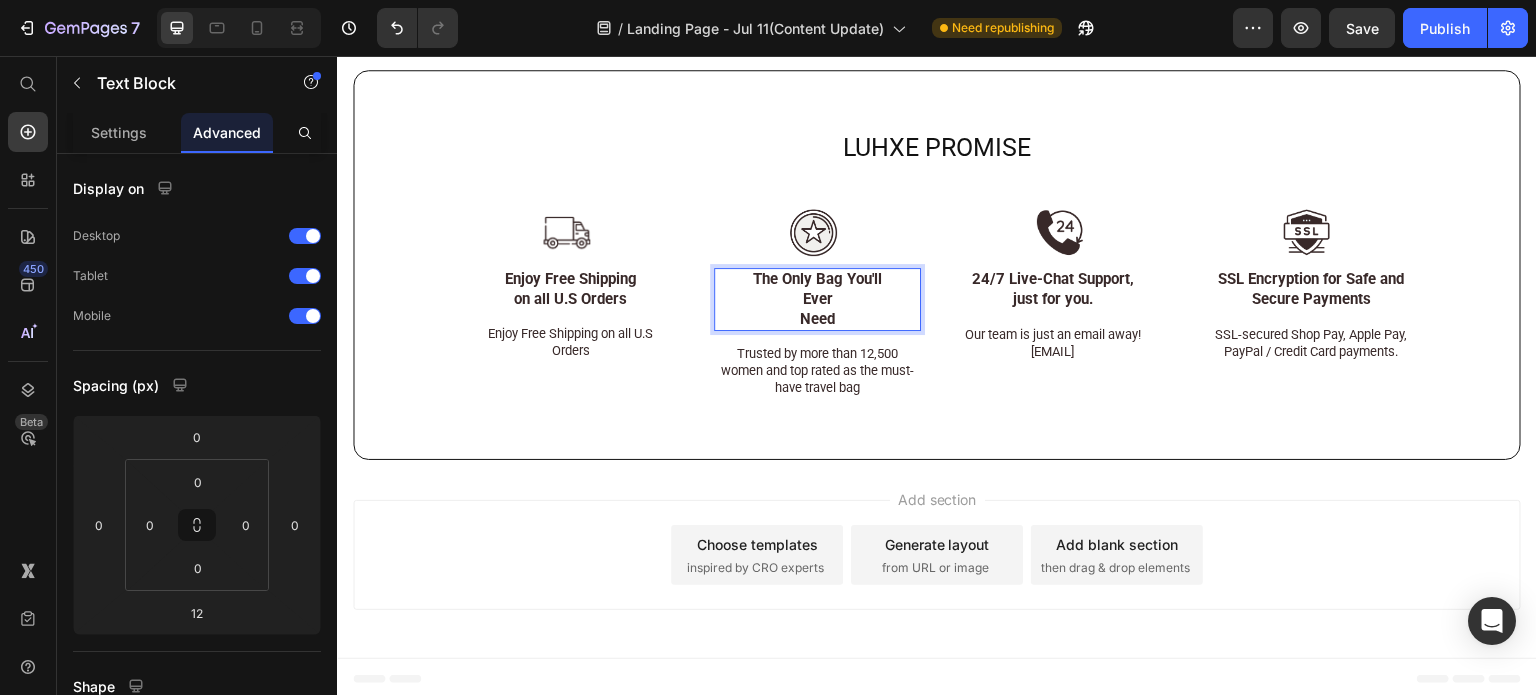 click on "The Only Bag You'll Ever Need" at bounding box center (818, 299) 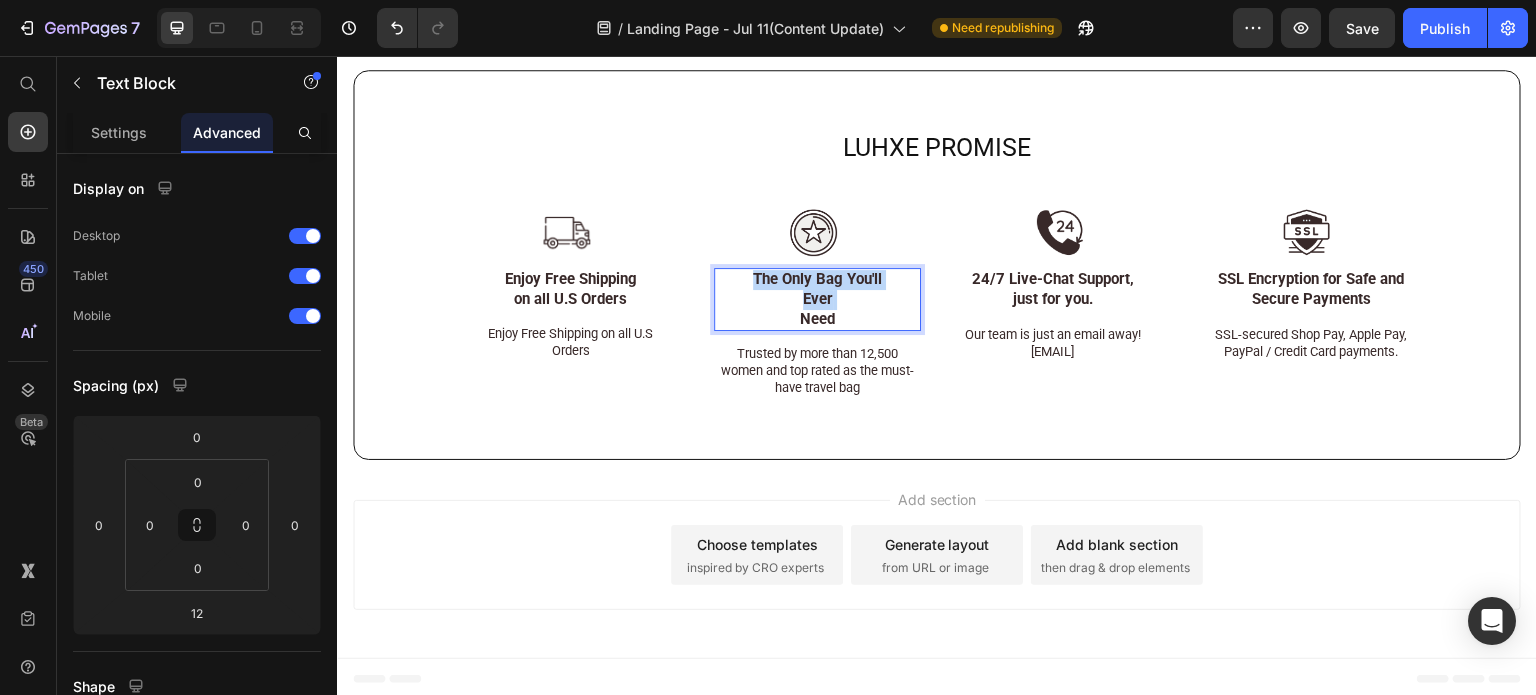 click on "The Only Bag You'll Ever Need" at bounding box center (818, 299) 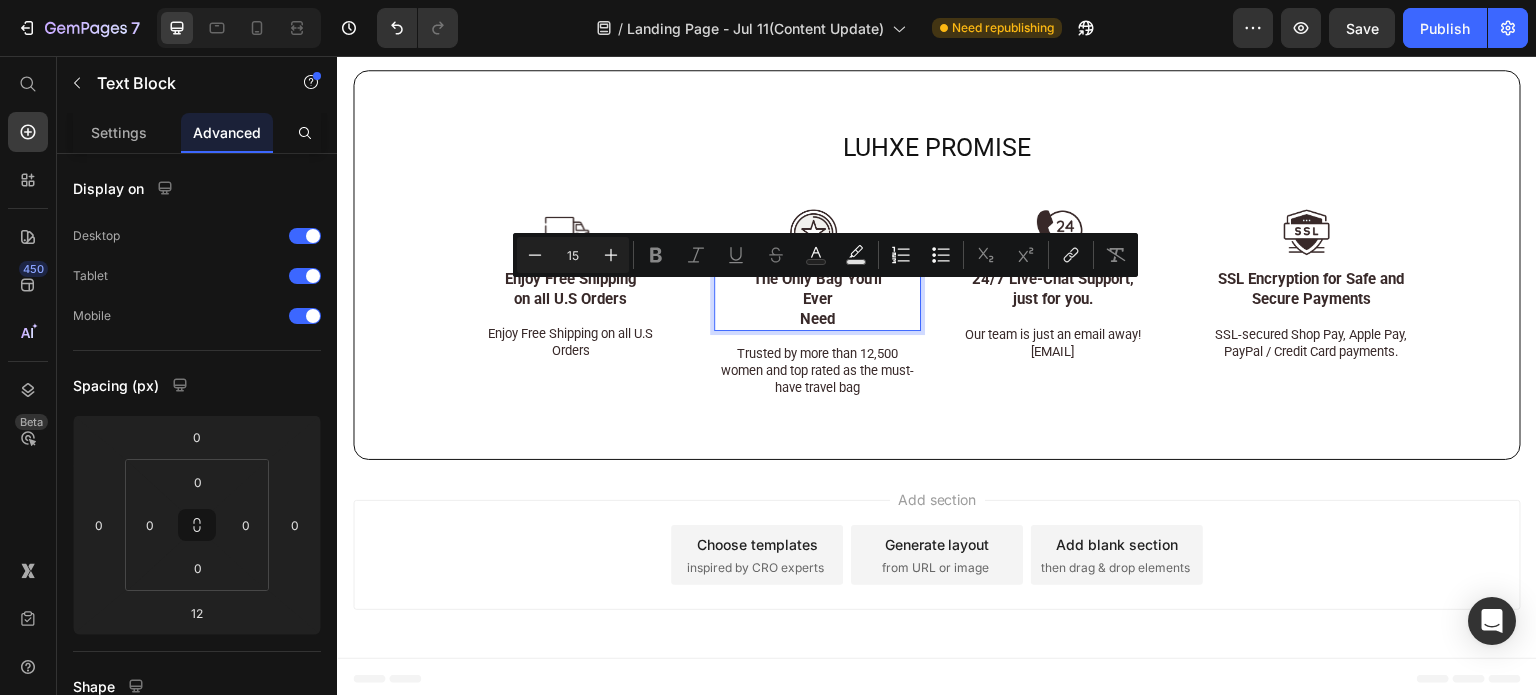 click on "The Only Bag You'll Ever Need" at bounding box center [818, 299] 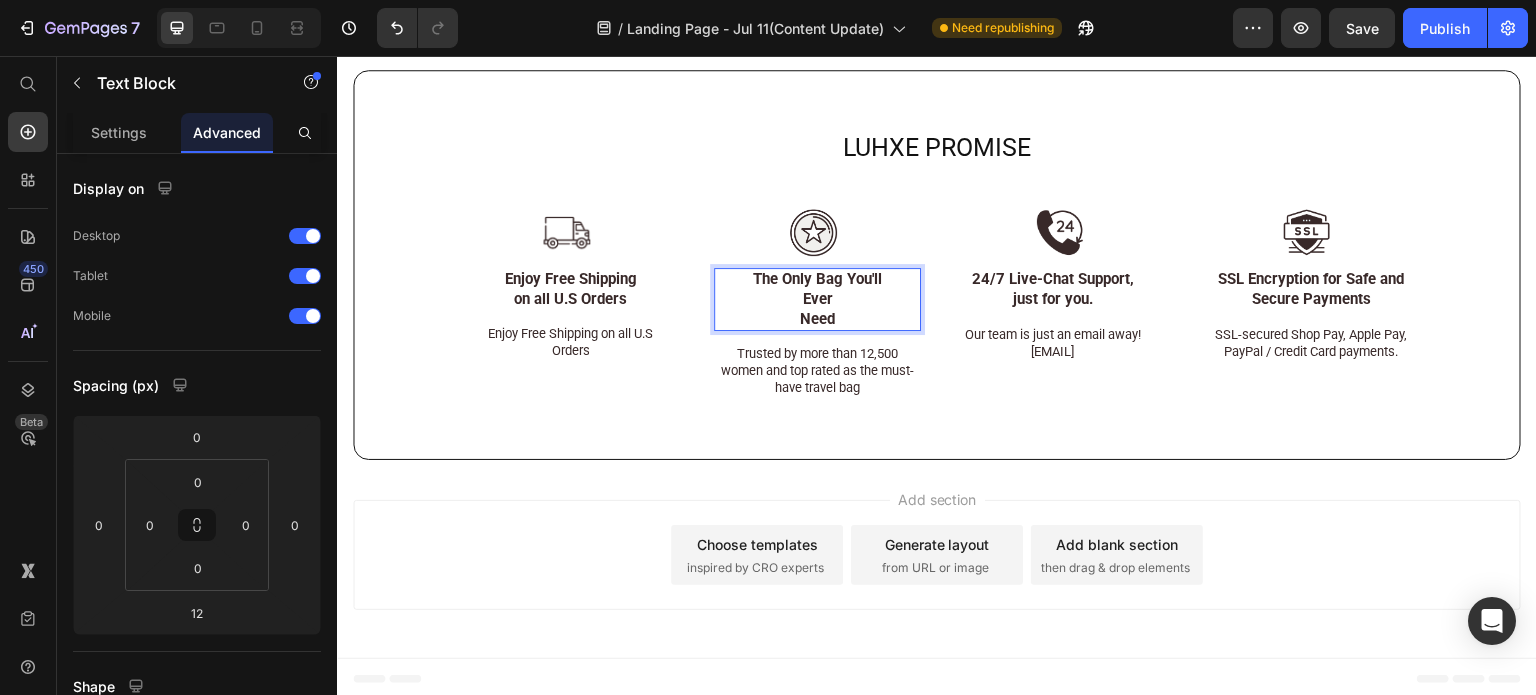 click on "The Only Bag You'll Ever Need" at bounding box center [818, 299] 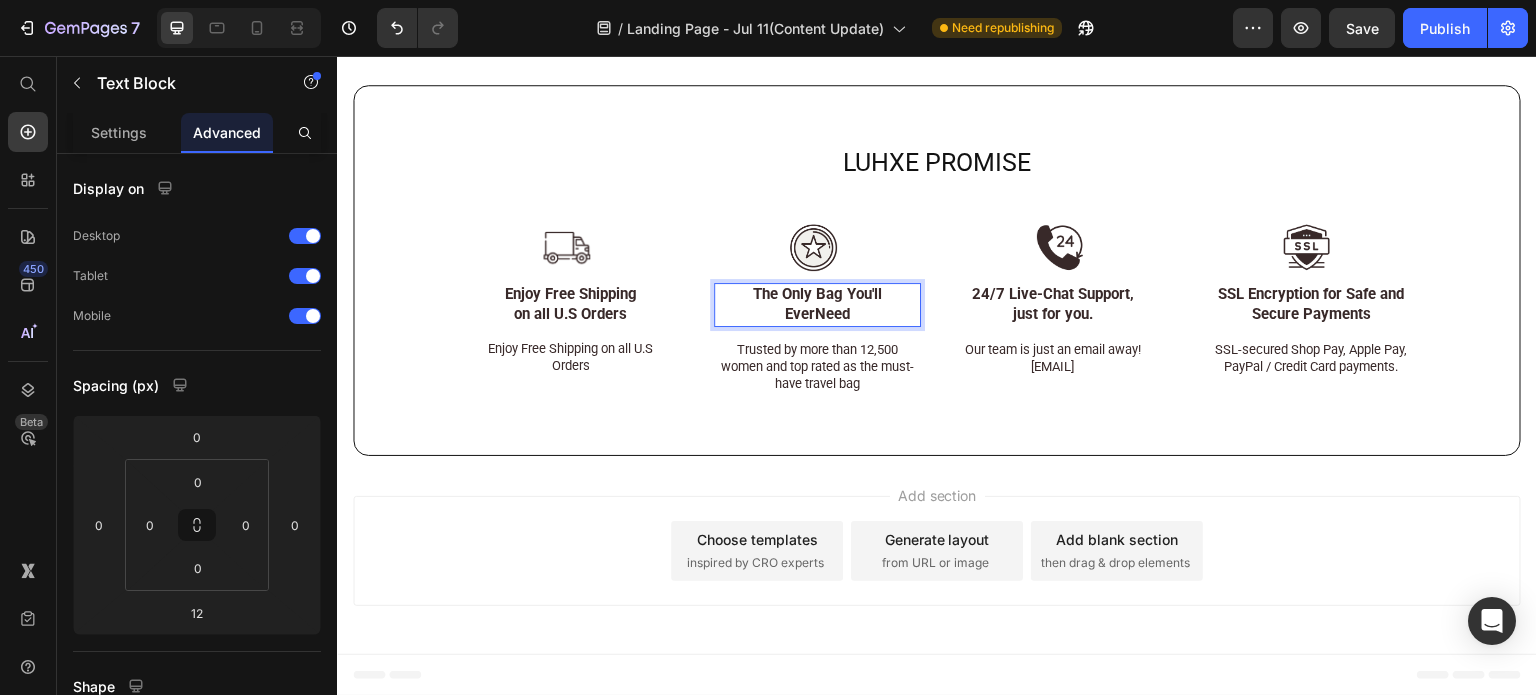 scroll, scrollTop: 12076, scrollLeft: 0, axis: vertical 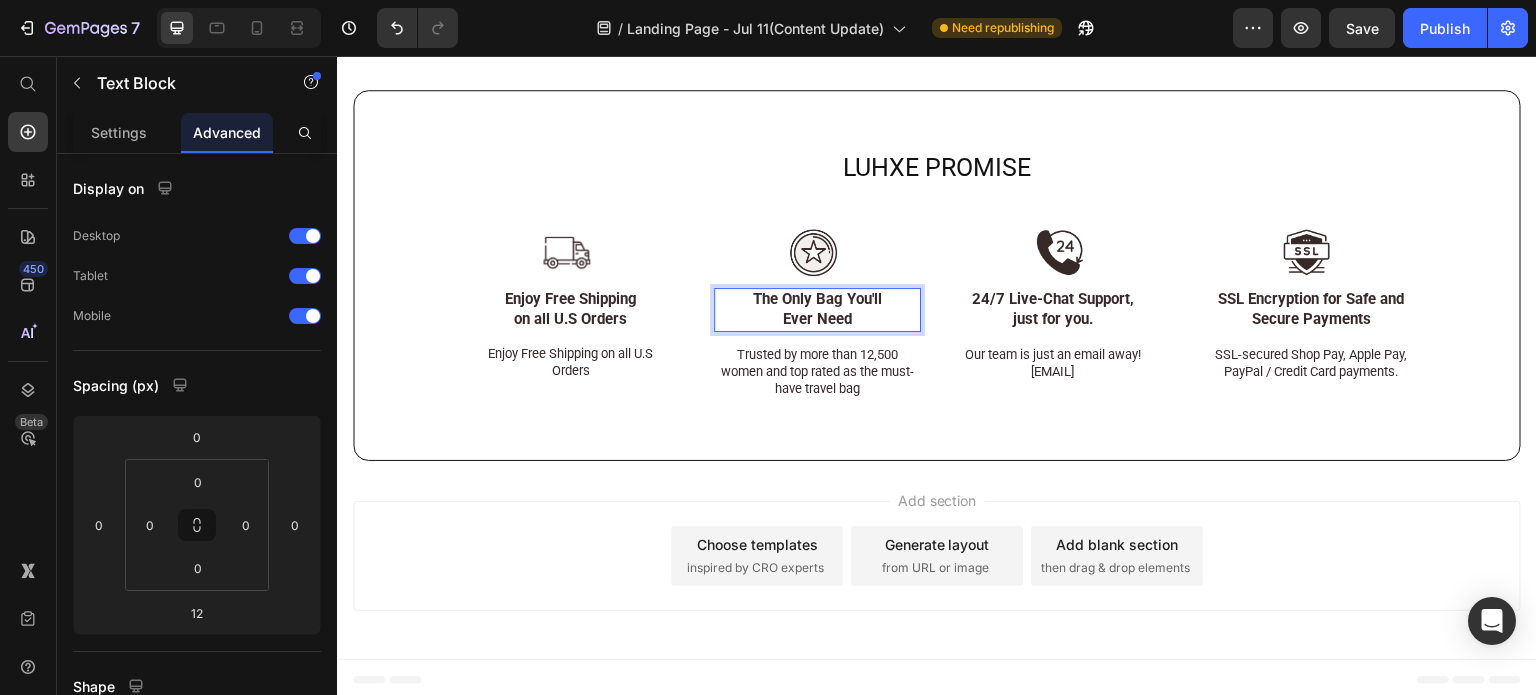 click on "The Only Bag You'll Ever Need" at bounding box center [818, 309] 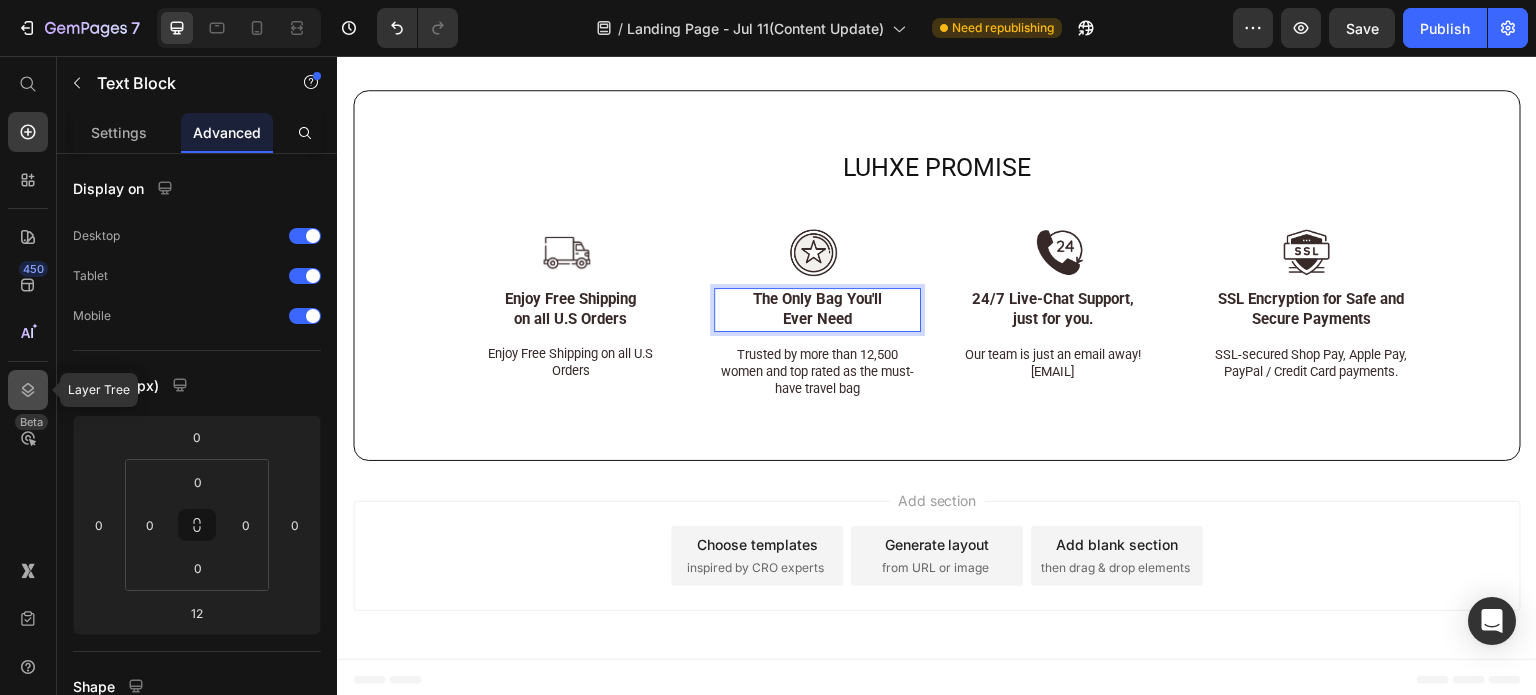 click 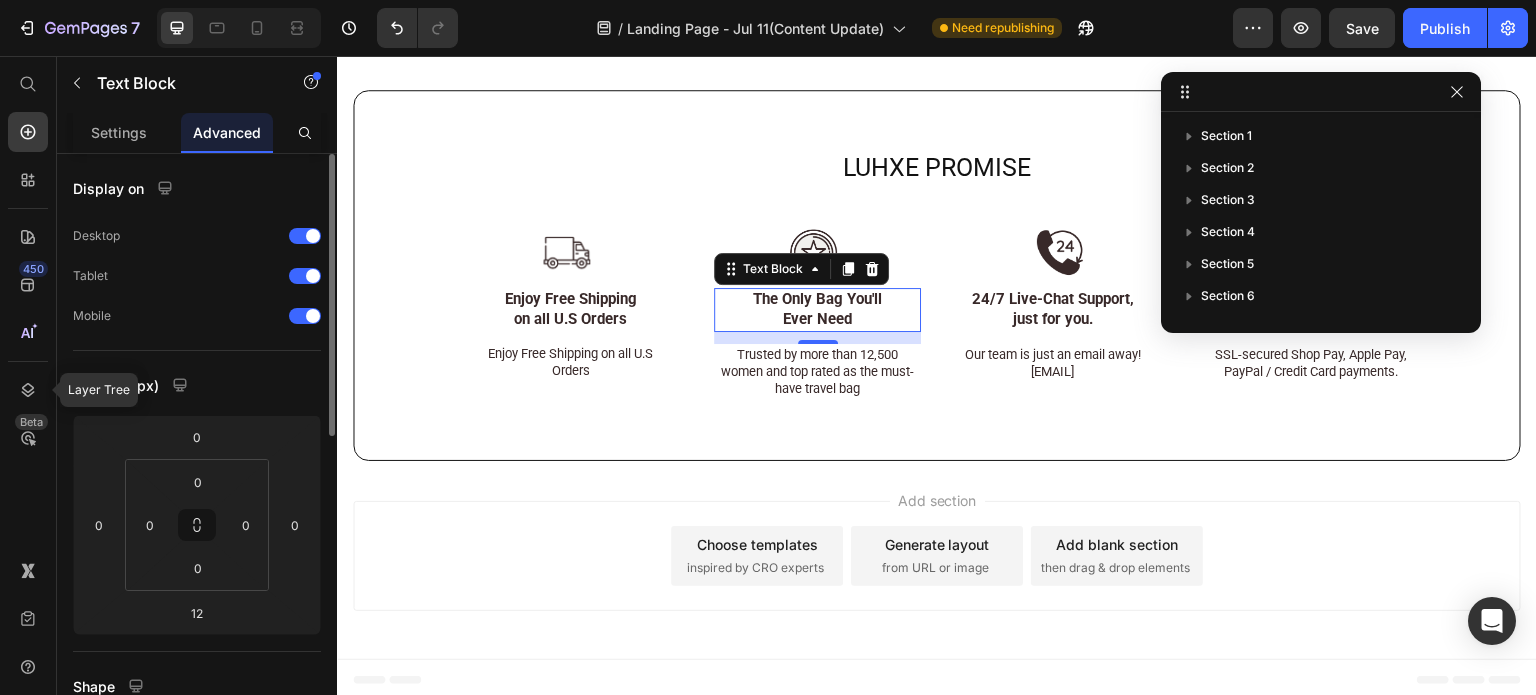 scroll, scrollTop: 872, scrollLeft: 0, axis: vertical 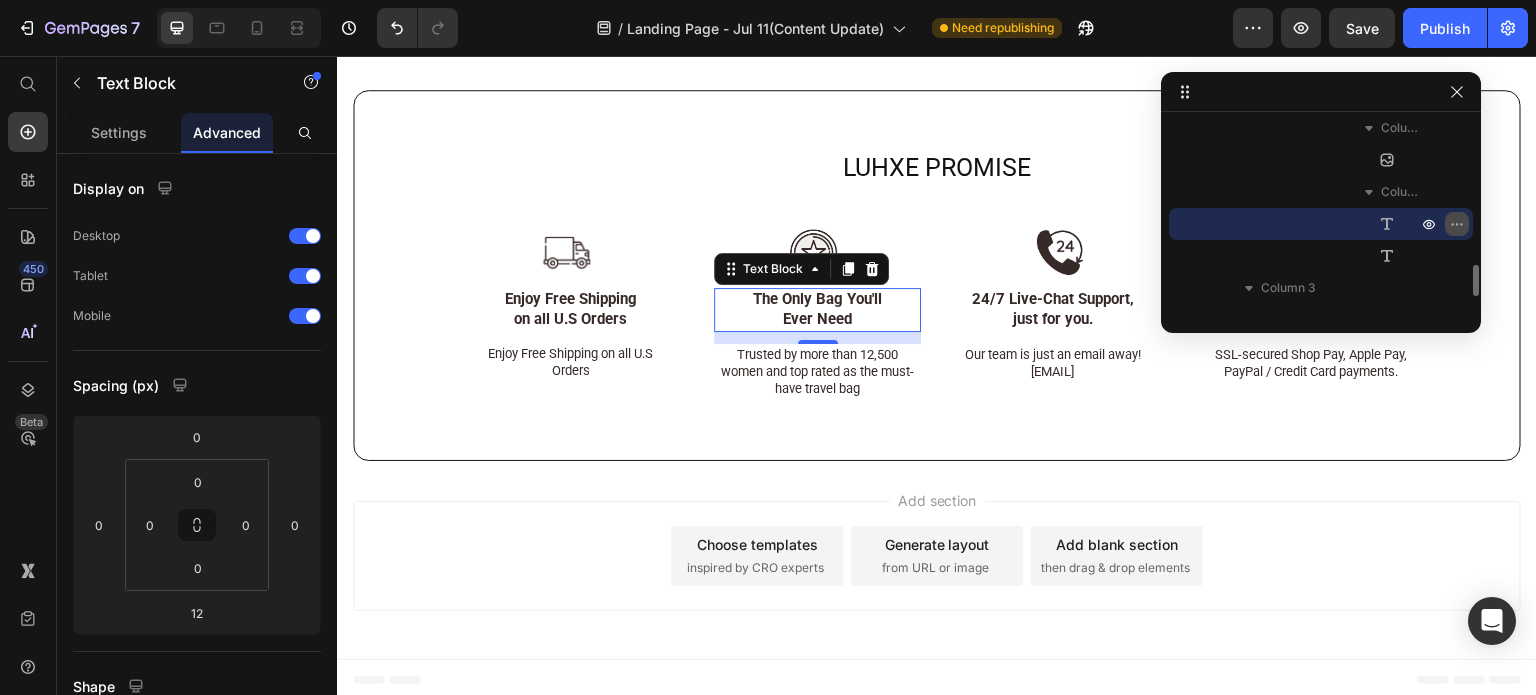 click 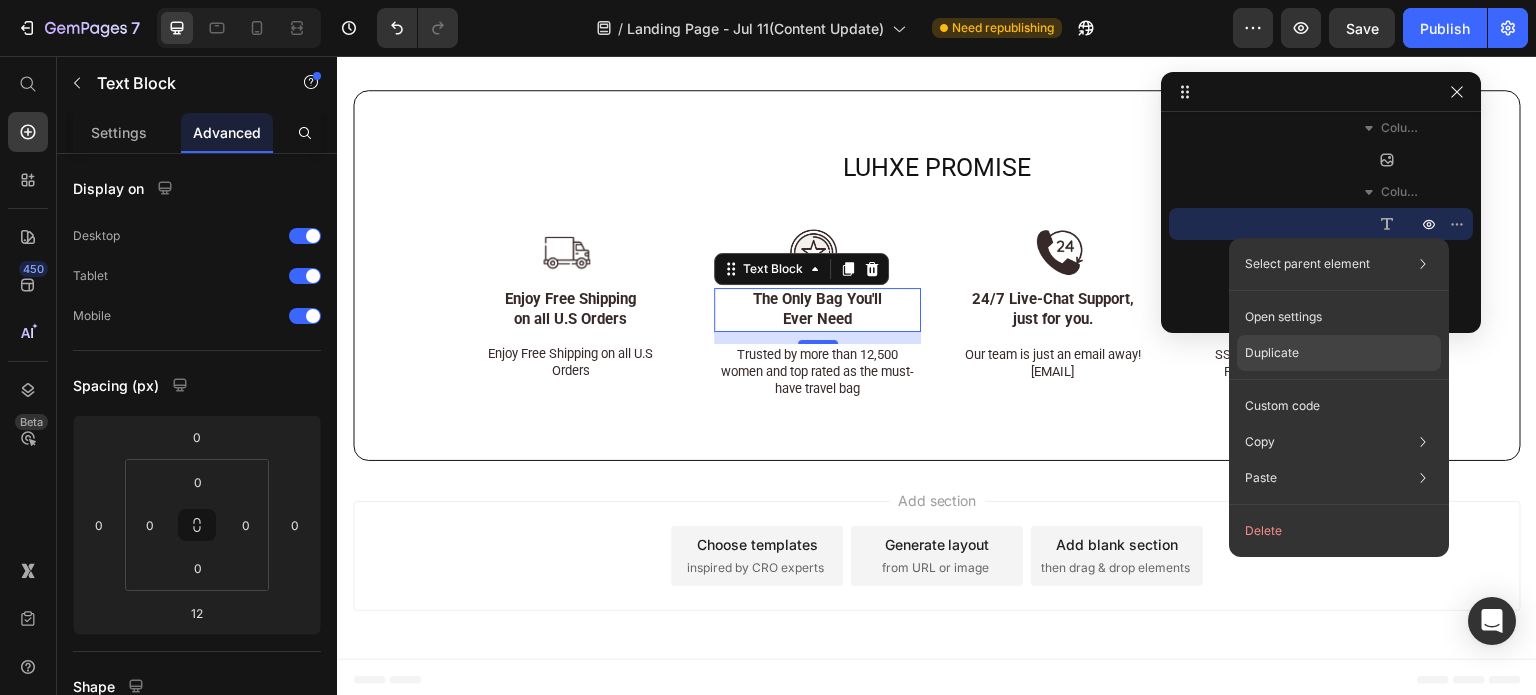 click on "Duplicate" 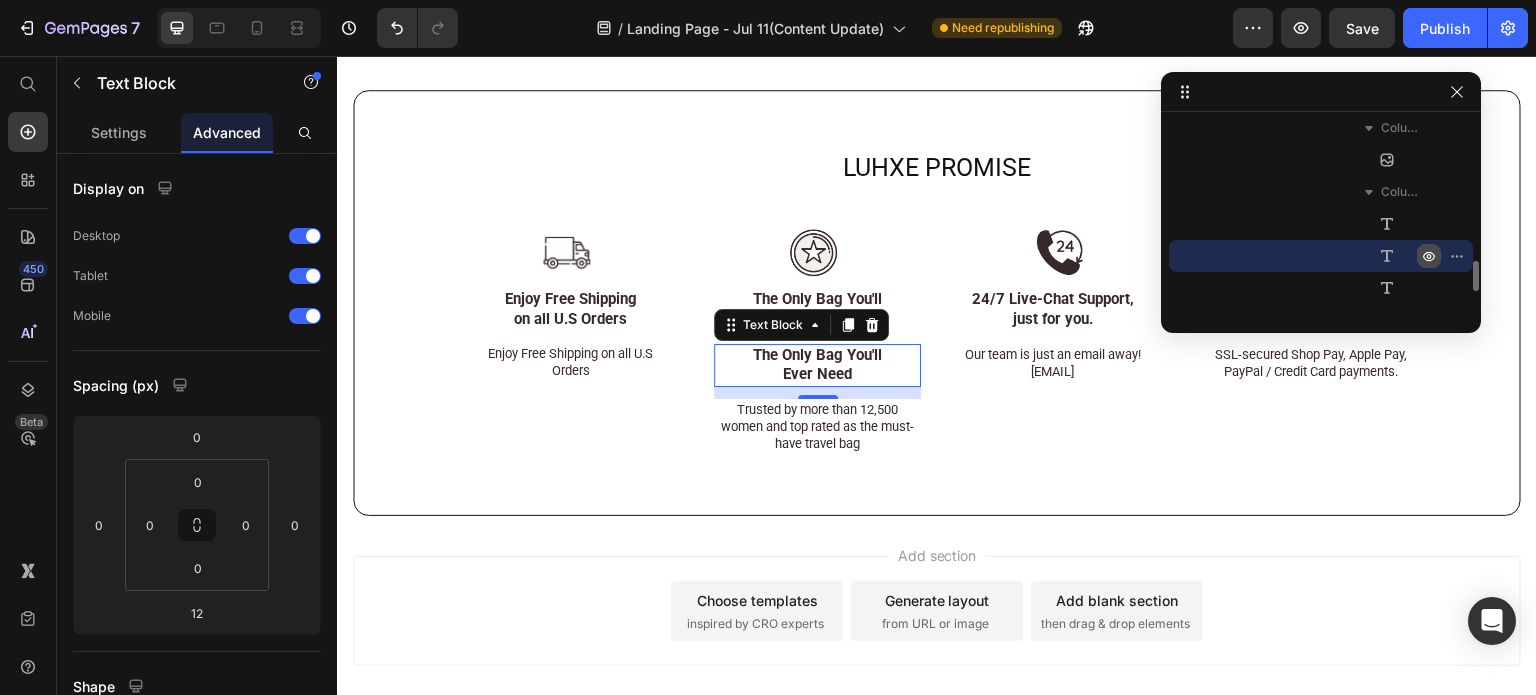 click 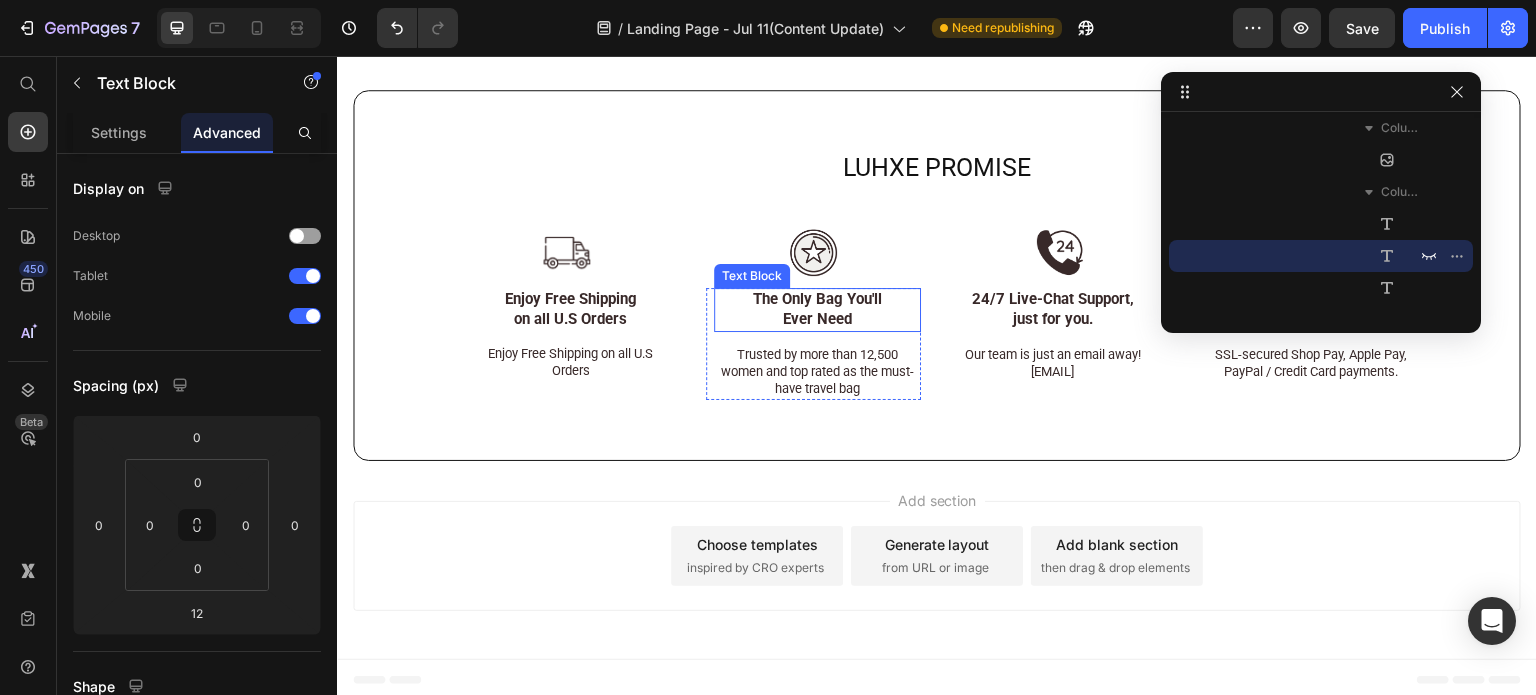 click on "The Only Bag You'll Ever Need" at bounding box center [818, 309] 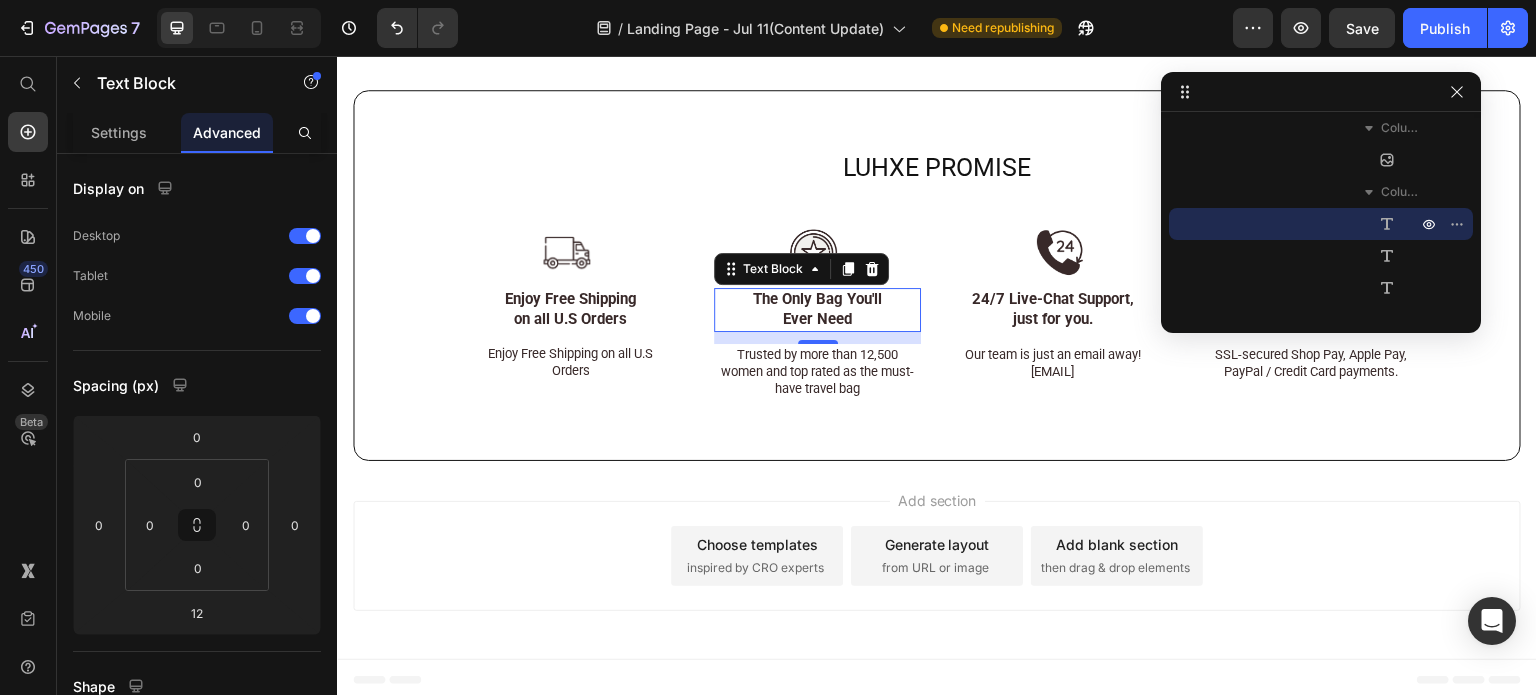 click on "The Only Bag You'll Ever Need" at bounding box center (818, 309) 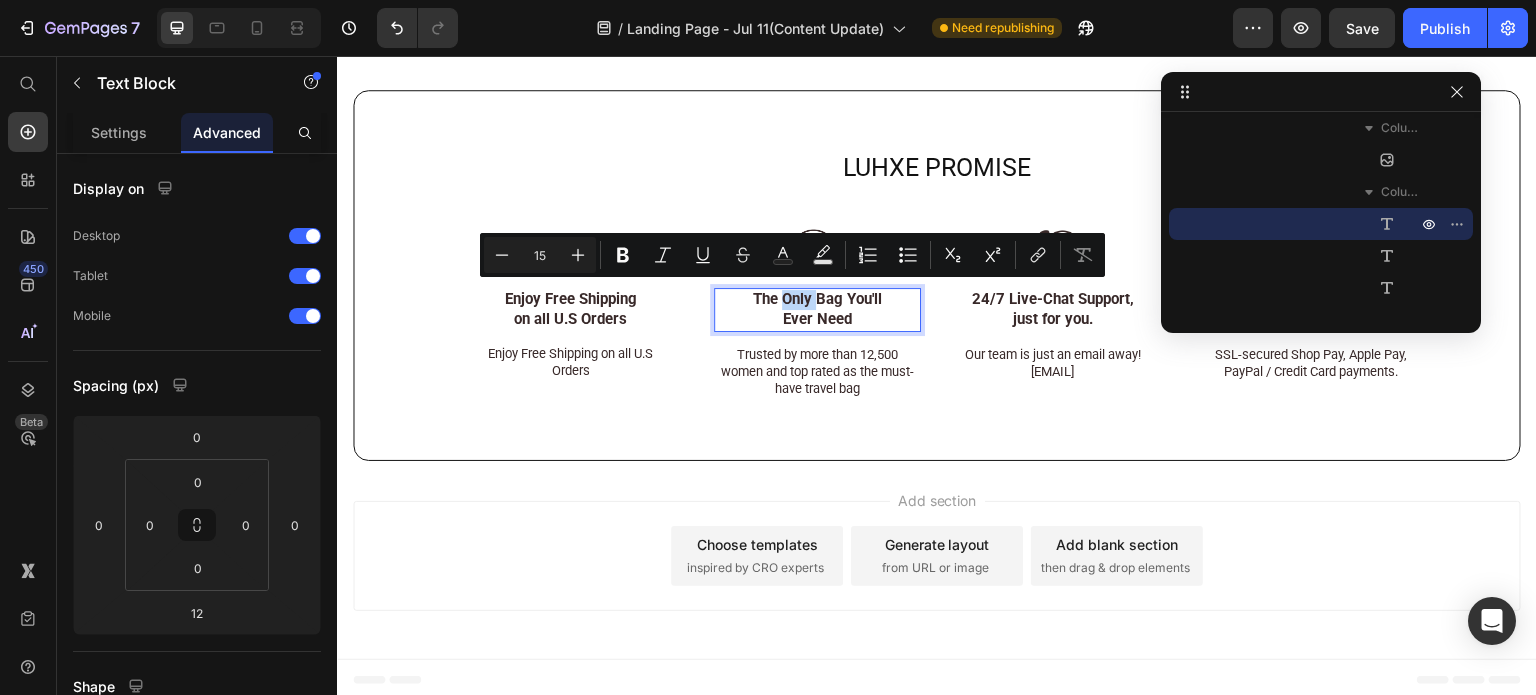 click on "The Only Bag You'll Ever Need" at bounding box center (818, 309) 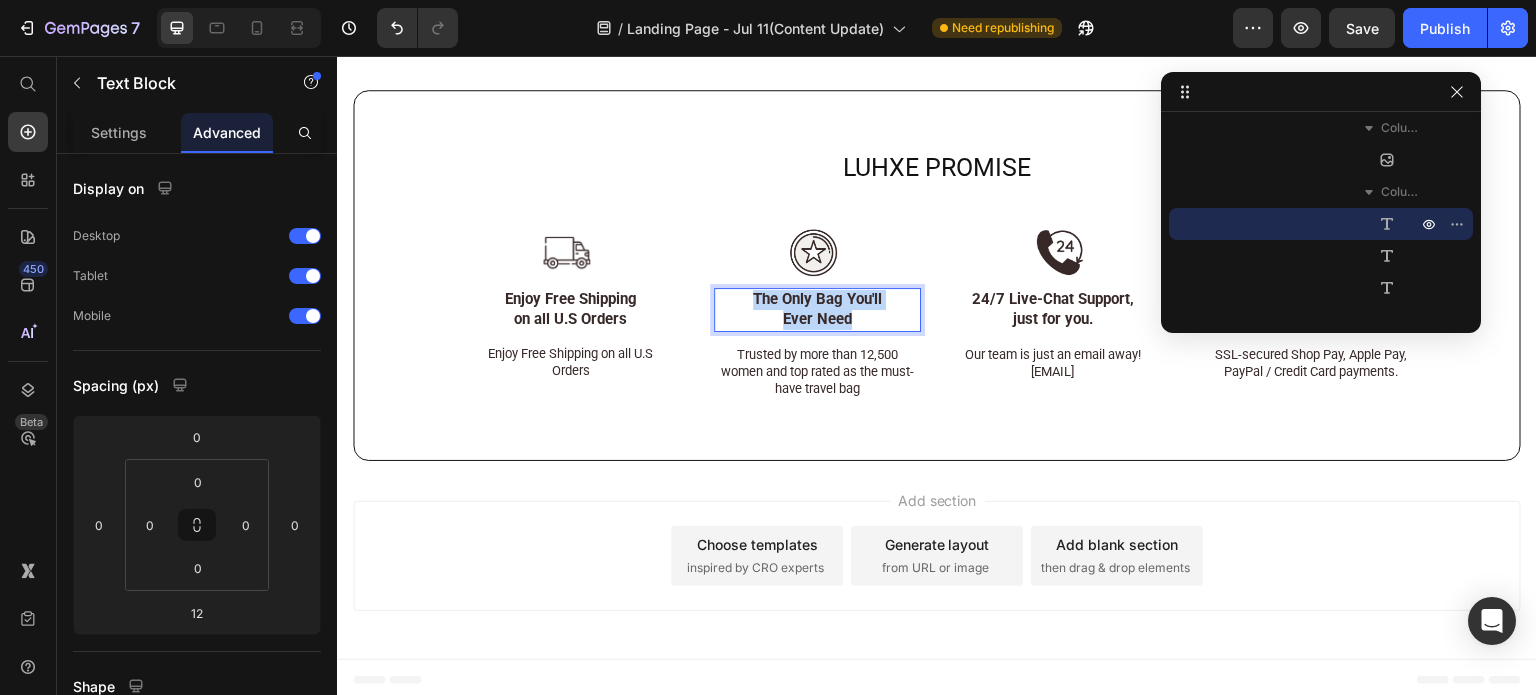 click on "The Only Bag You'll Ever Need" at bounding box center [818, 309] 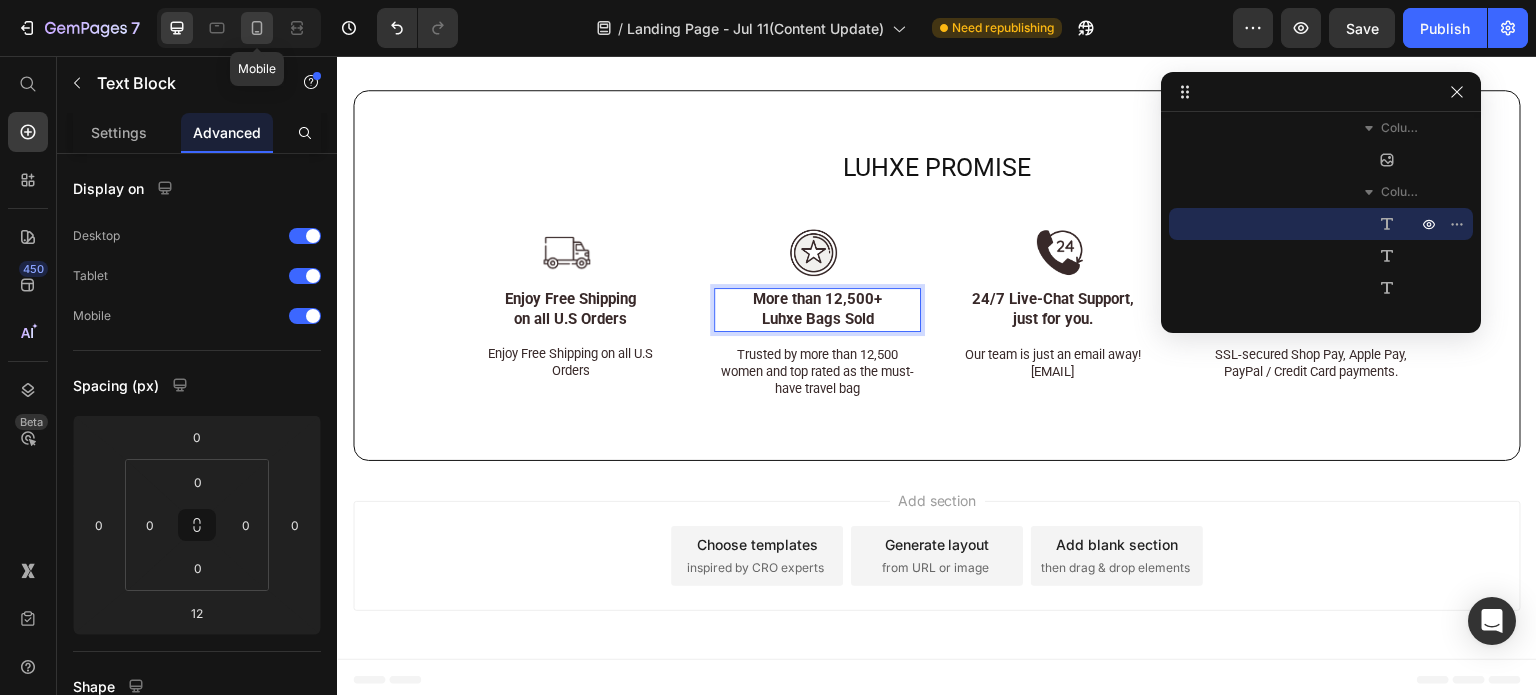 click 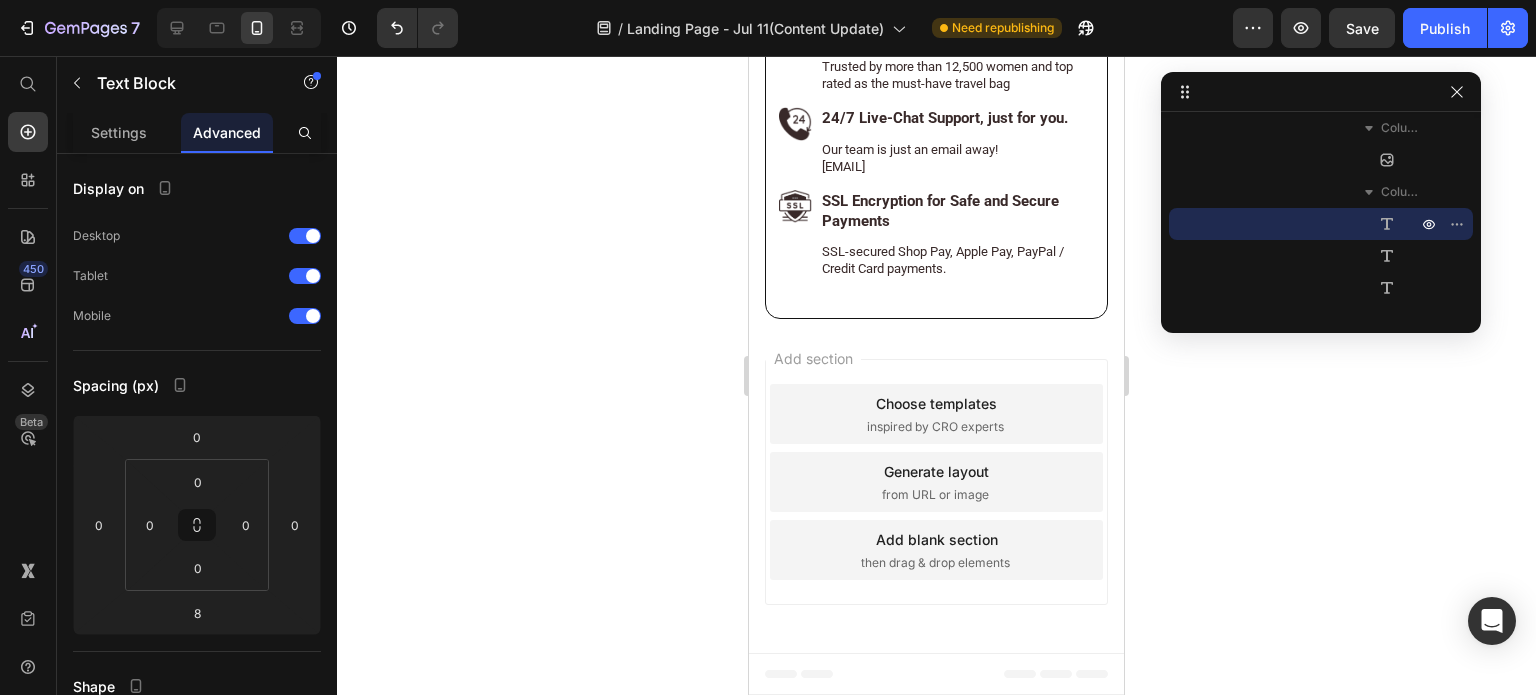 scroll, scrollTop: 11665, scrollLeft: 0, axis: vertical 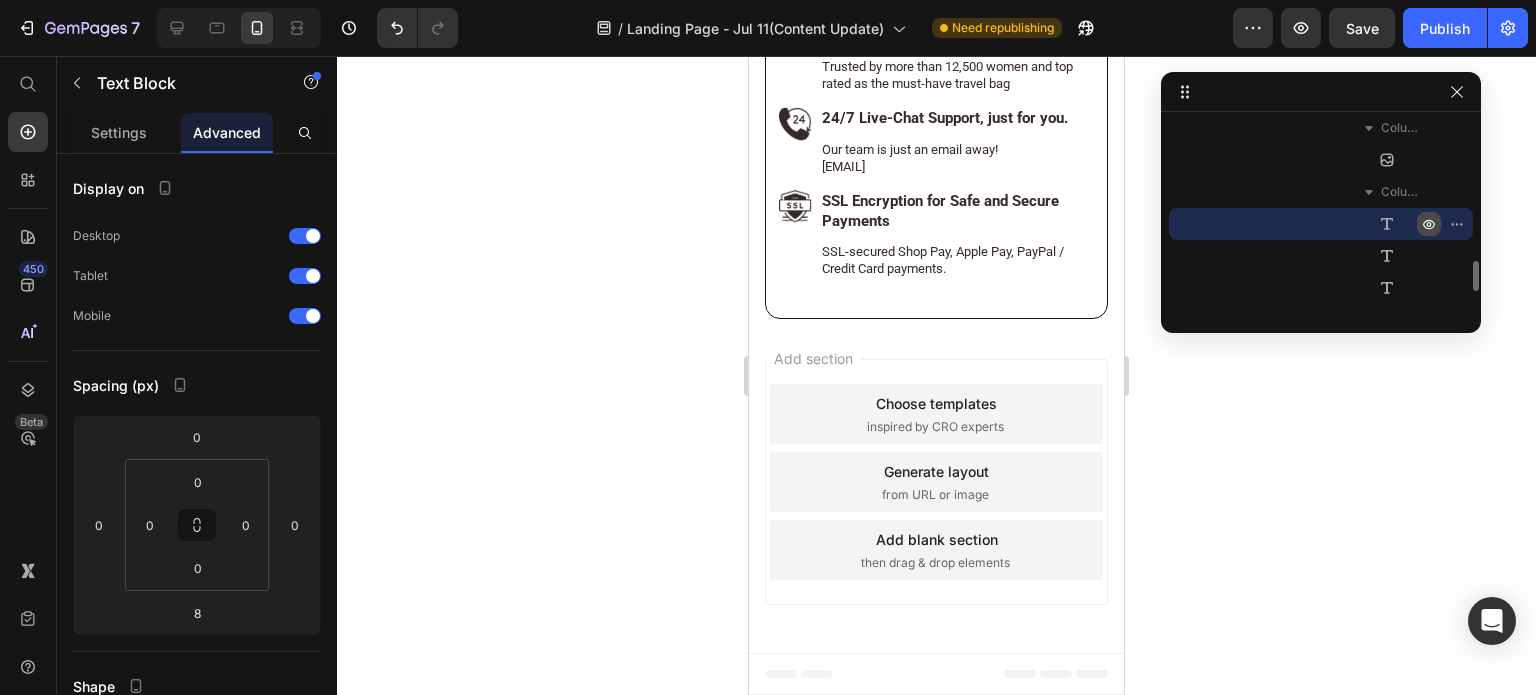 click 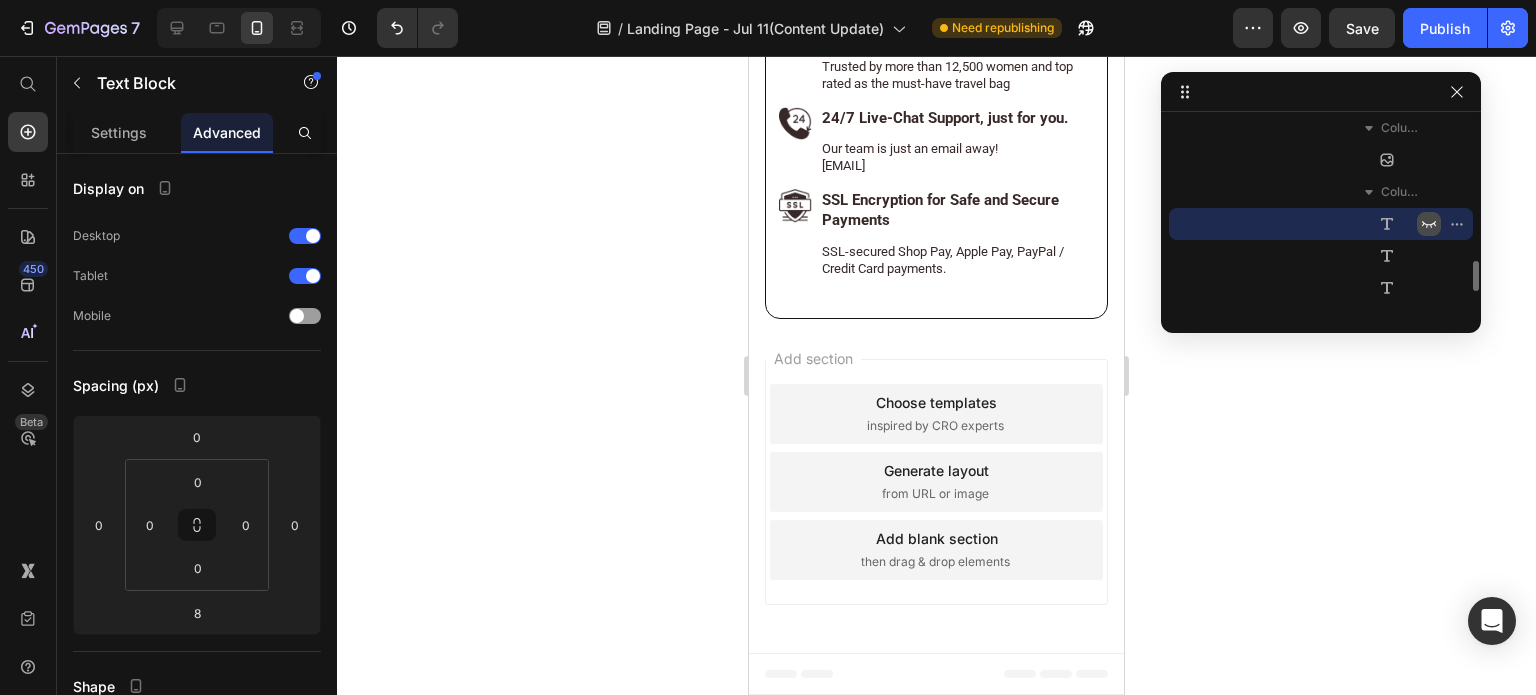 scroll, scrollTop: 11633, scrollLeft: 0, axis: vertical 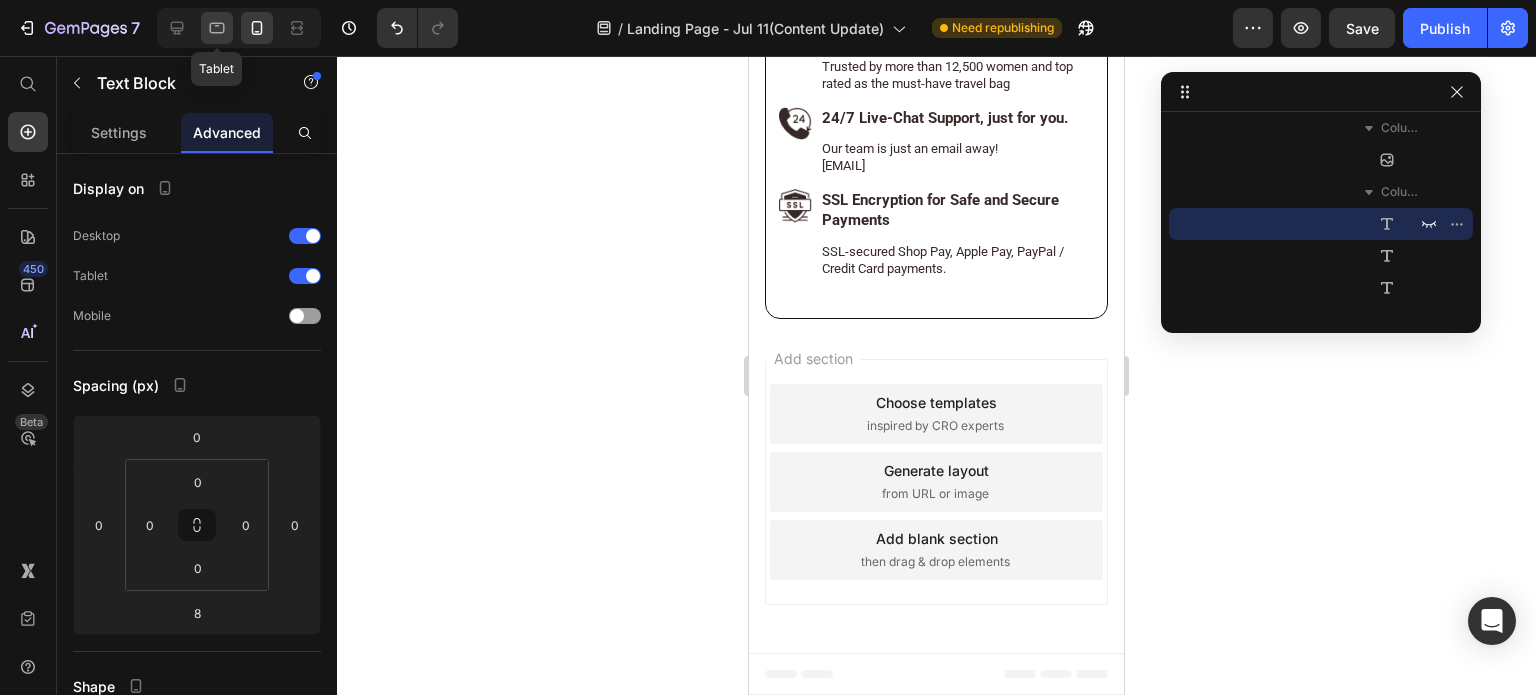 click 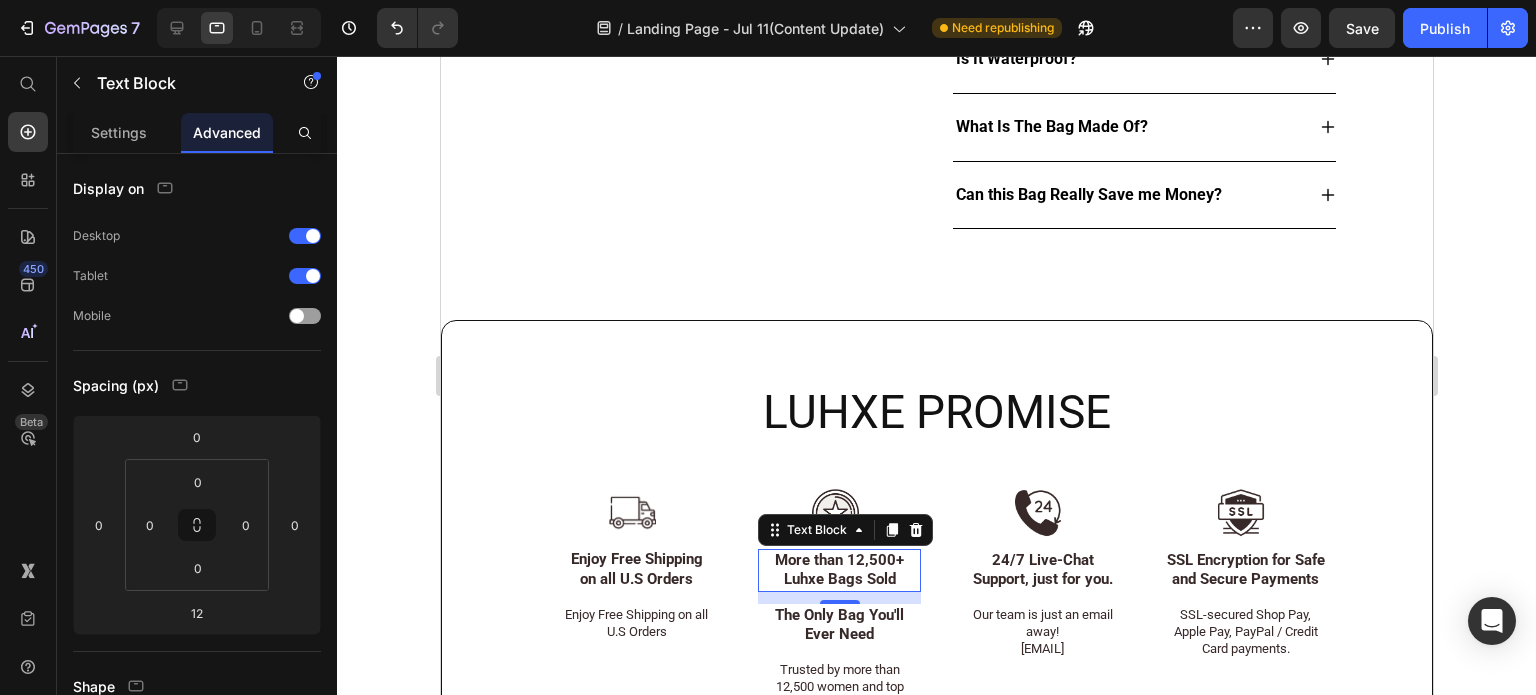 scroll, scrollTop: 12024, scrollLeft: 0, axis: vertical 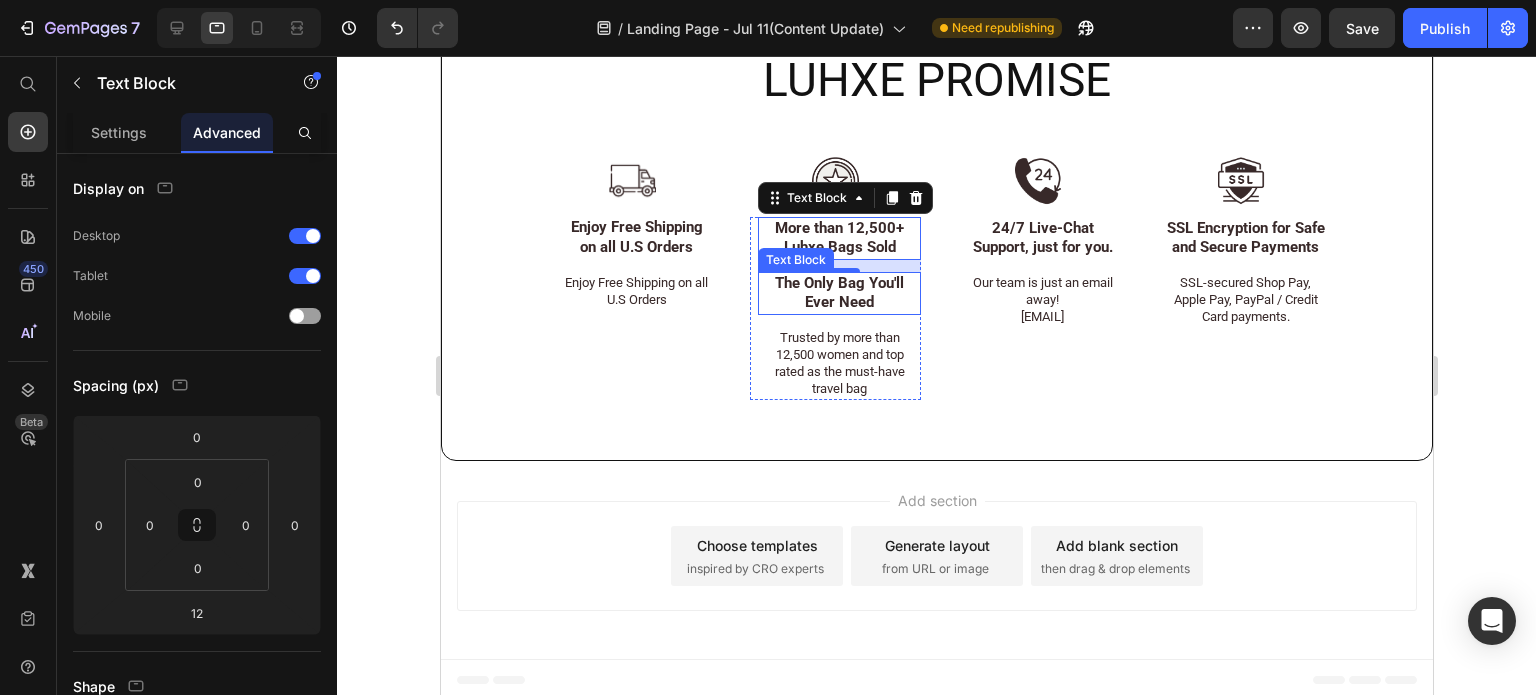 click on "The Only Bag You'll Ever Need" at bounding box center (839, 293) 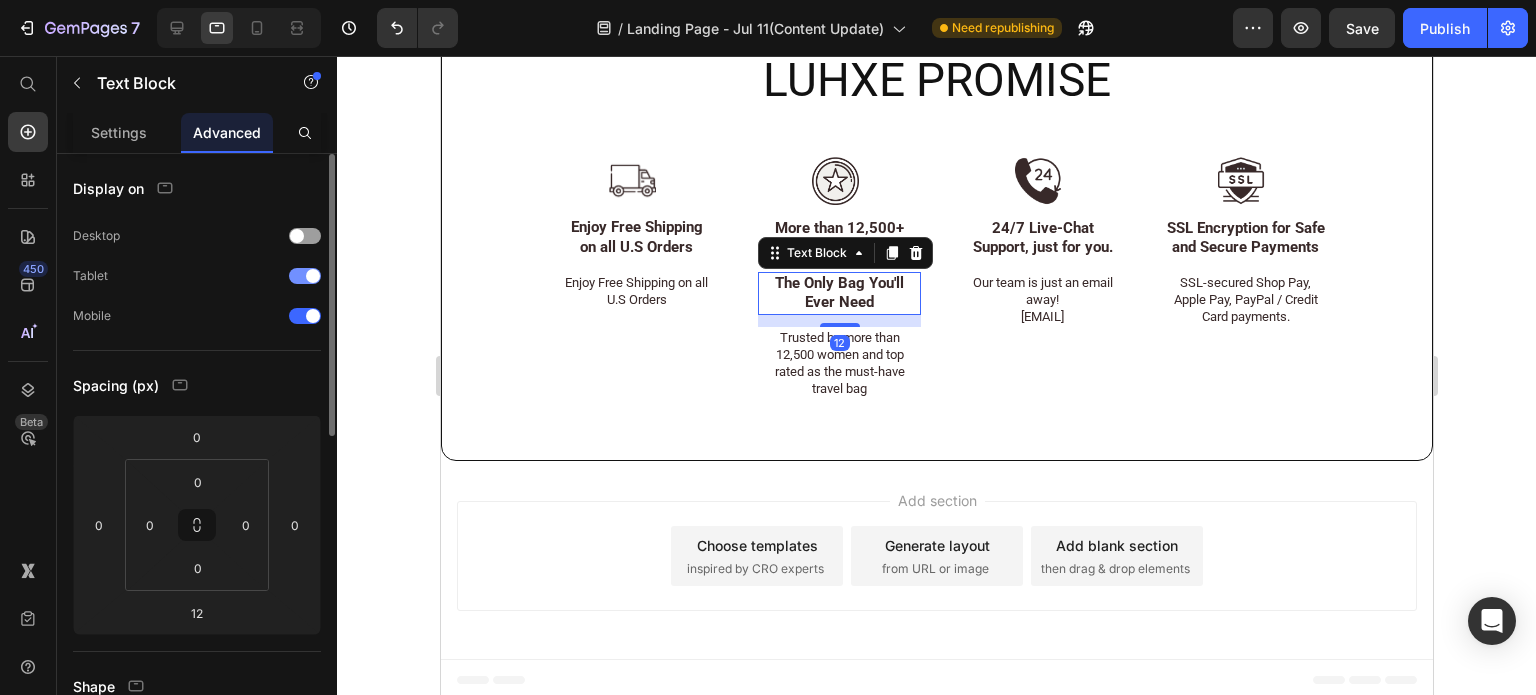 click at bounding box center (313, 276) 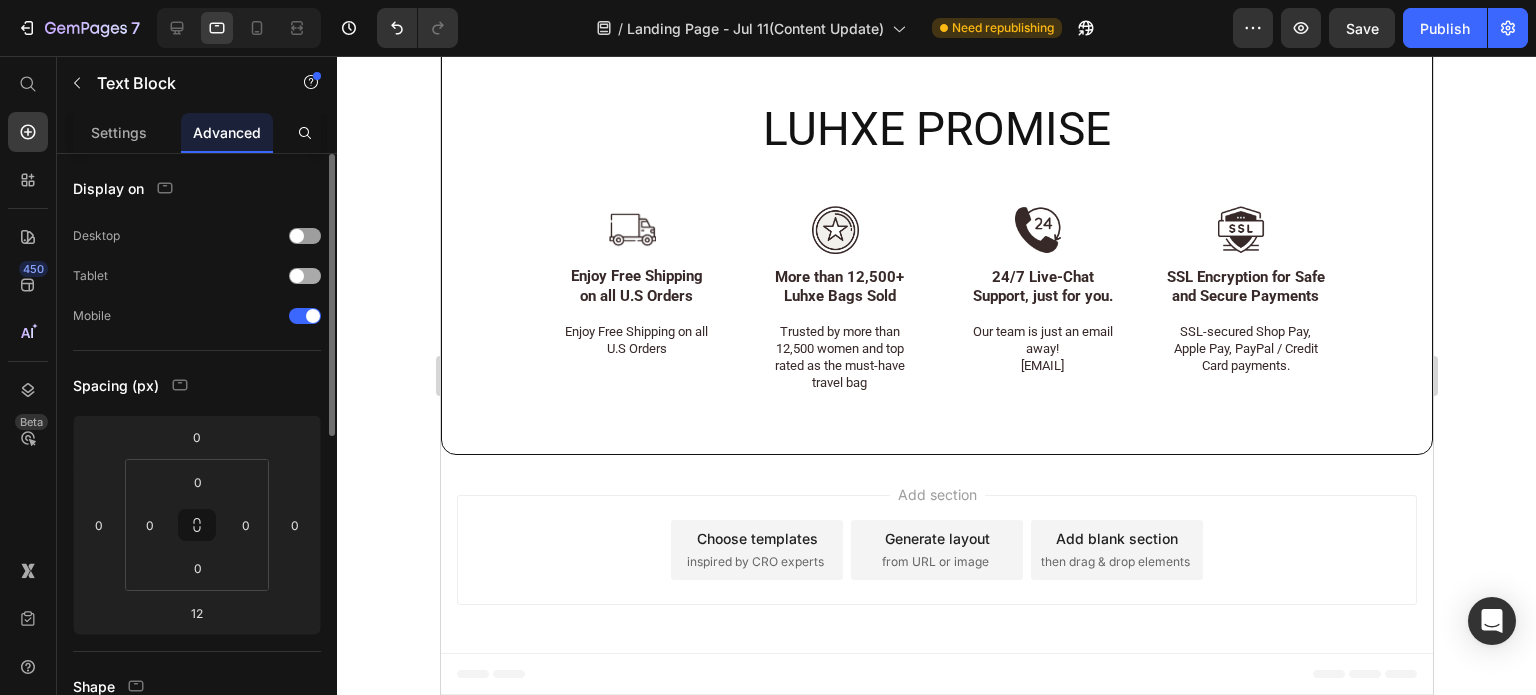 scroll, scrollTop: 11972, scrollLeft: 0, axis: vertical 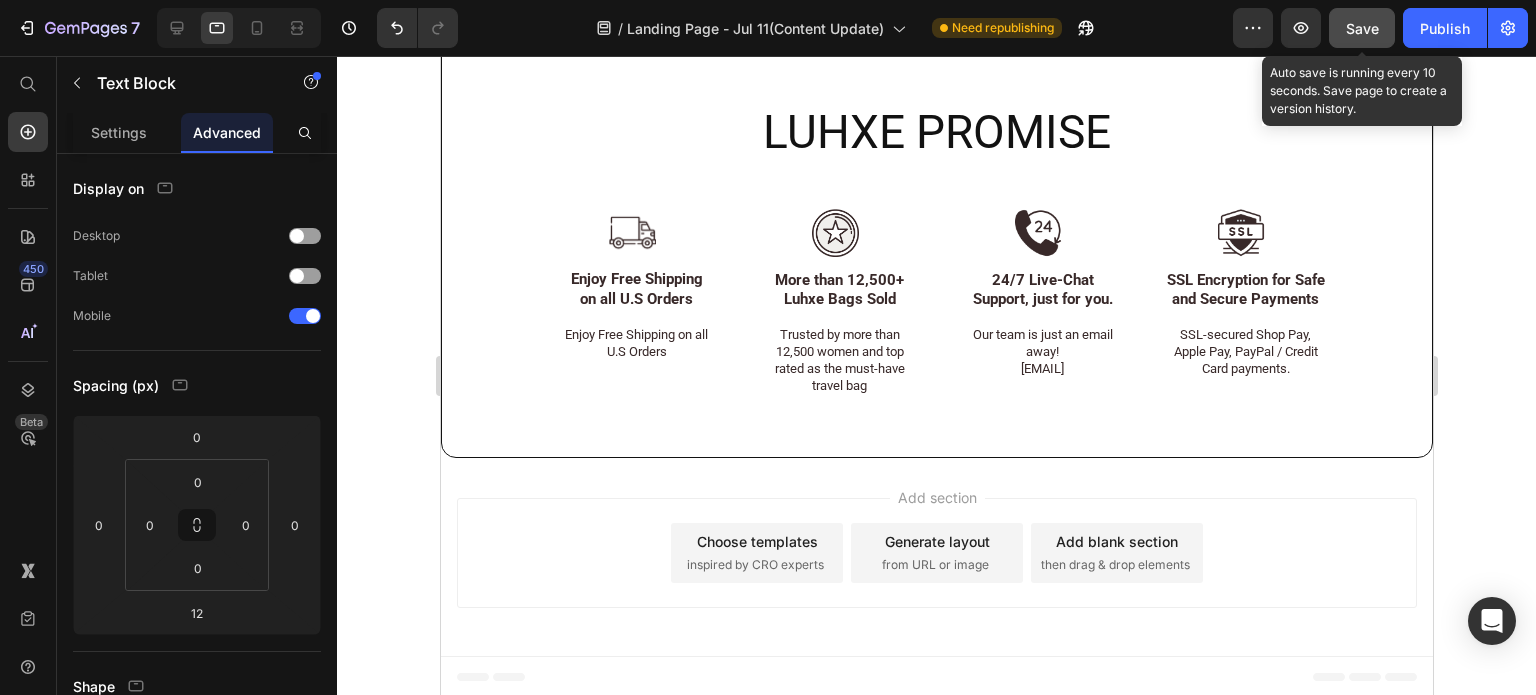 click on "Save" 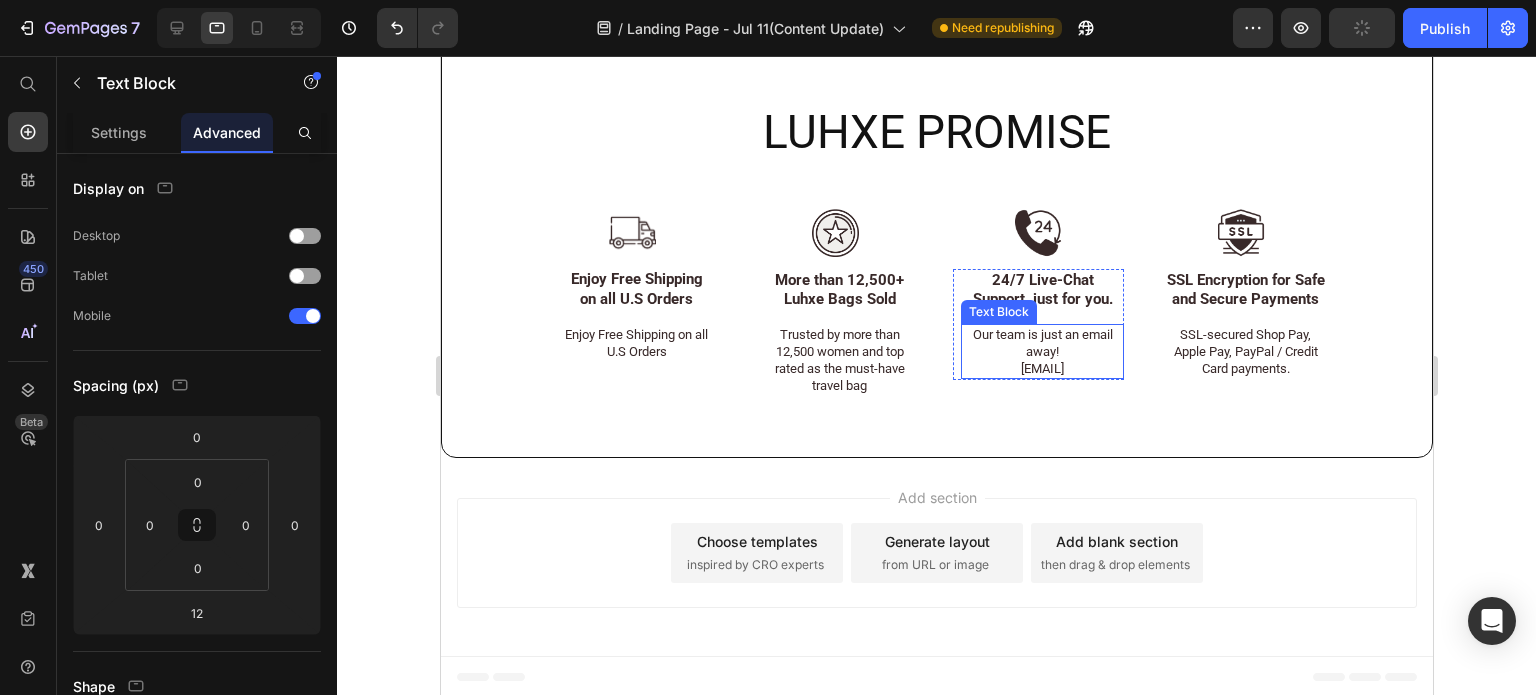 click on "Our team is just an email away! support@luhxe.com" at bounding box center [1041, 351] 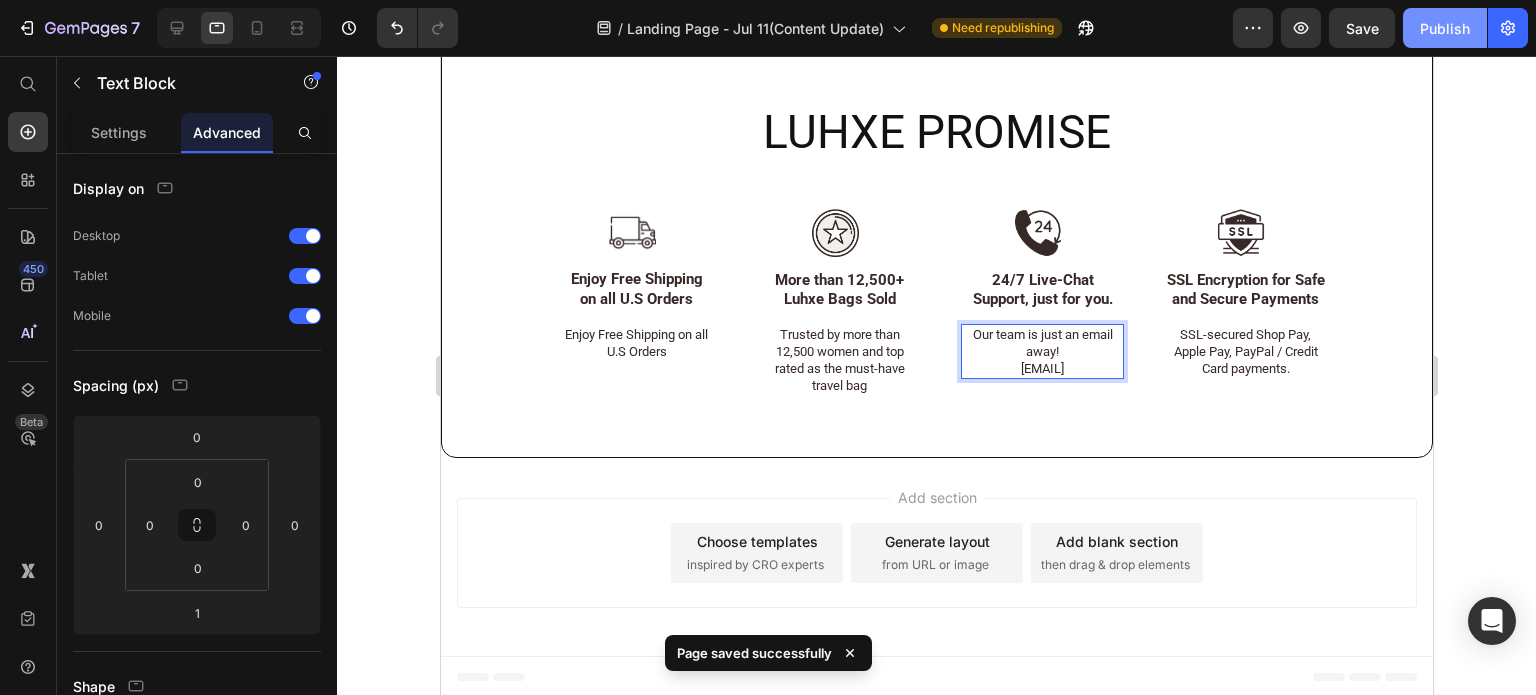 click on "Publish" at bounding box center (1445, 28) 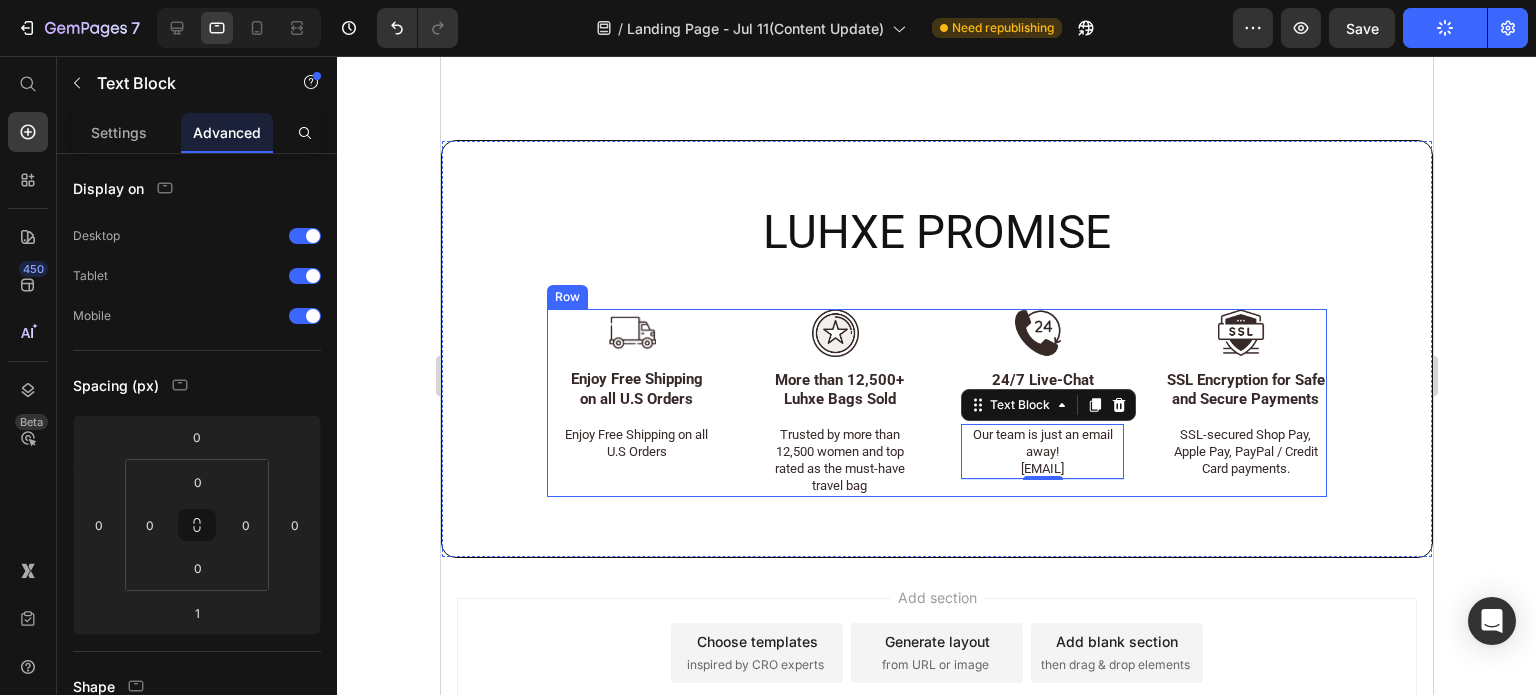 scroll, scrollTop: 11972, scrollLeft: 0, axis: vertical 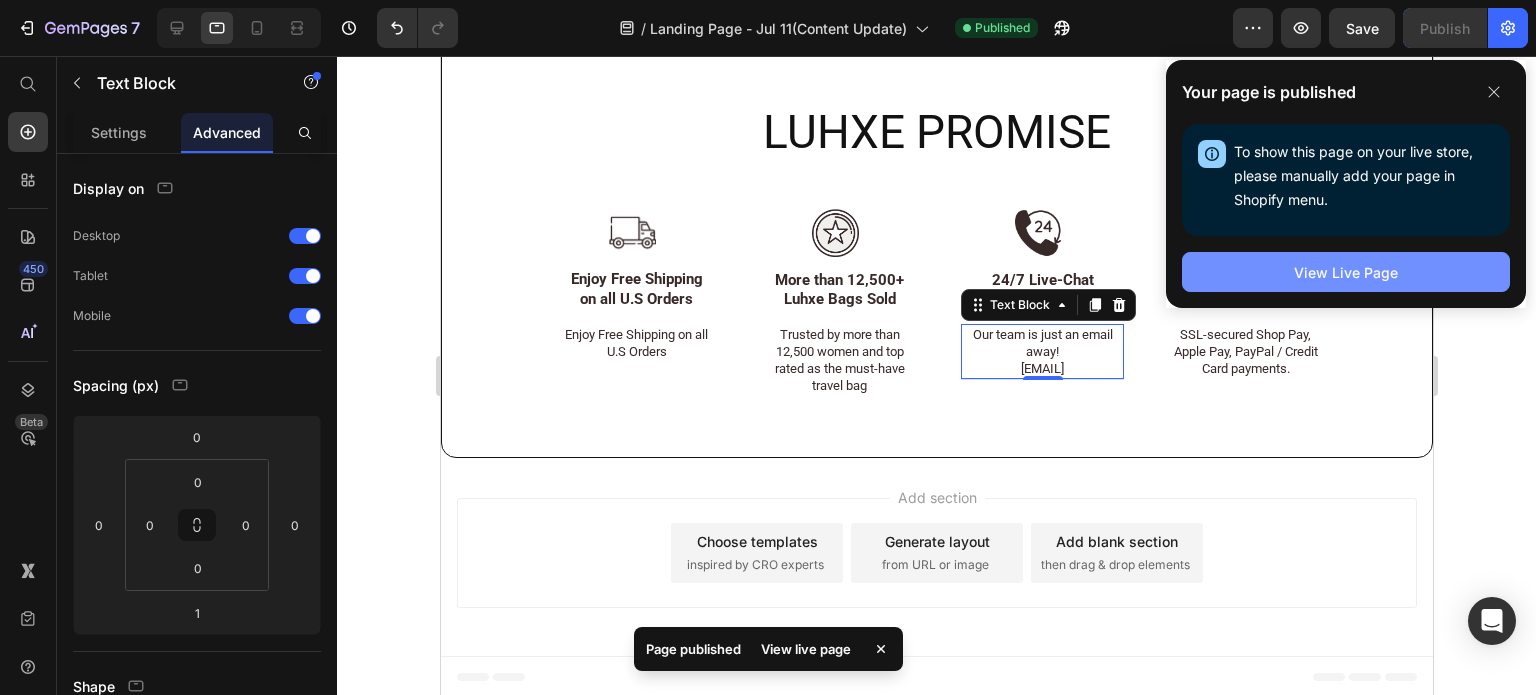 click on "View Live Page" at bounding box center [1346, 272] 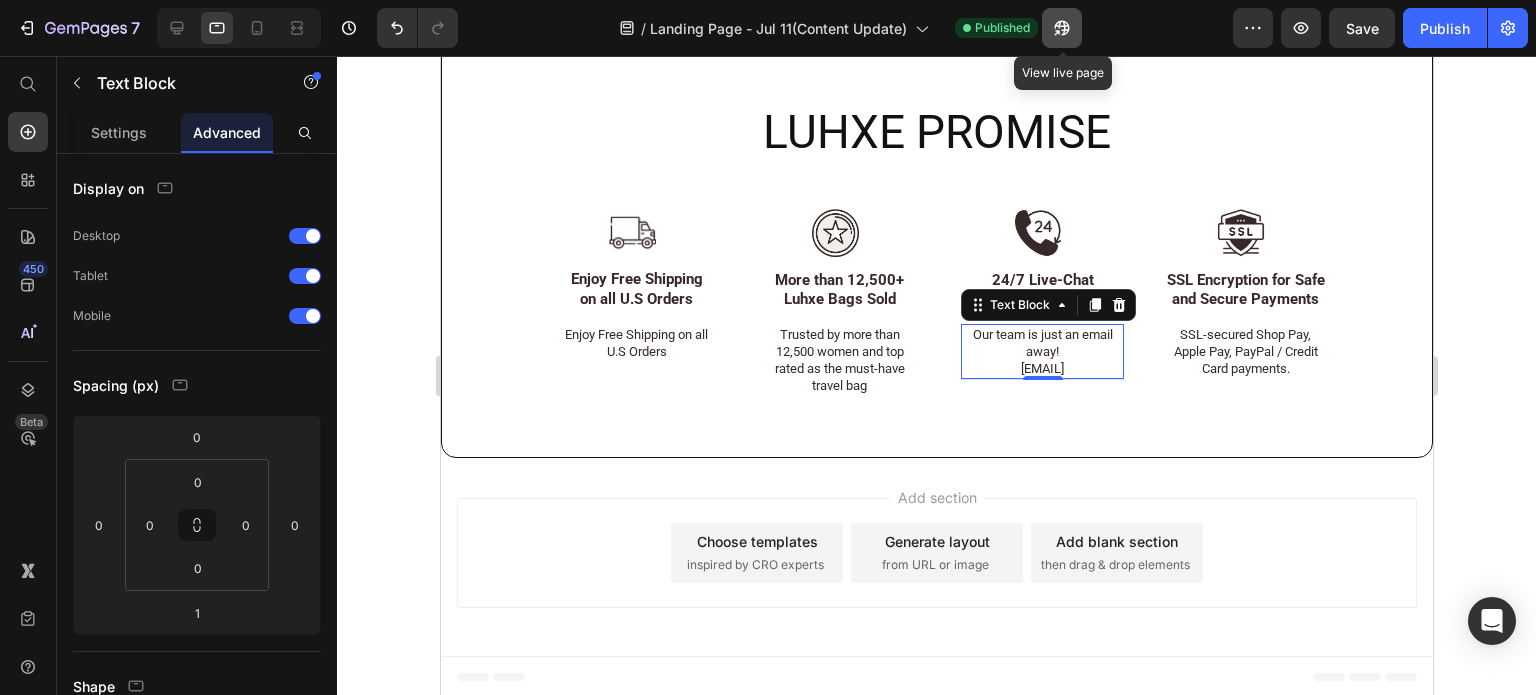 click 